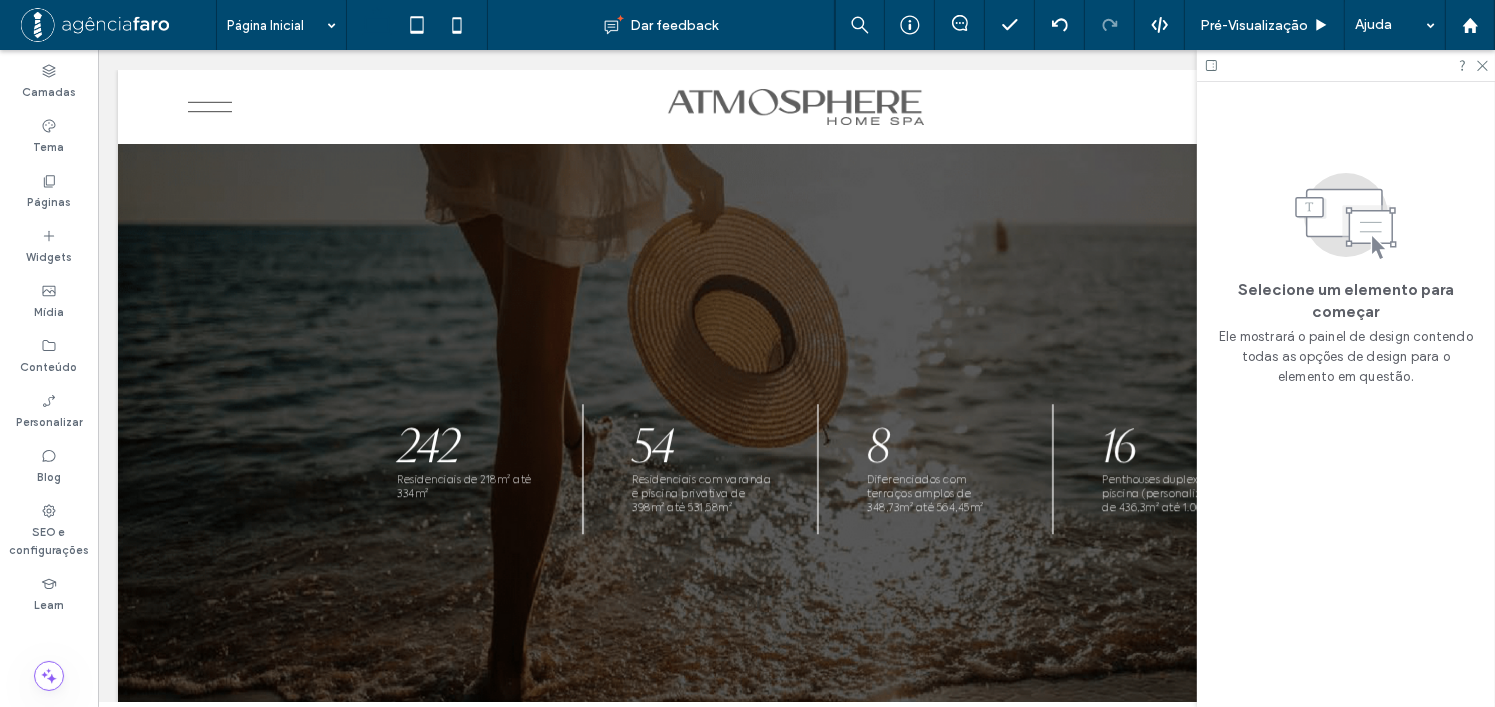 scroll, scrollTop: 10610, scrollLeft: 0, axis: vertical 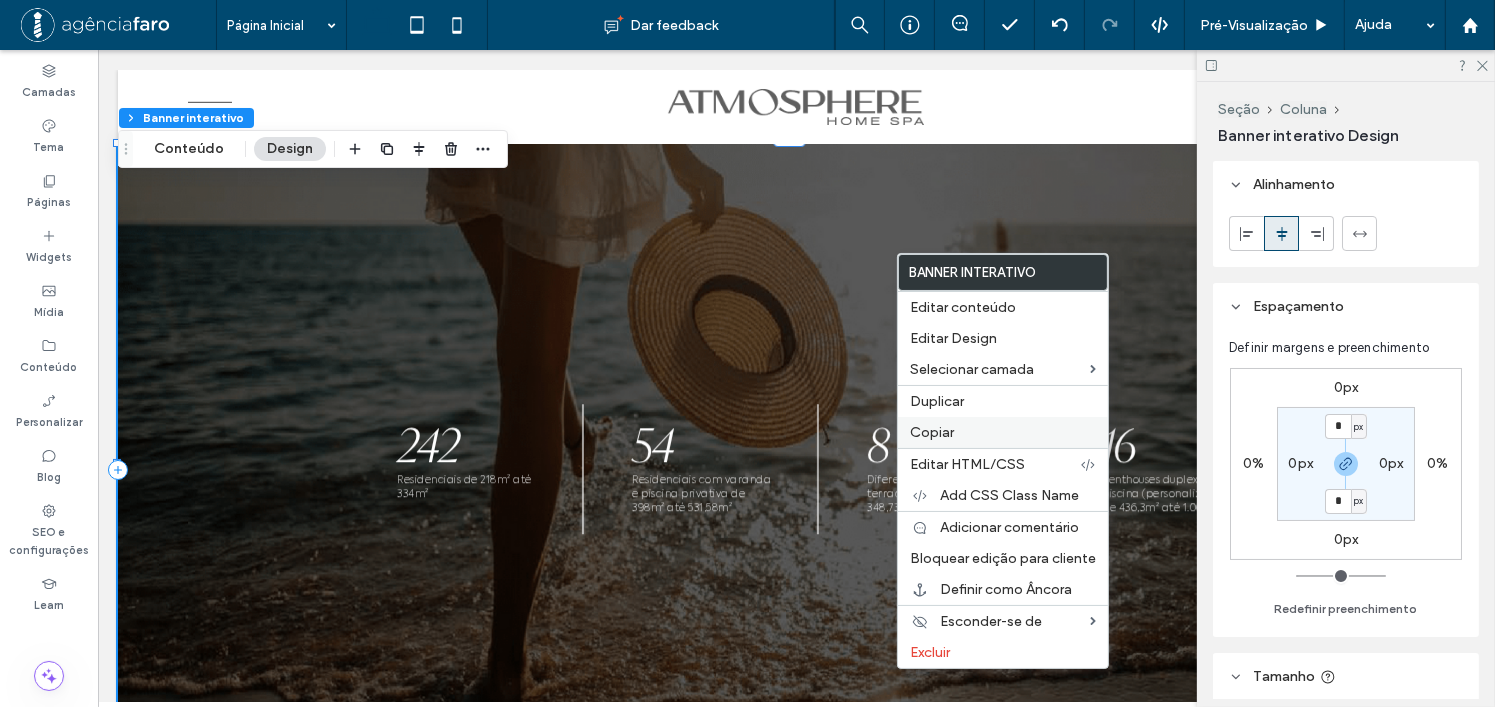 click on "Copiar" at bounding box center [932, 432] 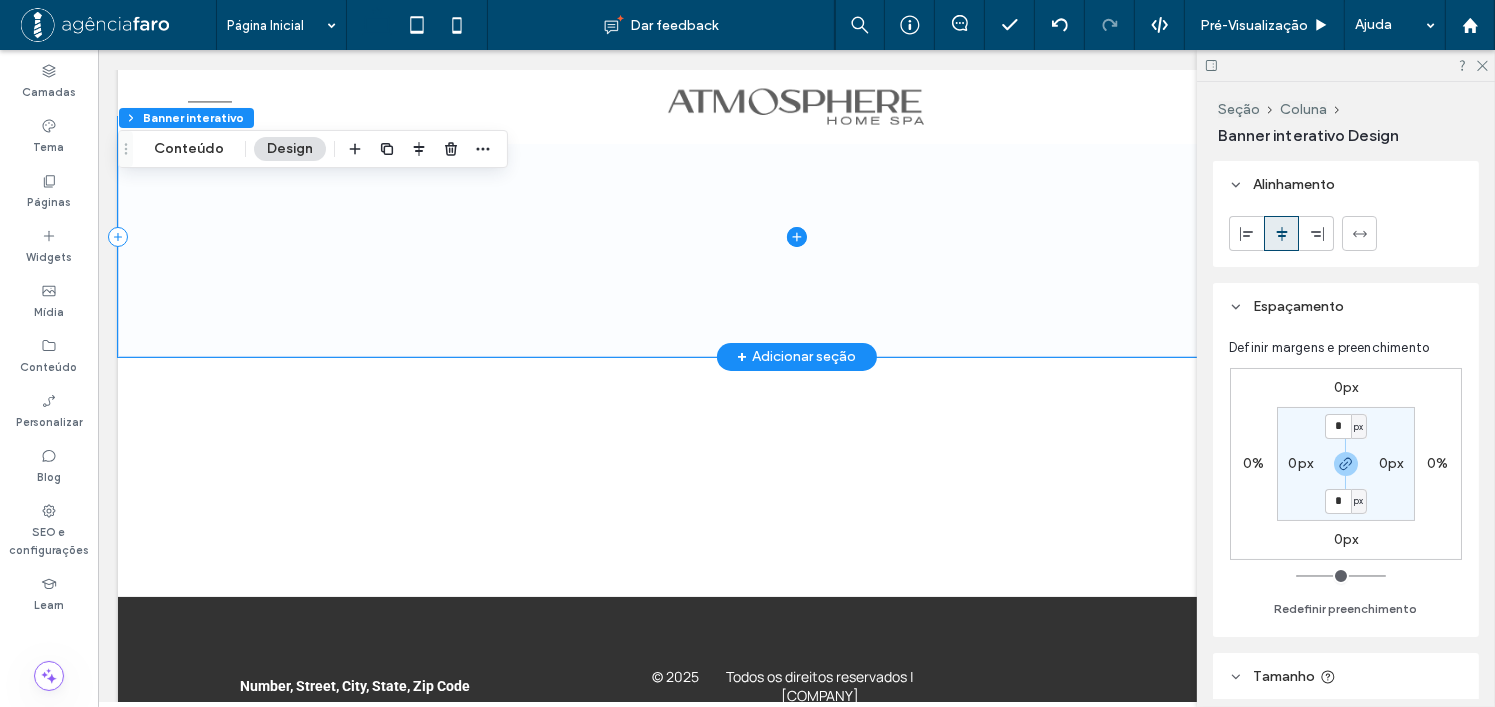 scroll, scrollTop: 10800, scrollLeft: 0, axis: vertical 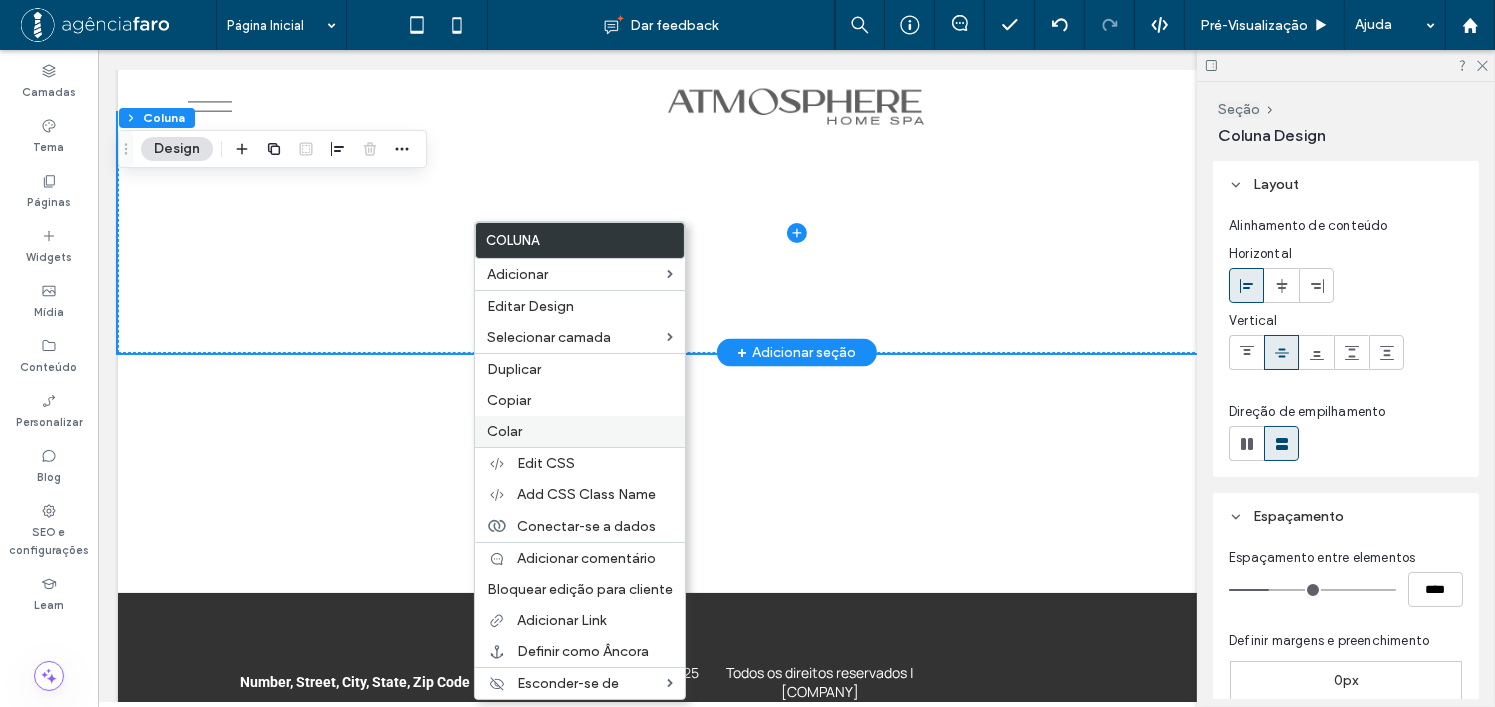 click on "Colar" at bounding box center [580, 431] 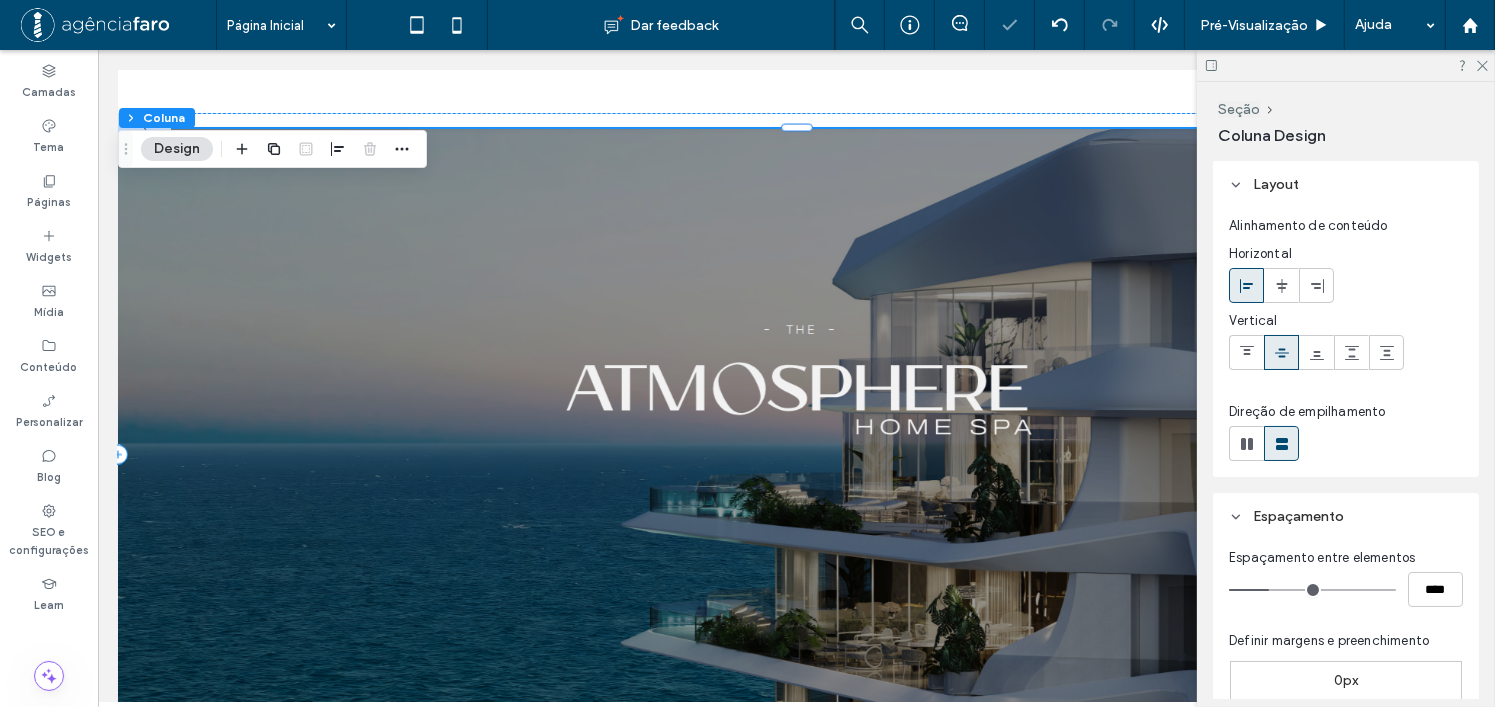 scroll, scrollTop: 10778, scrollLeft: 0, axis: vertical 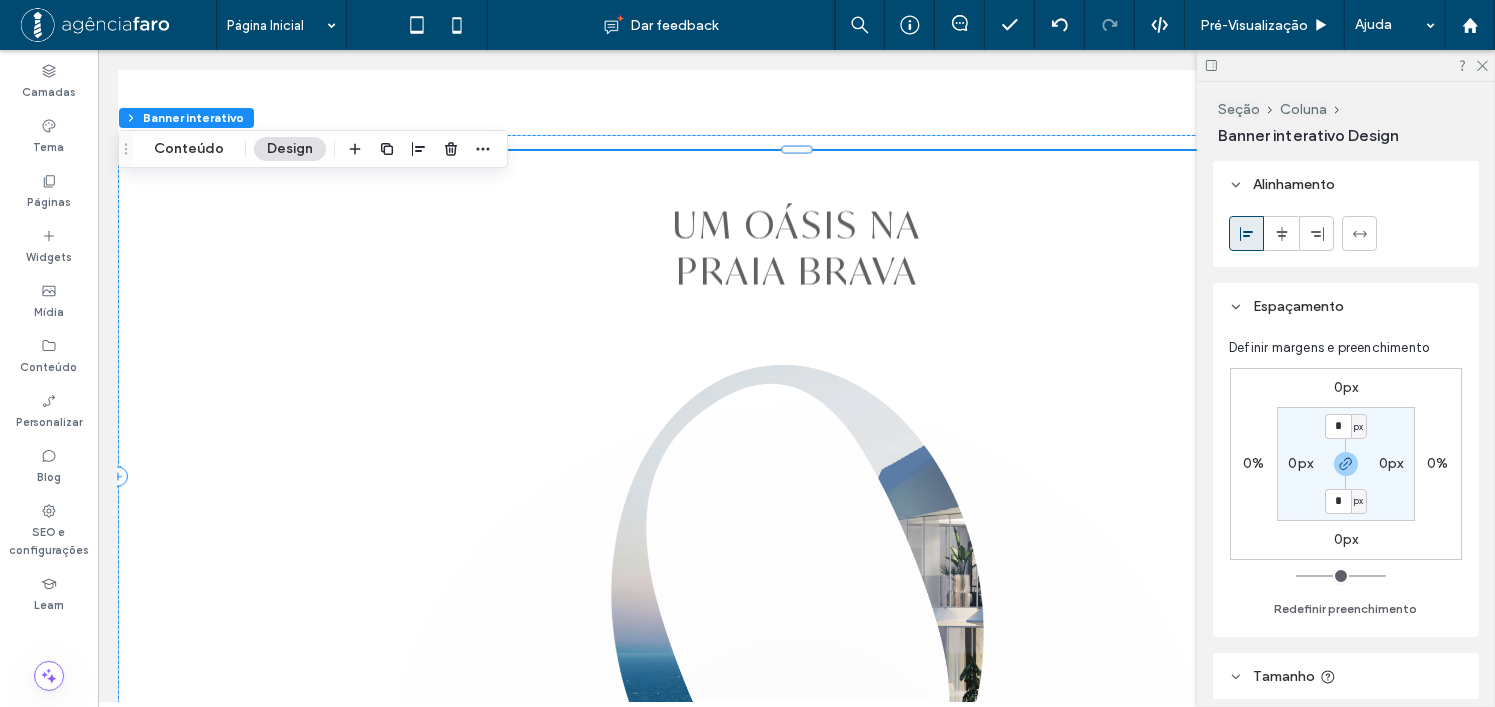 click on "UM OÁSIS NA PRAIA BRAVA
COME HOME TO A MASTERPIECE.
Atmosphere Home Spa é a perfeita fusão entre design autoral e comodidades exclusivas, criado para transformar a experiência de habitar em um ato de presença.
Localização
PRAIA NOVA
Entre Balneário Camboriú e Itajaí • SC • Brasil
Suítes
3 A 4
Entrega
2028
242
Residenciais de 218m² até 334m²
54
Residenciais com  varanda e piscina privativa  de 398m² até 531,58m²
8
Diferenciados com terraços amplos de 348,73m² até 564,45m²
16
Penthouses duplex com  piscina (personalizadas) de 436,3m² até 1.062,26m²" at bounding box center [795, 477] 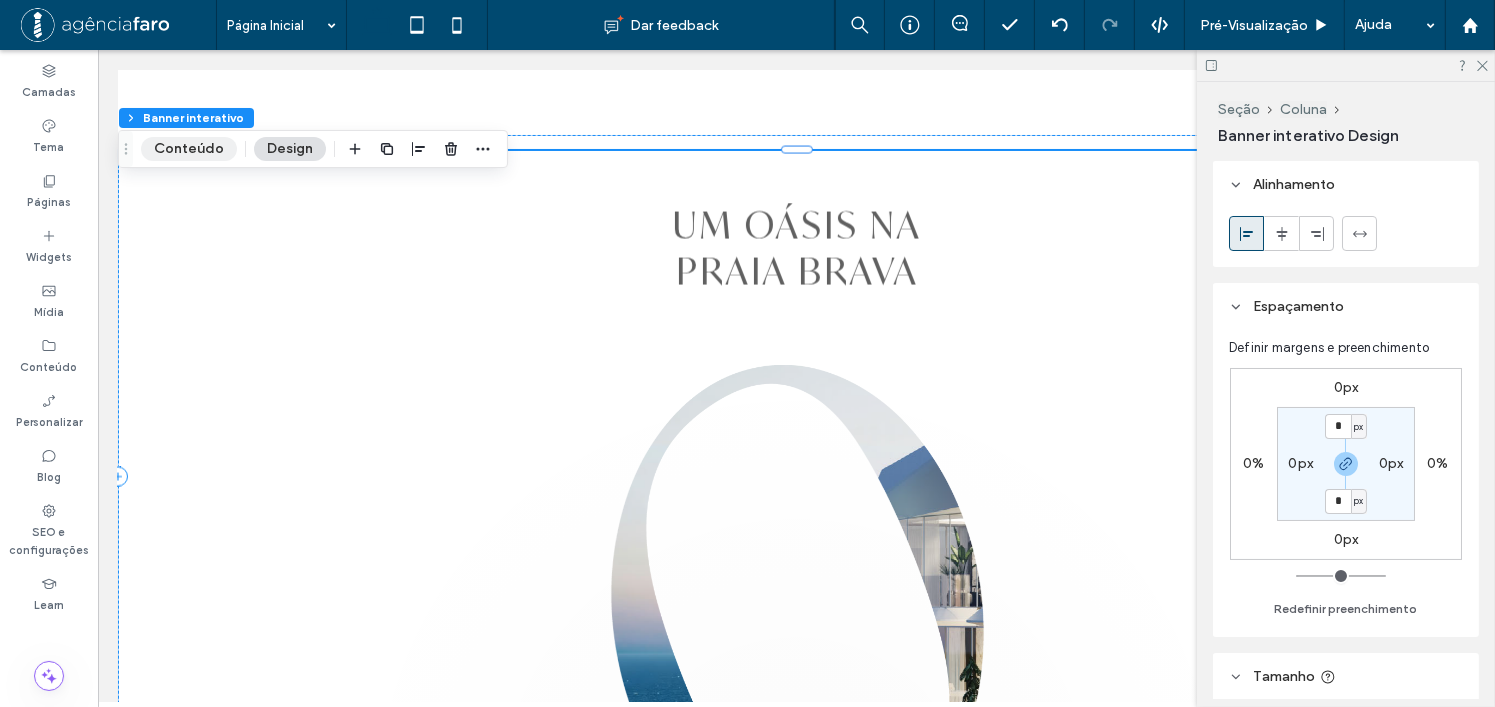 click on "Conteúdo" at bounding box center [189, 149] 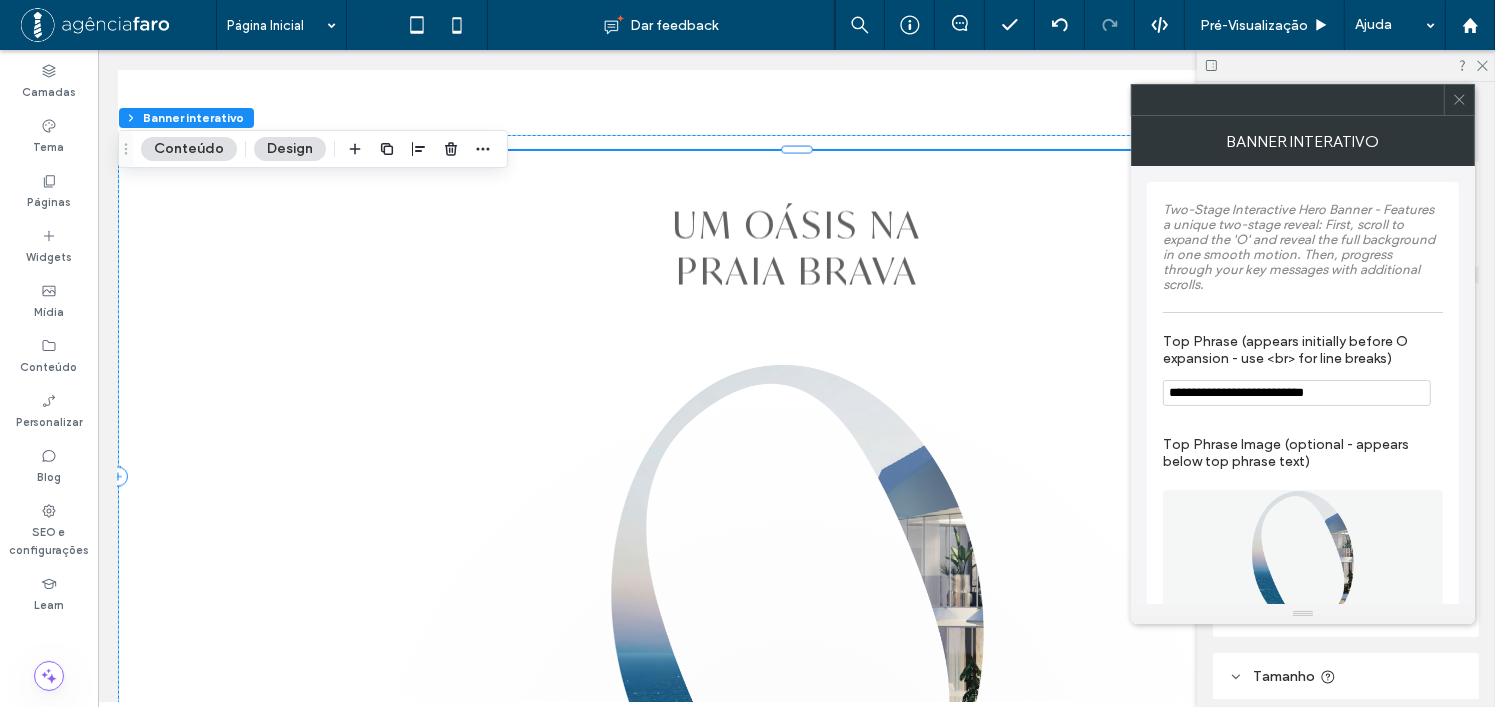 click on "**********" at bounding box center [1297, 393] 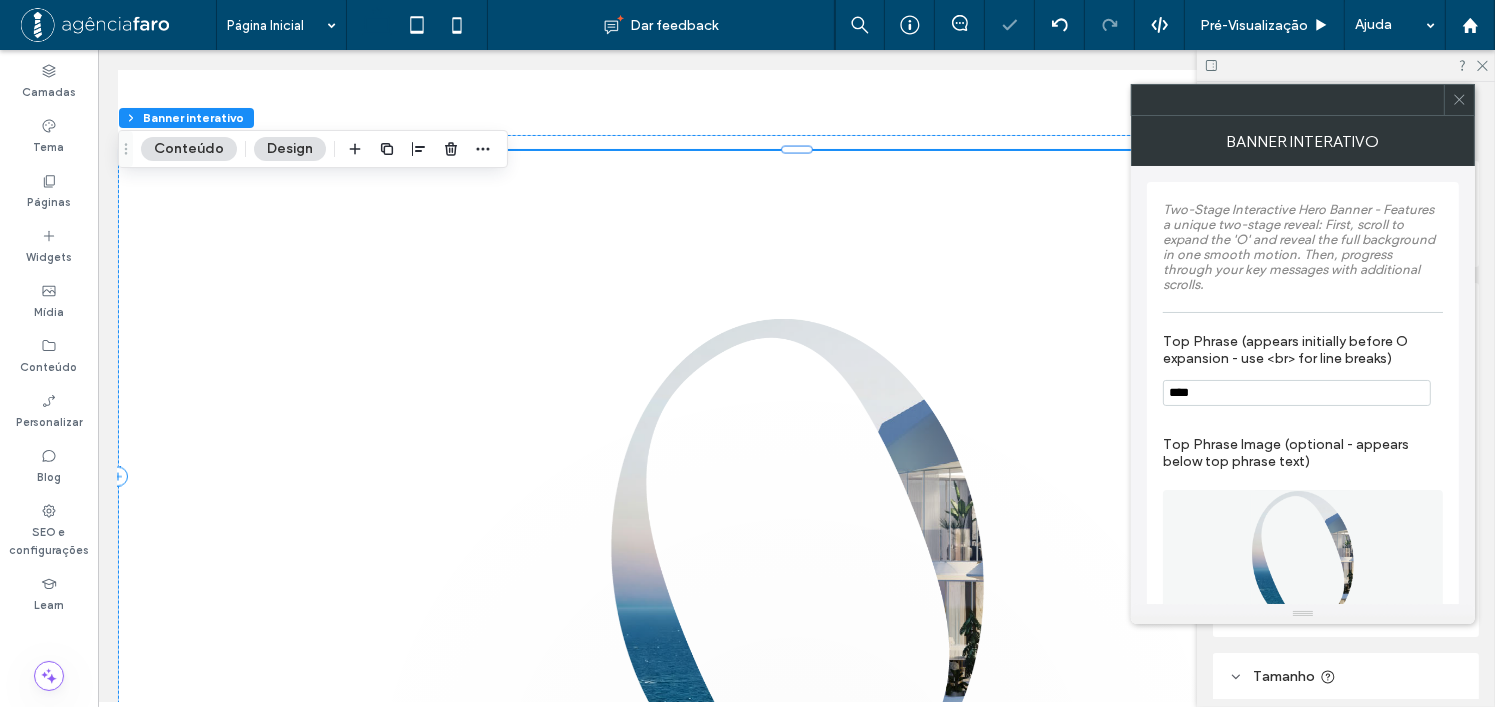 type on "****" 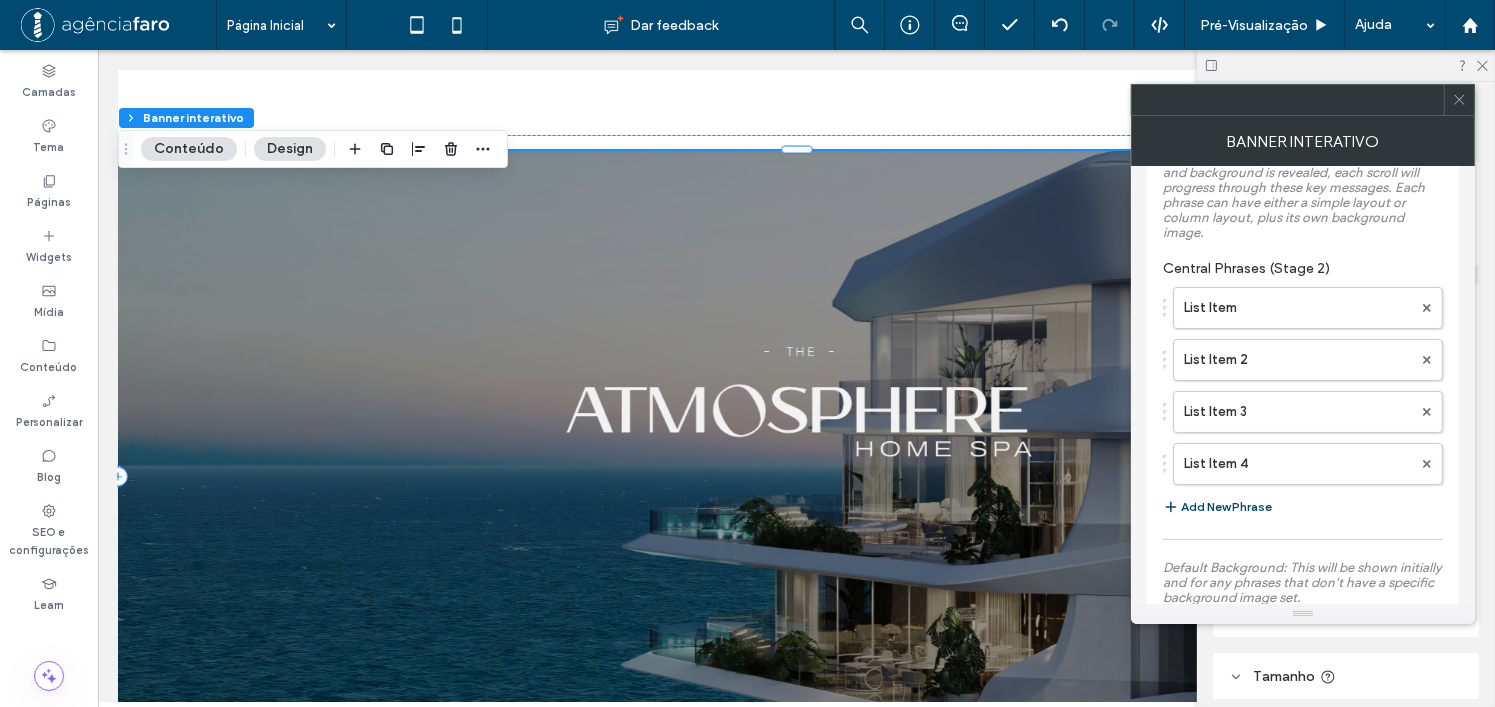 scroll, scrollTop: 600, scrollLeft: 0, axis: vertical 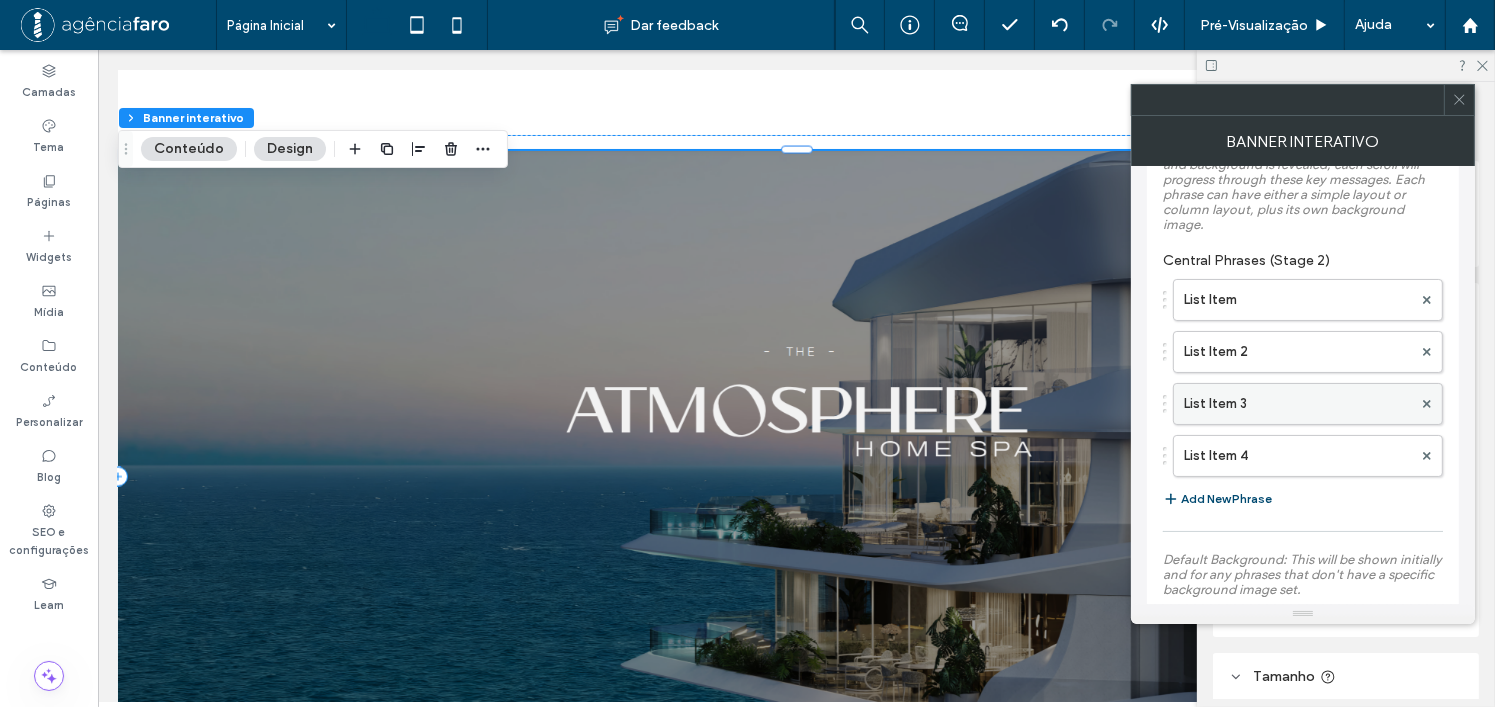 click at bounding box center (1427, 404) 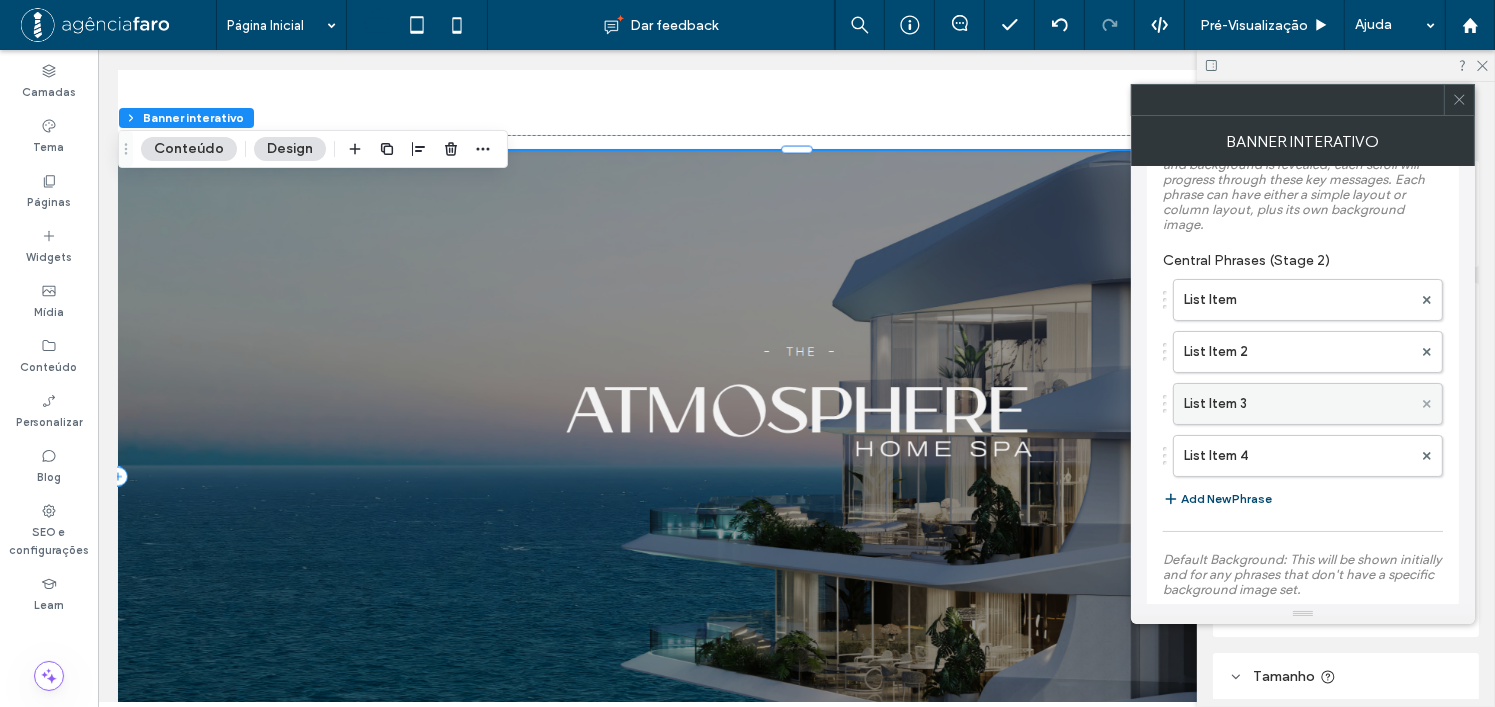 click 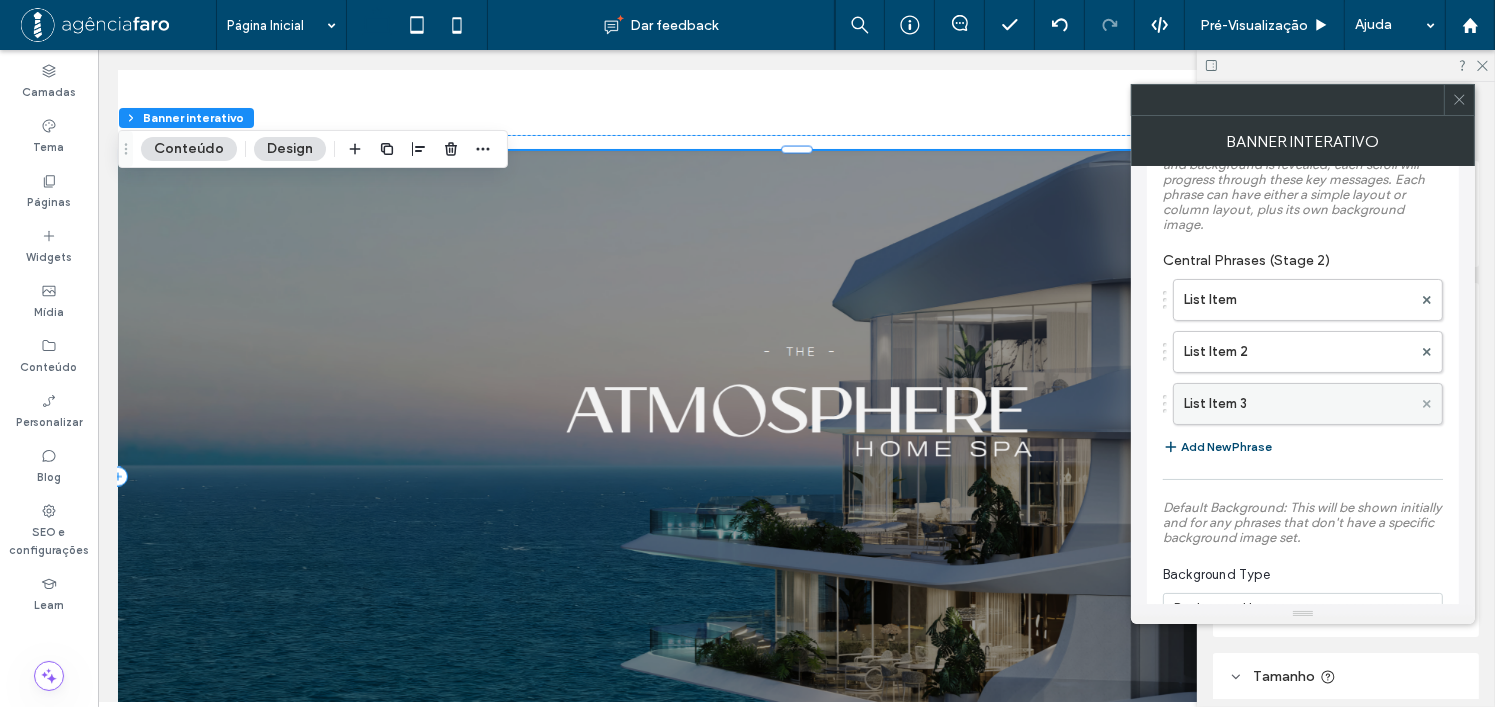 click 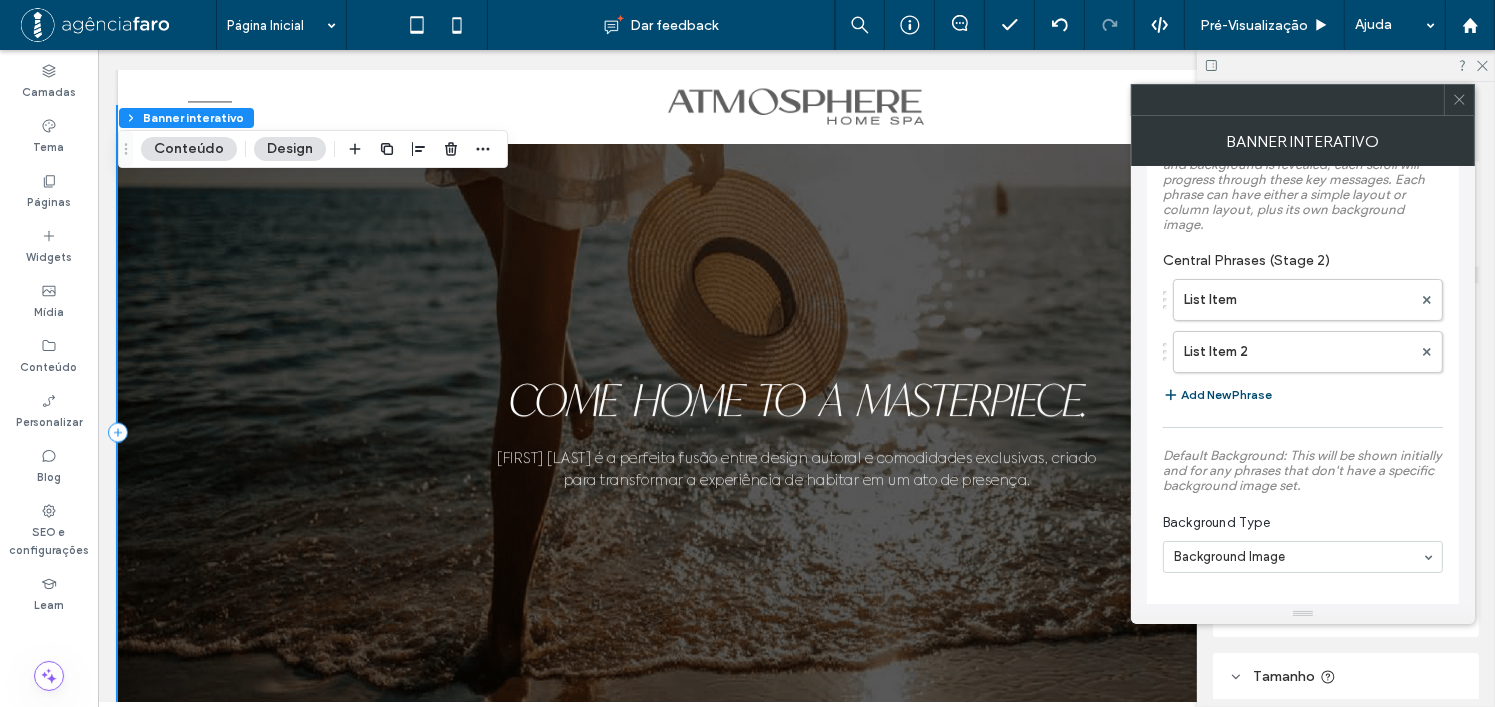 scroll, scrollTop: 10800, scrollLeft: 0, axis: vertical 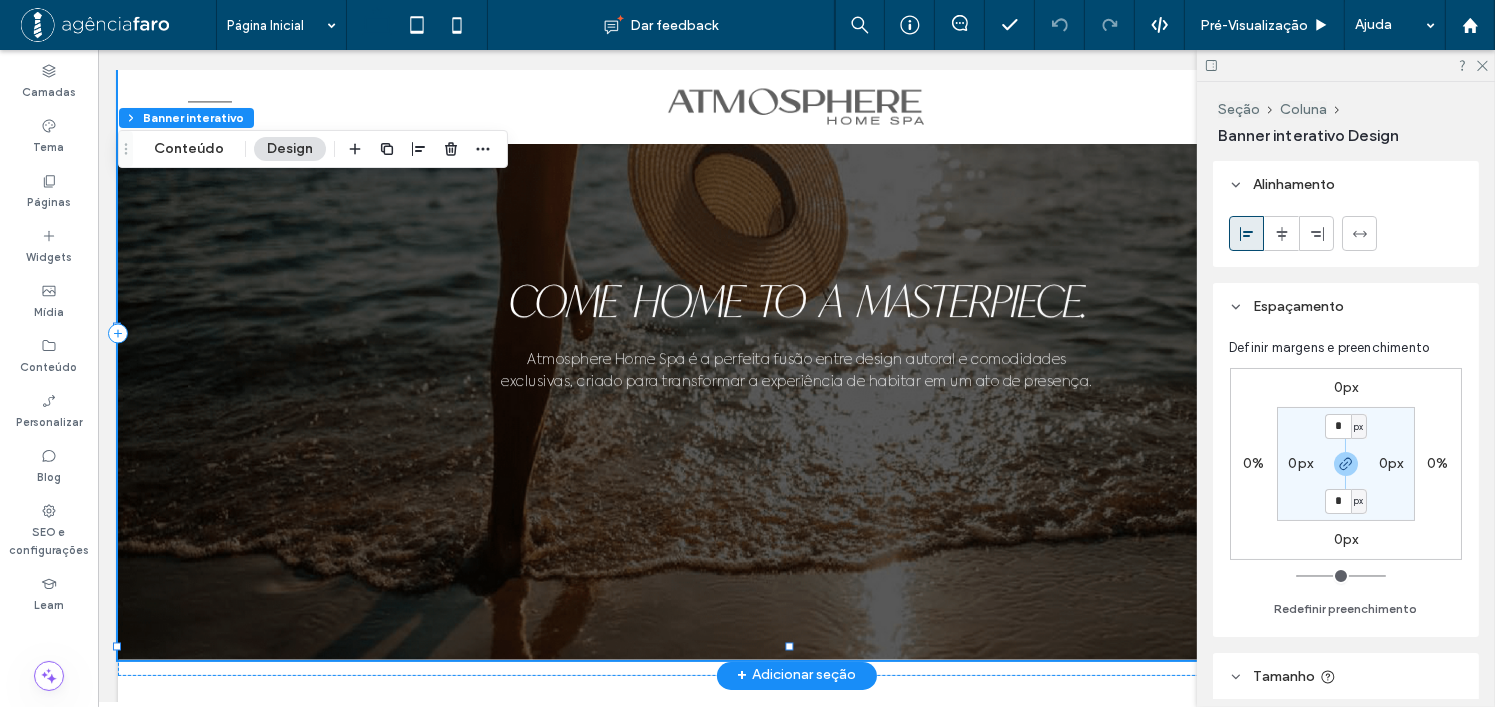 click on "Design" at bounding box center (290, 149) 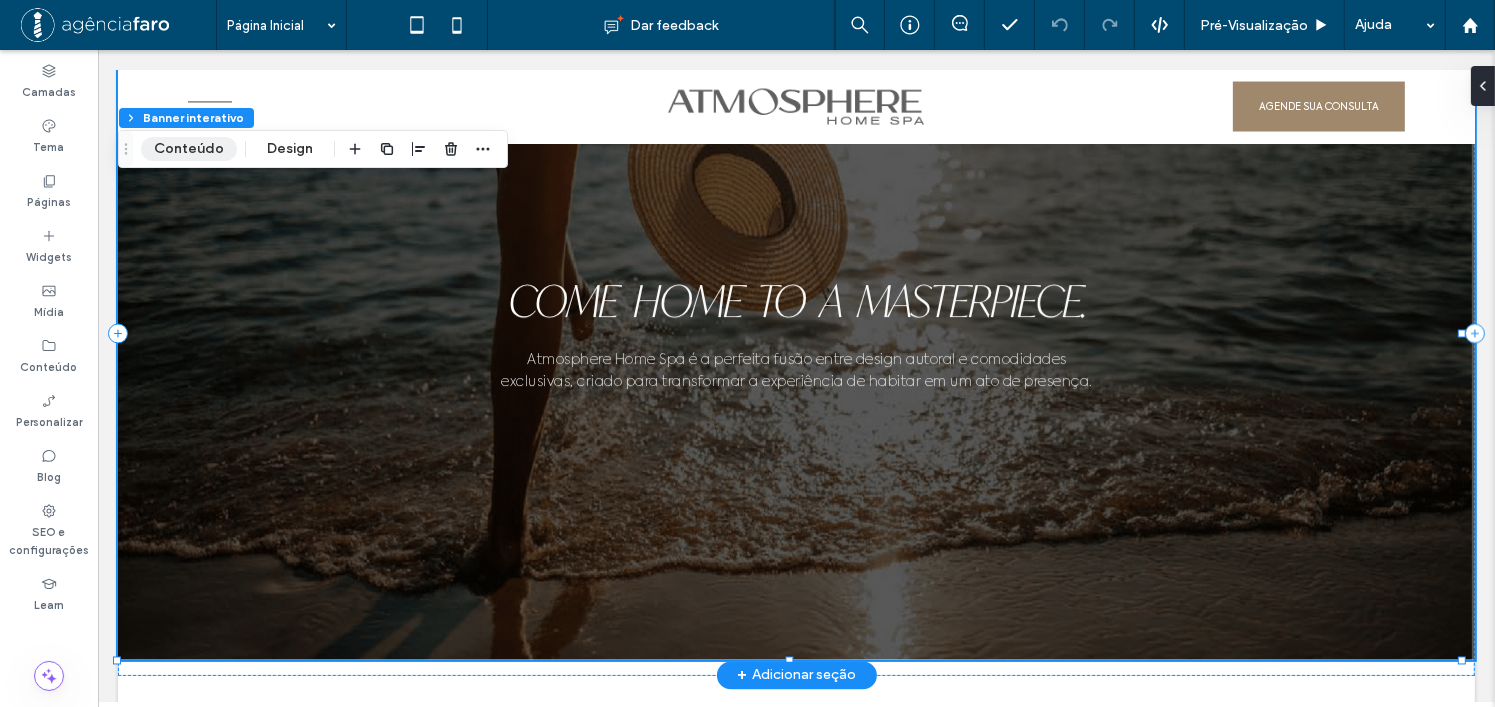 click on "Conteúdo" at bounding box center [189, 149] 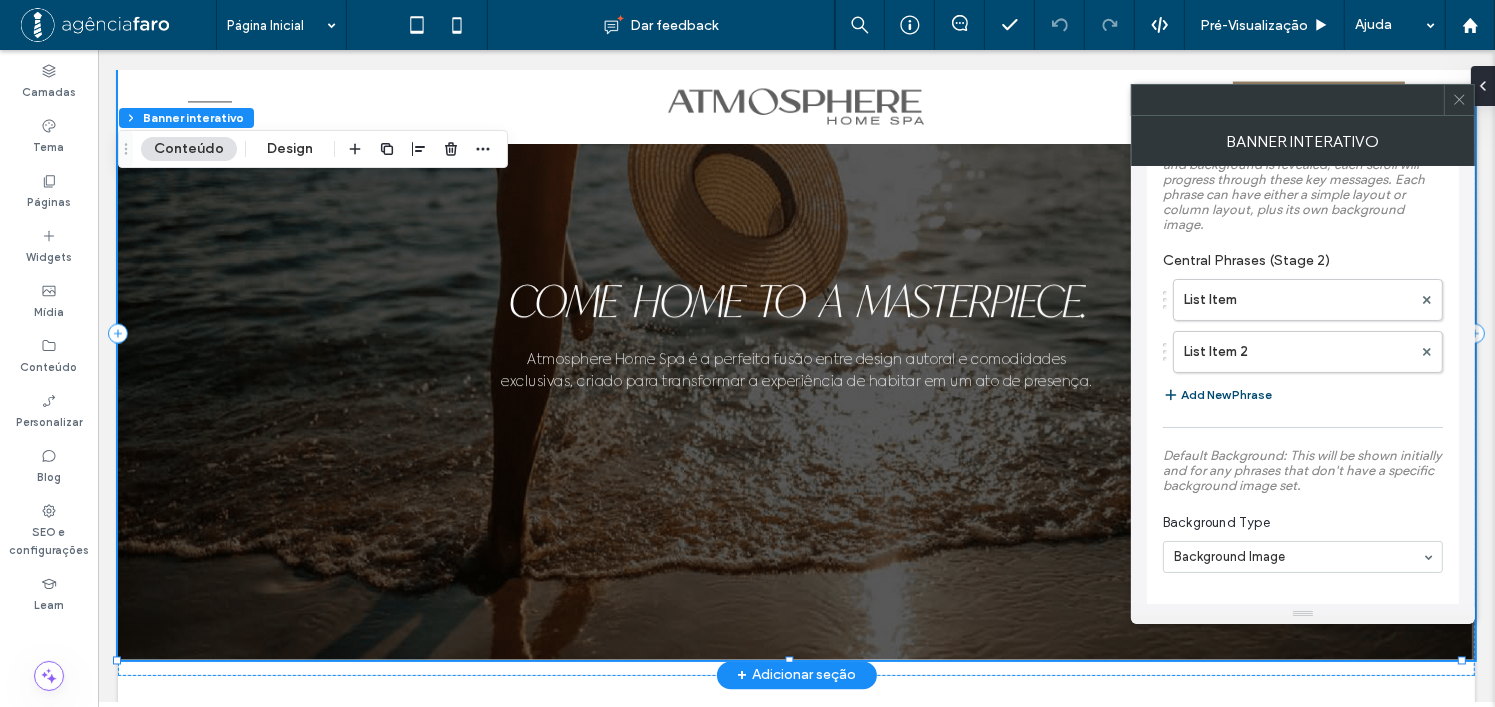 scroll, scrollTop: 500, scrollLeft: 0, axis: vertical 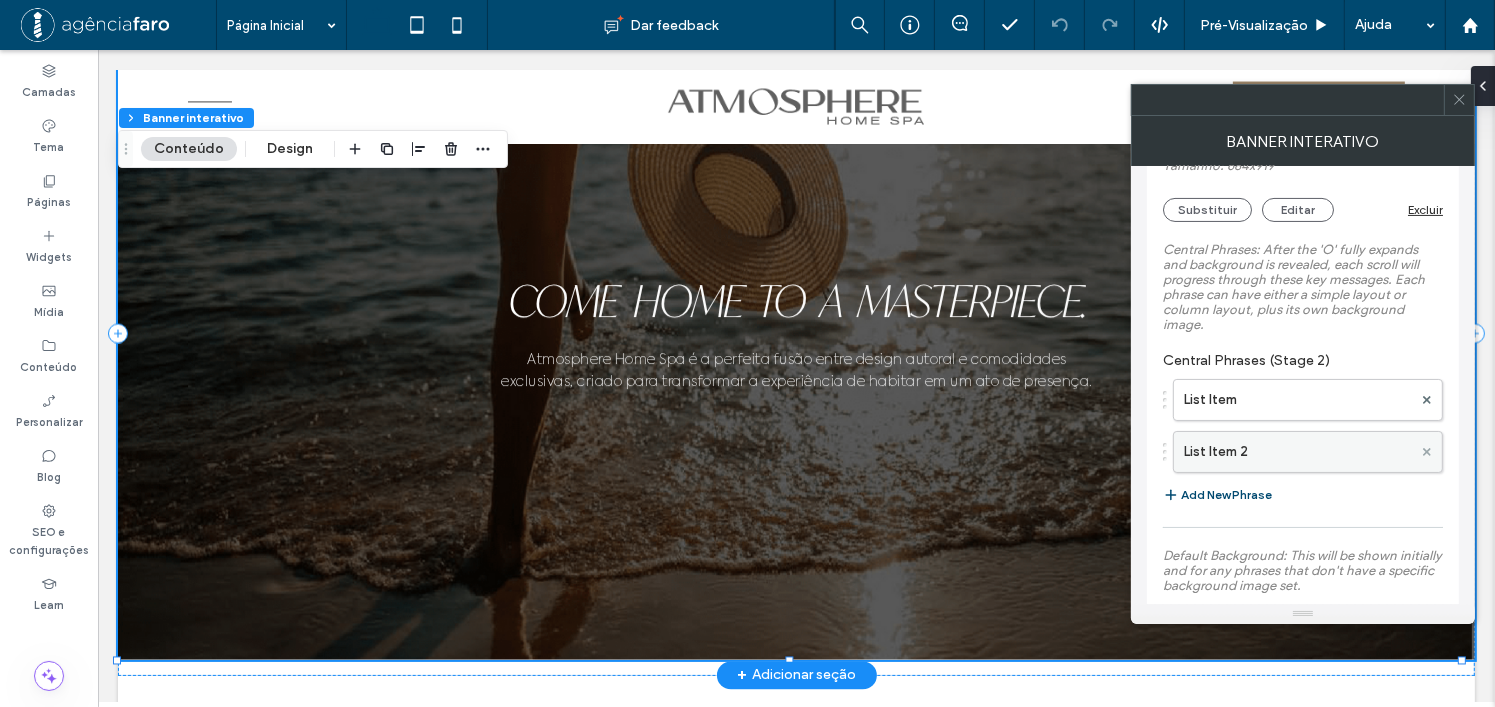 click 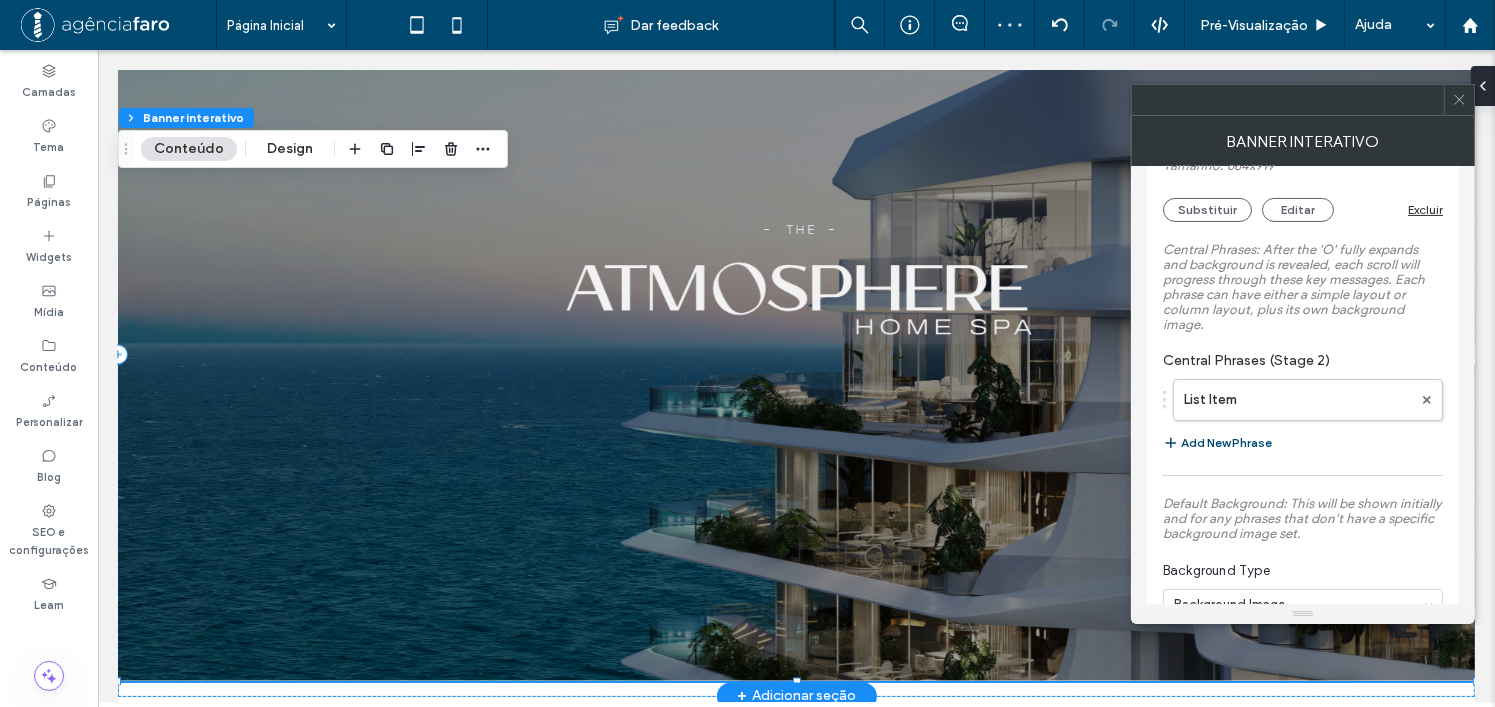 scroll, scrollTop: 10943, scrollLeft: 0, axis: vertical 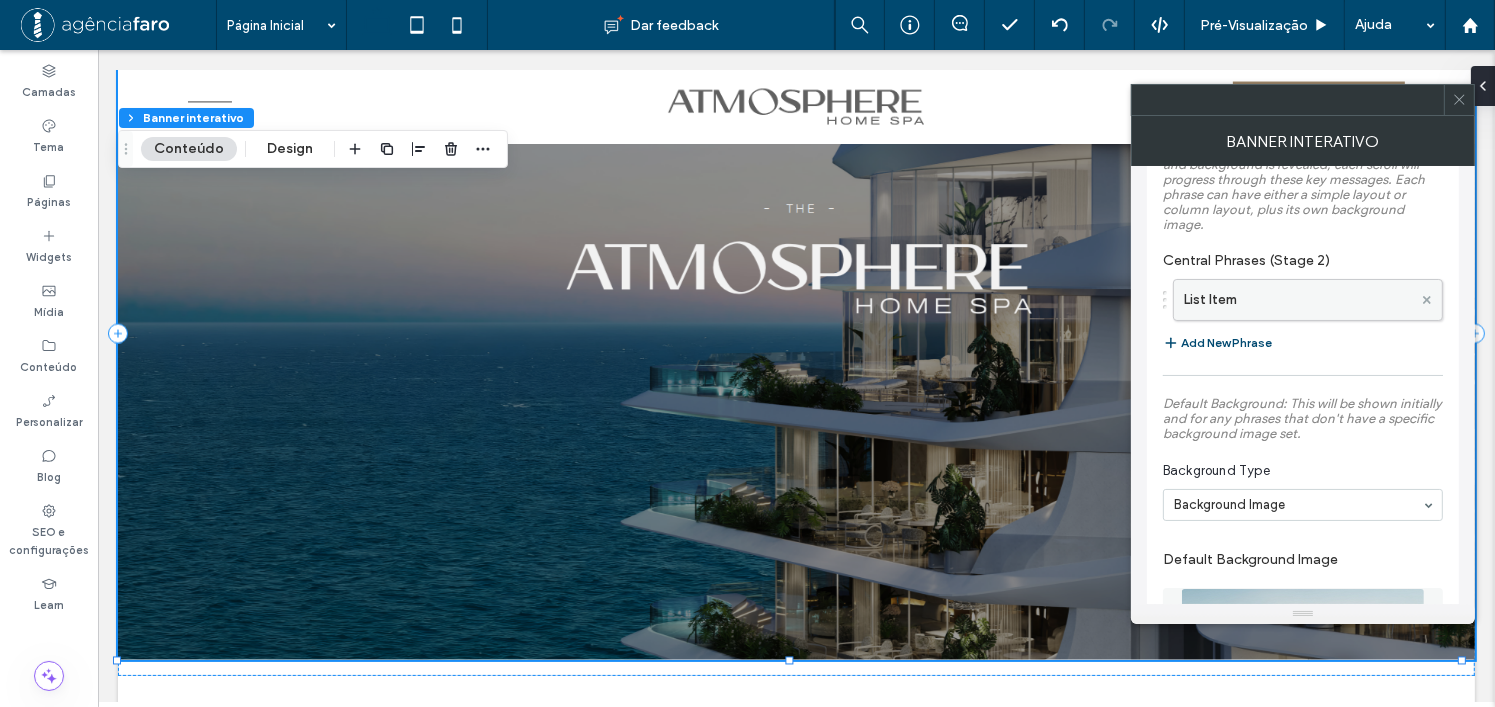 click at bounding box center [1427, 300] 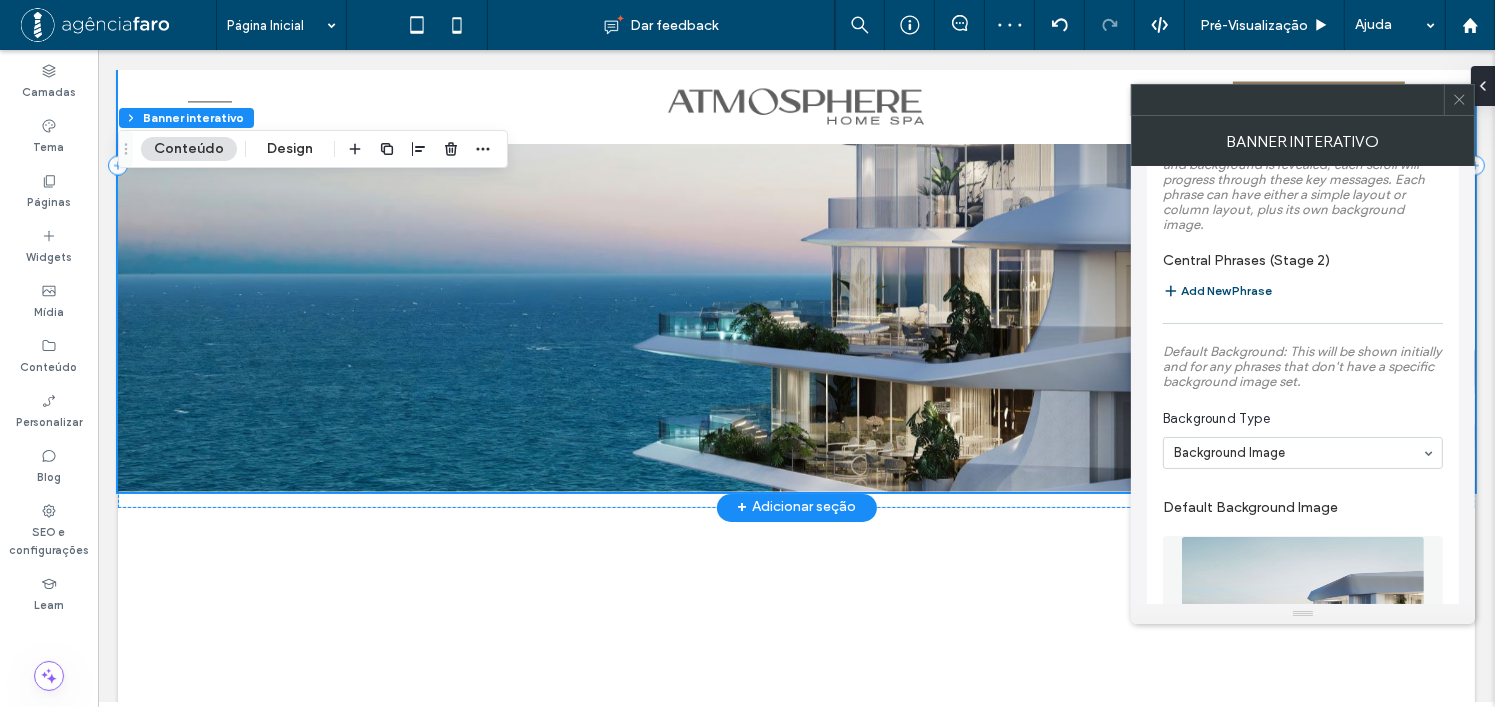 scroll, scrollTop: 11143, scrollLeft: 0, axis: vertical 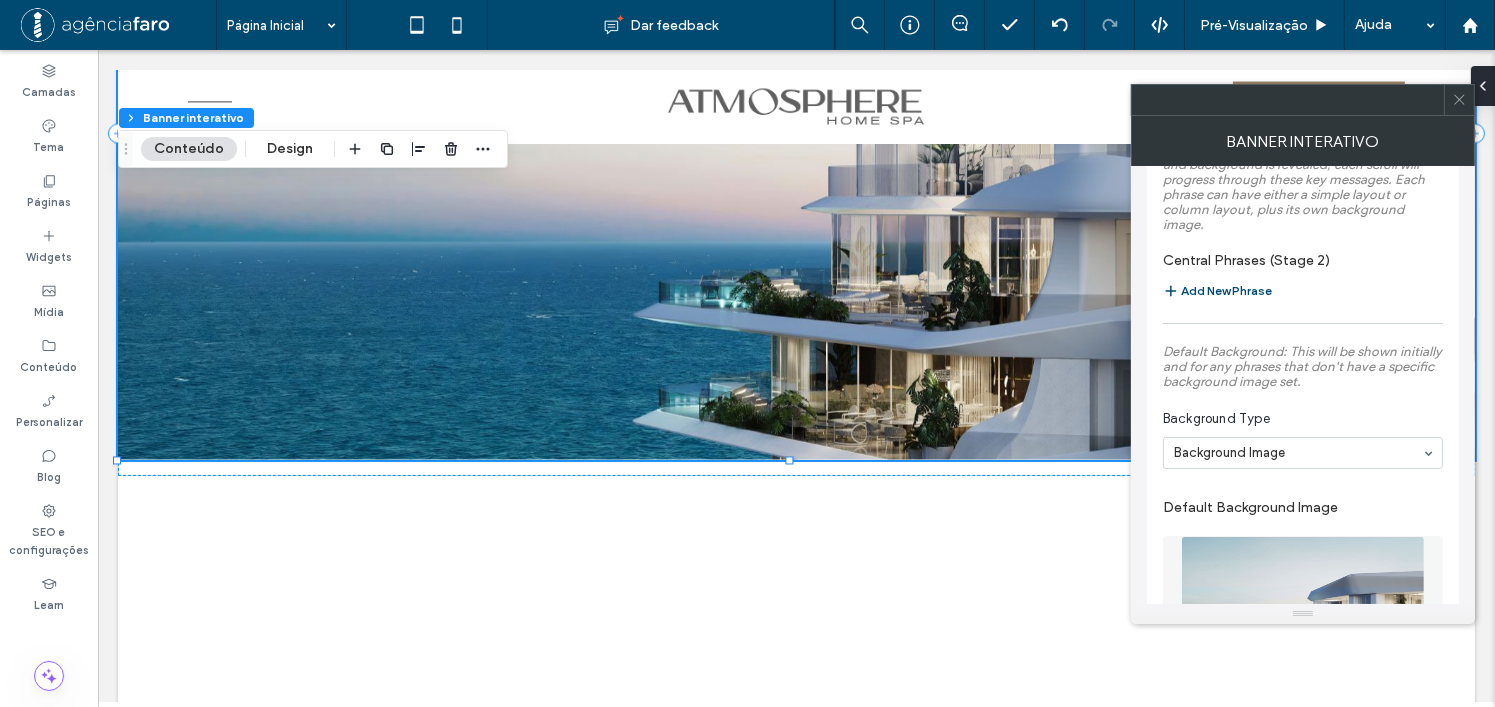 click 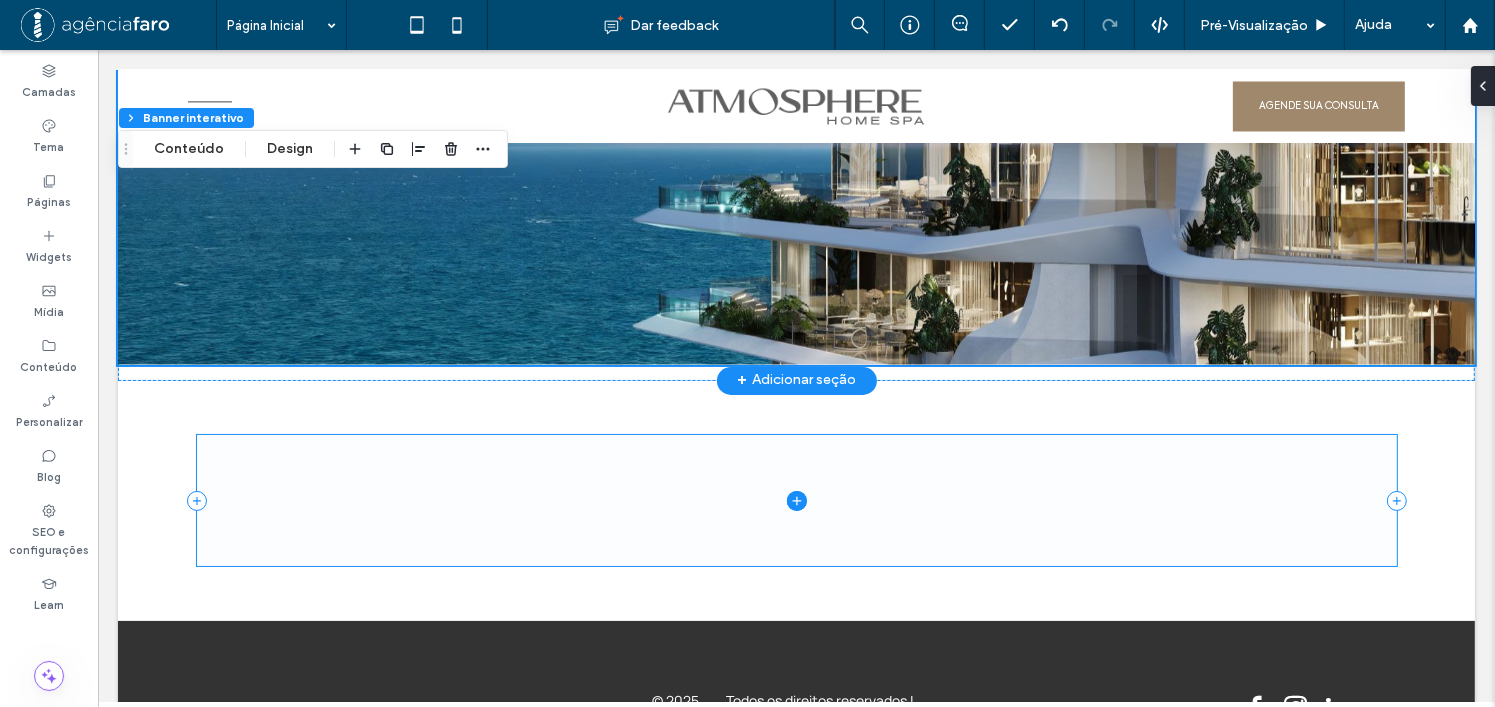 scroll, scrollTop: 11043, scrollLeft: 0, axis: vertical 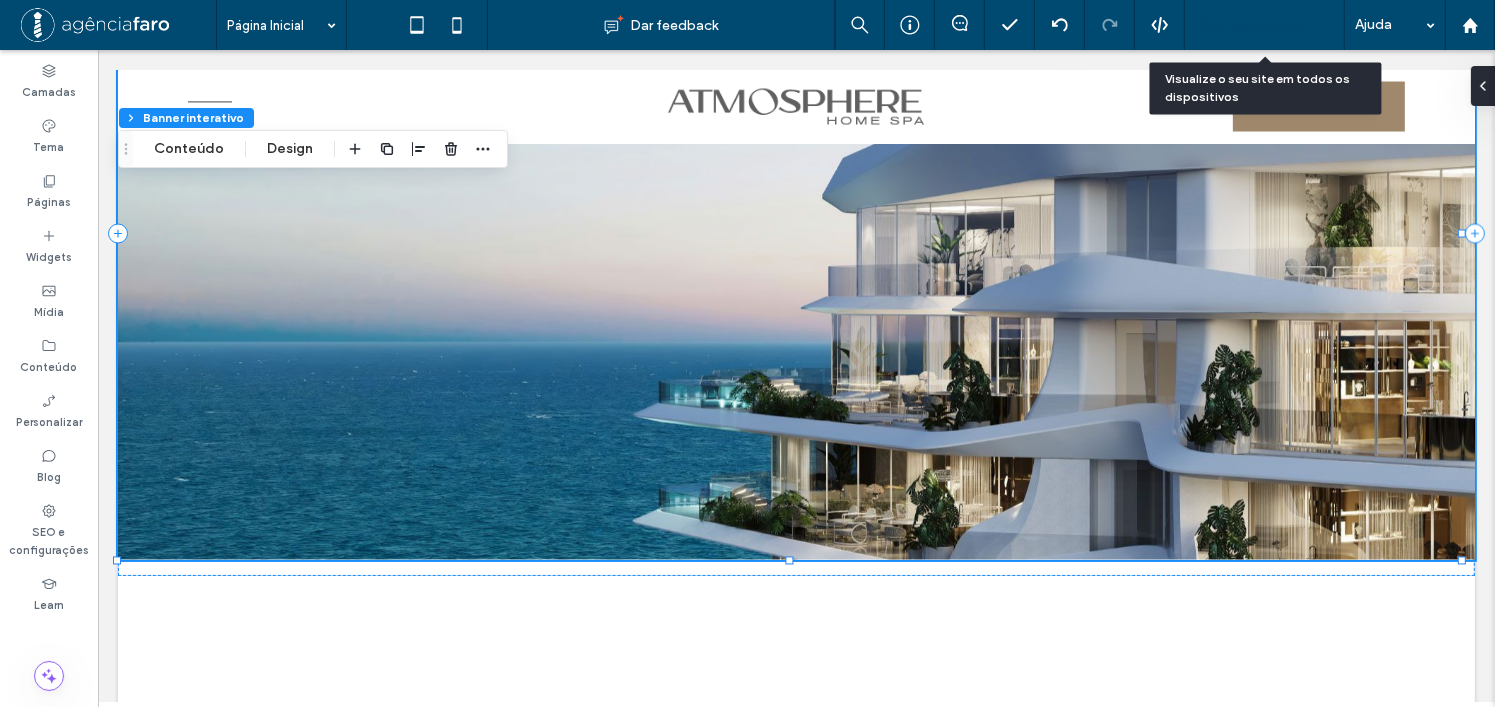 click on "Pré-Visualizaçāo" at bounding box center (1265, 25) 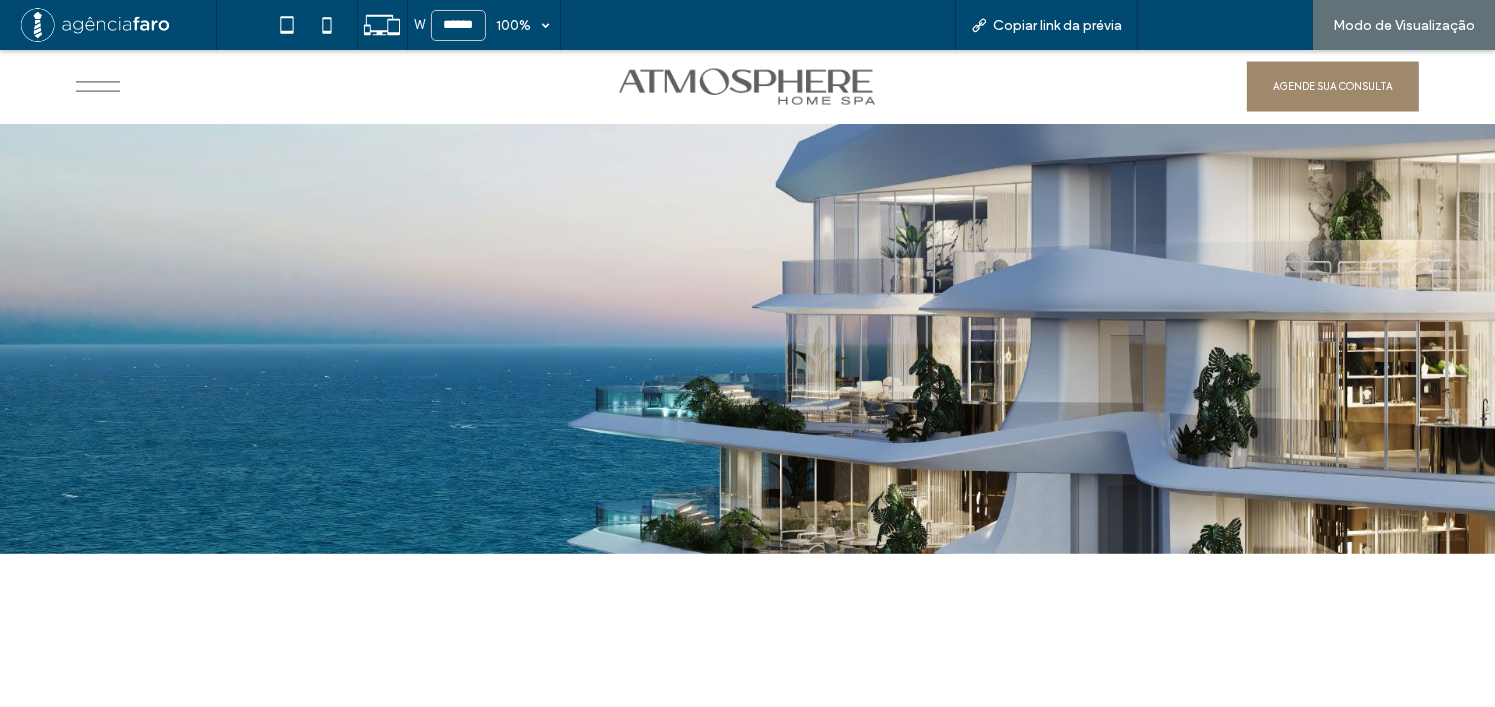 scroll, scrollTop: 11051, scrollLeft: 0, axis: vertical 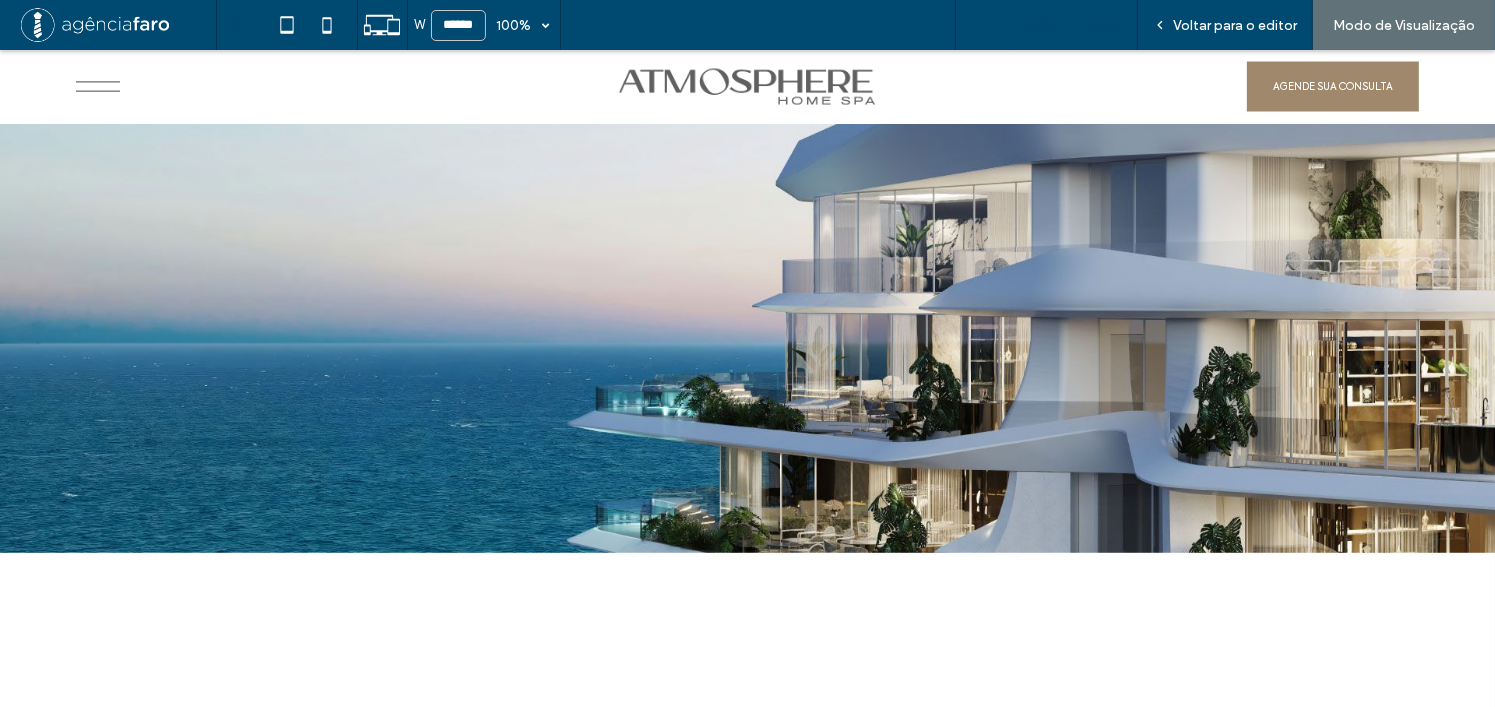 click on "Copiar link da prévia" at bounding box center [1057, 25] 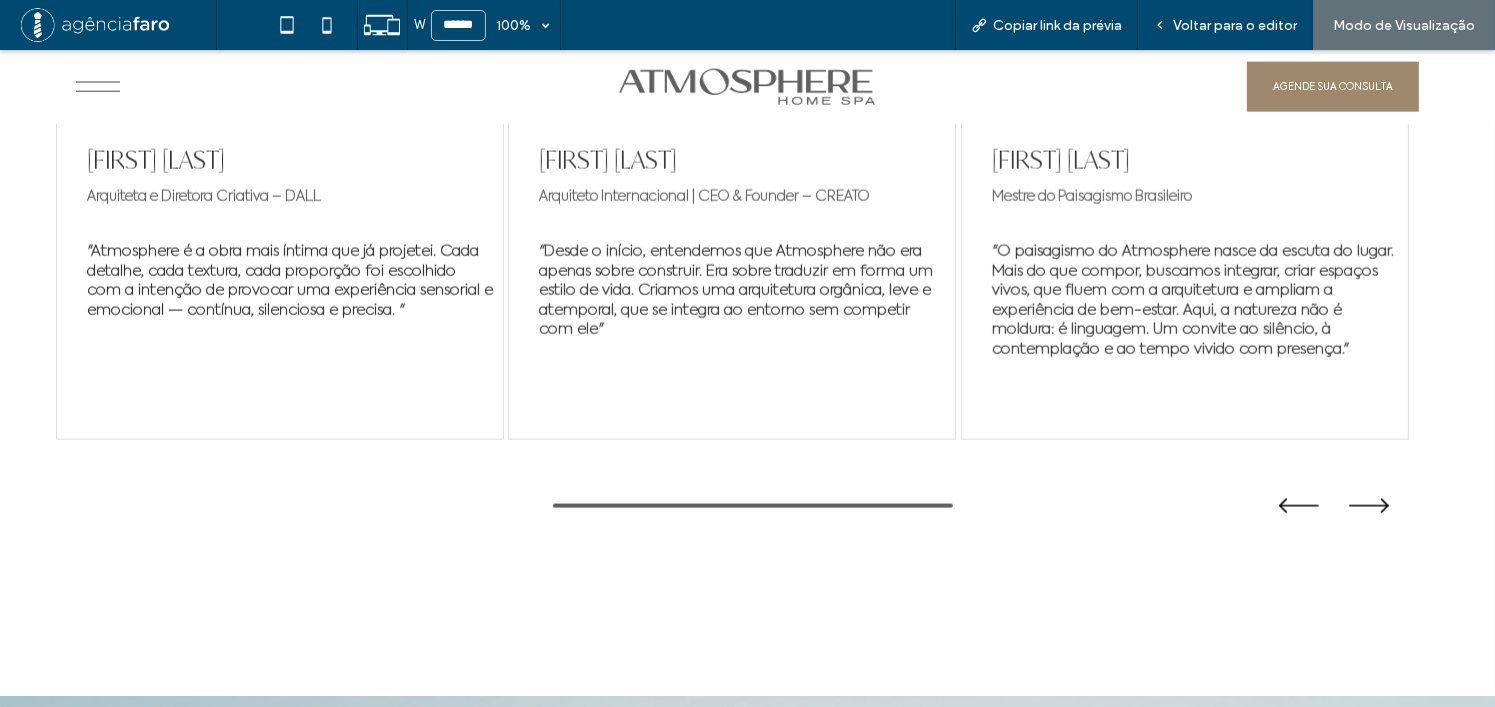 scroll, scrollTop: 9751, scrollLeft: 0, axis: vertical 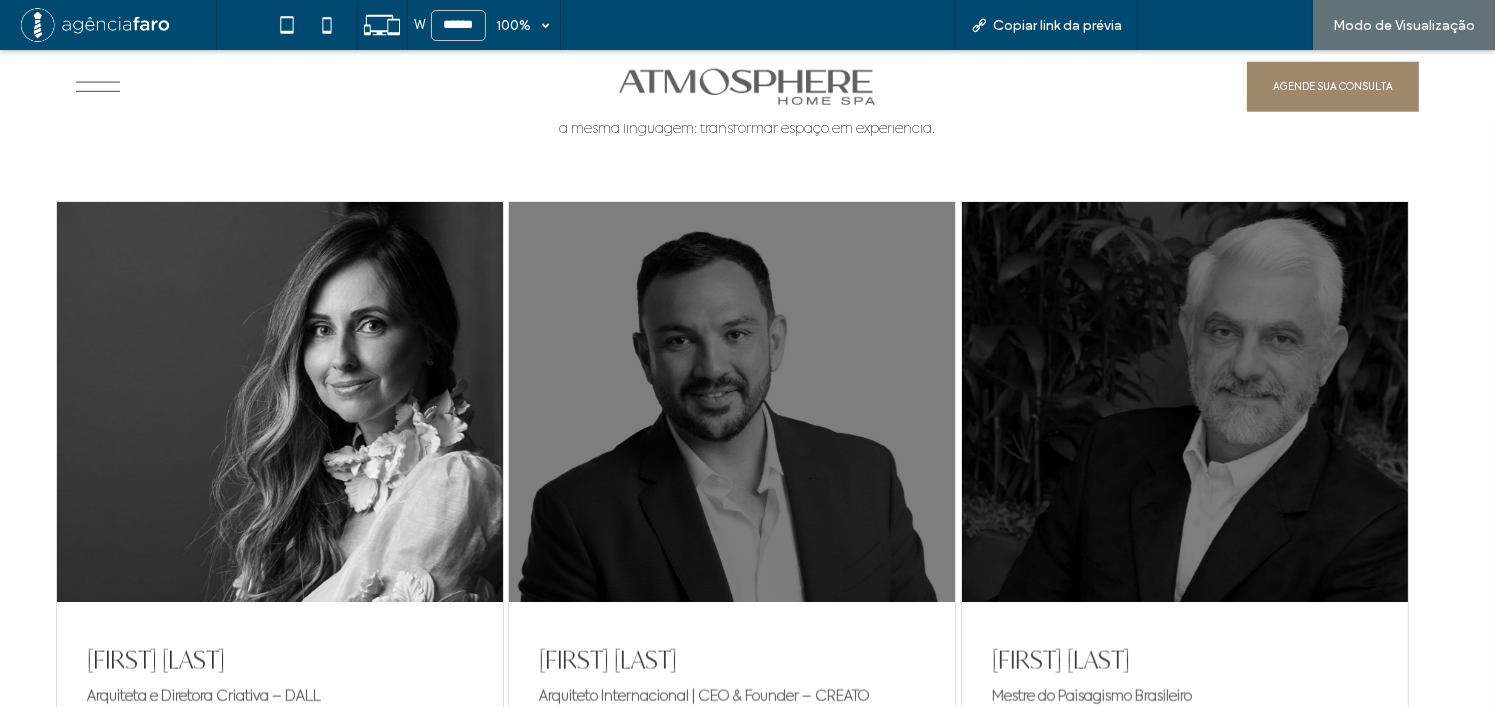 click on "Voltar para o editor" at bounding box center (1235, 25) 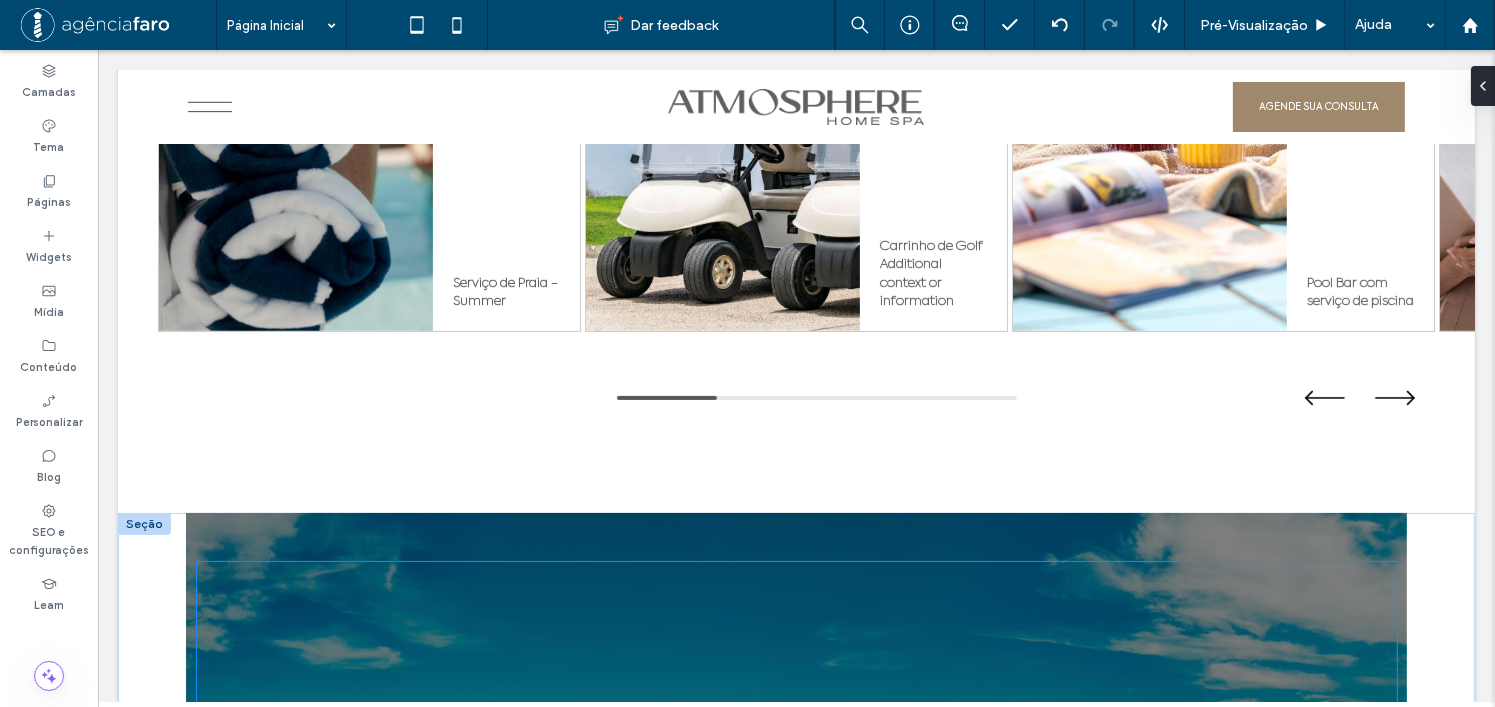 scroll, scrollTop: 7473, scrollLeft: 0, axis: vertical 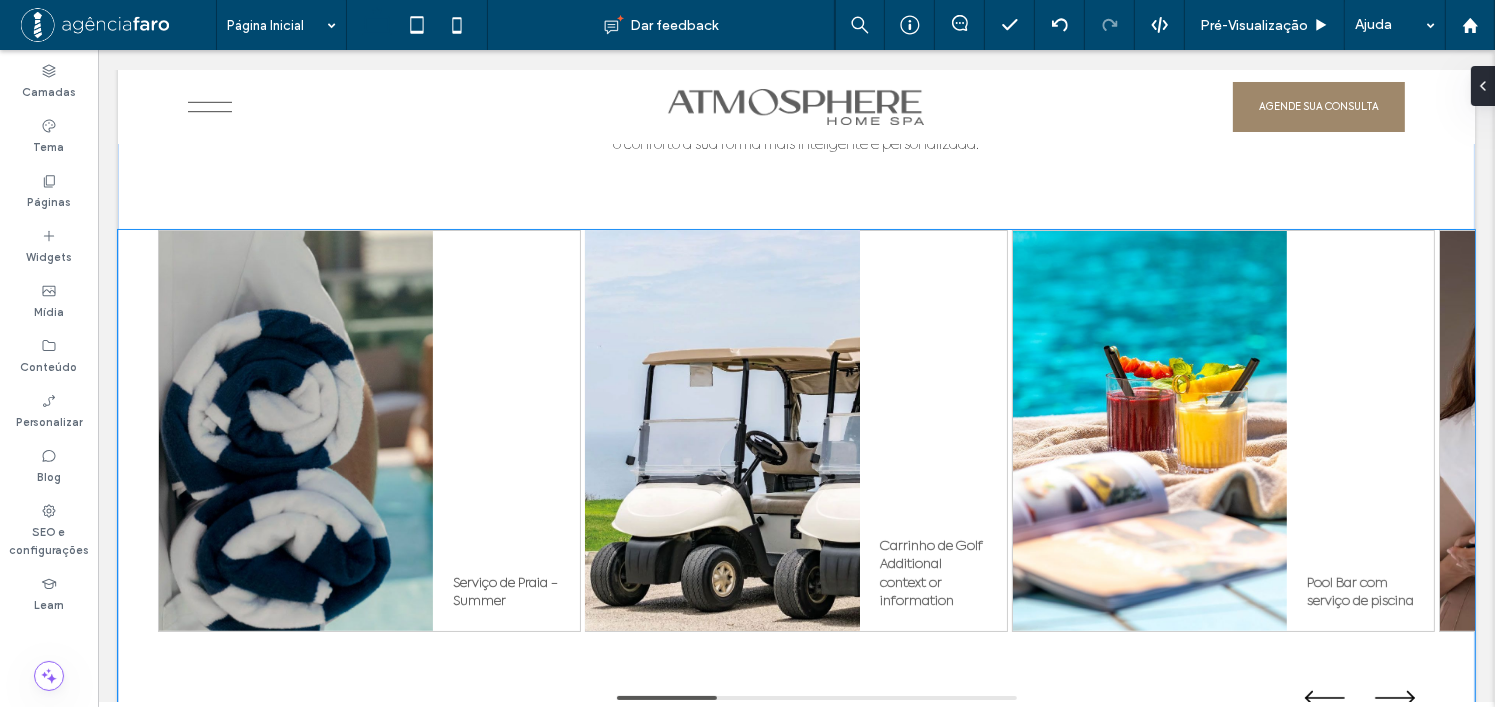 click at bounding box center [722, 431] 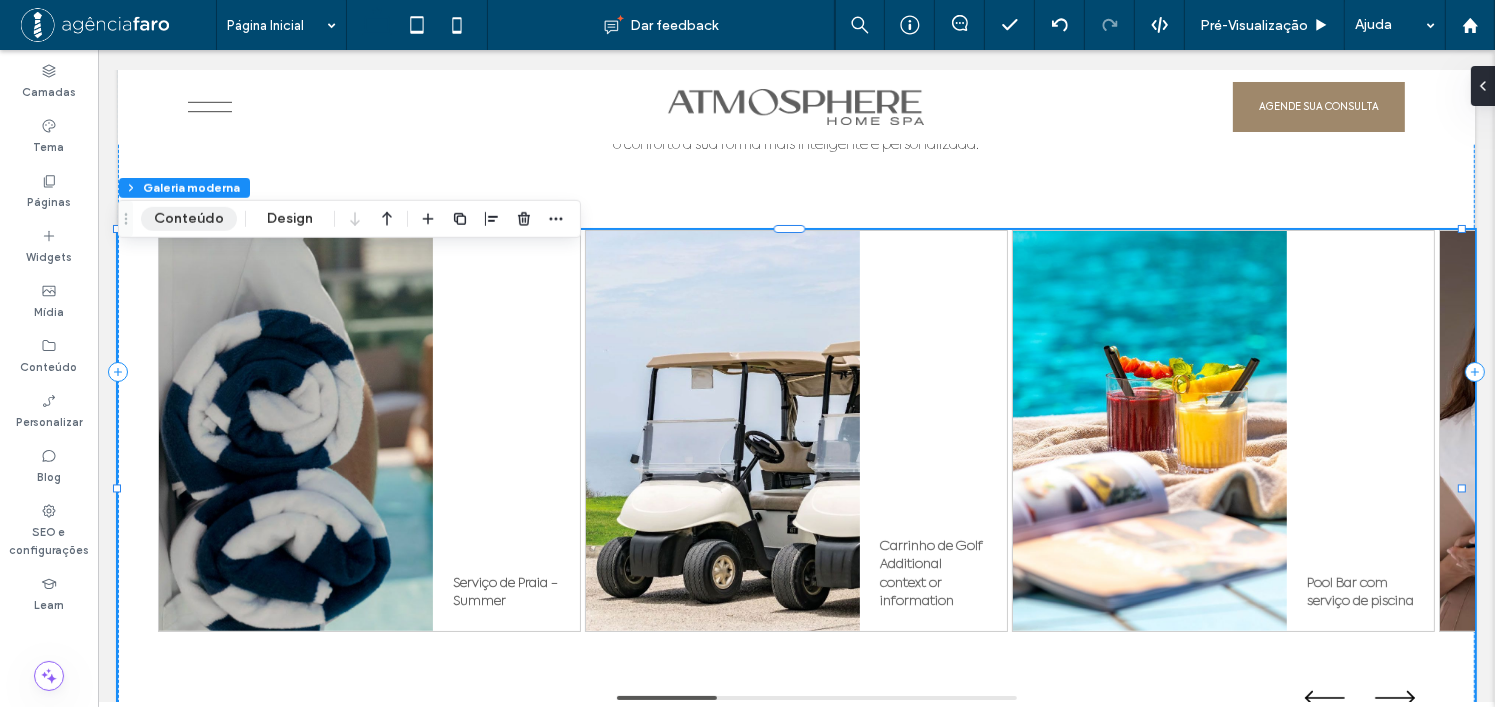 click on "Conteúdo" at bounding box center [189, 219] 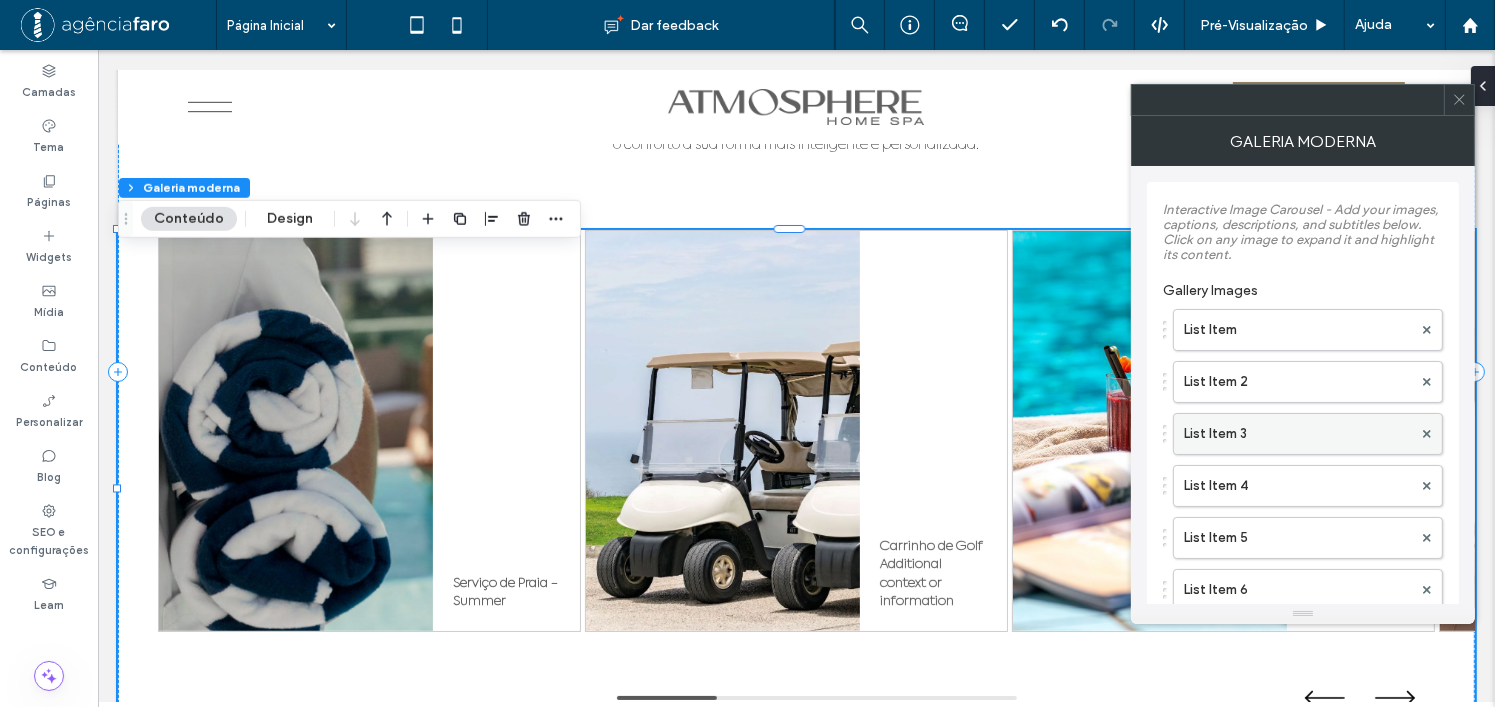 scroll, scrollTop: 72, scrollLeft: 0, axis: vertical 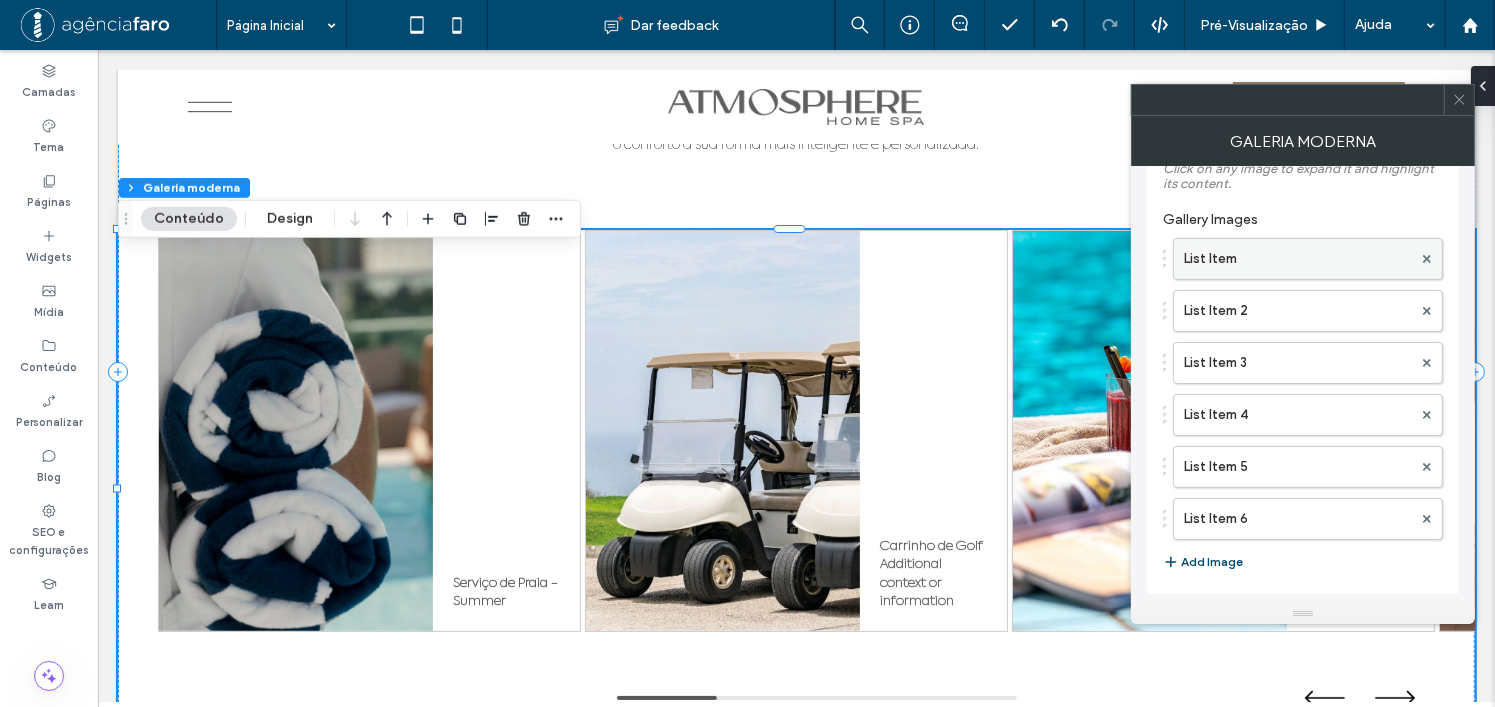 click on "List Item" at bounding box center [1298, 259] 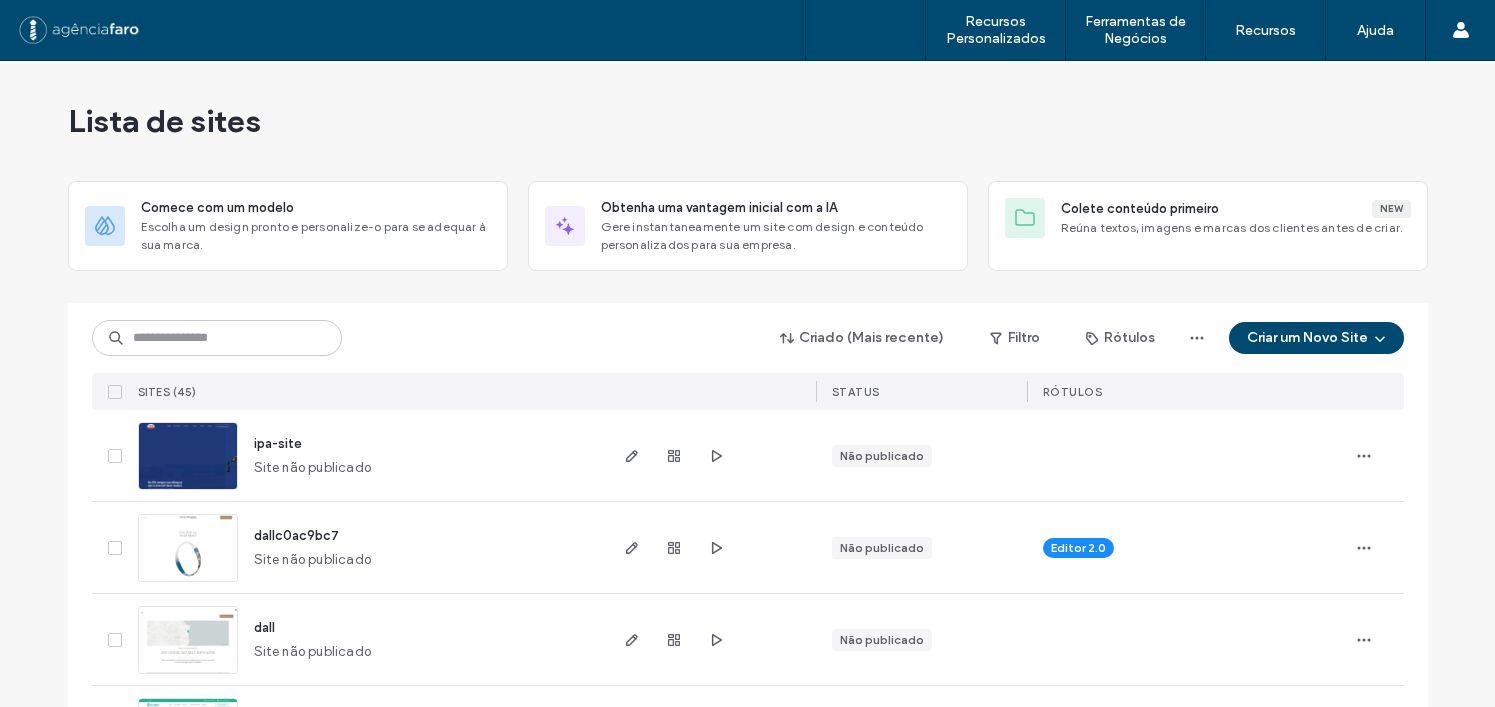 scroll, scrollTop: 0, scrollLeft: 0, axis: both 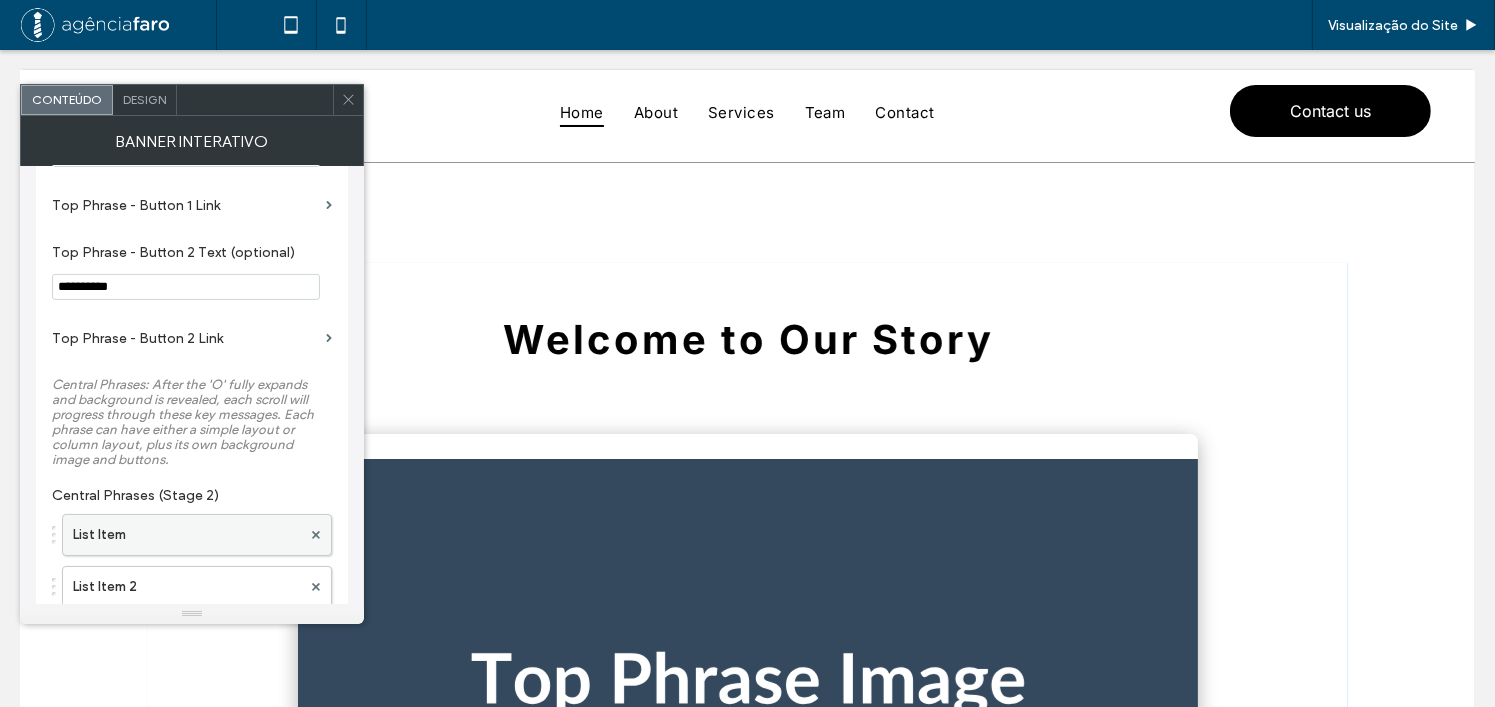 click on "List Item" at bounding box center (187, 535) 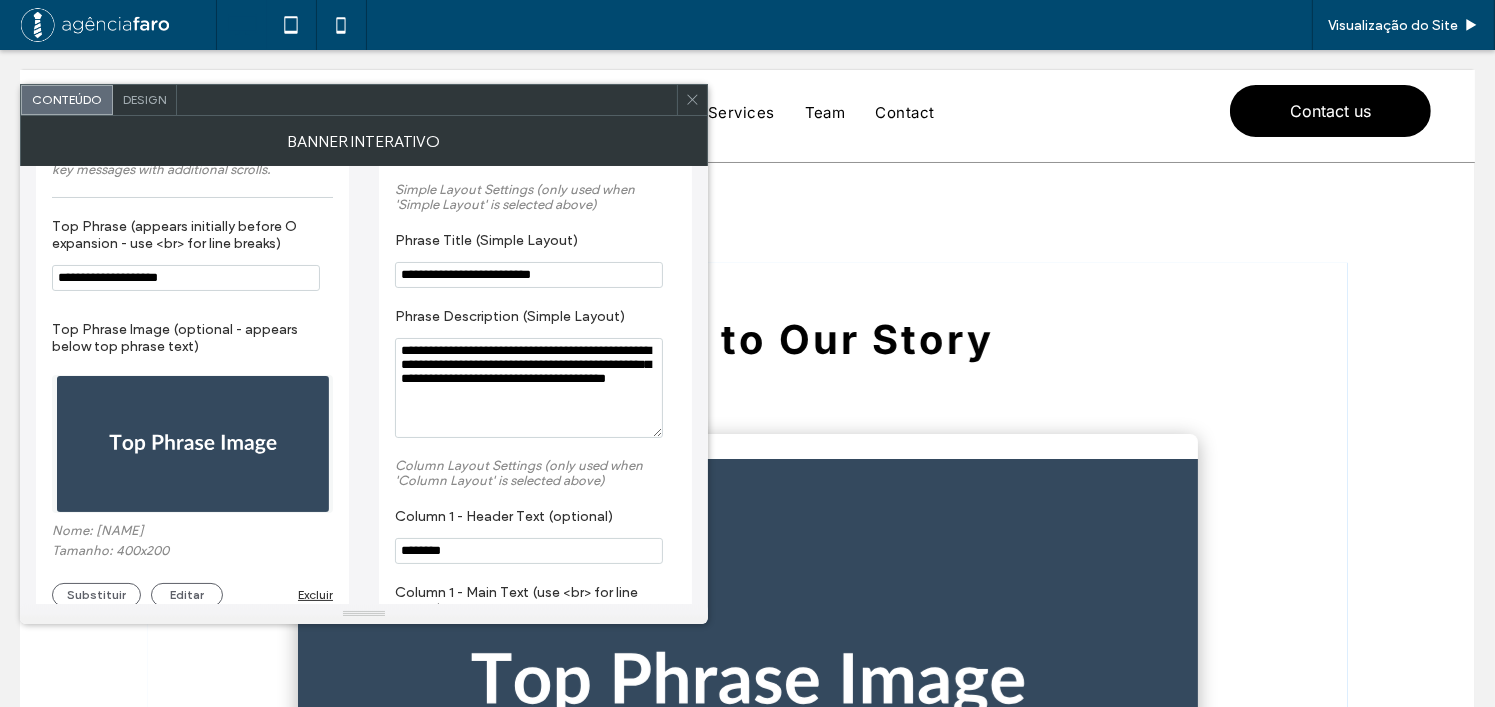 scroll, scrollTop: 0, scrollLeft: 0, axis: both 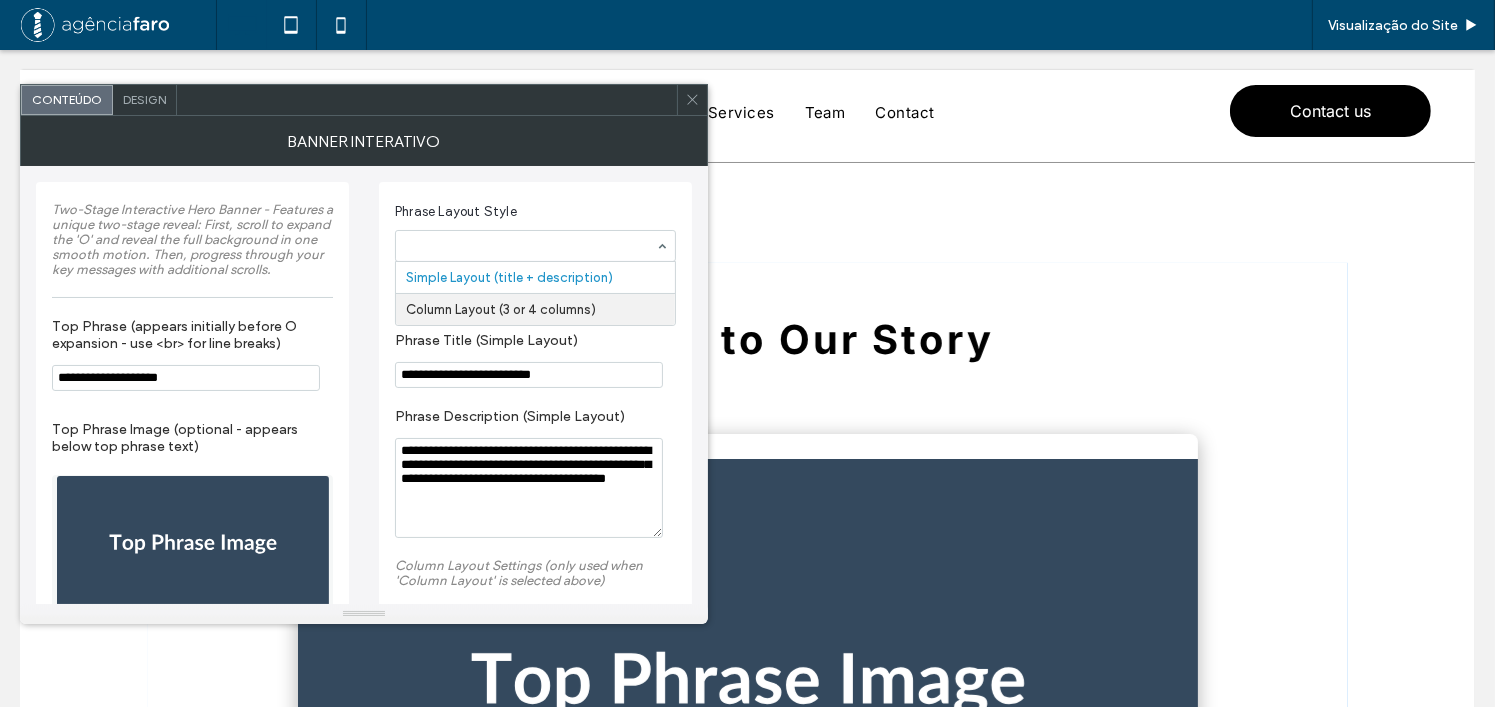 click on "Phrase Title (Simple Layout)" at bounding box center [531, 343] 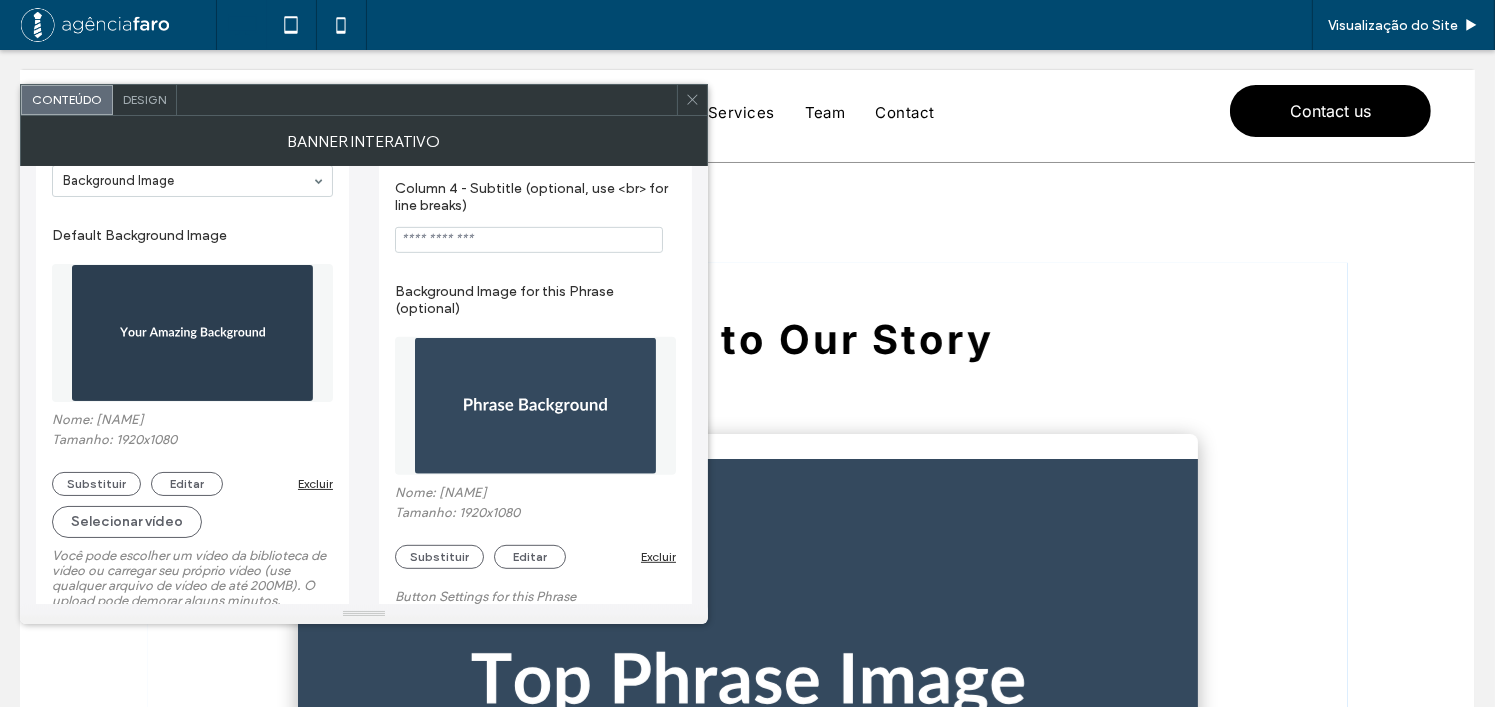 scroll, scrollTop: 1759, scrollLeft: 0, axis: vertical 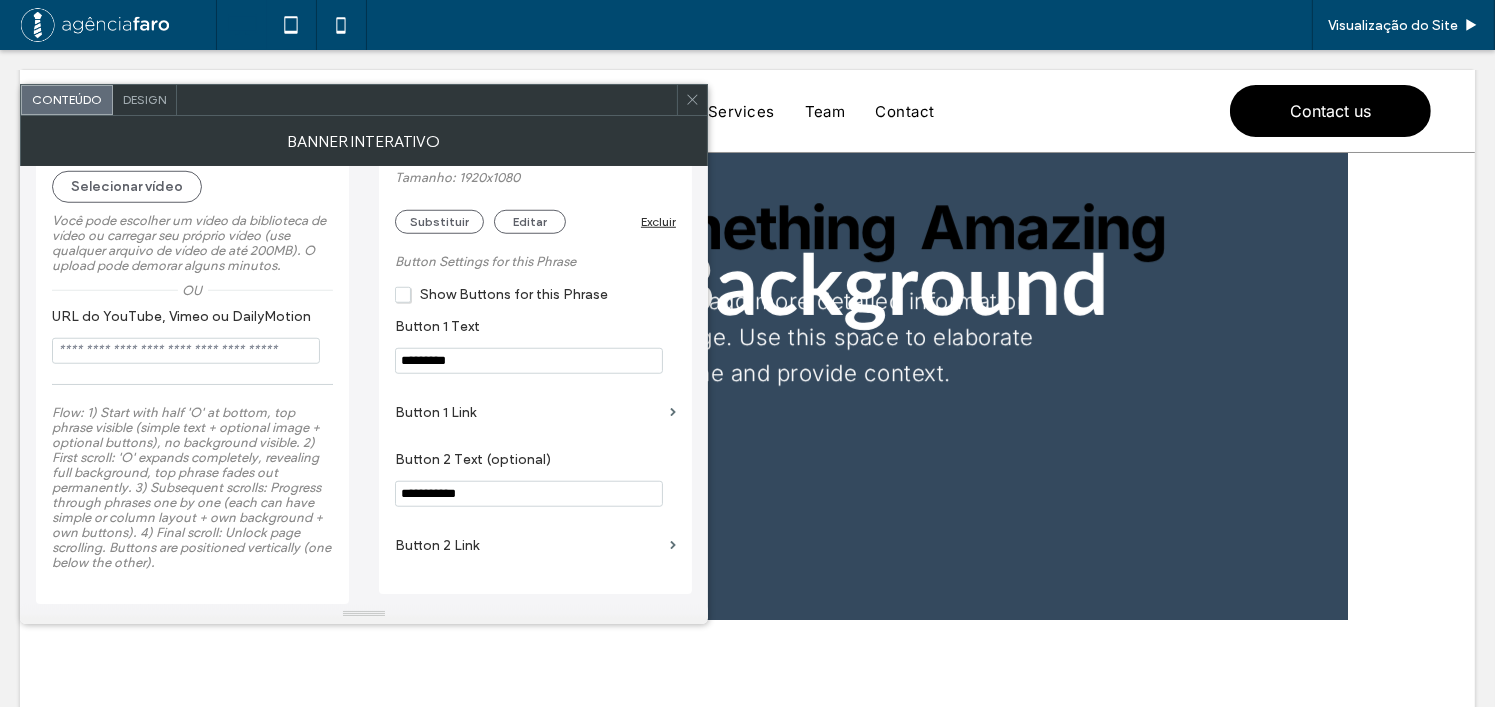 click on "Show Buttons for this Phrase" at bounding box center (535, 293) 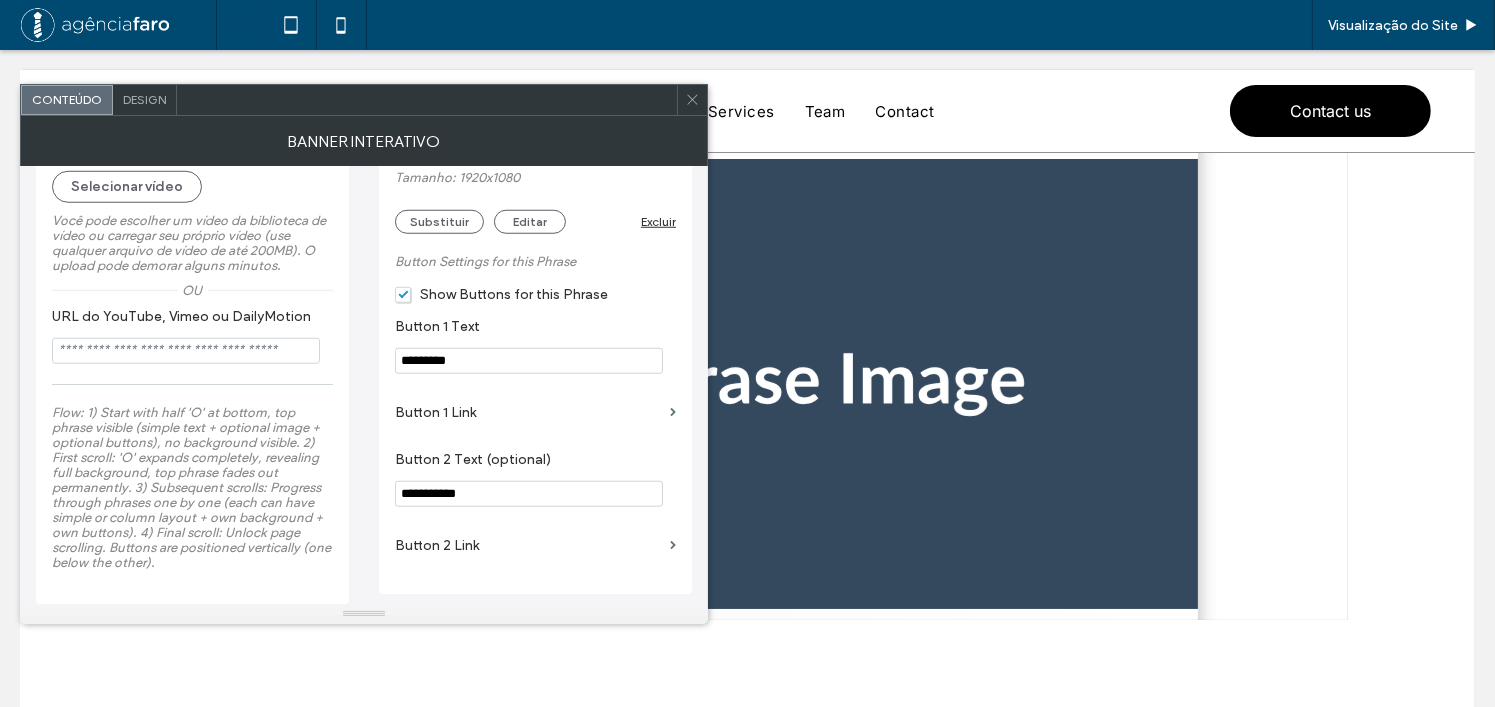 click on "Show Buttons for this Phrase" at bounding box center (501, 294) 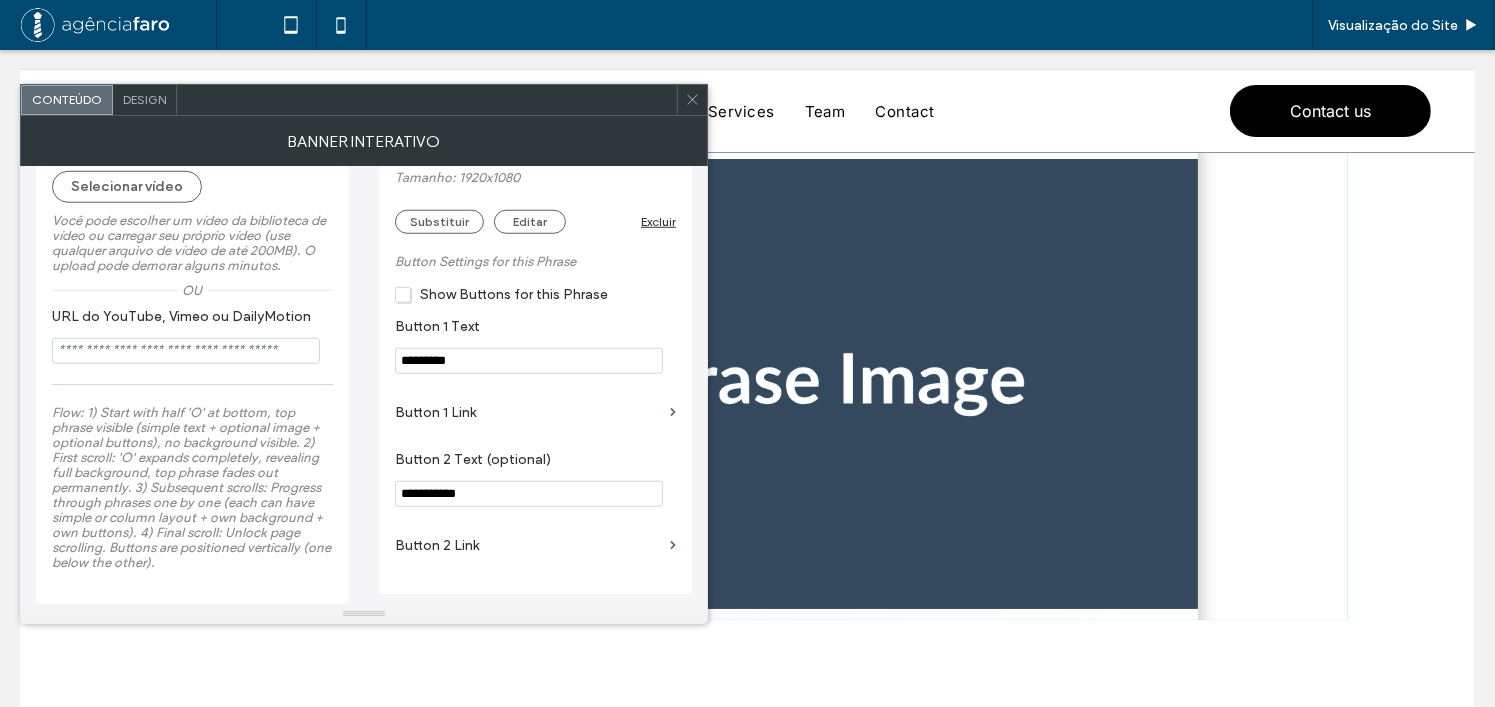 click at bounding box center (692, 100) 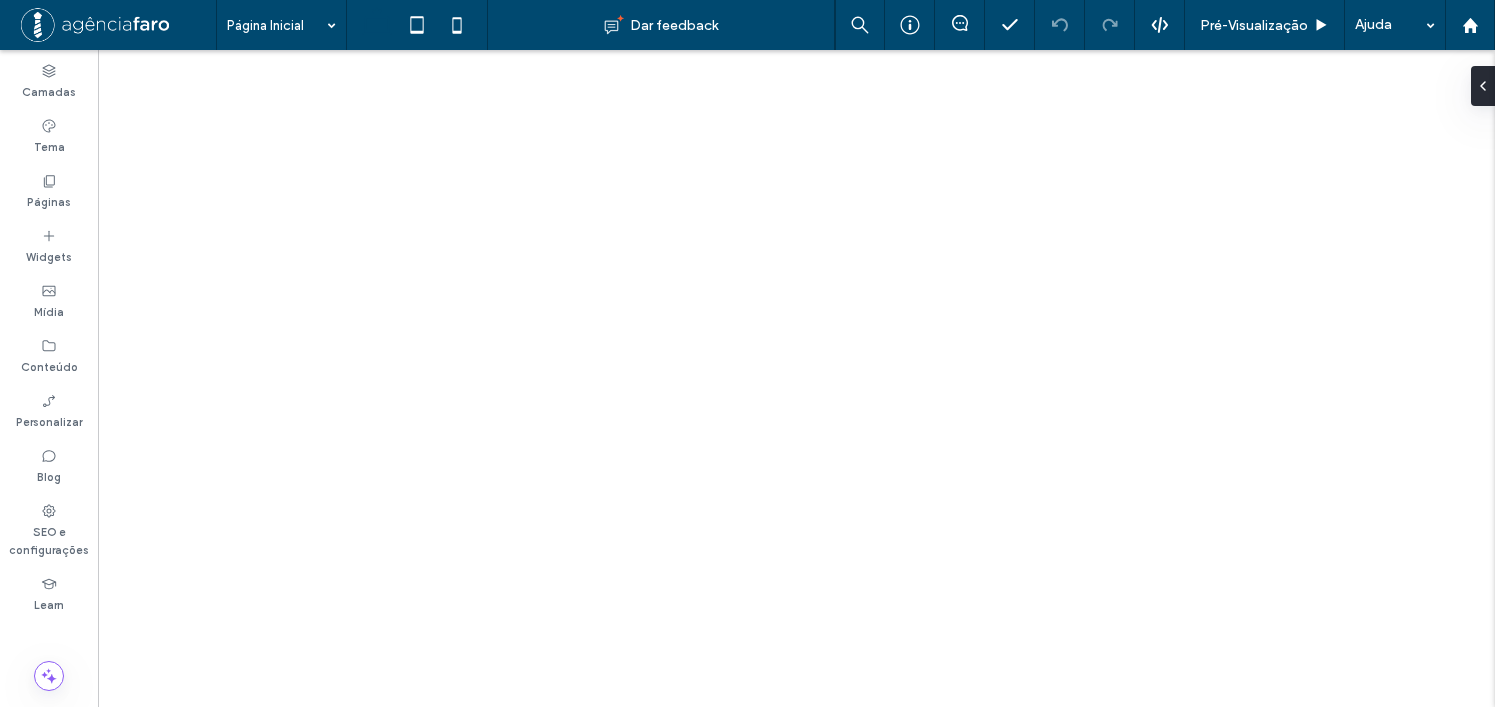 scroll, scrollTop: 0, scrollLeft: 0, axis: both 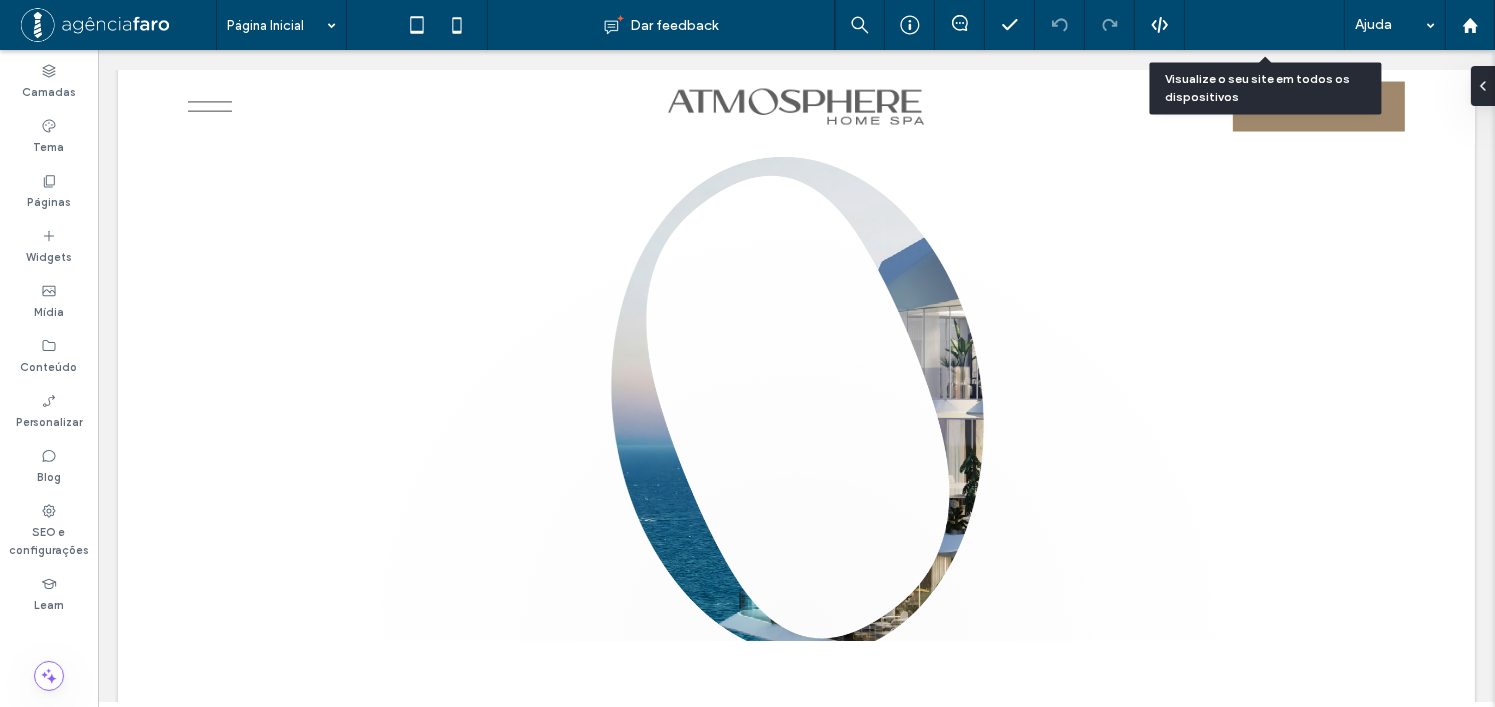 click on "Pré-Visualizaçāo" at bounding box center (1254, 25) 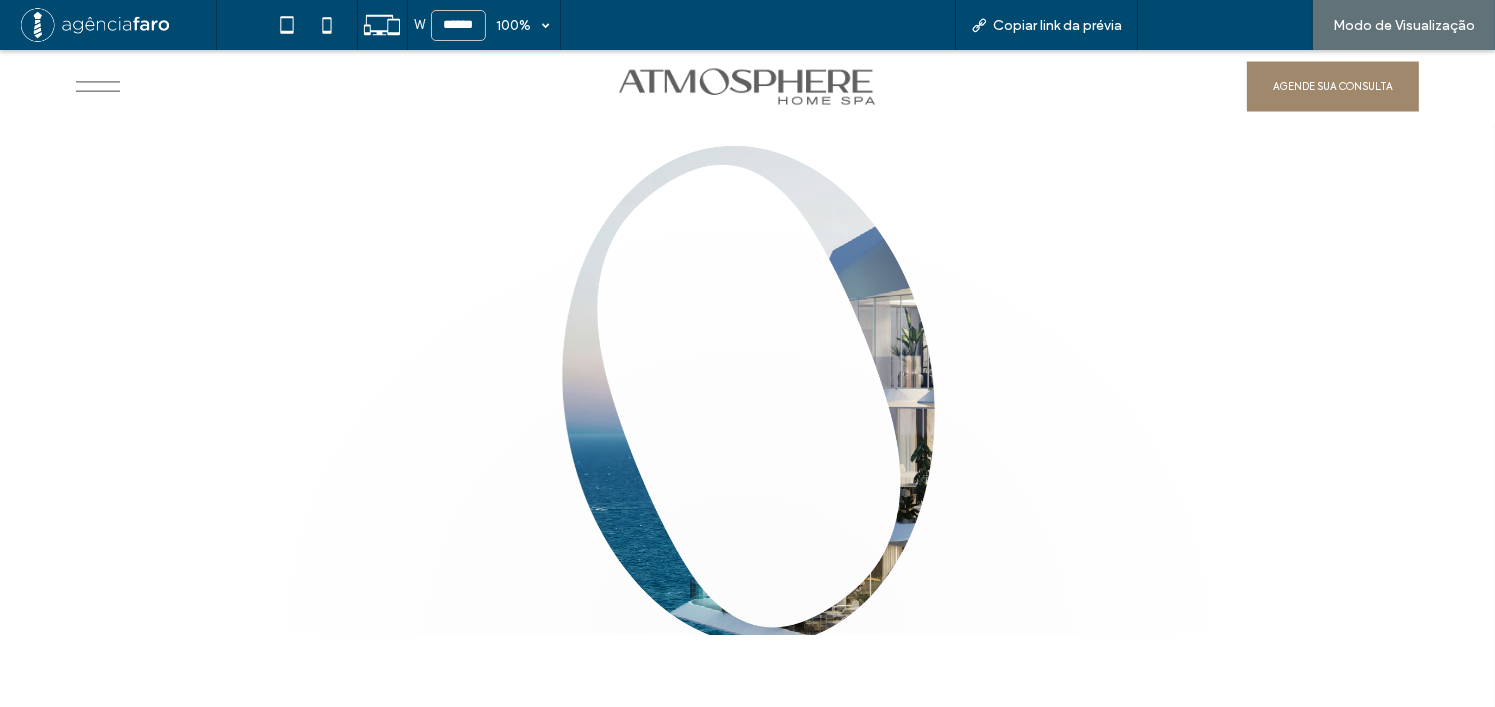 scroll, scrollTop: 10970, scrollLeft: 0, axis: vertical 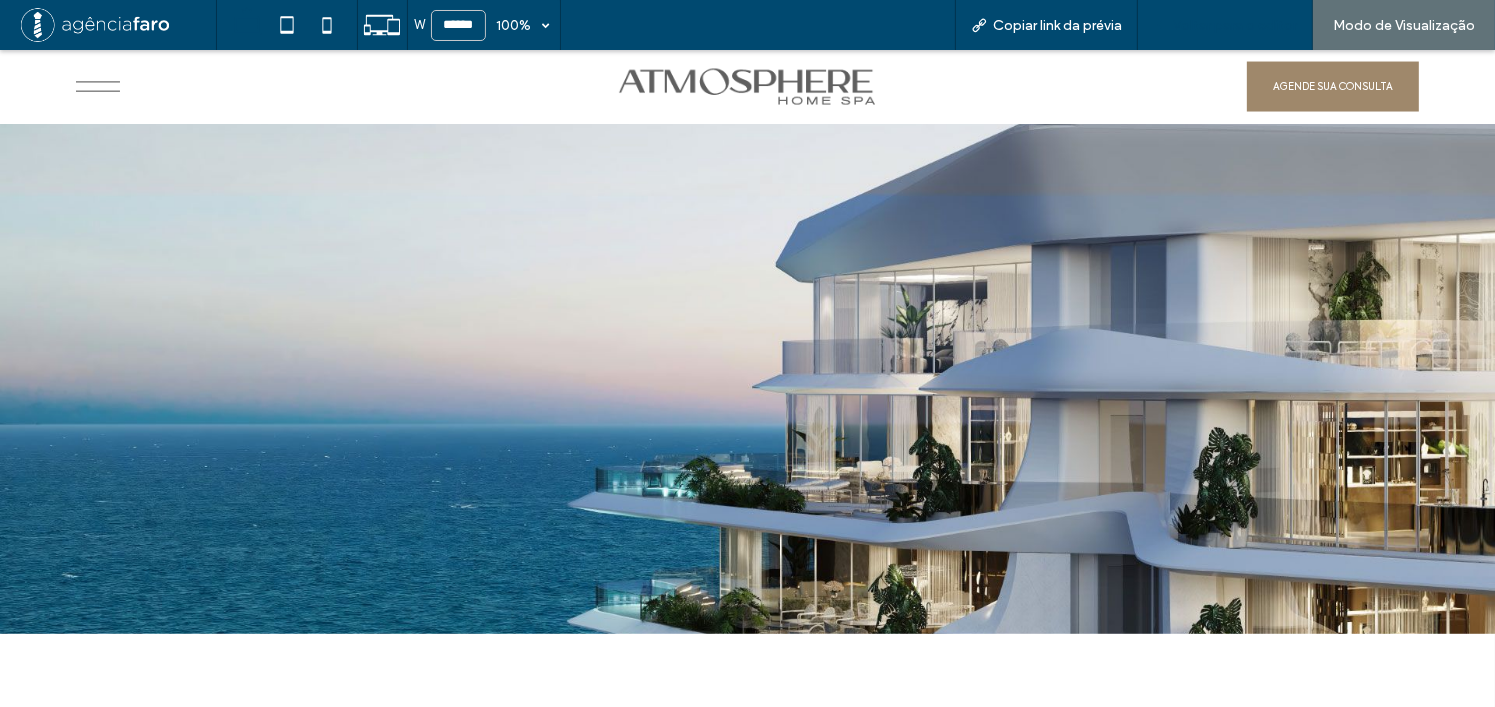 click on "Voltar para o editor" at bounding box center (1235, 25) 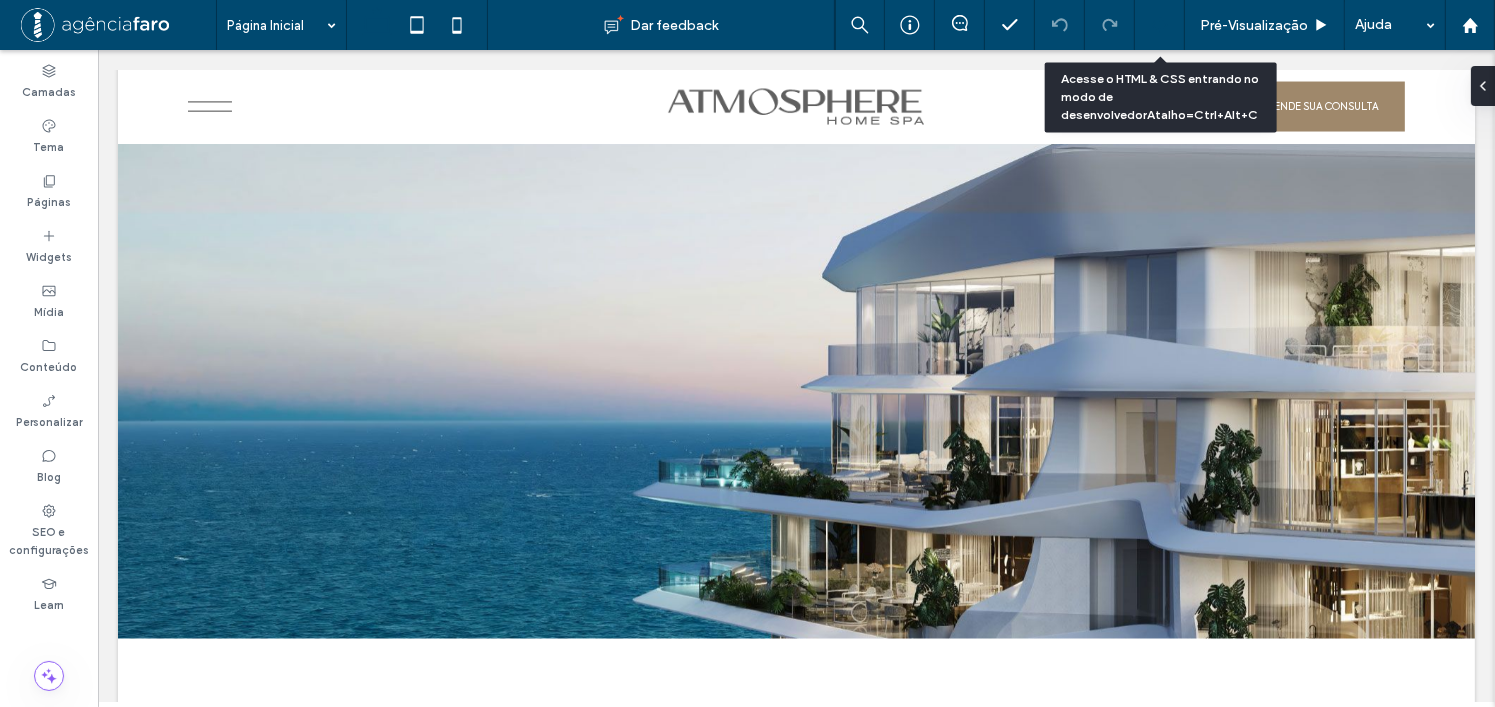 scroll, scrollTop: 10984, scrollLeft: 0, axis: vertical 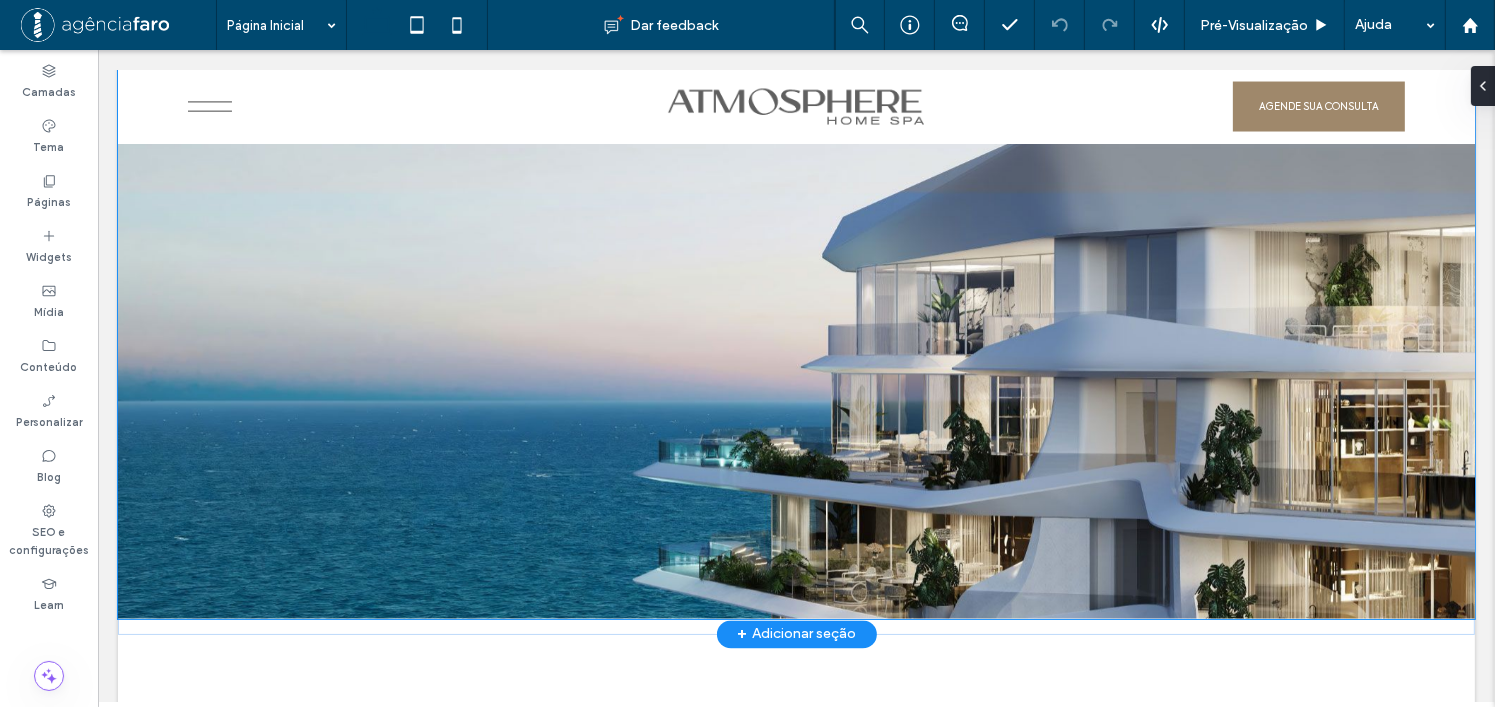 click at bounding box center [795, 293] 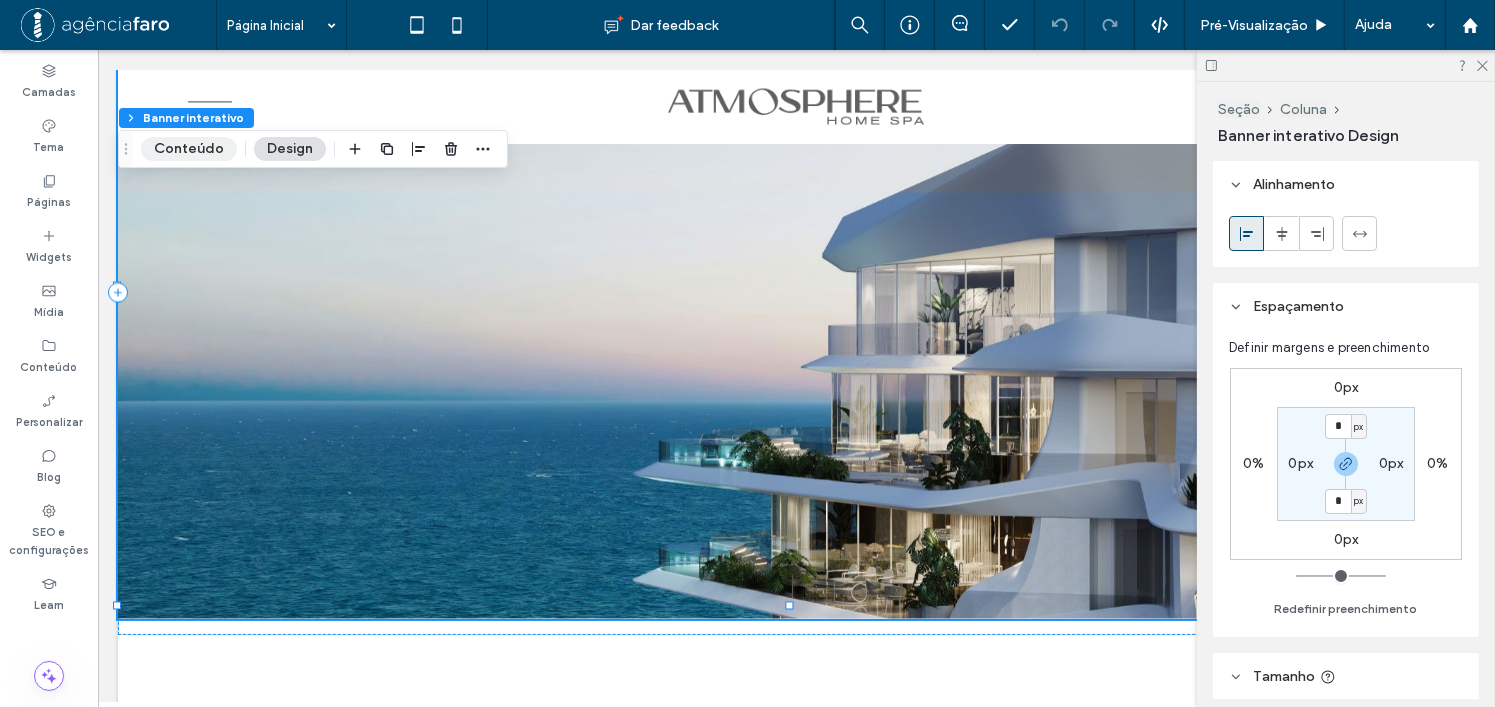 click on "Conteúdo" at bounding box center (189, 149) 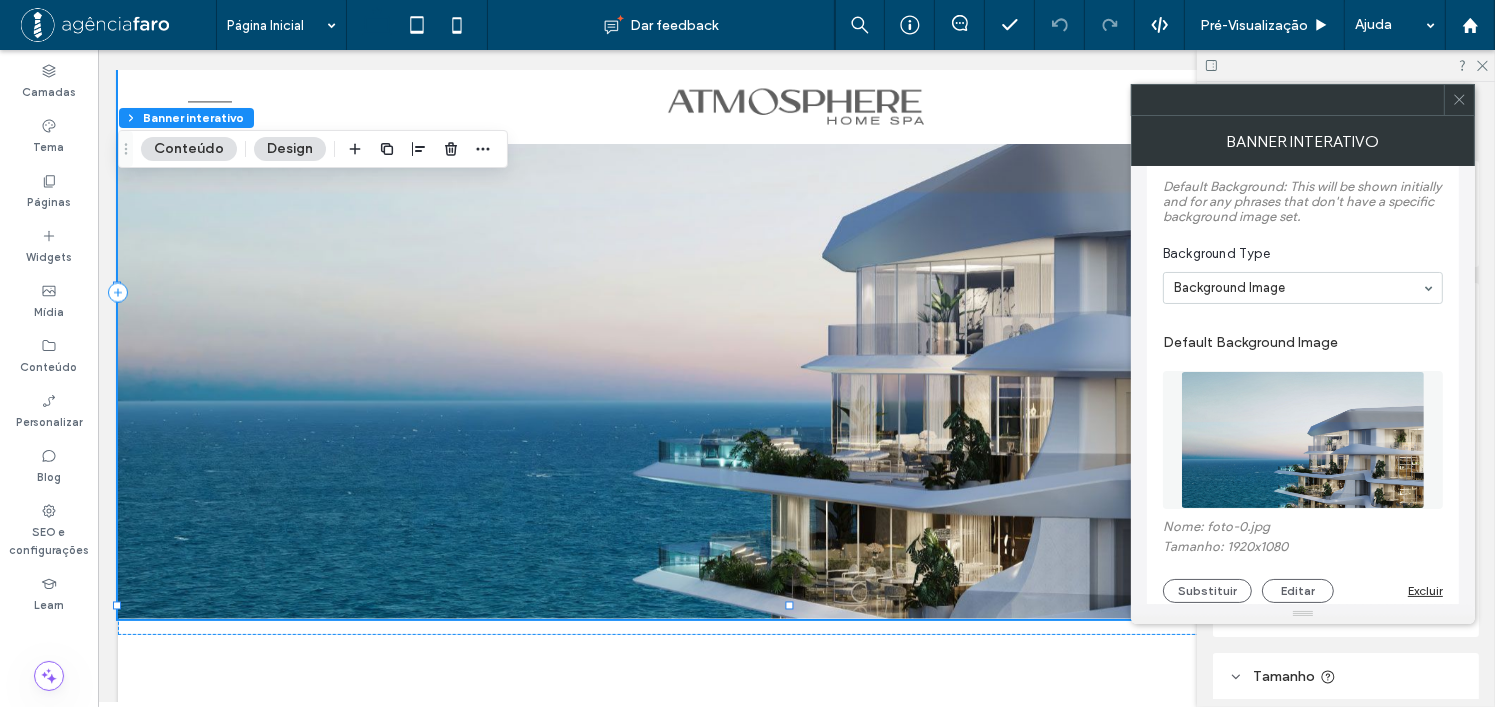 scroll, scrollTop: 900, scrollLeft: 0, axis: vertical 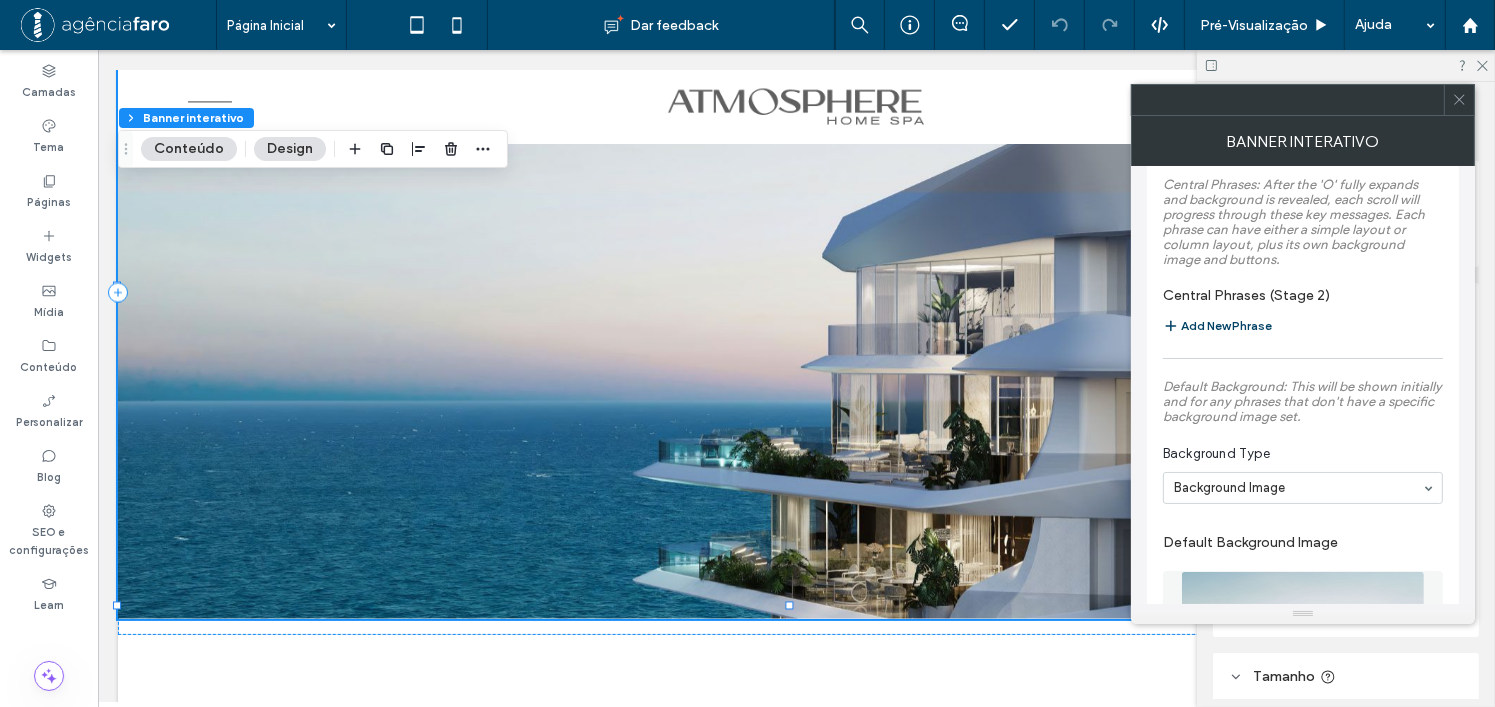click on "Add New Phrase" at bounding box center (1217, 326) 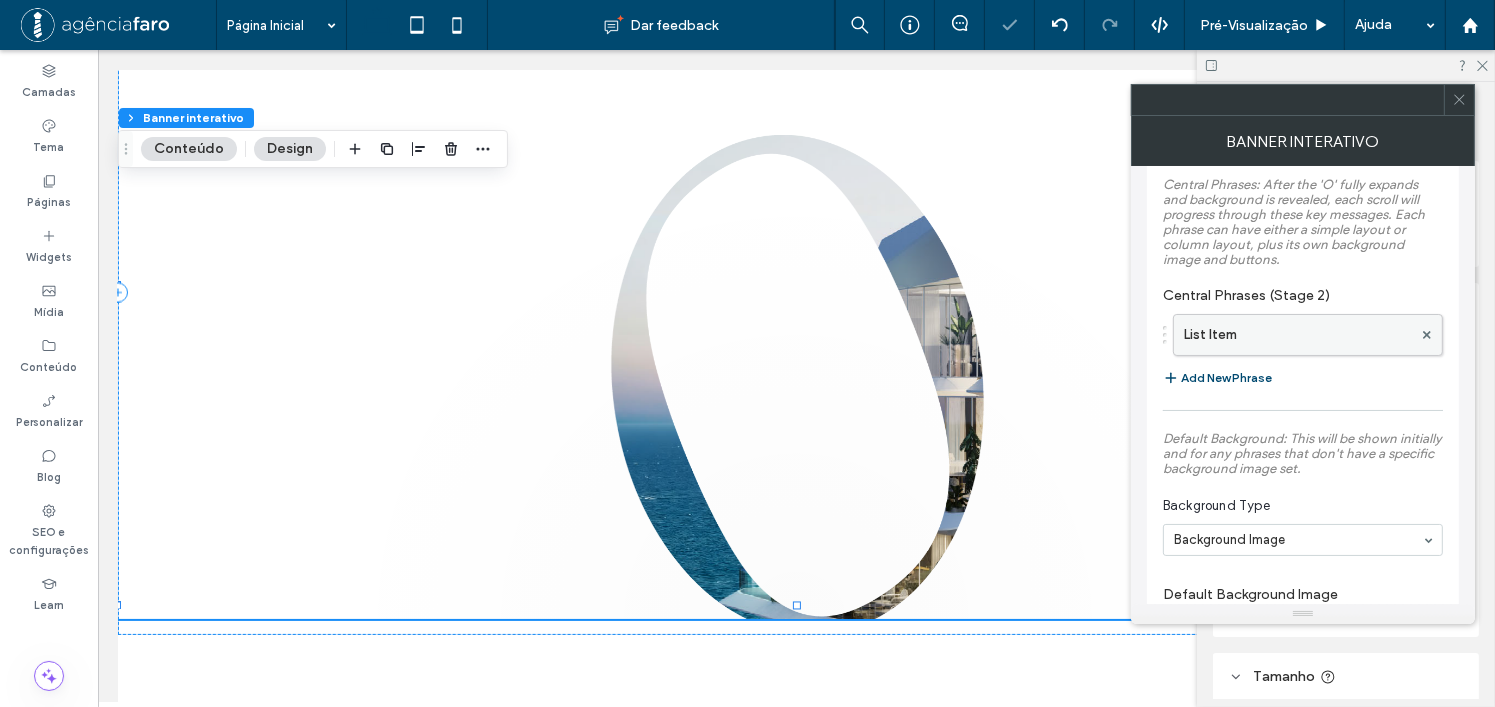 click on "List Item" at bounding box center [1298, 335] 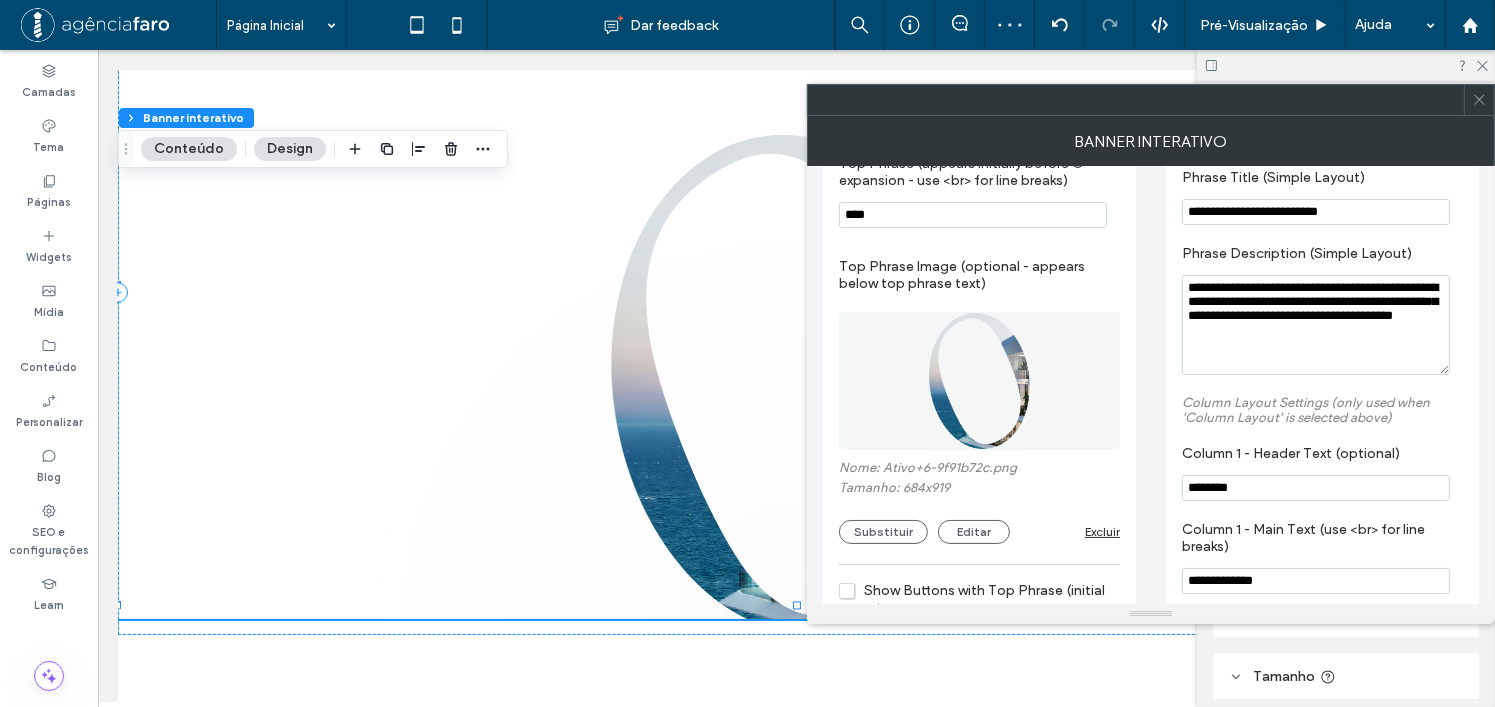 scroll, scrollTop: 0, scrollLeft: 0, axis: both 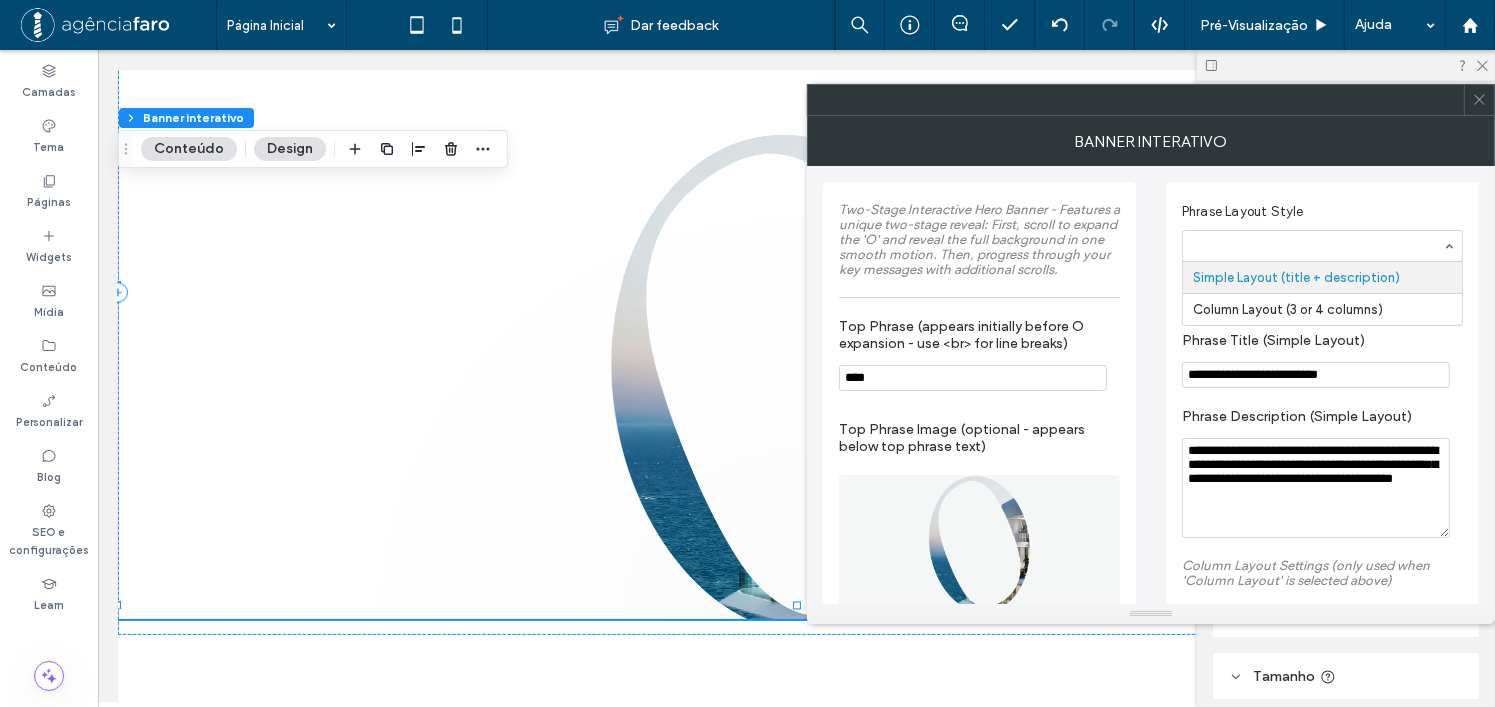 click on "Phrase Layout Style" at bounding box center [1318, 212] 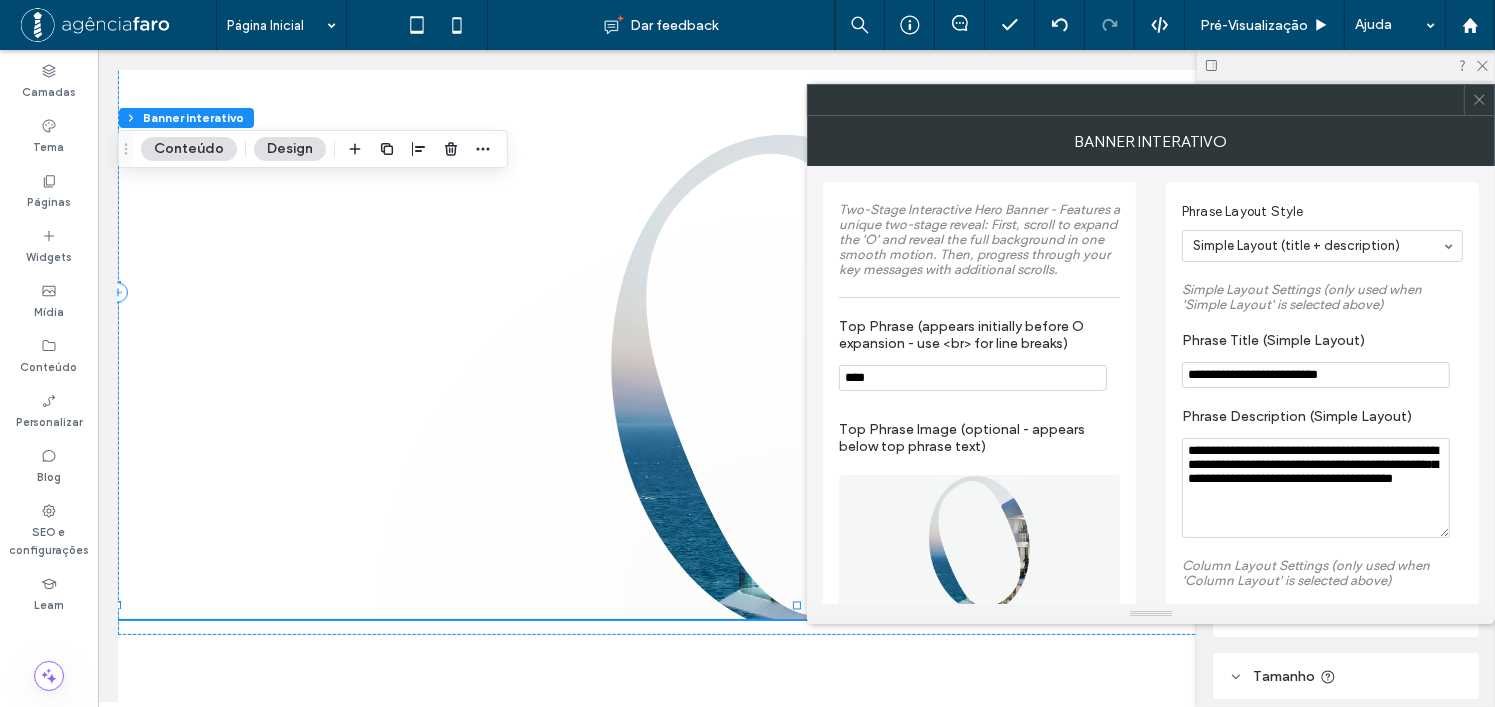 click on "**********" at bounding box center [1316, 375] 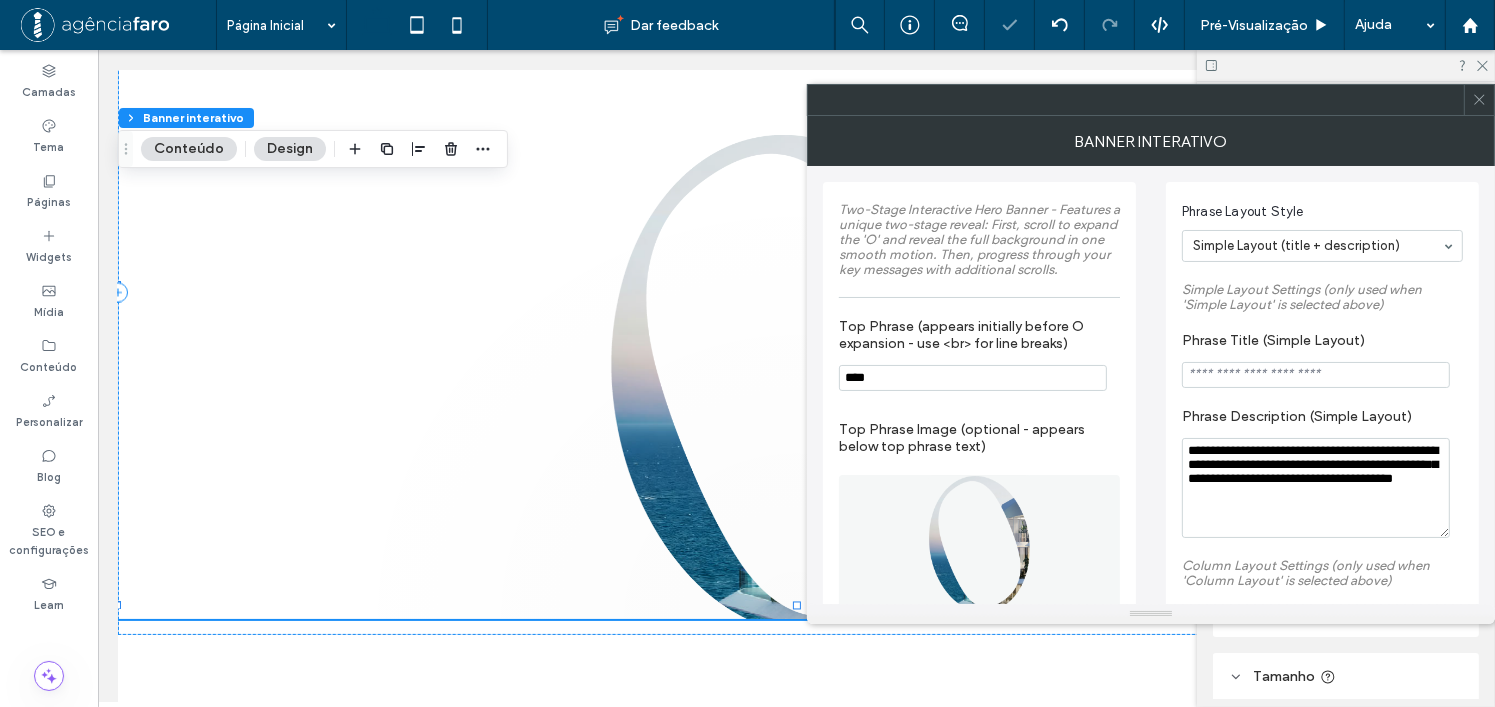 type 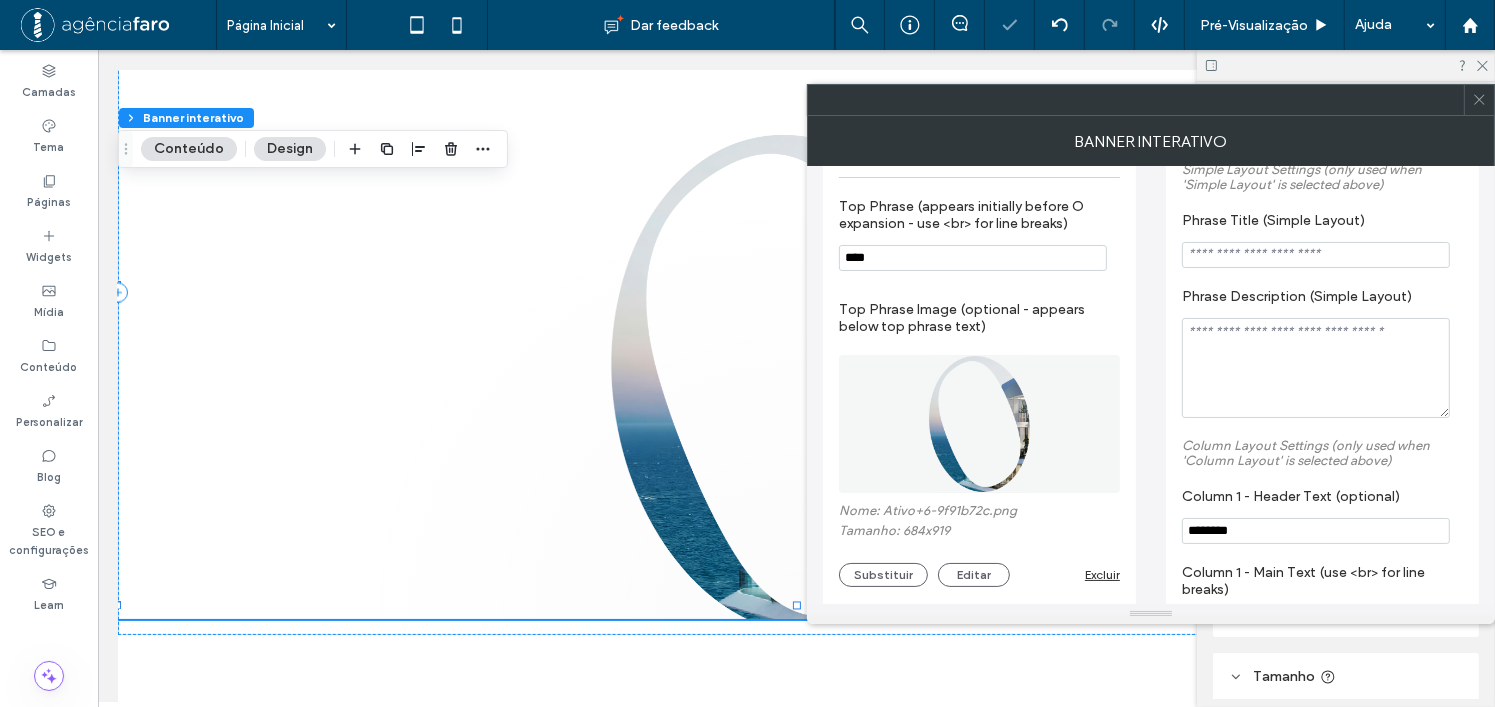 scroll, scrollTop: 200, scrollLeft: 0, axis: vertical 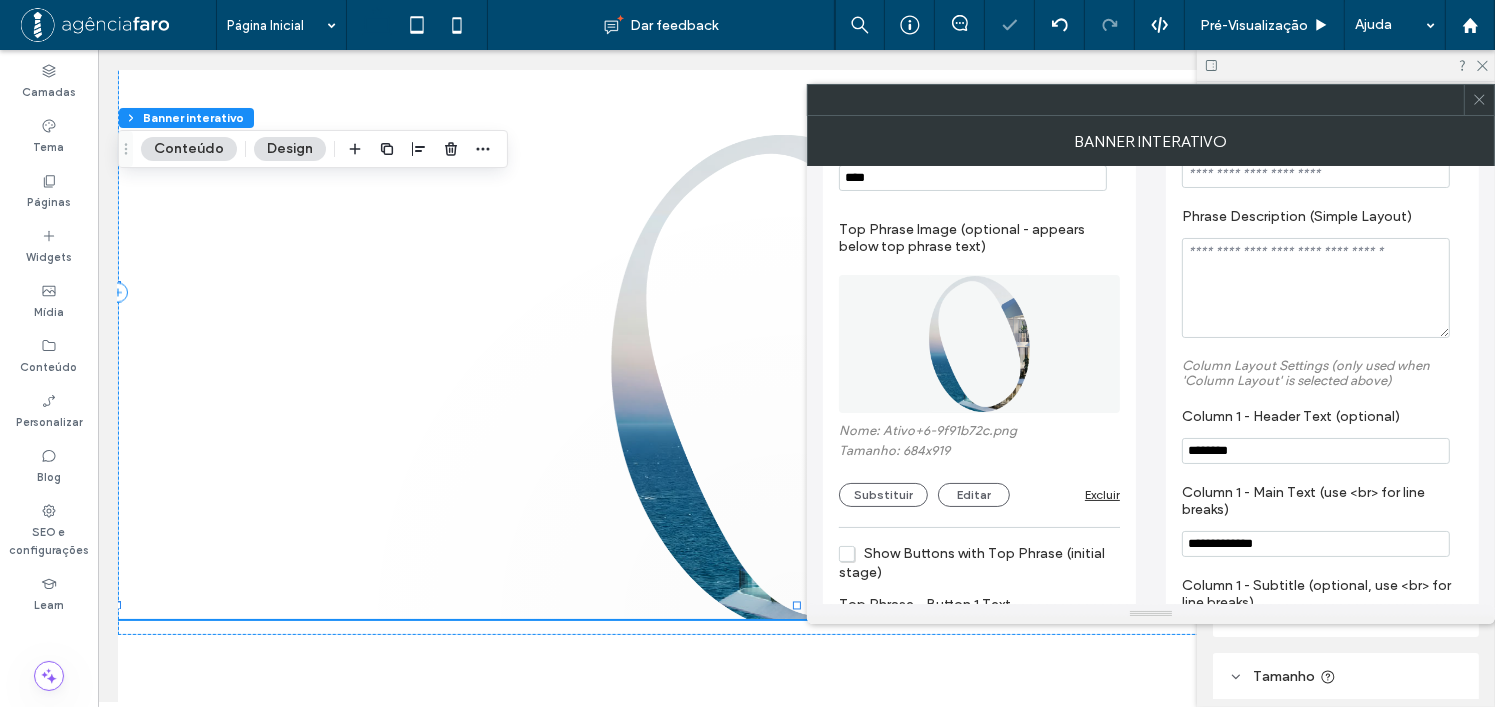 type 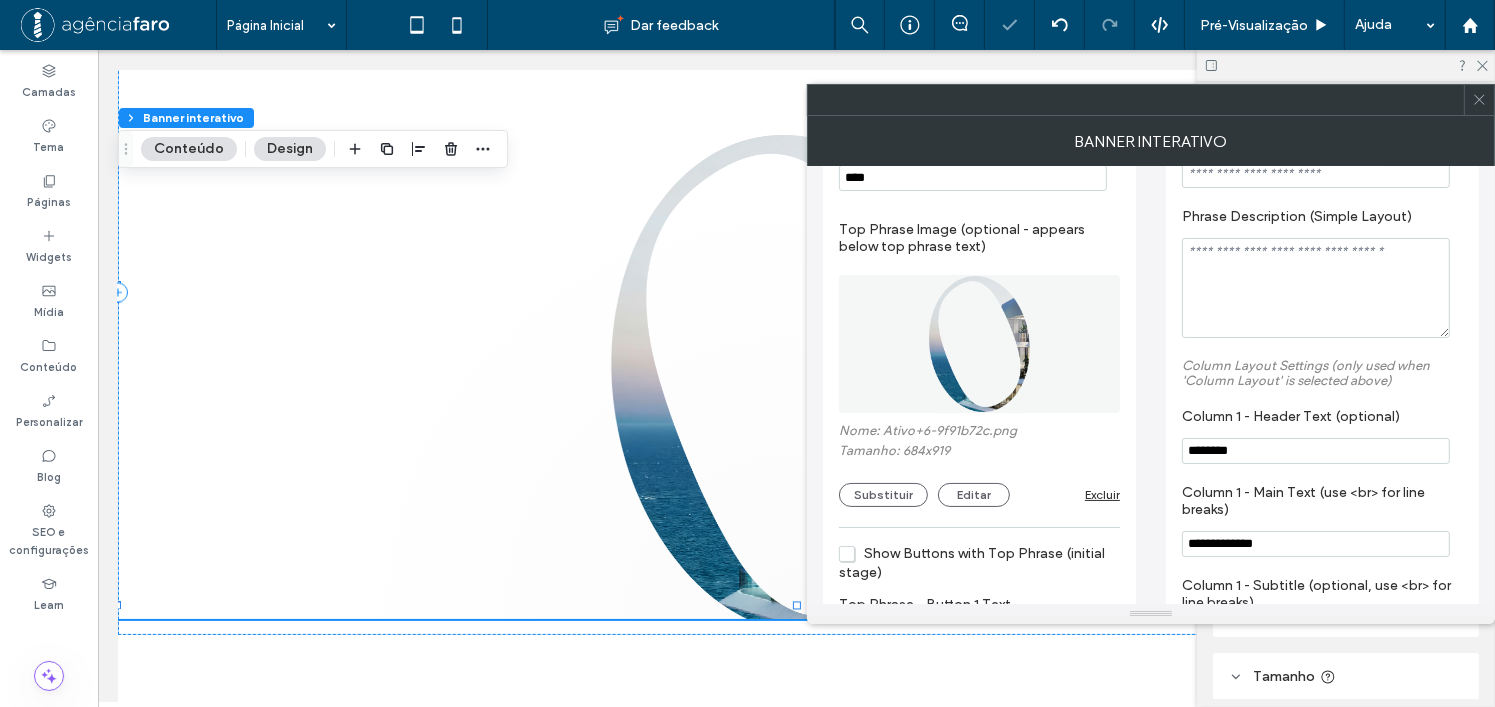 click on "Column 1 - Header Text (optional) ********" at bounding box center [1322, 436] 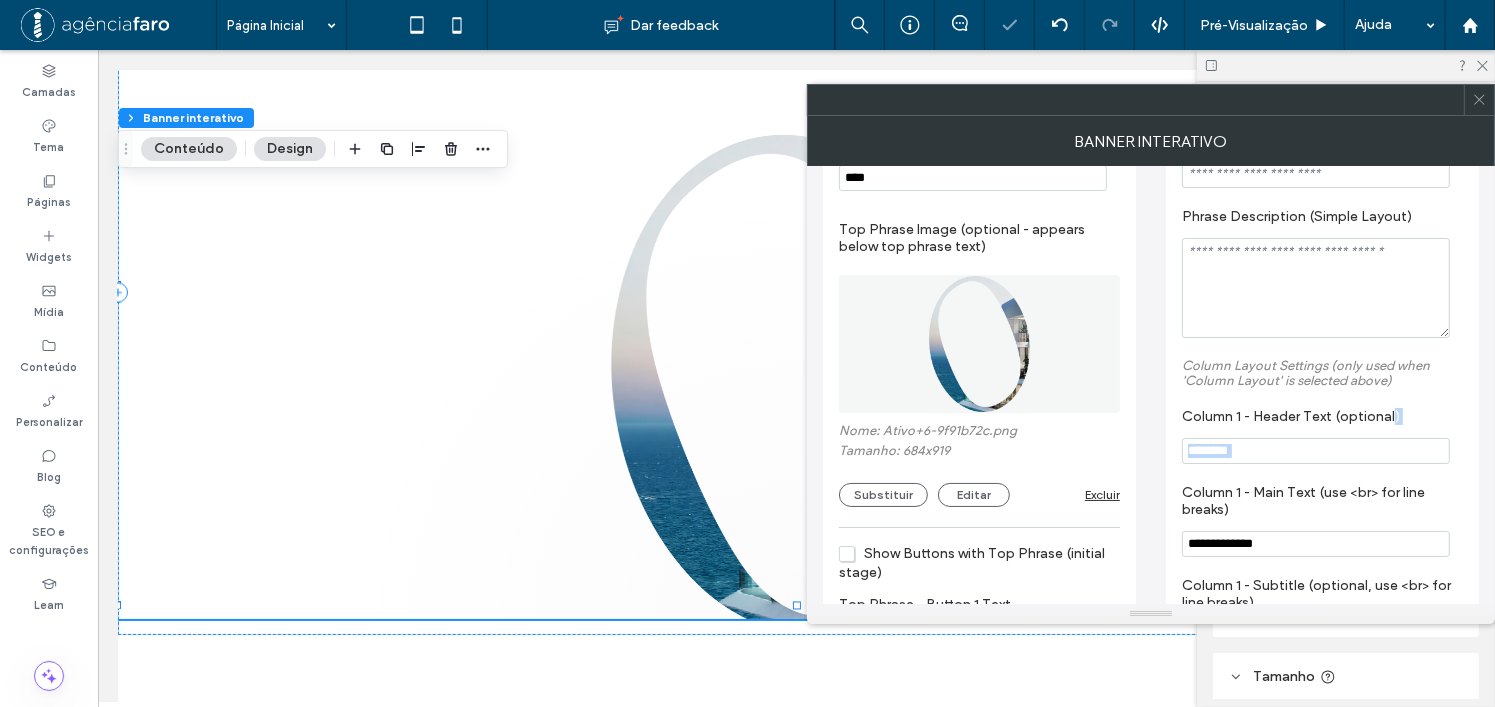 click on "Column 1 - Header Text (optional) ********" at bounding box center [1322, 436] 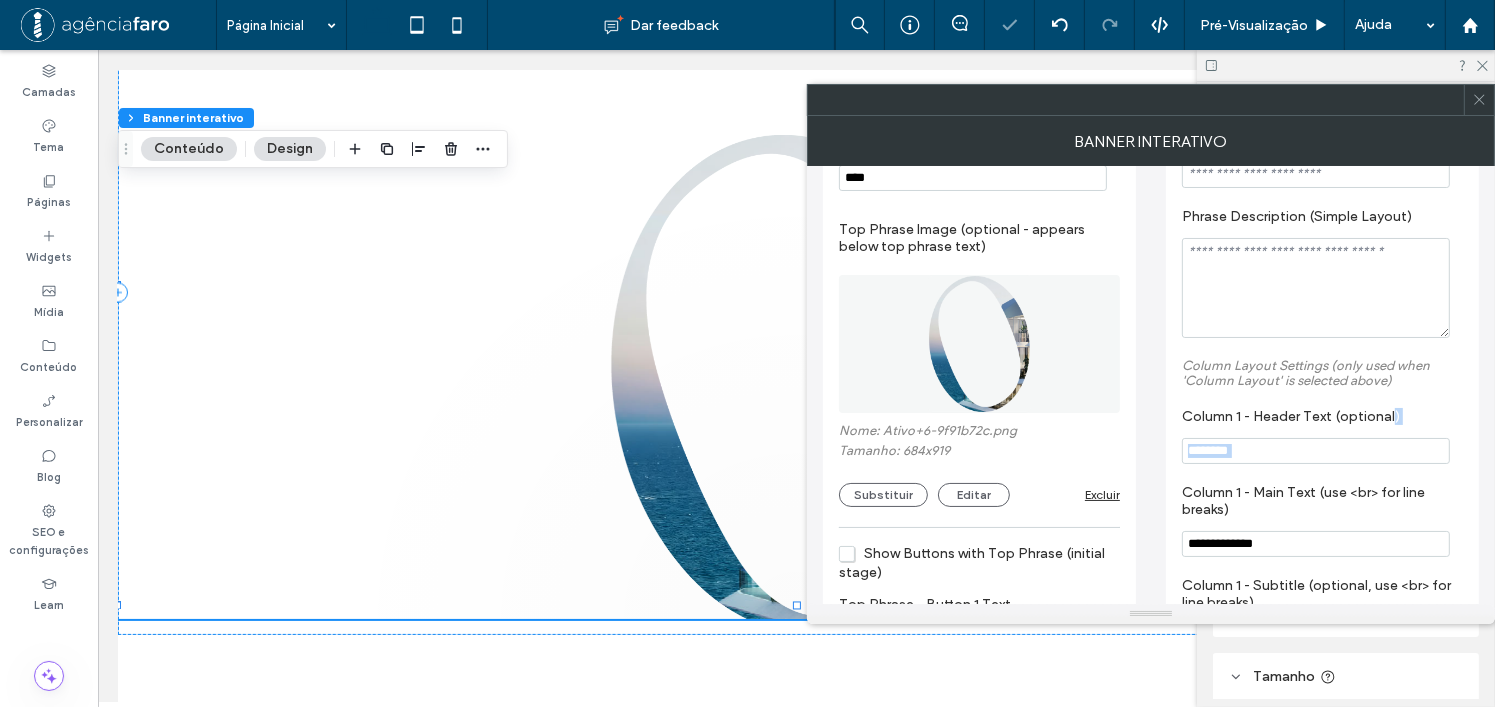 click on "********" at bounding box center (1316, 451) 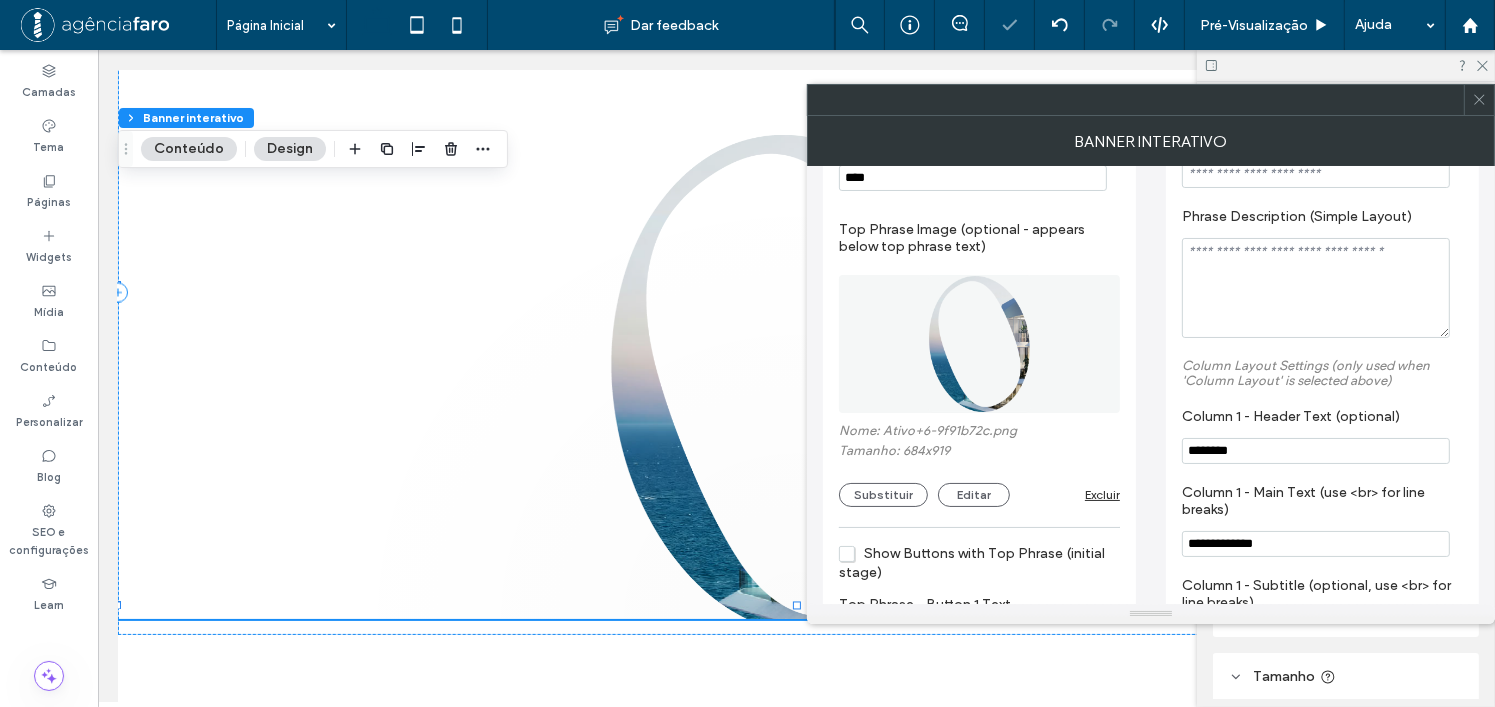 click on "********" at bounding box center [1316, 451] 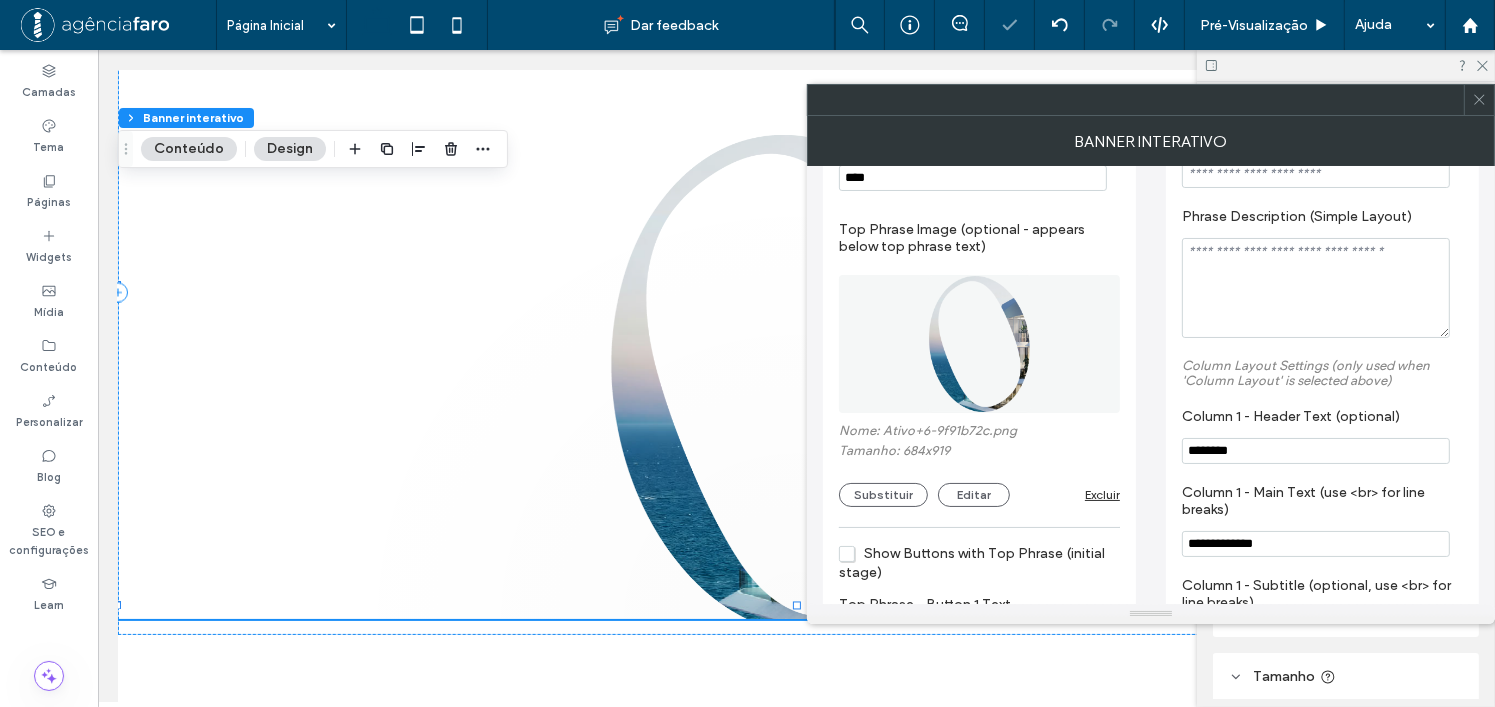 click on "********" at bounding box center (1316, 451) 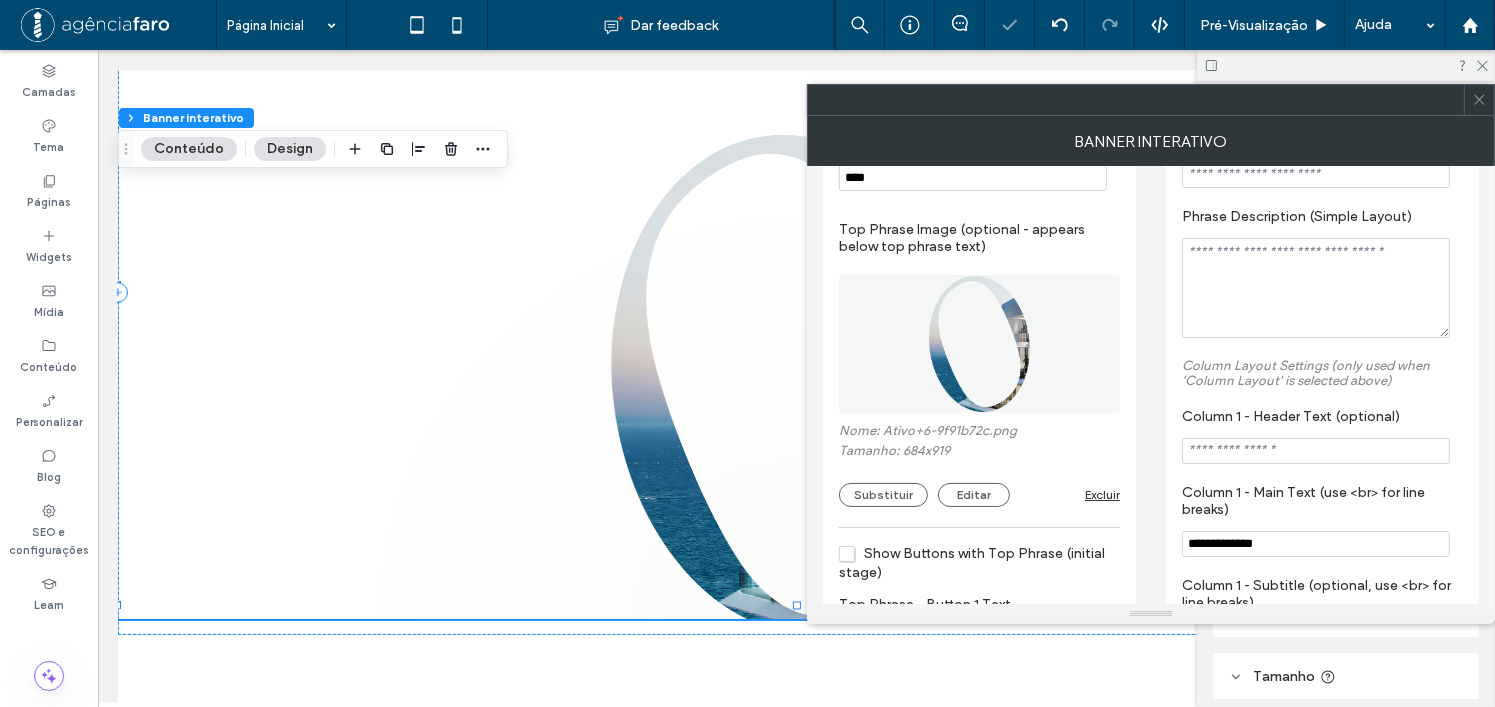 type 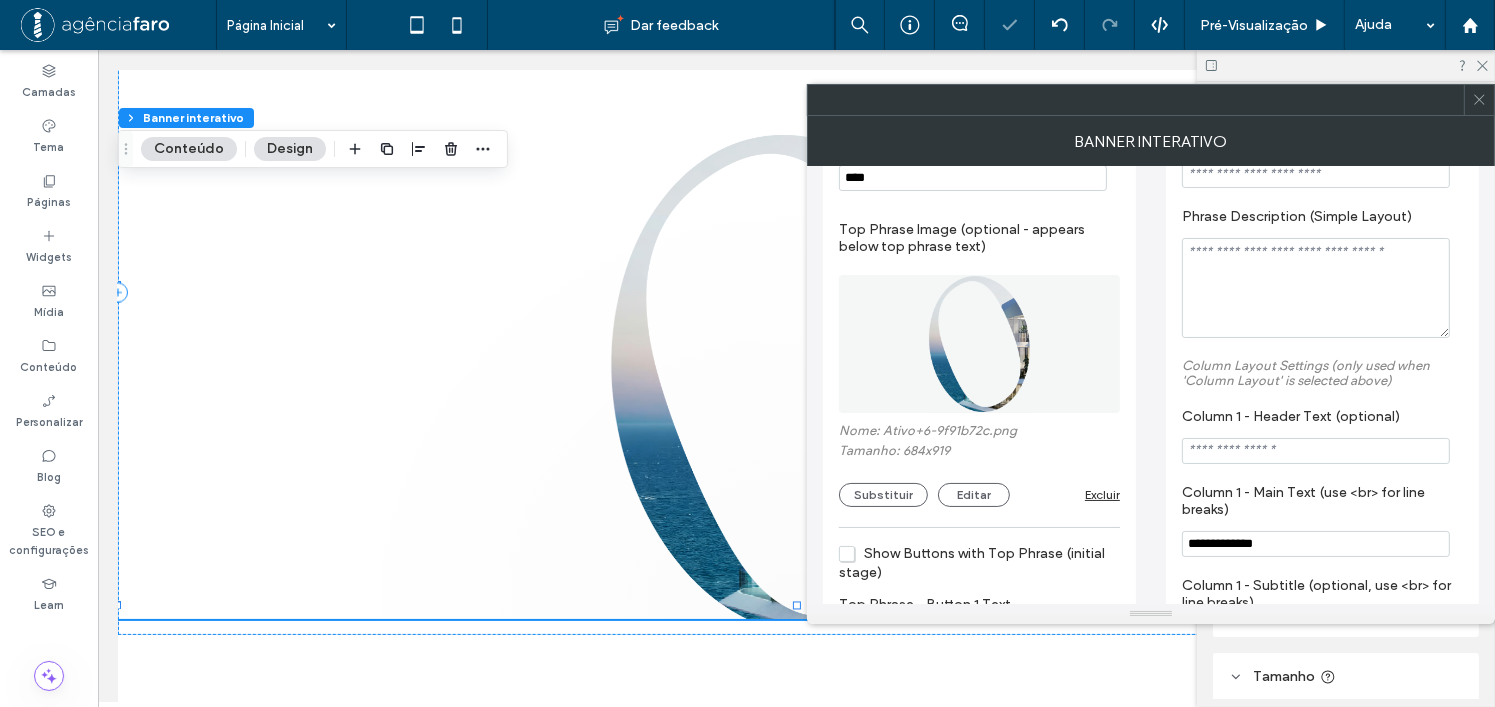 click on "**********" at bounding box center [1316, 544] 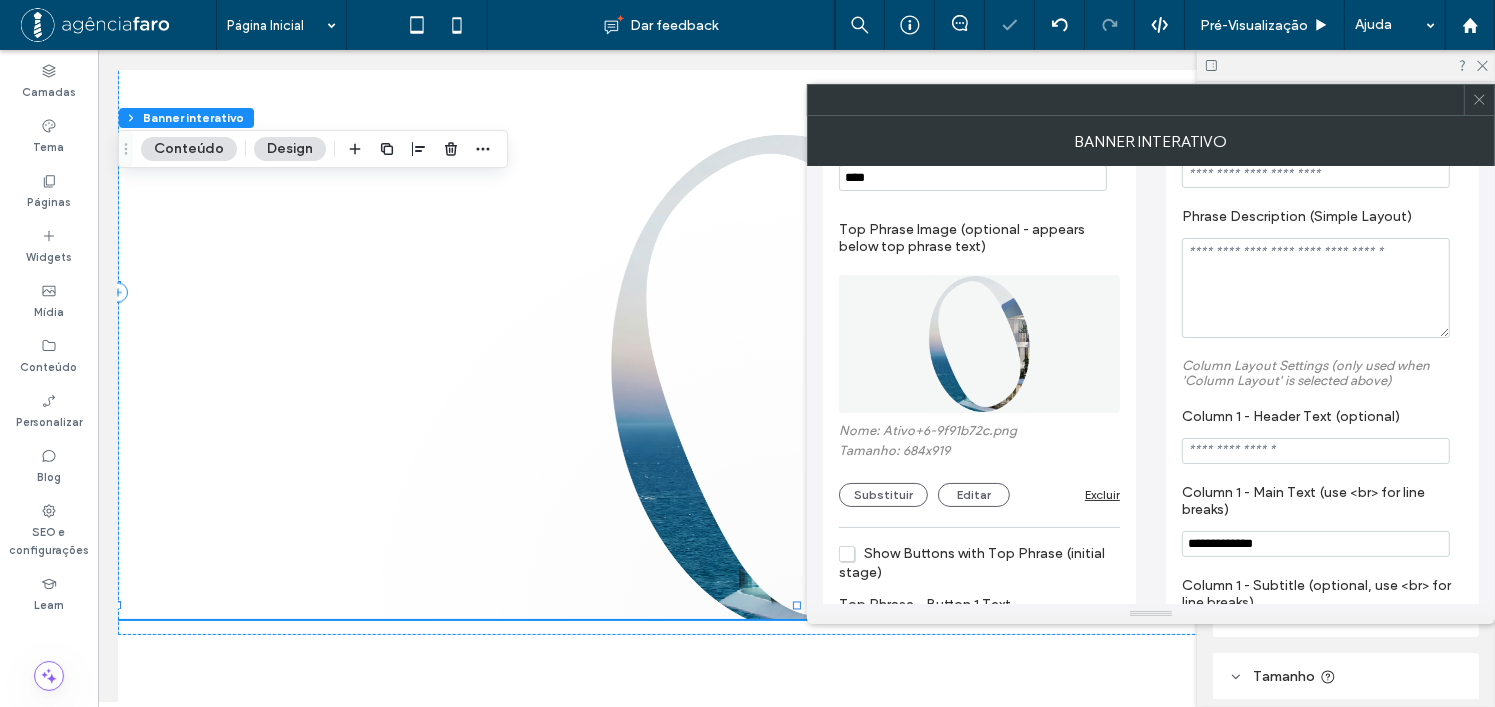 click on "**********" at bounding box center [1316, 544] 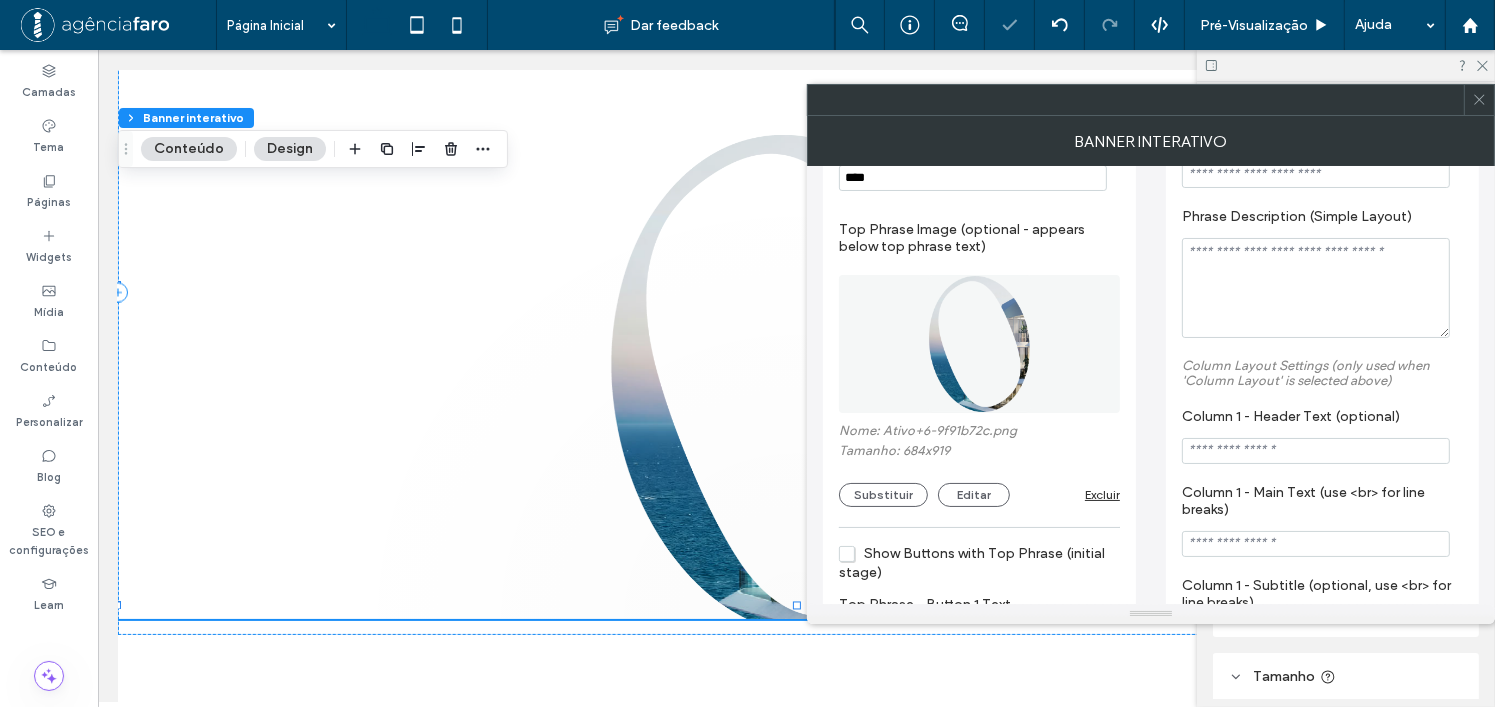 type 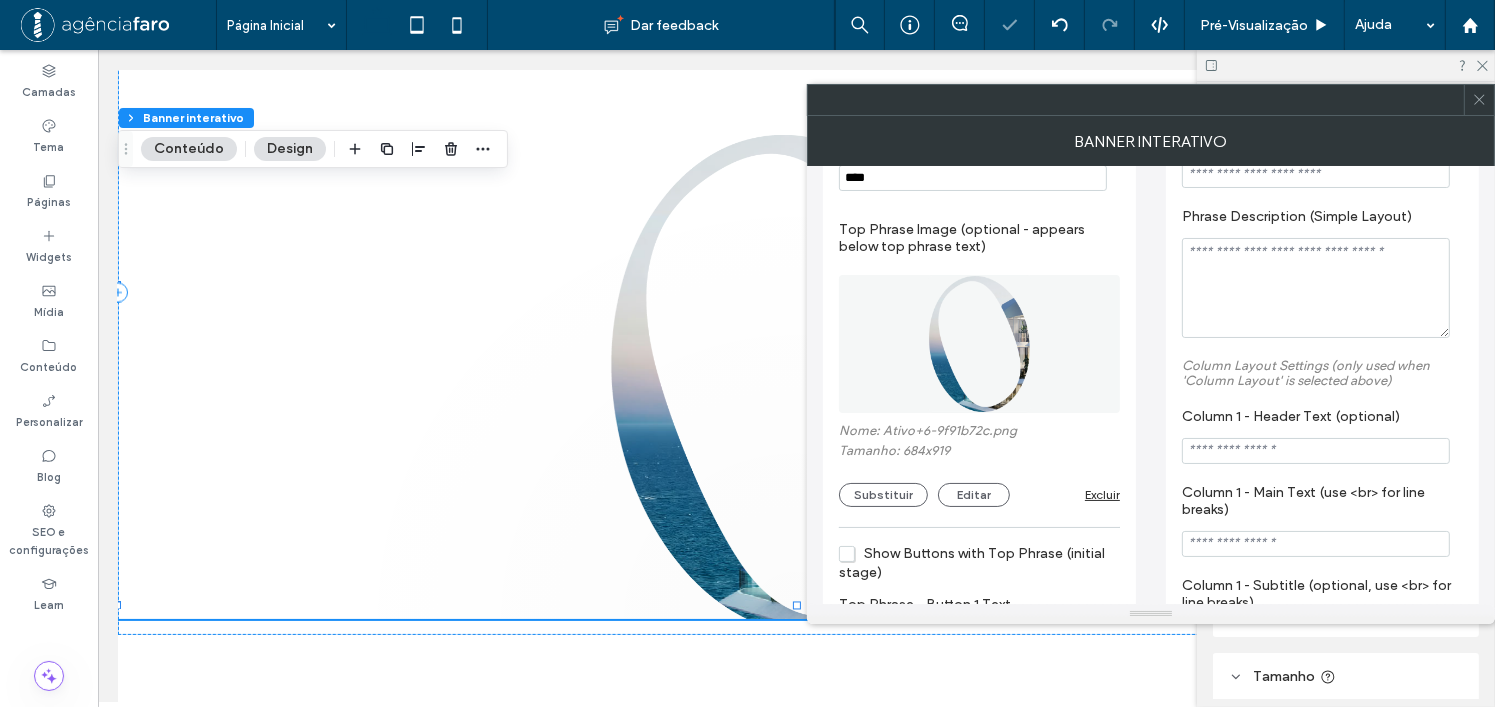 scroll, scrollTop: 500, scrollLeft: 0, axis: vertical 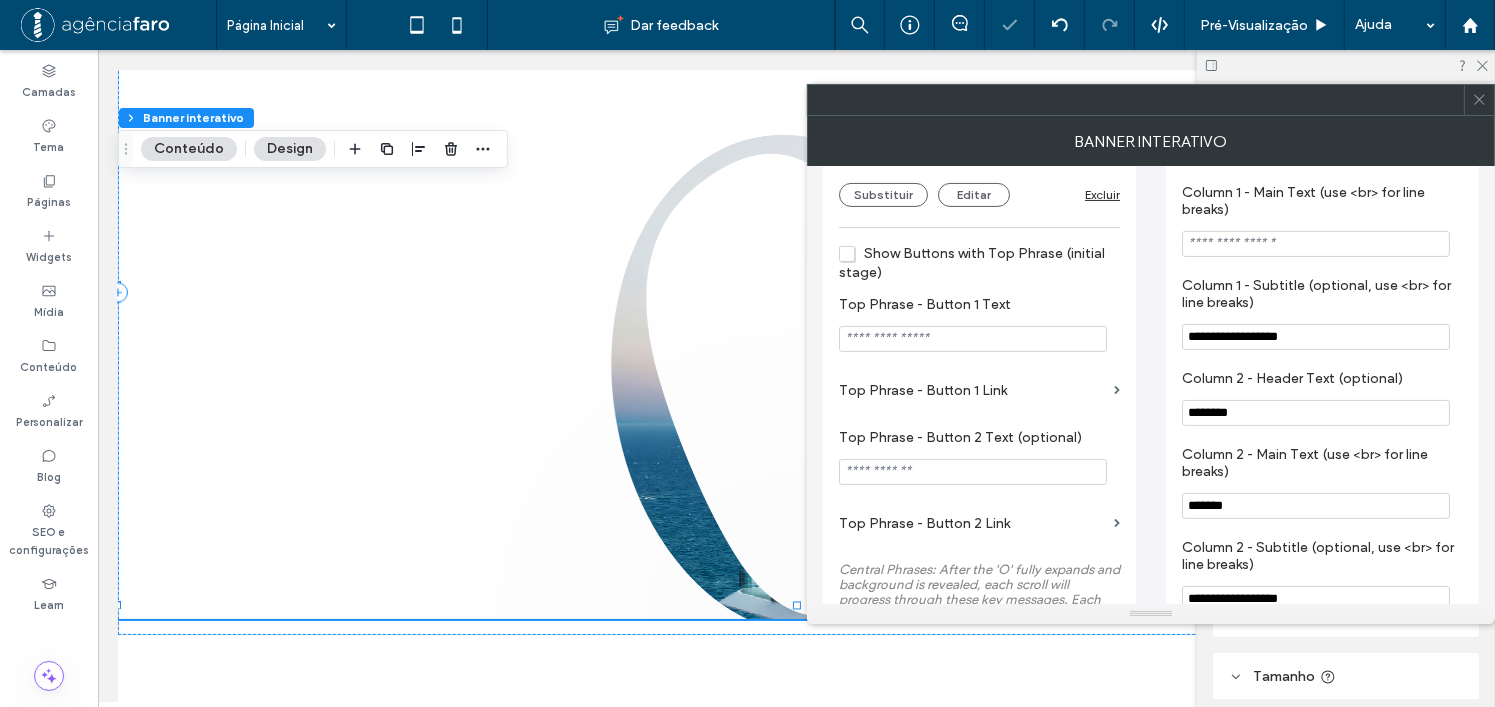 click on "**********" at bounding box center [1316, 337] 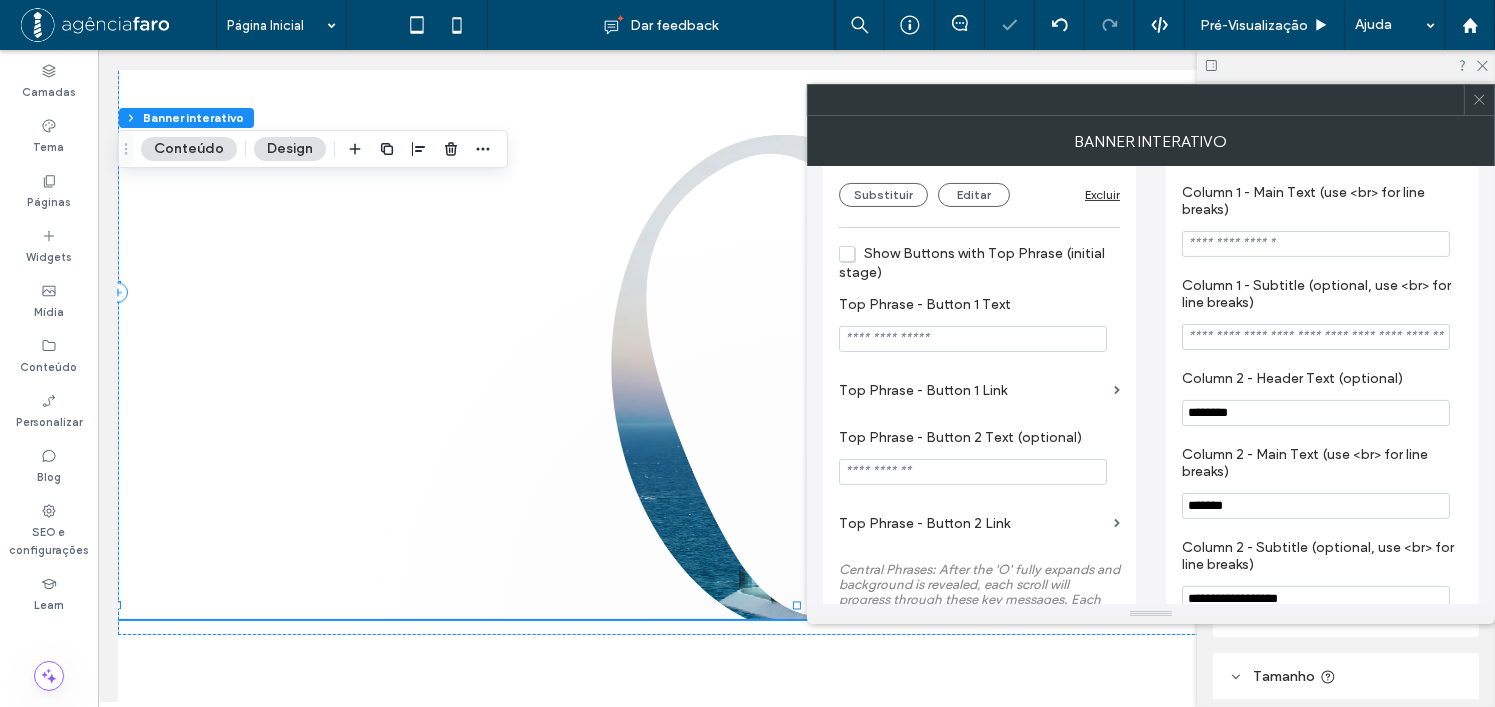 type 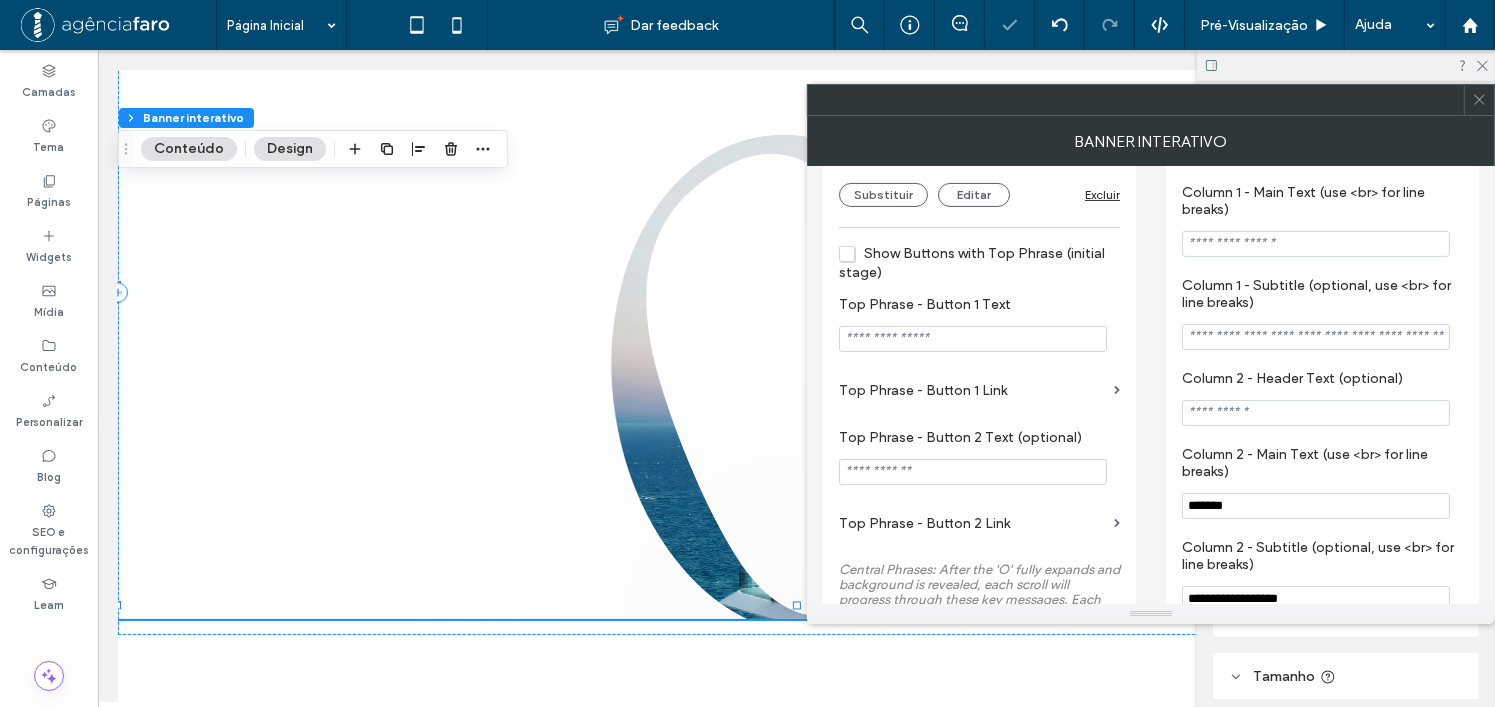 type 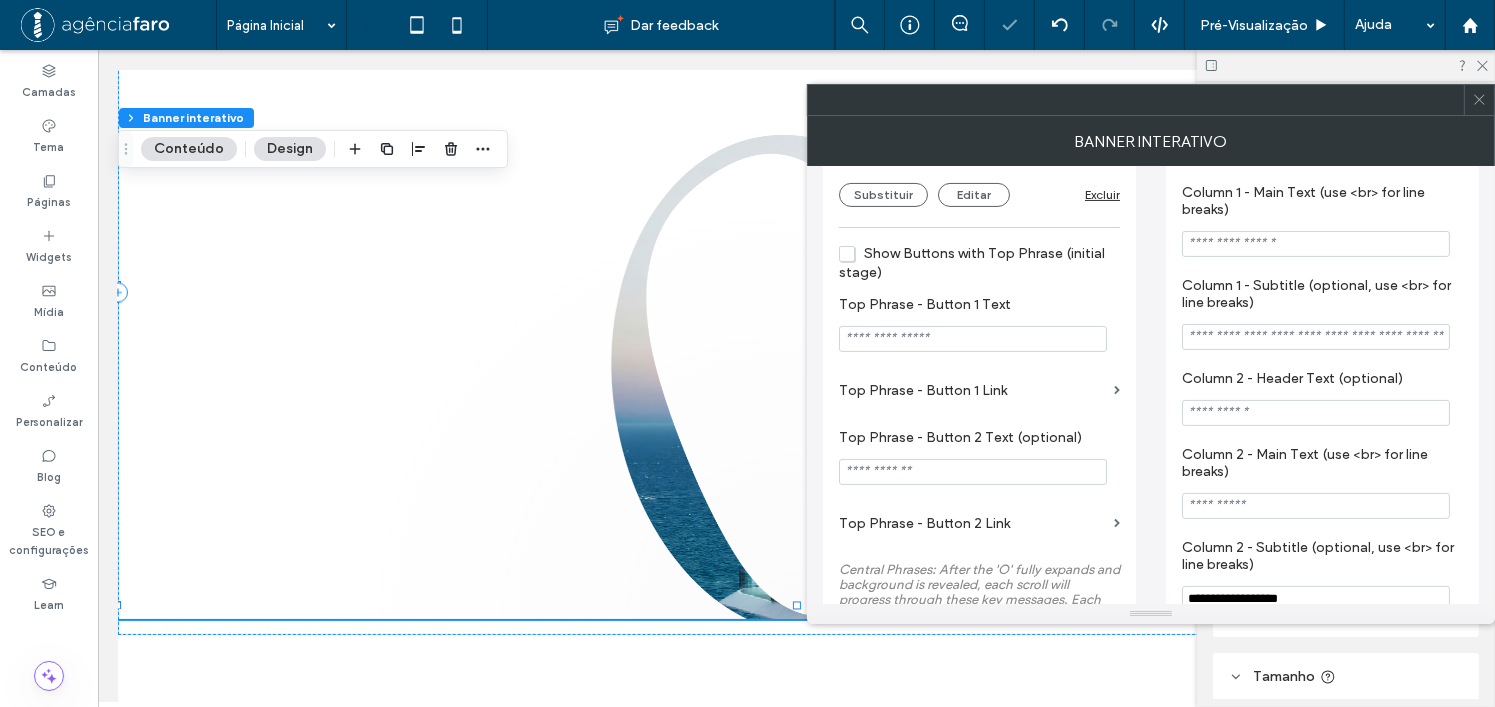 type 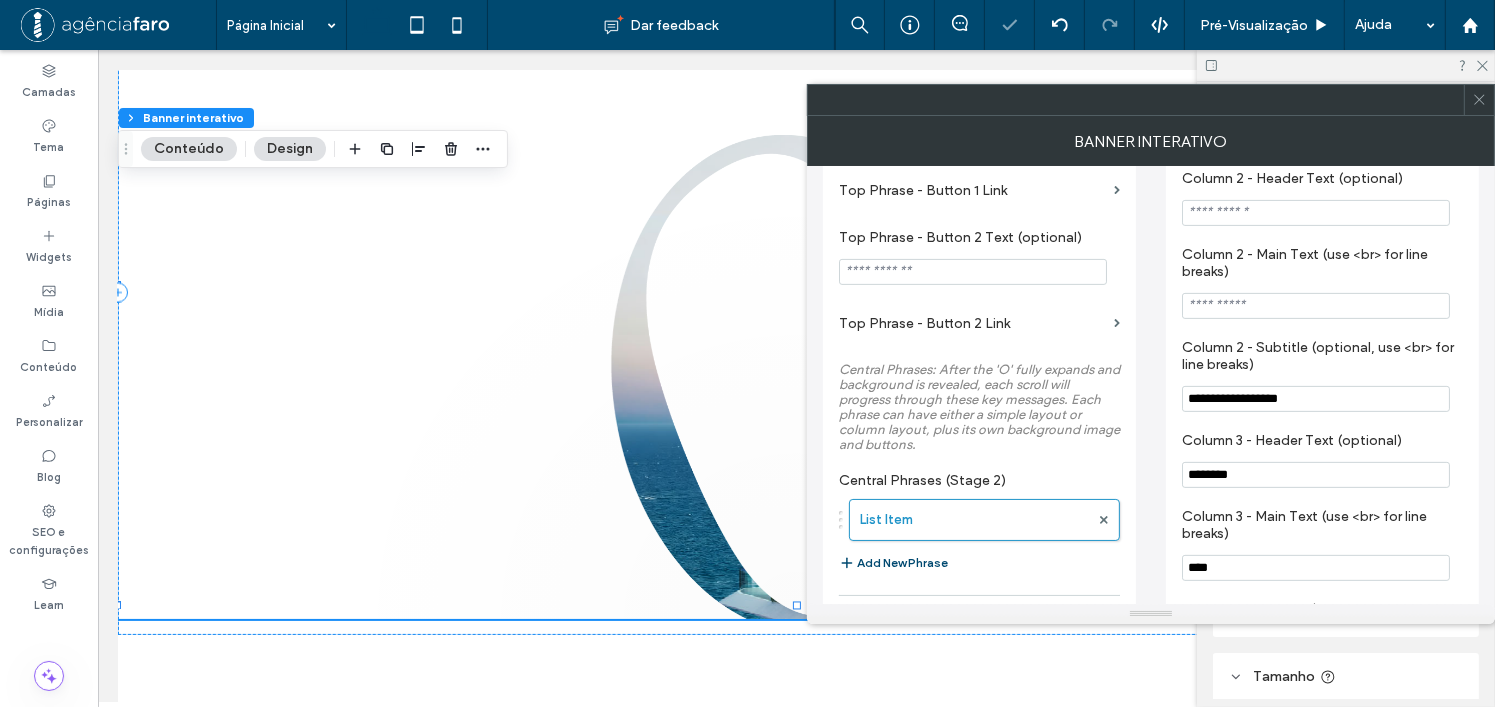 click on "**********" at bounding box center (1316, 399) 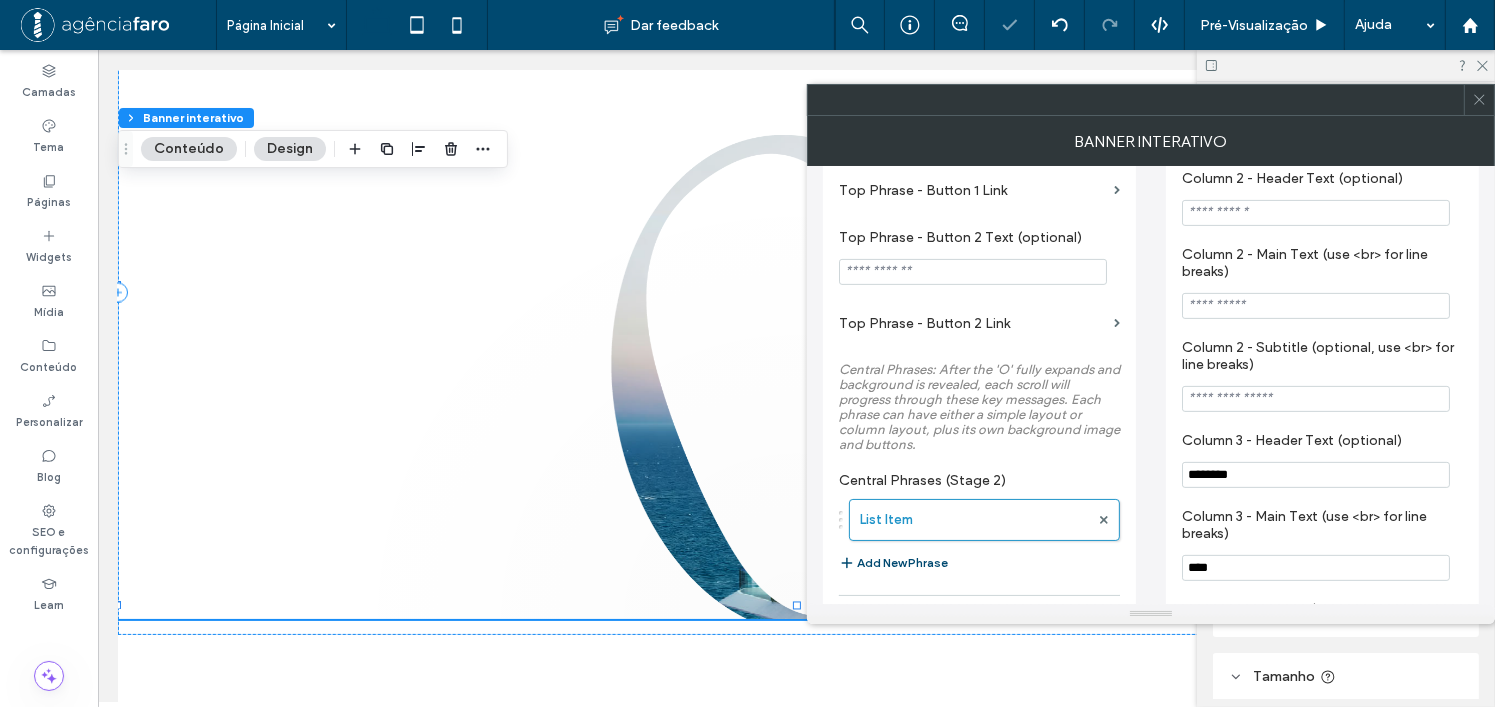 type 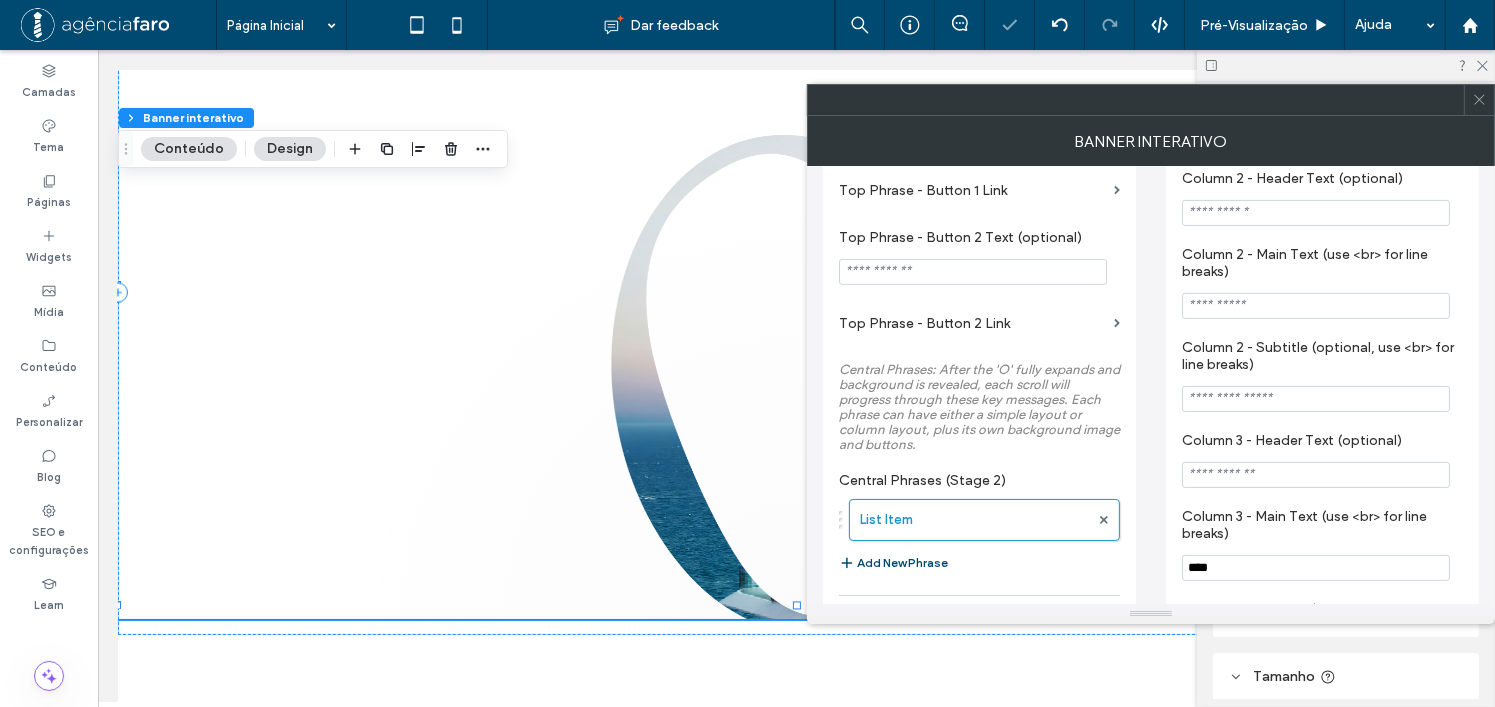 type 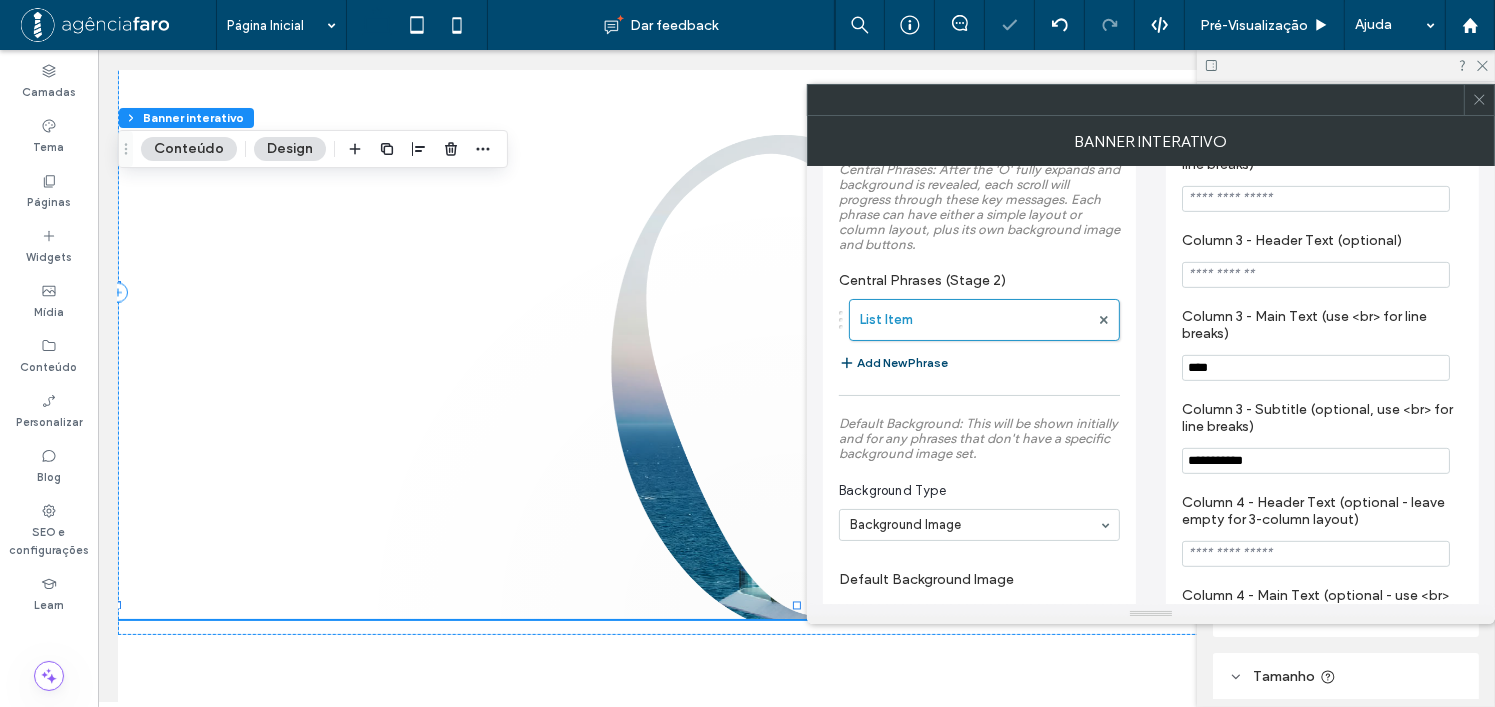 click on "****" at bounding box center (1316, 368) 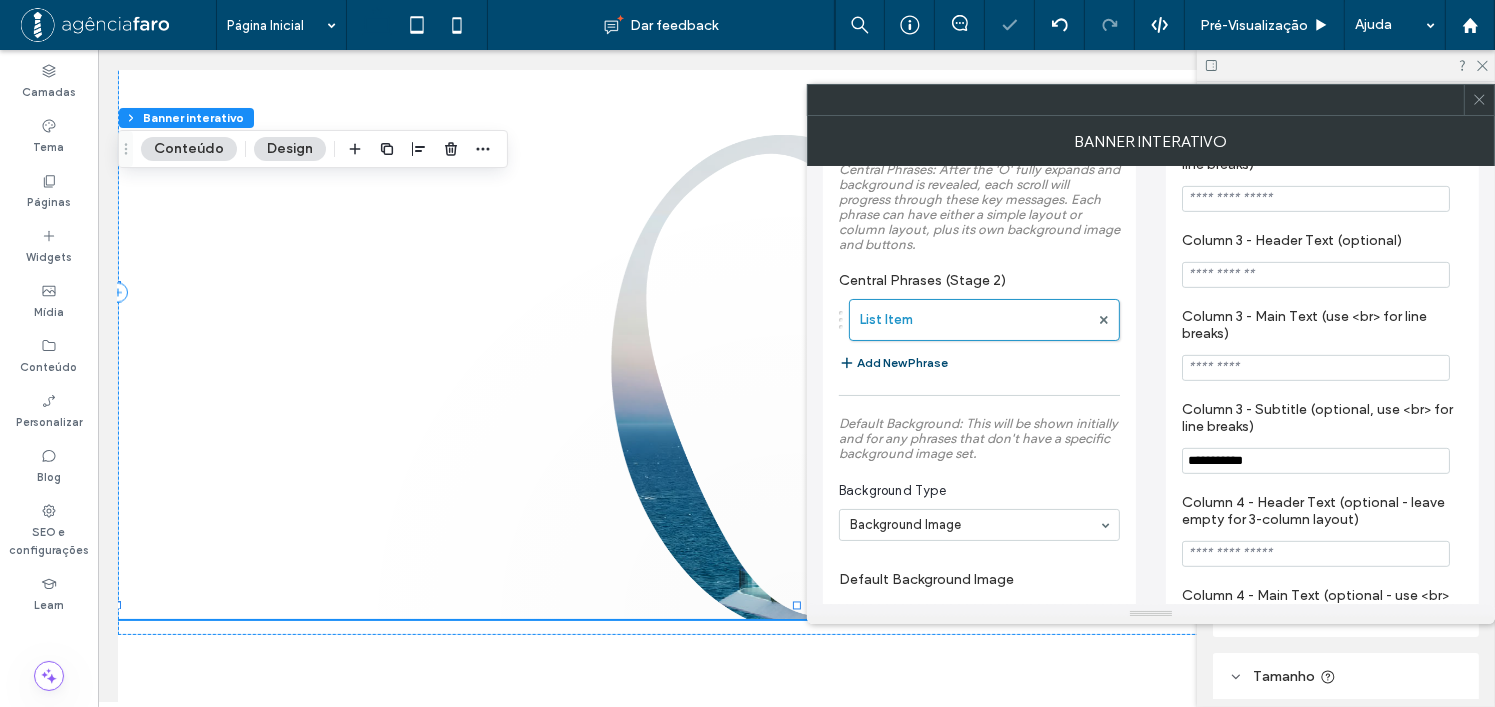 type 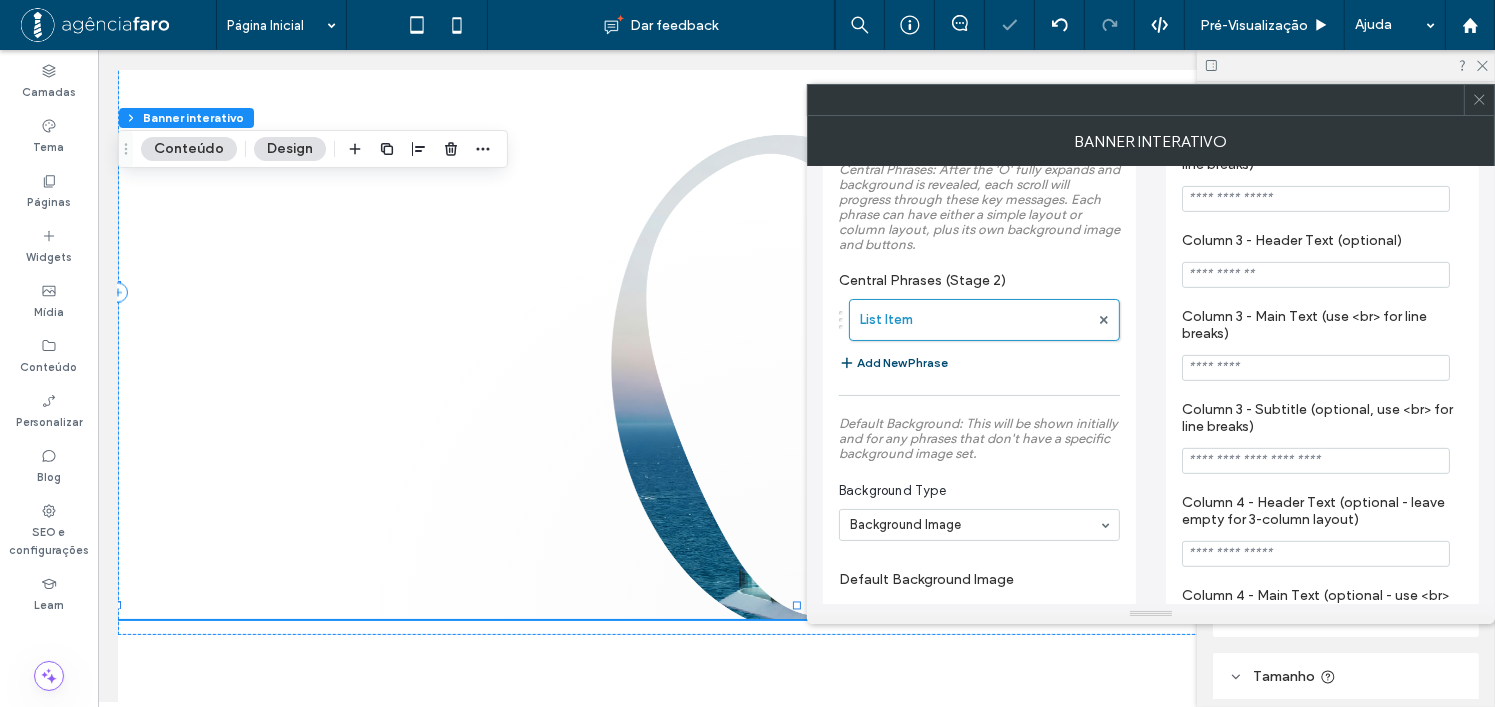 type 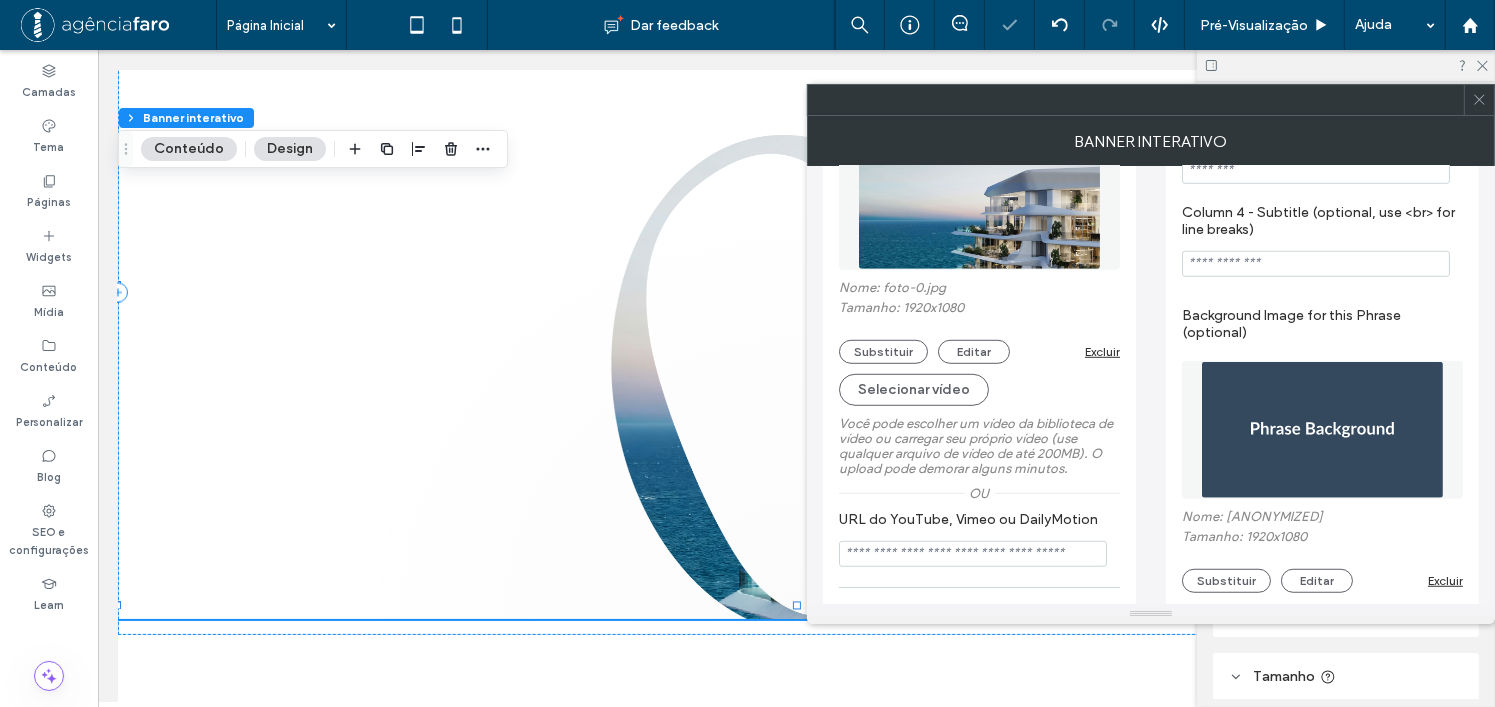 scroll, scrollTop: 1500, scrollLeft: 0, axis: vertical 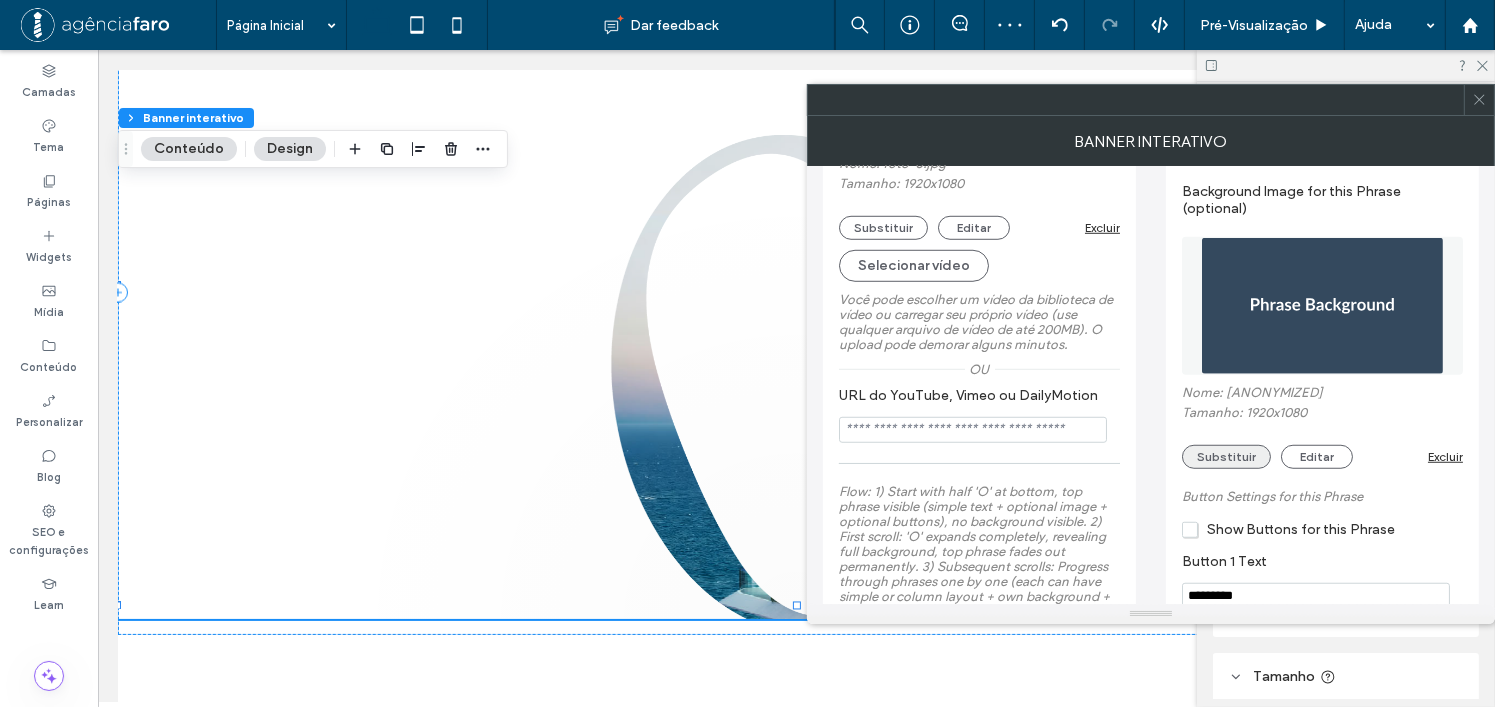 click on "Substituir" at bounding box center [1226, 457] 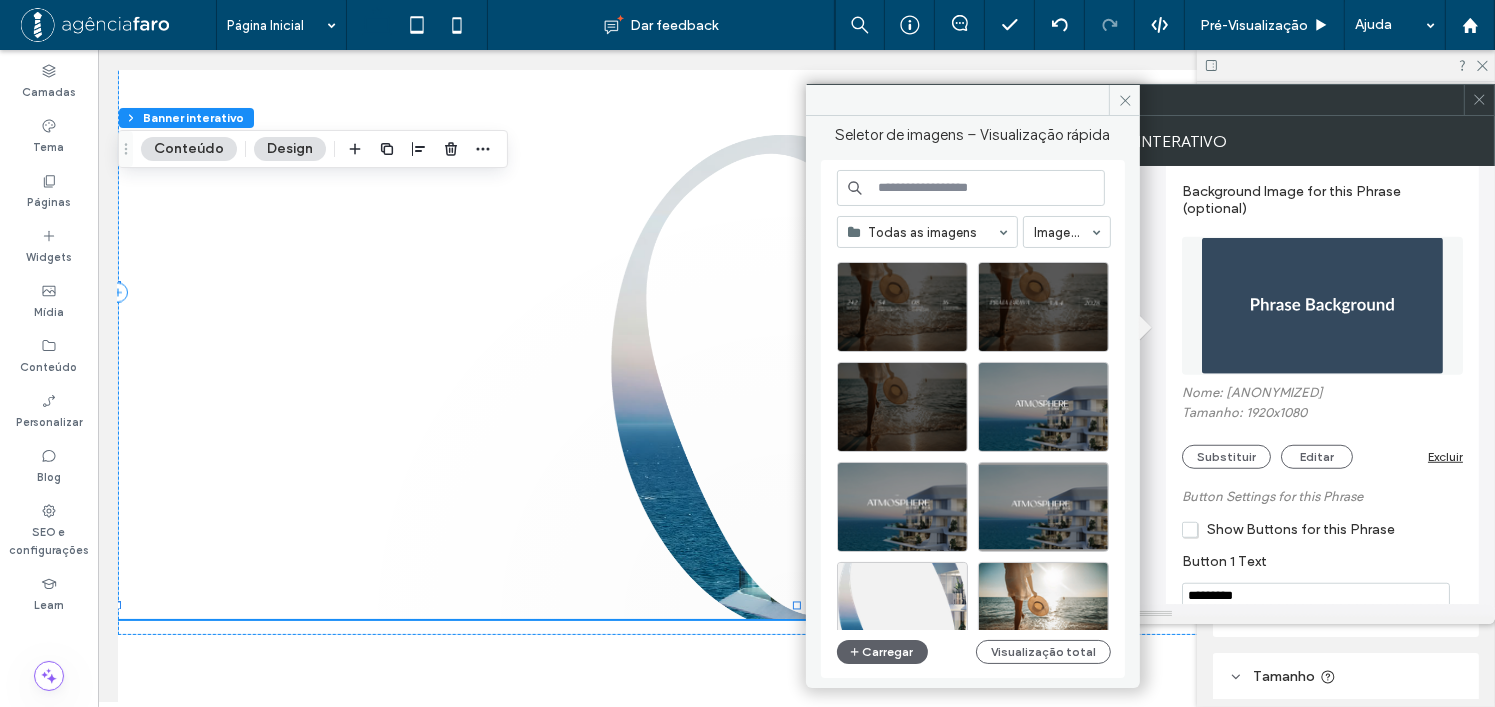 scroll, scrollTop: 2257, scrollLeft: 0, axis: vertical 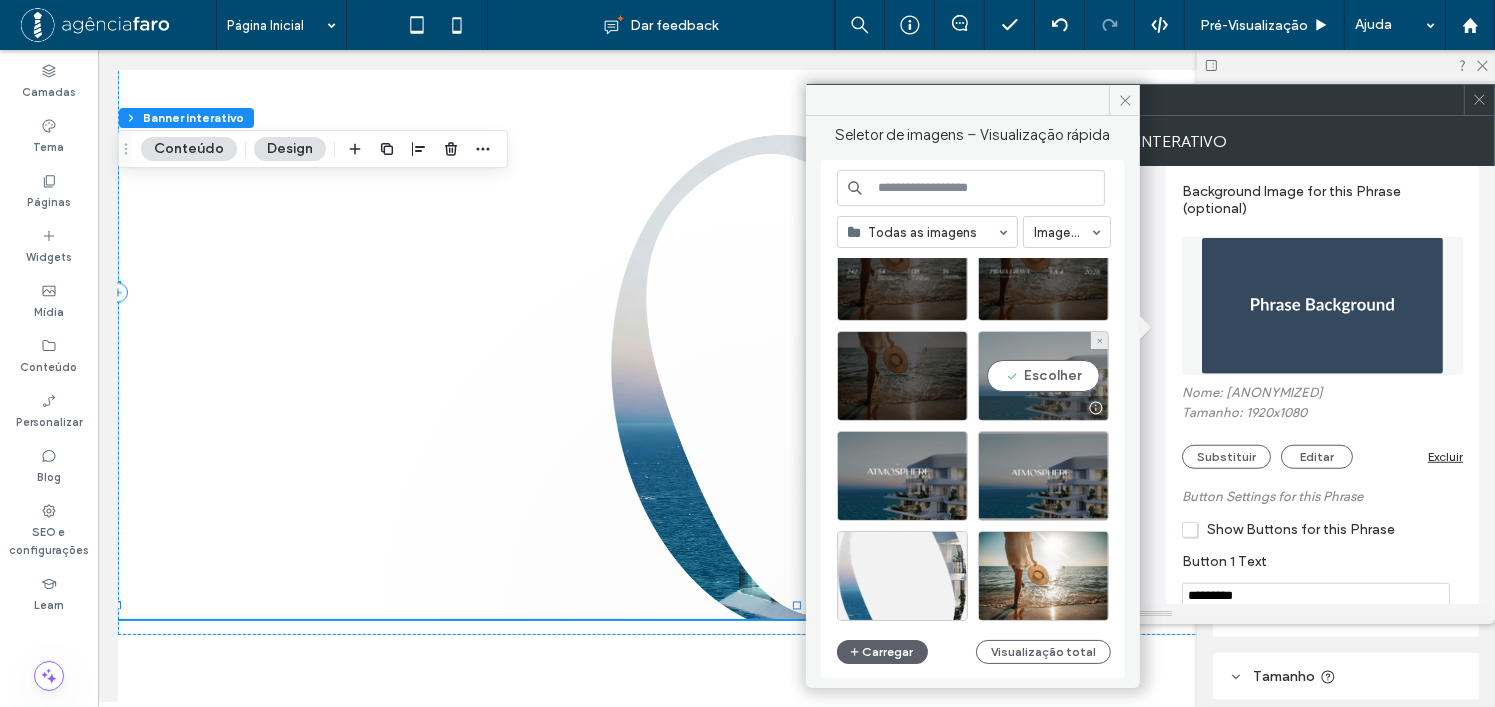 click on "Escolher" at bounding box center (1043, 376) 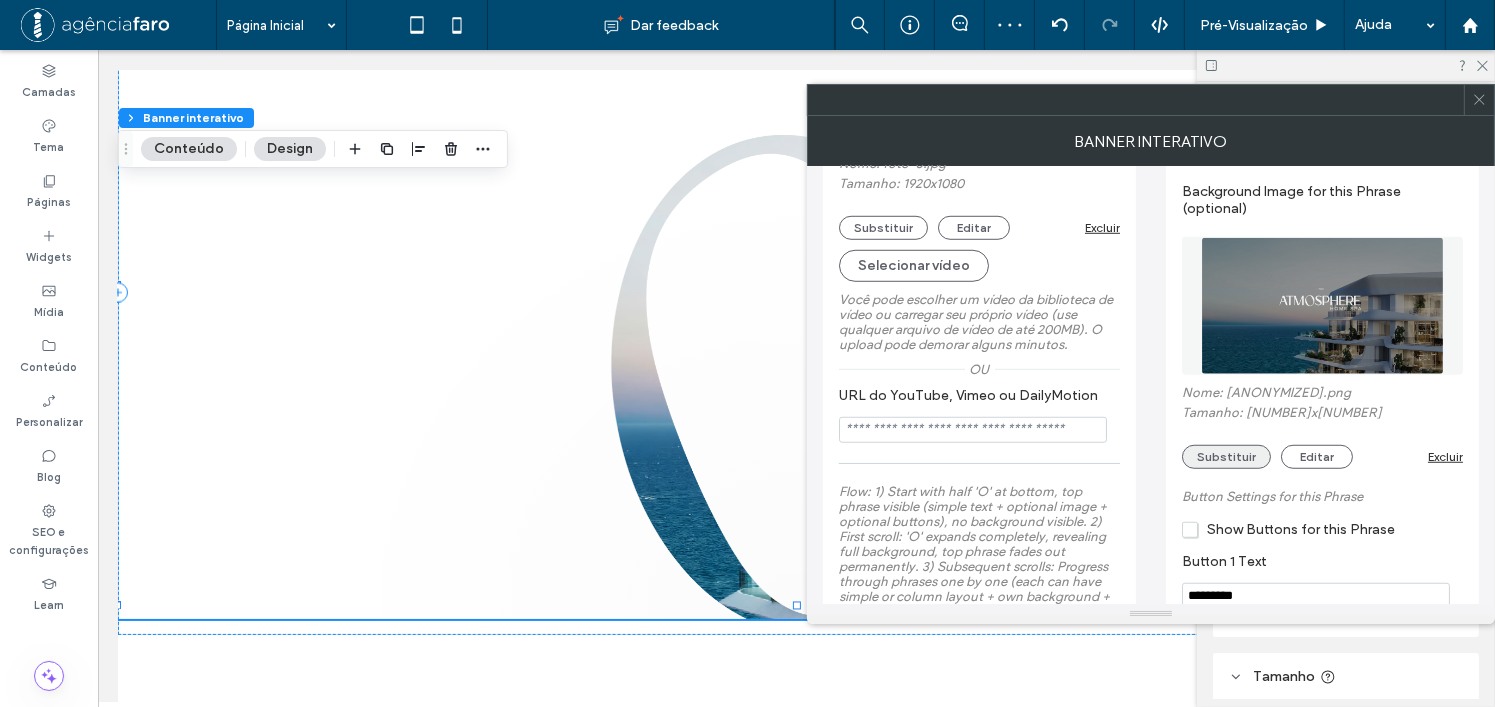 click on "Substituir" at bounding box center [1226, 457] 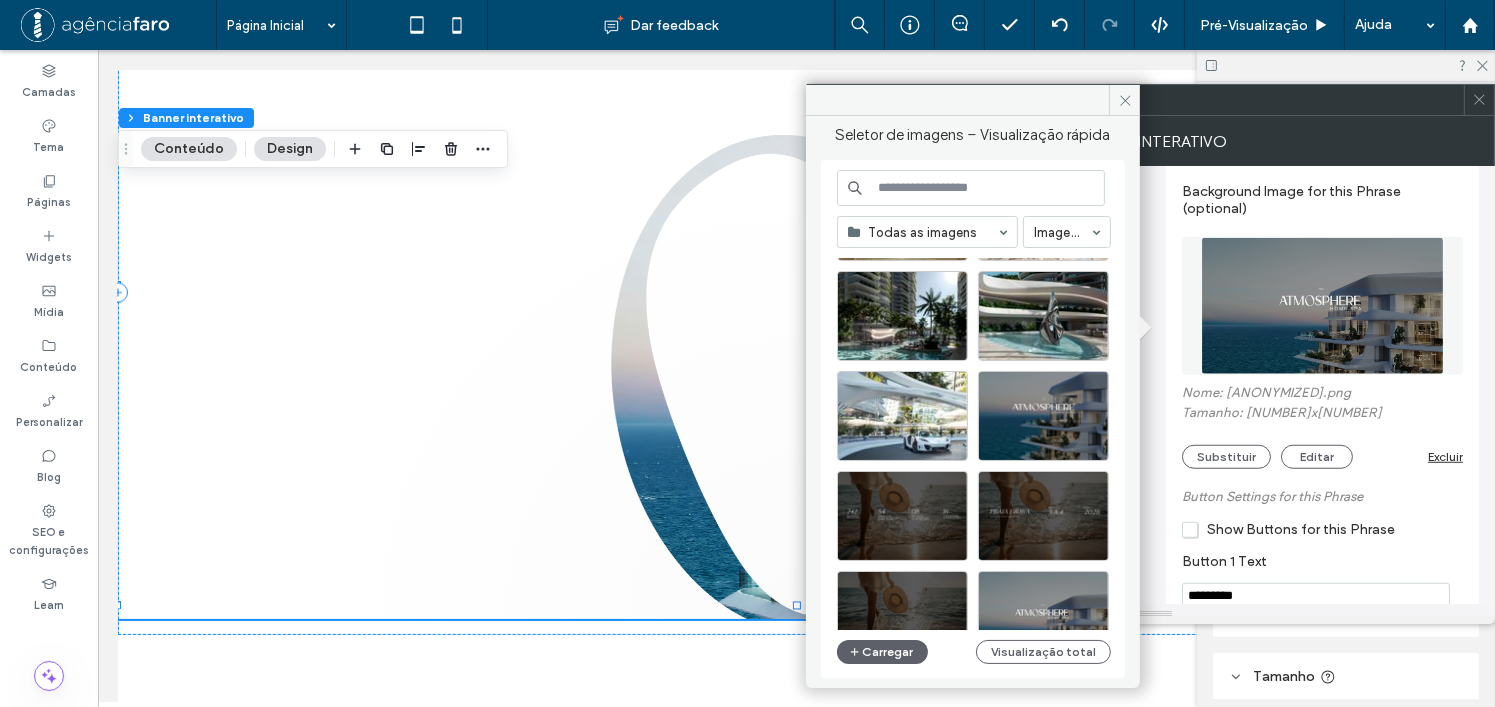 scroll, scrollTop: 2057, scrollLeft: 0, axis: vertical 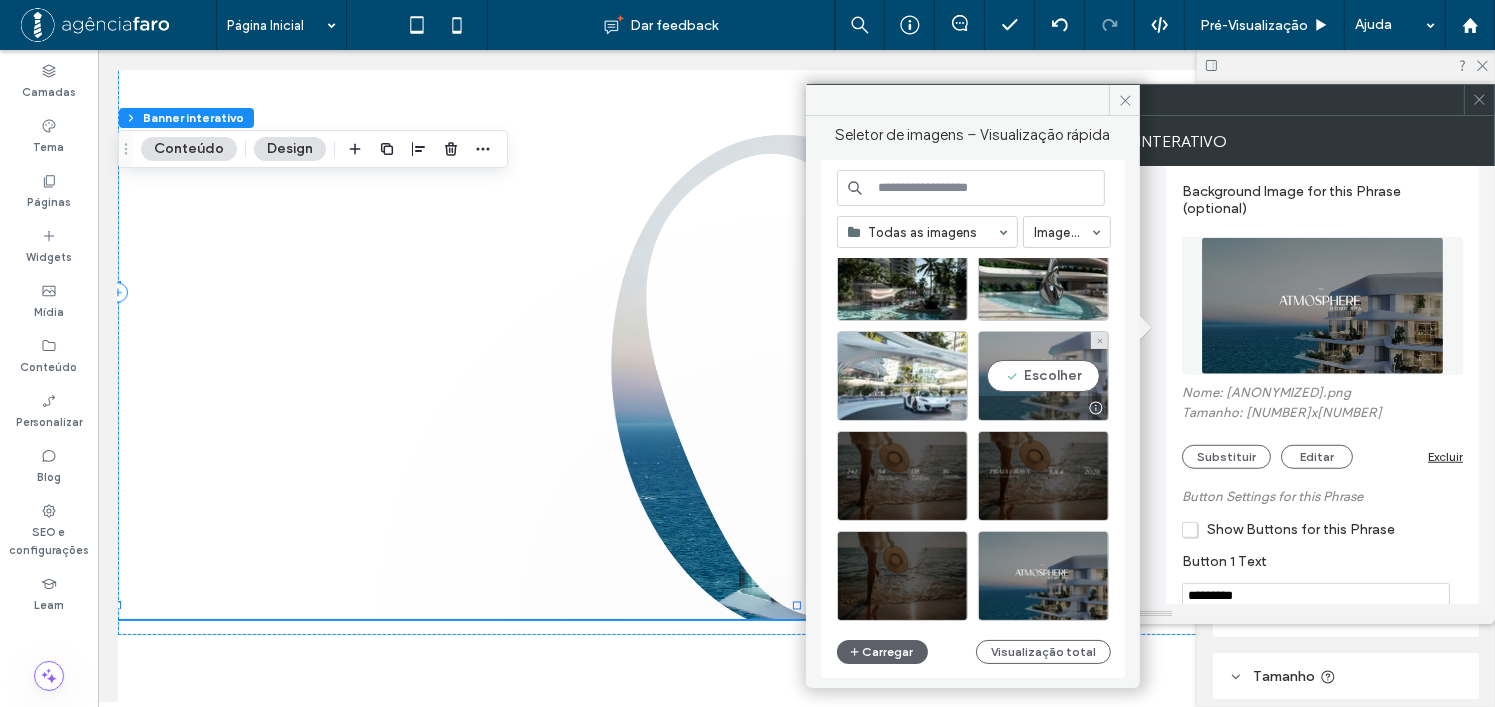 click on "Escolher" at bounding box center [1043, 376] 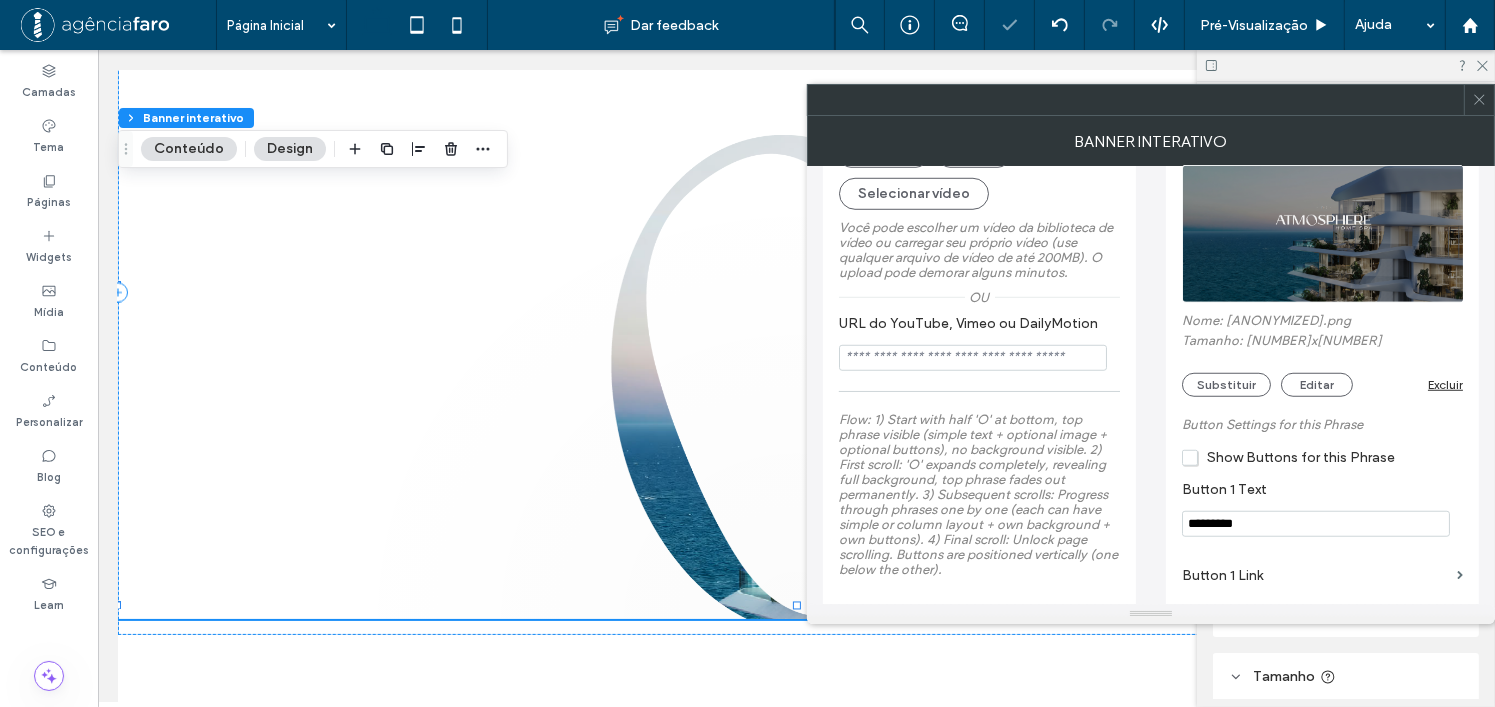 scroll, scrollTop: 1600, scrollLeft: 0, axis: vertical 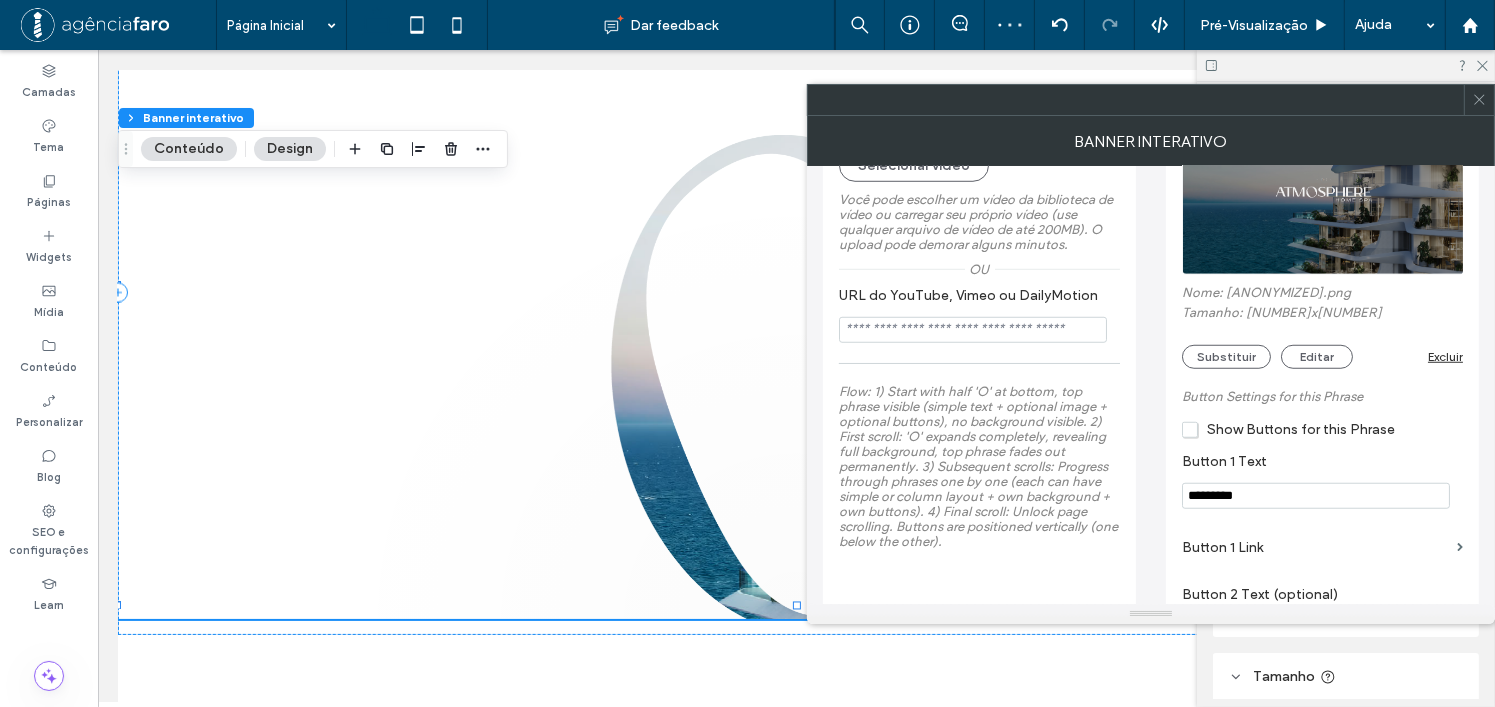 click on "Show Buttons for this Phrase" at bounding box center (1288, 429) 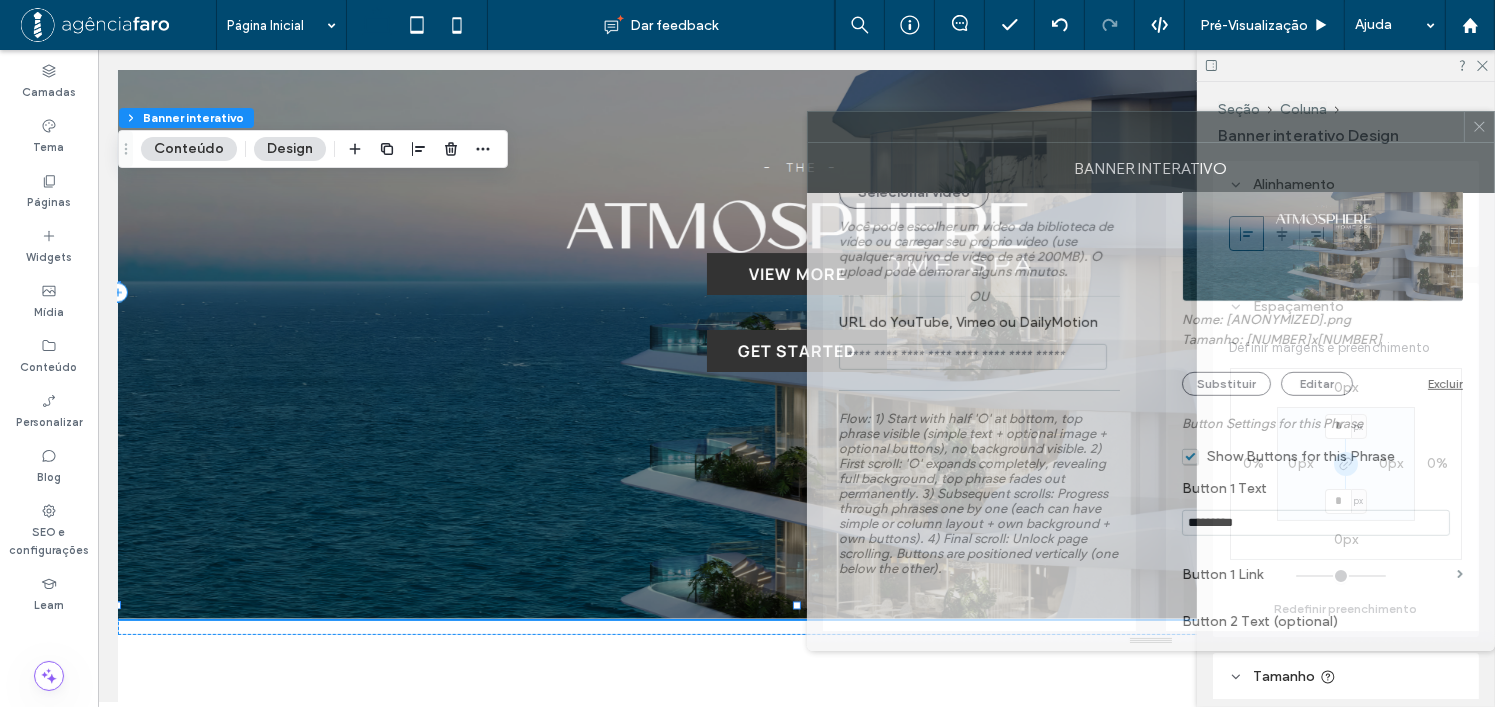 drag, startPoint x: 1109, startPoint y: 99, endPoint x: 1209, endPoint y: 126, distance: 103.58089 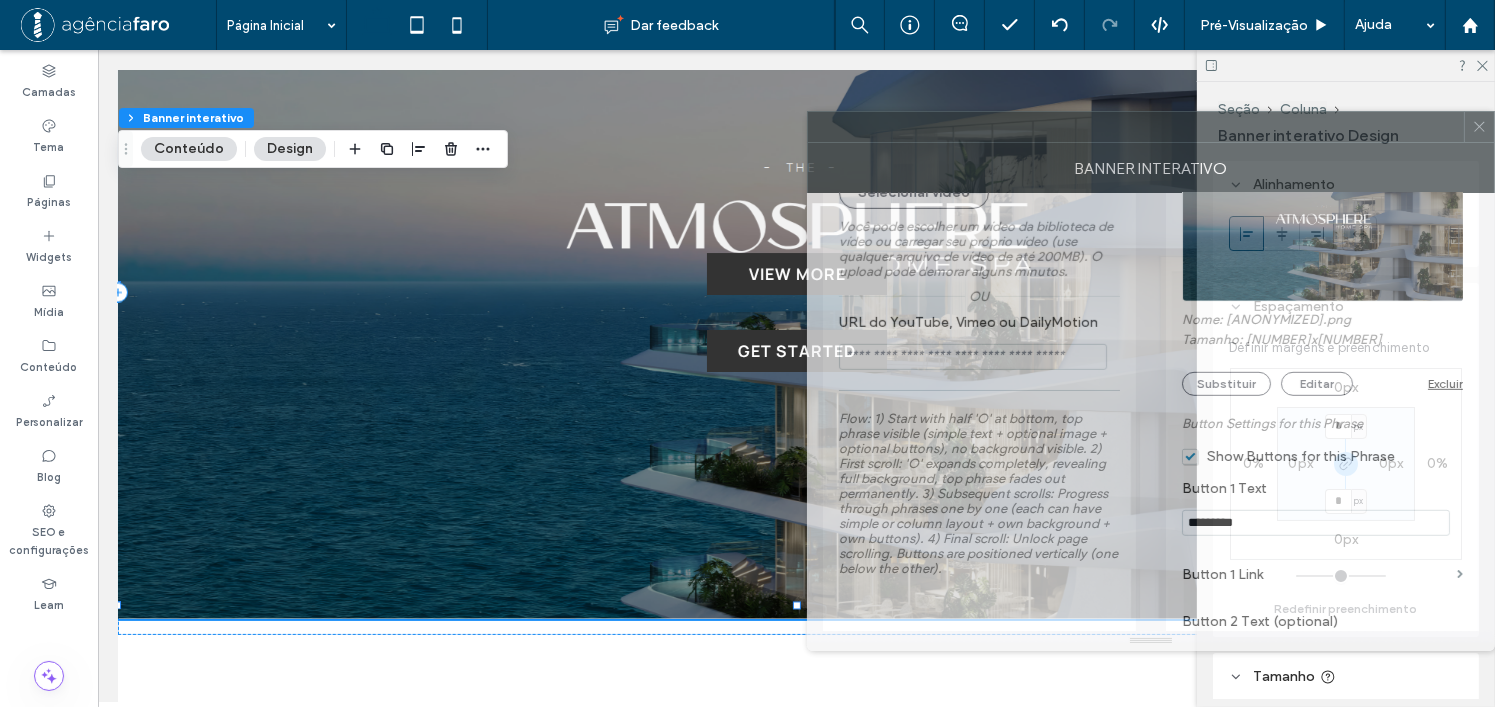 click at bounding box center [1136, 127] 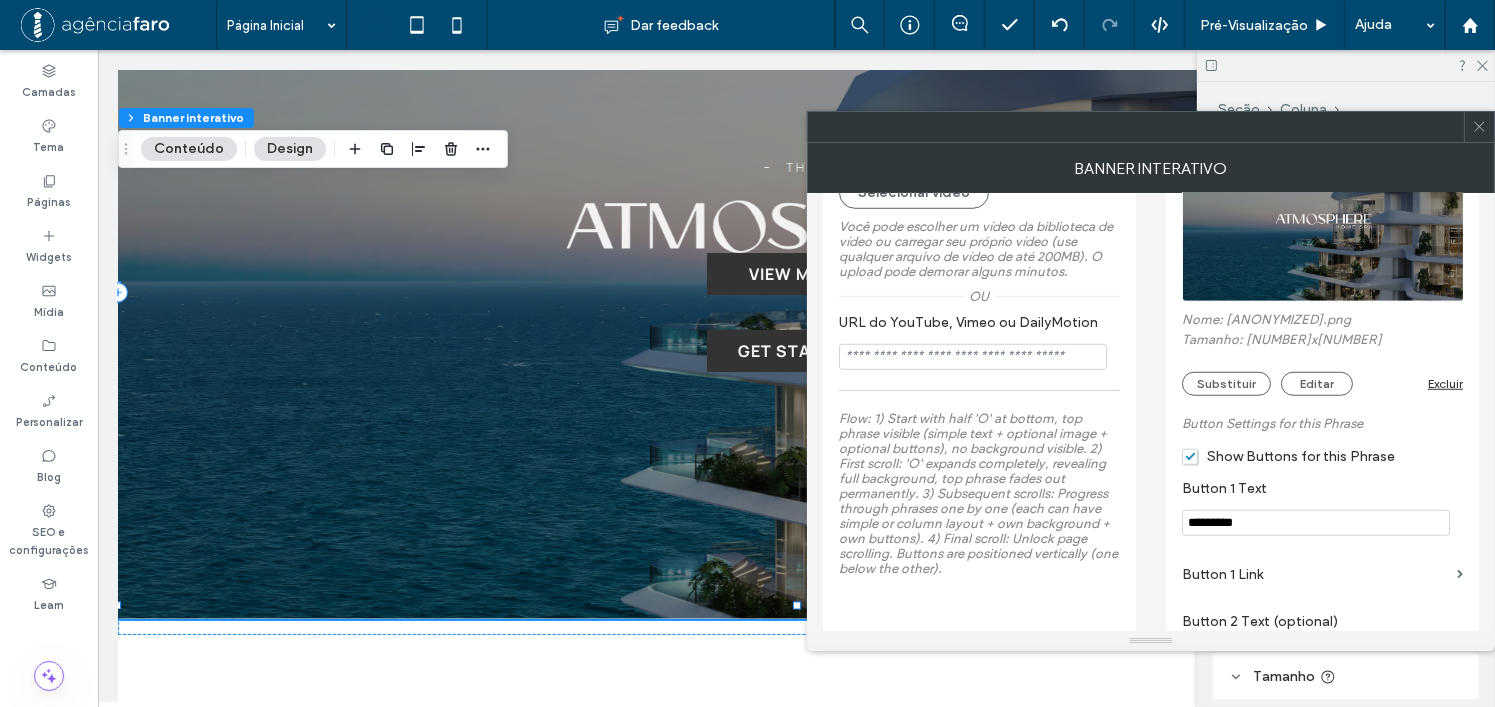 scroll, scrollTop: 1775, scrollLeft: 0, axis: vertical 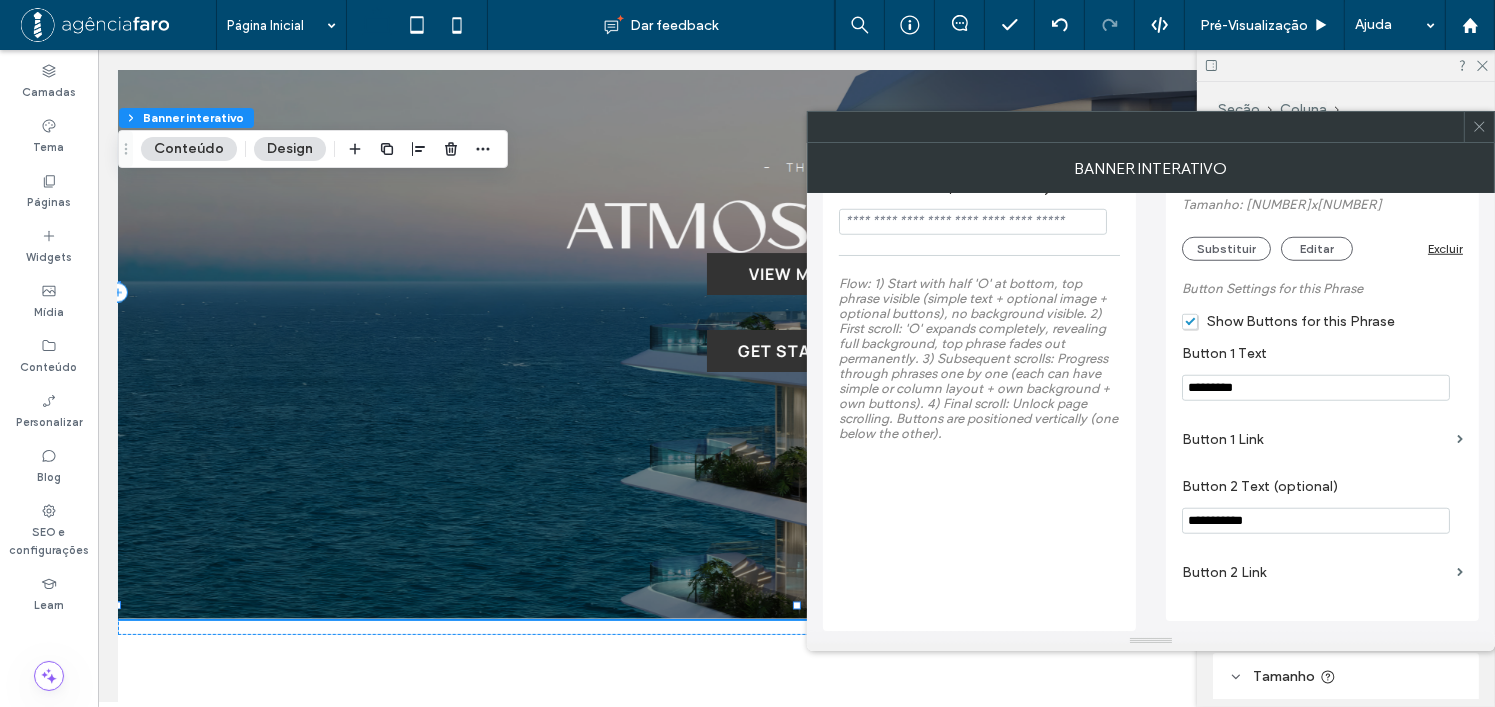 click at bounding box center [1479, 127] 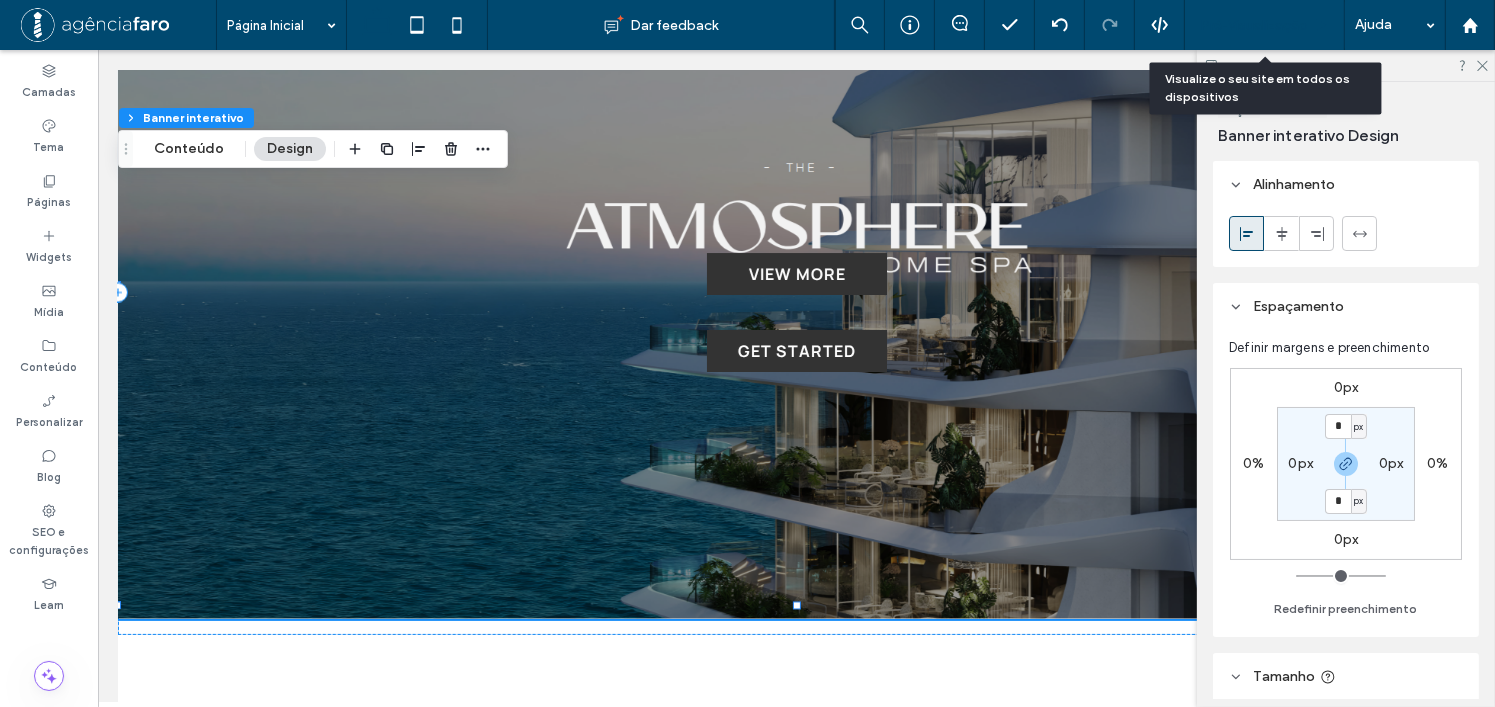 click on "Pré-Visualizaçāo" at bounding box center [1254, 25] 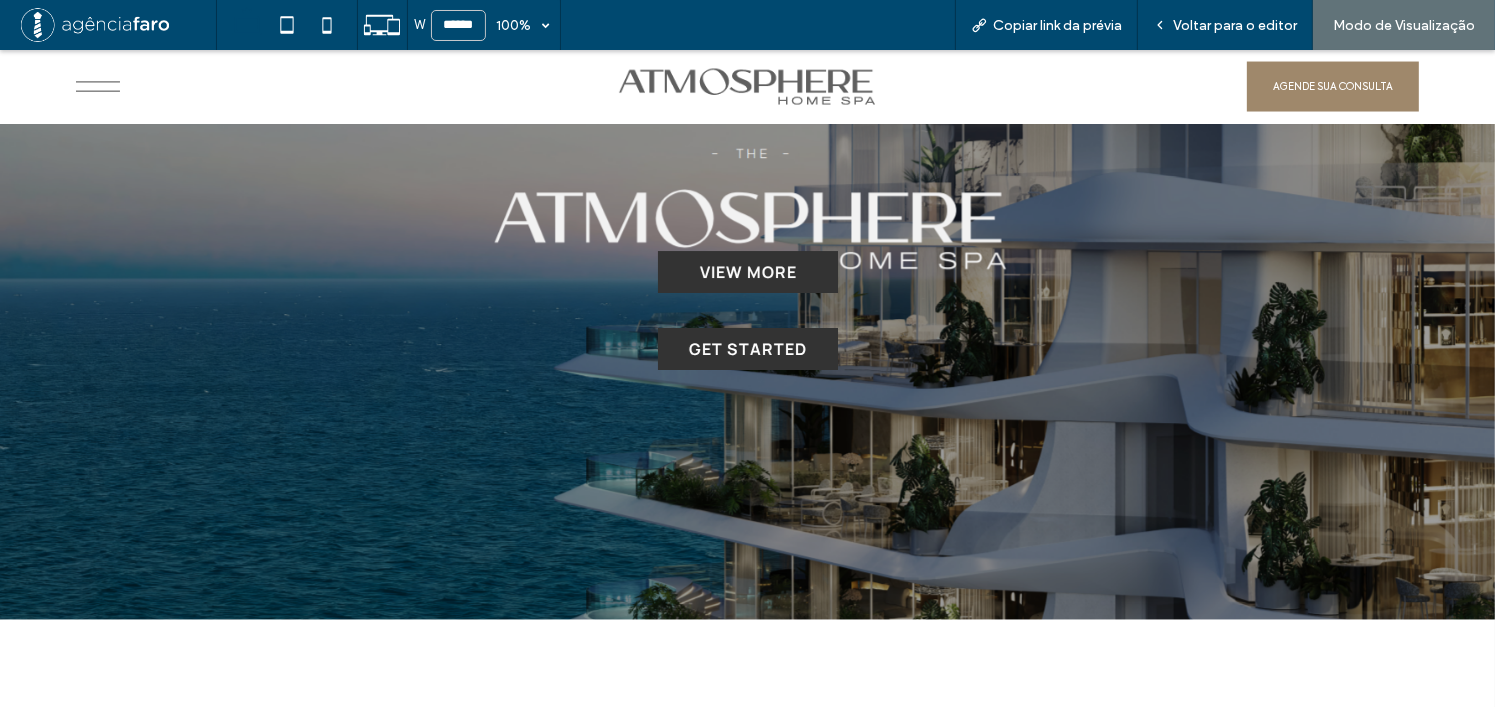 scroll, scrollTop: 10992, scrollLeft: 0, axis: vertical 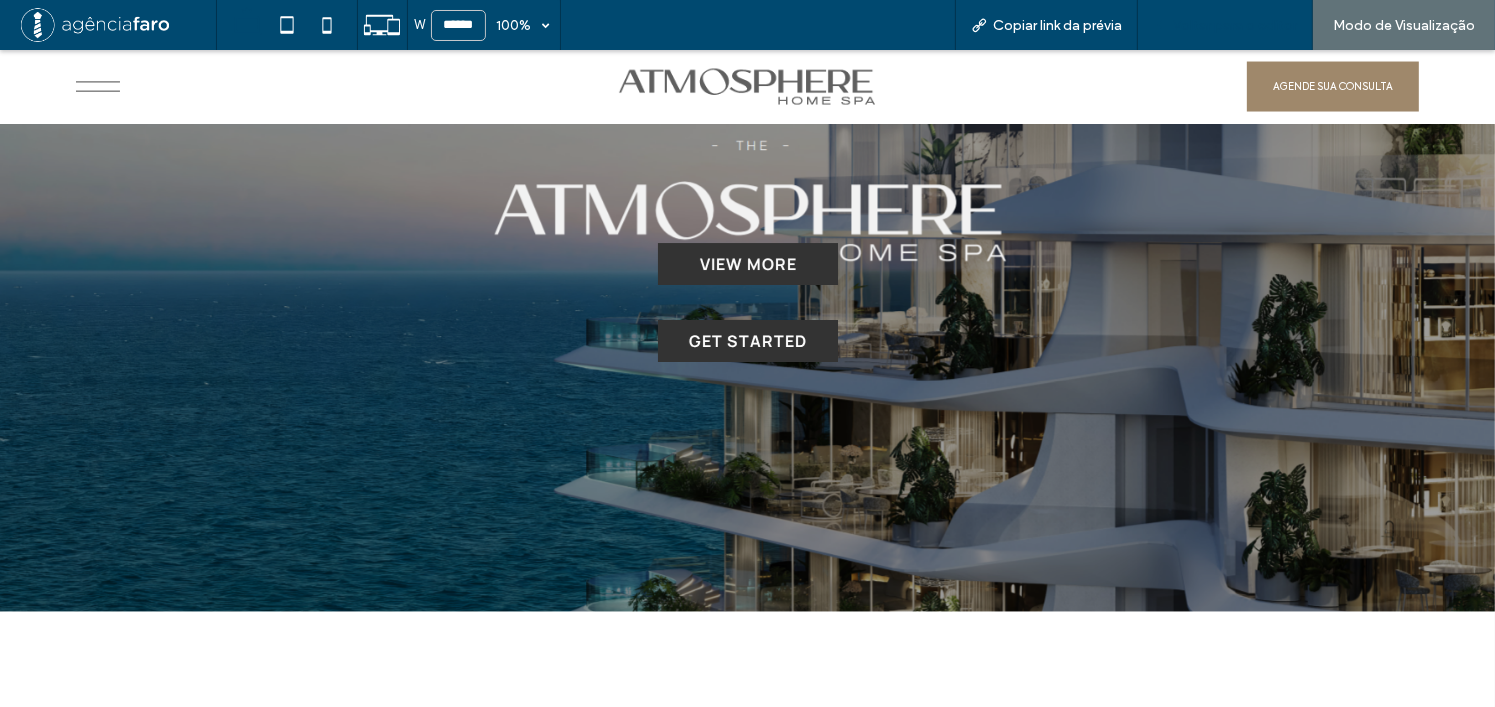 click on "Voltar para o editor" at bounding box center [1235, 25] 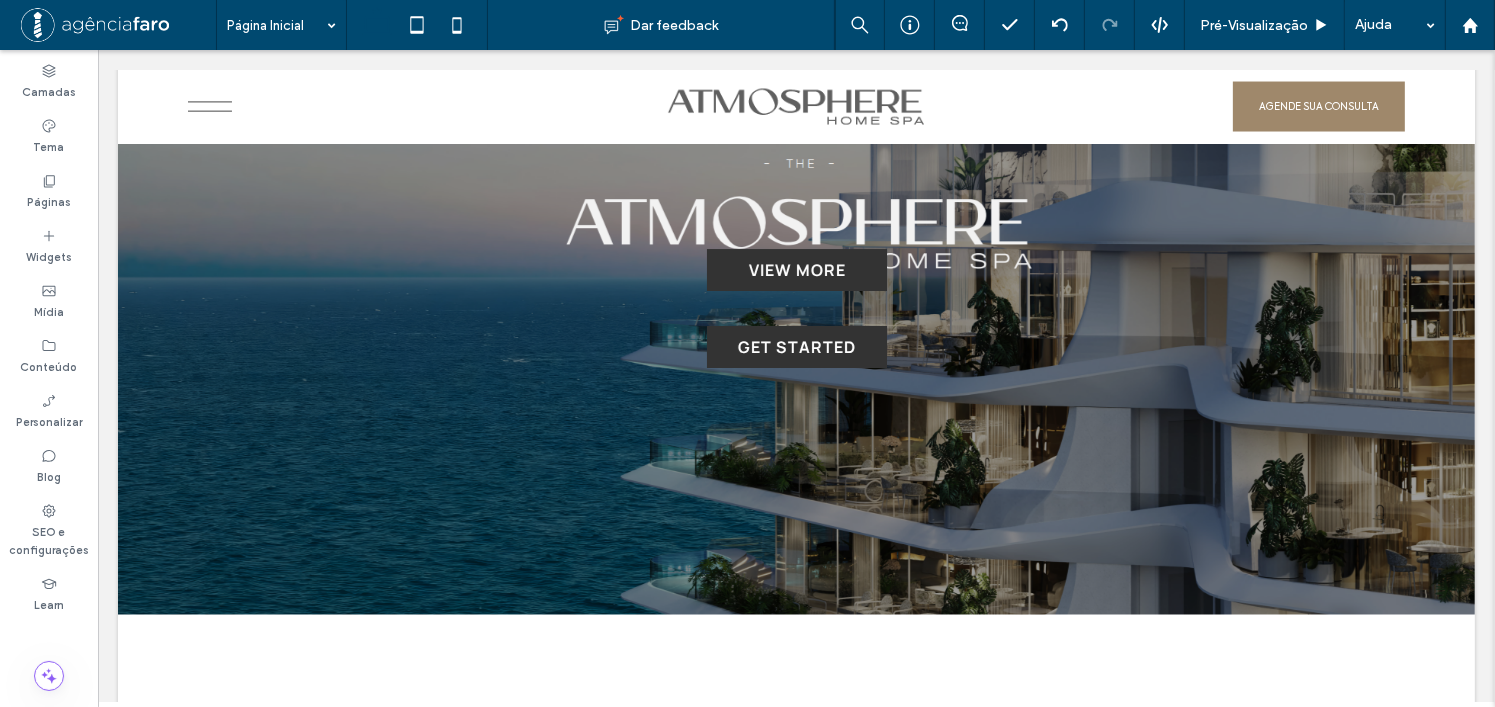 scroll, scrollTop: 10984, scrollLeft: 0, axis: vertical 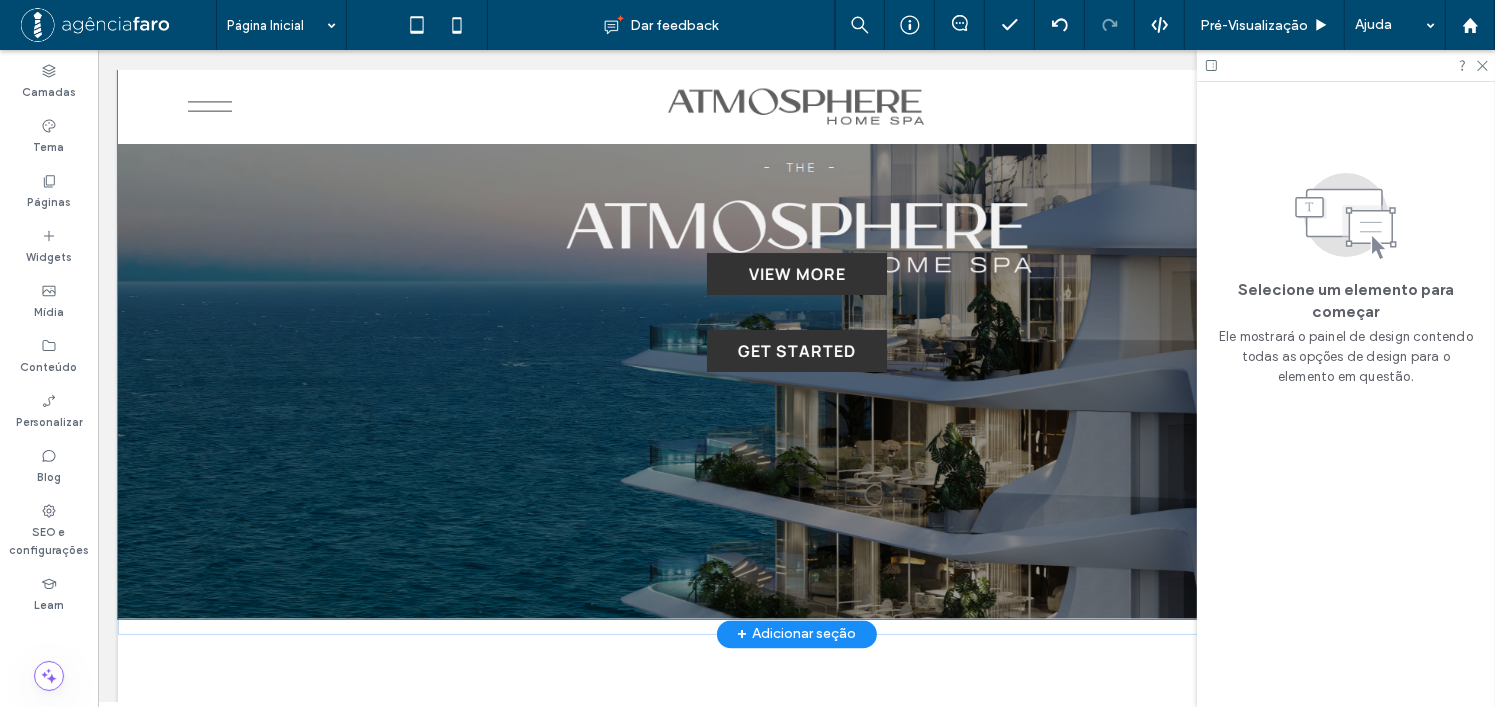 click at bounding box center (795, 293) 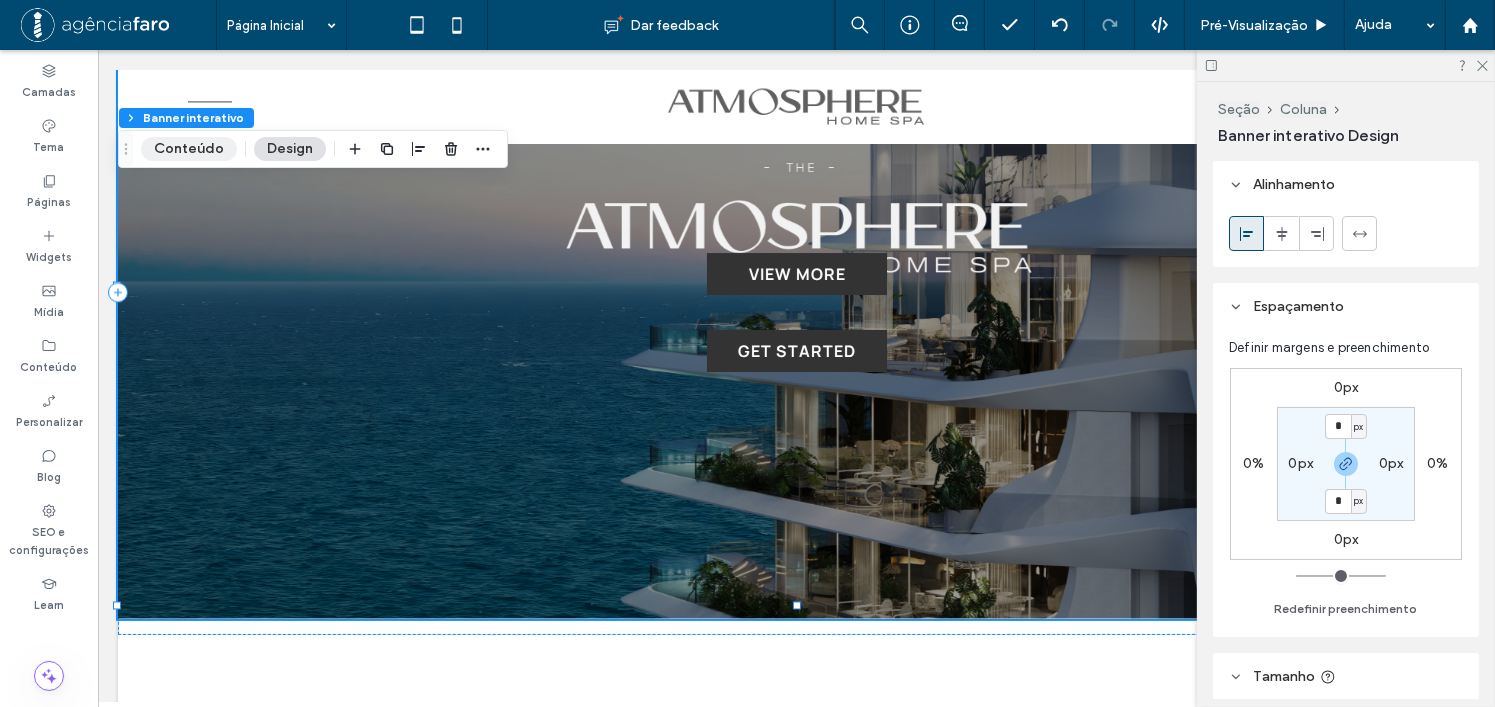 click on "Conteúdo" at bounding box center [189, 149] 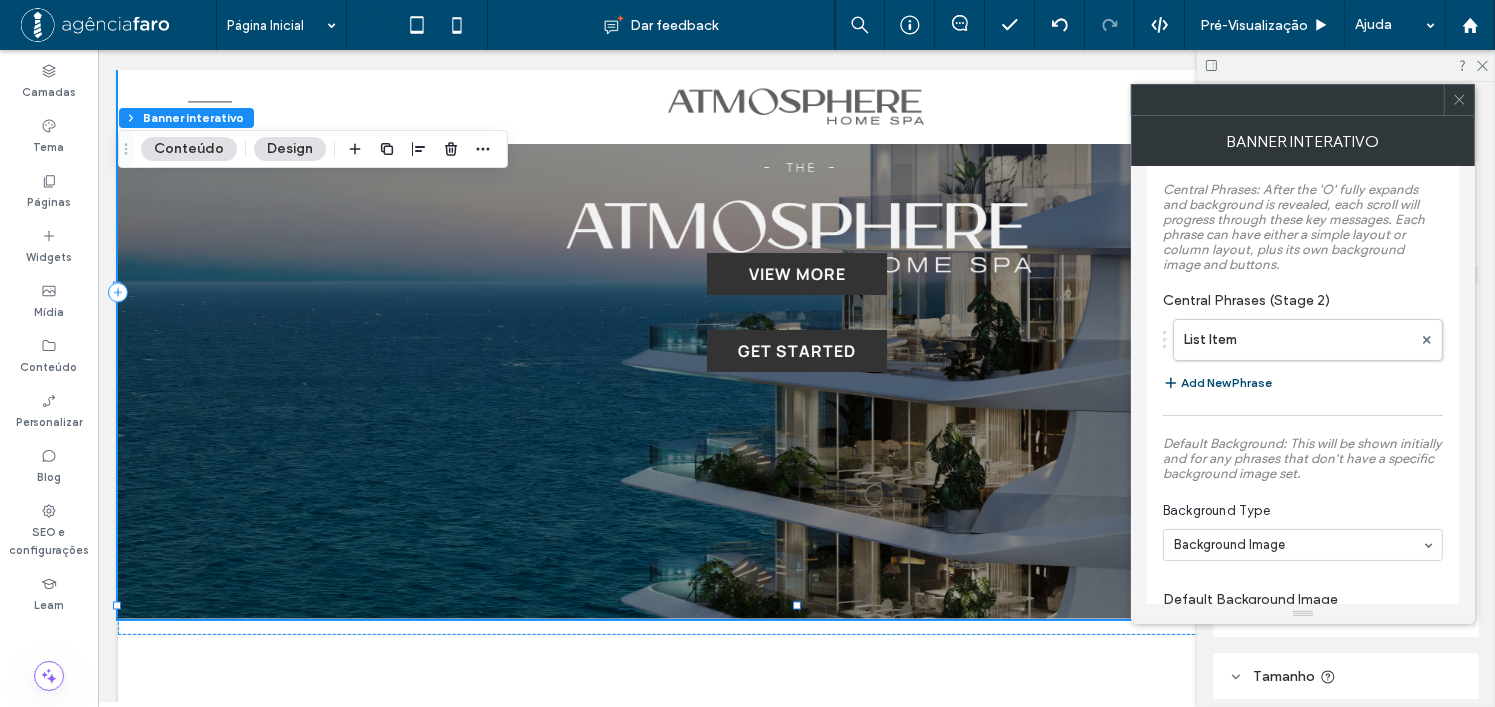 scroll, scrollTop: 900, scrollLeft: 0, axis: vertical 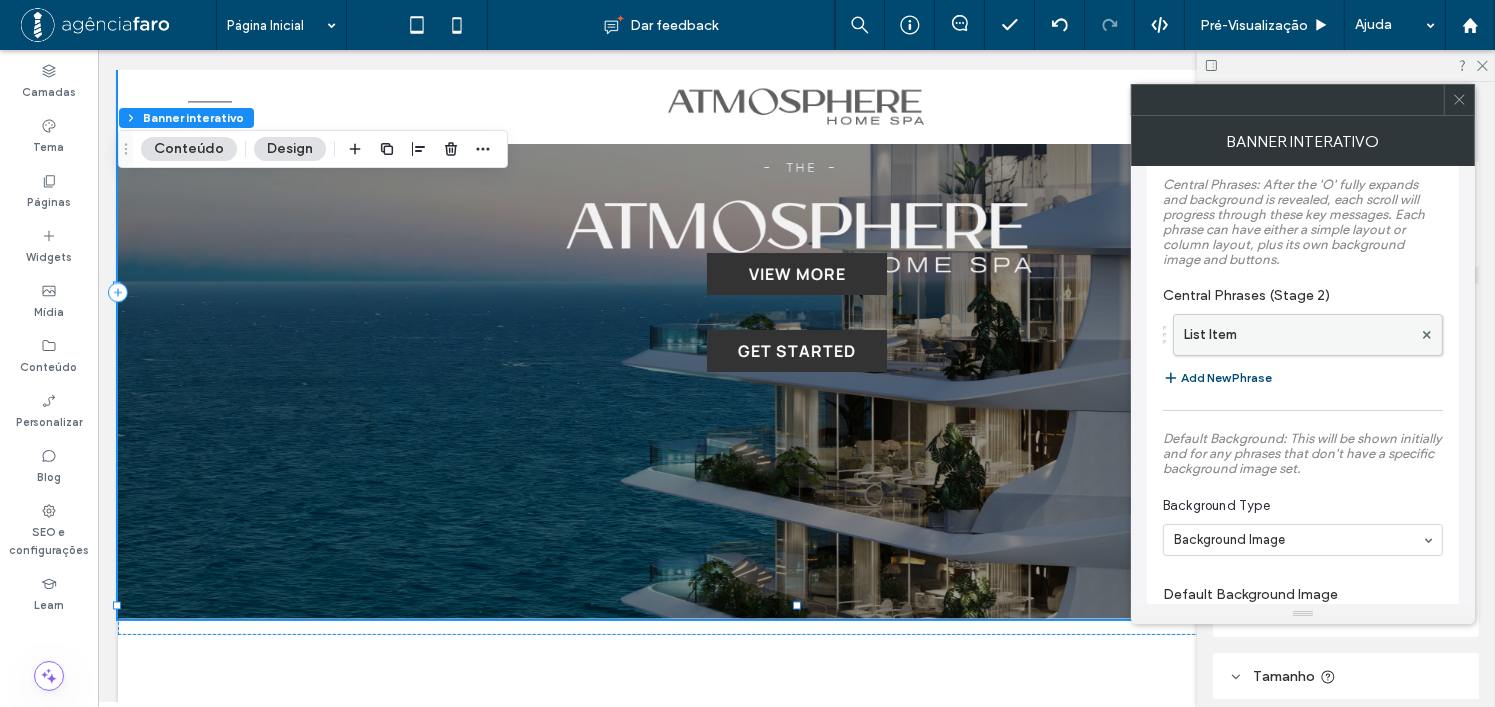 click on "List Item" at bounding box center (1298, 335) 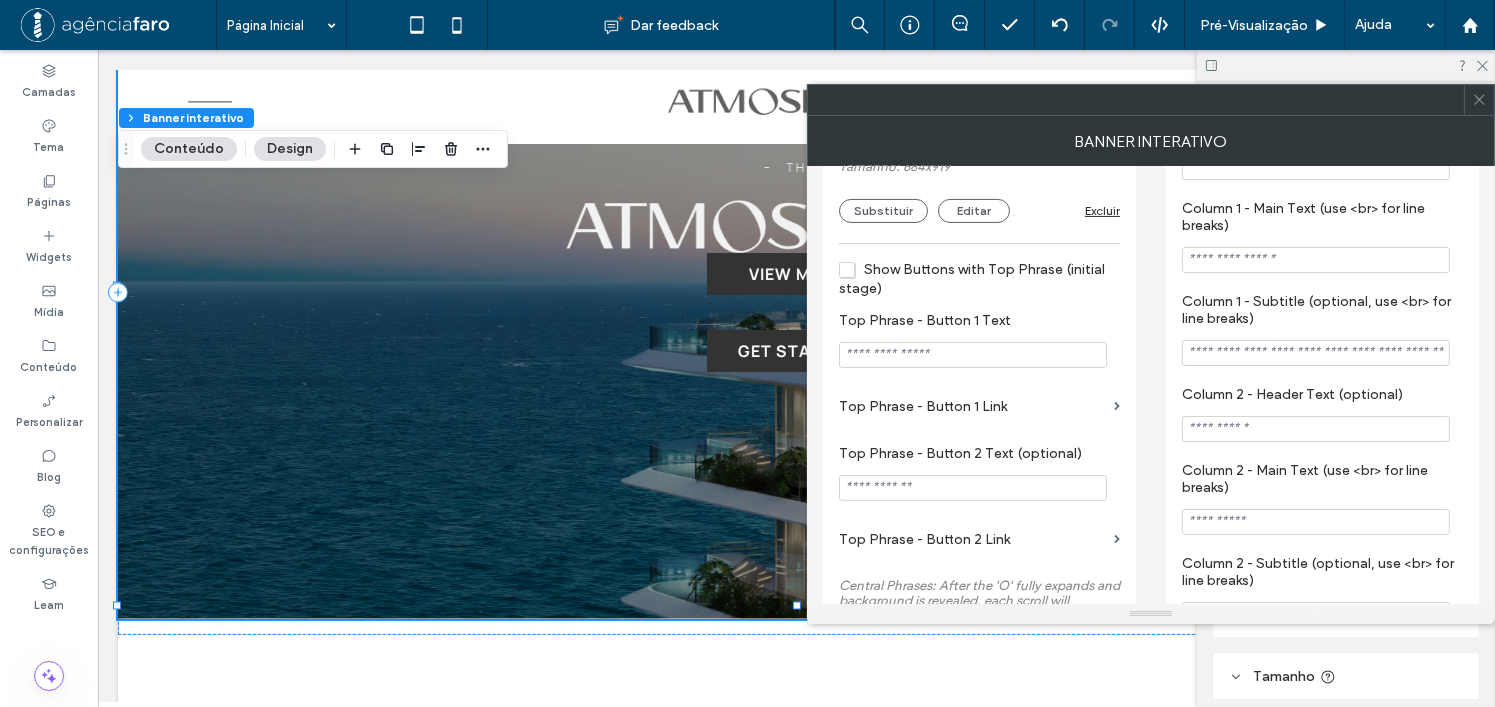 scroll, scrollTop: 500, scrollLeft: 0, axis: vertical 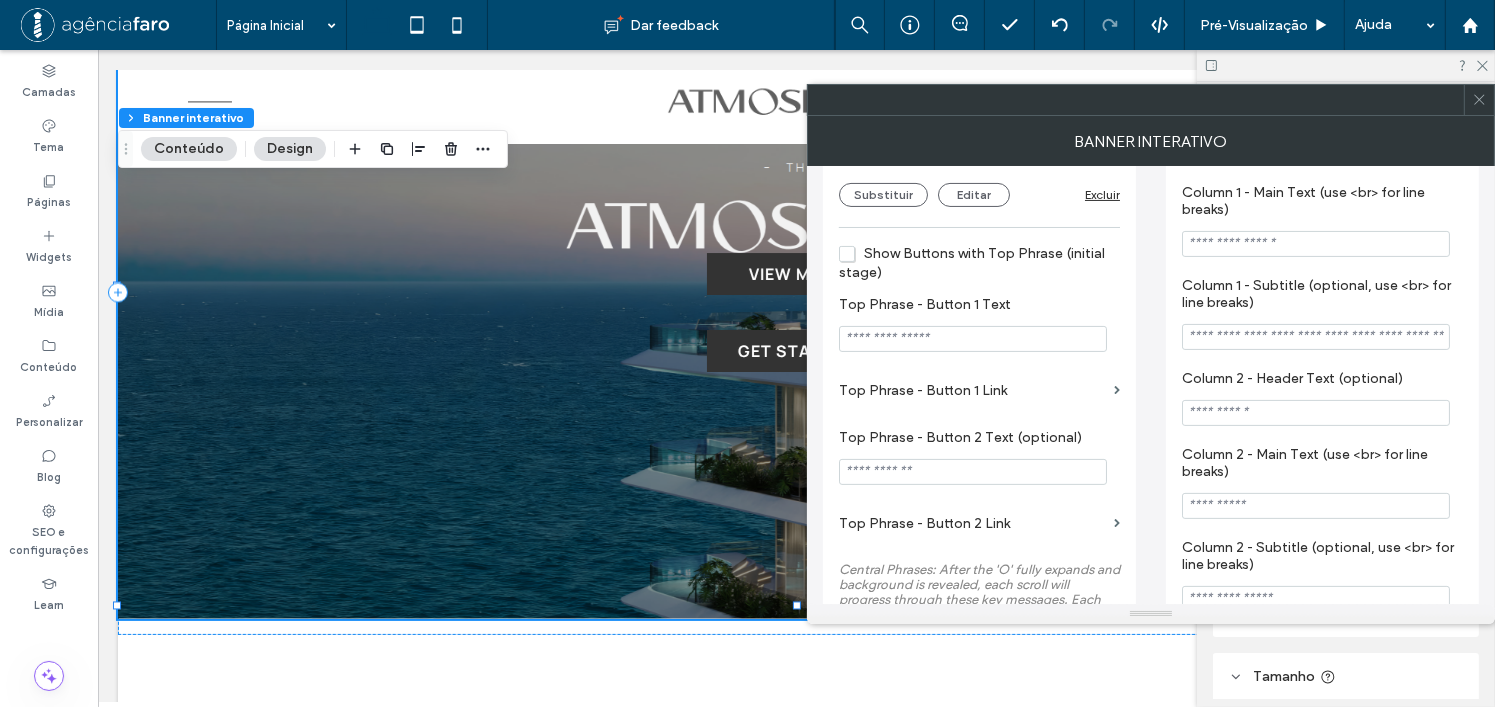 click on "Design" at bounding box center (290, 149) 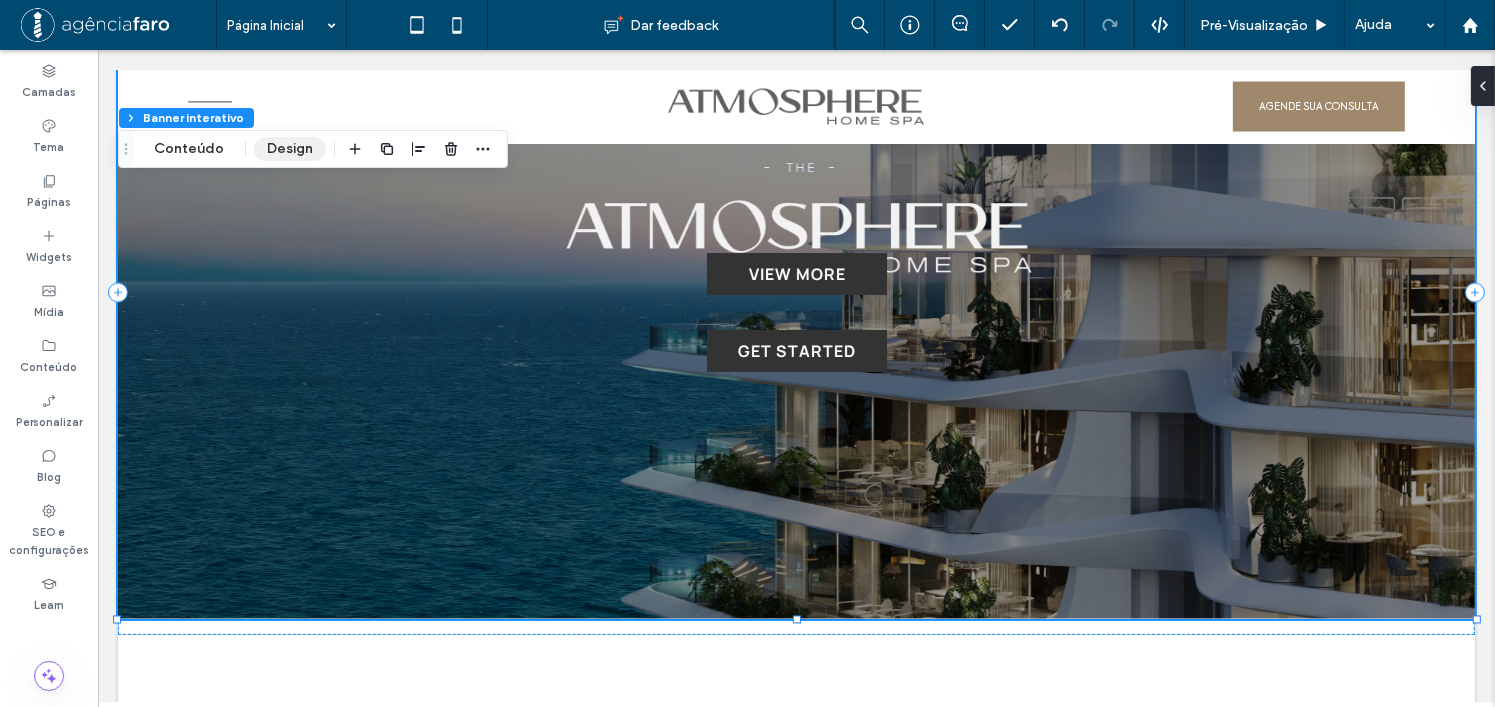 click on "Design" at bounding box center (290, 149) 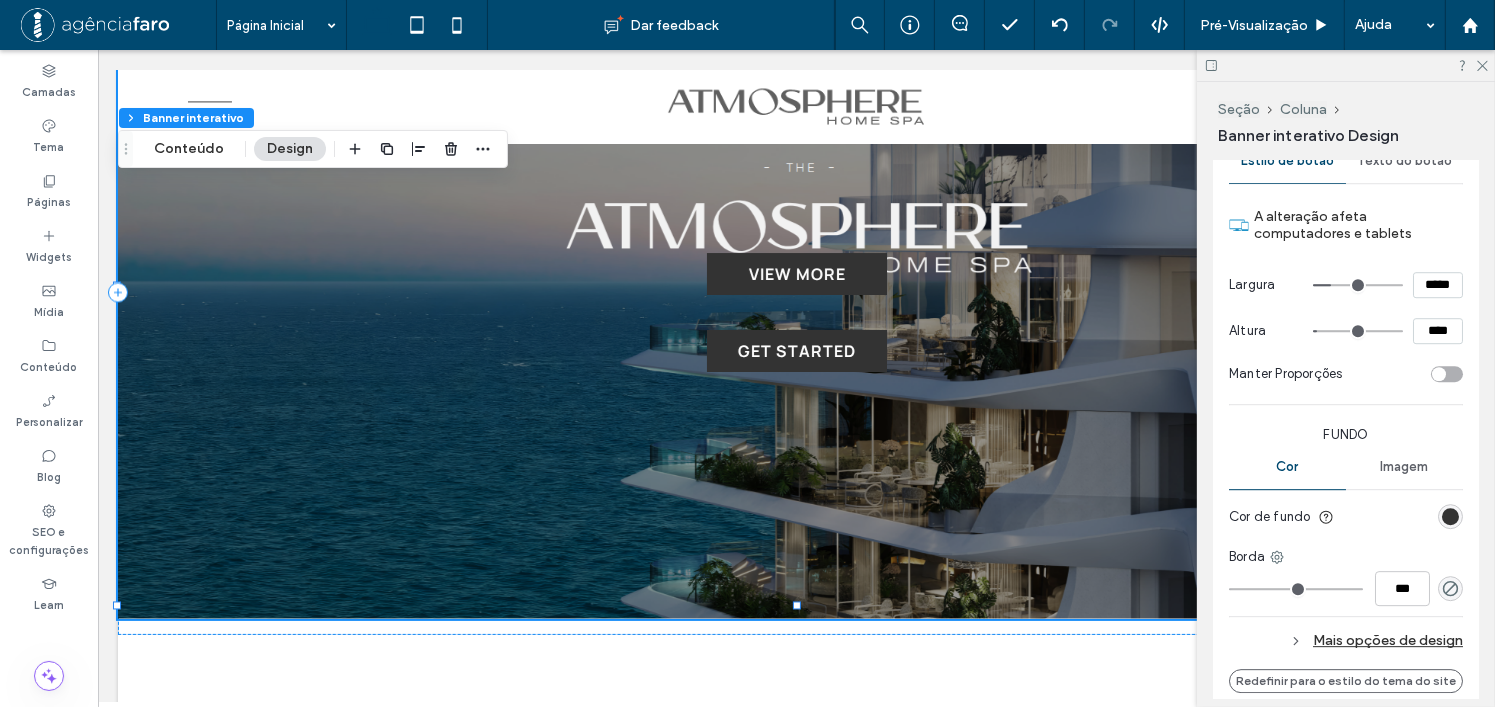 scroll, scrollTop: 6100, scrollLeft: 0, axis: vertical 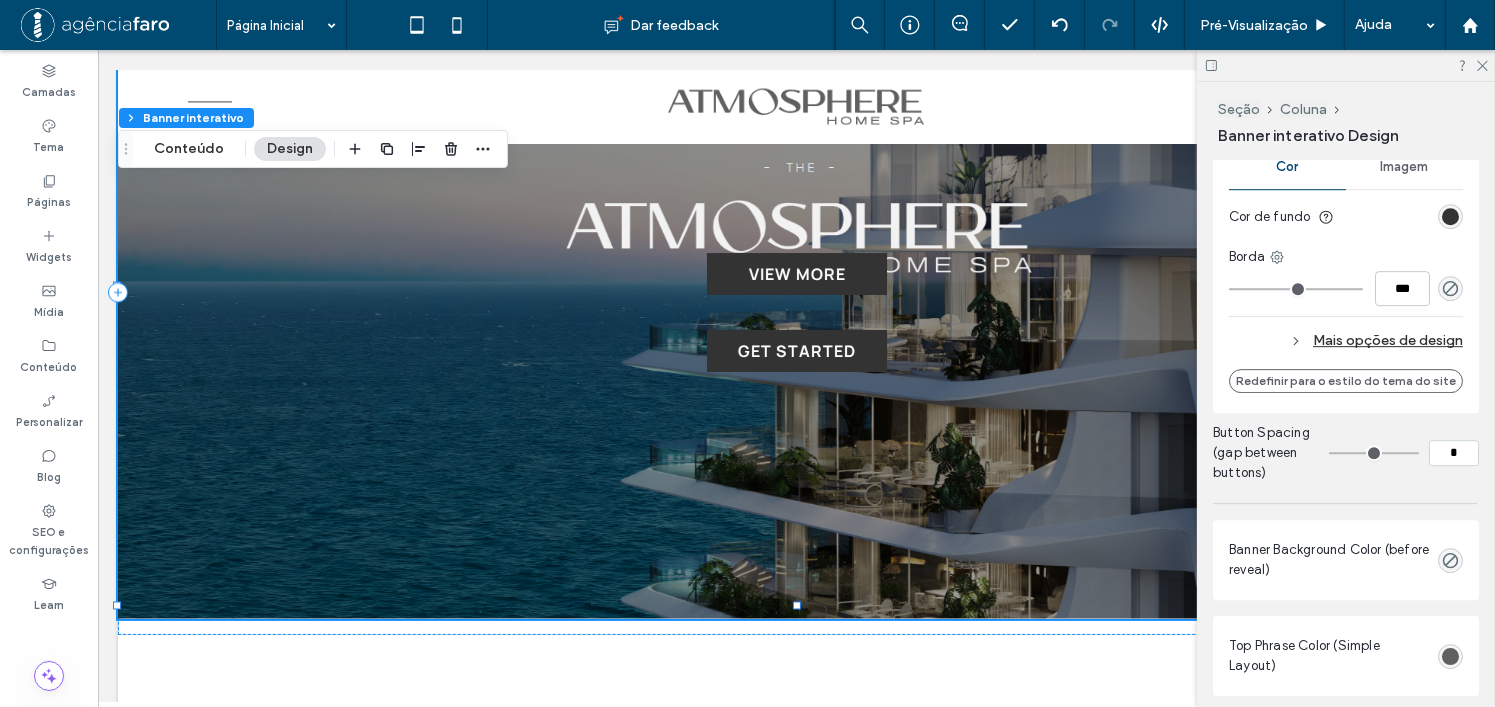 click on "Mais opções de design" at bounding box center [1346, 340] 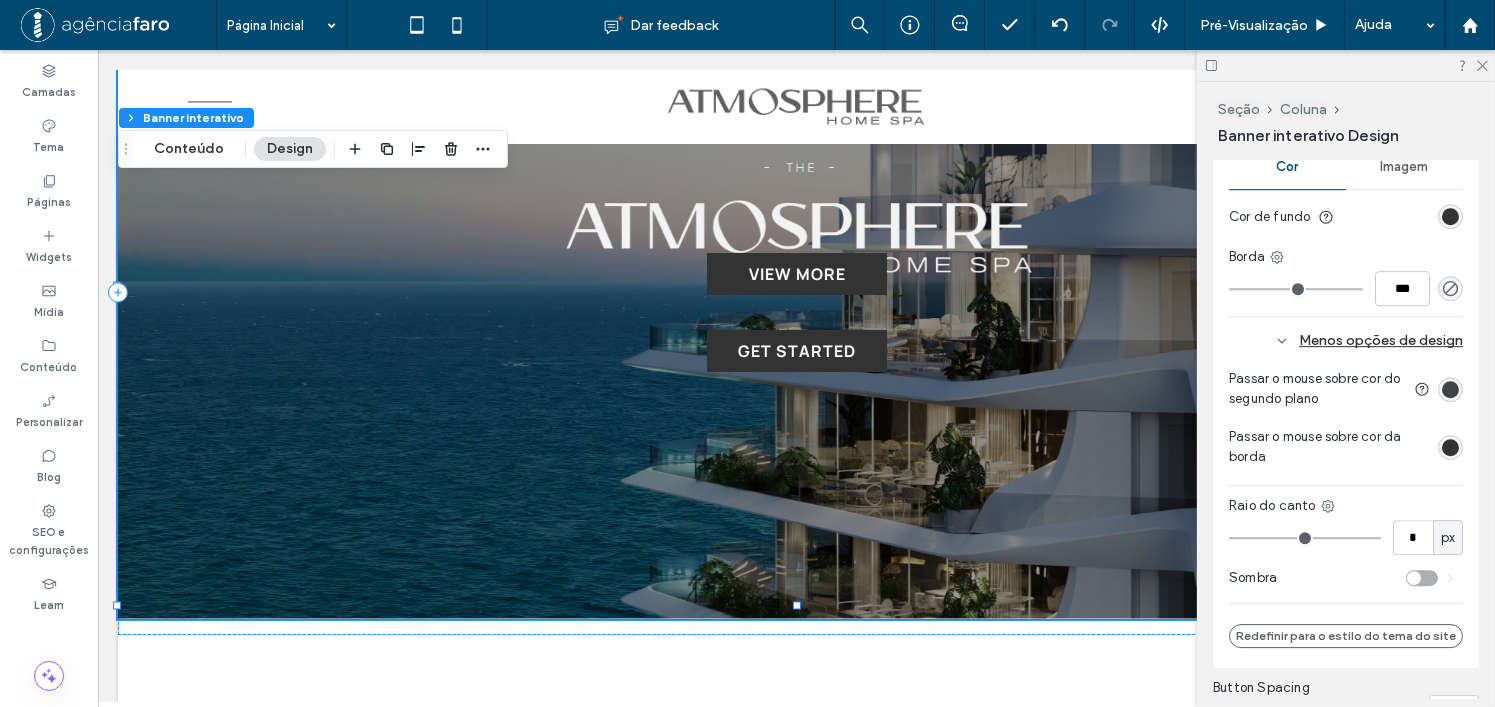 click on "Menos opções de design" at bounding box center (1346, 340) 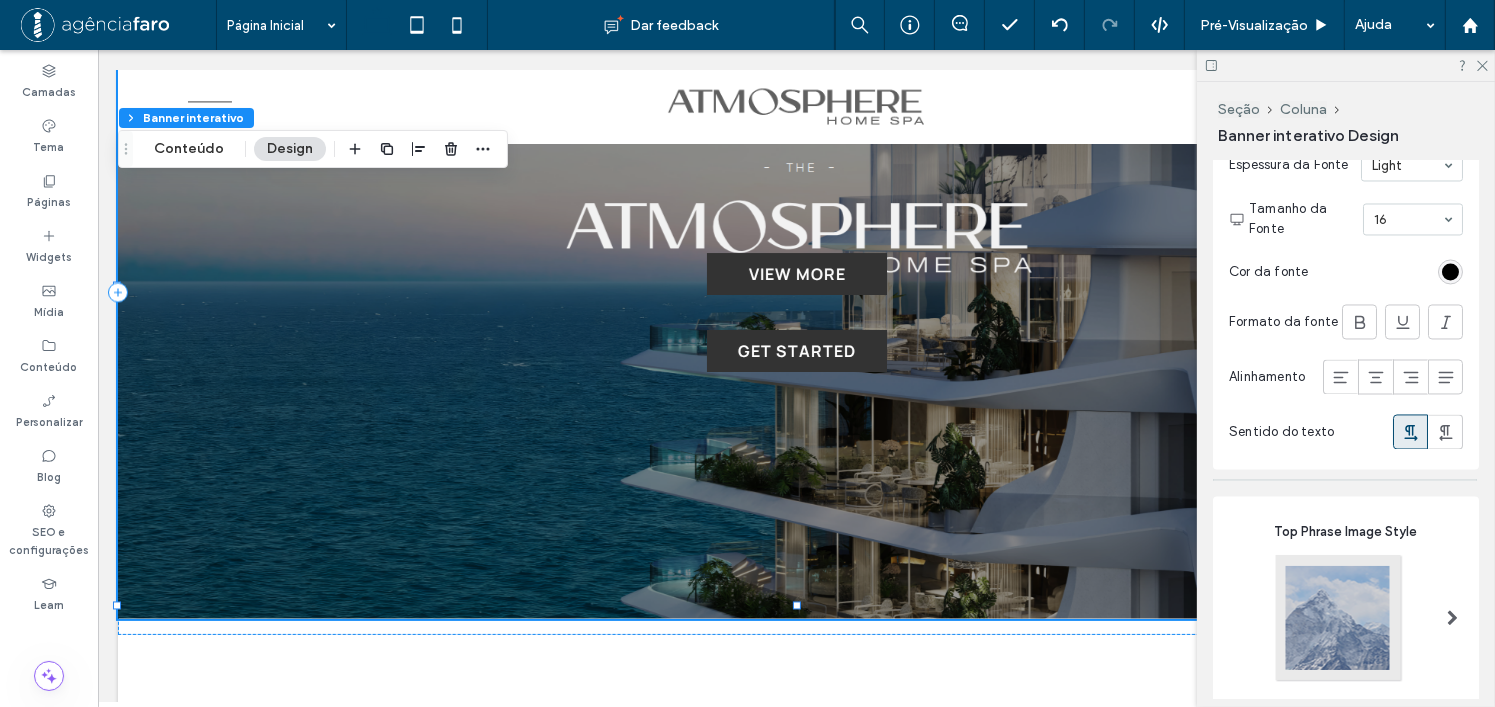 scroll, scrollTop: 3700, scrollLeft: 0, axis: vertical 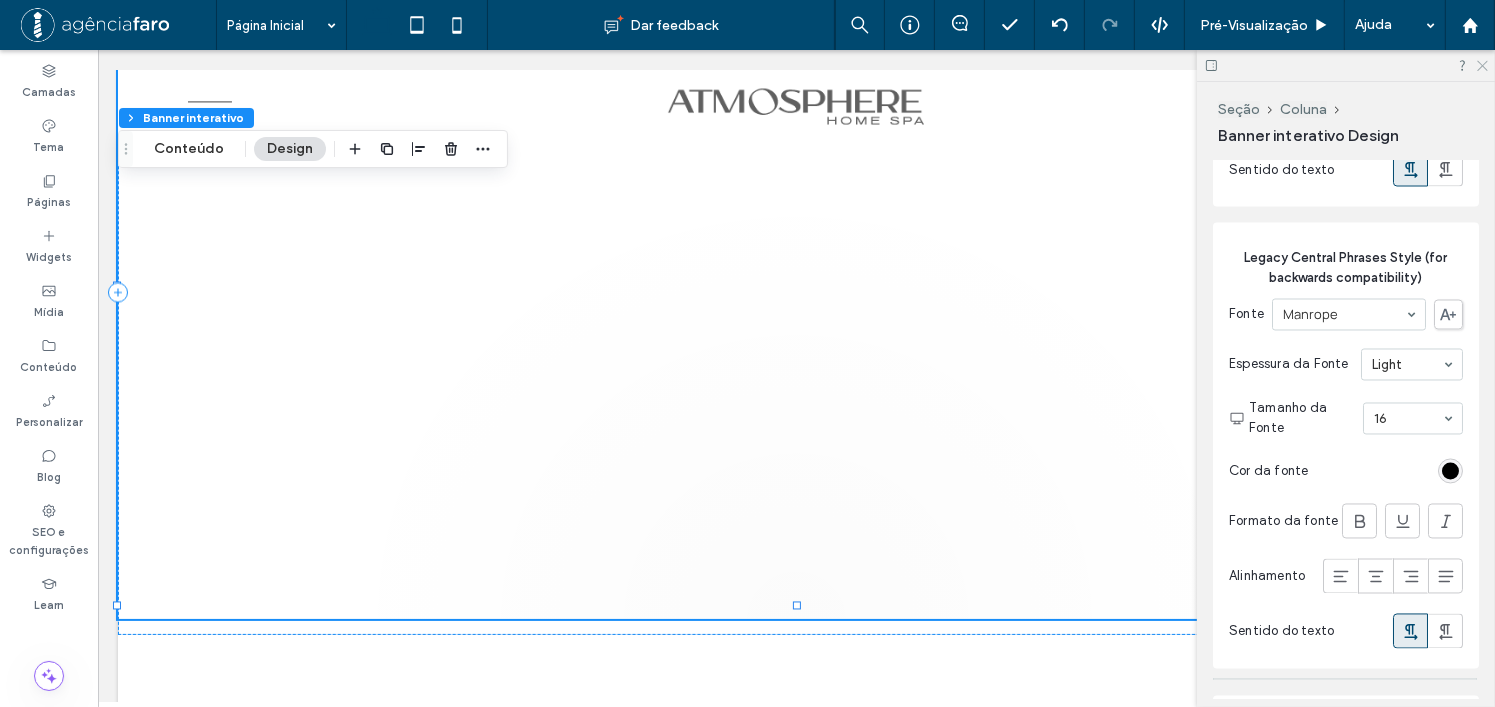 click 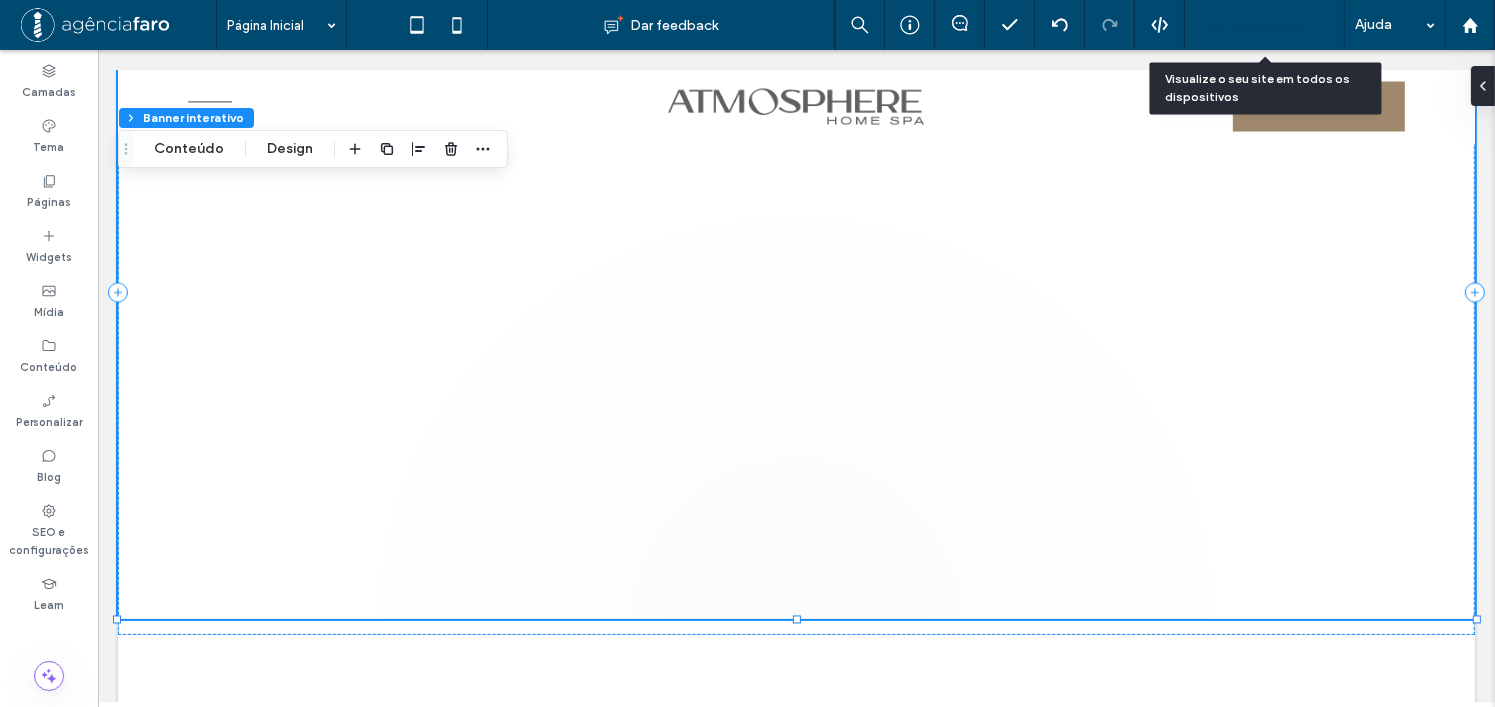 drag, startPoint x: 1271, startPoint y: 28, endPoint x: 1324, endPoint y: 328, distance: 304.6457 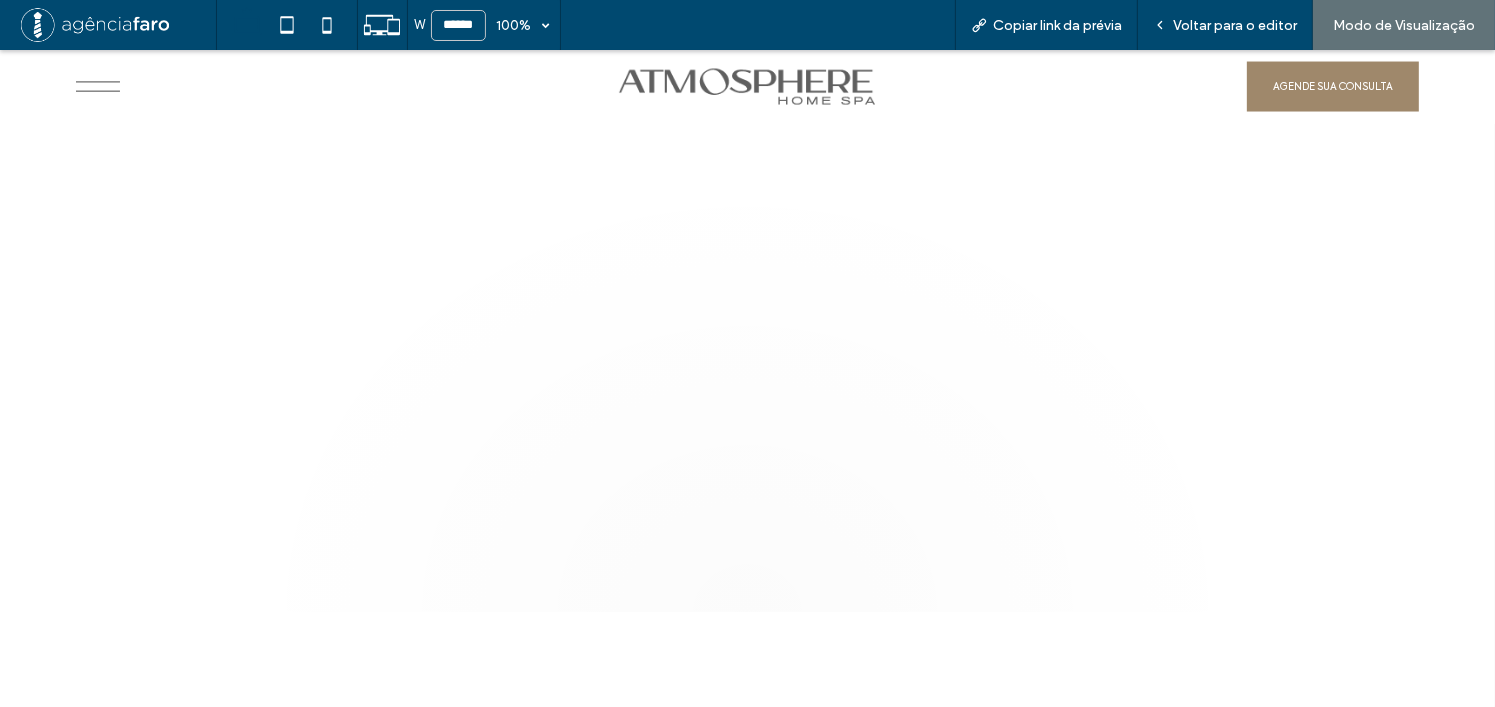 scroll, scrollTop: 10992, scrollLeft: 0, axis: vertical 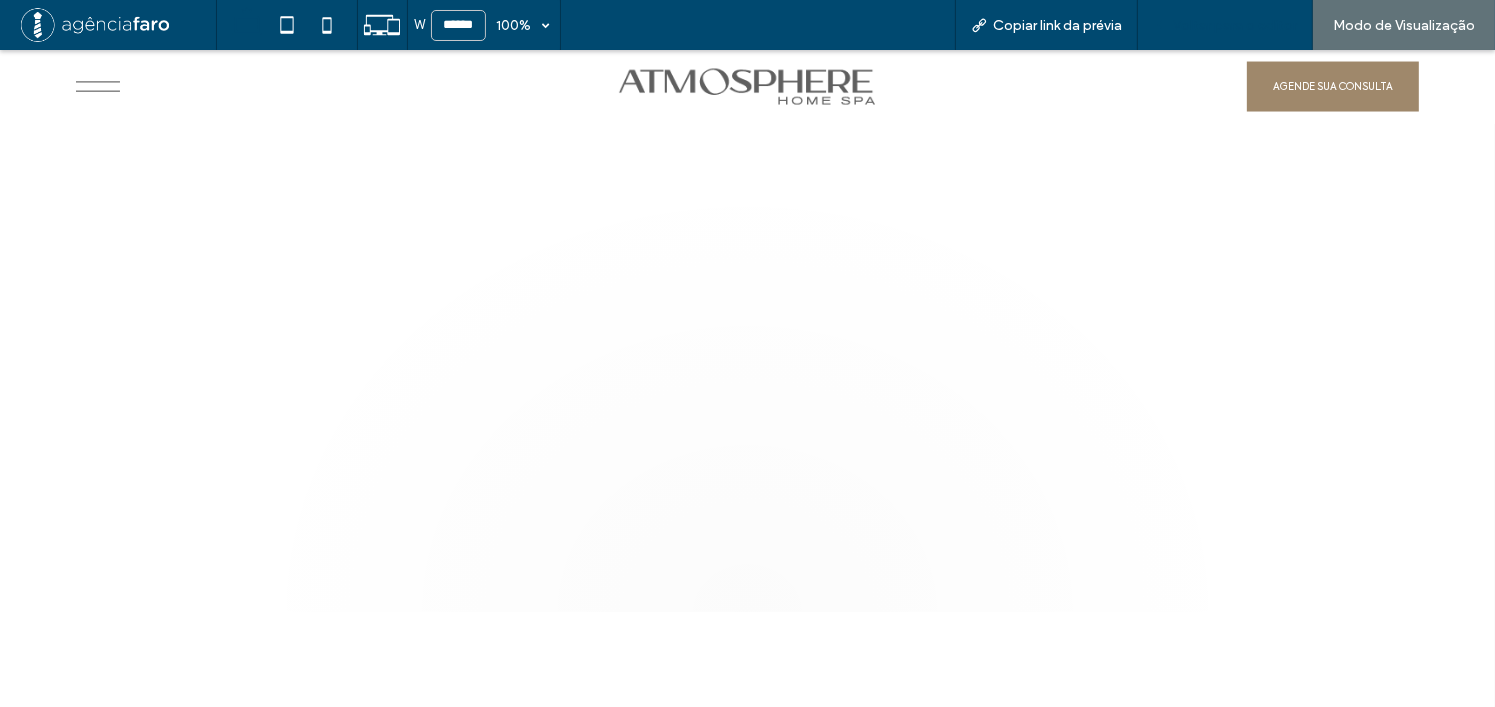click on "Voltar para o editor" at bounding box center [1225, 25] 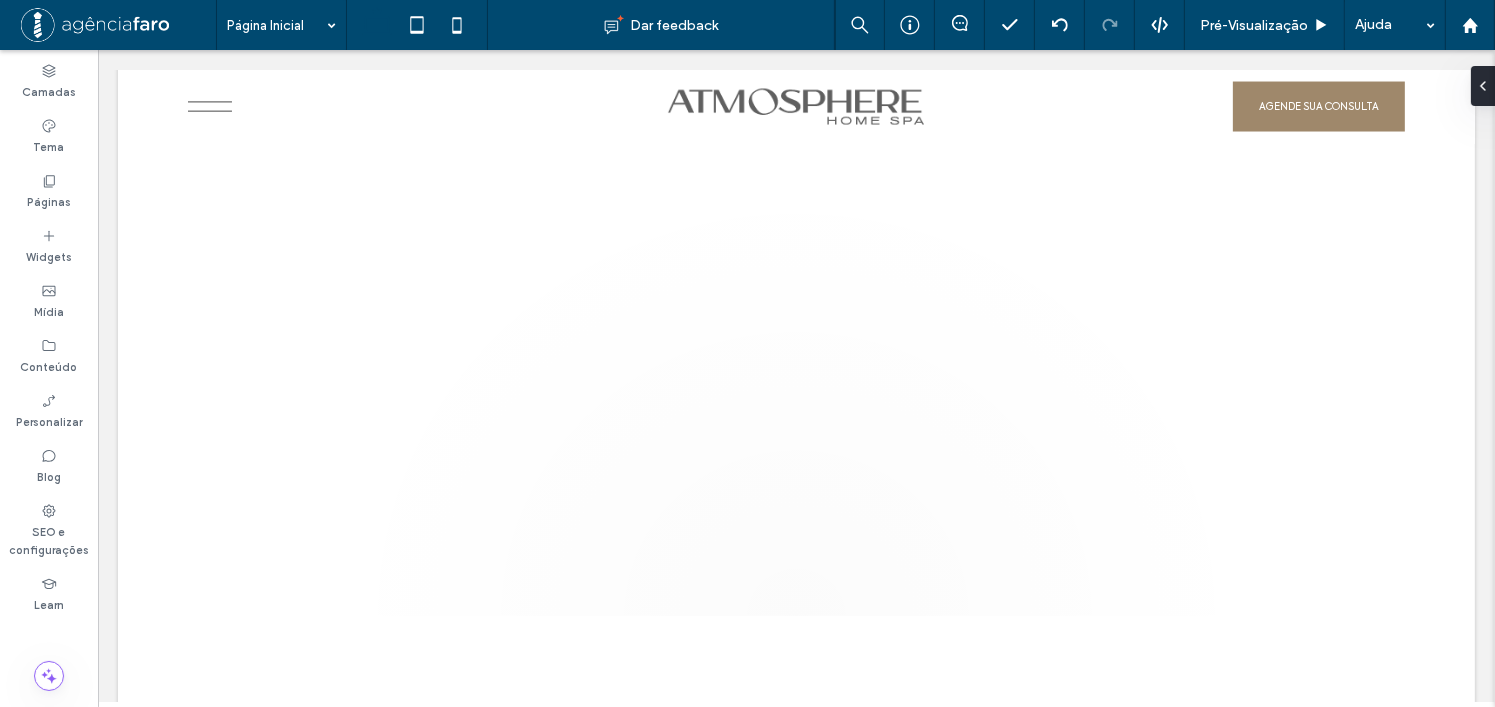scroll, scrollTop: 10984, scrollLeft: 0, axis: vertical 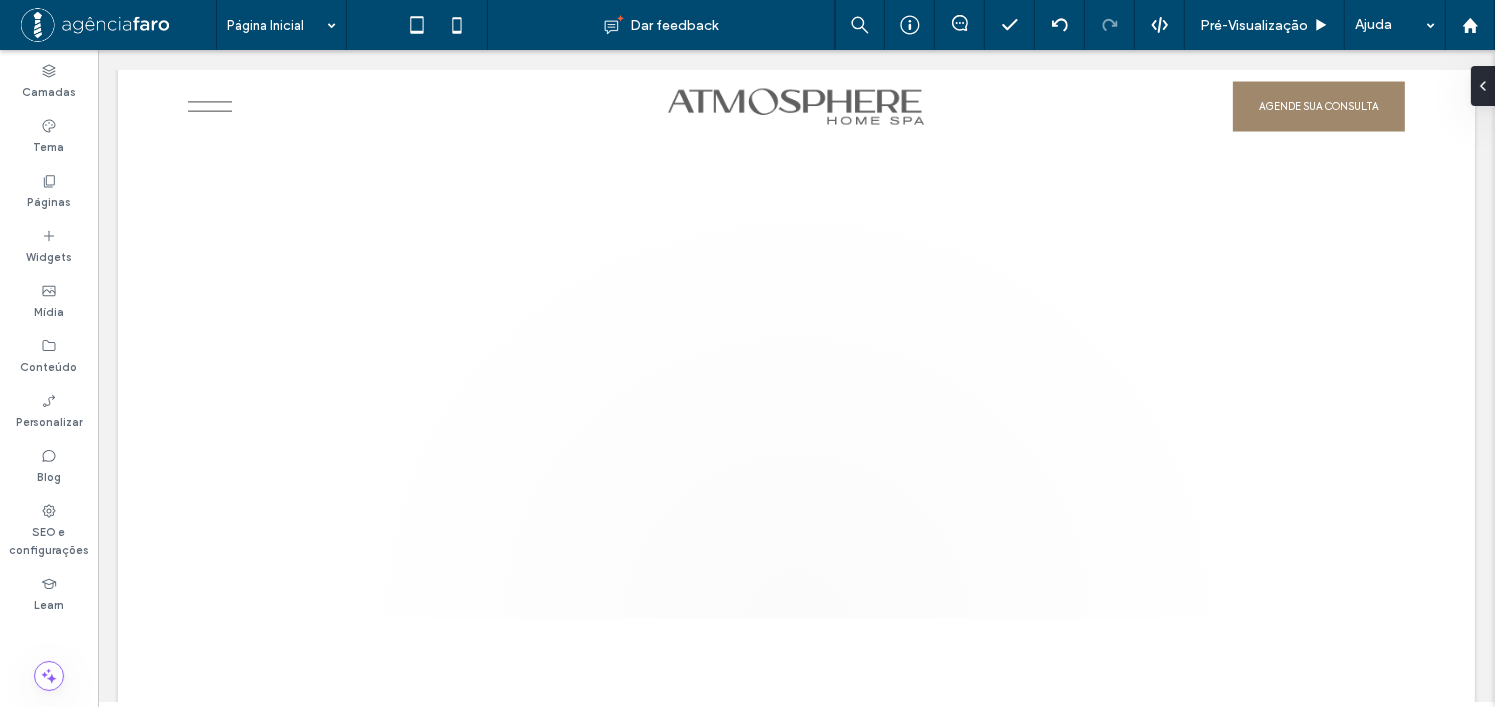 click on ".cls-1-1354811323-1354811323 {
fill: #606060;
}
AGENDE SUA CONSULTA
Seção
Cabeçalho básico
Página Inicial
Work
Contate-nos
Cópia de Página Inicial
Entre em Contato
555-555-5555
meuemail@email.com.br
Seção
Seção
CARDÁPIO
UM OÁSIS NA PRAIA BRAVA
COME HOME TO A MASTERPIECE.
Localização
PRAIA NOVA
Entre Balneário Camboriú e Itajaí • SC • Brasil
Suítes
3 A 4" at bounding box center (795, -4940) 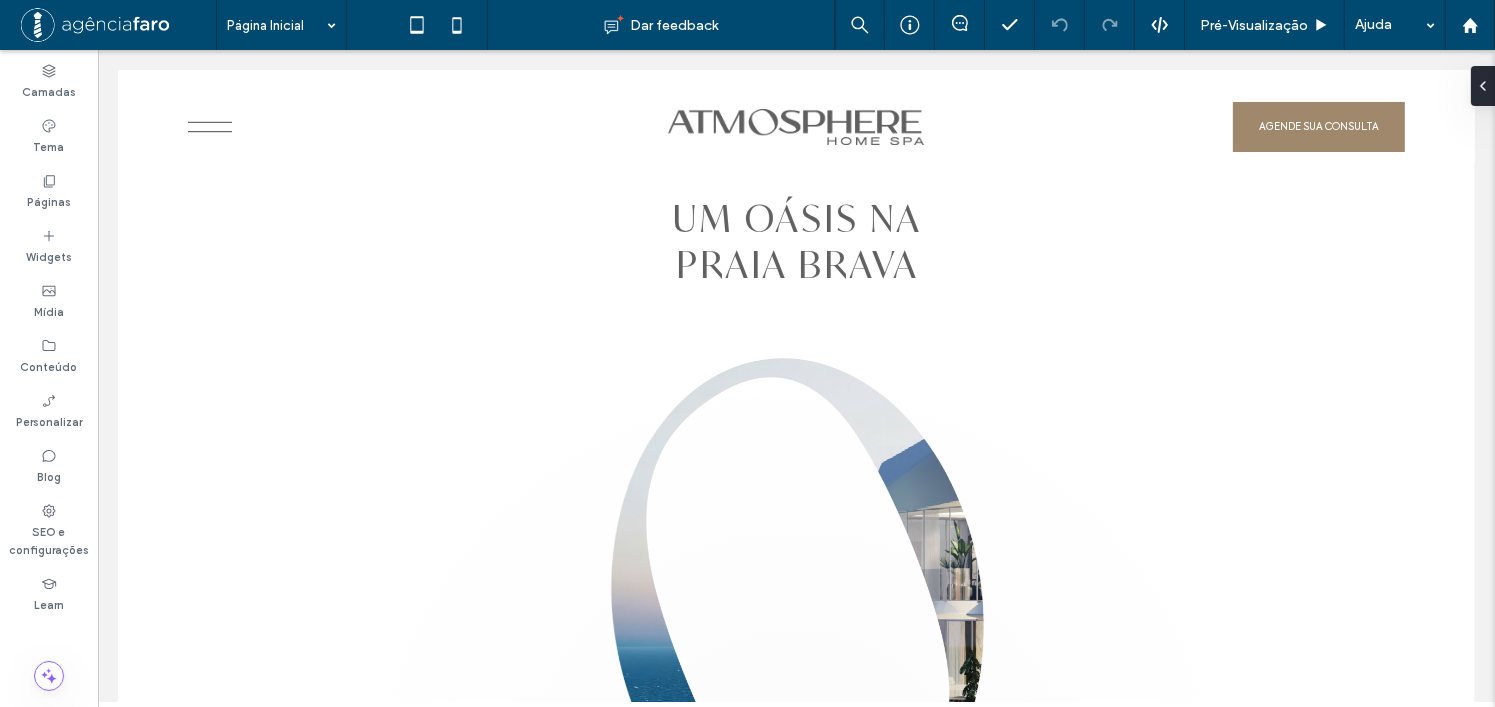 scroll, scrollTop: 0, scrollLeft: 0, axis: both 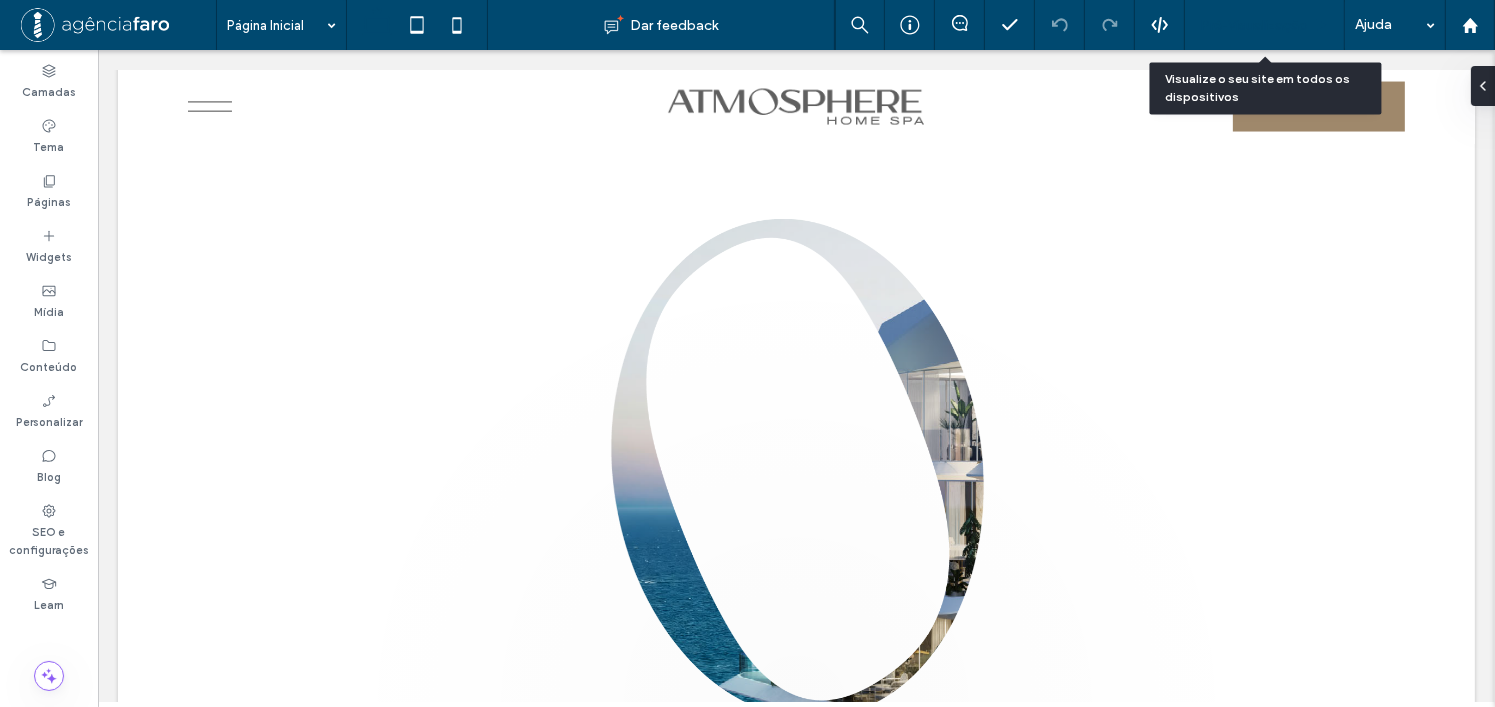 click on "Pré-Visualizaçāo" at bounding box center (1254, 25) 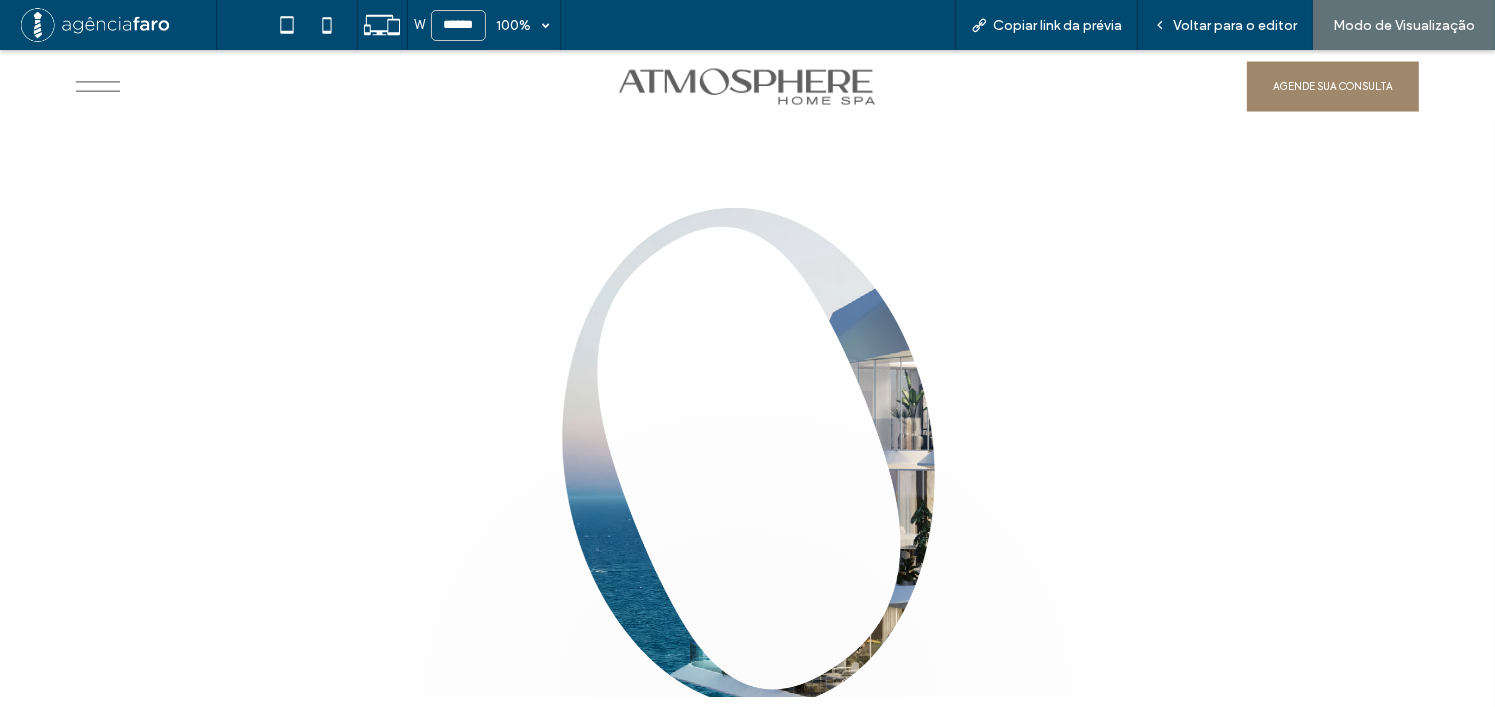 scroll, scrollTop: 10908, scrollLeft: 0, axis: vertical 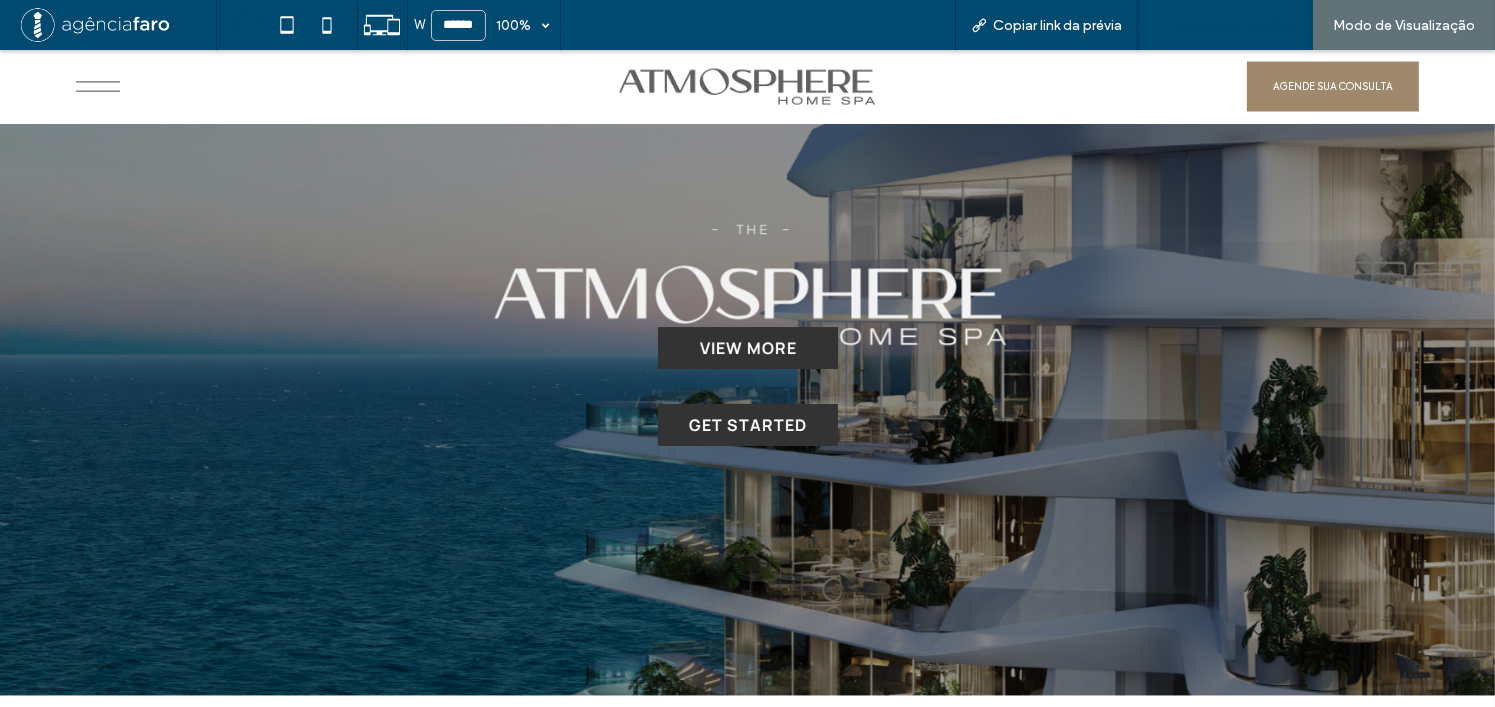 click on "Voltar para o editor" at bounding box center (1235, 25) 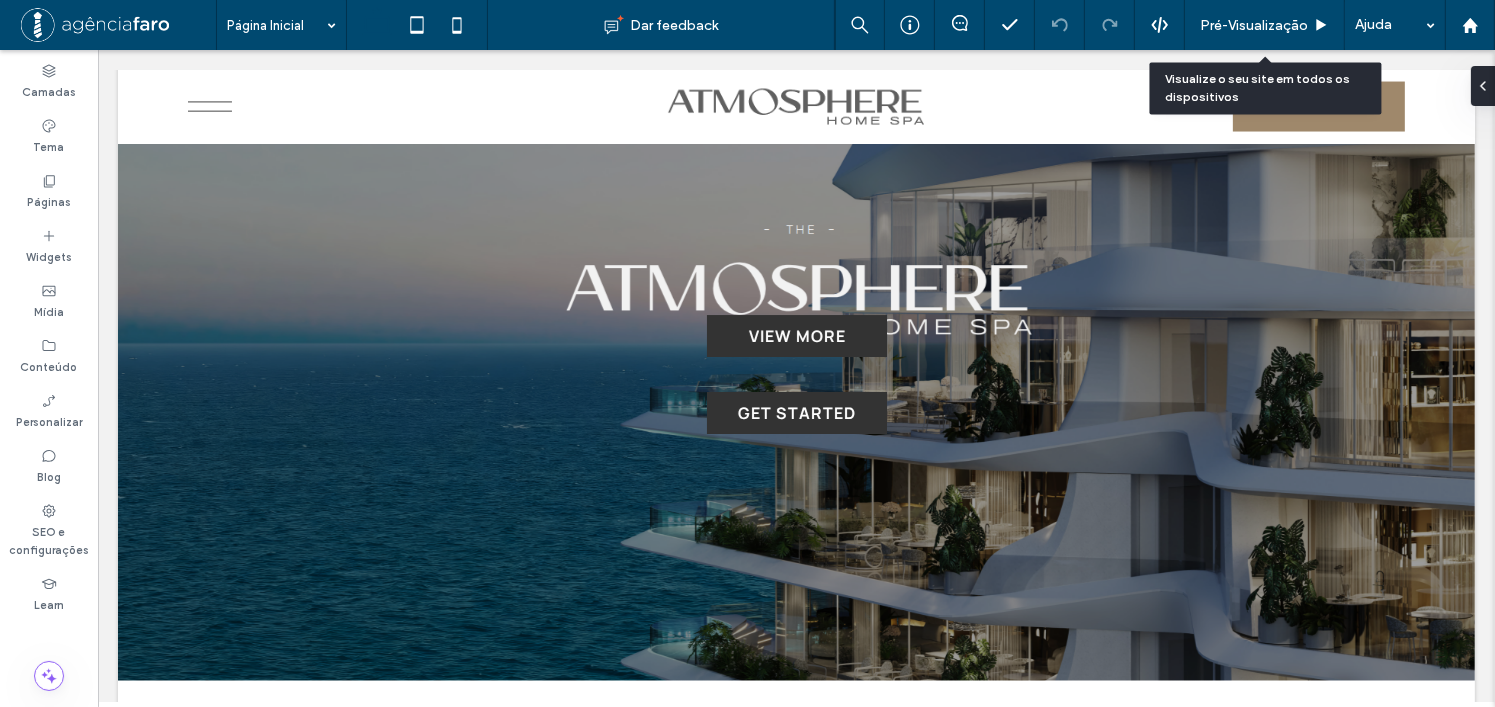 click on "Pré-Visualizaçāo" at bounding box center (1254, 25) 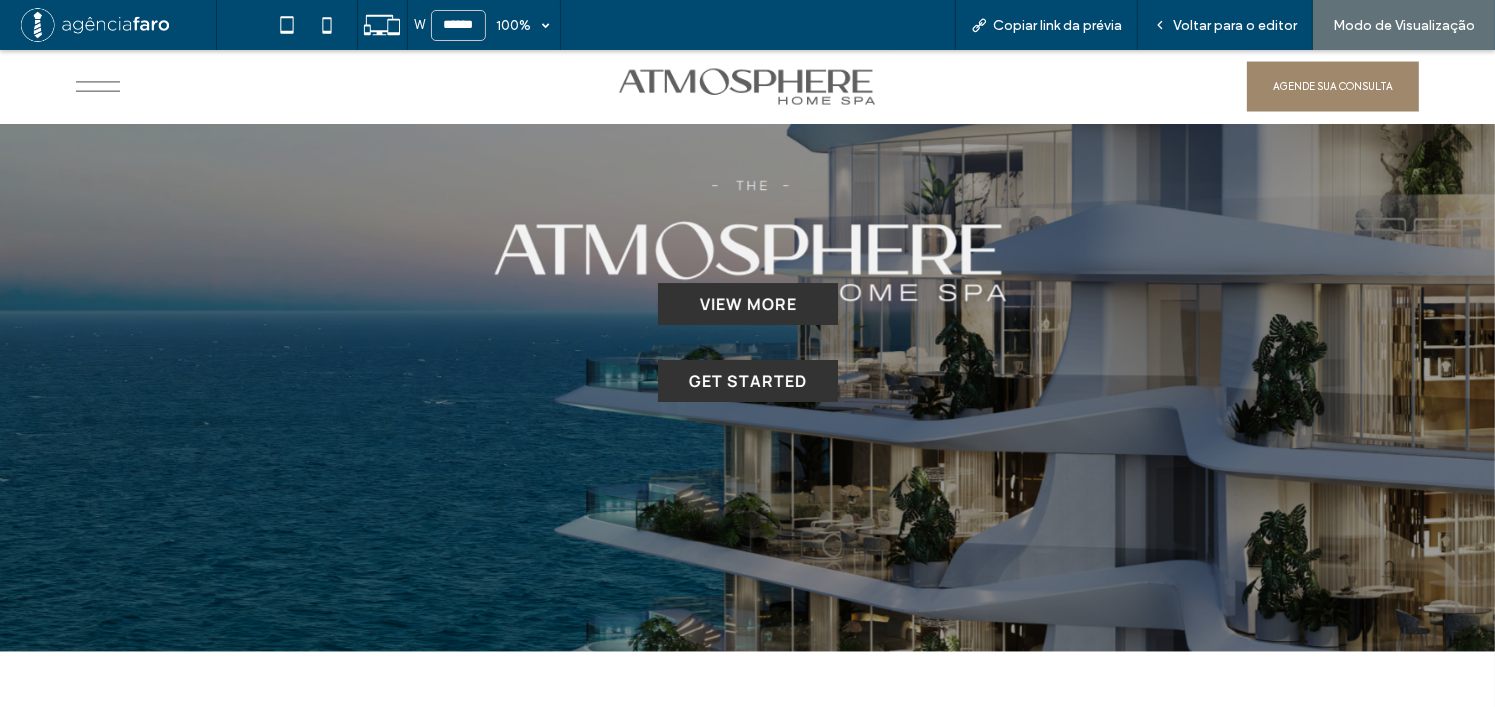 scroll, scrollTop: 10830, scrollLeft: 0, axis: vertical 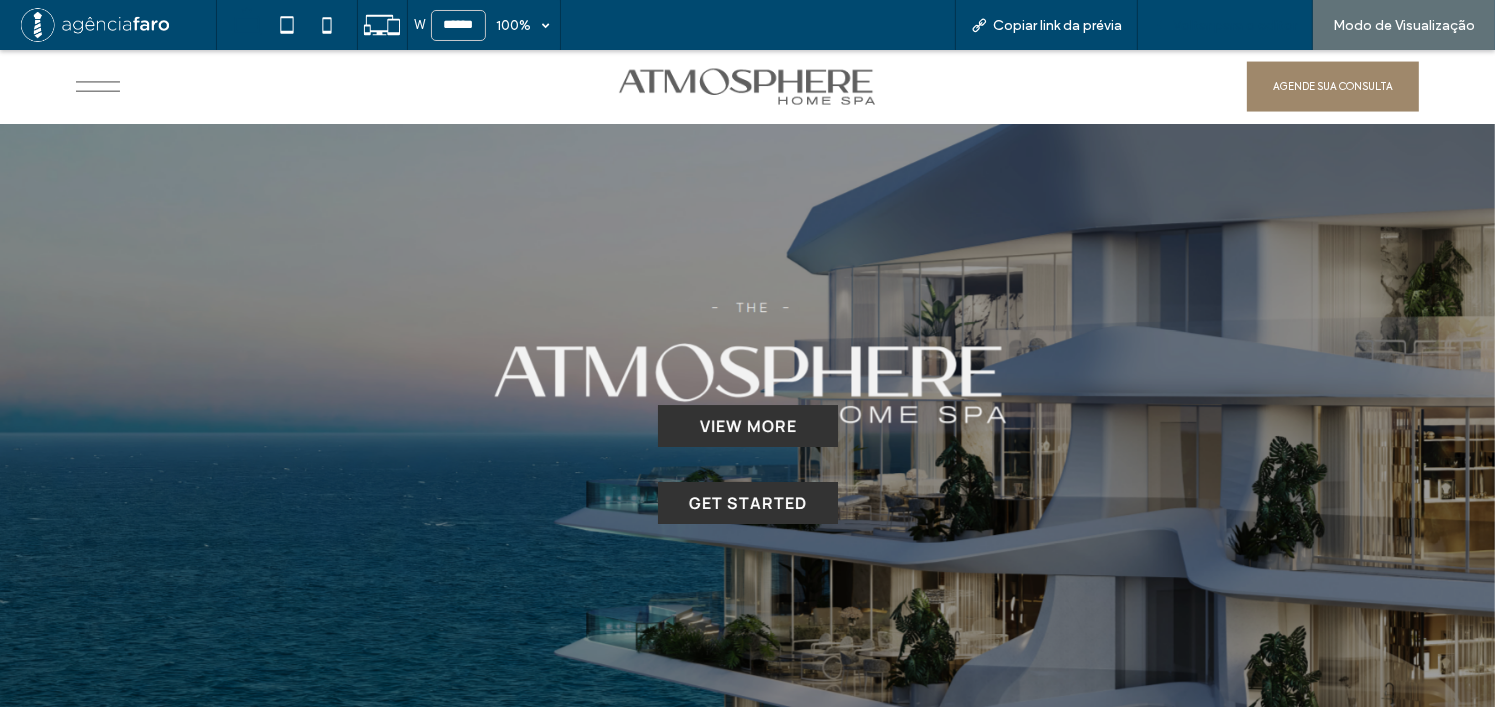 click on "Voltar para o editor" at bounding box center (1225, 25) 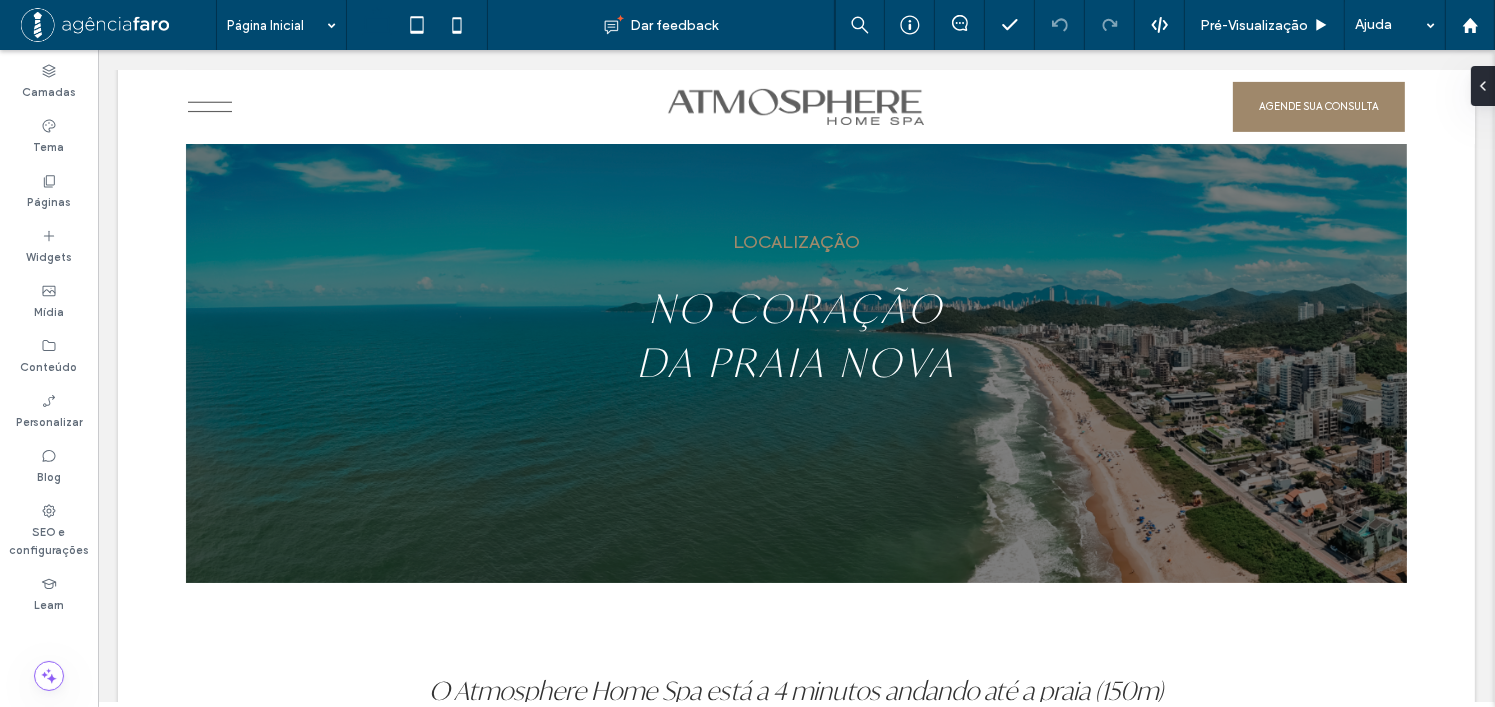 scroll, scrollTop: 7948, scrollLeft: 0, axis: vertical 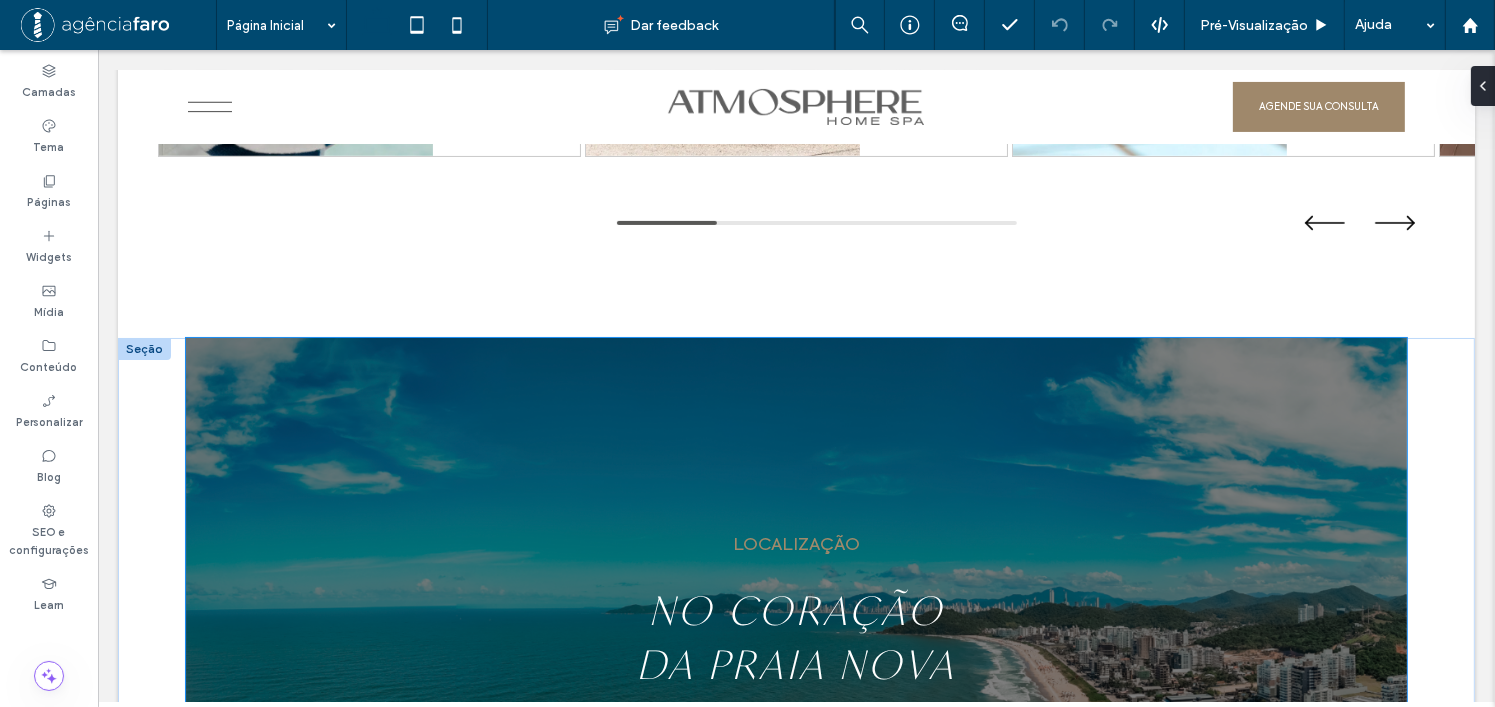 click on "LOCALIZAÇÃO
NO CORAÇÃO DA PRAIA NOVA" at bounding box center [796, 611] 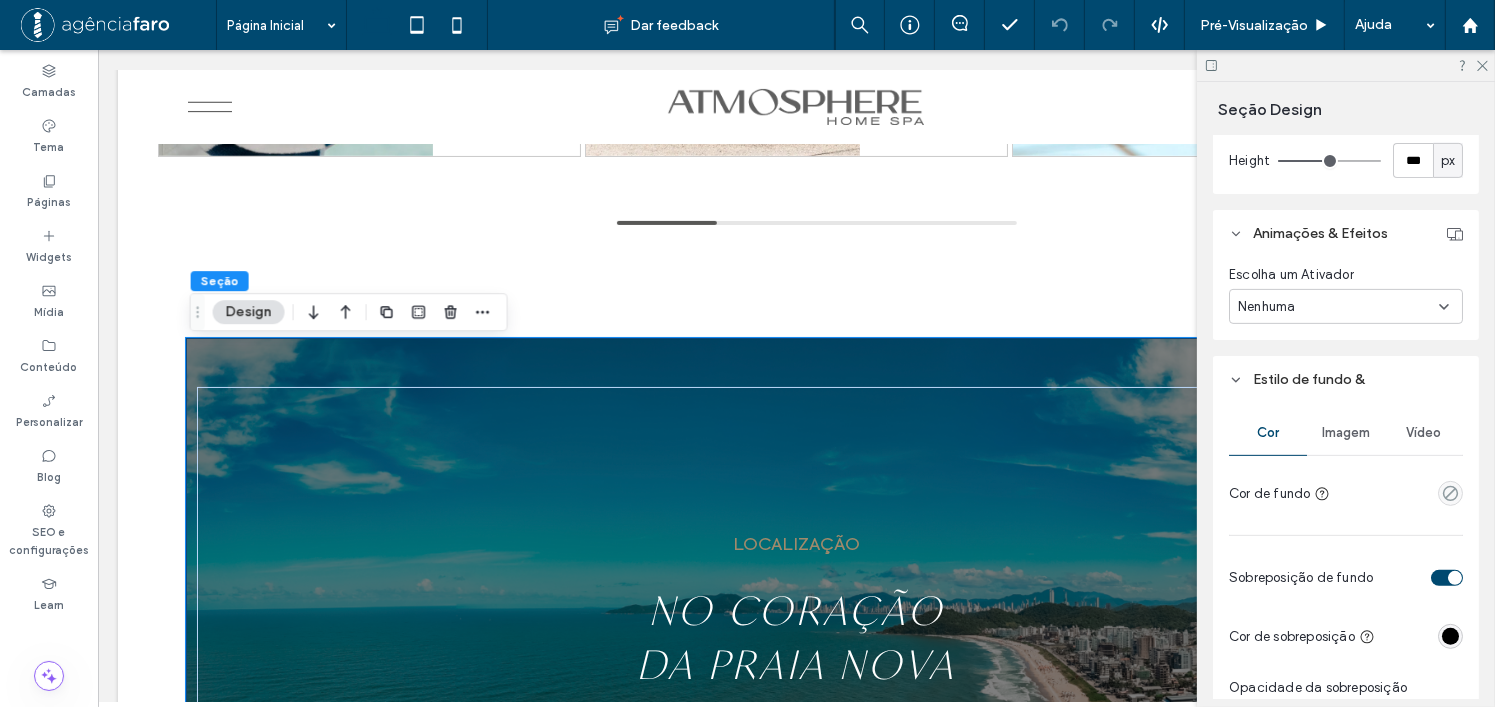 scroll, scrollTop: 1000, scrollLeft: 0, axis: vertical 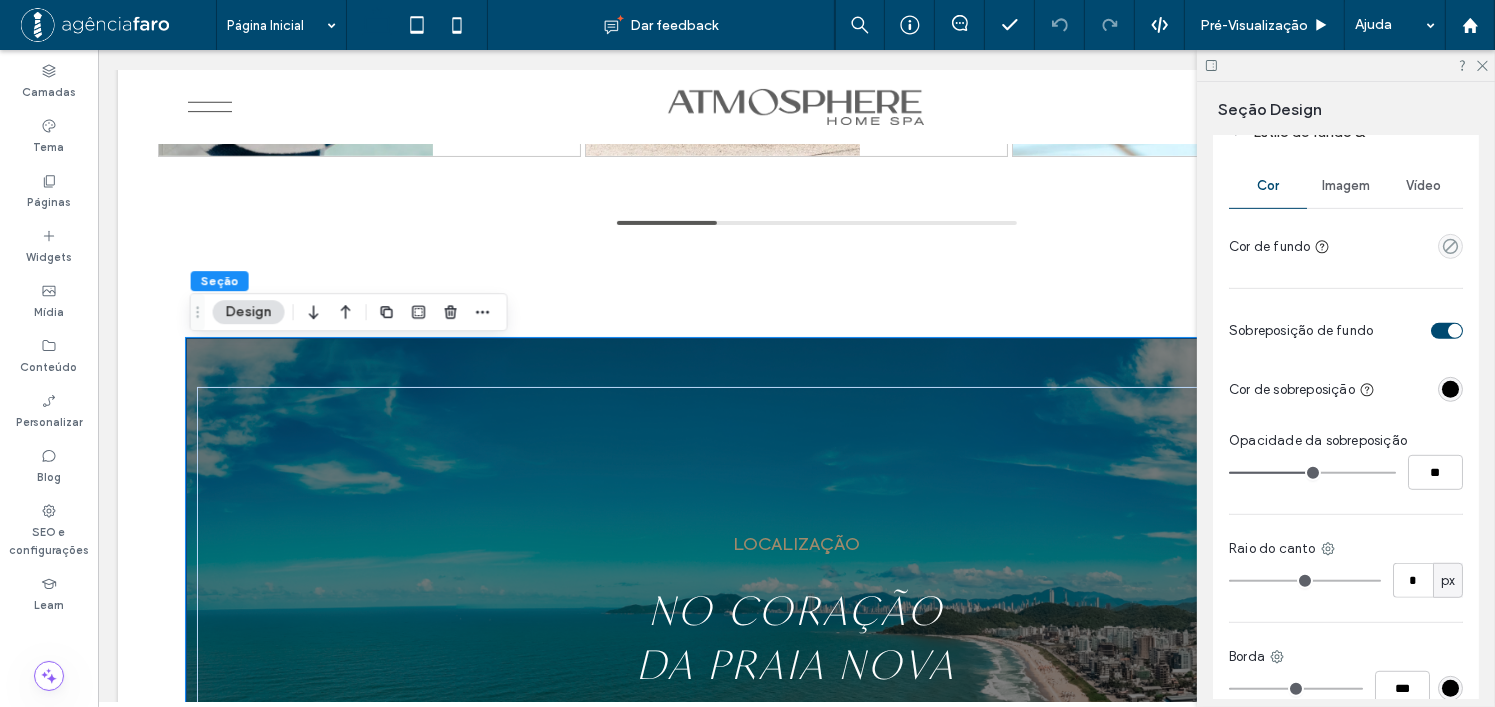 click on "Cor de sobreposiçāo" at bounding box center (1292, 390) 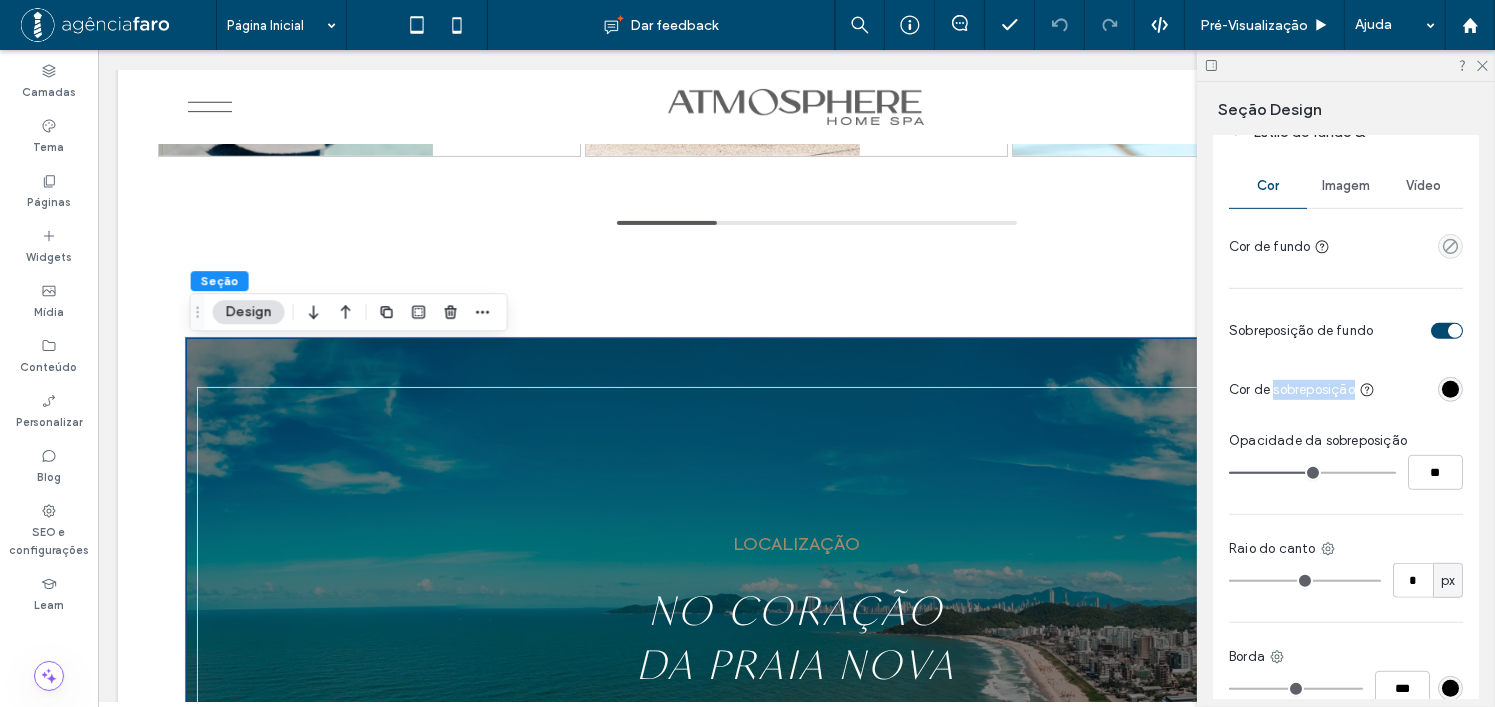 click on "Cor de sobreposiçāo" at bounding box center (1292, 390) 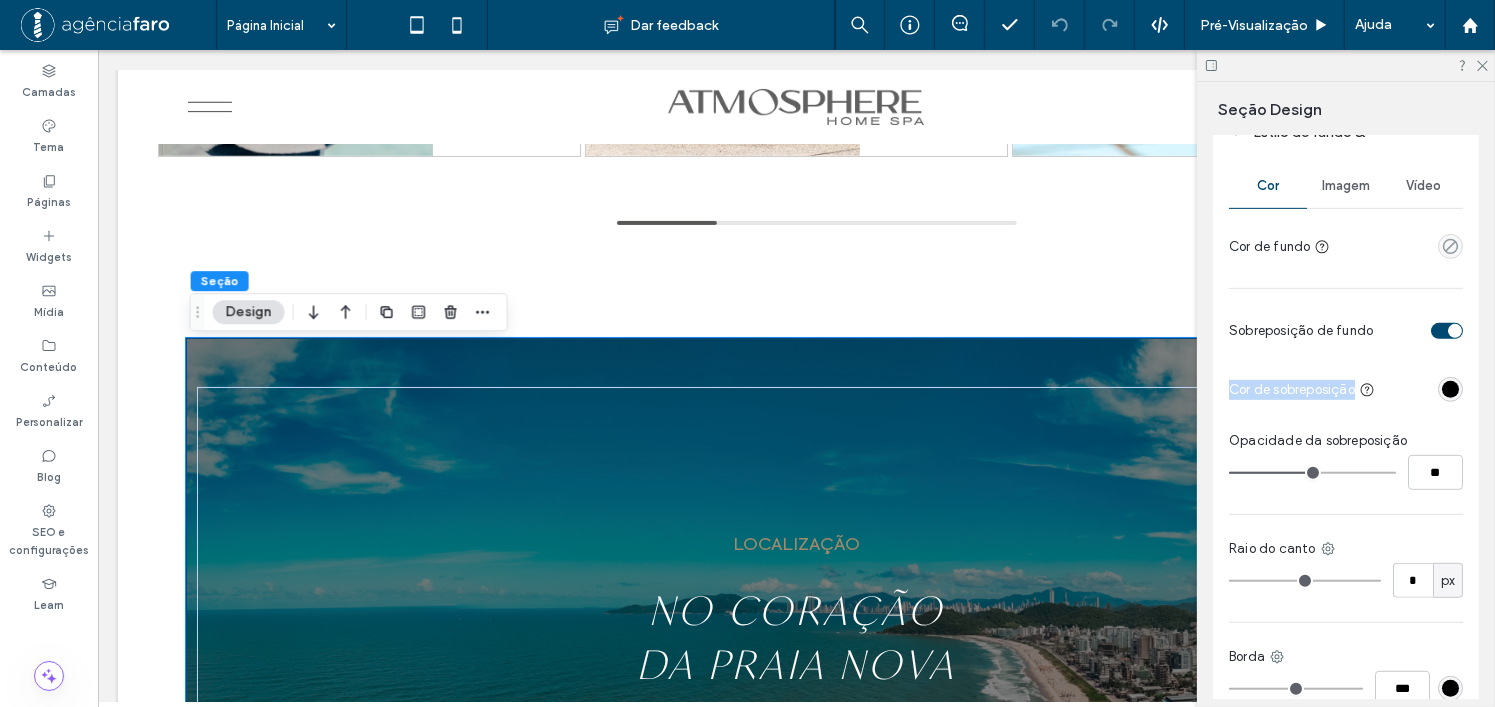 click on "Cor de sobreposiçāo" at bounding box center (1292, 390) 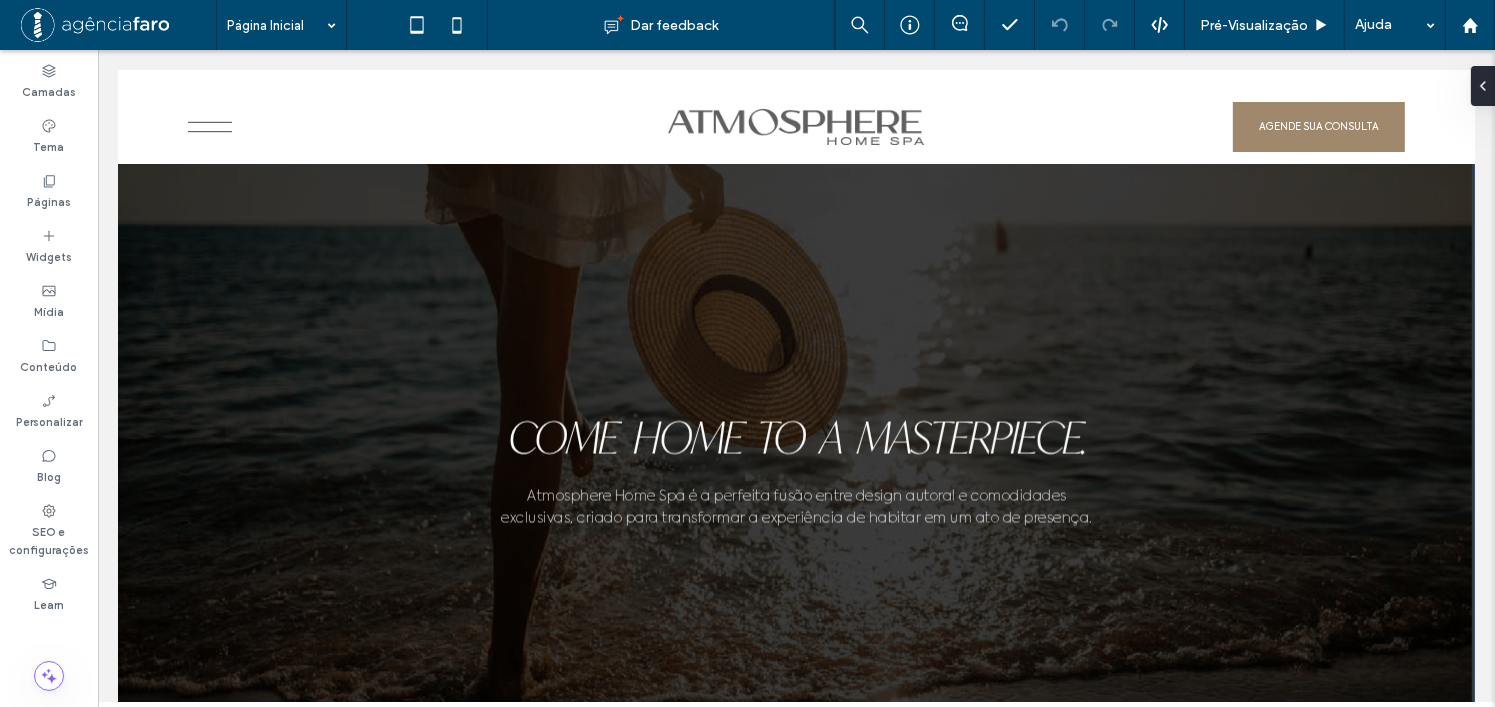 scroll, scrollTop: 0, scrollLeft: 0, axis: both 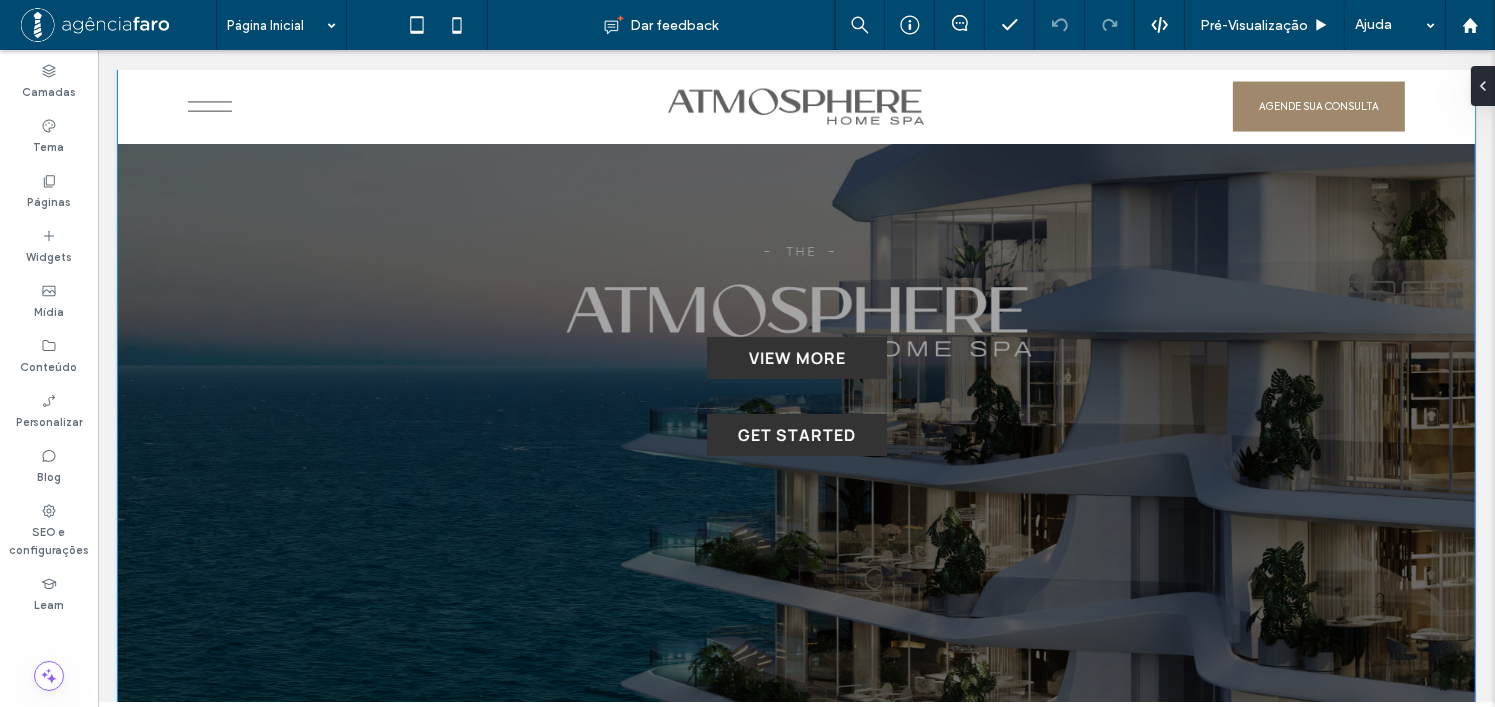 click at bounding box center (795, 377) 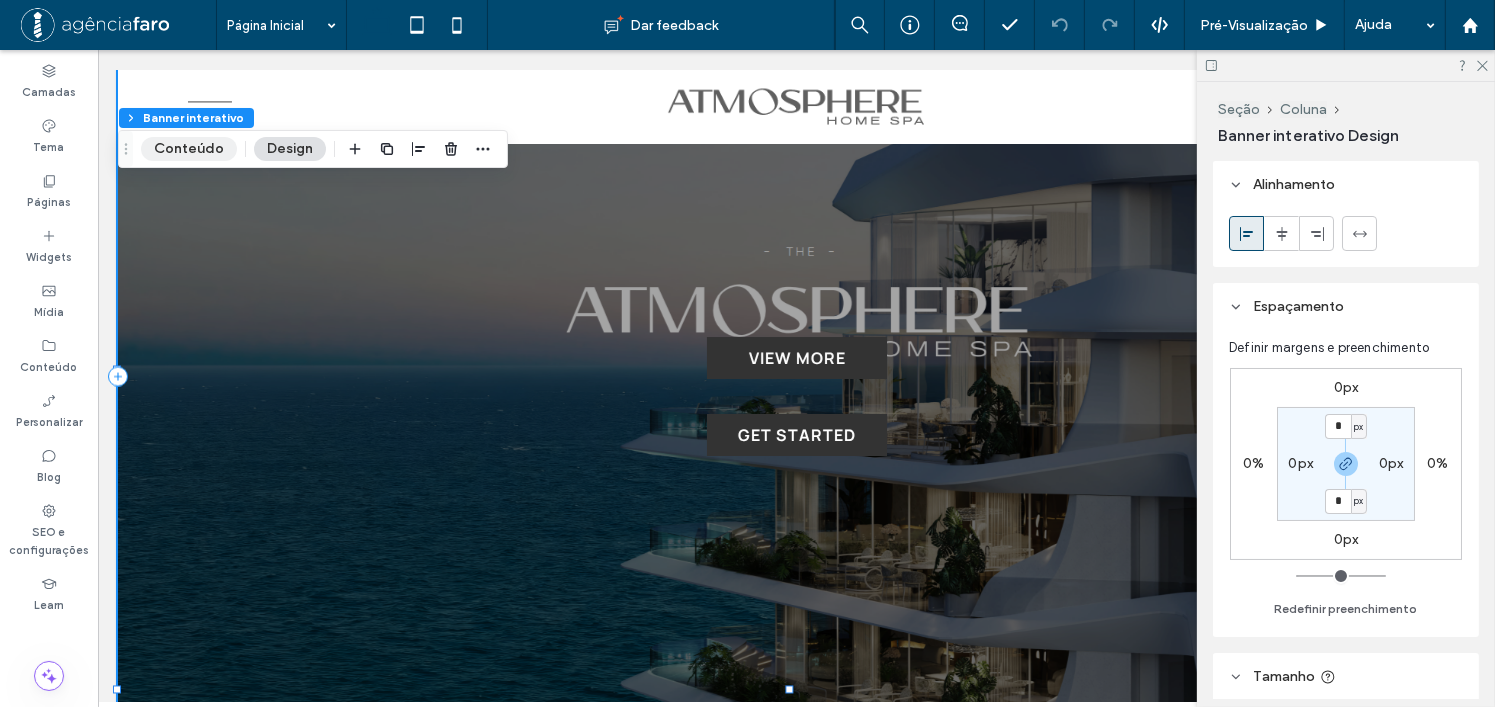 click on "Conteúdo" at bounding box center (189, 149) 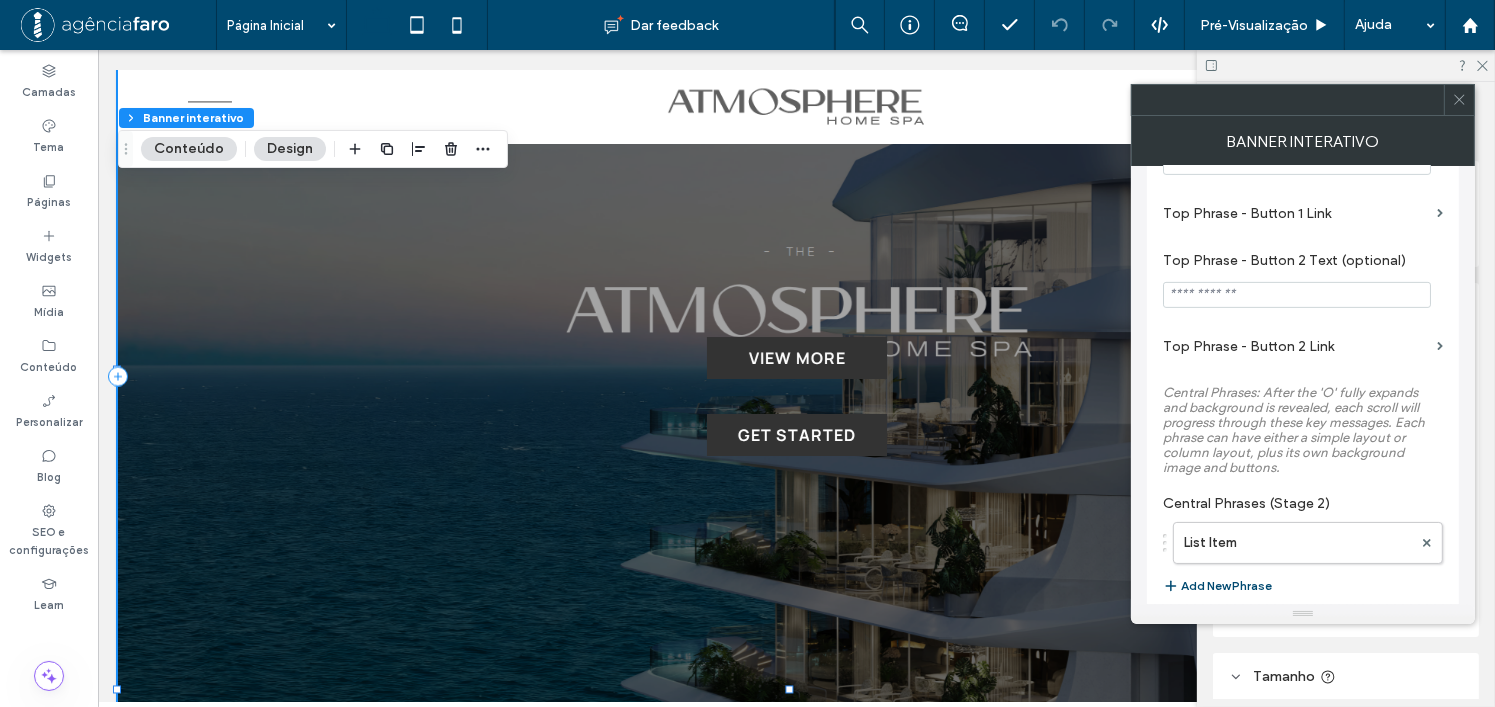 scroll, scrollTop: 900, scrollLeft: 0, axis: vertical 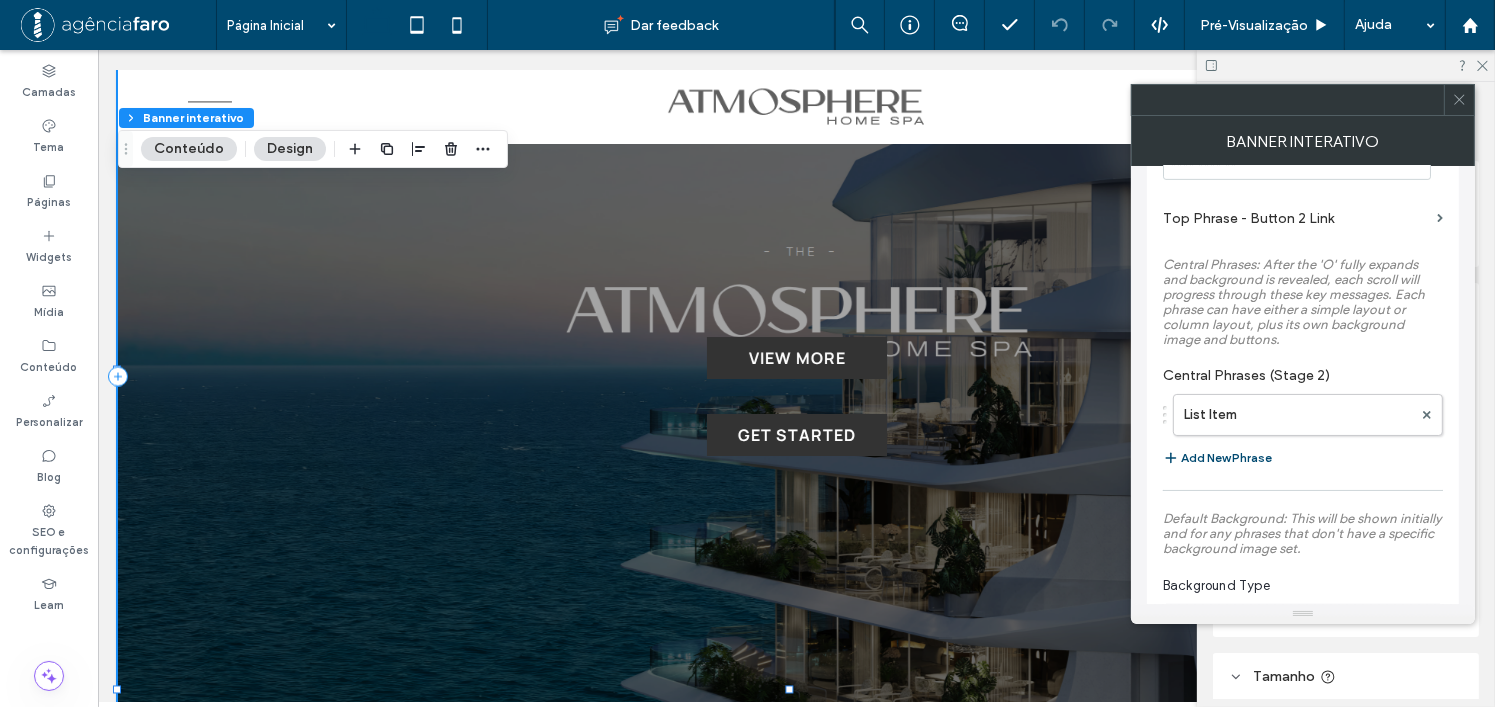 click on "List Item" at bounding box center [1298, 415] 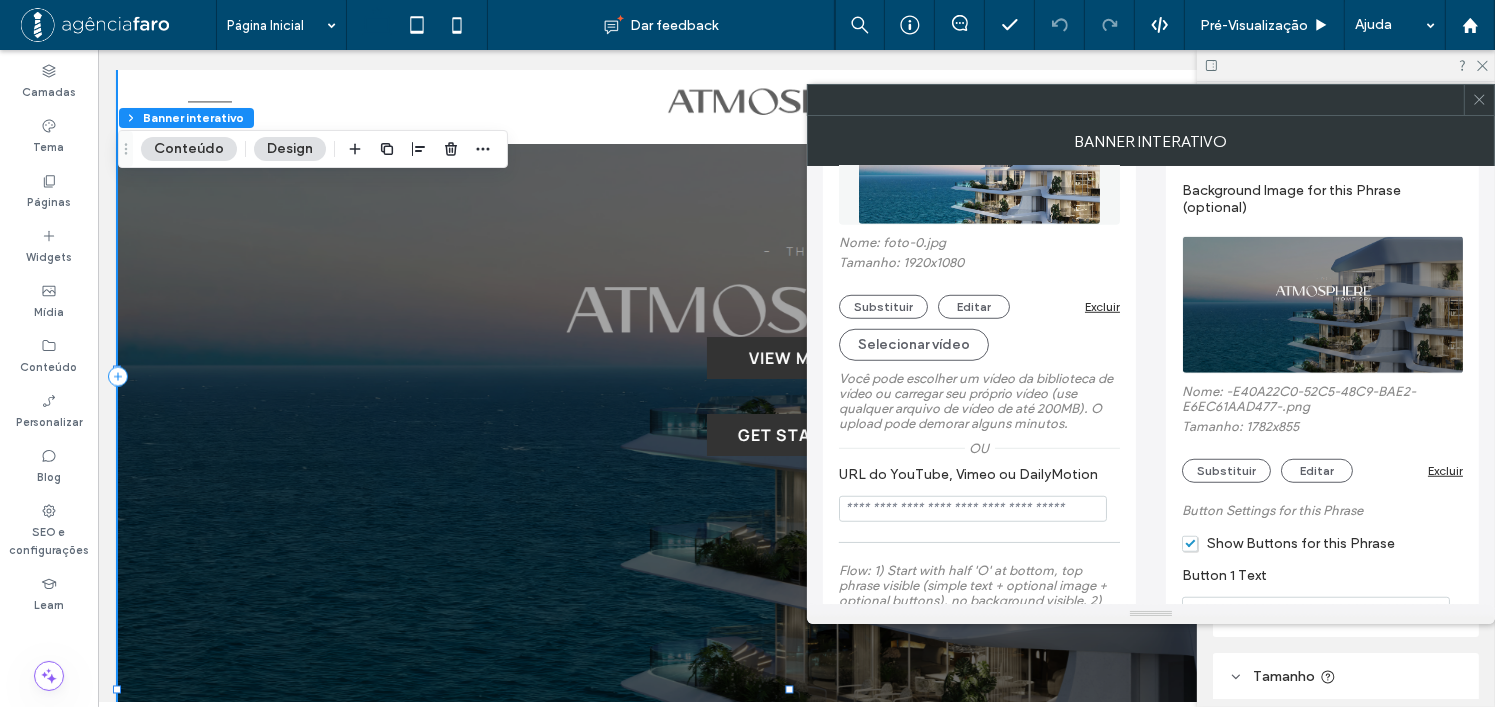 scroll, scrollTop: 1500, scrollLeft: 0, axis: vertical 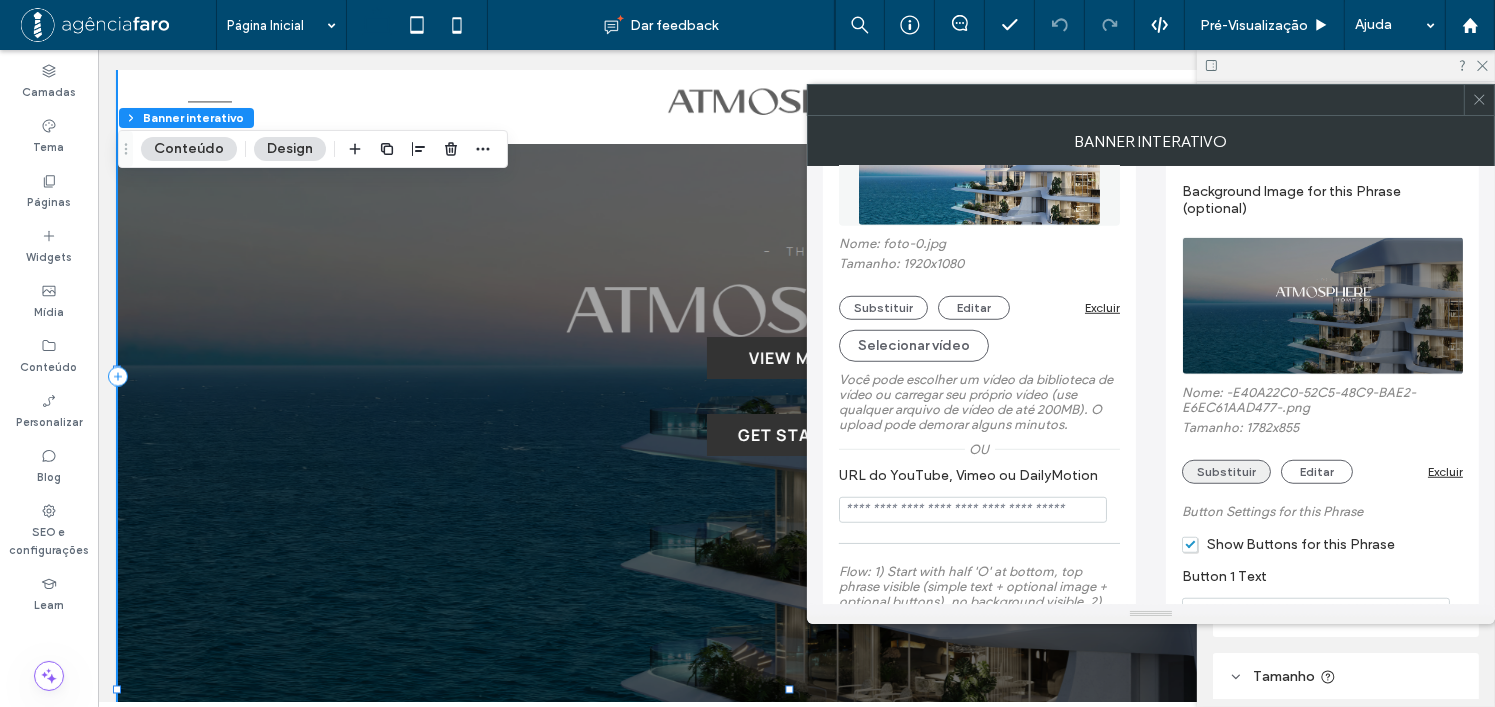 click on "Substituir" at bounding box center [1226, 472] 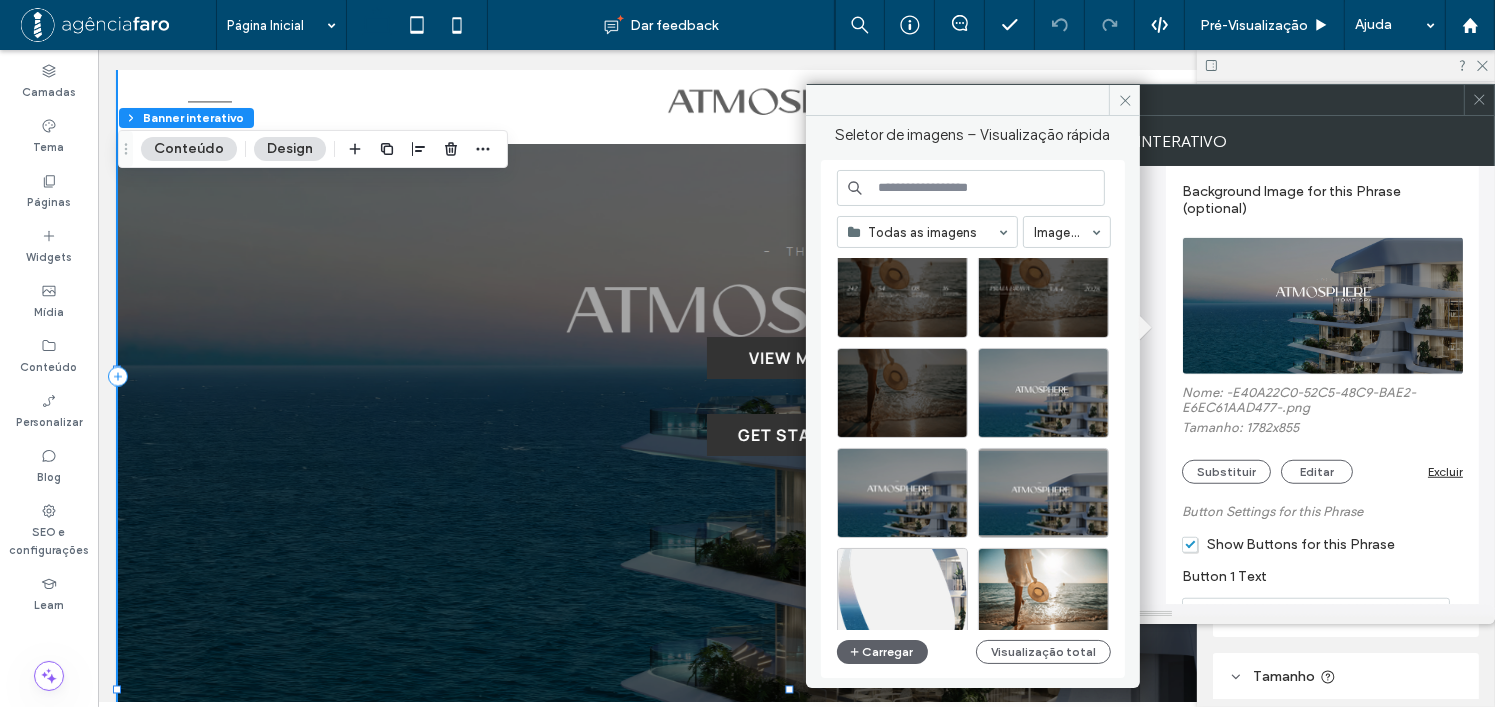 scroll, scrollTop: 2357, scrollLeft: 0, axis: vertical 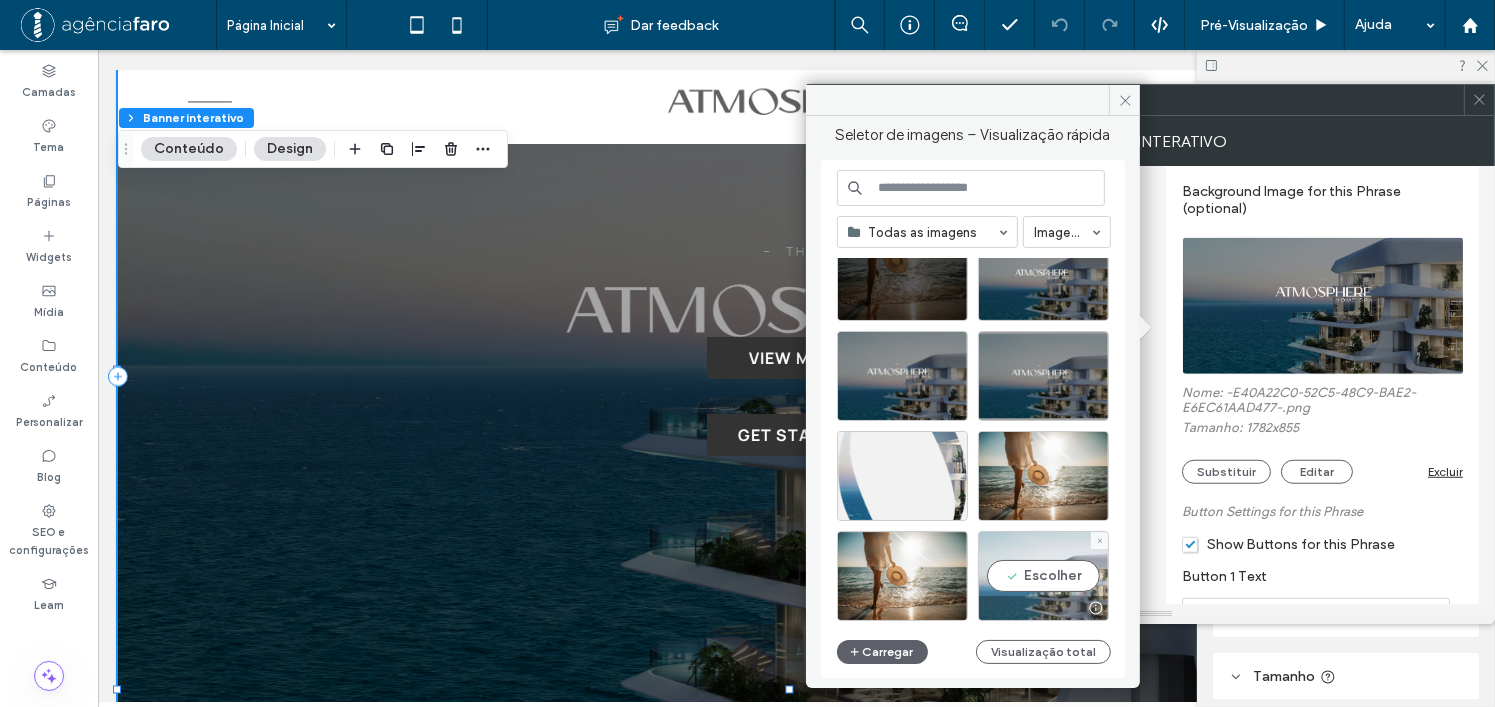 click on "Escolher" at bounding box center [1043, 576] 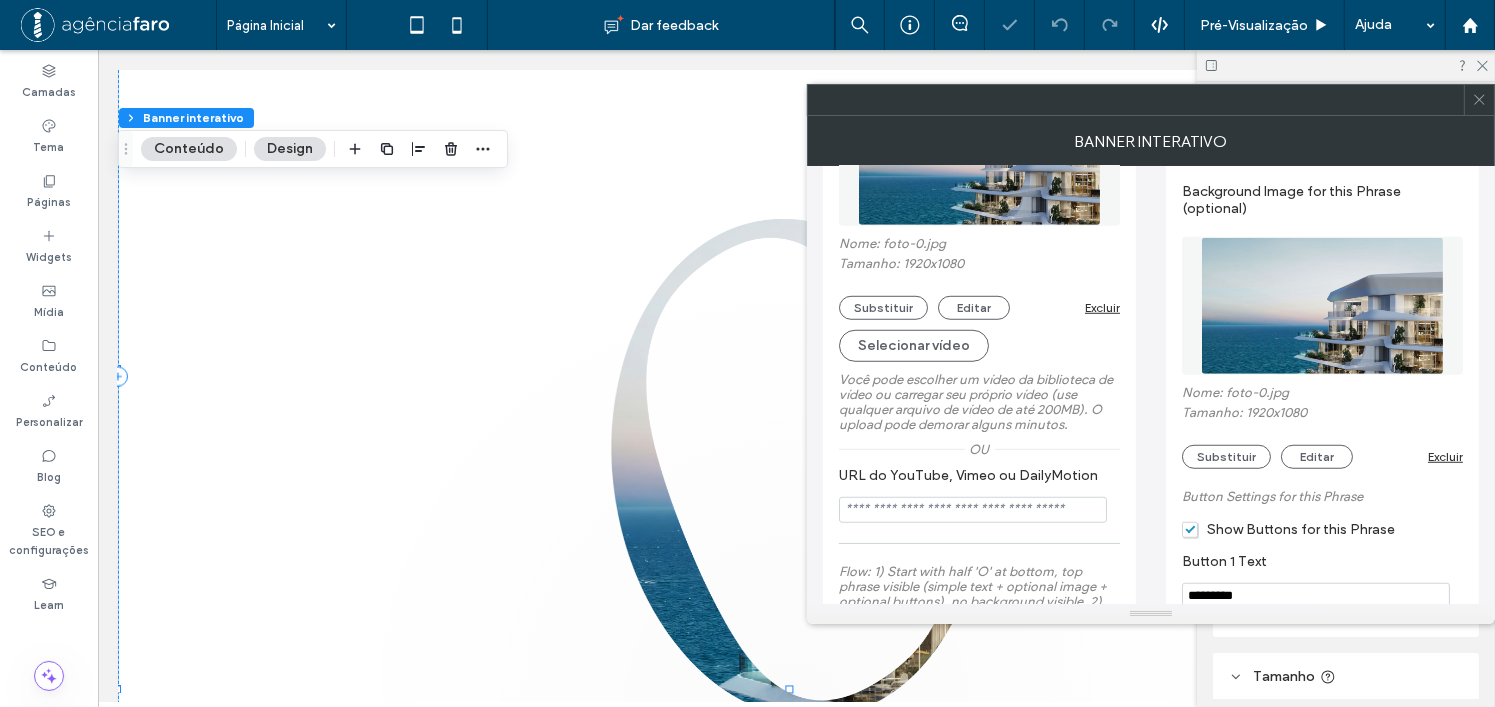 scroll, scrollTop: 10878, scrollLeft: 0, axis: vertical 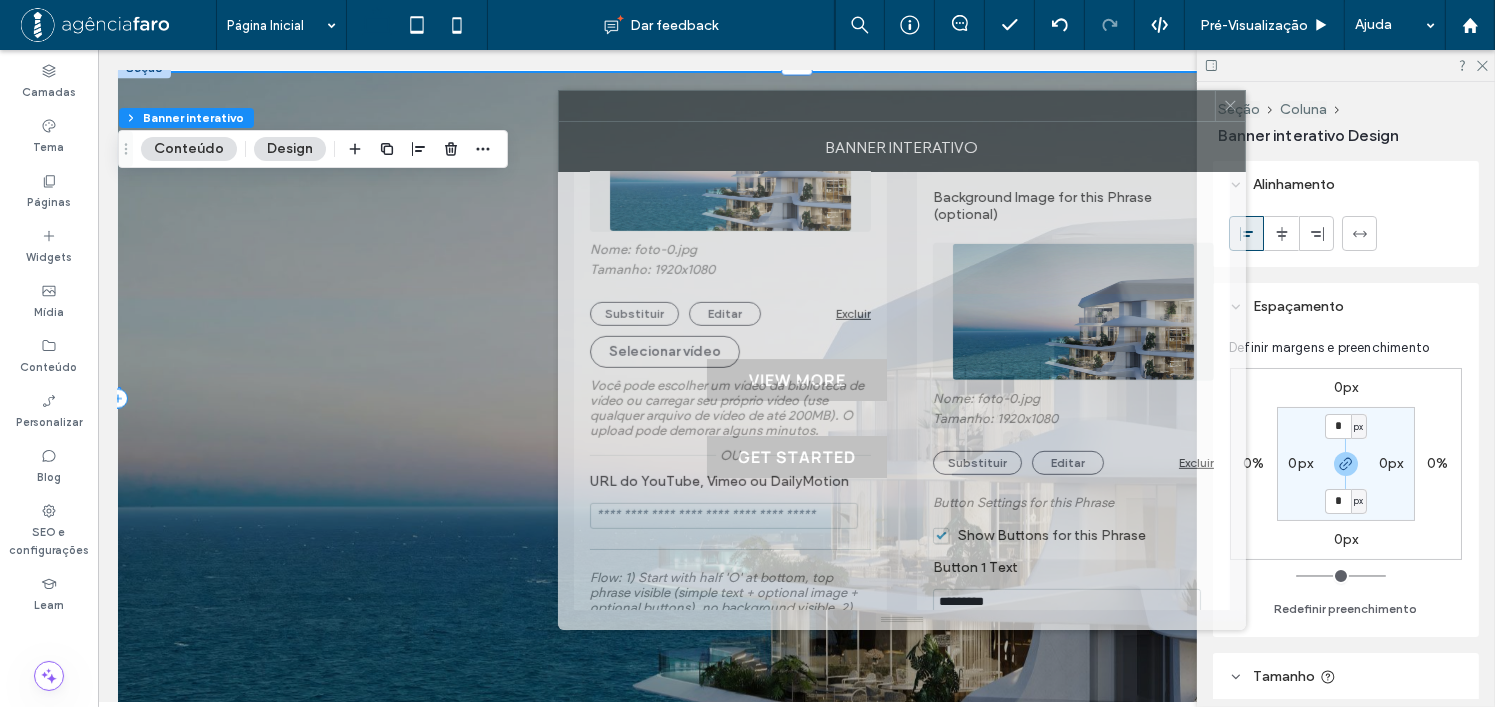 drag, startPoint x: 1197, startPoint y: 115, endPoint x: 948, endPoint y: 121, distance: 249.07228 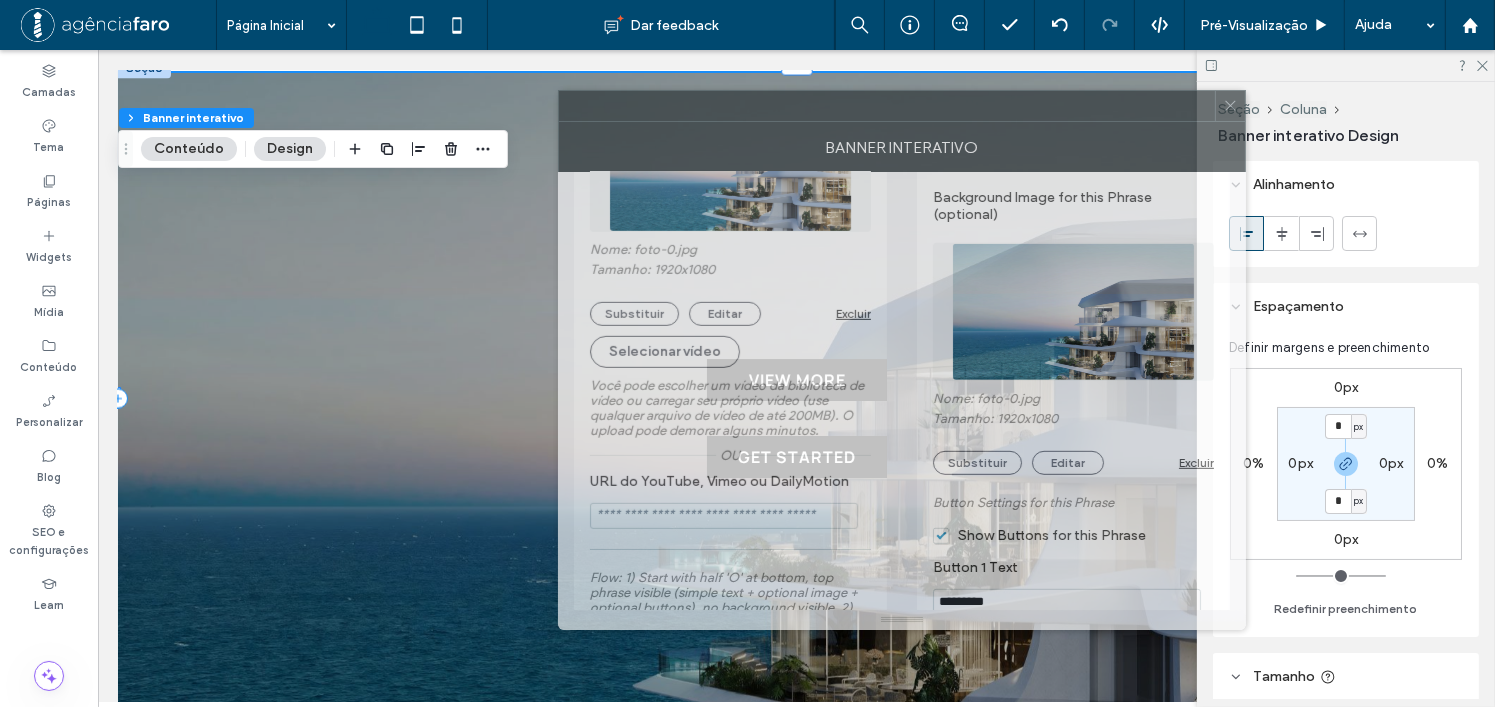 click on "Banner interativo" at bounding box center [902, 147] 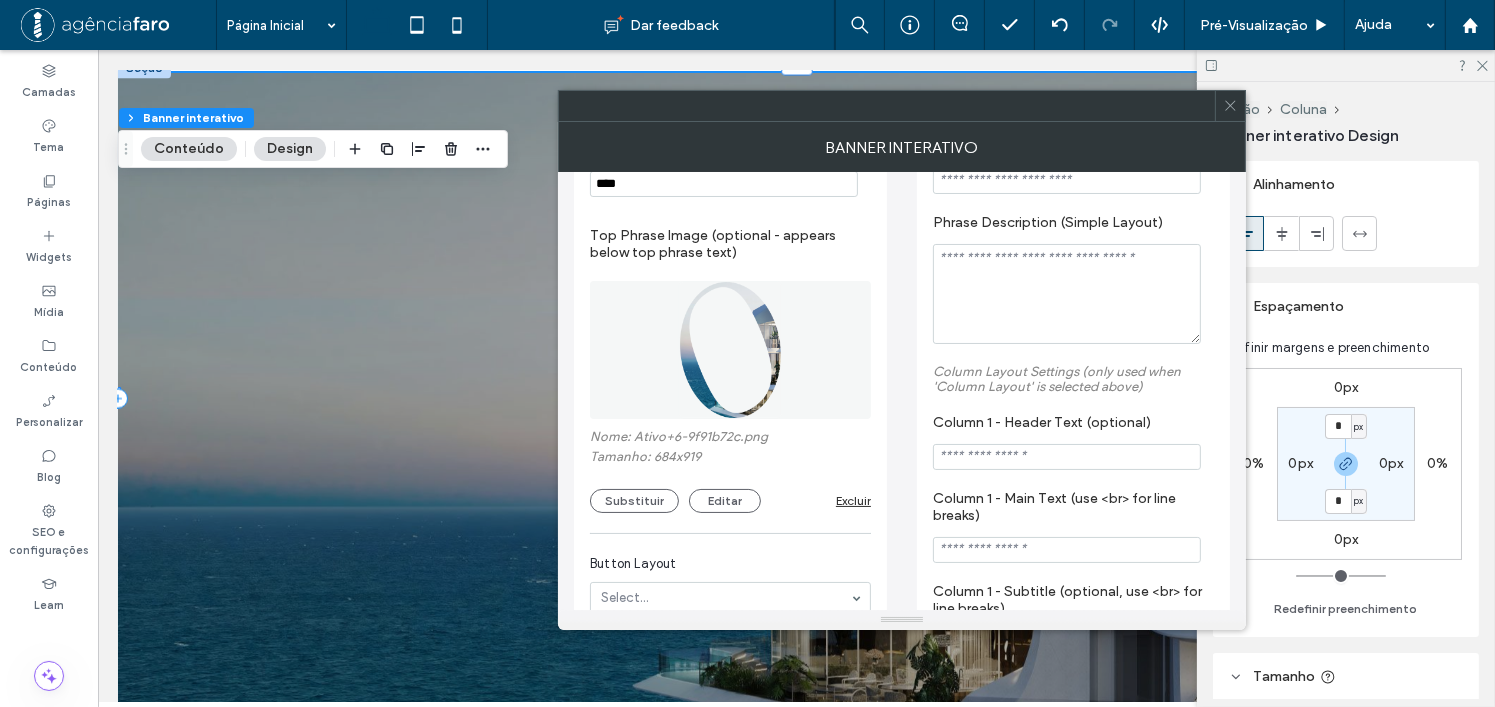 scroll, scrollTop: 0, scrollLeft: 0, axis: both 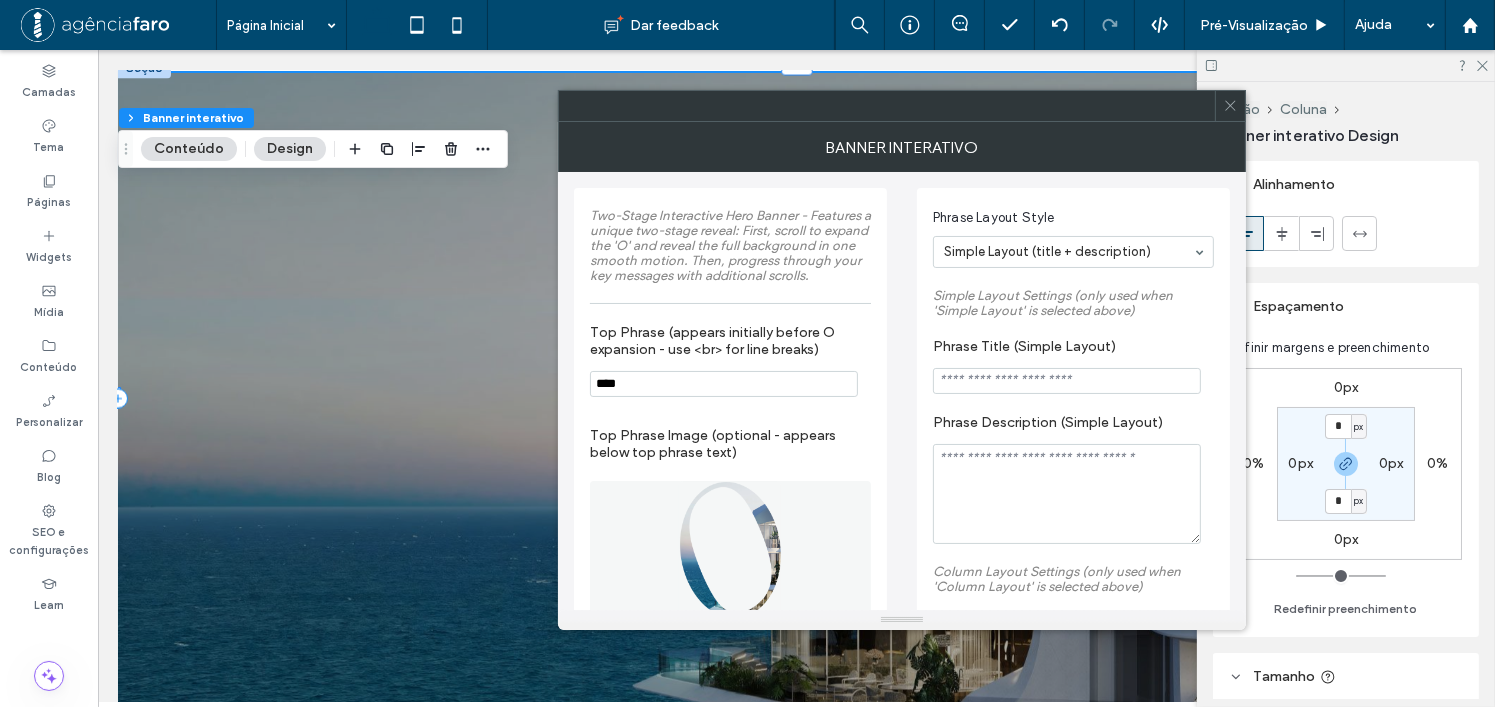 click on "Phrase Layout Style" at bounding box center [1069, 218] 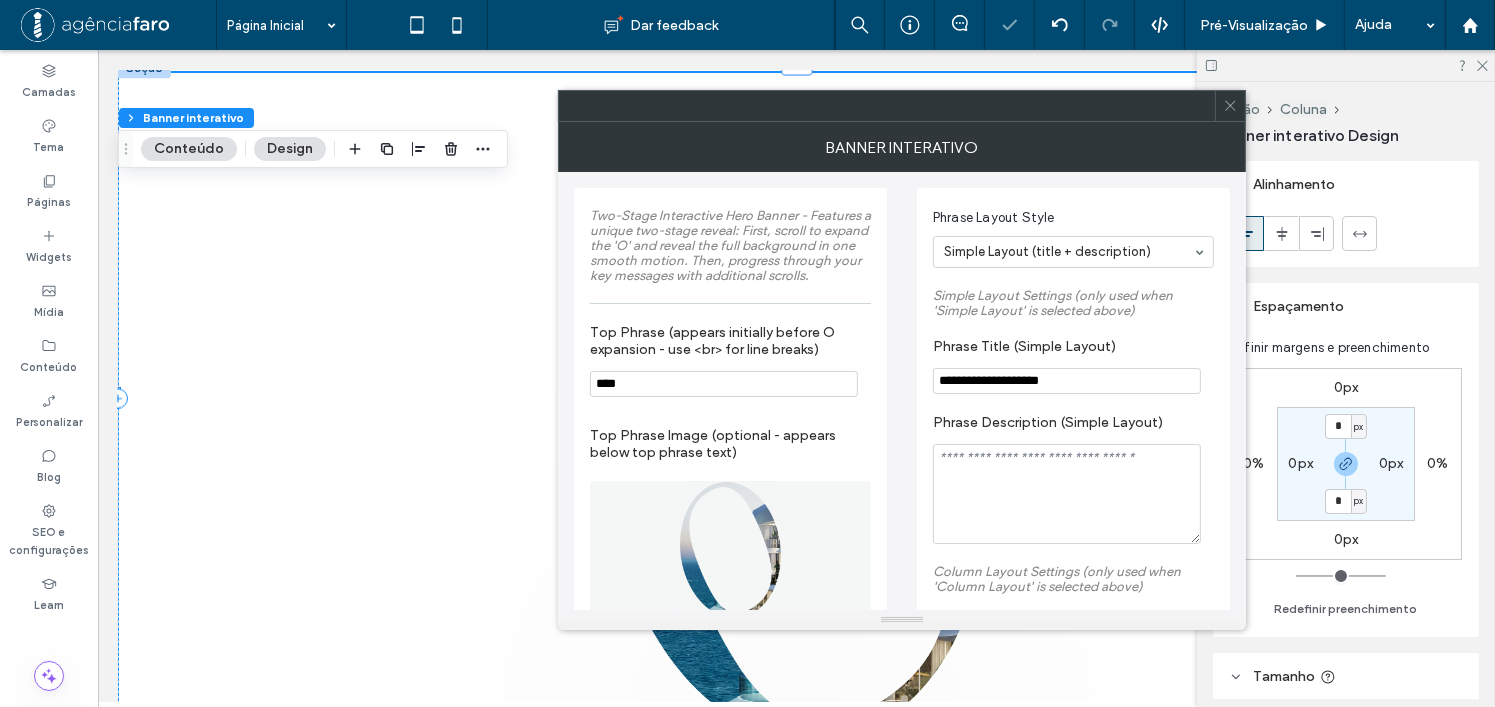 type on "**********" 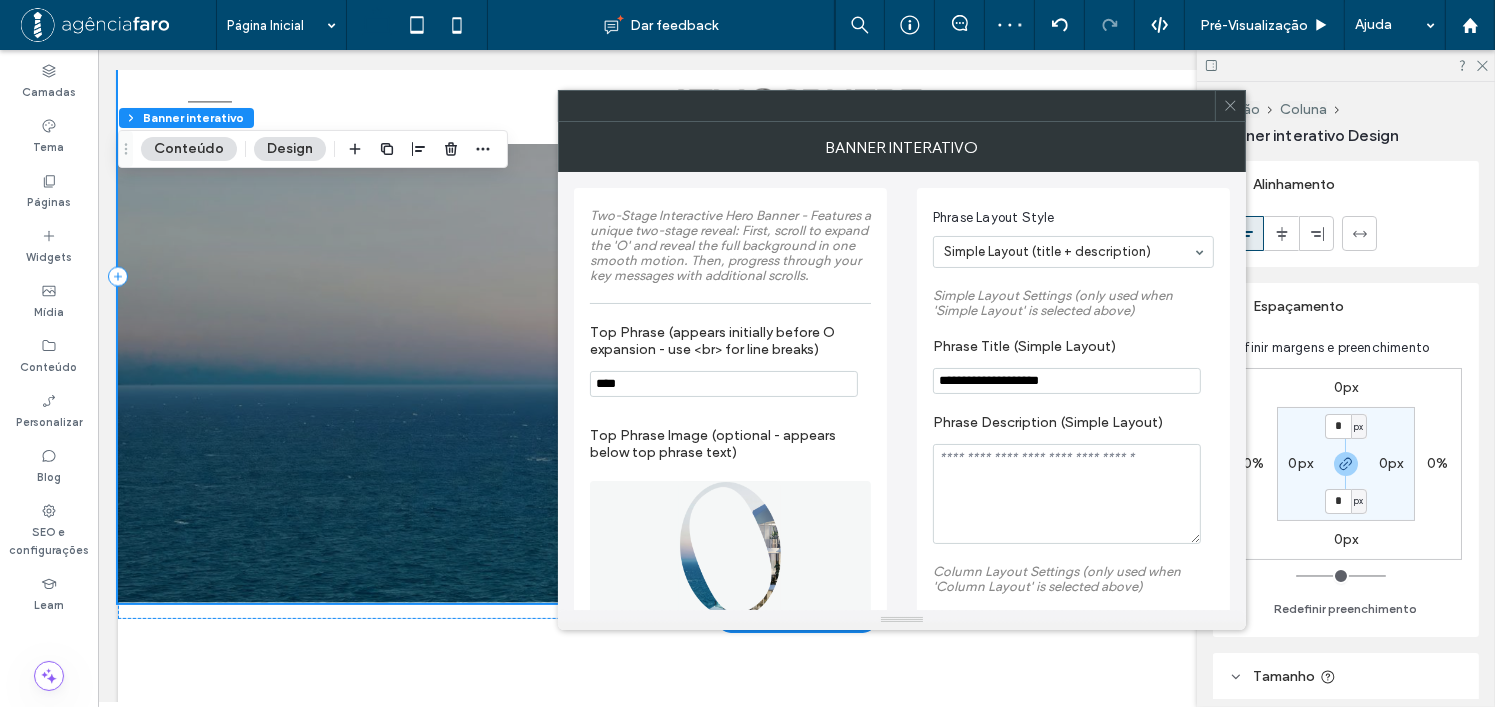 scroll, scrollTop: 10800, scrollLeft: 0, axis: vertical 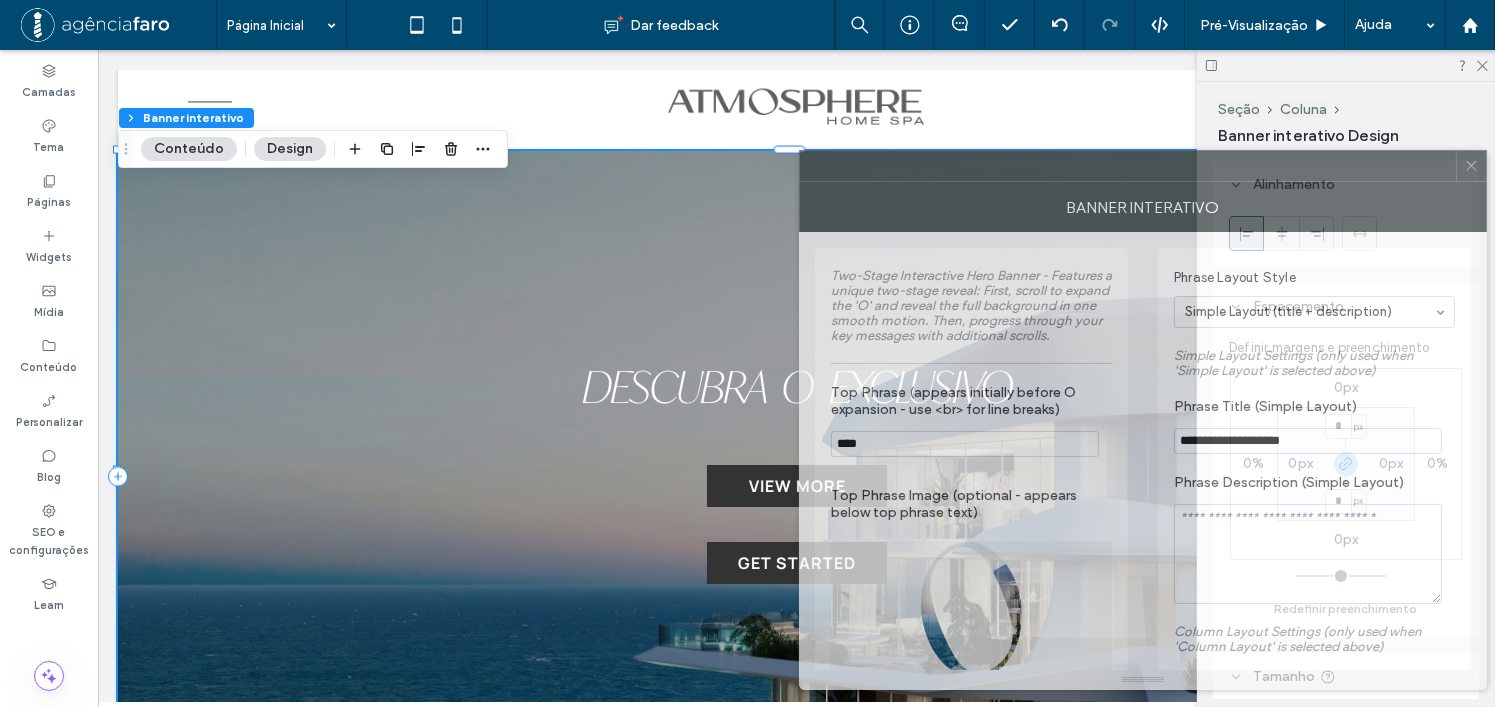 drag, startPoint x: 877, startPoint y: 127, endPoint x: 1138, endPoint y: 191, distance: 268.7322 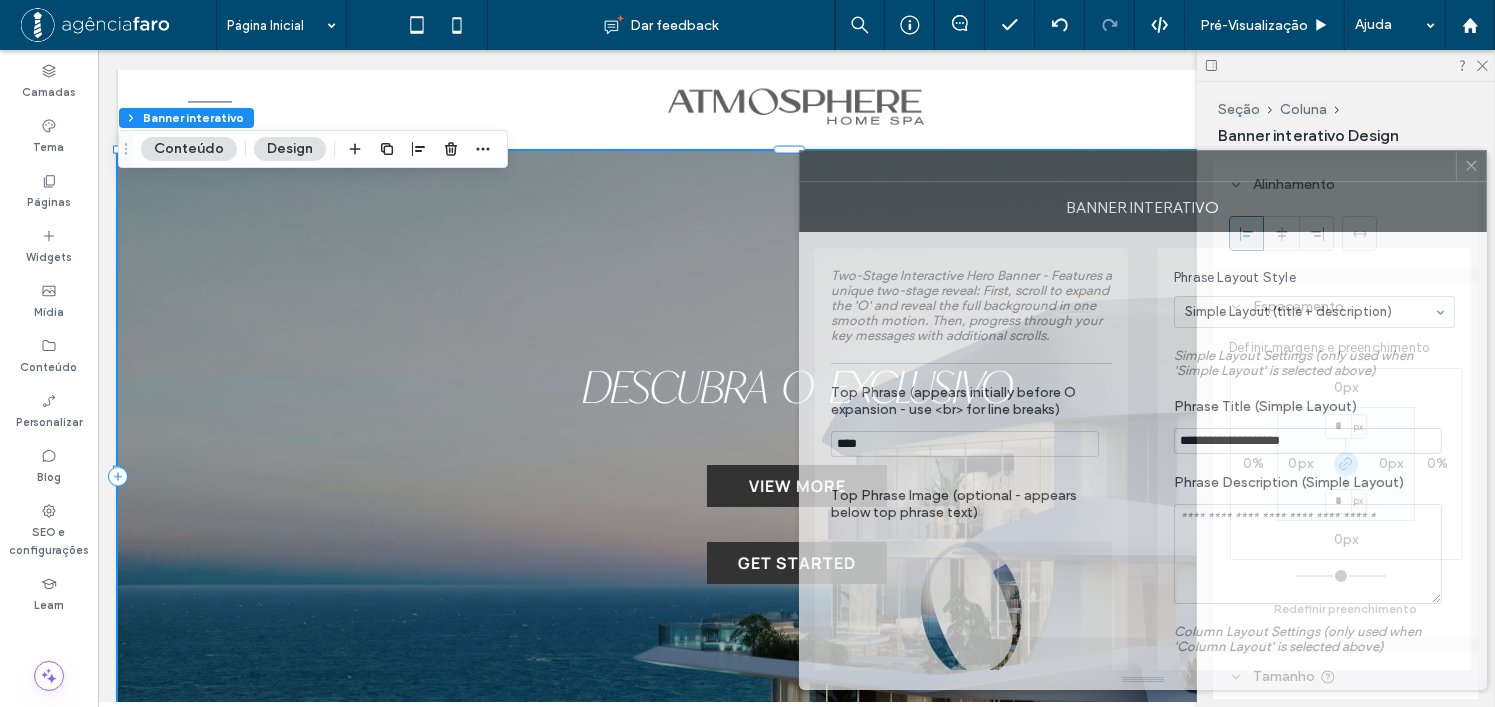 click on "Banner interativo" at bounding box center (1143, 207) 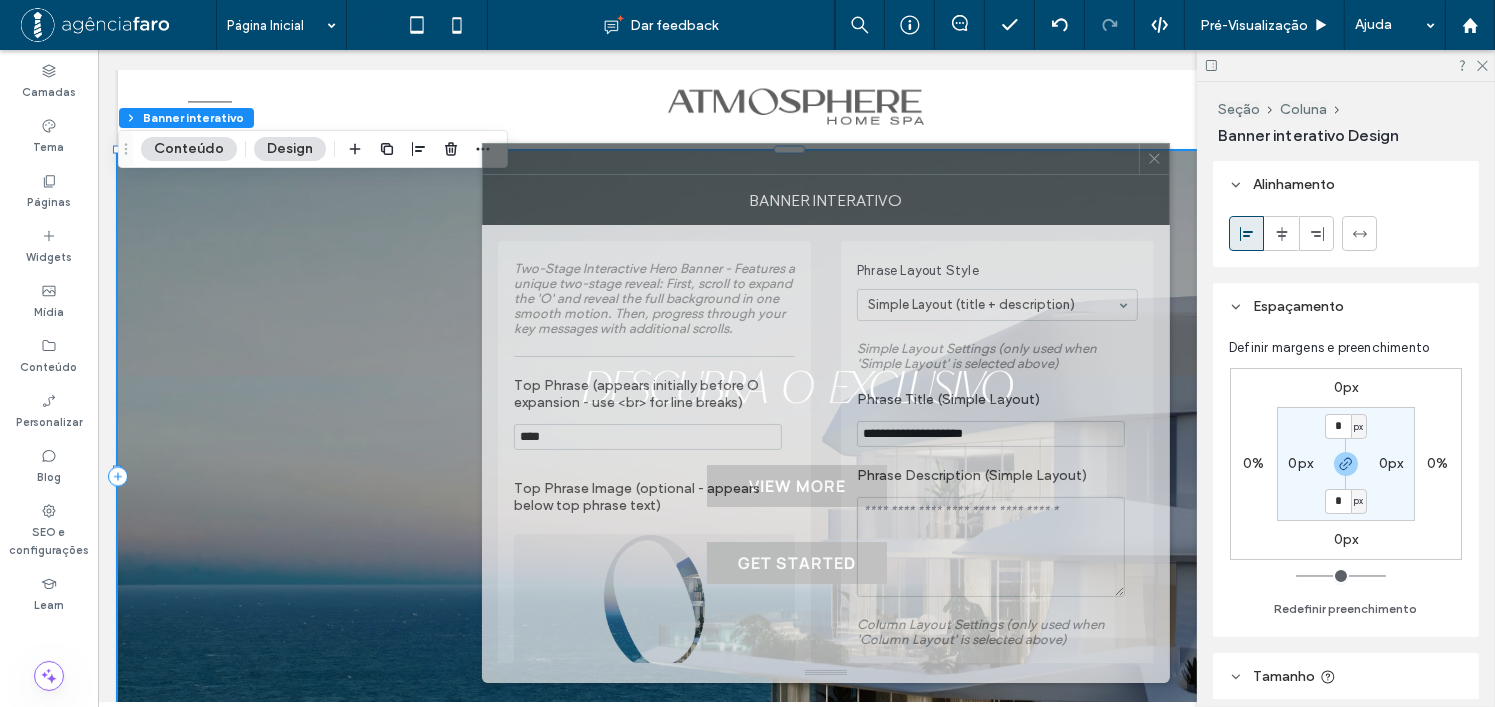 drag, startPoint x: 1043, startPoint y: 181, endPoint x: 741, endPoint y: 168, distance: 302.27966 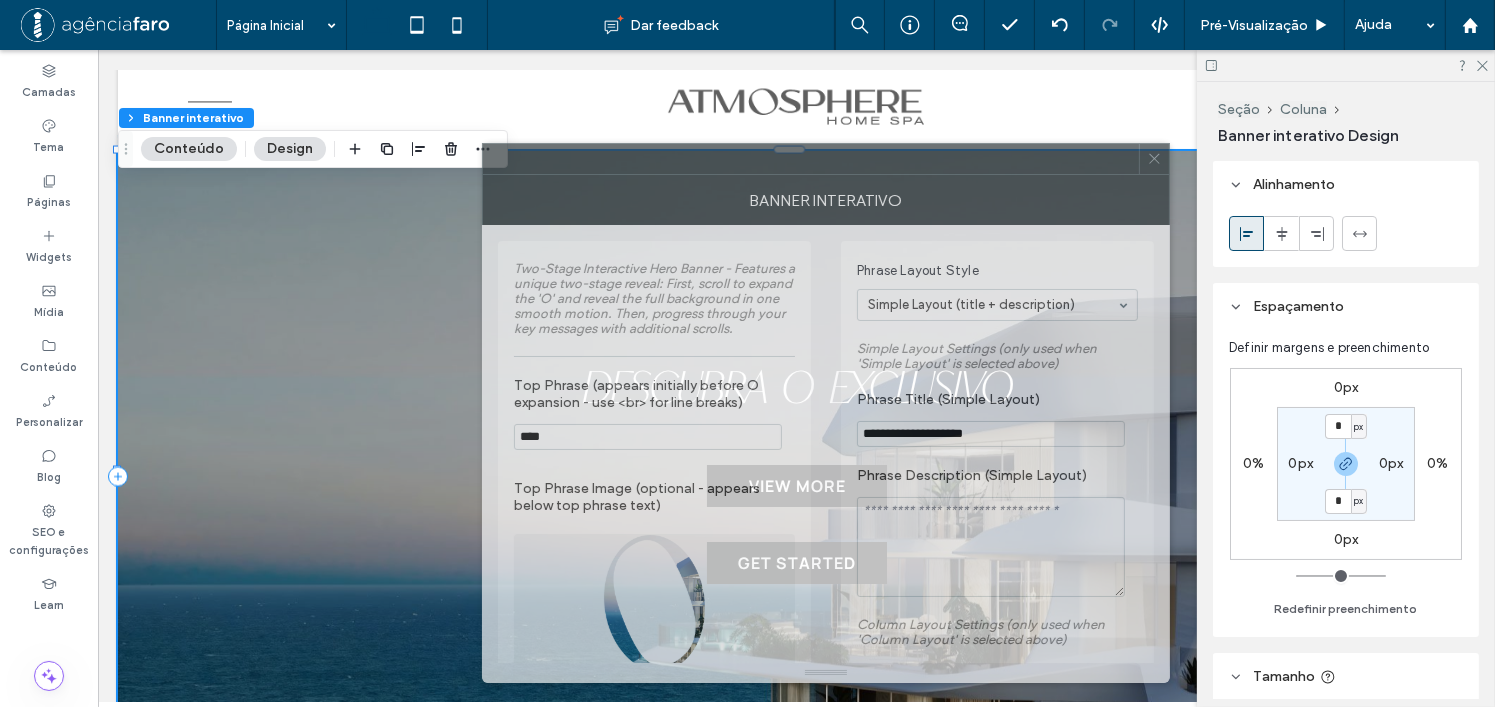 click at bounding box center (811, 159) 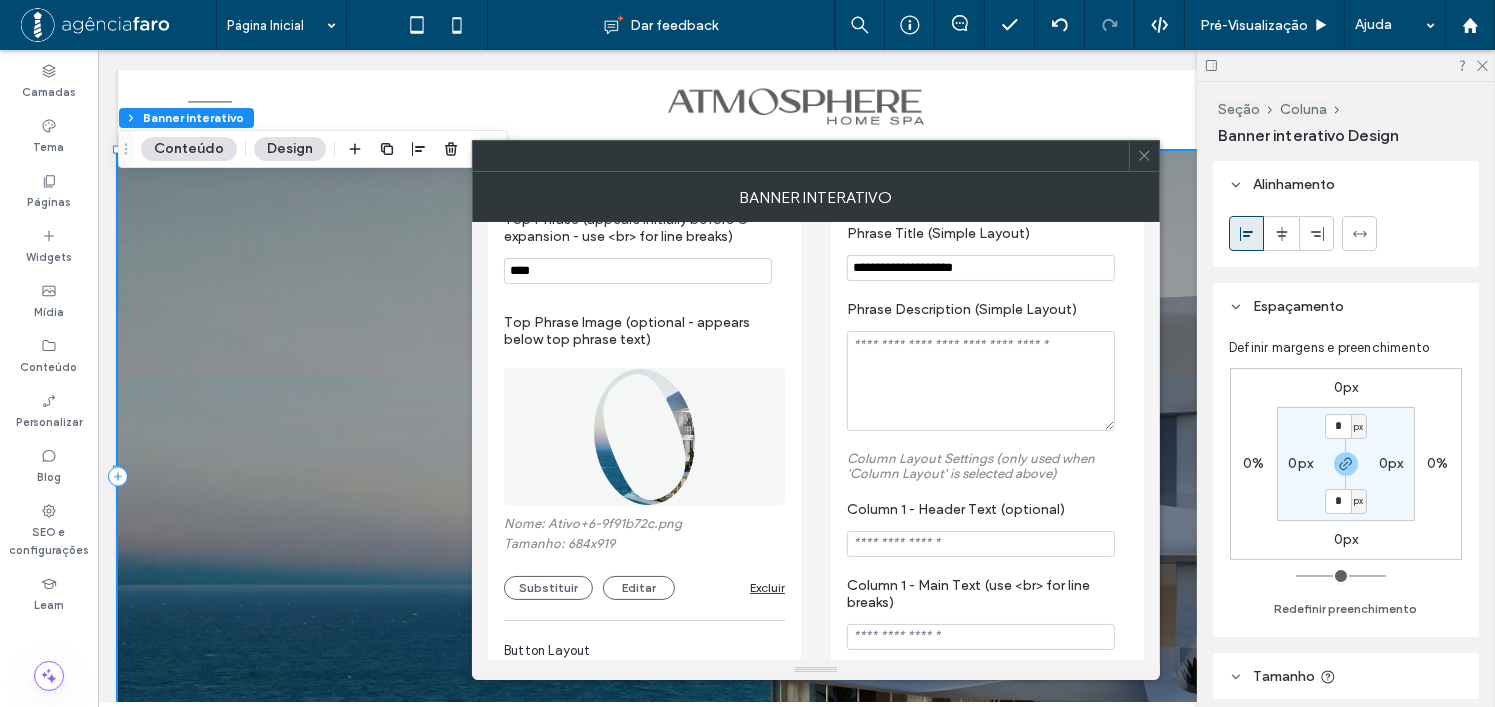 scroll, scrollTop: 159, scrollLeft: 0, axis: vertical 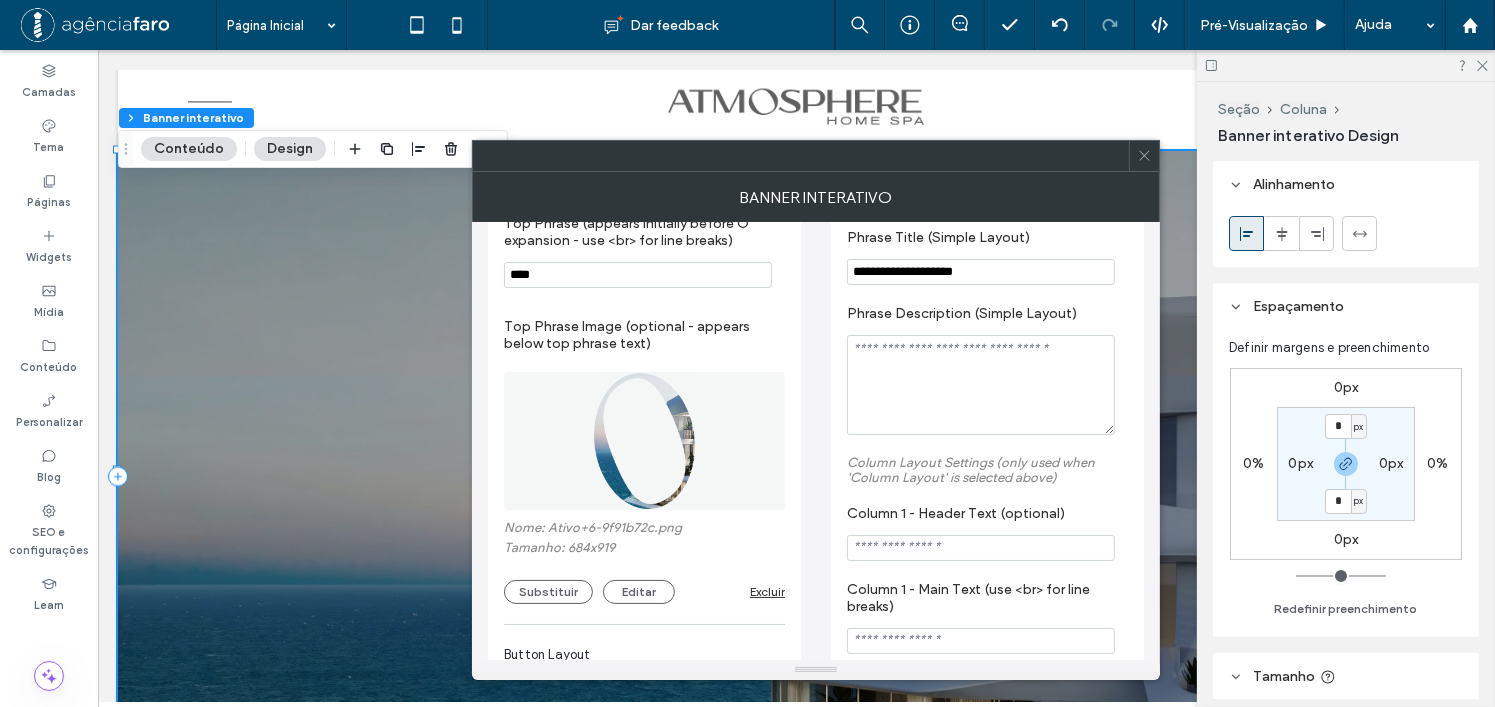 click 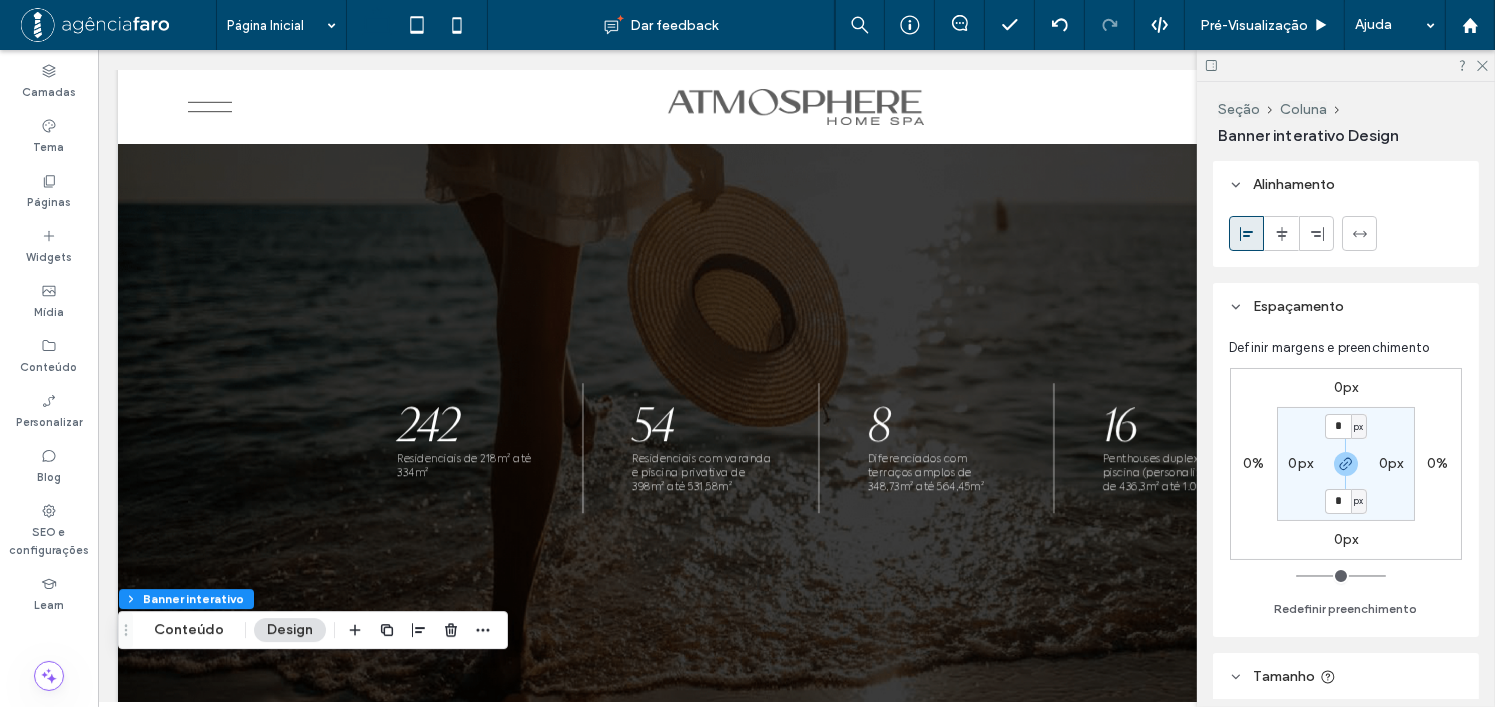 scroll, scrollTop: 0, scrollLeft: 0, axis: both 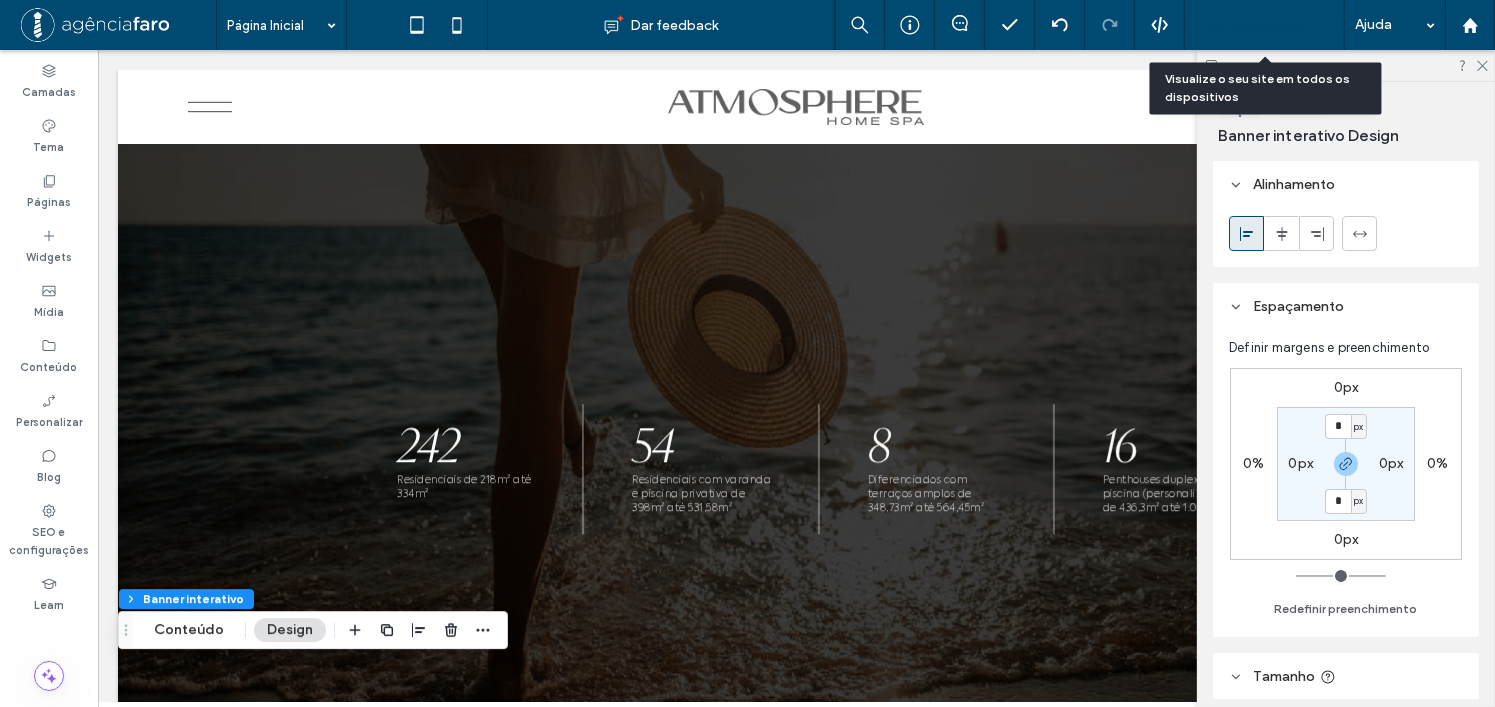 click on "Pré-Visualizaçāo" at bounding box center [1254, 25] 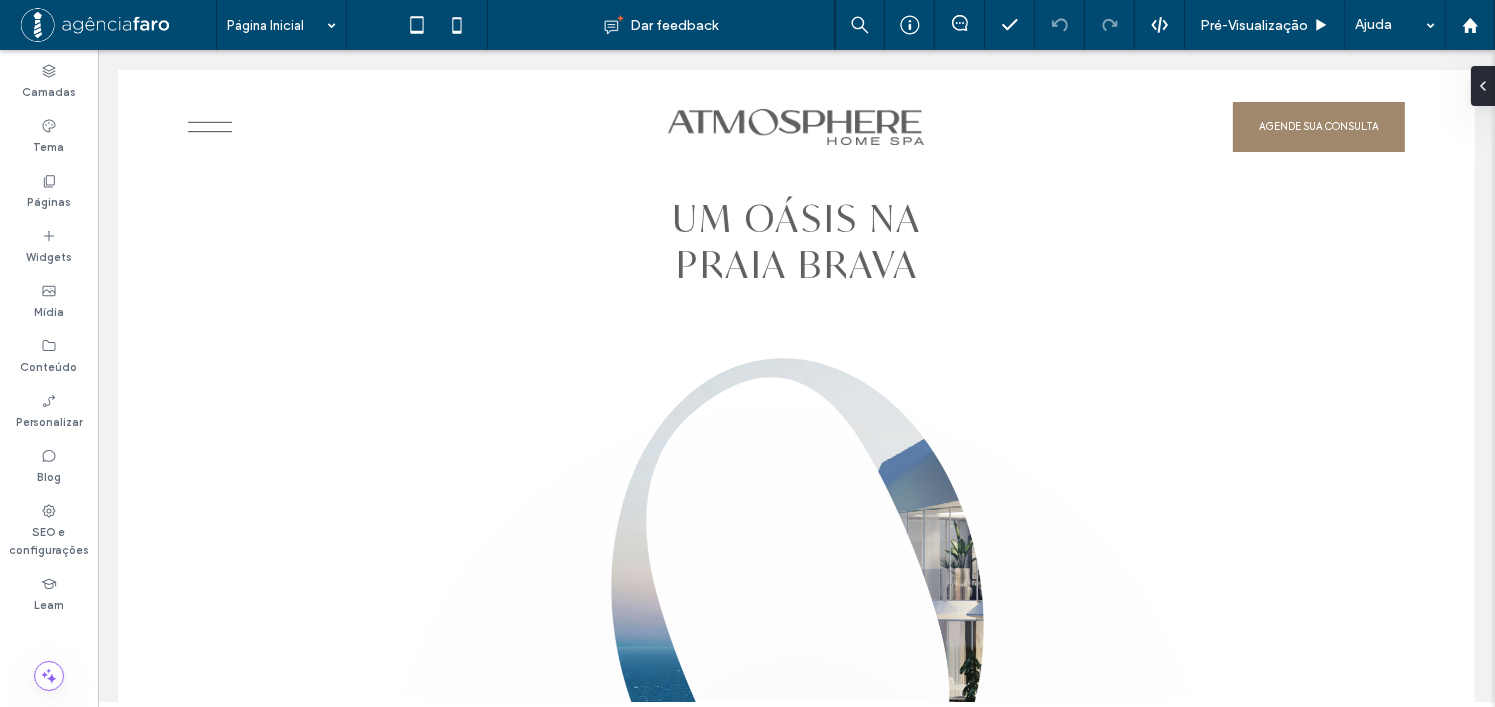 scroll, scrollTop: 0, scrollLeft: 0, axis: both 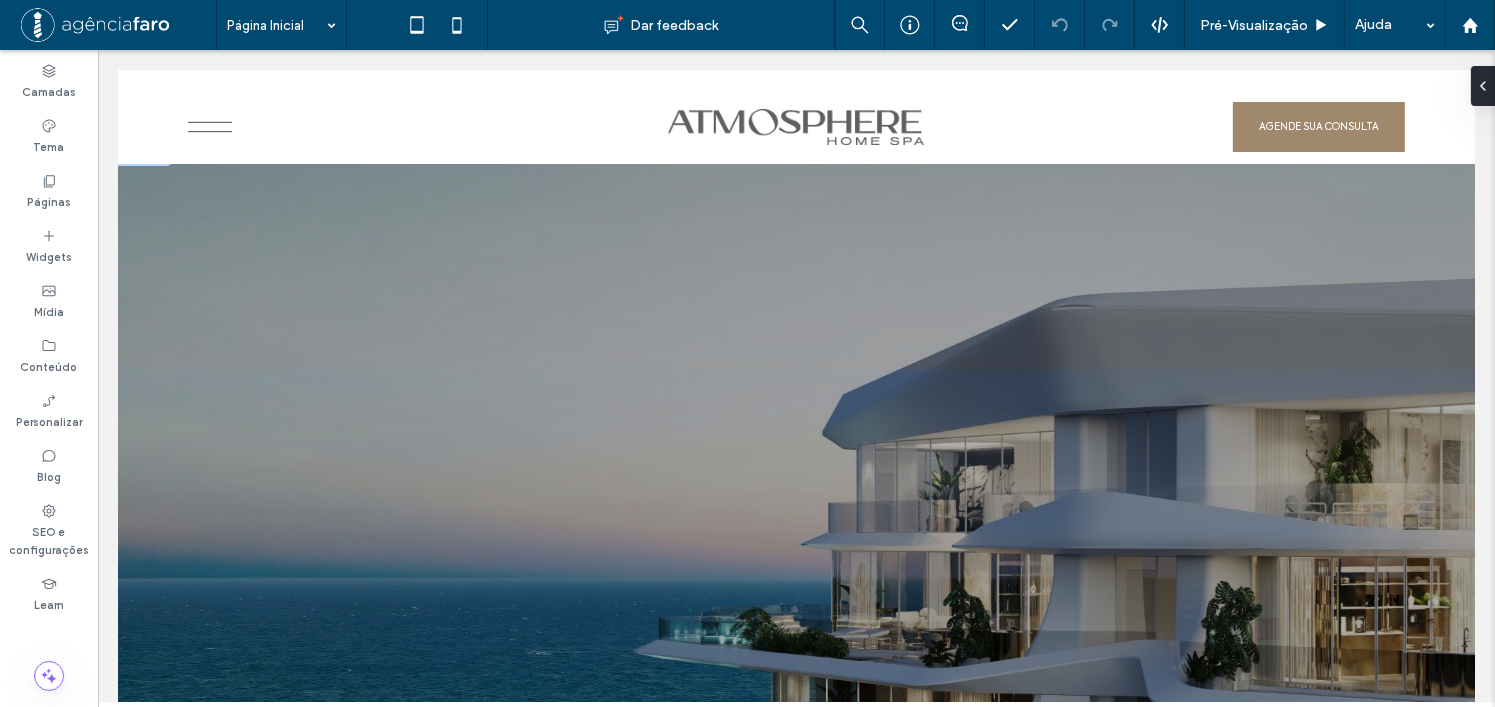 click at bounding box center [795, 470] 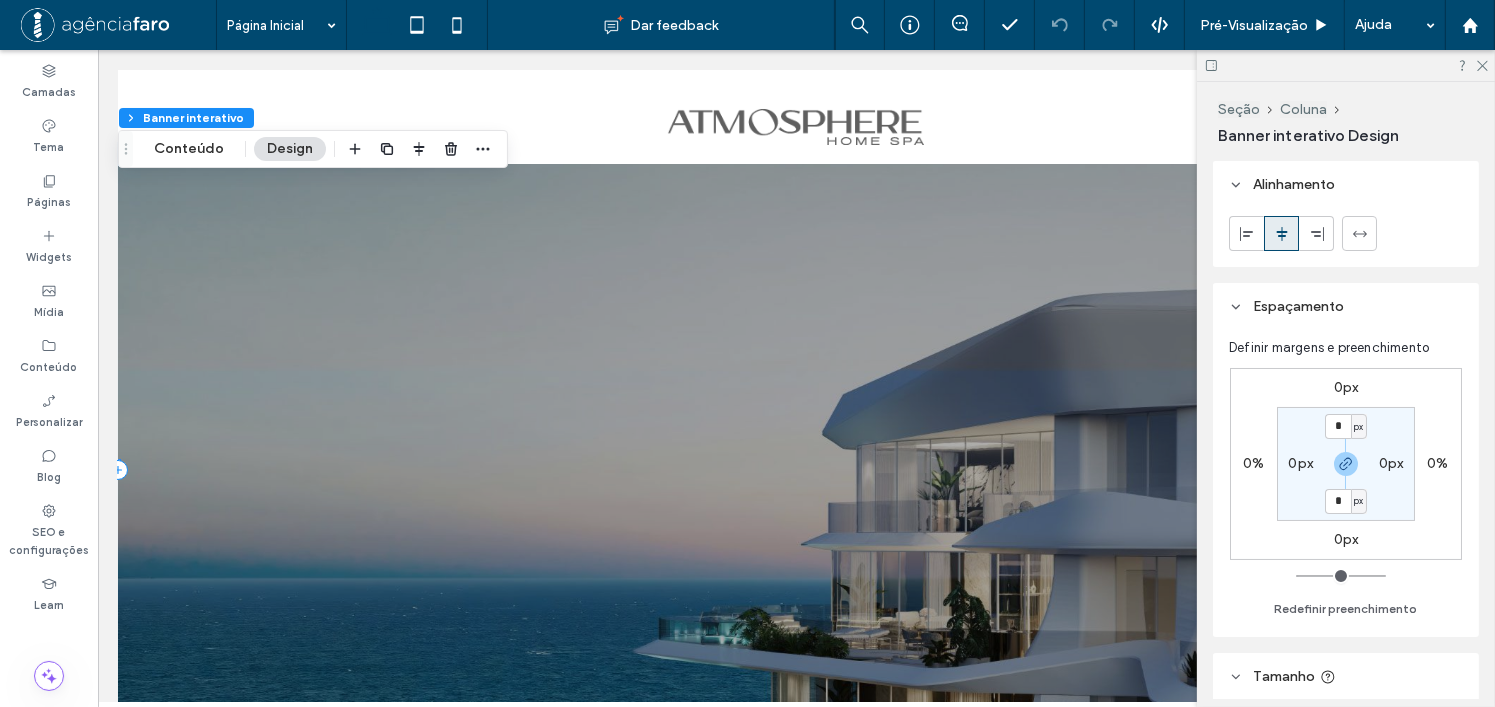 click on "Design" at bounding box center [290, 149] 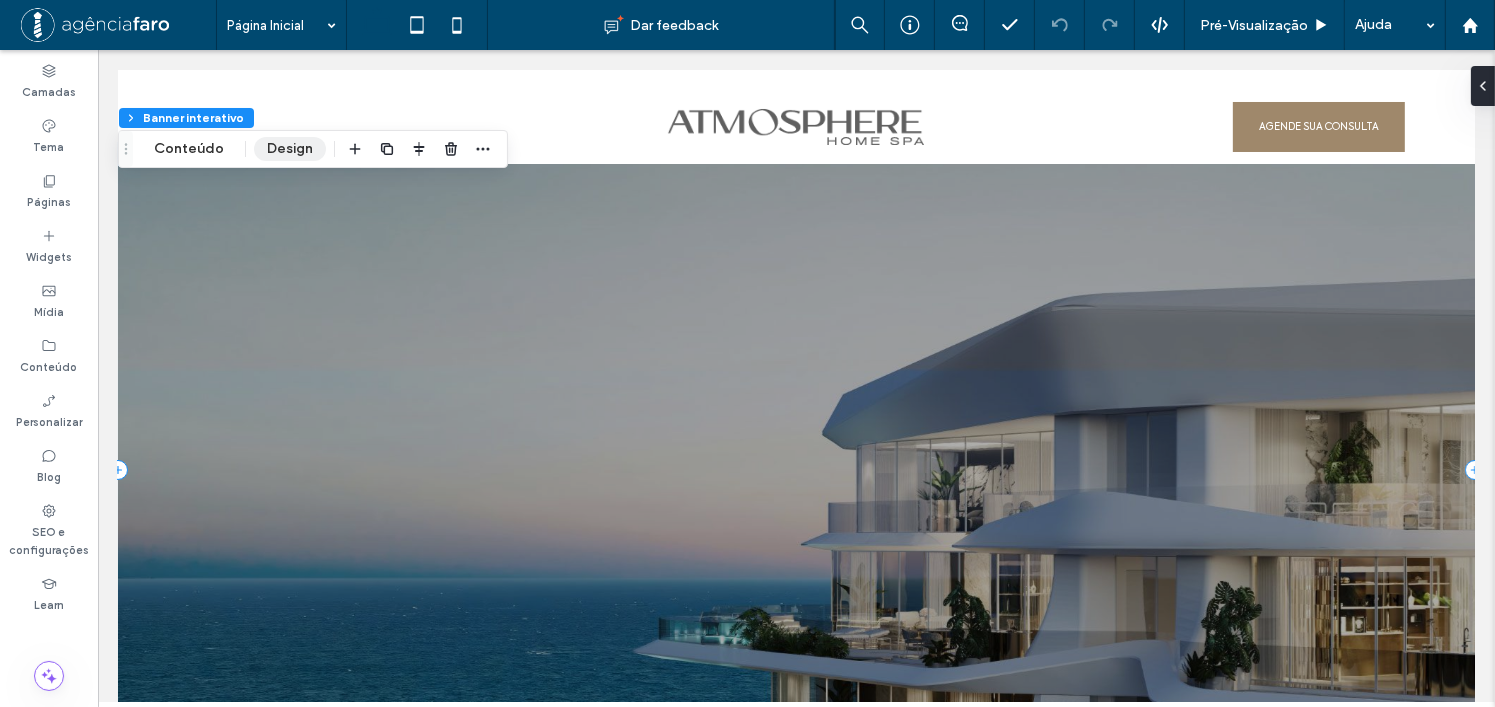 click on "Design" at bounding box center (290, 149) 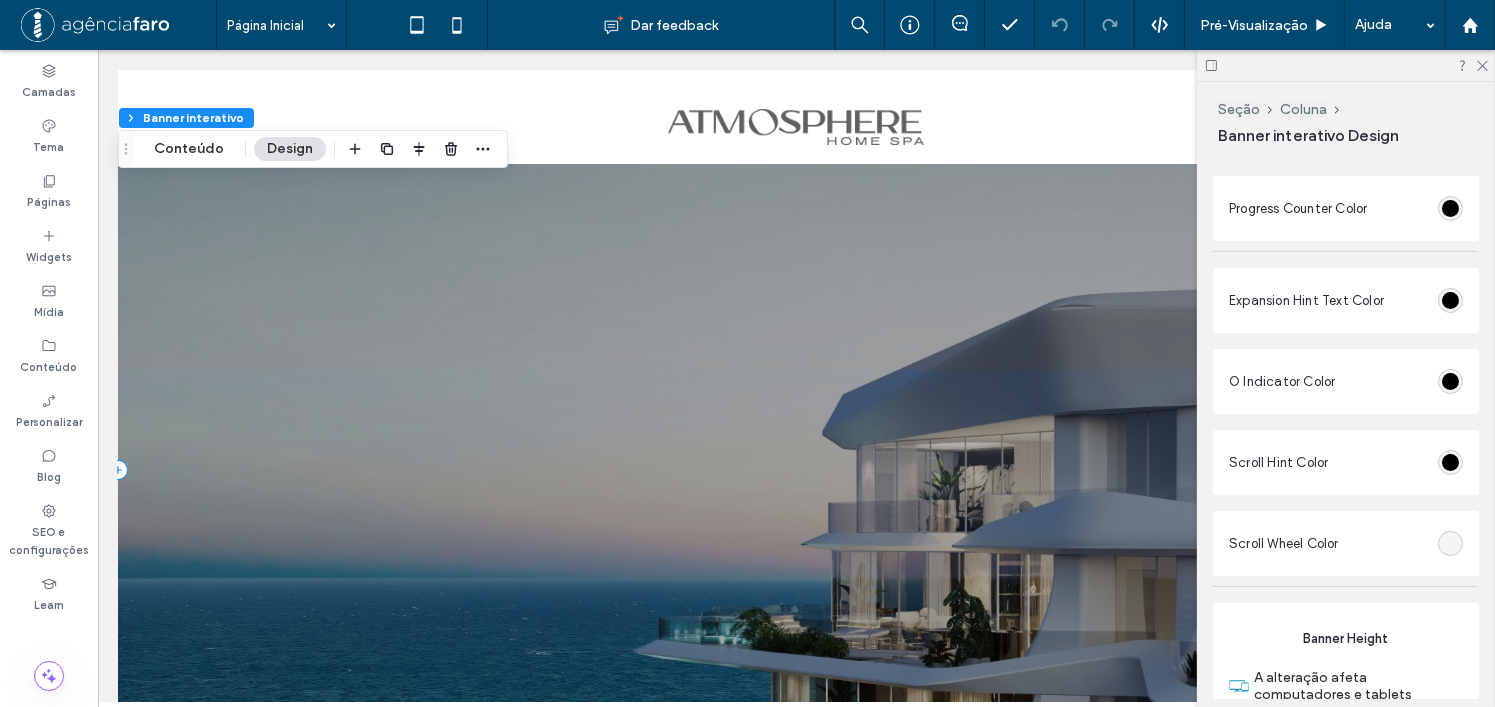 scroll, scrollTop: 7488, scrollLeft: 0, axis: vertical 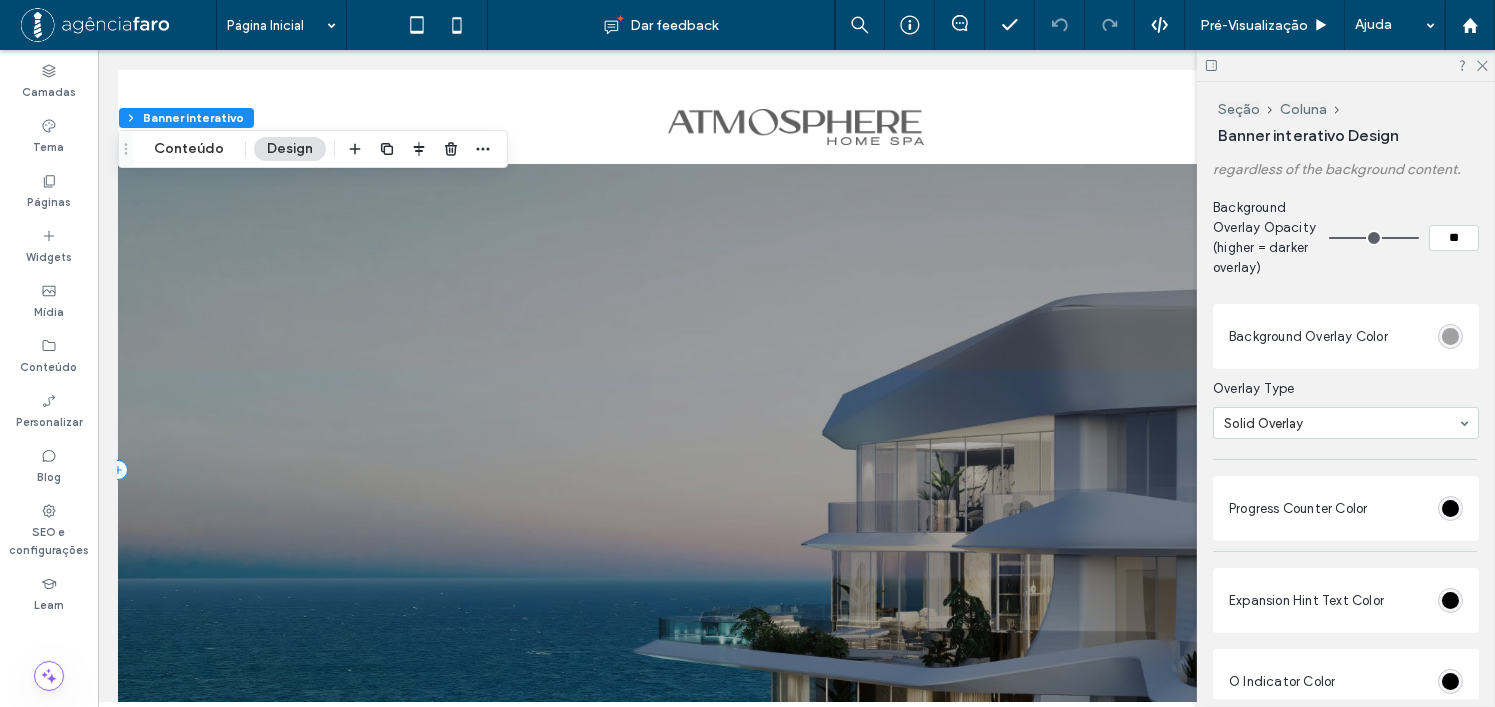 click at bounding box center (1450, 336) 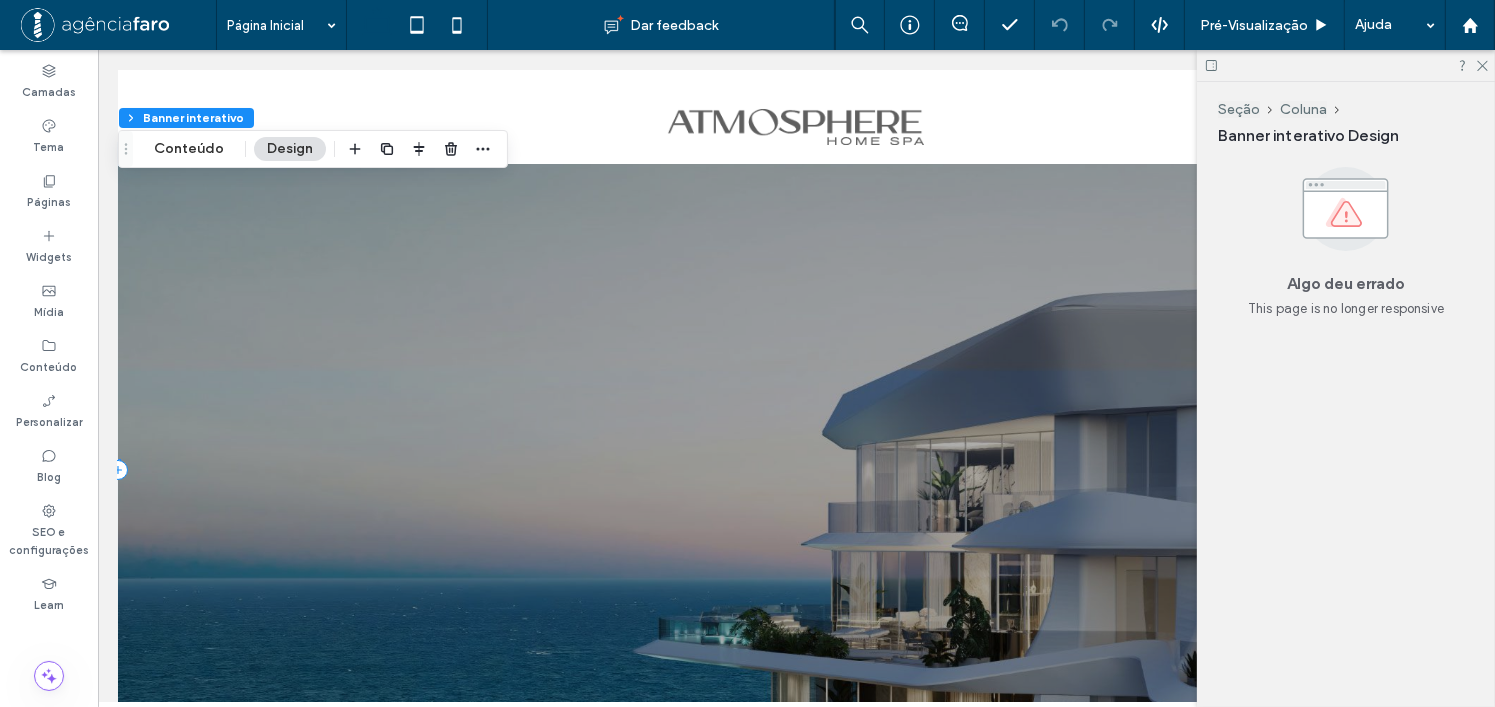 click 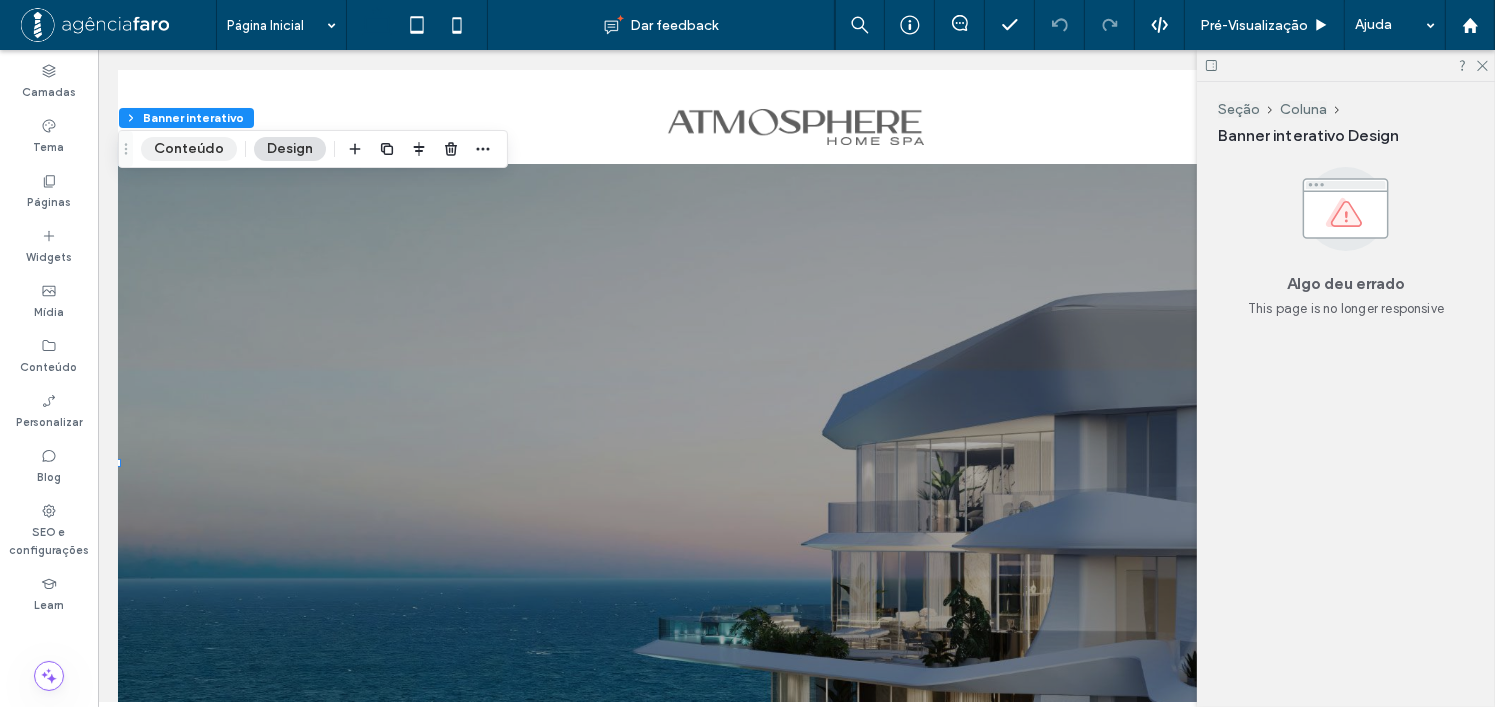 click on "Conteúdo" at bounding box center (189, 149) 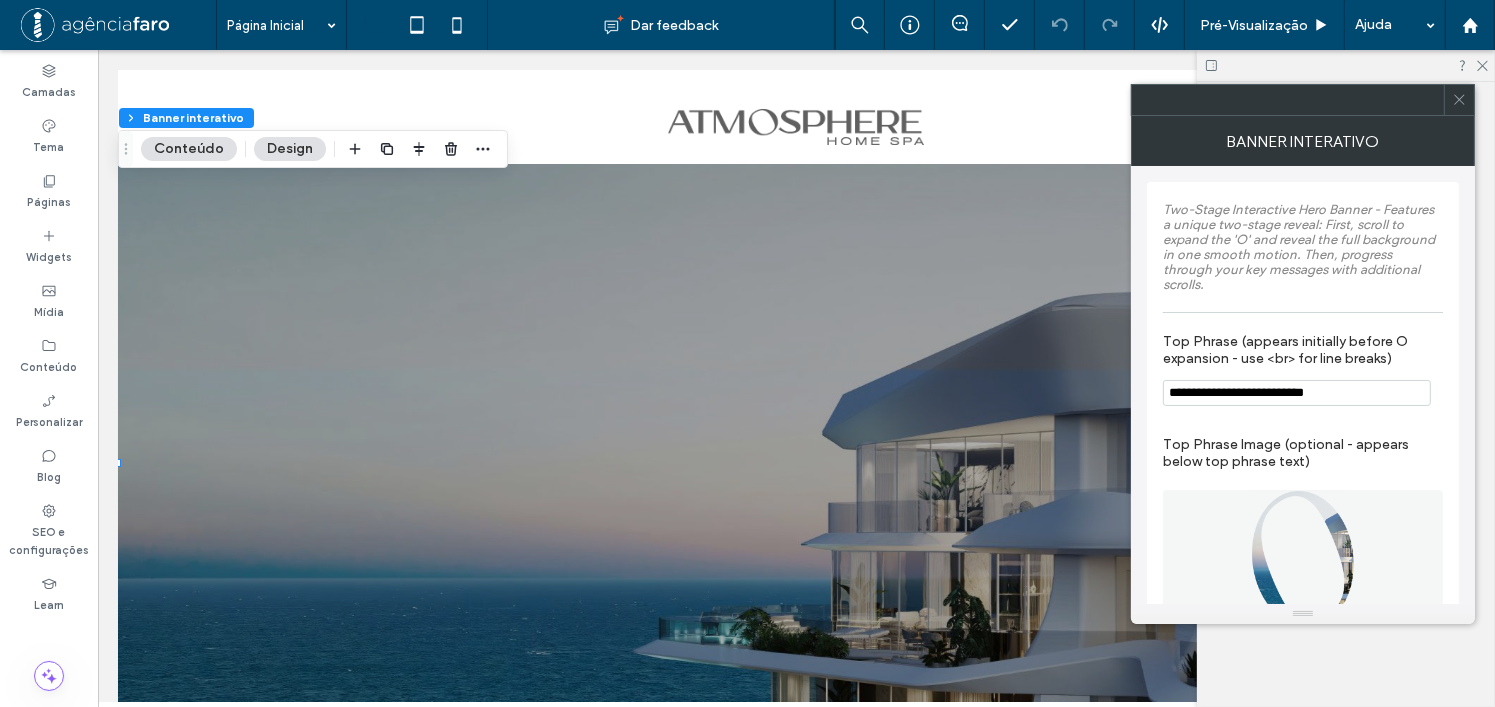 click on "Design" at bounding box center [290, 149] 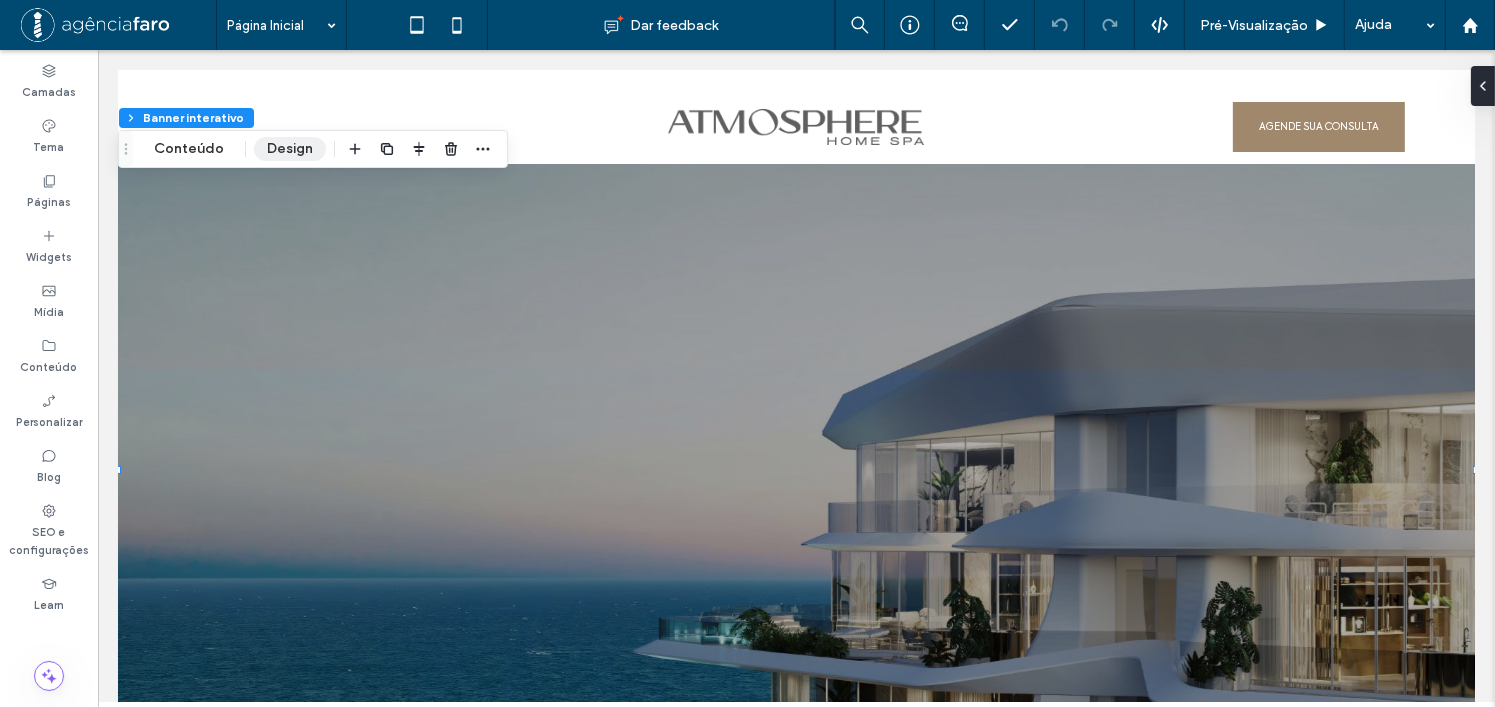 click on "Design" at bounding box center (290, 149) 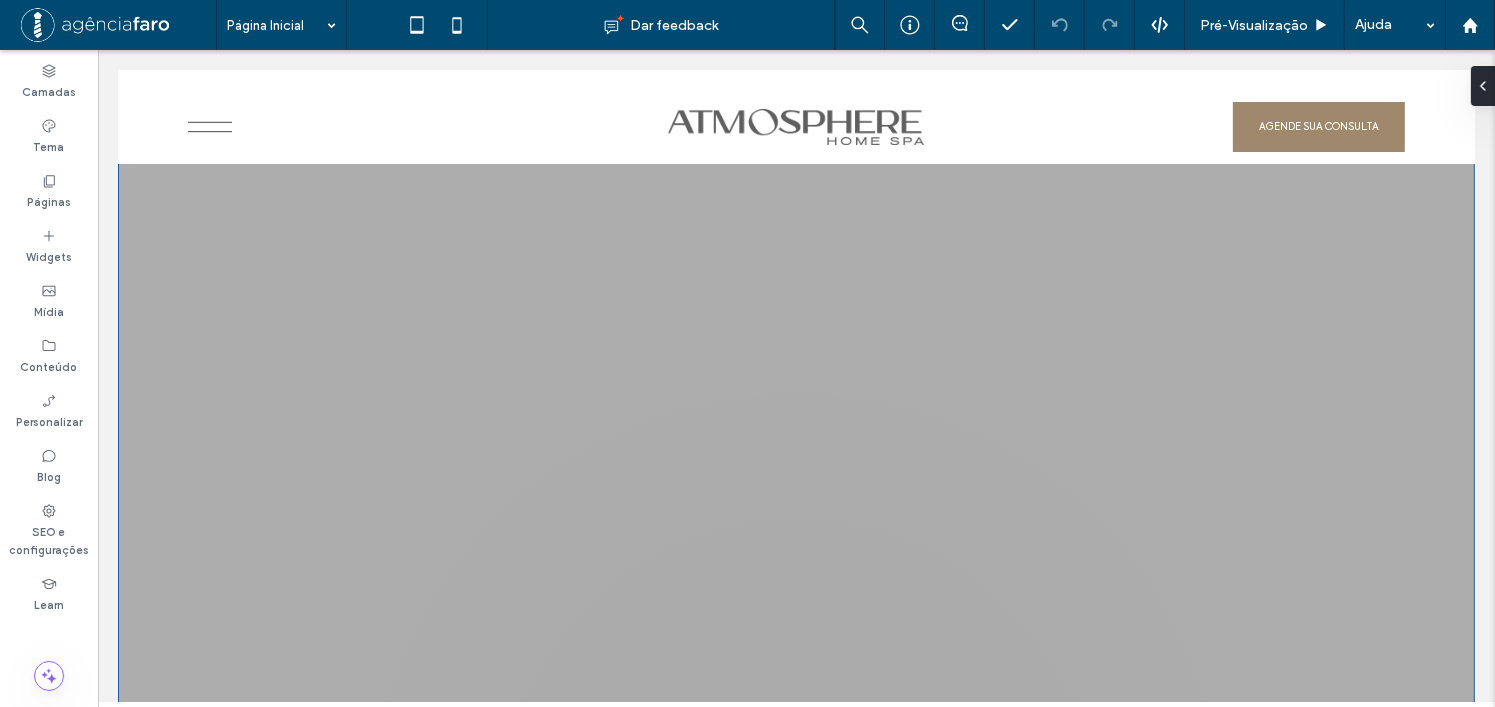 scroll, scrollTop: 0, scrollLeft: 0, axis: both 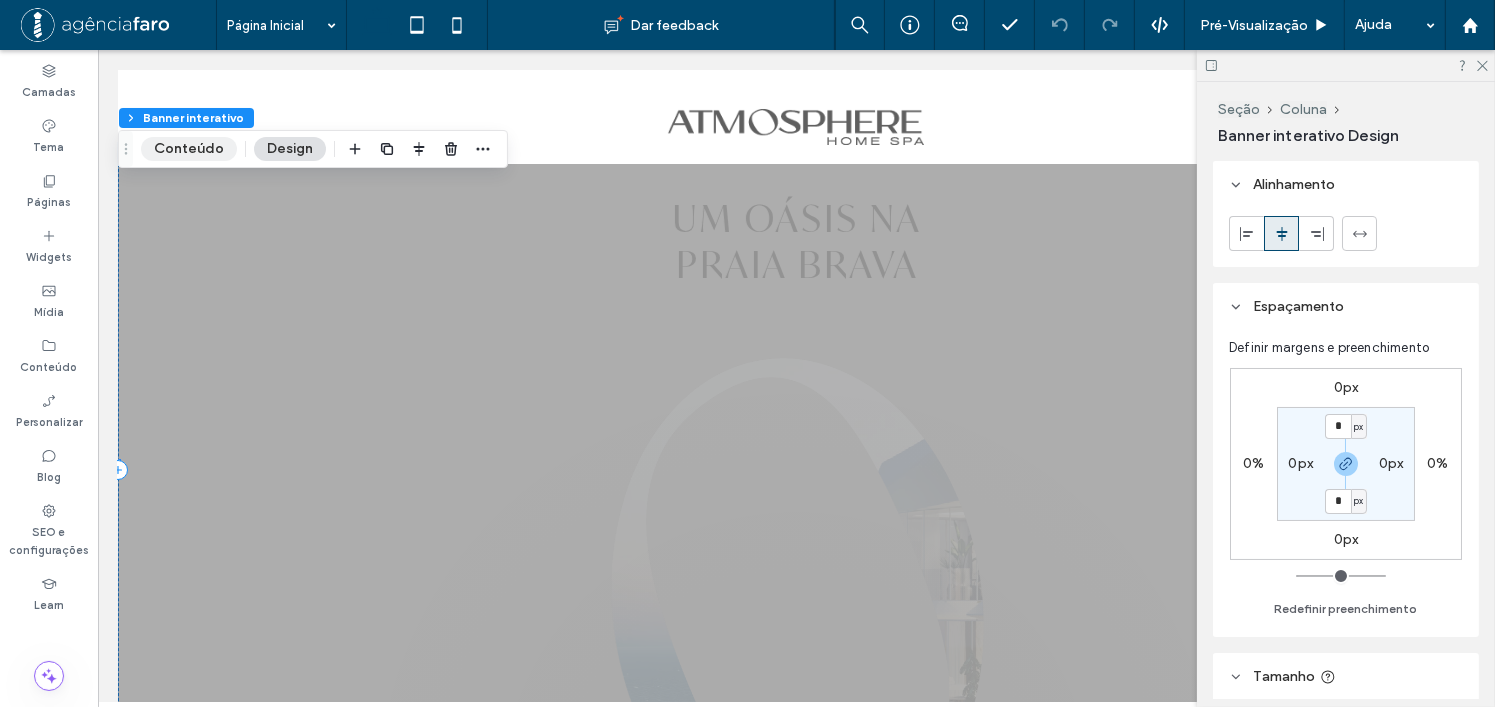 click on "Conteúdo" at bounding box center [189, 149] 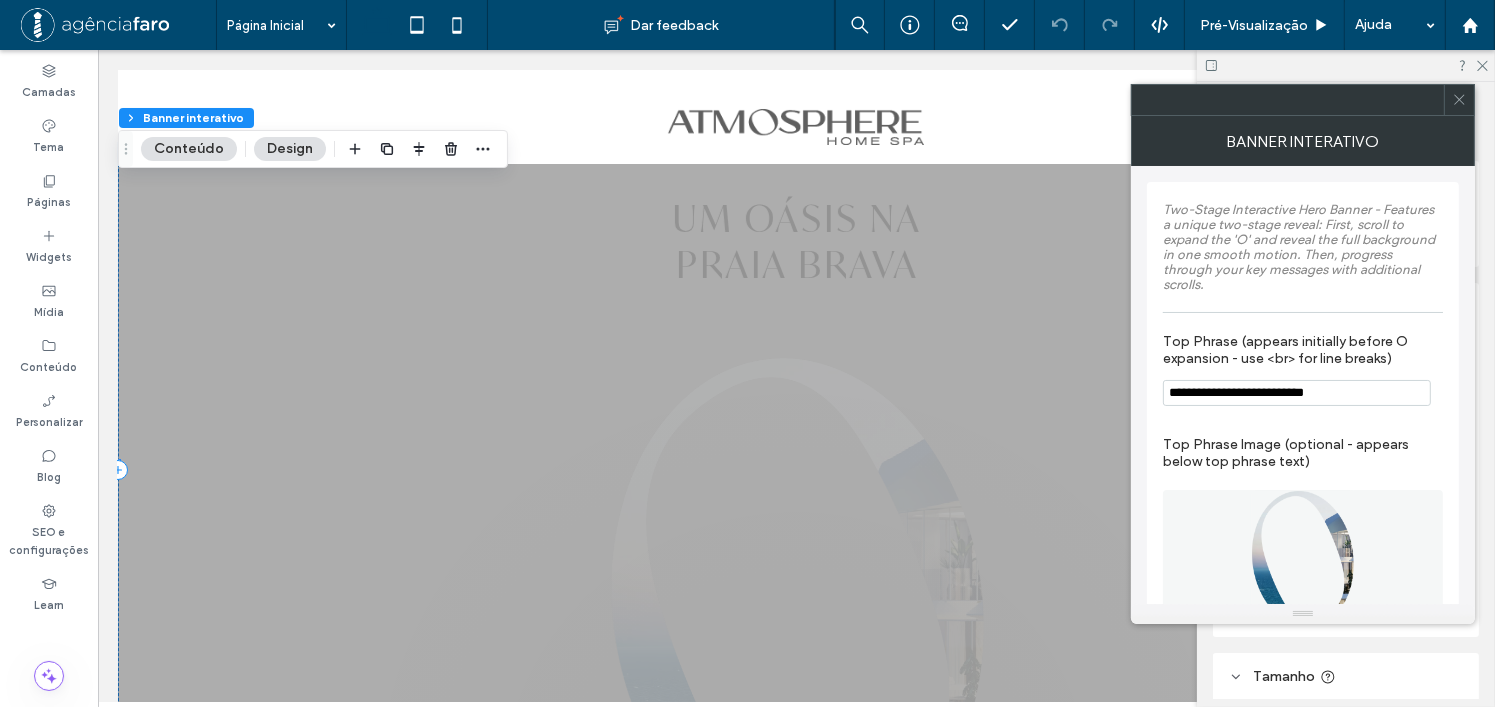 click on "Design" at bounding box center [290, 149] 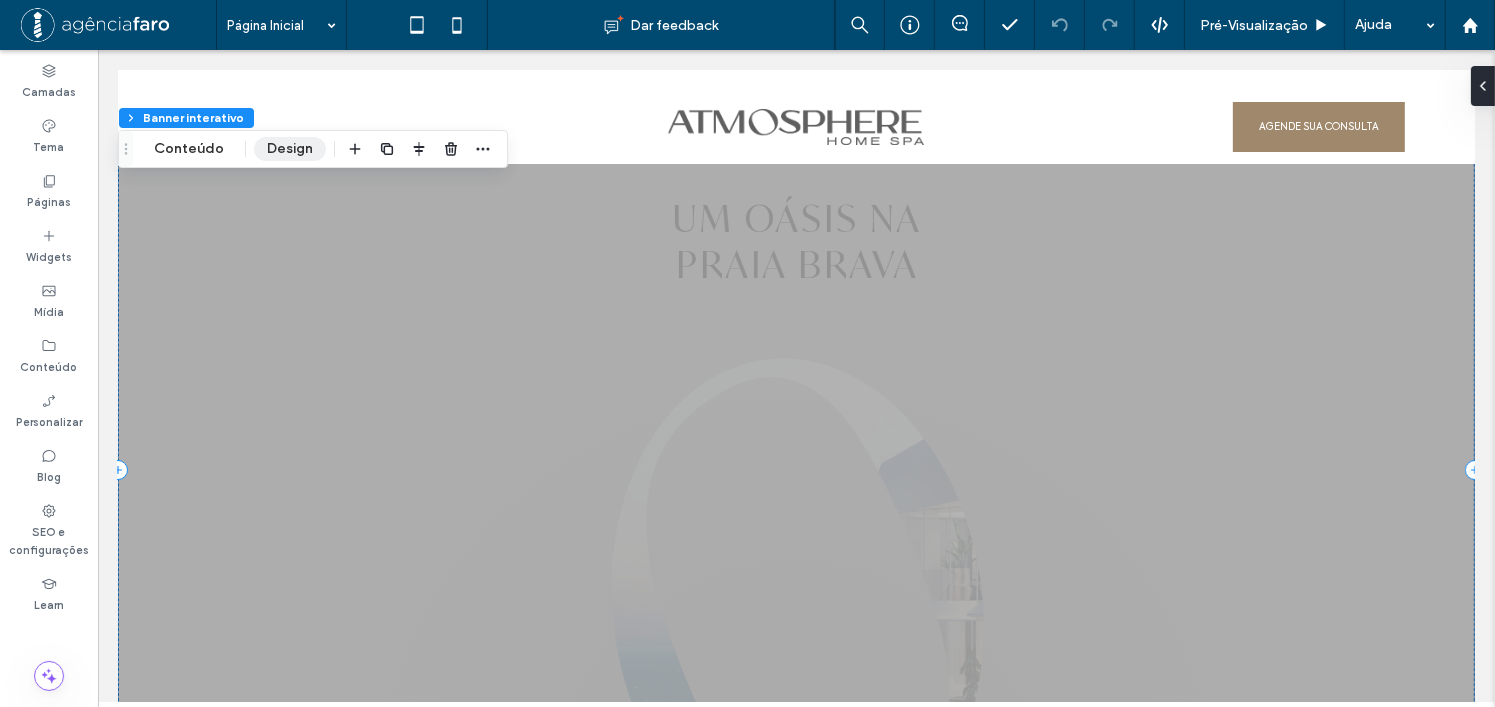 click on "Design" at bounding box center [290, 149] 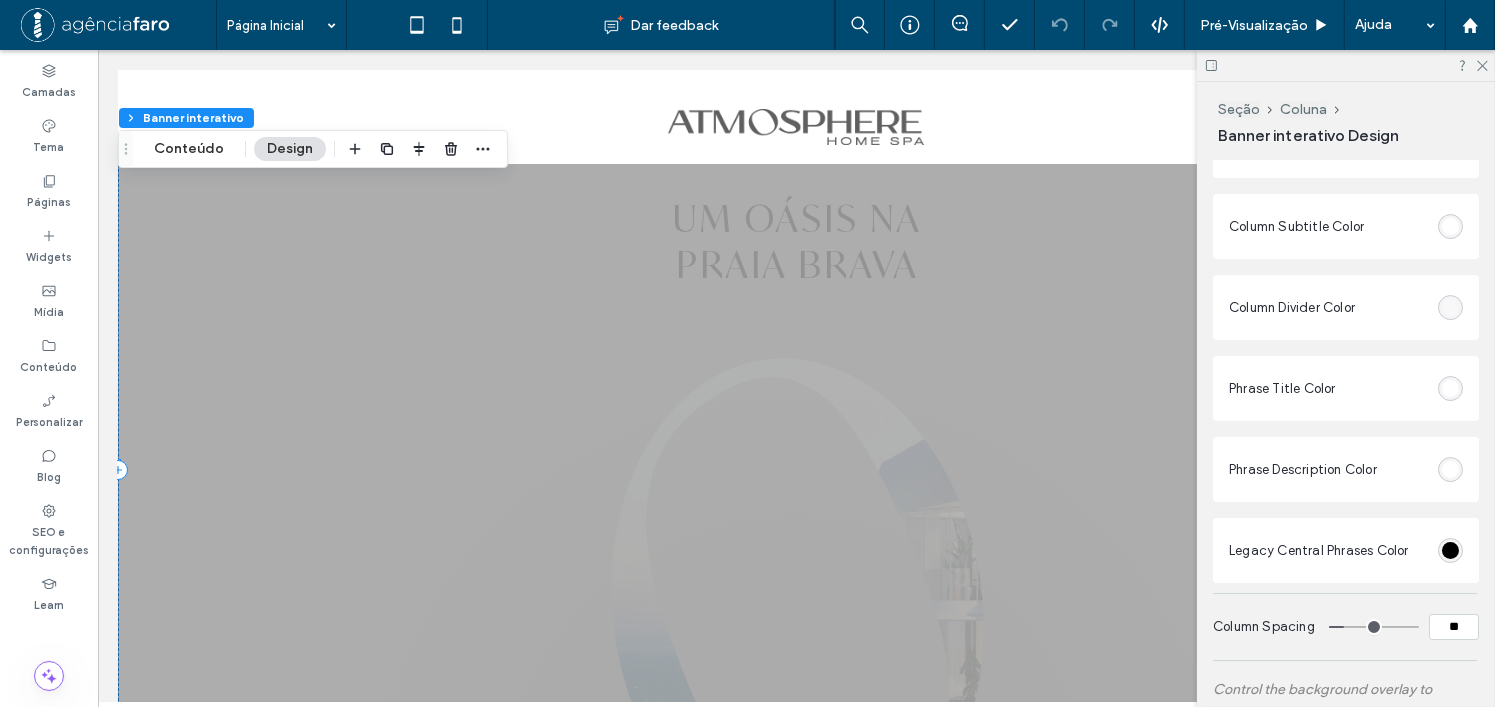 scroll, scrollTop: 7200, scrollLeft: 0, axis: vertical 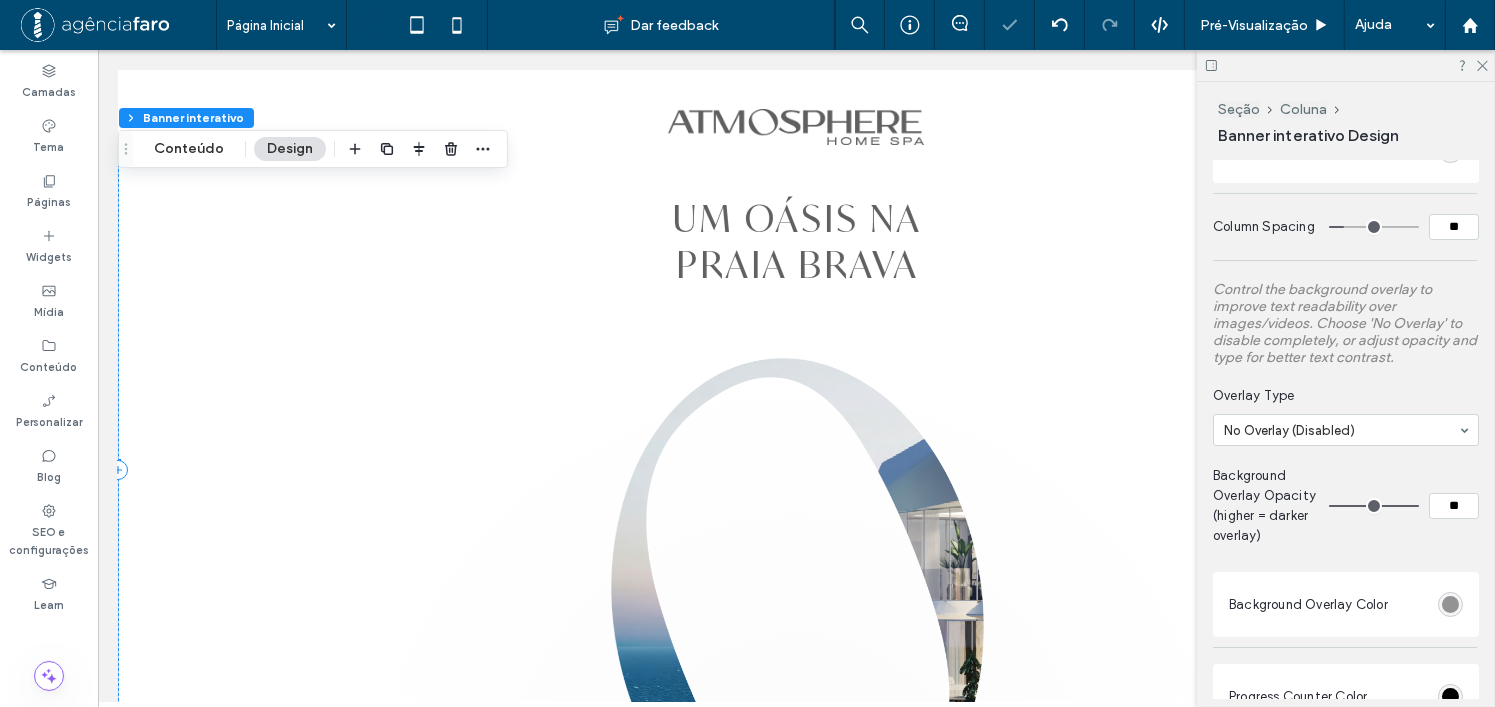 drag, startPoint x: 1363, startPoint y: 413, endPoint x: 1206, endPoint y: 427, distance: 157.62297 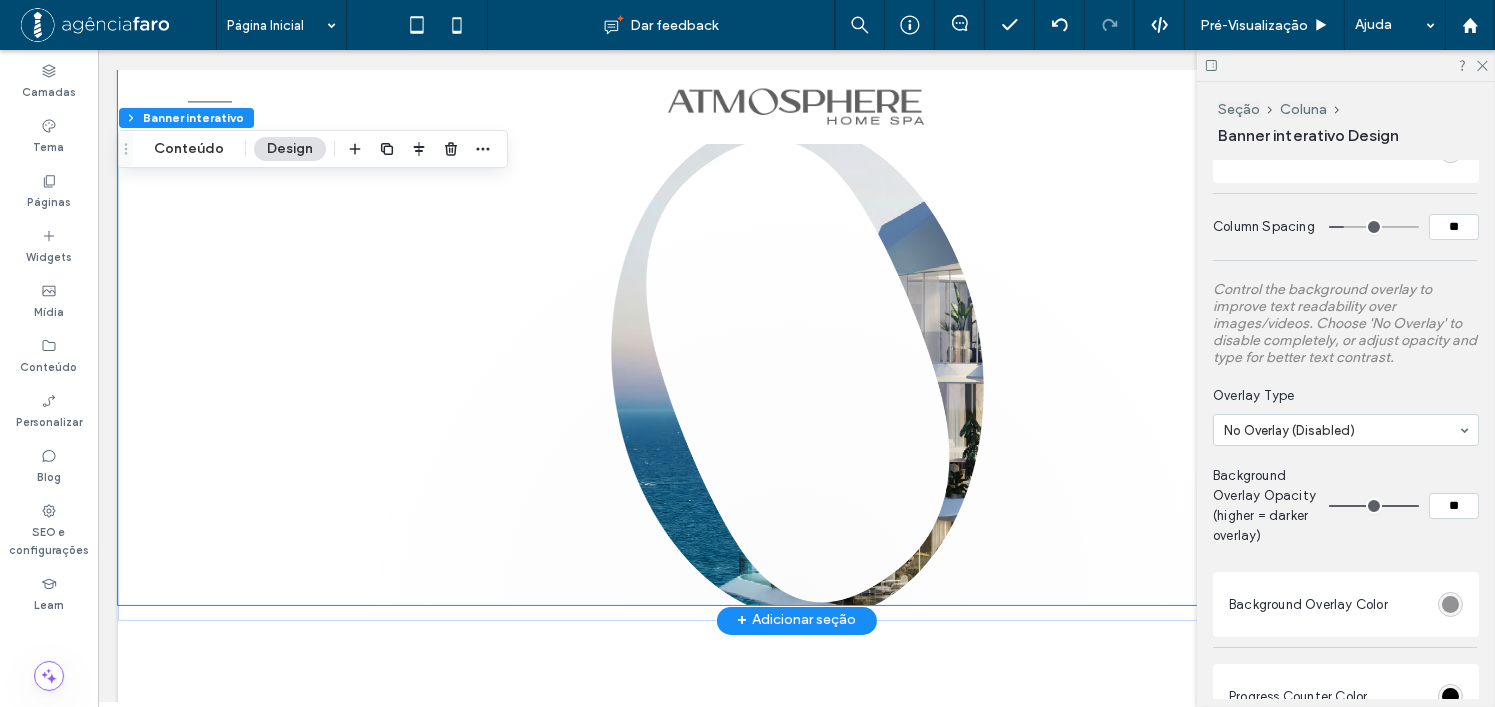 scroll, scrollTop: 11000, scrollLeft: 0, axis: vertical 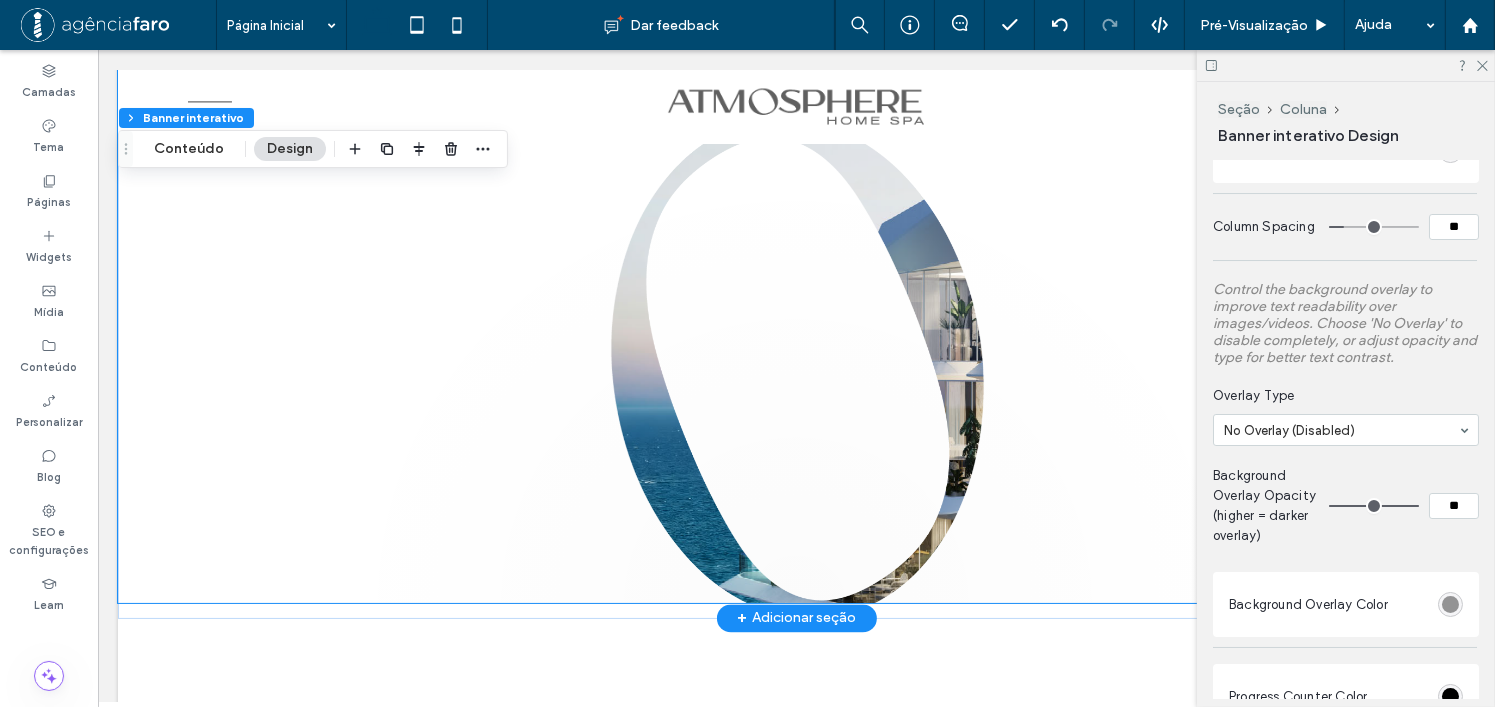 click on "View More
Get Started" at bounding box center [796, 324] 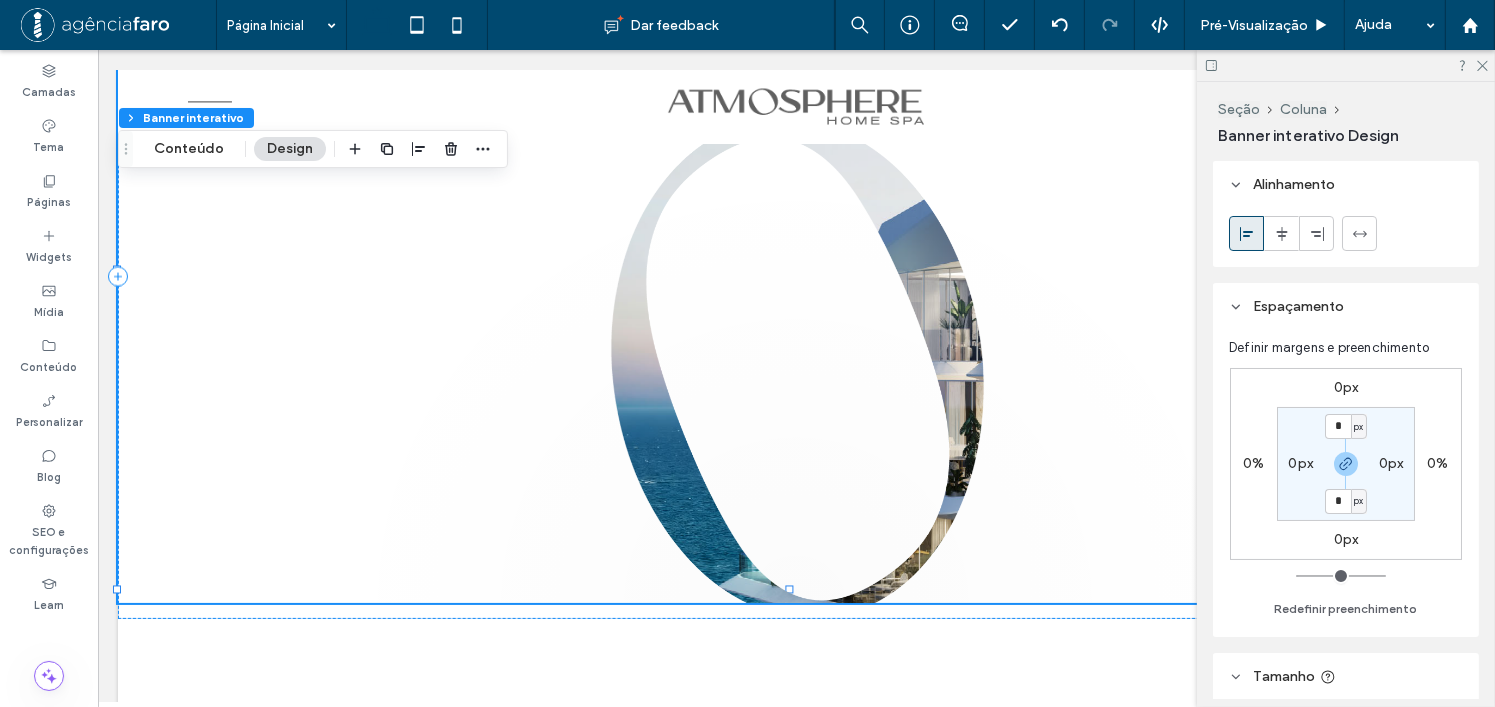 click on "Design" at bounding box center [290, 149] 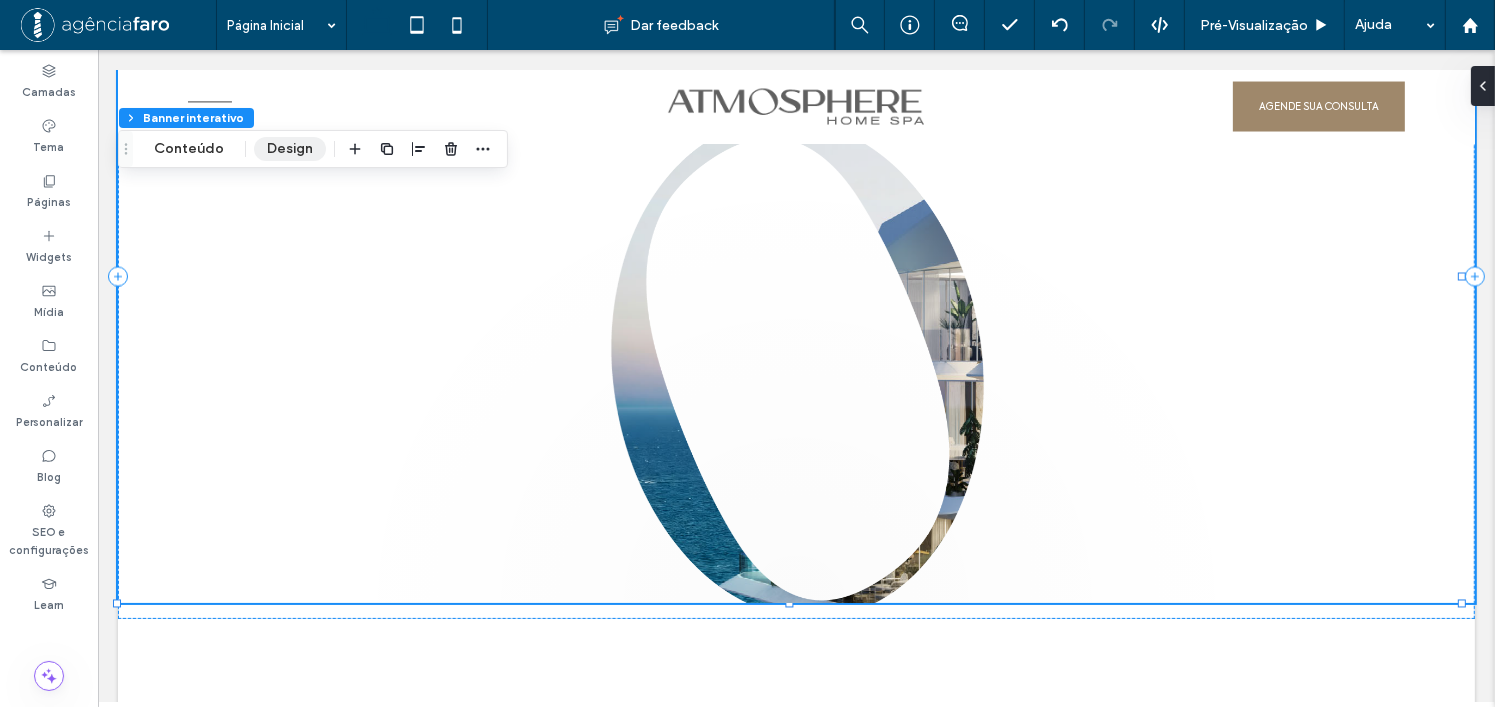 click on "Design" at bounding box center (290, 149) 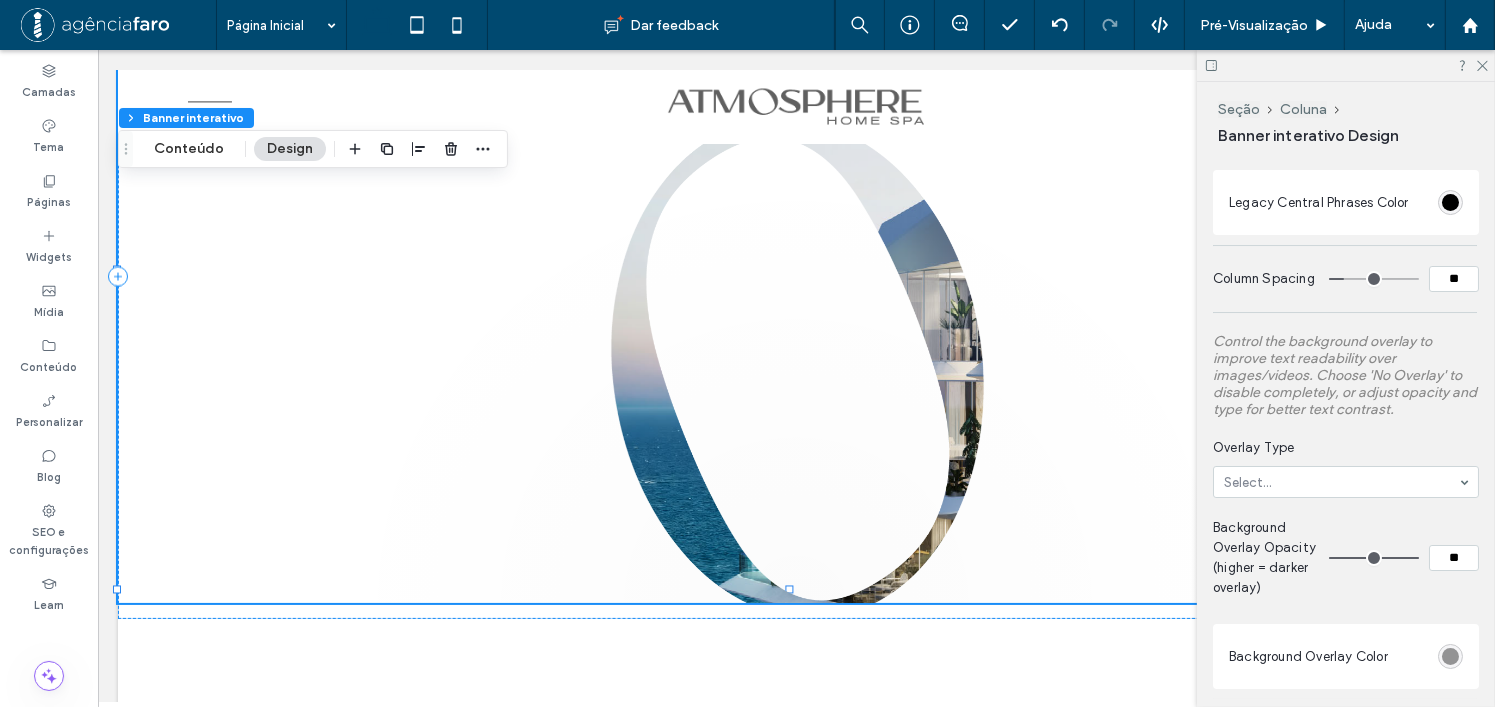 scroll, scrollTop: 7300, scrollLeft: 0, axis: vertical 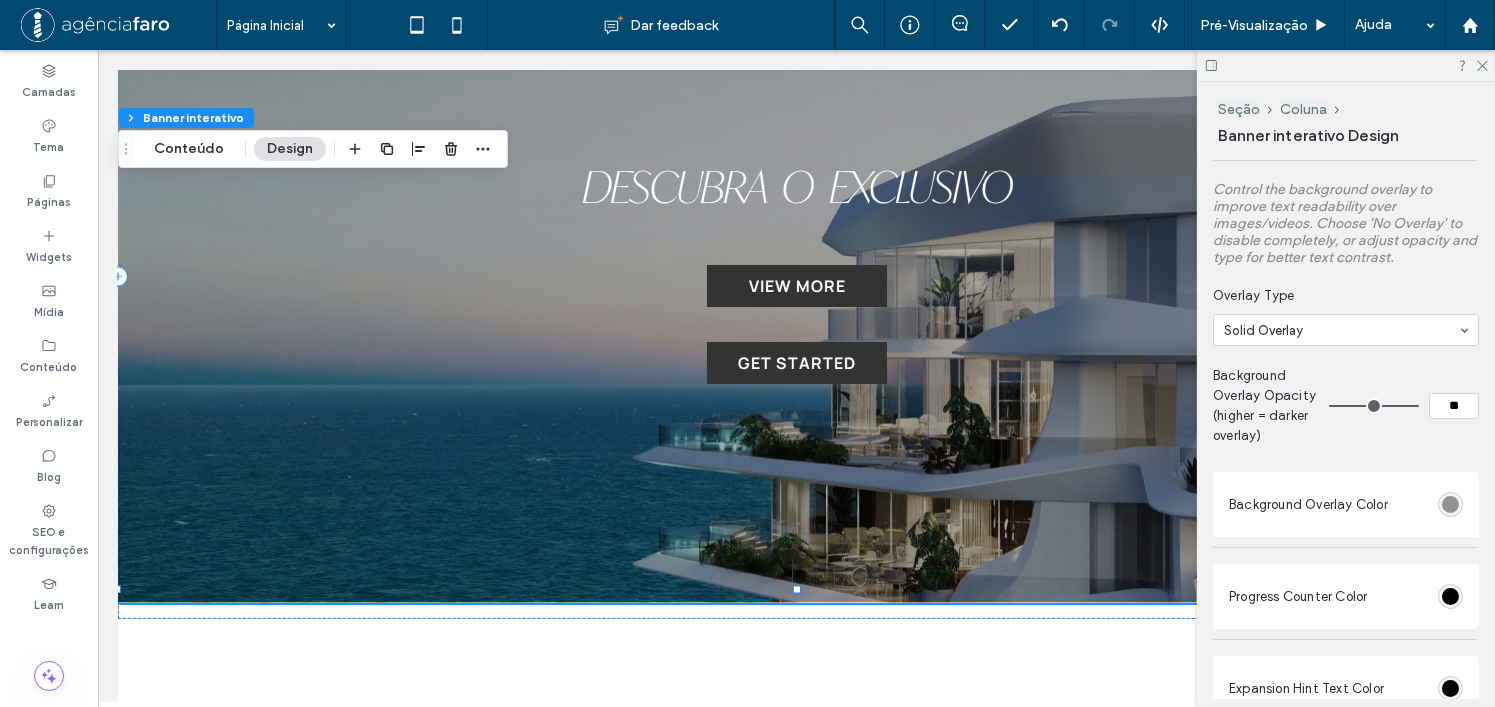 click at bounding box center (1341, 330) 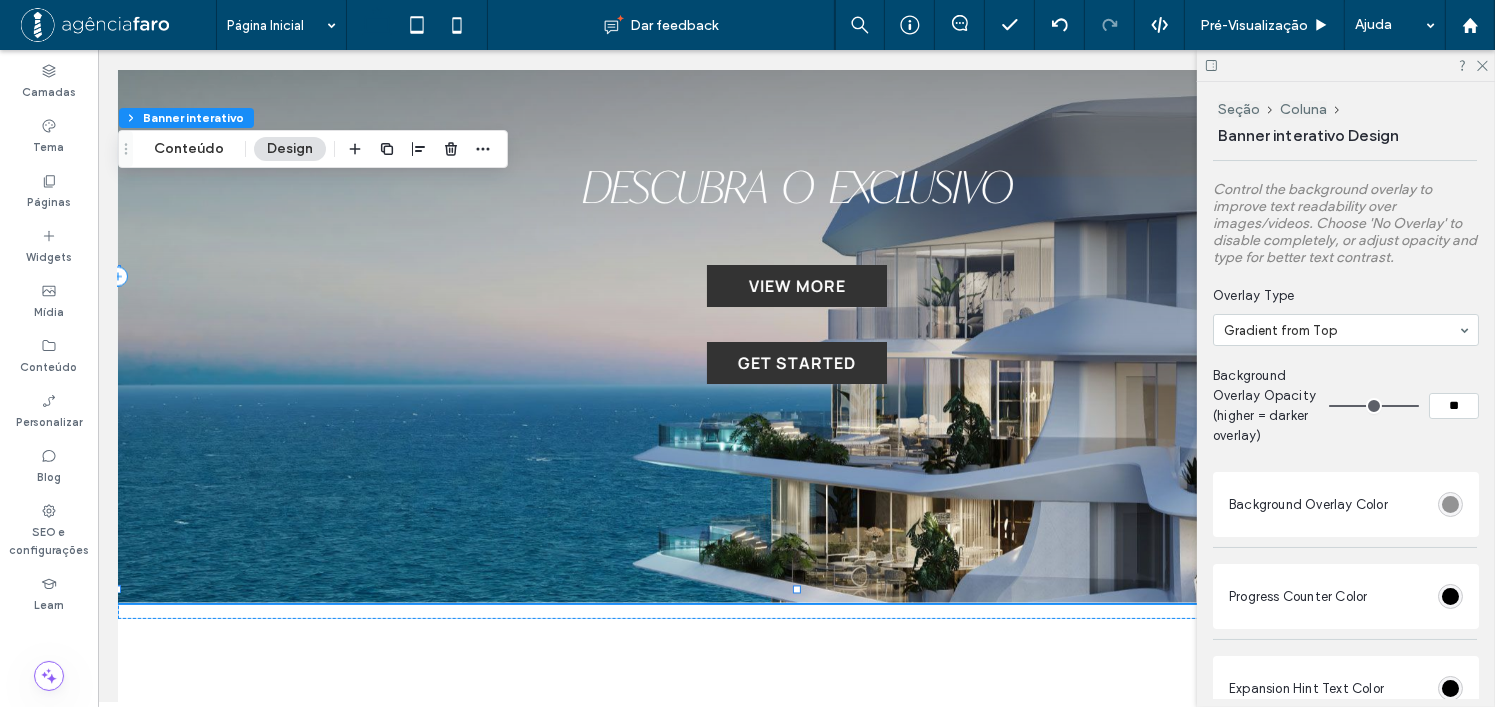 click at bounding box center [1346, 330] 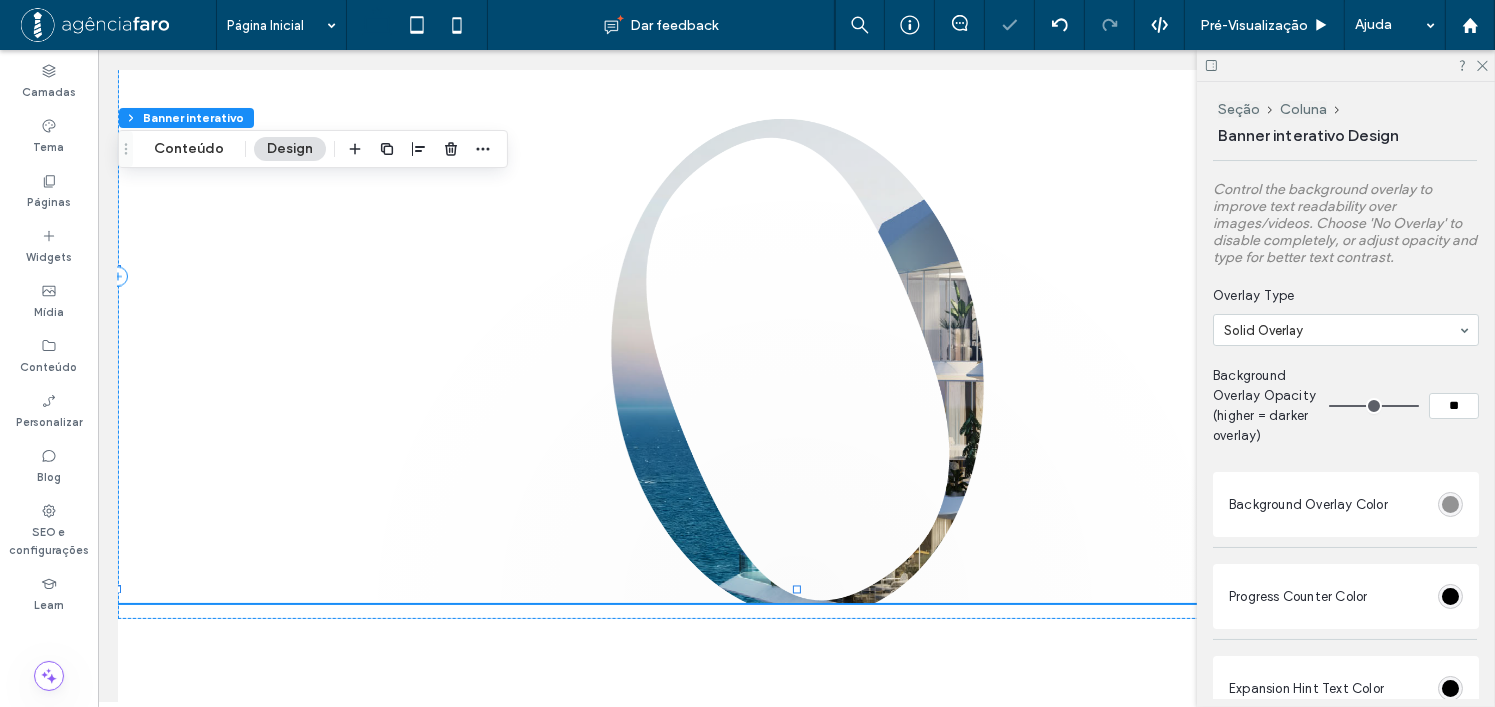 drag, startPoint x: 1432, startPoint y: 460, endPoint x: 1484, endPoint y: 468, distance: 52.611786 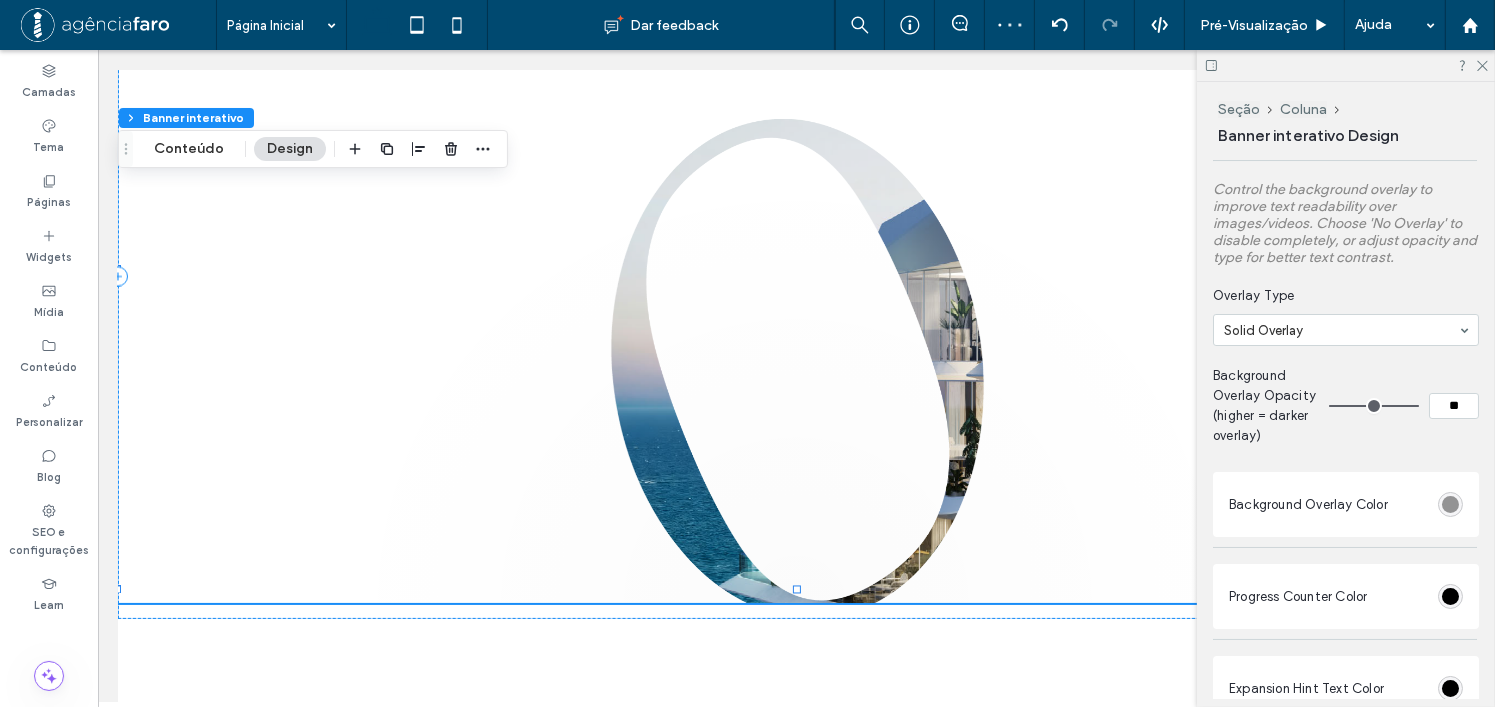 type on "*" 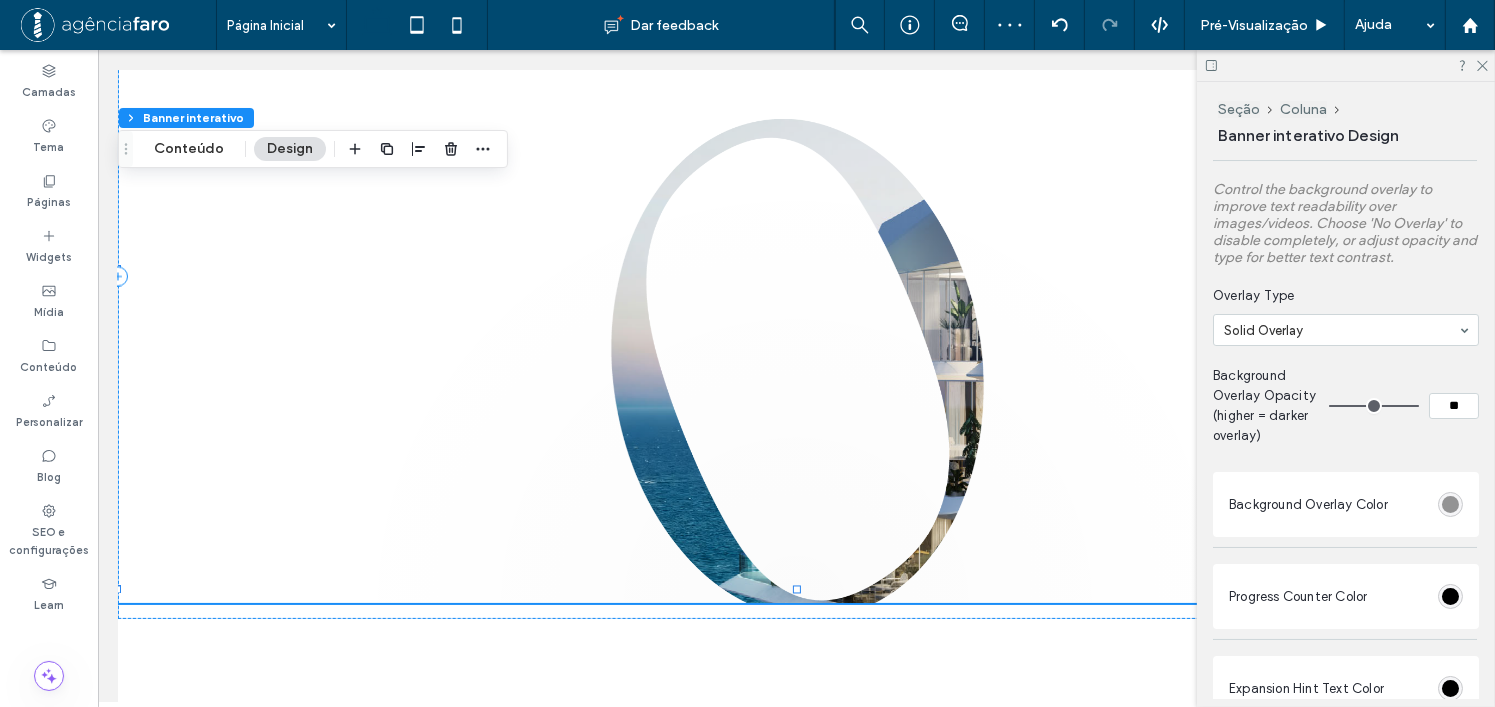 type on "**" 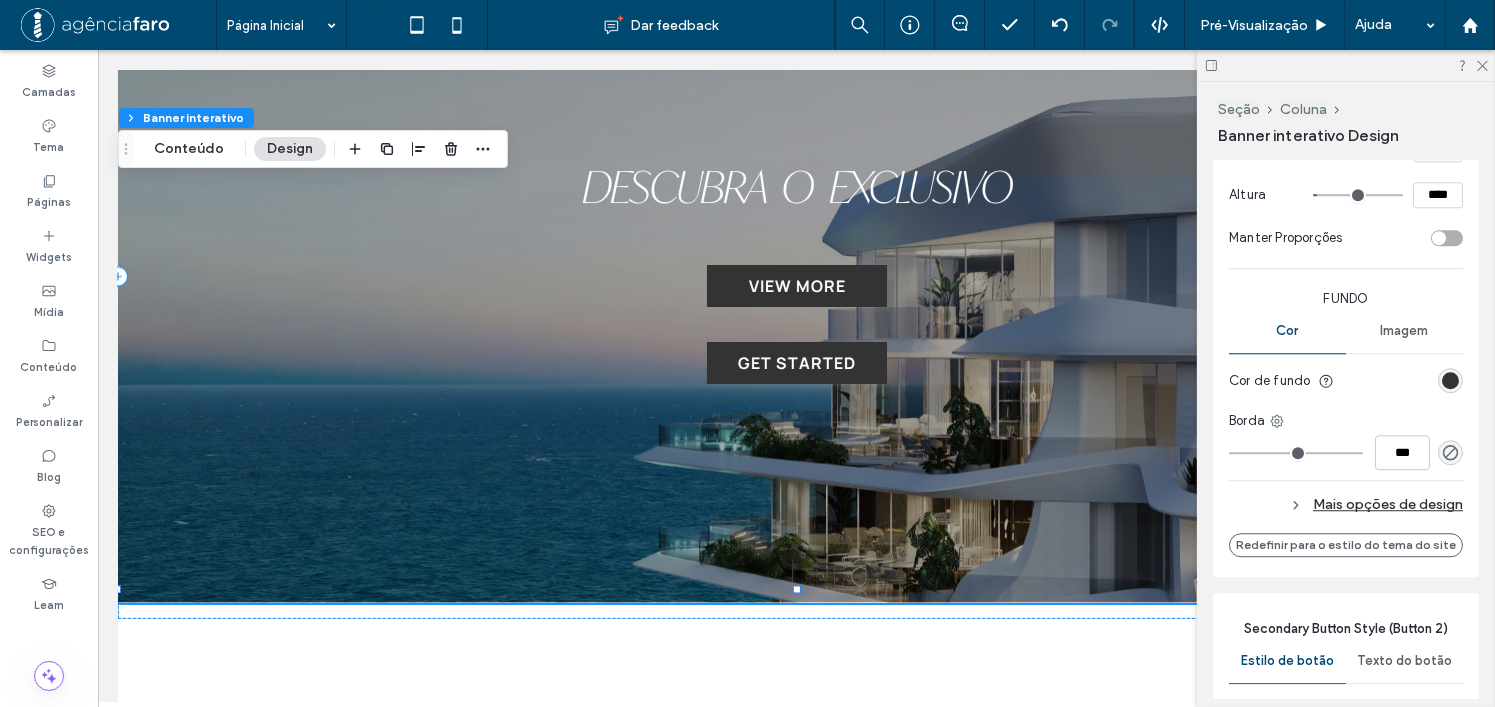 scroll, scrollTop: 5100, scrollLeft: 0, axis: vertical 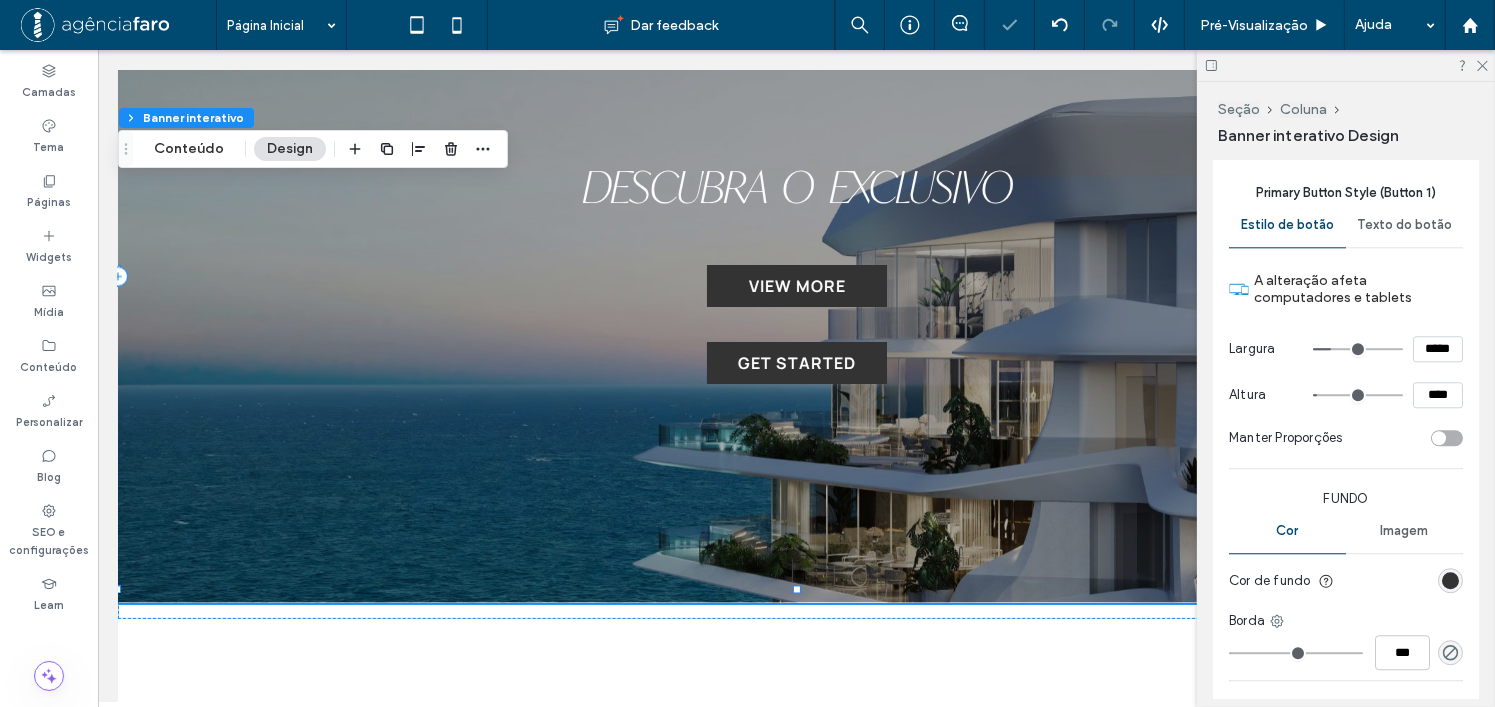 type on "***" 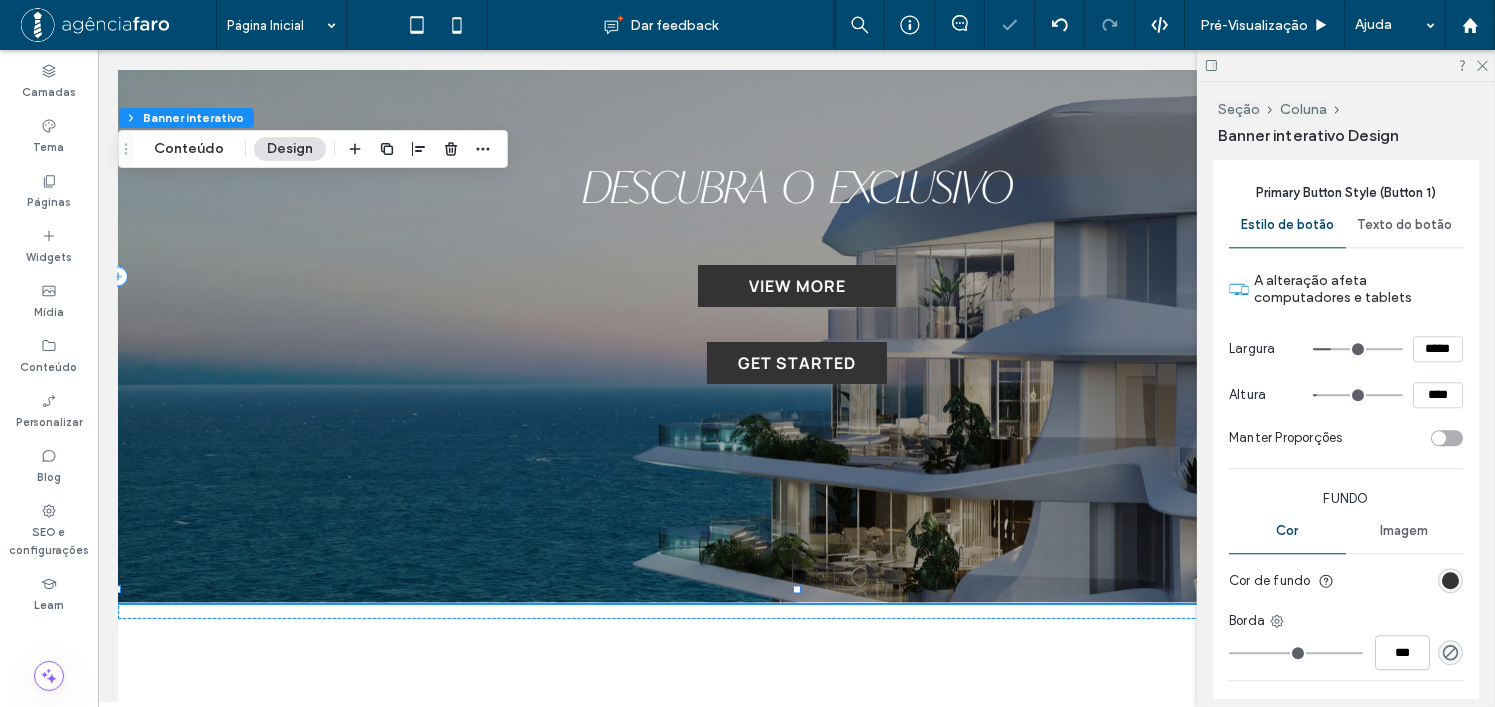 type on "***" 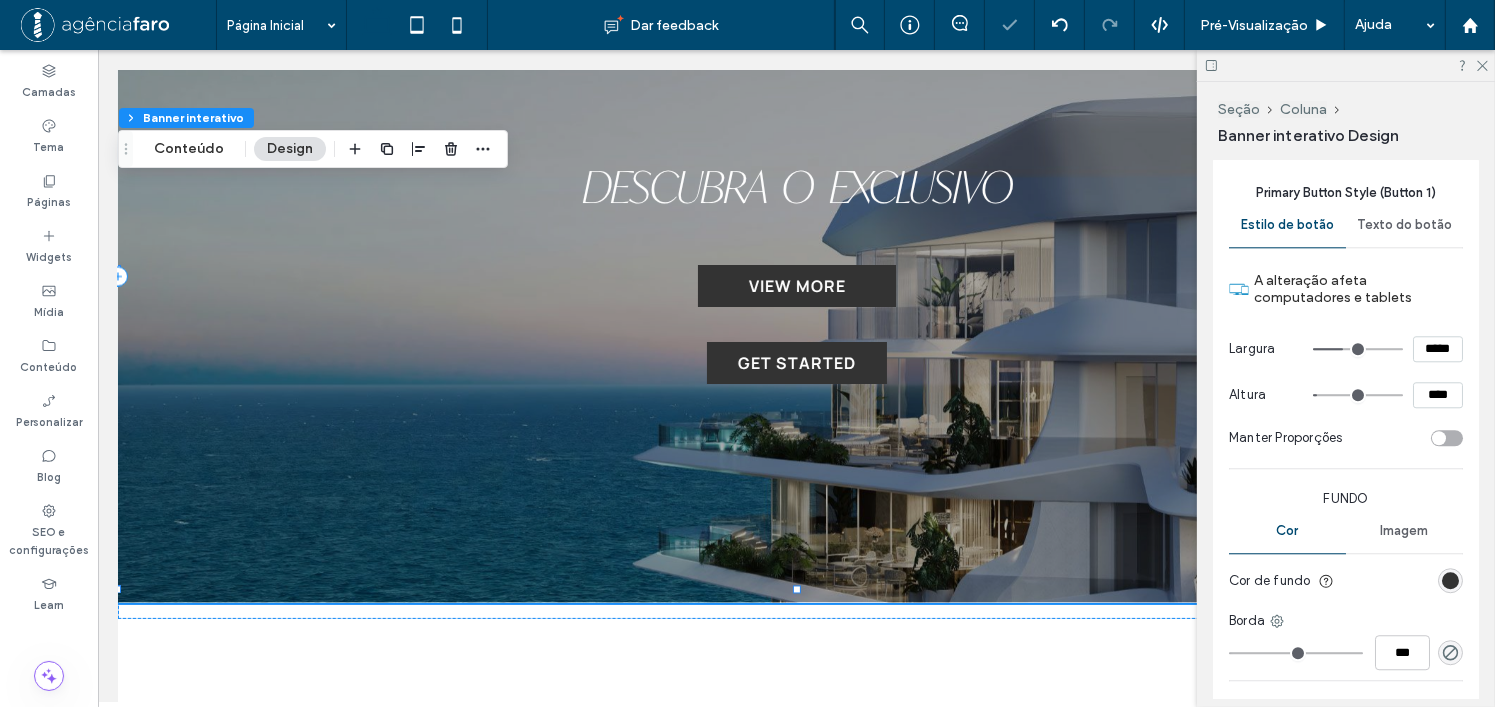 type on "***" 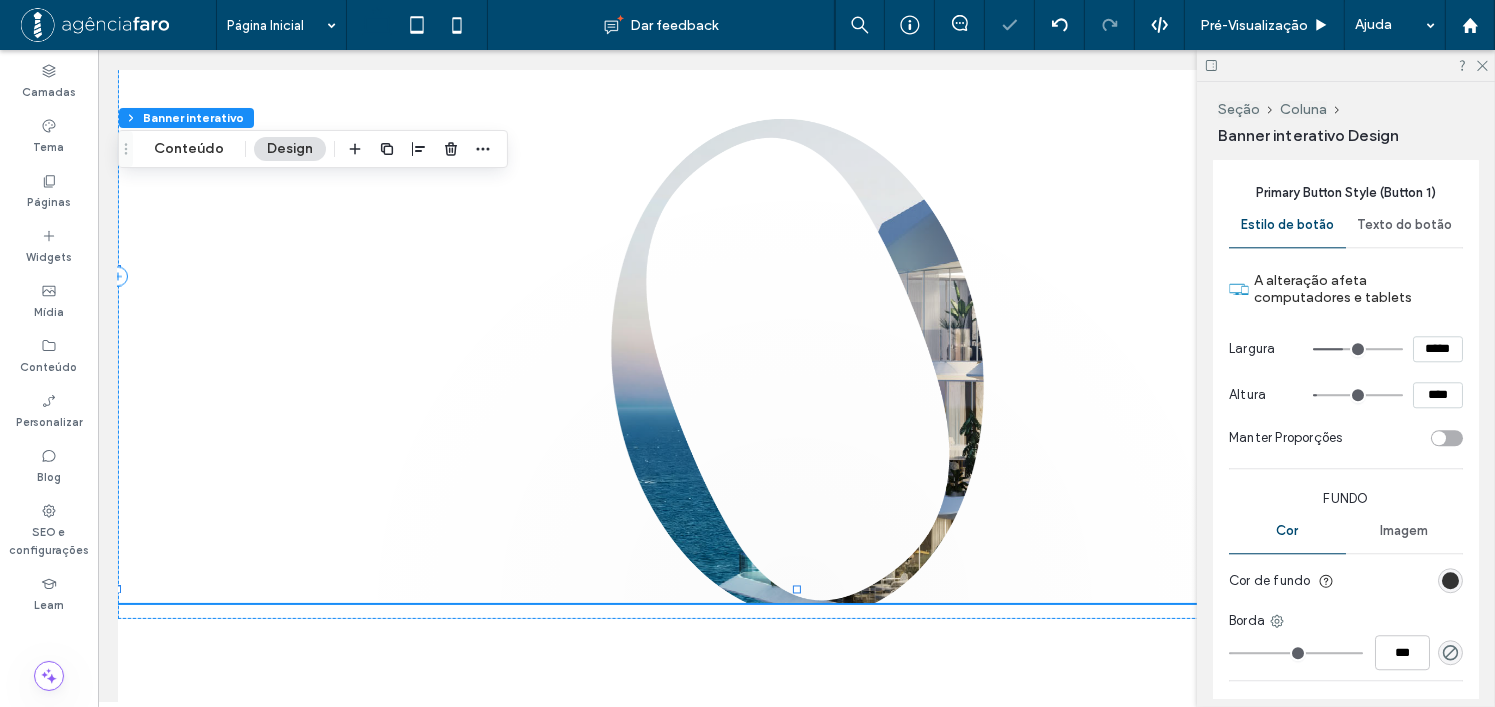 type on "***" 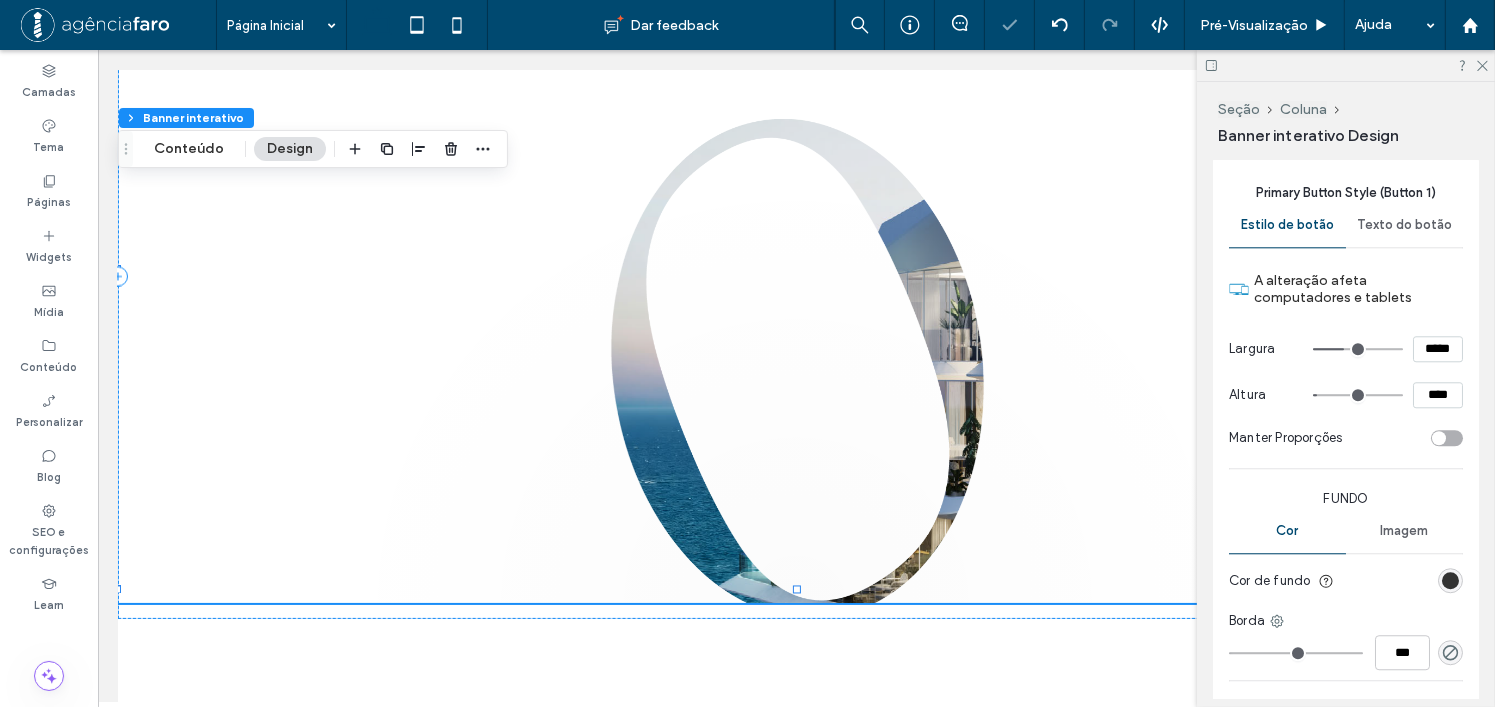 type on "***" 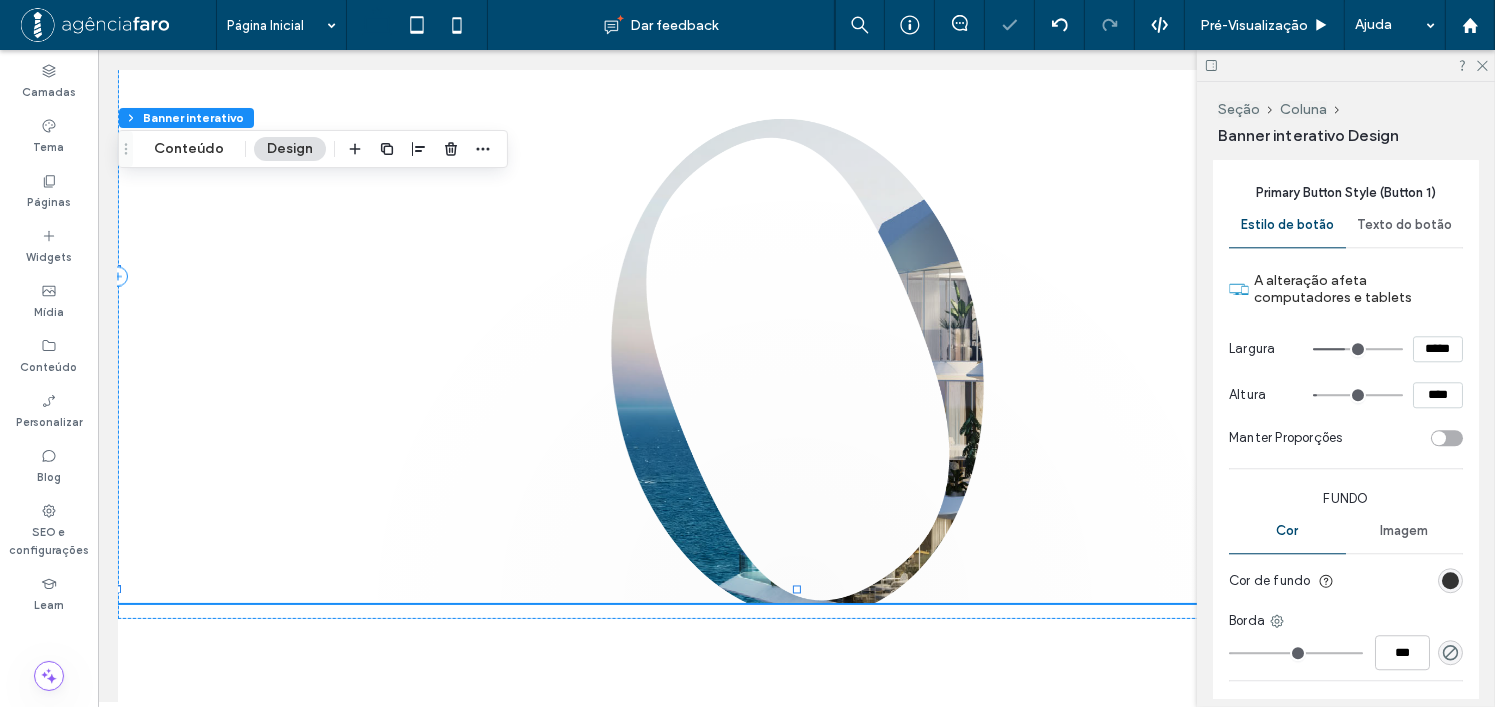 type on "***" 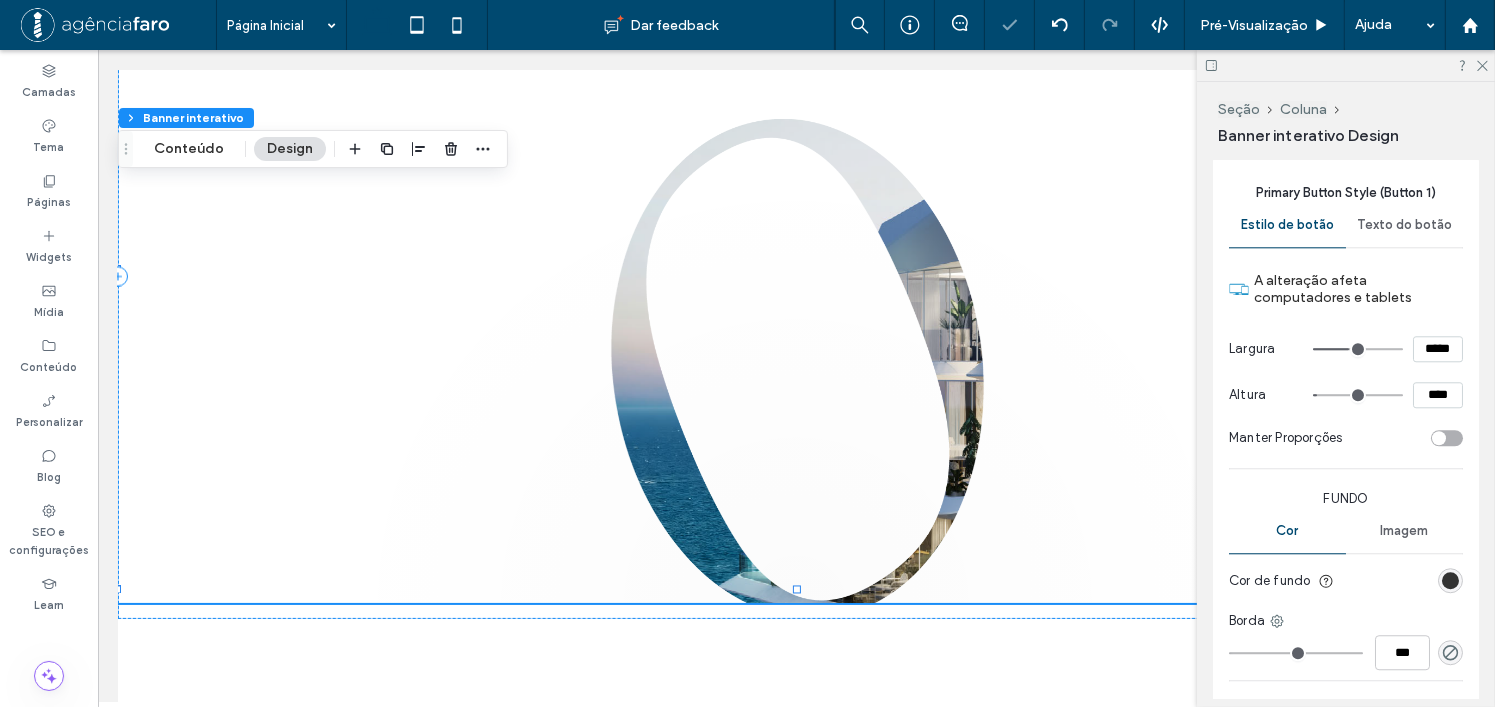 type on "***" 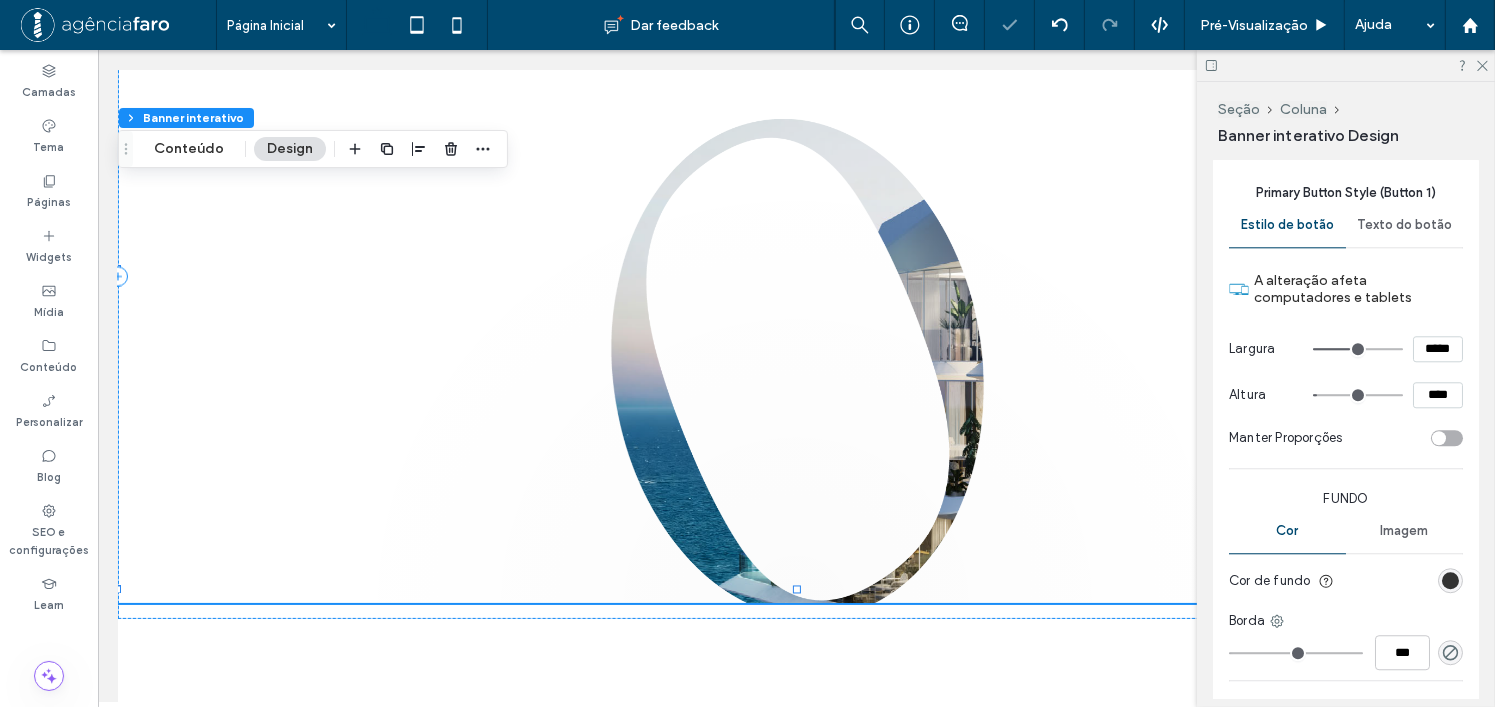 drag, startPoint x: 1327, startPoint y: 377, endPoint x: 1342, endPoint y: 383, distance: 16.155495 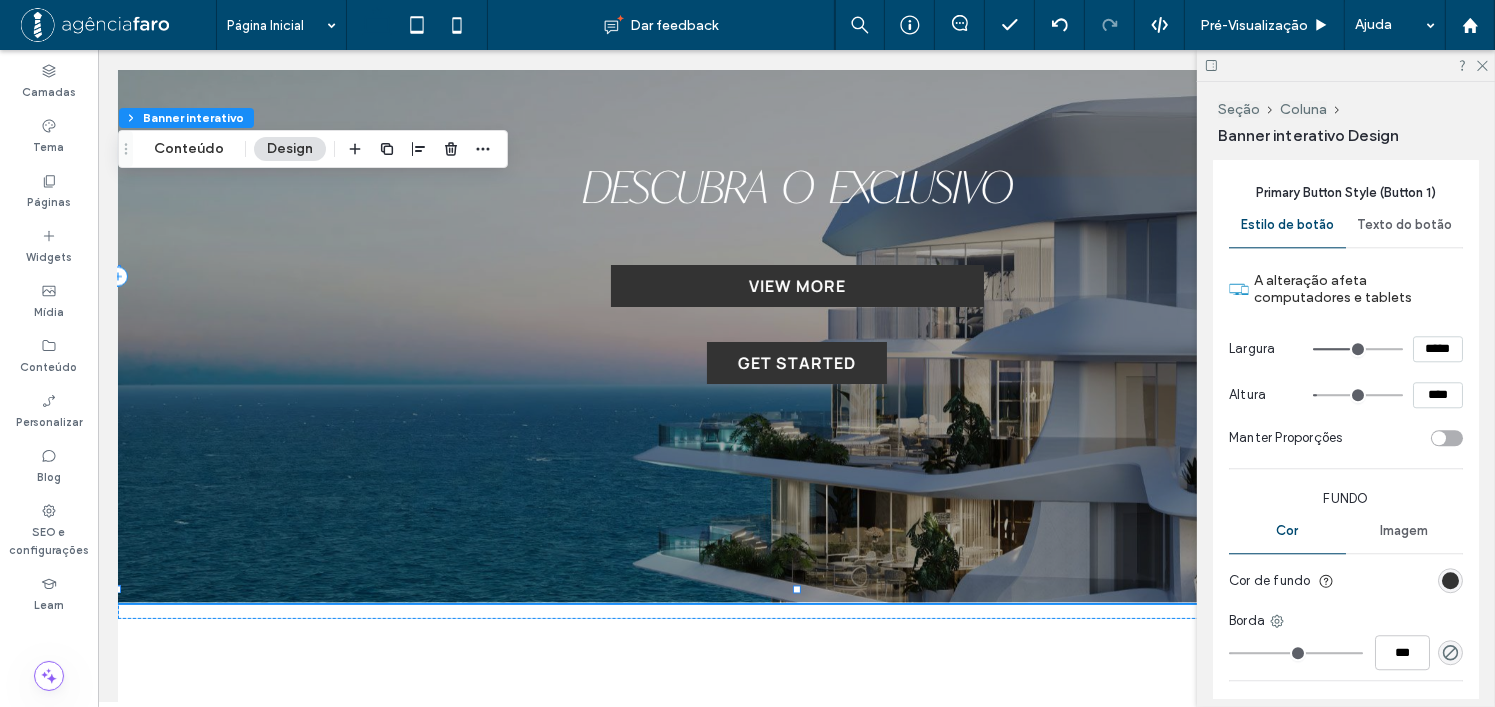 type on "***" 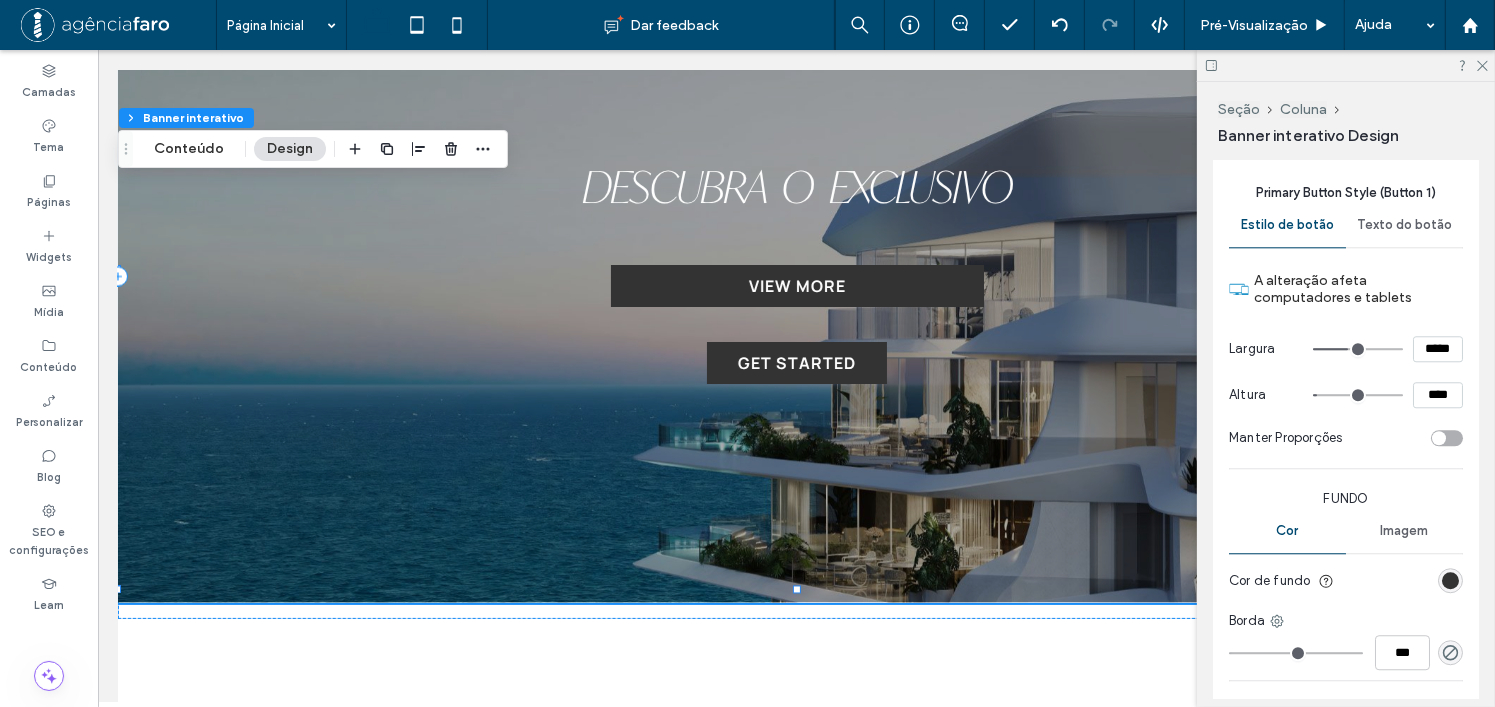 type on "***" 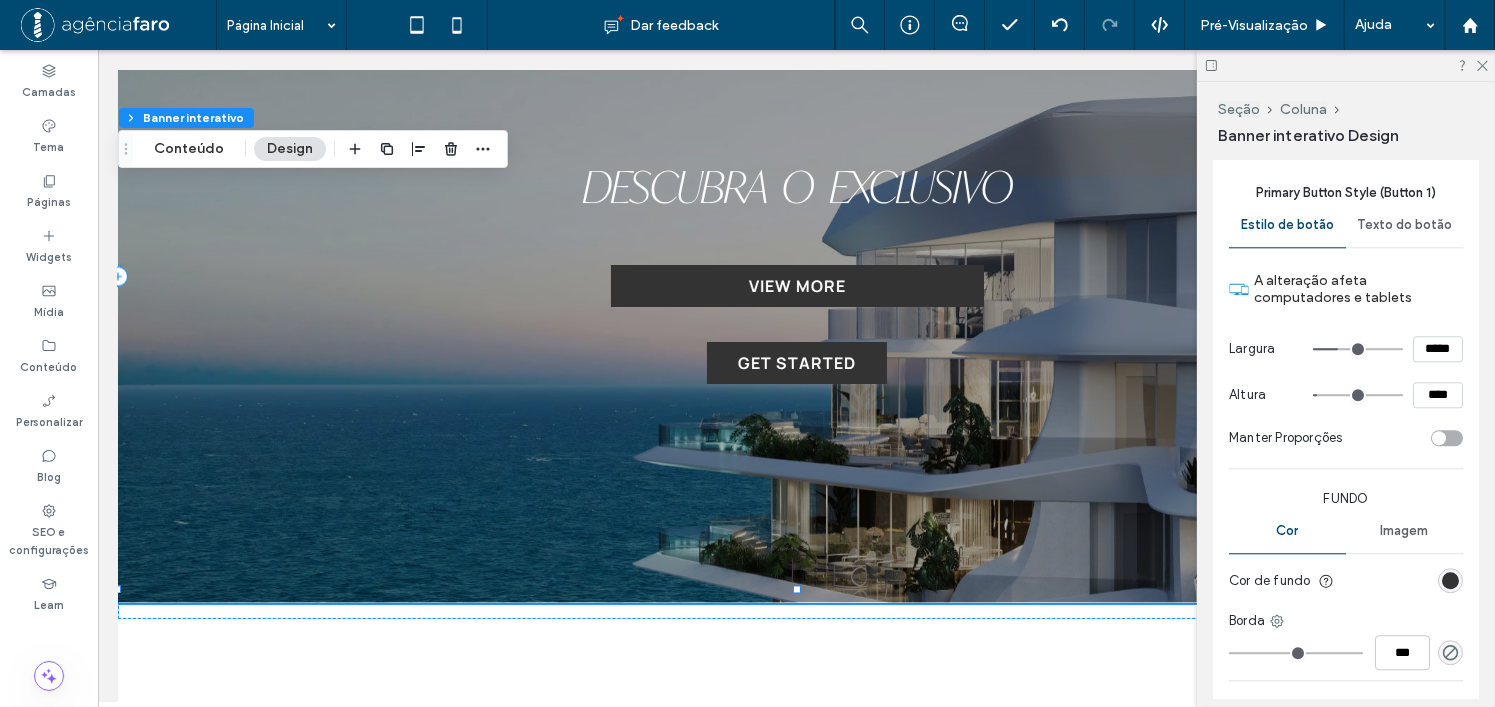 type on "***" 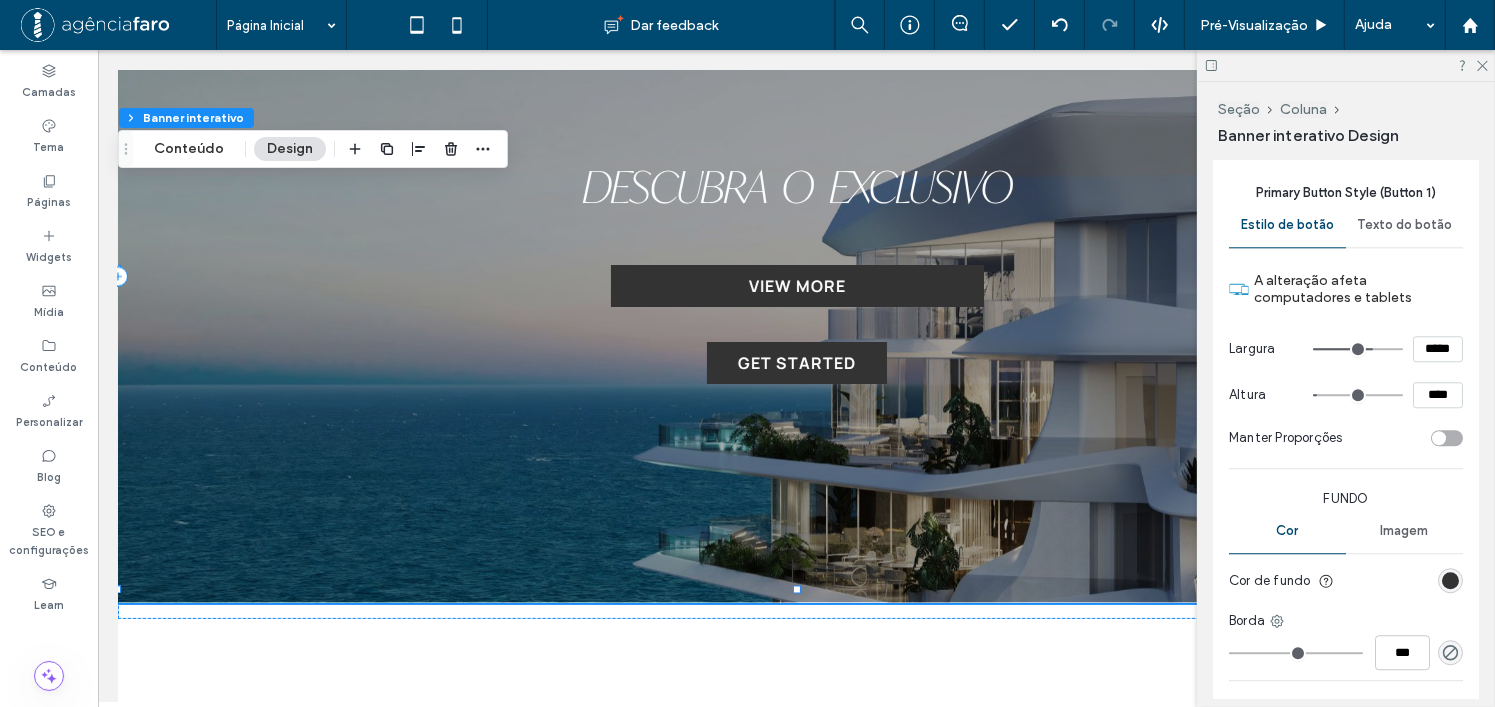 drag, startPoint x: 1346, startPoint y: 375, endPoint x: 1383, endPoint y: 379, distance: 37.215588 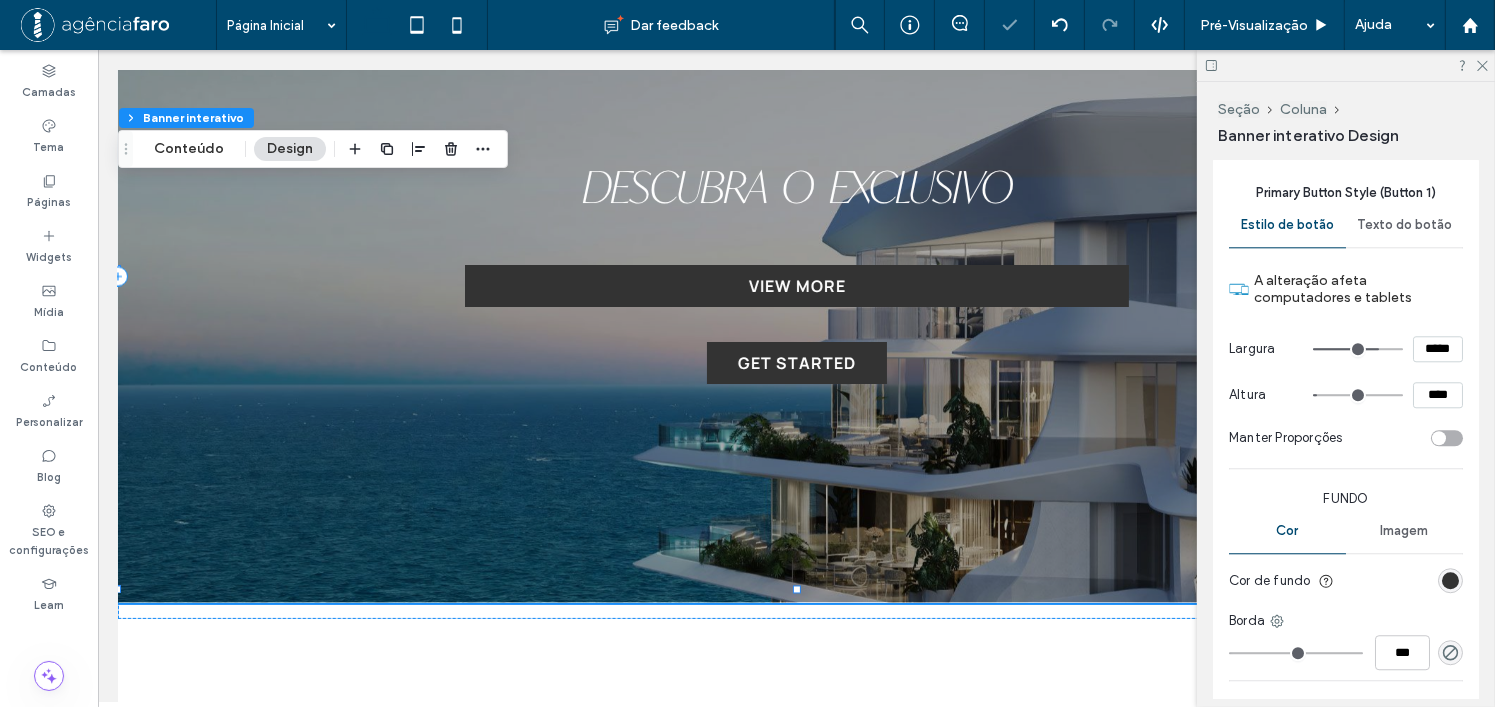 type on "***" 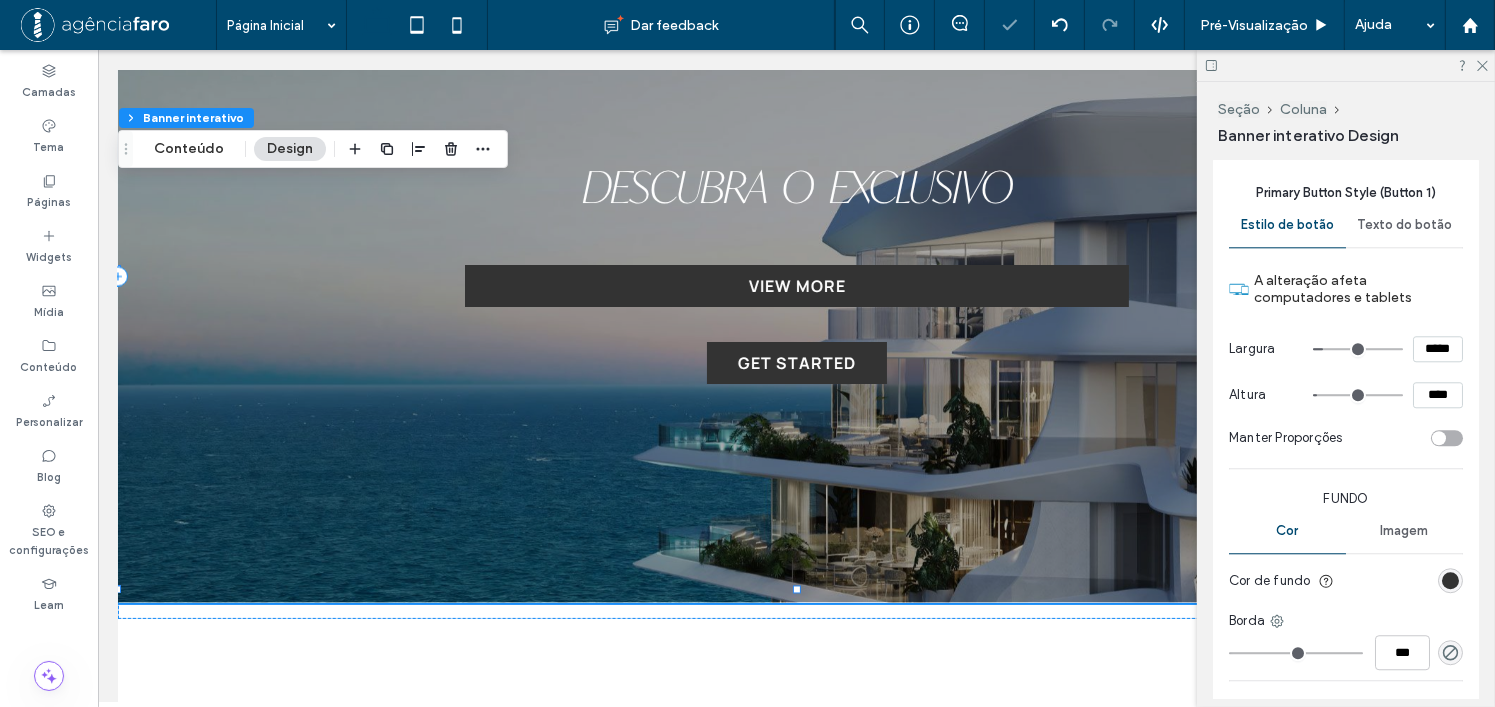 click at bounding box center [1358, 349] 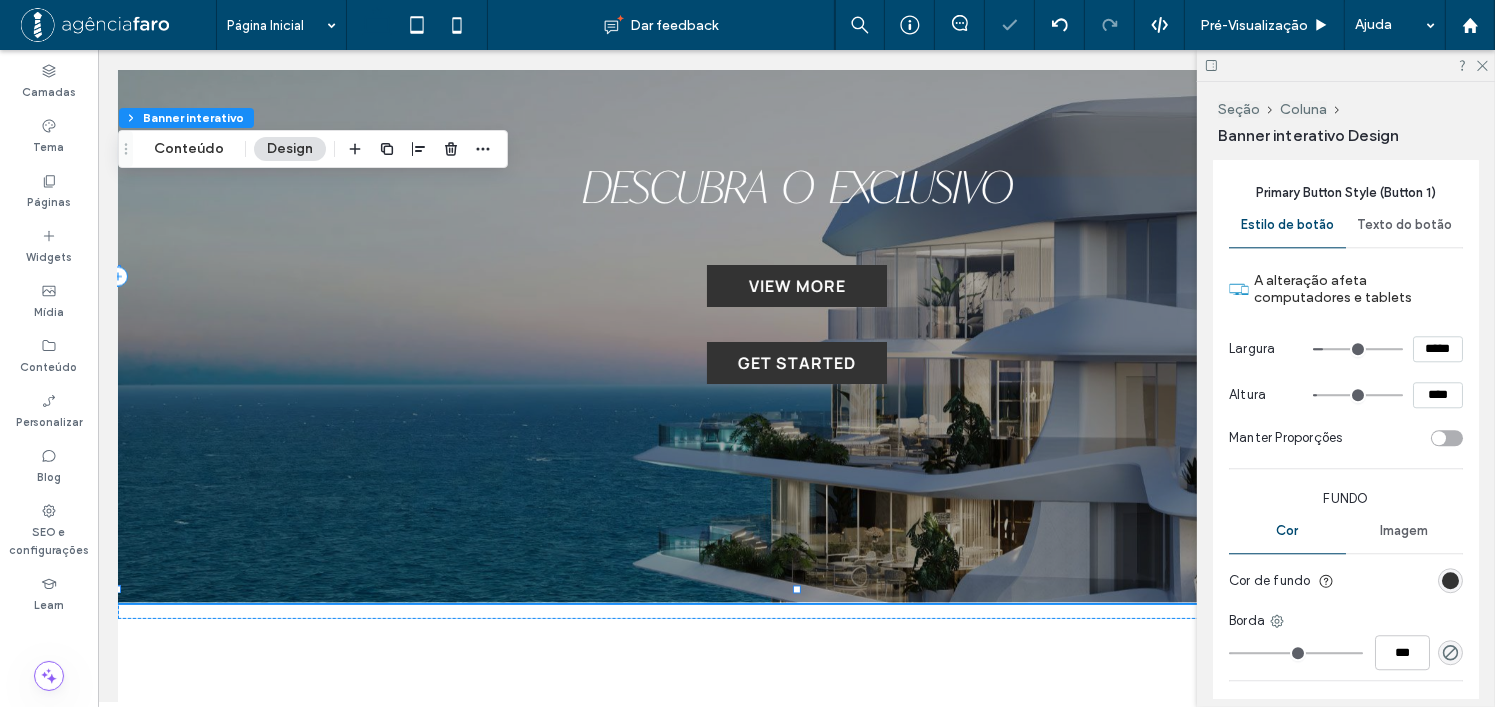 click at bounding box center (1358, 349) 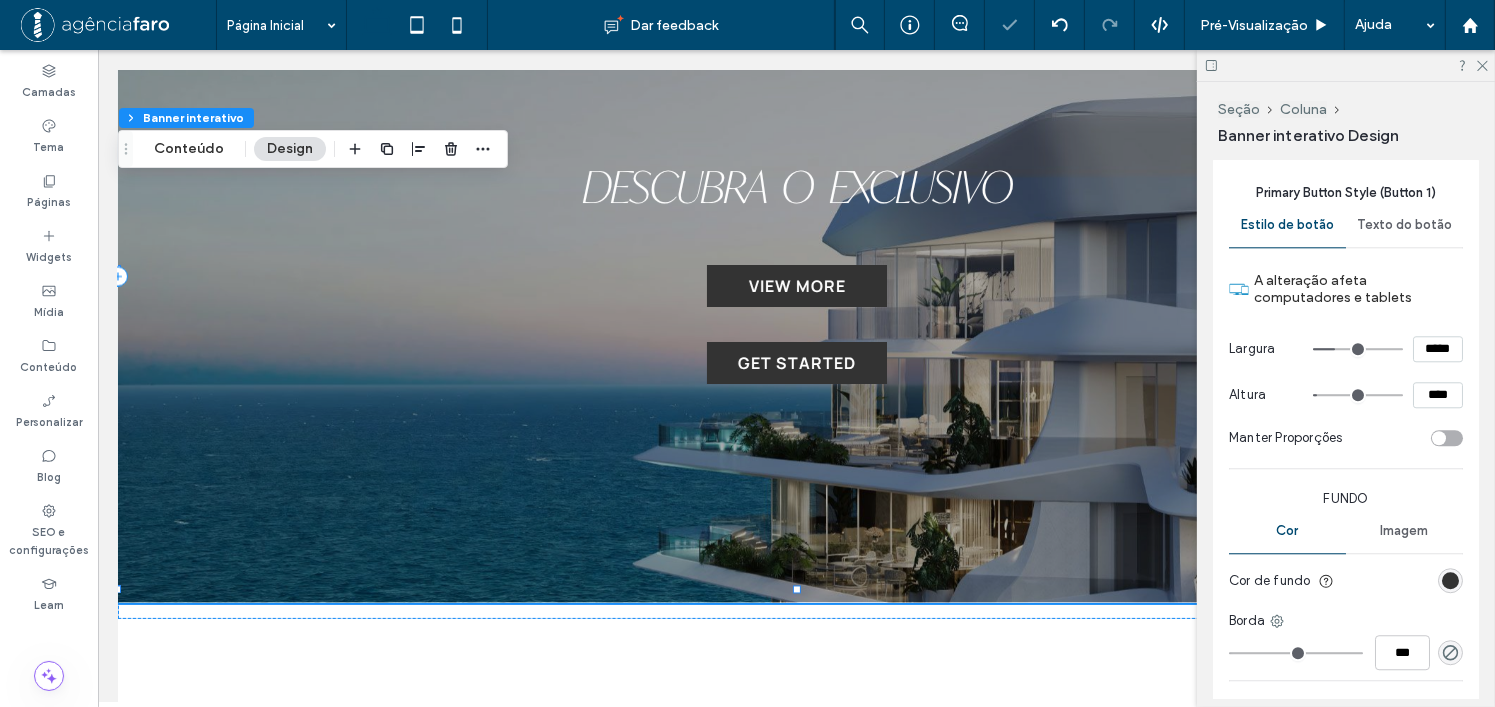 type on "***" 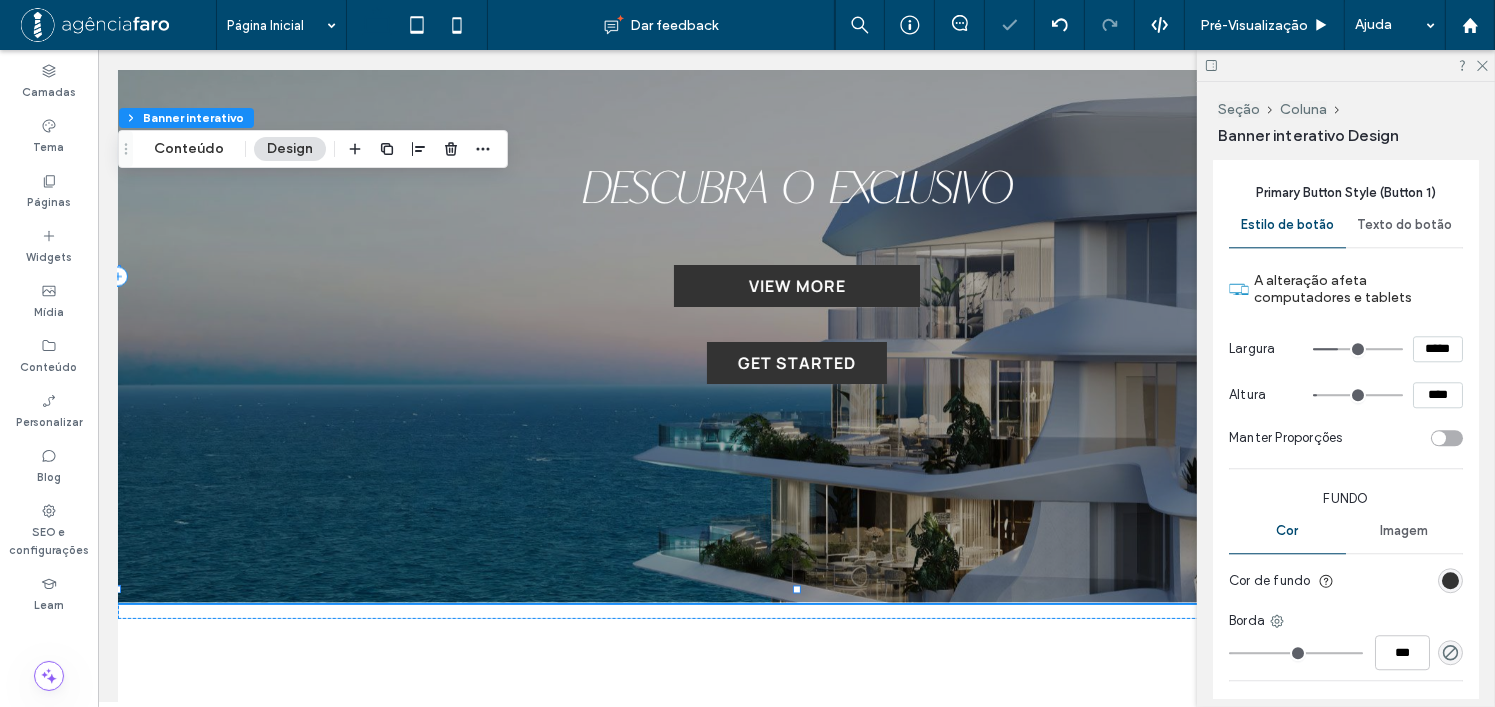click at bounding box center (1358, 349) 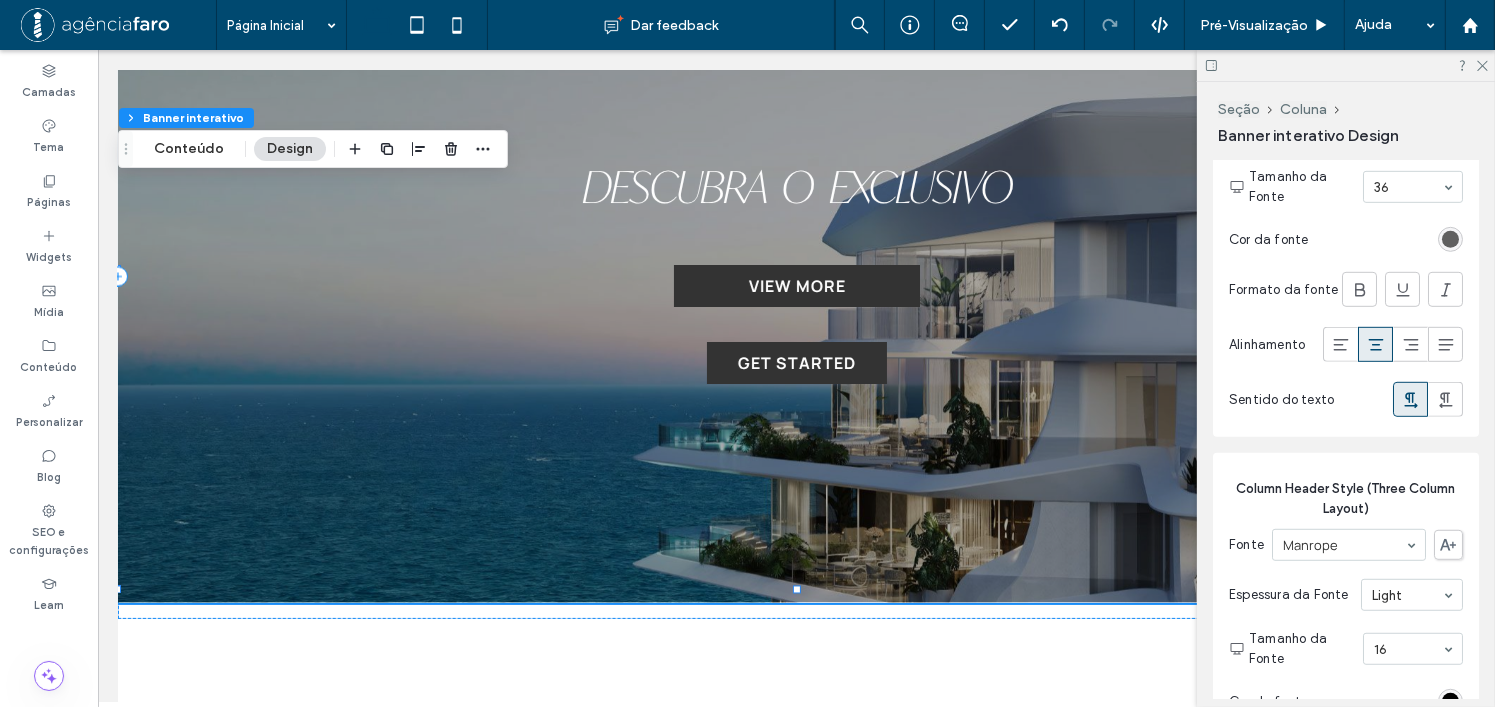 scroll, scrollTop: 1000, scrollLeft: 0, axis: vertical 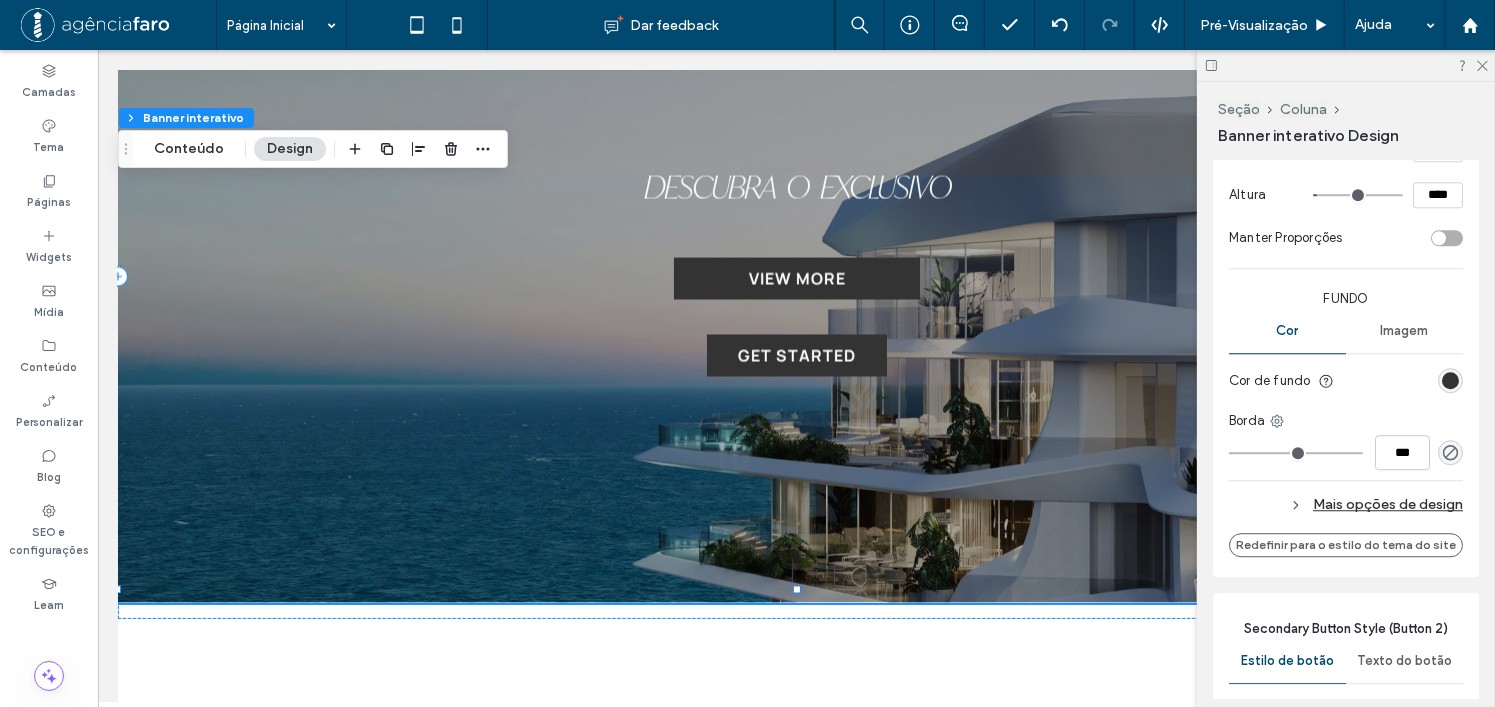 click on "*****" at bounding box center [1438, 149] 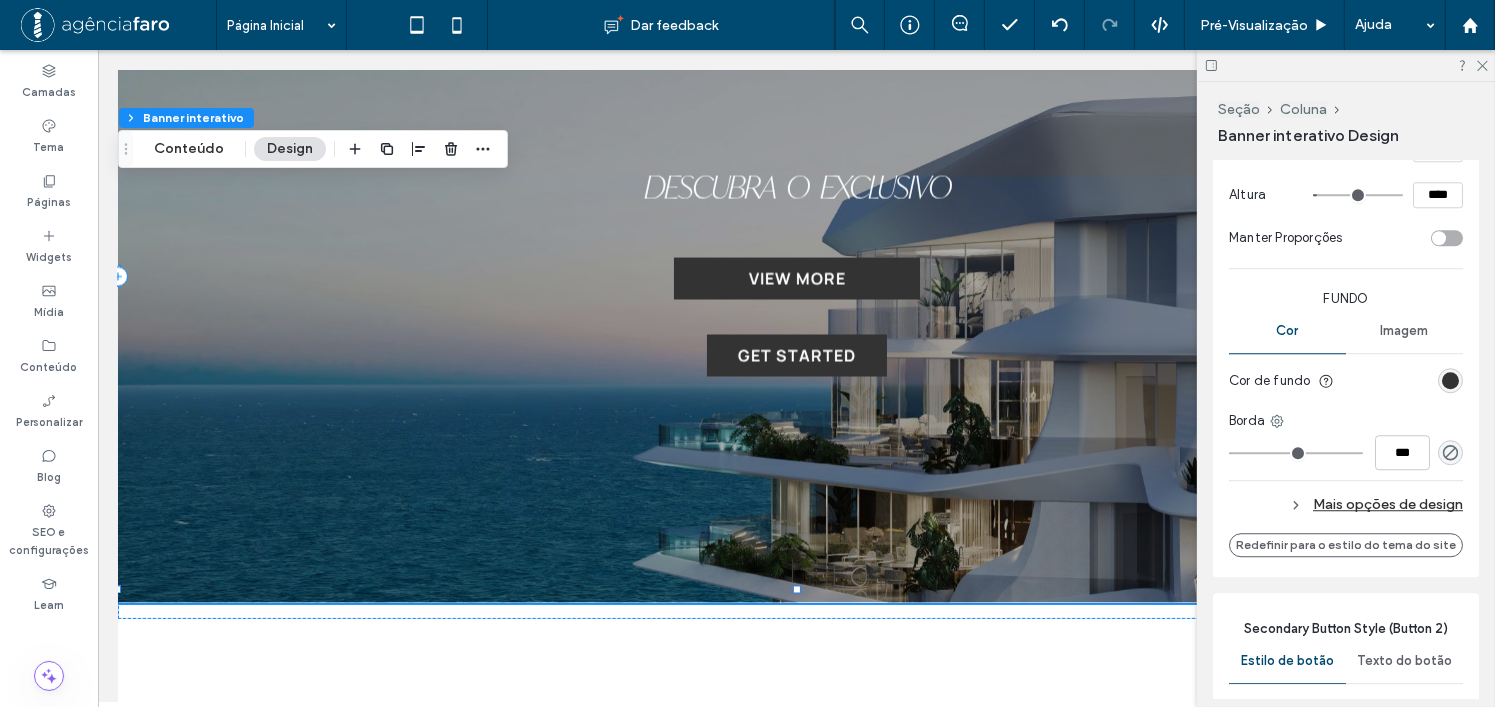 type on "*****" 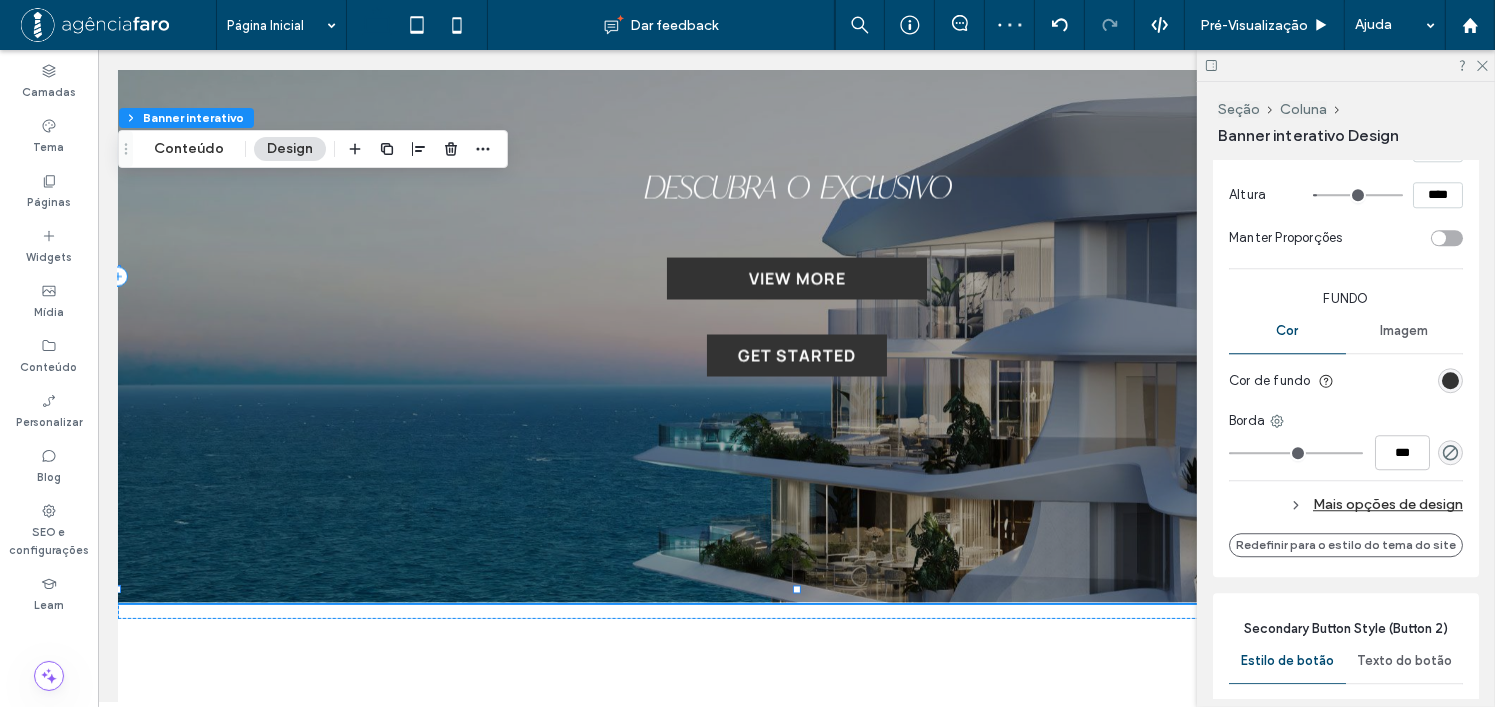 type on "*****" 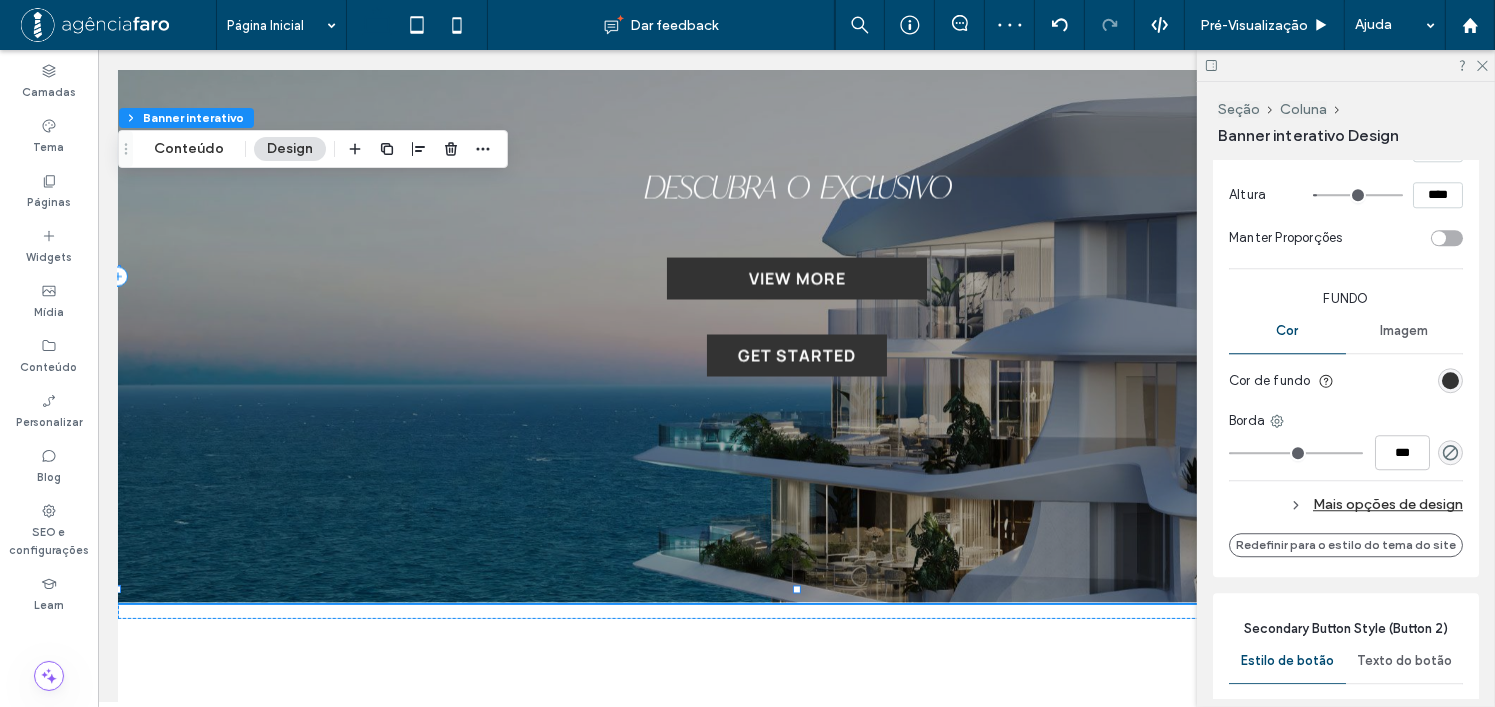 type on "***" 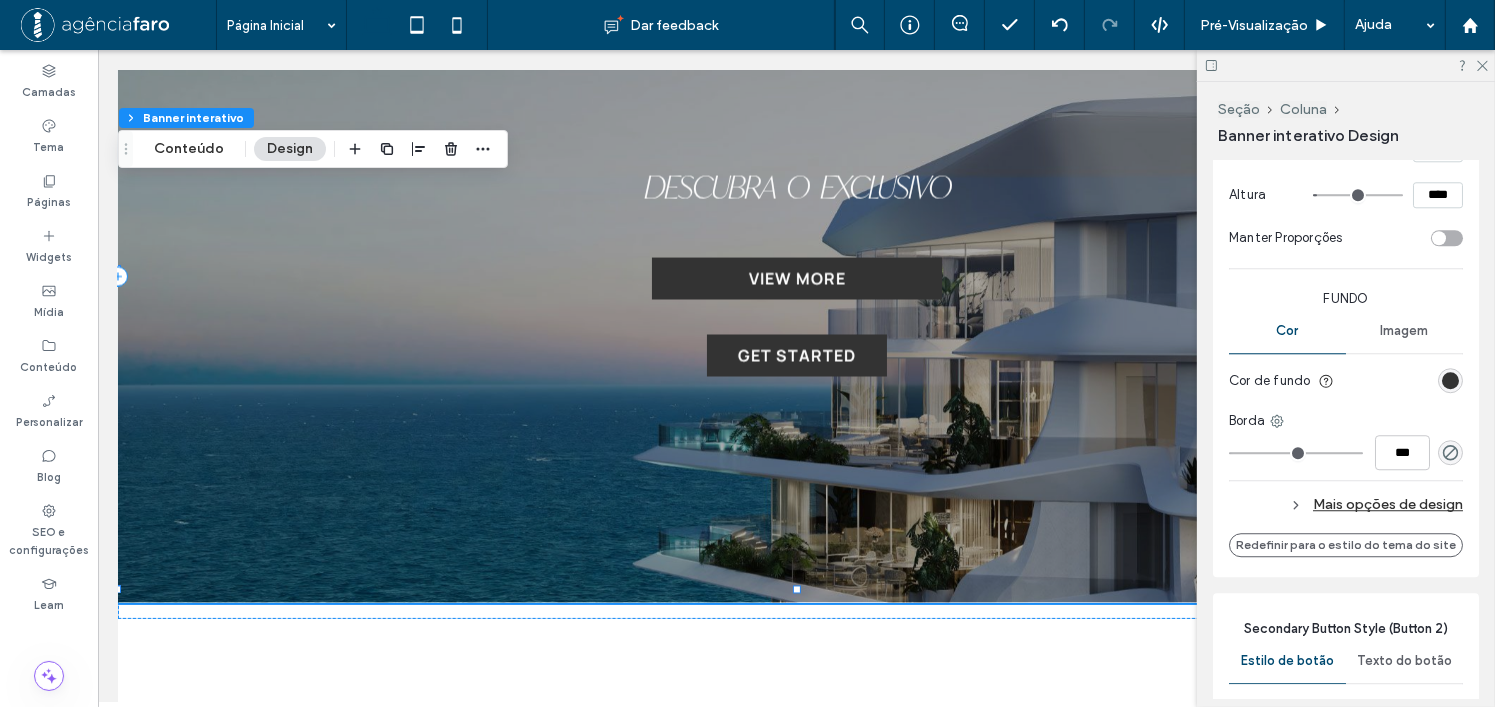 click on "*****" at bounding box center (1438, 149) 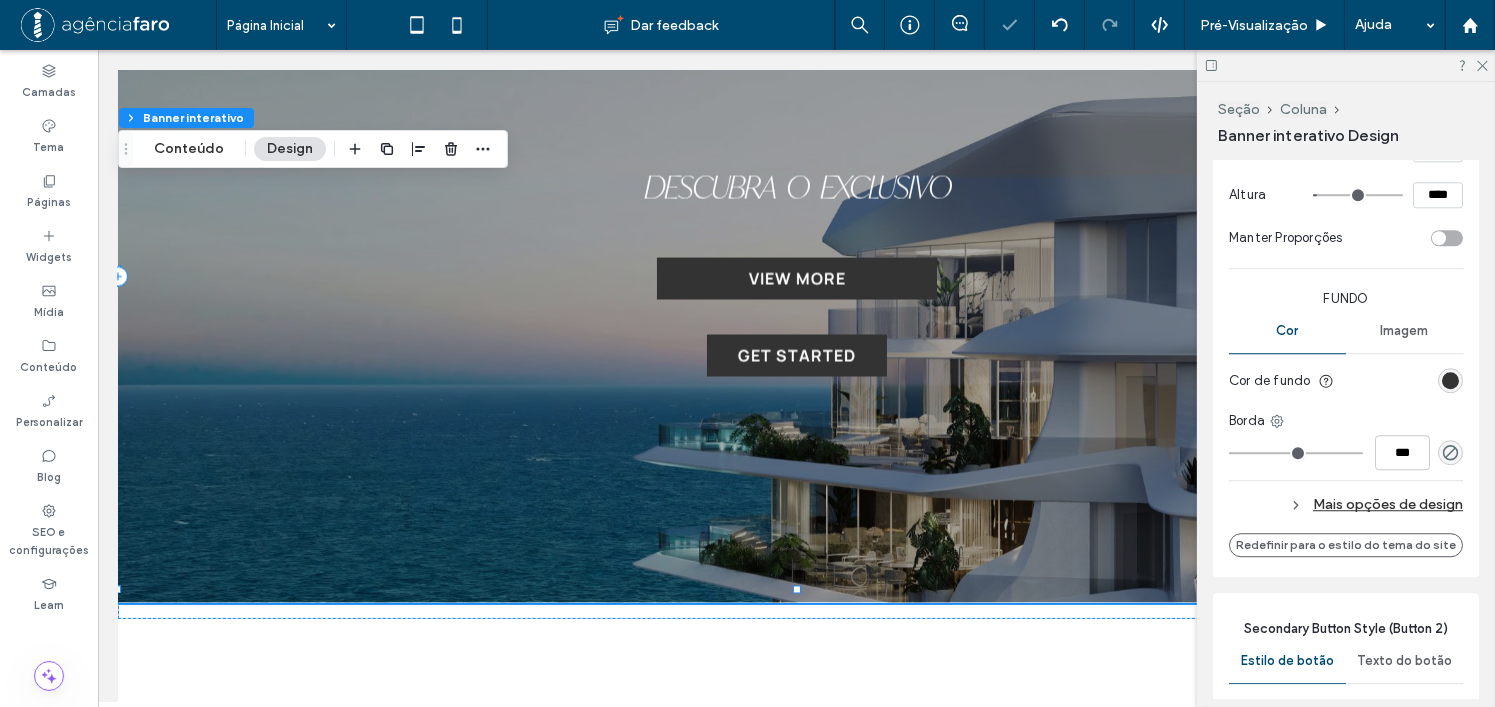 click on "****" at bounding box center (1438, 195) 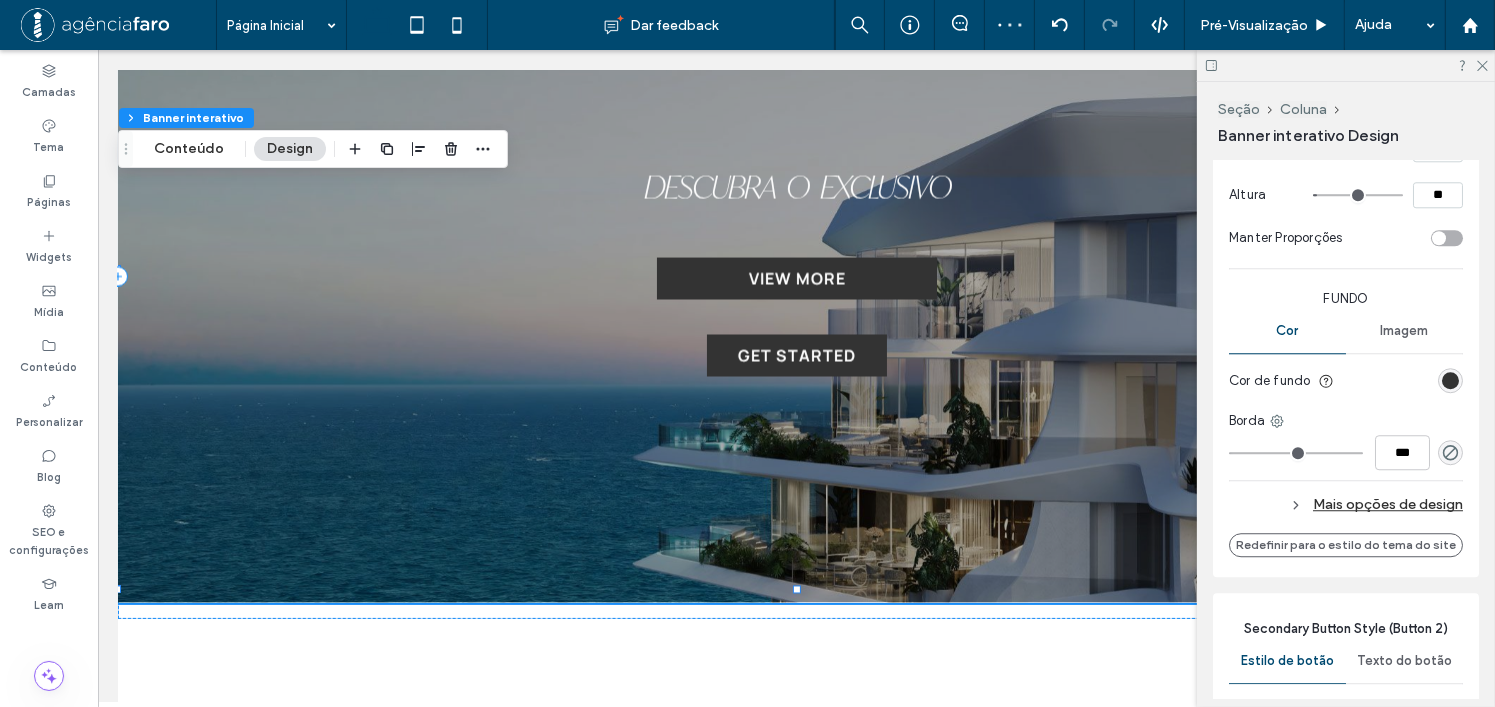 type on "****" 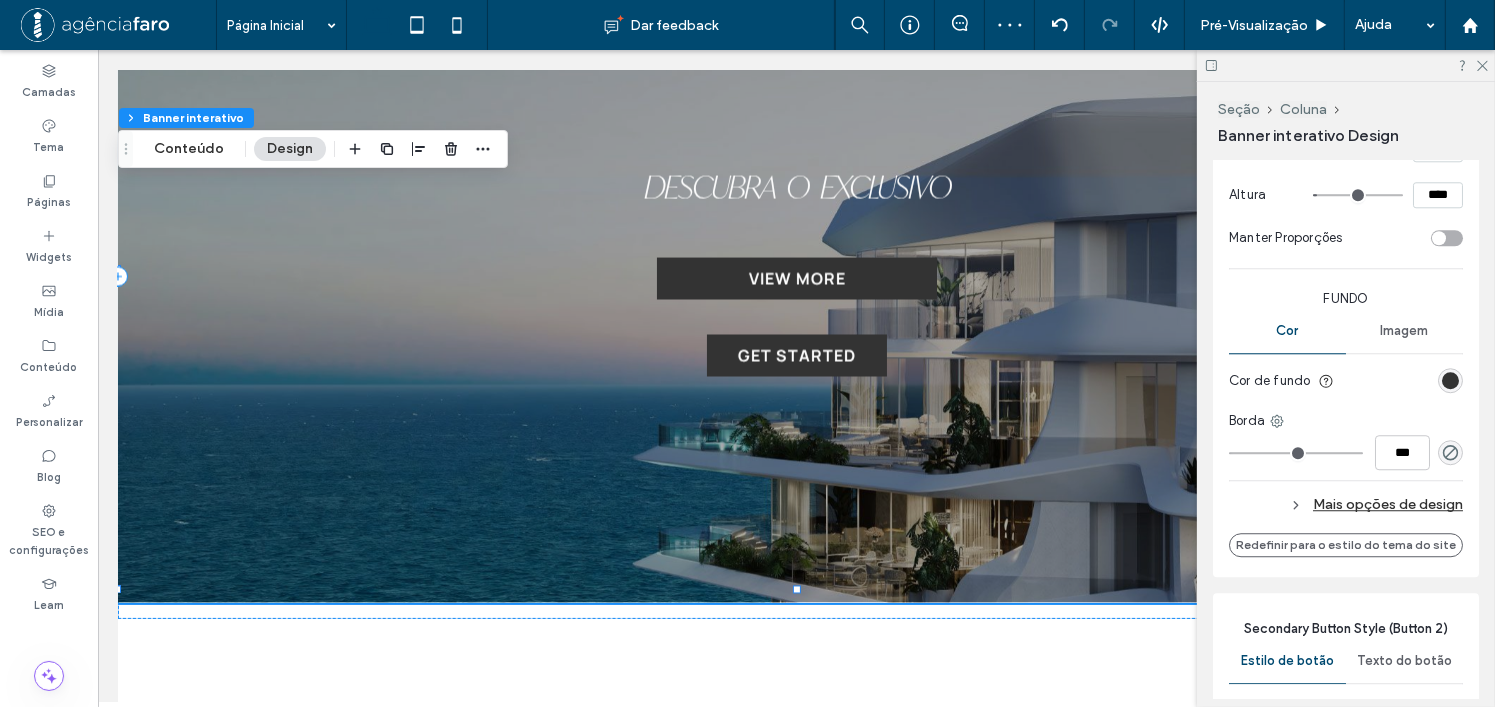 type on "**" 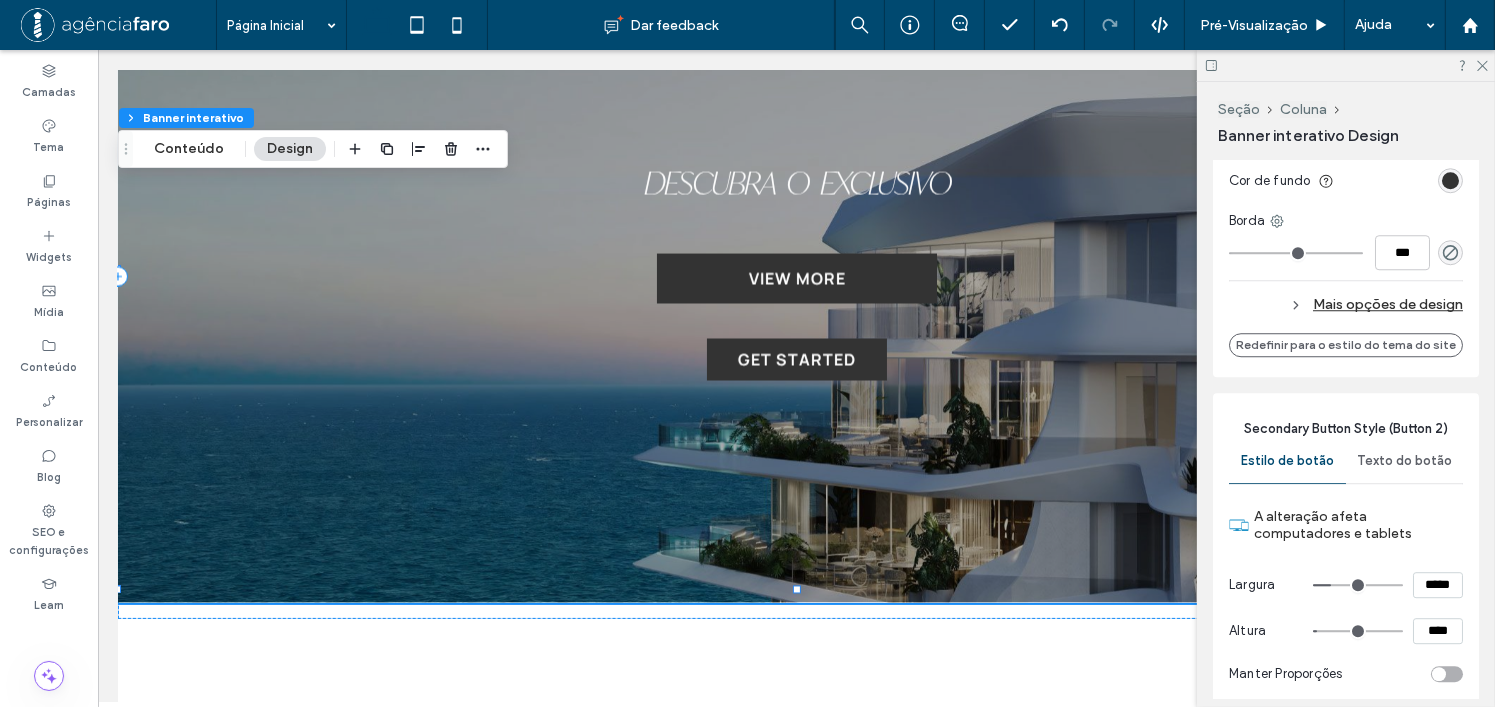 scroll, scrollTop: 5300, scrollLeft: 0, axis: vertical 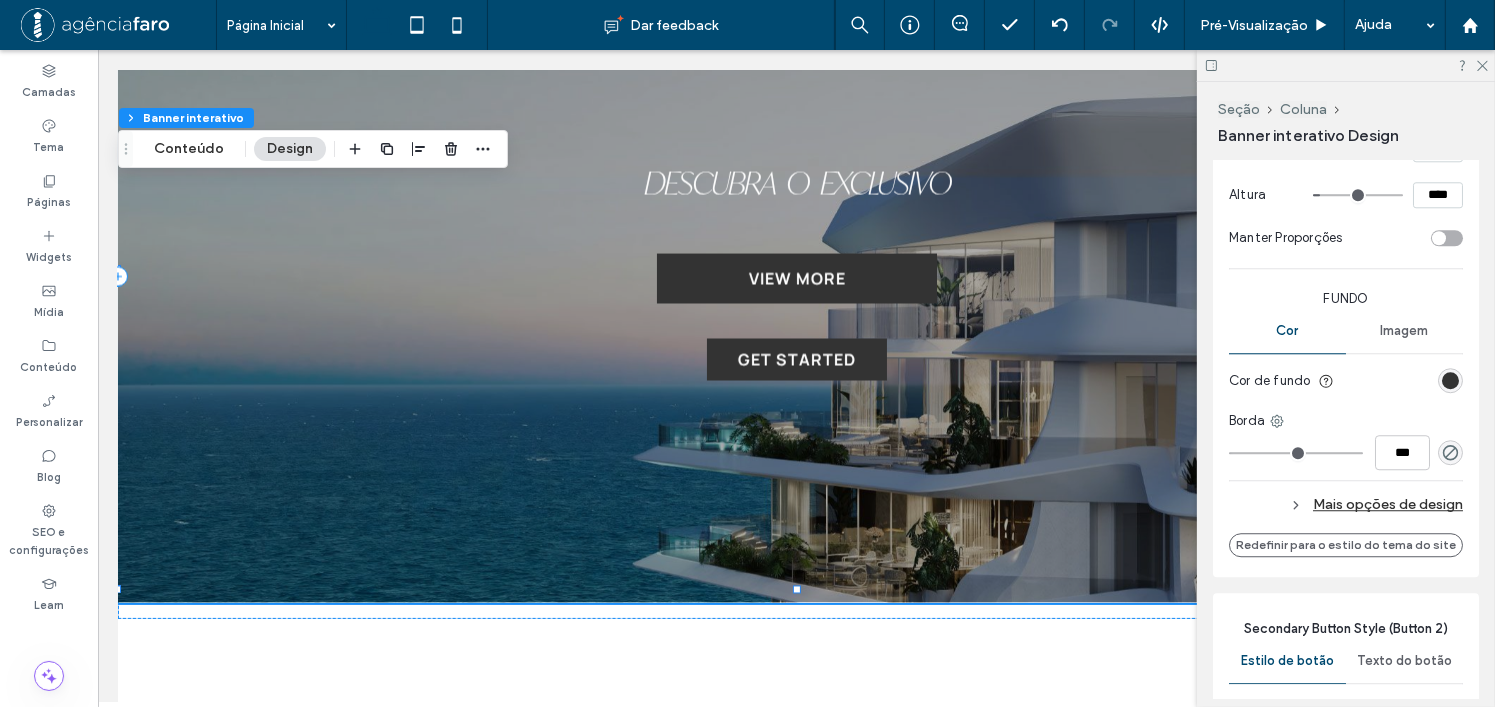 click on "*****" at bounding box center (1438, 149) 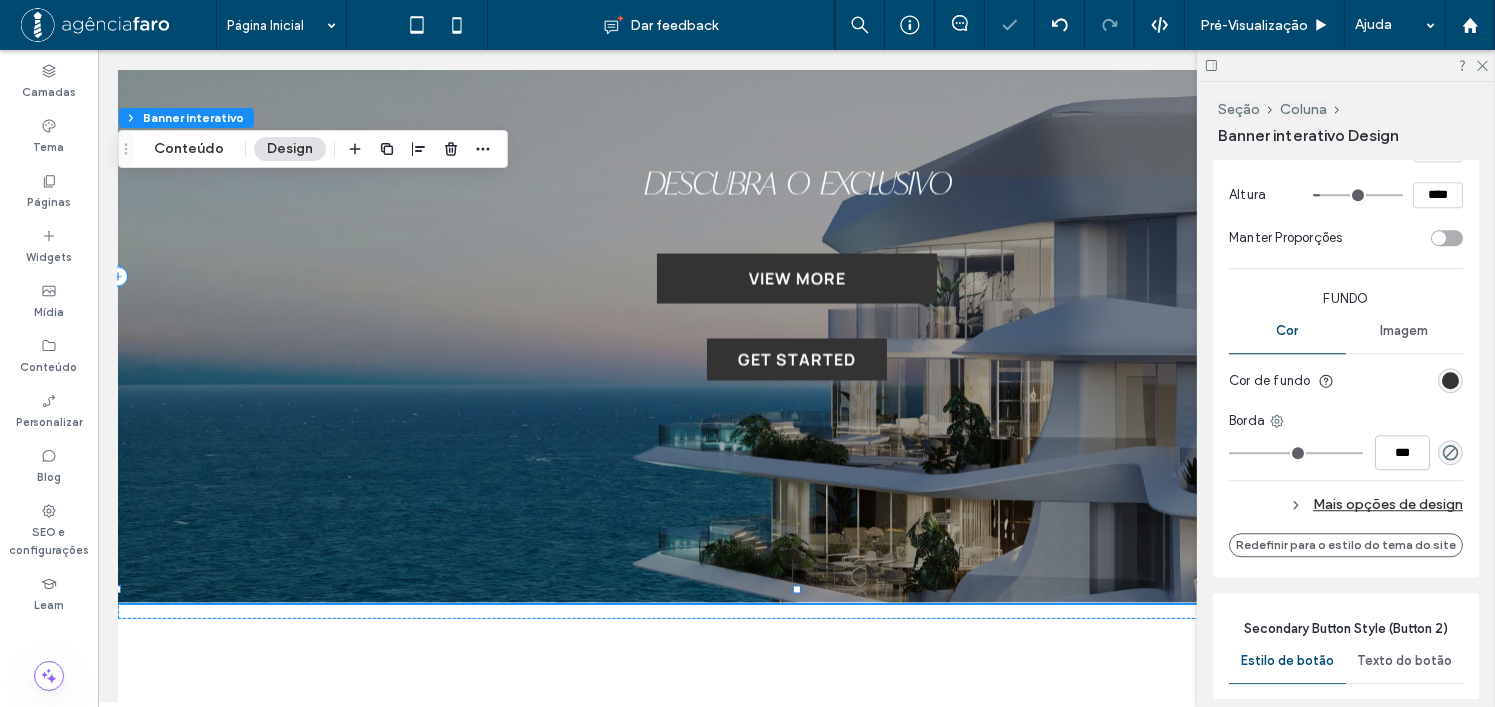 click on "*****" at bounding box center [1438, 149] 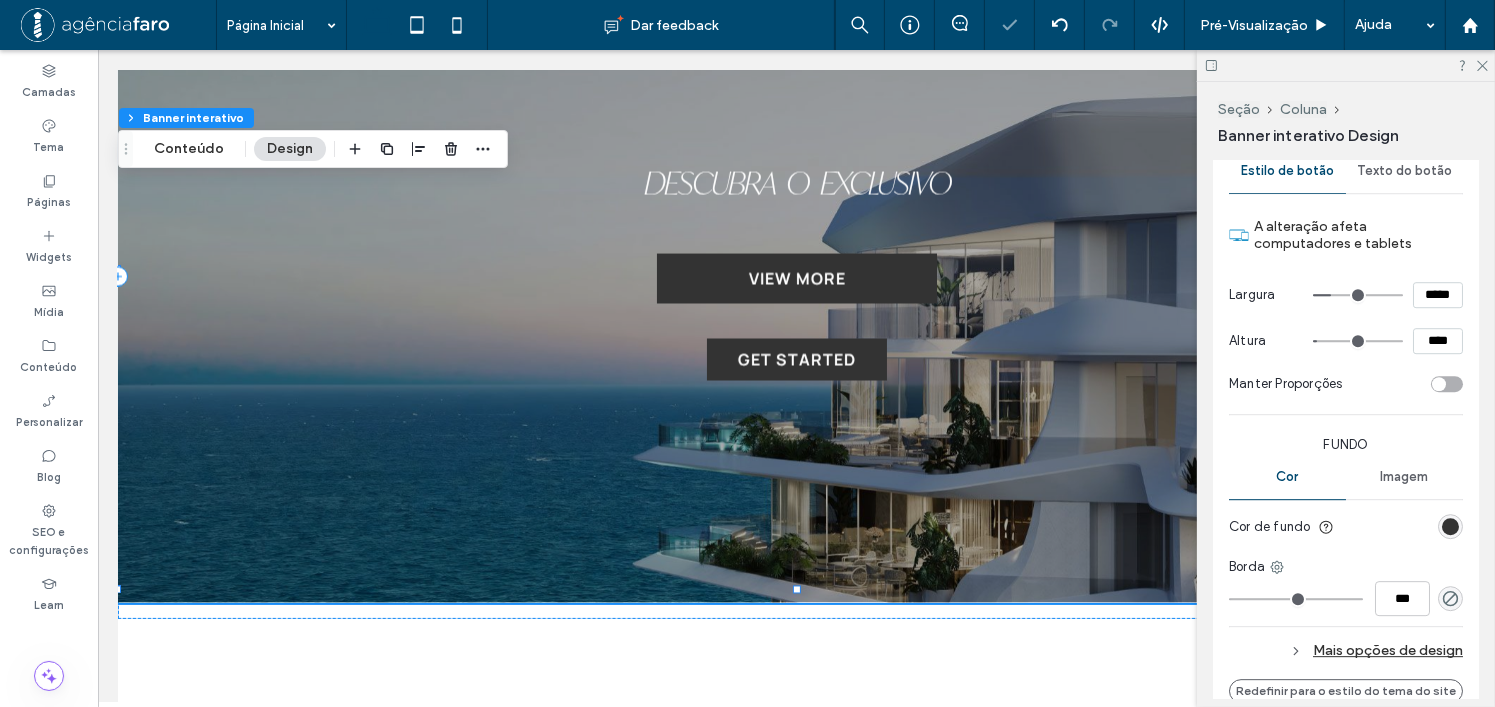 scroll, scrollTop: 5800, scrollLeft: 0, axis: vertical 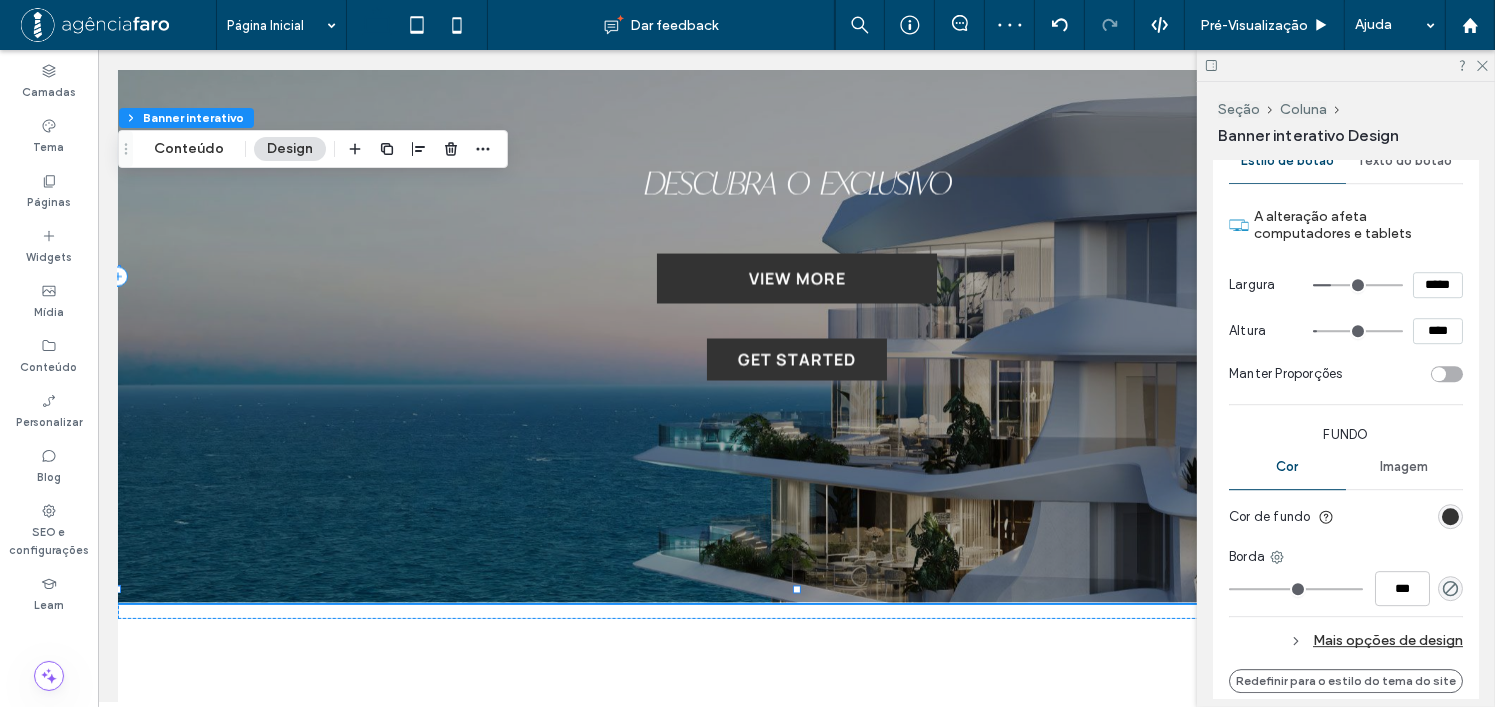 click on "Largura *****" at bounding box center (1346, 285) 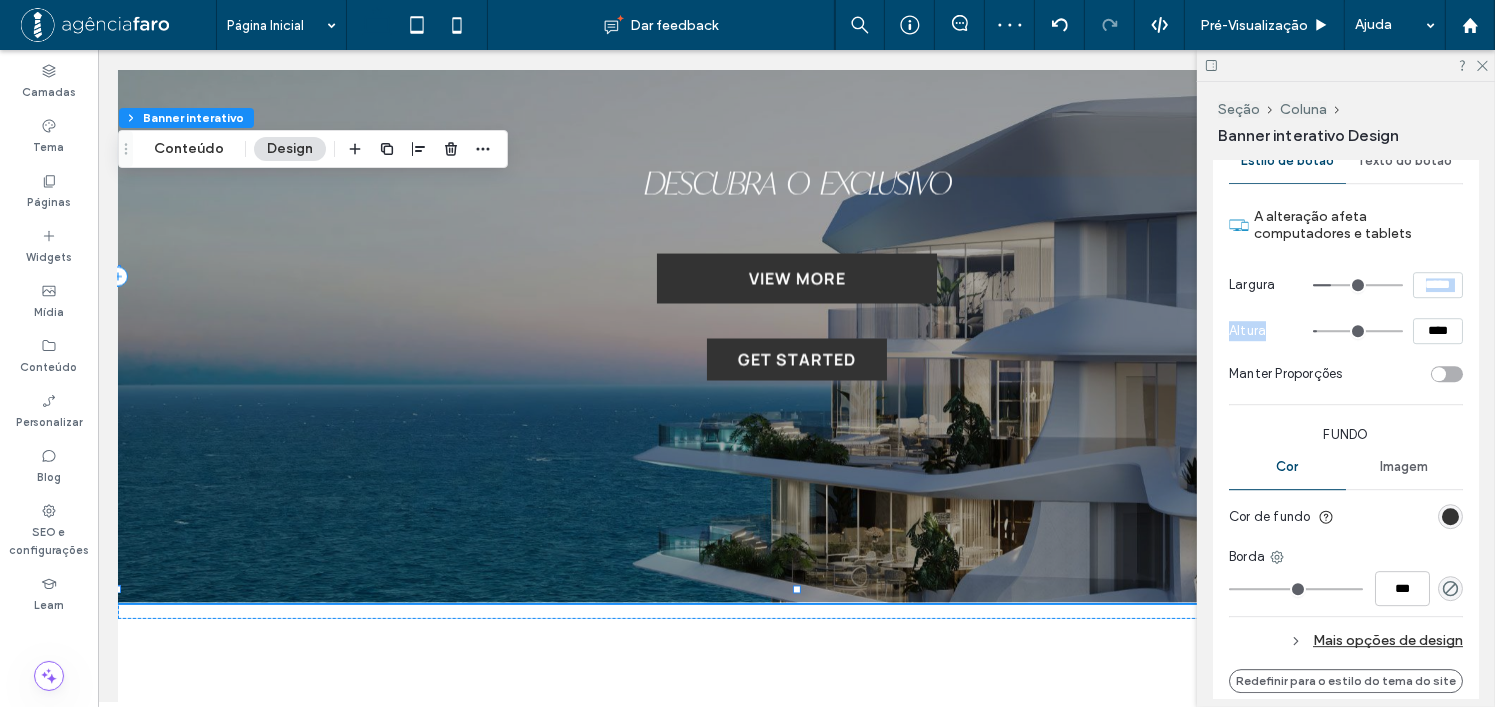 click on "Largura *****" at bounding box center (1346, 285) 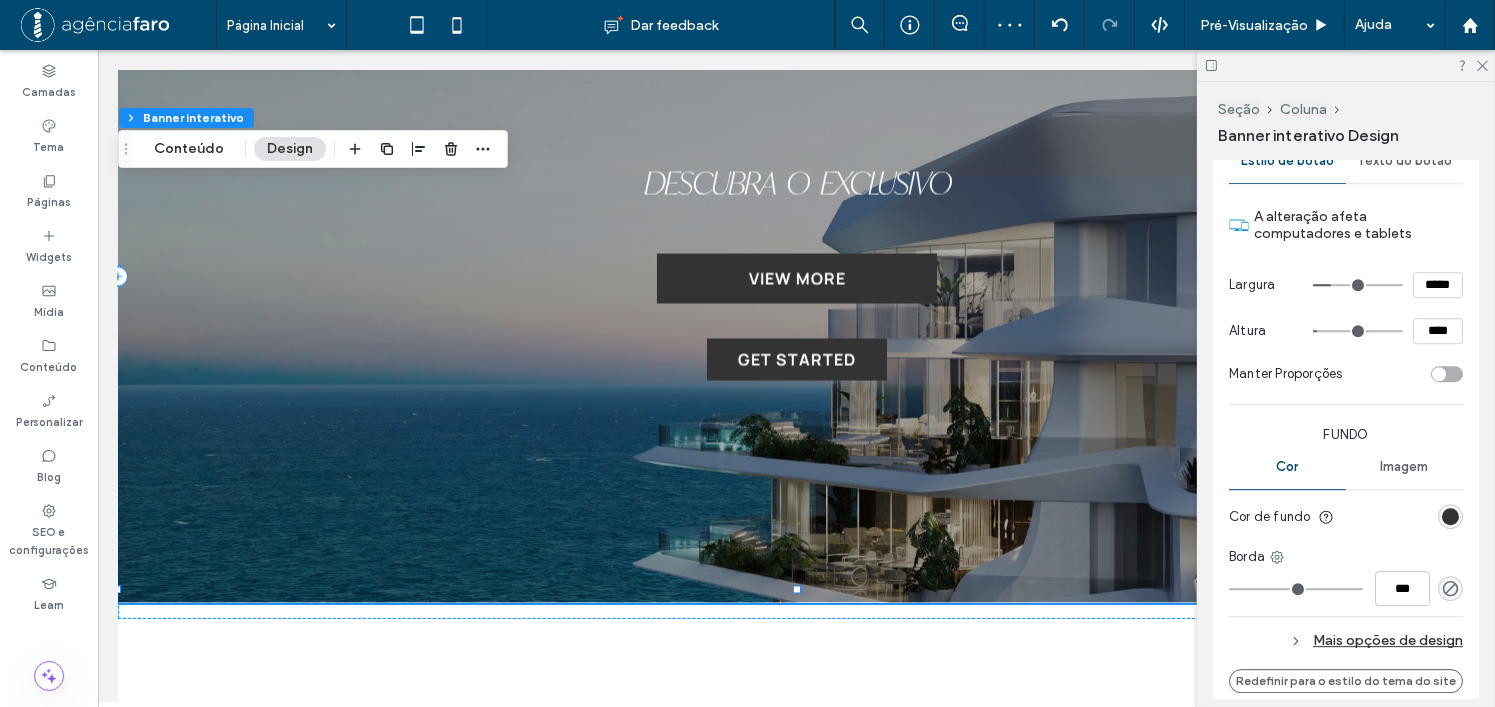 click on "*****" at bounding box center [1438, 285] 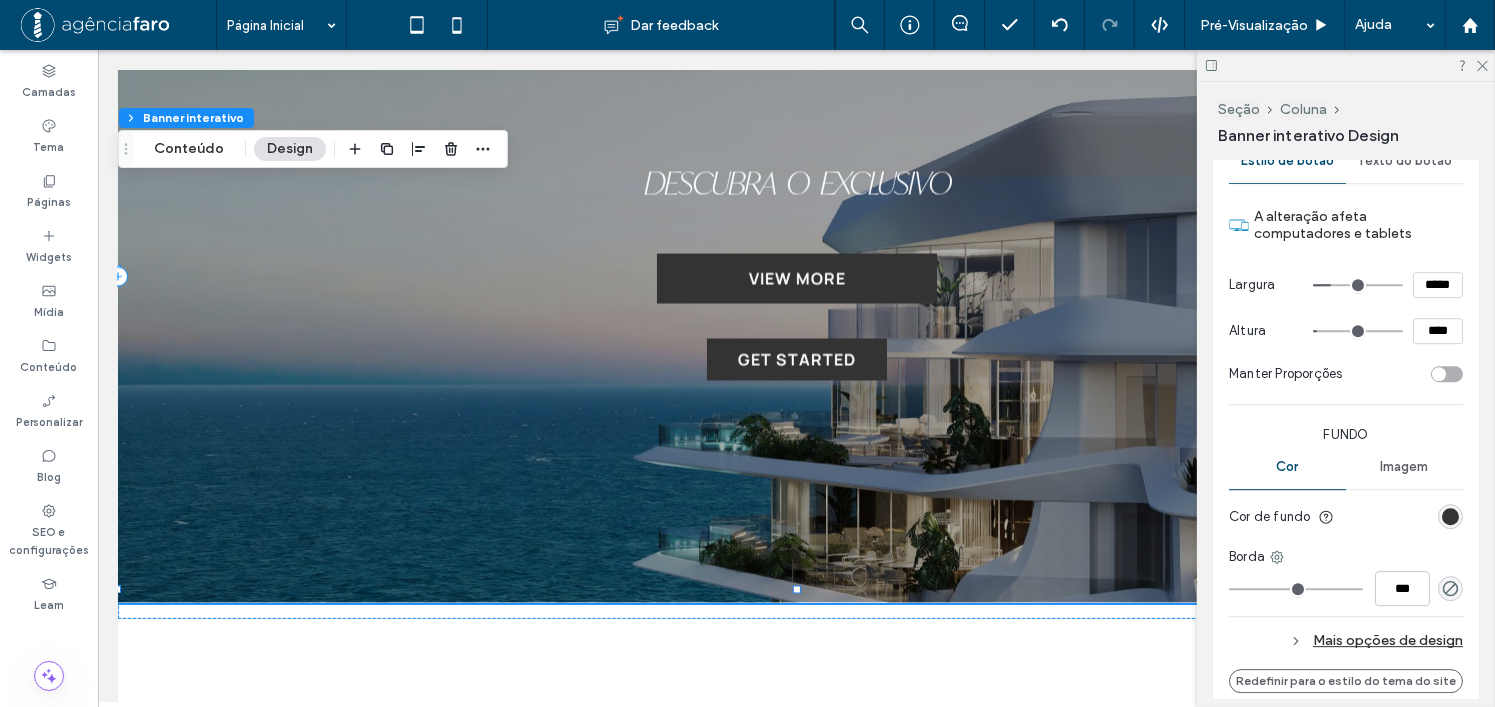 type on "*****" 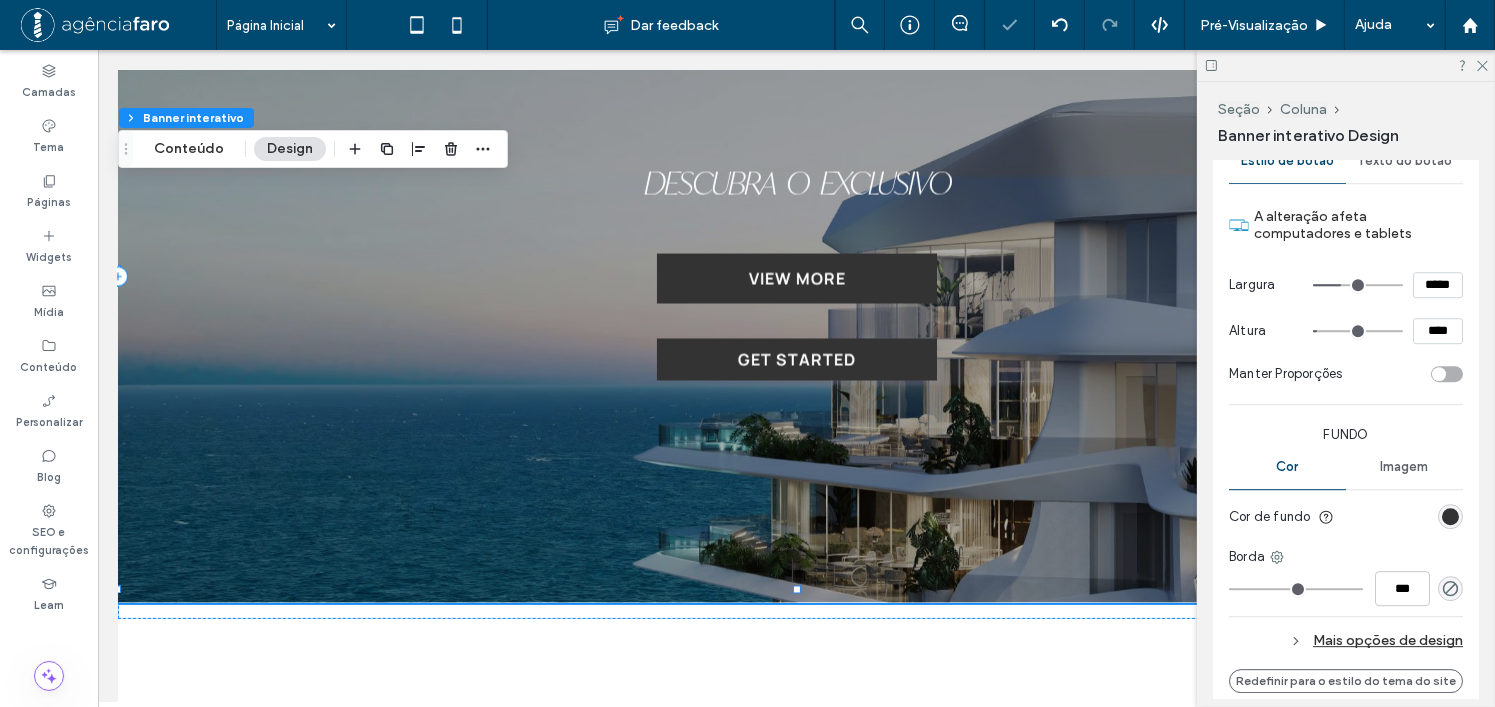 click on "****" at bounding box center [1438, 331] 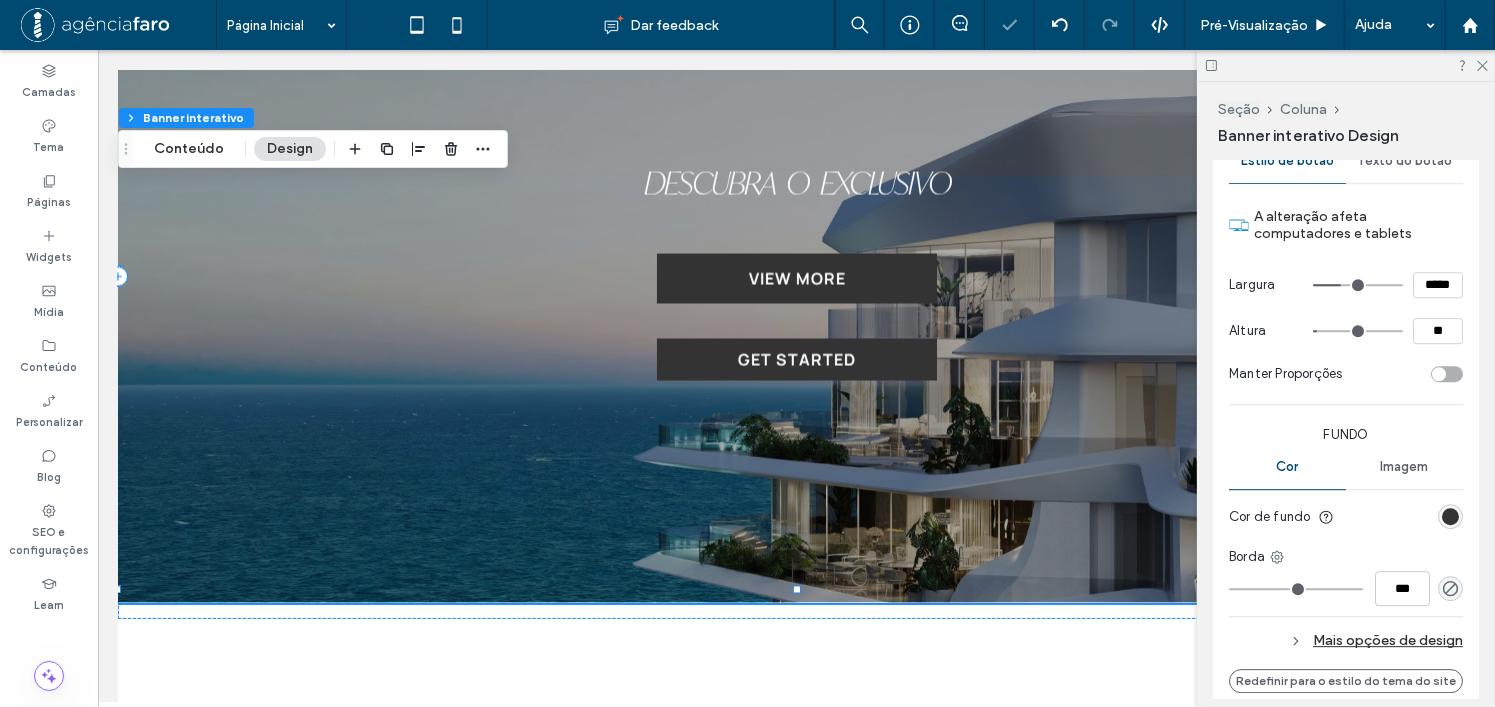 type on "****" 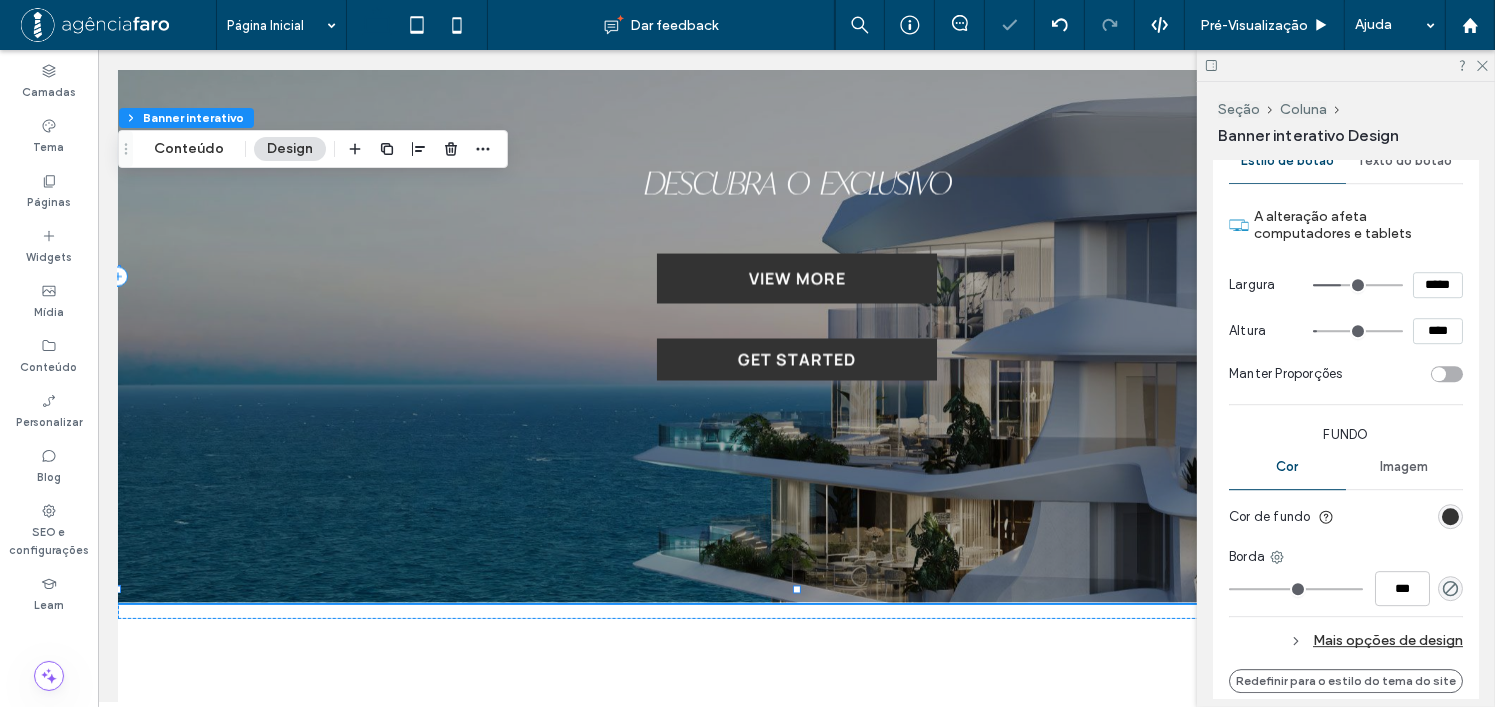 type on "**" 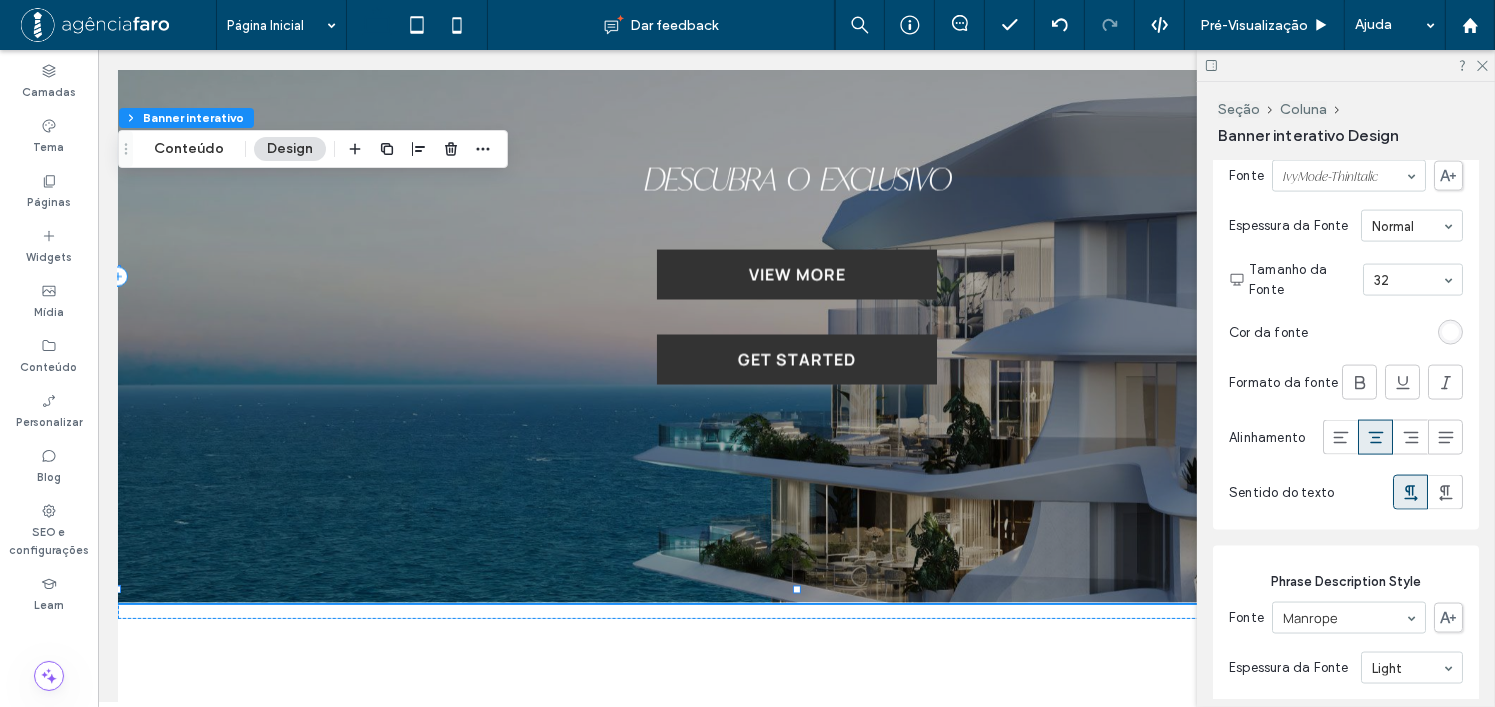 scroll, scrollTop: 2900, scrollLeft: 0, axis: vertical 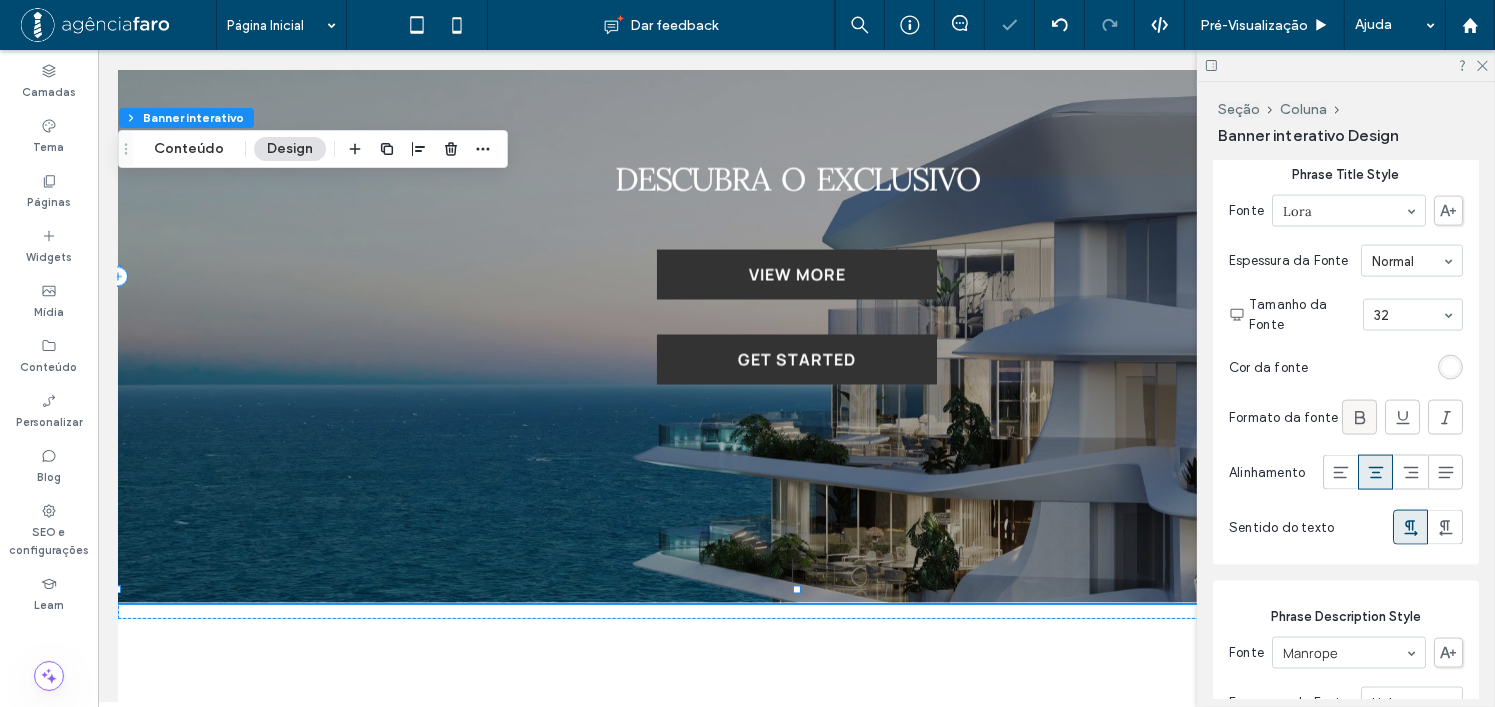 click 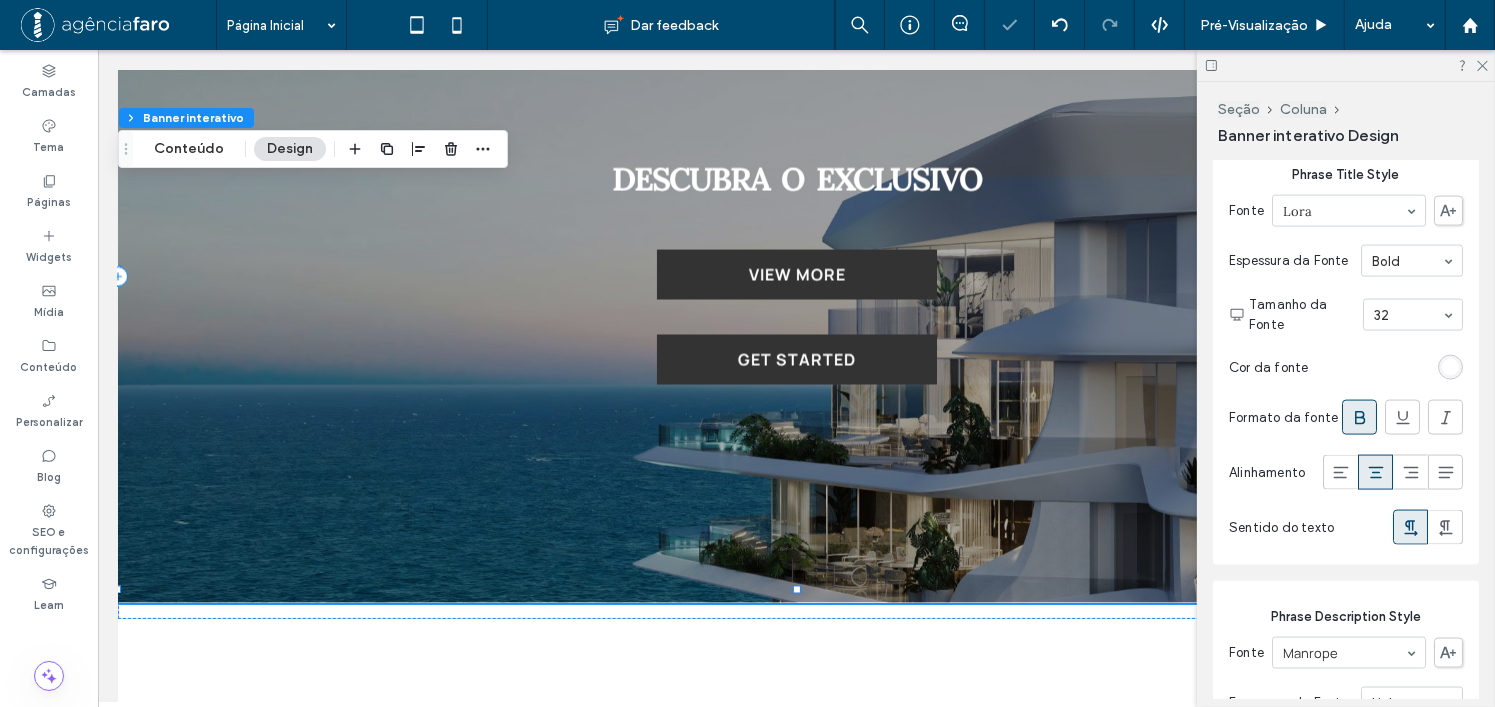 click 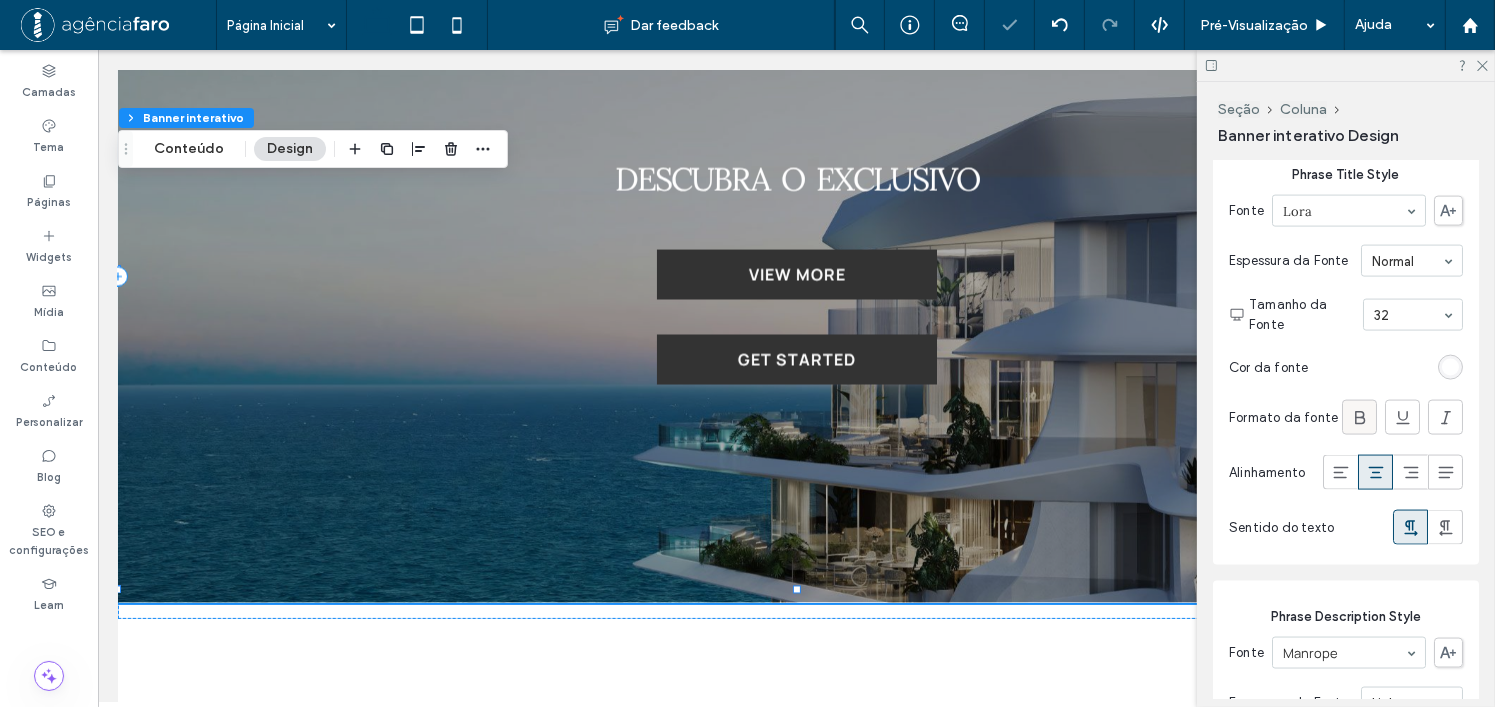 click 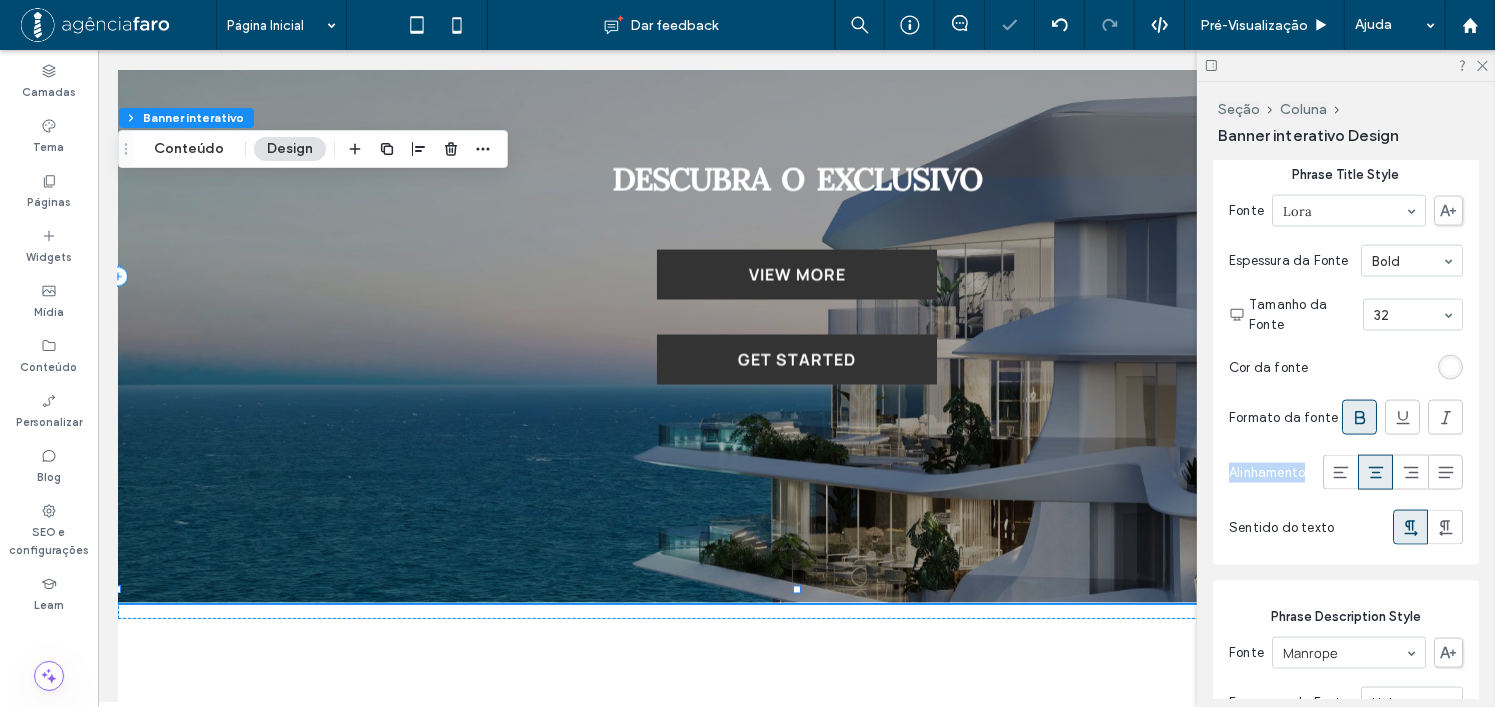 click 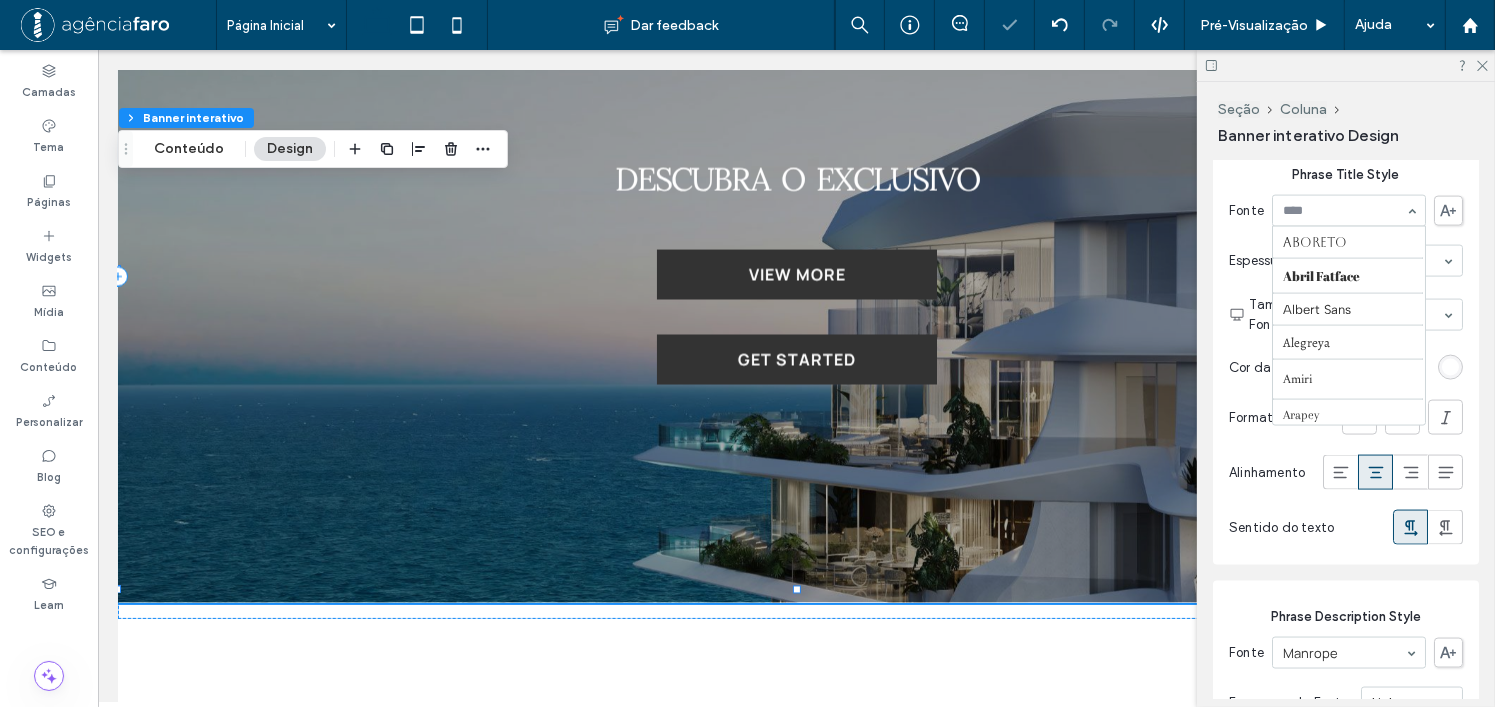 scroll, scrollTop: 1758, scrollLeft: 0, axis: vertical 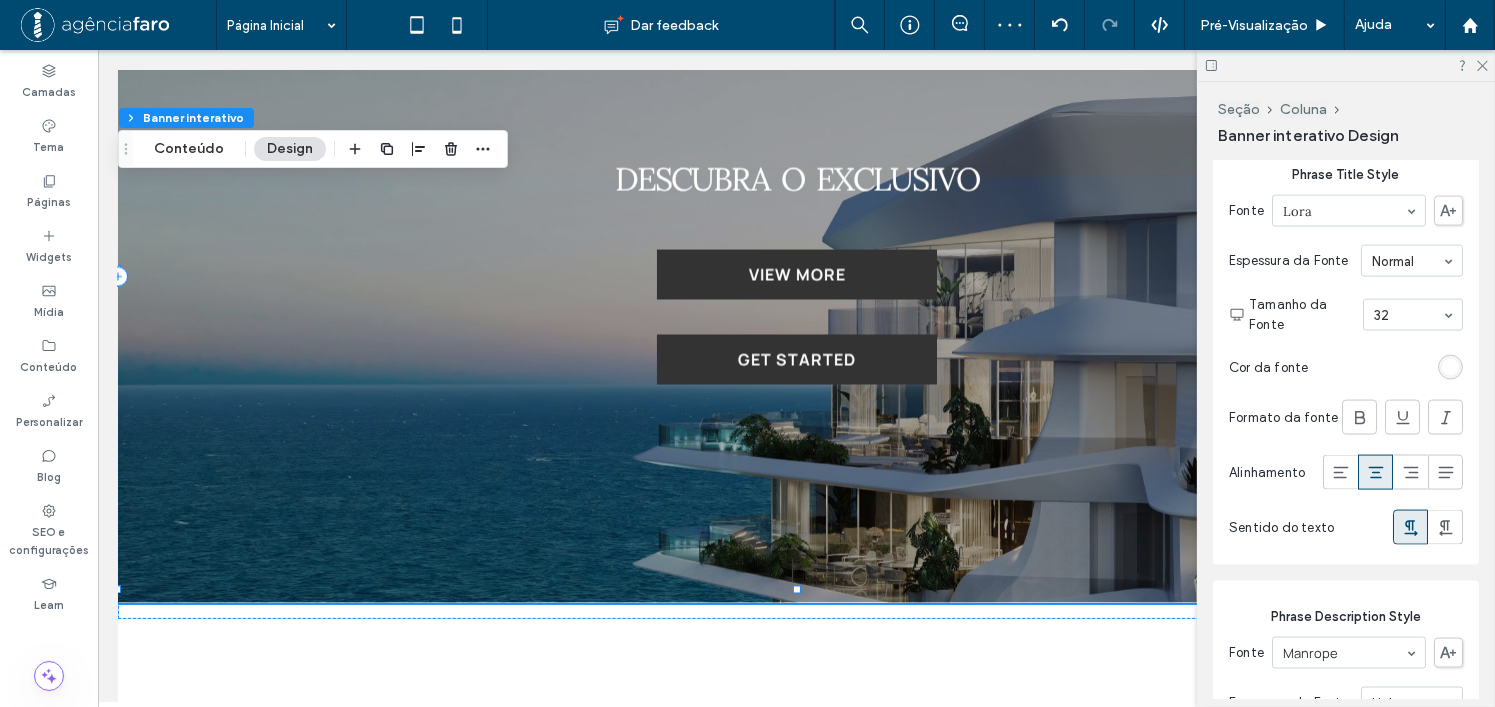 click on "Alinhamento" at bounding box center (1346, 472) 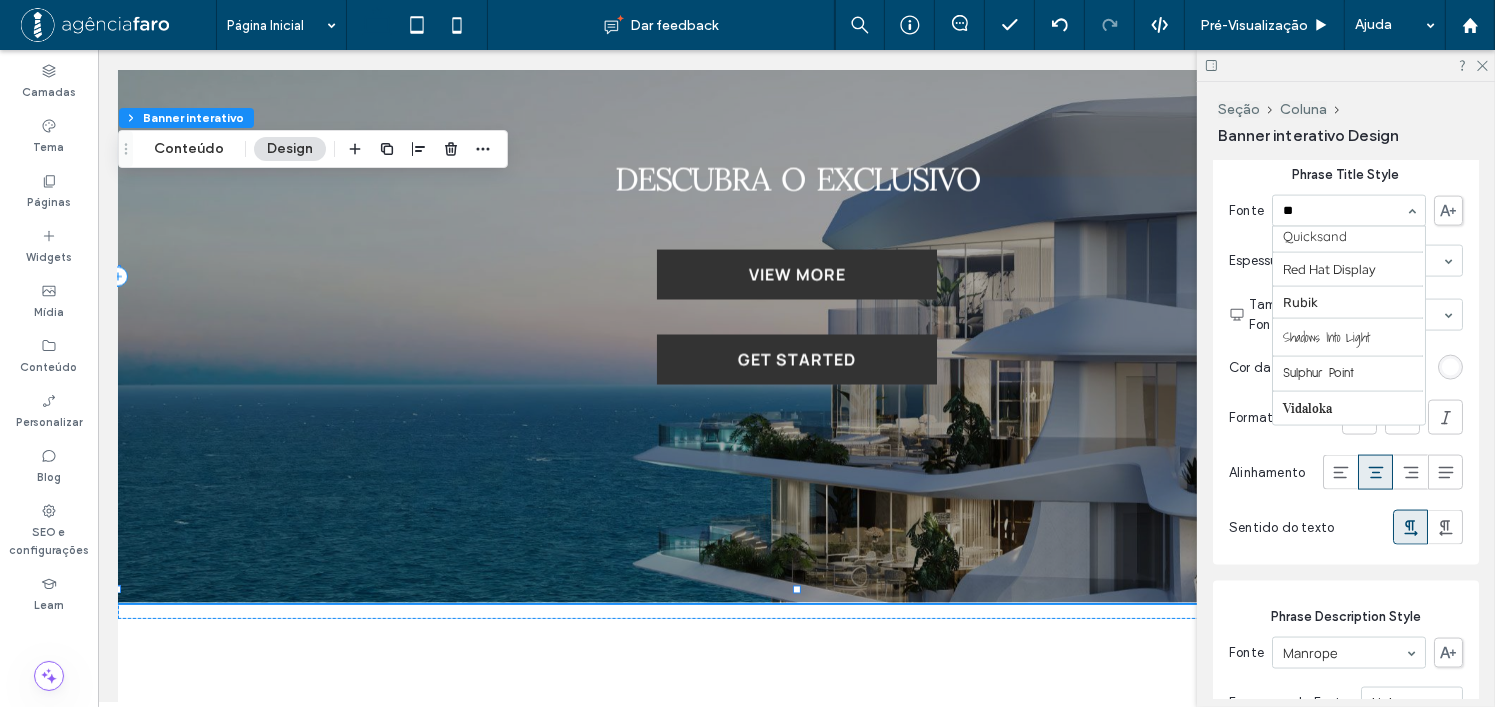 scroll, scrollTop: 176, scrollLeft: 0, axis: vertical 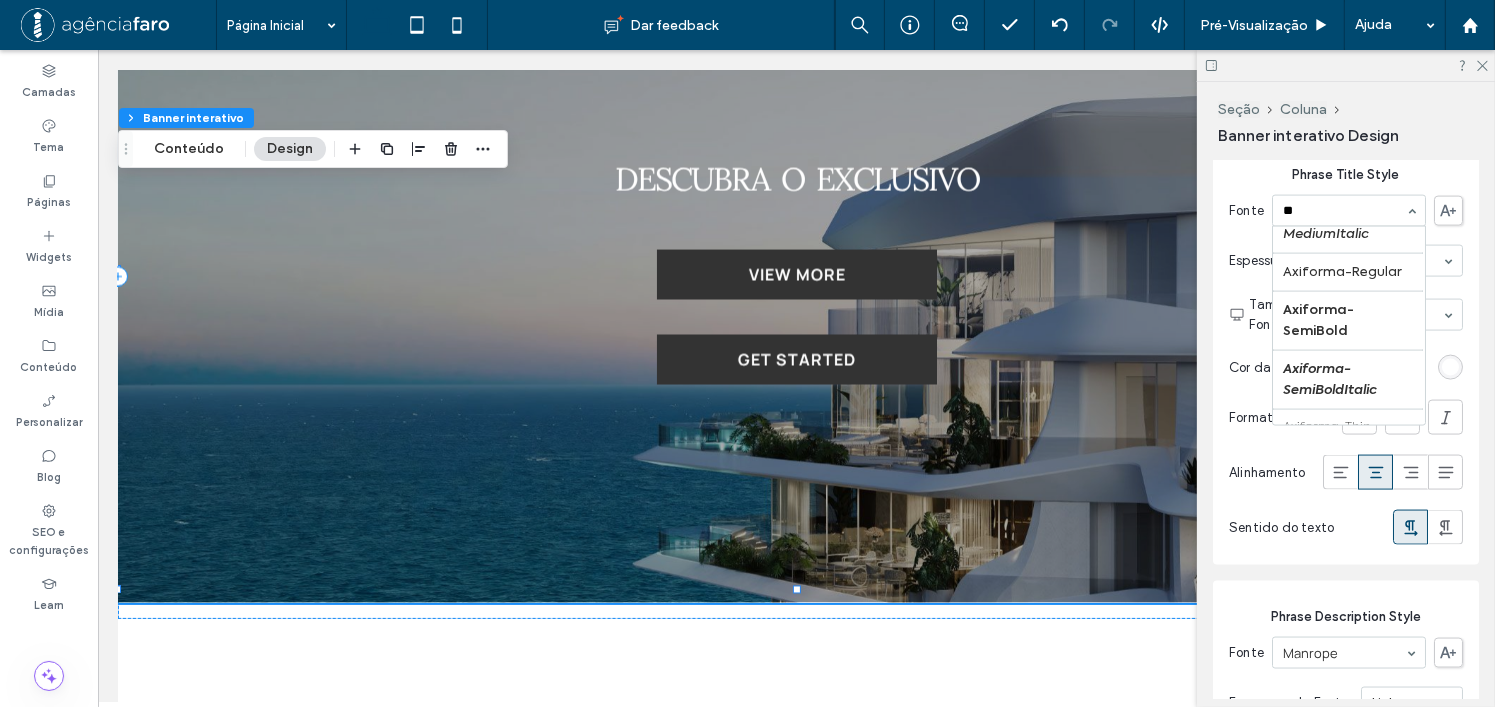 type on "***" 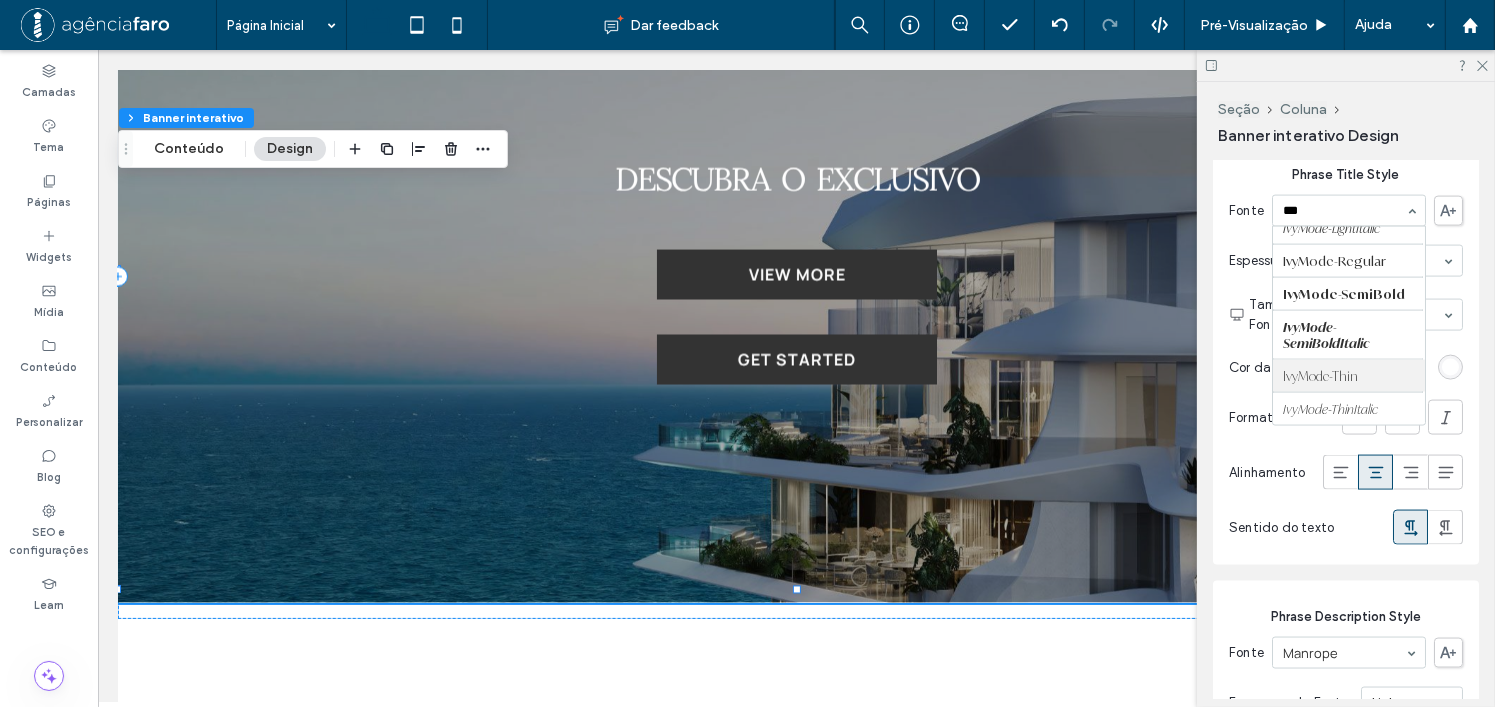 type 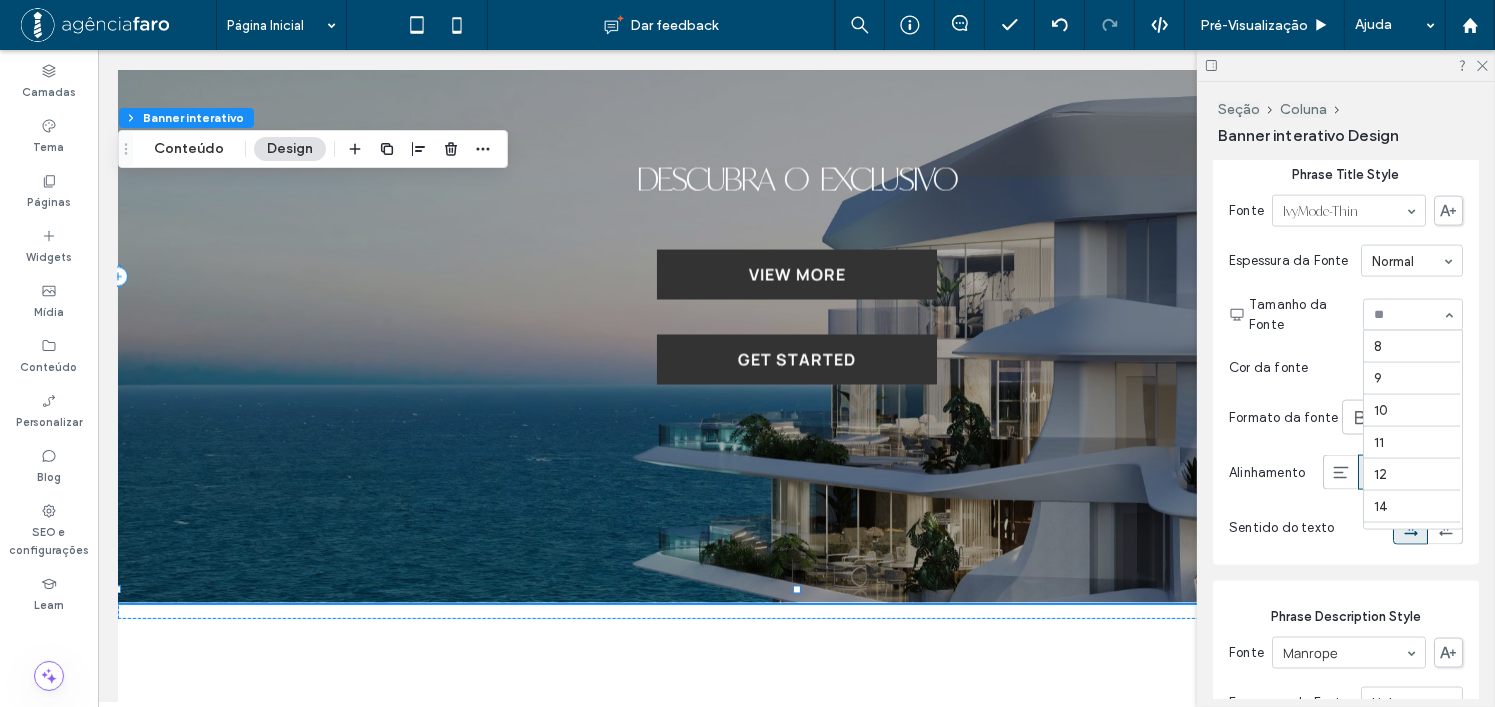 scroll, scrollTop: 328, scrollLeft: 0, axis: vertical 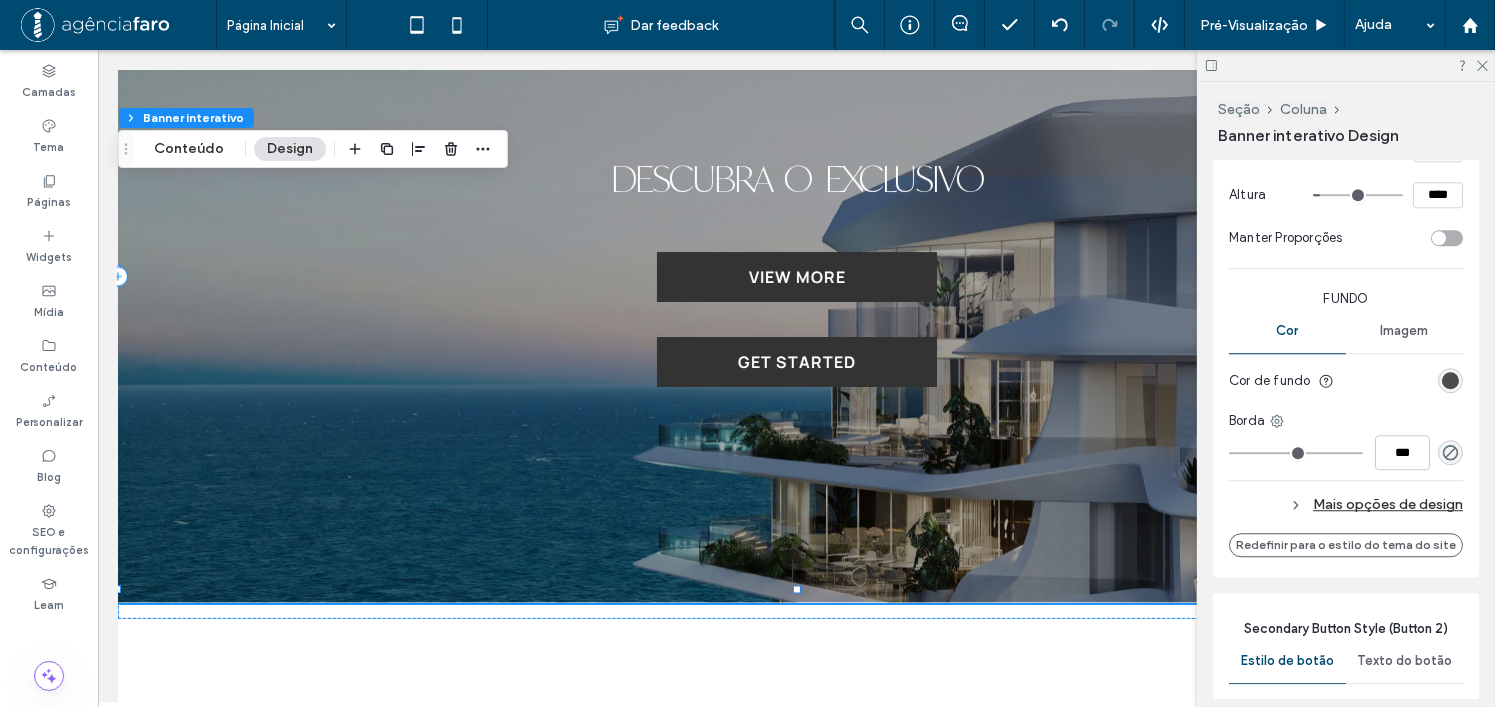 click at bounding box center [1450, 380] 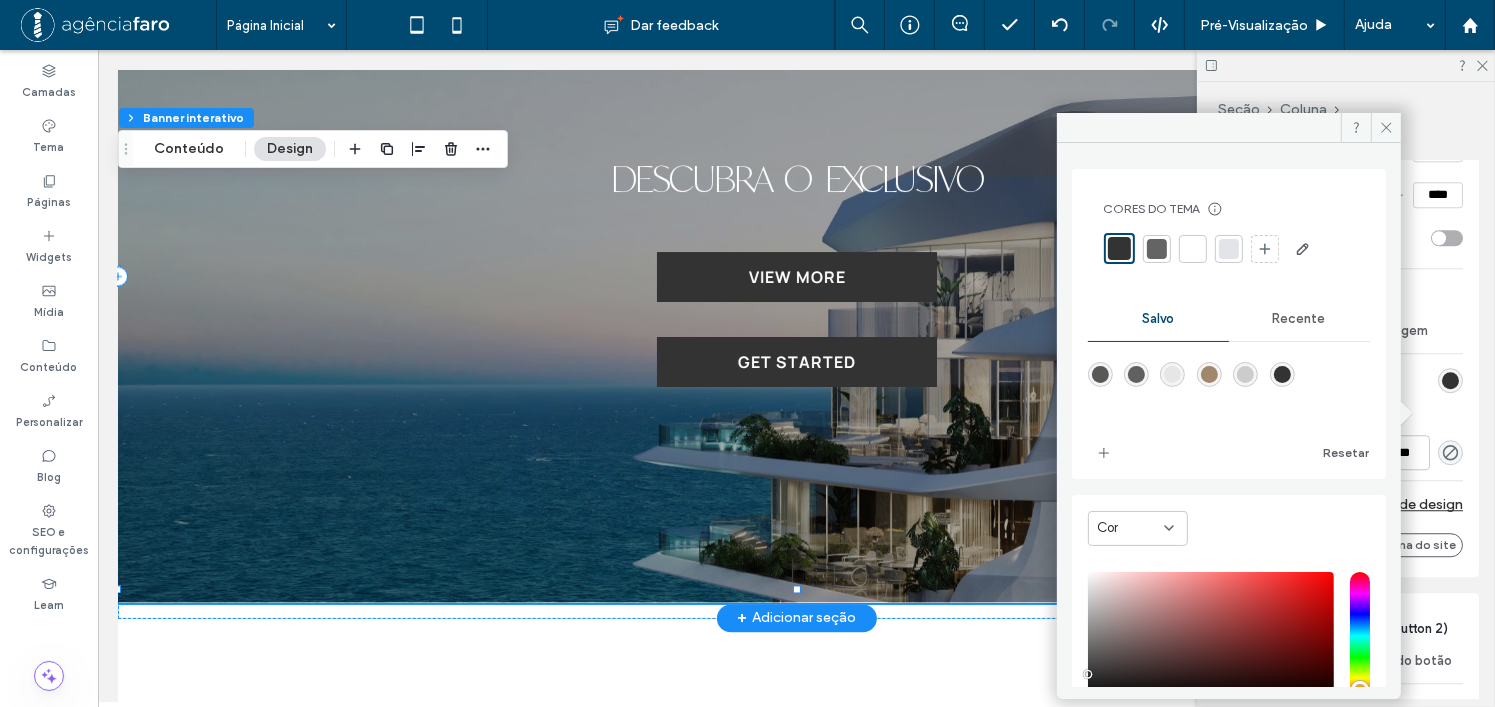 drag, startPoint x: 1287, startPoint y: 171, endPoint x: 1086, endPoint y: 106, distance: 211.24867 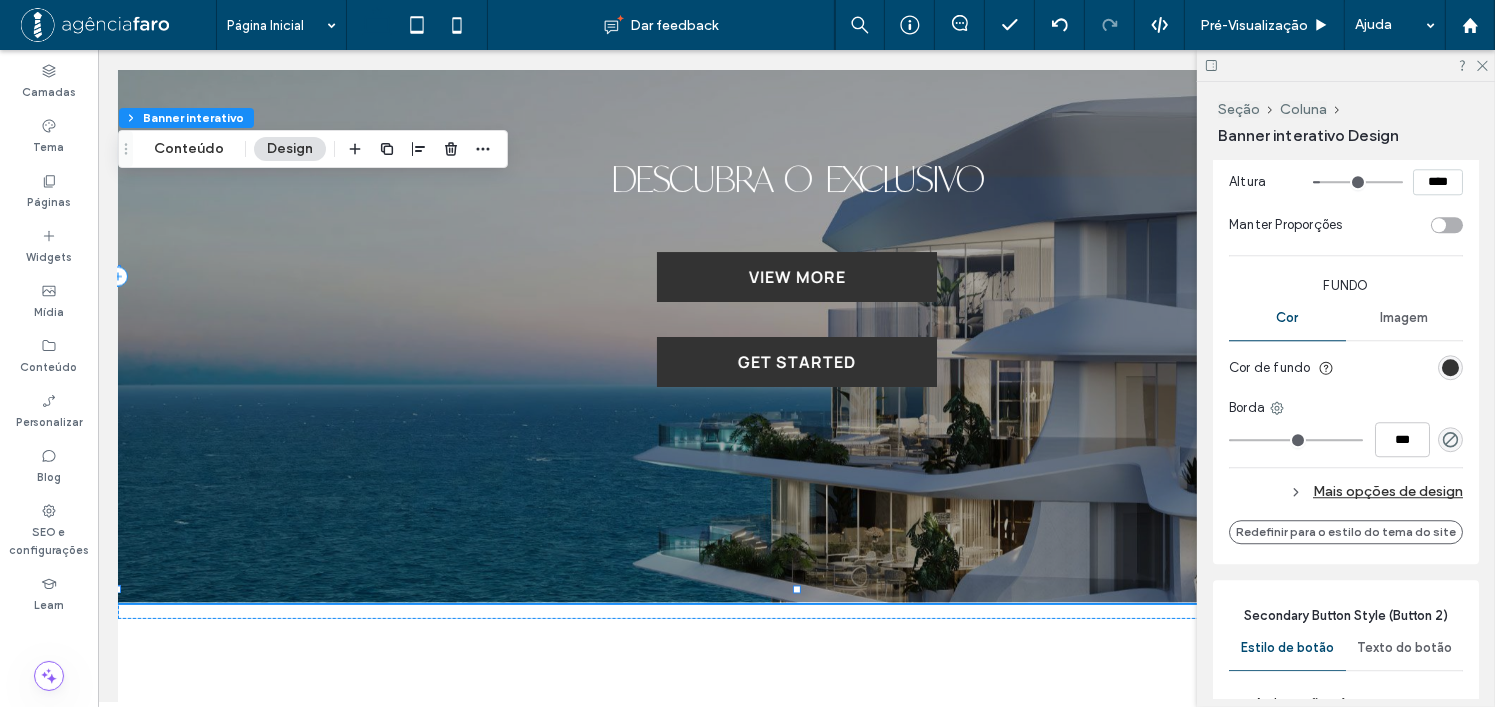 scroll, scrollTop: 5300, scrollLeft: 0, axis: vertical 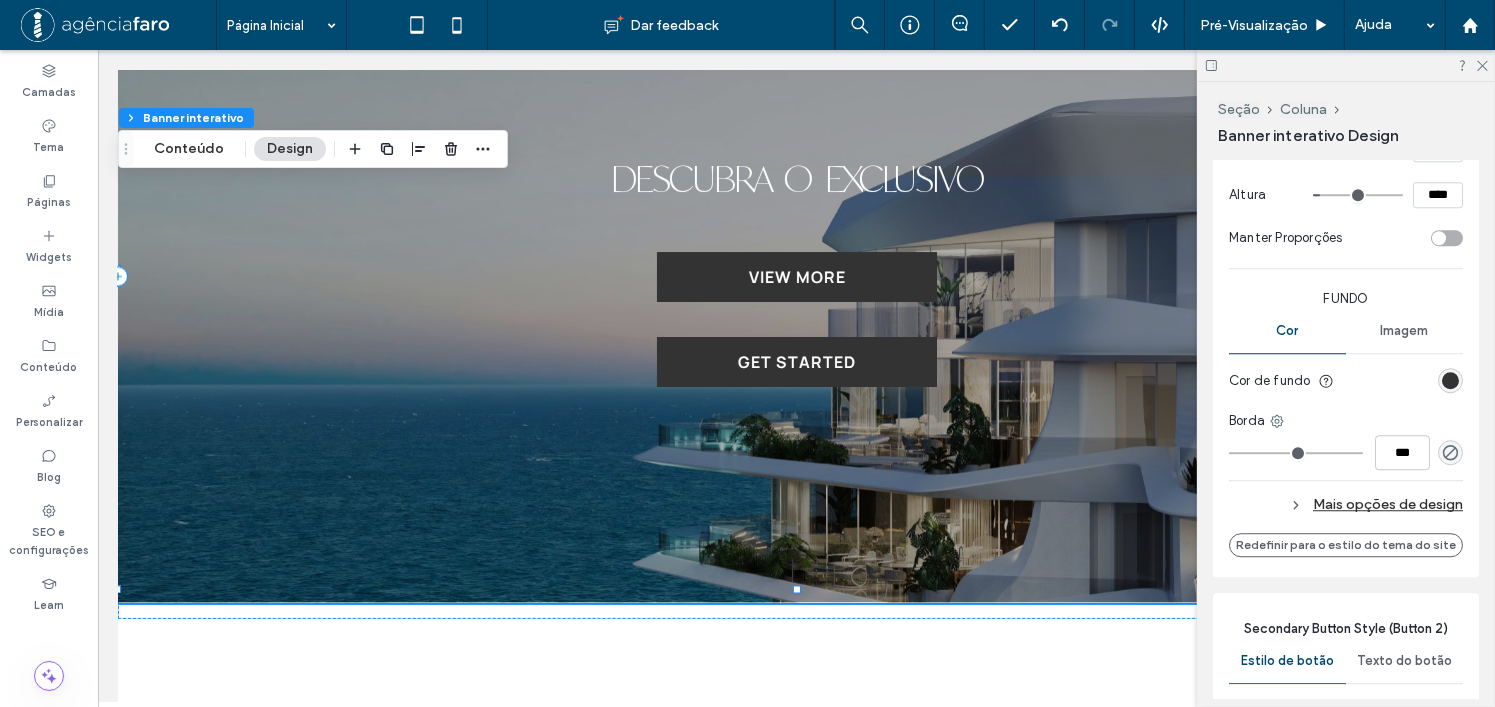 click on "***" at bounding box center (1346, 452) 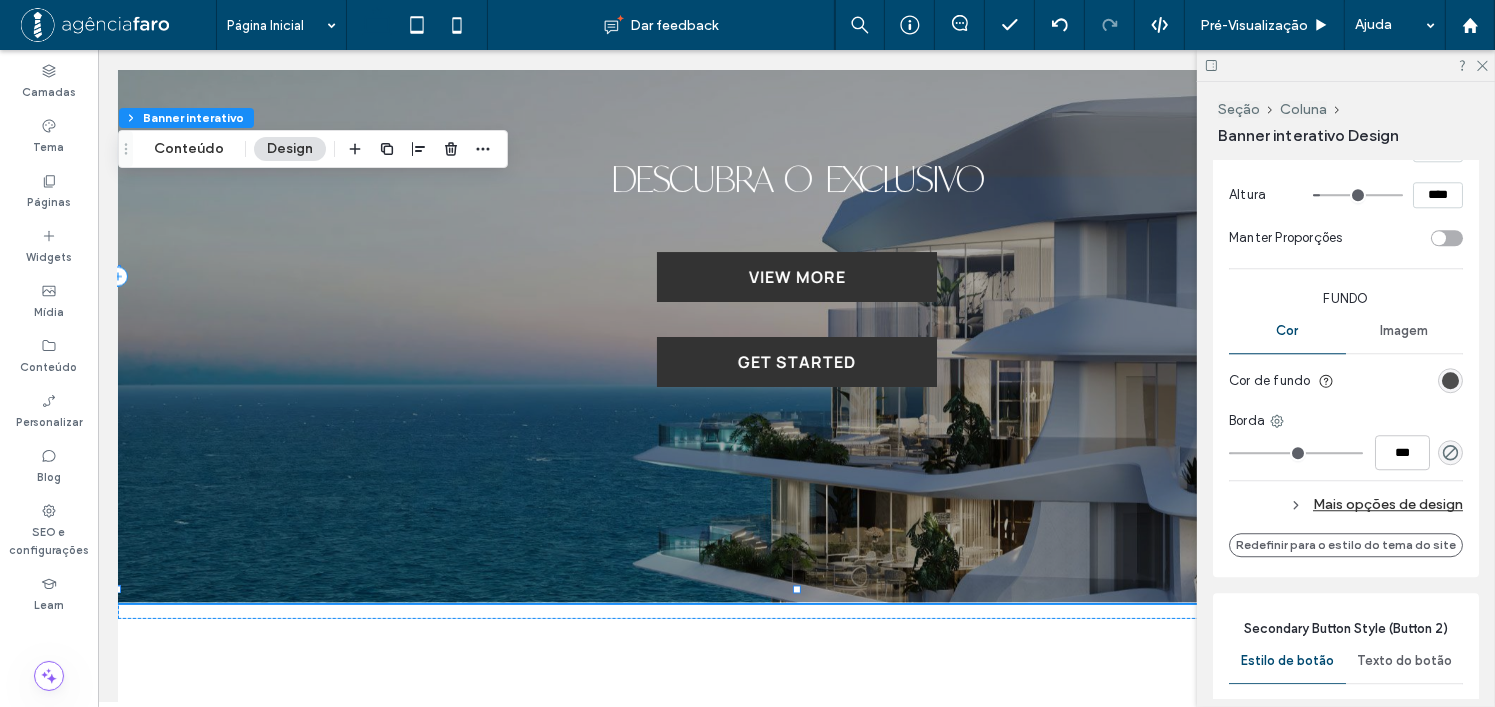 click at bounding box center [1450, 380] 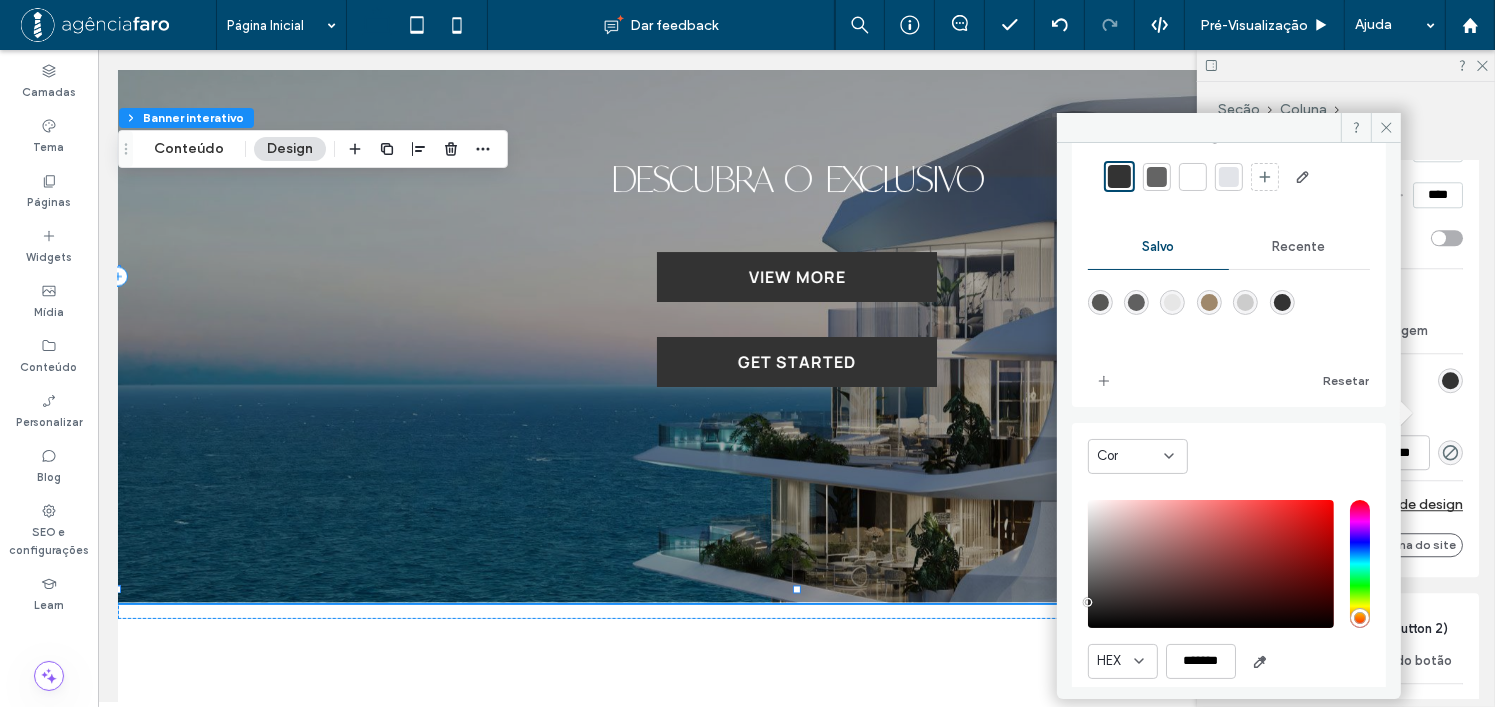 scroll, scrollTop: 140, scrollLeft: 0, axis: vertical 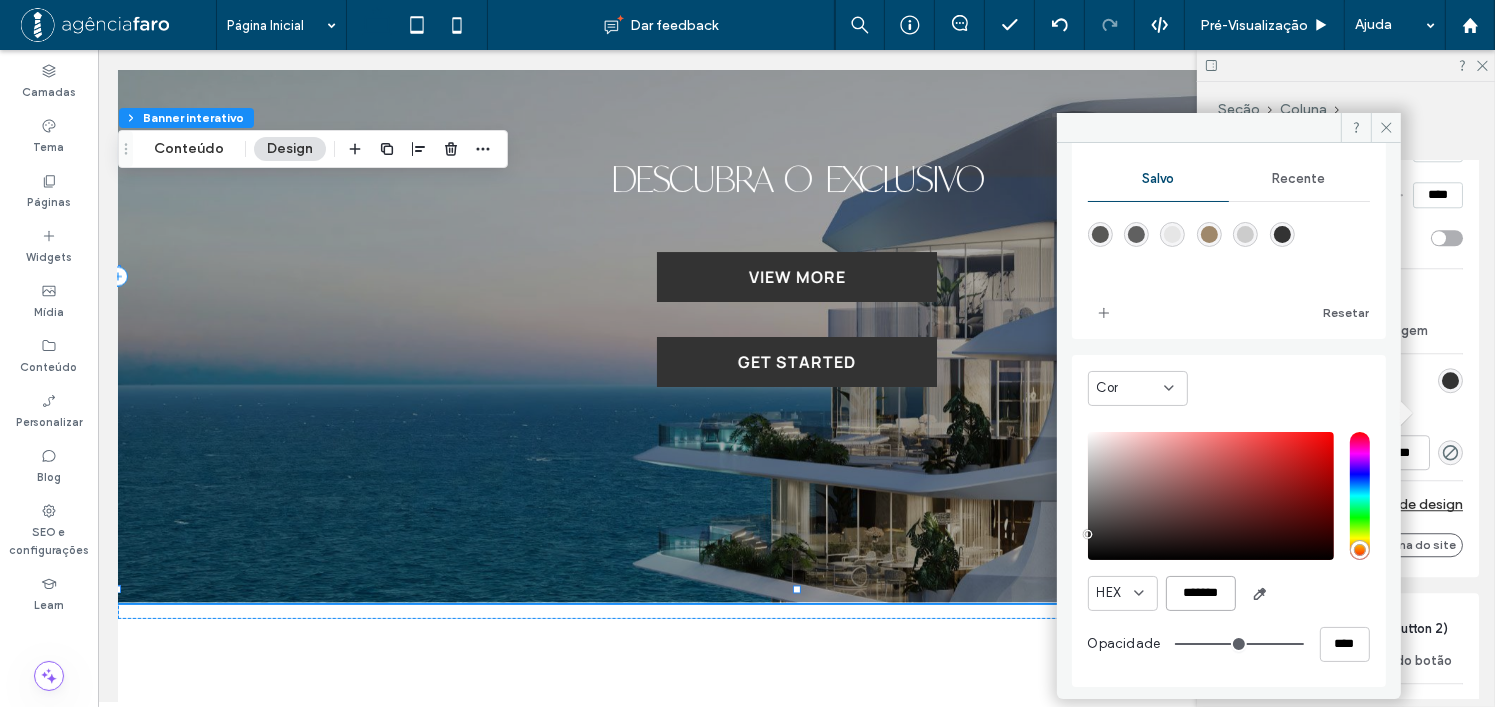 click on "*******" at bounding box center (1201, 593) 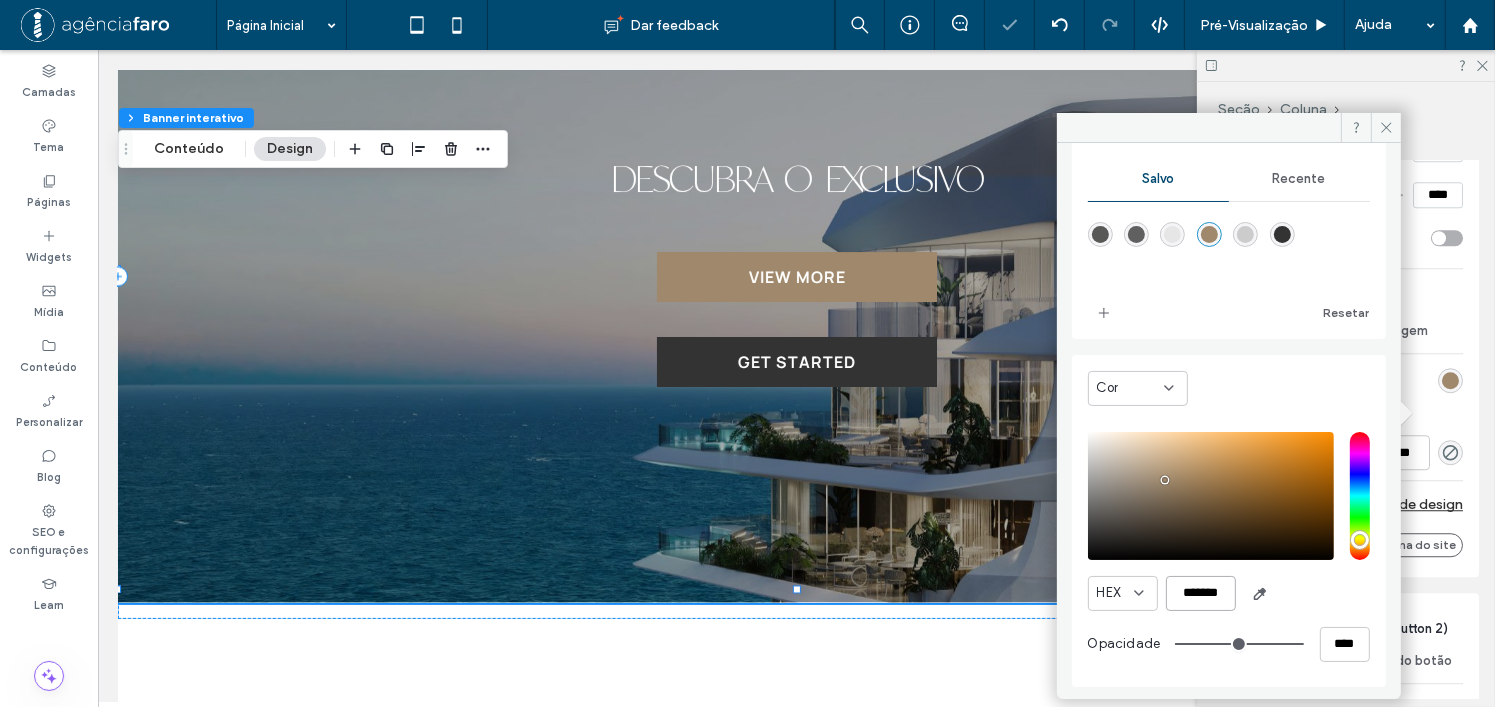 type on "*******" 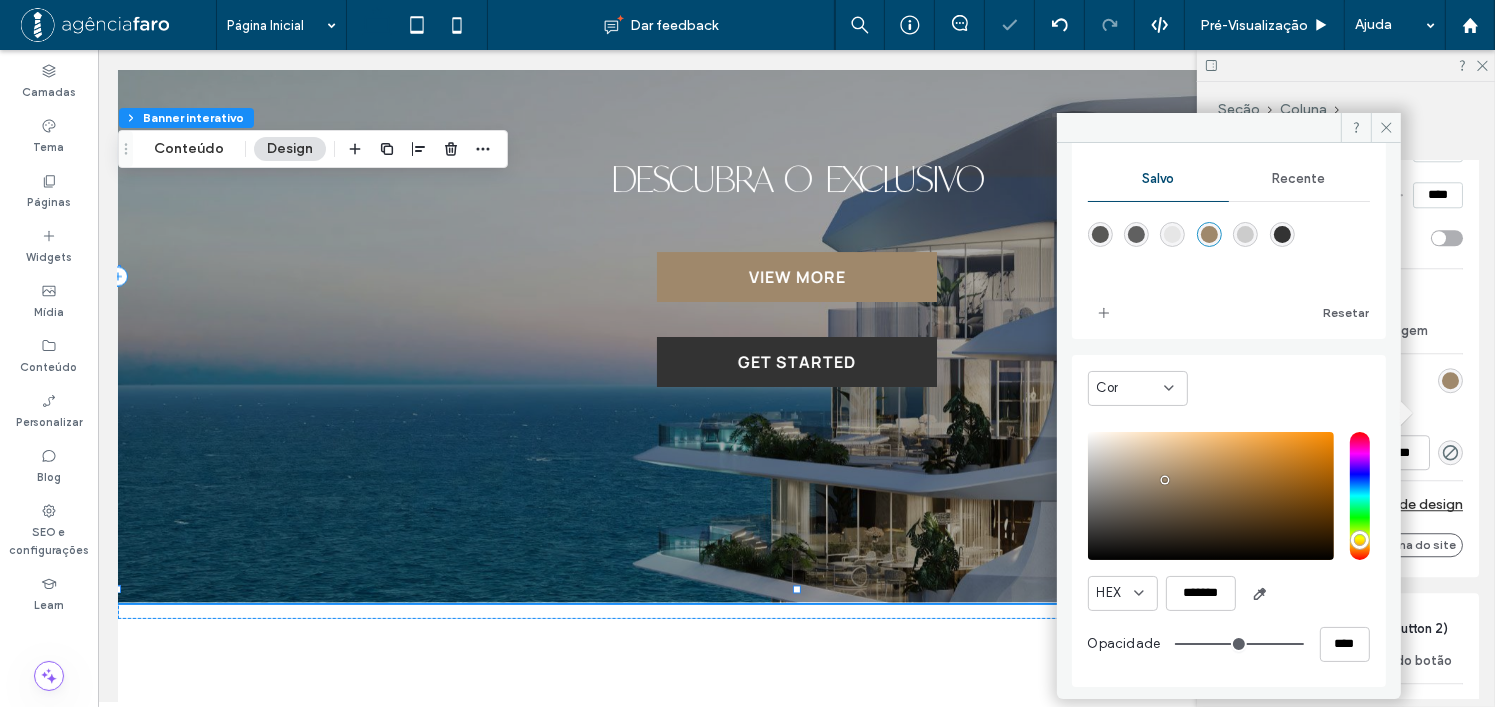 type on "**" 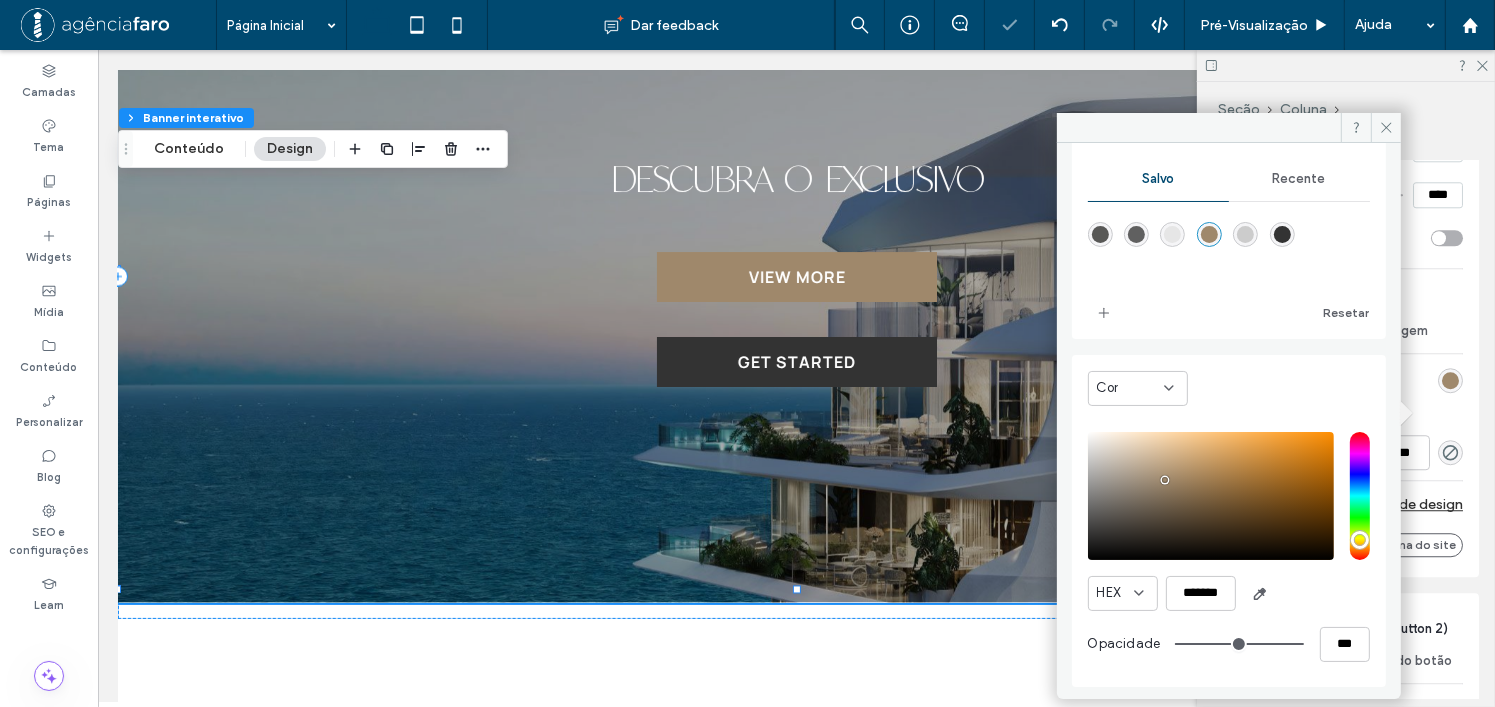 type on "**" 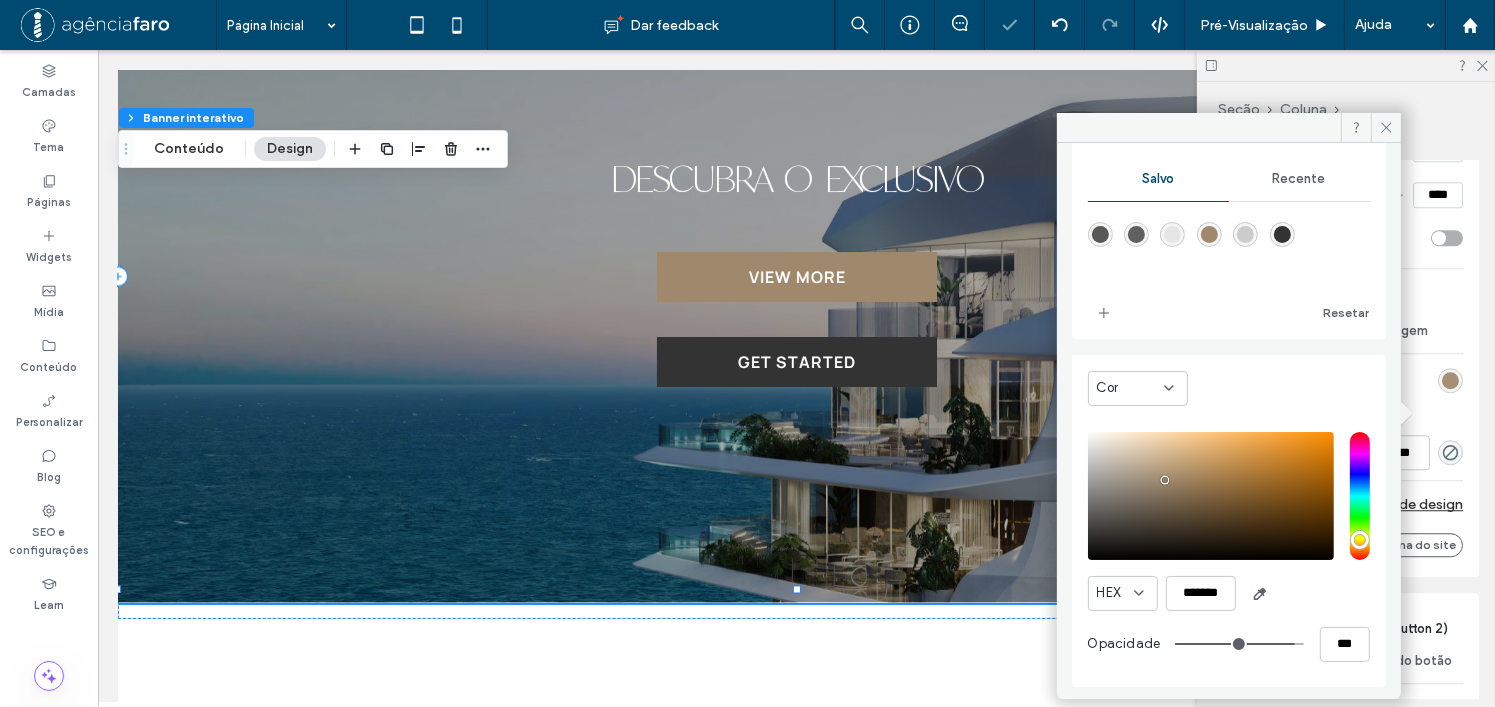 type on "**" 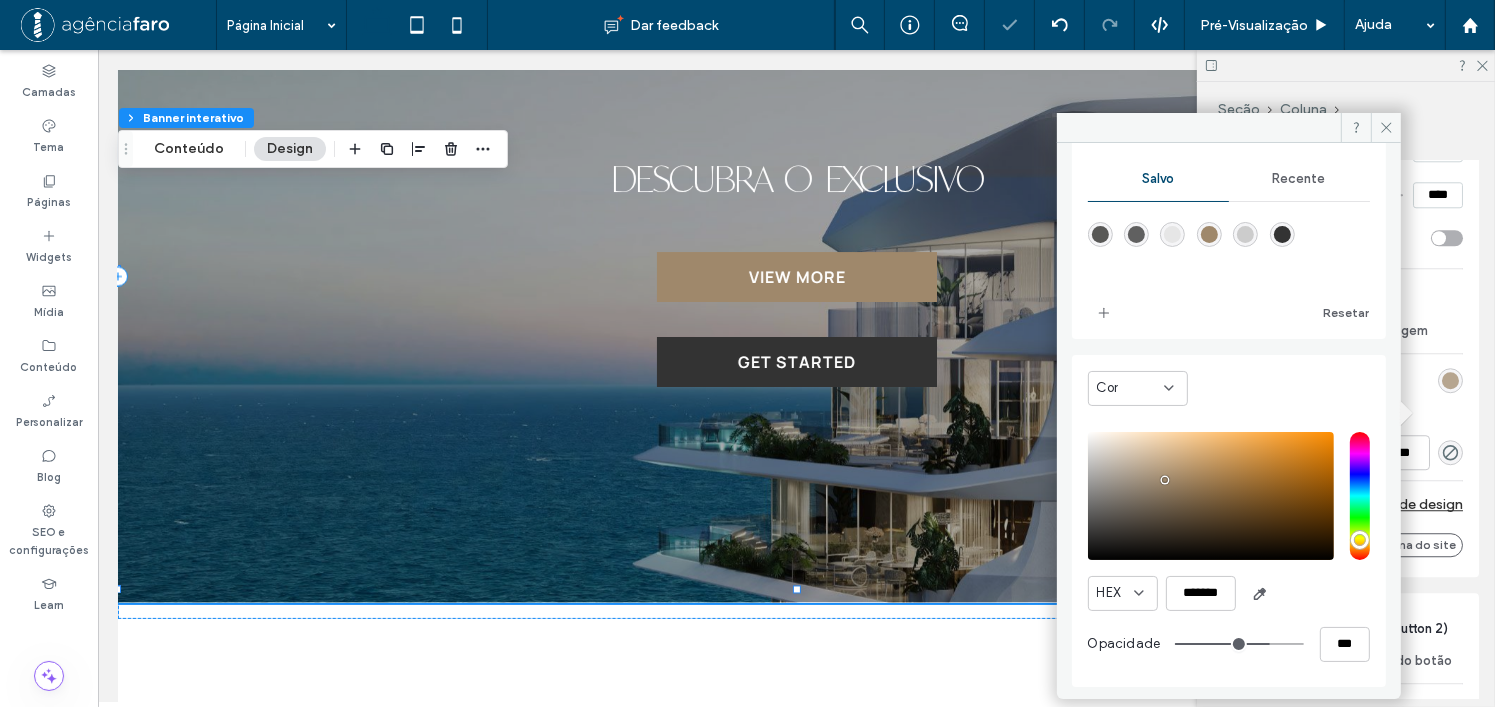 type on "**" 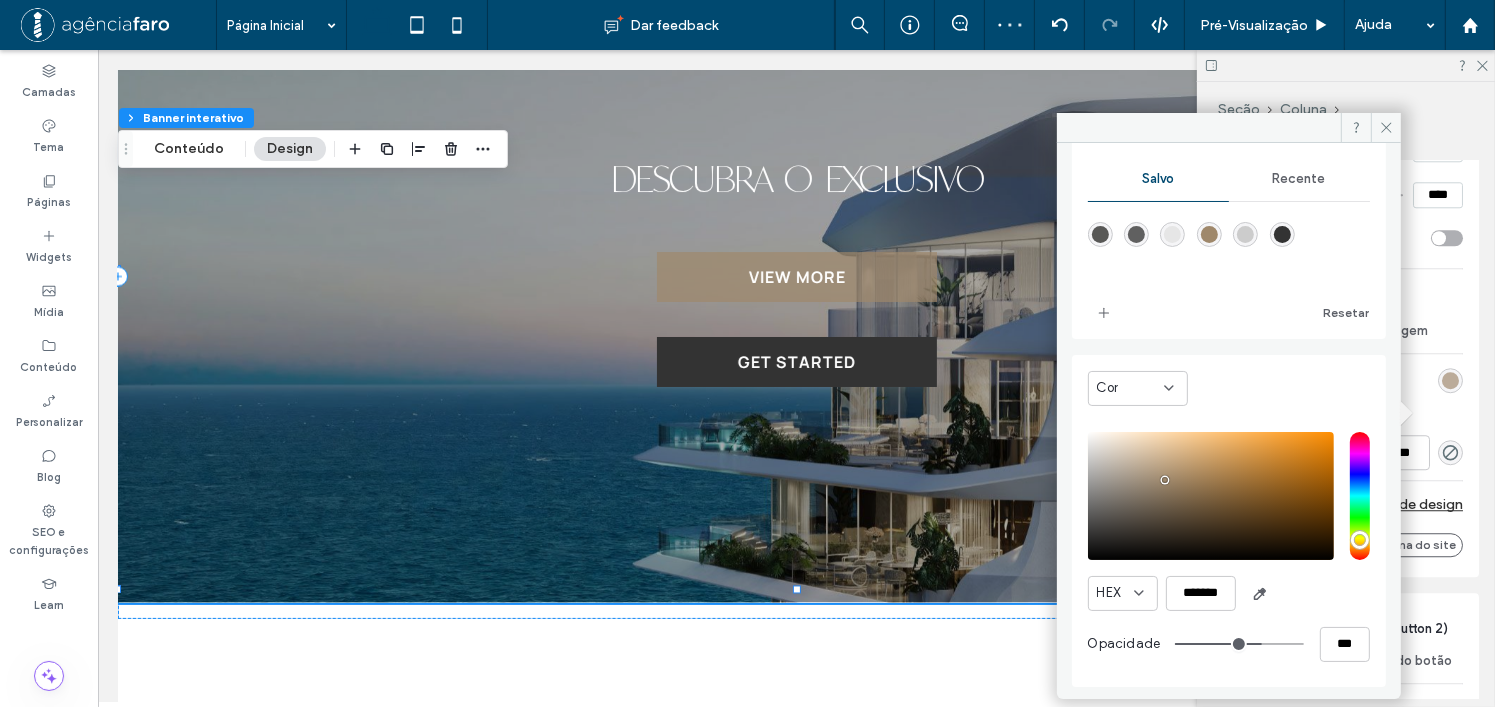 type on "**" 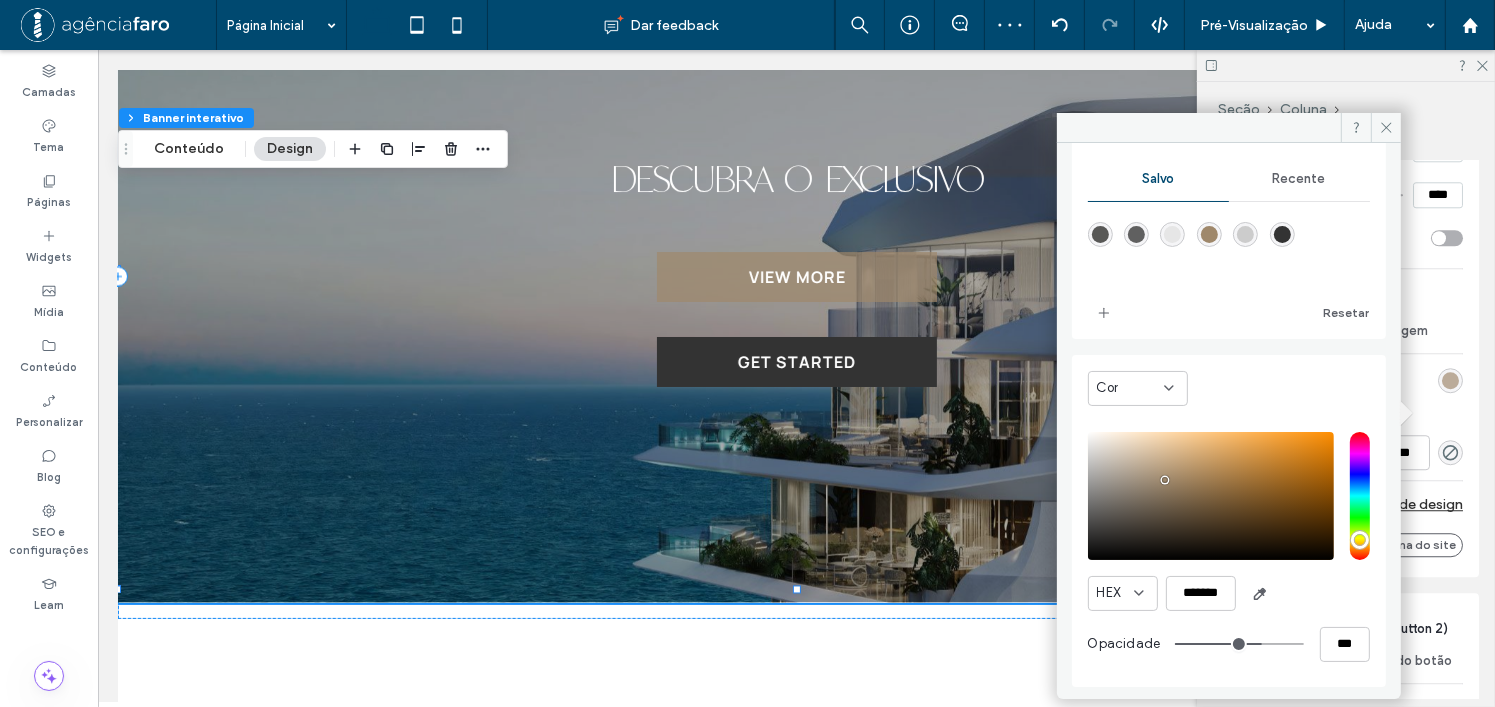 type on "***" 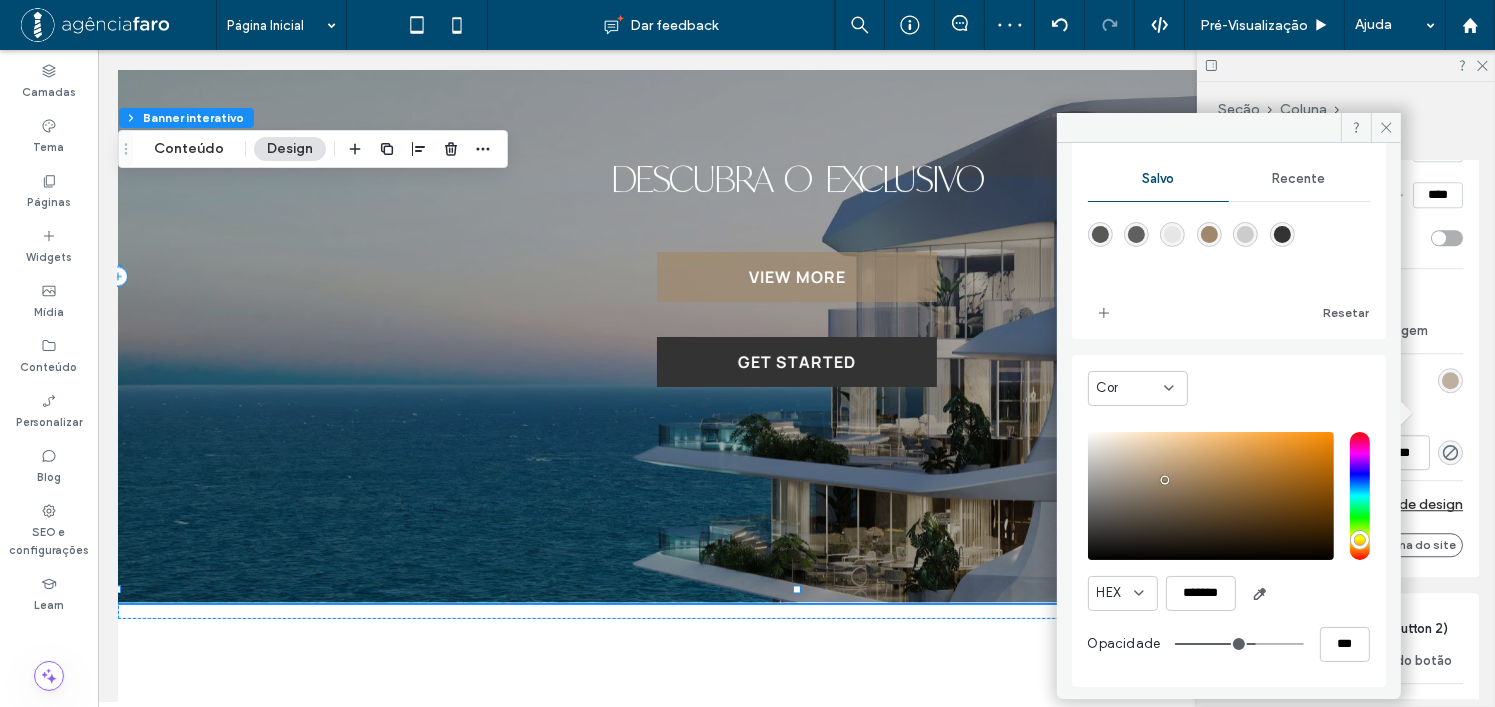 click at bounding box center (1239, 644) 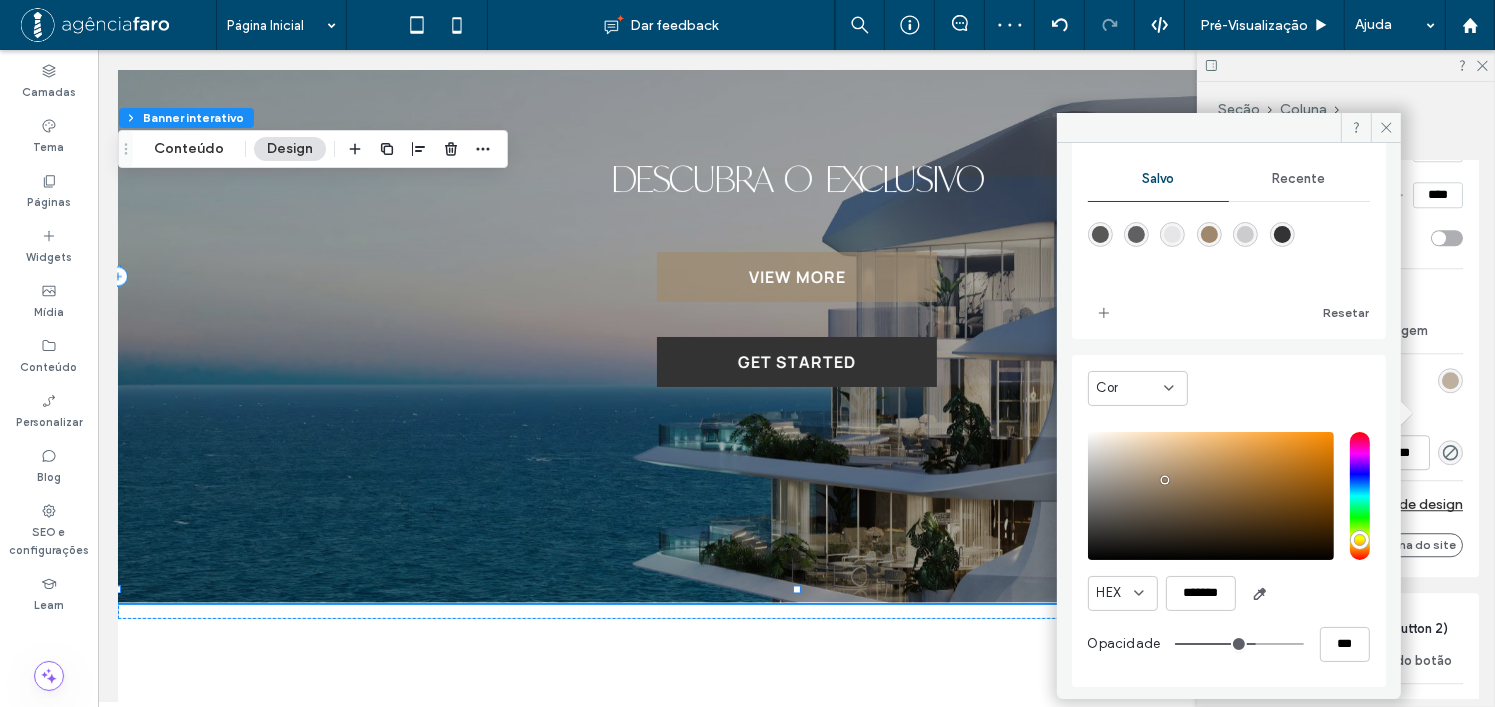 type on "**" 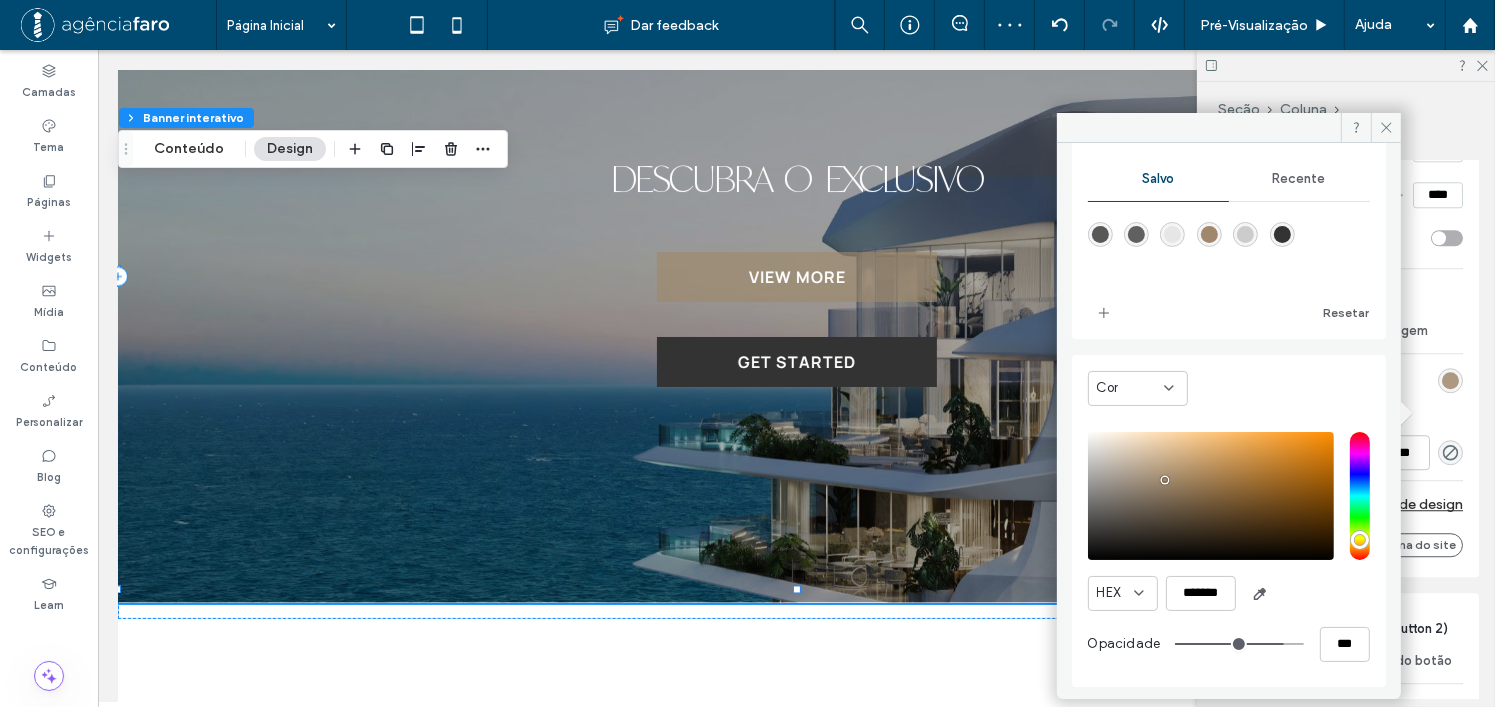 click at bounding box center [1239, 644] 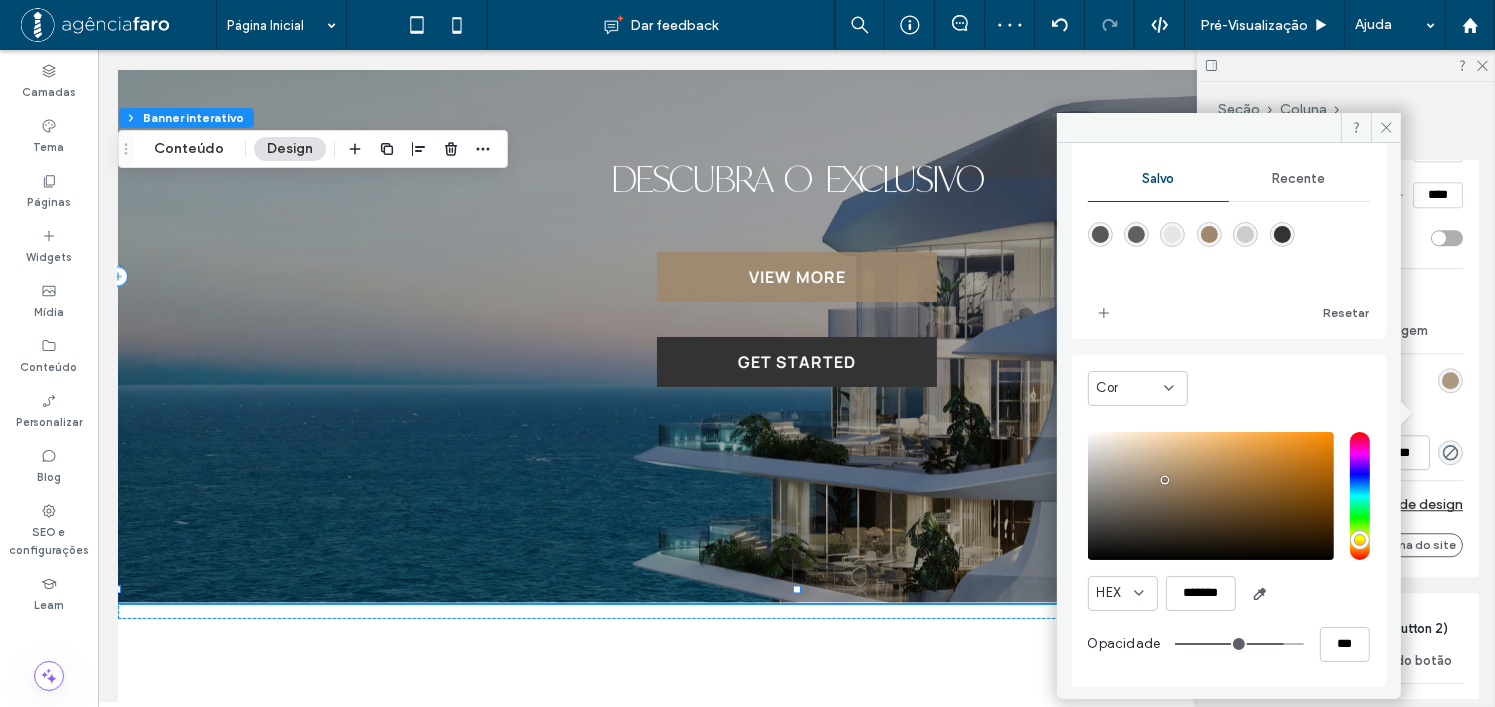 type on "**" 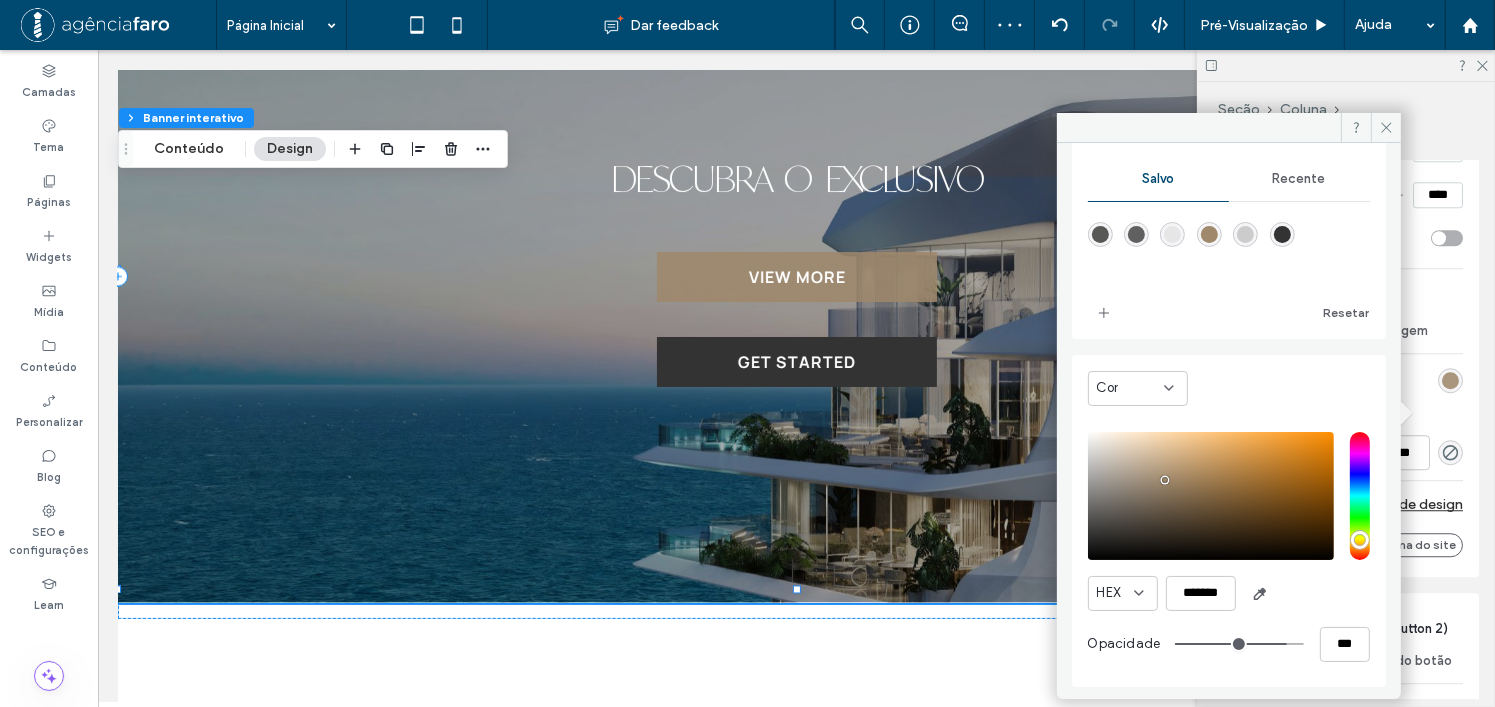 type on "**" 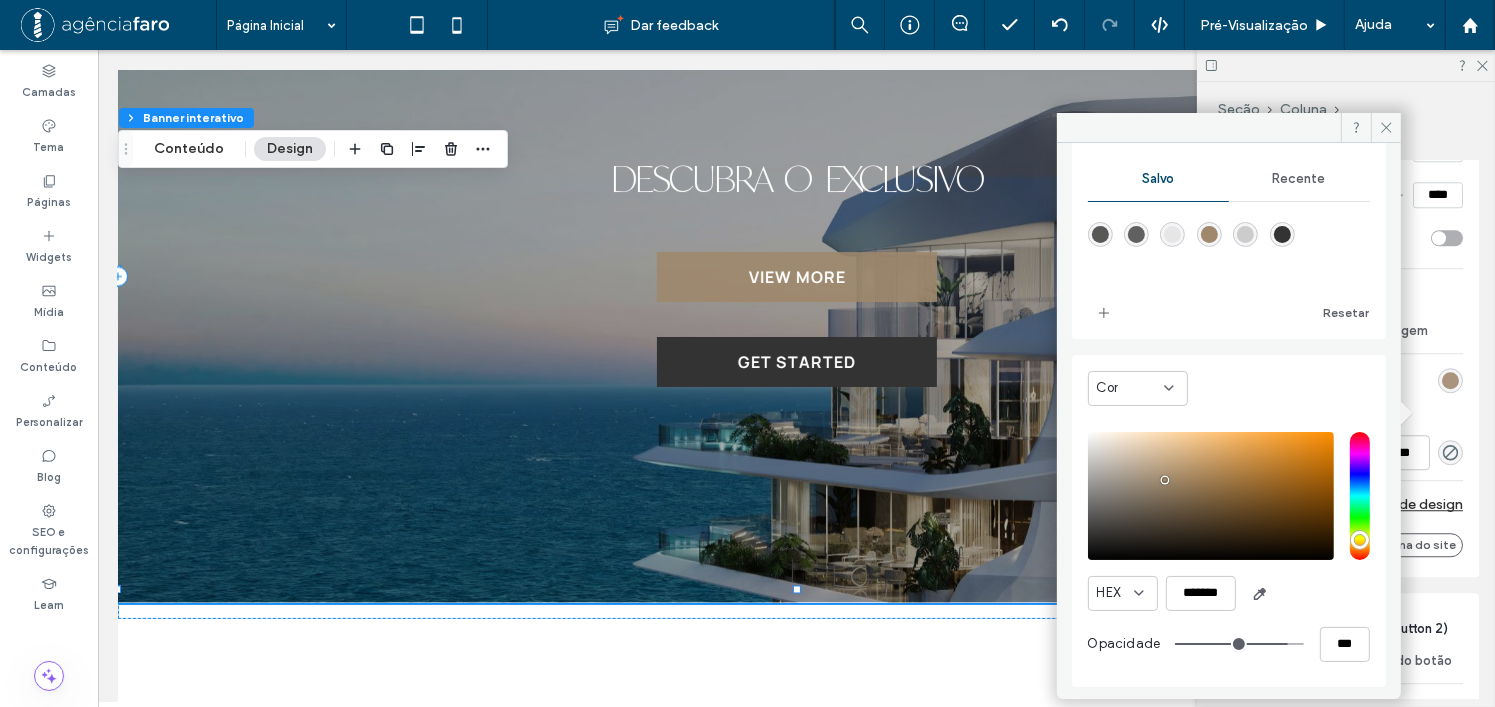 click on "Fundo" at bounding box center (1346, 299) 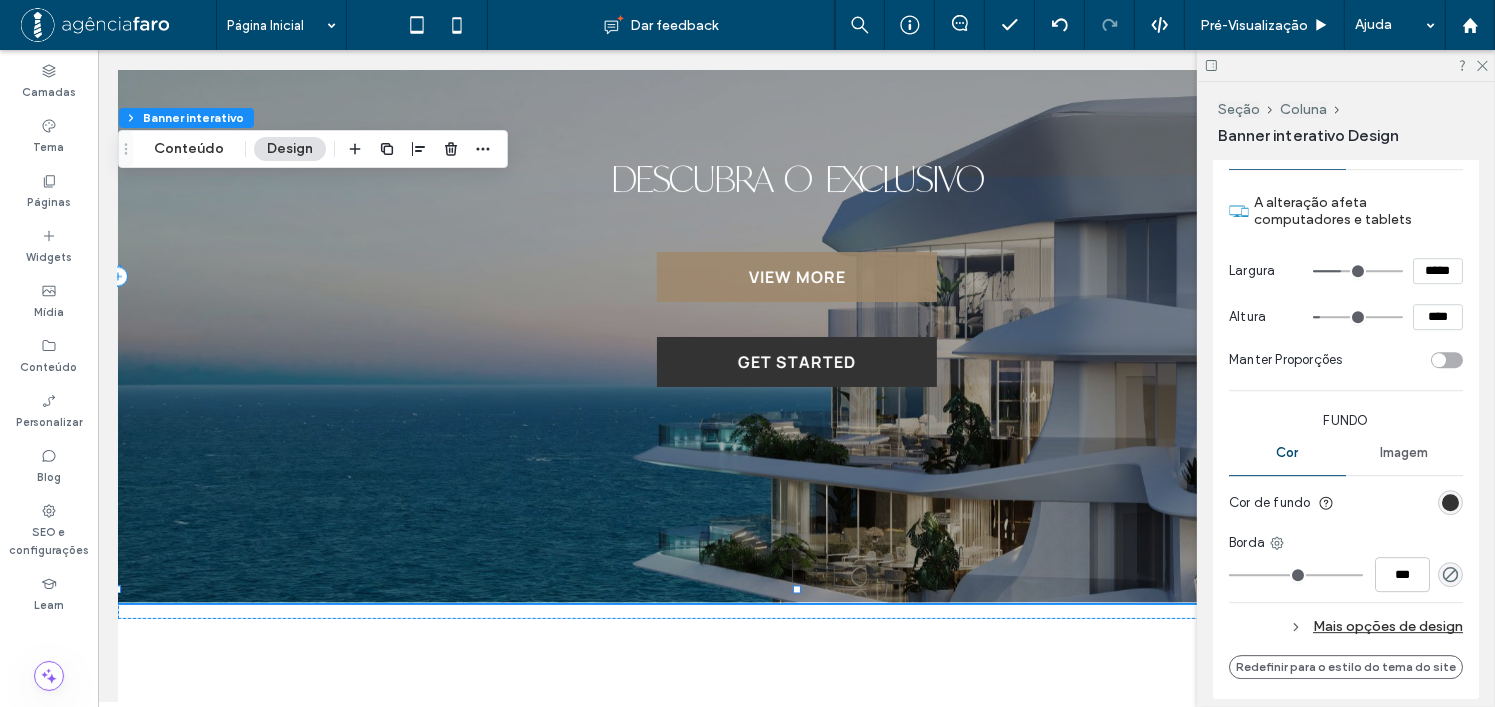 scroll, scrollTop: 5900, scrollLeft: 0, axis: vertical 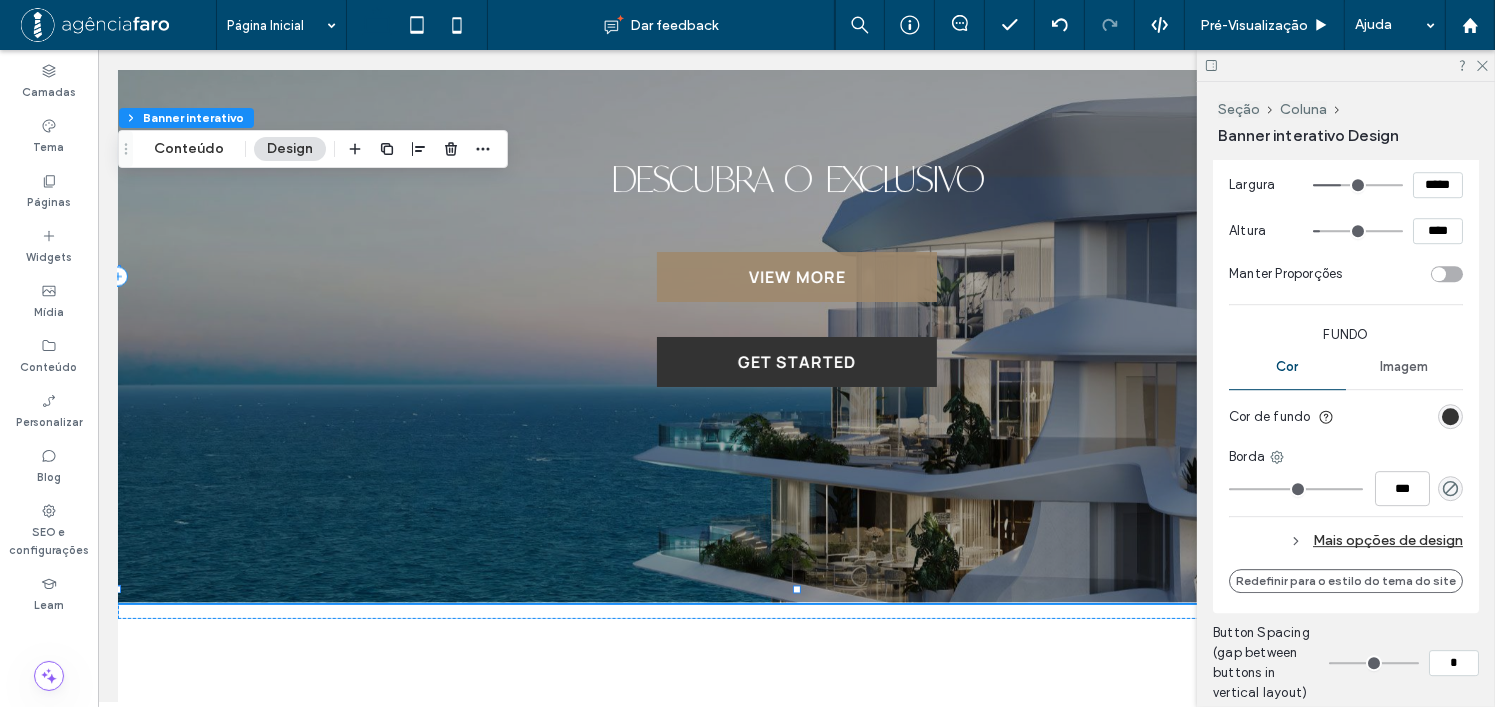 click at bounding box center (1450, 416) 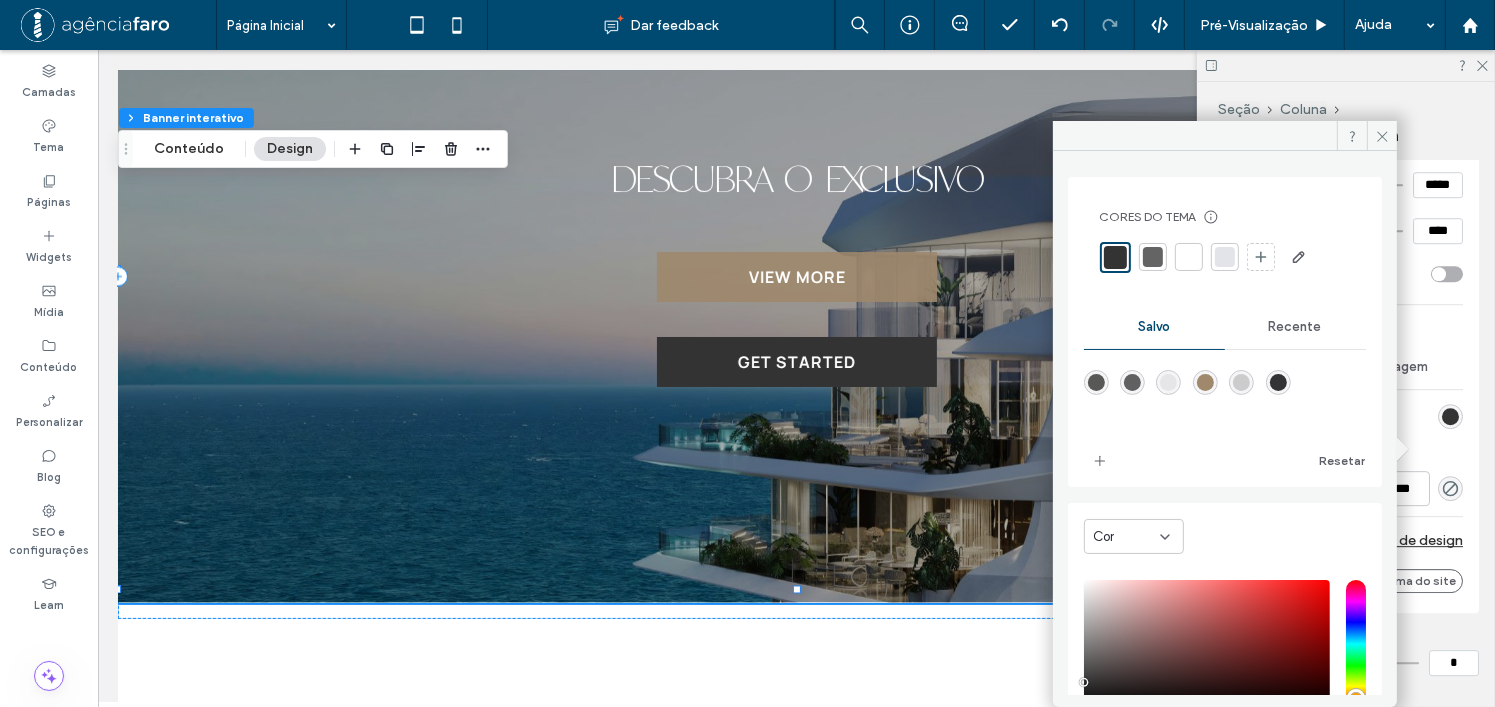 scroll, scrollTop: 140, scrollLeft: 0, axis: vertical 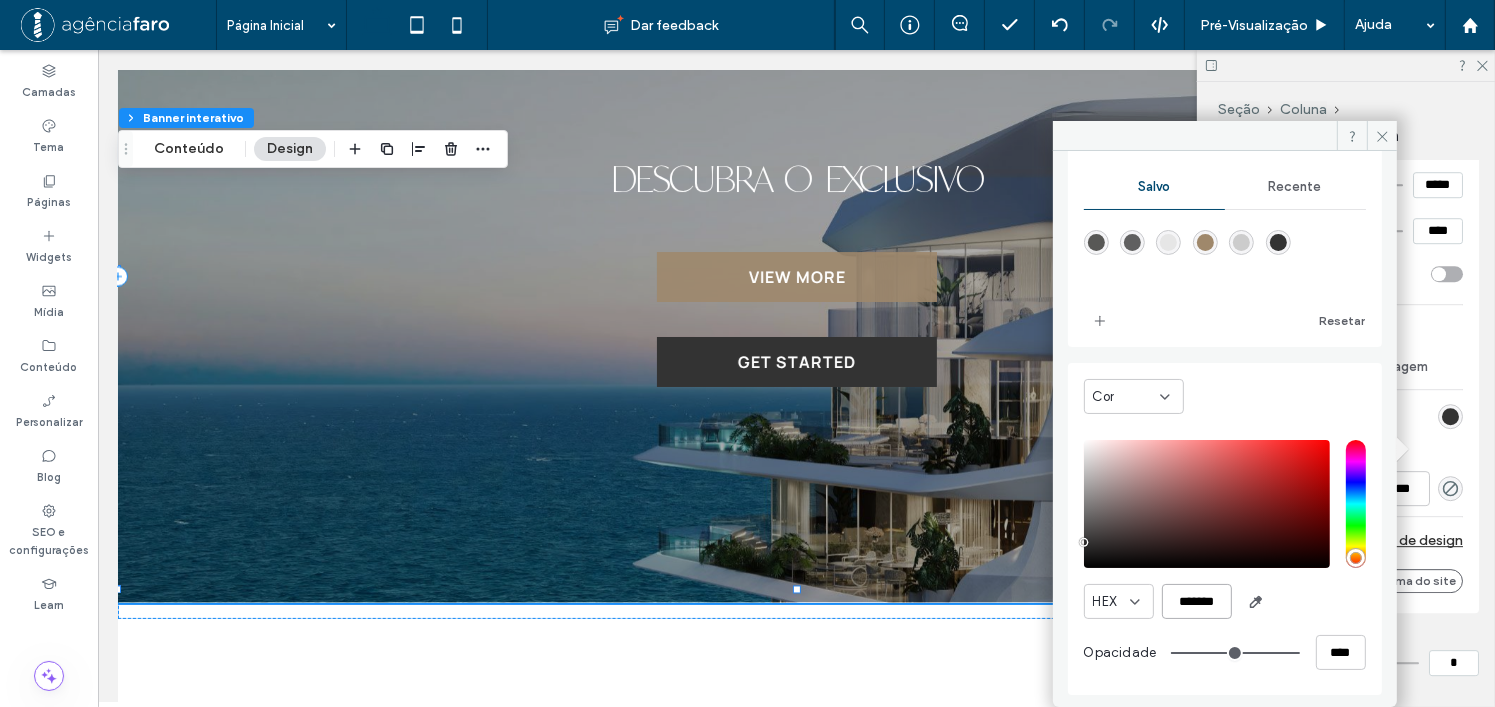 click on "*******" at bounding box center [1197, 601] 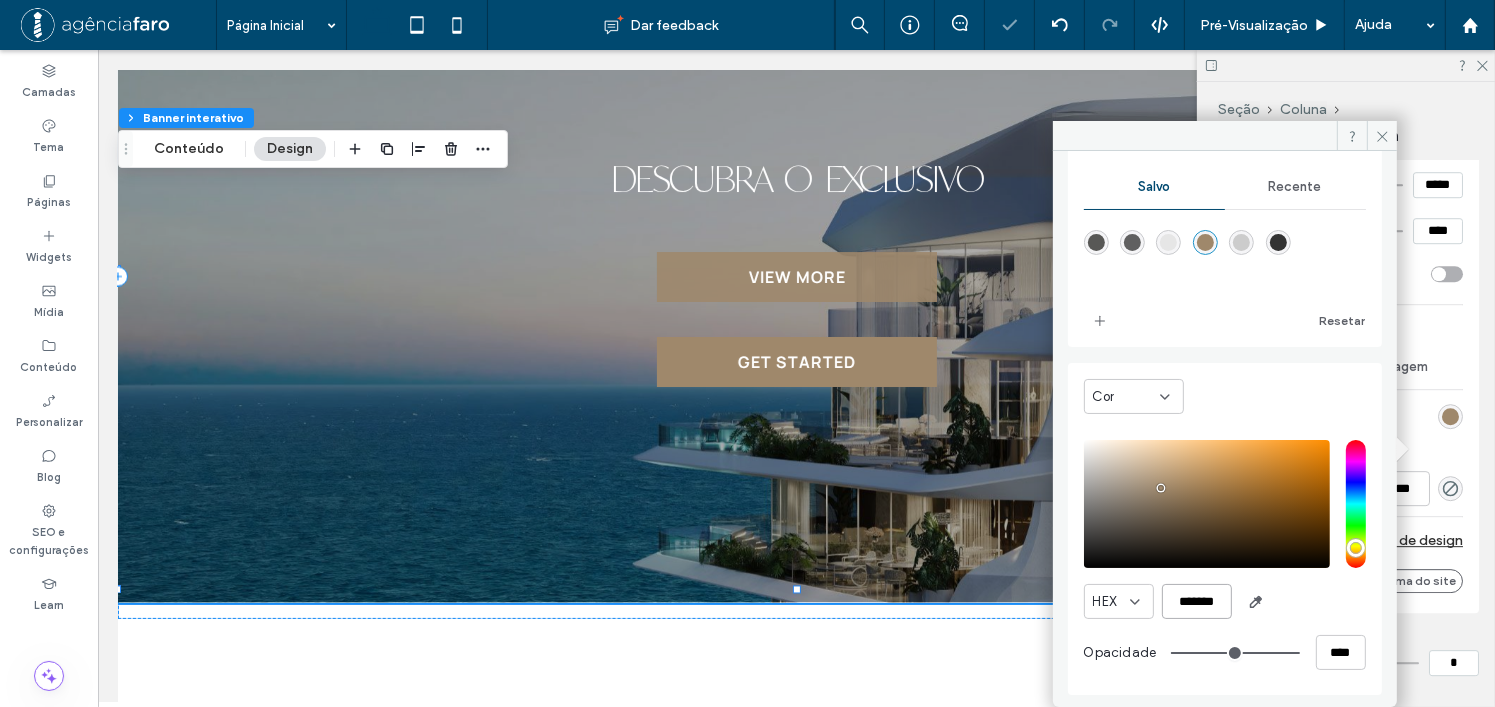 type on "*******" 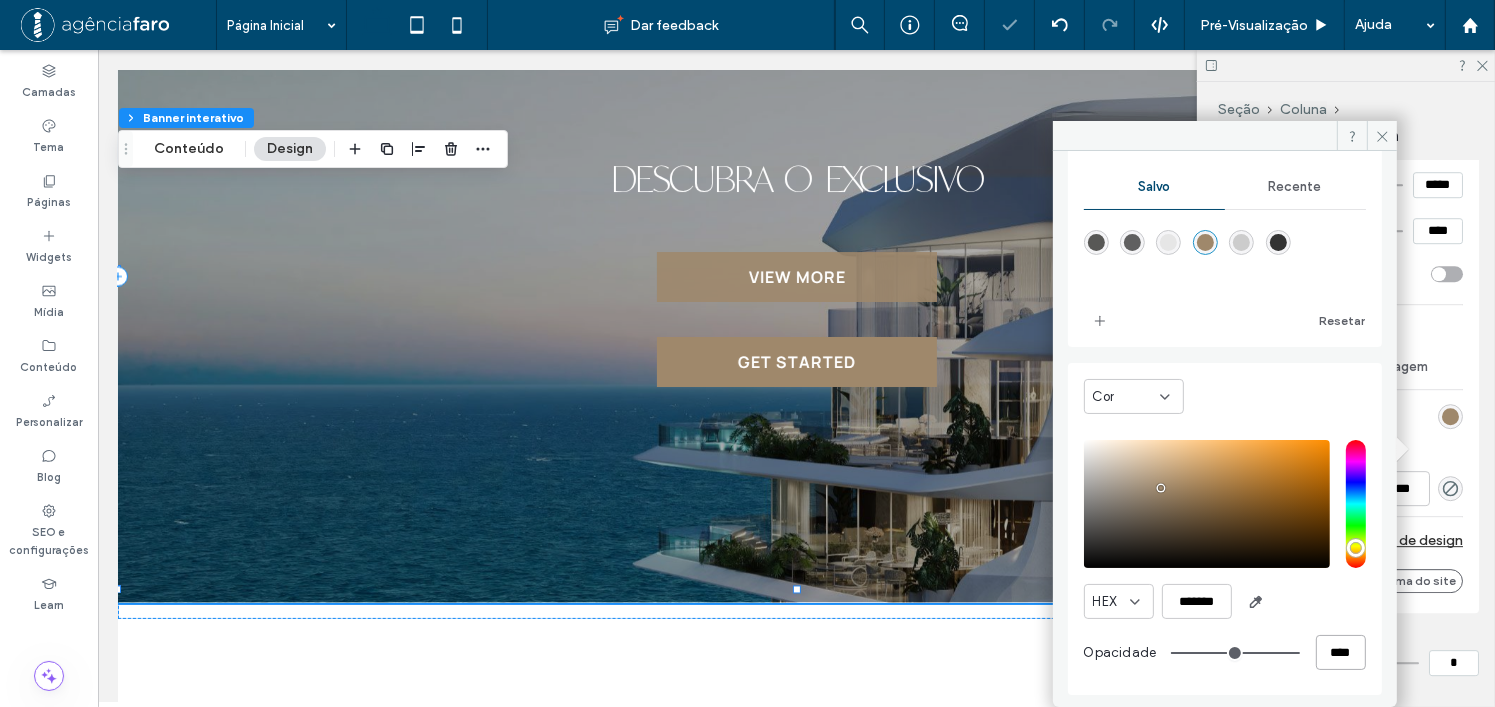 click on "****" at bounding box center [1341, 652] 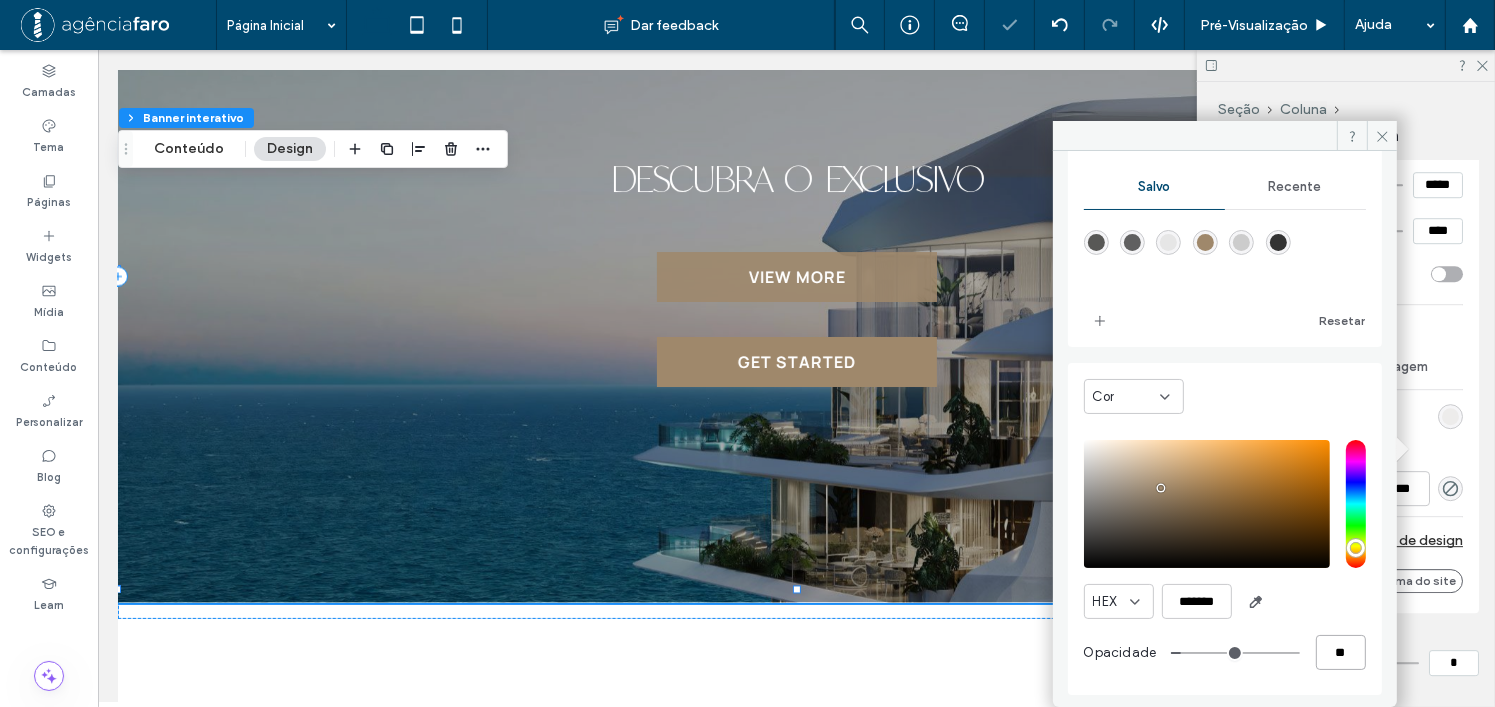 type on "**" 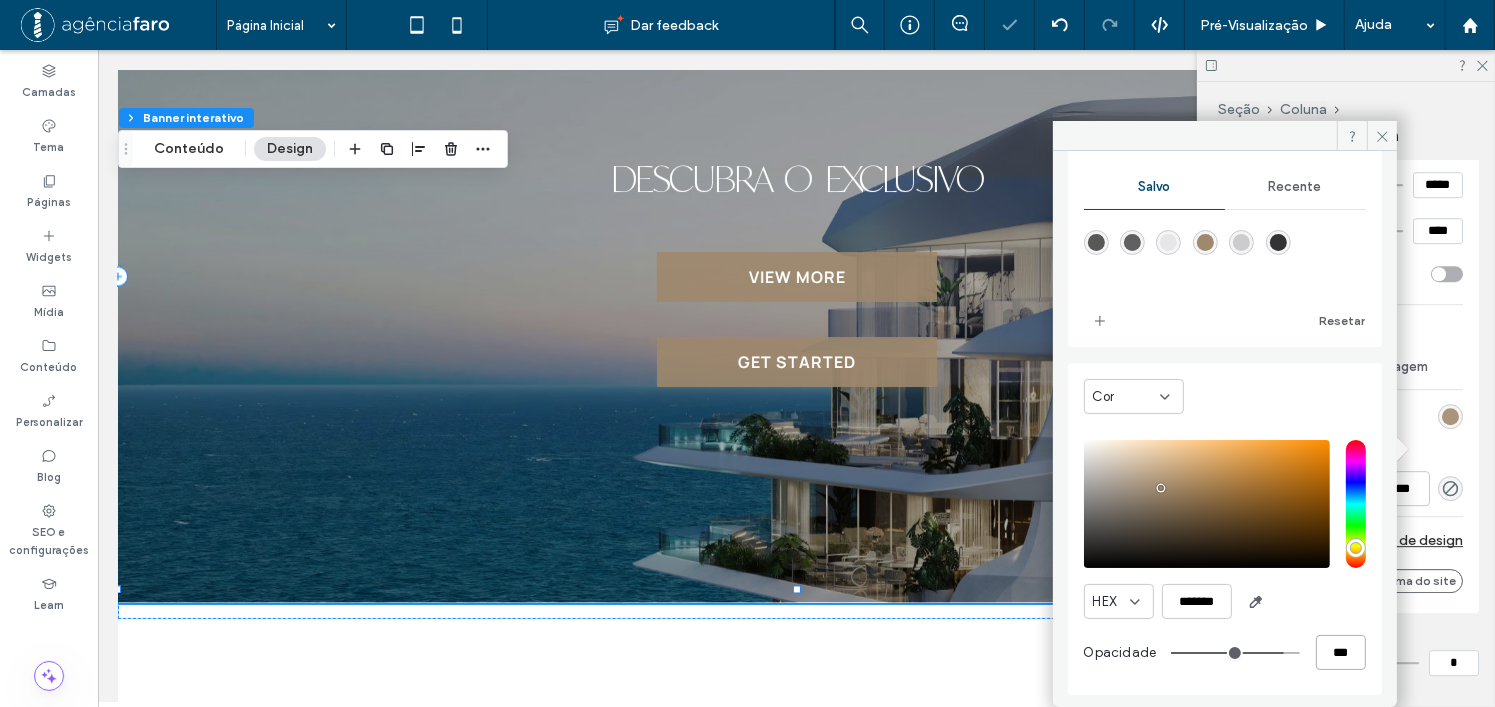 type on "***" 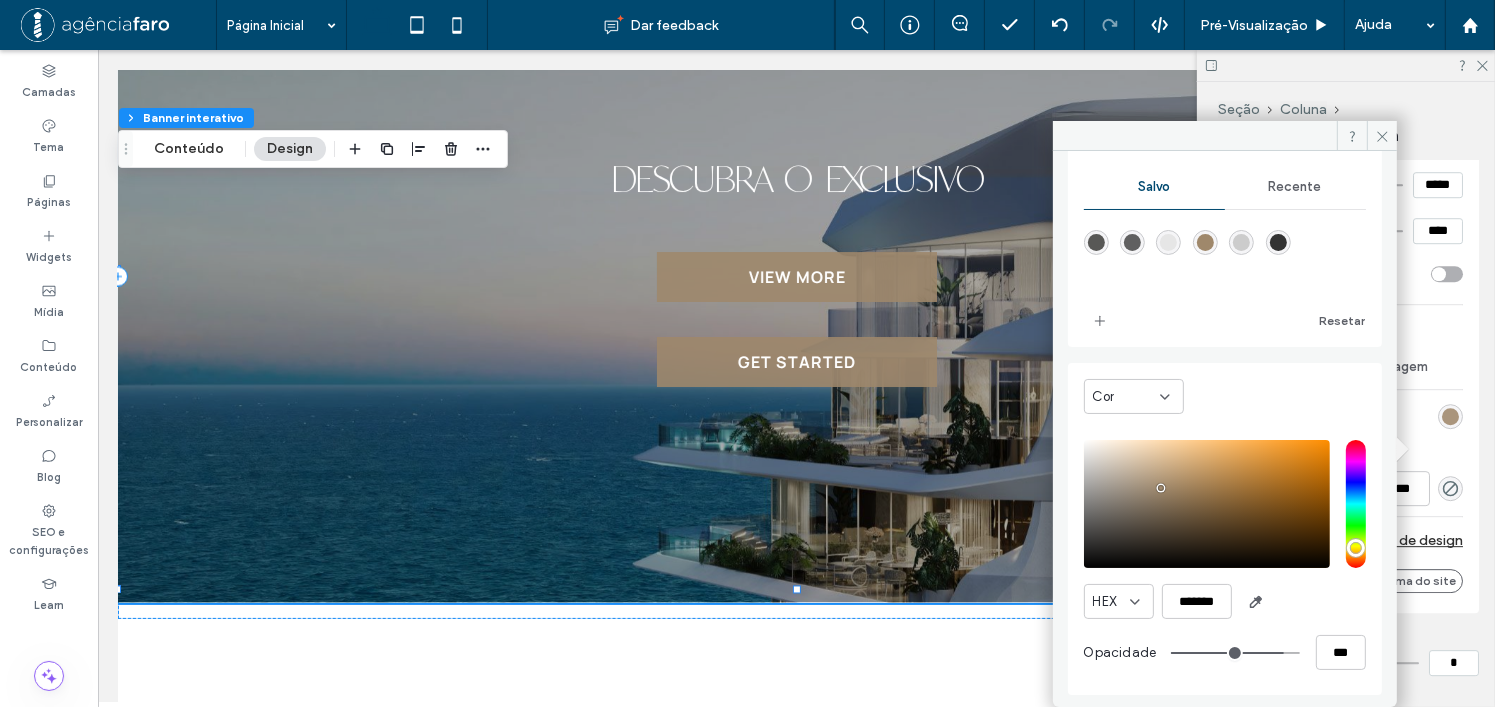 scroll, scrollTop: 0, scrollLeft: 0, axis: both 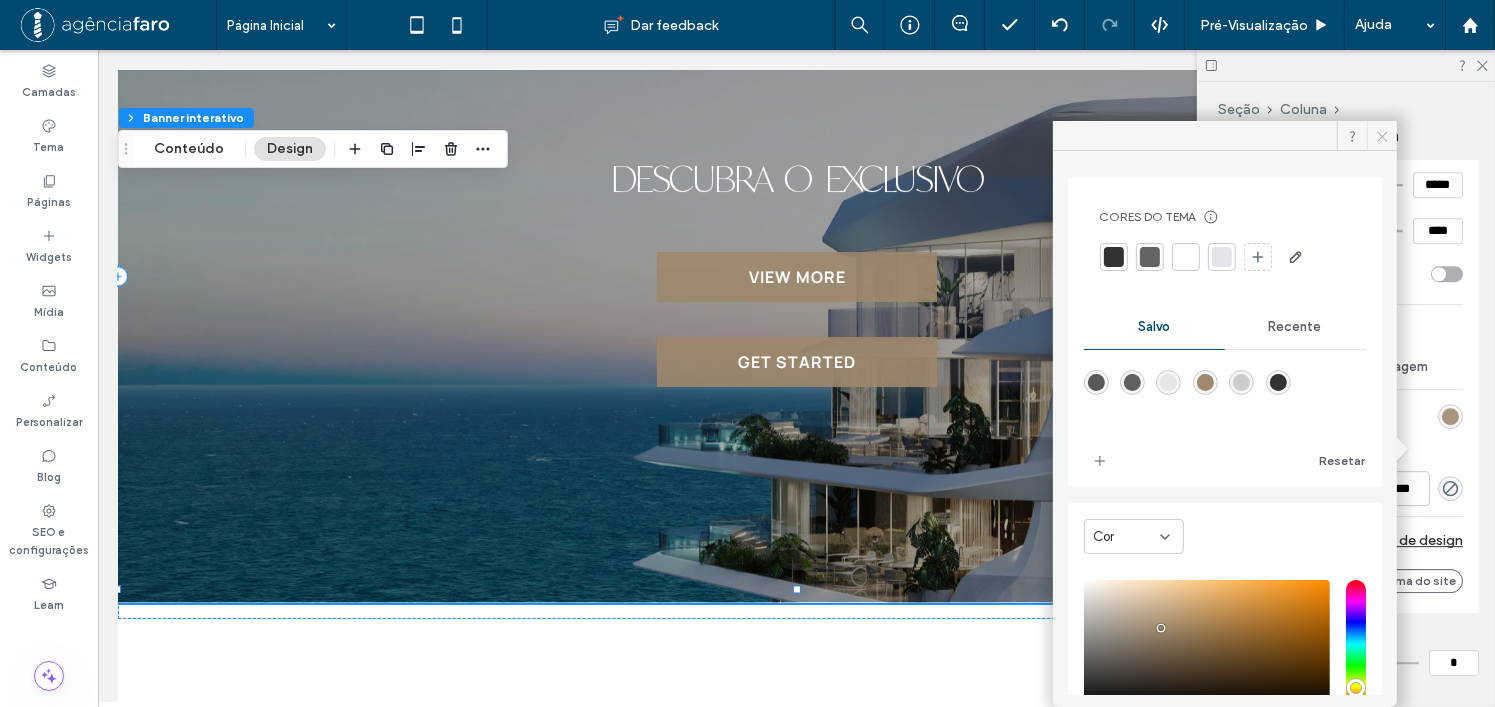 click at bounding box center (1382, 136) 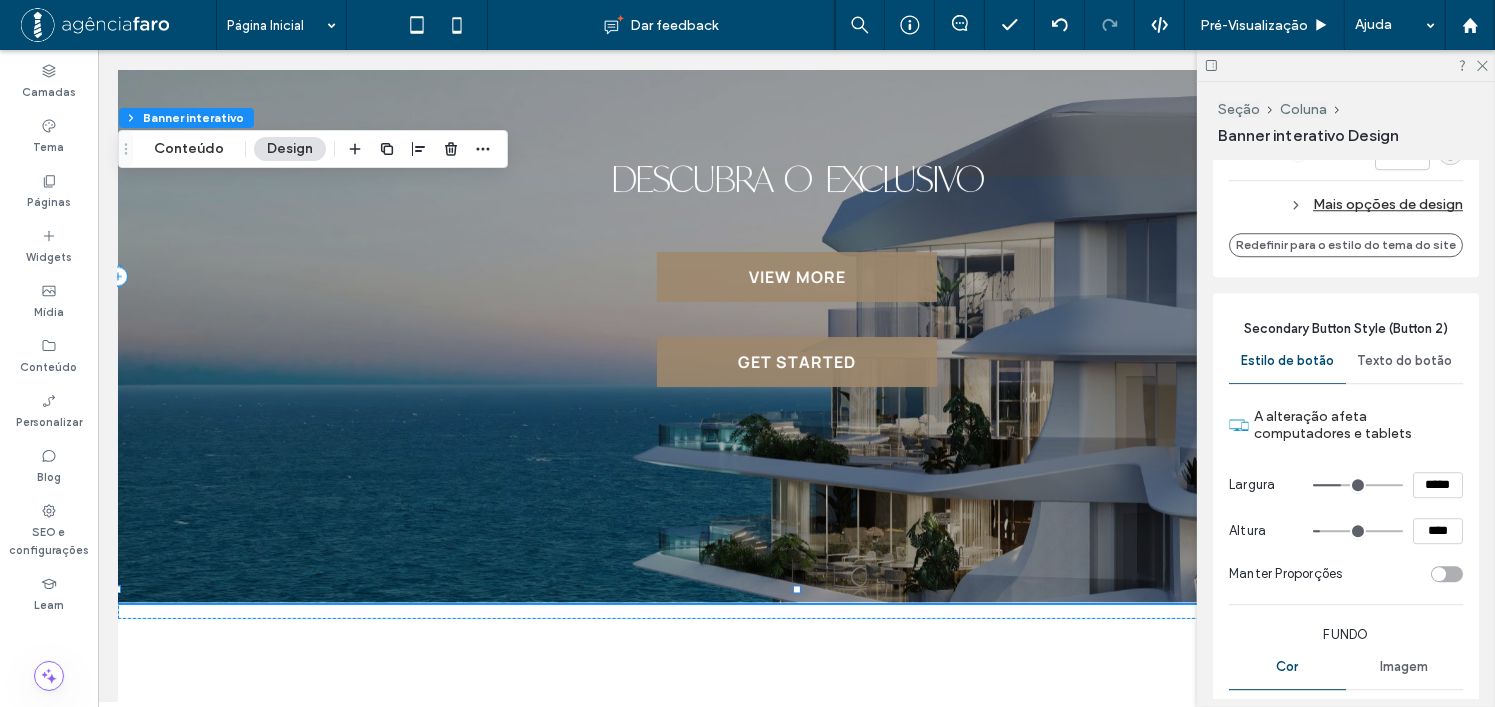 scroll, scrollTop: 5600, scrollLeft: 0, axis: vertical 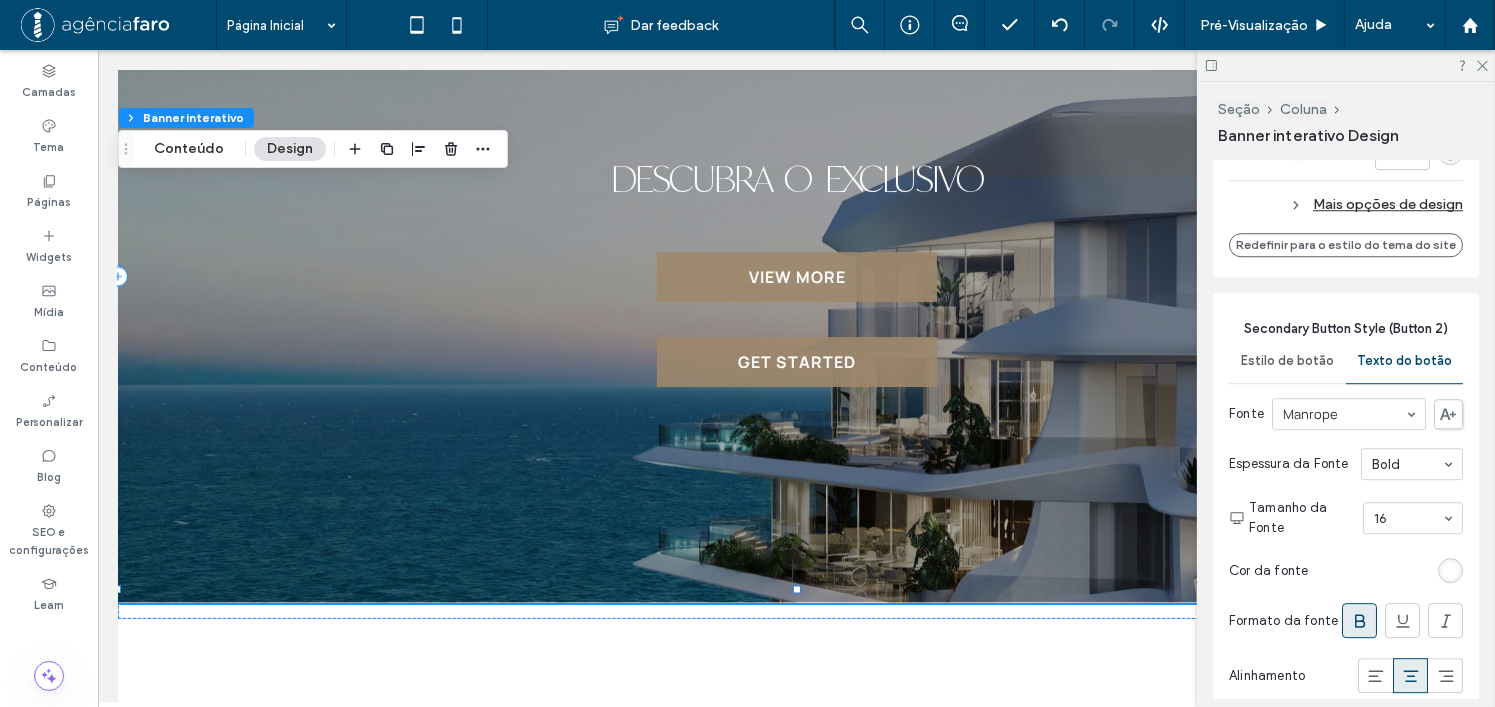 click on "Estilo de botão" at bounding box center [1287, 361] 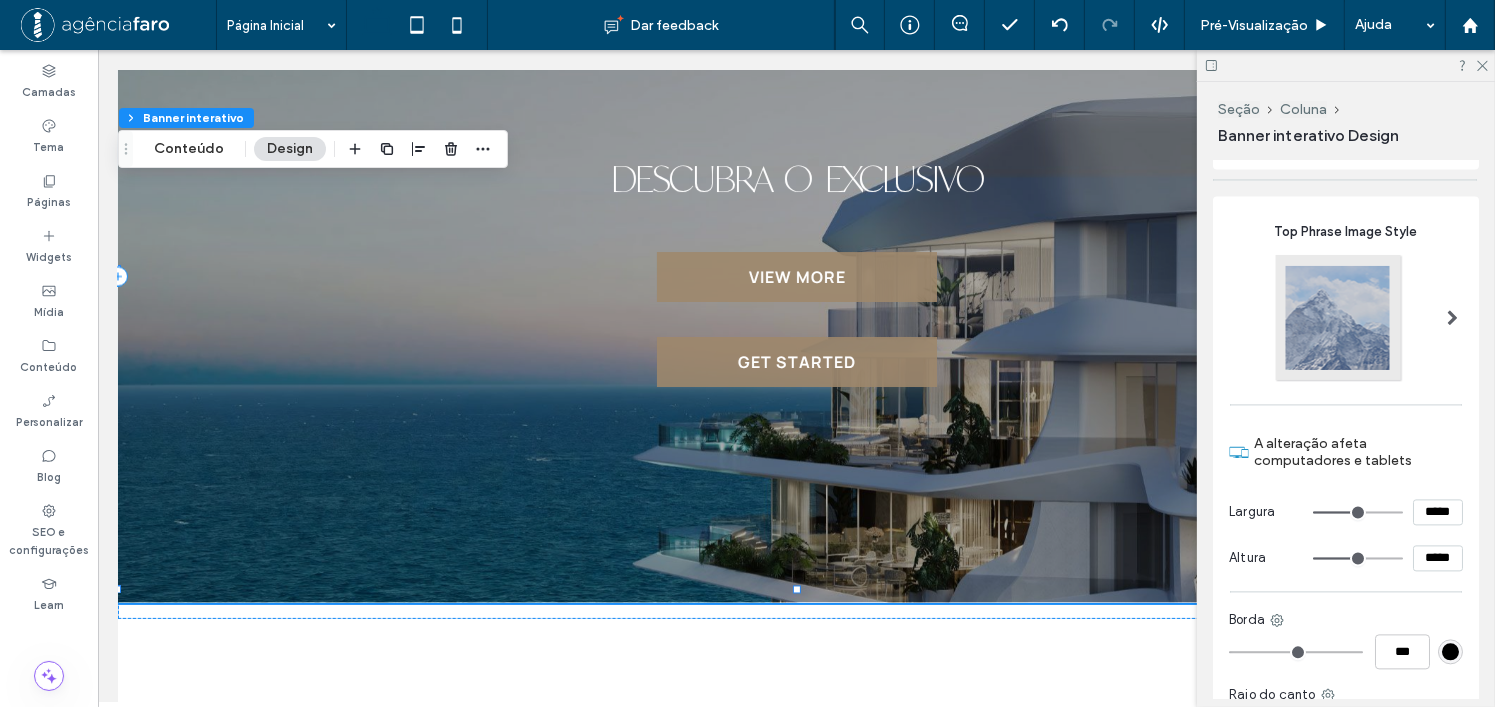 scroll, scrollTop: 4500, scrollLeft: 0, axis: vertical 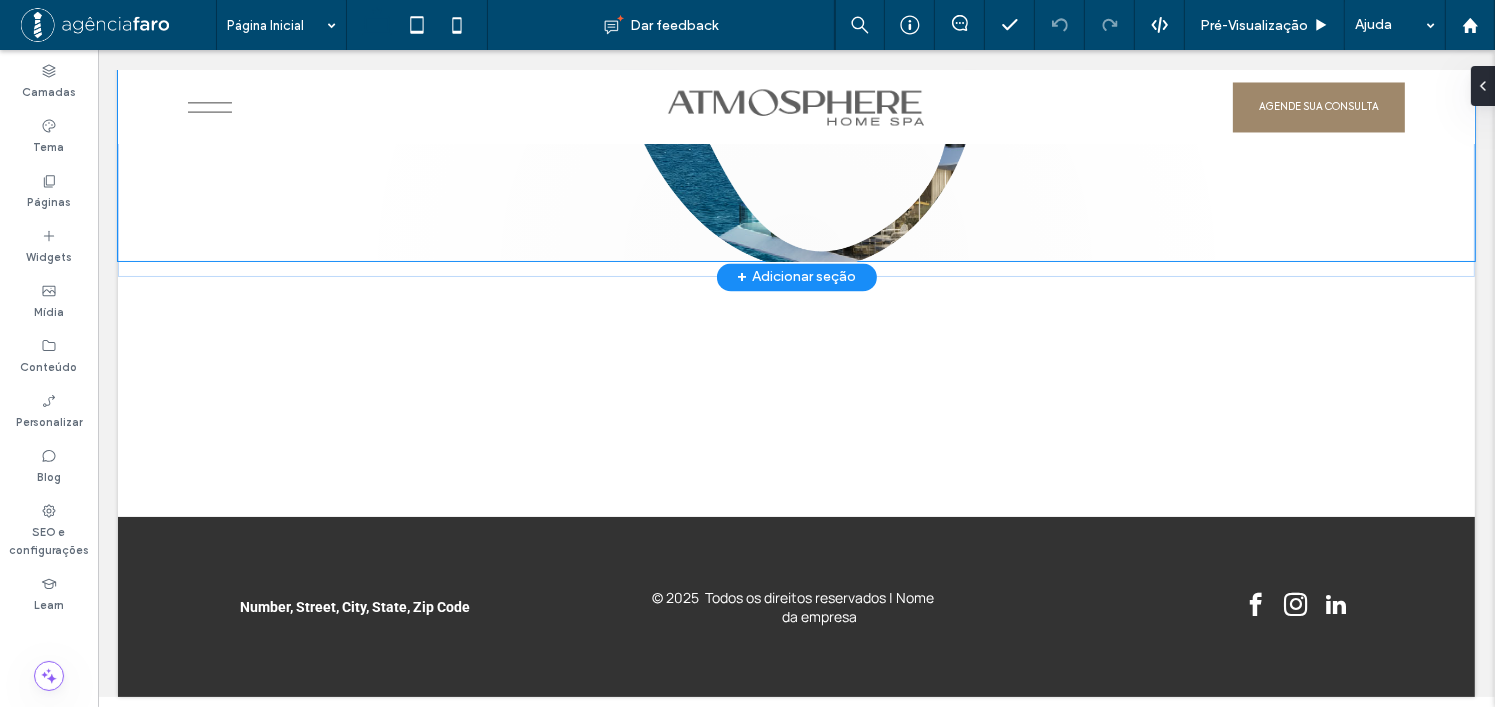 click on "DESCUBRA O EXCLUSIVO
View More
Get Started" at bounding box center [795, -65] 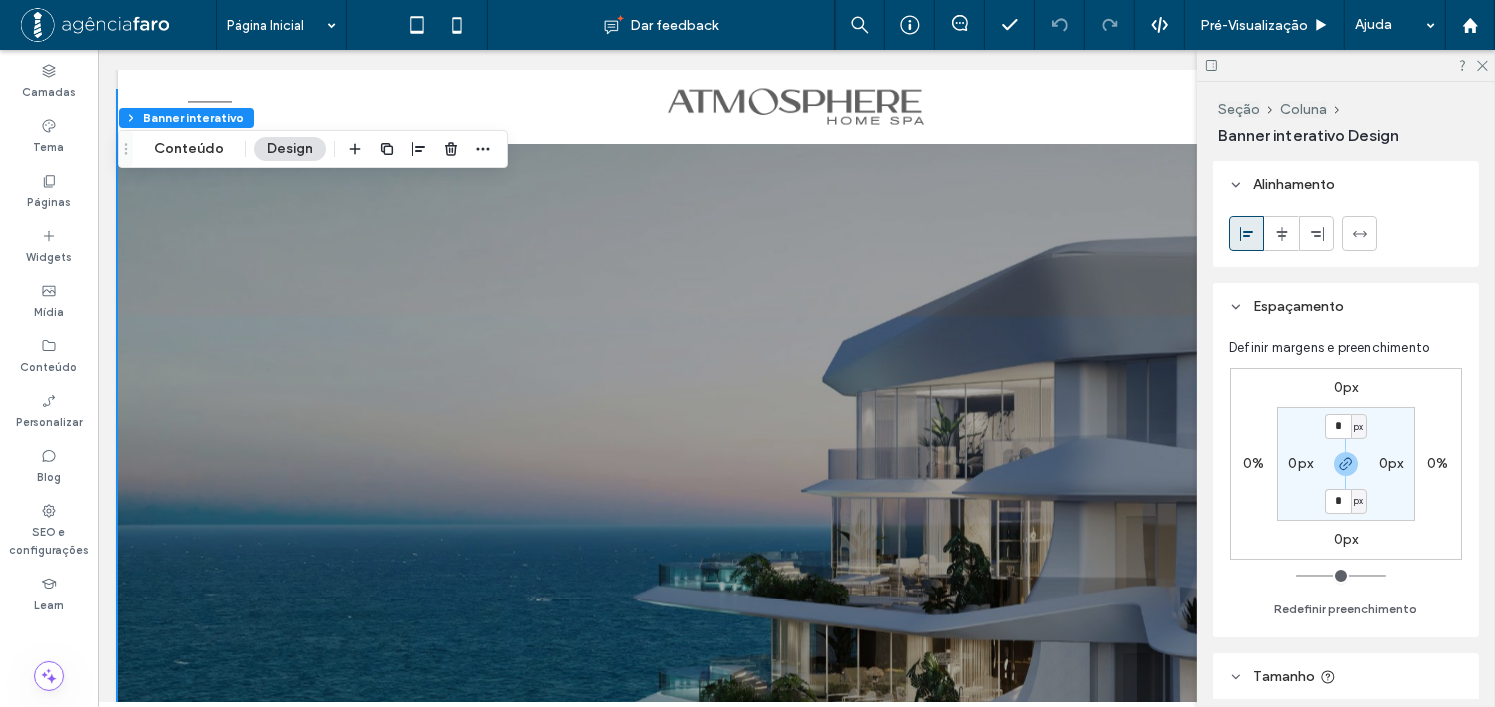 scroll, scrollTop: 10848, scrollLeft: 0, axis: vertical 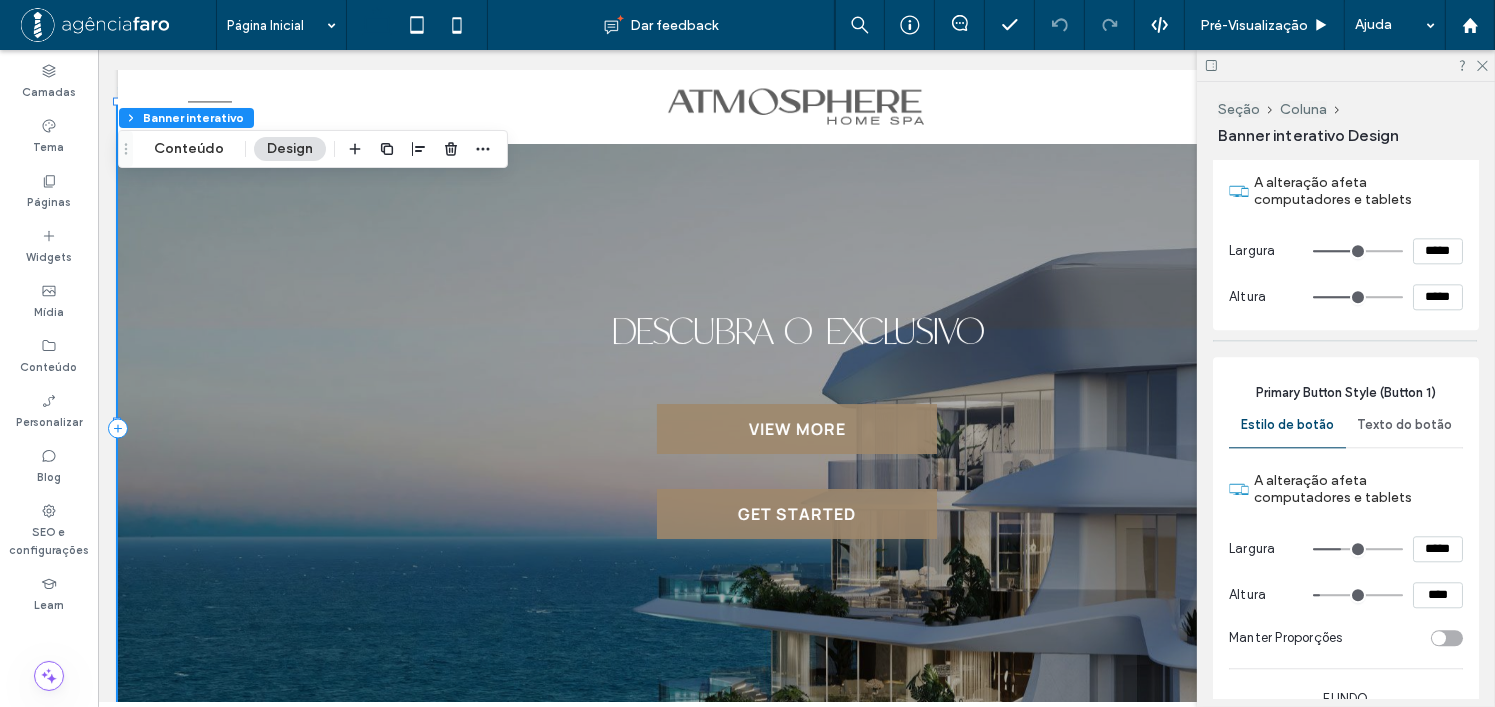 click on "Texto do botão" at bounding box center (1404, 425) 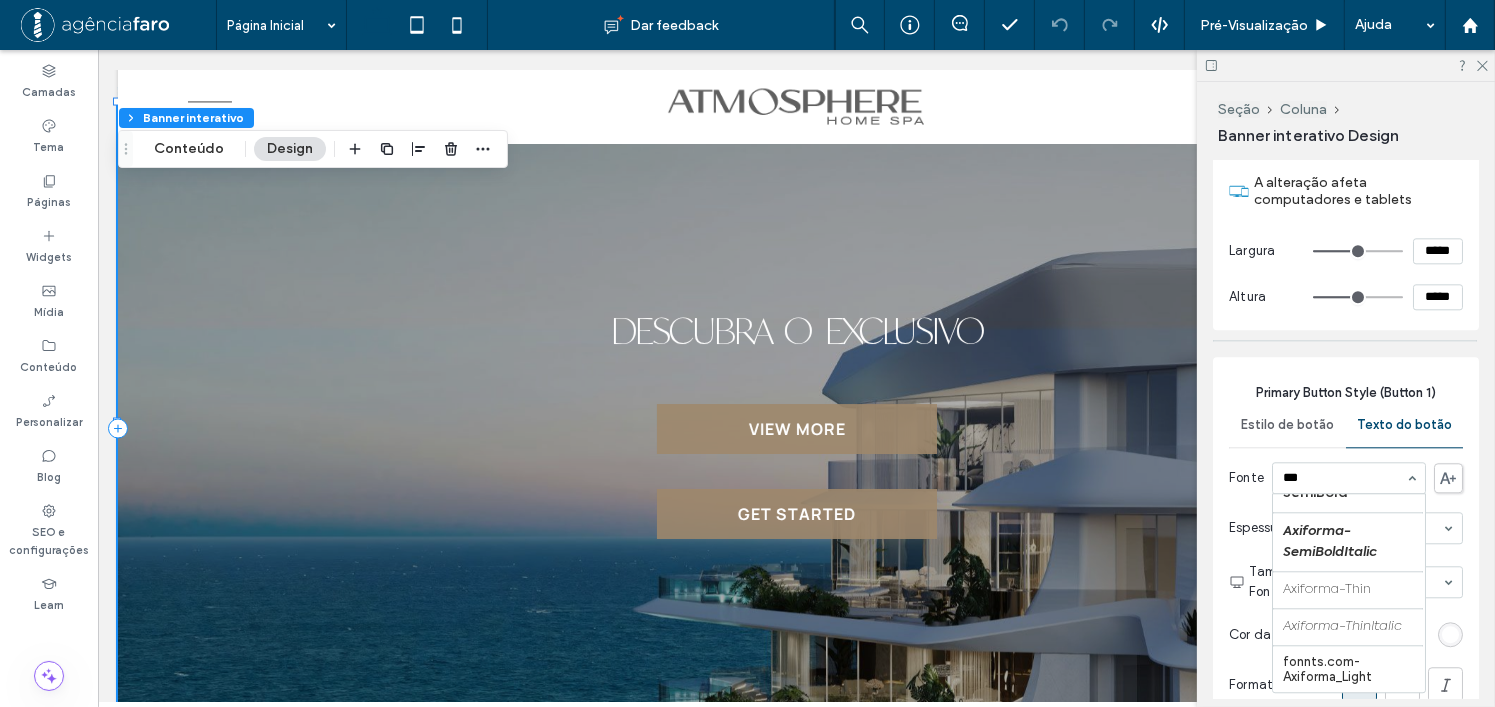 scroll, scrollTop: 219, scrollLeft: 0, axis: vertical 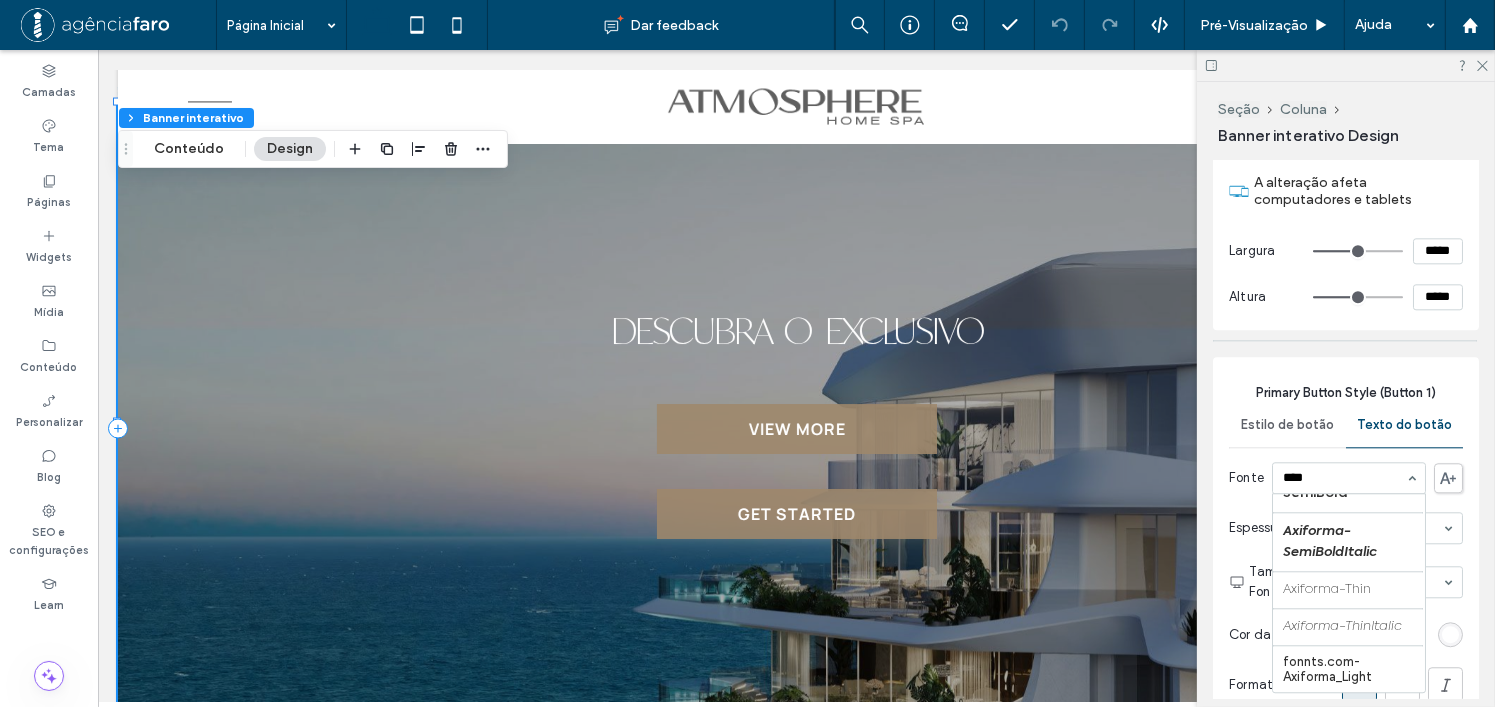 type on "*****" 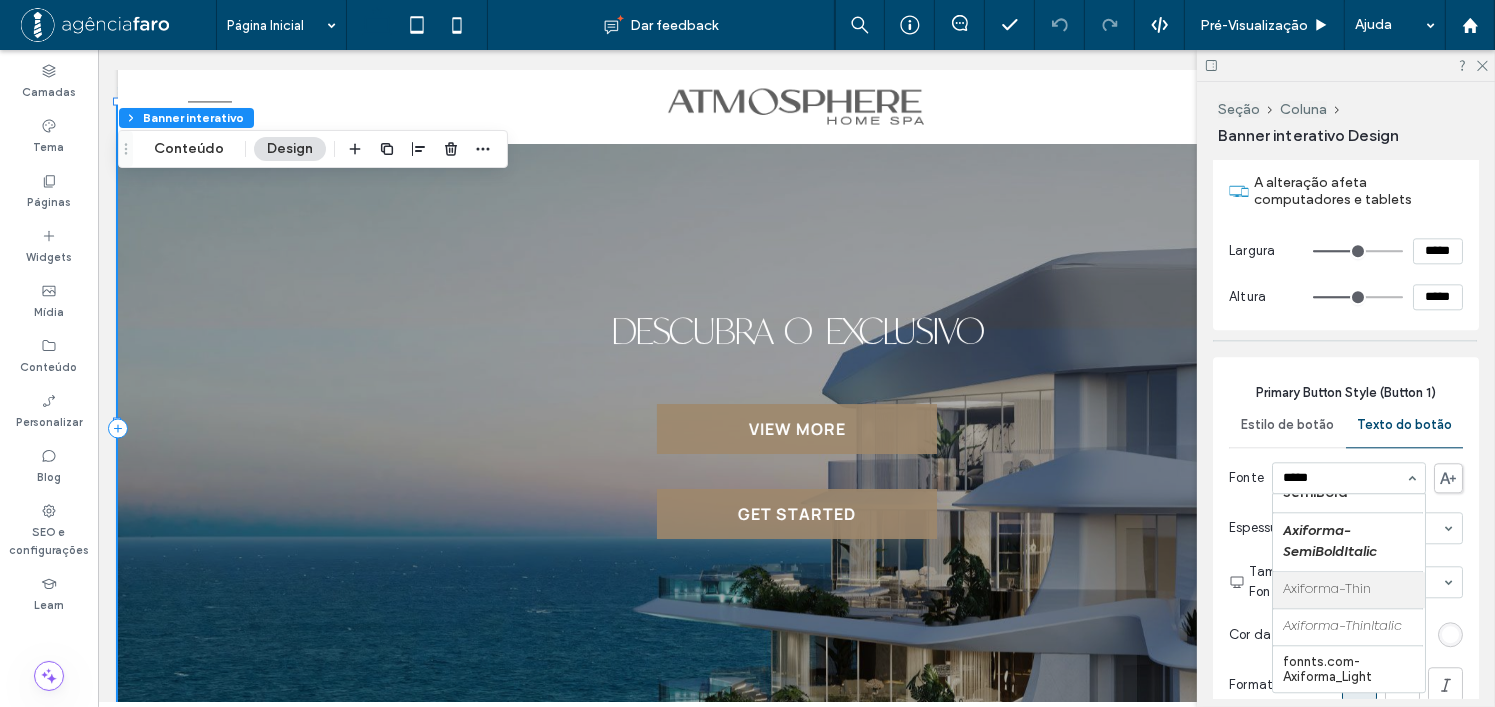 type 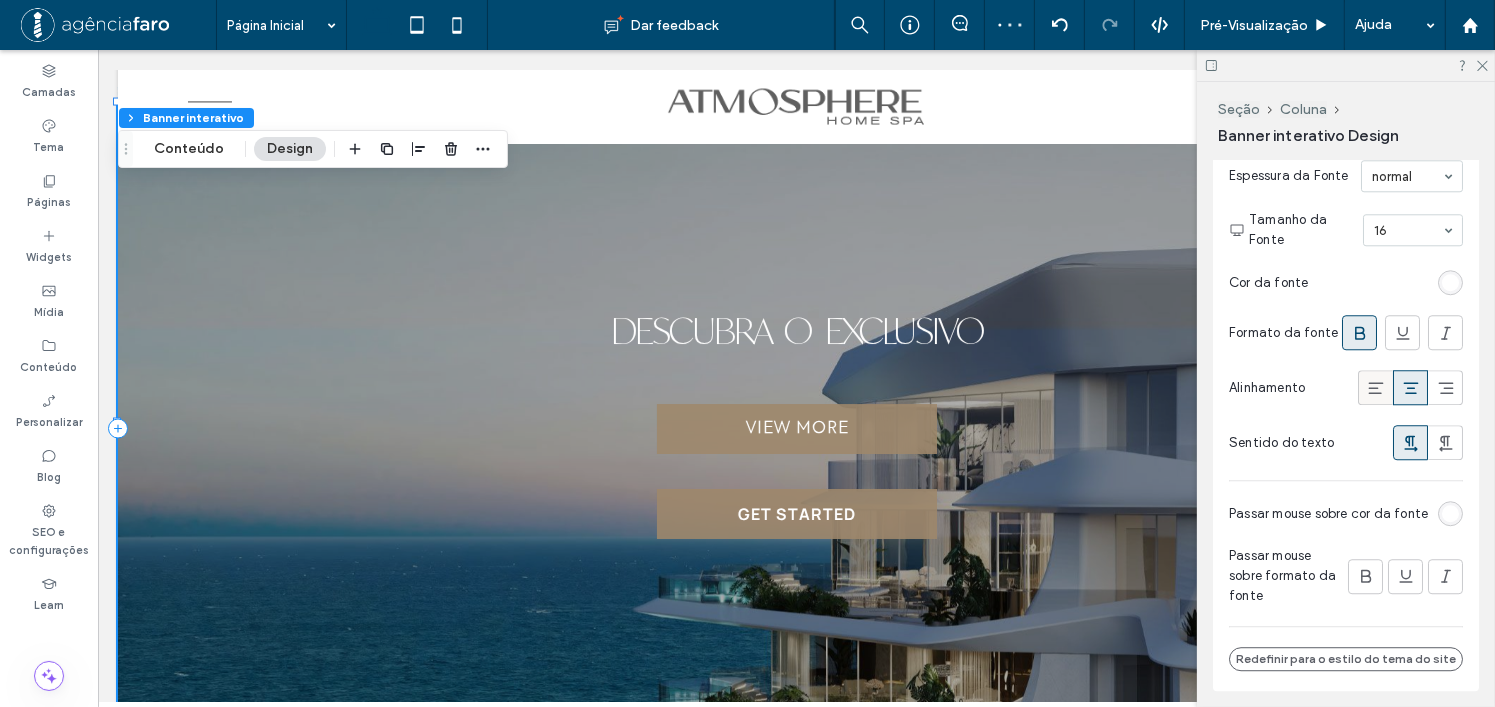 scroll, scrollTop: 5300, scrollLeft: 0, axis: vertical 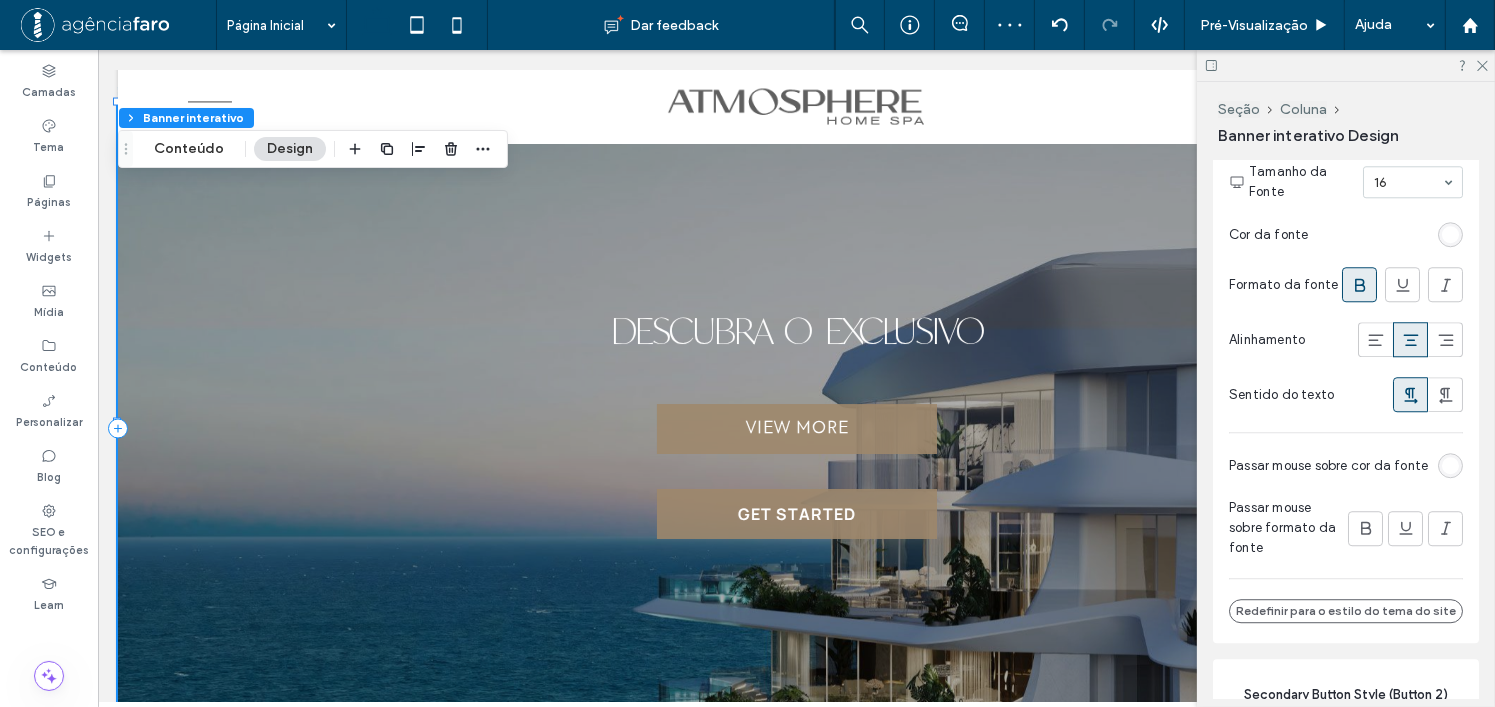click 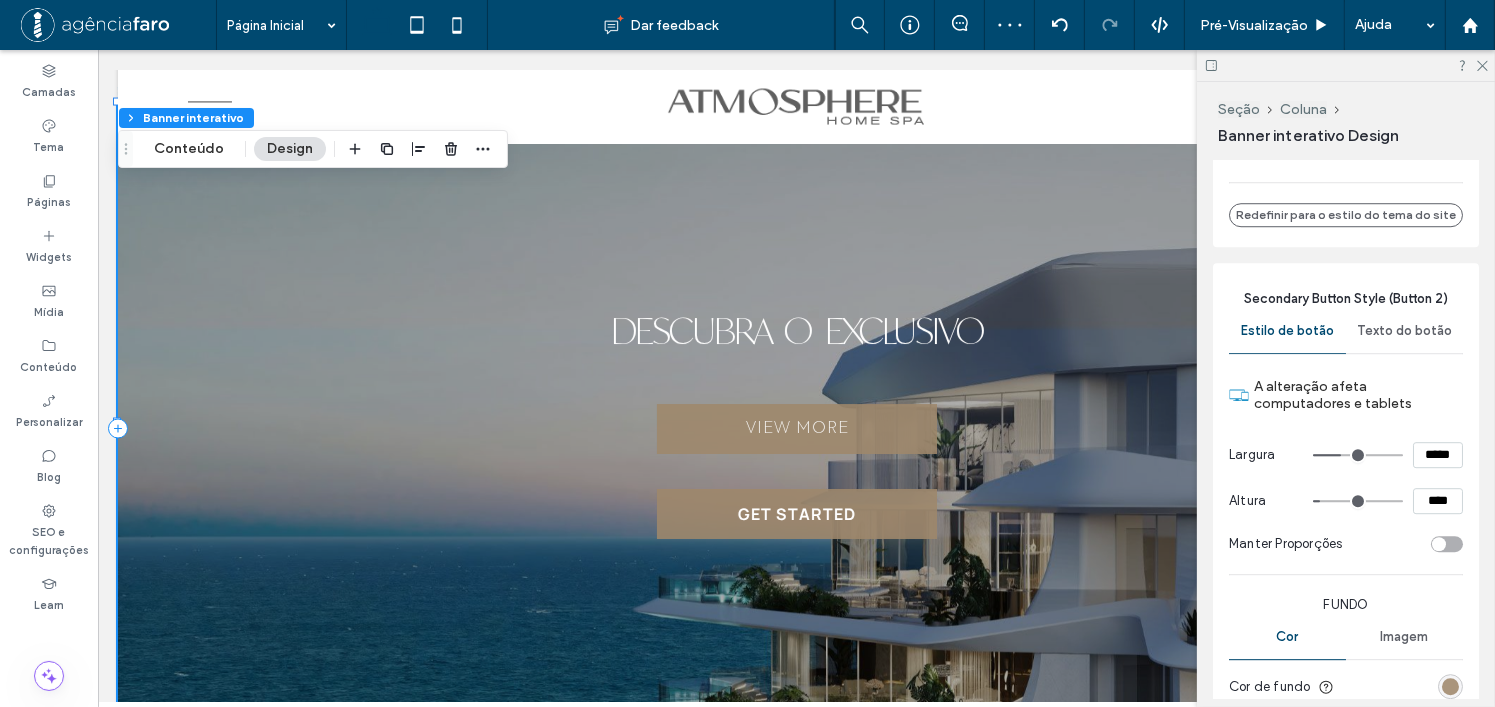 scroll, scrollTop: 5700, scrollLeft: 0, axis: vertical 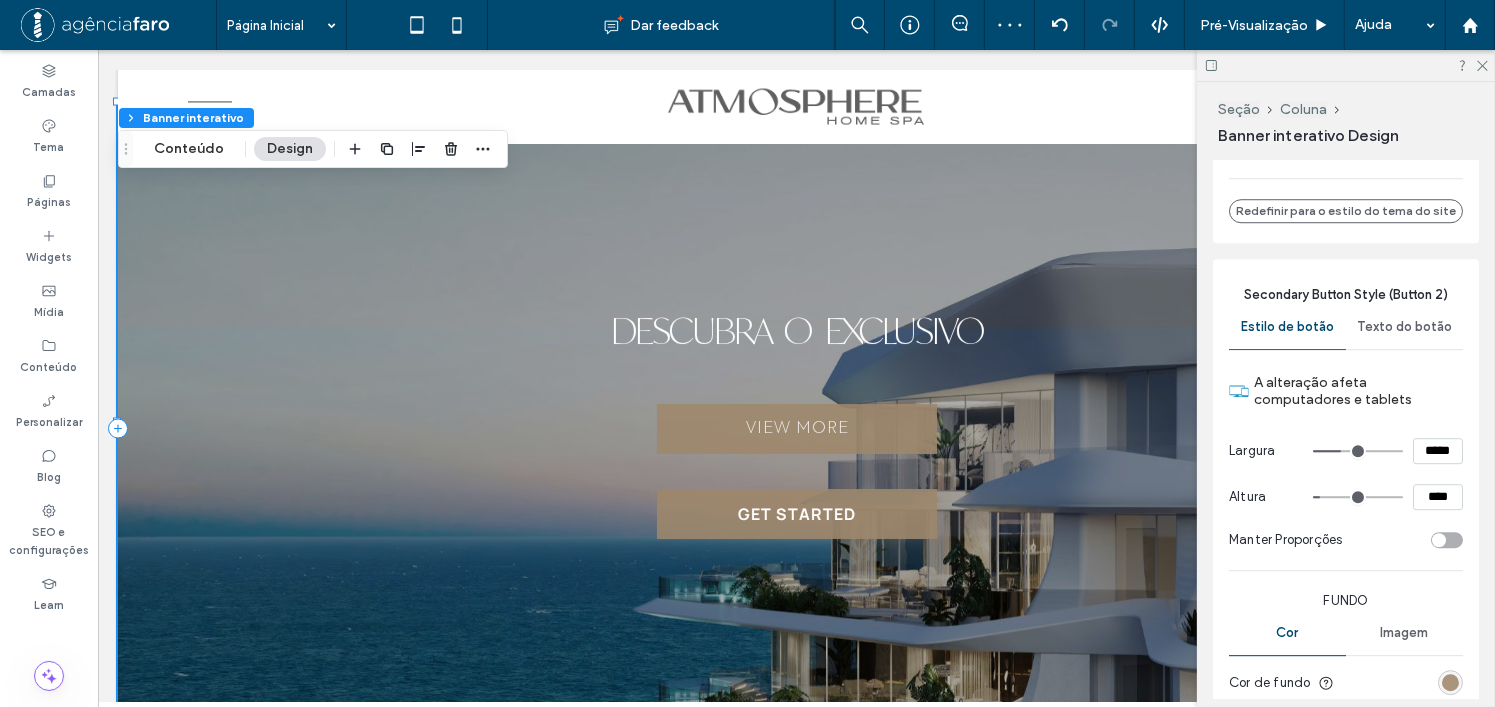 click on "Texto do botão" at bounding box center (1404, 327) 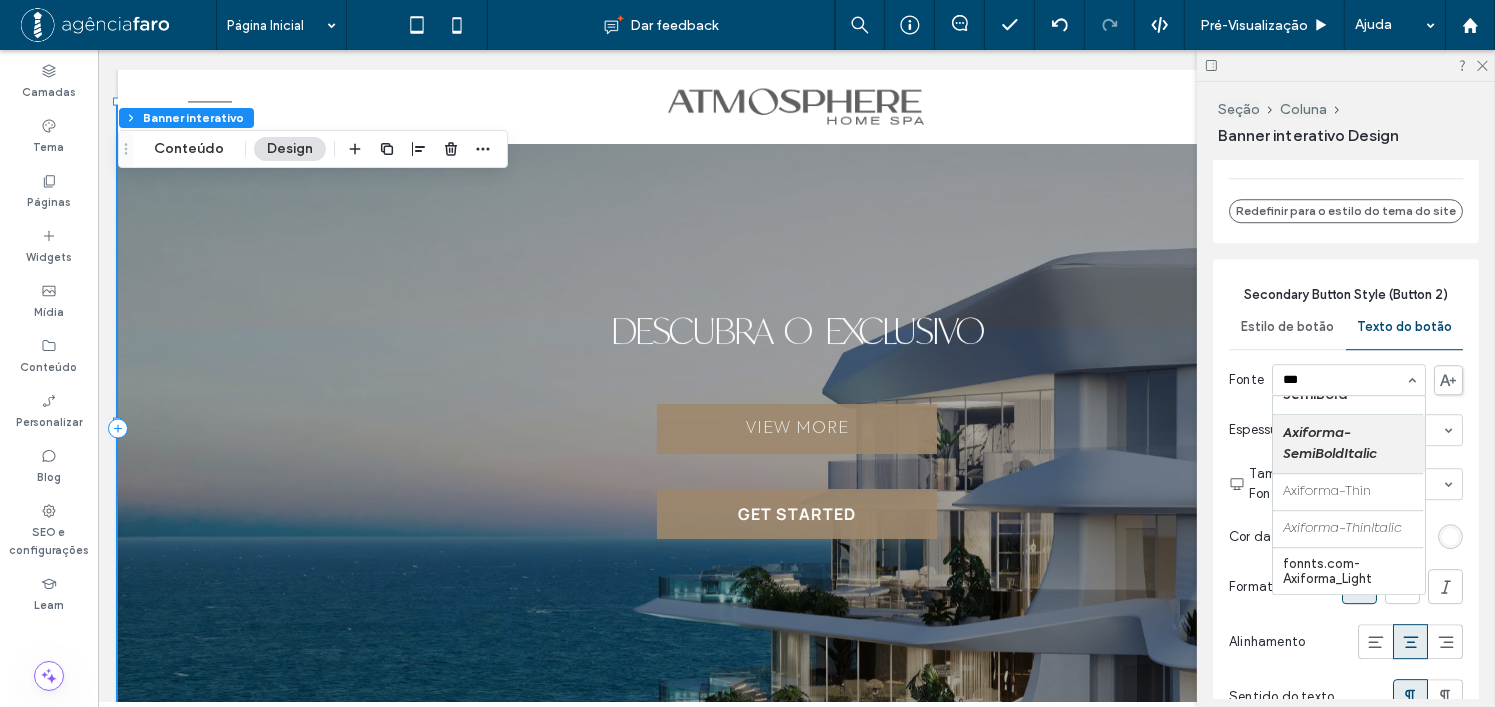 scroll, scrollTop: 219, scrollLeft: 0, axis: vertical 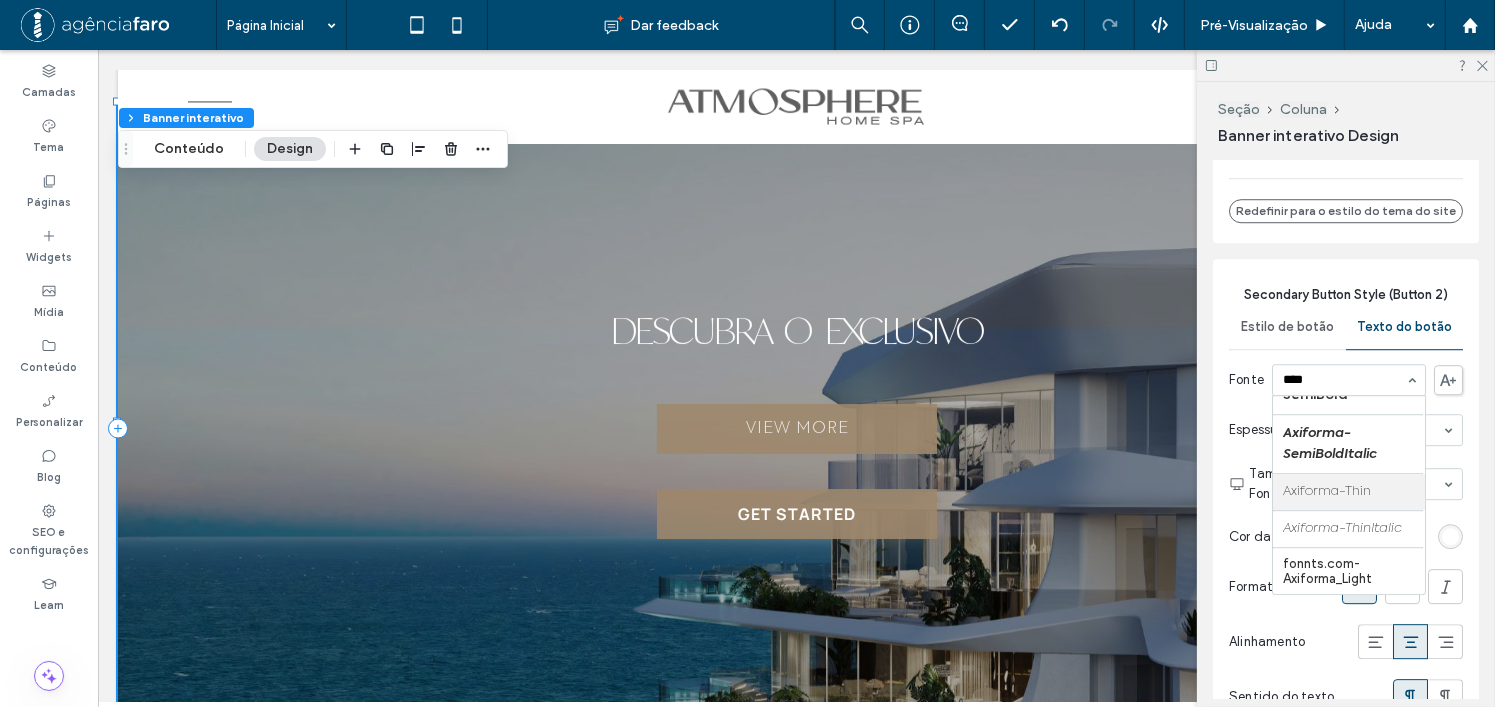 type 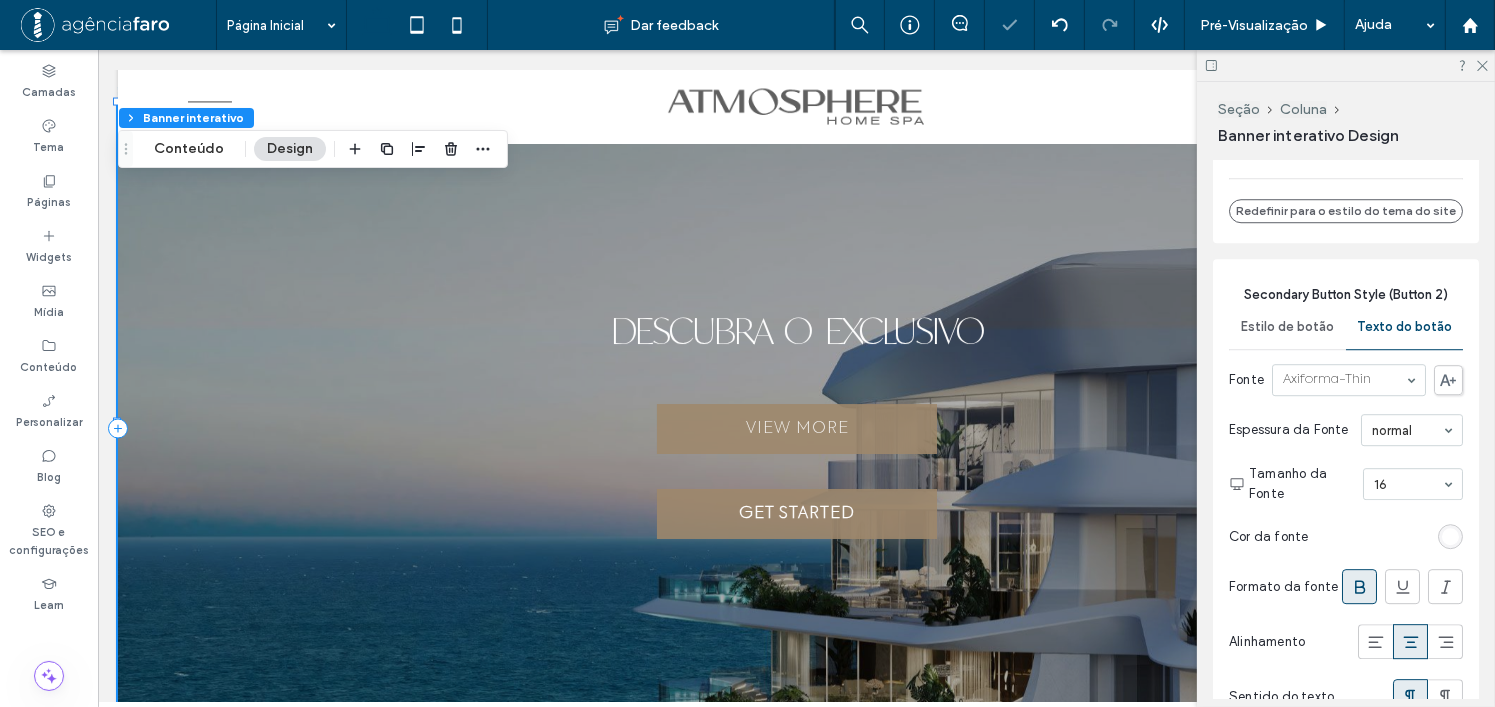 click 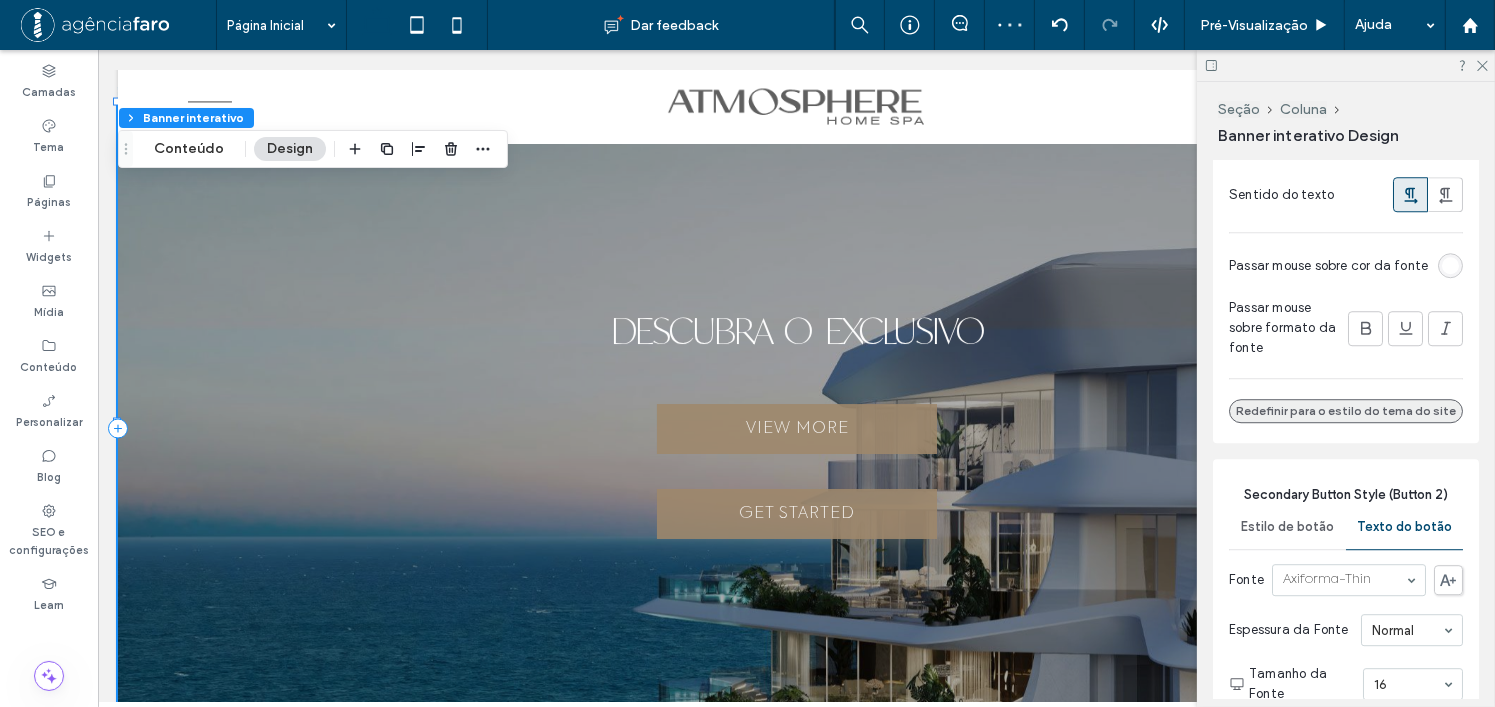 scroll, scrollTop: 5300, scrollLeft: 0, axis: vertical 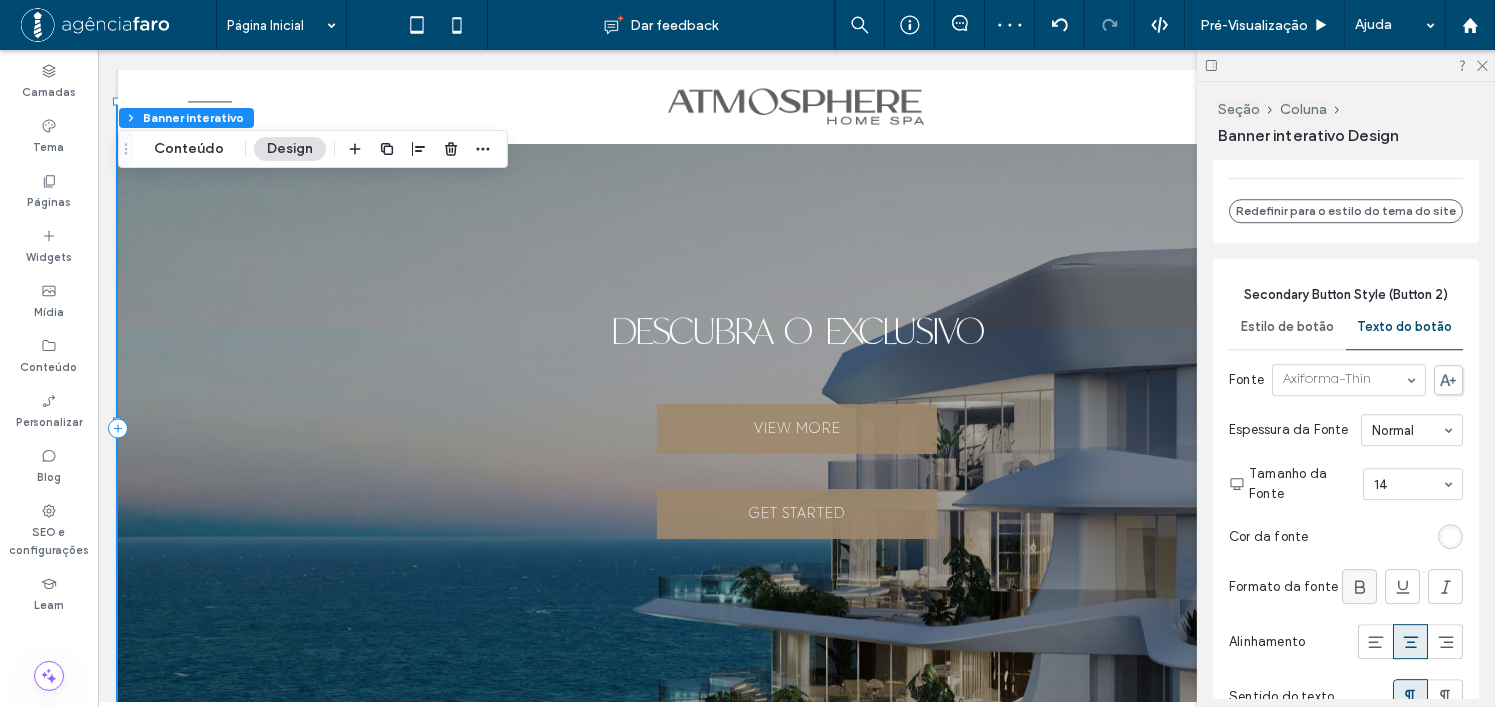 click 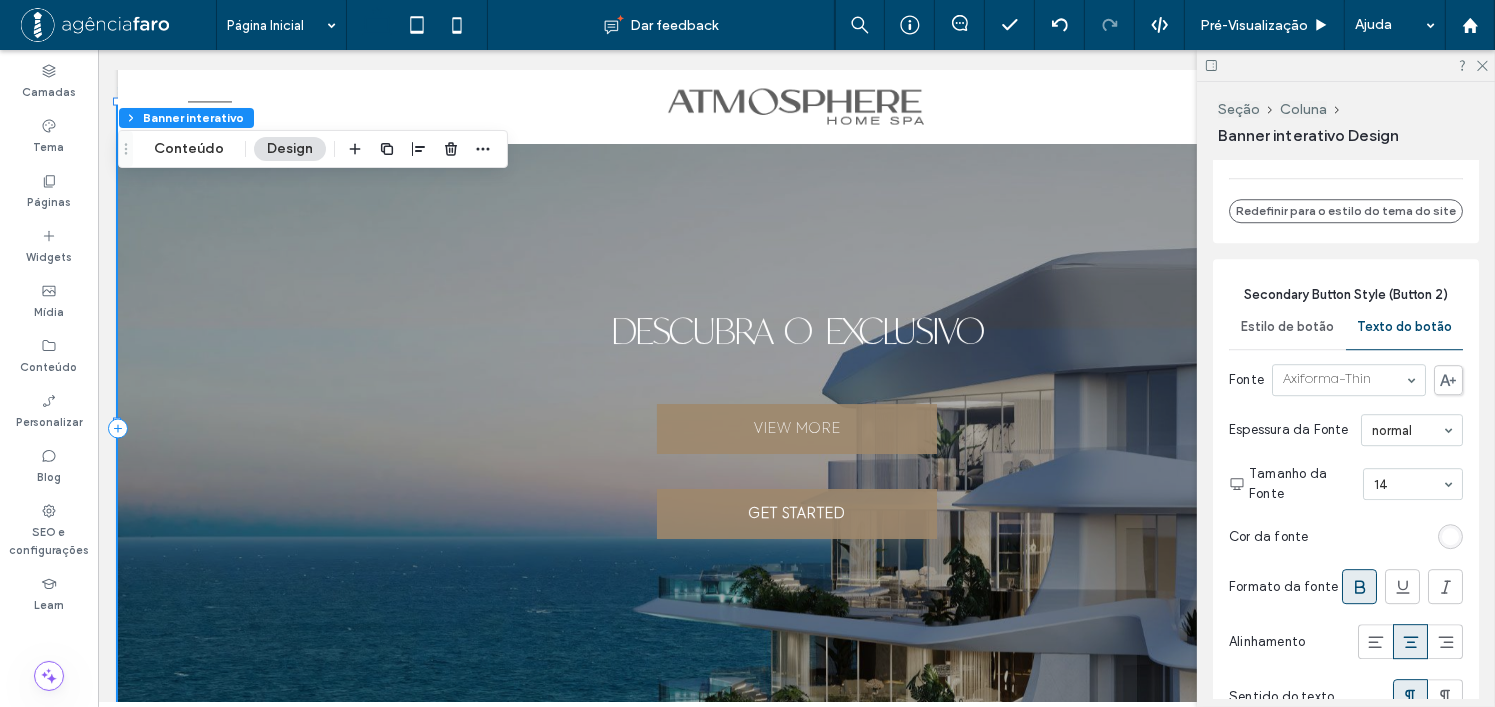 click 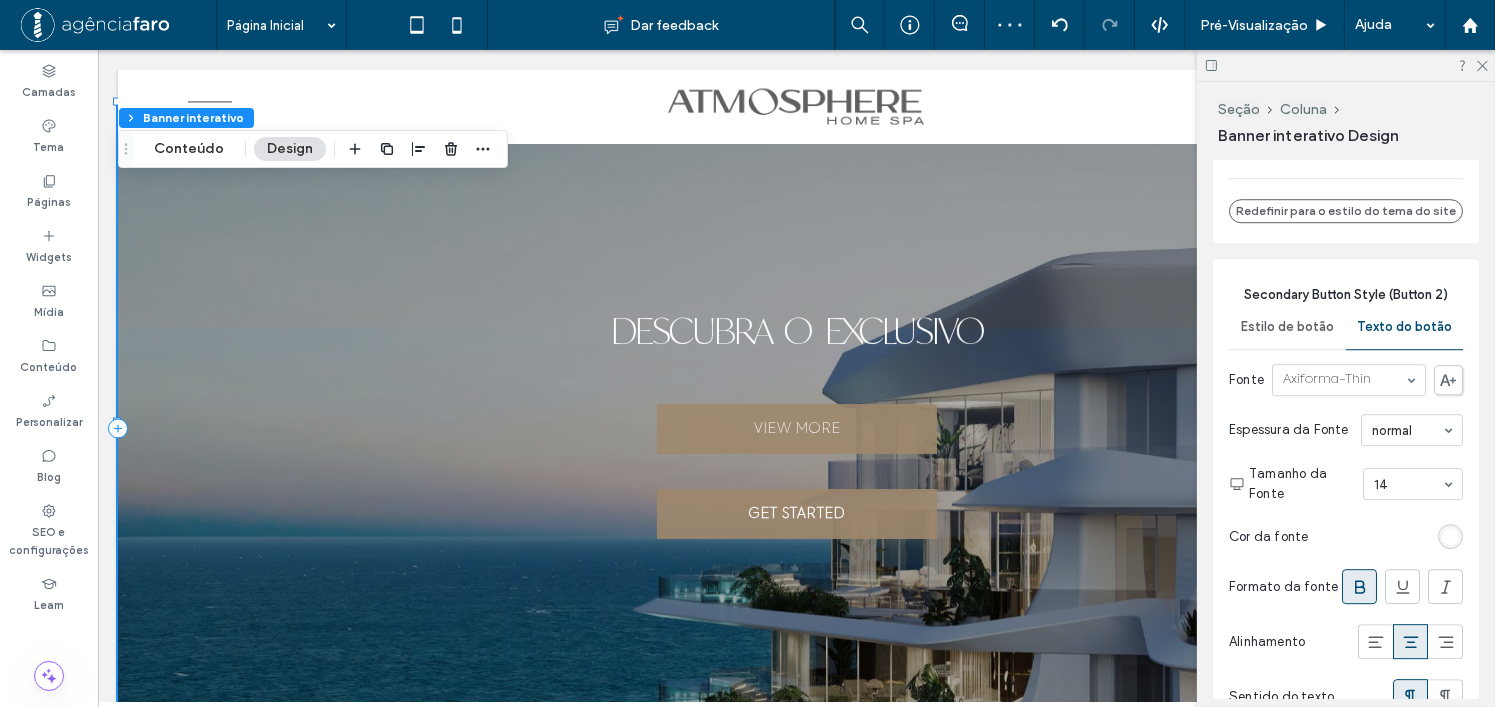 scroll, scrollTop: 5500, scrollLeft: 0, axis: vertical 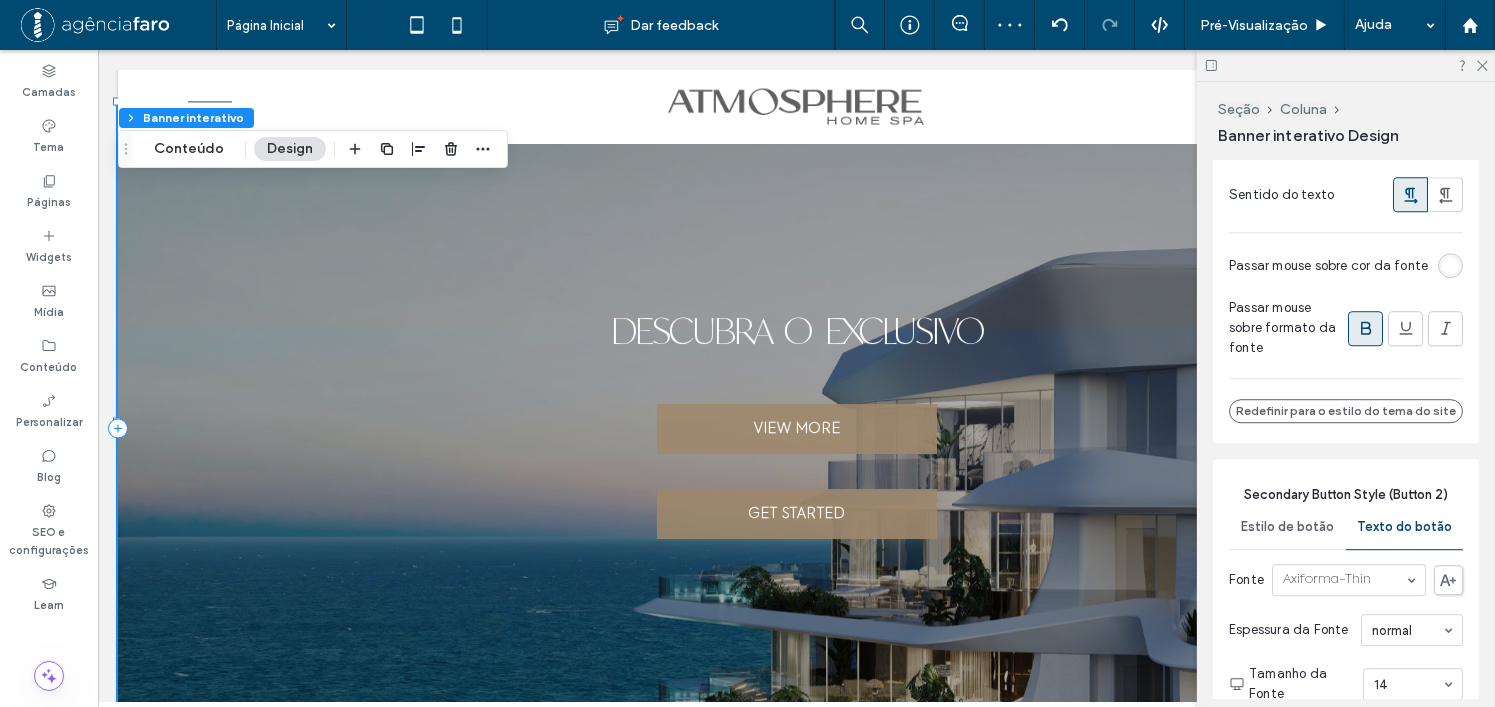 click at bounding box center (1366, 328) 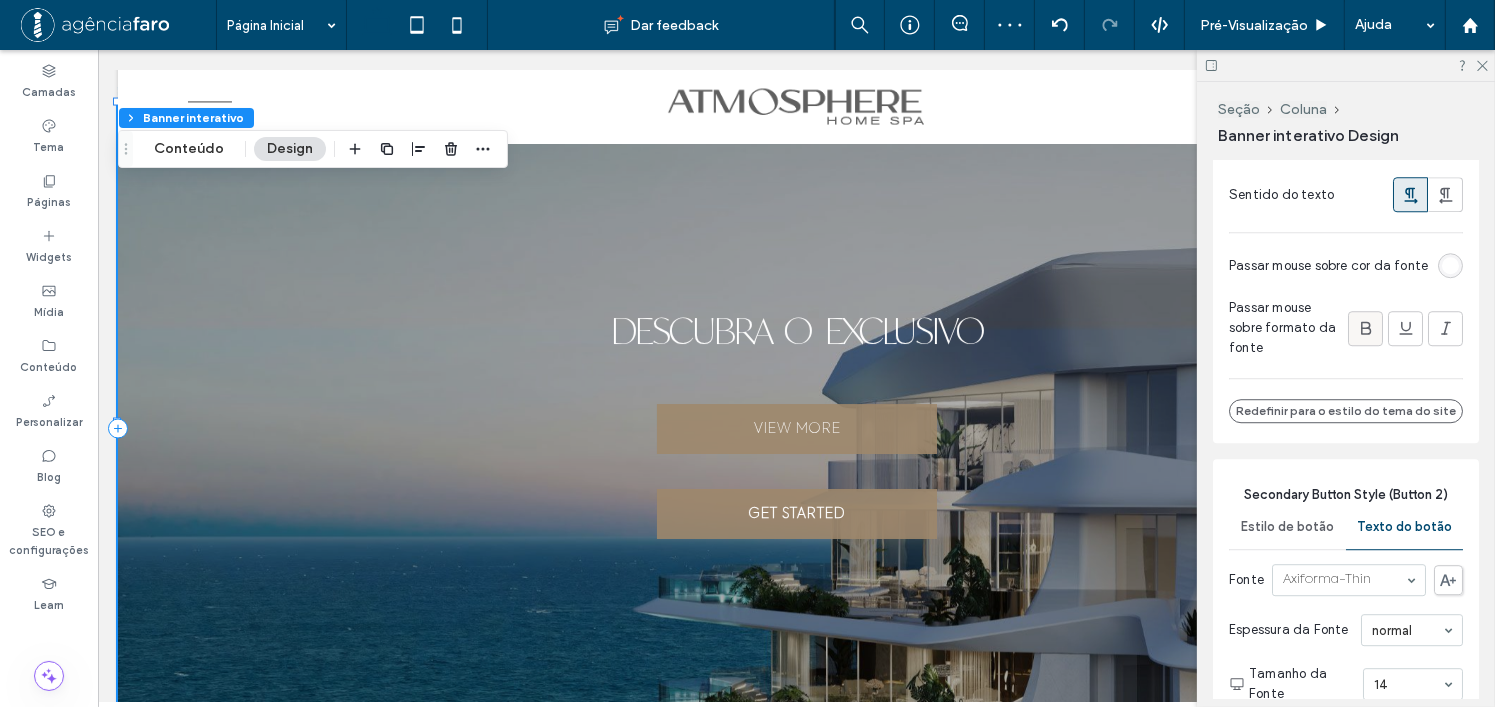 scroll, scrollTop: 5300, scrollLeft: 0, axis: vertical 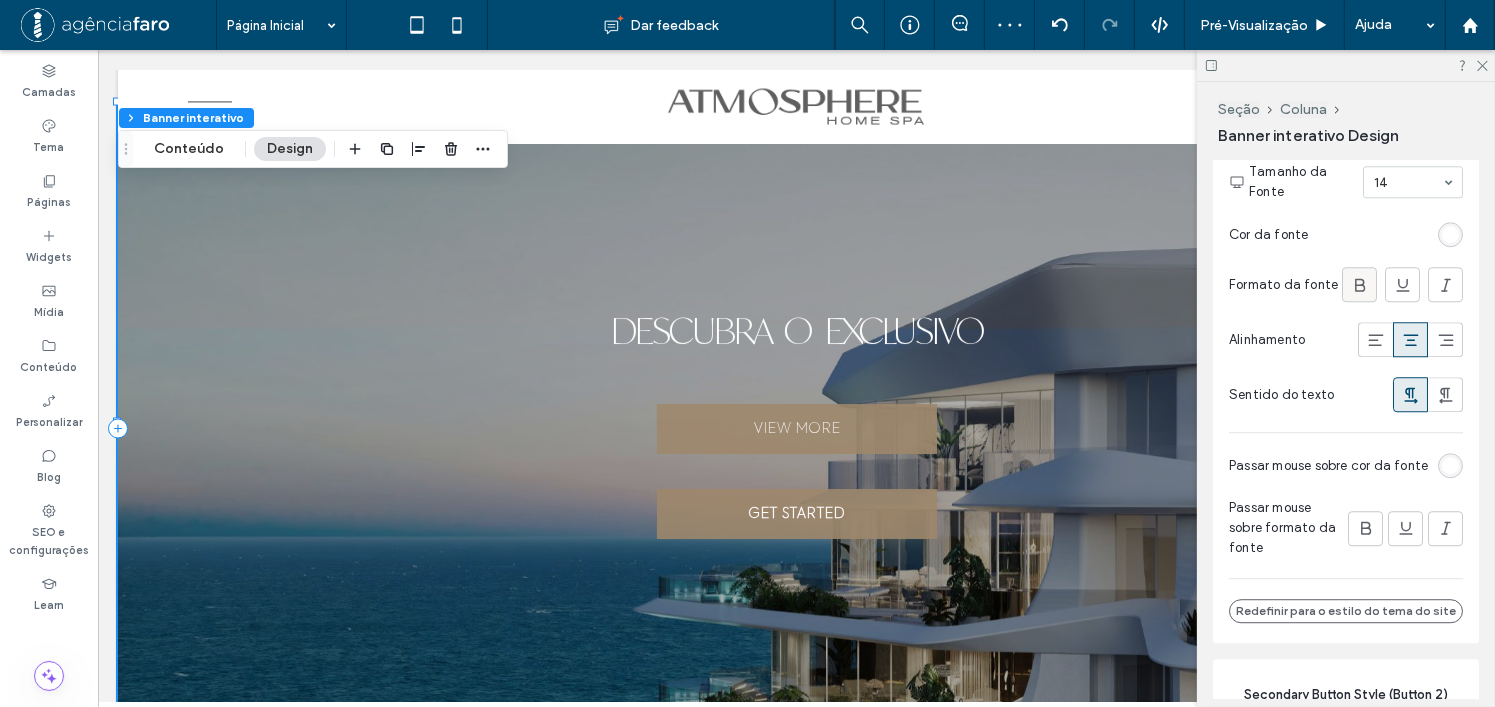 click 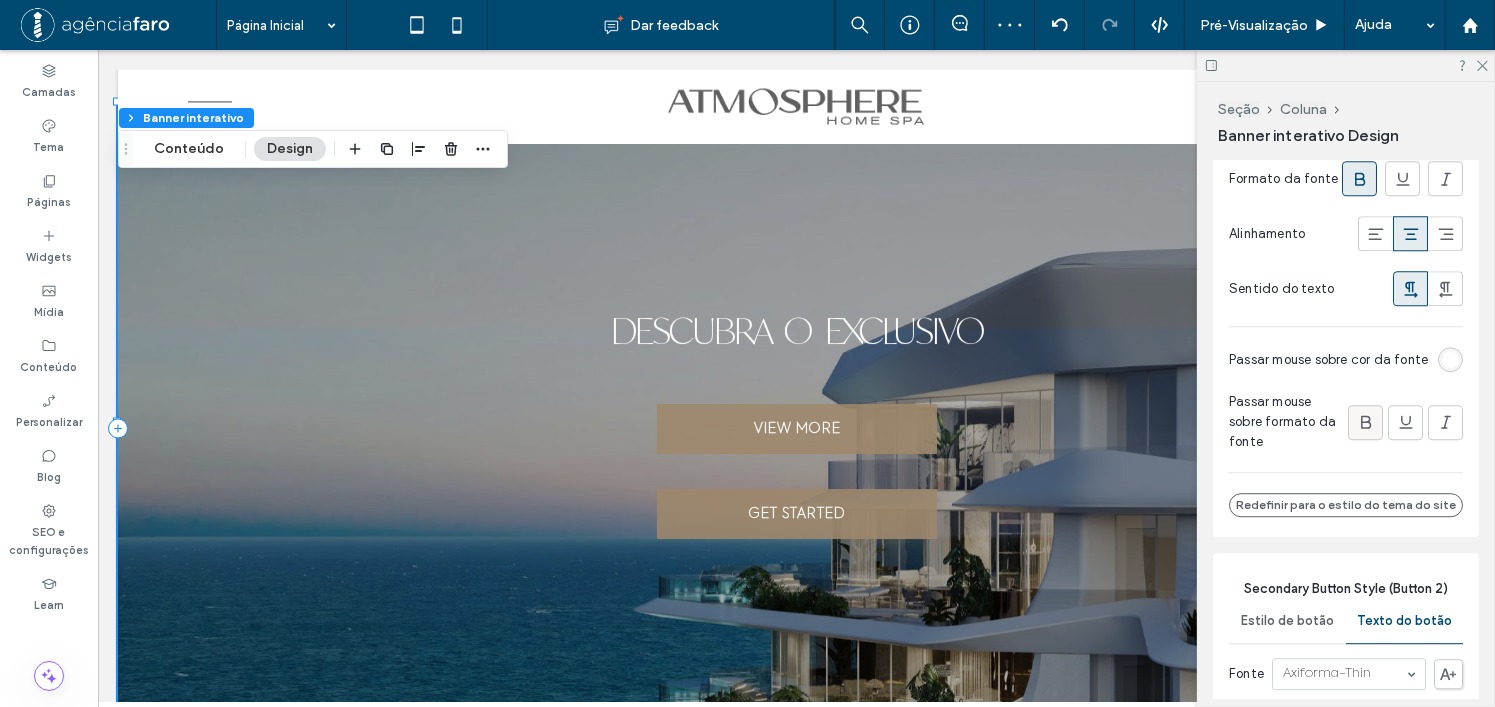 scroll, scrollTop: 5500, scrollLeft: 0, axis: vertical 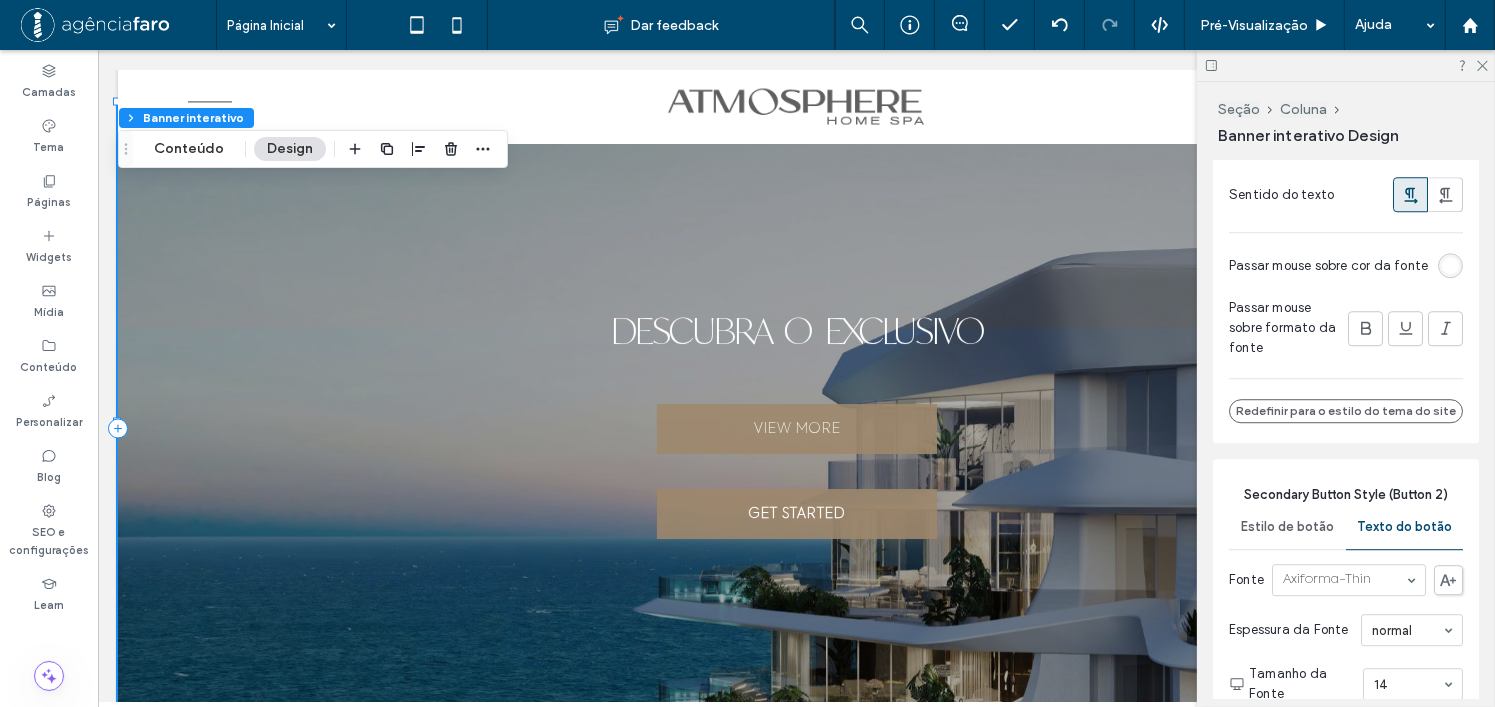 click on "Passar mouse sobre formato da fonte" at bounding box center [1284, 328] 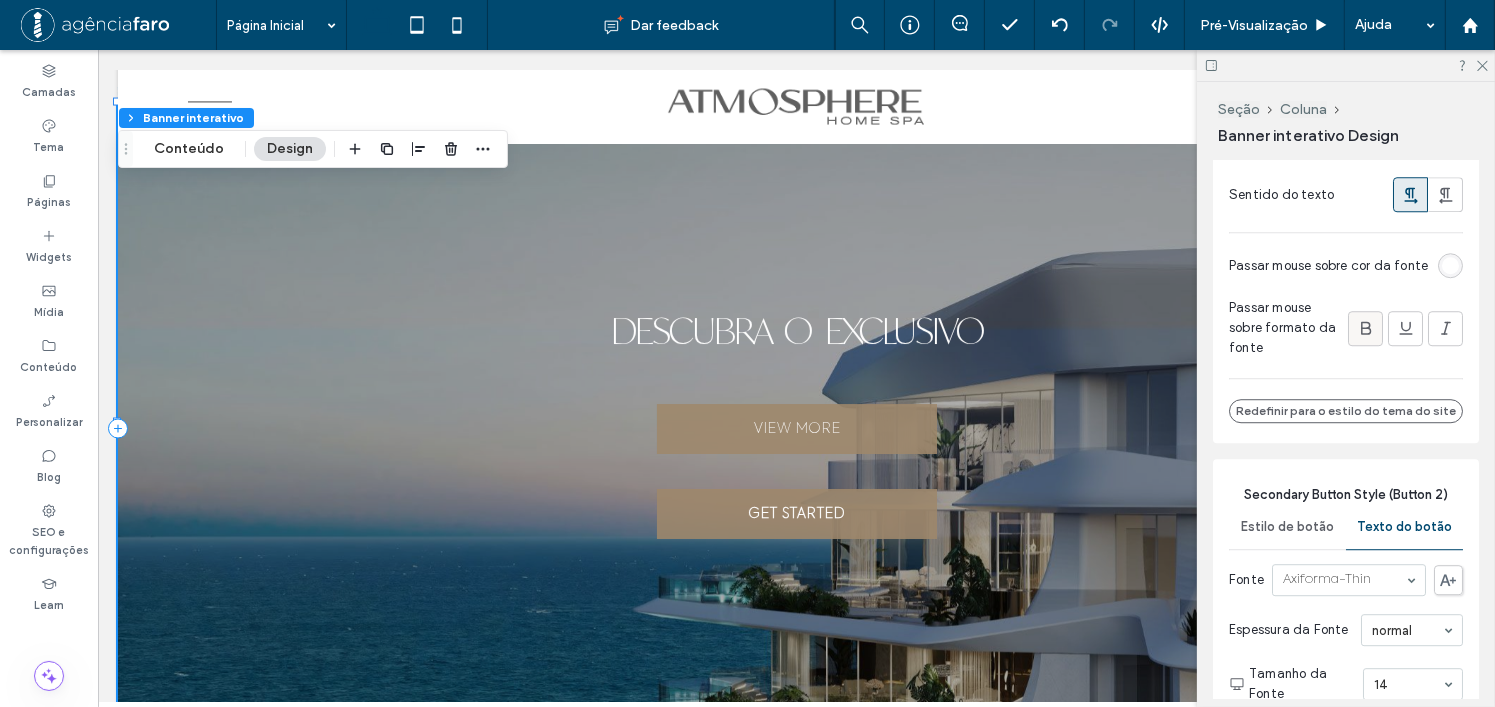 click 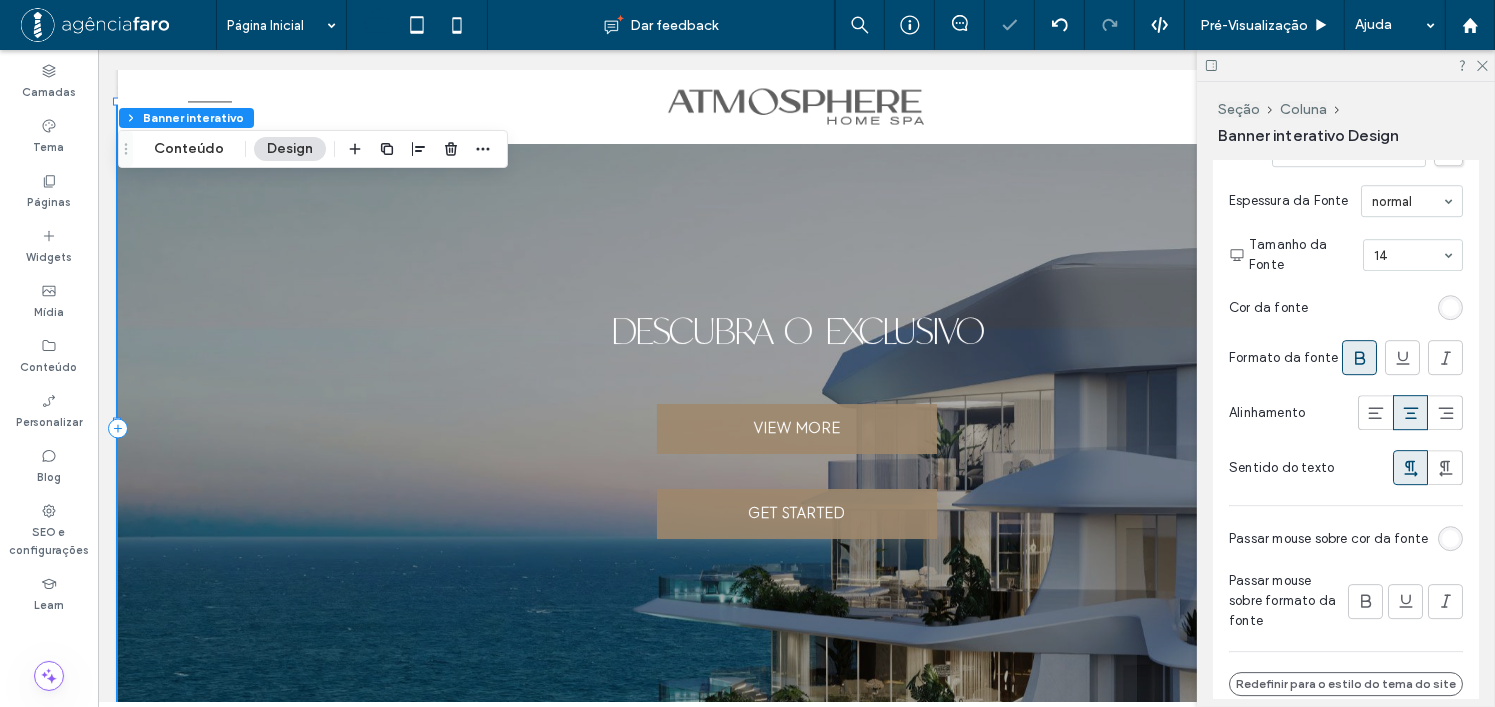 scroll, scrollTop: 6100, scrollLeft: 0, axis: vertical 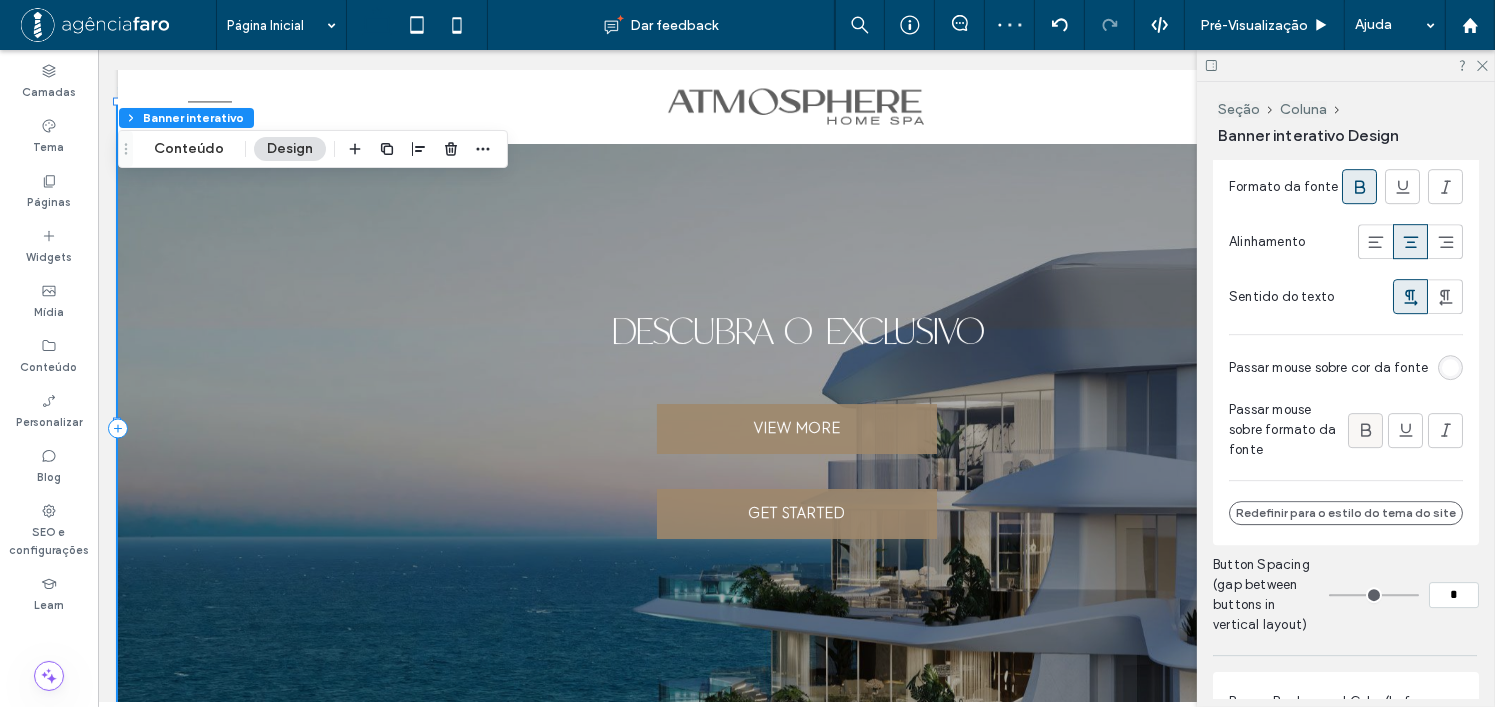 click 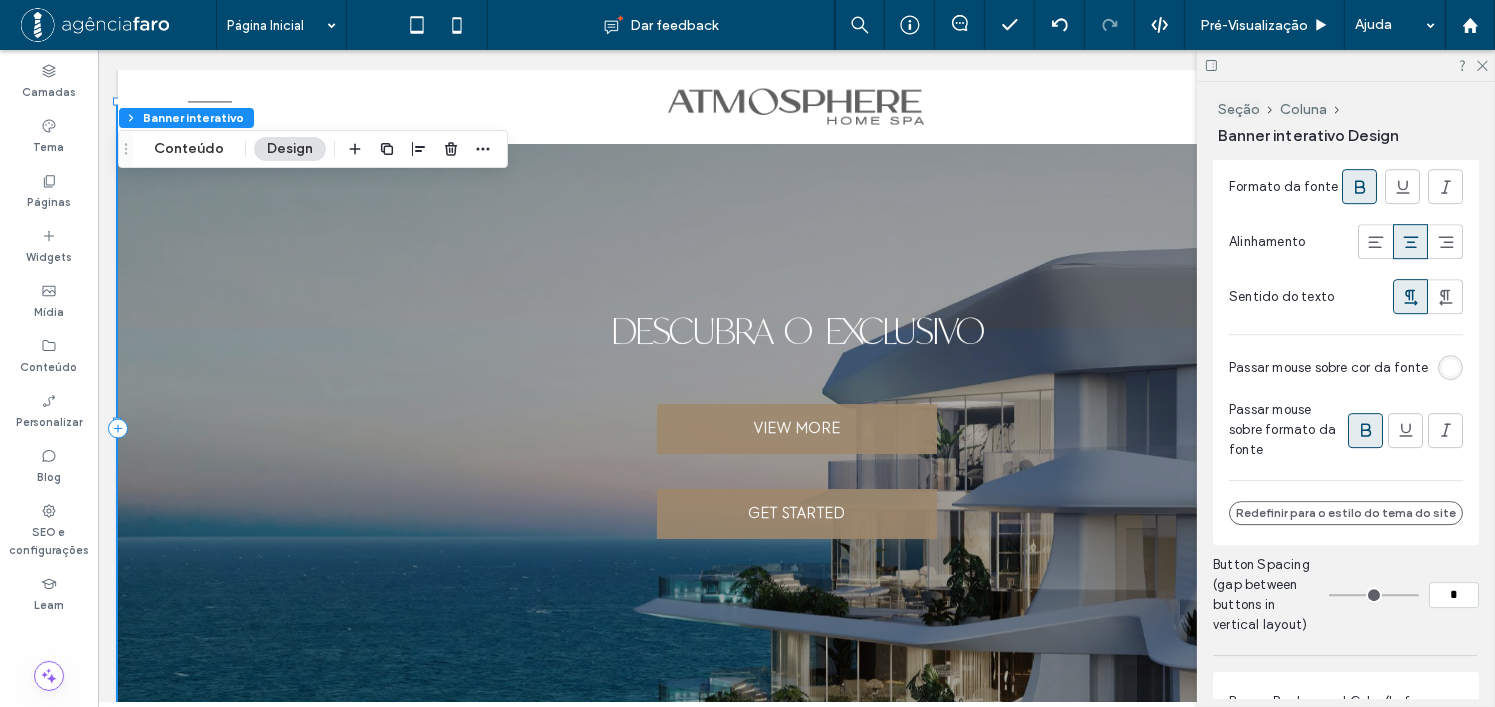 drag, startPoint x: 283, startPoint y: 214, endPoint x: 186, endPoint y: 170, distance: 106.51291 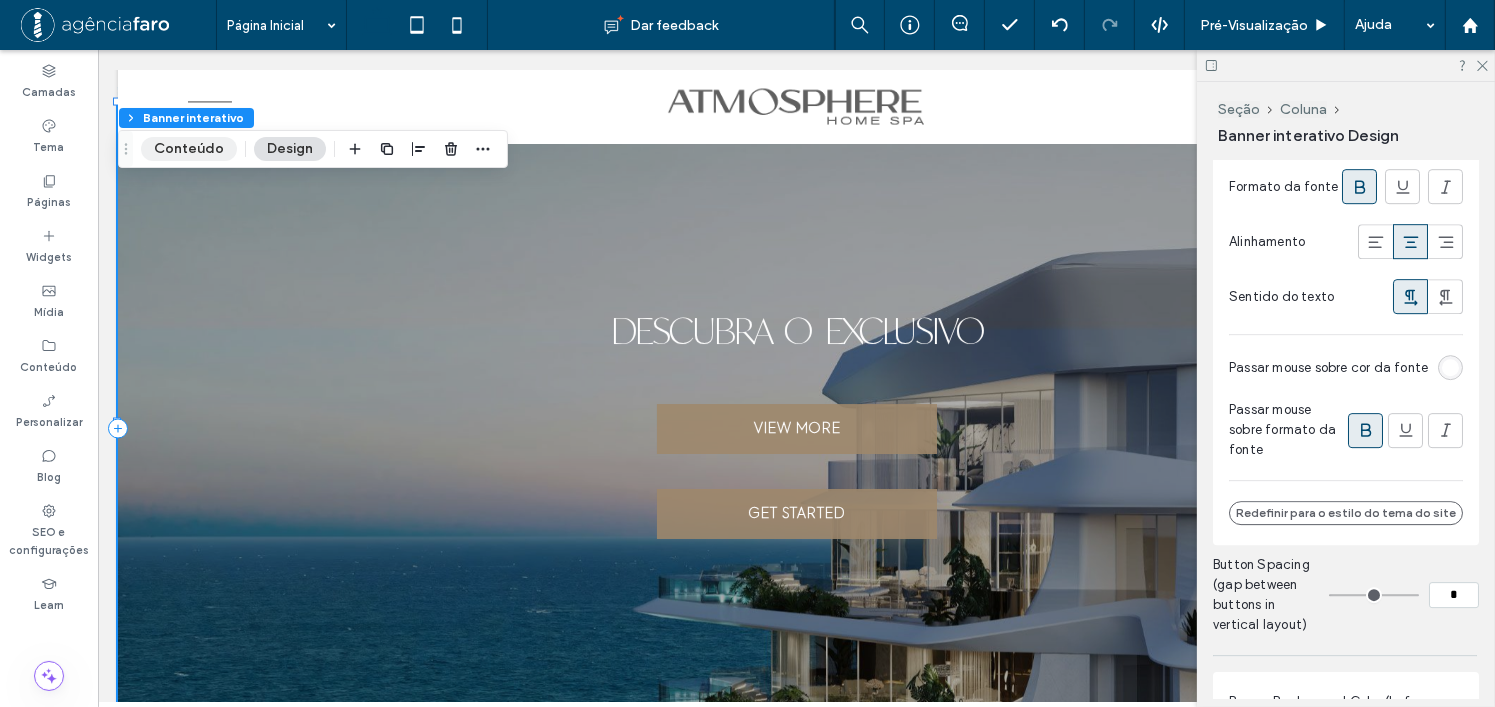click on "Seção Coluna Banner interativo Conteúdo Design" at bounding box center [313, 149] 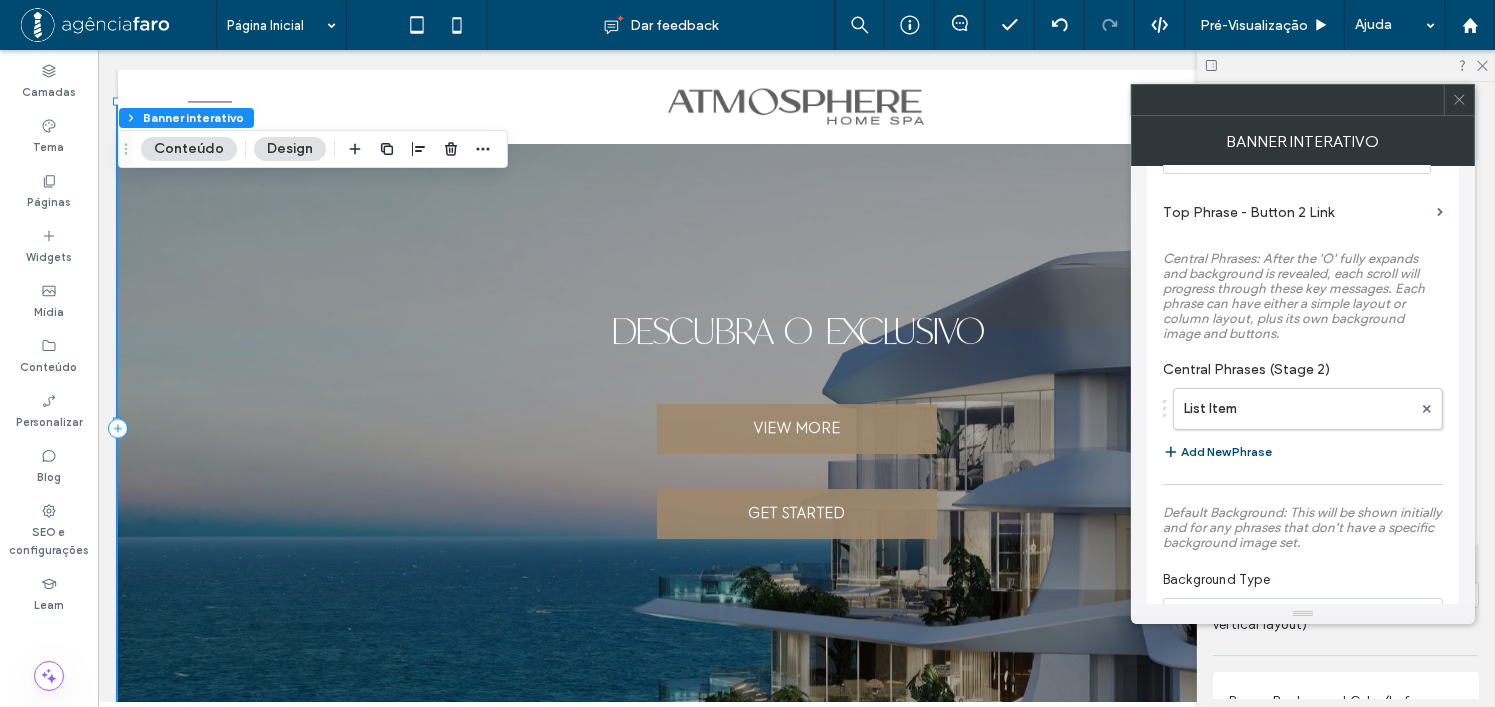 scroll, scrollTop: 1006, scrollLeft: 0, axis: vertical 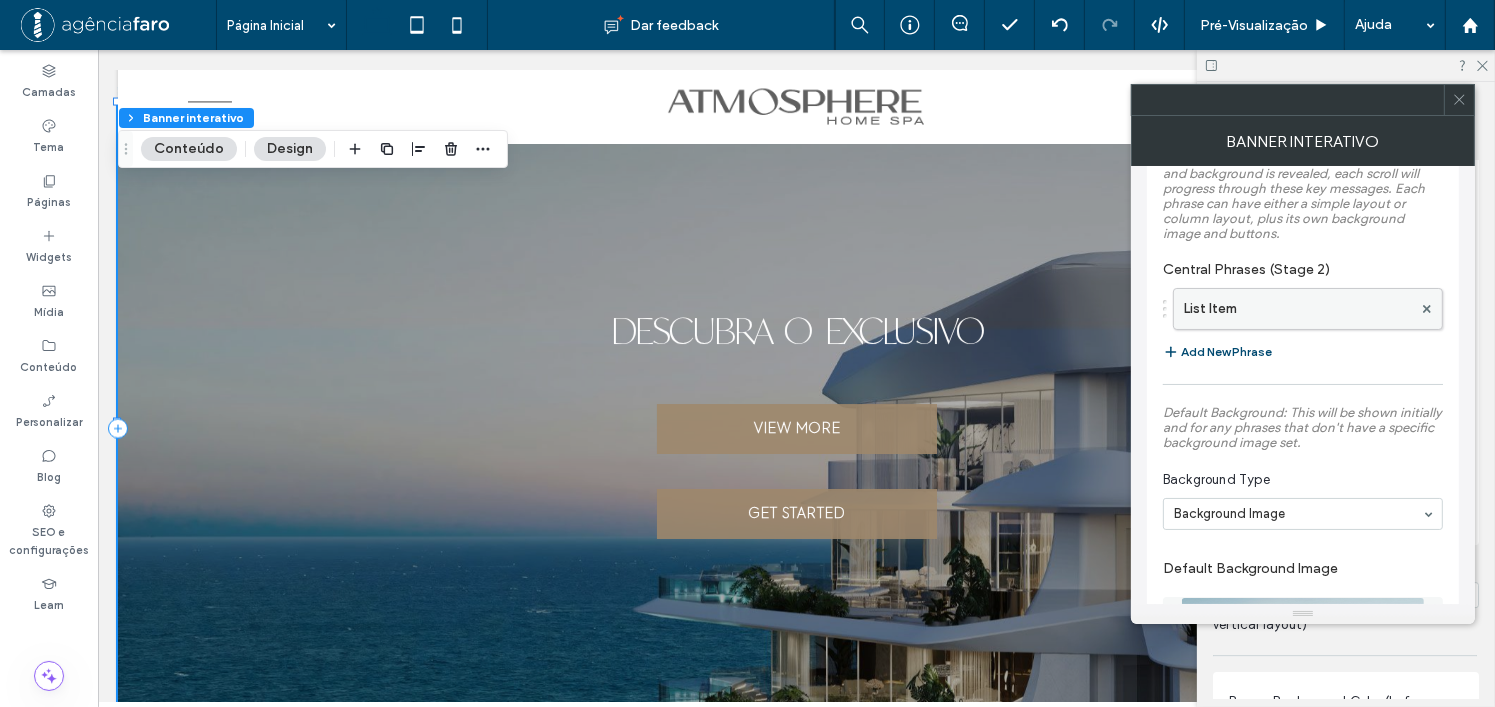 click on "List Item" at bounding box center [1298, 309] 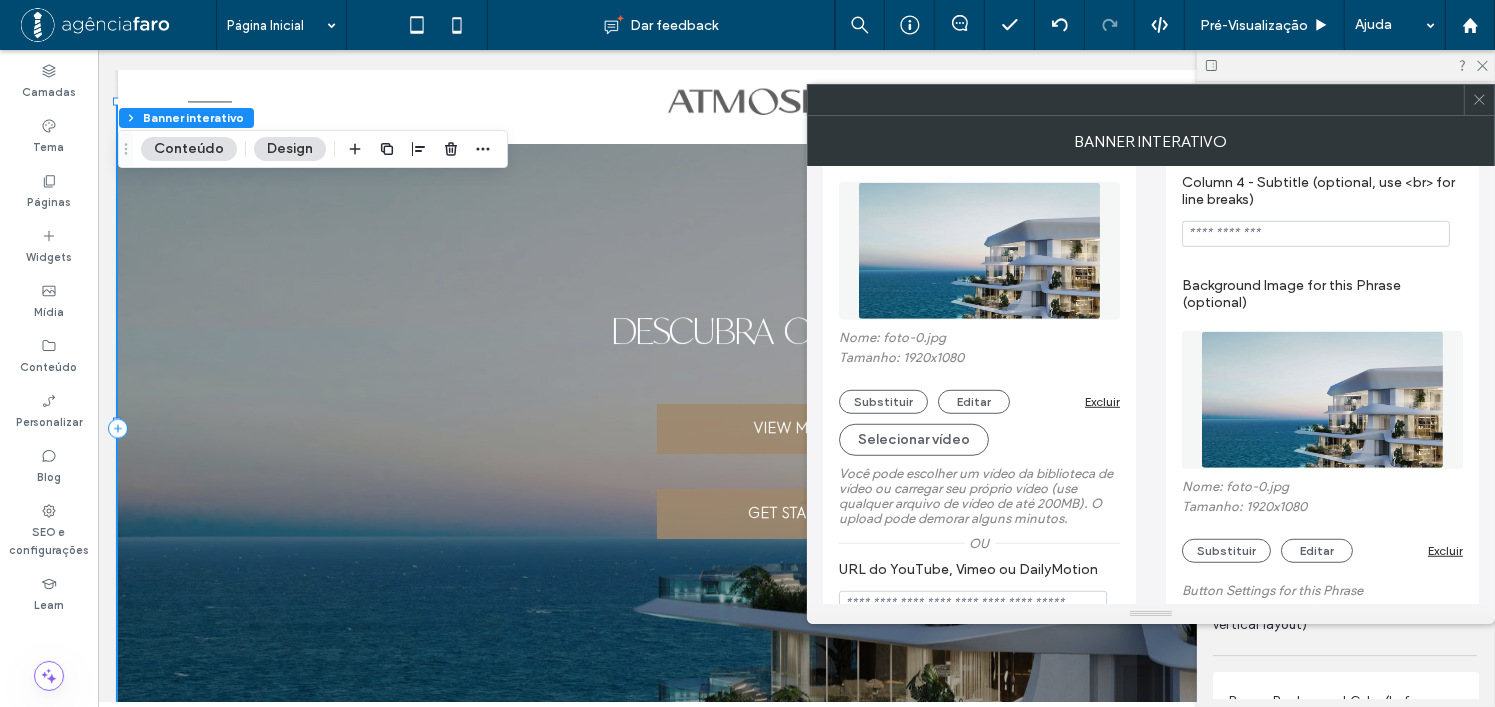 scroll, scrollTop: 1759, scrollLeft: 0, axis: vertical 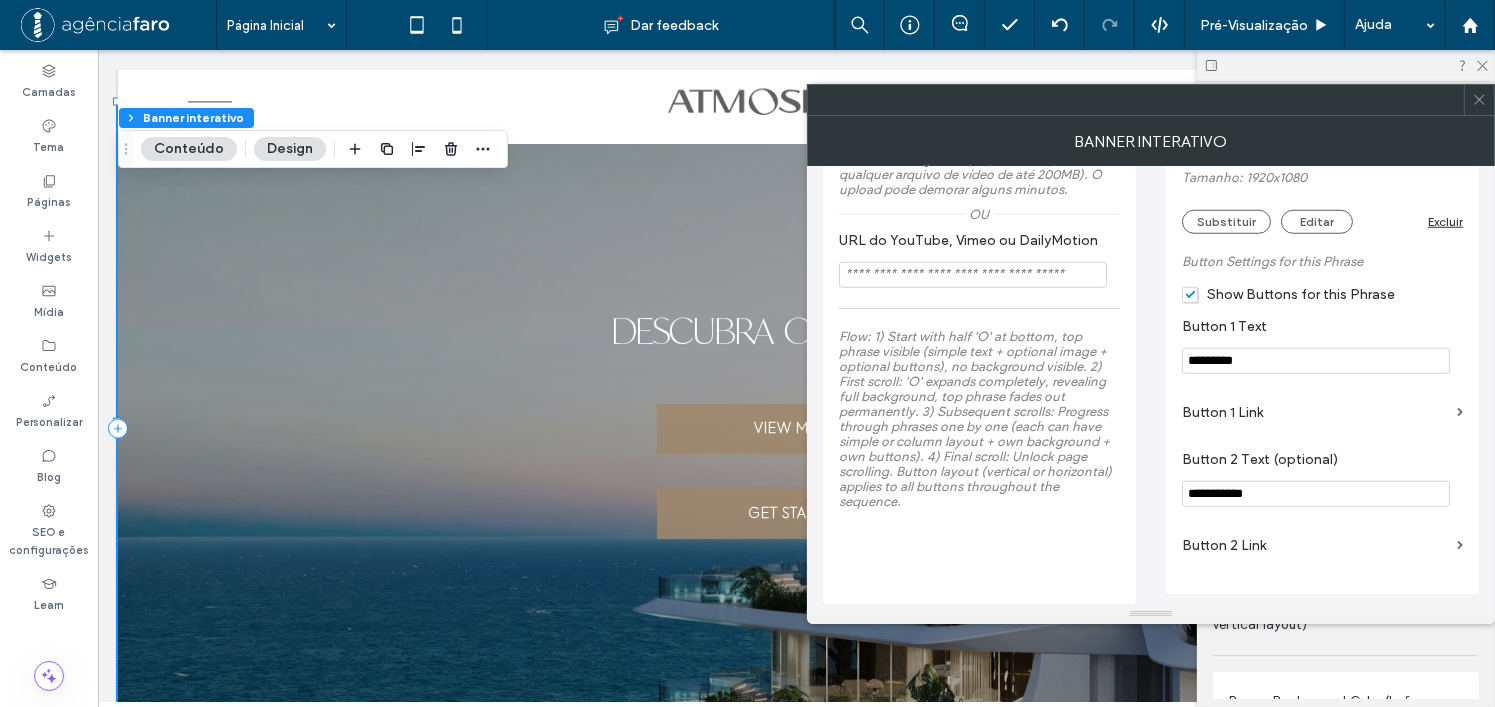 click on "*********" at bounding box center [1316, 361] 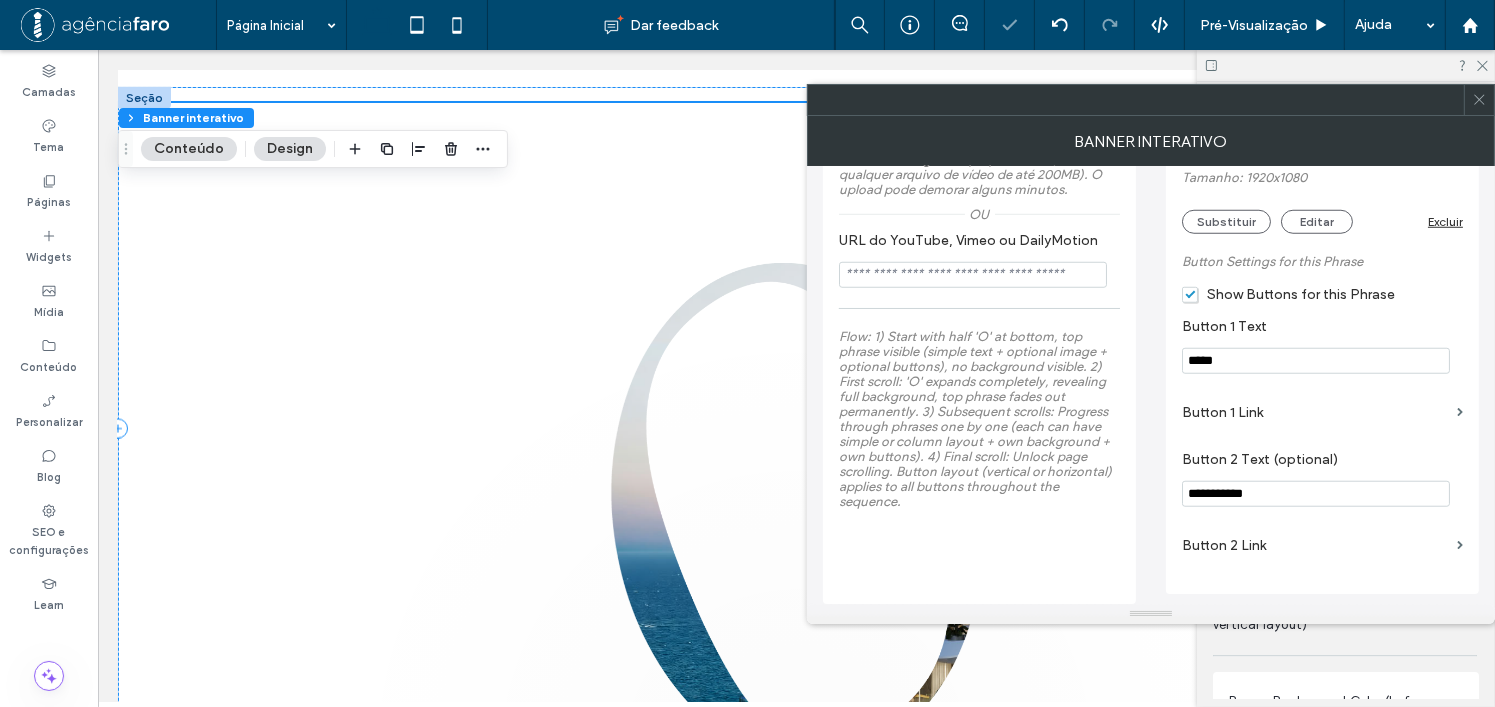 scroll, scrollTop: 10825, scrollLeft: 0, axis: vertical 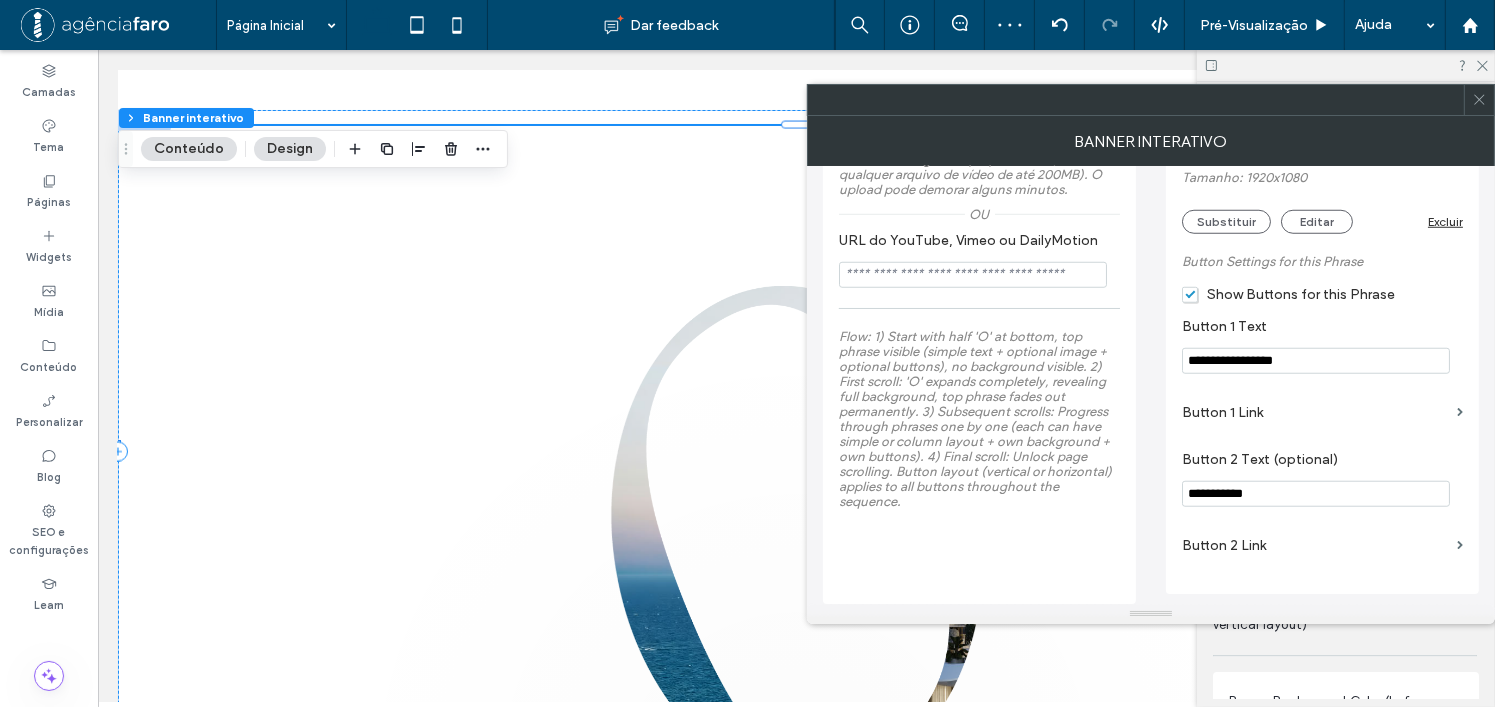 type on "**********" 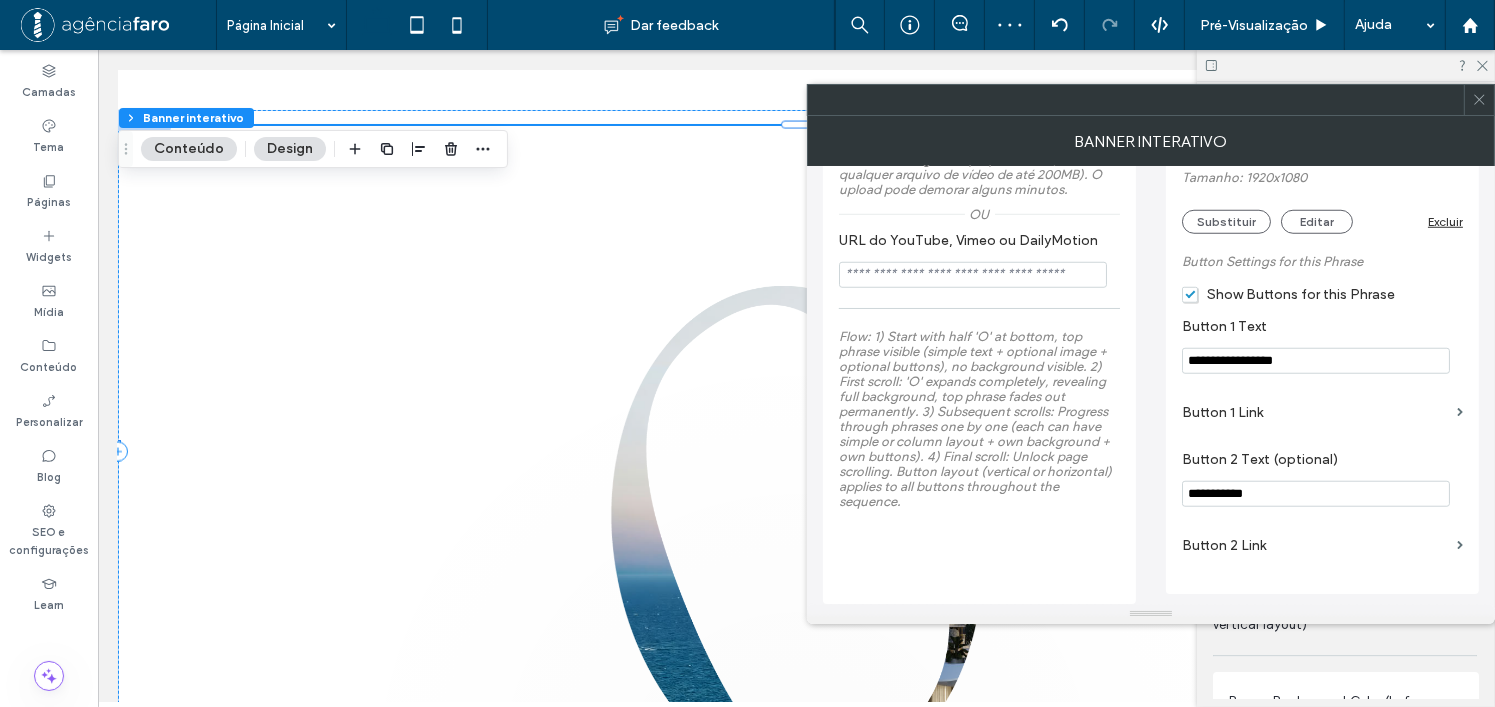 click on "**********" at bounding box center [1322, 479] 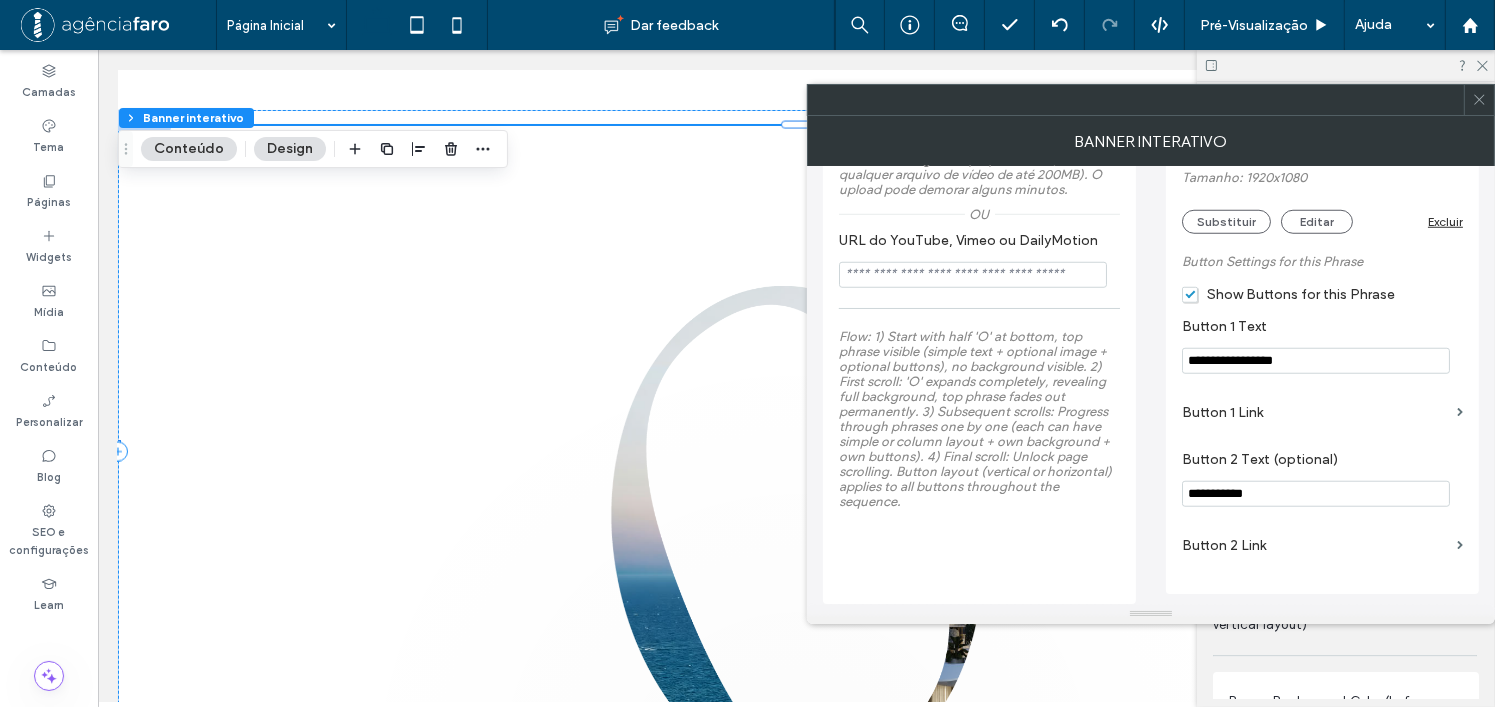 click on "**********" at bounding box center (1316, 494) 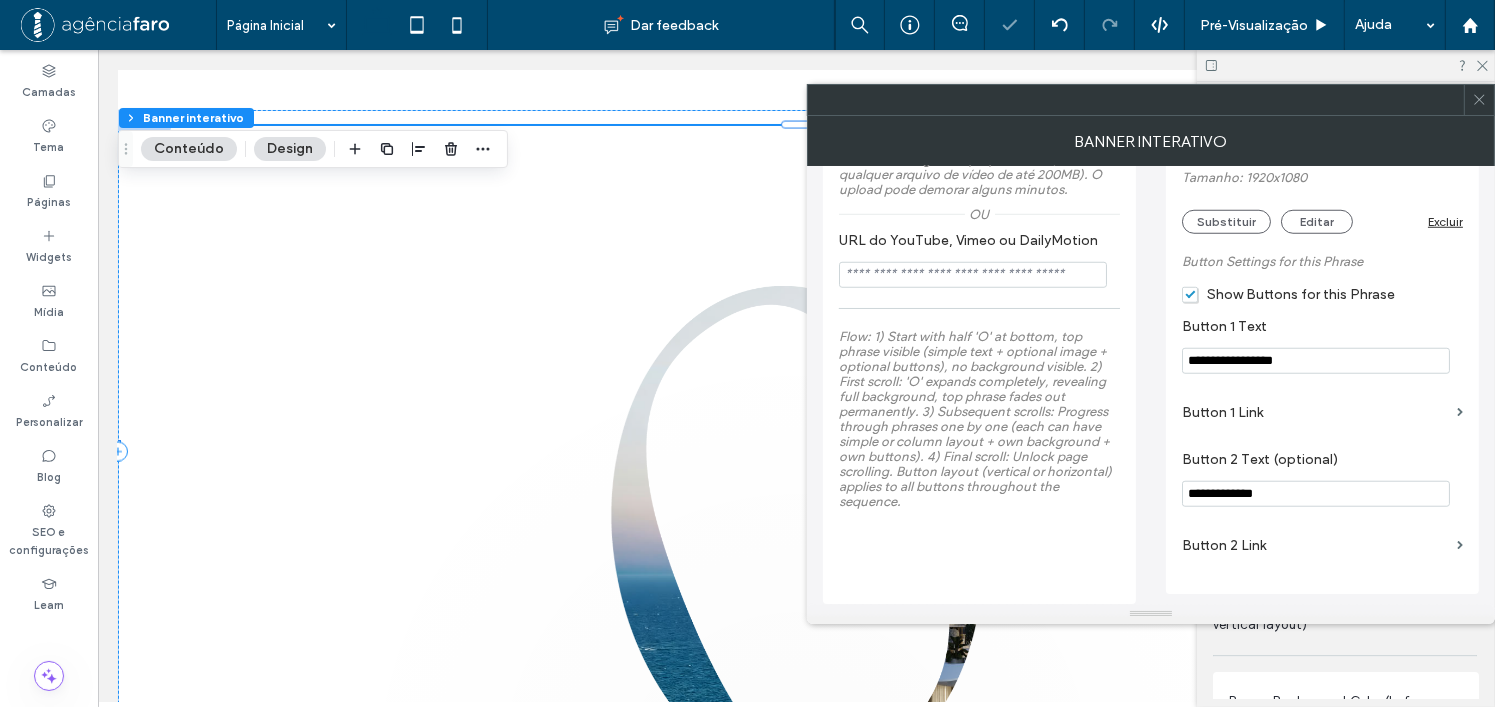 type on "**********" 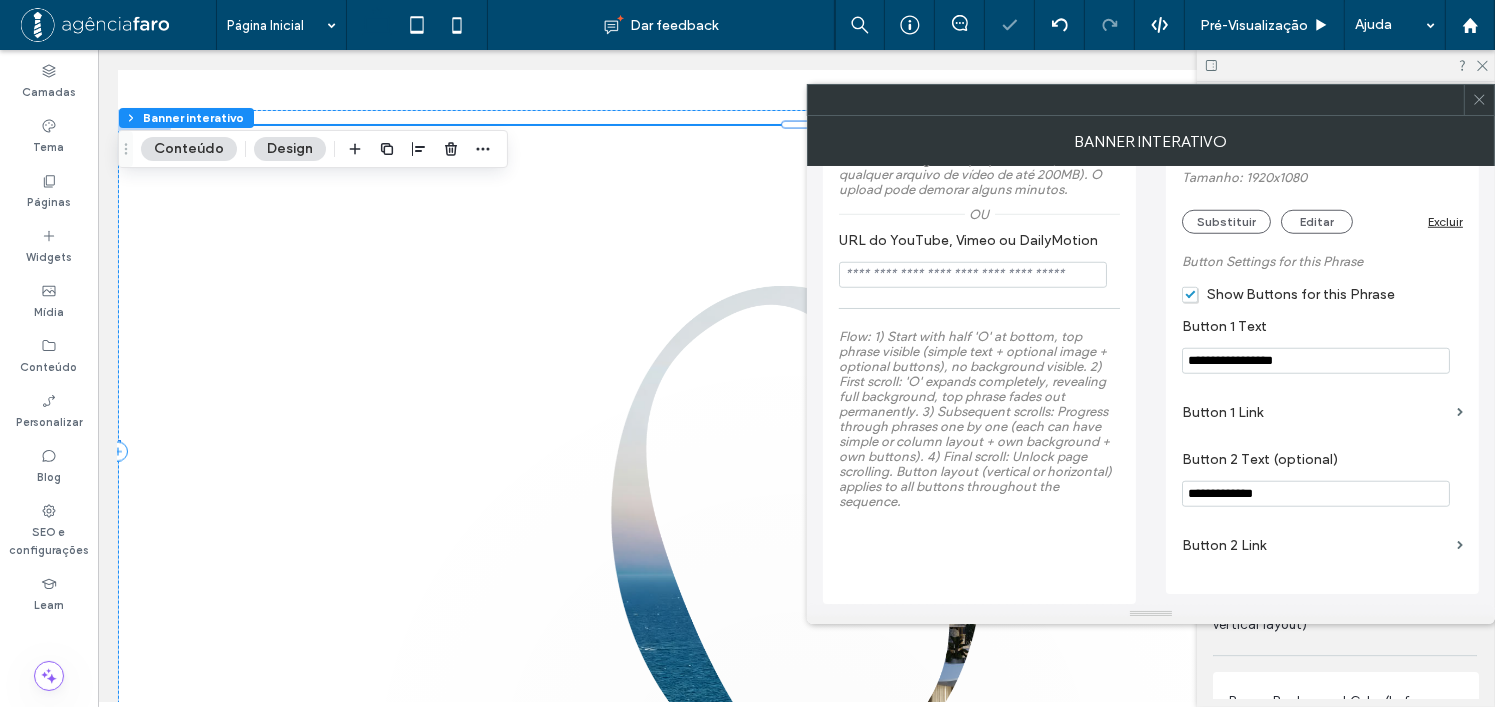 click on "Two-Stage Interactive Hero Banner - Features a unique two-stage reveal: First, scroll to expand the 'O' and reveal the full background in one smooth motion. Then, progress through your key messages with additional scrolls. Top Phrase (appears initially before O expansion - use <br> for line breaks) **** Top Phrase Image (optional - appears below top phrase text) Nome: Ativo+6-9f91b72c.png Tamanho: 684x919 Substituir Editar Excluir Button Layout Select... Show Buttons with Top Phrase (initial stage) Top Phrase - Button 1 Text Top Phrase - Button 1 Link Top Phrase - Button 2 Text (optional) Top Phrase - Button 2 Link Central Phrases: After the 'O' fully expands and background is revealed, each scroll will progress through these key messages. Each phrase can have either a simple layout or column layout, plus its own background image and buttons. Central Phrases (Stage 2) List Item  Add New Phrase Default Background: This will be shown initially and for any phrases that don't have a specific background image set." at bounding box center (979, -475) 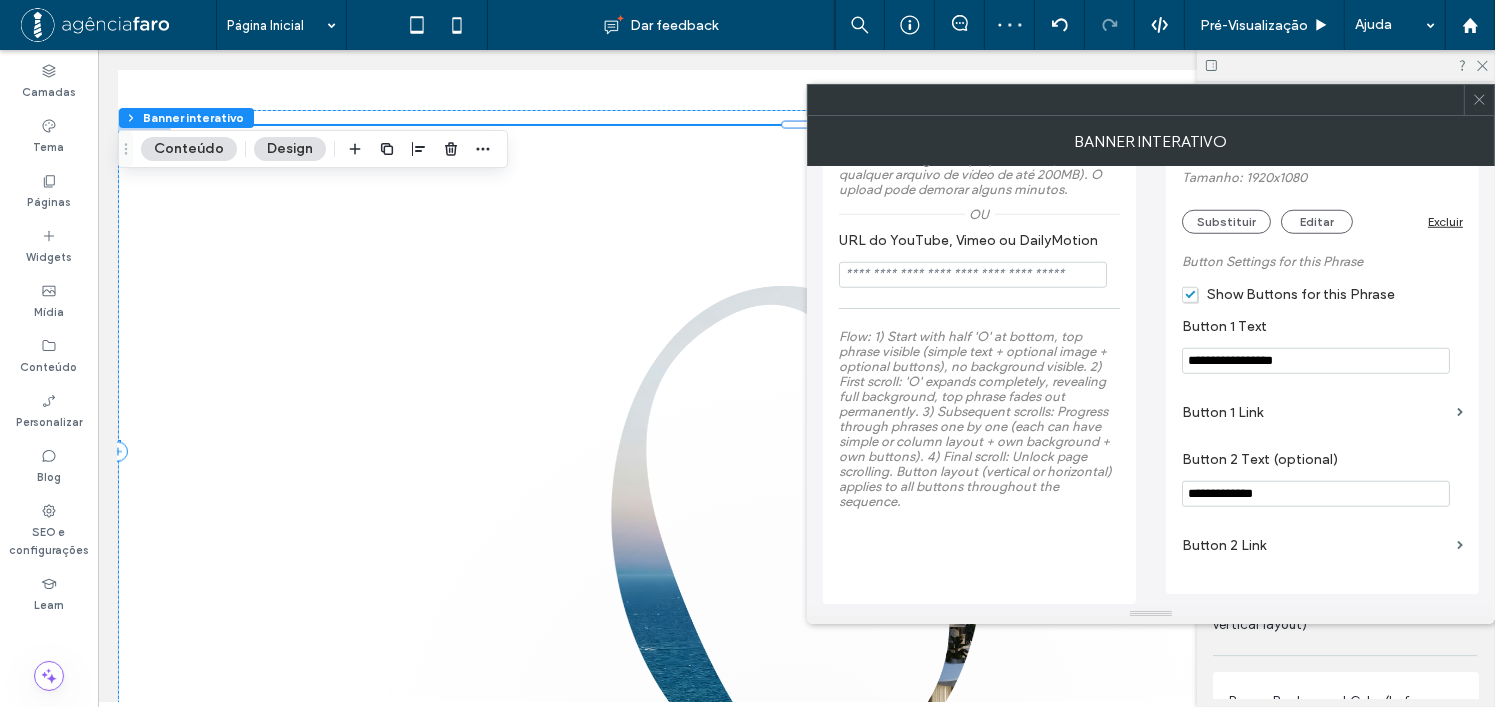 click at bounding box center (1479, 100) 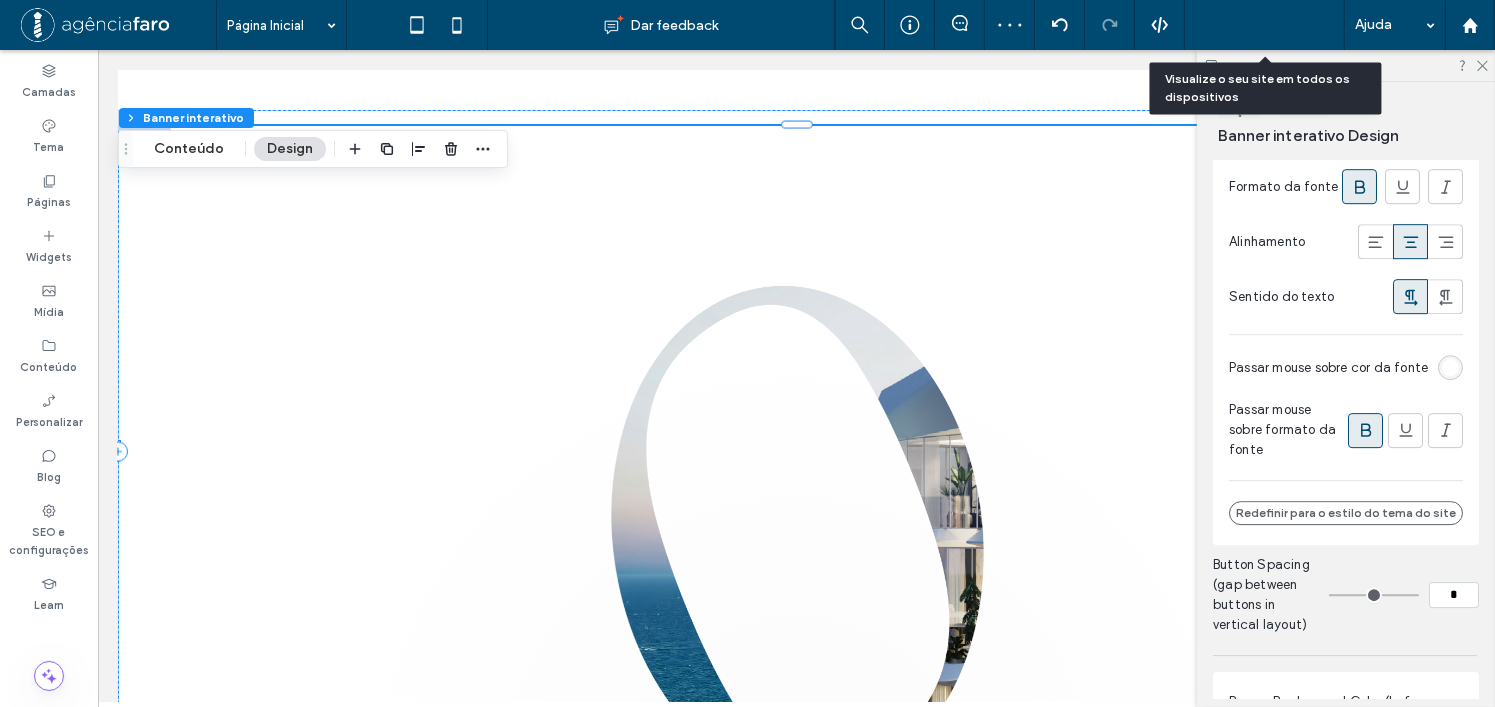 click on "Pré-Visualizaçāo" at bounding box center [1254, 25] 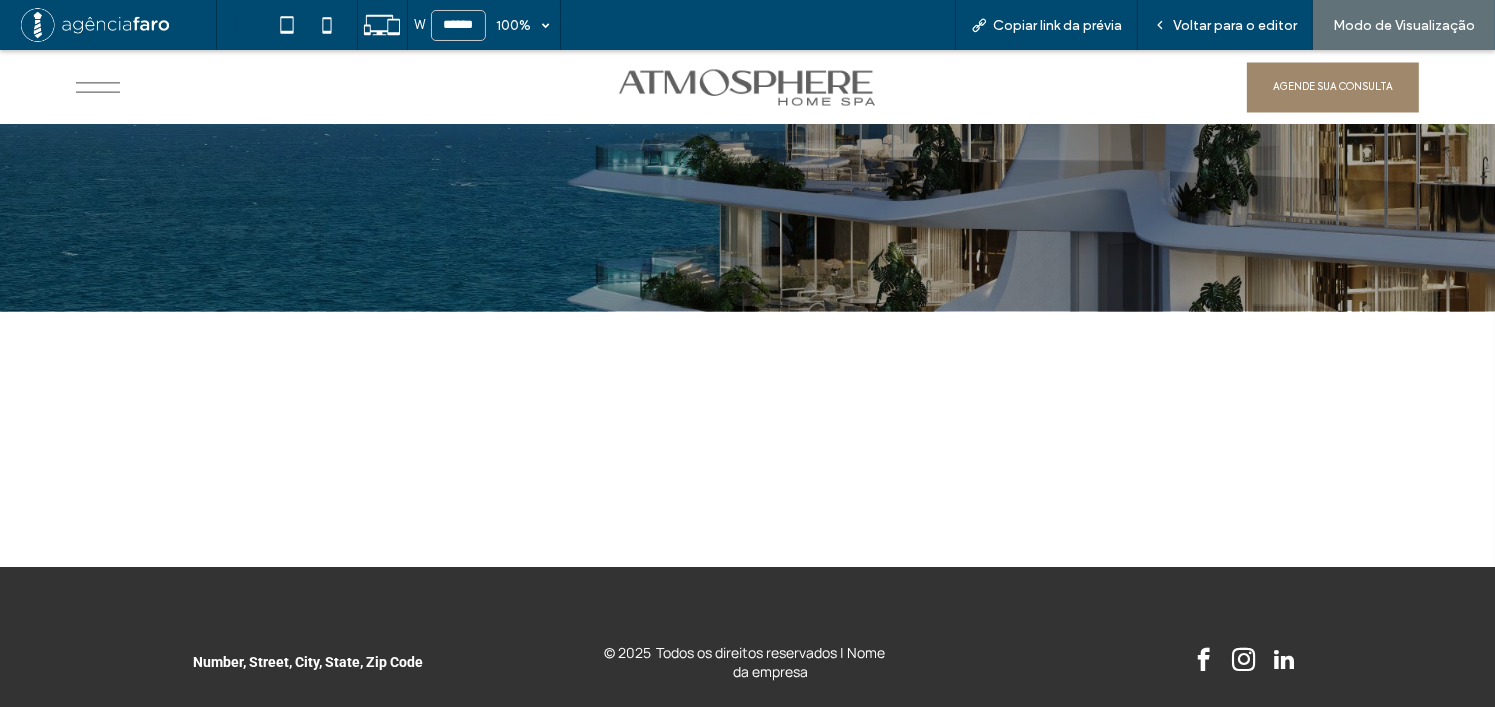scroll, scrollTop: 11342, scrollLeft: 0, axis: vertical 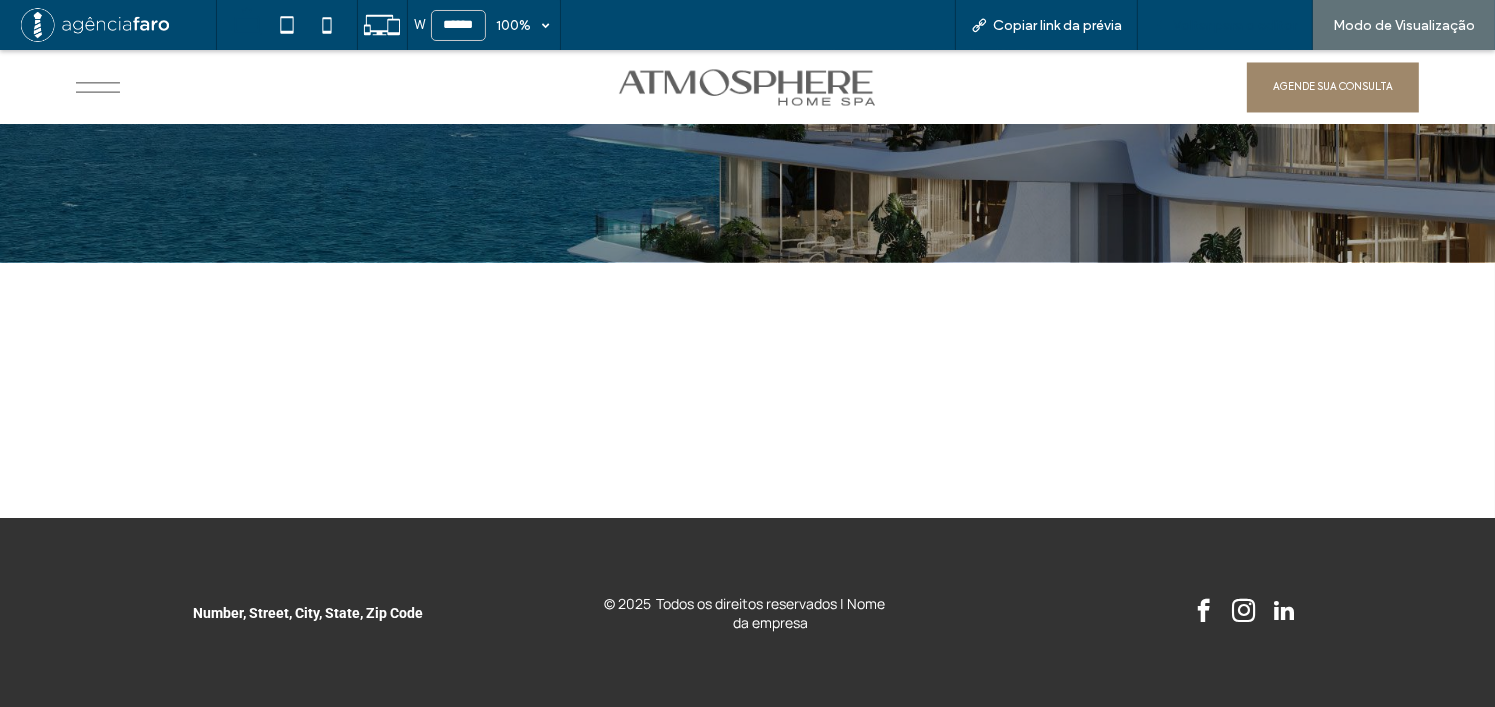 click on "Voltar para o editor" at bounding box center (1235, 25) 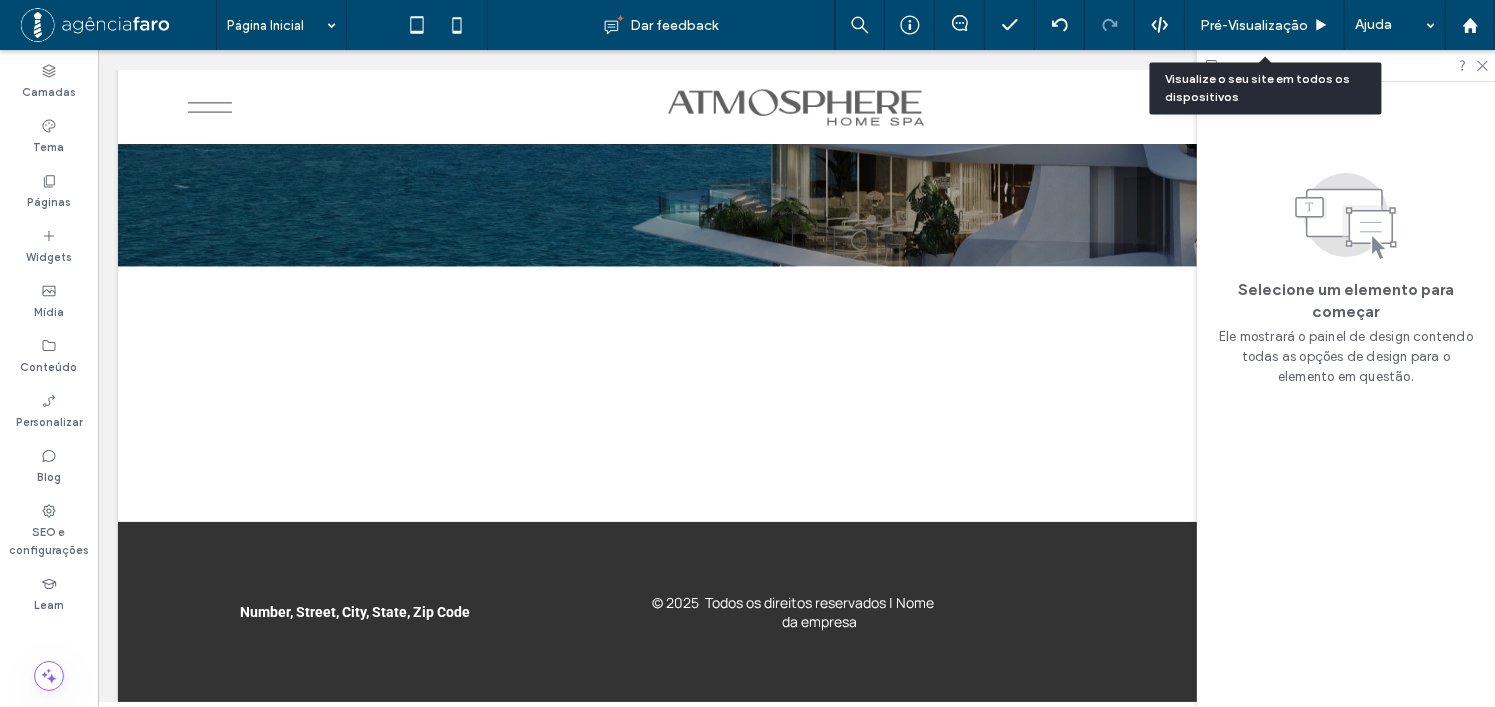 scroll, scrollTop: 11348, scrollLeft: 0, axis: vertical 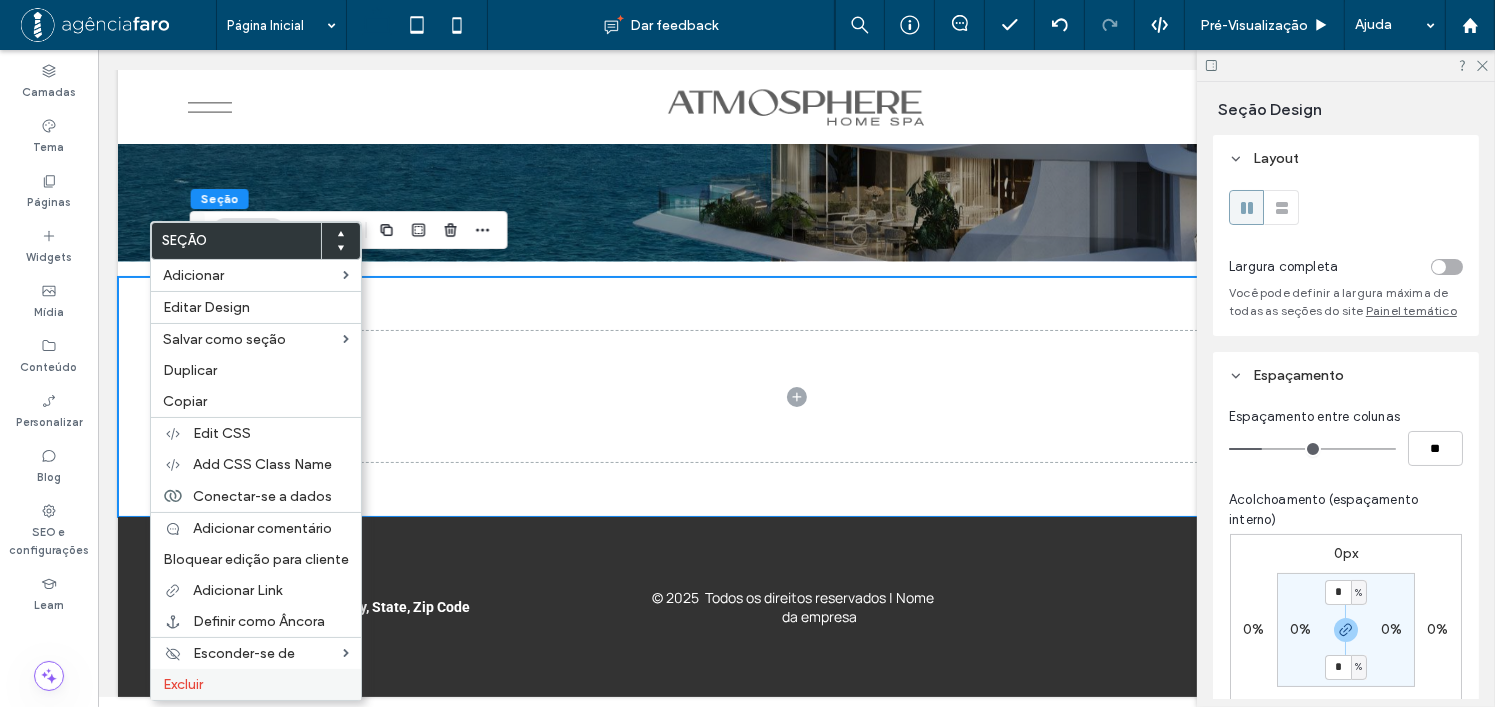 click on "Excluir" at bounding box center (256, 684) 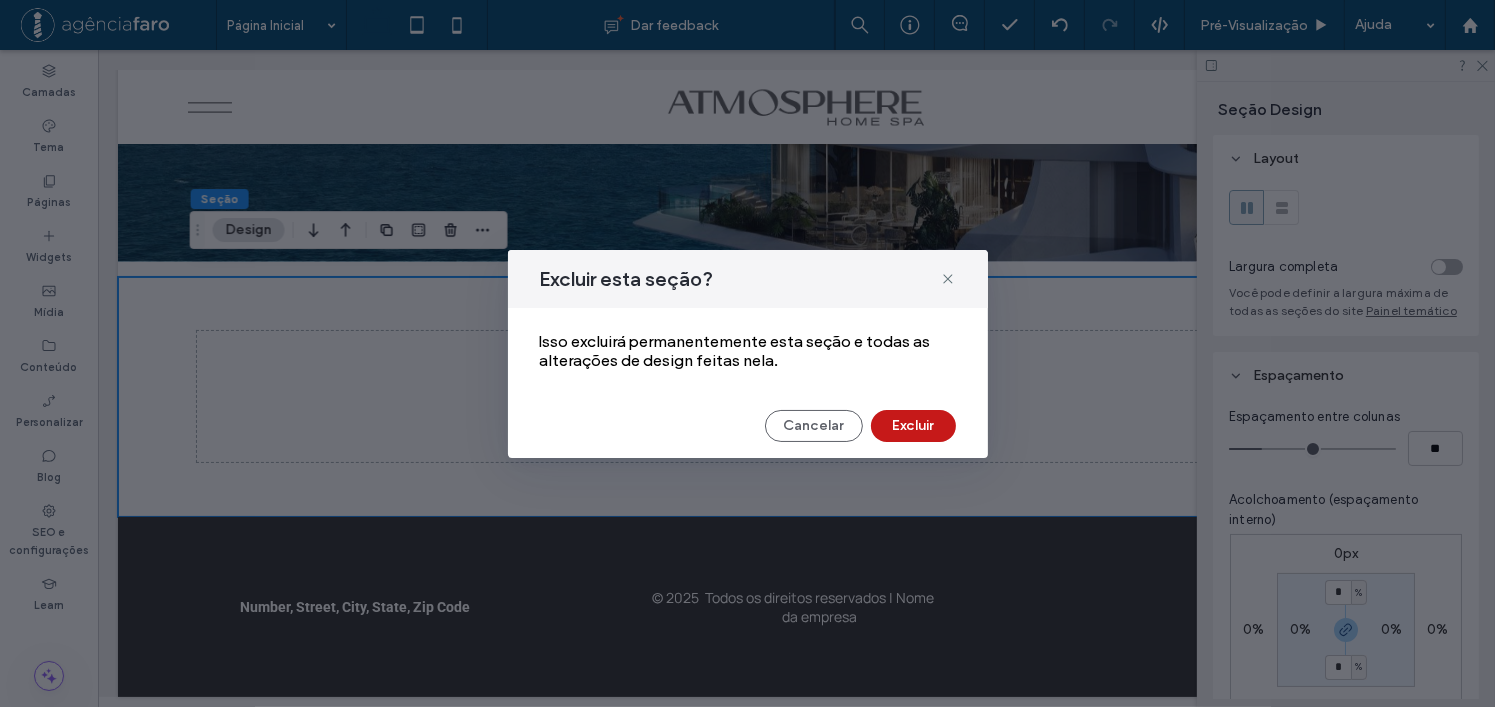 click on "Excluir" at bounding box center (913, 426) 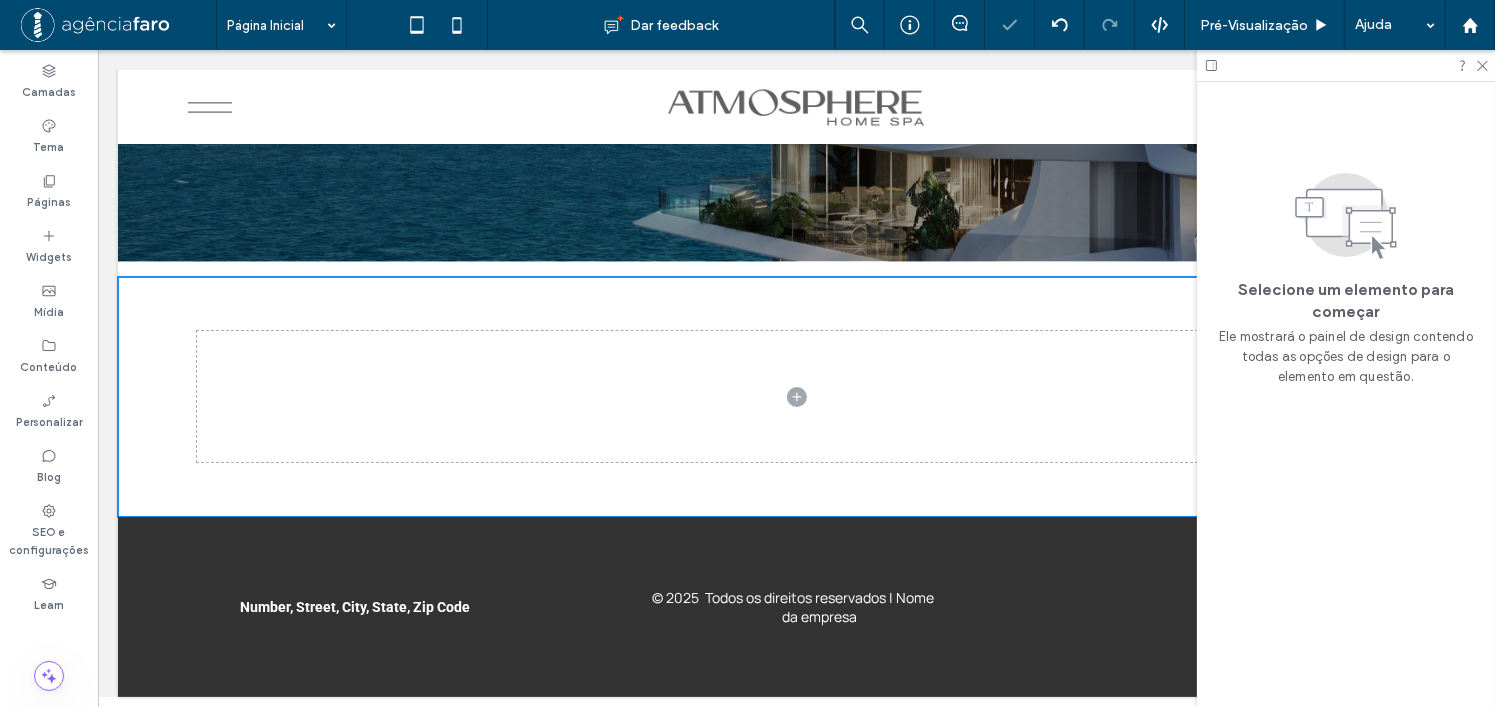 scroll, scrollTop: 11108, scrollLeft: 0, axis: vertical 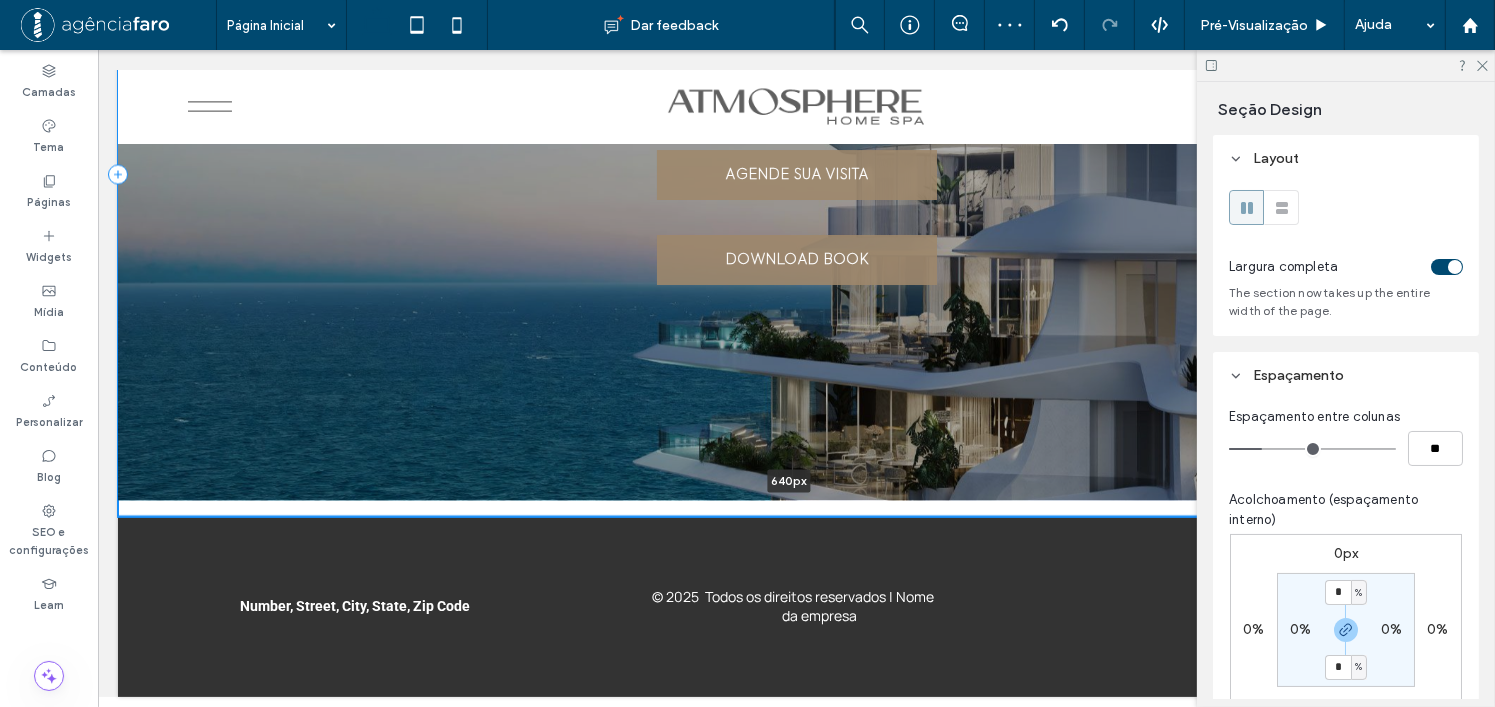 drag, startPoint x: 450, startPoint y: 504, endPoint x: 455, endPoint y: 475, distance: 29.427877 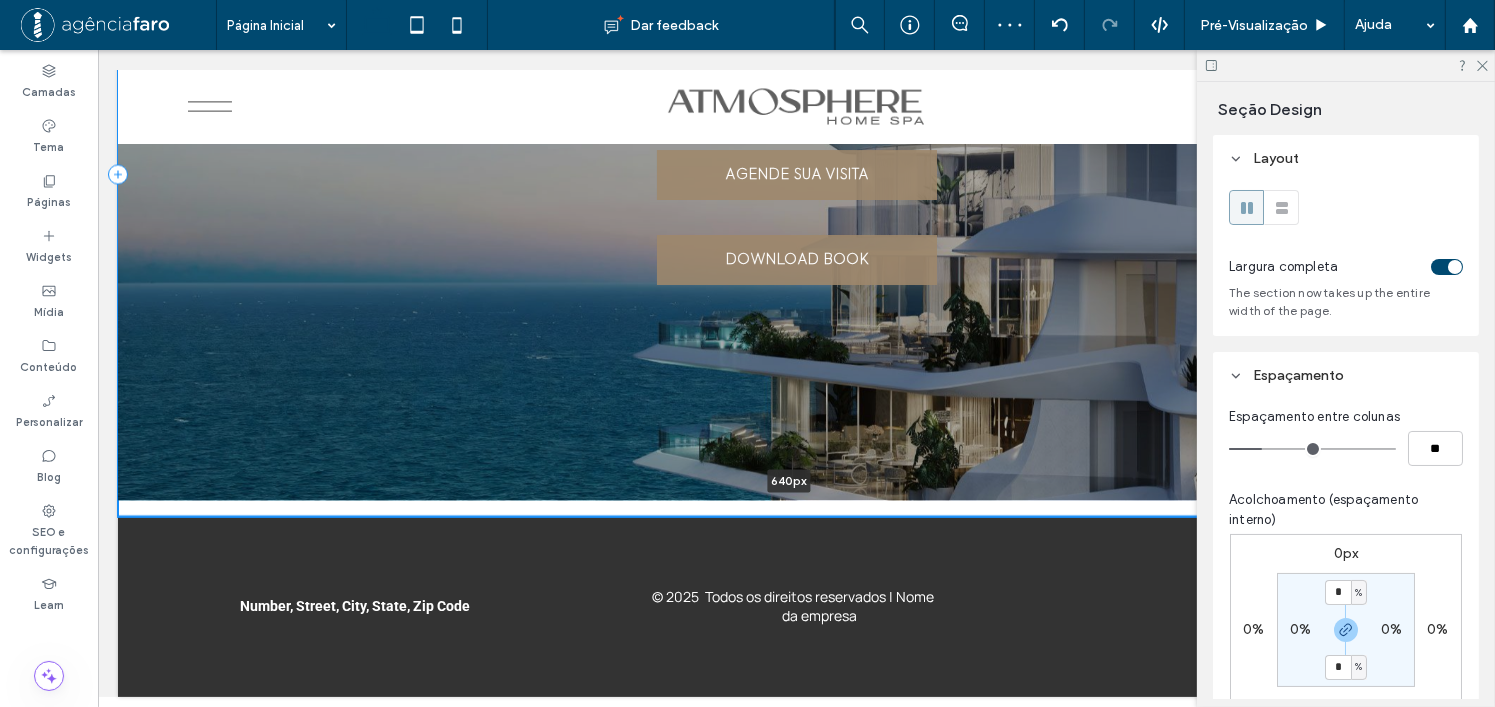 click on "DESCUBRA O EXCLUSIVO
AGENDE SUA VISITA
DOWNLOAD BOOK
640px
Seção + Adicionar seção" at bounding box center [795, 175] 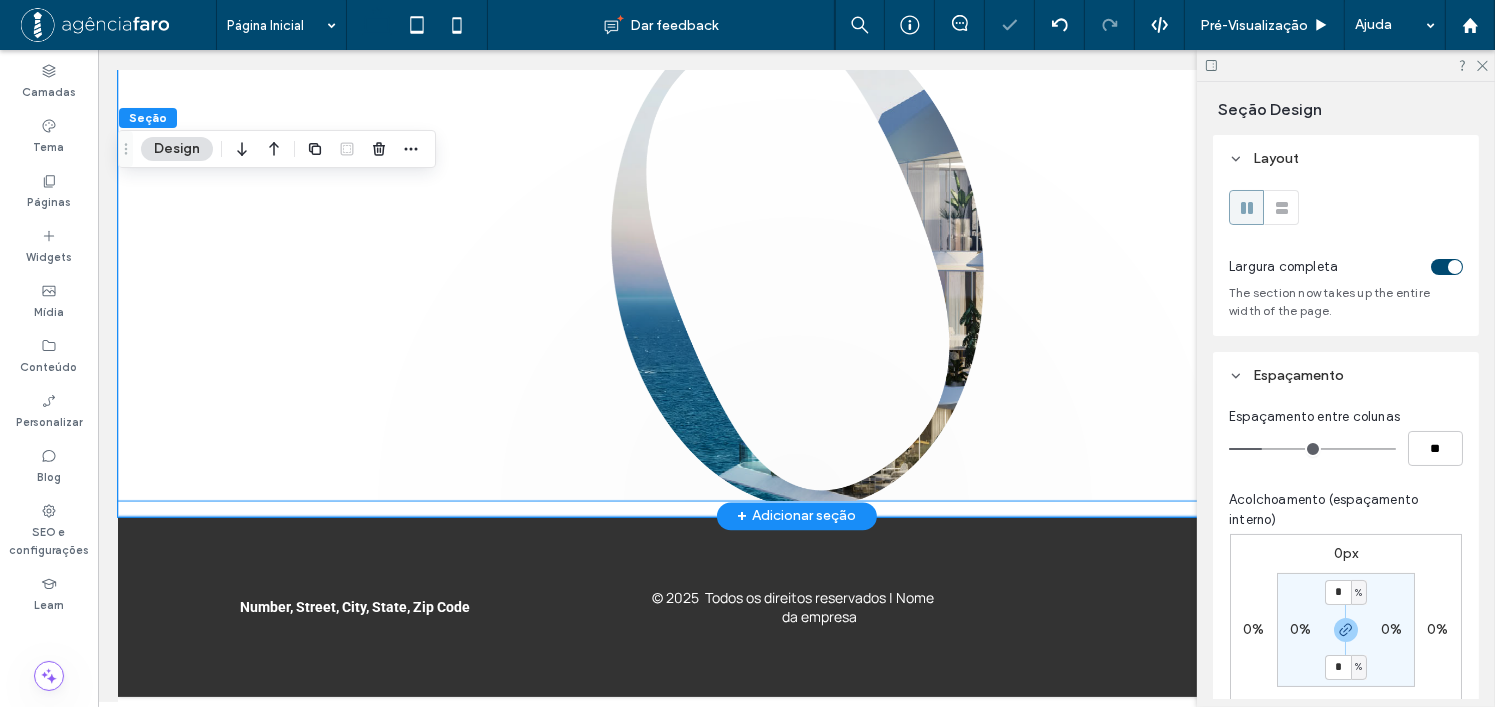 scroll, scrollTop: 11087, scrollLeft: 0, axis: vertical 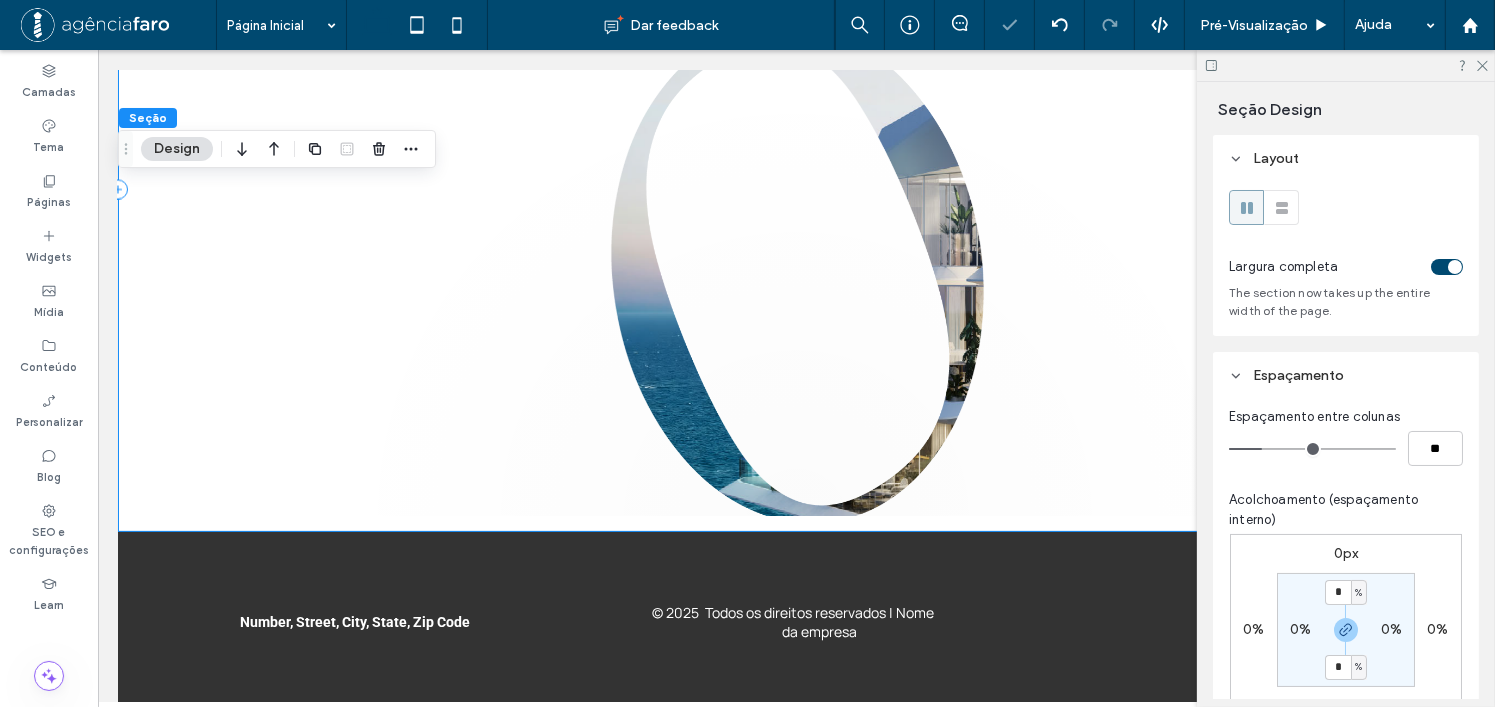 click on "DESCUBRA O EXCLUSIVO
AGENDE SUA VISITA
DOWNLOAD BOOK" at bounding box center (795, 190) 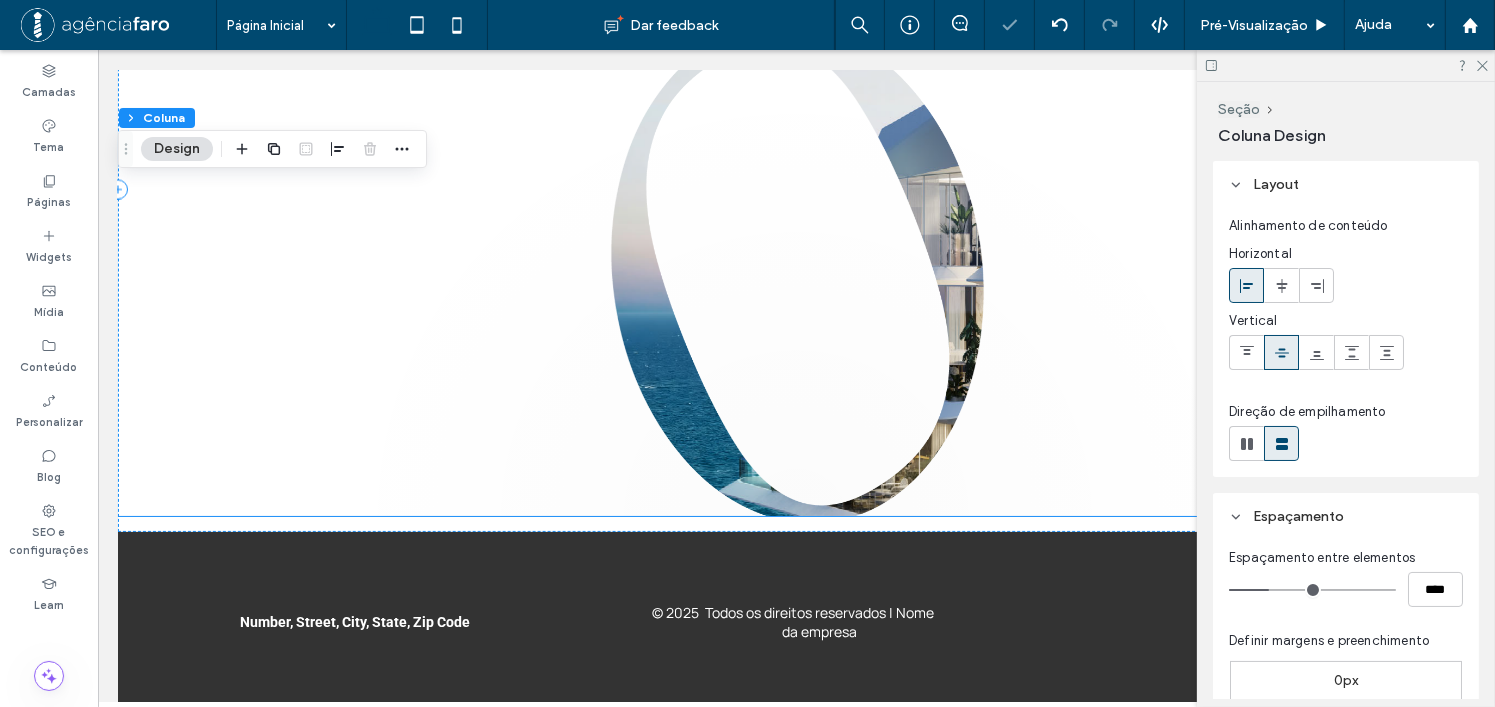 click on "DESCUBRA O EXCLUSIVO
AGENDE SUA VISITA
DOWNLOAD BOOK" at bounding box center (795, 190) 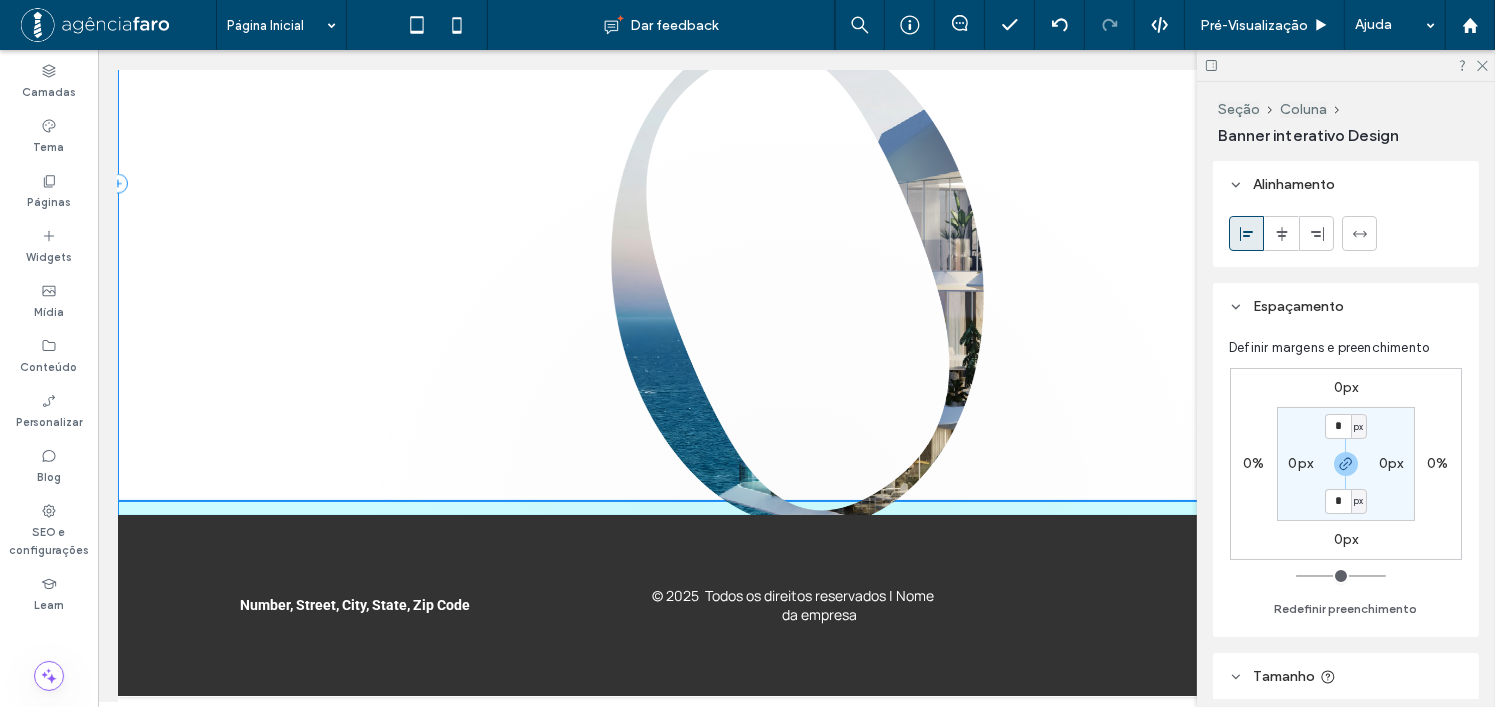 scroll, scrollTop: 11081, scrollLeft: 0, axis: vertical 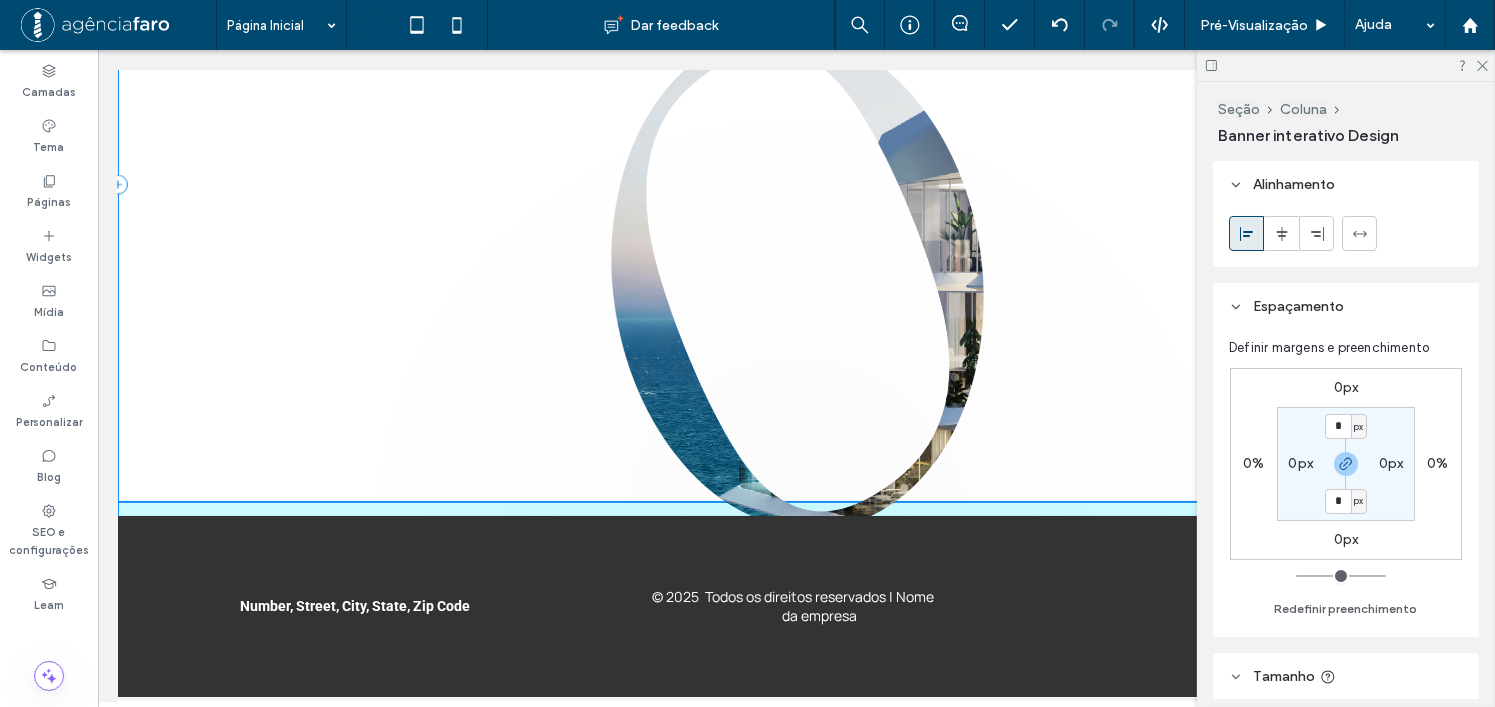 click on "DESCUBRA O EXCLUSIVO
AGENDE SUA VISITA
DOWNLOAD BOOK
100% , 632px" at bounding box center [795, 186] 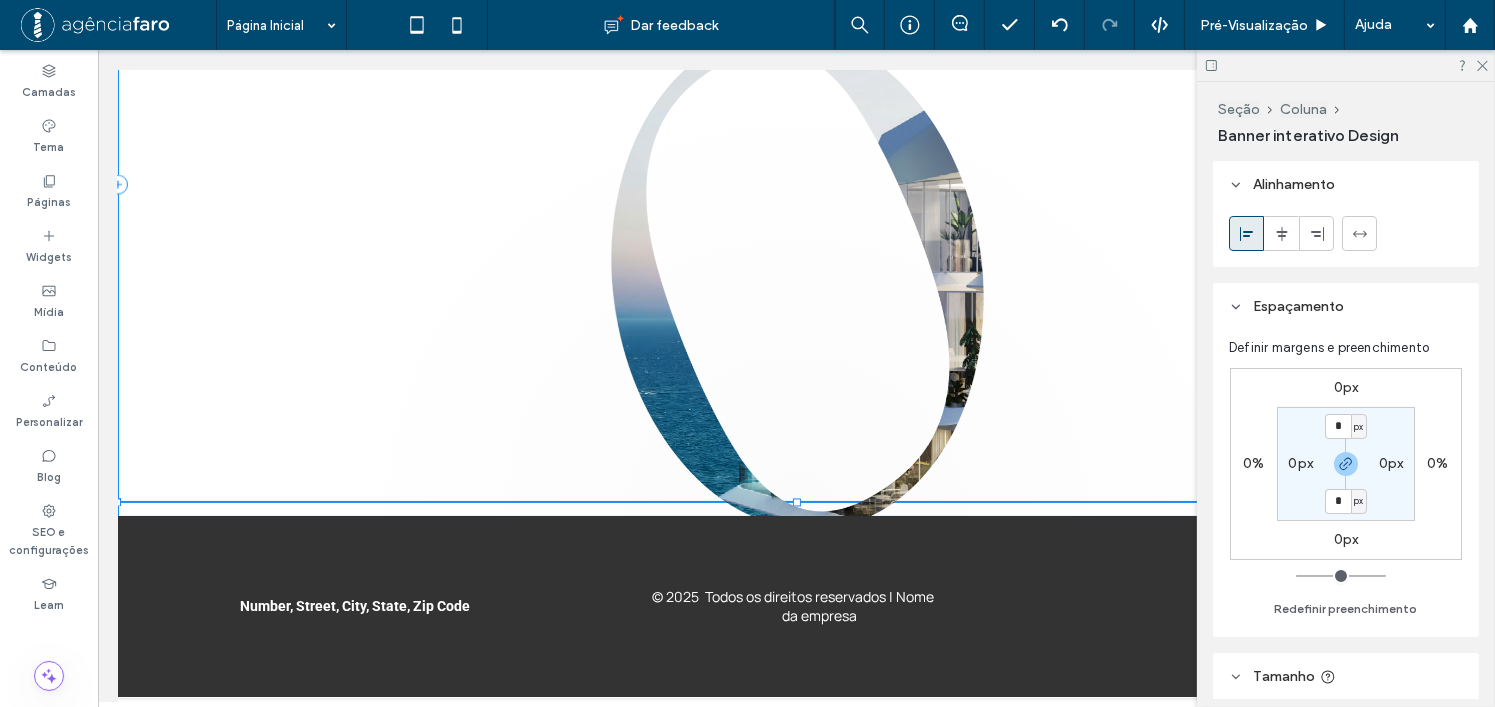 type on "***" 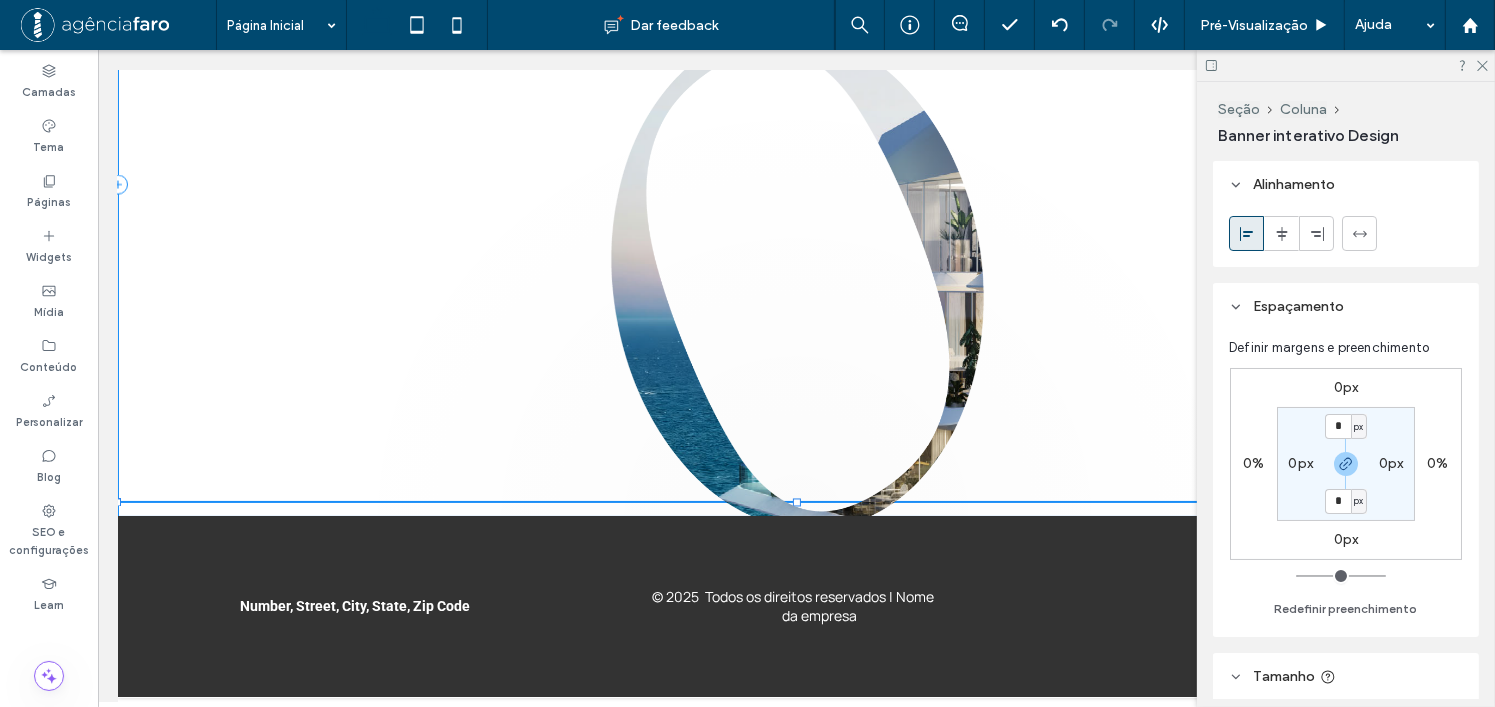 type on "***" 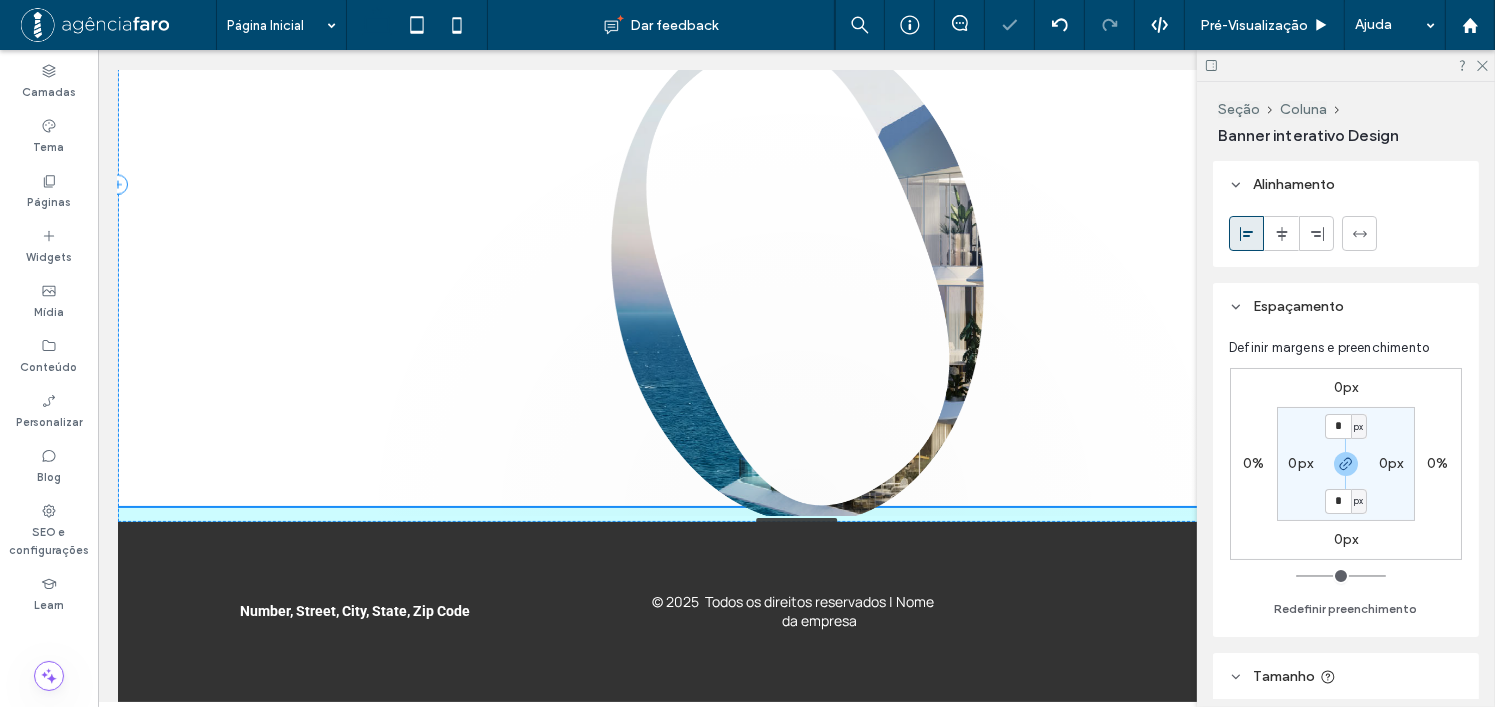 scroll, scrollTop: 11091, scrollLeft: 0, axis: vertical 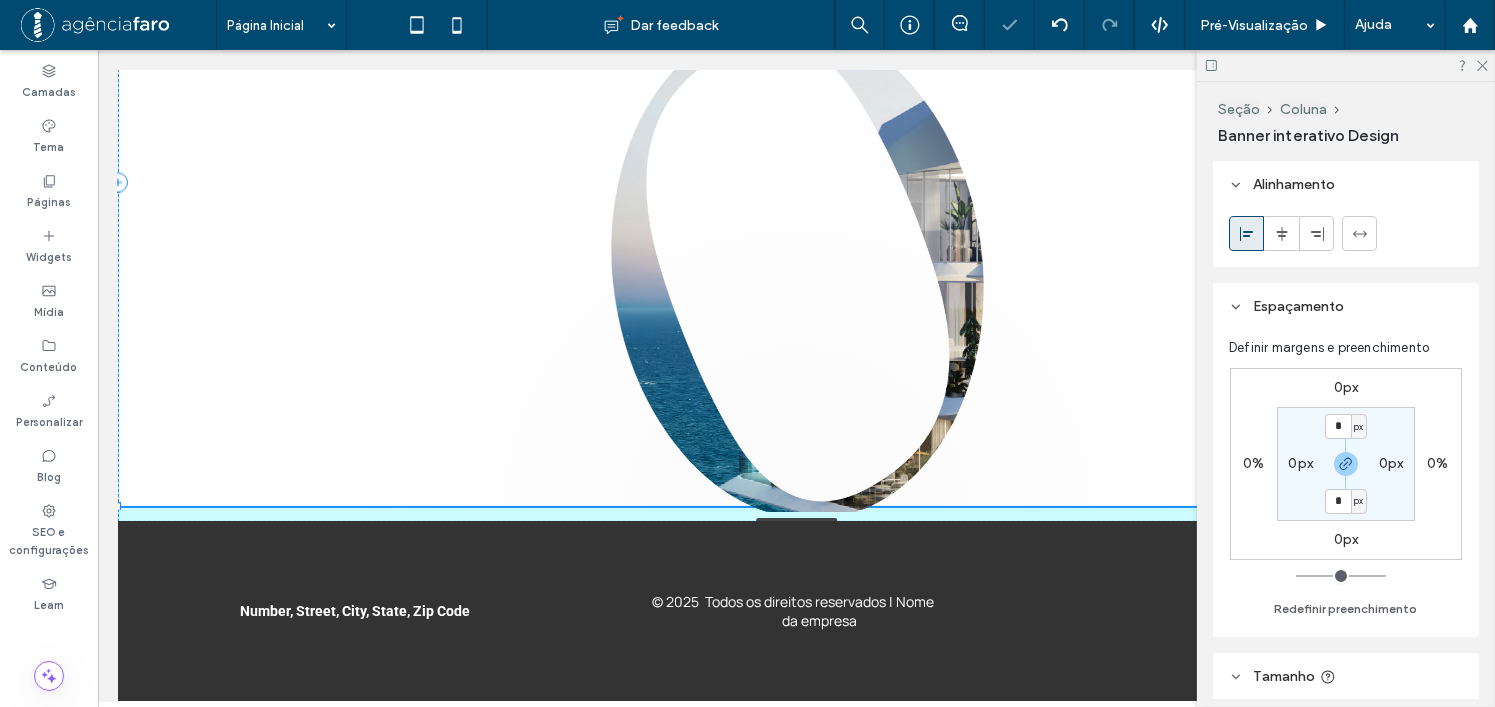 drag, startPoint x: 798, startPoint y: 484, endPoint x: 926, endPoint y: 494, distance: 128.39003 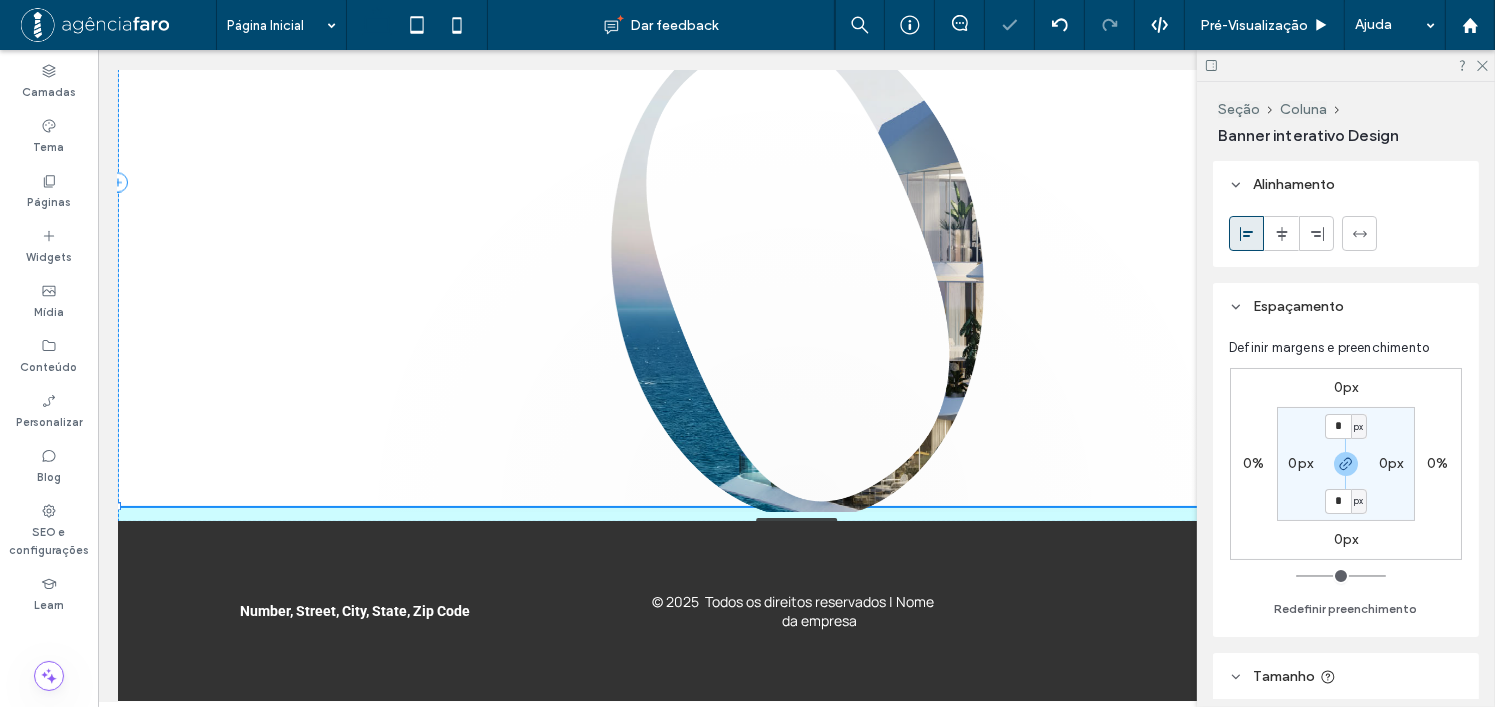 click at bounding box center [796, 506] 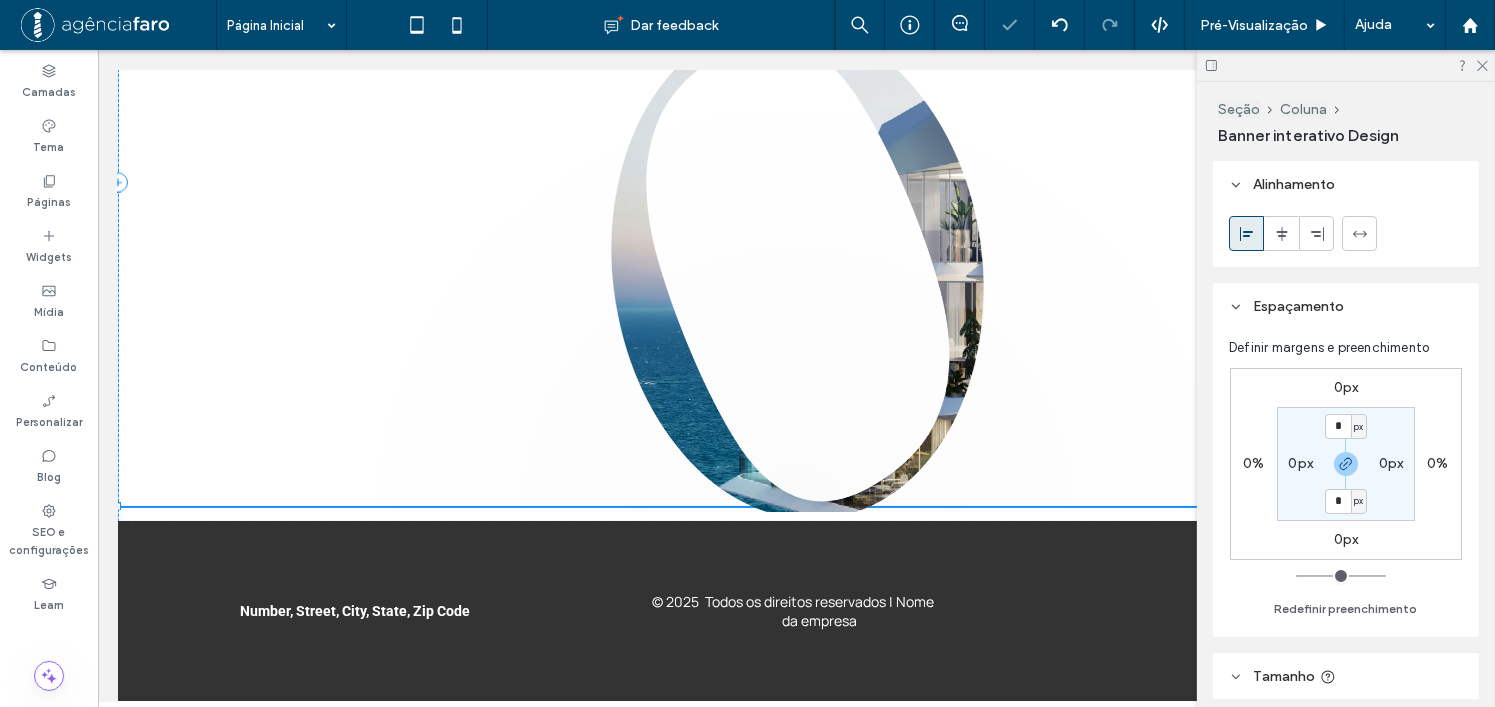 type on "***" 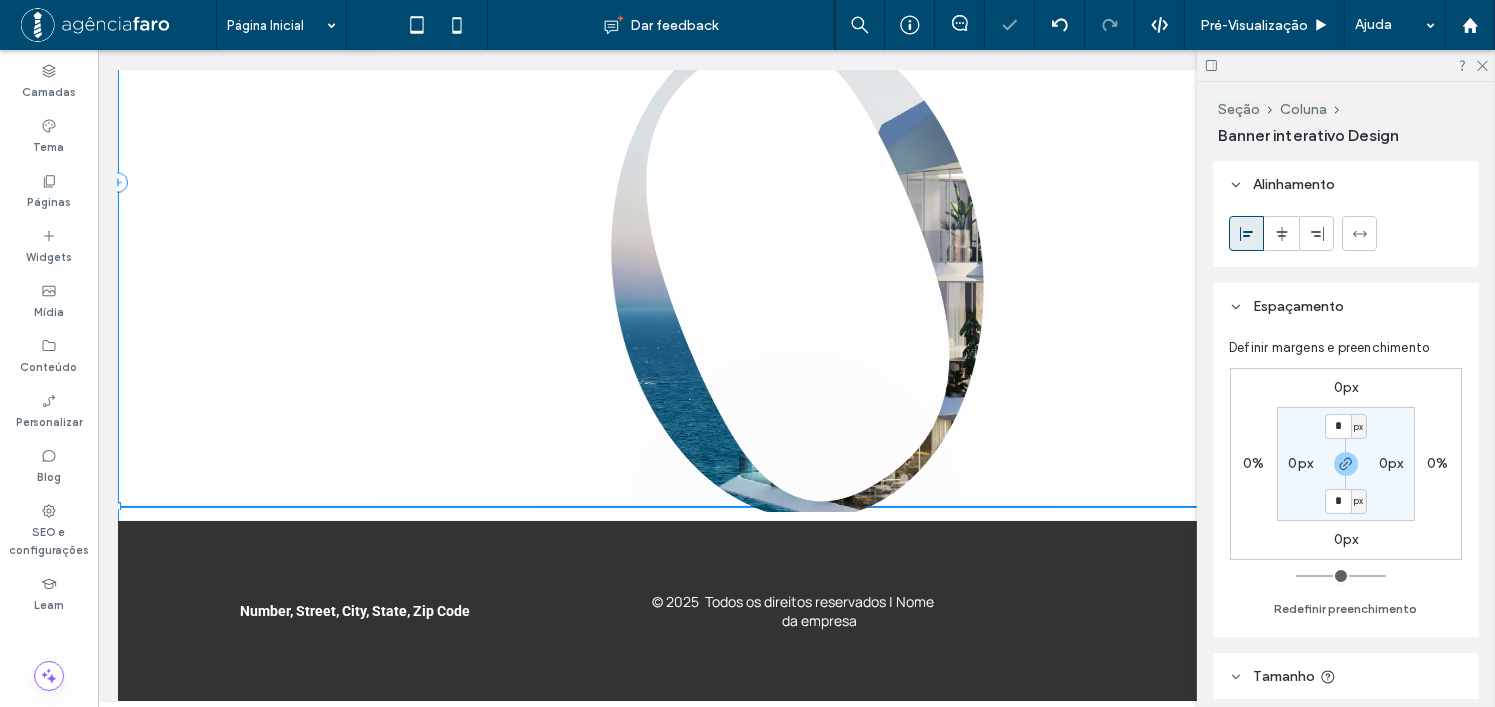 click on "DESCUBRA O EXCLUSIVO
AGENDE SUA VISITA
DOWNLOAD BOOK
100% , 646px" at bounding box center [795, 183] 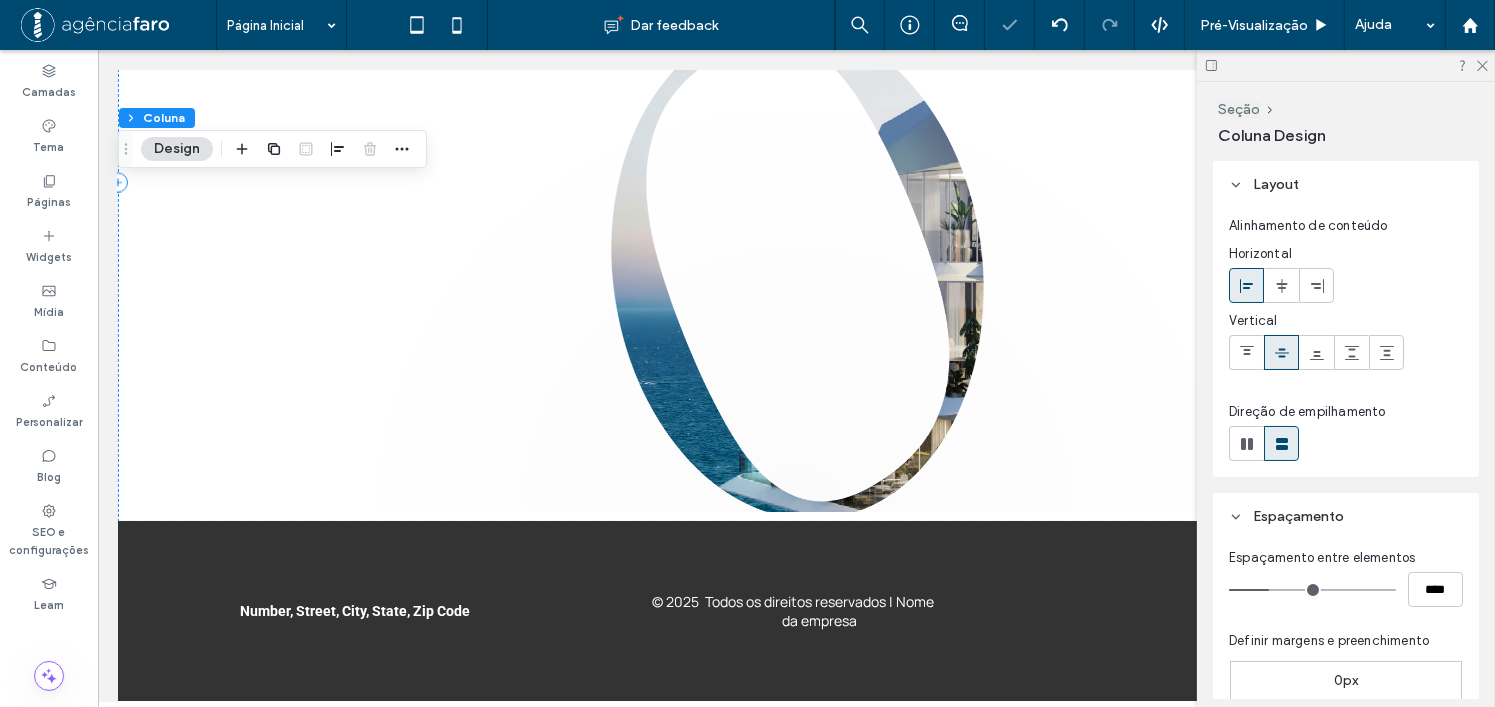 click on "DESCUBRA O EXCLUSIVO
AGENDE SUA VISITA
DOWNLOAD BOOK" at bounding box center [795, 183] 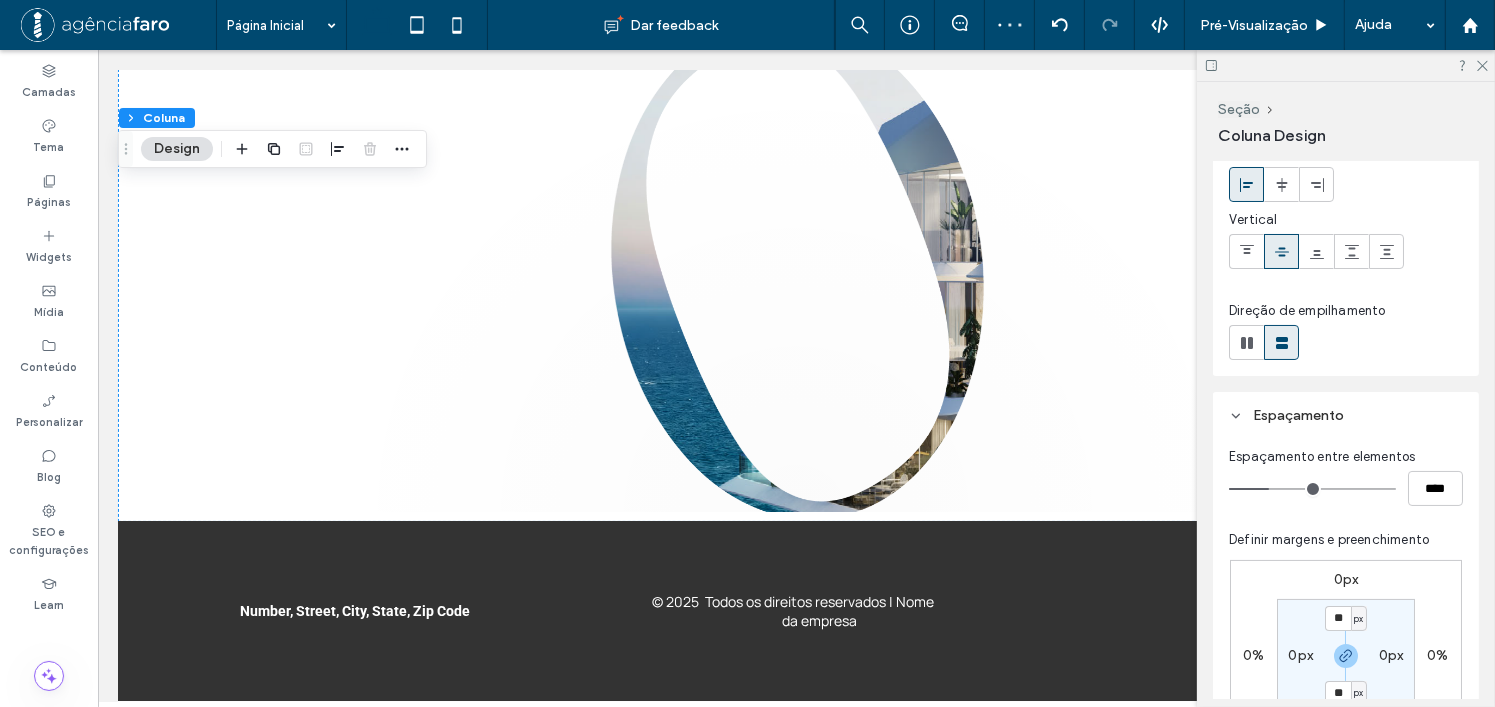scroll, scrollTop: 300, scrollLeft: 0, axis: vertical 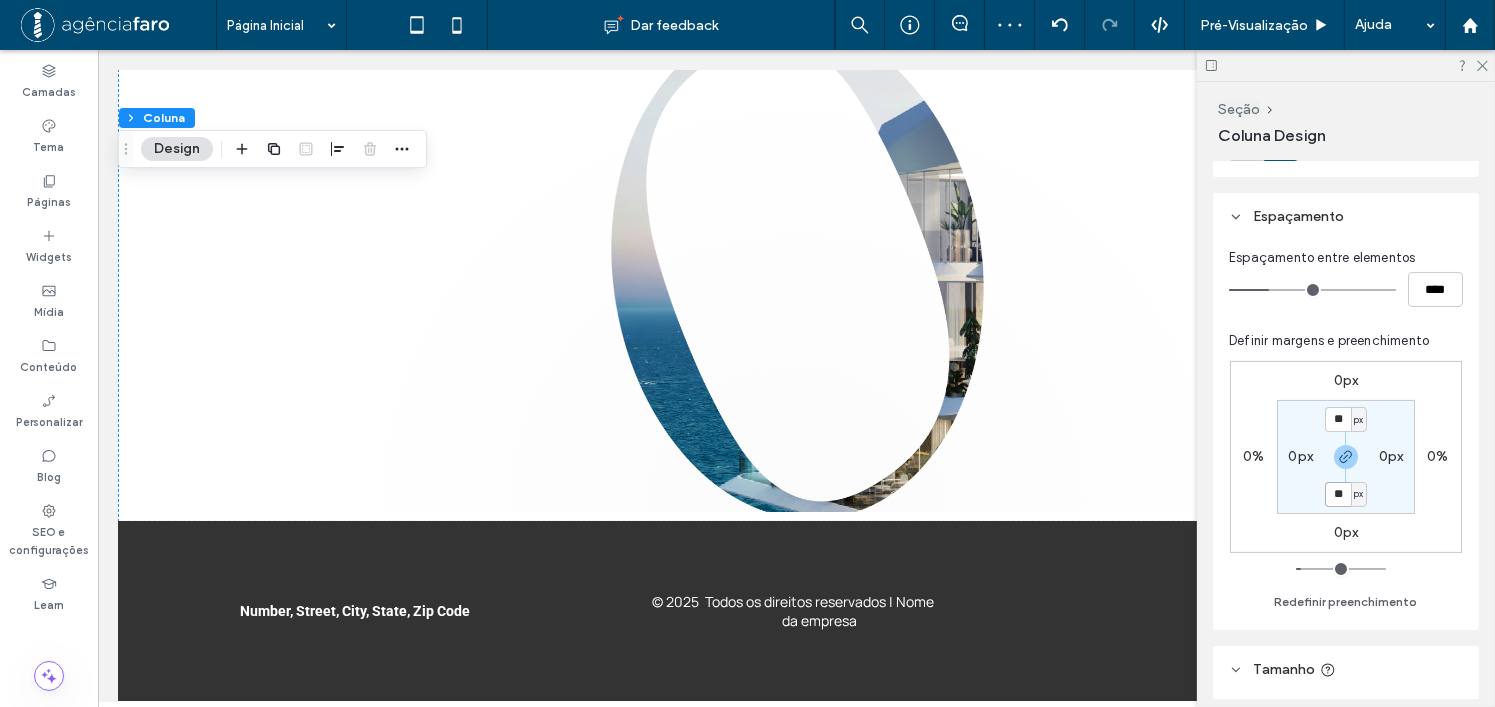click on "**" at bounding box center [1338, 494] 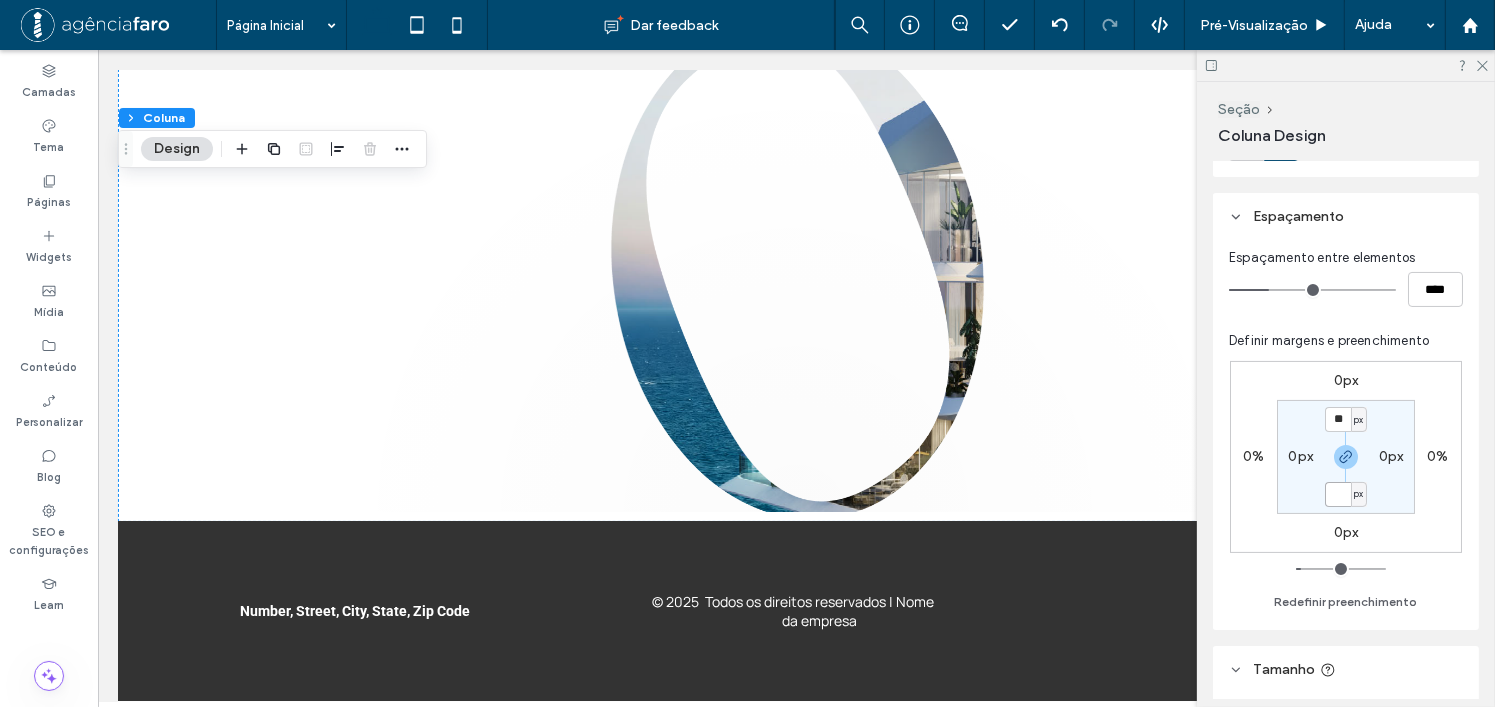 type 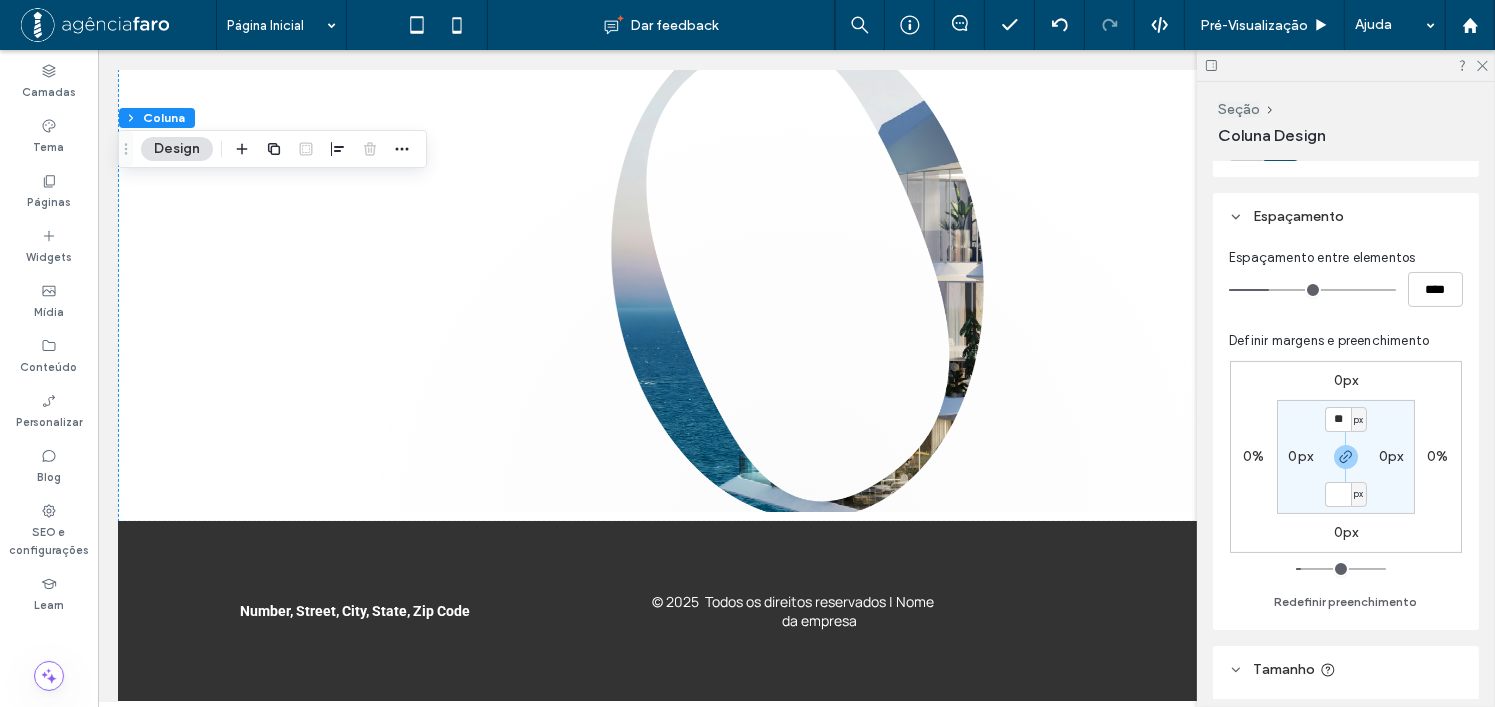 type on "*" 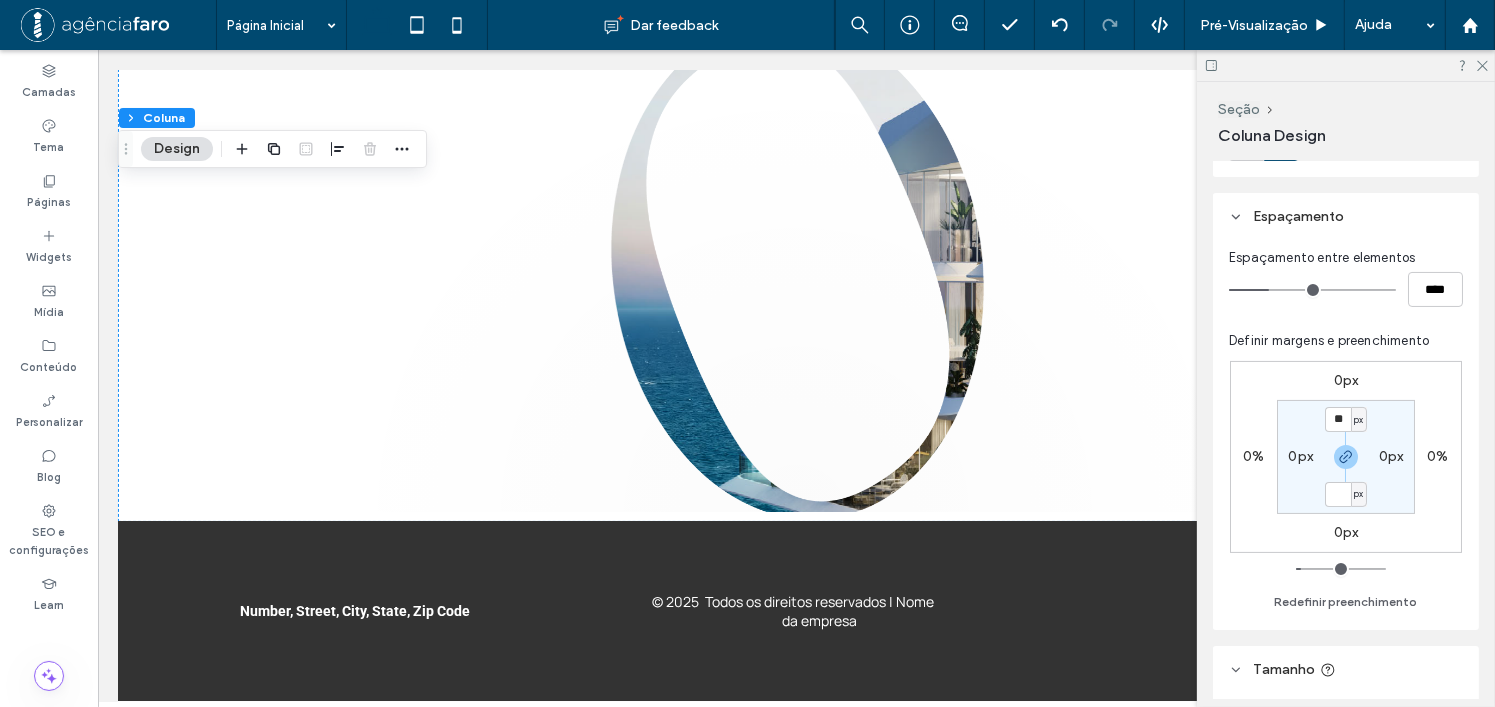 type on "*" 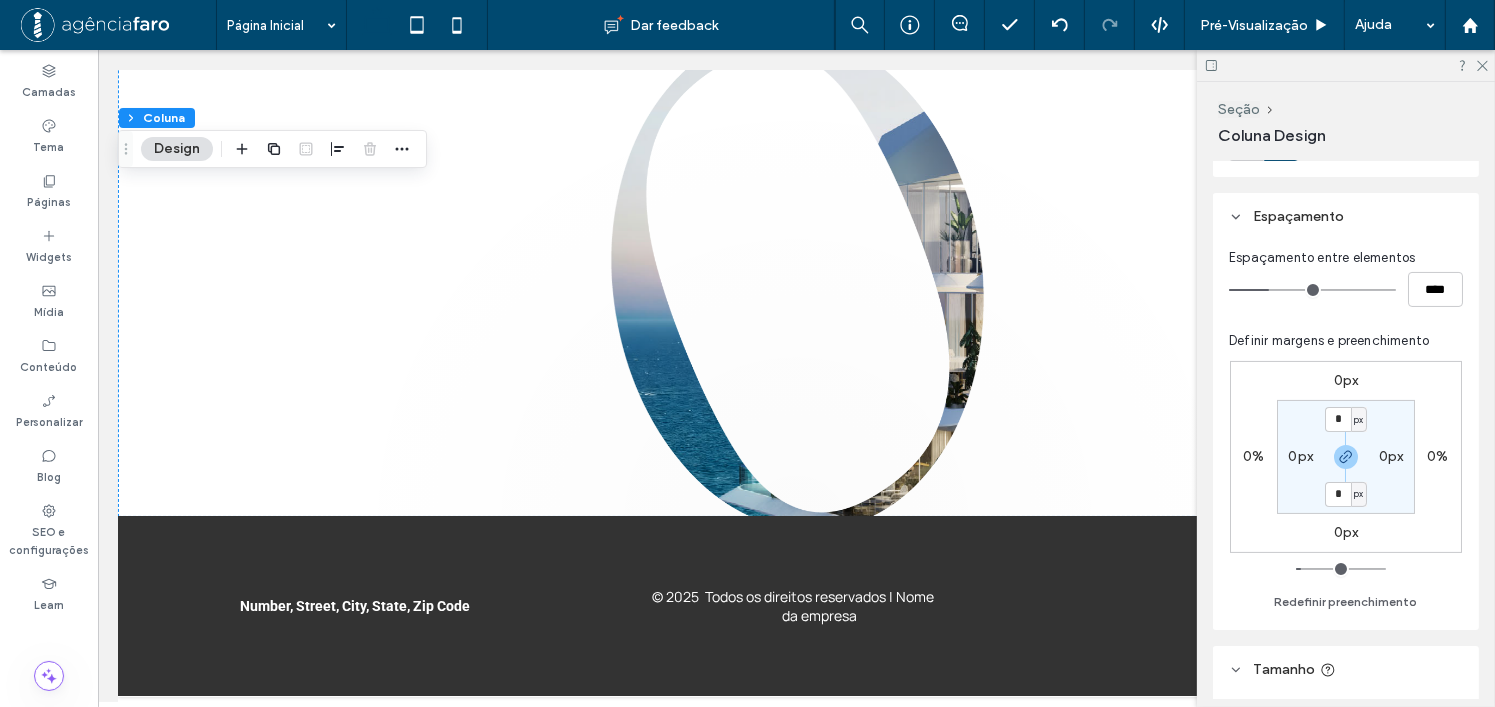 click on "0px 0% 0px 0% * px 0px * px 0px" at bounding box center [1346, 457] 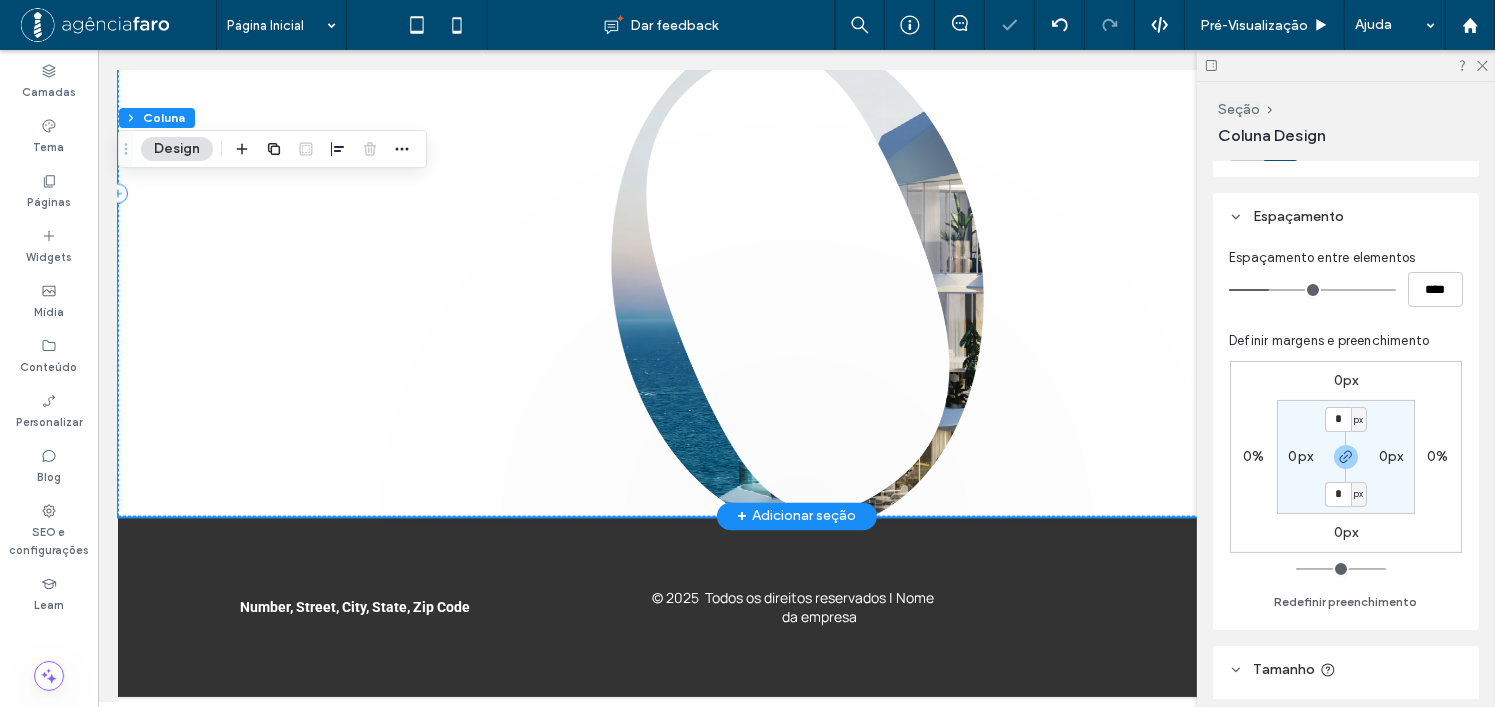 click on "DESCUBRA O EXCLUSIVO
AGENDE SUA VISITA
DOWNLOAD BOOK" at bounding box center [795, 197] 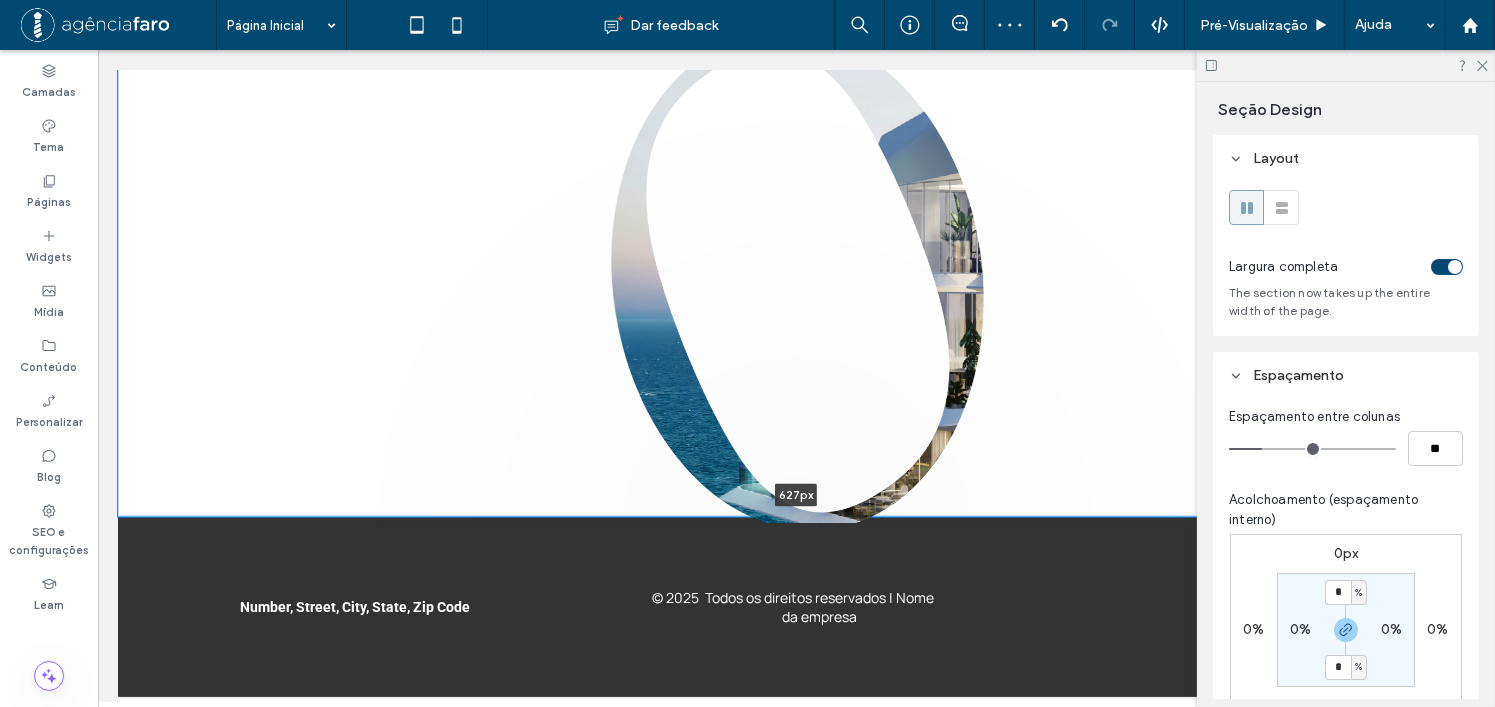 drag, startPoint x: 994, startPoint y: 507, endPoint x: 1003, endPoint y: 491, distance: 18.35756 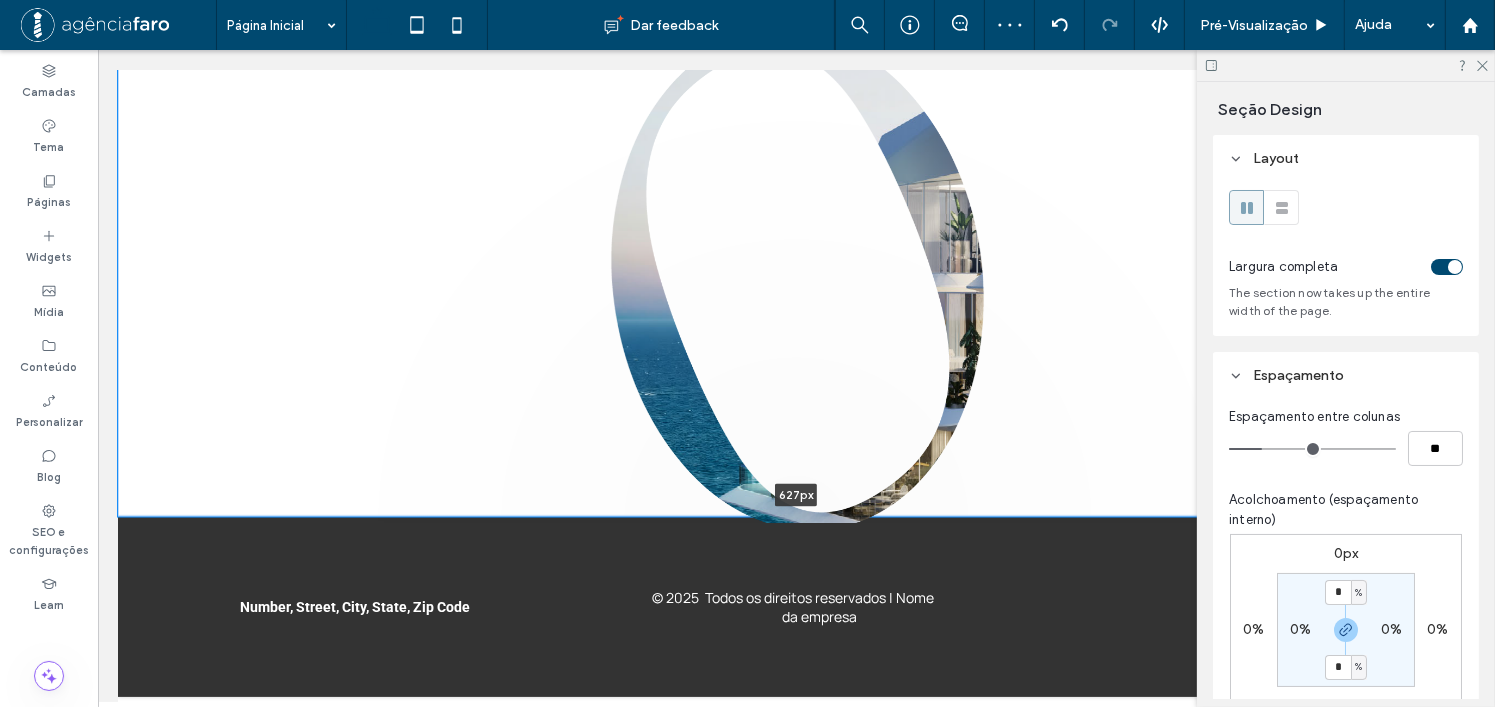 click on "DESCUBRA O EXCLUSIVO
AGENDE SUA VISITA
DOWNLOAD BOOK
627px
Seção + Adicionar seção" at bounding box center (795, 194) 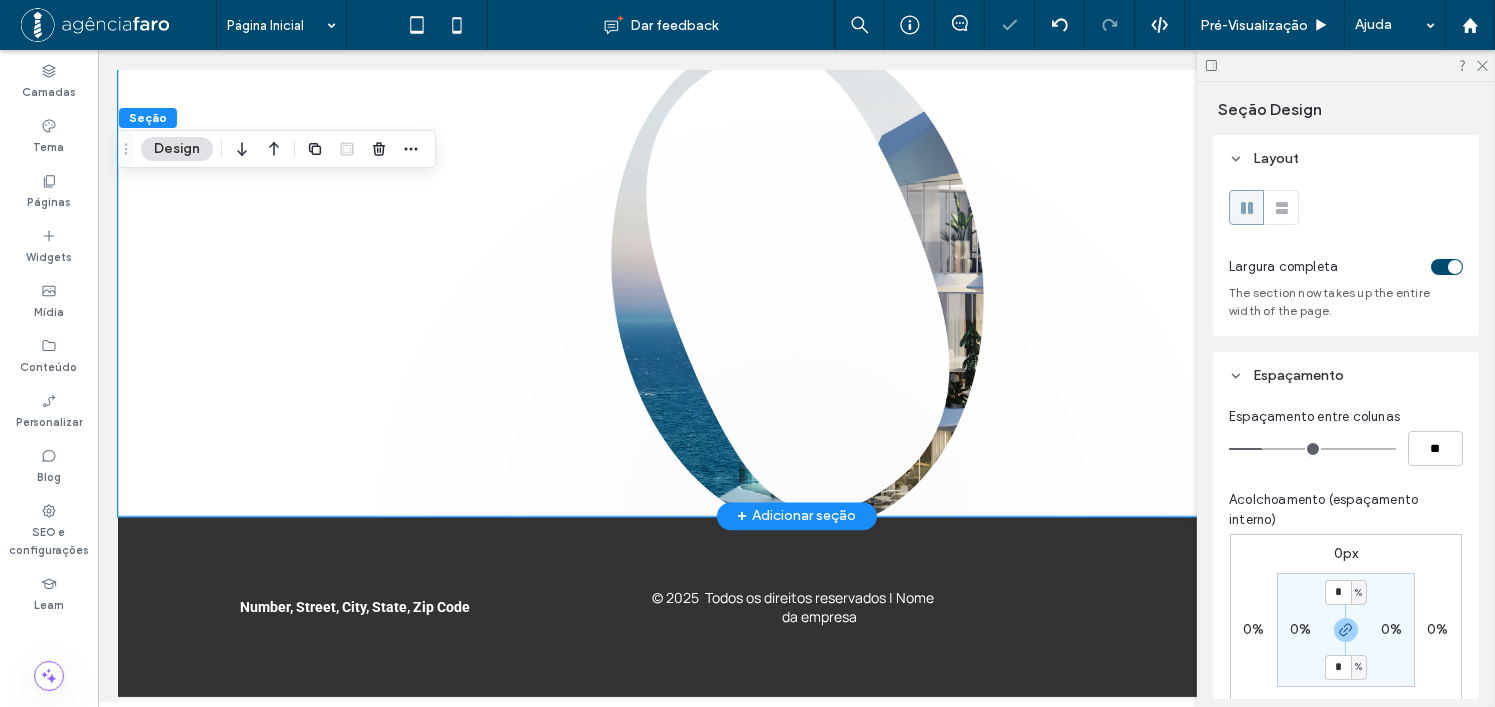 click on "DESCUBRA O EXCLUSIVO
AGENDE SUA VISITA
DOWNLOAD BOOK" at bounding box center (795, 197) 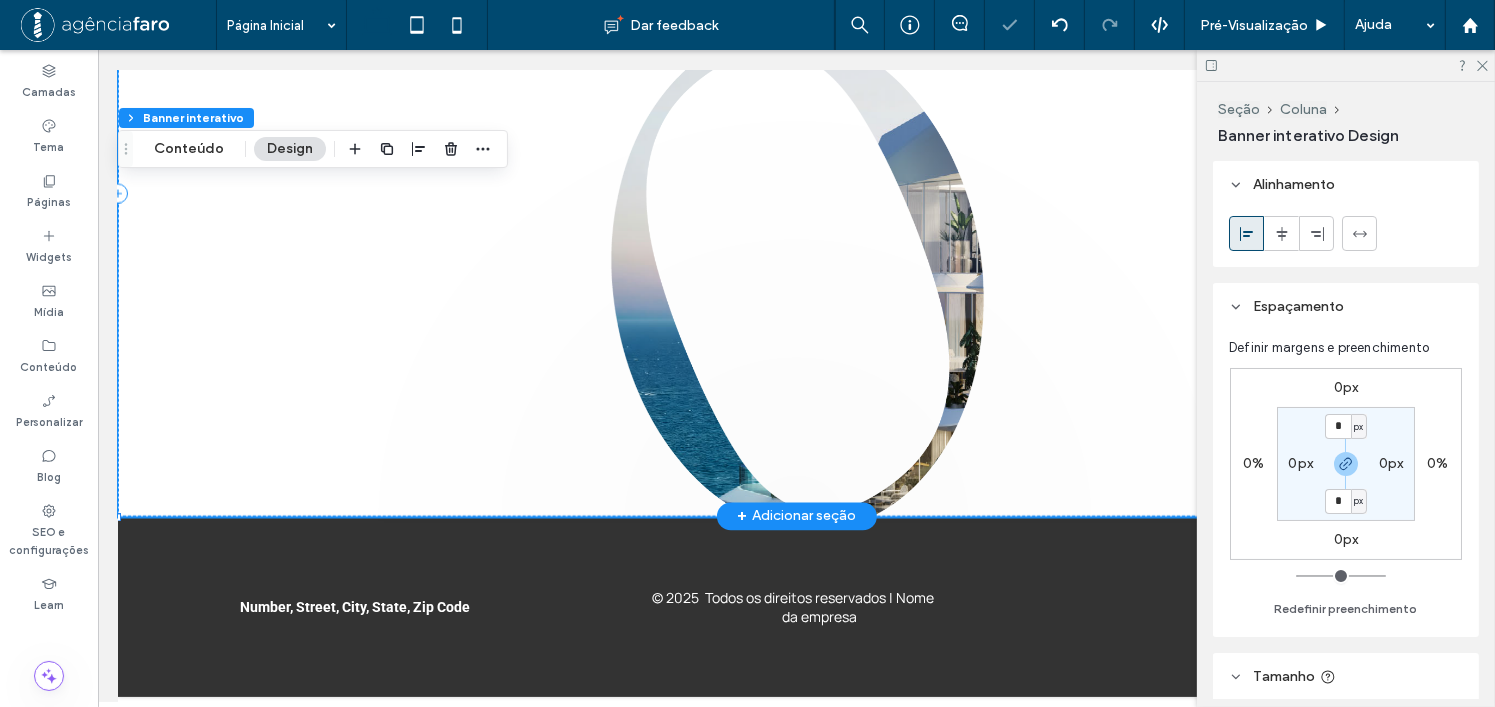 click on "DOWNLOAD BOOK" at bounding box center (796, 282) 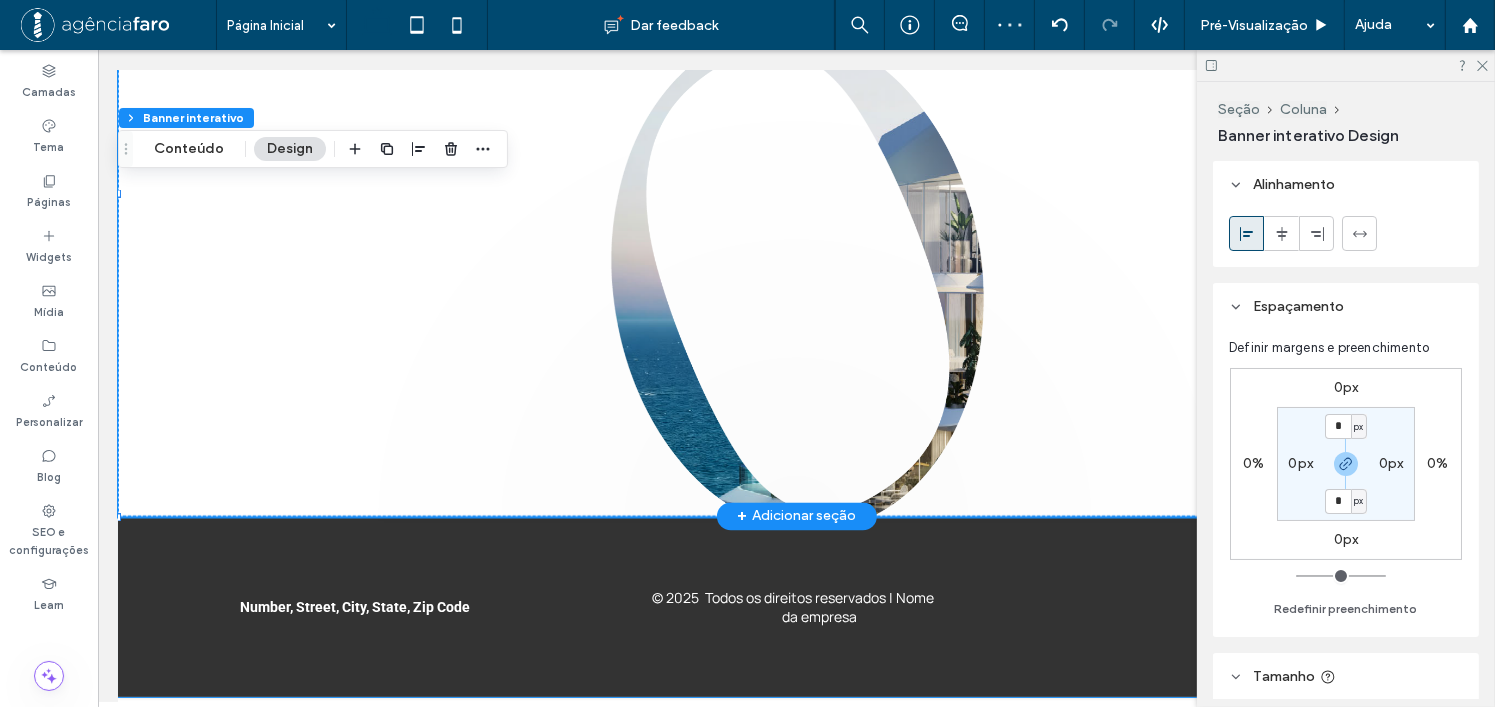 drag, startPoint x: 187, startPoint y: 515, endPoint x: 225, endPoint y: 494, distance: 43.416588 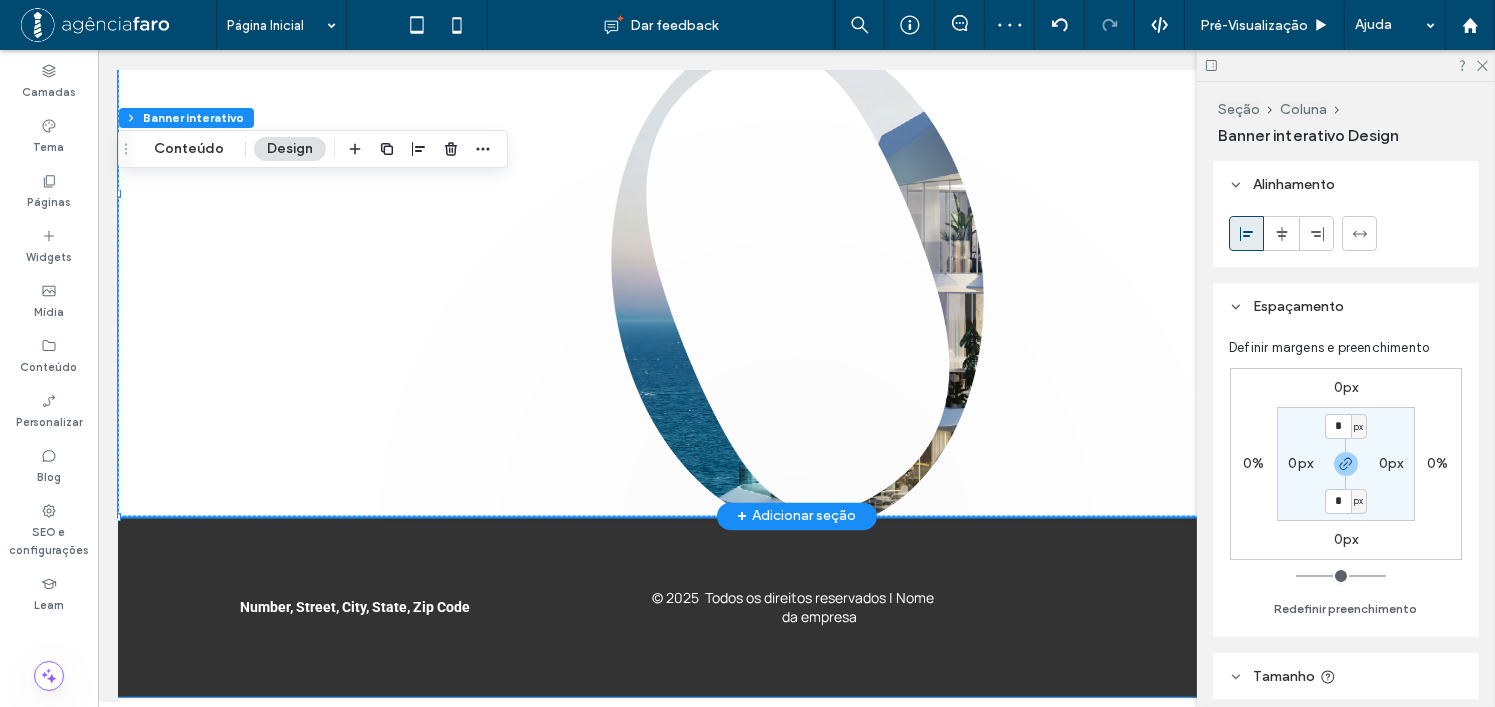 click on "Number, Street, City, State, Zip Code
© 2025
Todos os direitos reservados | Nome da empresa" at bounding box center [795, 607] 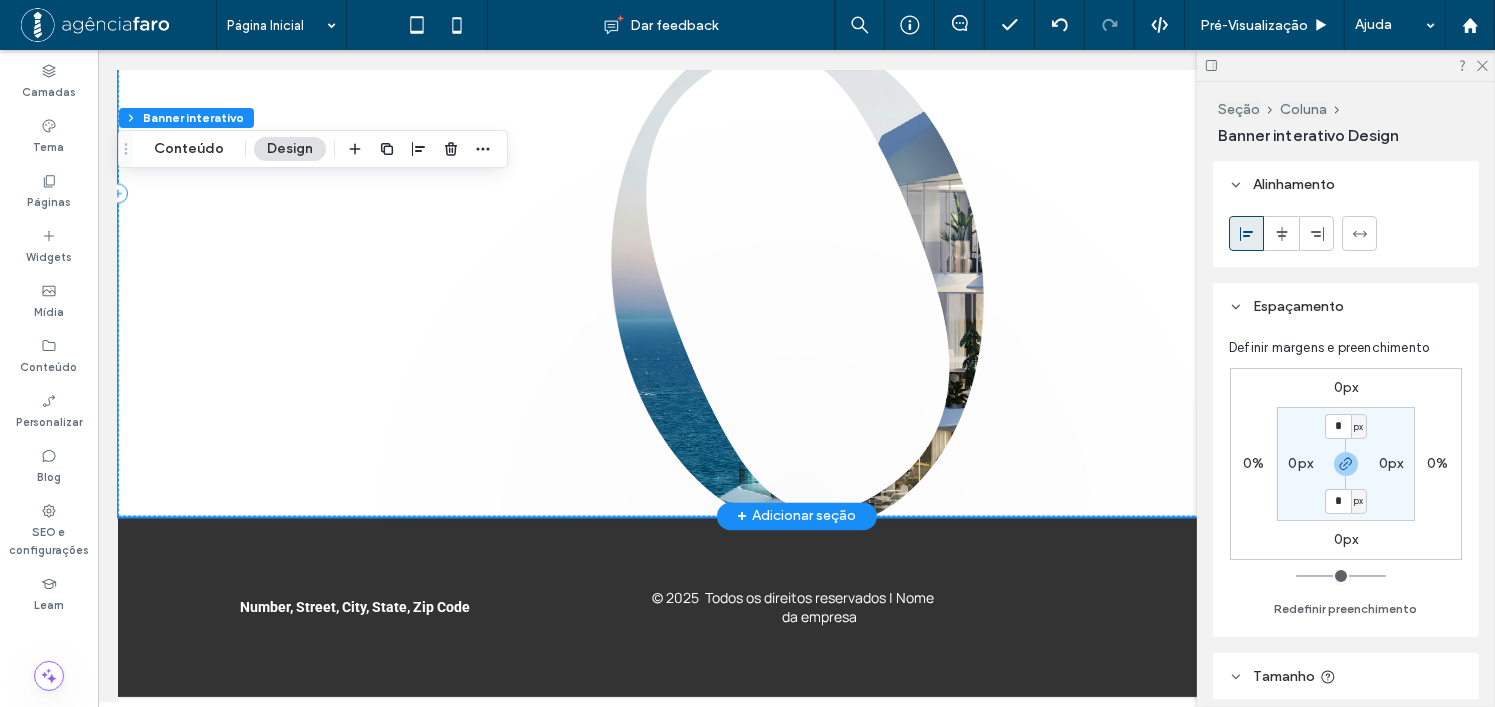 scroll, scrollTop: 11037, scrollLeft: 0, axis: vertical 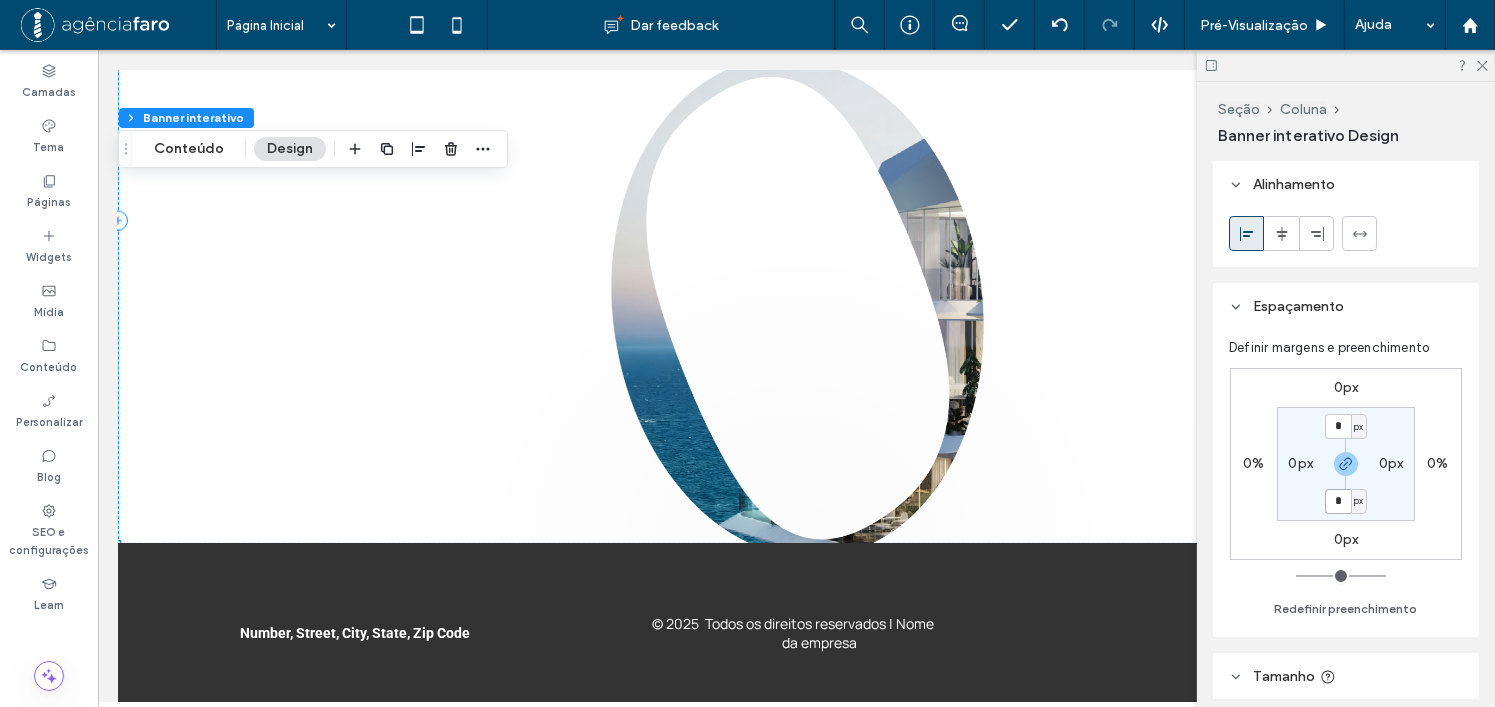 click on "*" at bounding box center [1338, 501] 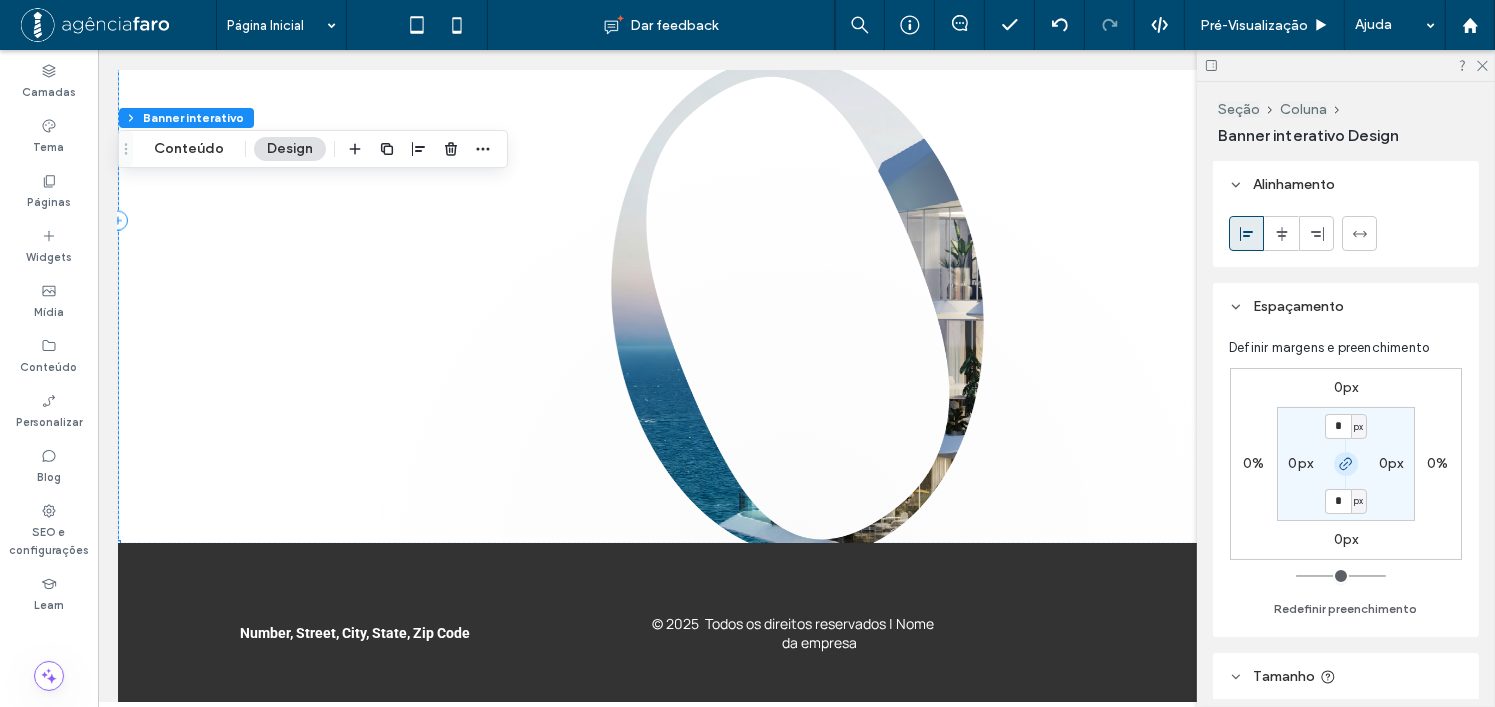 click 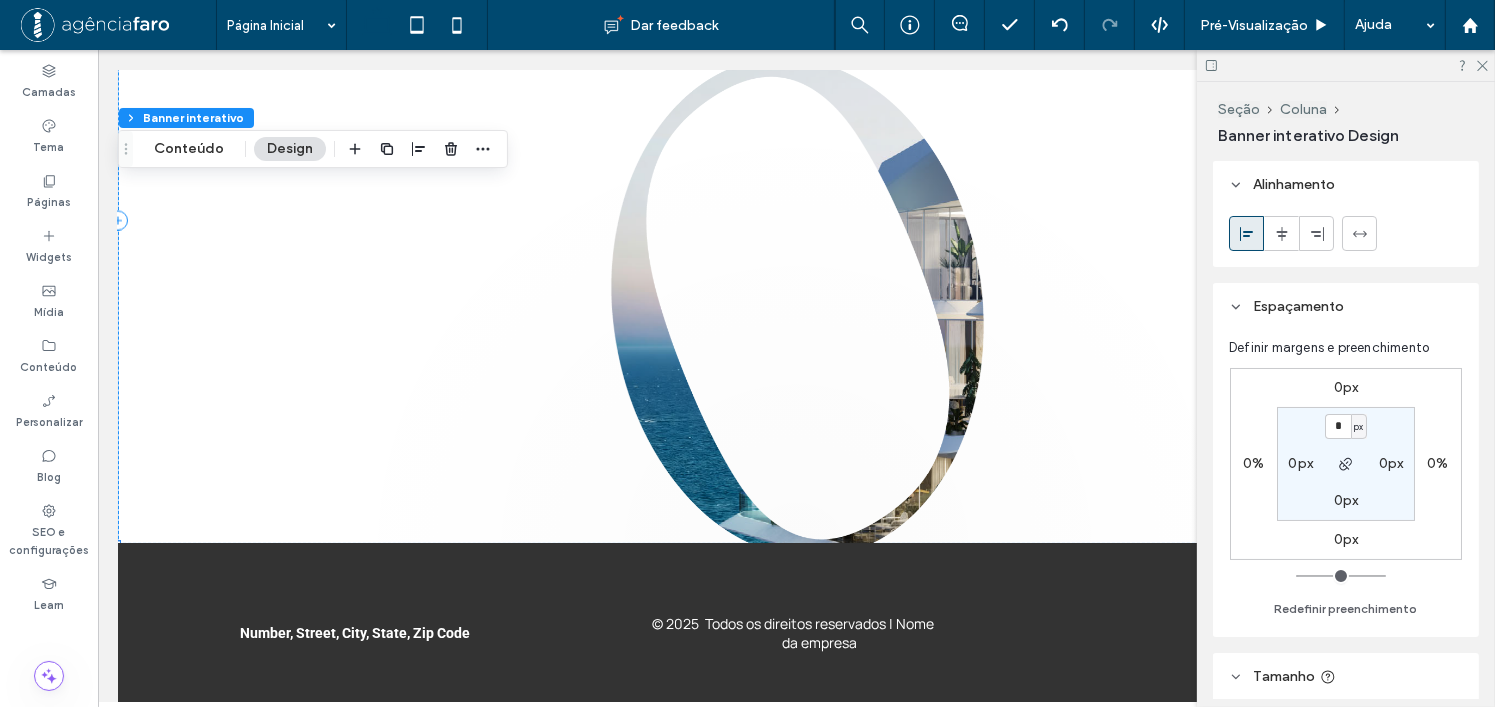 click on "0px" at bounding box center [1346, 500] 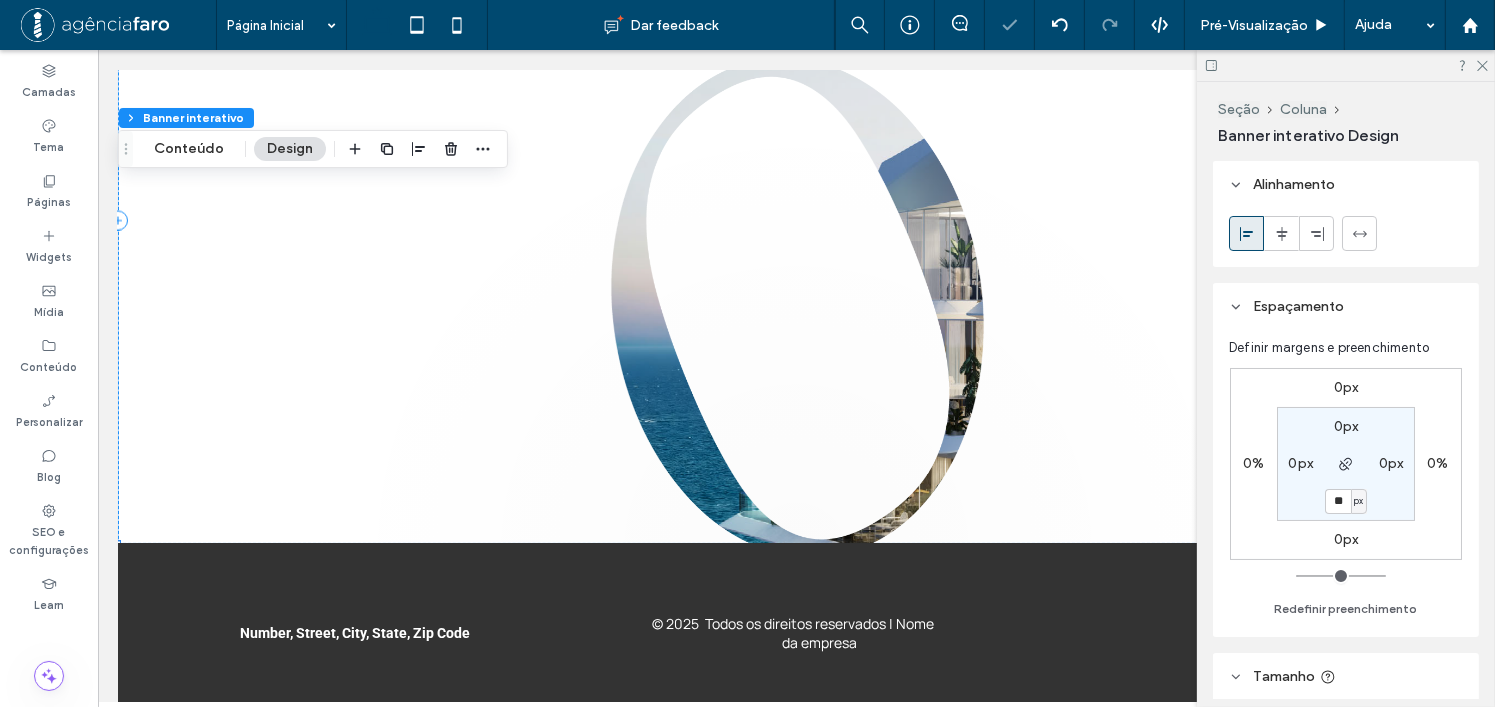 type on "*" 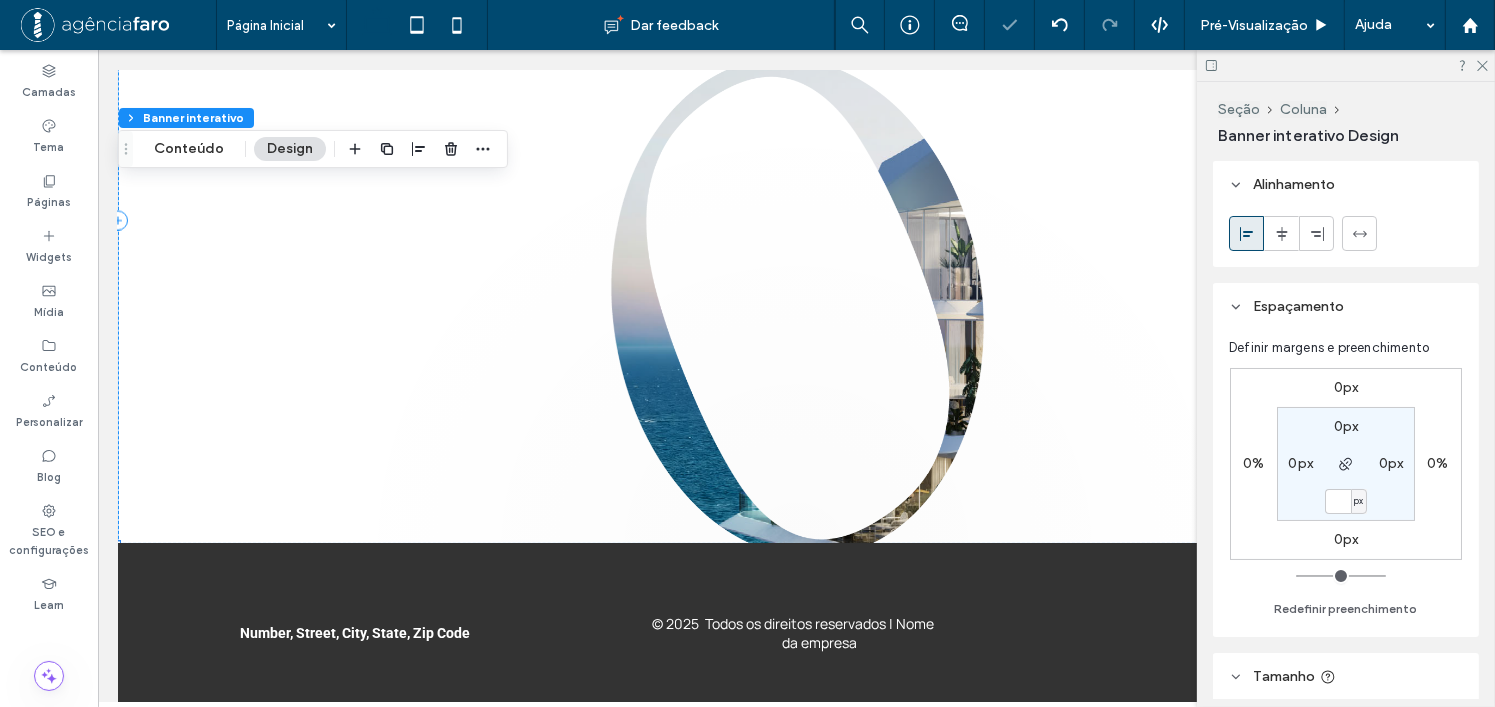 type 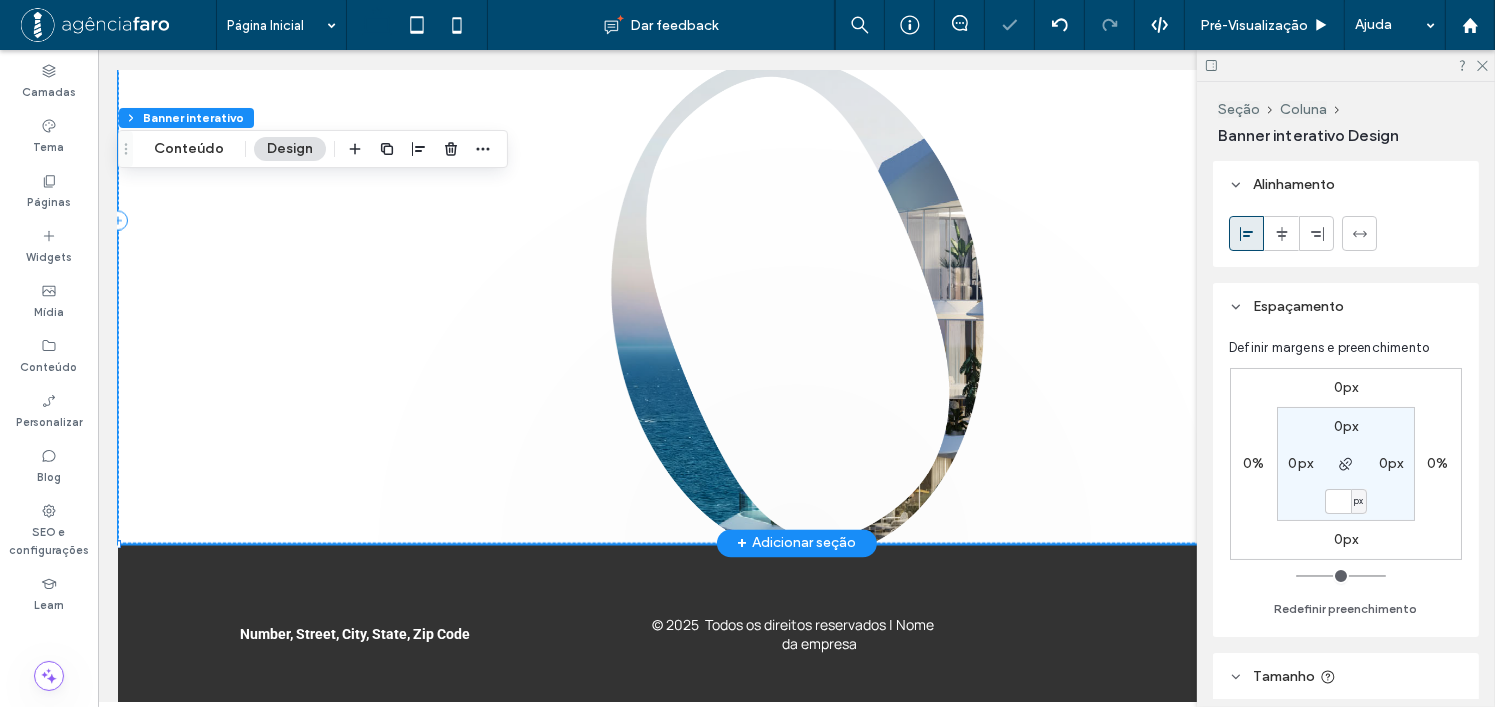 click on "DESCUBRA O EXCLUSIVO
AGENDE SUA VISITA
DOWNLOAD BOOK" at bounding box center [795, 224] 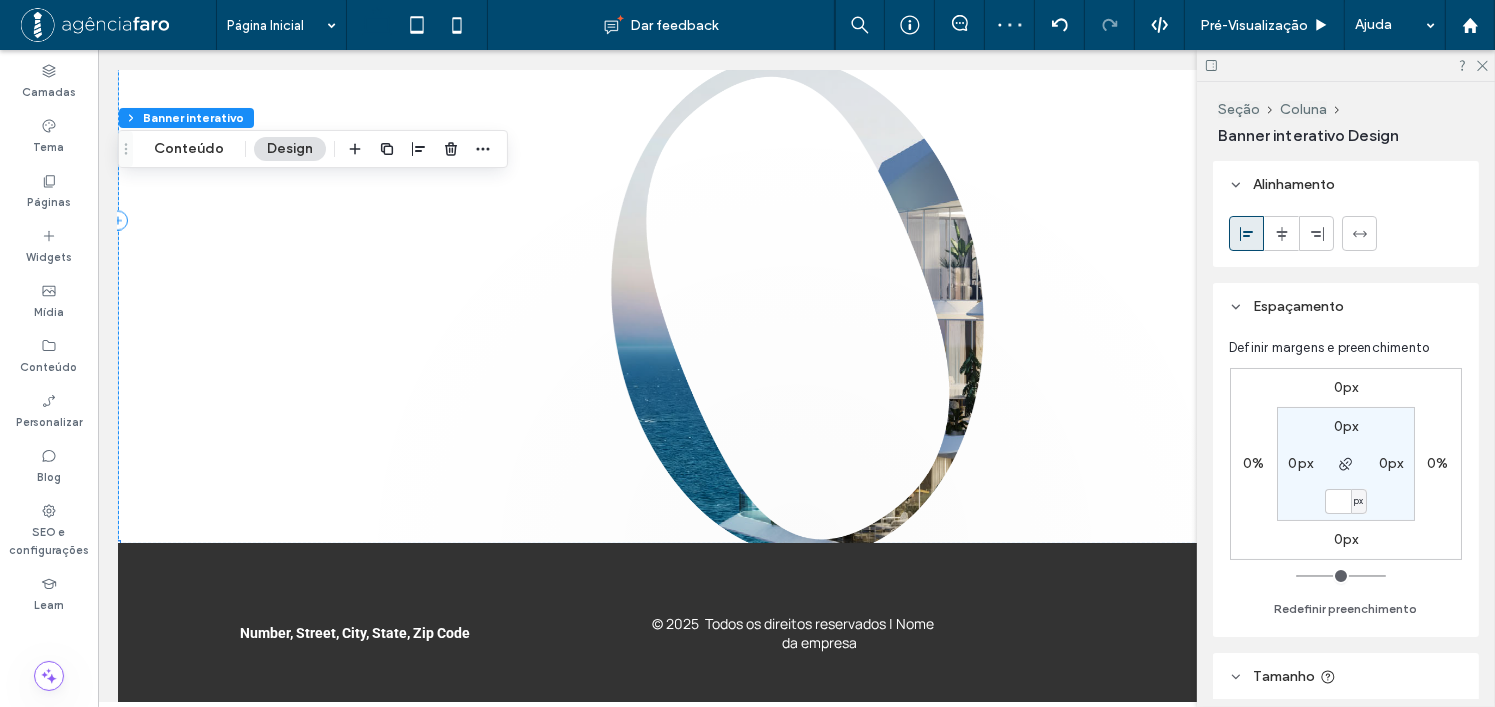 click on "0px 0% 0px 0% 0px 0px px 0px Redefinir preenchimento" at bounding box center (1346, 489) 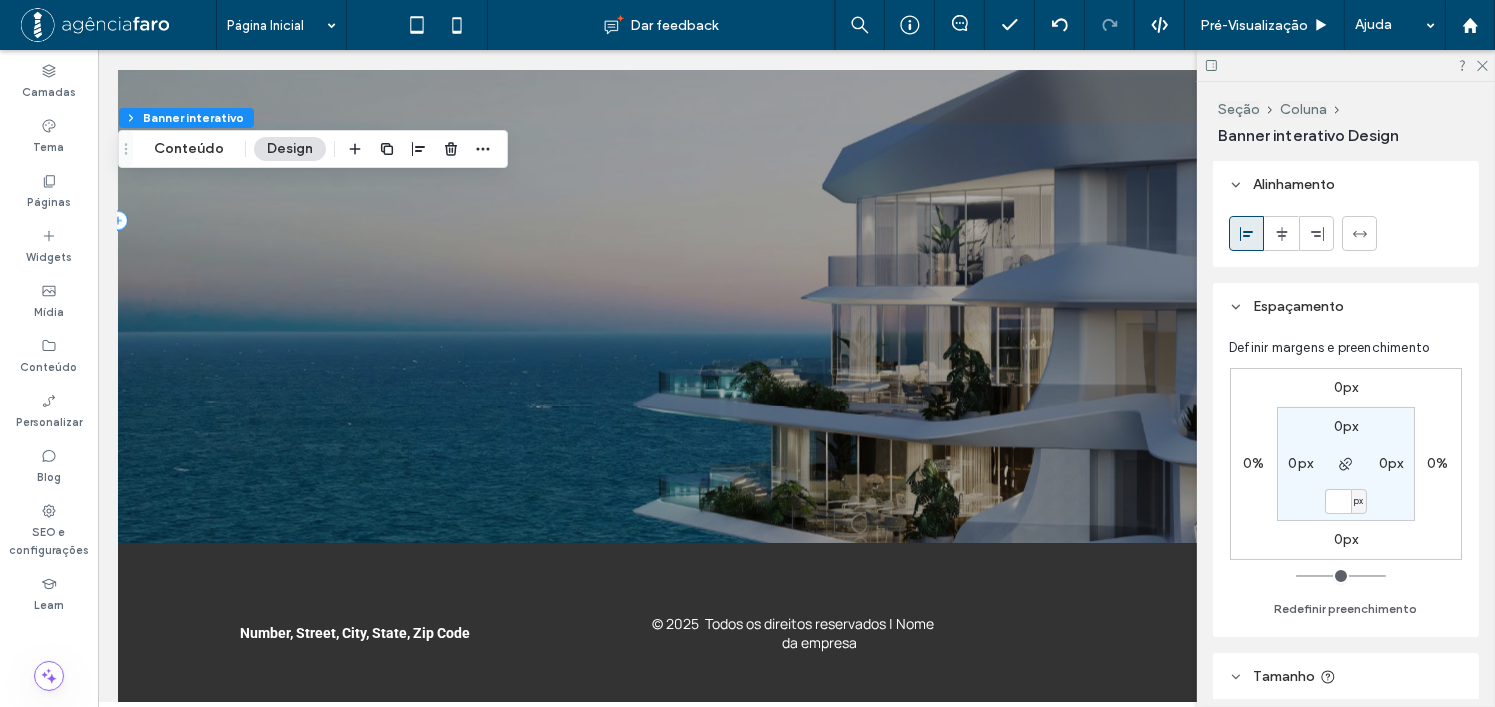 scroll, scrollTop: 11028, scrollLeft: 0, axis: vertical 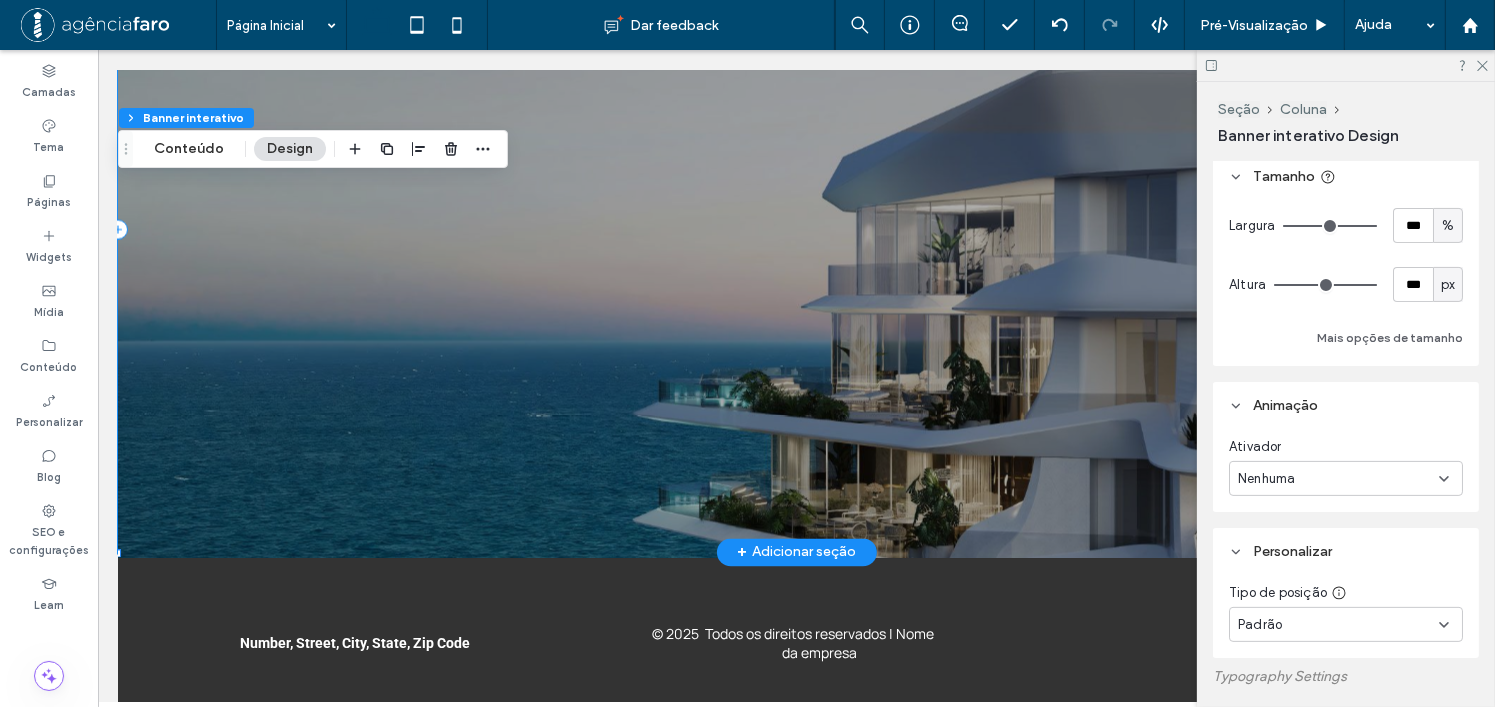 click on "AGENDE SUA VISITA
DOWNLOAD BOOK" at bounding box center (796, 275) 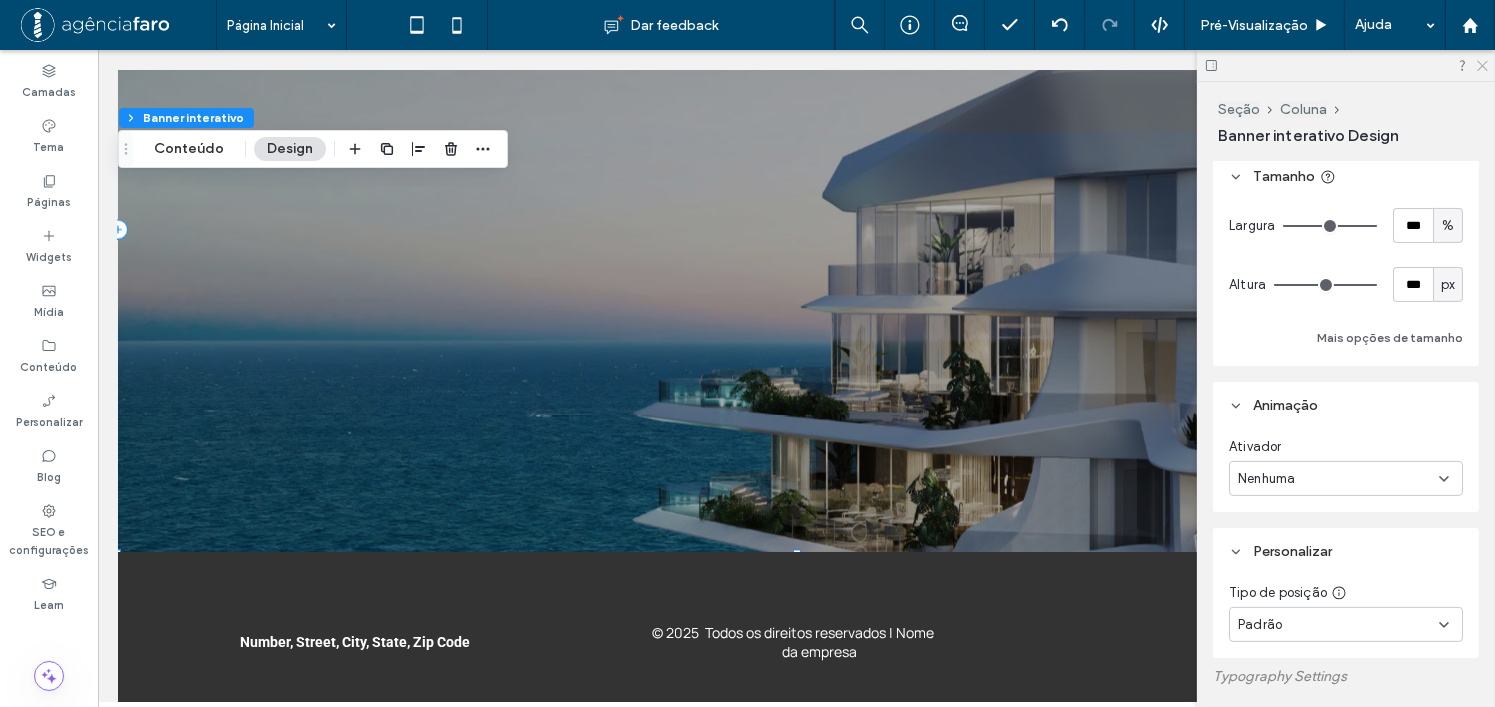 click 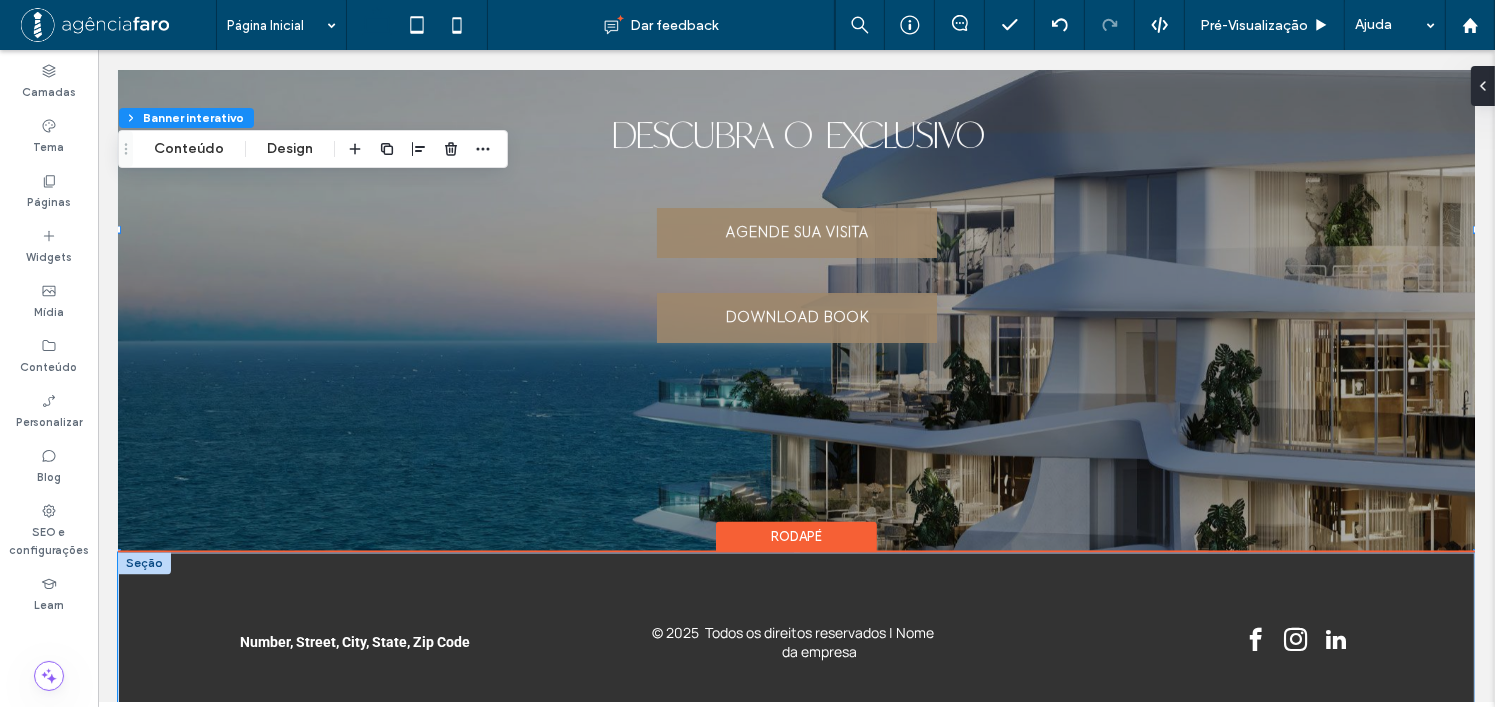 click on "Number, Street, City, State, Zip Code
© 2025
Todos os direitos reservados | Nome da empresa" at bounding box center [796, 643] 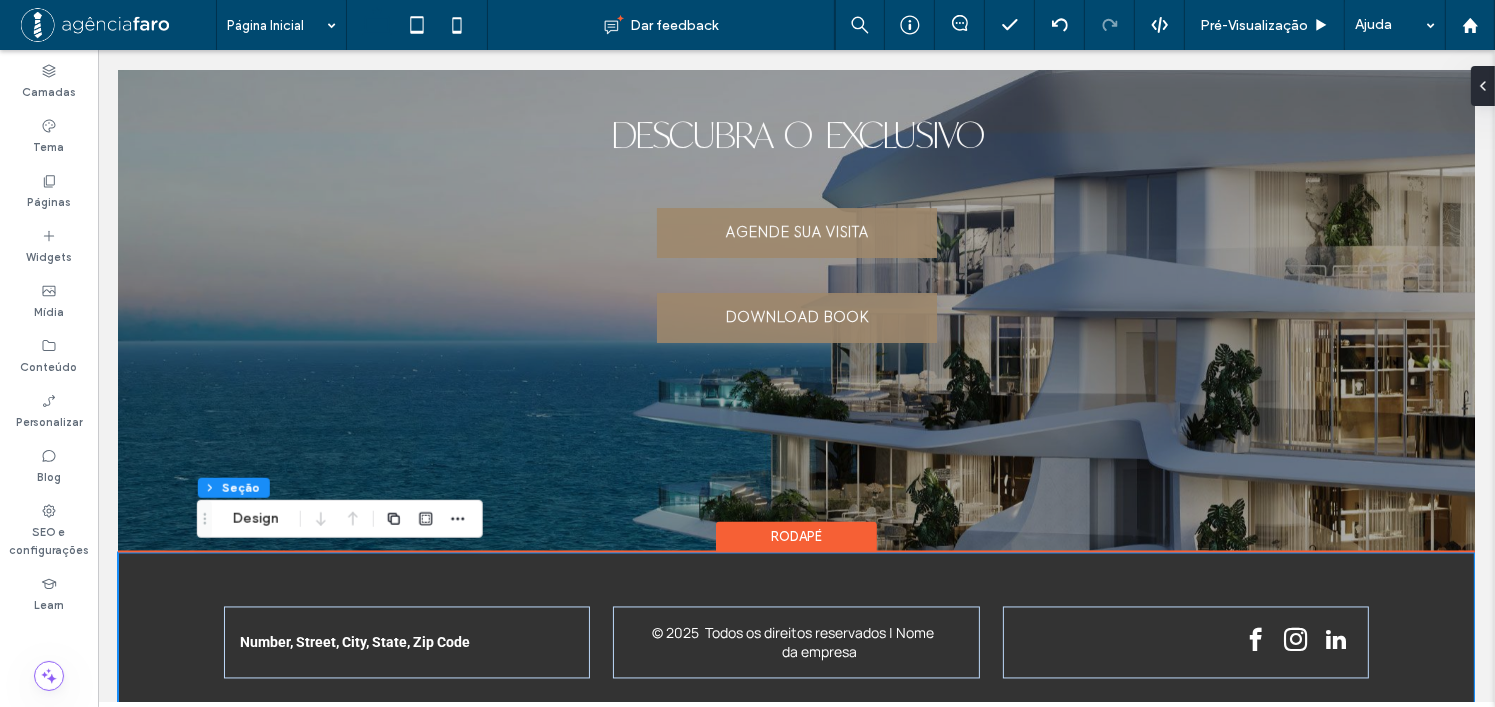 click on "Number, Street, City, State, Zip Code
© 2025
Todos os direitos reservados | Nome da empresa" at bounding box center [795, 643] 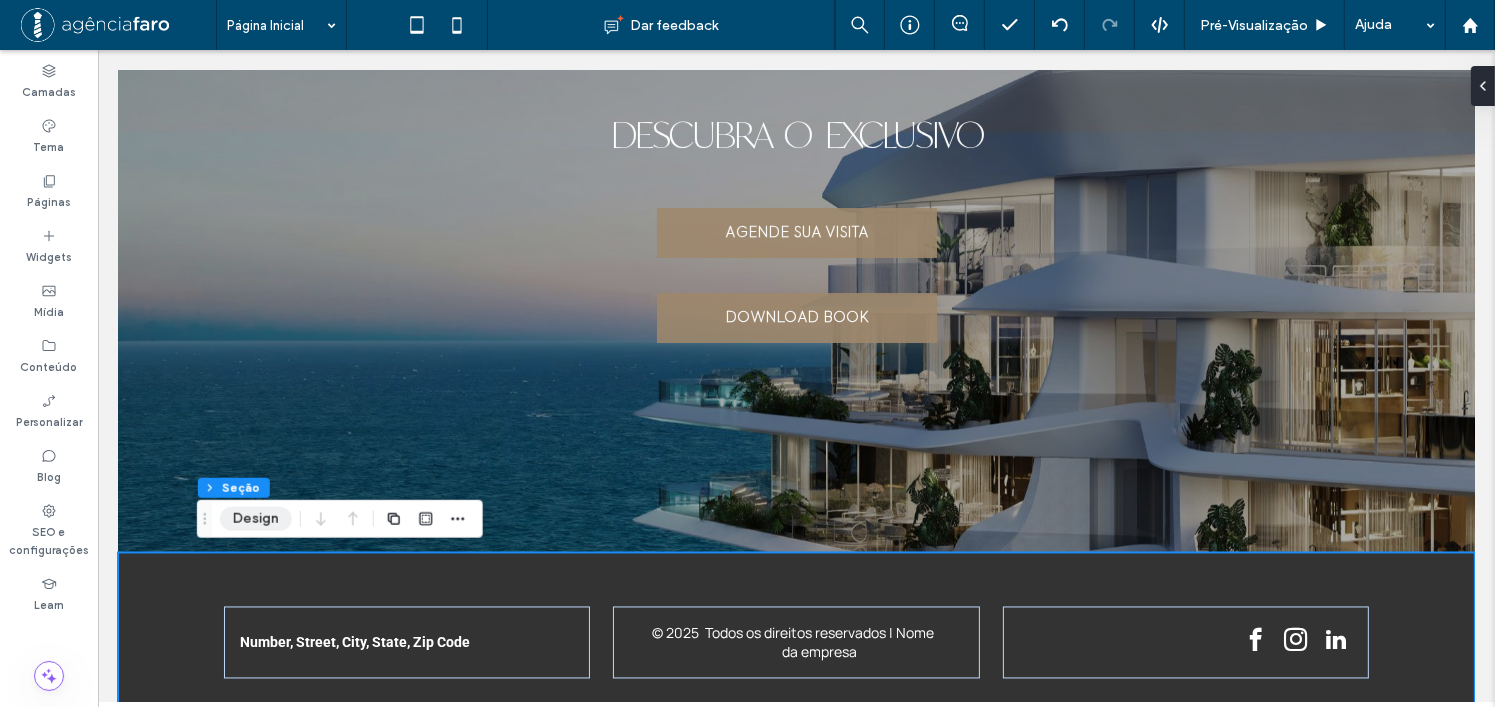 click on "Design" at bounding box center (256, 519) 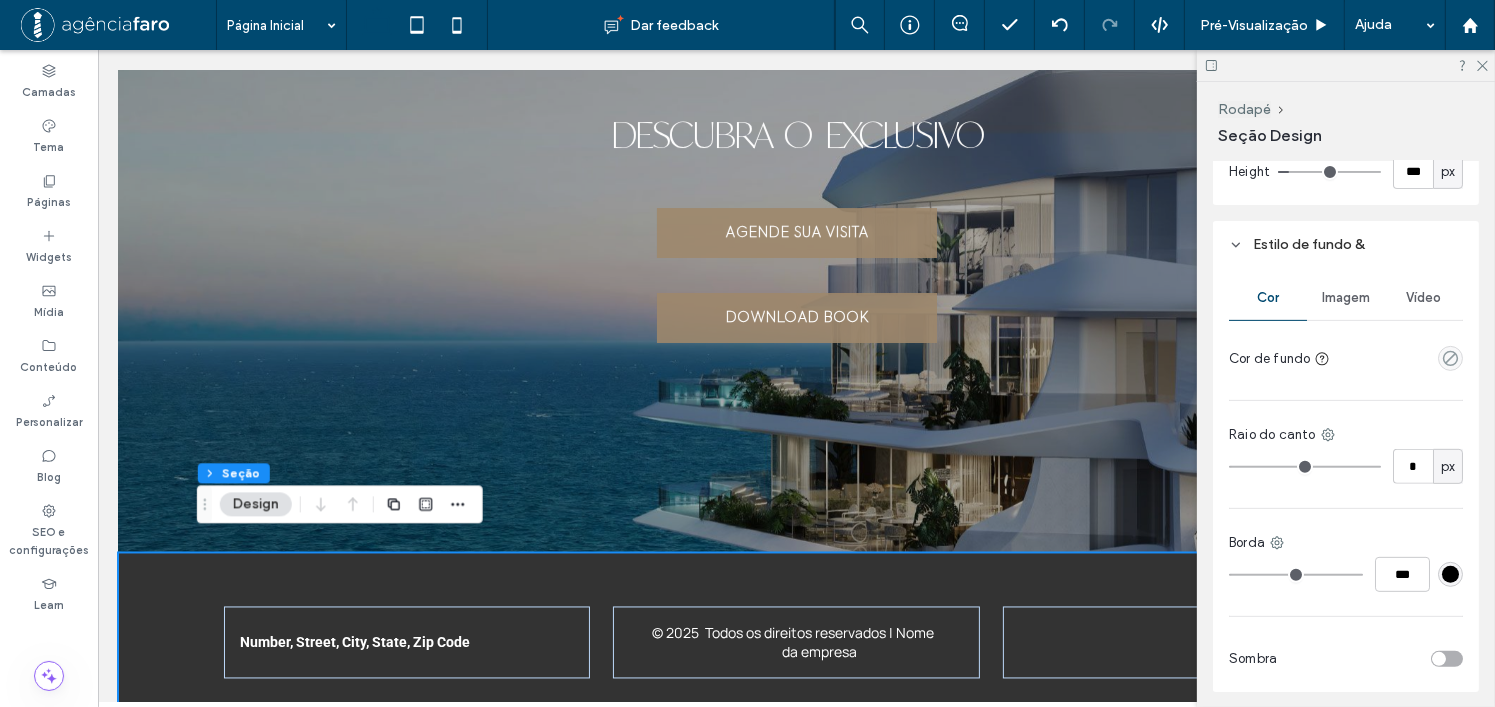 scroll, scrollTop: 740, scrollLeft: 0, axis: vertical 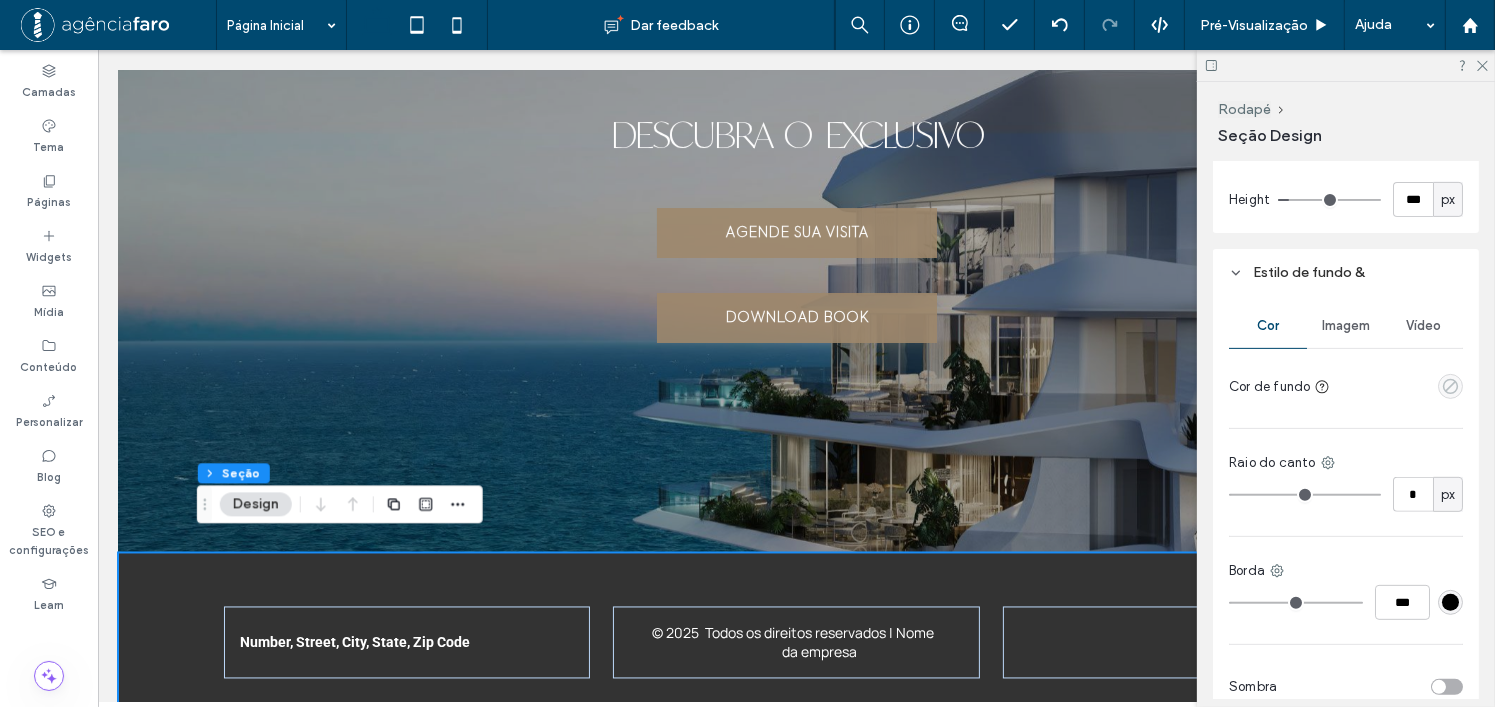 click 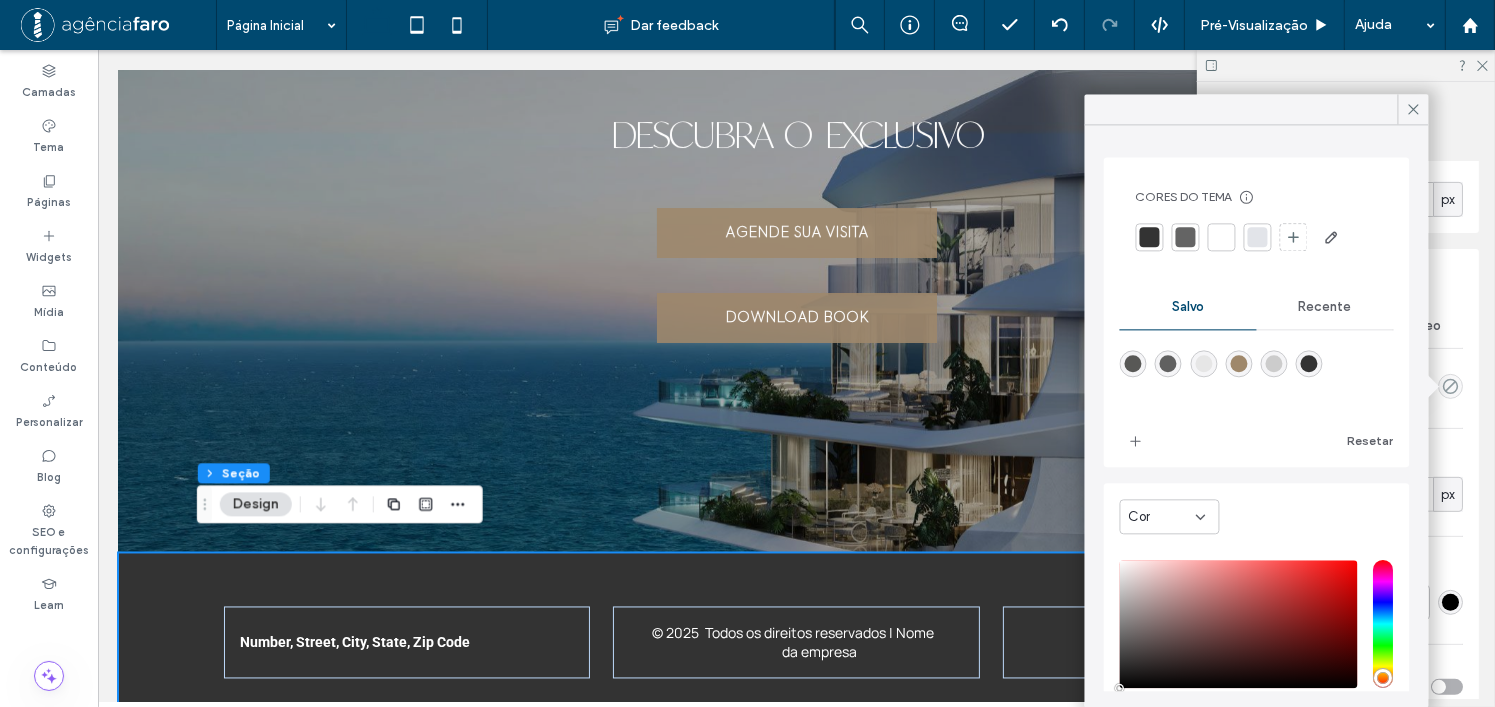 click at bounding box center (1222, 237) 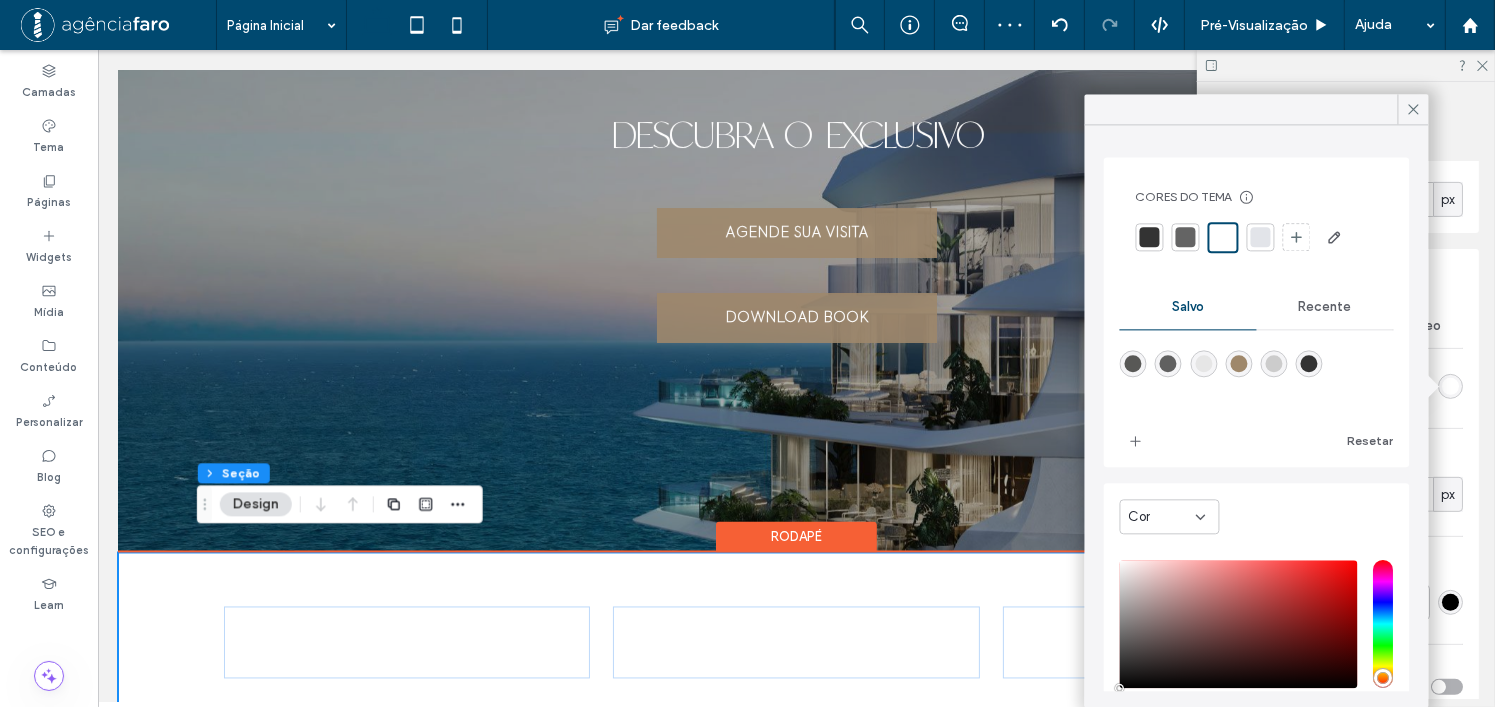 click on "Number, Street, City, State, Zip Code
© 2025
Todos os direitos reservados | Nome da empresa" at bounding box center (796, 643) 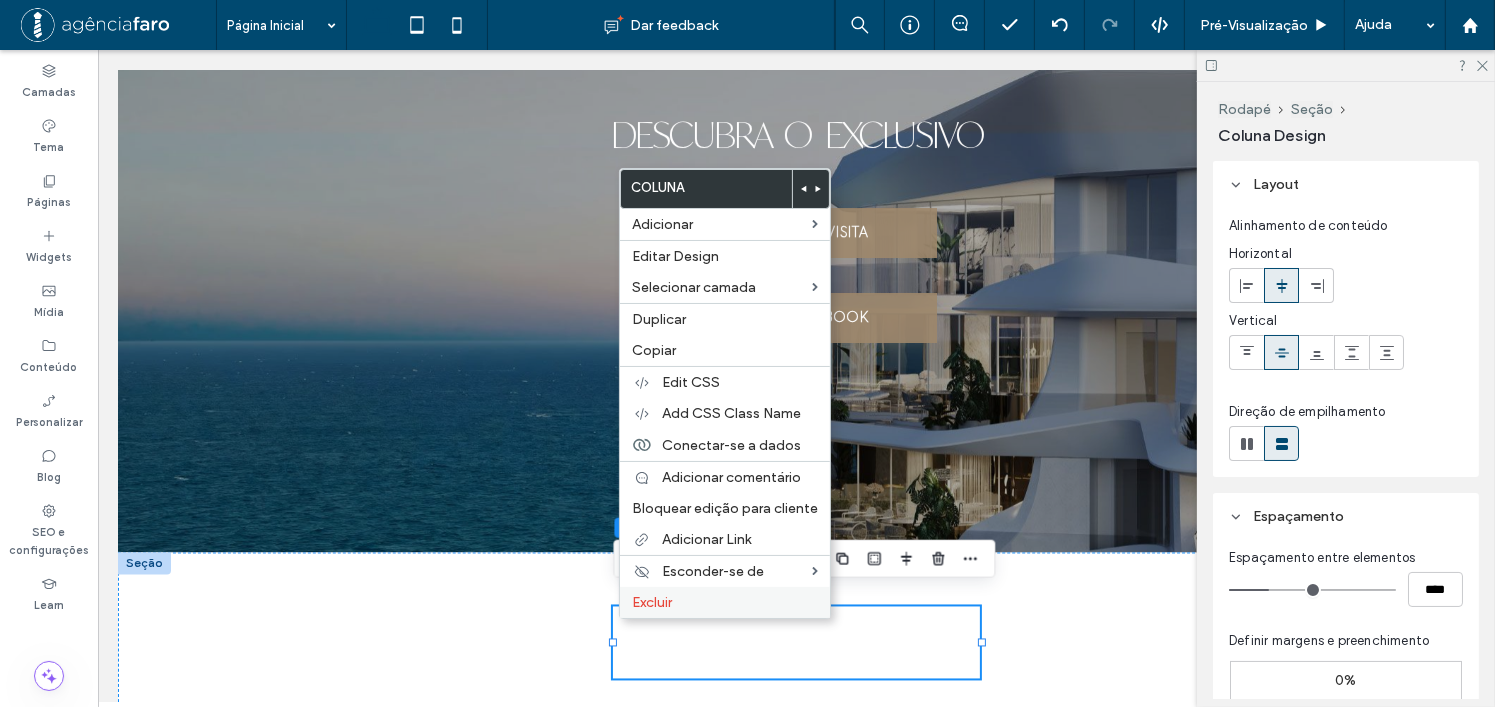 click on "Excluir" at bounding box center [652, 602] 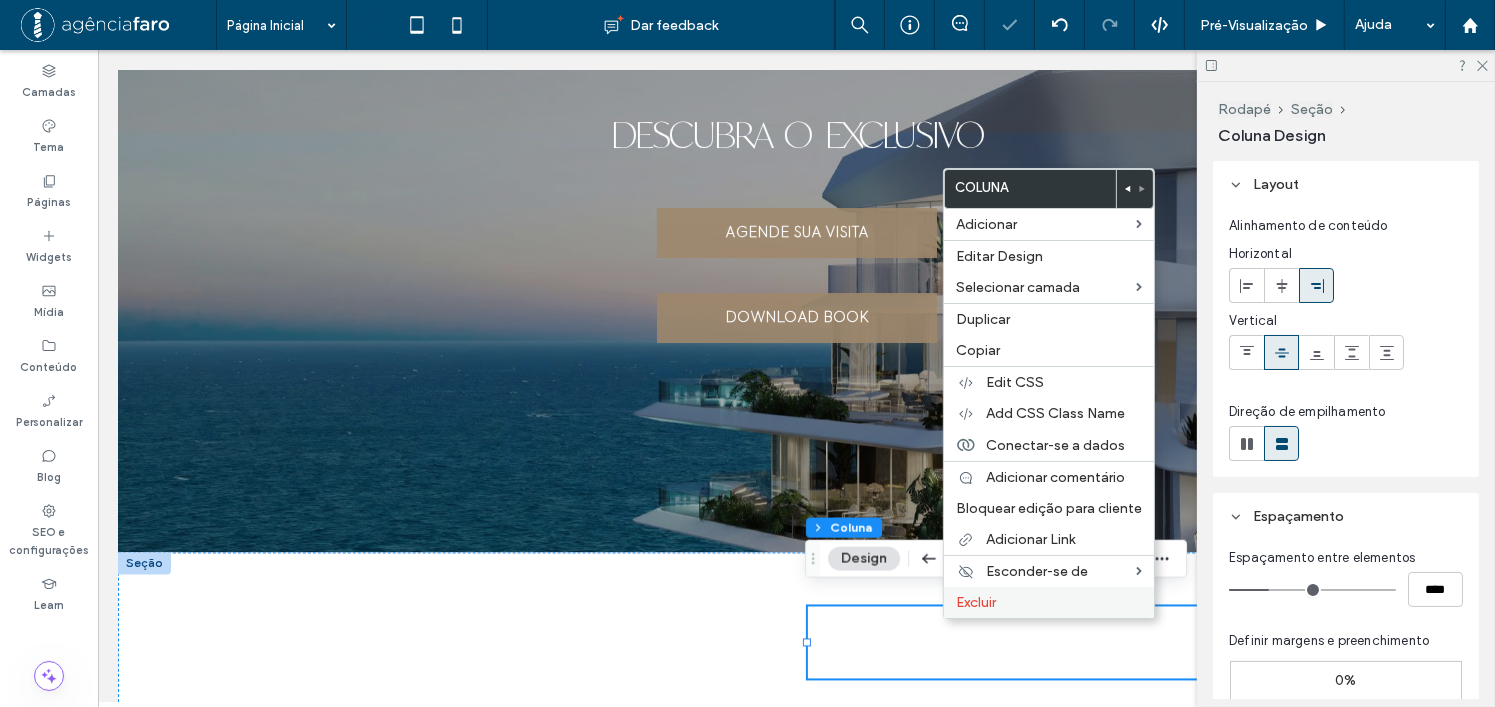 click on "Excluir" at bounding box center [976, 602] 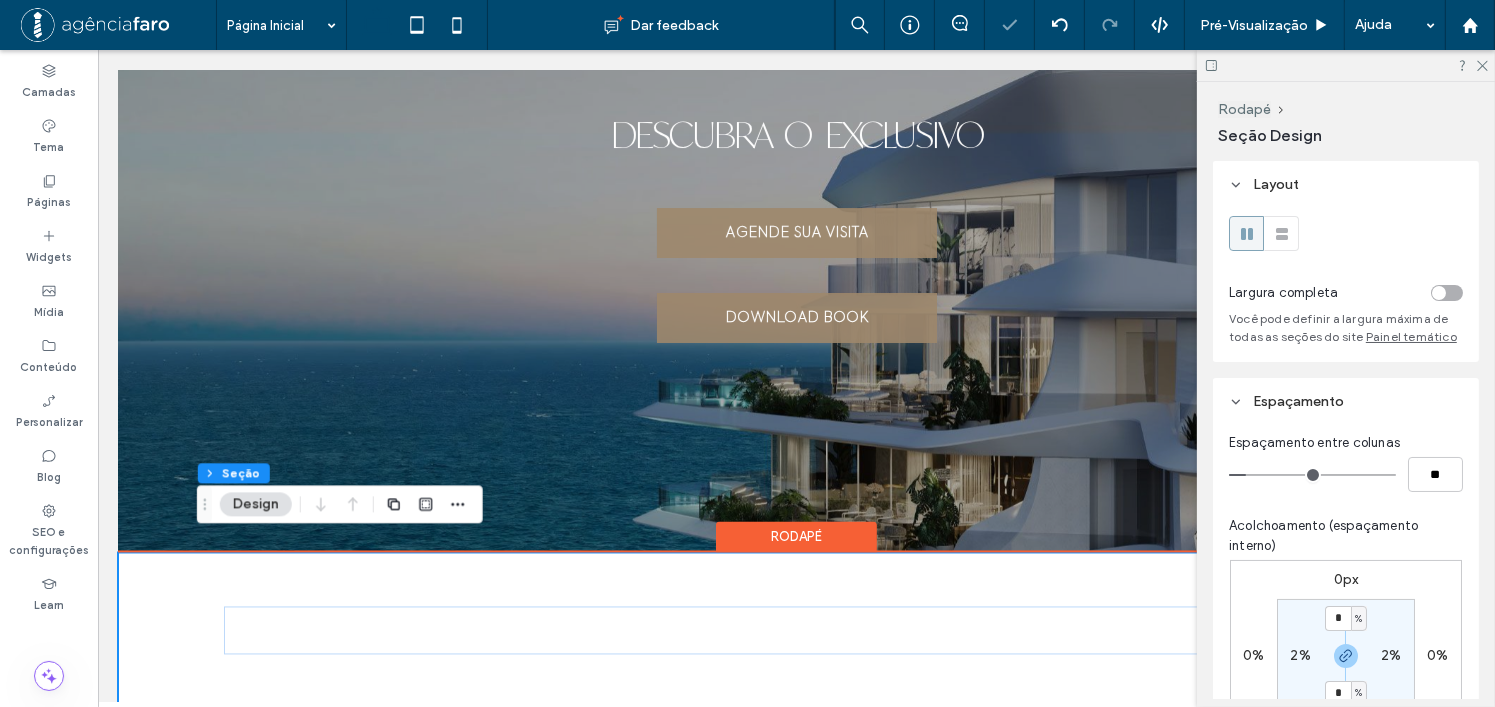 click on "Number, Street, City, State, Zip Code" at bounding box center (796, 631) 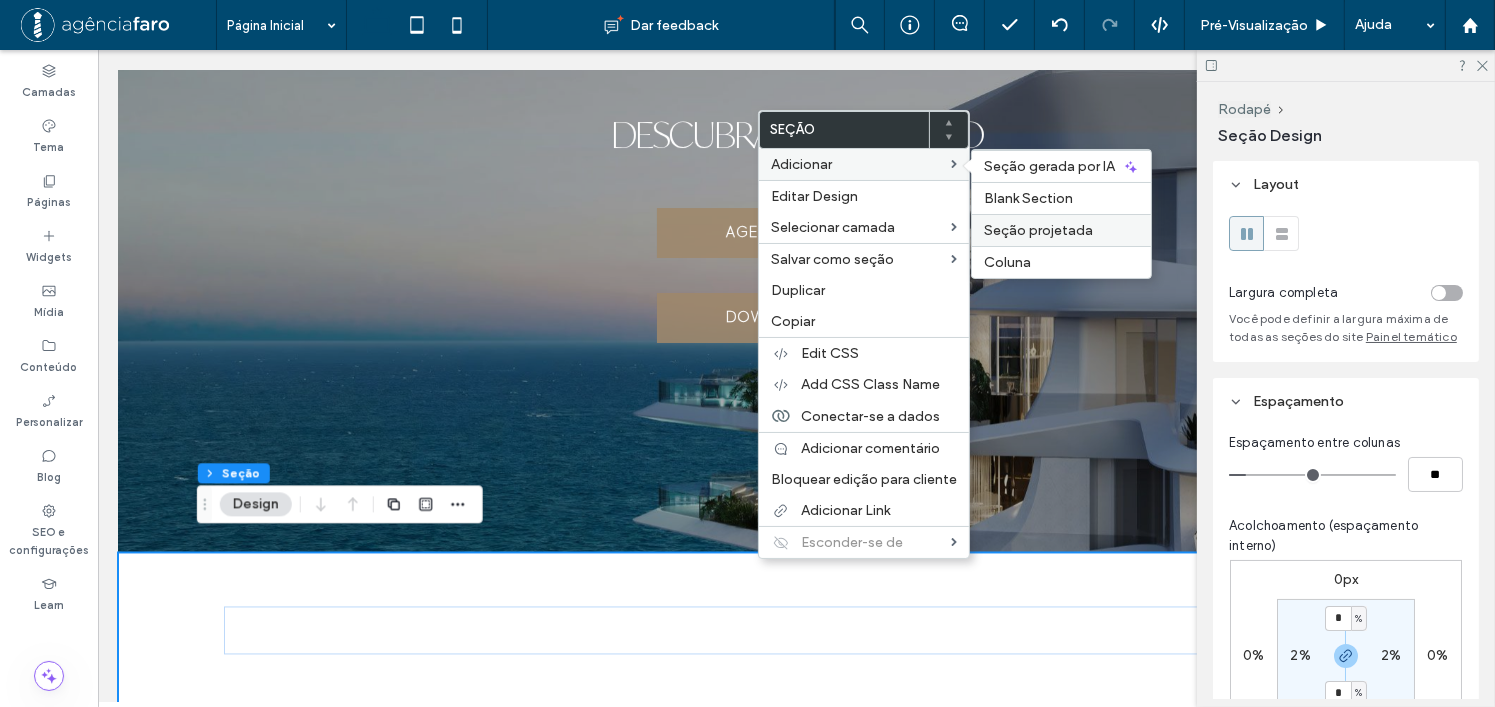 click on "Seção projetada" at bounding box center (1038, 230) 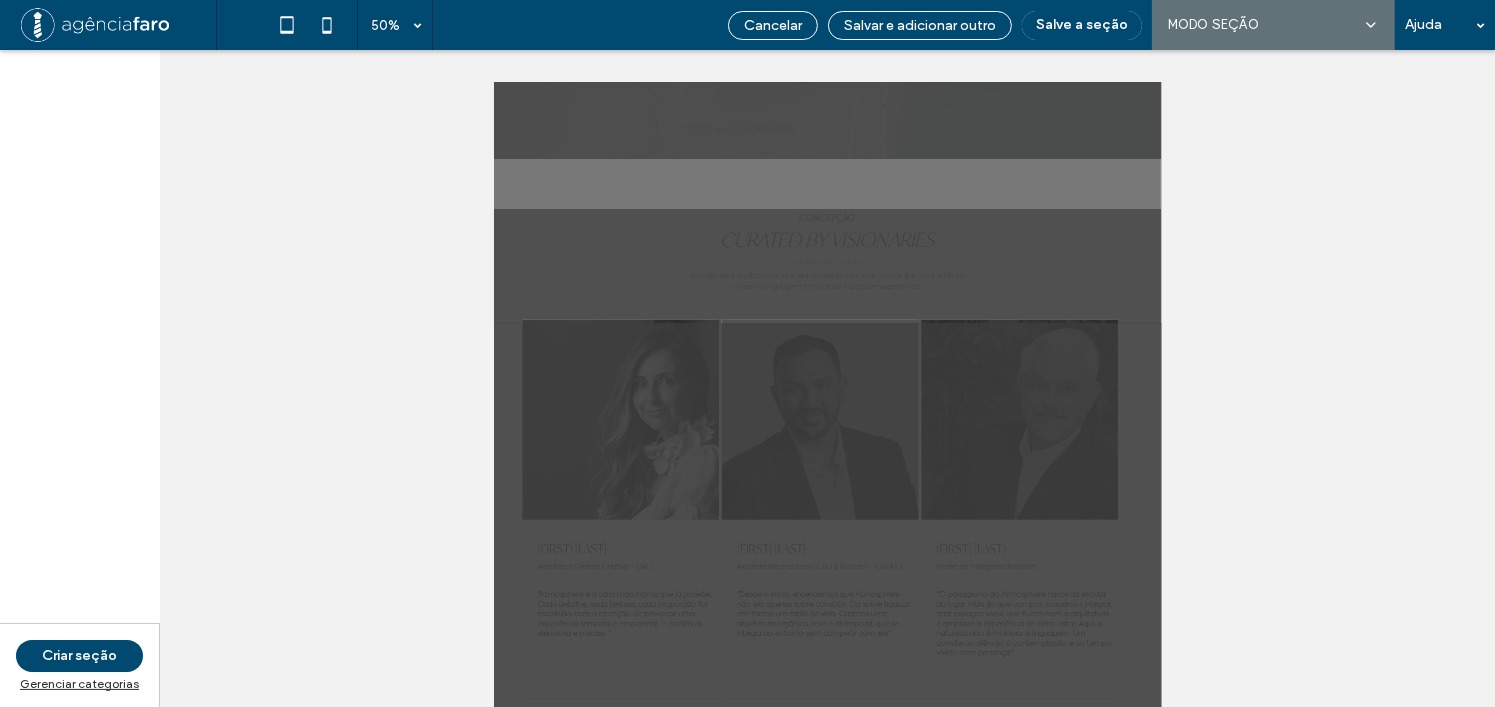 scroll, scrollTop: 11379, scrollLeft: 0, axis: vertical 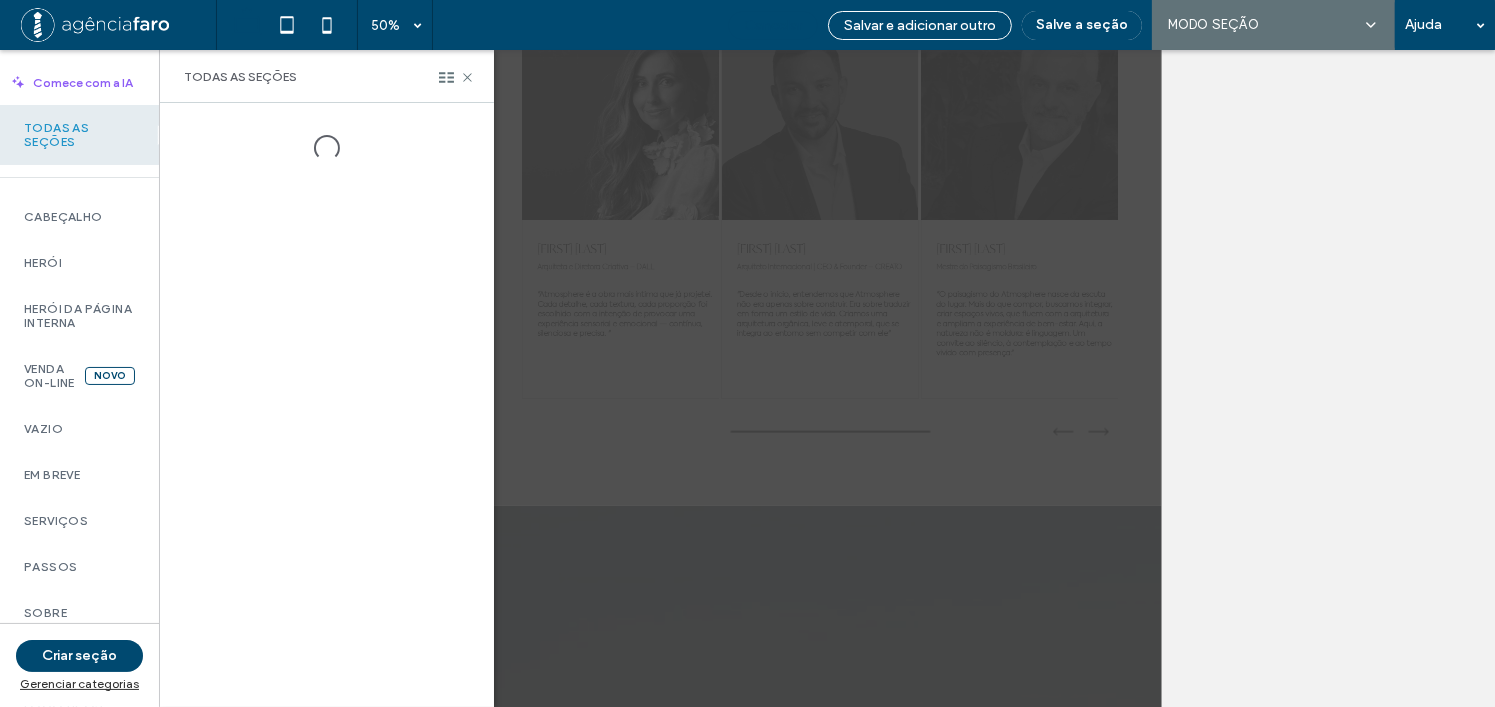 click on "Cancelar" at bounding box center [773, 25] 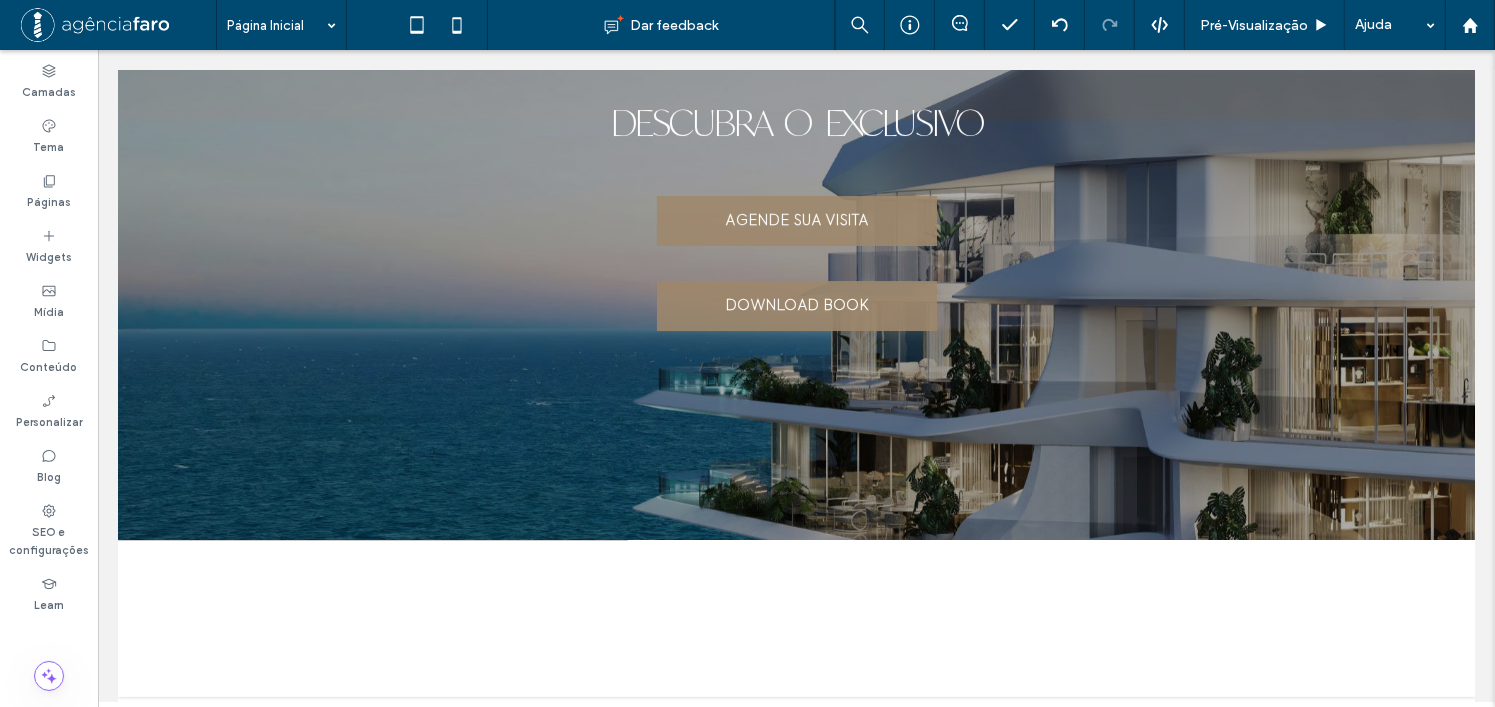 scroll, scrollTop: 11040, scrollLeft: 0, axis: vertical 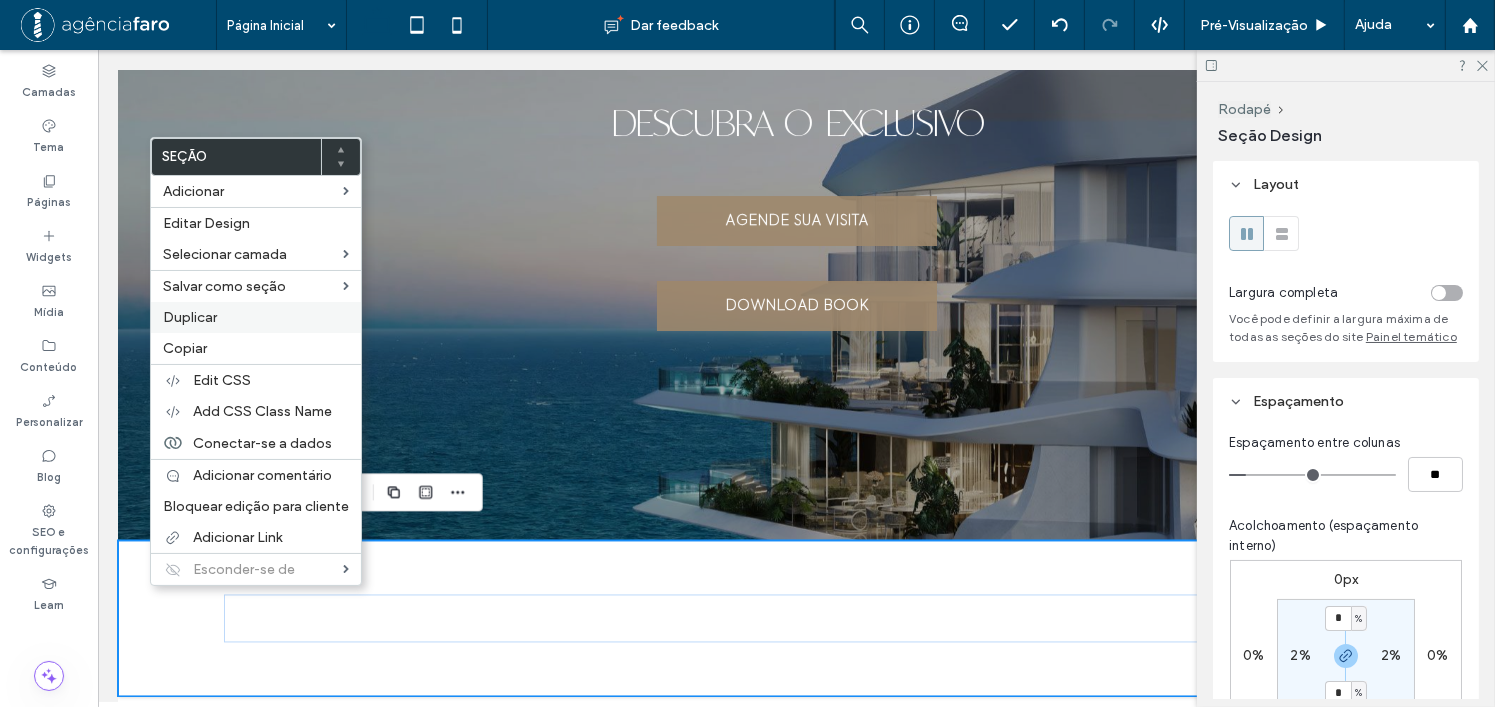 click on "Duplicar" at bounding box center [190, 317] 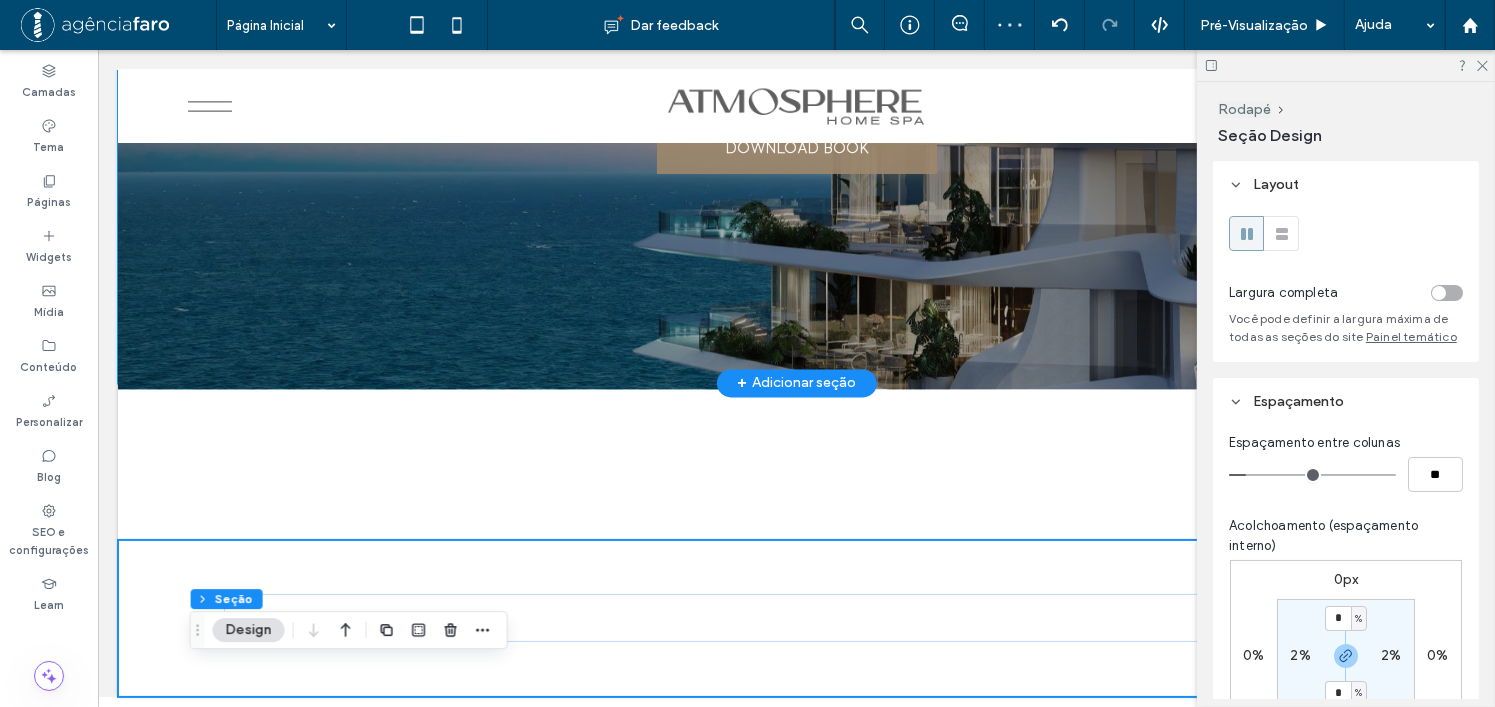 scroll, scrollTop: 11217, scrollLeft: 0, axis: vertical 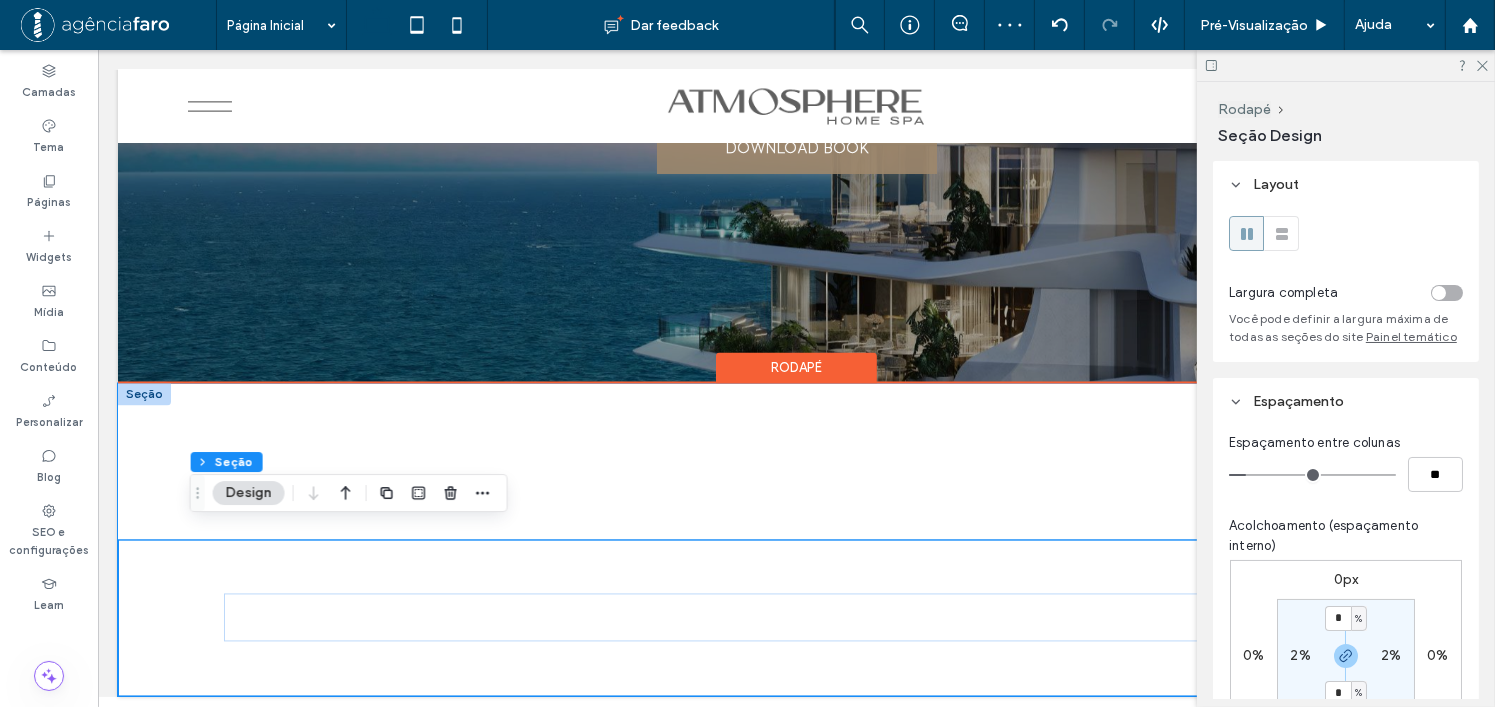 click on "Number, Street, City, State, Zip Code" at bounding box center (796, 462) 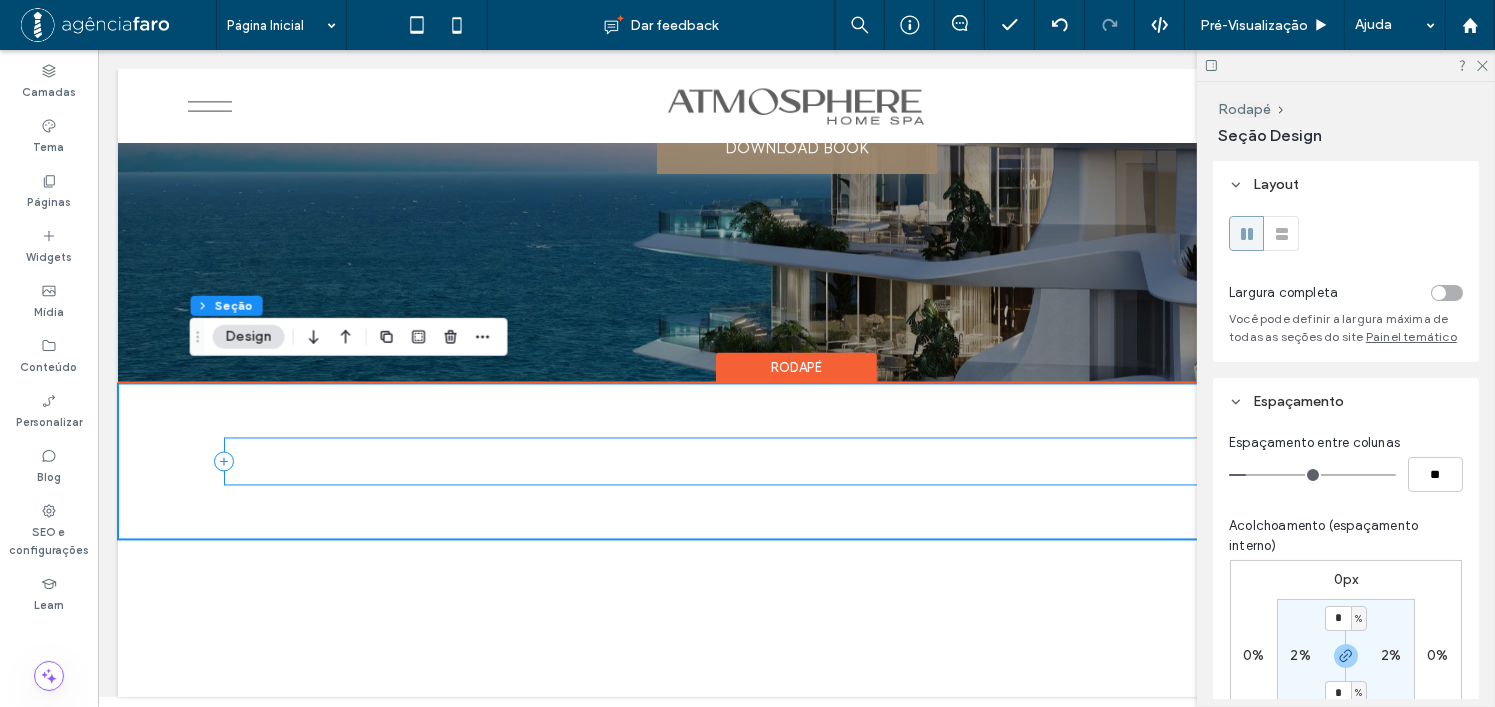 click on "Number, Street, City, State, Zip Code" at bounding box center [796, 462] 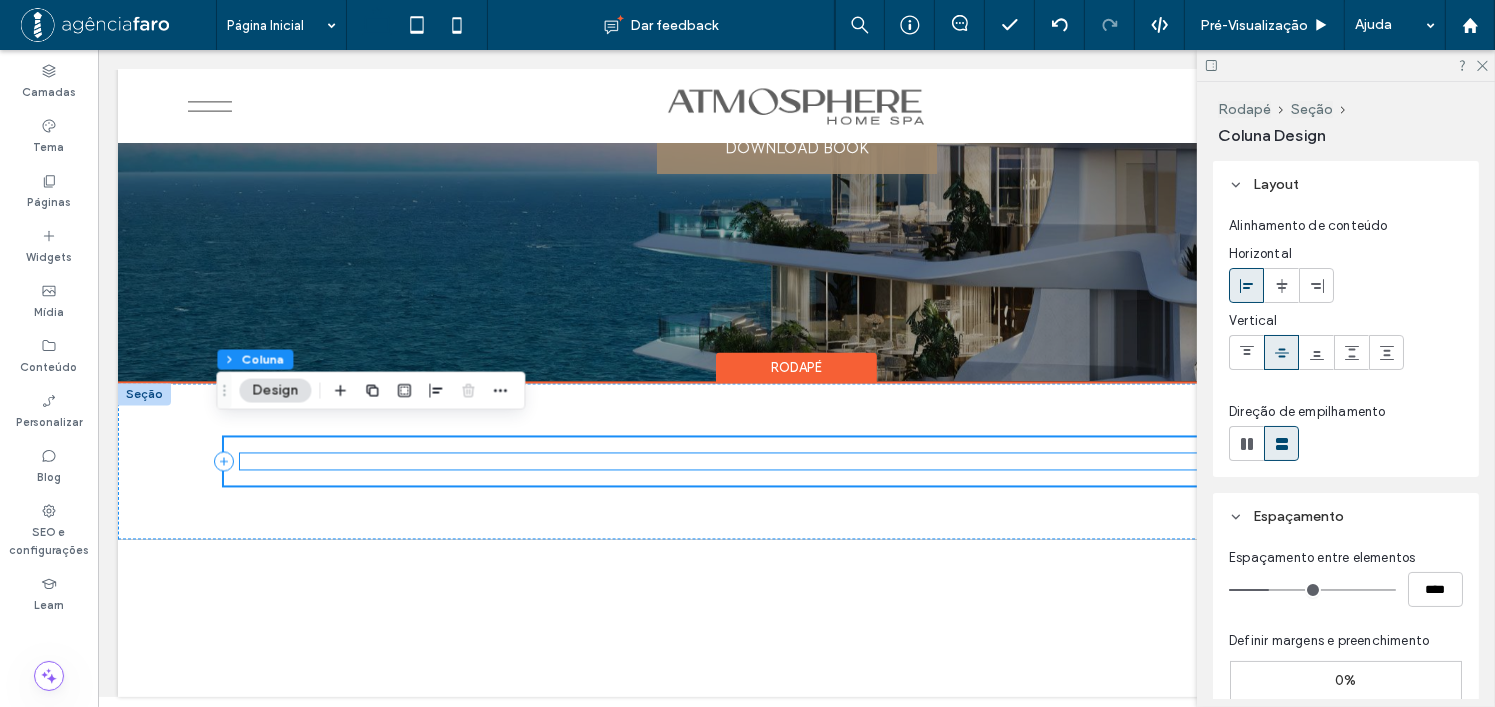 click on "Number, Street, City, State, Zip Code" at bounding box center [796, 462] 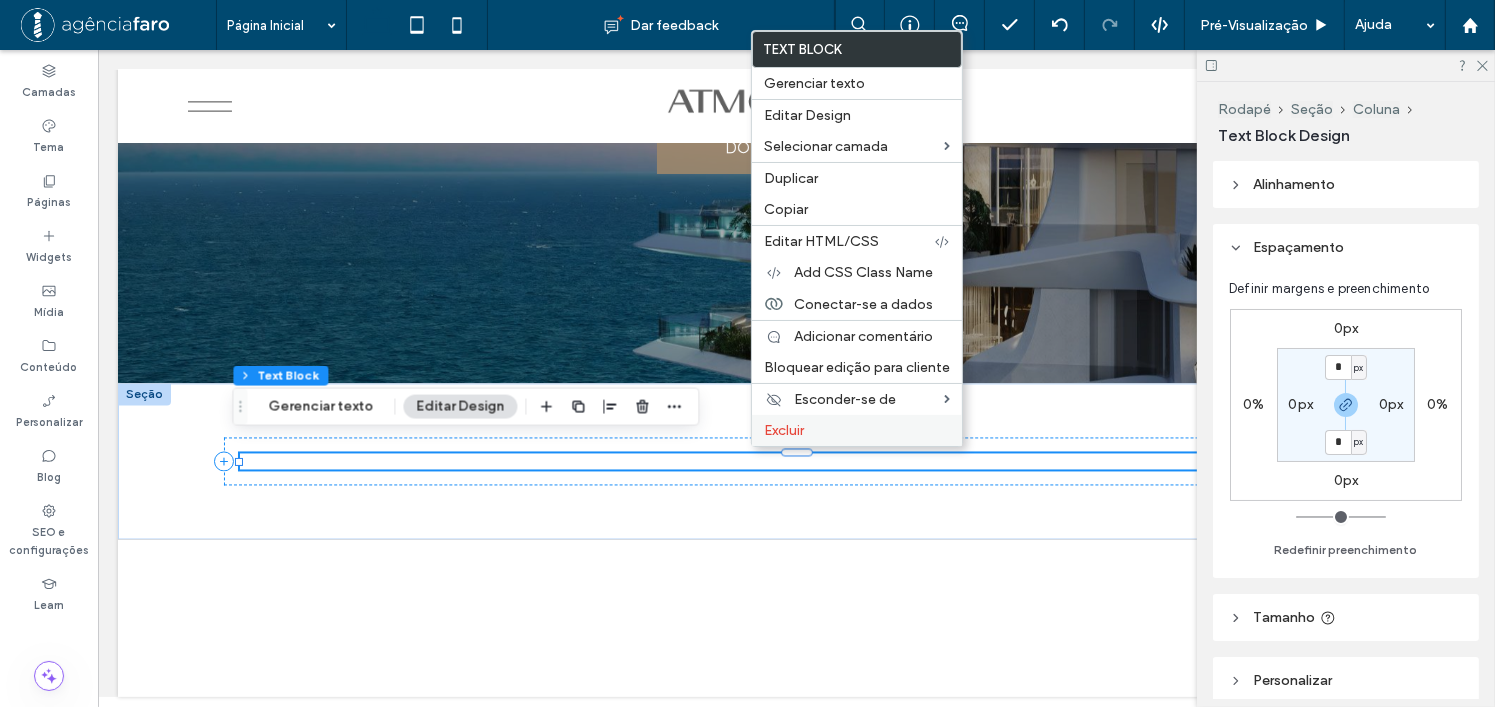 click on "Excluir" at bounding box center [857, 430] 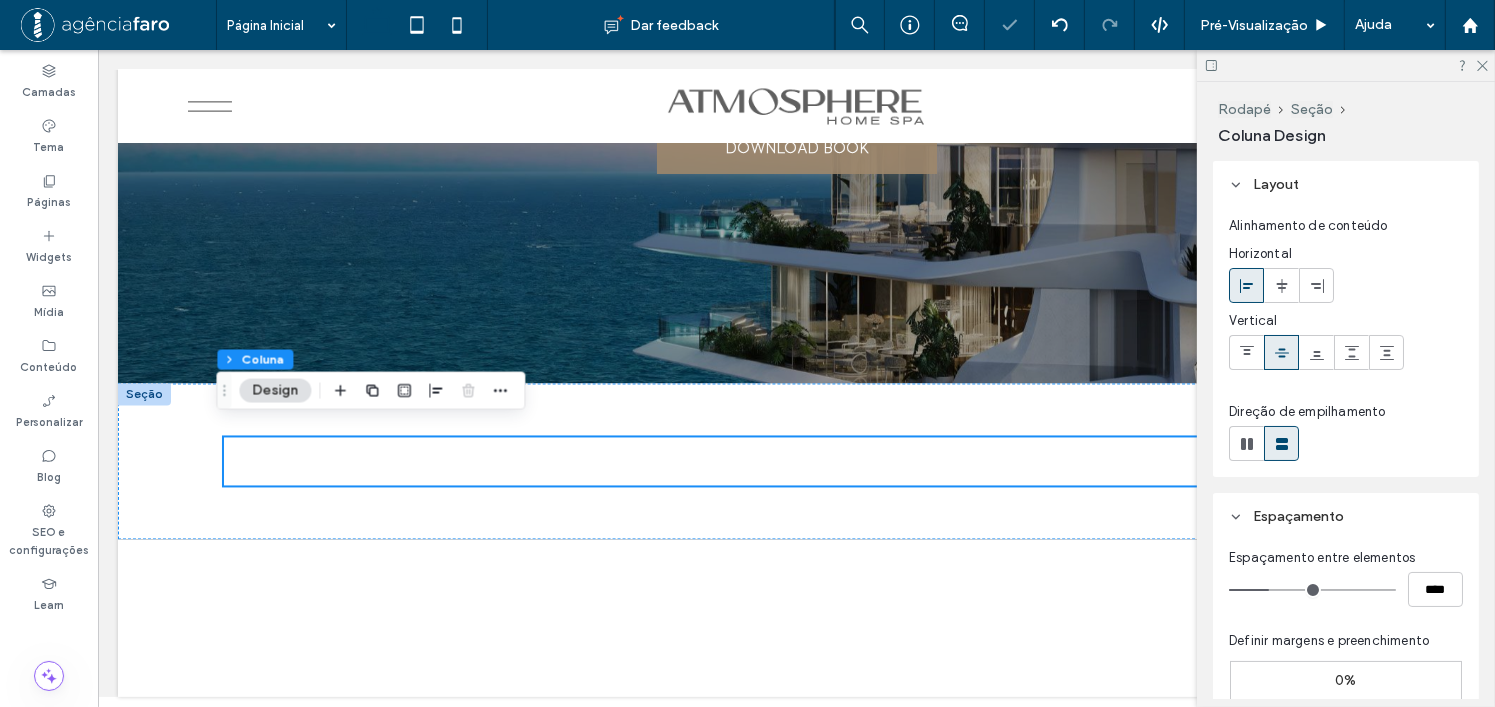 scroll, scrollTop: 11200, scrollLeft: 0, axis: vertical 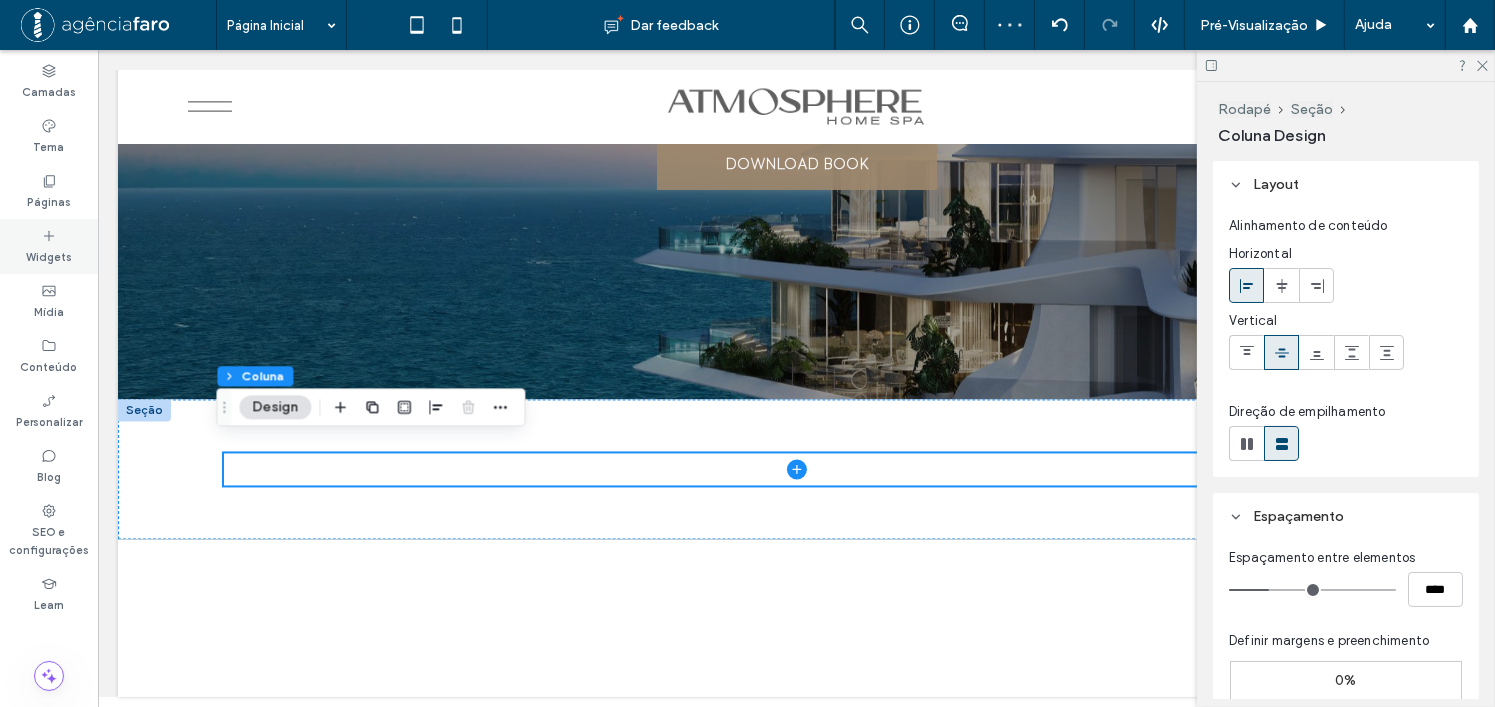 click on "Widgets" at bounding box center (49, 246) 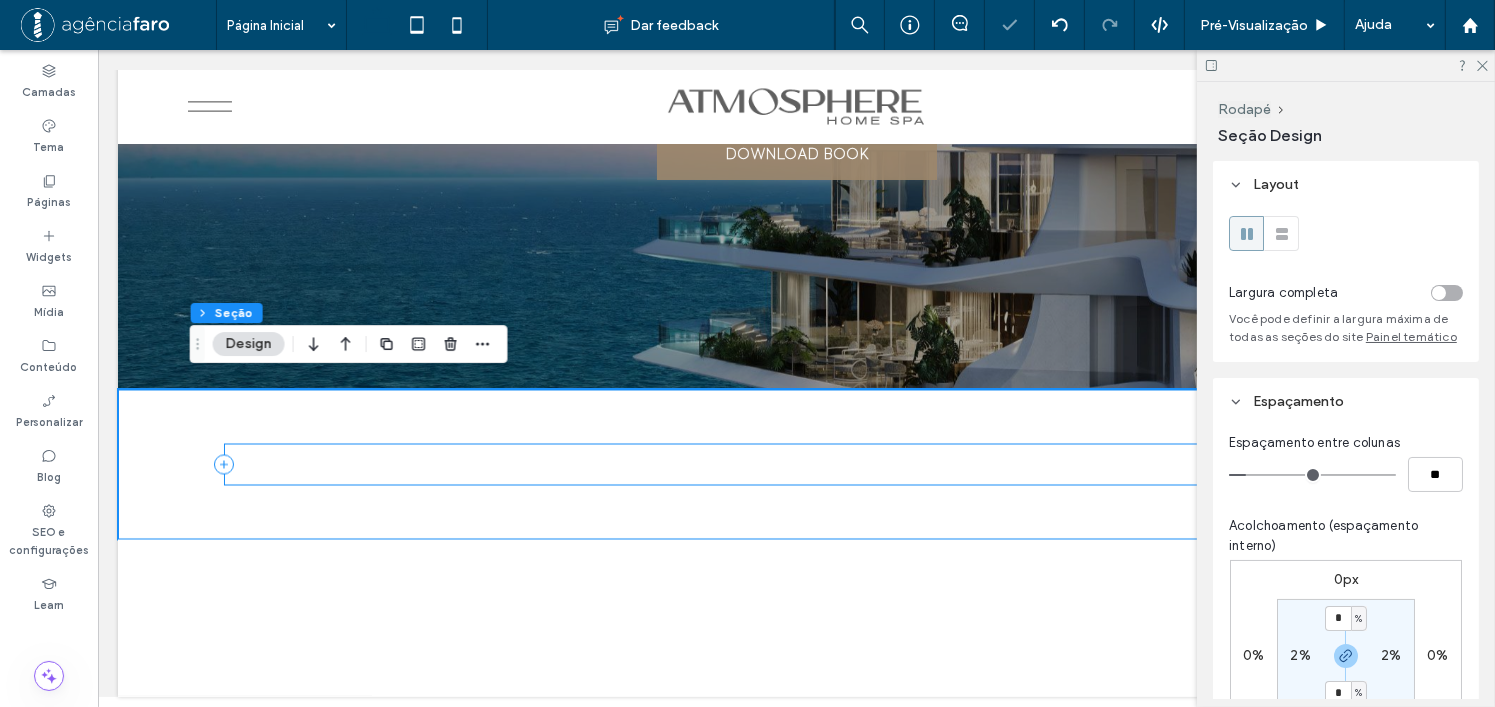 scroll, scrollTop: 11217, scrollLeft: 0, axis: vertical 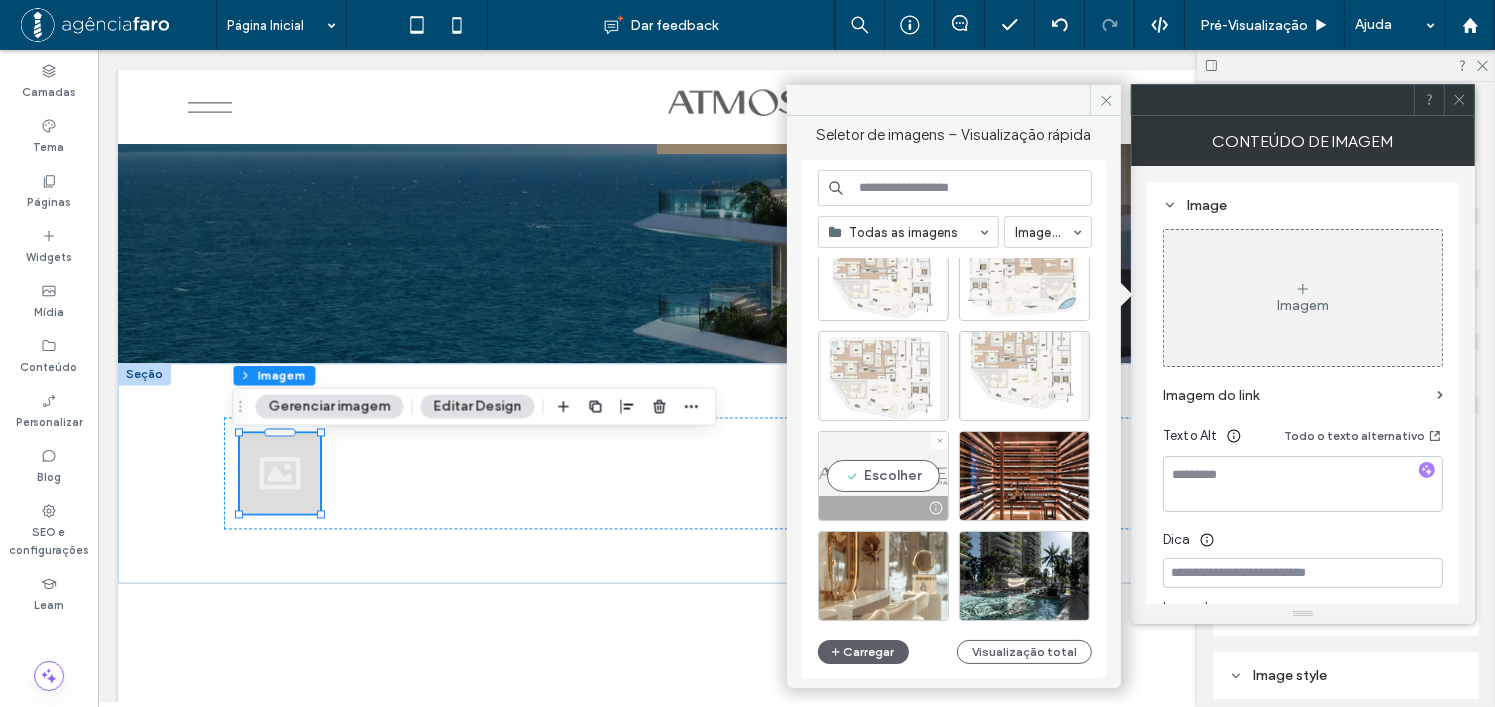 click on "Escolher" at bounding box center [883, 476] 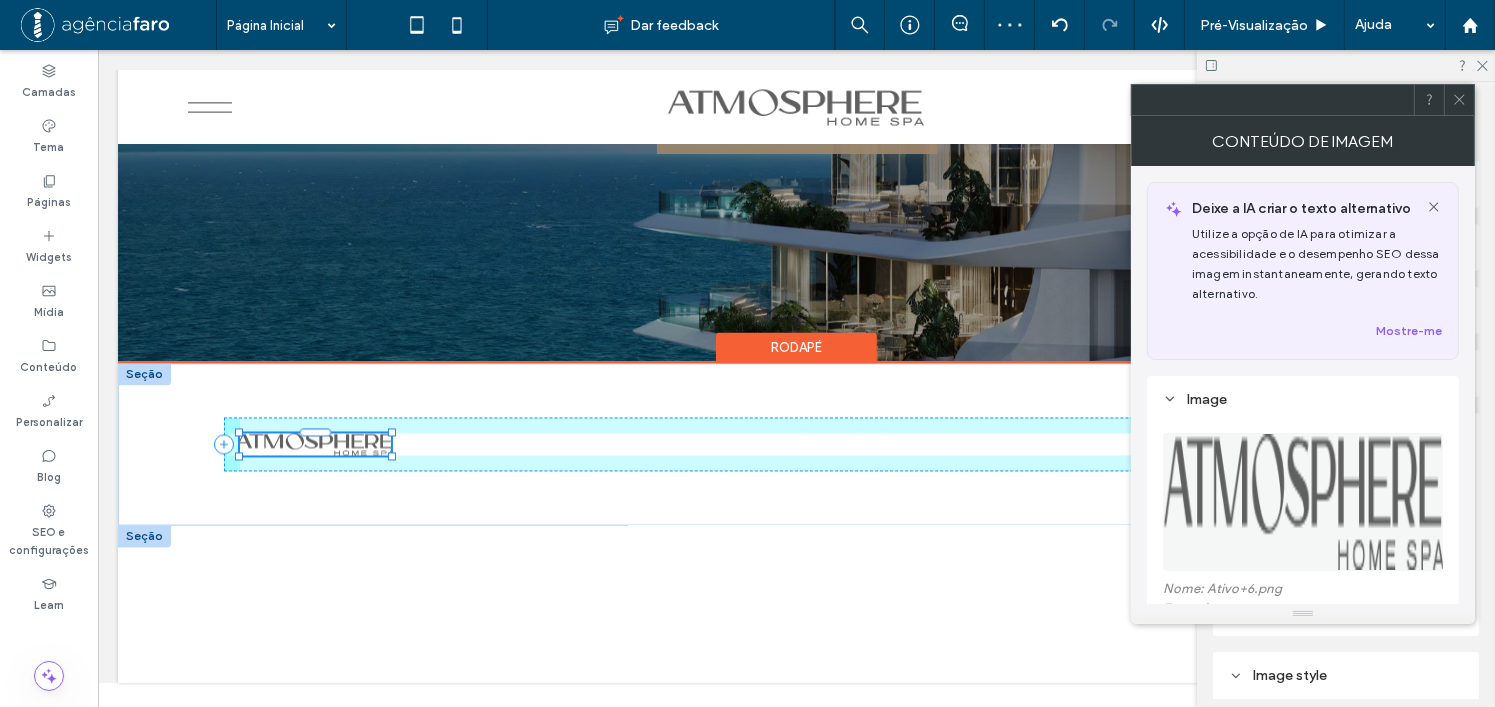drag, startPoint x: 310, startPoint y: 464, endPoint x: 835, endPoint y: 566, distance: 534.8168 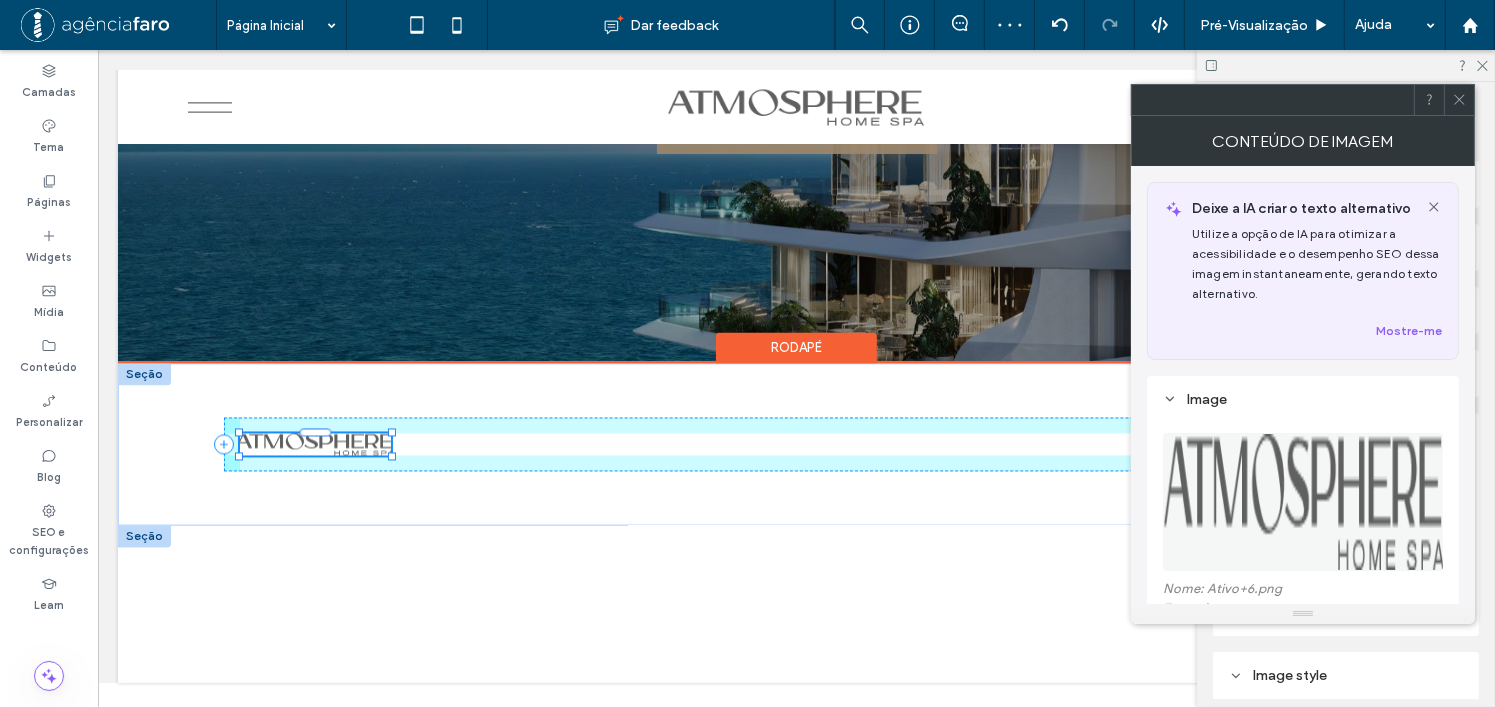 click on "151px , 1094px
Seção
Number, Street, City, State, Zip Code
Seção
Rodapé" at bounding box center [795, 523] 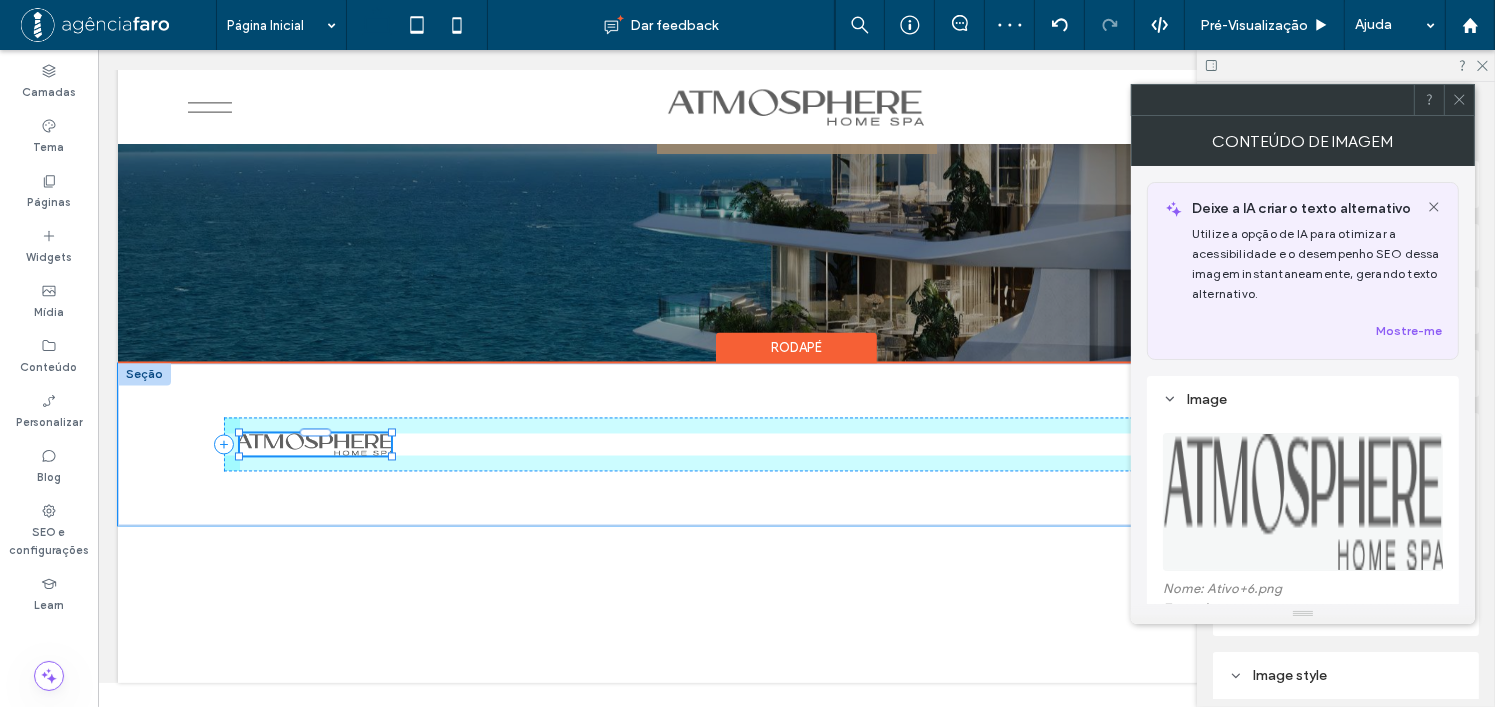 type on "***" 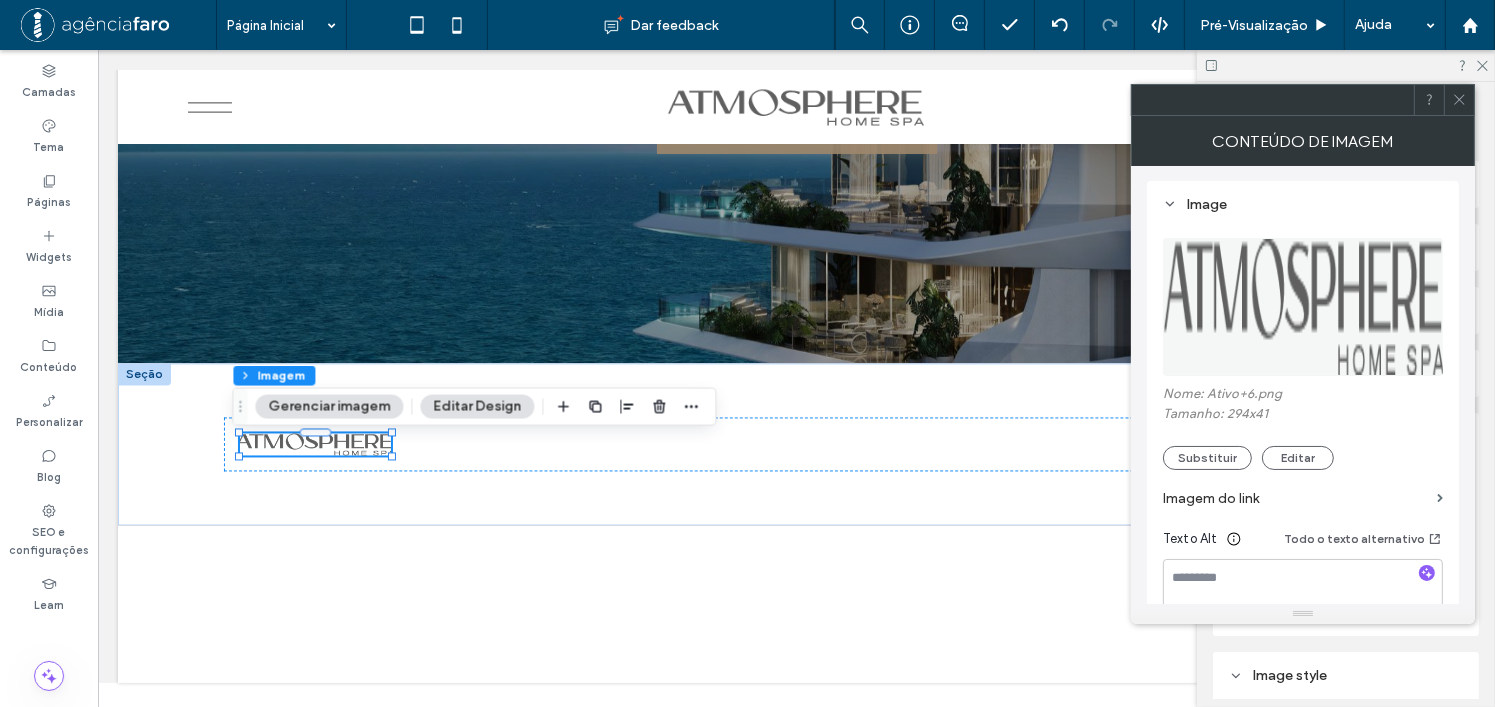 scroll, scrollTop: 300, scrollLeft: 0, axis: vertical 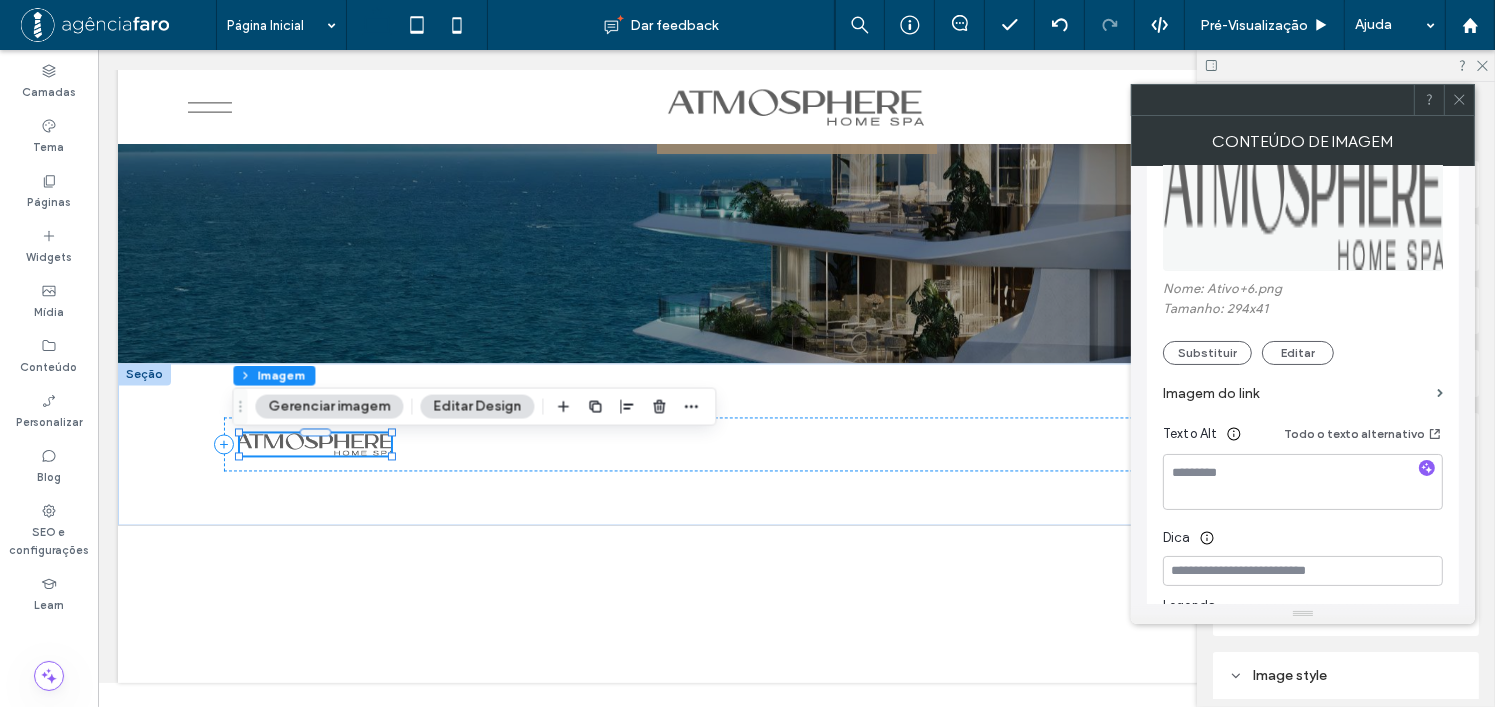 click on "Editar Design" at bounding box center [477, 407] 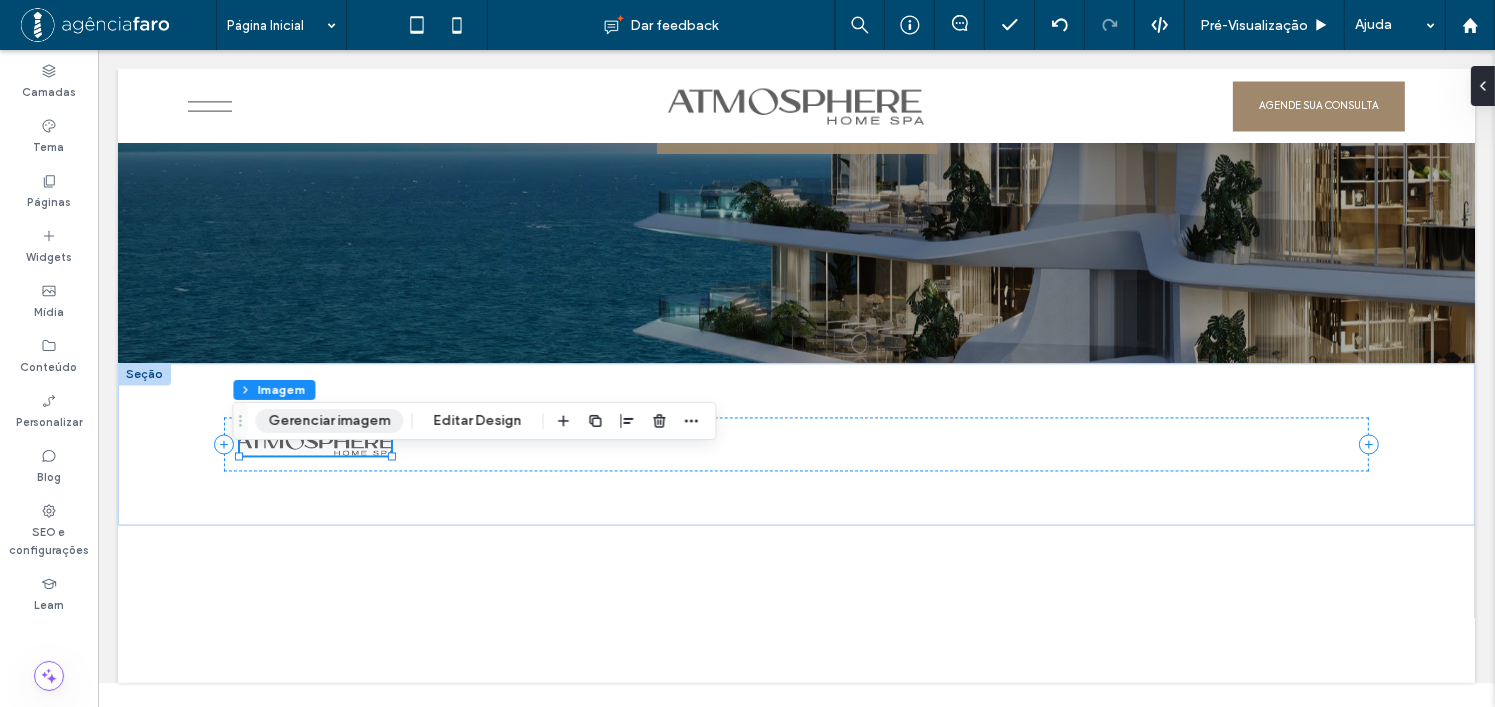 click on "Gerenciar imagem" at bounding box center [329, 421] 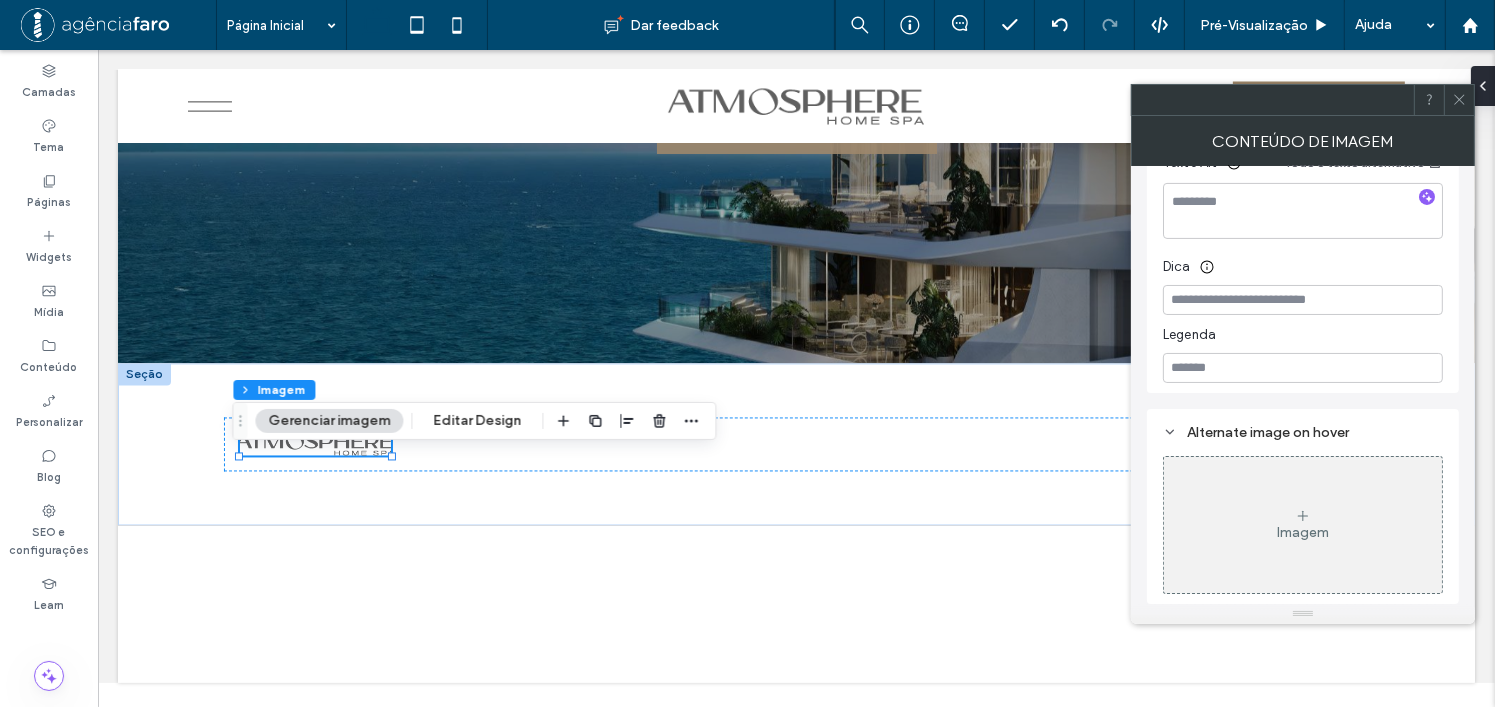 scroll, scrollTop: 572, scrollLeft: 0, axis: vertical 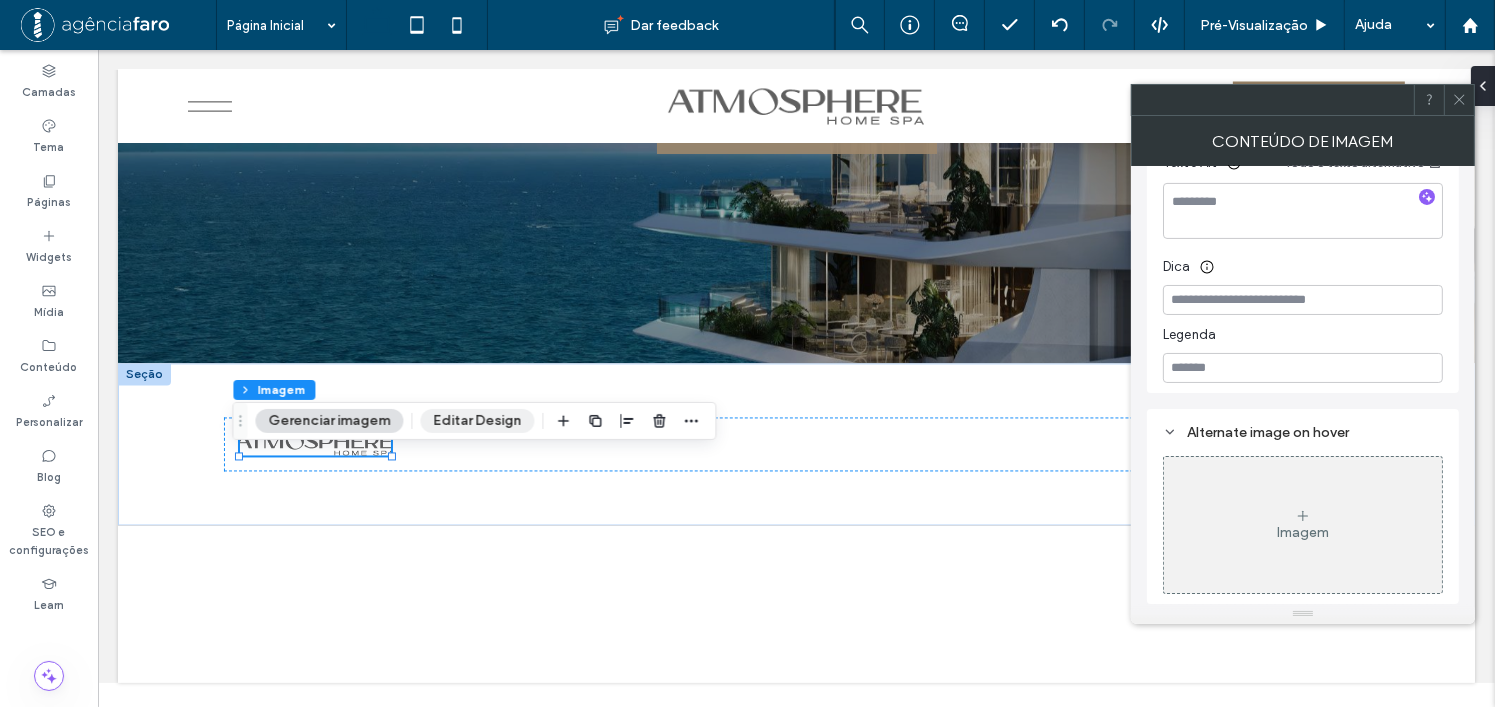 click on "Editar Design" at bounding box center (477, 421) 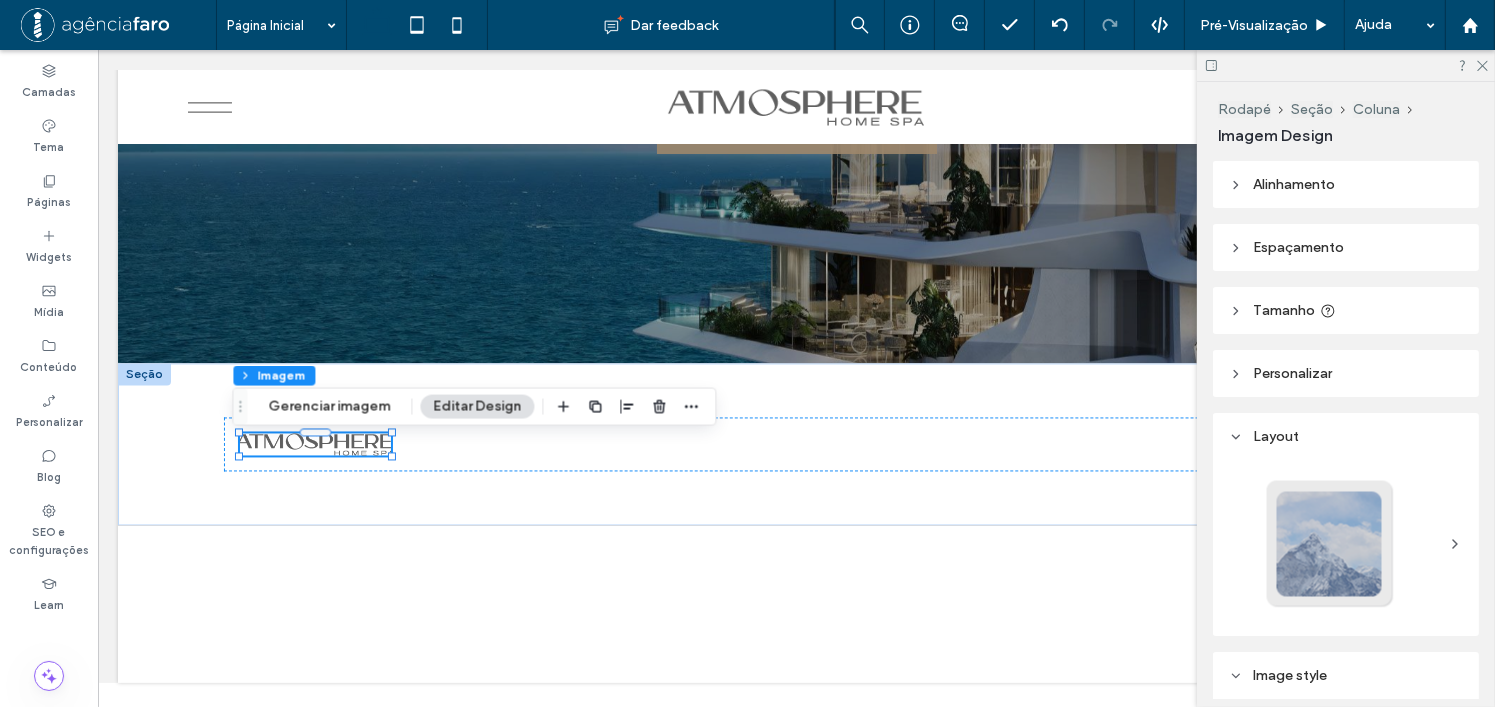 click on "Personalizar" at bounding box center [1346, 373] 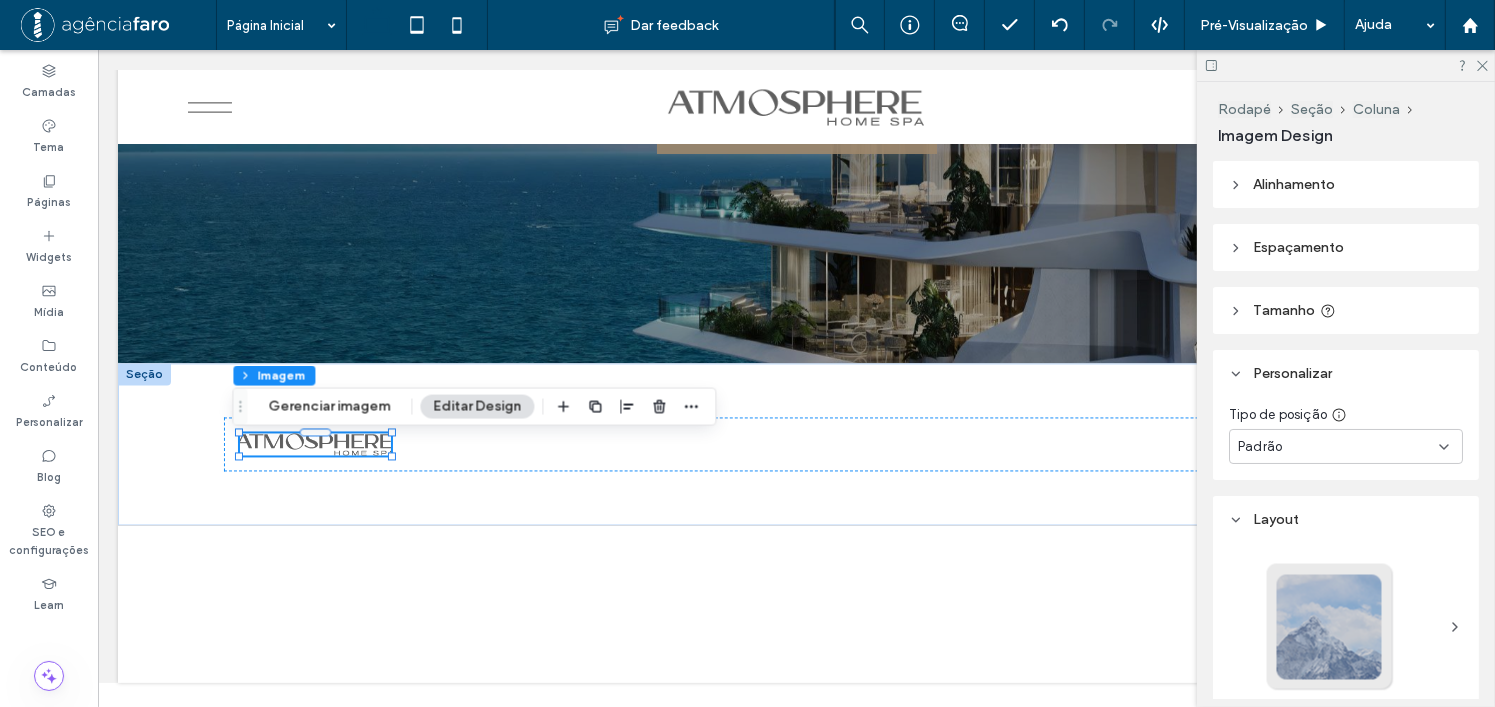 scroll, scrollTop: 0, scrollLeft: 0, axis: both 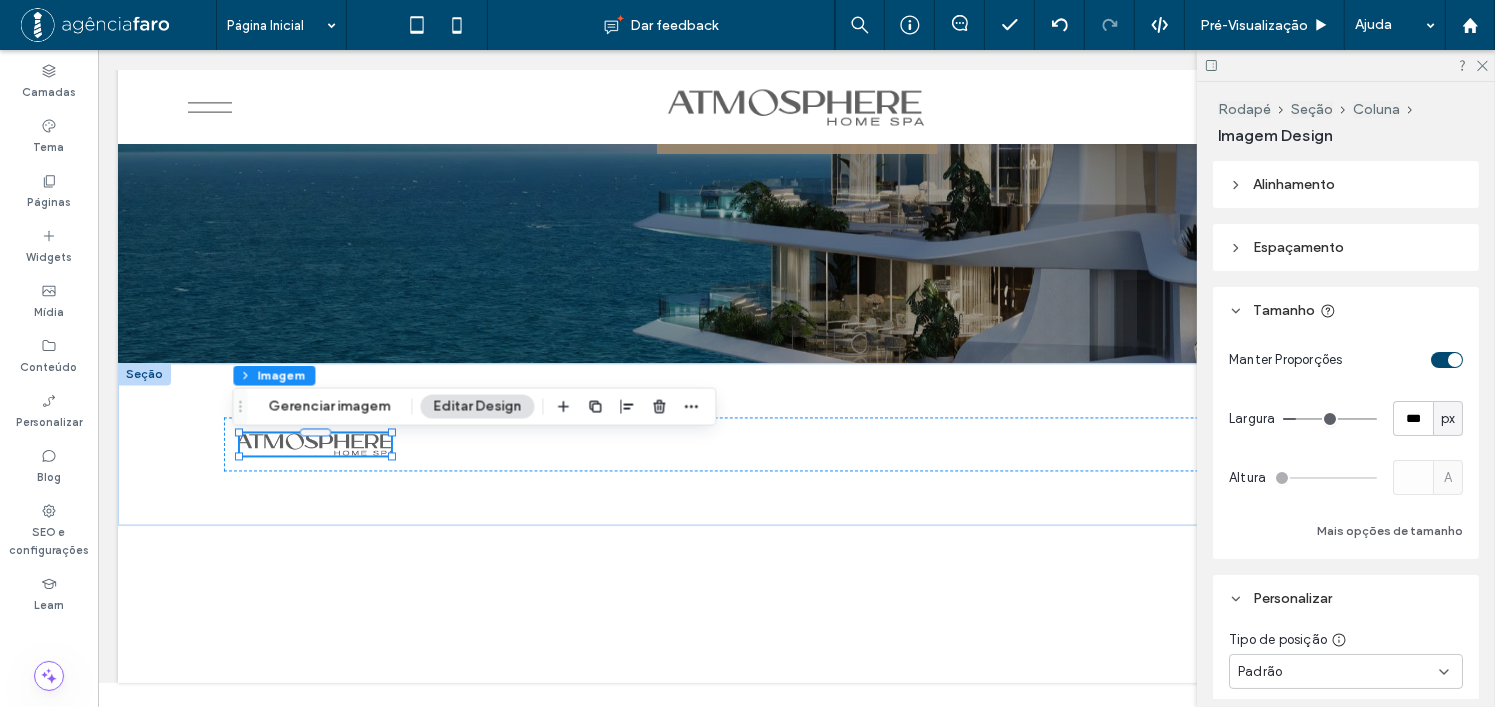 type on "***" 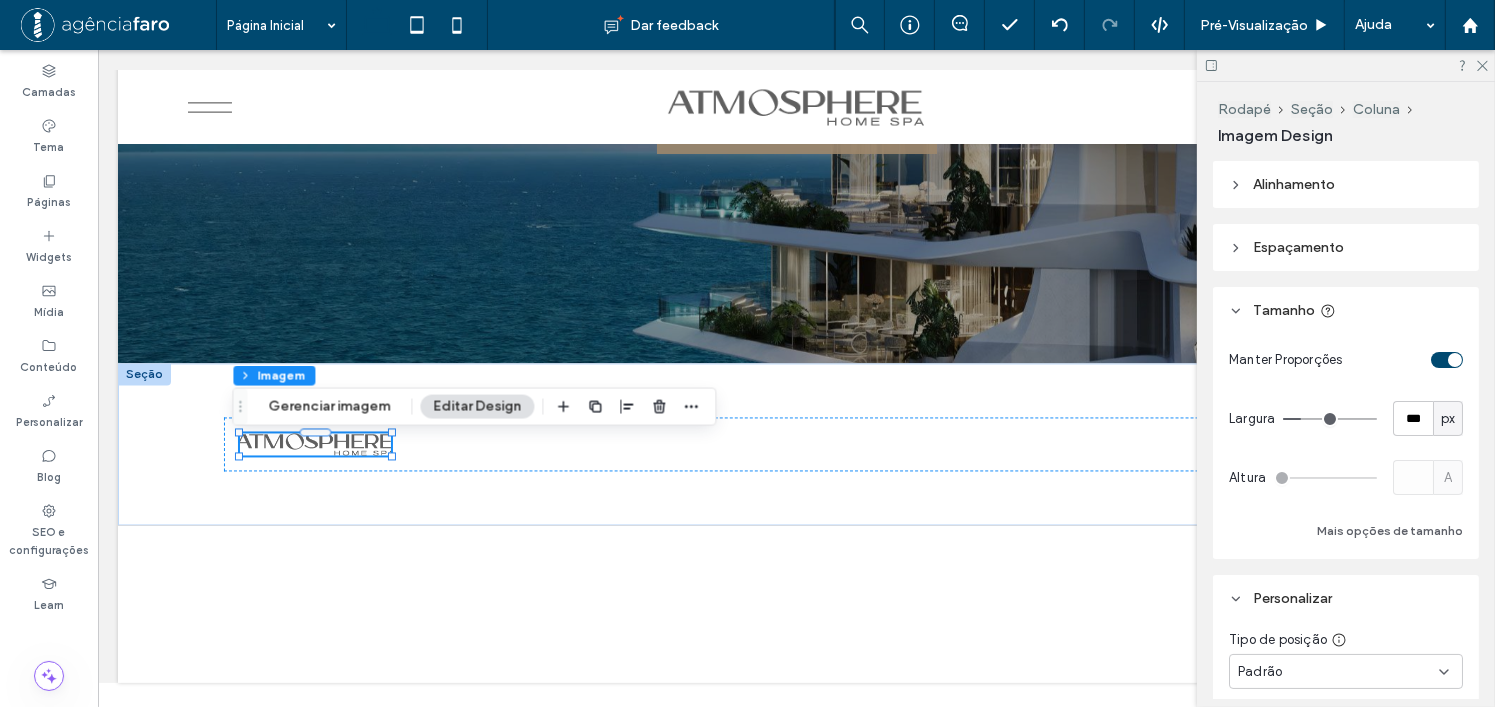 type on "***" 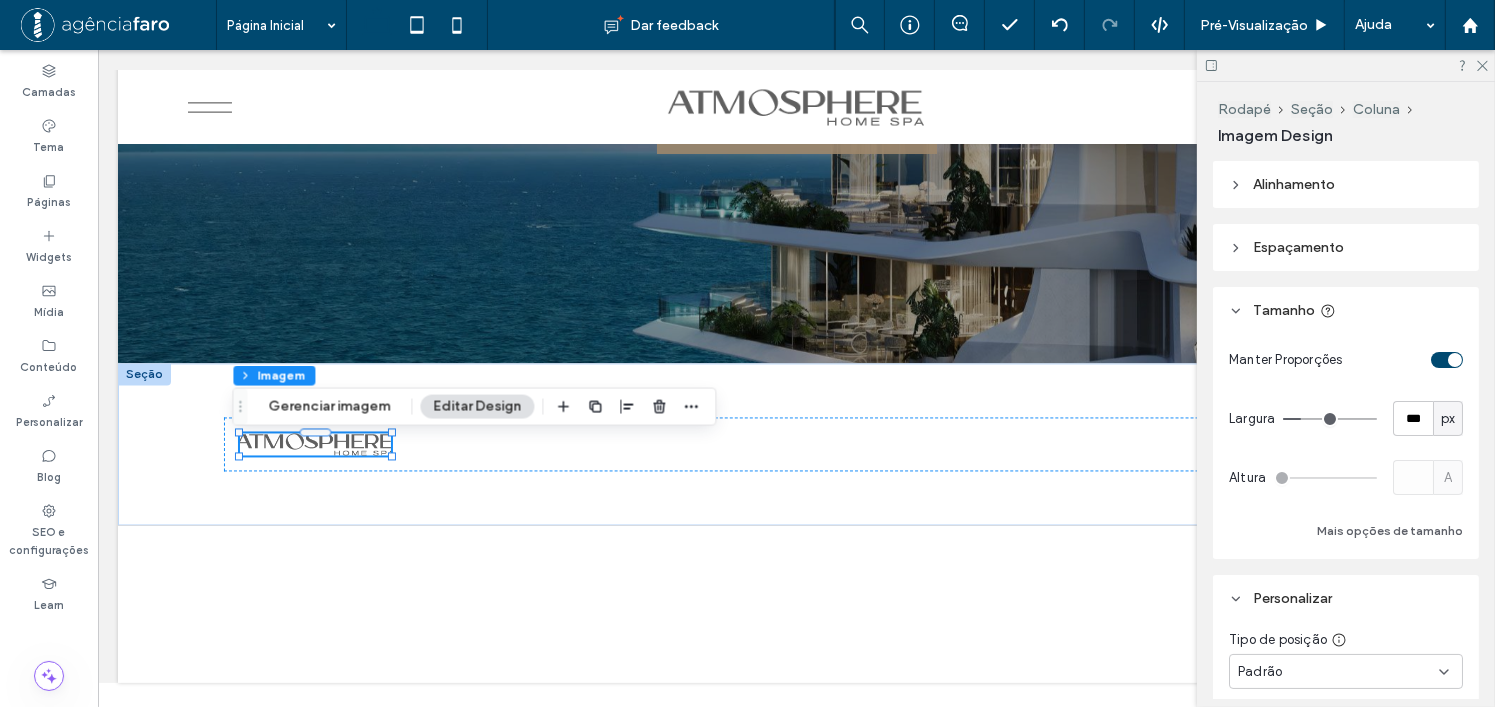 type on "***" 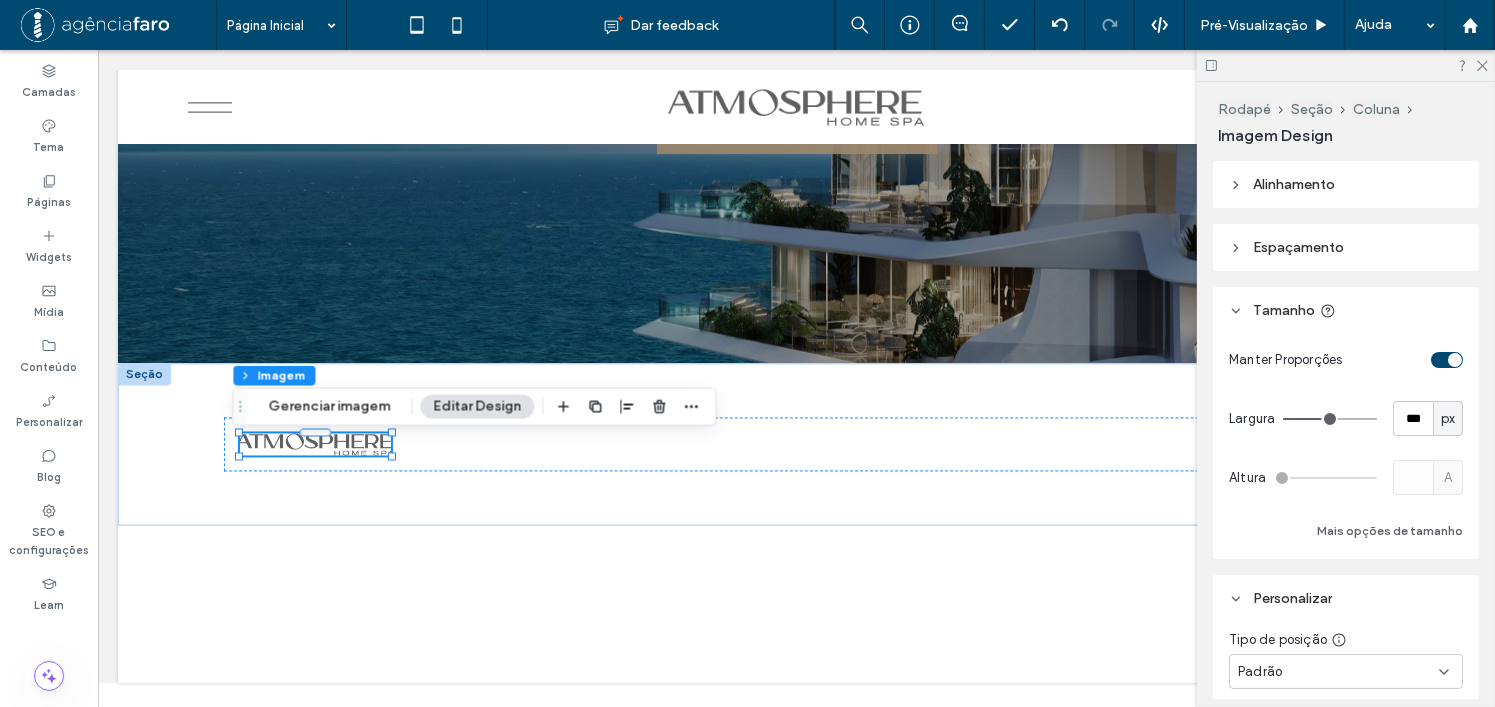 drag, startPoint x: 1303, startPoint y: 418, endPoint x: 1319, endPoint y: 417, distance: 16.03122 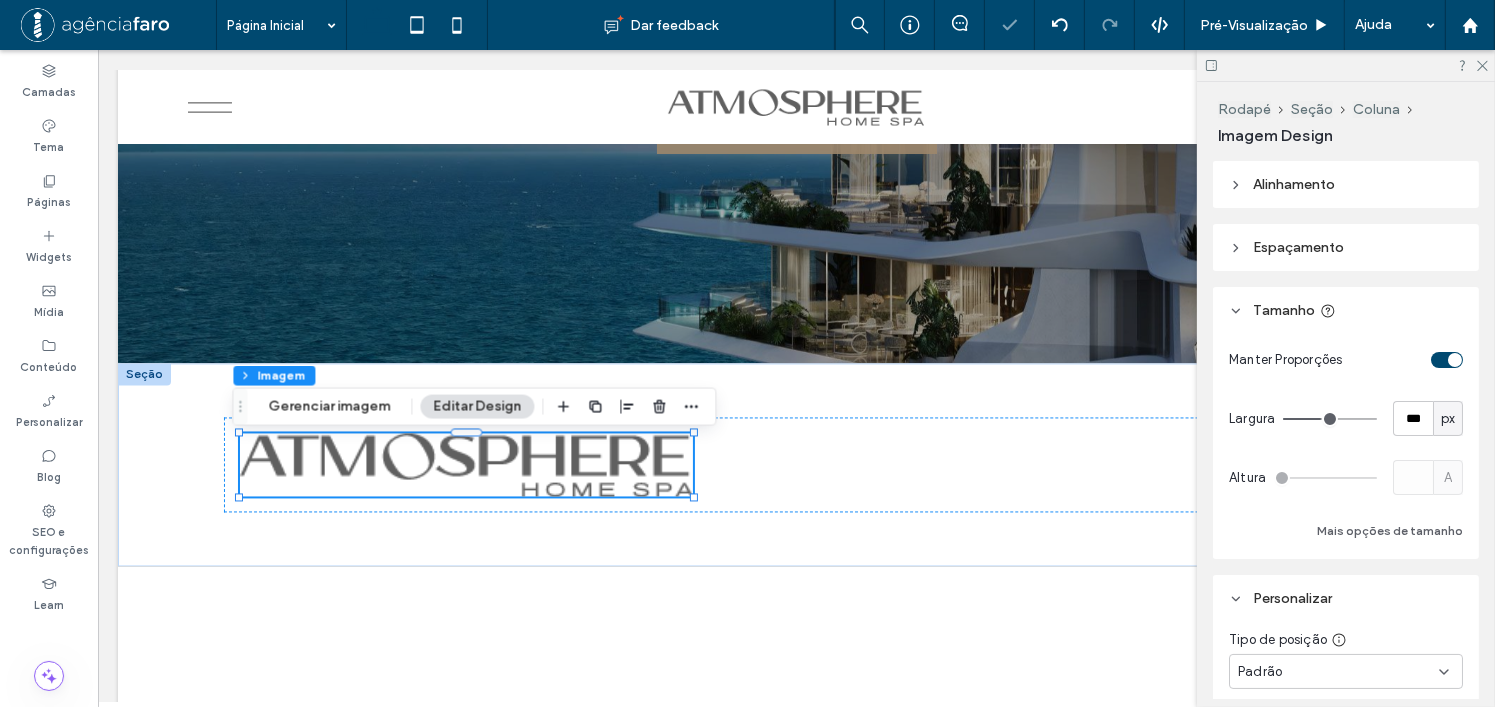 type on "***" 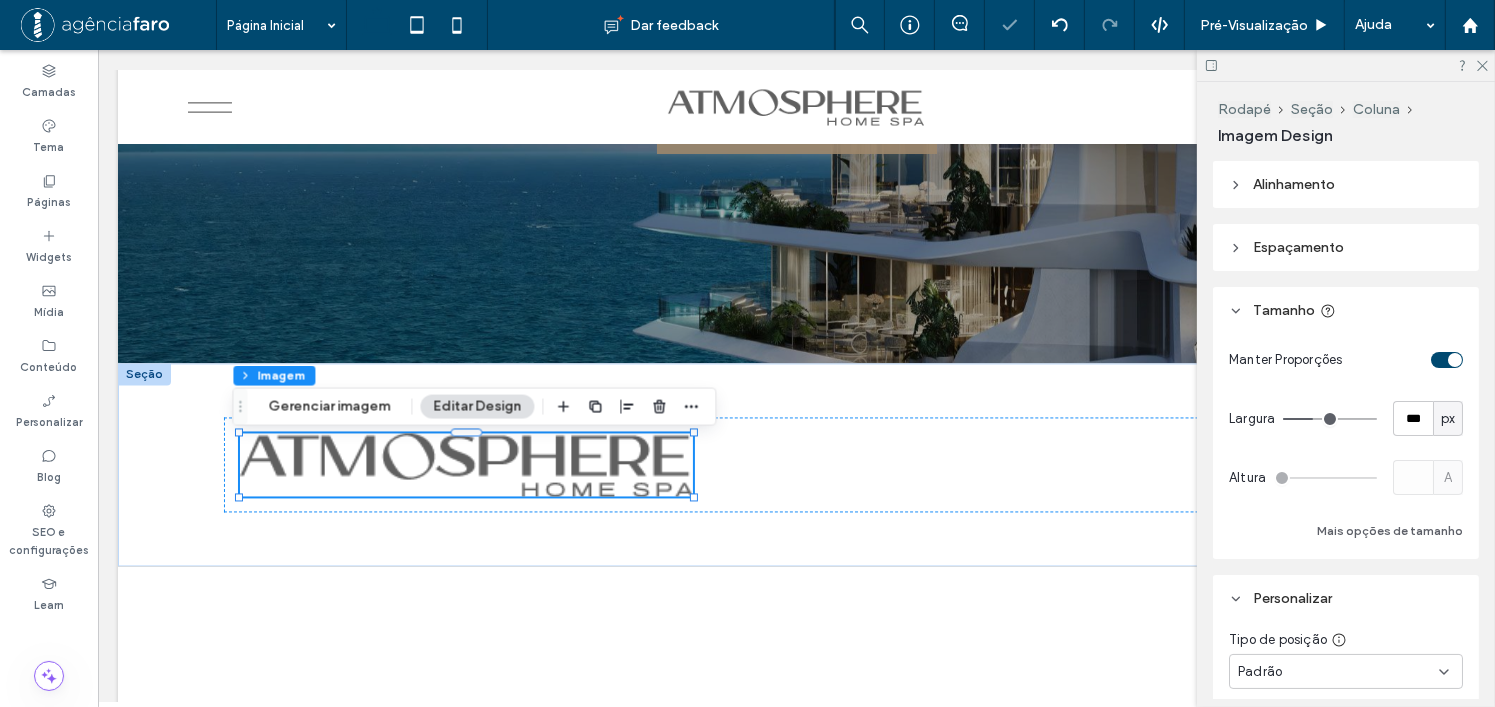 type on "***" 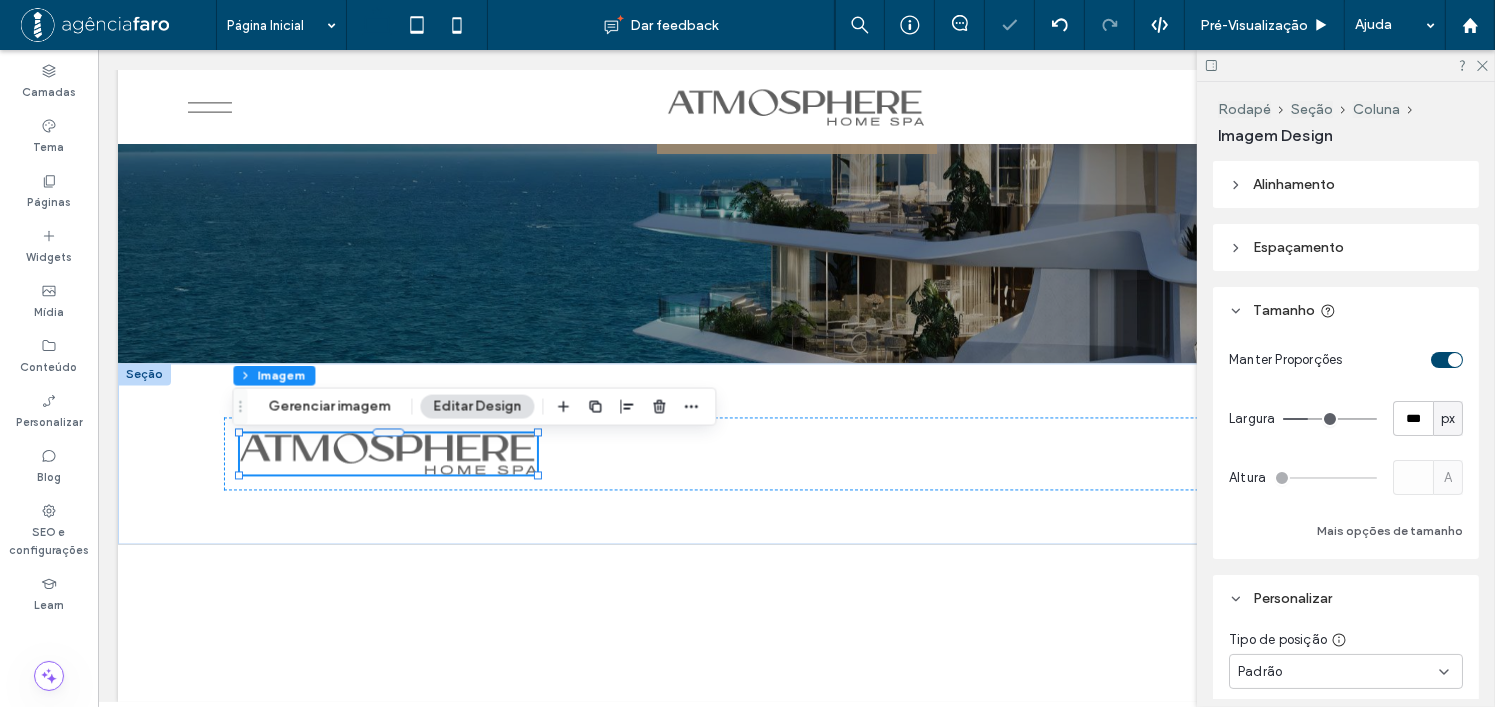 type on "***" 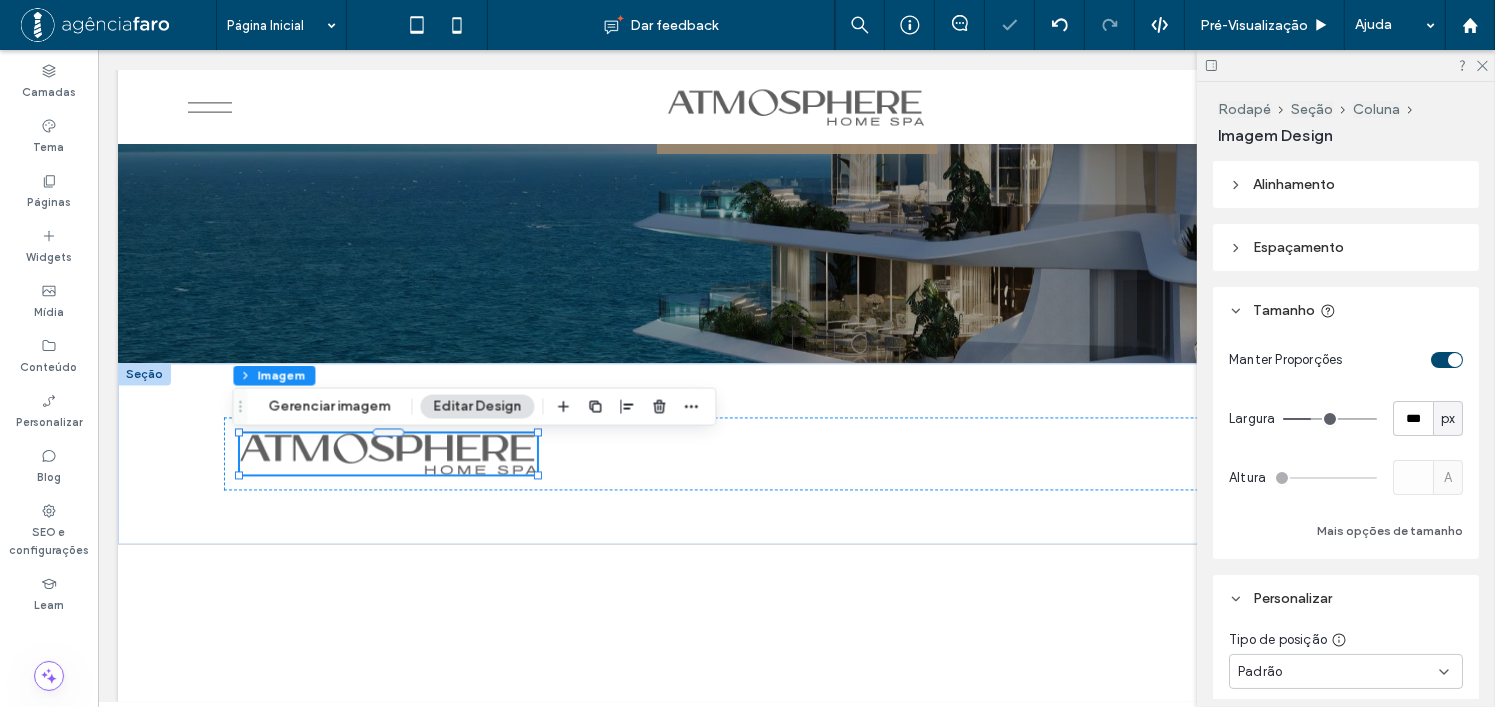 type on "***" 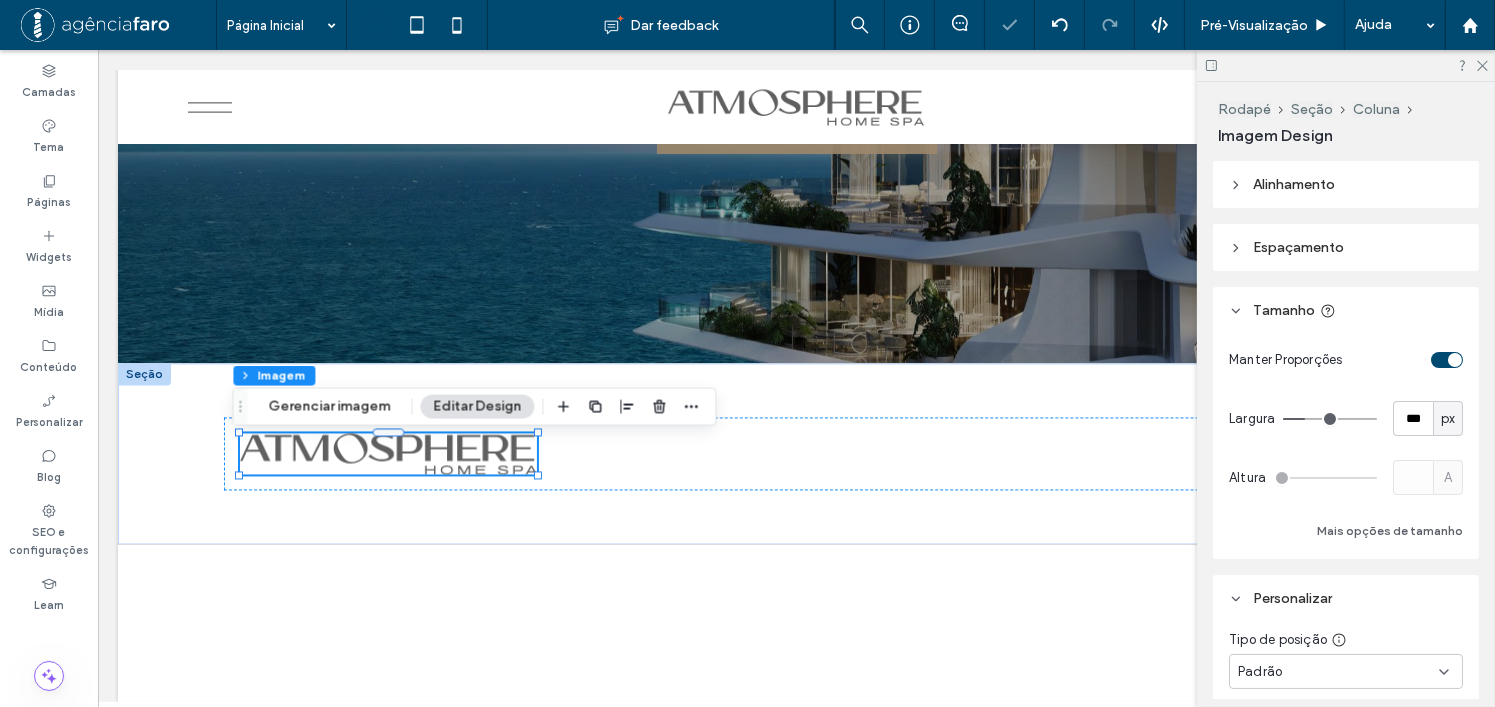 type on "***" 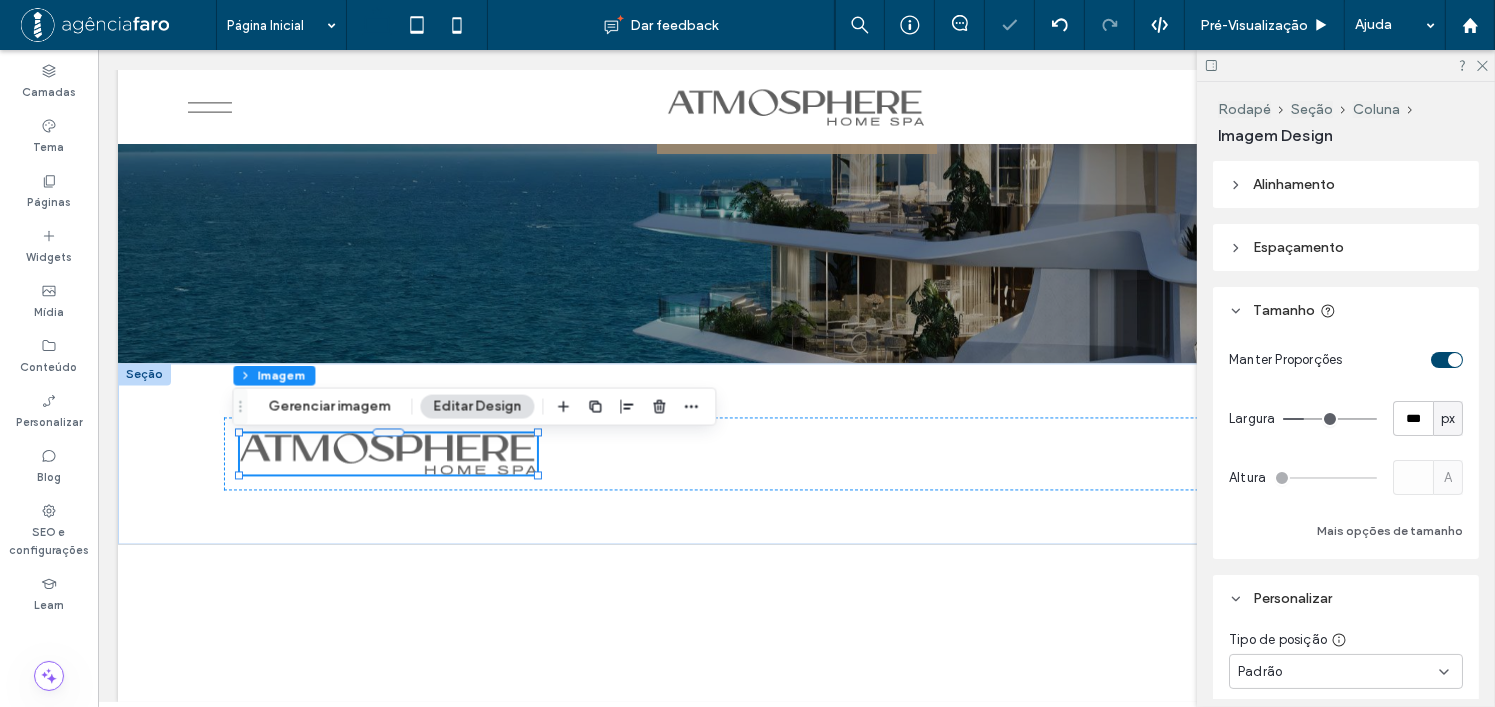 type on "***" 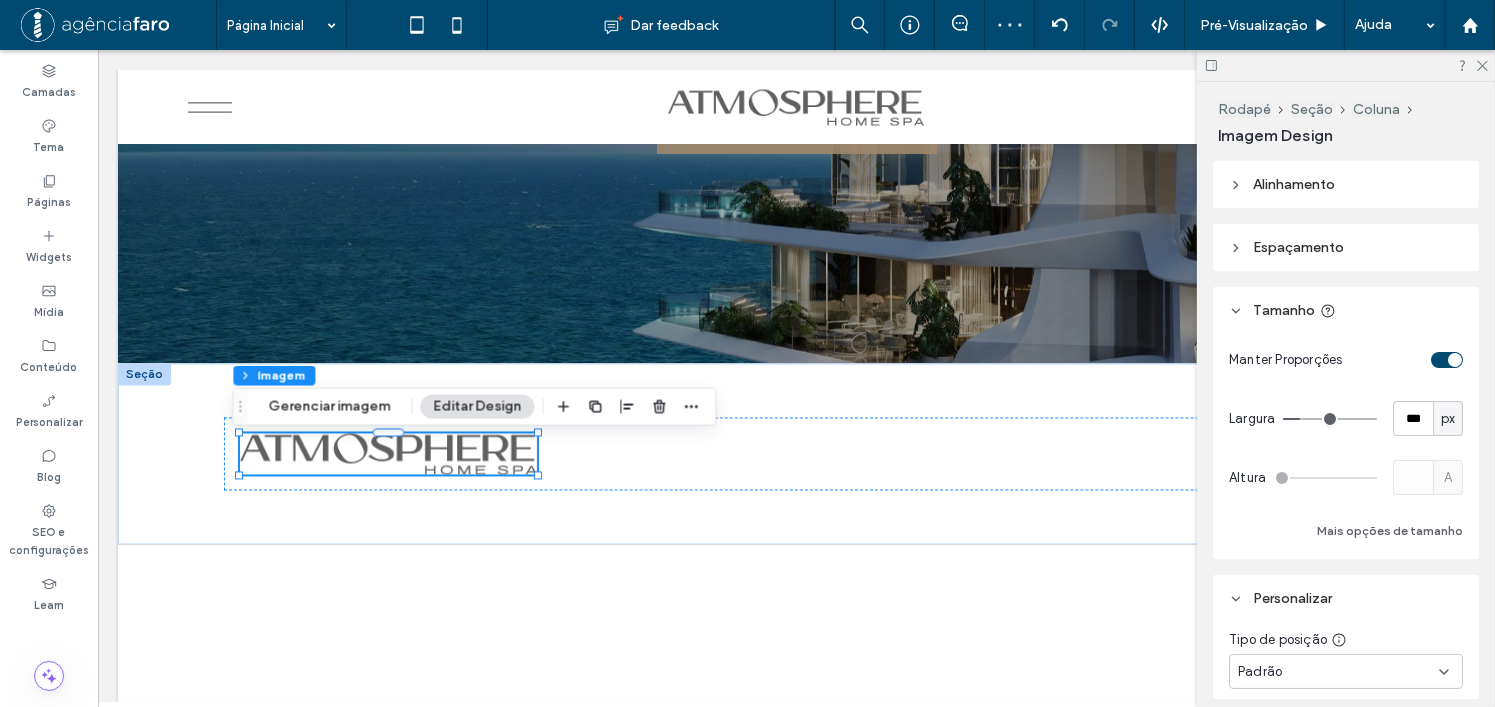 click at bounding box center (1330, 419) 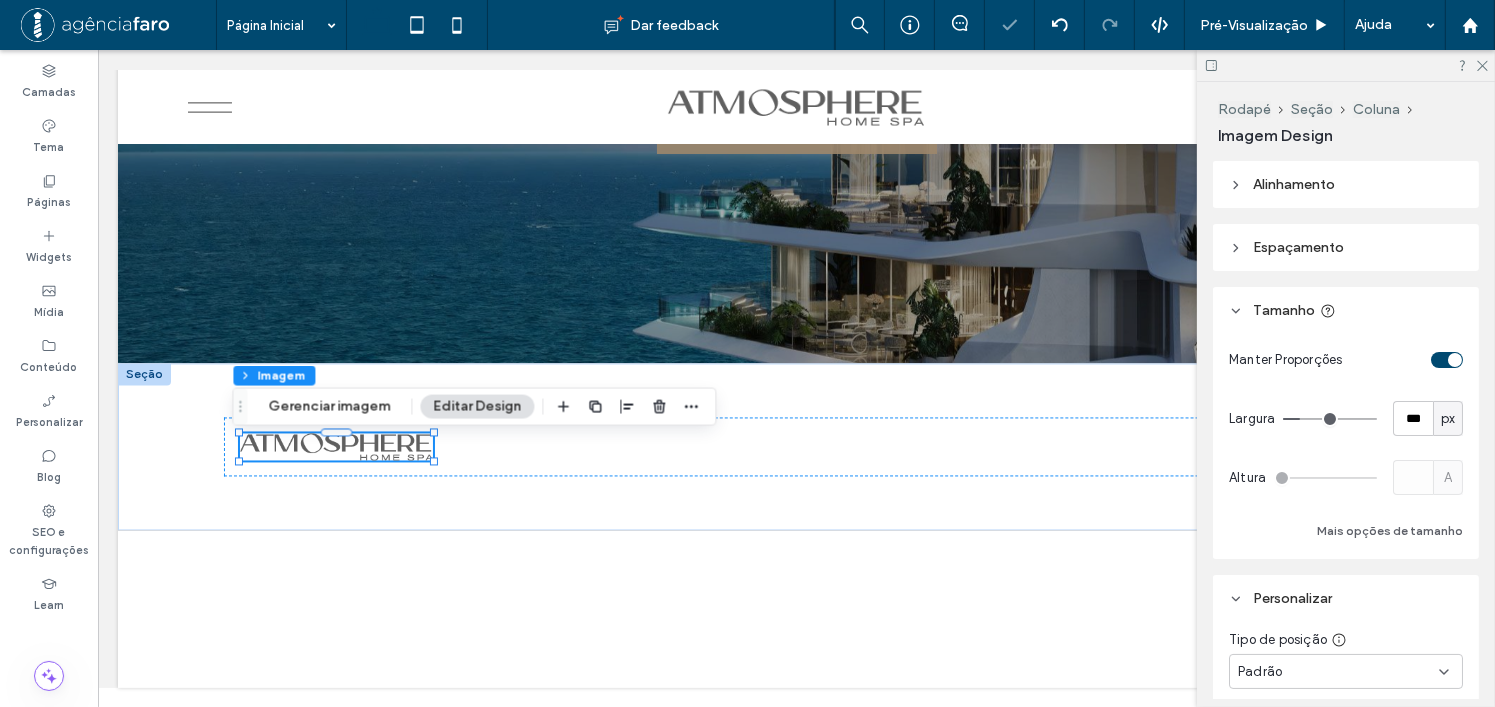 type on "***" 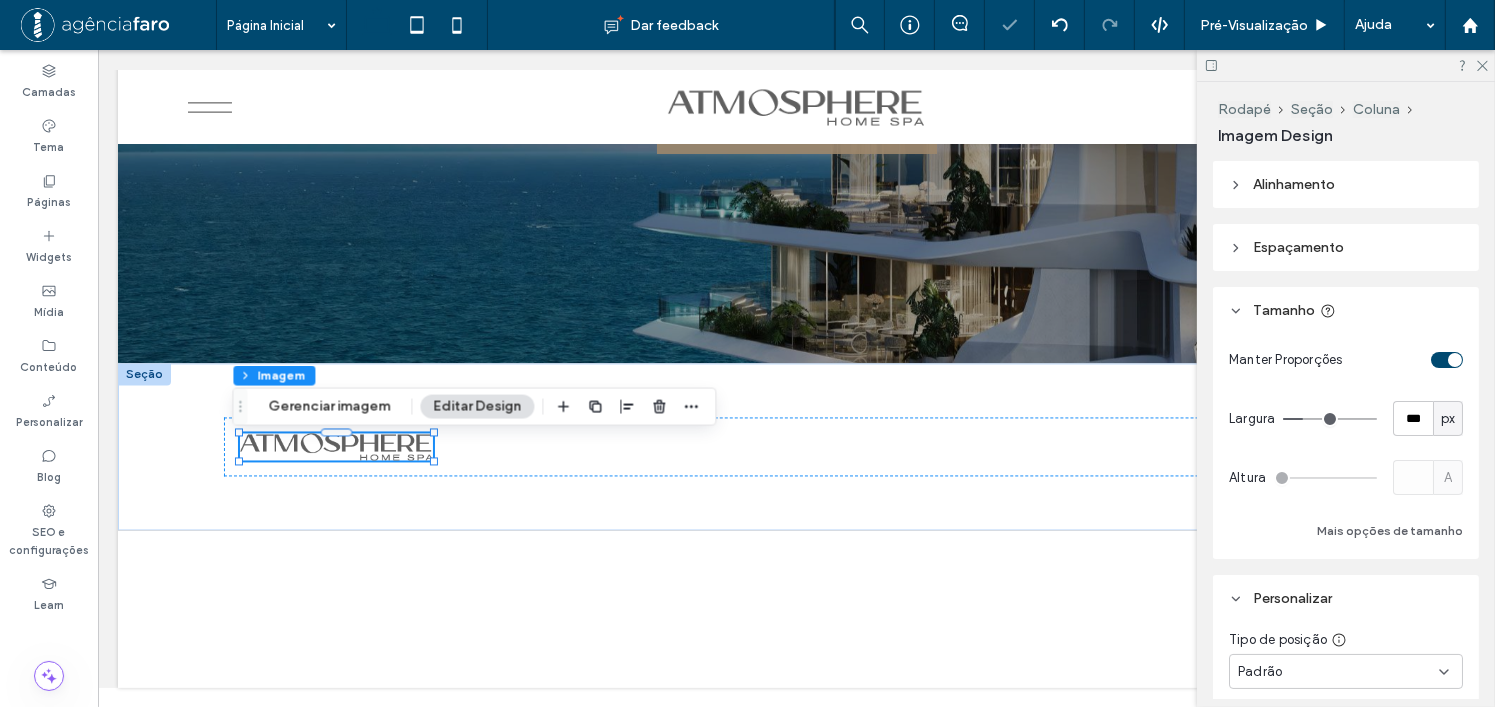 type on "***" 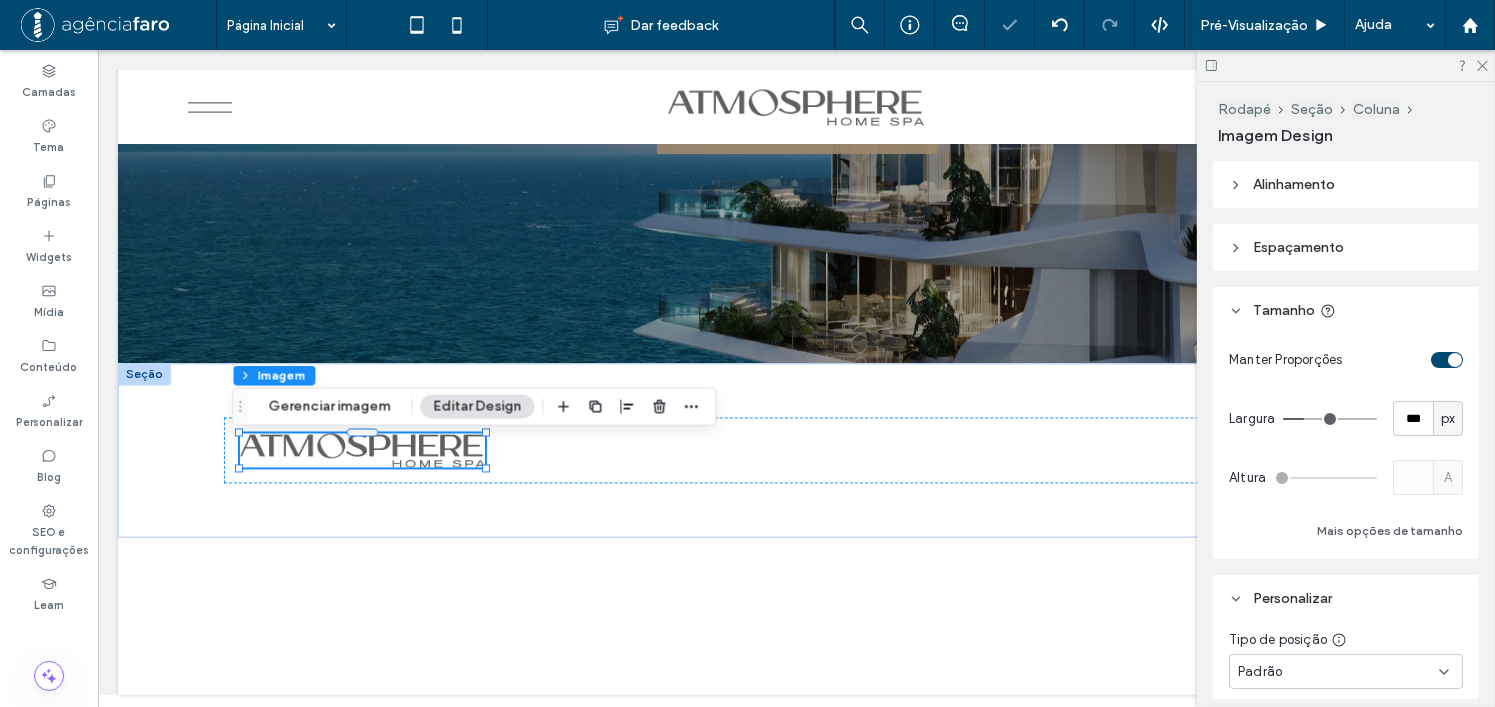 type on "***" 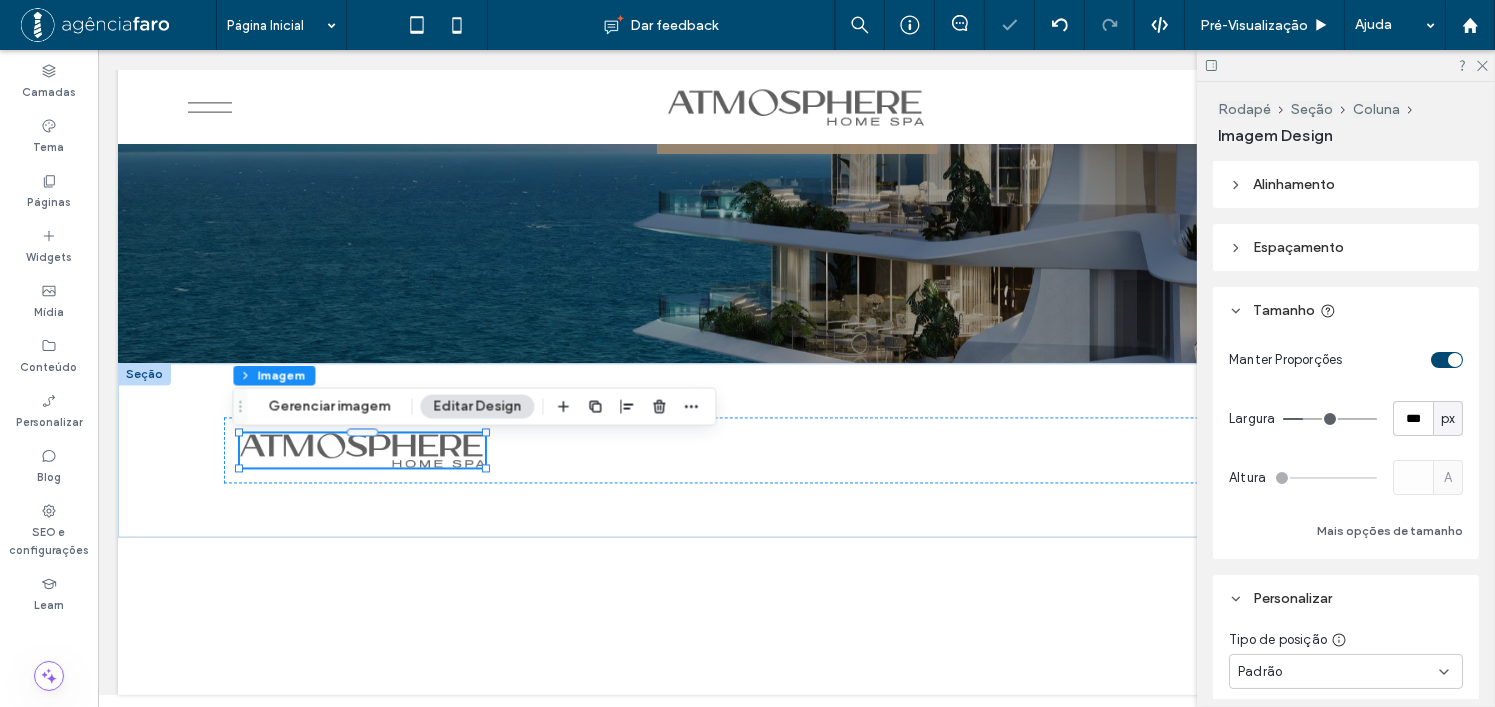 type on "***" 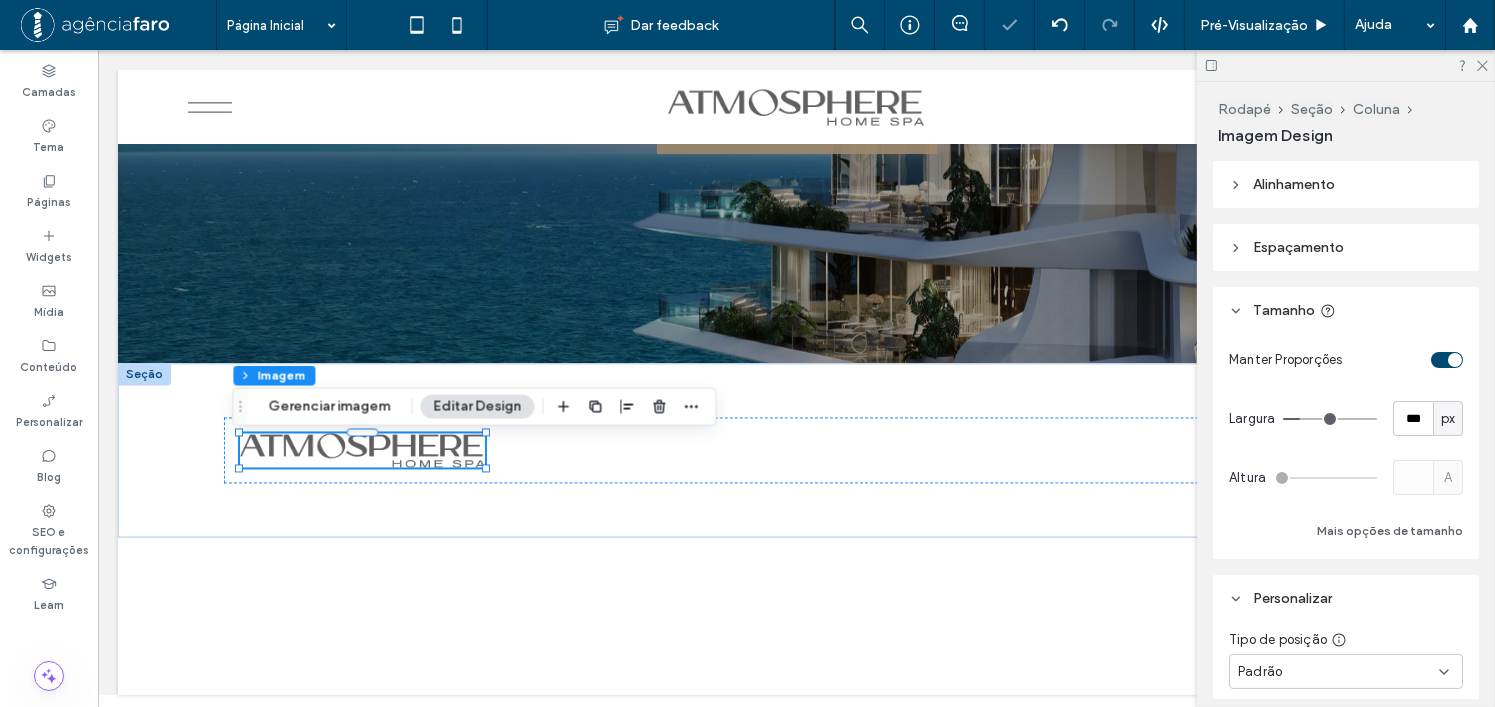 click at bounding box center (1330, 419) 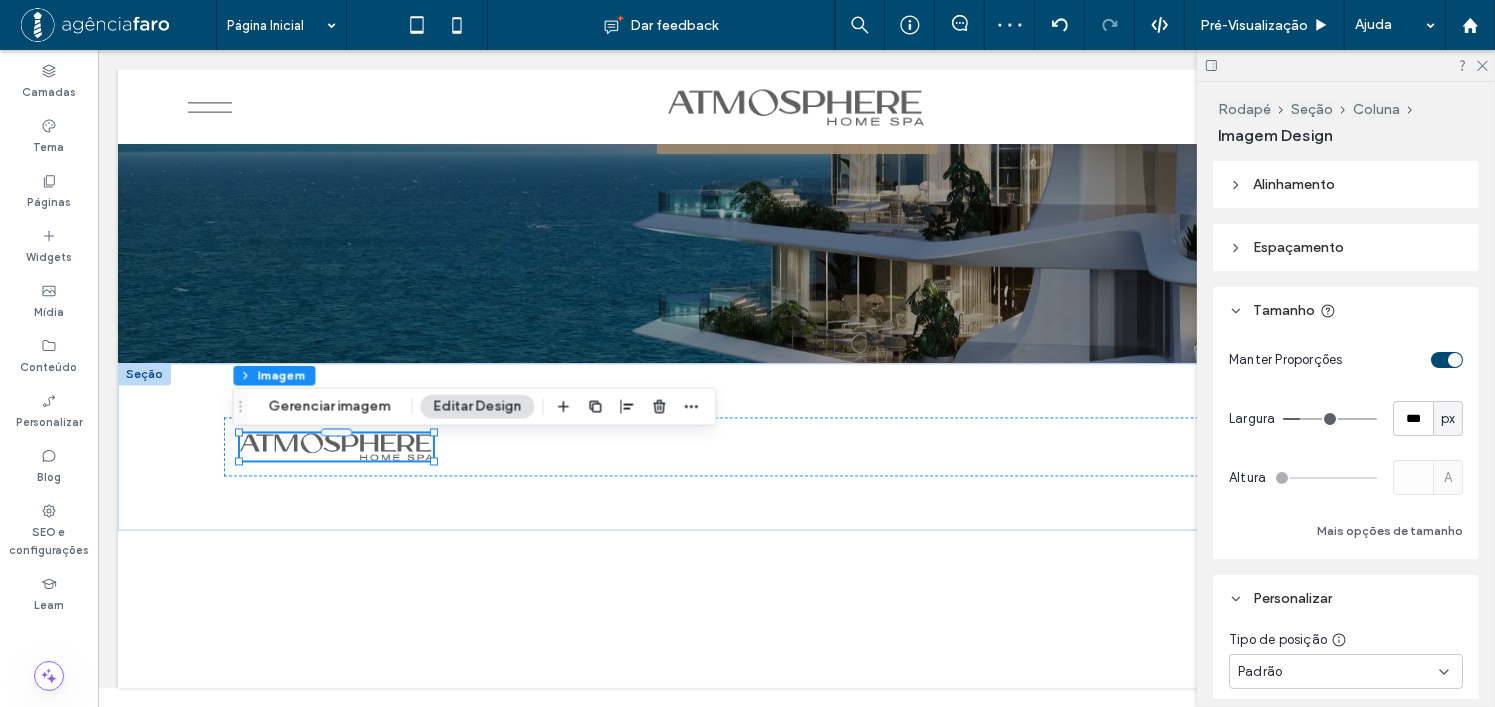 click at bounding box center [1330, 419] 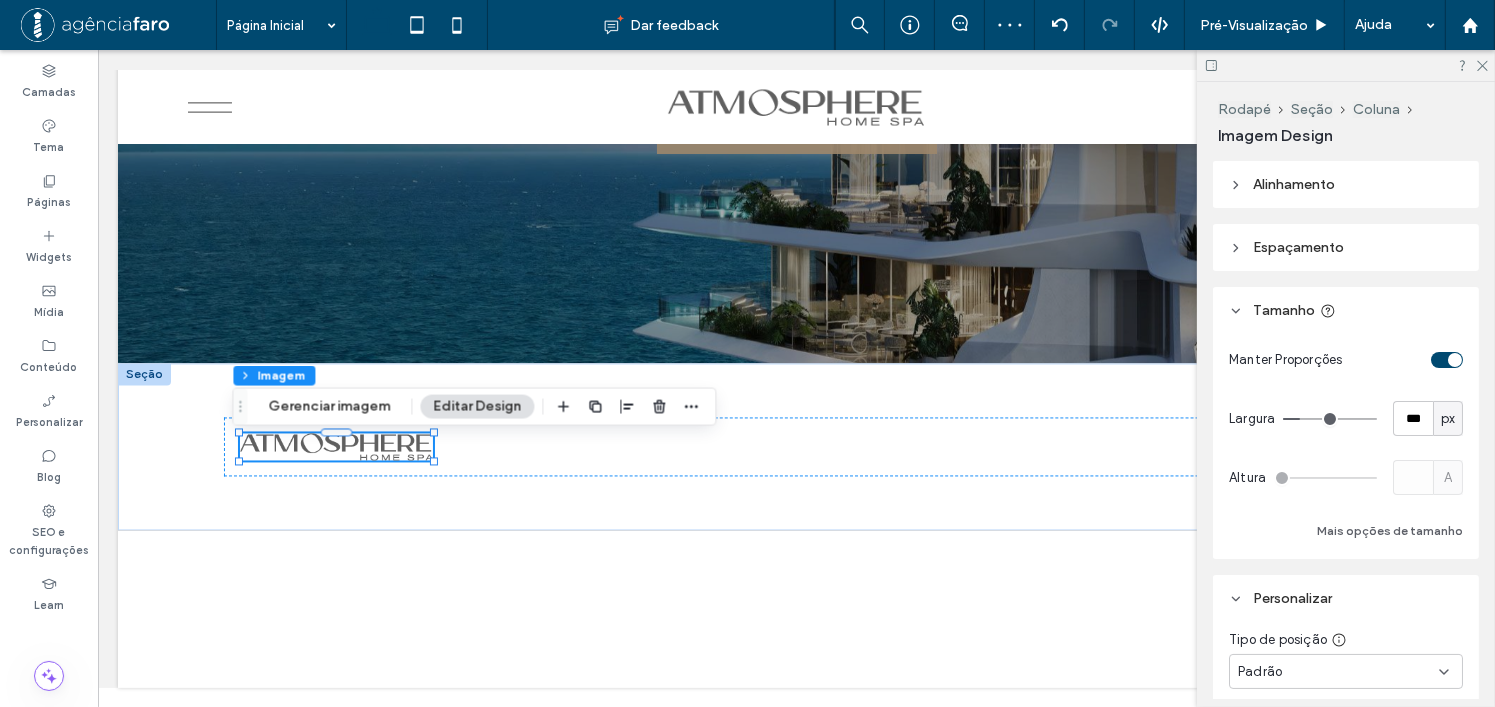 type on "***" 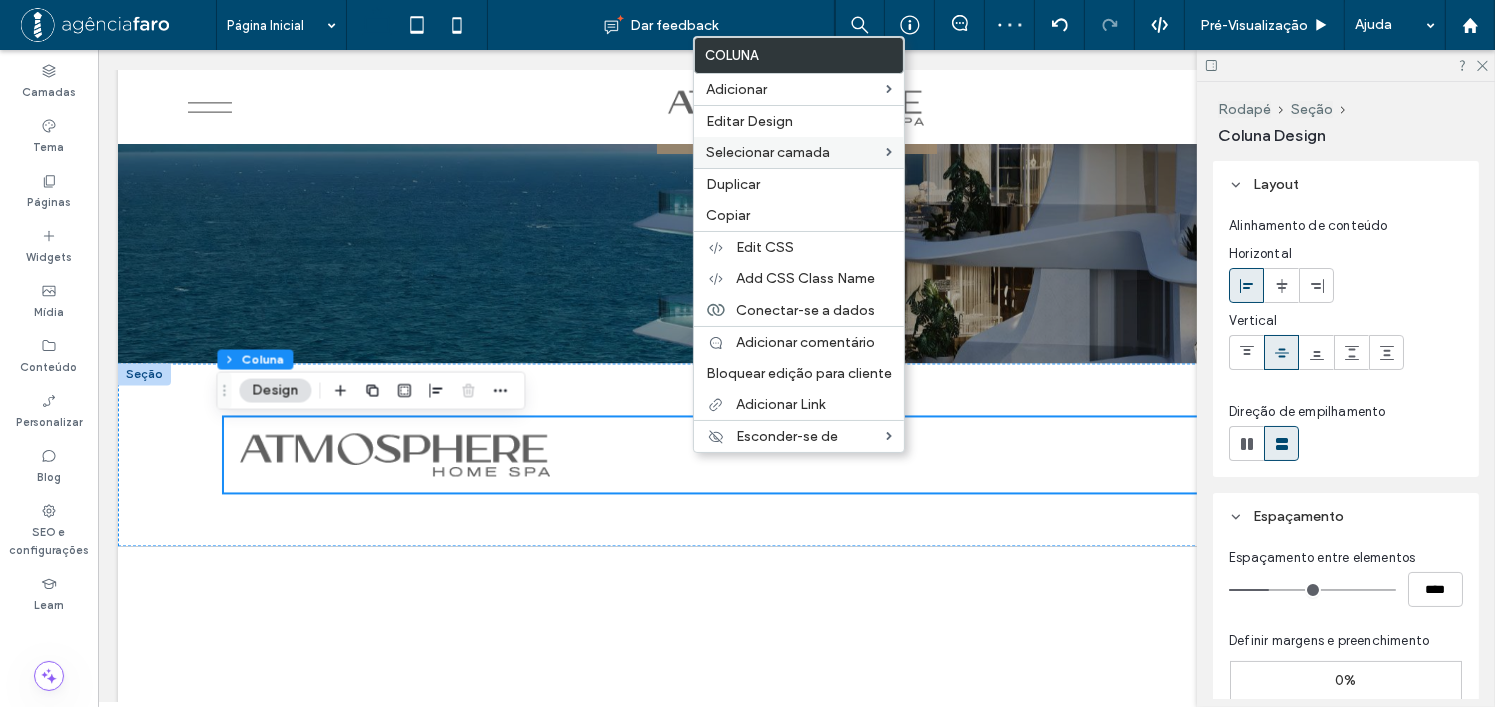 drag, startPoint x: 738, startPoint y: 126, endPoint x: 718, endPoint y: 139, distance: 23.853722 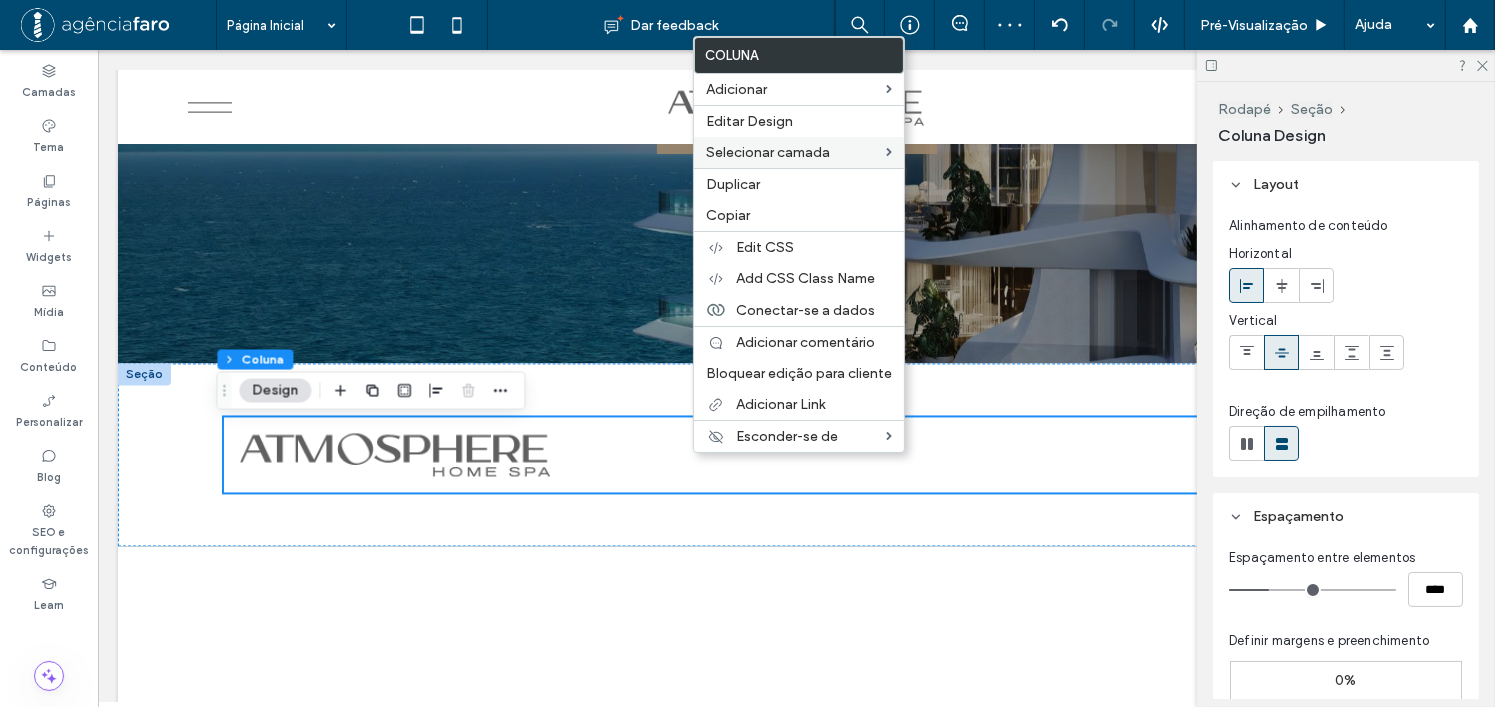 click on "Editar Design" at bounding box center [749, 121] 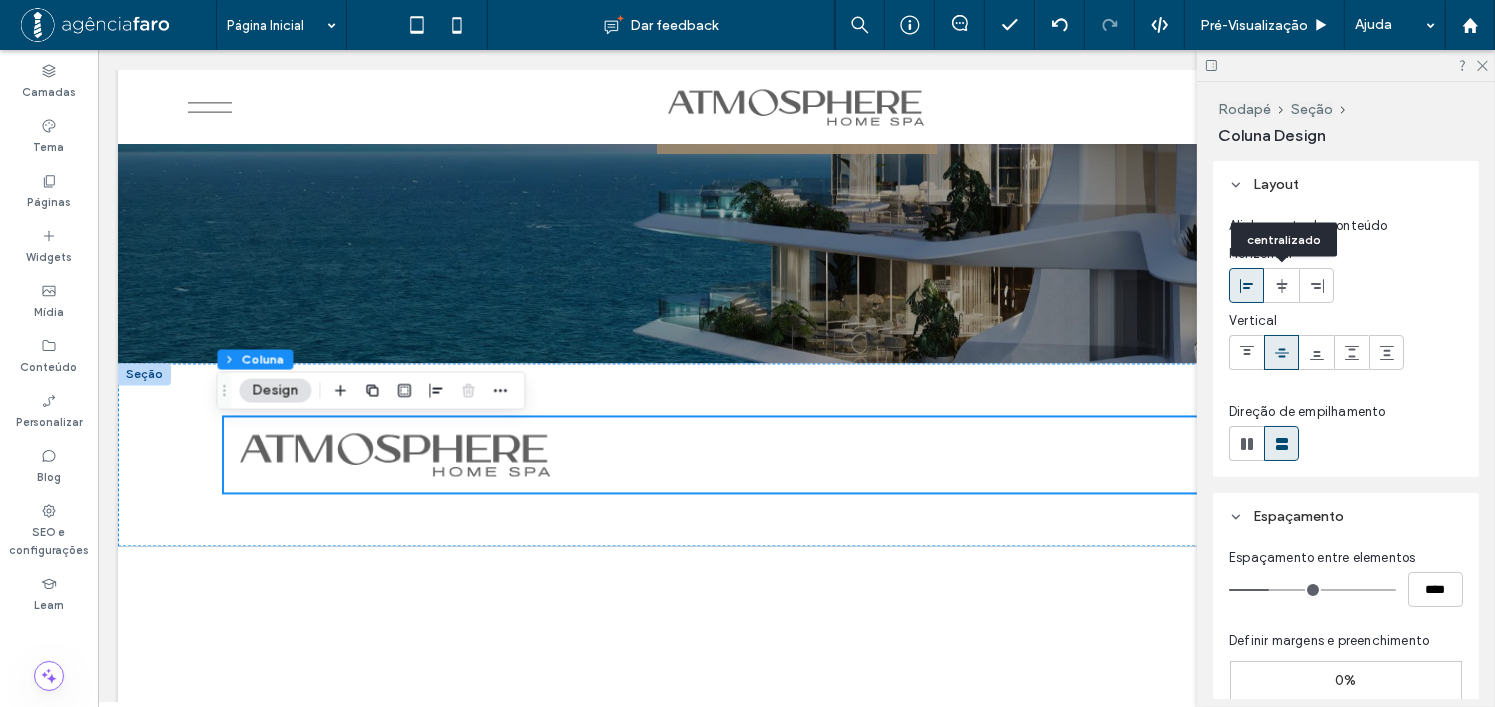 drag, startPoint x: 1263, startPoint y: 281, endPoint x: 1252, endPoint y: 282, distance: 11.045361 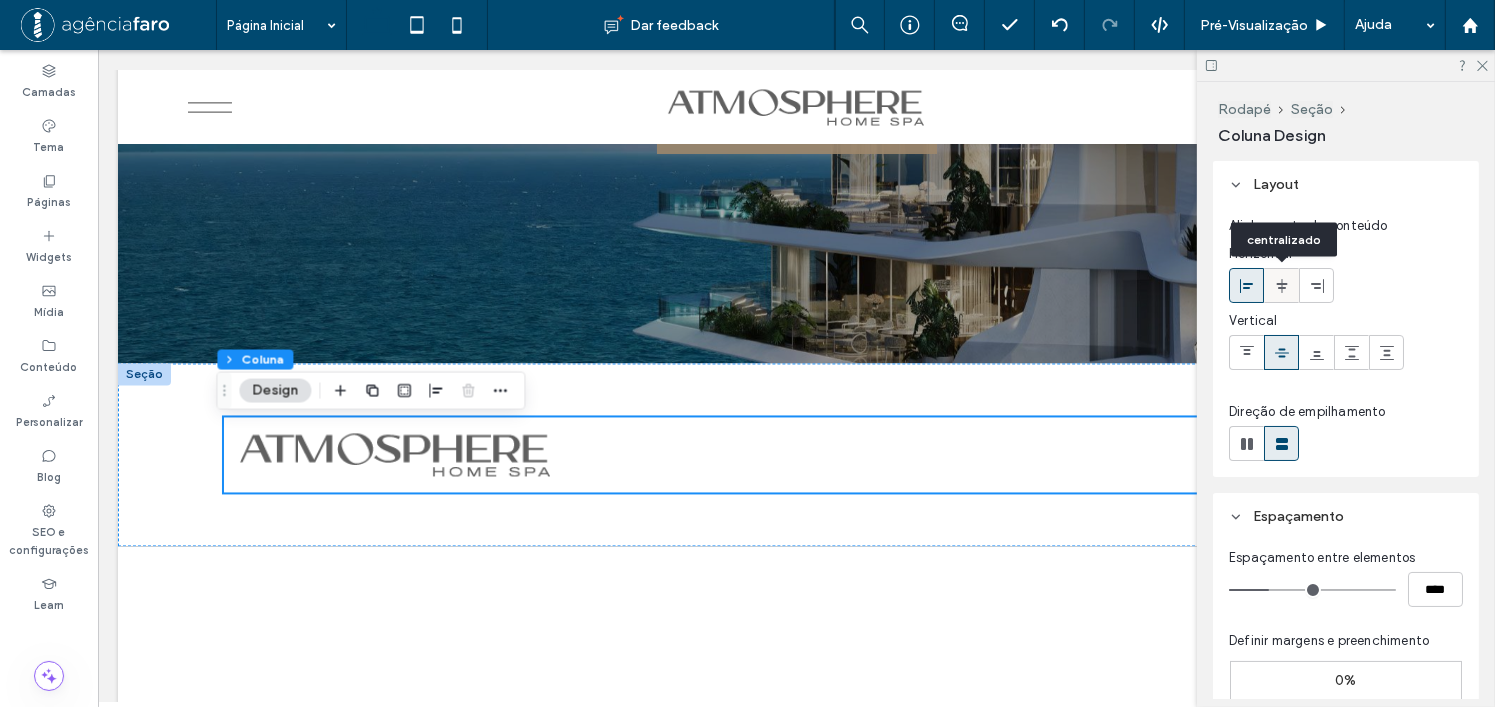 click 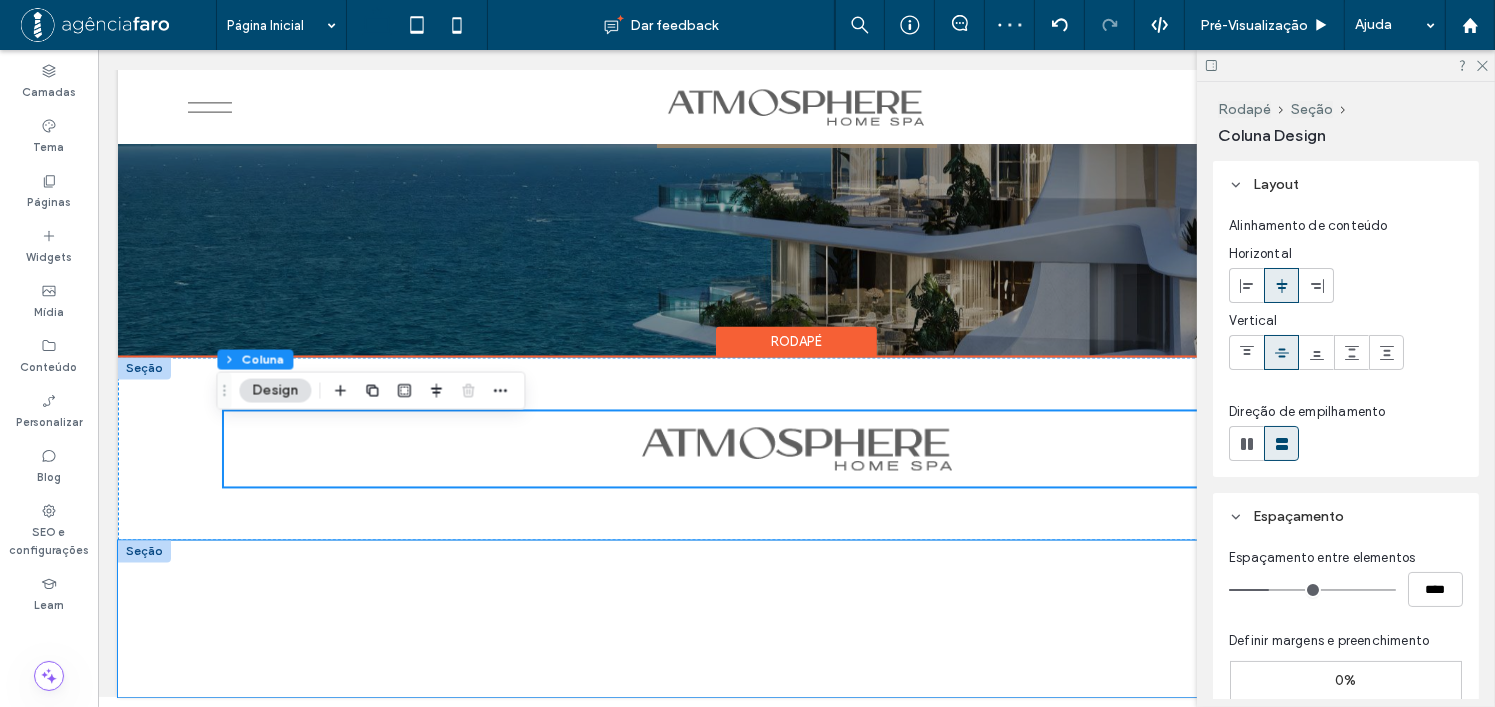 scroll, scrollTop: 11244, scrollLeft: 0, axis: vertical 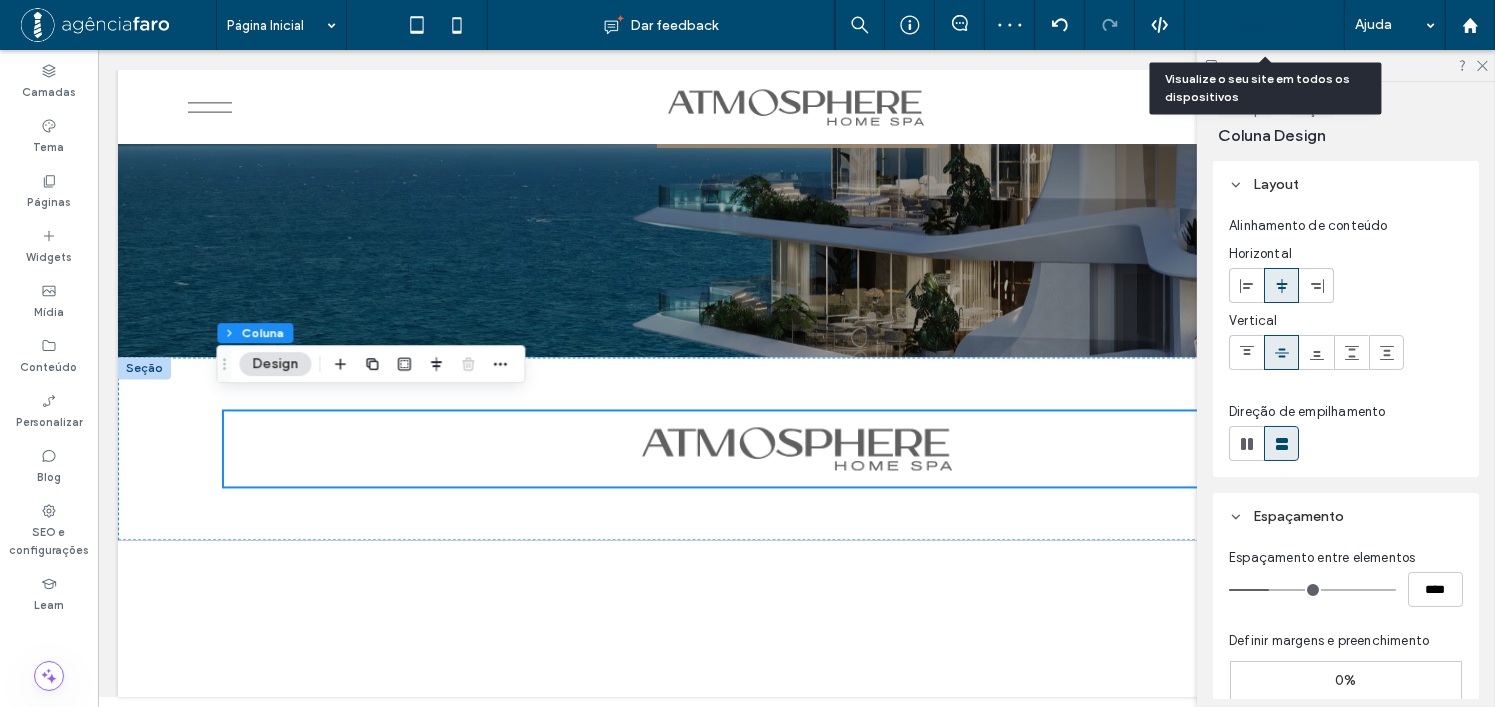 click on "Pré-Visualizaçāo" at bounding box center [1264, 25] 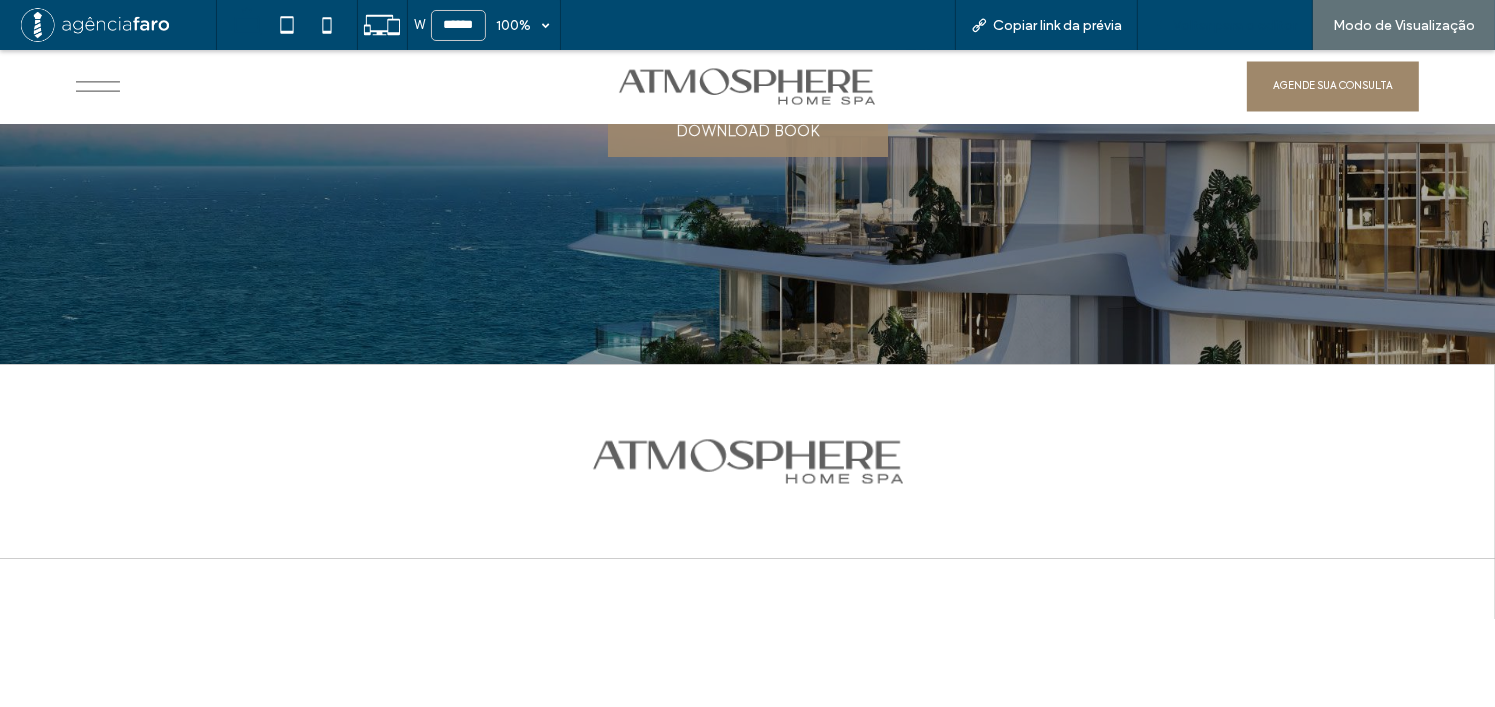 scroll, scrollTop: 11213, scrollLeft: 0, axis: vertical 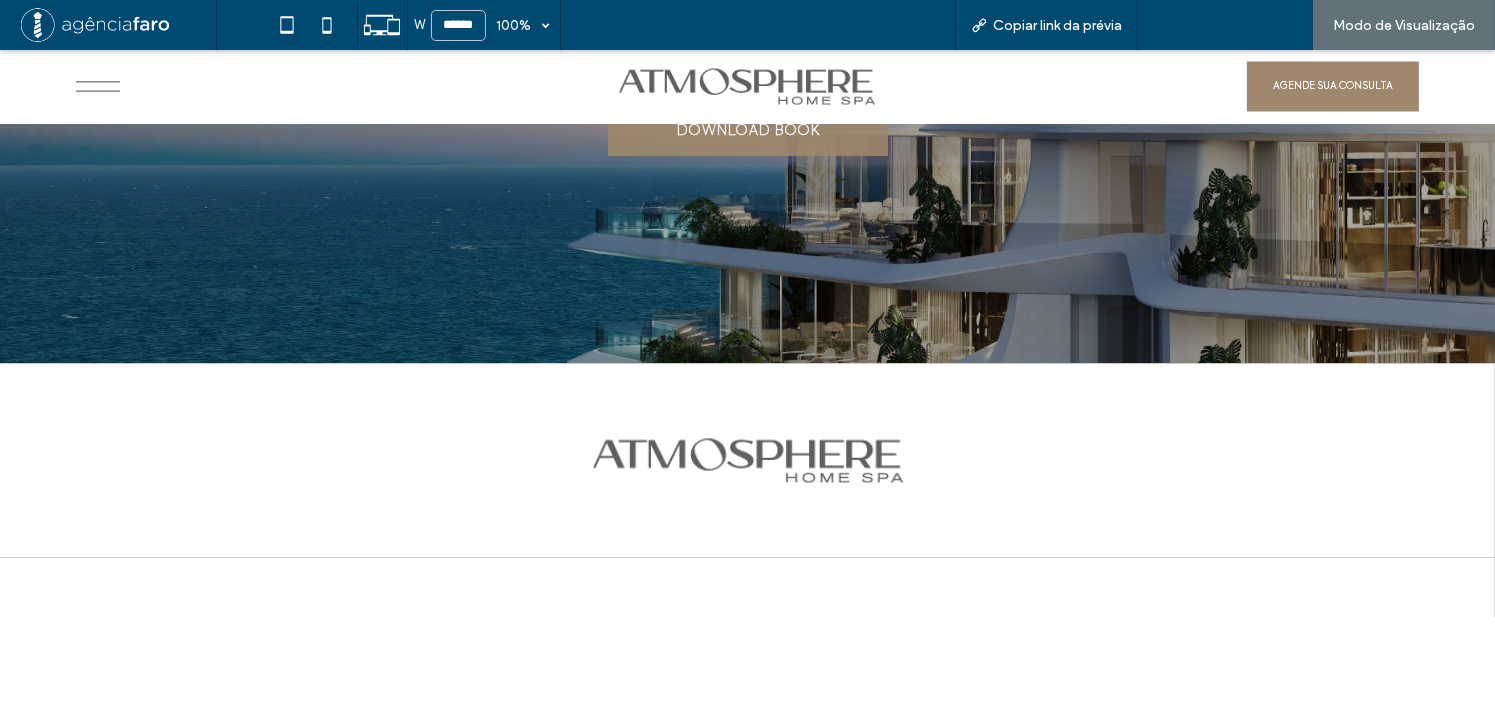 click on "Voltar para o editor" at bounding box center (1235, 25) 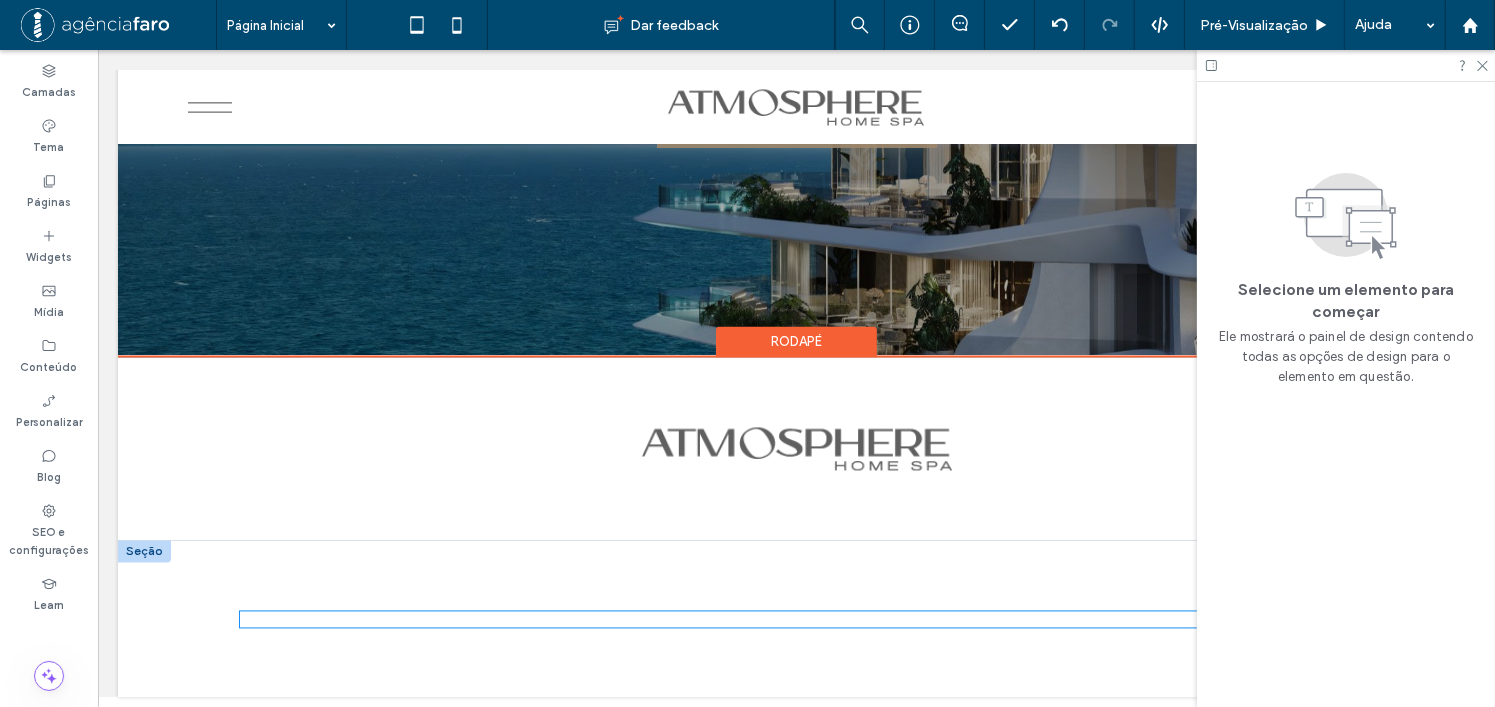 scroll, scrollTop: 11244, scrollLeft: 0, axis: vertical 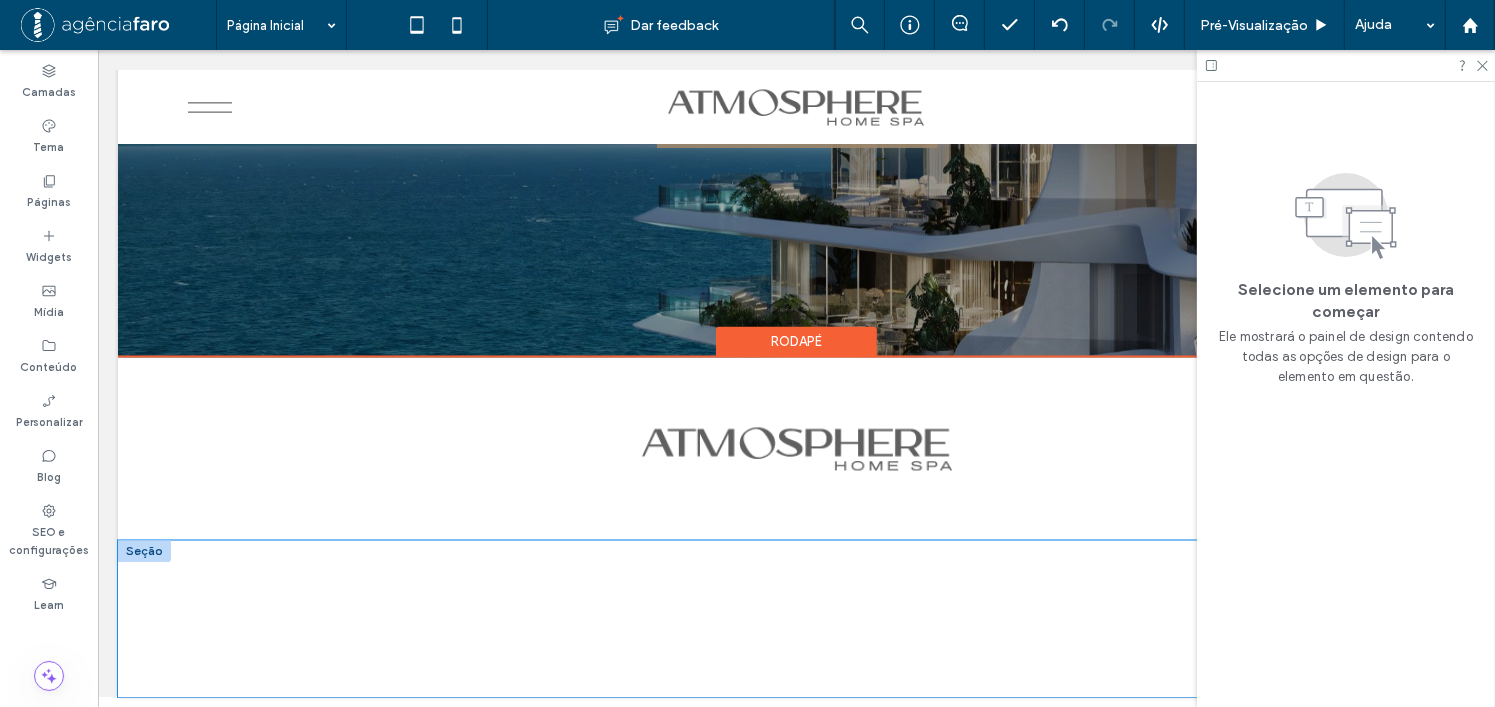 click on "Number, Street, City, State, Zip Code" at bounding box center (796, 618) 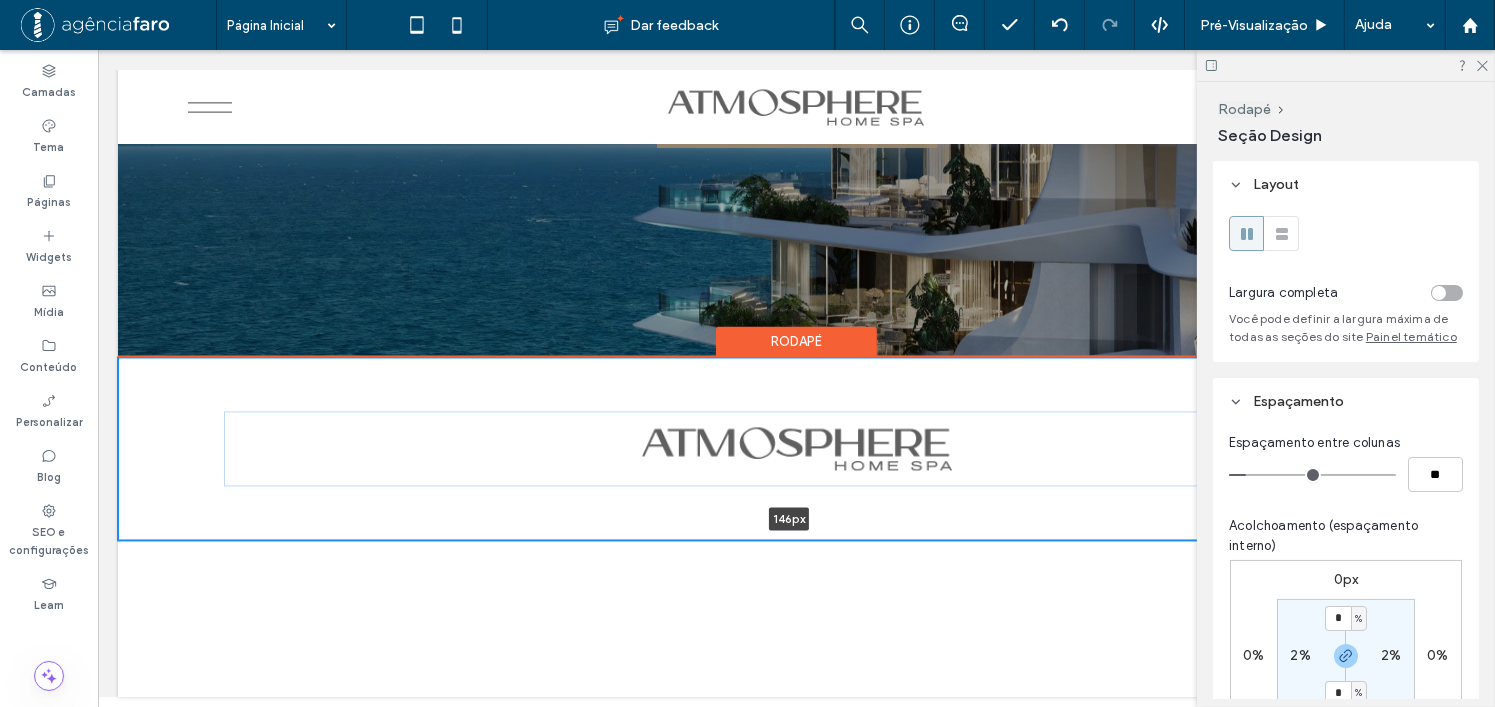 drag, startPoint x: 405, startPoint y: 528, endPoint x: 406, endPoint y: 490, distance: 38.013157 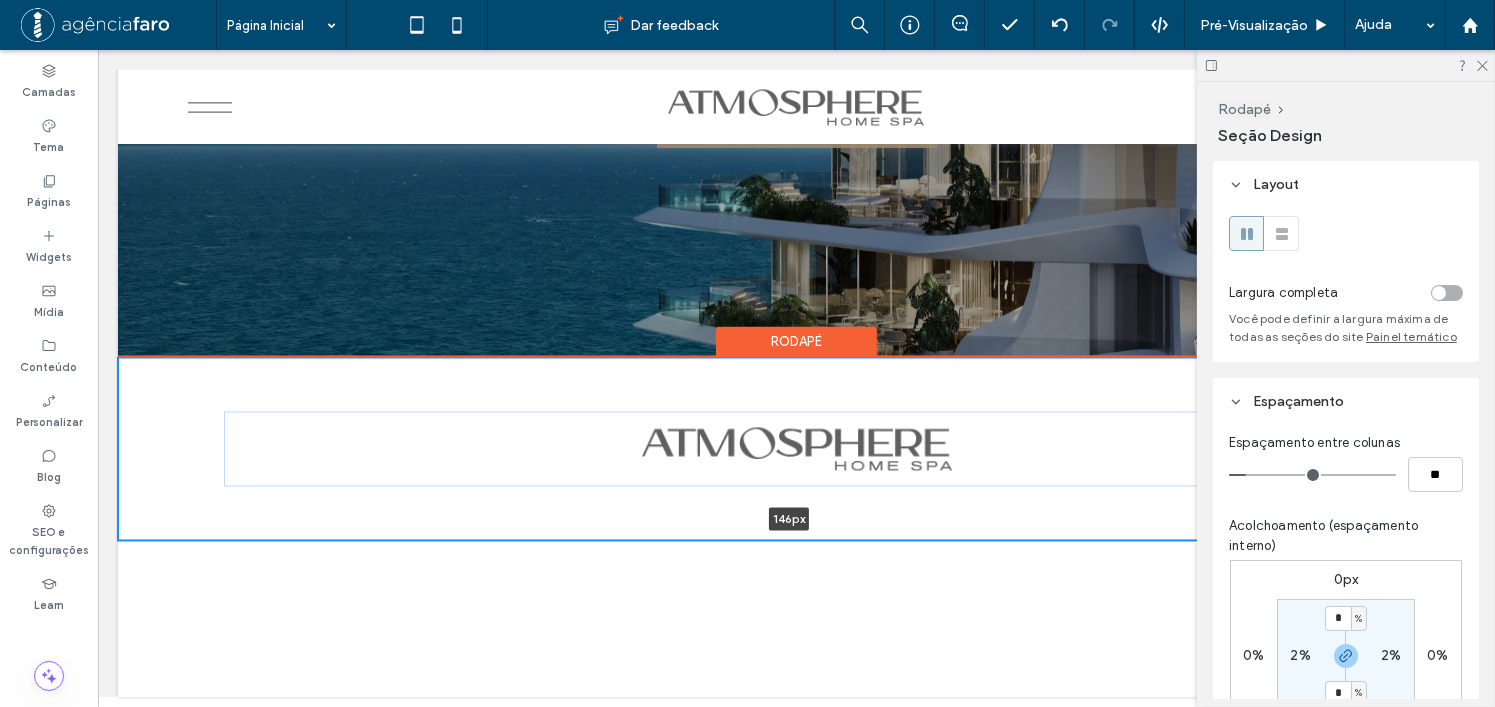 click on "146px
Seção" at bounding box center (795, 449) 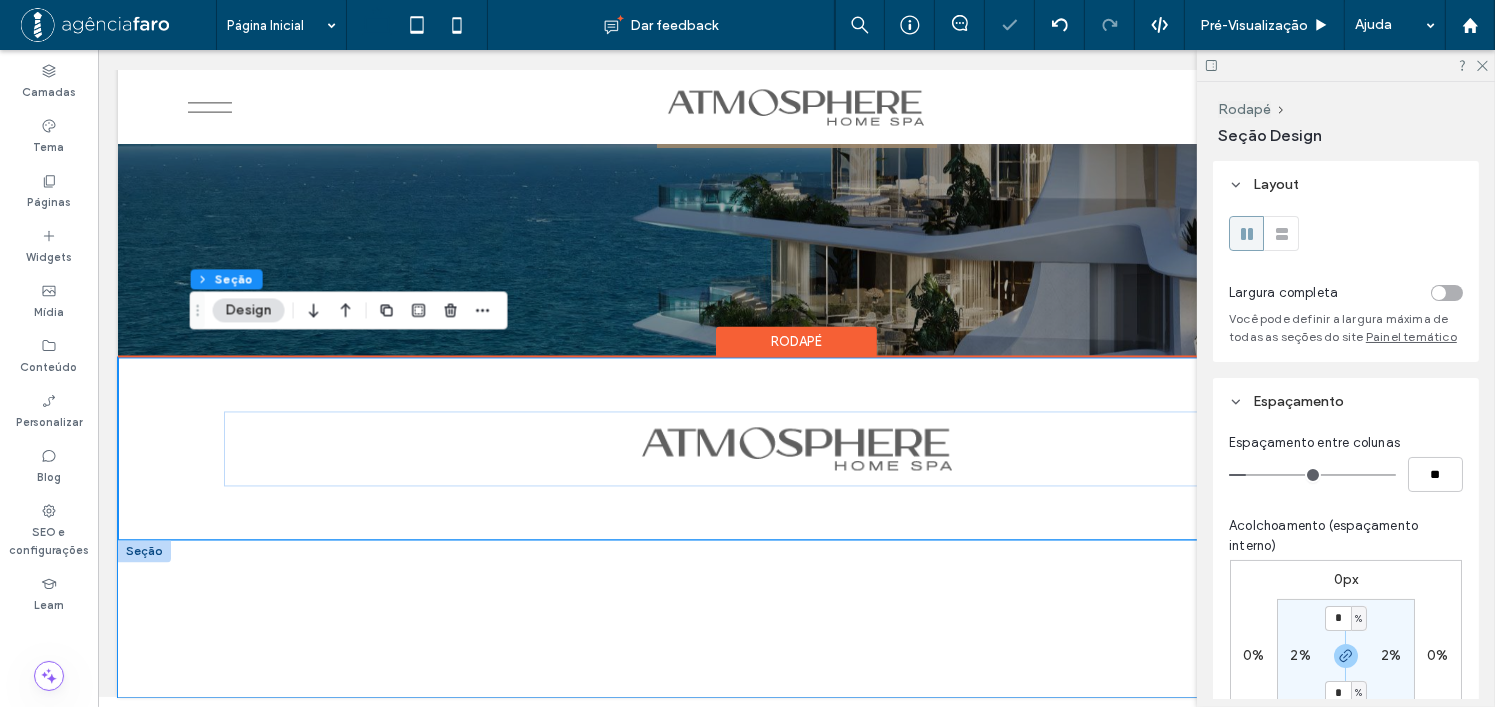 click on "Number, Street, City, State, Zip Code" at bounding box center (796, 619) 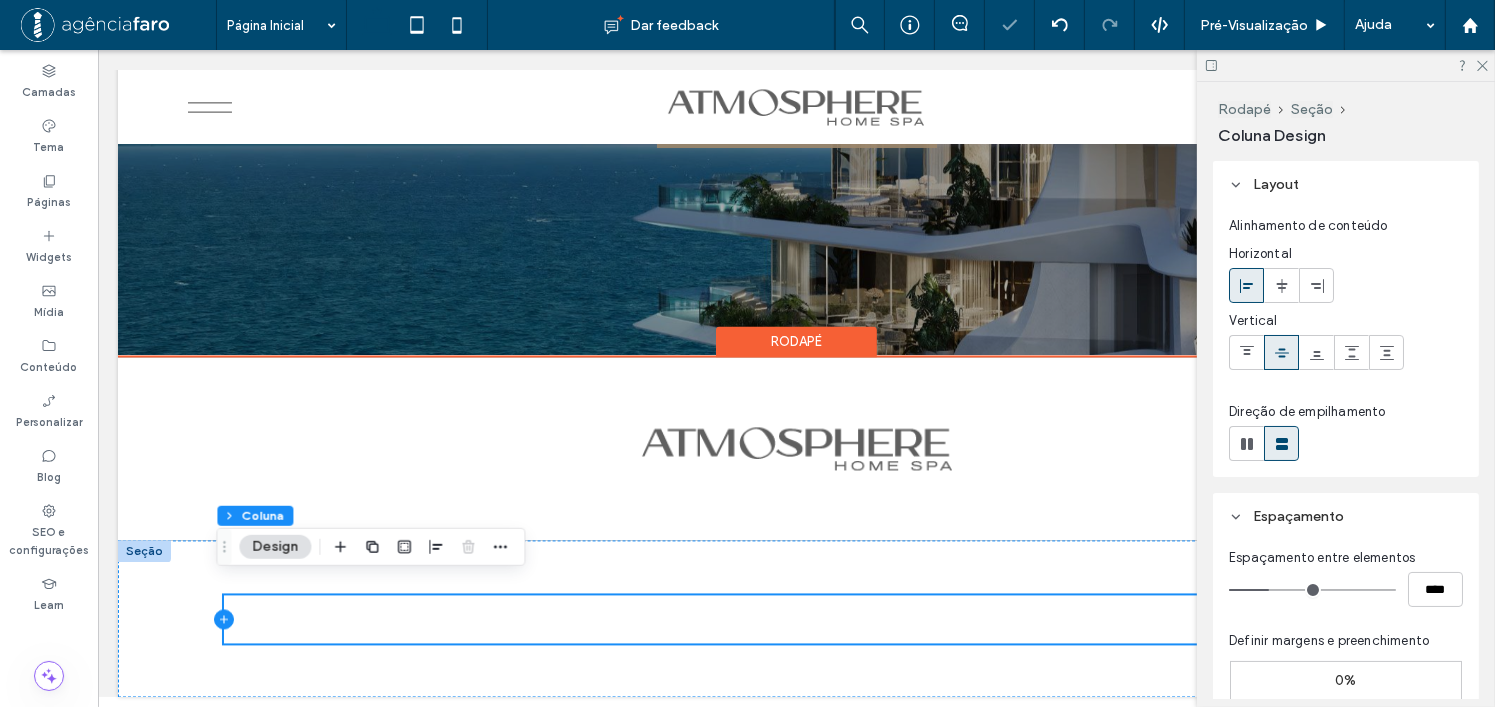 click 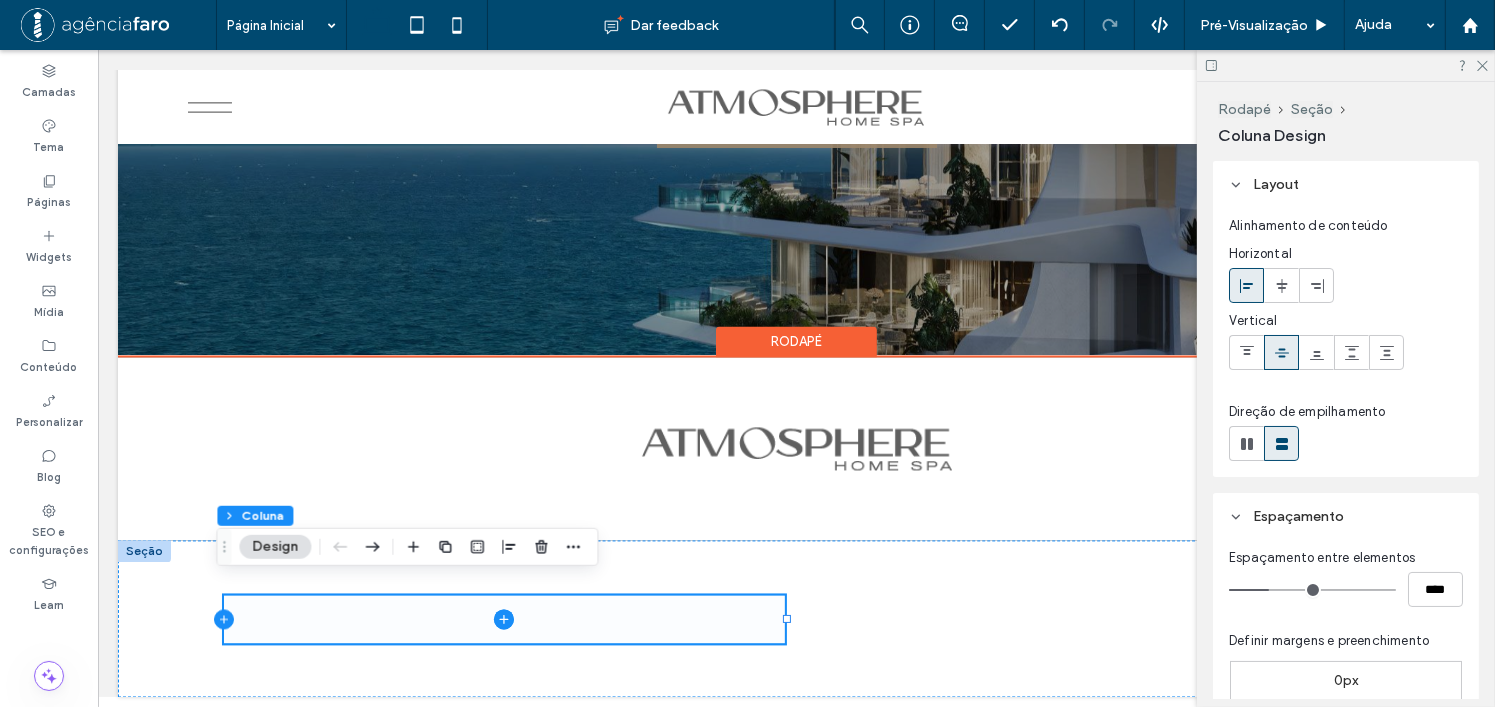 click 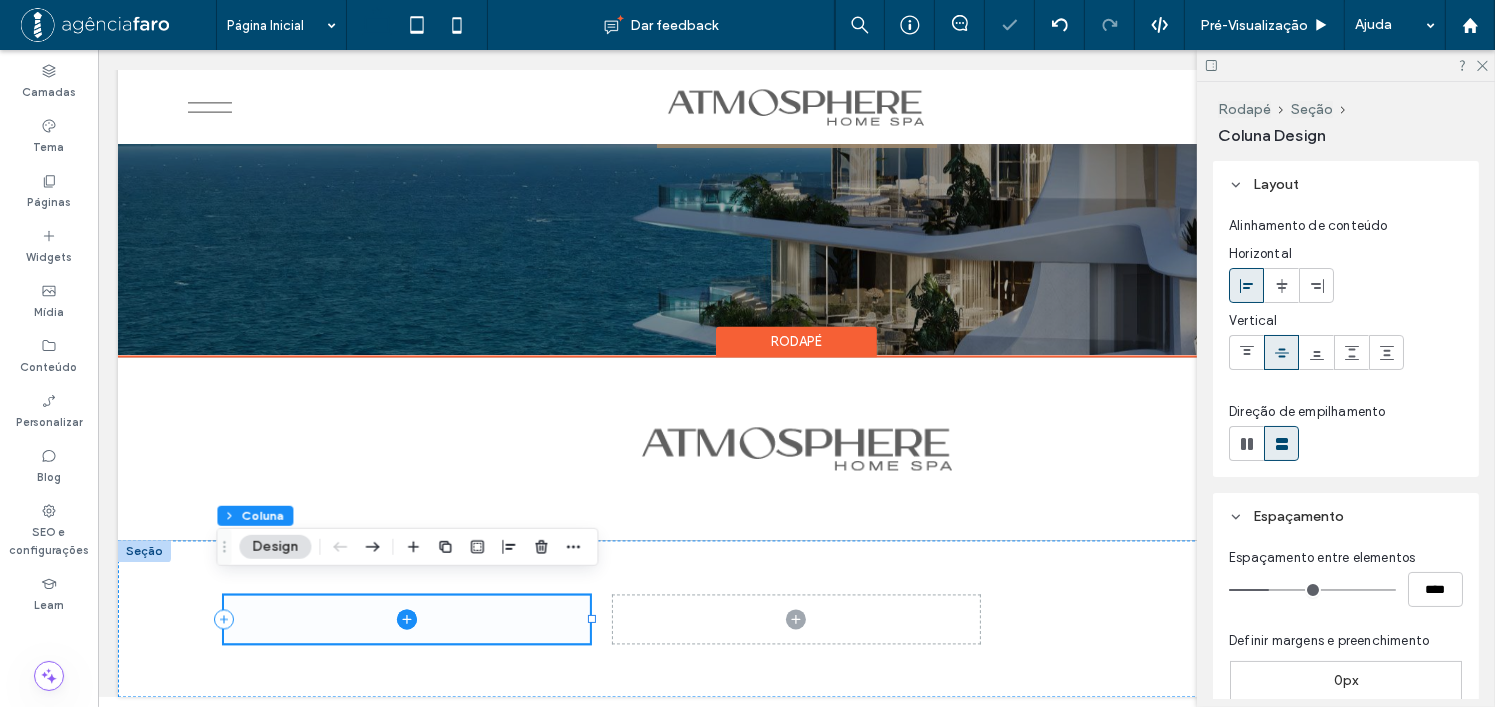 click 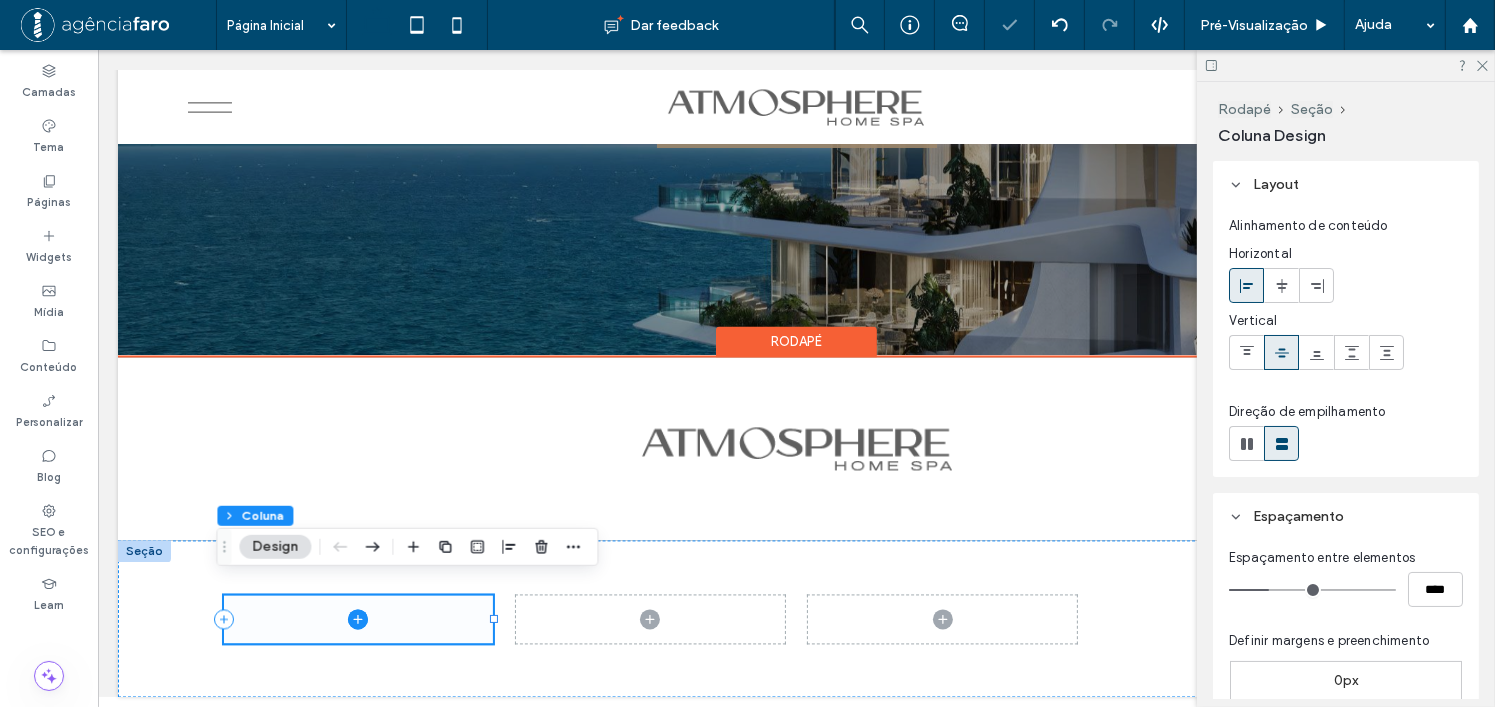 click 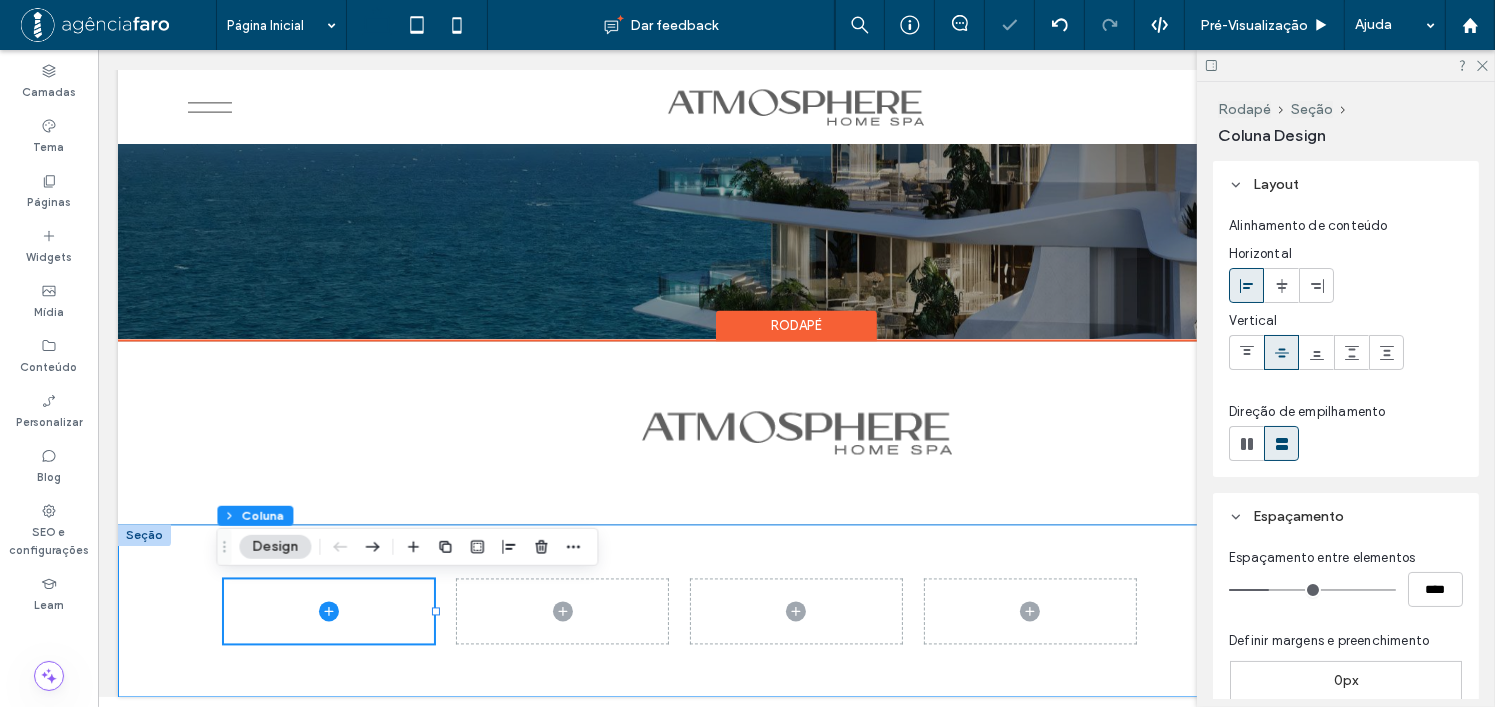 click on "Number, Street, City, State, Zip Code" at bounding box center (795, 610) 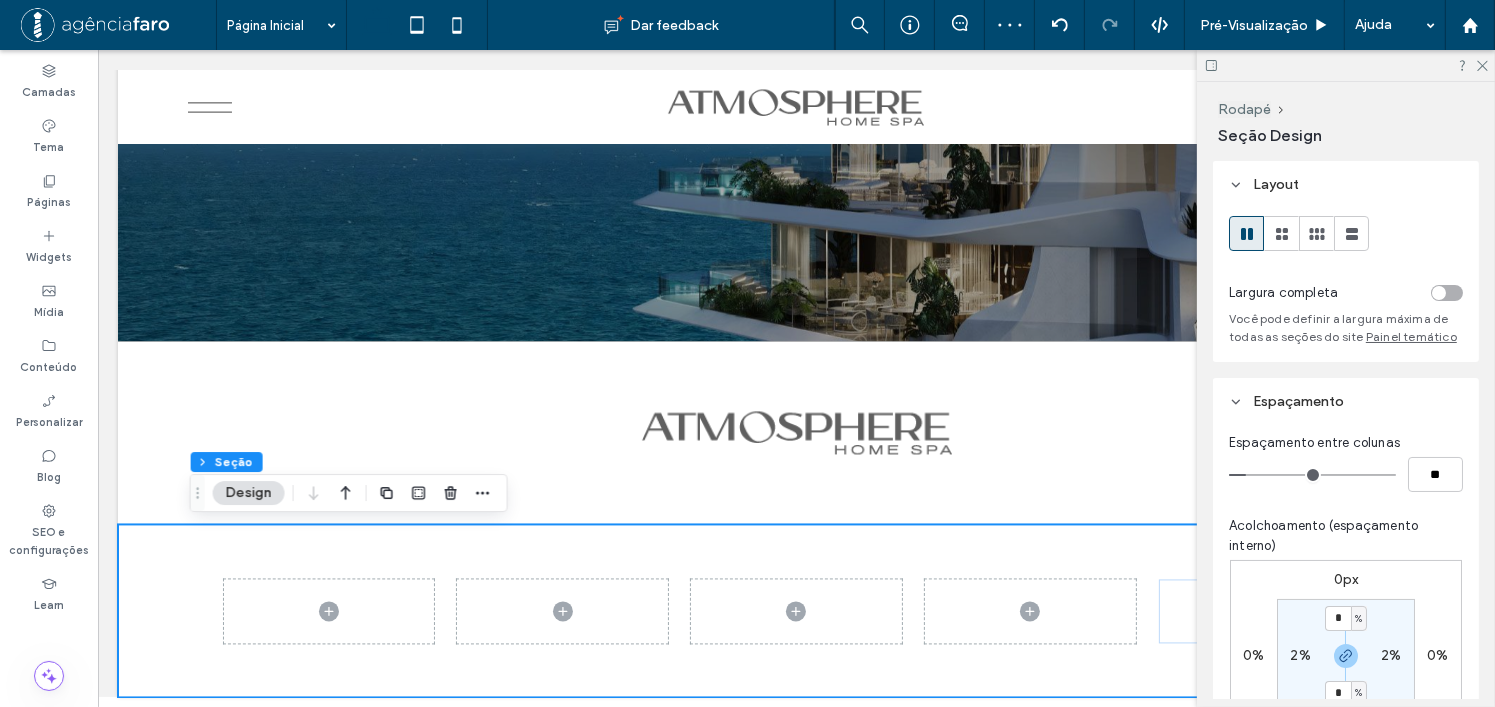 click at bounding box center [1439, 293] 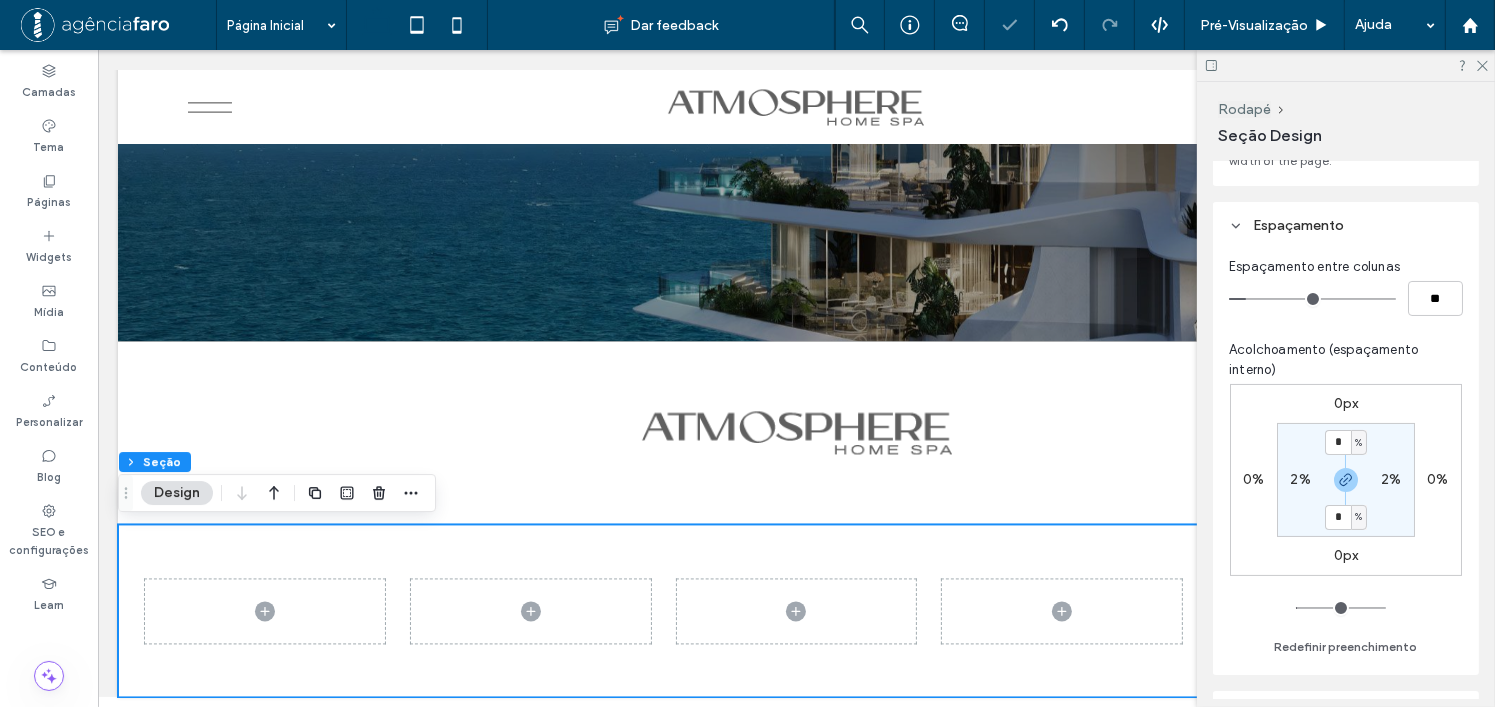 scroll, scrollTop: 200, scrollLeft: 0, axis: vertical 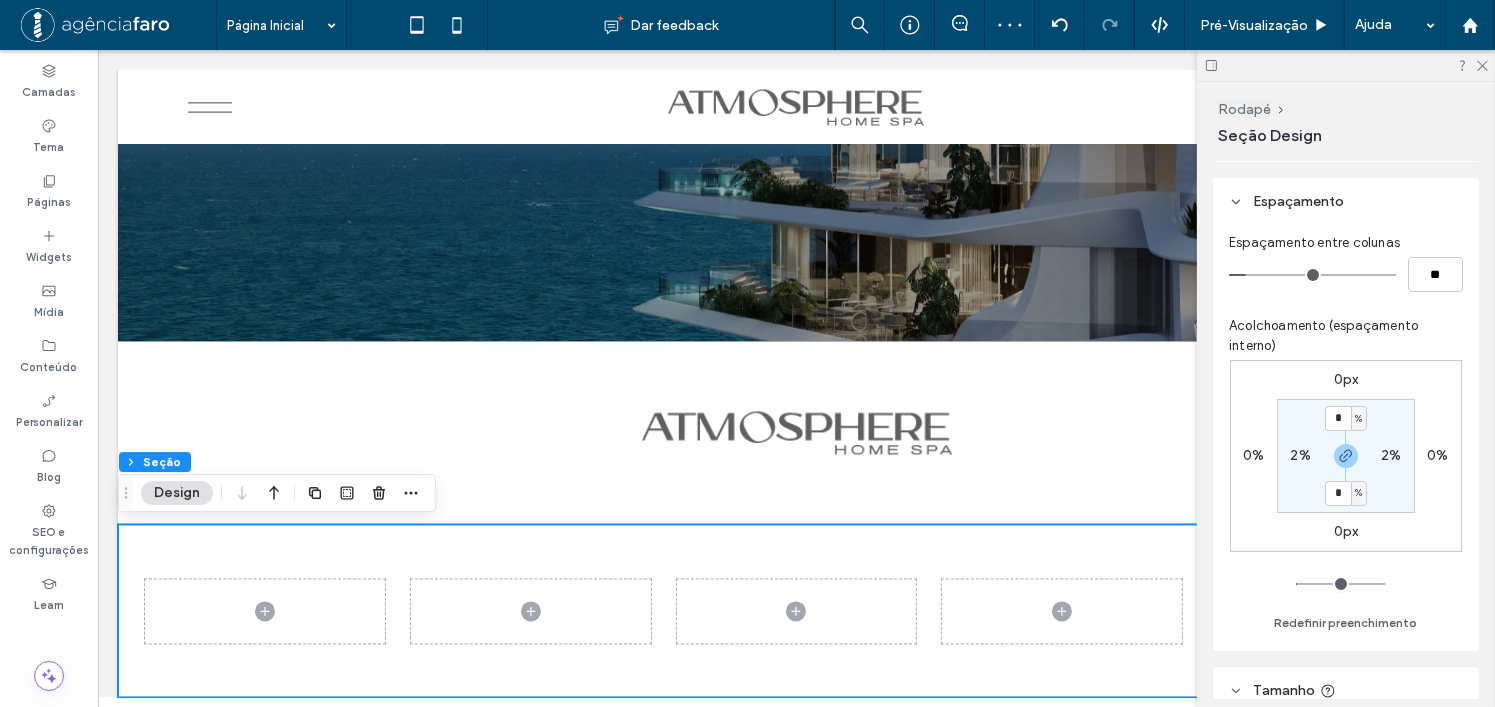 click on "2%" at bounding box center (1300, 455) 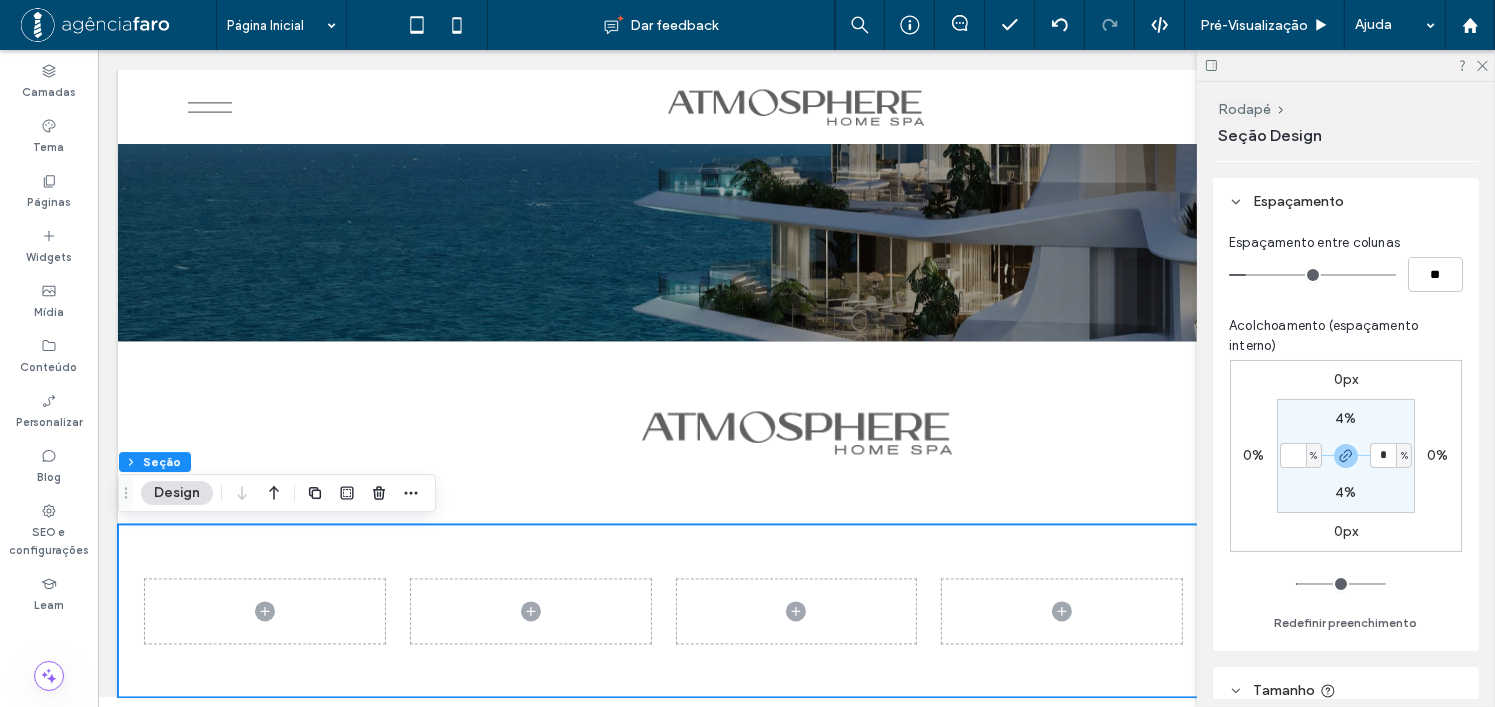 type 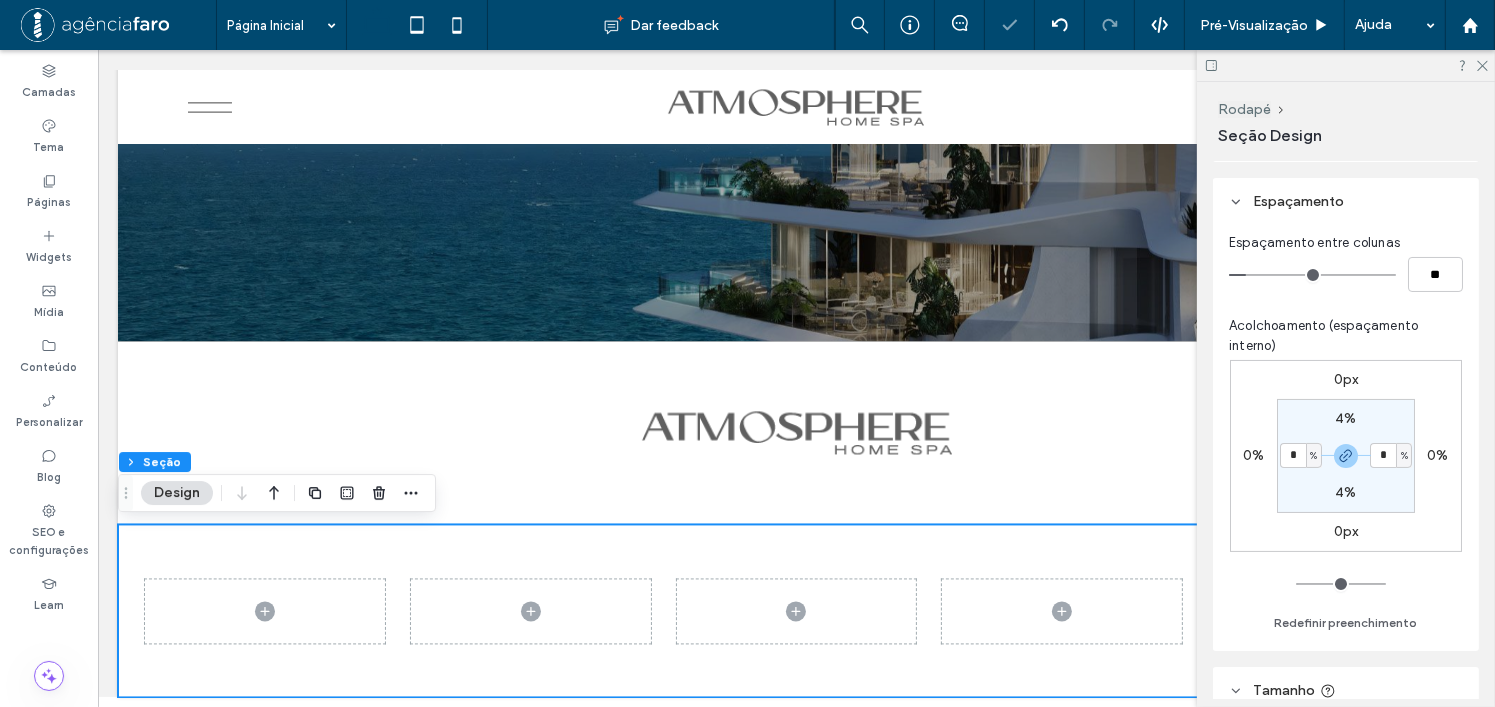 click on "0px 0% 0px 0% 4% * % 4% * %" at bounding box center [1346, 456] 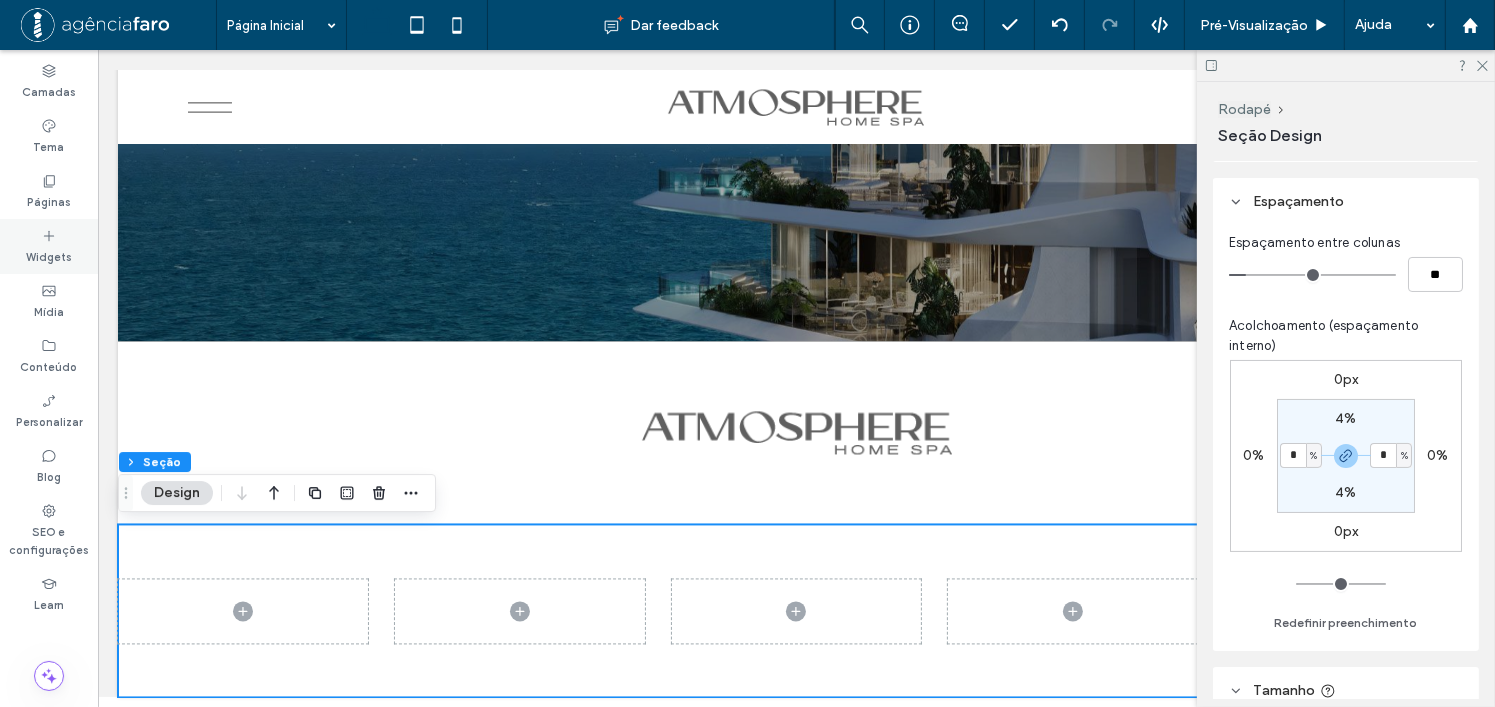 click on "Widgets" at bounding box center (49, 246) 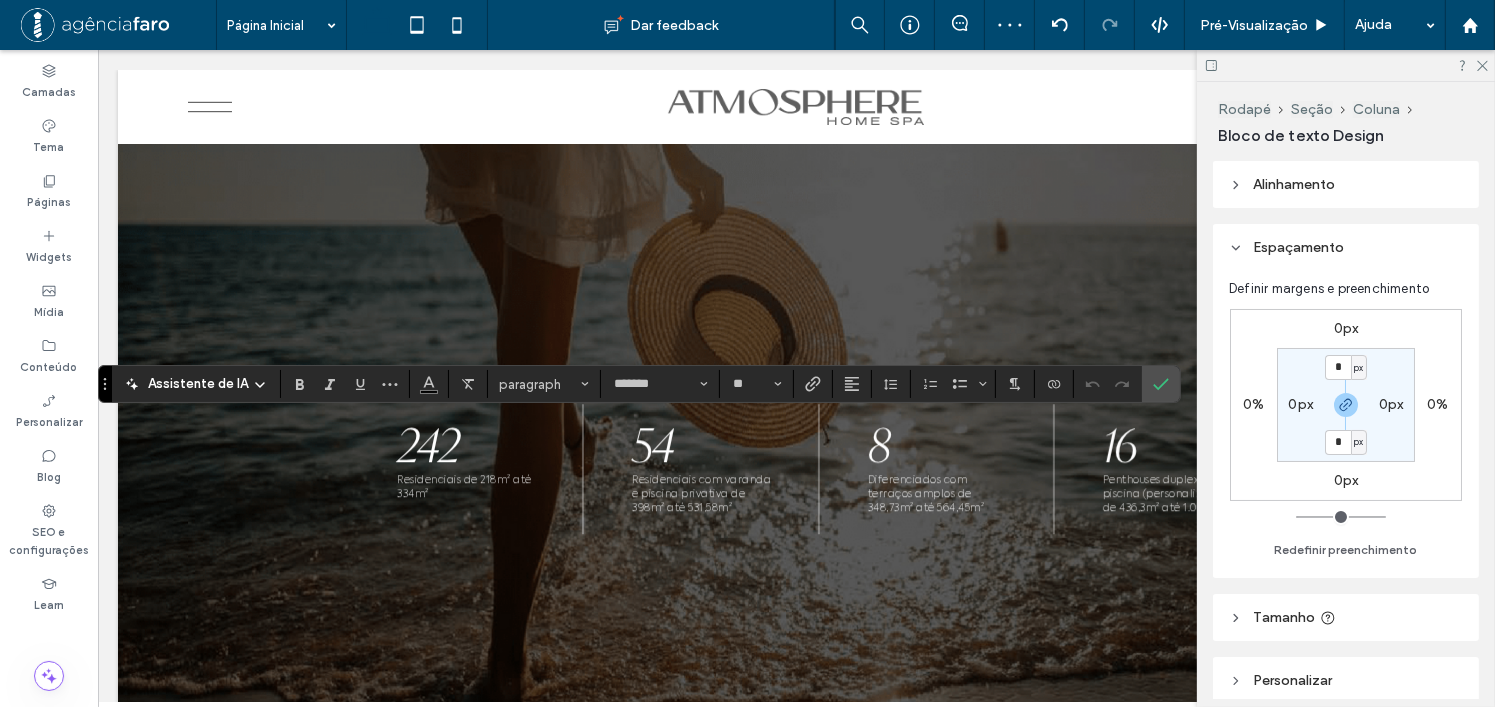 scroll, scrollTop: 11421, scrollLeft: 0, axis: vertical 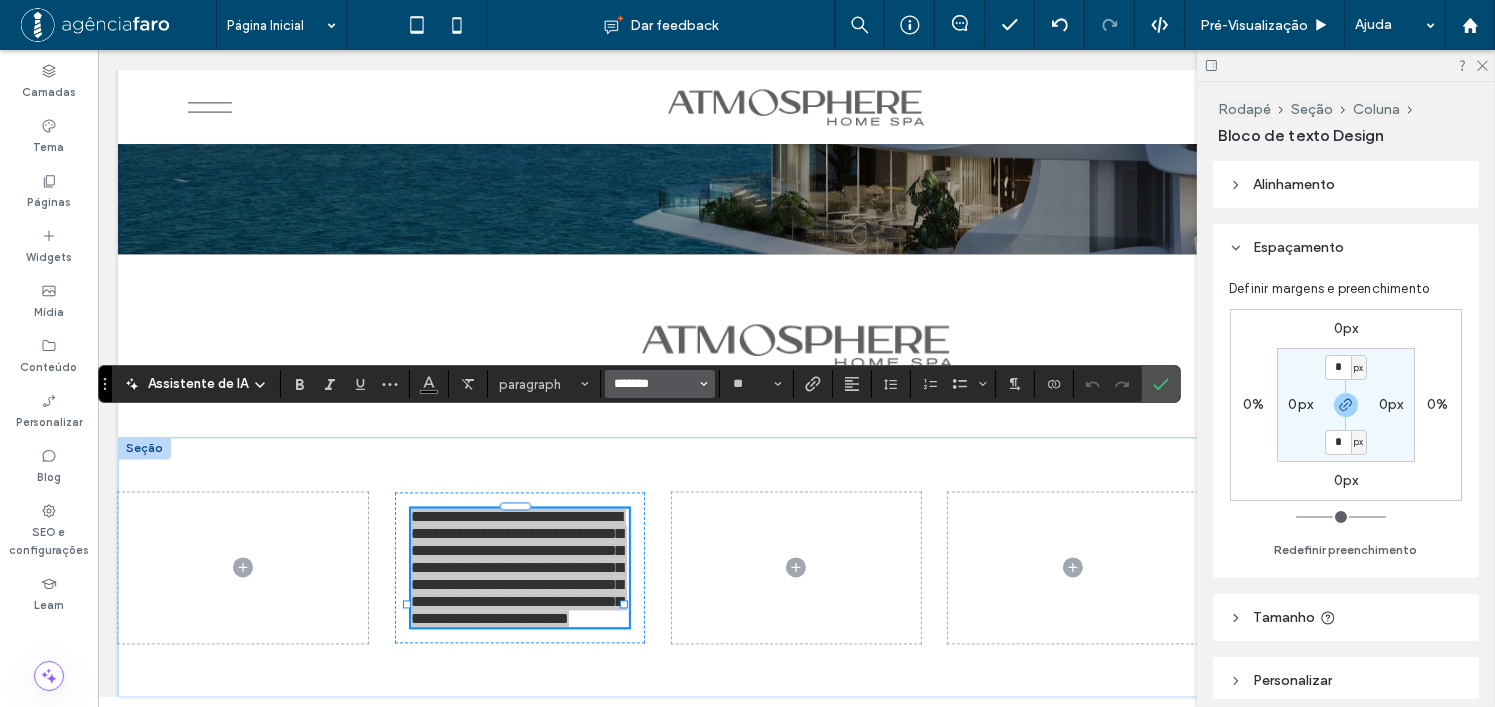 click on "*******" at bounding box center (654, 384) 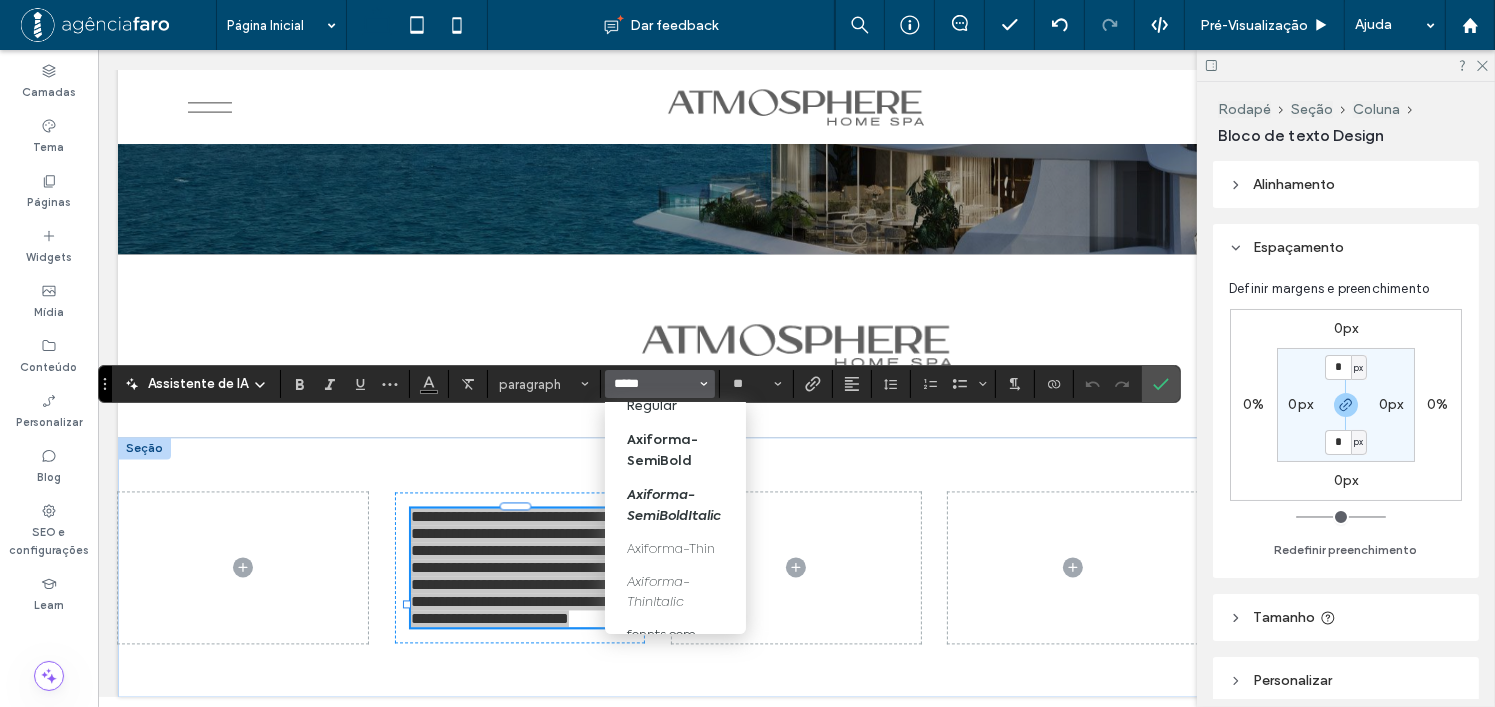 scroll, scrollTop: 200, scrollLeft: 0, axis: vertical 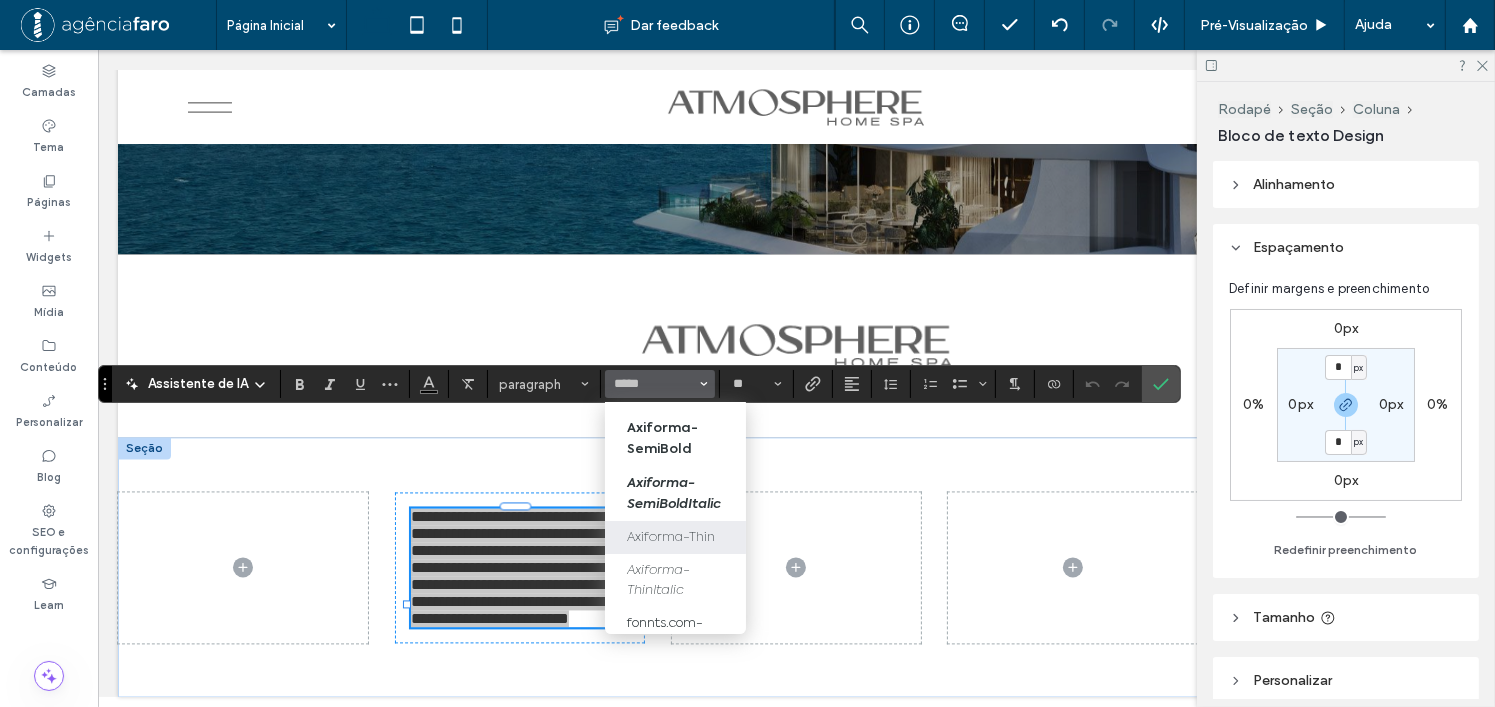 click on "Axiforma-Thin" at bounding box center [675, 537] 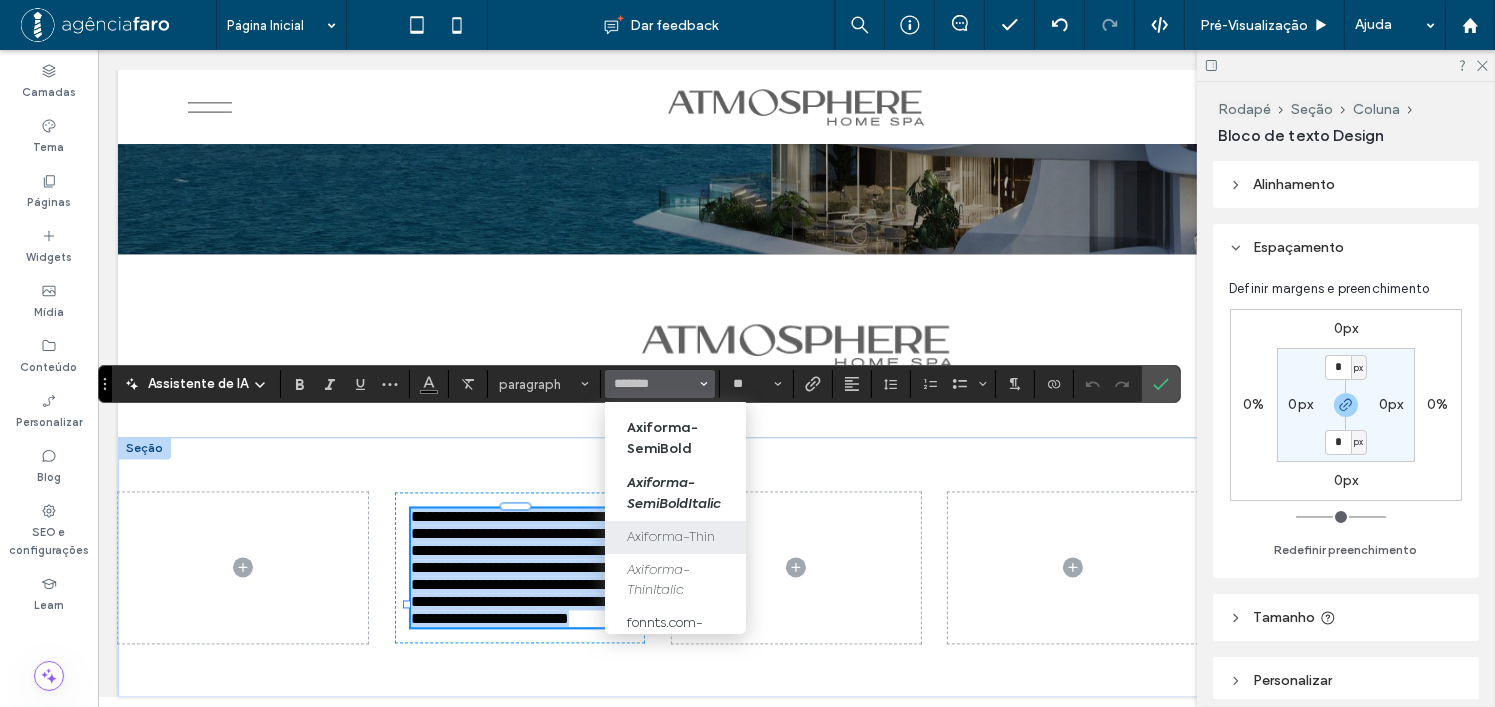type on "**********" 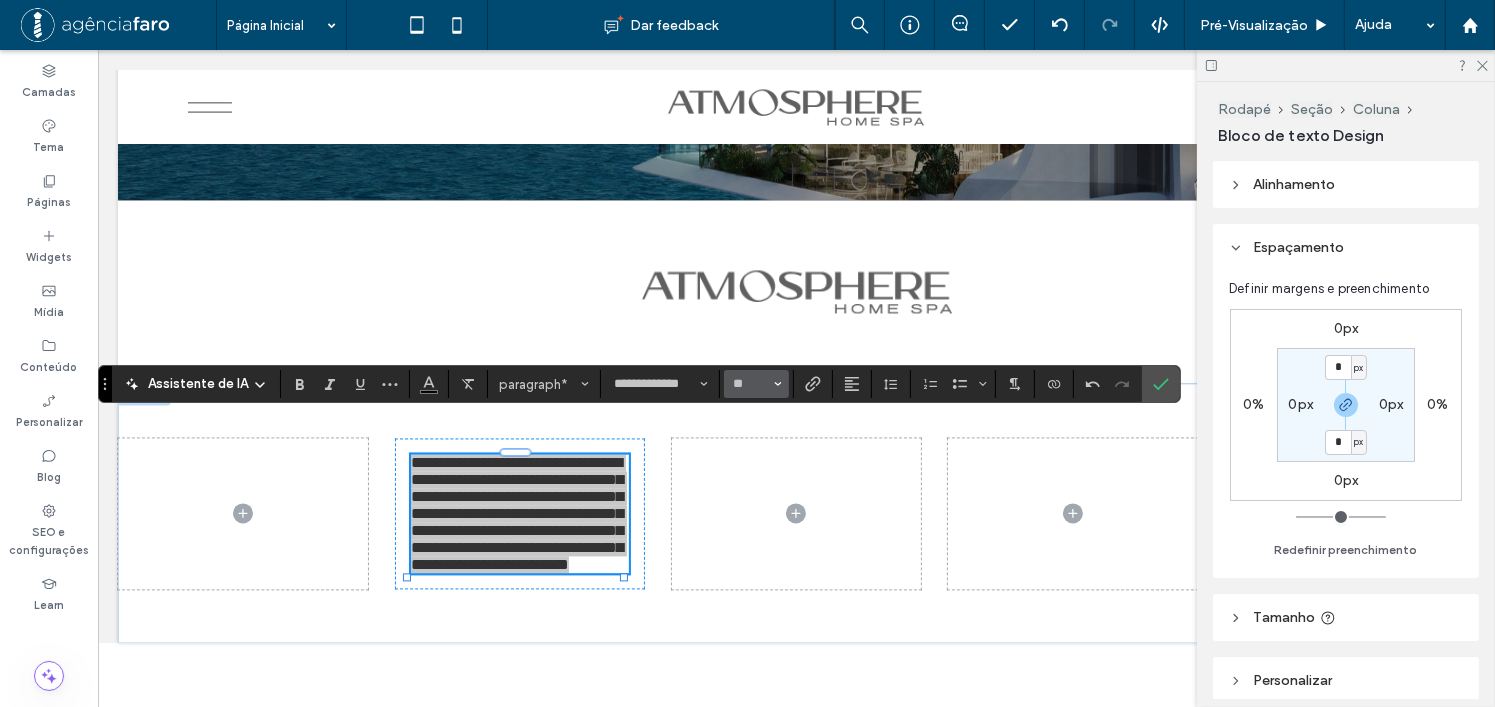 click on "**" at bounding box center [750, 384] 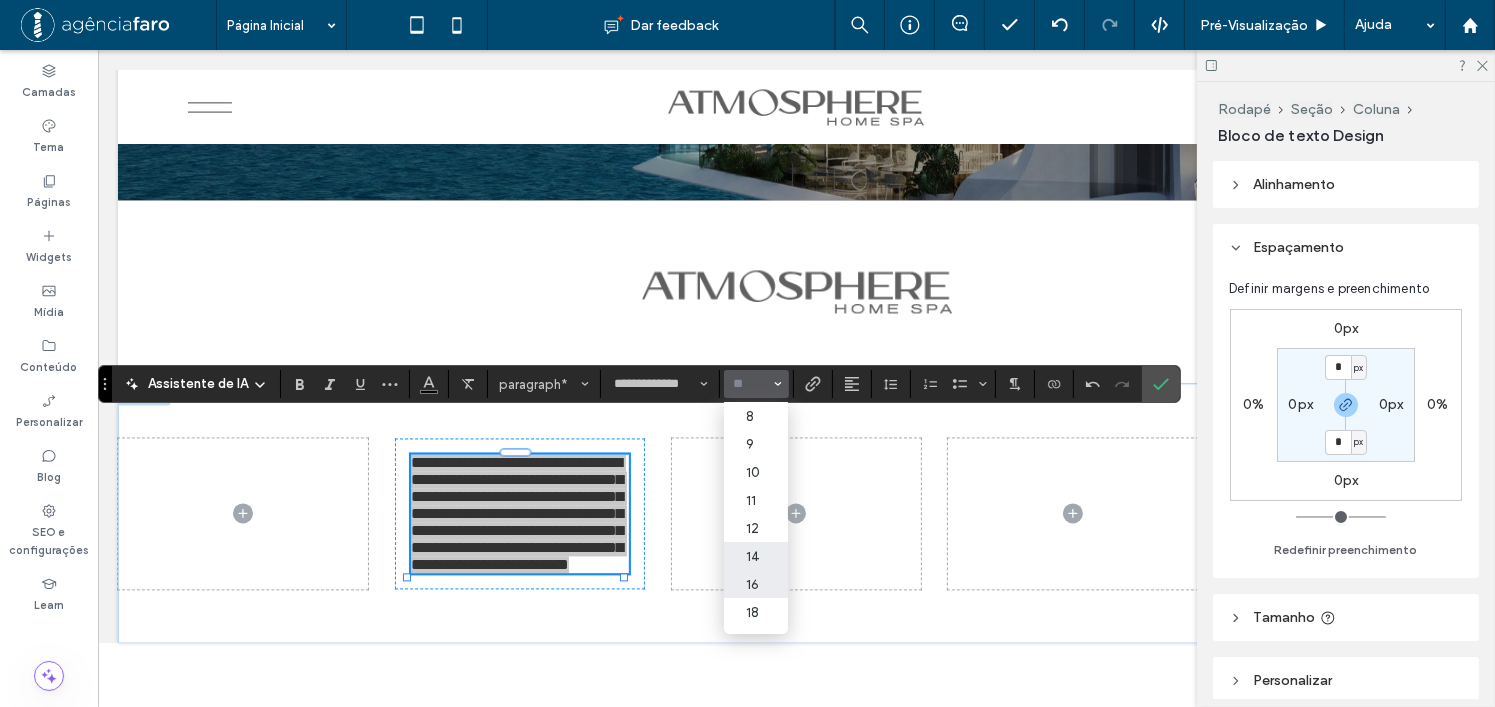 click on "14" at bounding box center [756, 556] 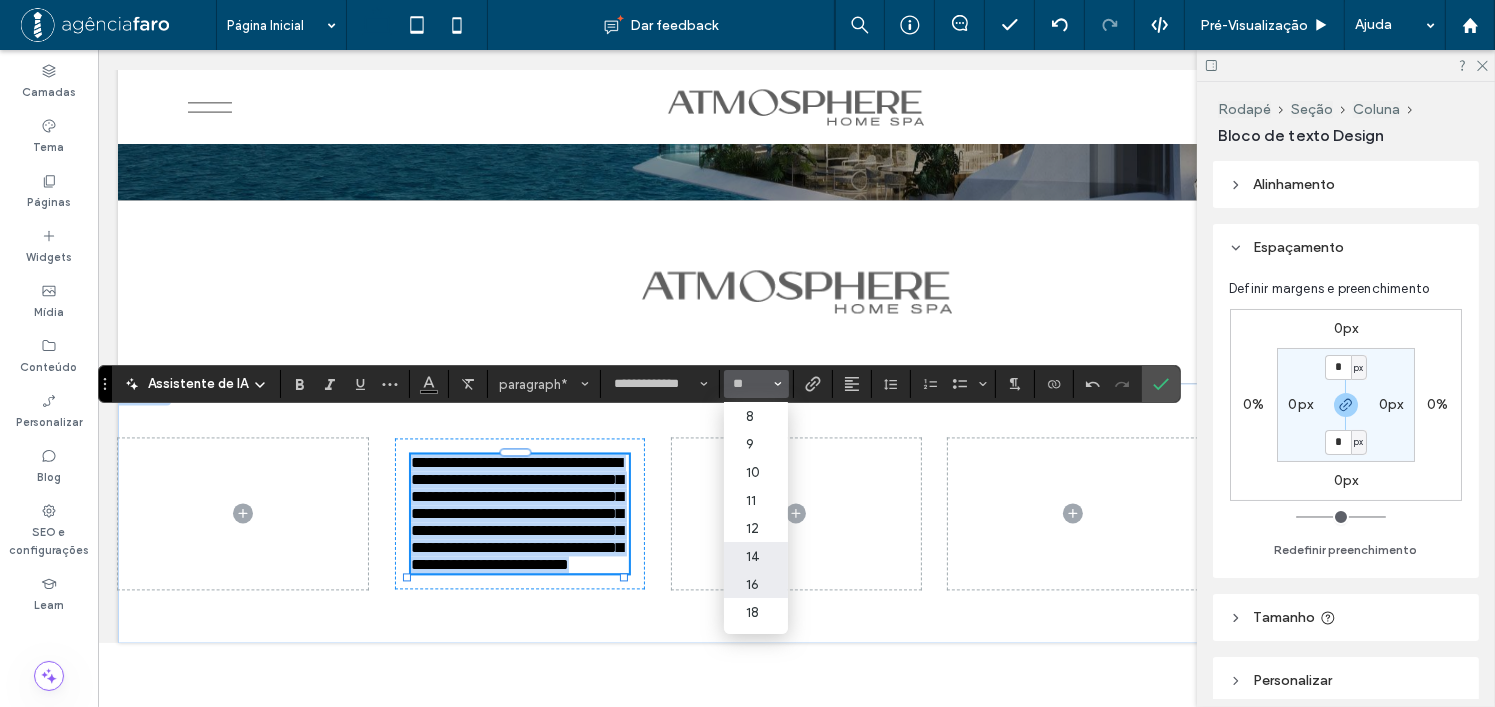 type on "**" 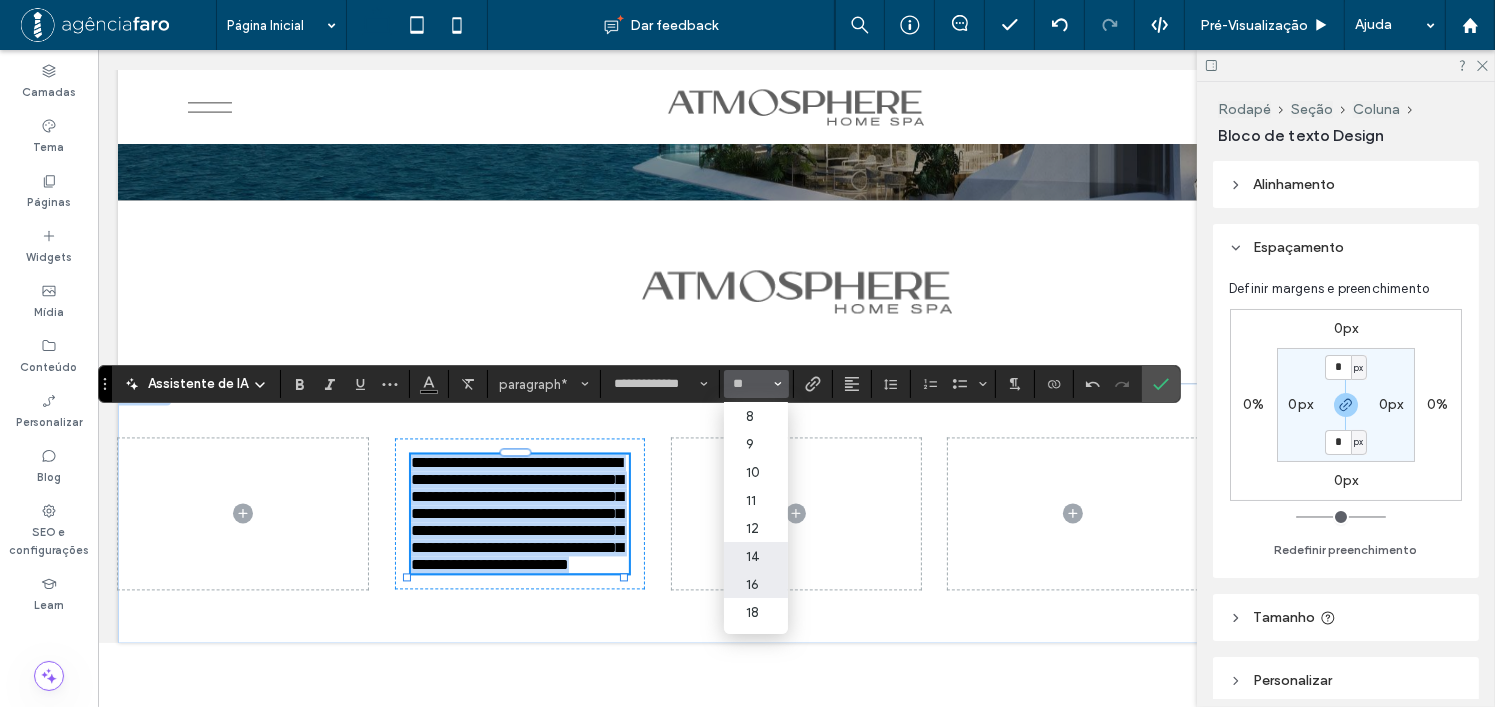 scroll, scrollTop: 11406, scrollLeft: 0, axis: vertical 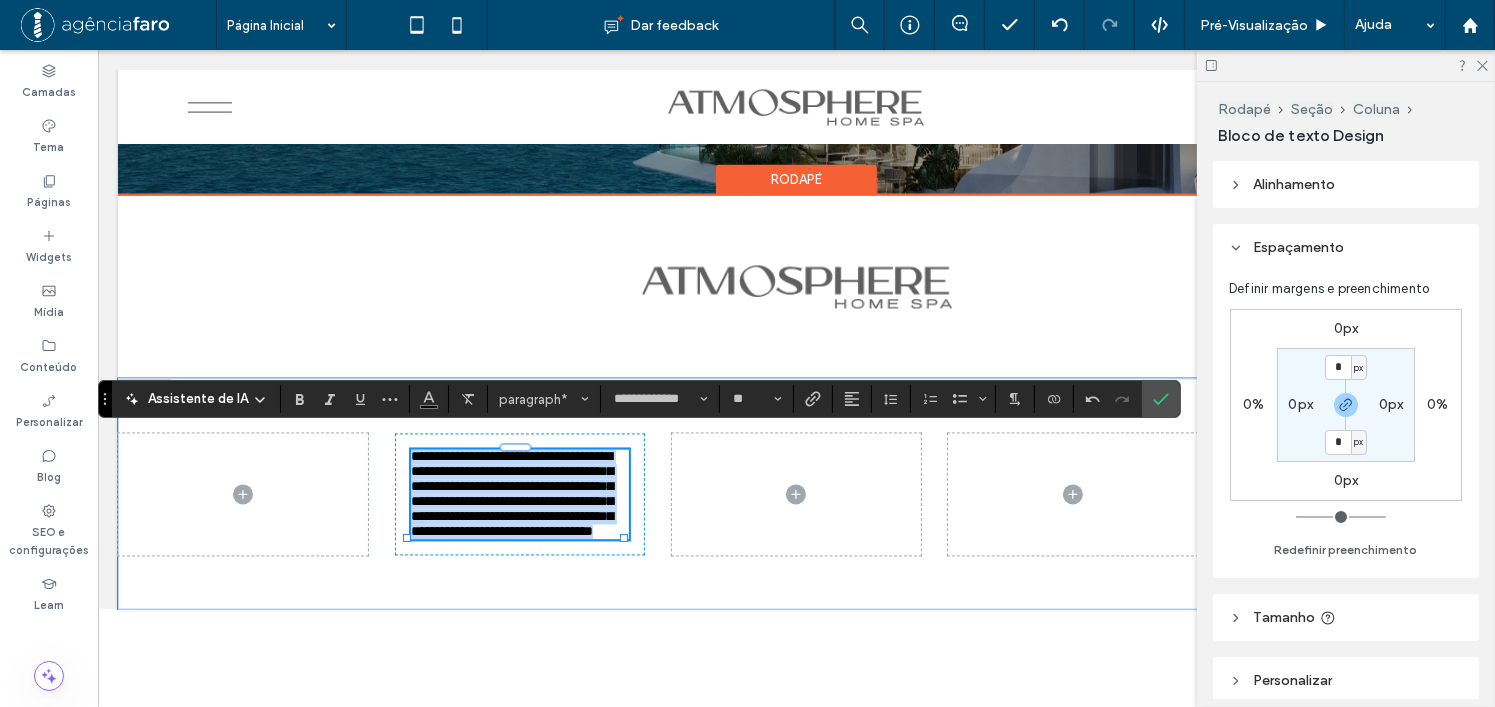 click on "**********" at bounding box center [511, 493] 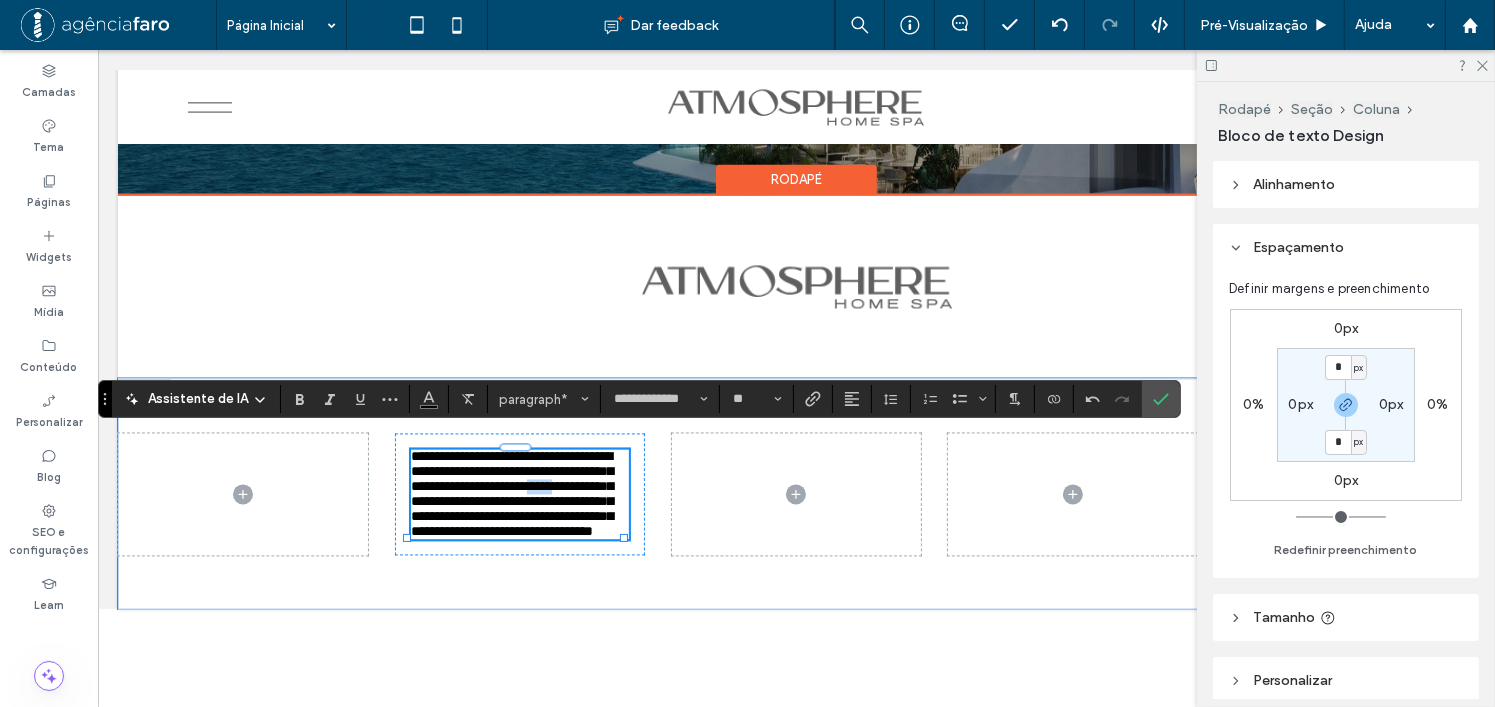 click on "**********" at bounding box center (511, 493) 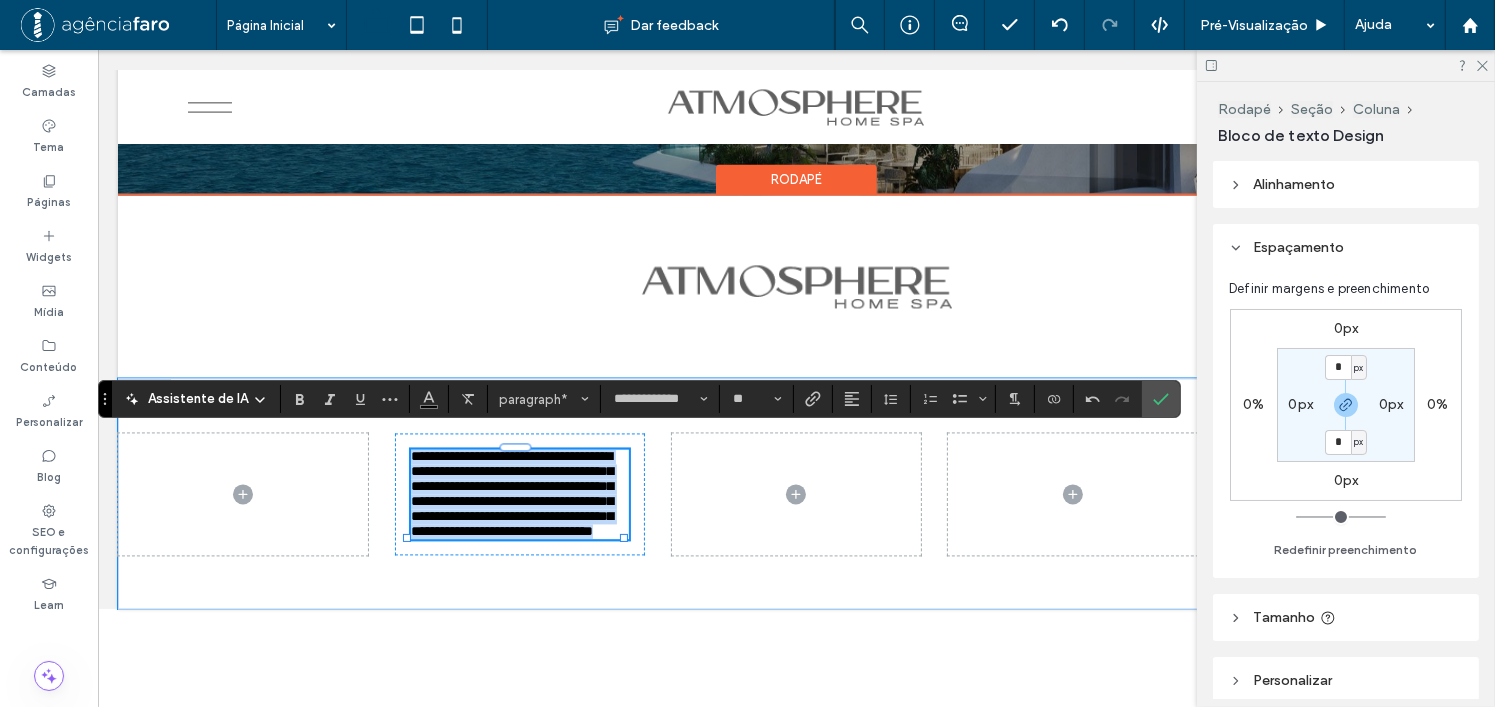 click on "**********" at bounding box center (511, 493) 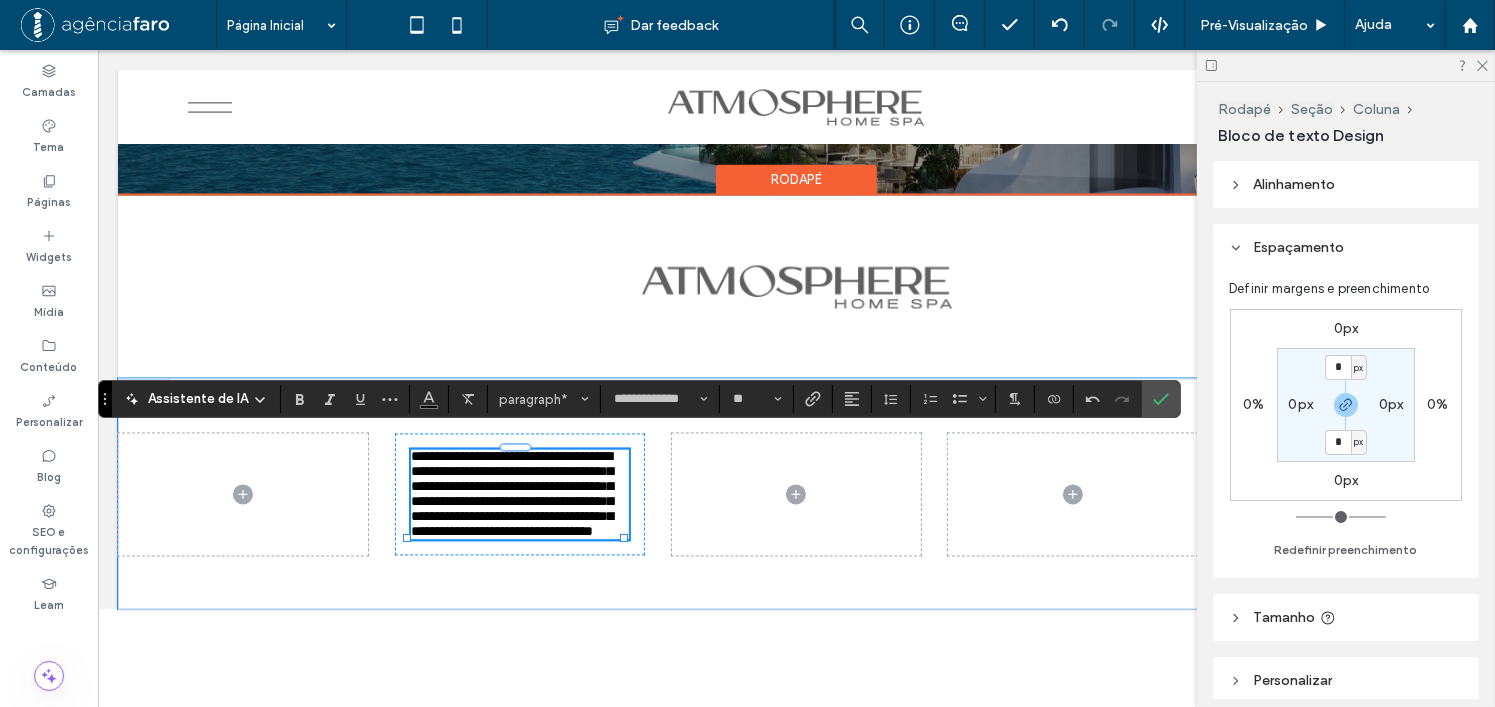 type on "*******" 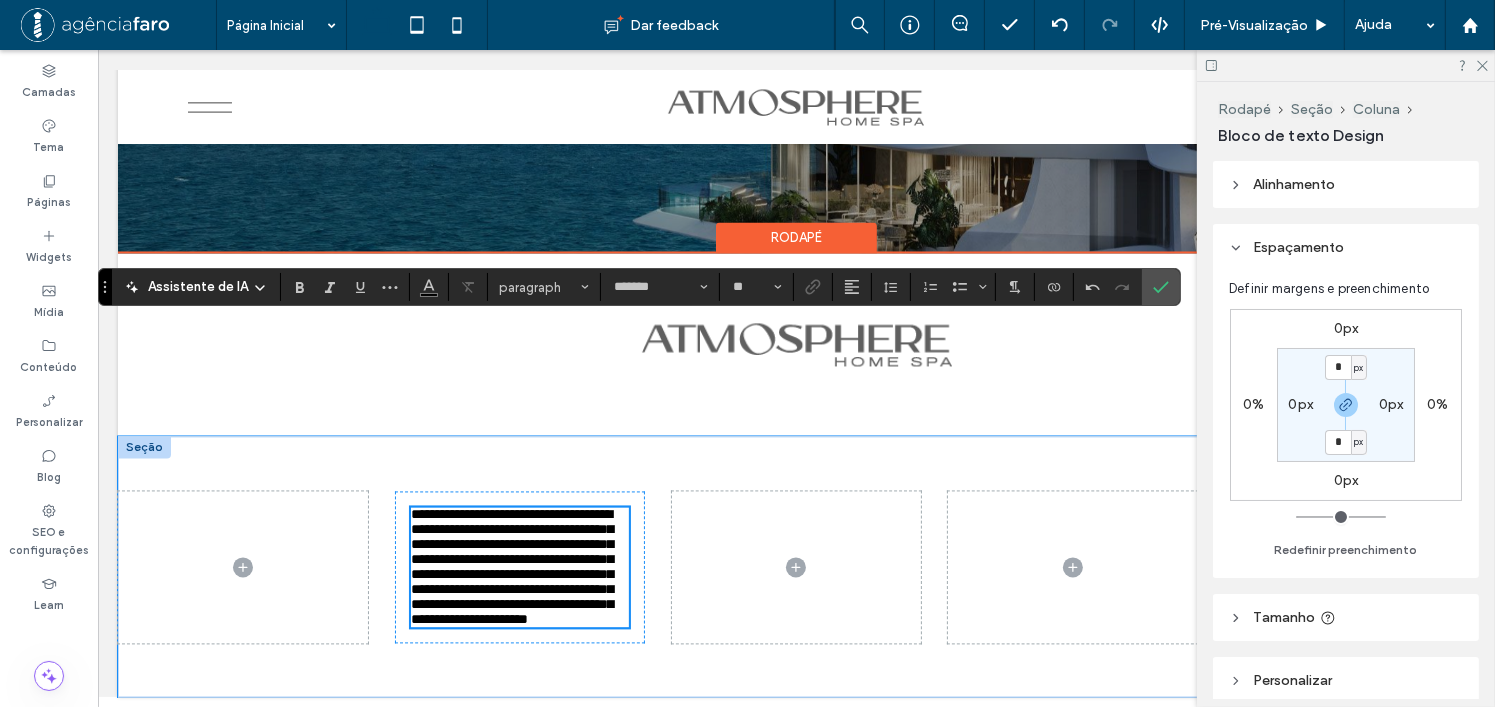 scroll, scrollTop: 11518, scrollLeft: 0, axis: vertical 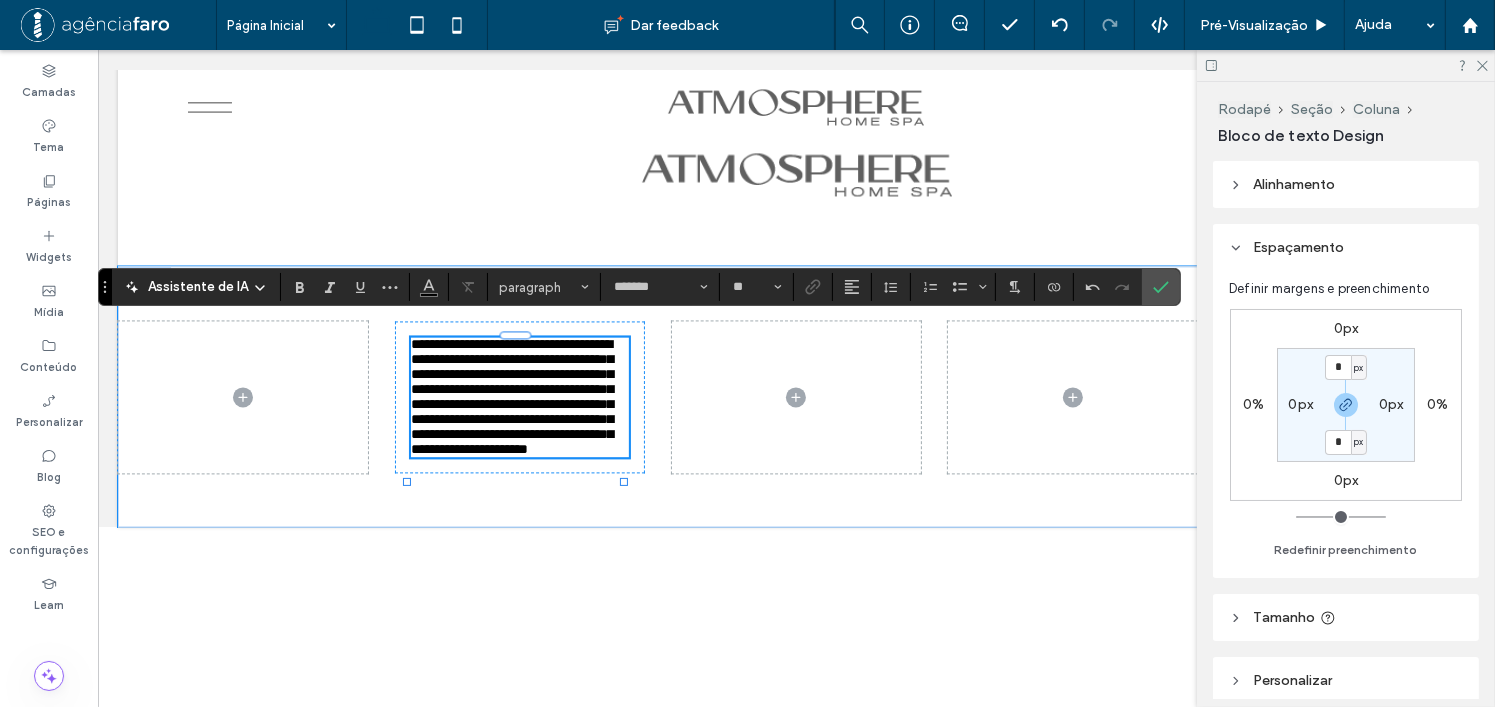 type on "**********" 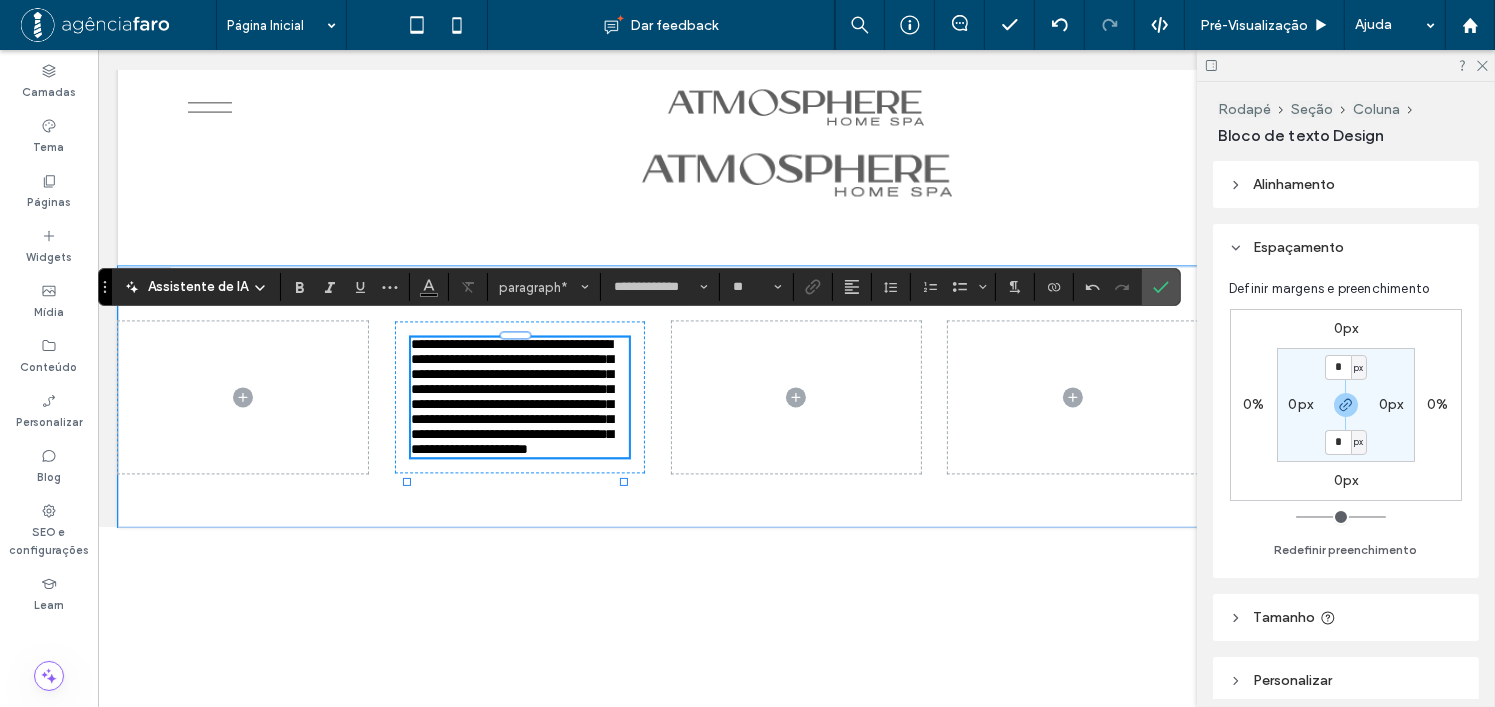 drag, startPoint x: 428, startPoint y: 394, endPoint x: 476, endPoint y: 442, distance: 67.88225 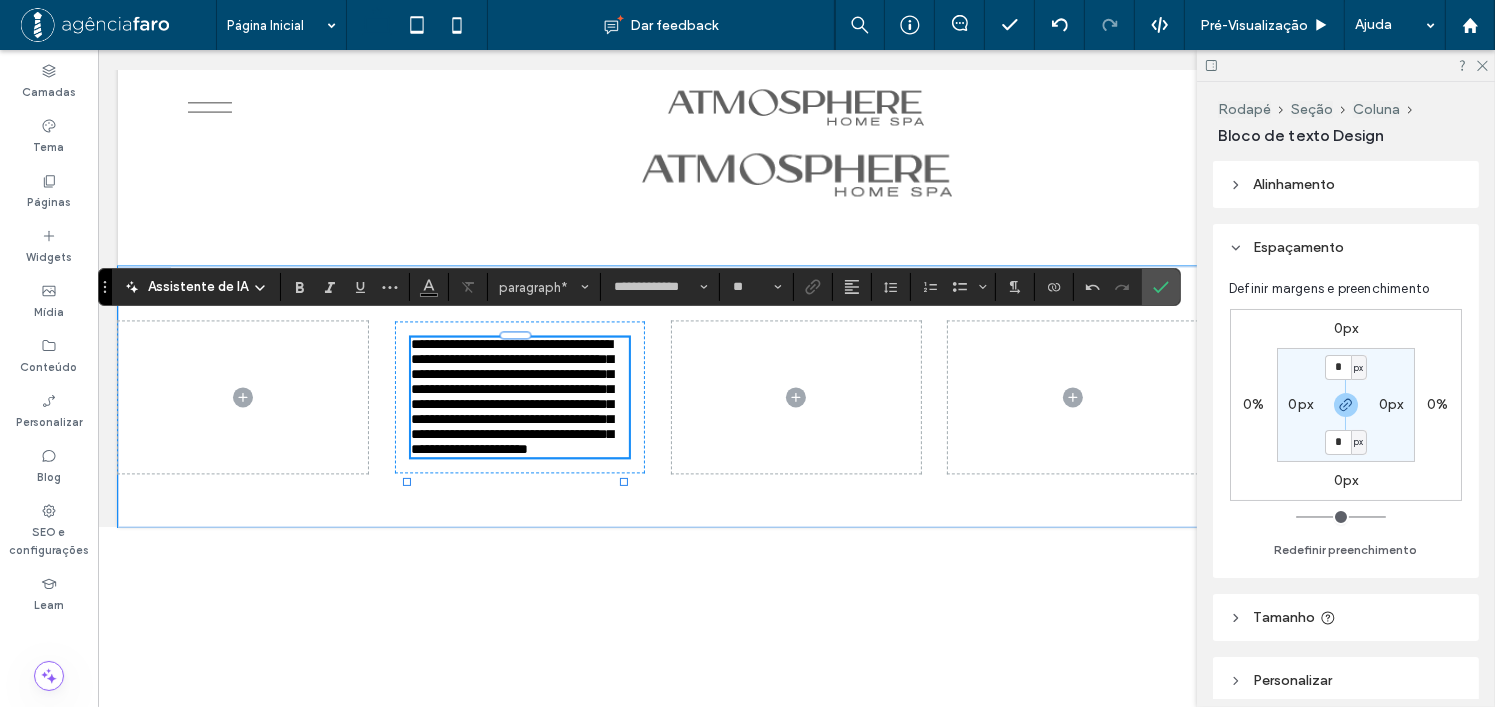 type 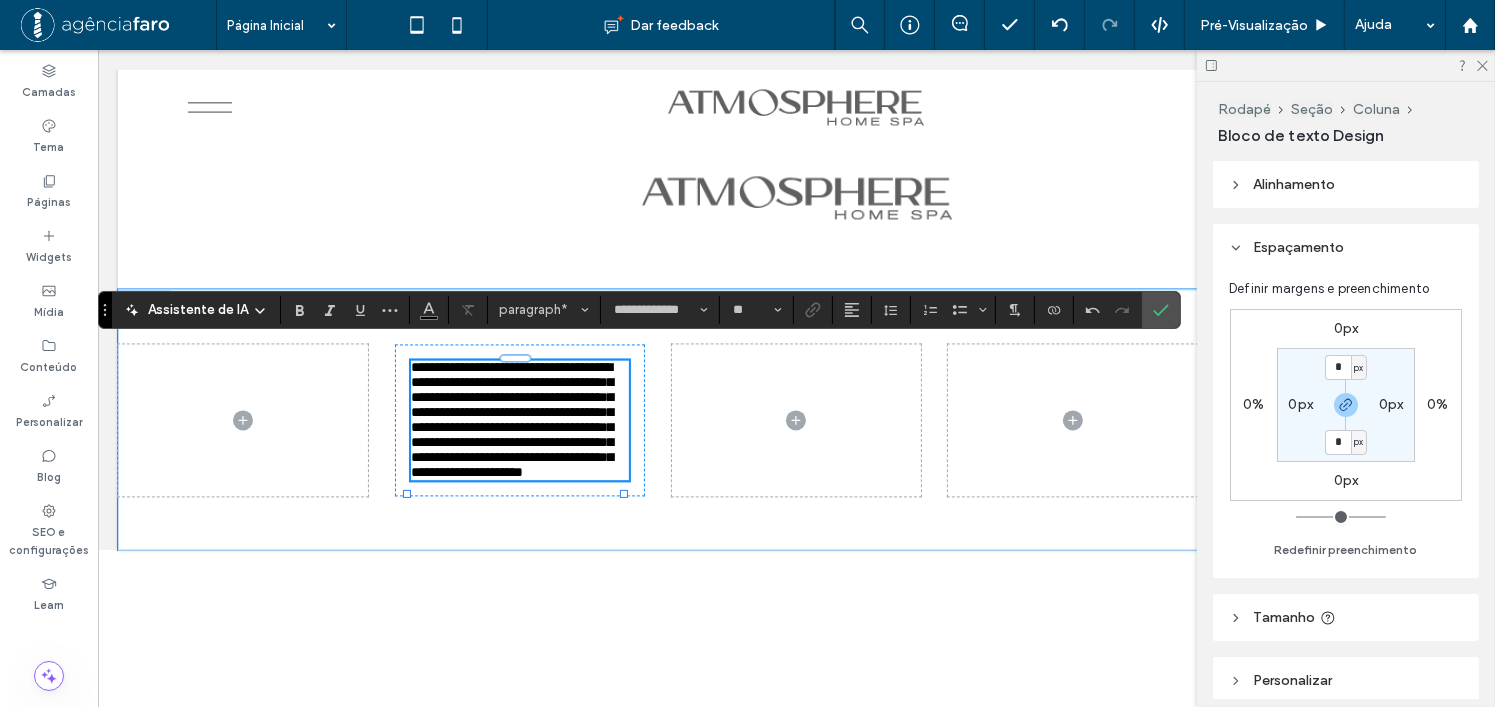 scroll, scrollTop: 11518, scrollLeft: 0, axis: vertical 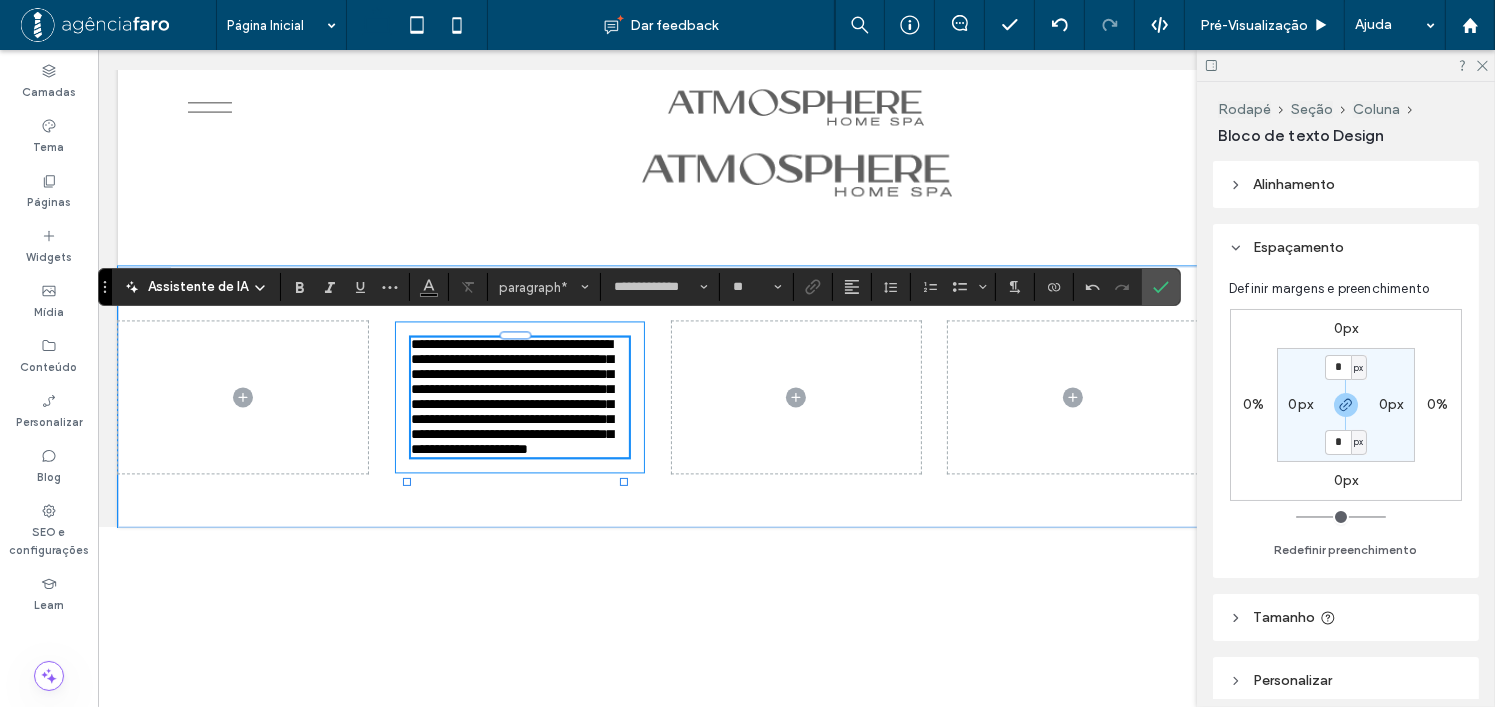 click on "**********" at bounding box center [519, 397] 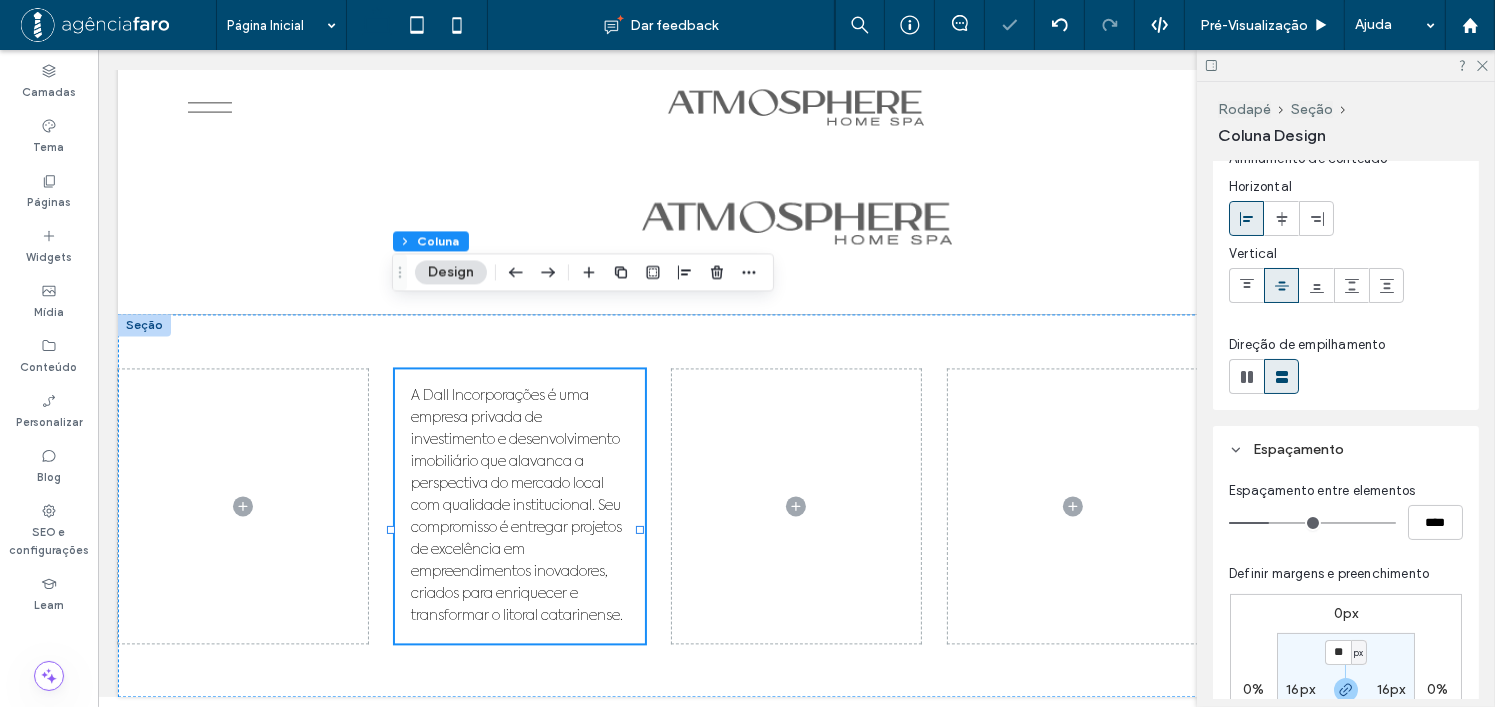 scroll, scrollTop: 300, scrollLeft: 0, axis: vertical 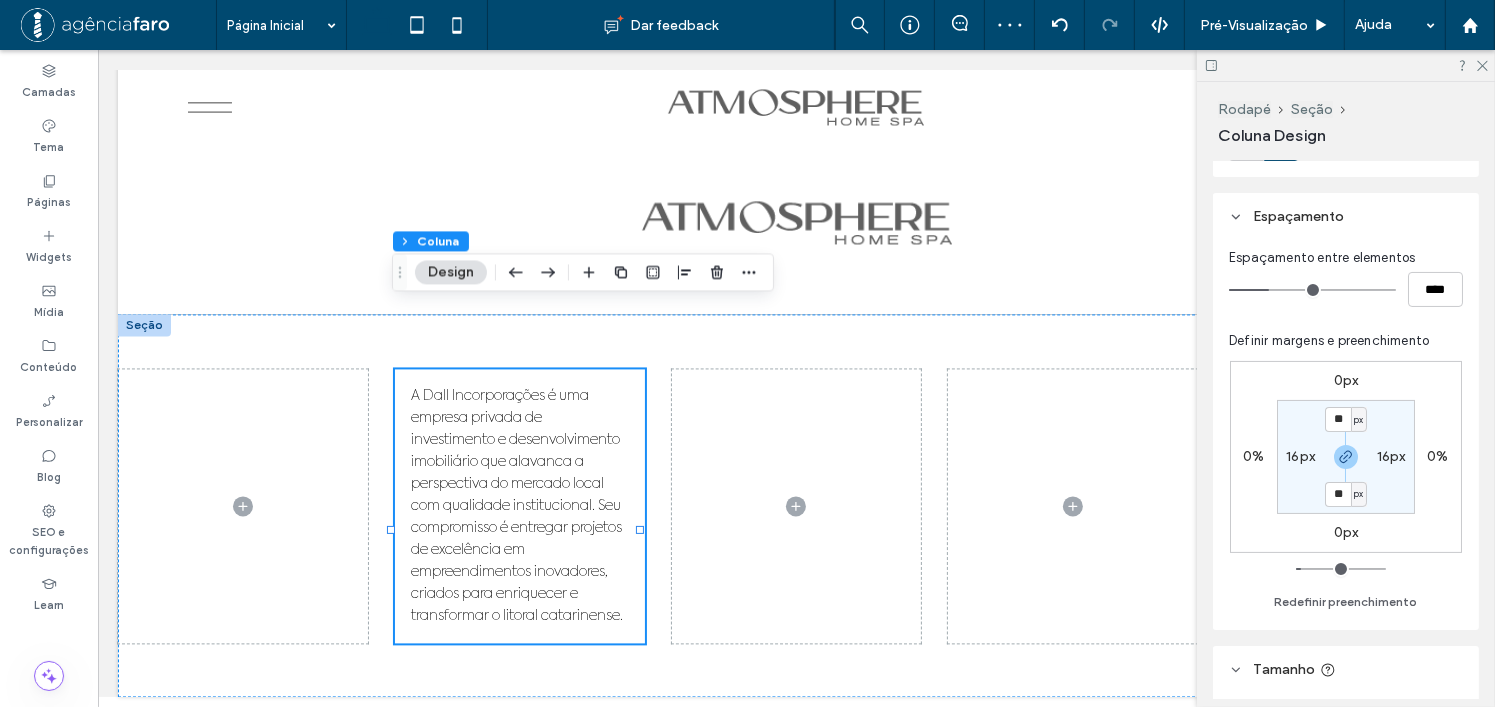 click on "16px" at bounding box center [1300, 456] 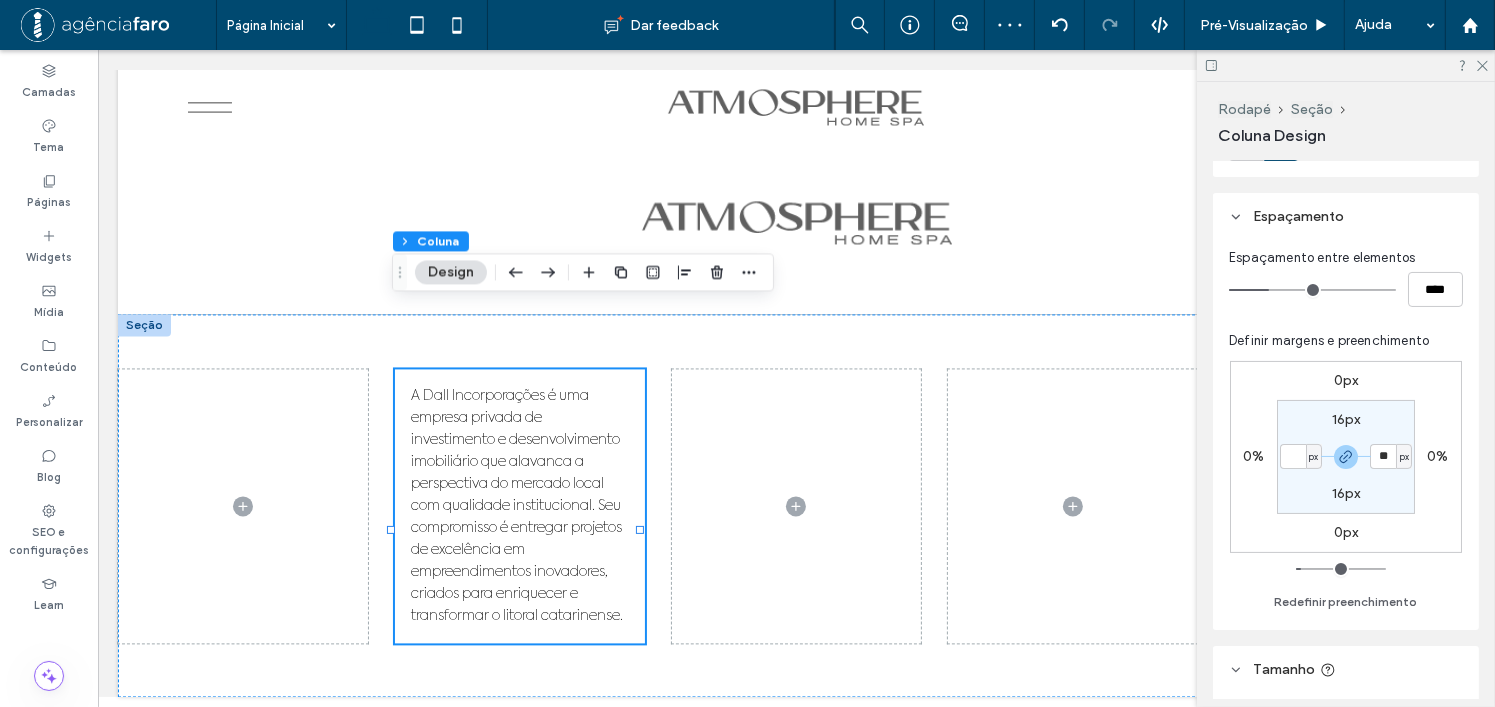 type 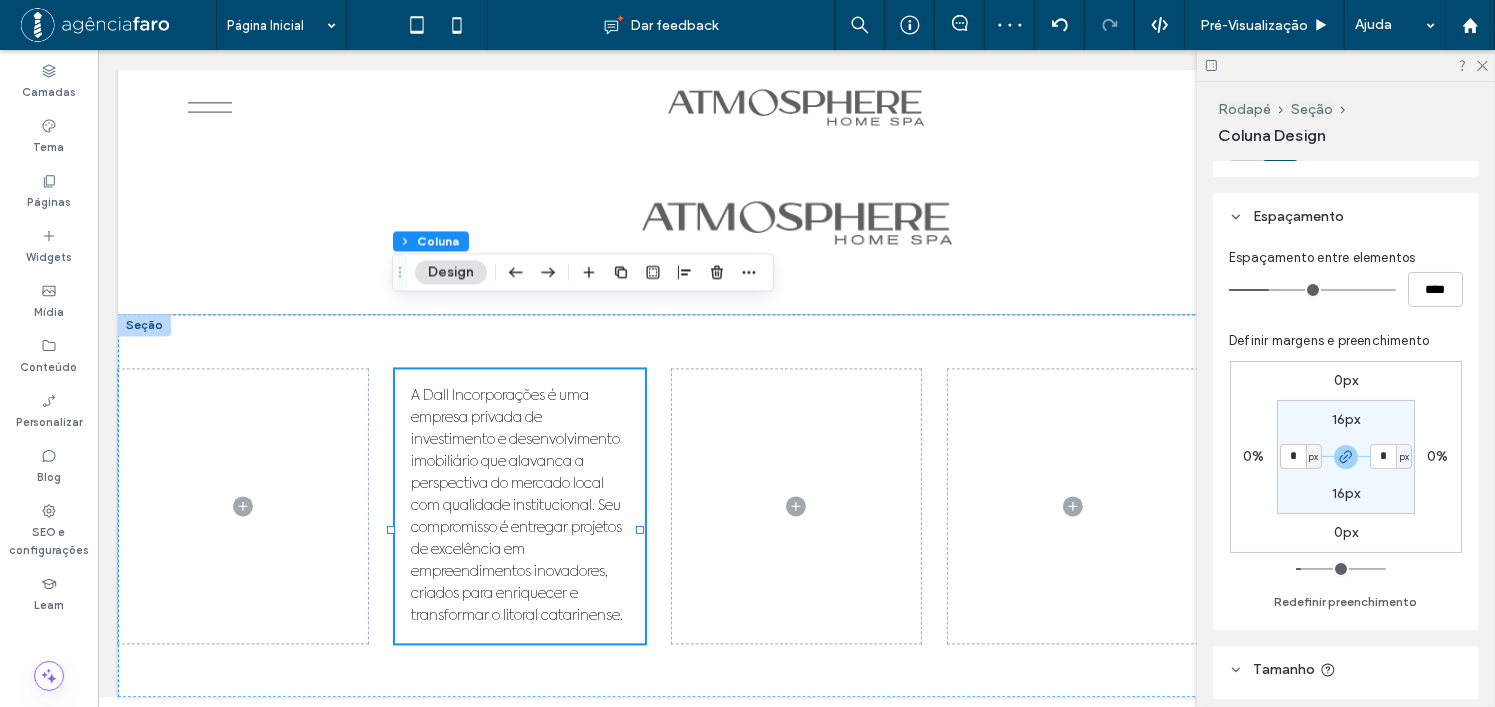 click on "0px 0% 0px 0% 16px * px 16px * px" at bounding box center [1346, 457] 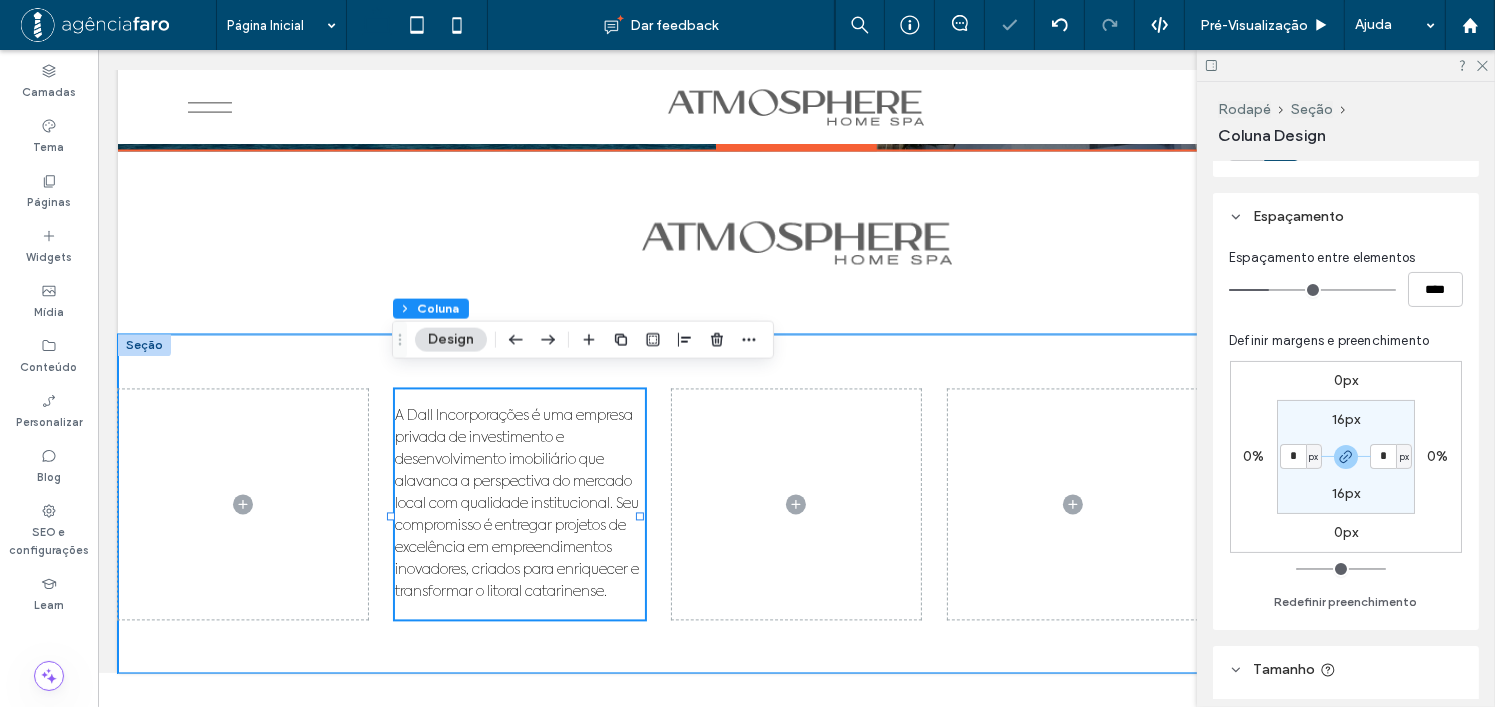 click on "A Dall Incorporações é uma empresa privada de investimento e desenvolvimento imobiliário que alavanca a perspectiva do mercado local com qualidade institucional. Seu compromisso é entregar projetos de excelência em empreendimentos inovadores, criados para enriquecer e transformar o litoral catarinense.
Number, Street, City, State, Zip Code" at bounding box center (795, 503) 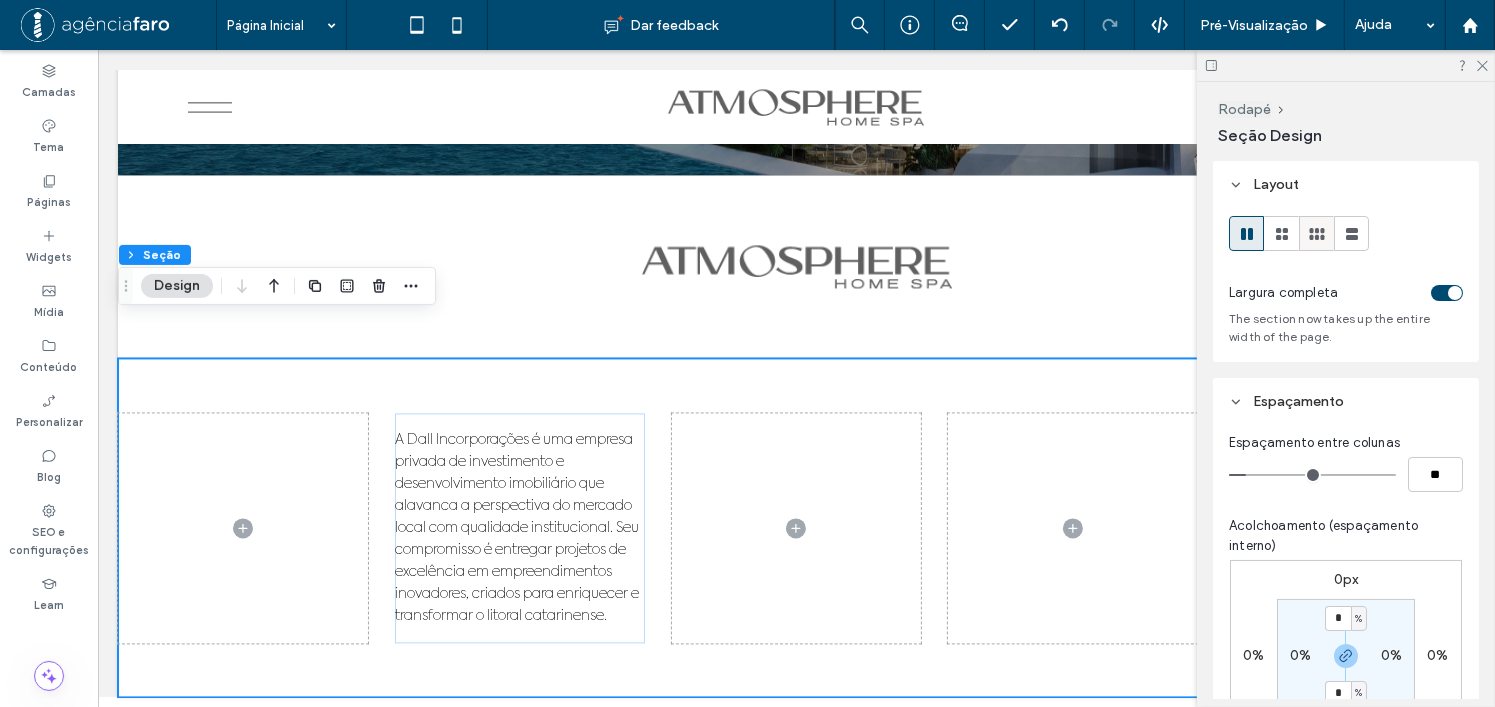 click 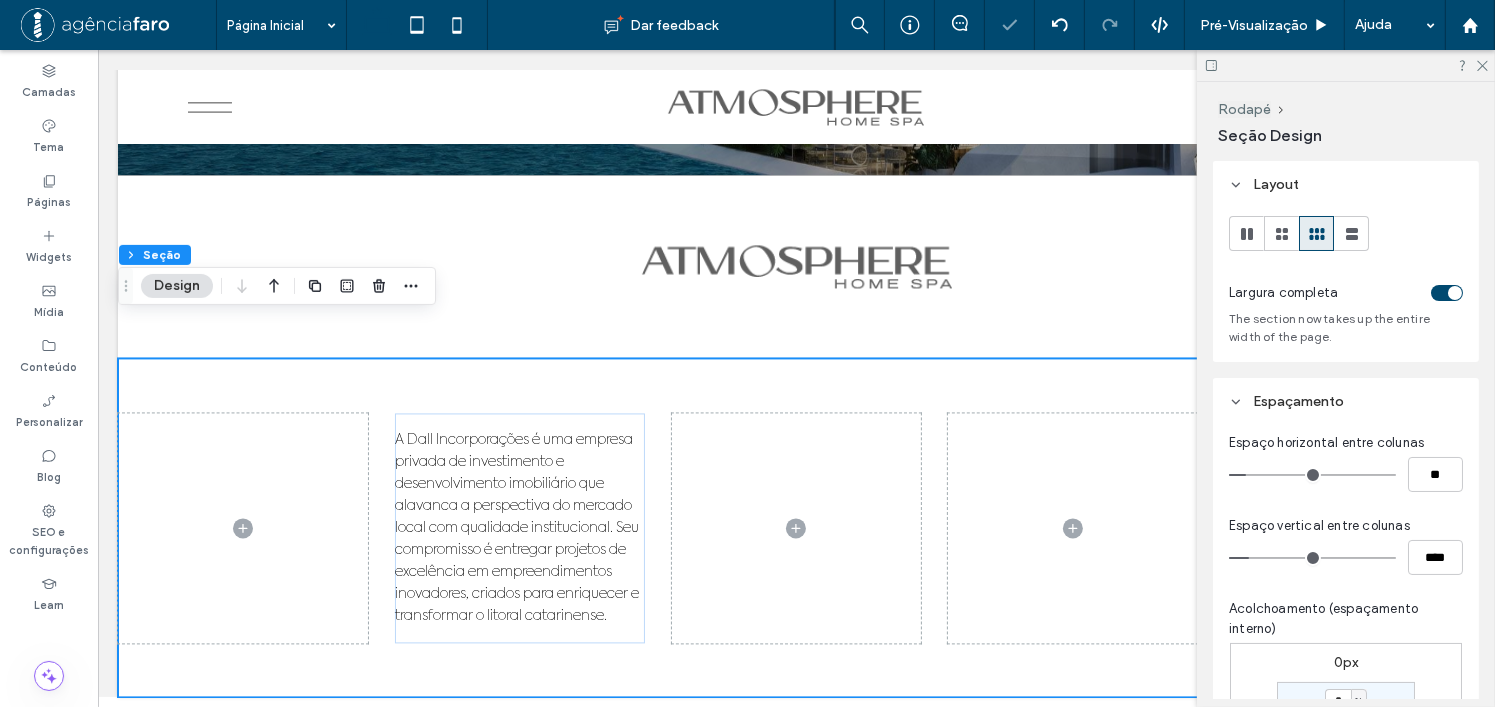 scroll, scrollTop: 11422, scrollLeft: 0, axis: vertical 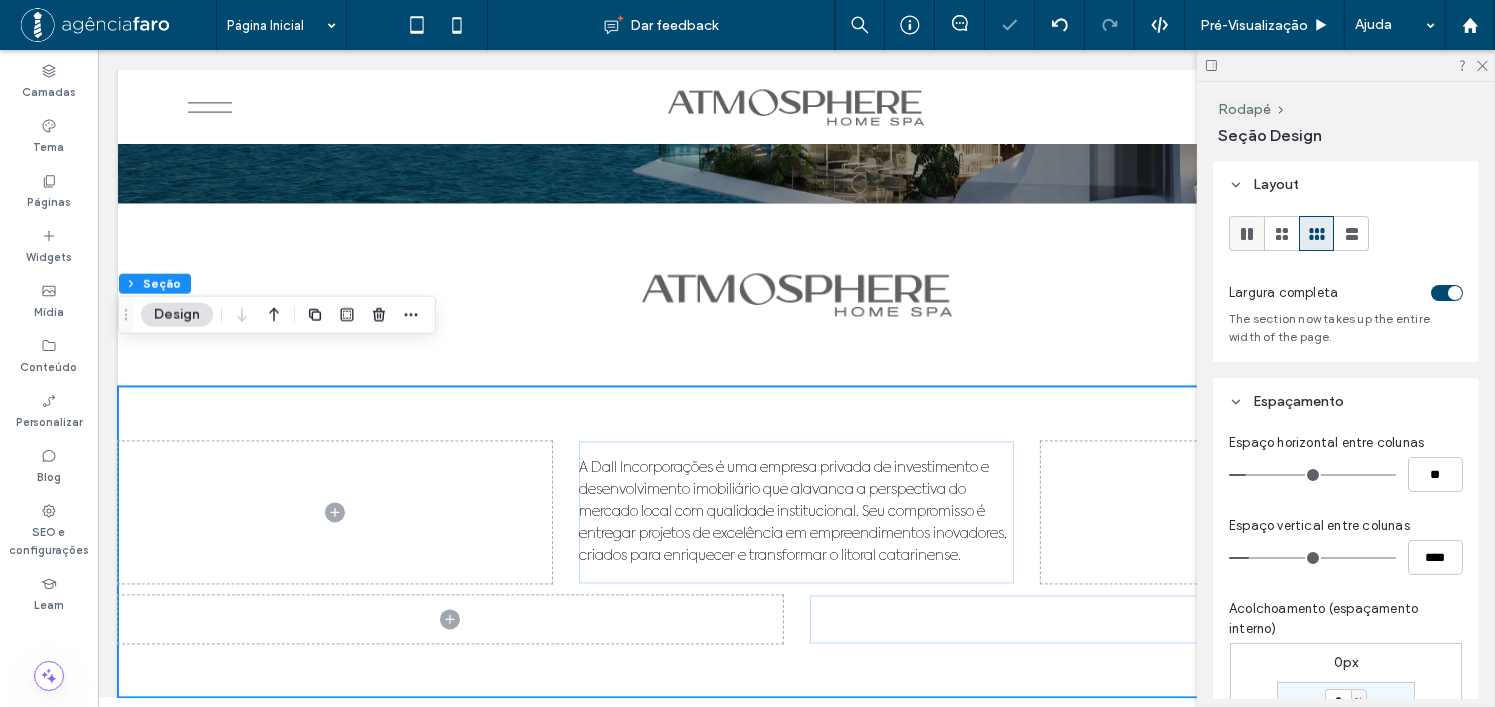 click at bounding box center (1246, 233) 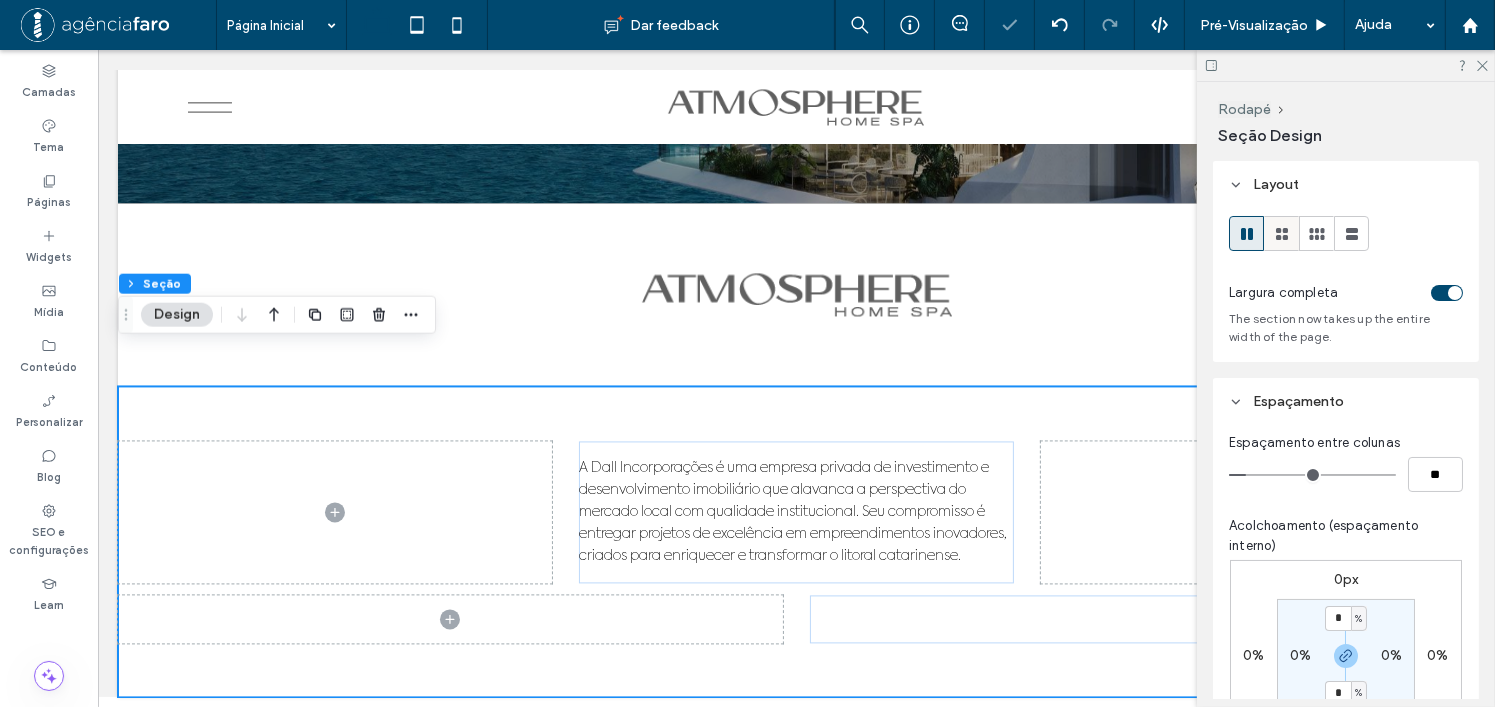 scroll, scrollTop: 11451, scrollLeft: 0, axis: vertical 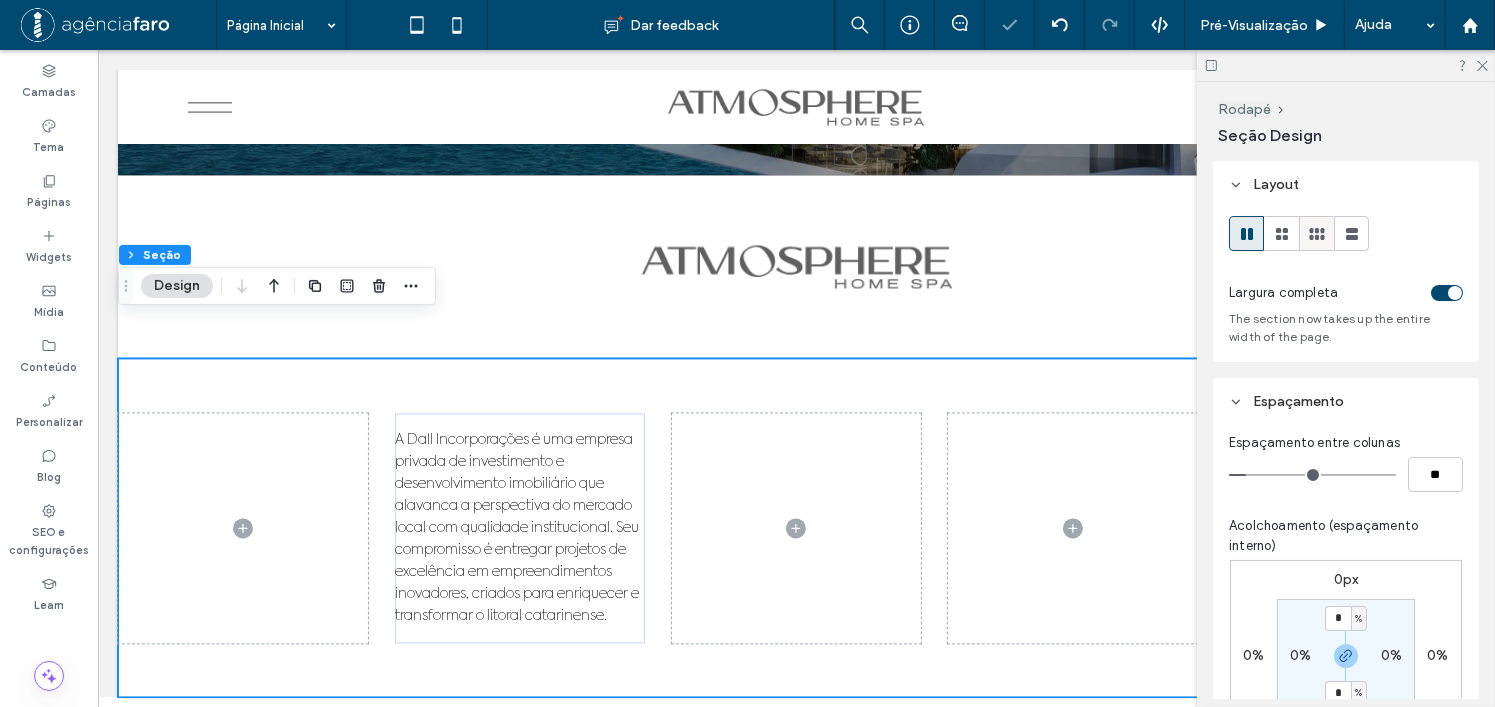 drag, startPoint x: 1343, startPoint y: 235, endPoint x: 1326, endPoint y: 240, distance: 17.720045 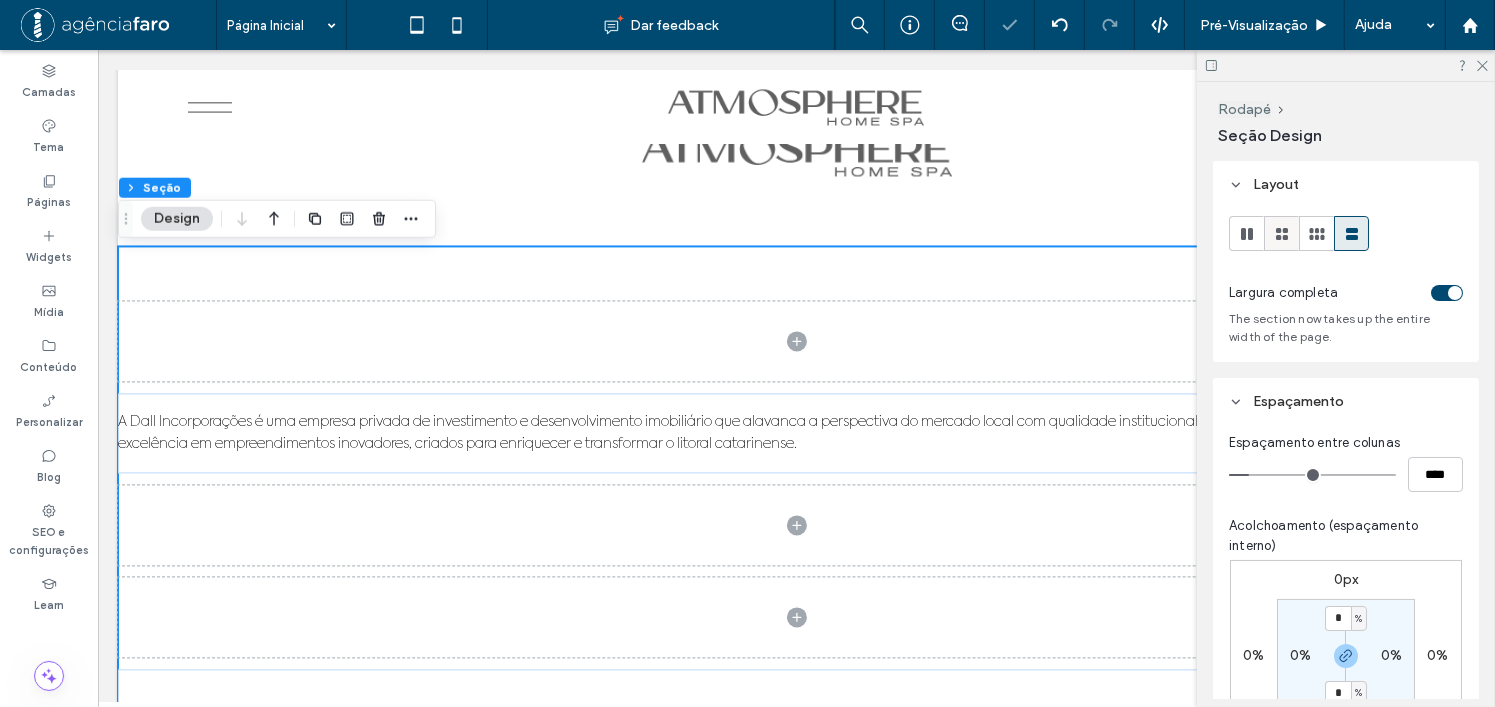 click 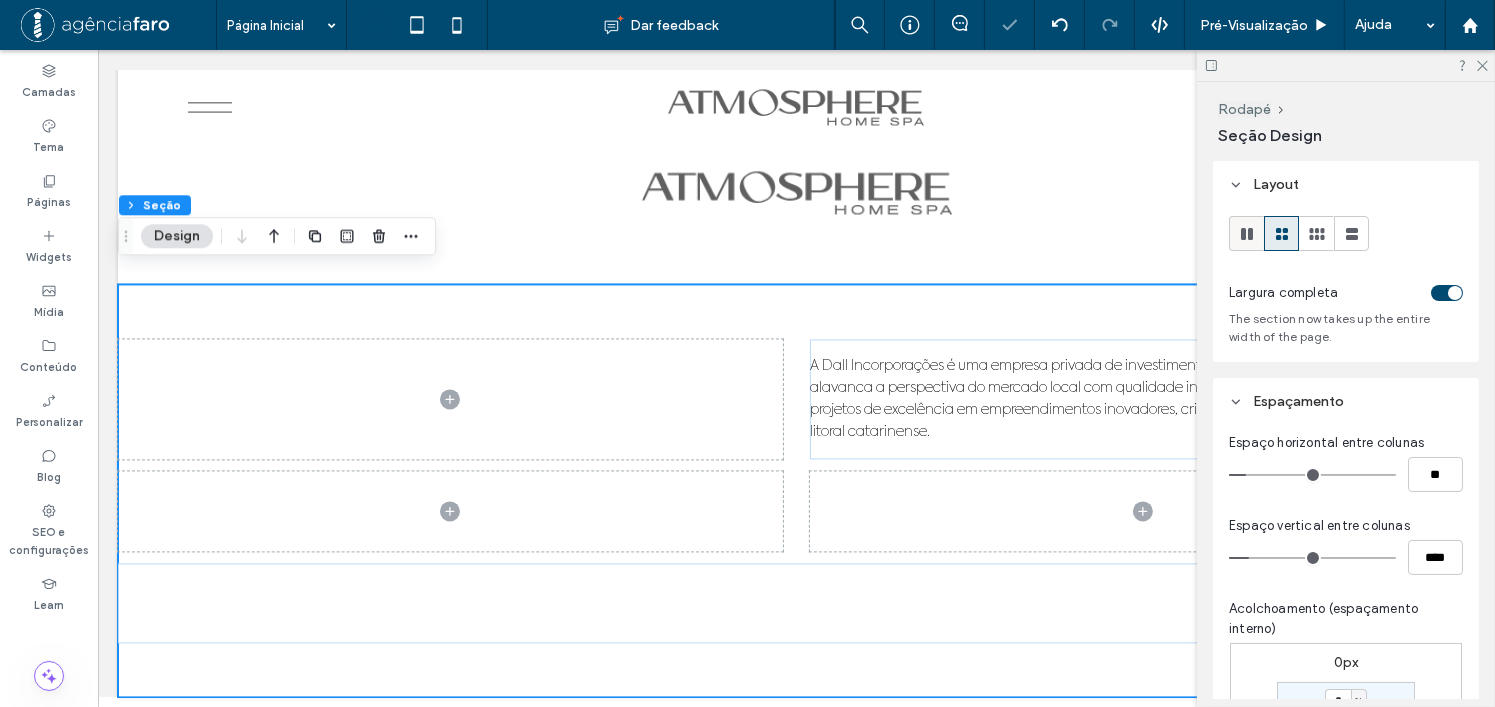 click at bounding box center (1246, 233) 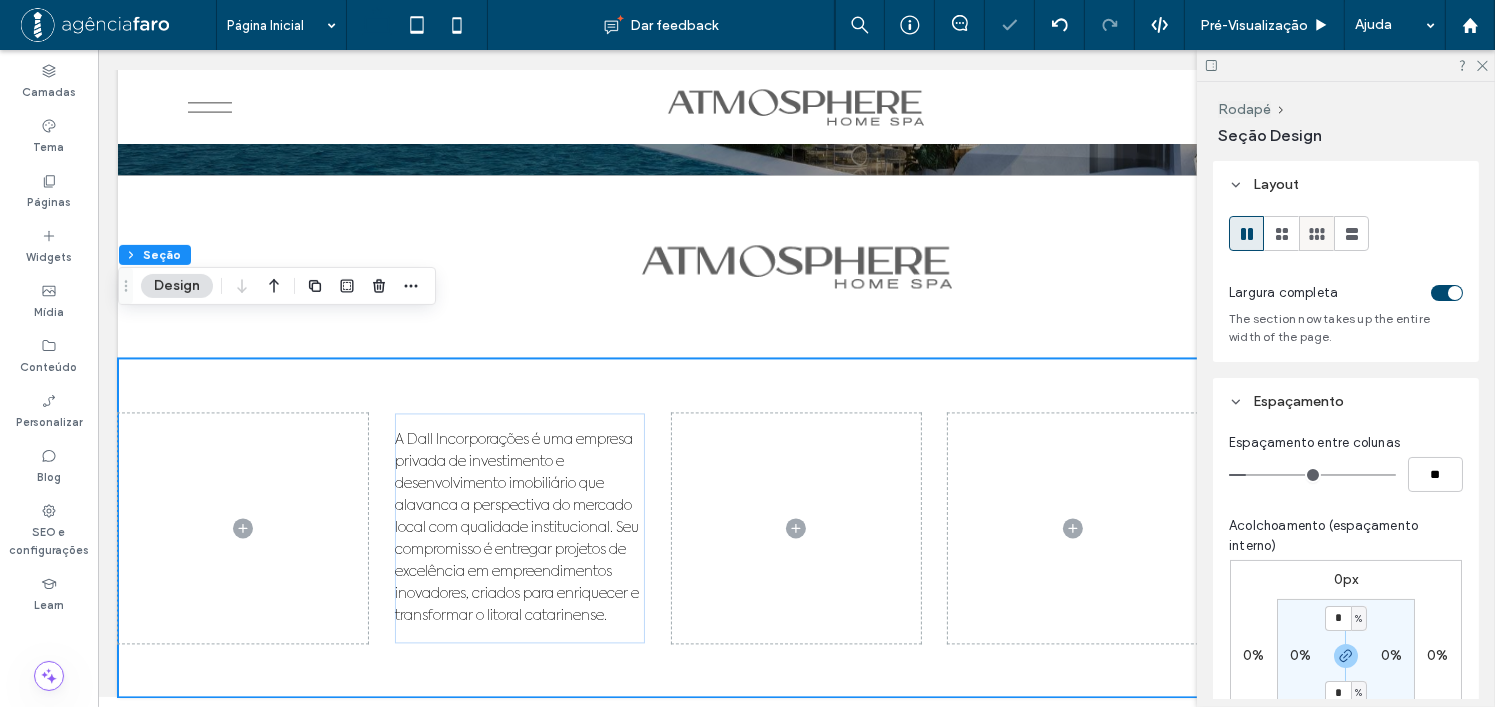 click 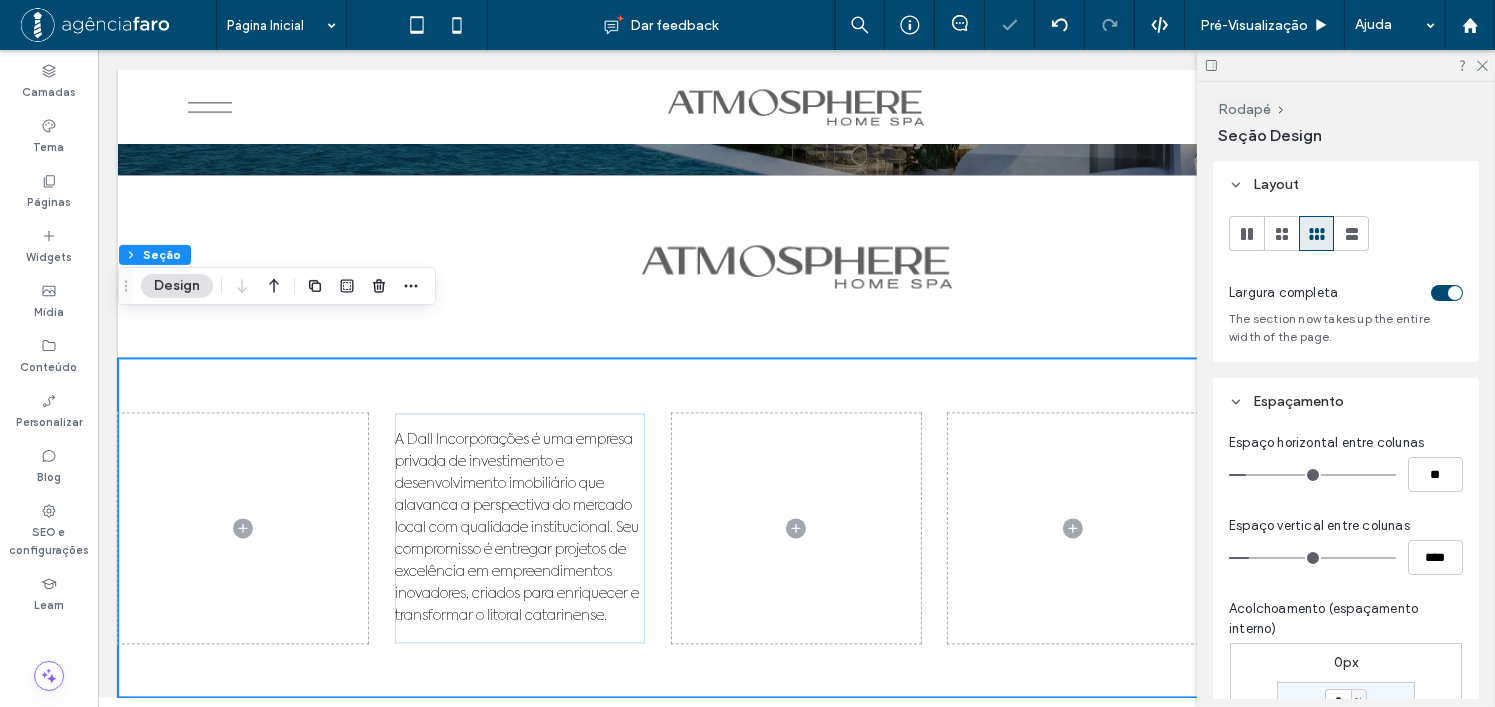 scroll, scrollTop: 11422, scrollLeft: 0, axis: vertical 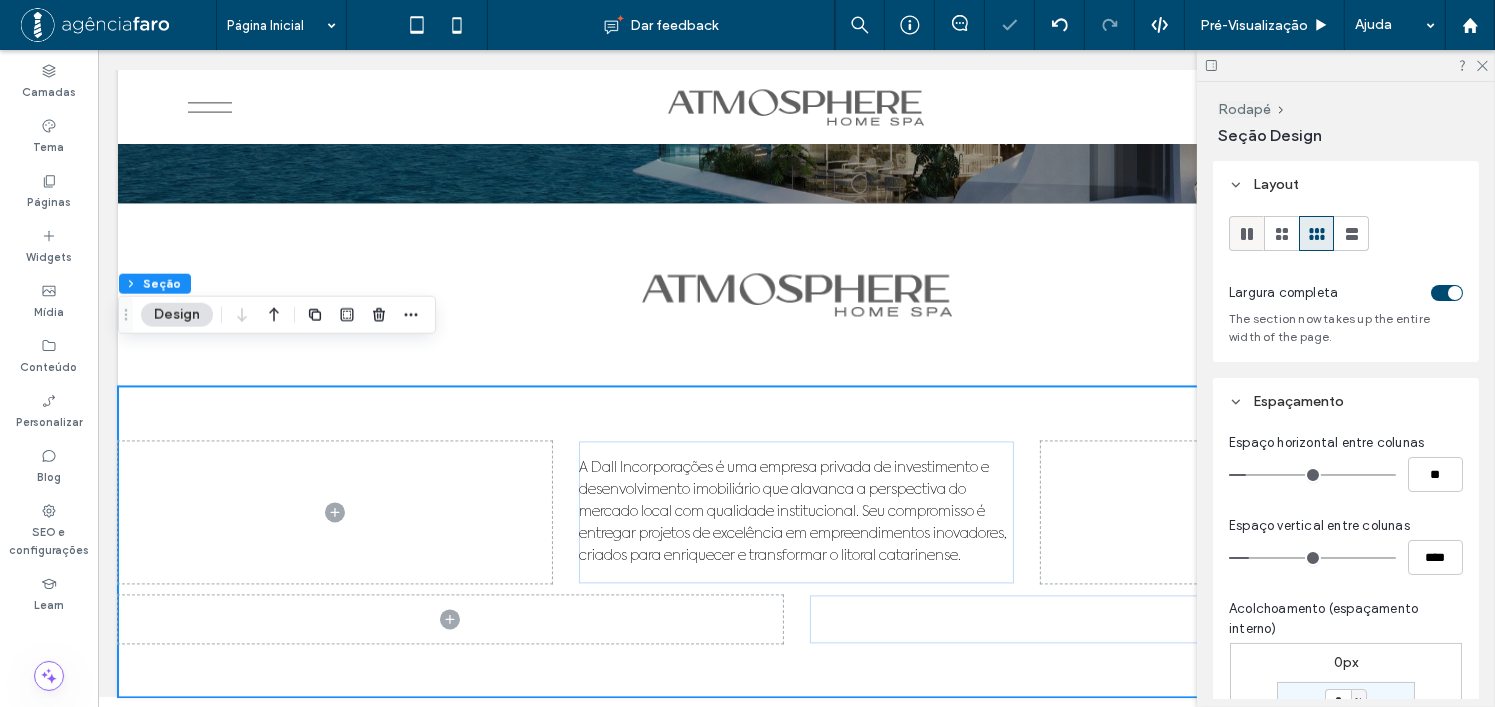 click 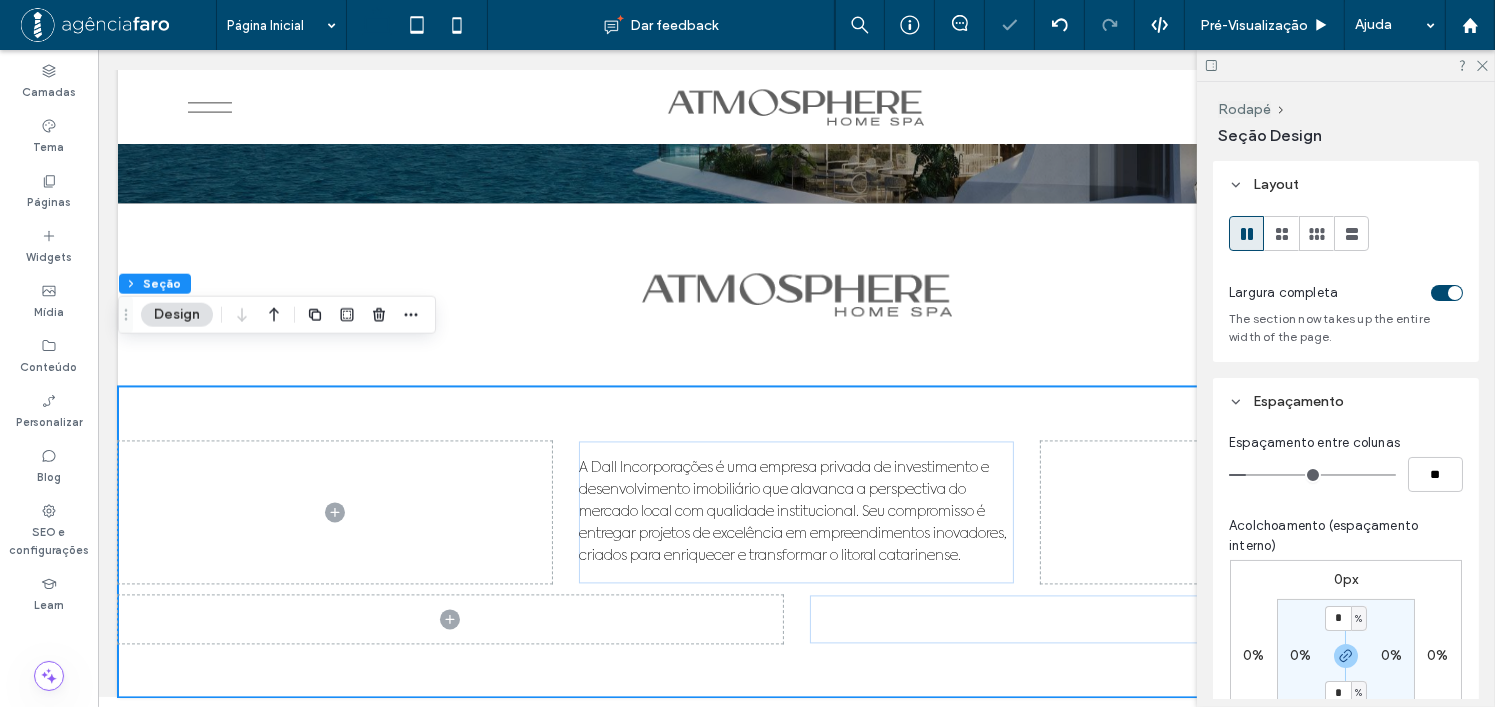 scroll, scrollTop: 11451, scrollLeft: 0, axis: vertical 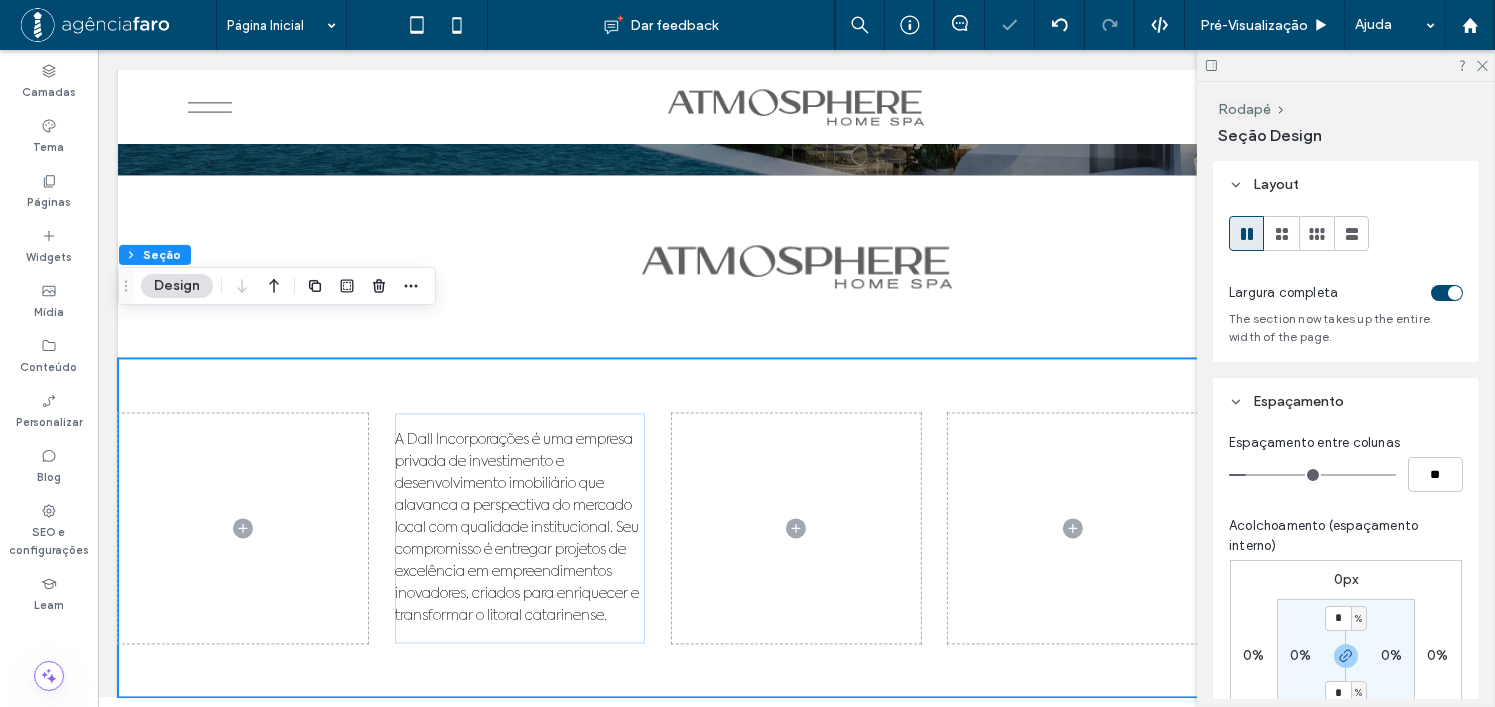 type on "*" 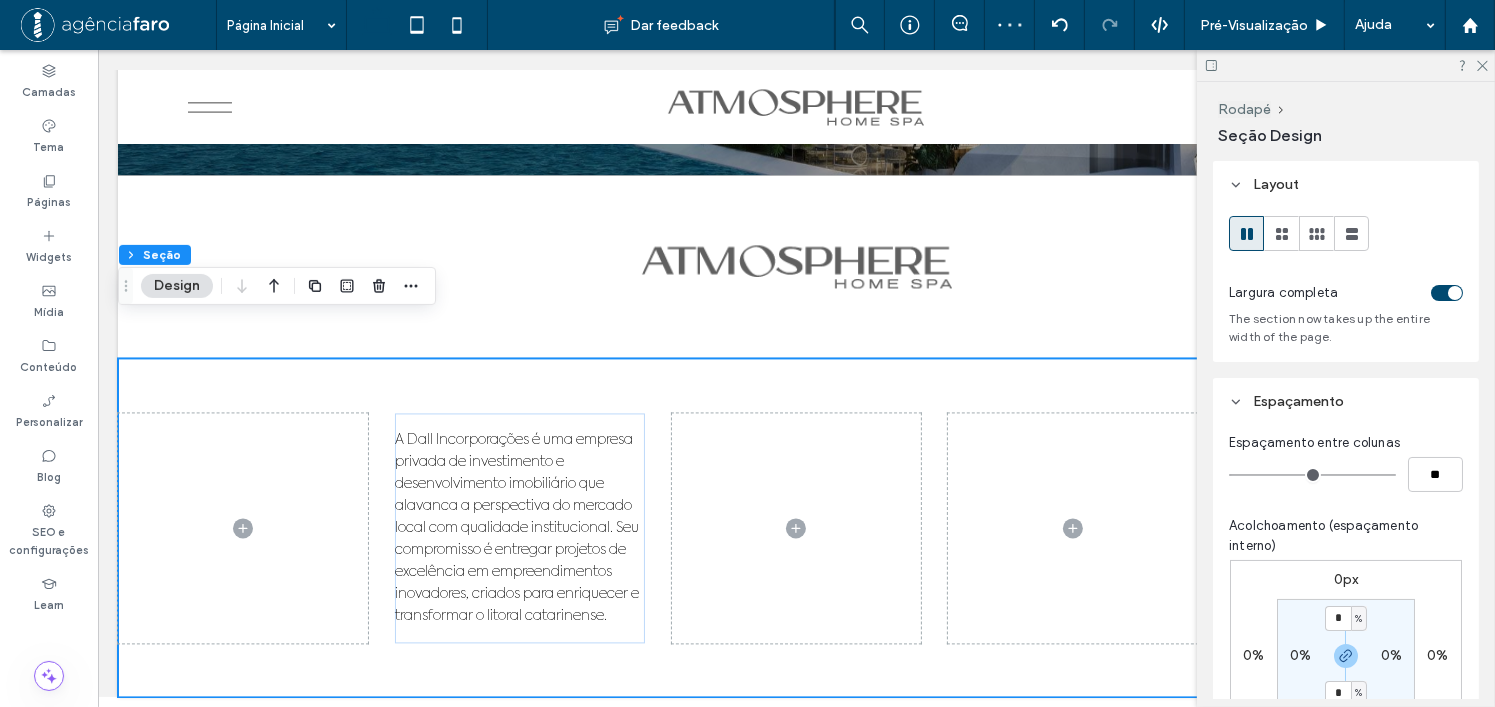drag, startPoint x: 1247, startPoint y: 472, endPoint x: 1227, endPoint y: 469, distance: 20.22375 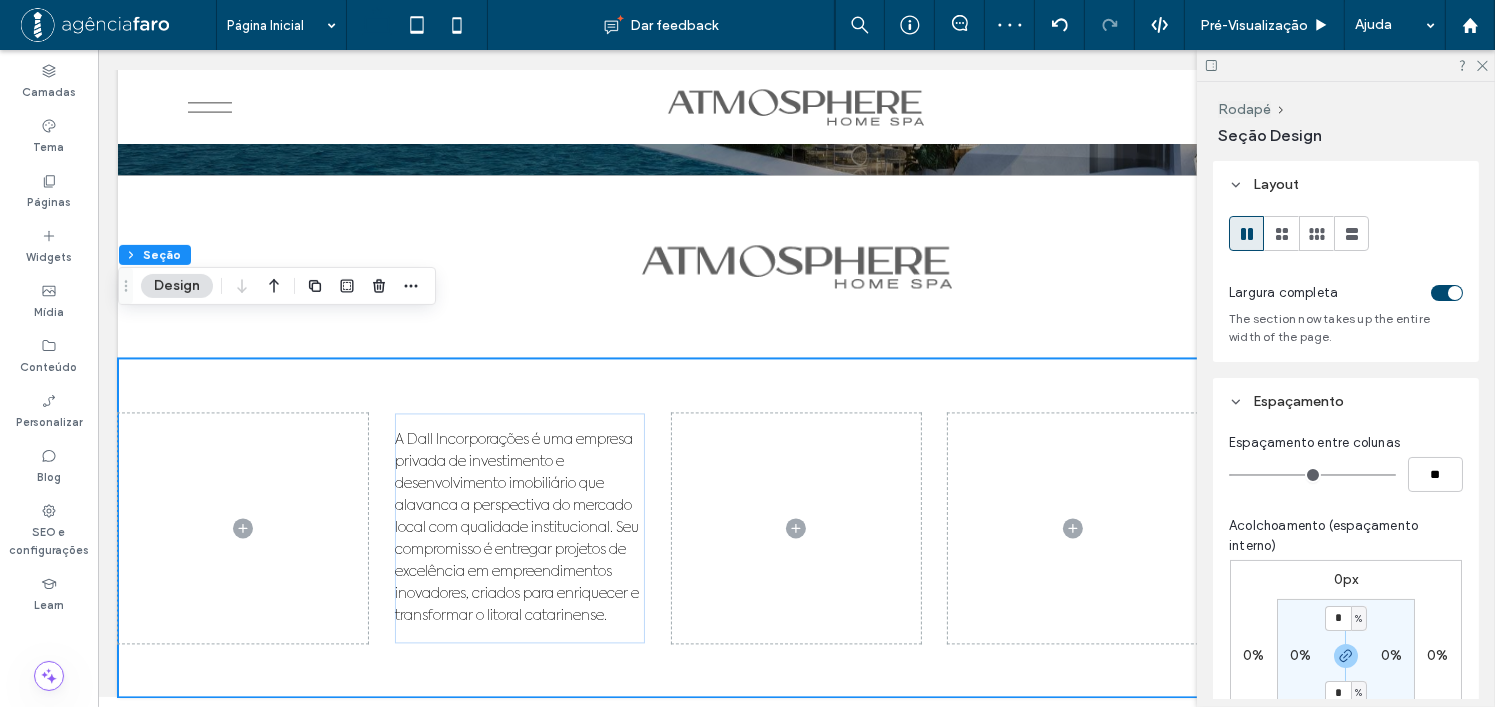 type on "*" 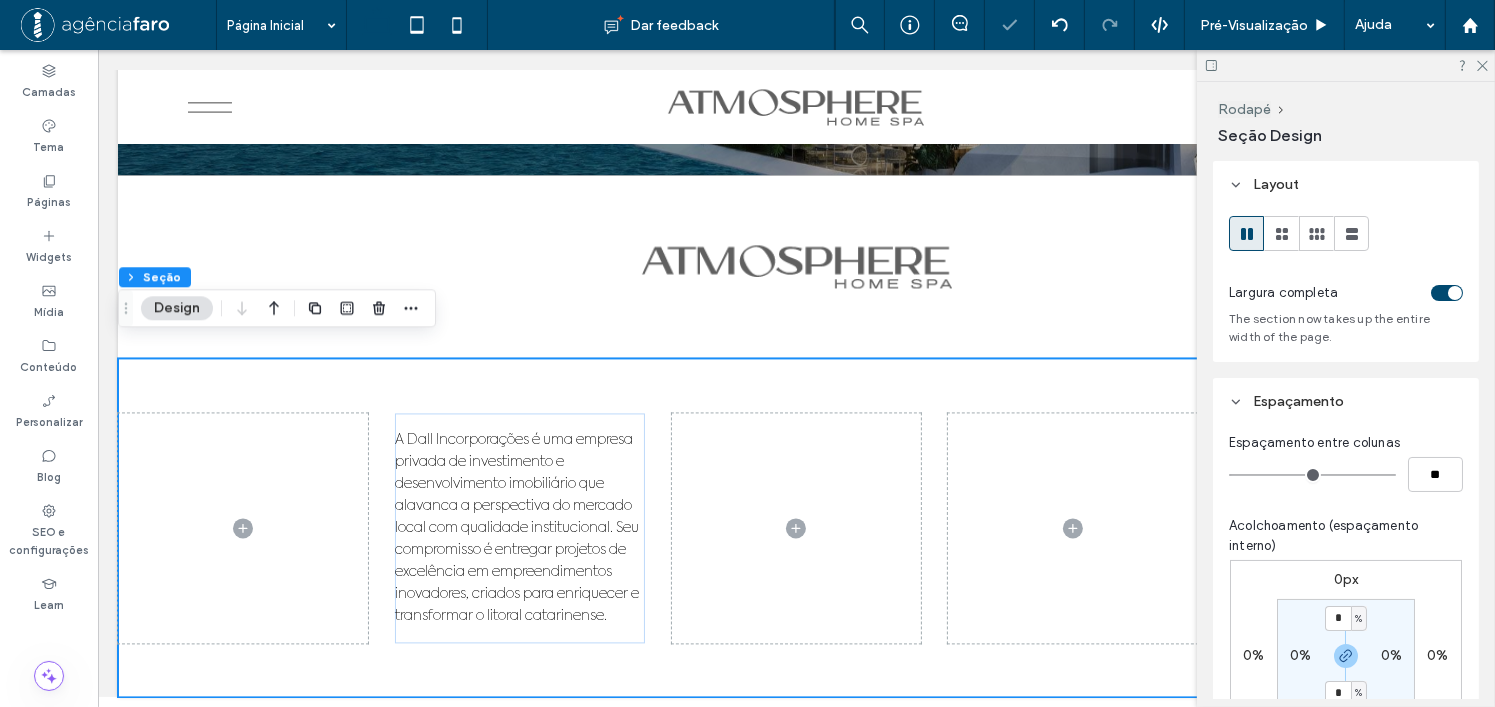 scroll, scrollTop: 11428, scrollLeft: 0, axis: vertical 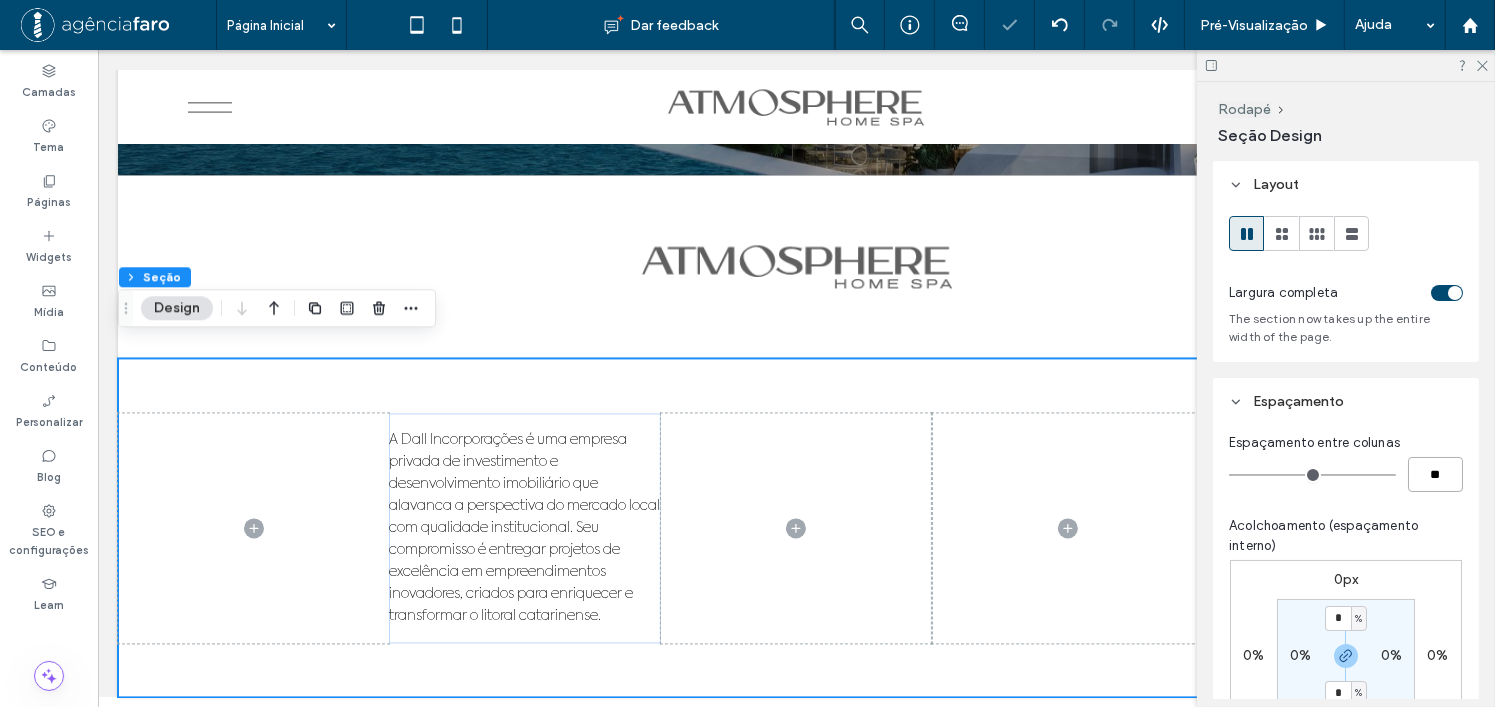 click on "**" at bounding box center (1435, 474) 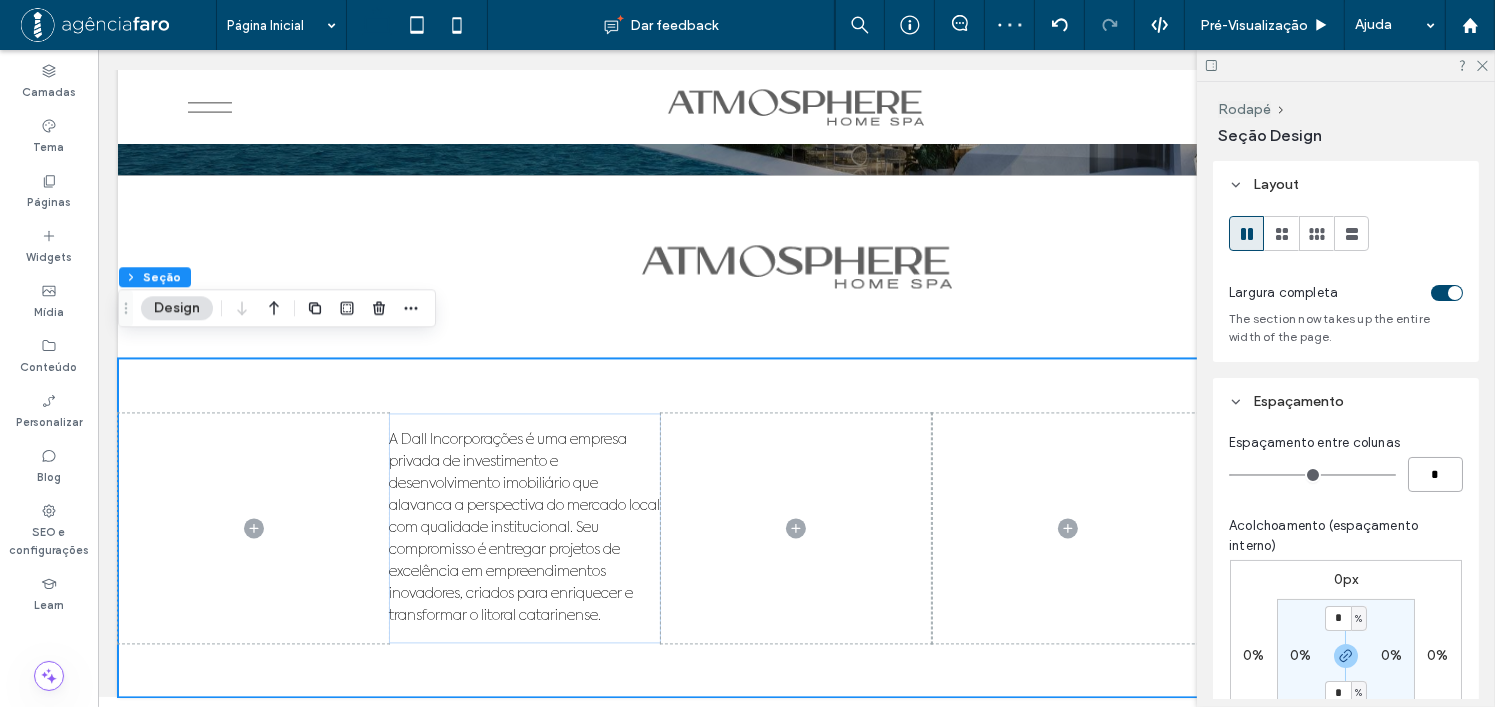type on "*" 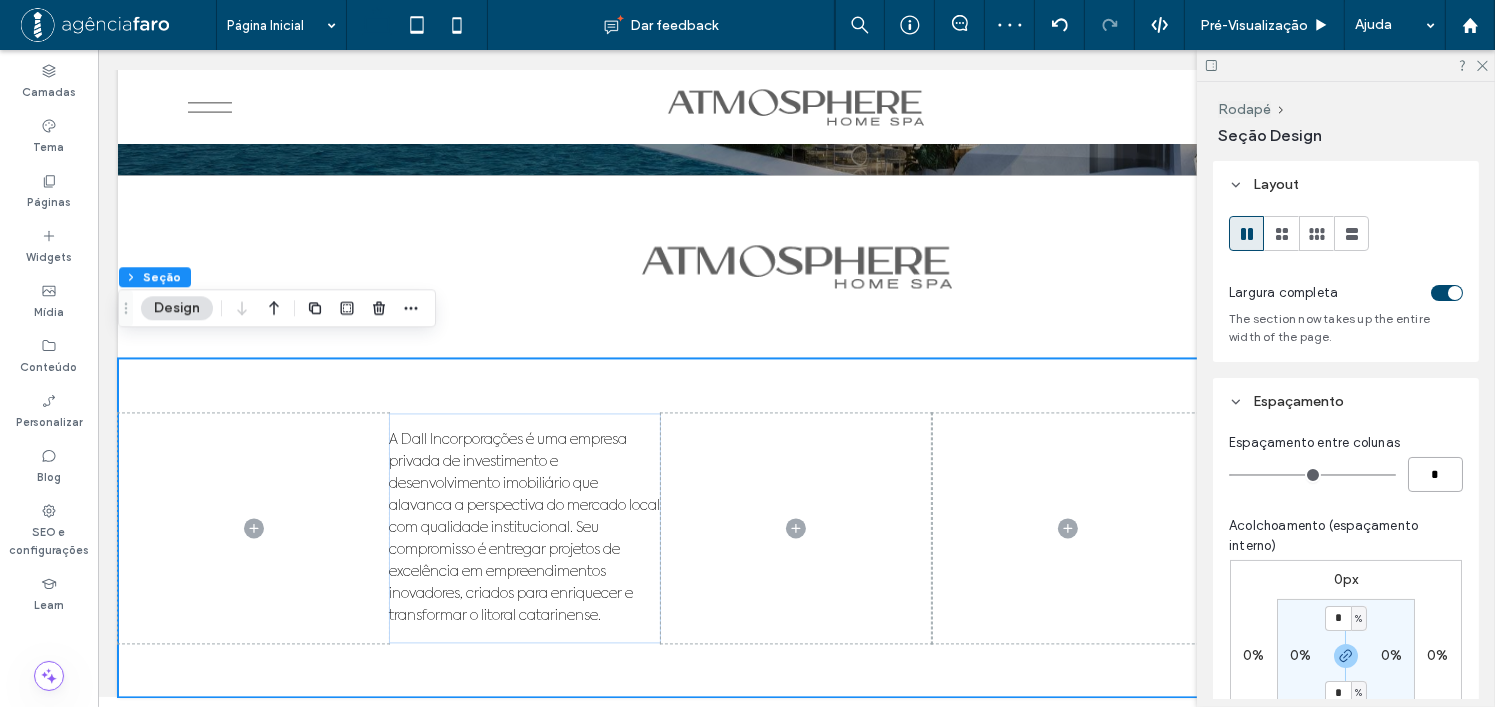 type on "*" 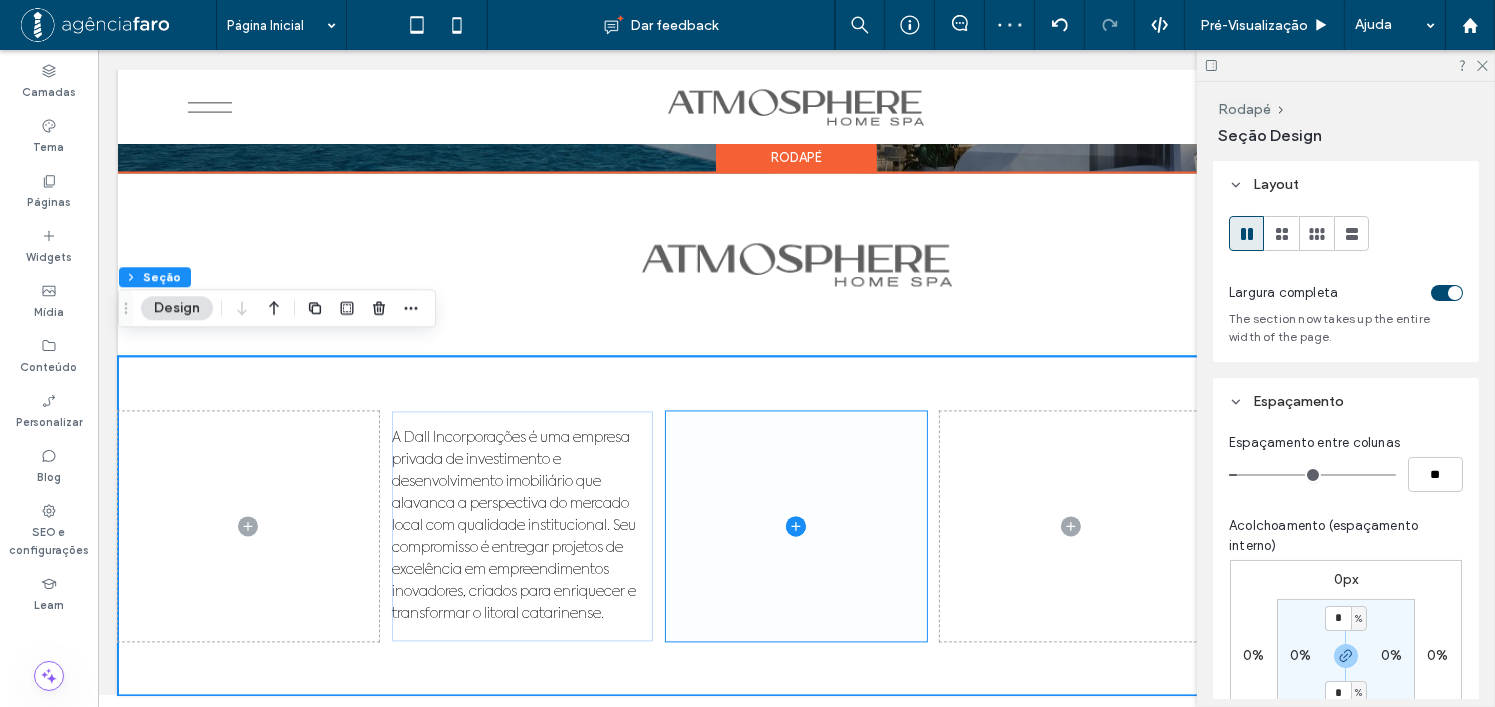 click at bounding box center [795, 526] 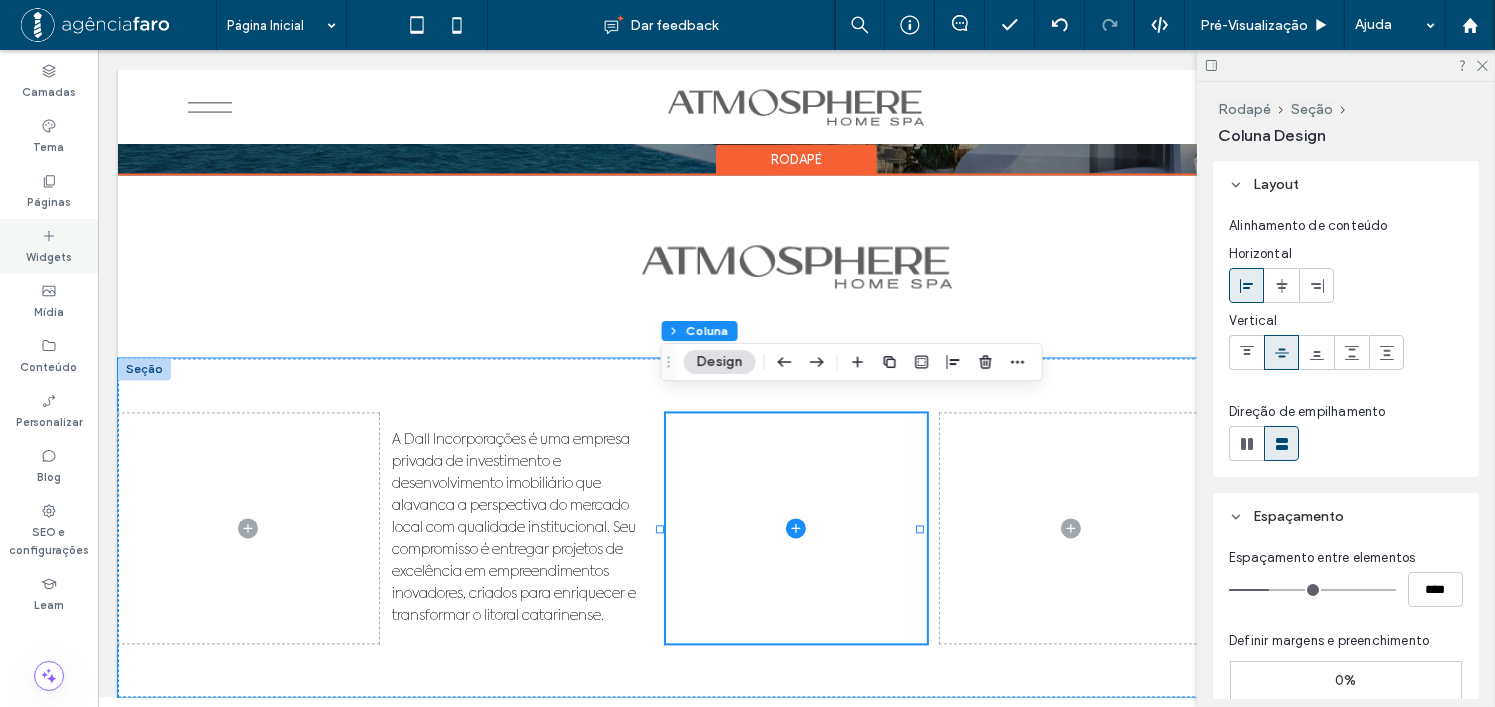 click on "Widgets" at bounding box center [49, 246] 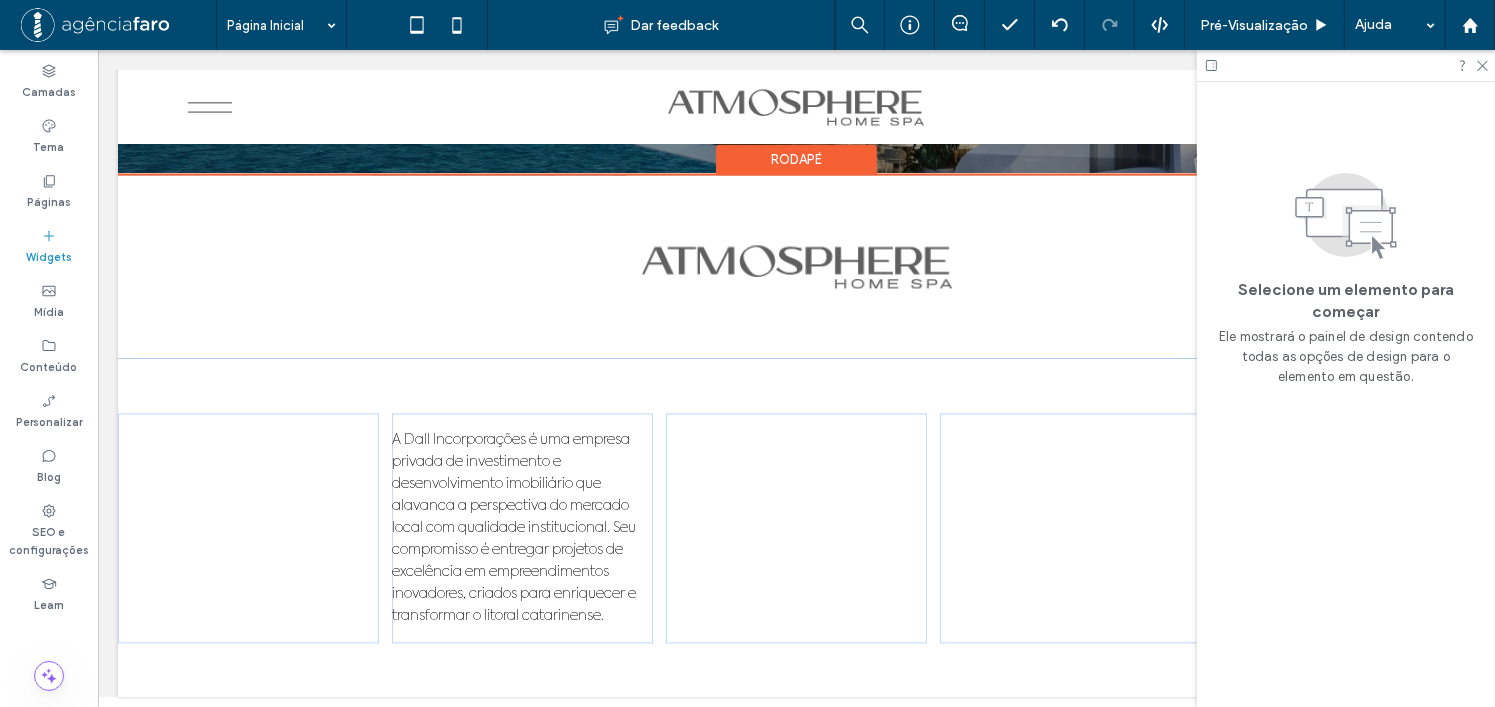 scroll, scrollTop: 11428, scrollLeft: 0, axis: vertical 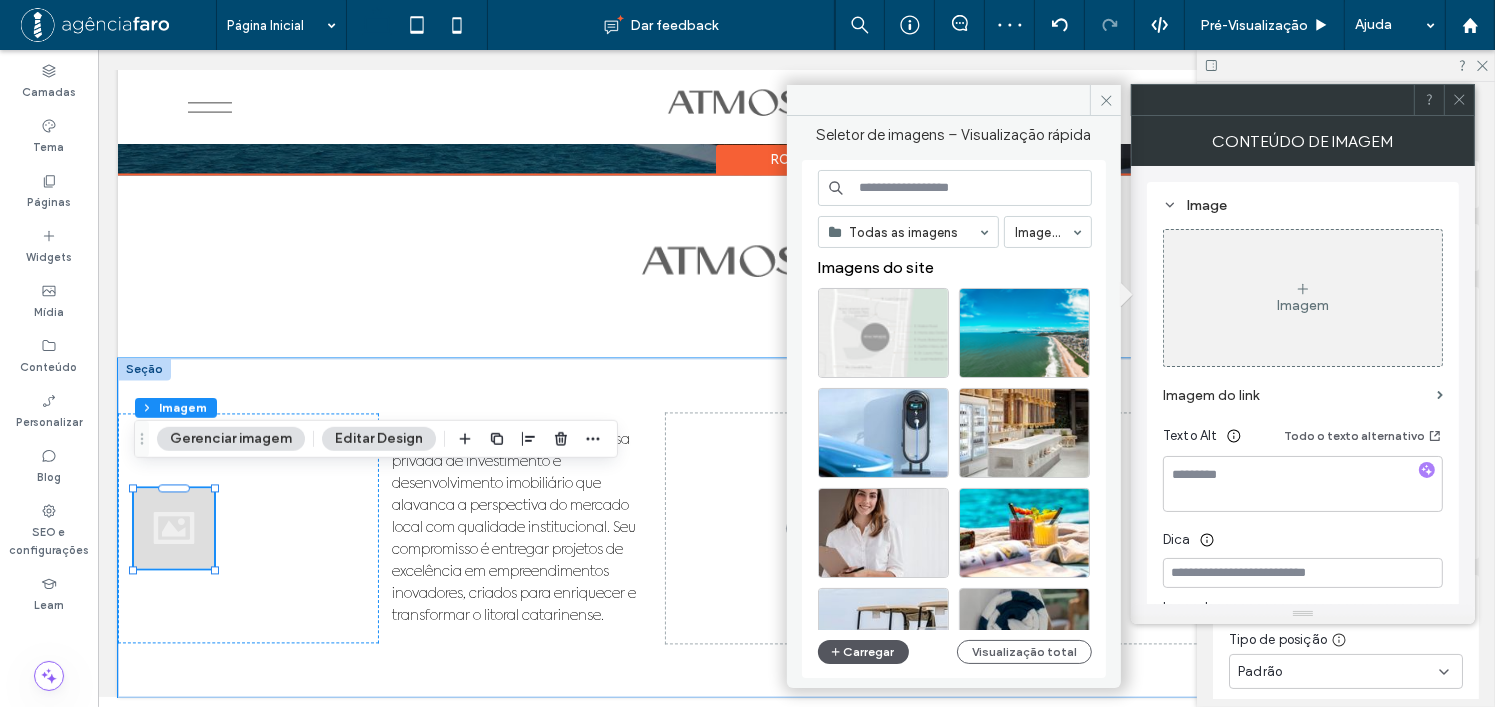click on "Carregar" at bounding box center (863, 652) 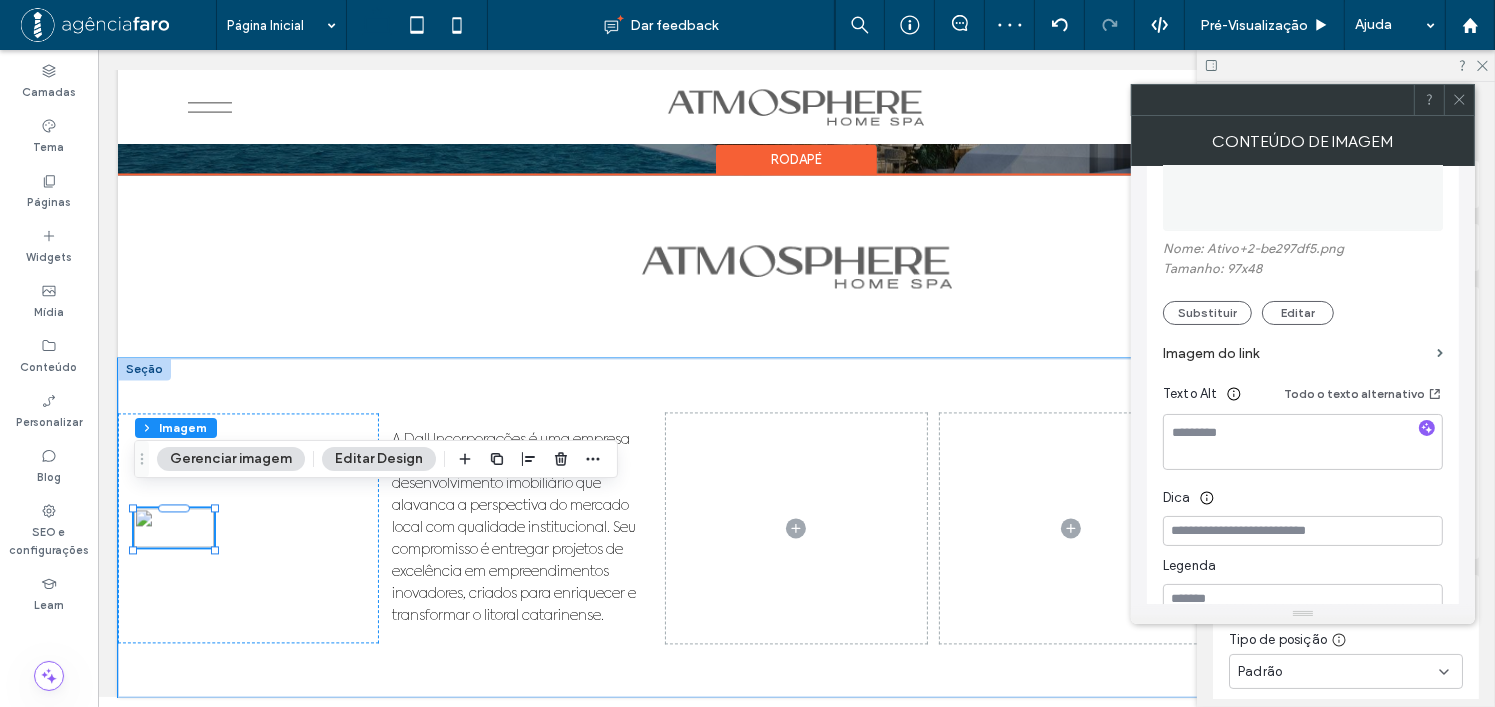 scroll, scrollTop: 500, scrollLeft: 0, axis: vertical 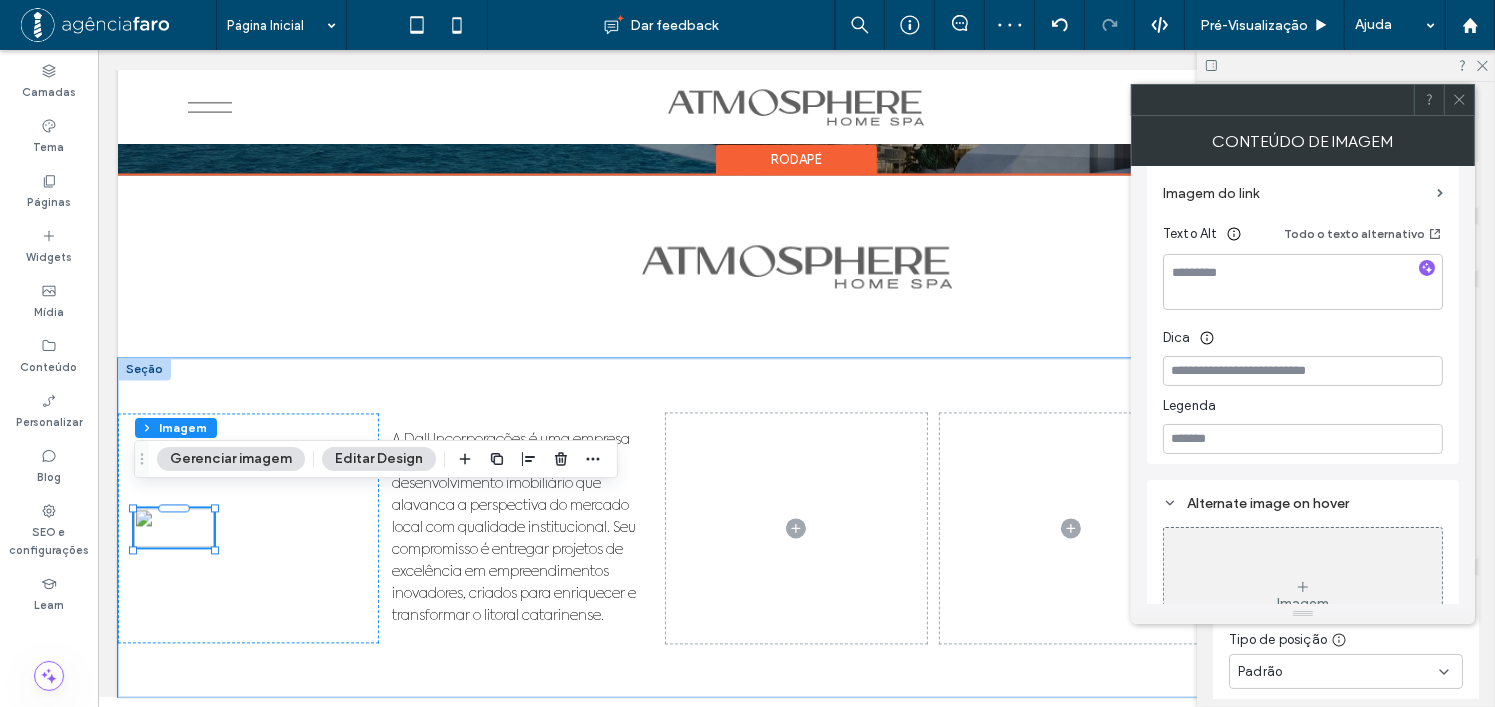 click on "Editar Design" at bounding box center [379, 459] 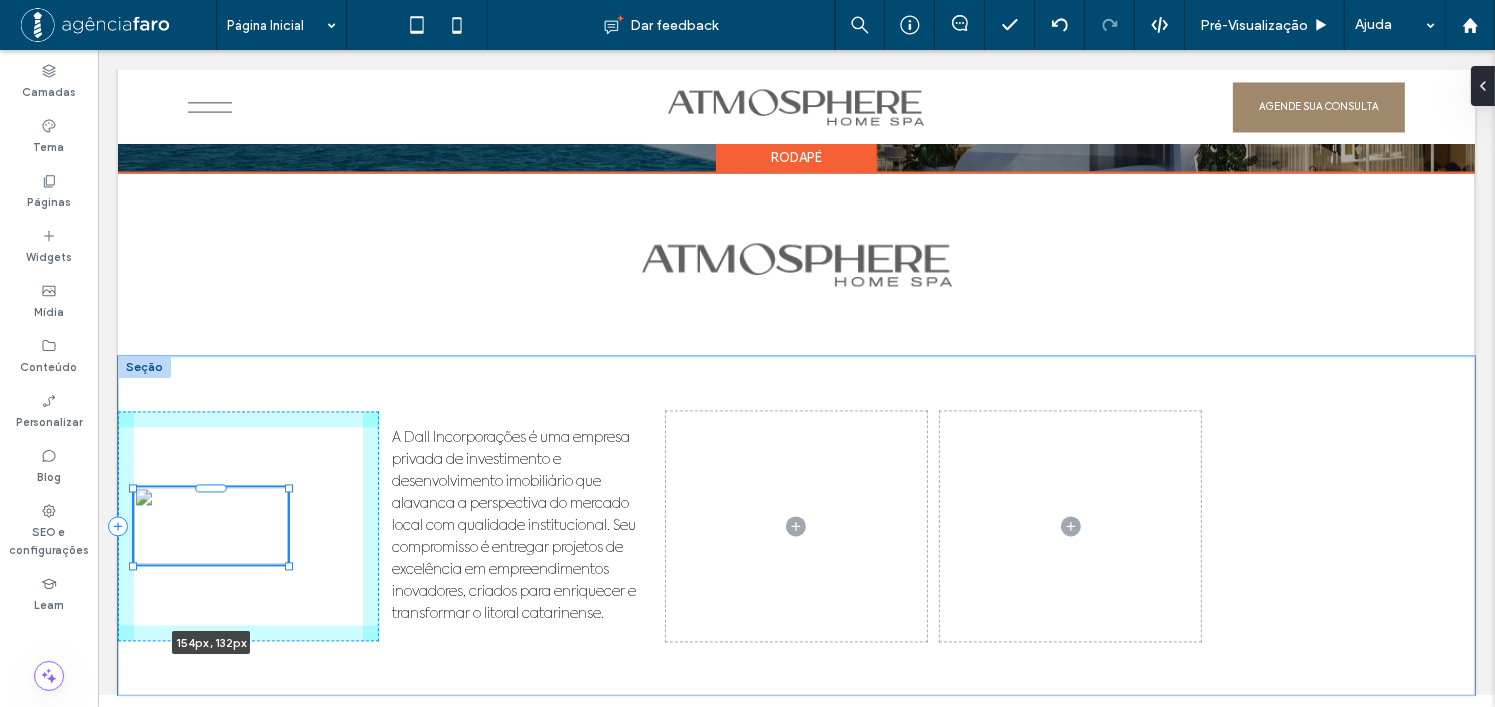 drag, startPoint x: 213, startPoint y: 547, endPoint x: 324, endPoint y: 548, distance: 111.0045 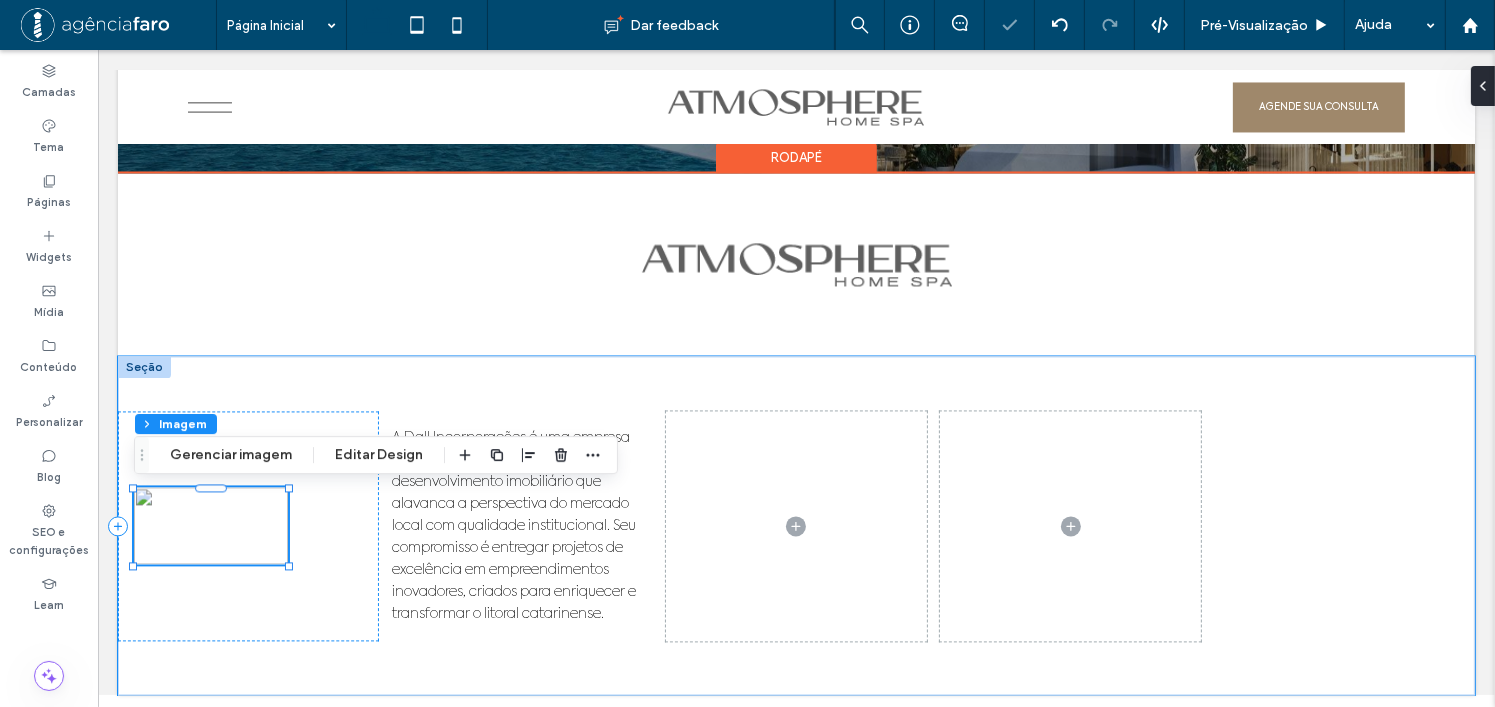 click at bounding box center (210, 525) 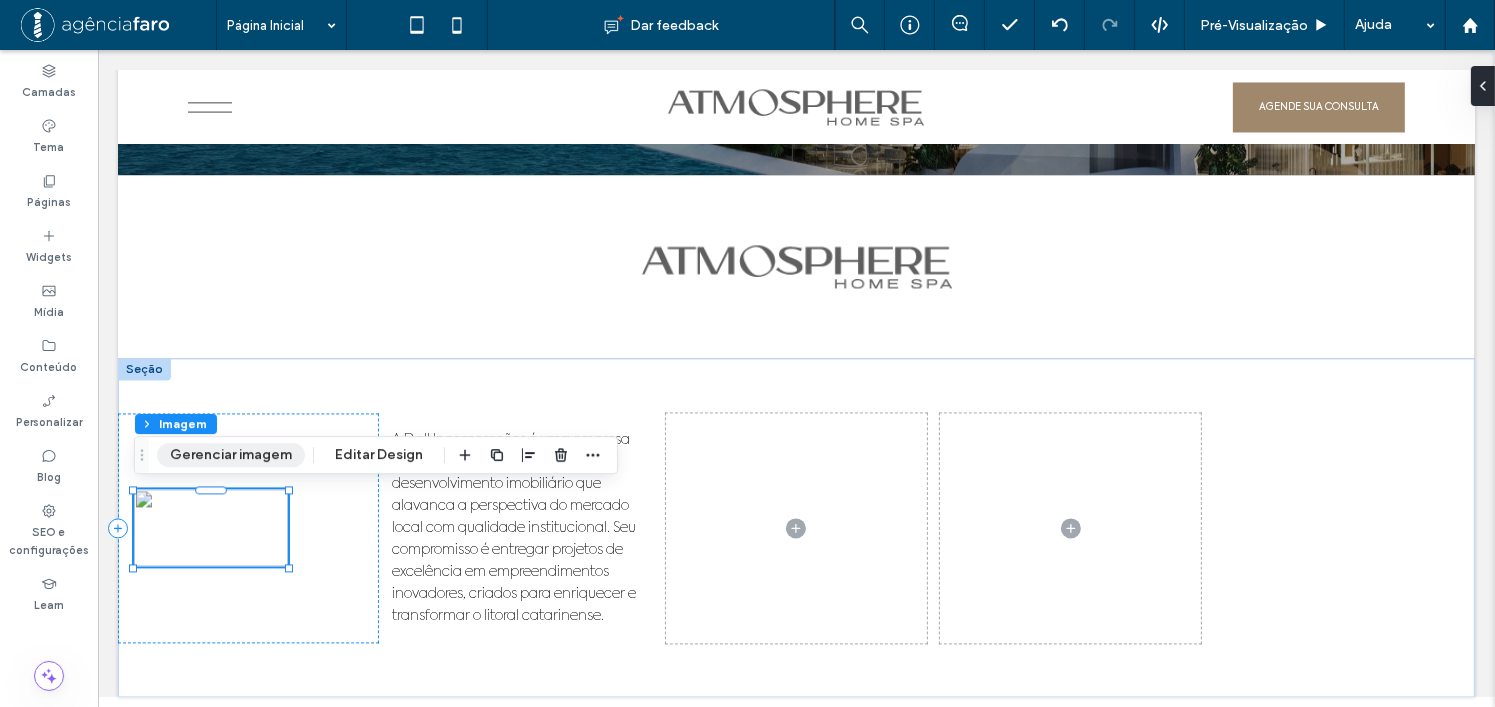 click on "Gerenciar imagem" at bounding box center [231, 455] 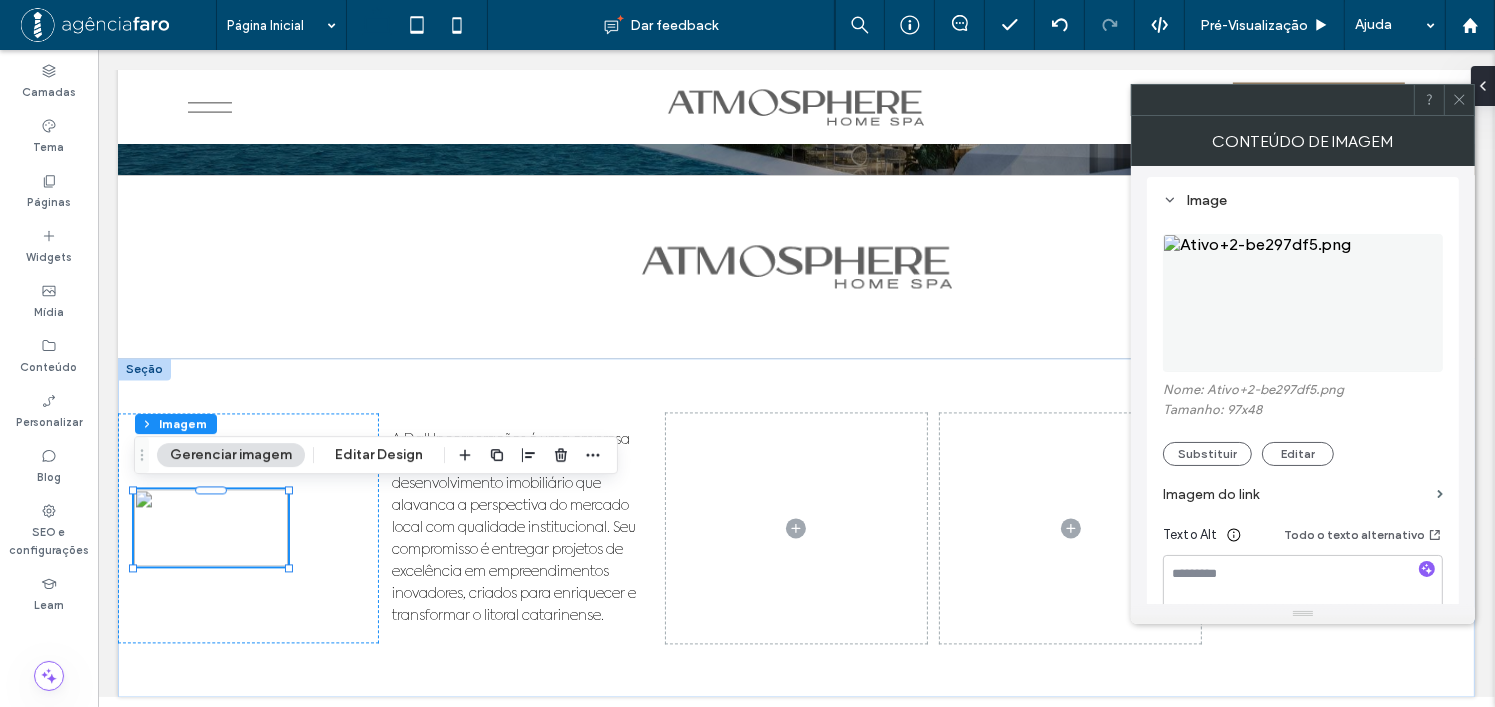 scroll, scrollTop: 200, scrollLeft: 0, axis: vertical 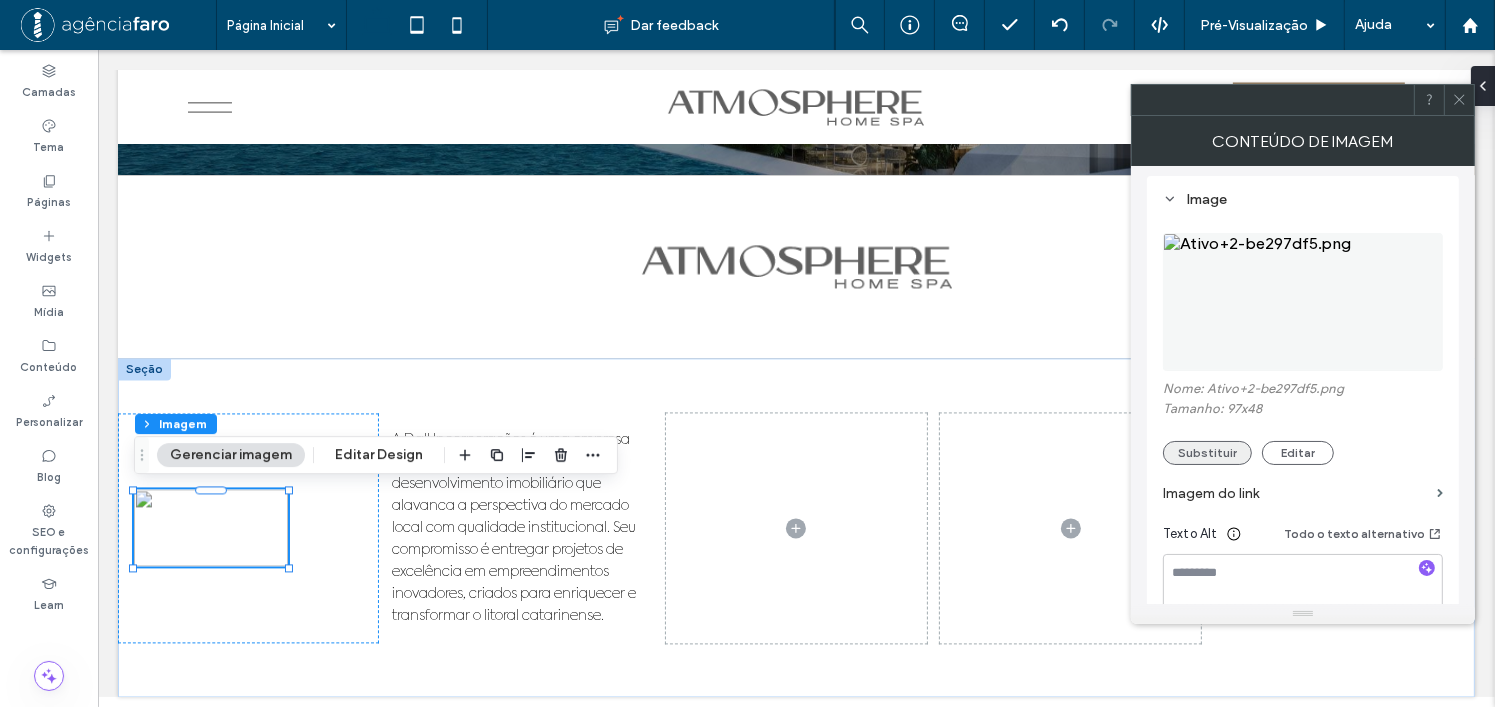 click on "Substituir" at bounding box center [1207, 453] 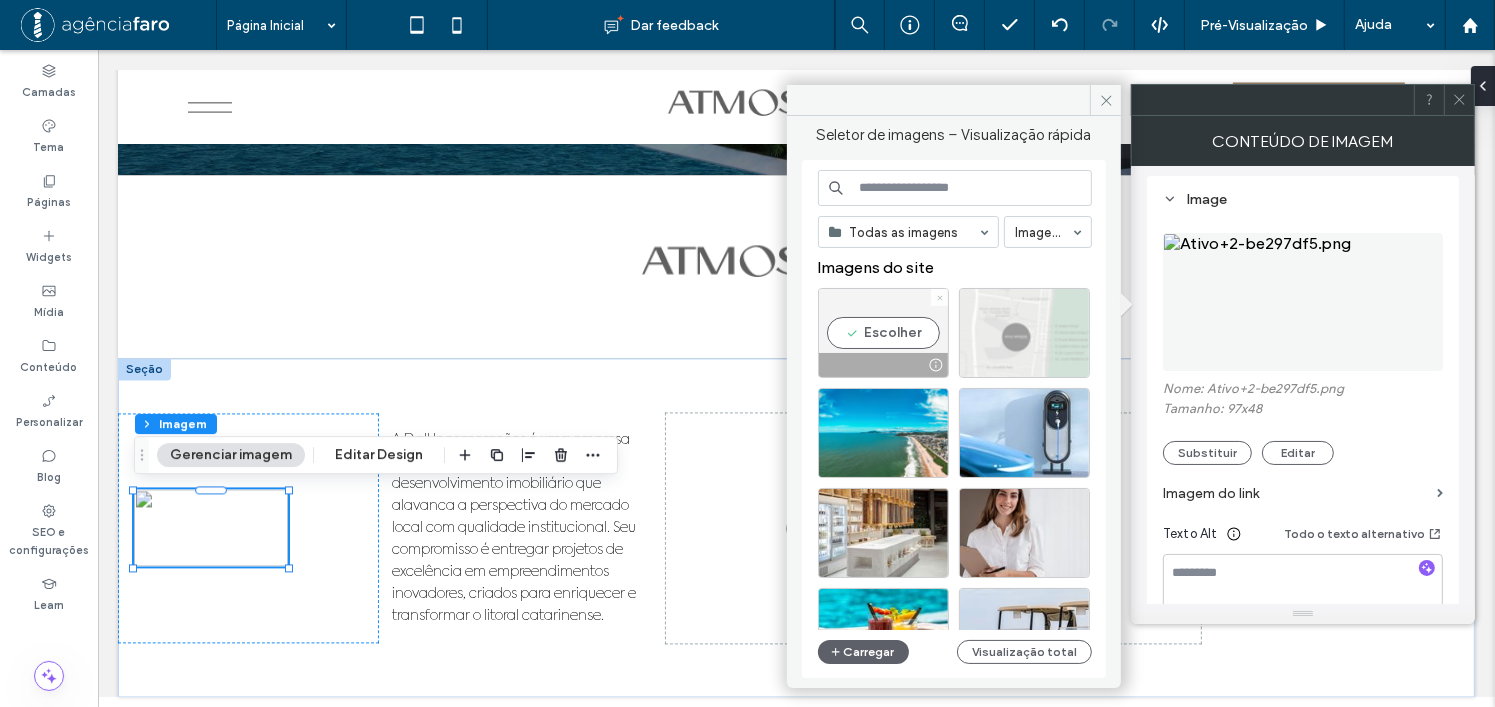 click 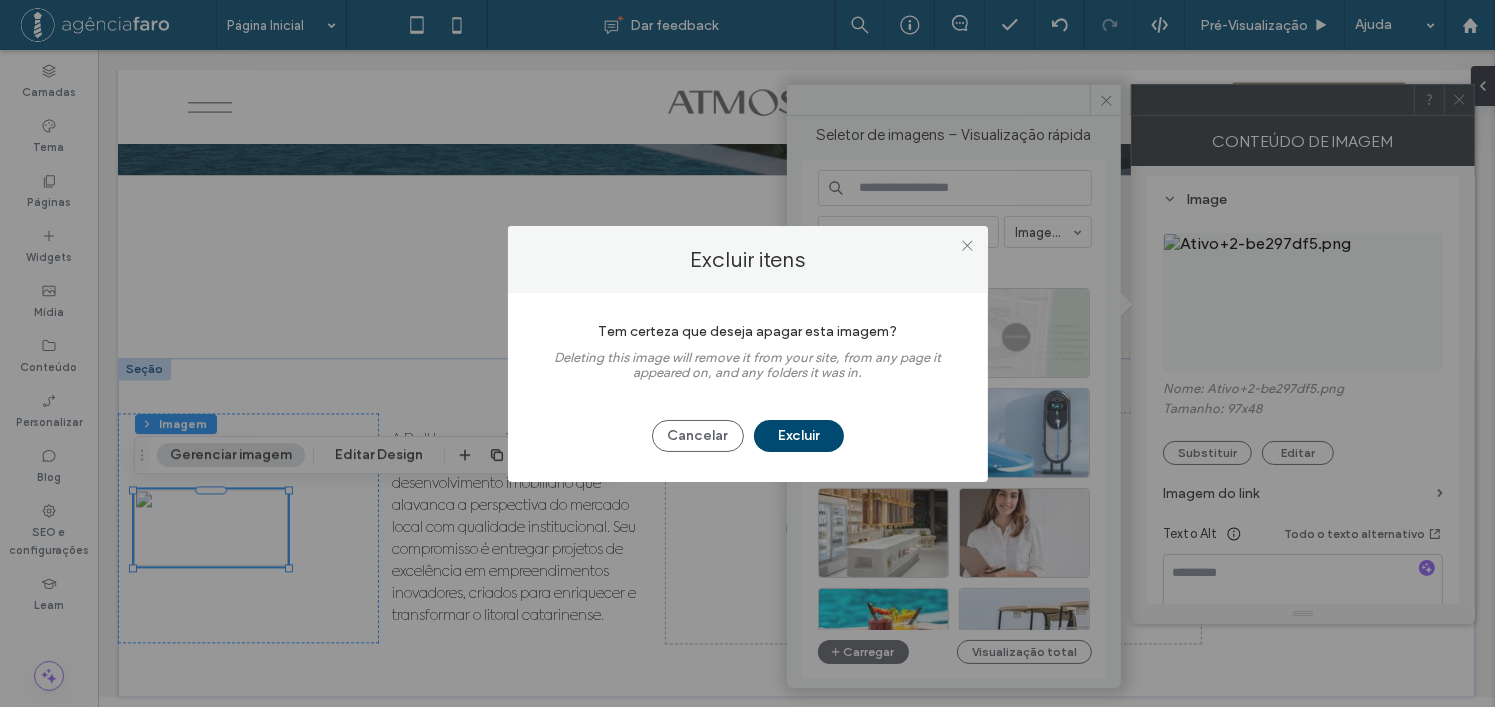 drag, startPoint x: 798, startPoint y: 435, endPoint x: 811, endPoint y: 493, distance: 59.439045 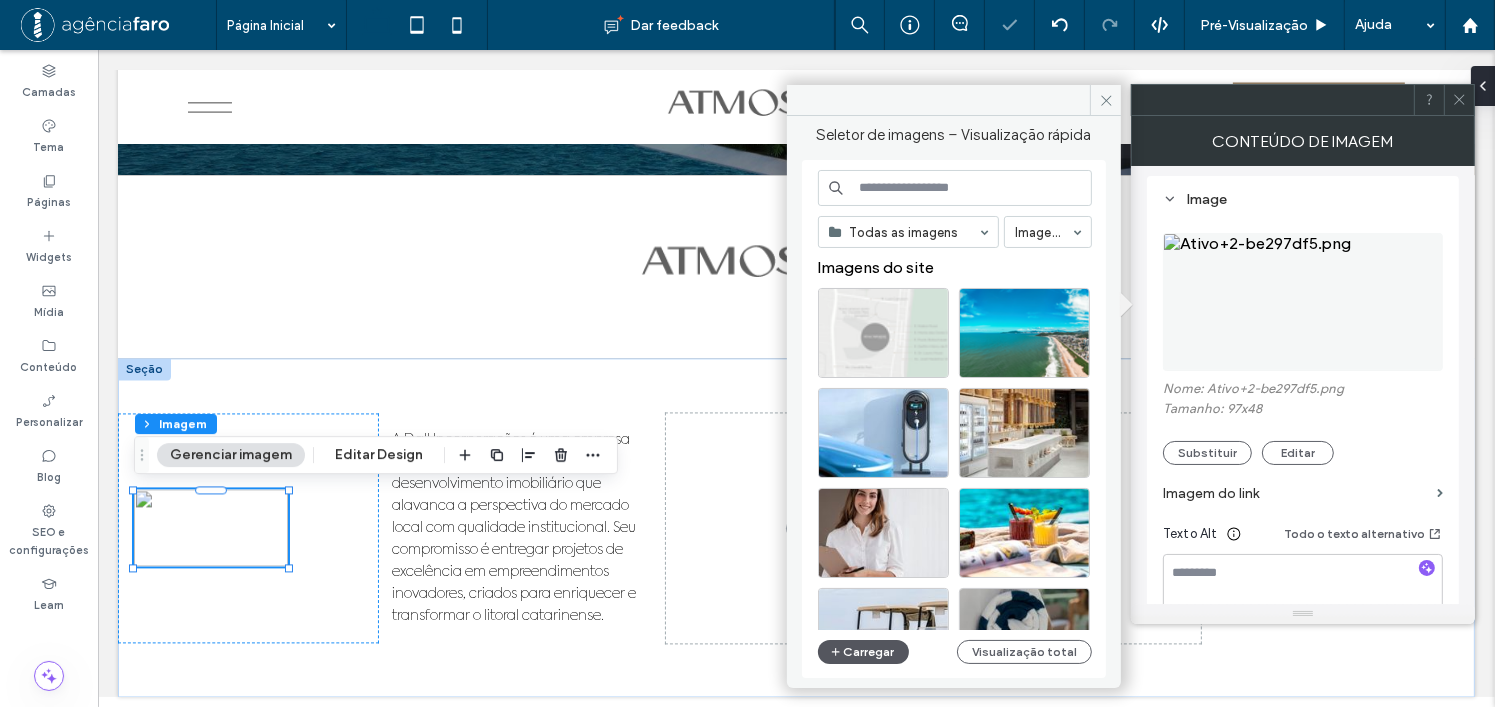 click on "Carregar" at bounding box center (863, 652) 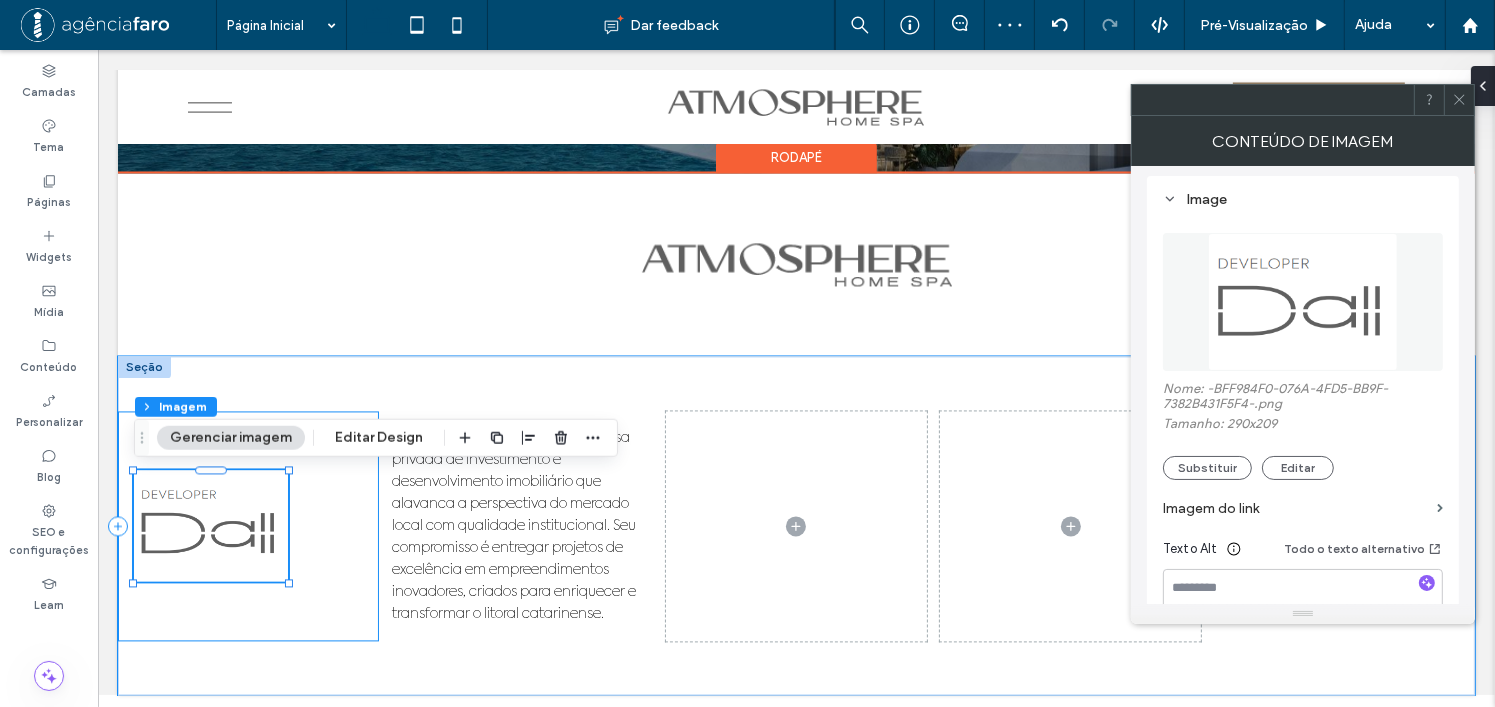 click at bounding box center [247, 526] 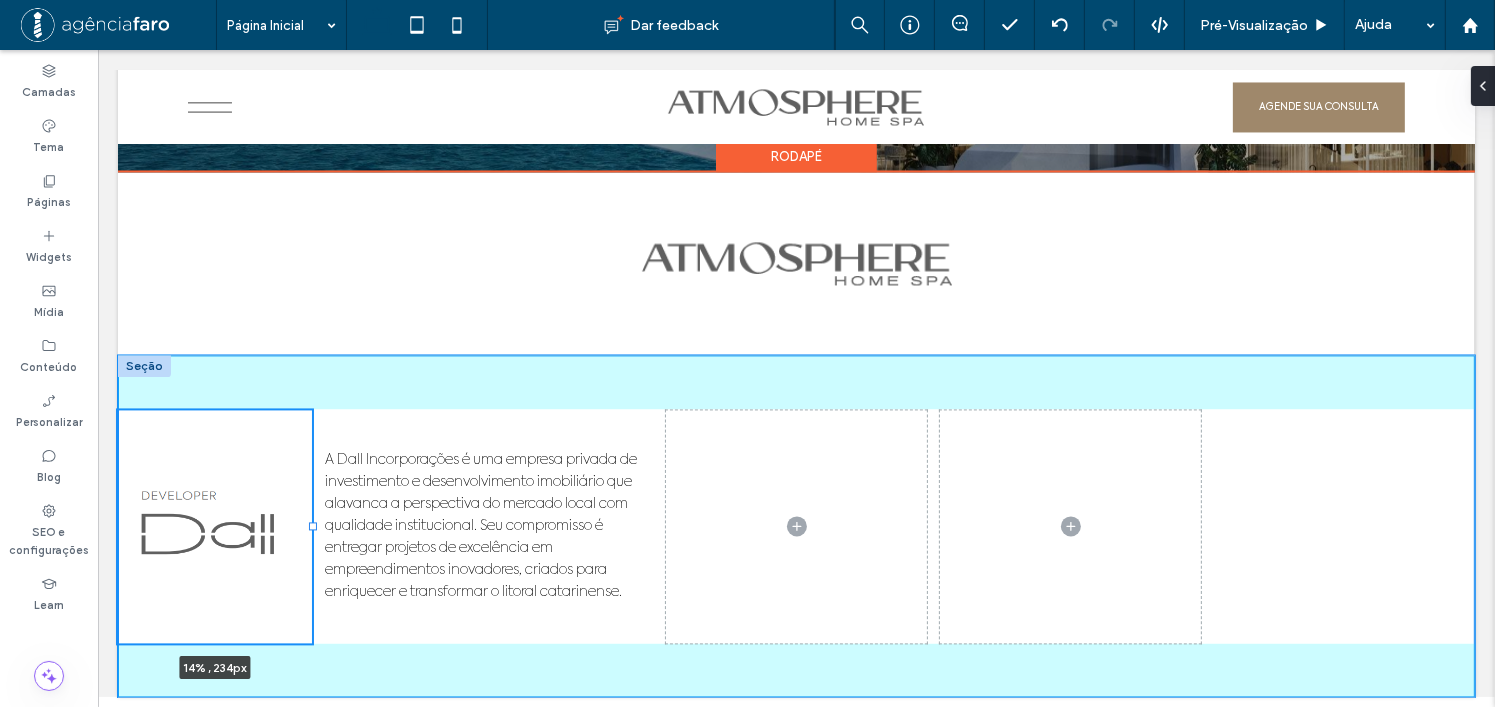 drag, startPoint x: 375, startPoint y: 529, endPoint x: 311, endPoint y: 537, distance: 64.49806 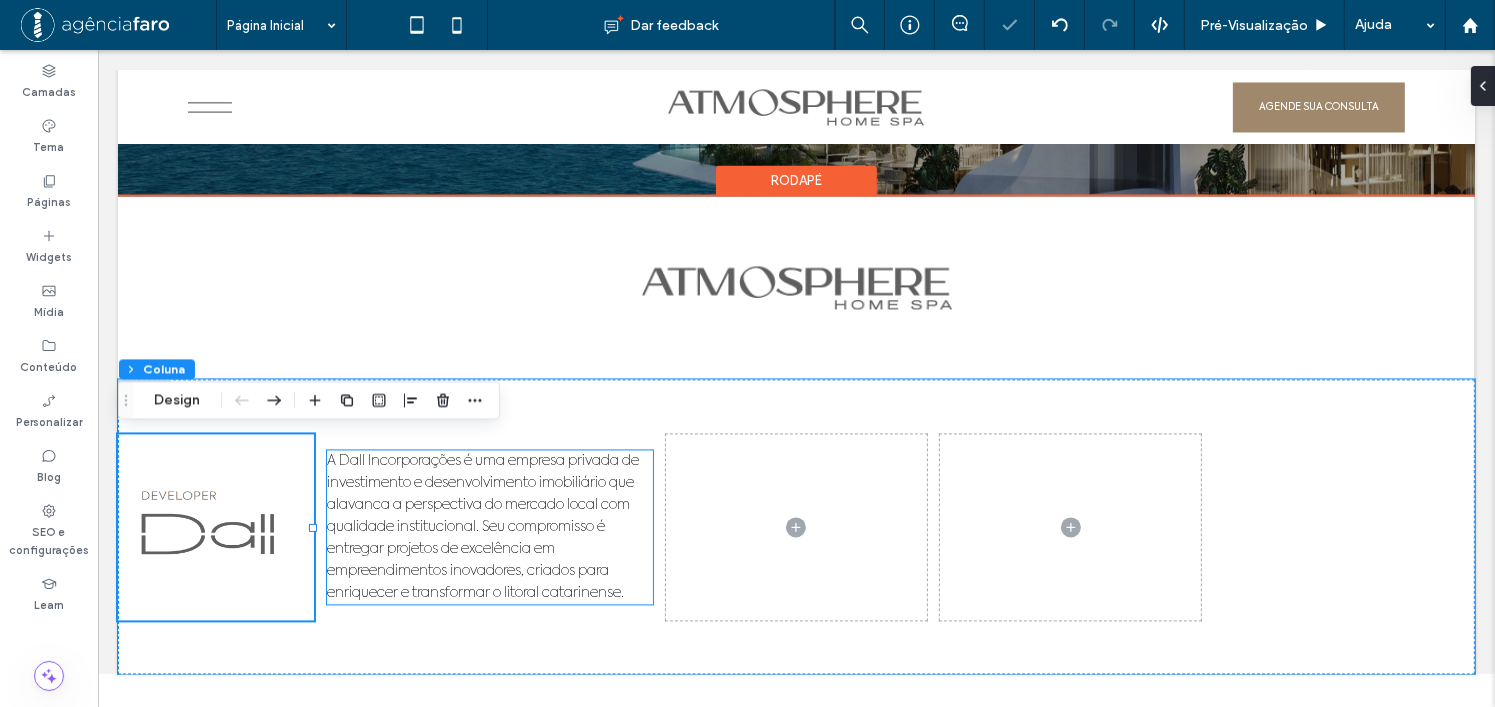 click on "A Dall Incorporações é uma empresa privada de investimento e desenvolvimento imobiliário que alavanca a perspectiva do mercado local com qualidade institucional. Seu compromisso é entregar projetos de excelência em empreendimentos inovadores, criados para enriquecer e transformar o litoral catarinense." at bounding box center [482, 527] 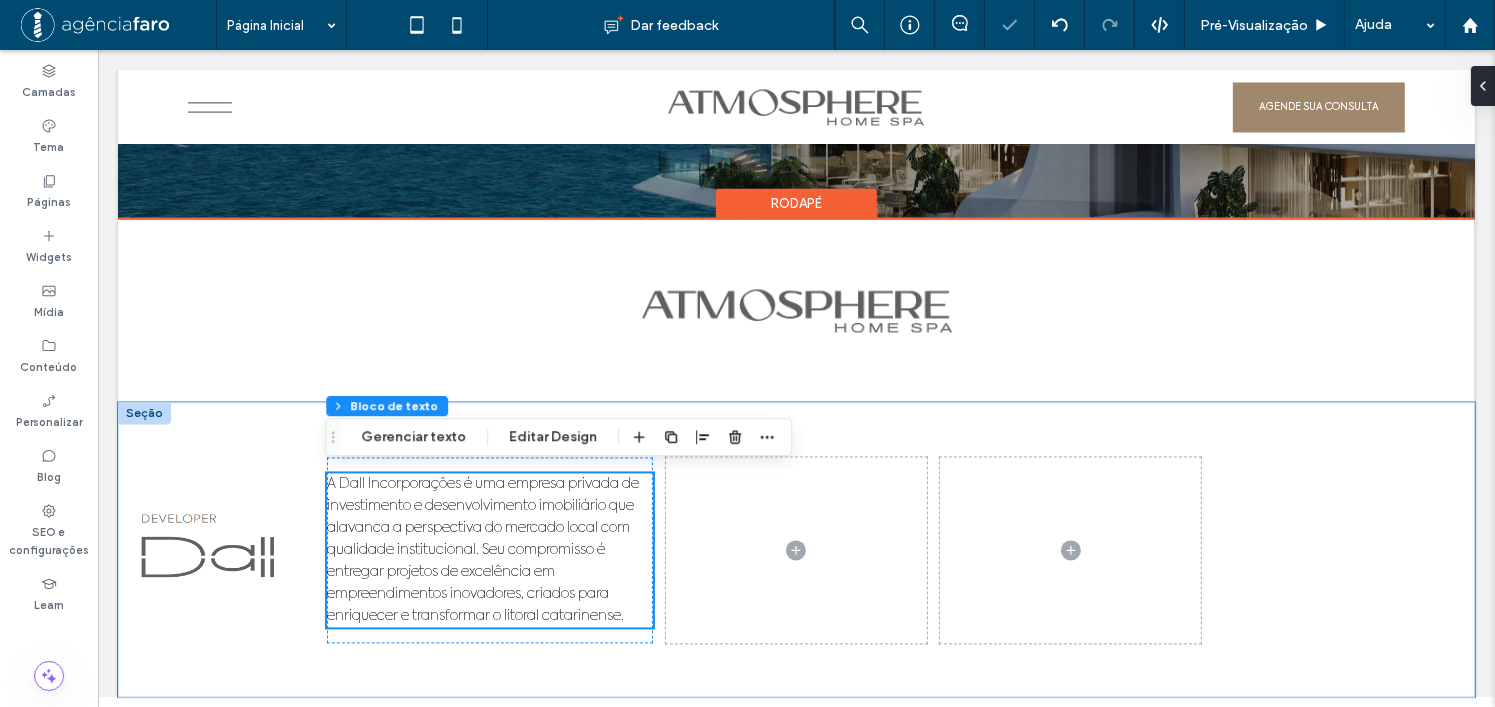 scroll, scrollTop: 11384, scrollLeft: 0, axis: vertical 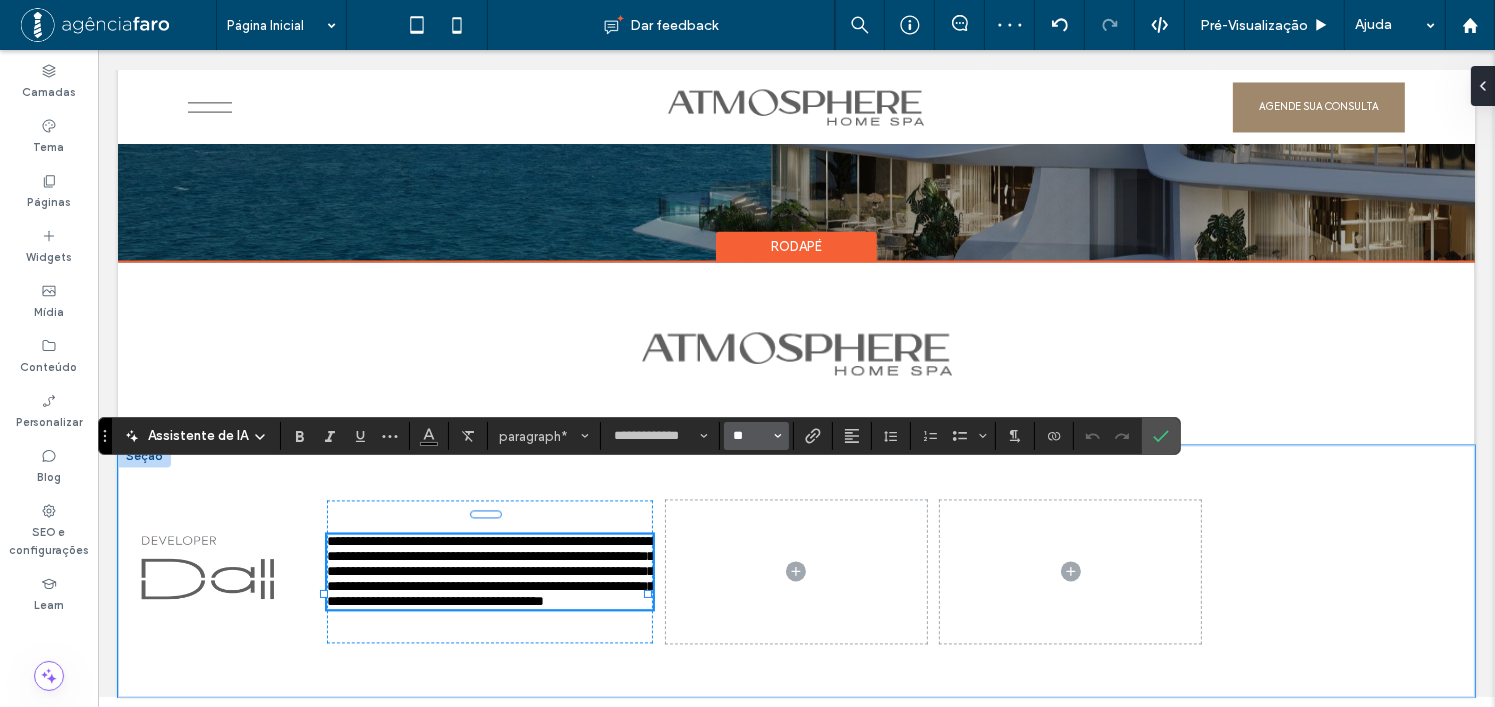 click on "**" at bounding box center (750, 436) 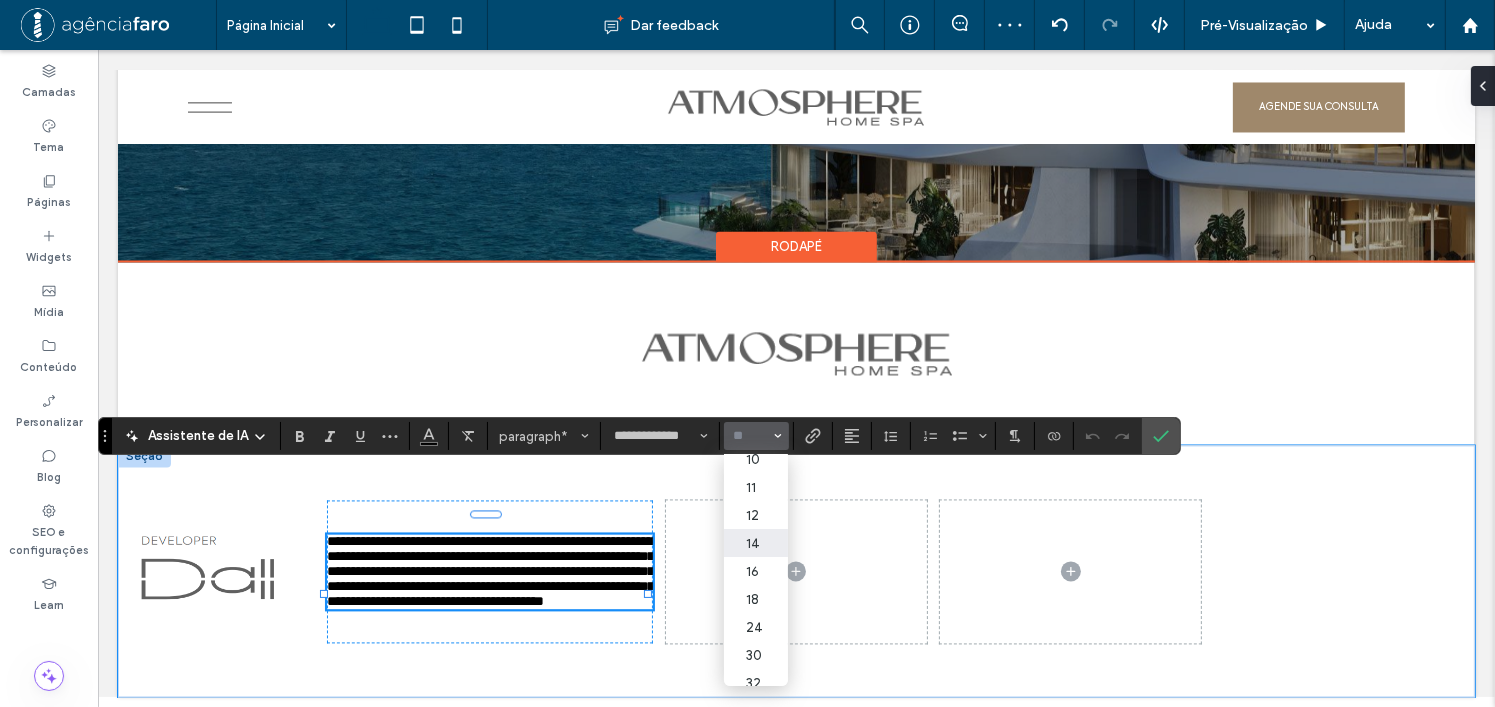 scroll, scrollTop: 100, scrollLeft: 0, axis: vertical 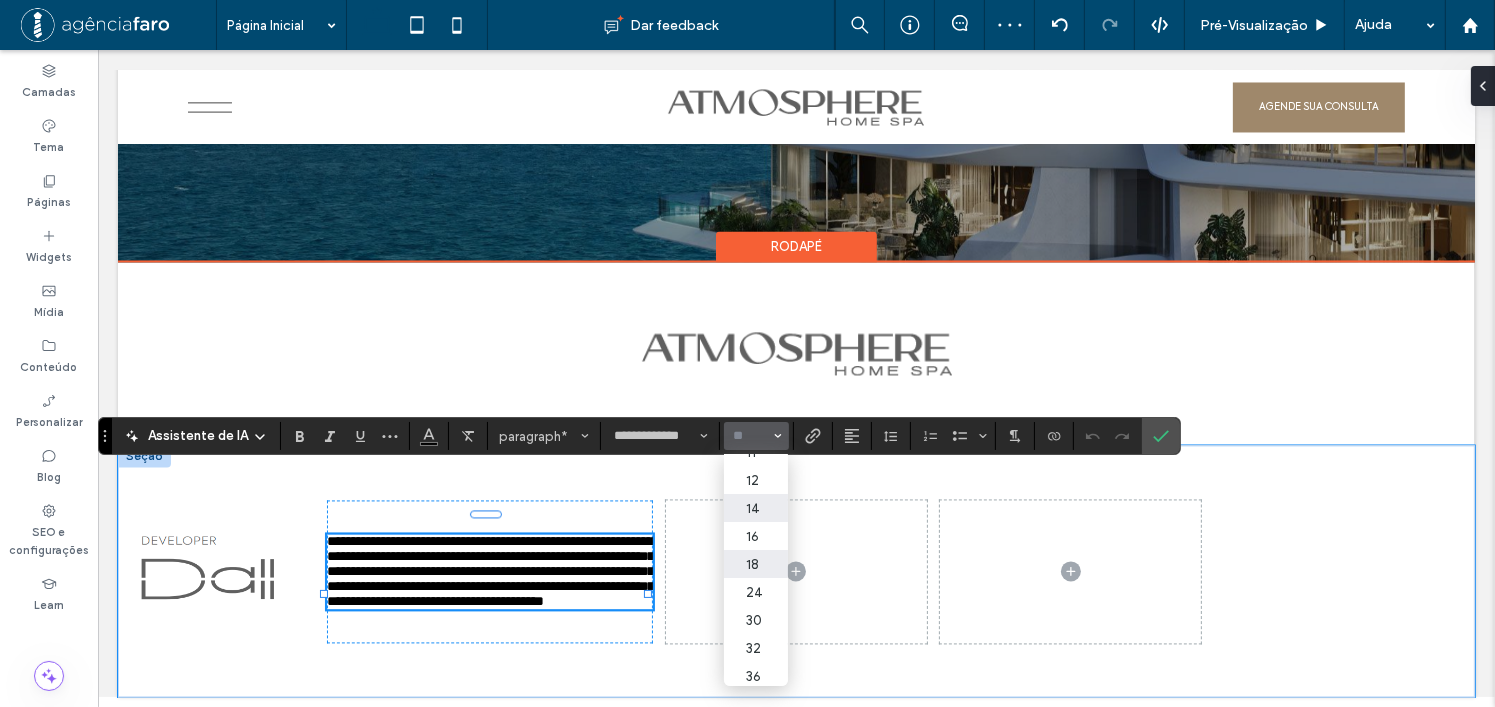 drag, startPoint x: 754, startPoint y: 572, endPoint x: 656, endPoint y: 522, distance: 110.01818 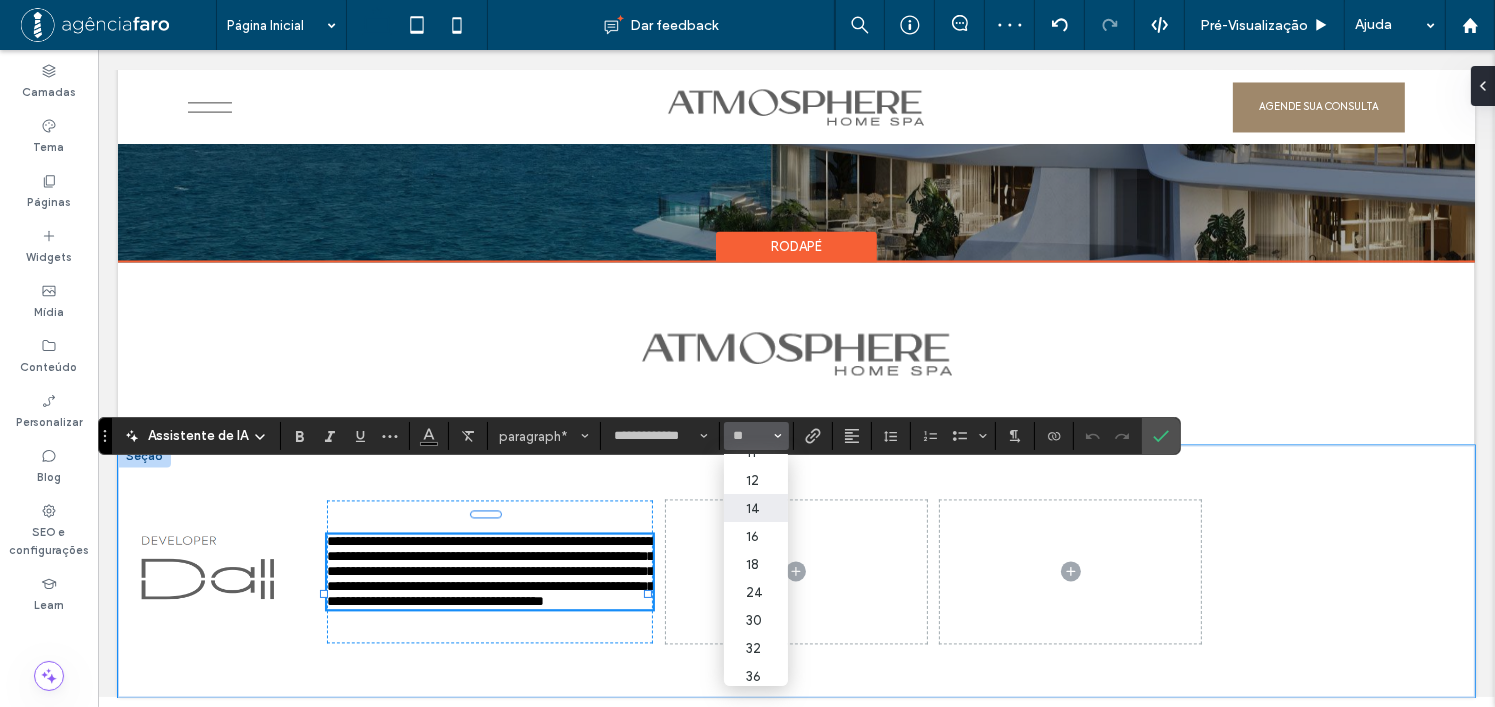 type on "**" 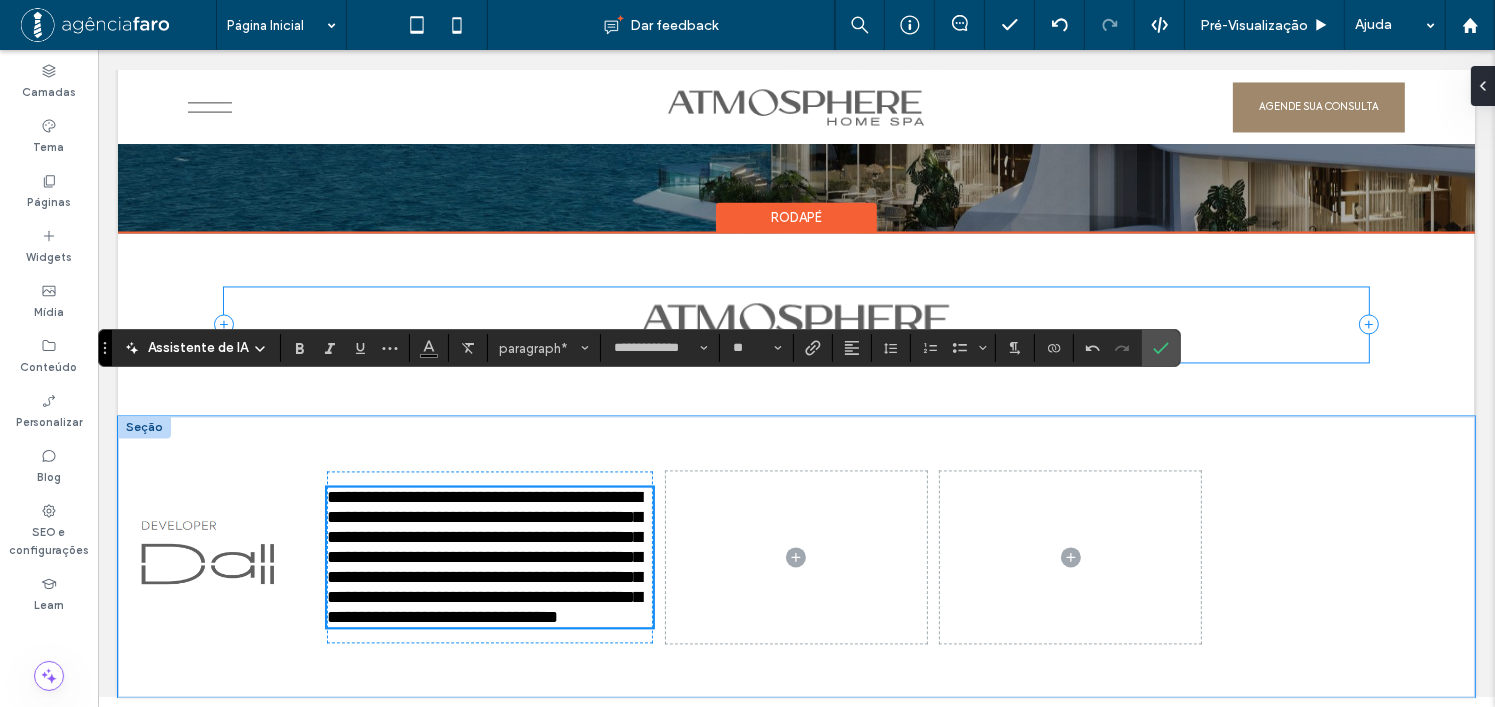 scroll, scrollTop: 11507, scrollLeft: 0, axis: vertical 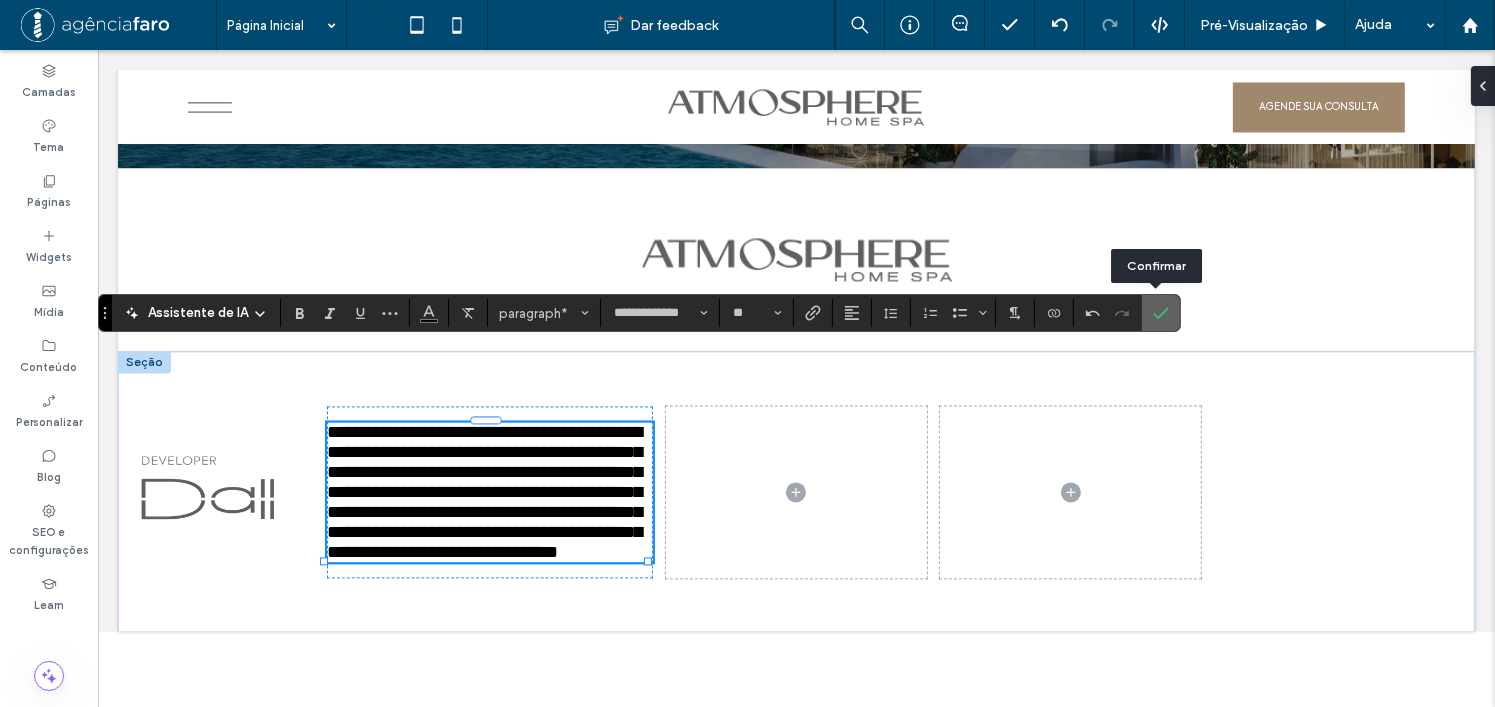 click 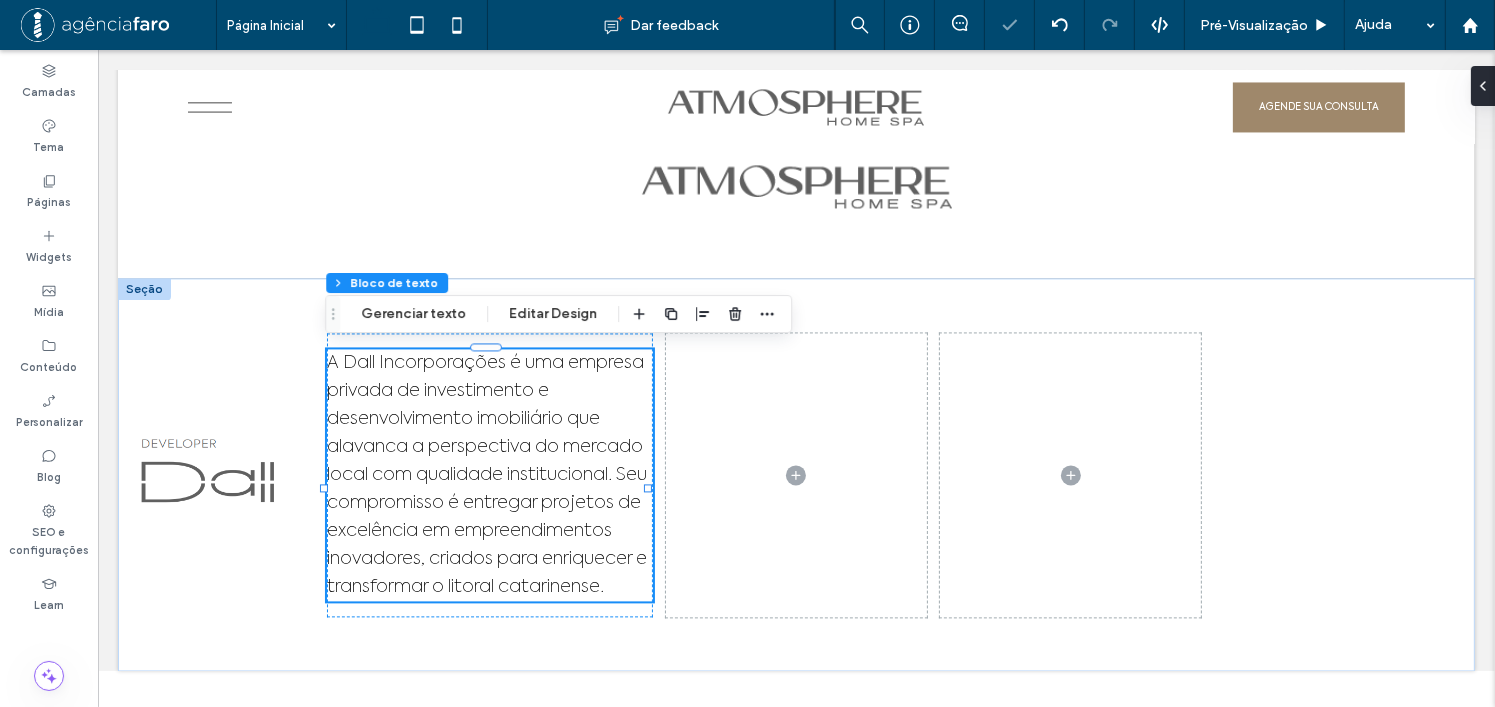 click on "A Dall Incorporações é uma empresa privada de investimento e desenvolvimento imobiliário que alavanca a perspectiva do mercado local com qualidade institucional. Seu compromisso é entregar projetos de excelência em empreendimentos inovadores, criados para enriquecer e transformar o litoral catarinense." at bounding box center (486, 475) 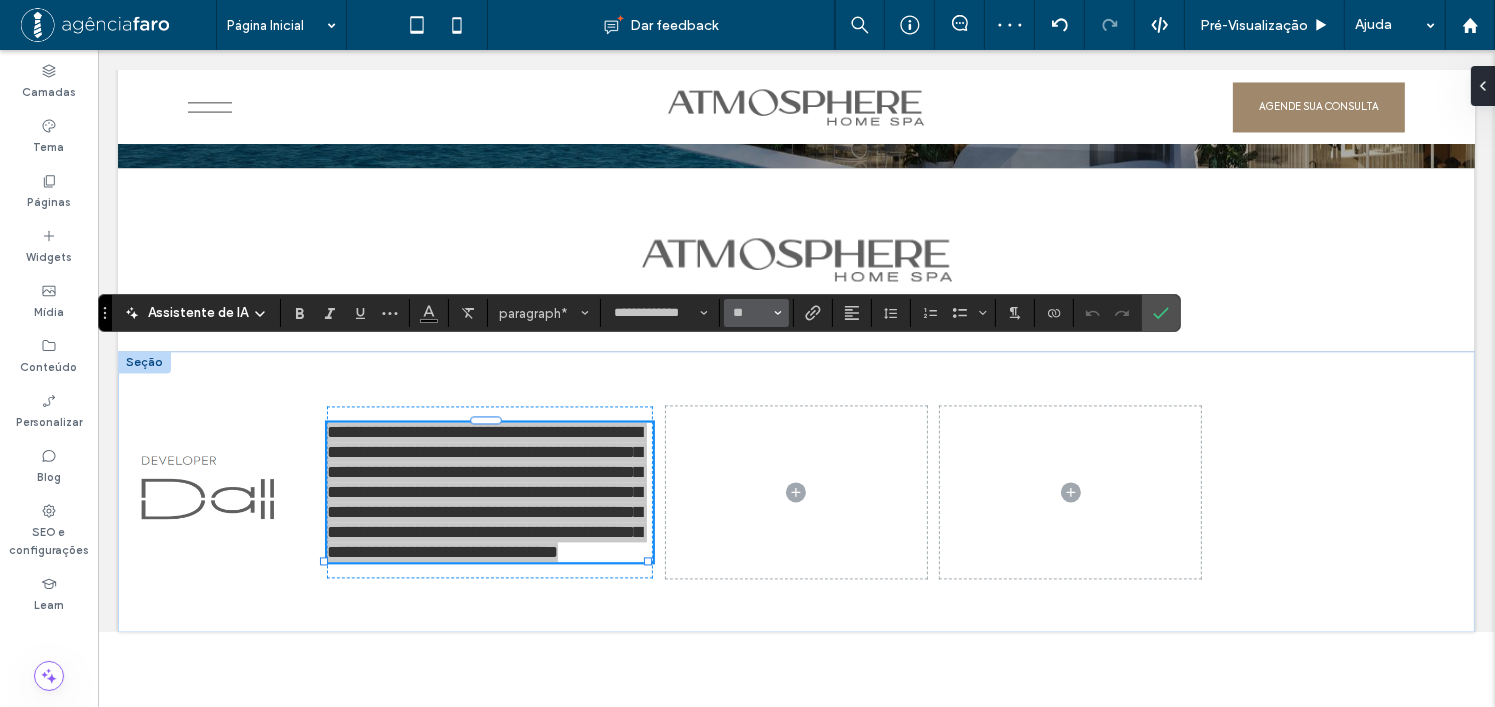 click on "**" at bounding box center (756, 313) 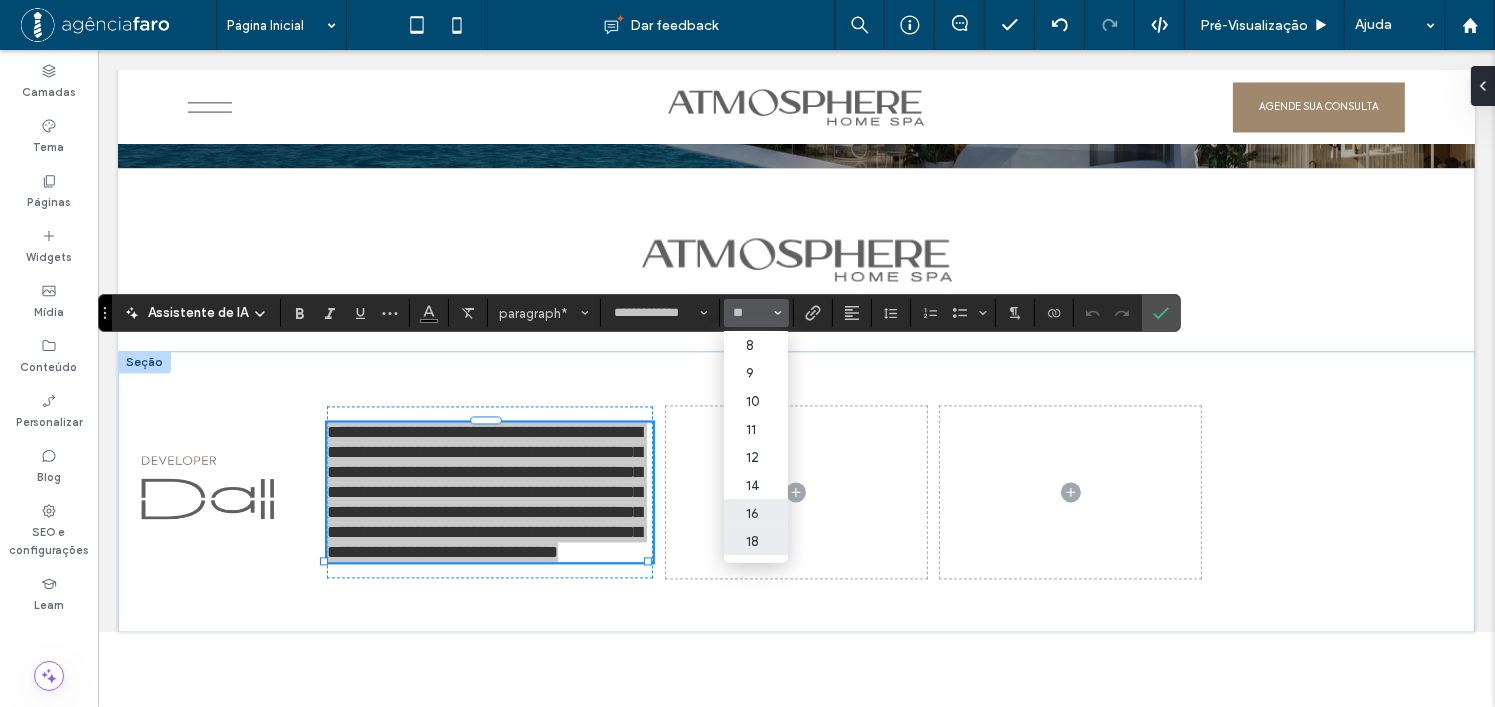 click on "16" at bounding box center [756, 513] 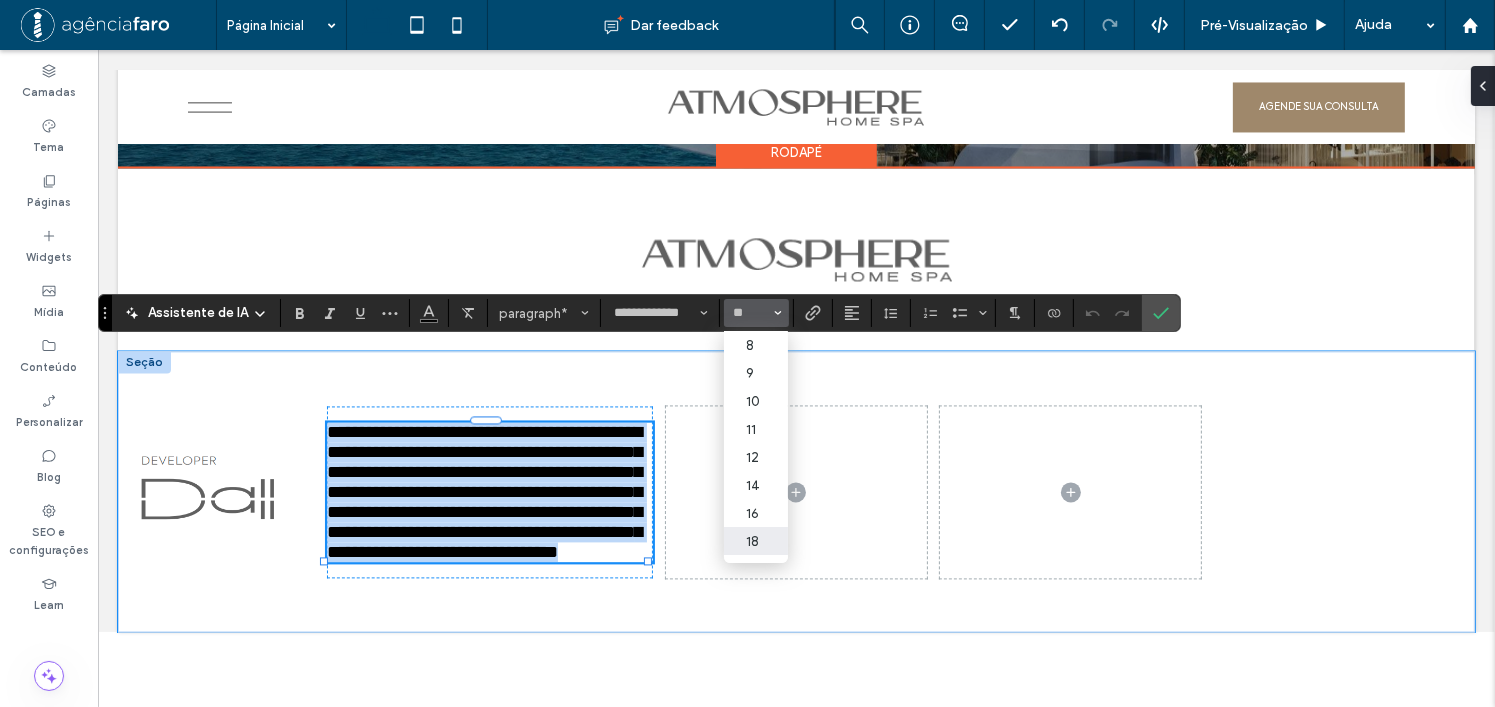 type on "**" 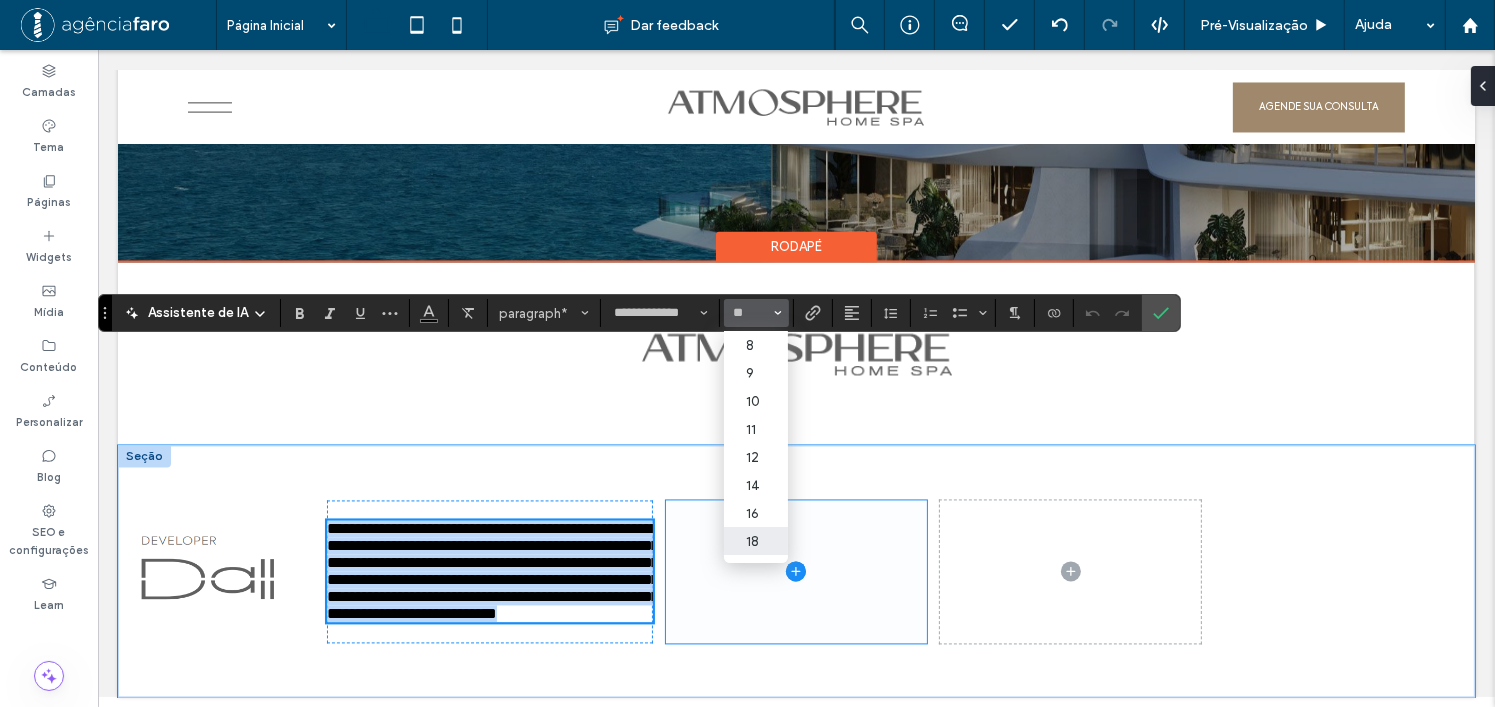 scroll, scrollTop: 11450, scrollLeft: 0, axis: vertical 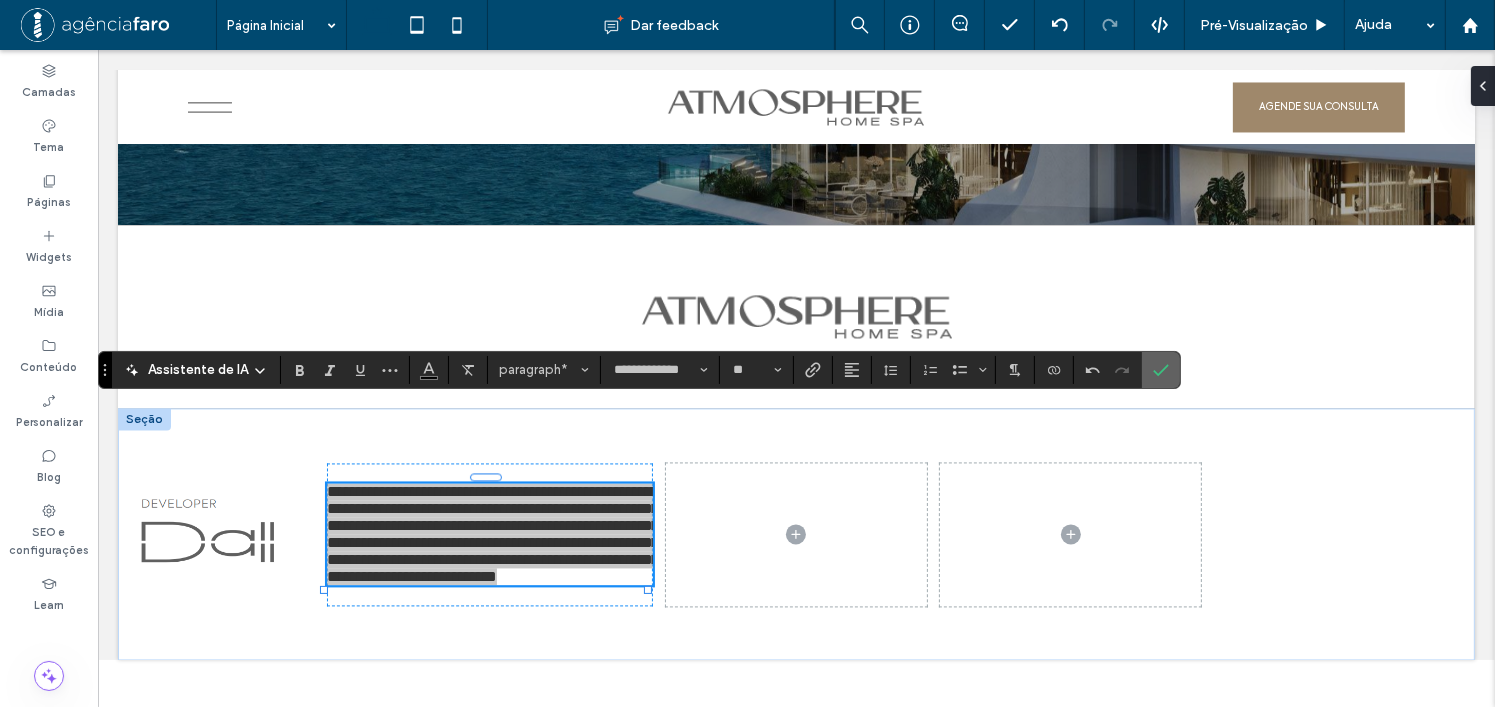 drag, startPoint x: 1167, startPoint y: 363, endPoint x: 553, endPoint y: 345, distance: 614.2638 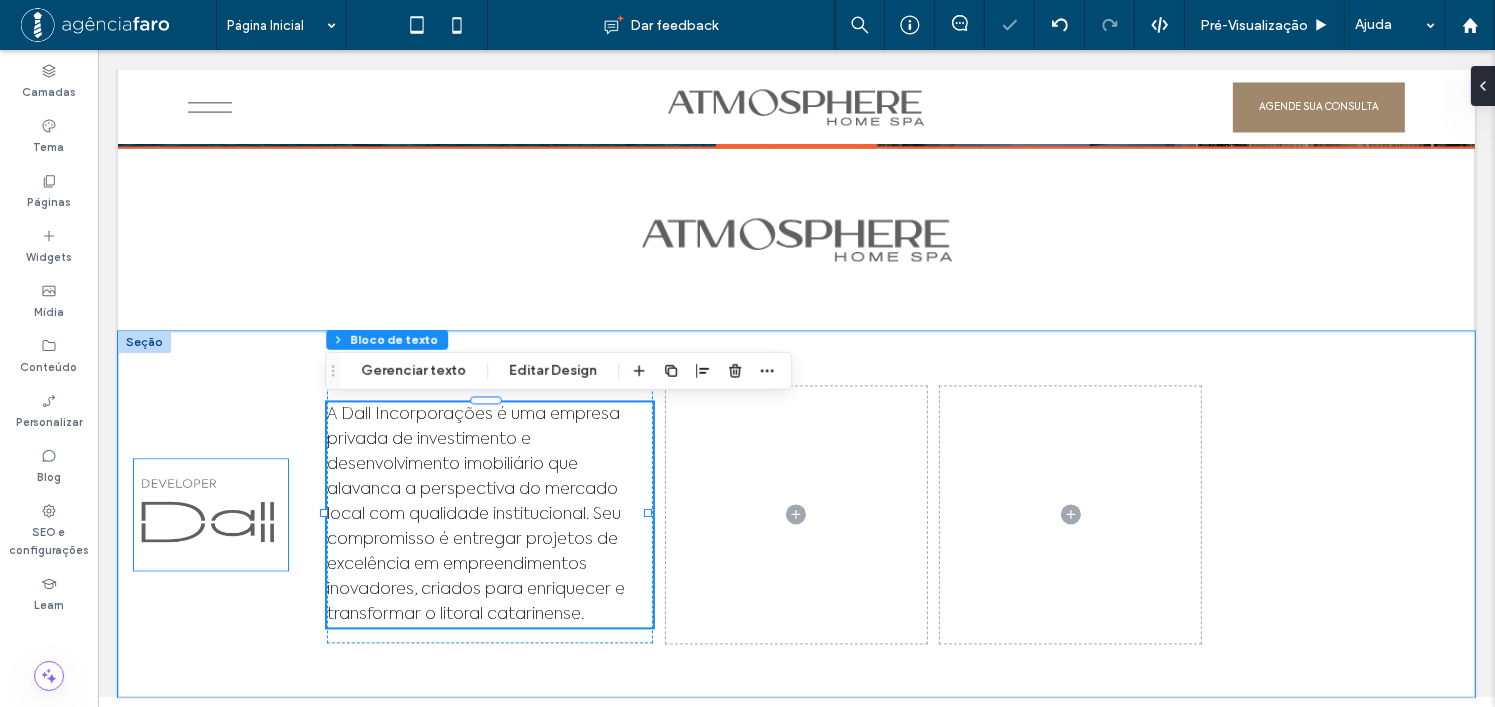click at bounding box center (210, 514) 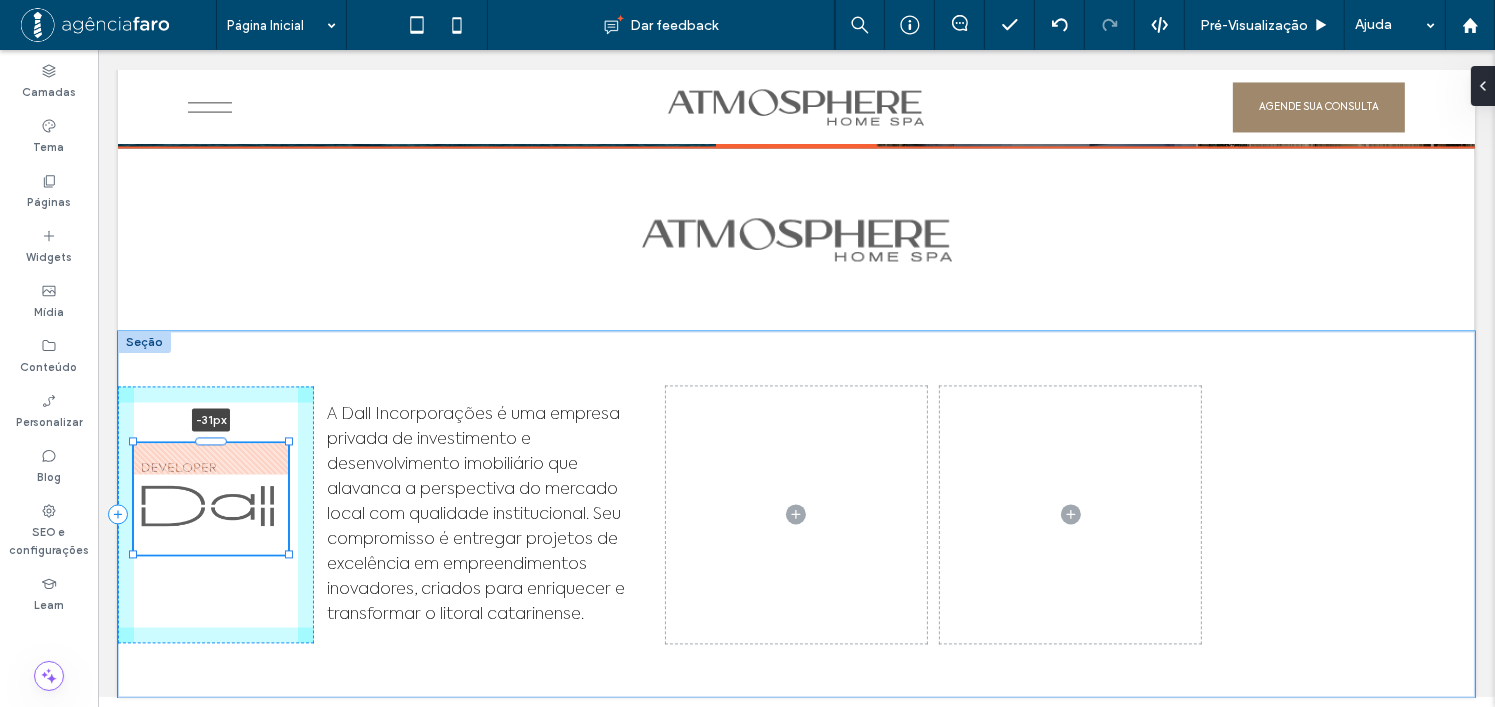 drag, startPoint x: 205, startPoint y: 459, endPoint x: 218, endPoint y: 426, distance: 35.468296 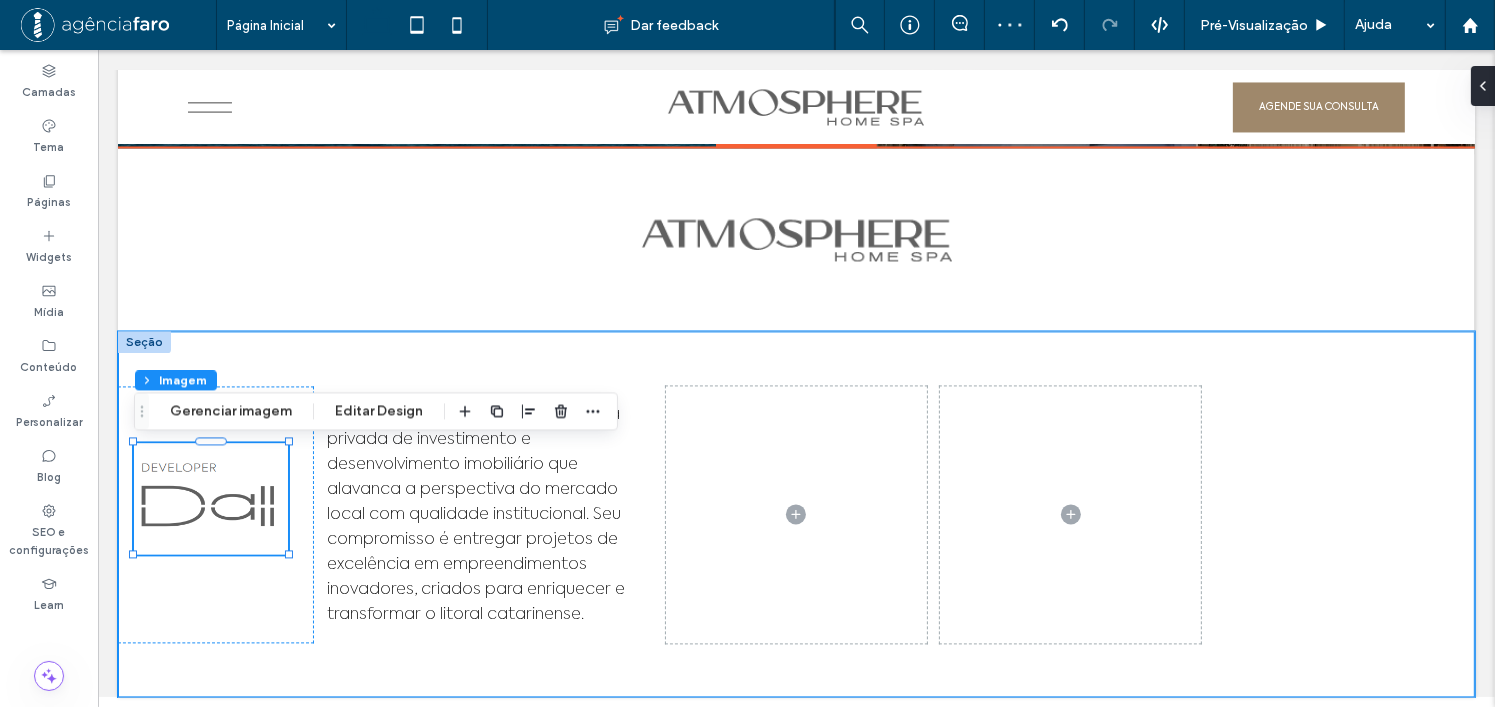 click on "-31px A Dall Incorporações é uma empresa privada de investimento e desenvolvimento imobiliário que alavanca a perspectiva do mercado local com qualidade institucional. Seu compromisso é entregar projetos de excelência em empreendimentos inovadores, criados para enriquecer e transformar o litoral catarinense.
Number, Street, City, State, Zip Code" at bounding box center [795, 514] 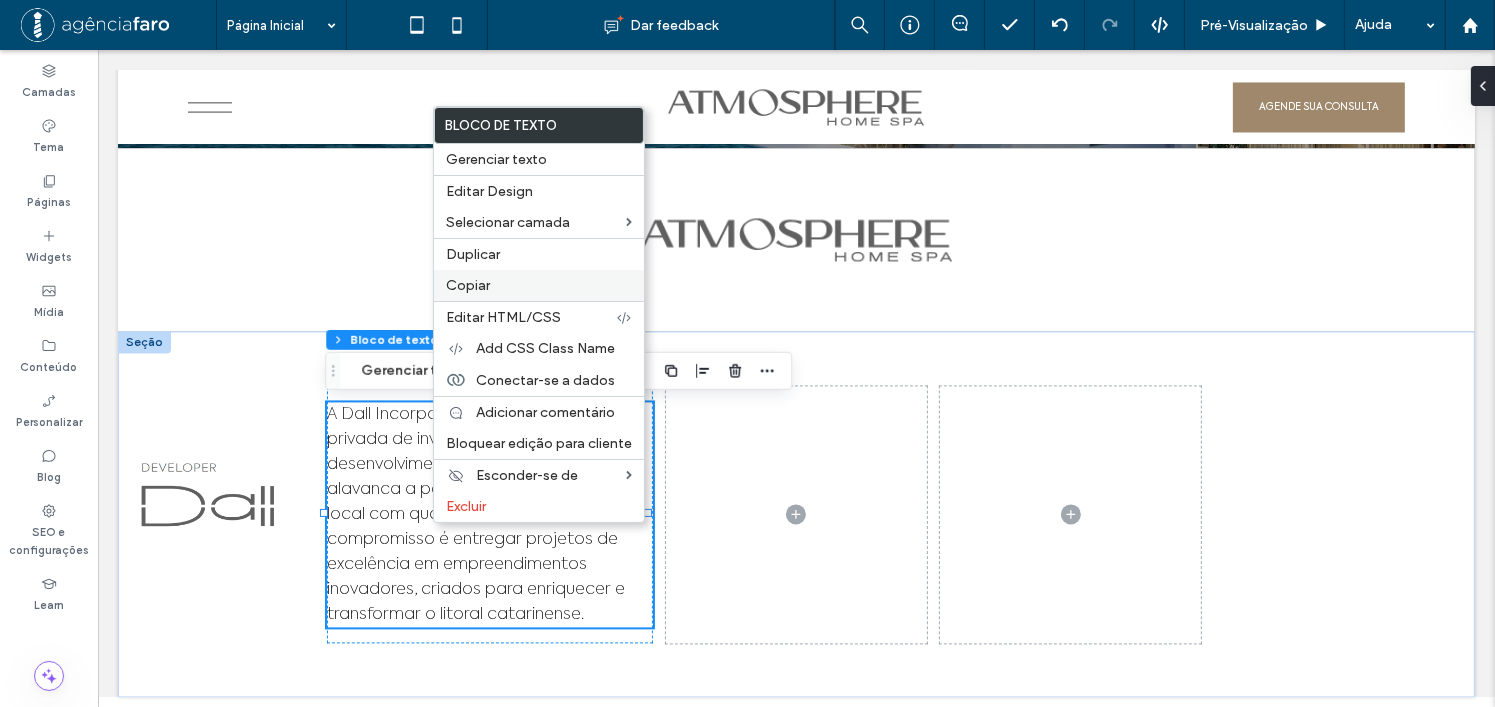 click on "Copiar" at bounding box center [539, 285] 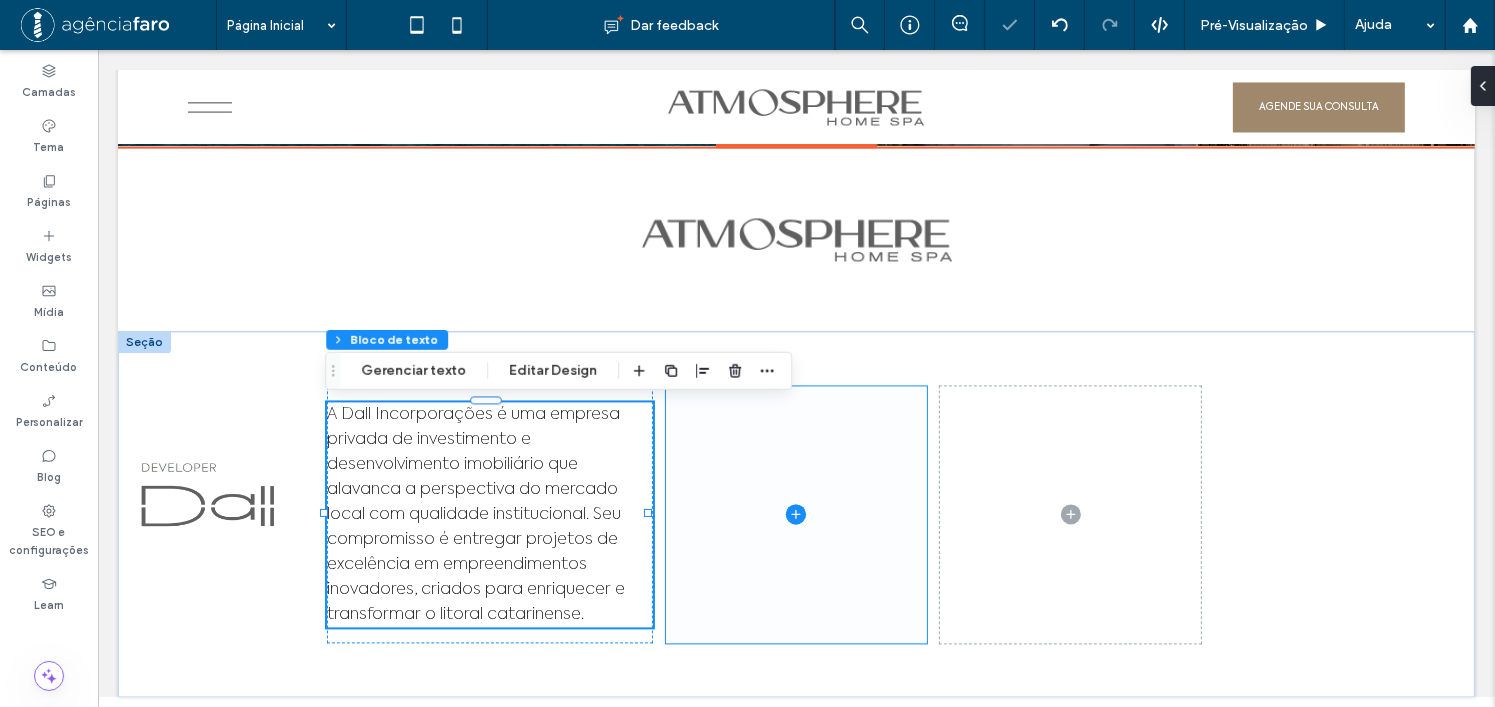 click at bounding box center (795, 514) 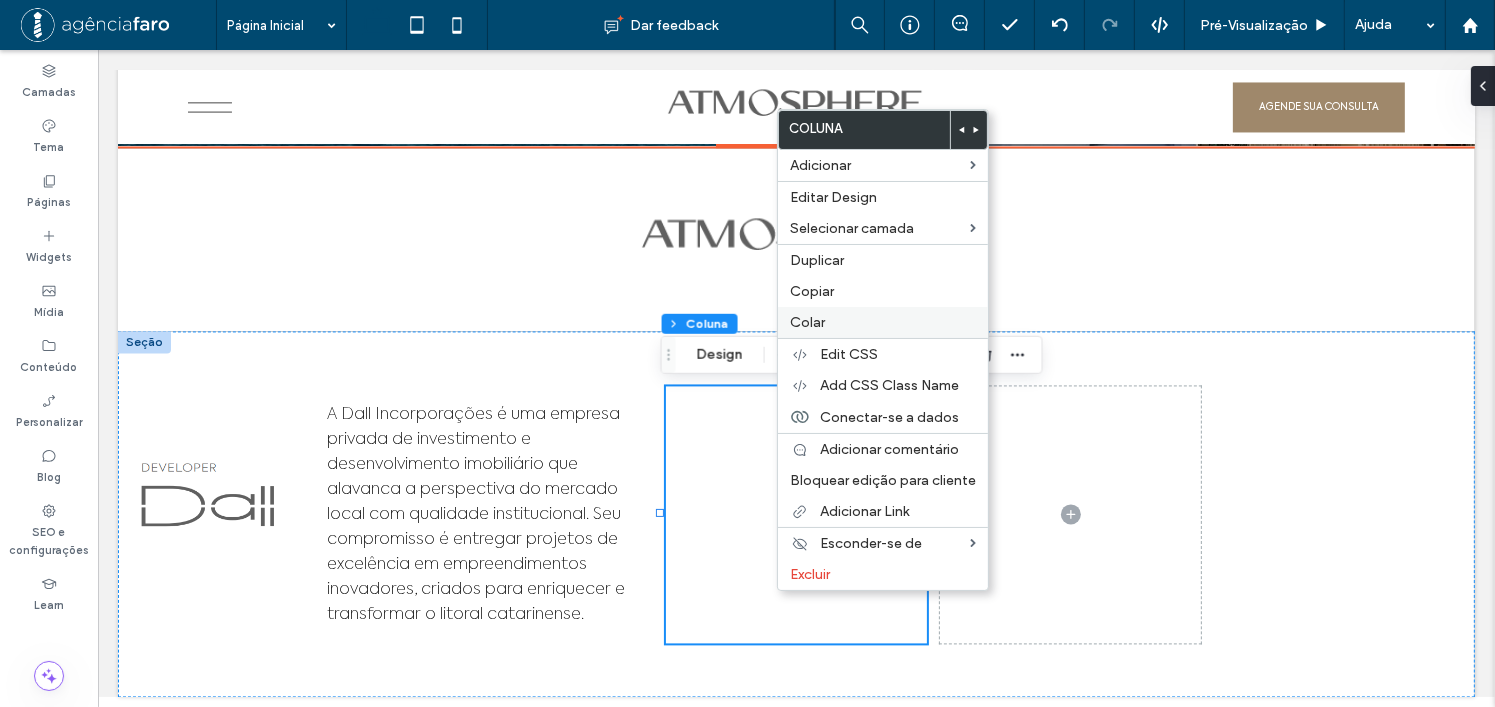 click on "Colar" at bounding box center [883, 322] 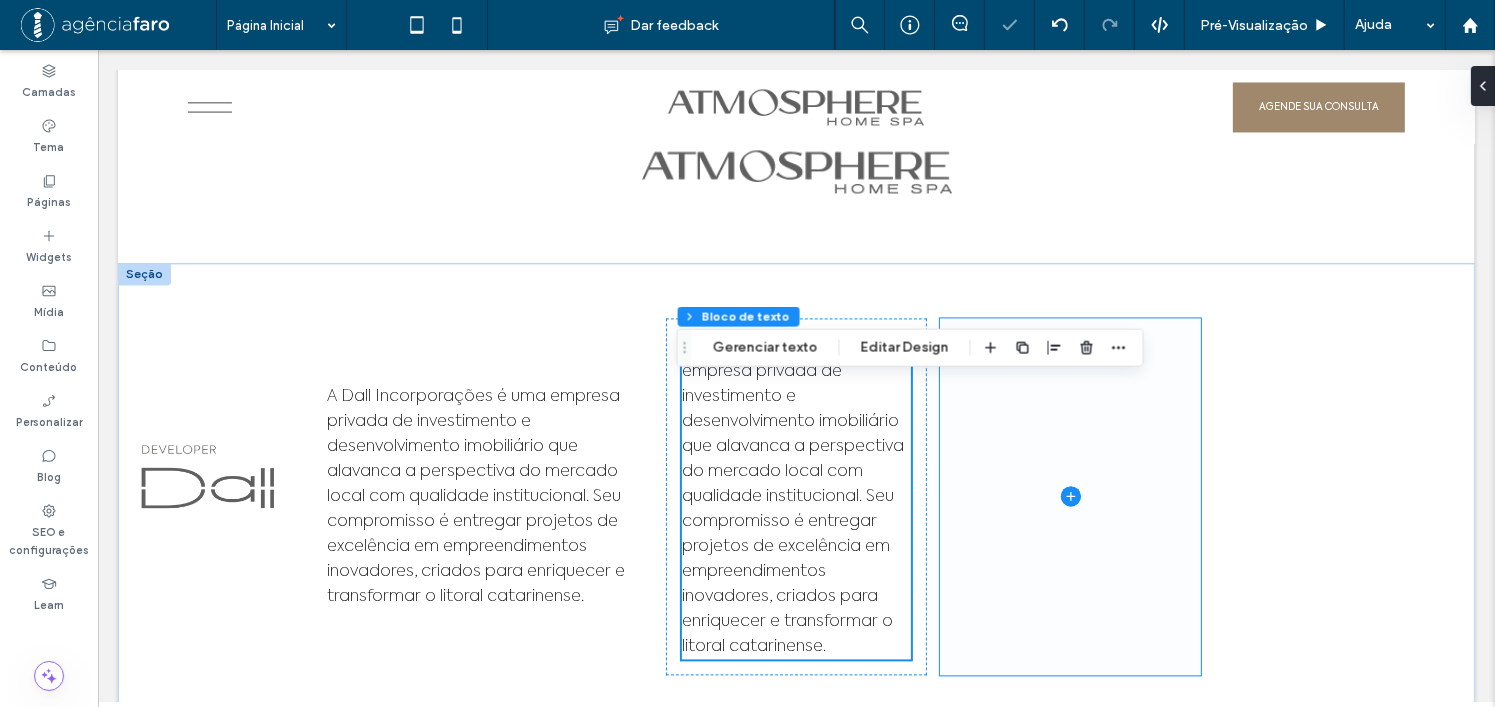 scroll, scrollTop: 11549, scrollLeft: 0, axis: vertical 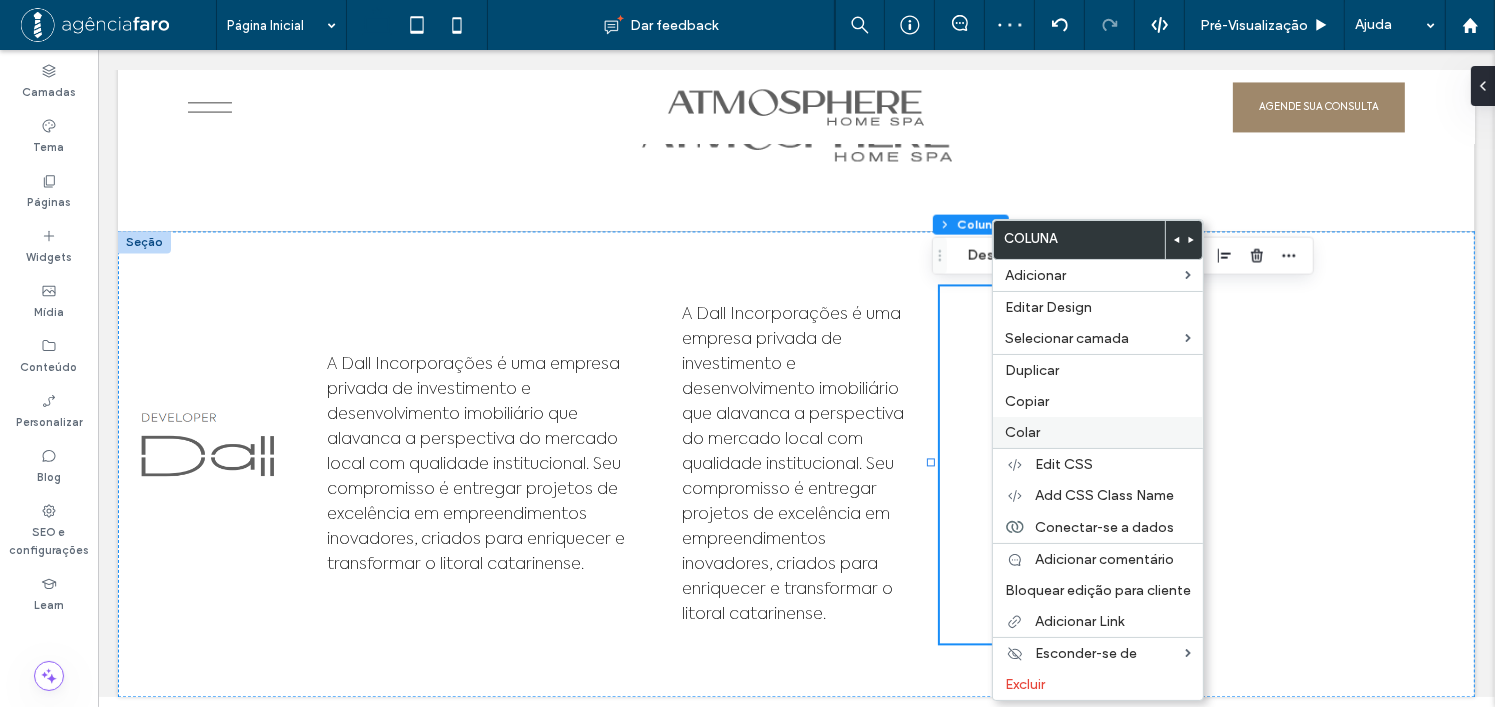 click on "Colar" at bounding box center (1098, 432) 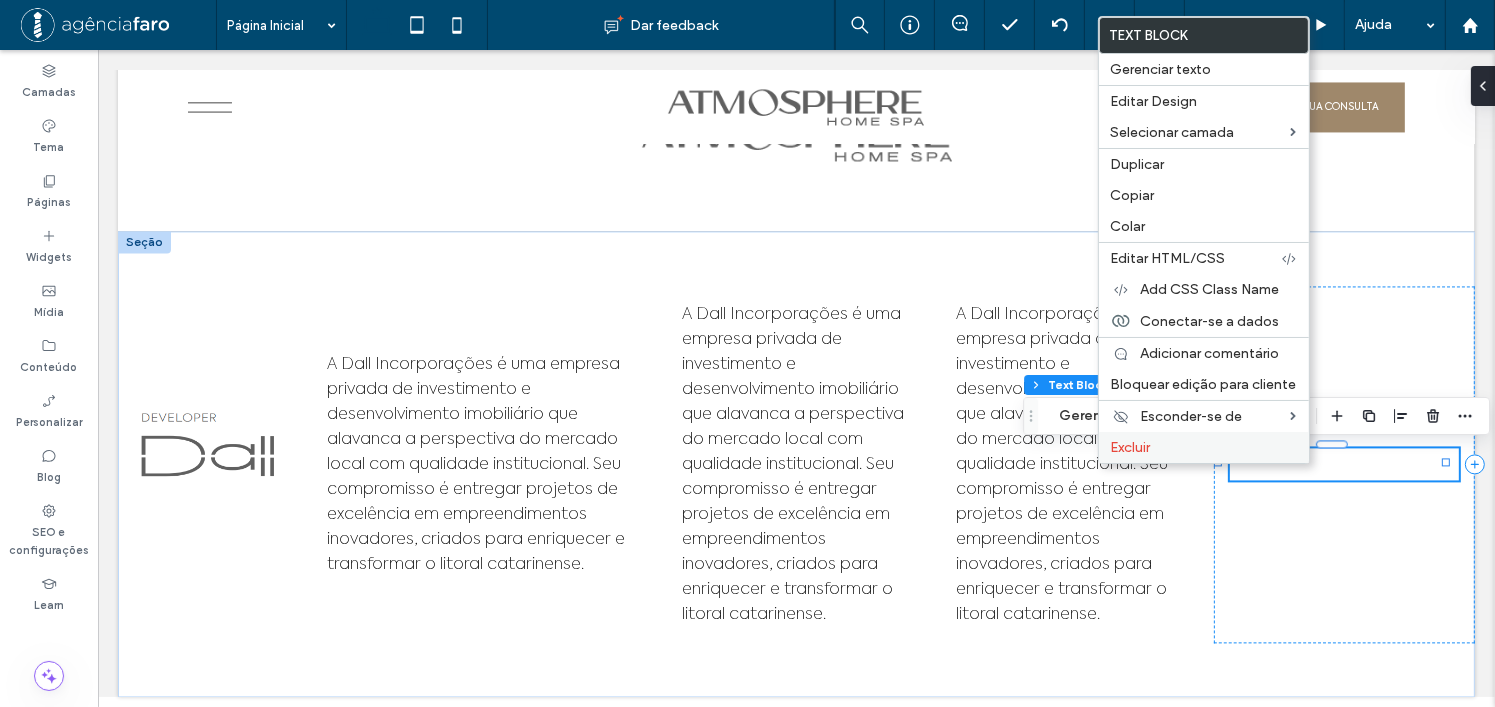 drag, startPoint x: 1163, startPoint y: 447, endPoint x: 1229, endPoint y: 452, distance: 66.189125 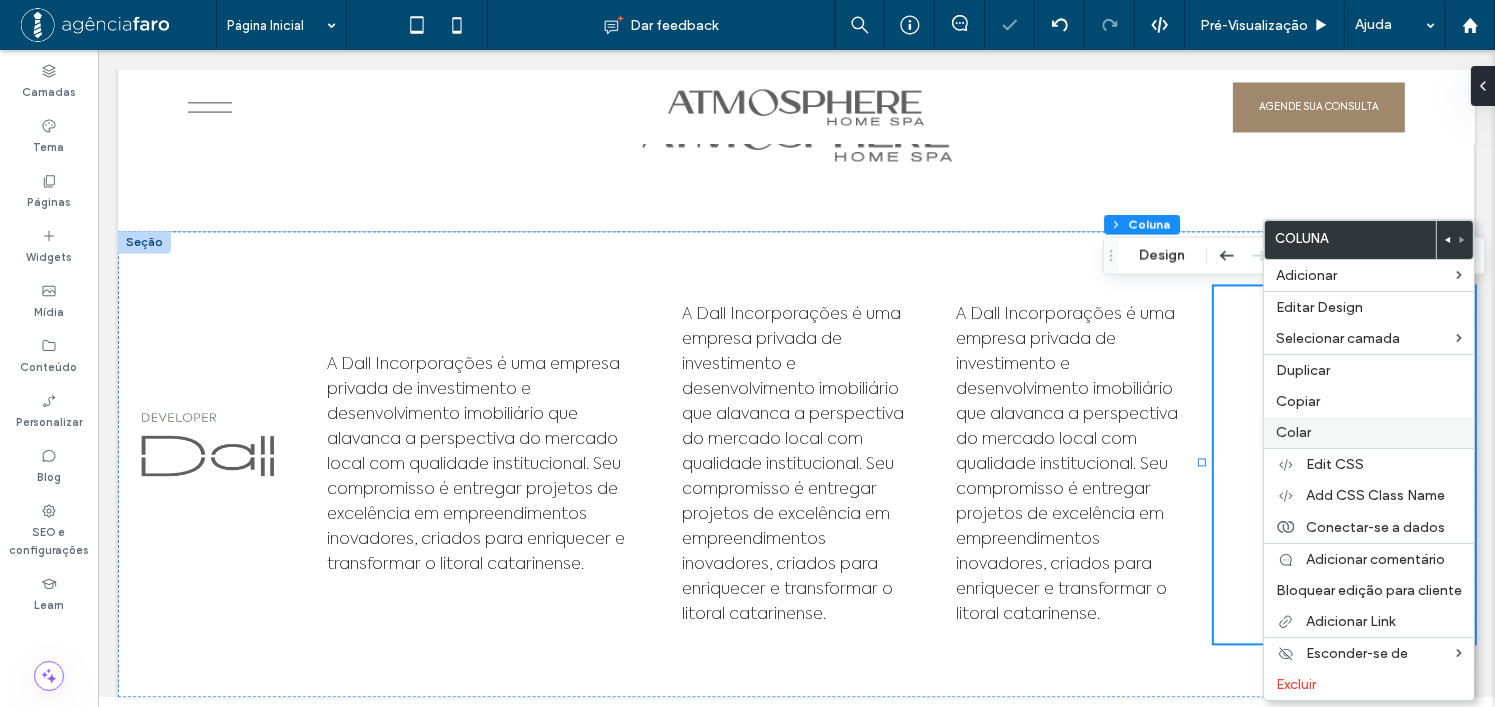 click on "Colar" at bounding box center [1369, 432] 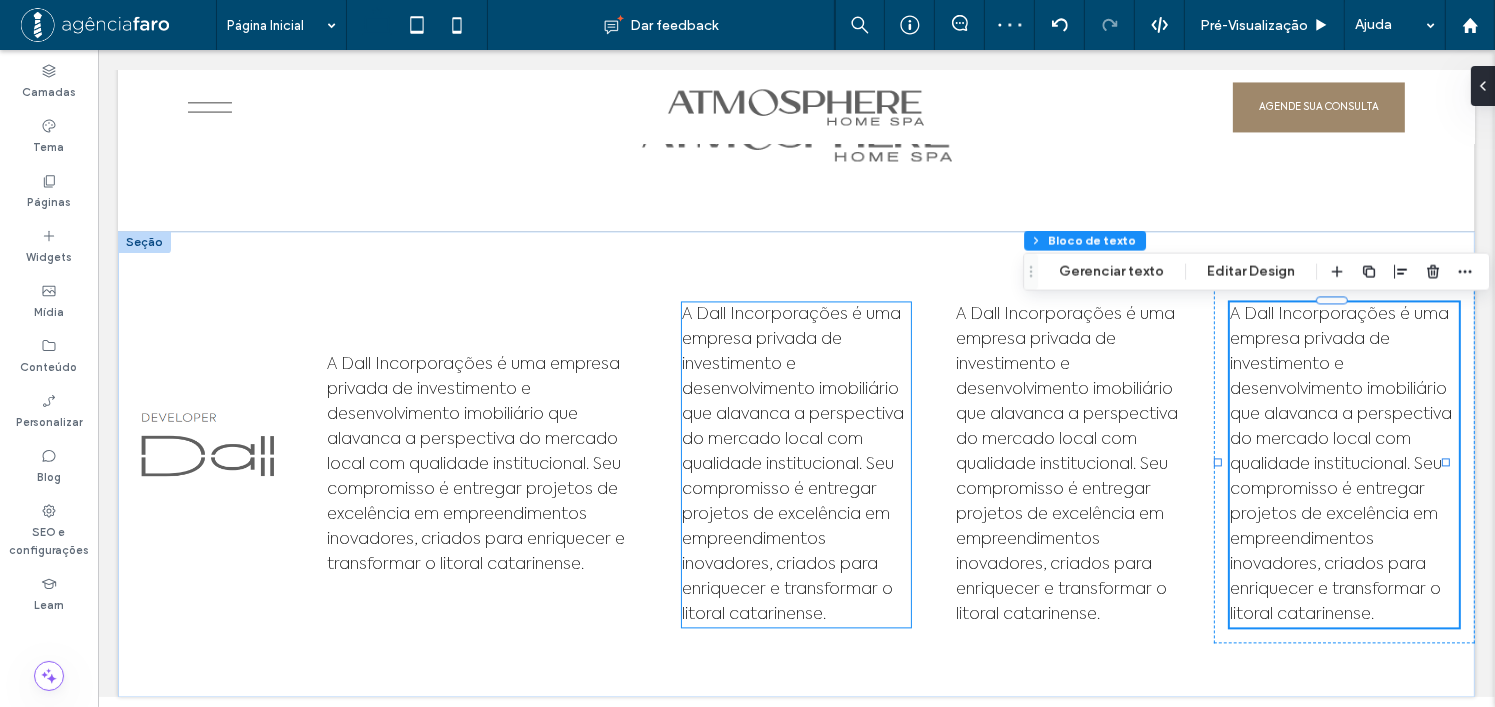 click on "A Dall Incorporações é uma empresa privada de investimento e desenvolvimento imobiliário que alavanca a perspectiva do mercado local com qualidade institucional. Seu compromisso é entregar projetos de excelência em empreendimentos inovadores, criados para enriquecer e transformar o litoral catarinense." at bounding box center [792, 465] 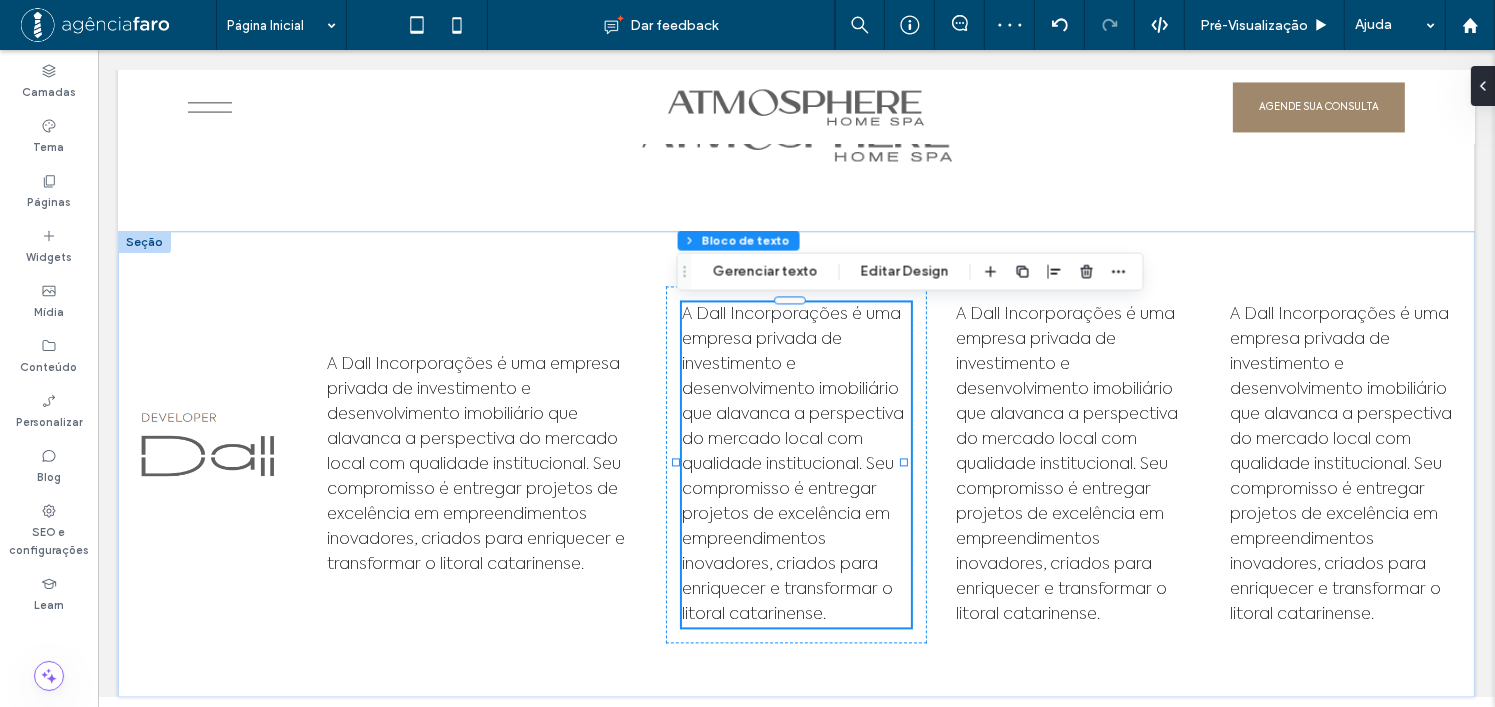 click on "A Dall Incorporações é uma empresa privada de investimento e desenvolvimento imobiliário que alavanca a perspectiva do mercado local com qualidade institucional. Seu compromisso é entregar projetos de excelência em empreendimentos inovadores, criados para enriquecer e transformar o litoral catarinense." at bounding box center [795, 464] 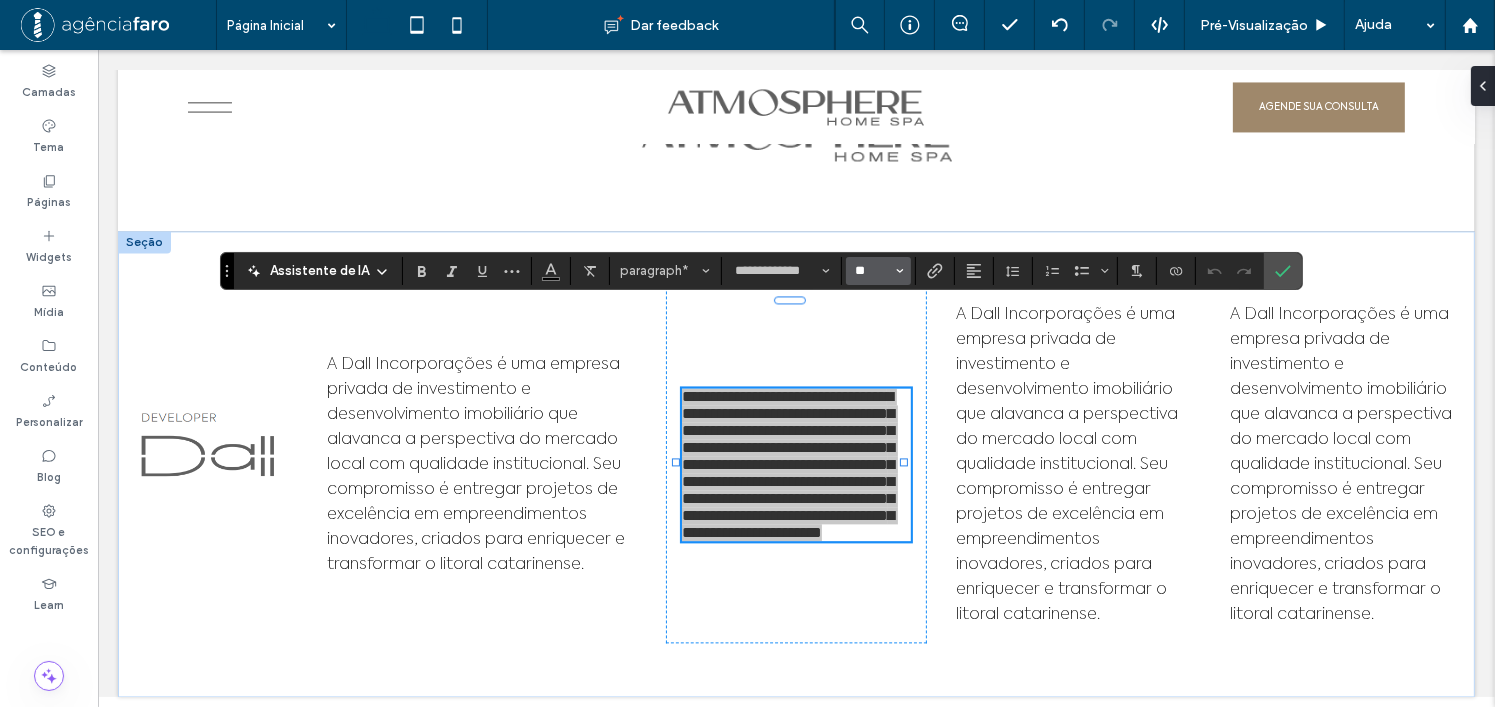 click on "**" at bounding box center (872, 271) 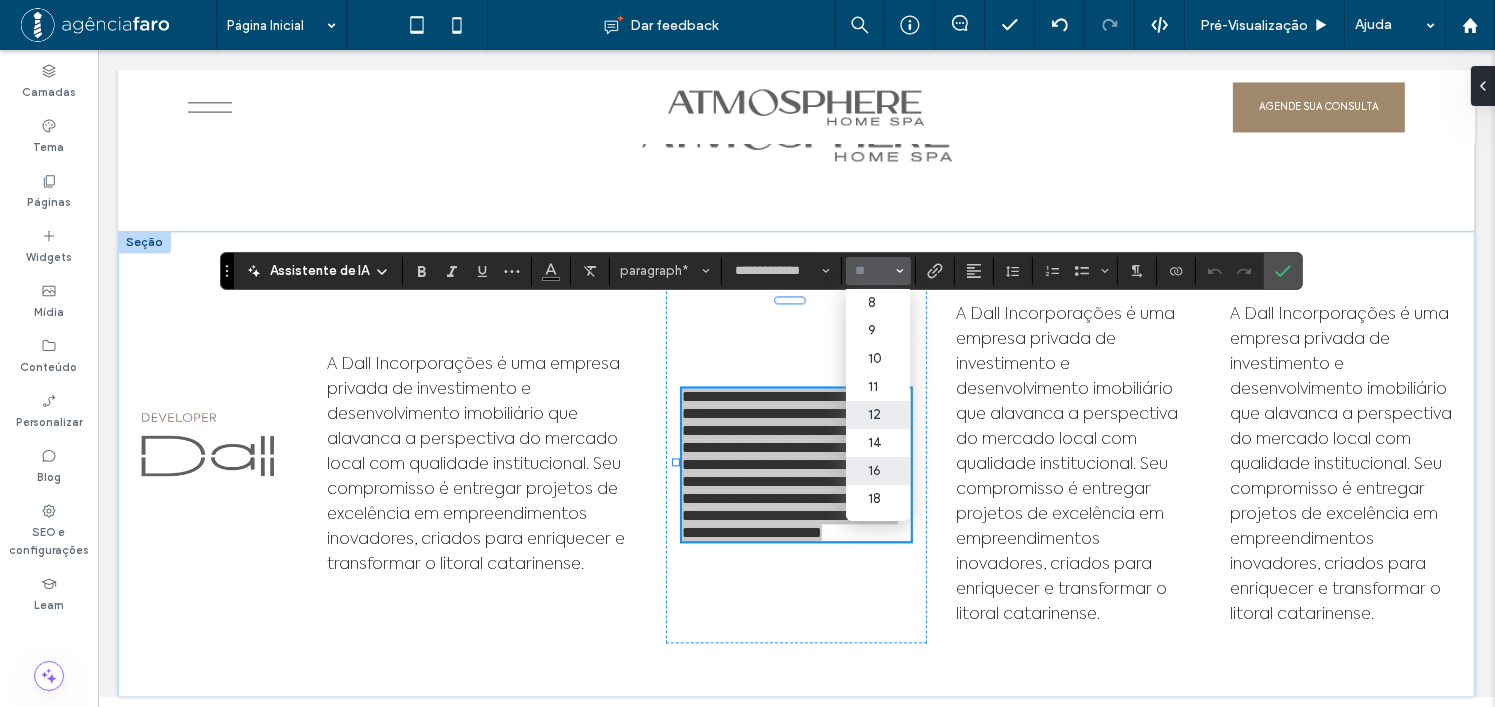 click on "12" at bounding box center (878, 415) 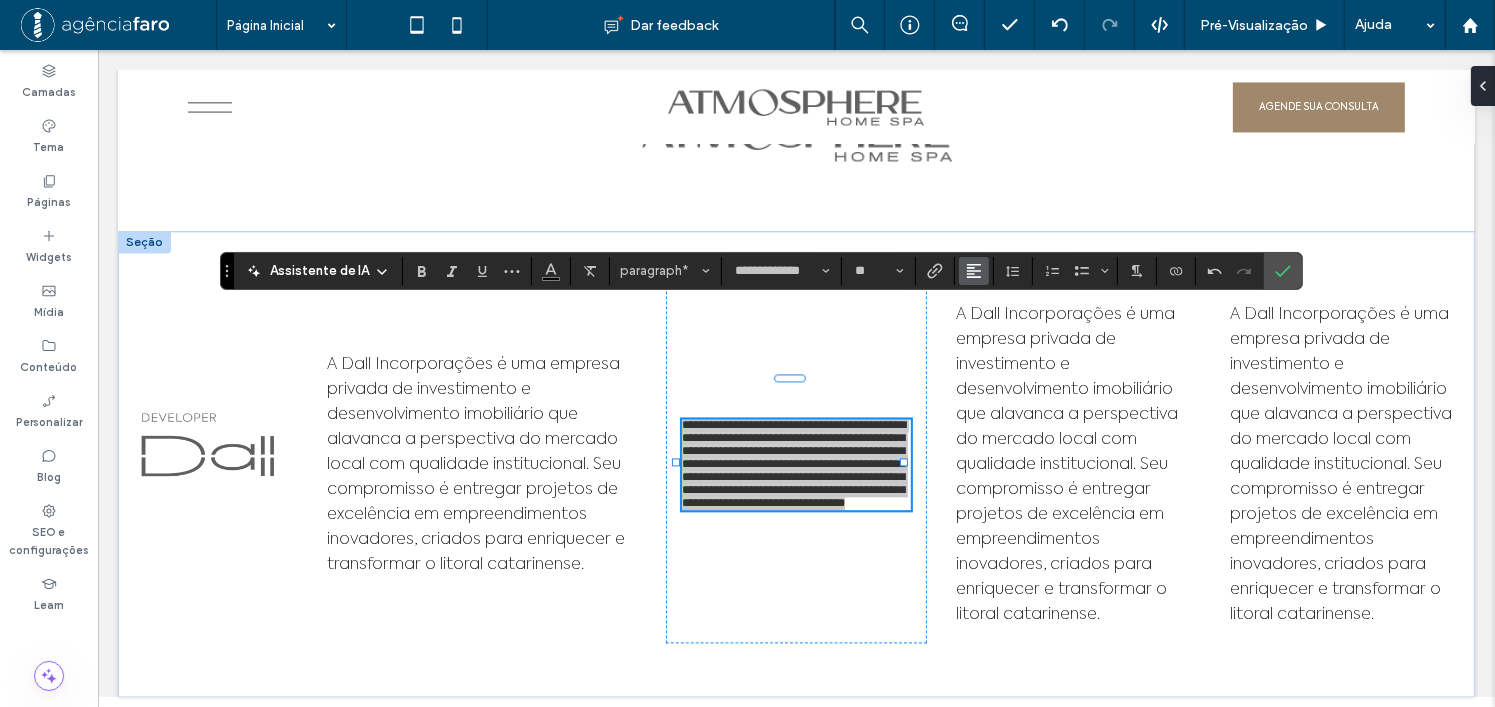 click 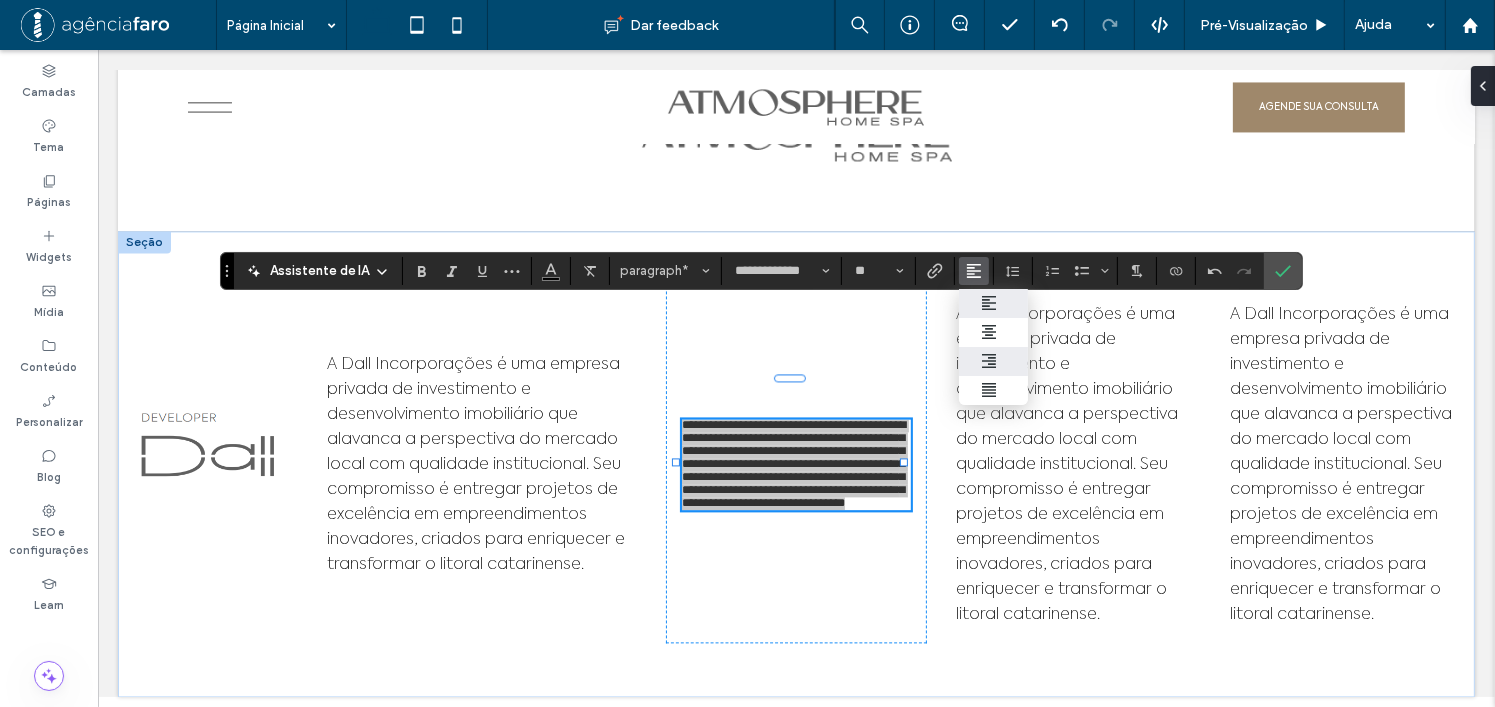 click 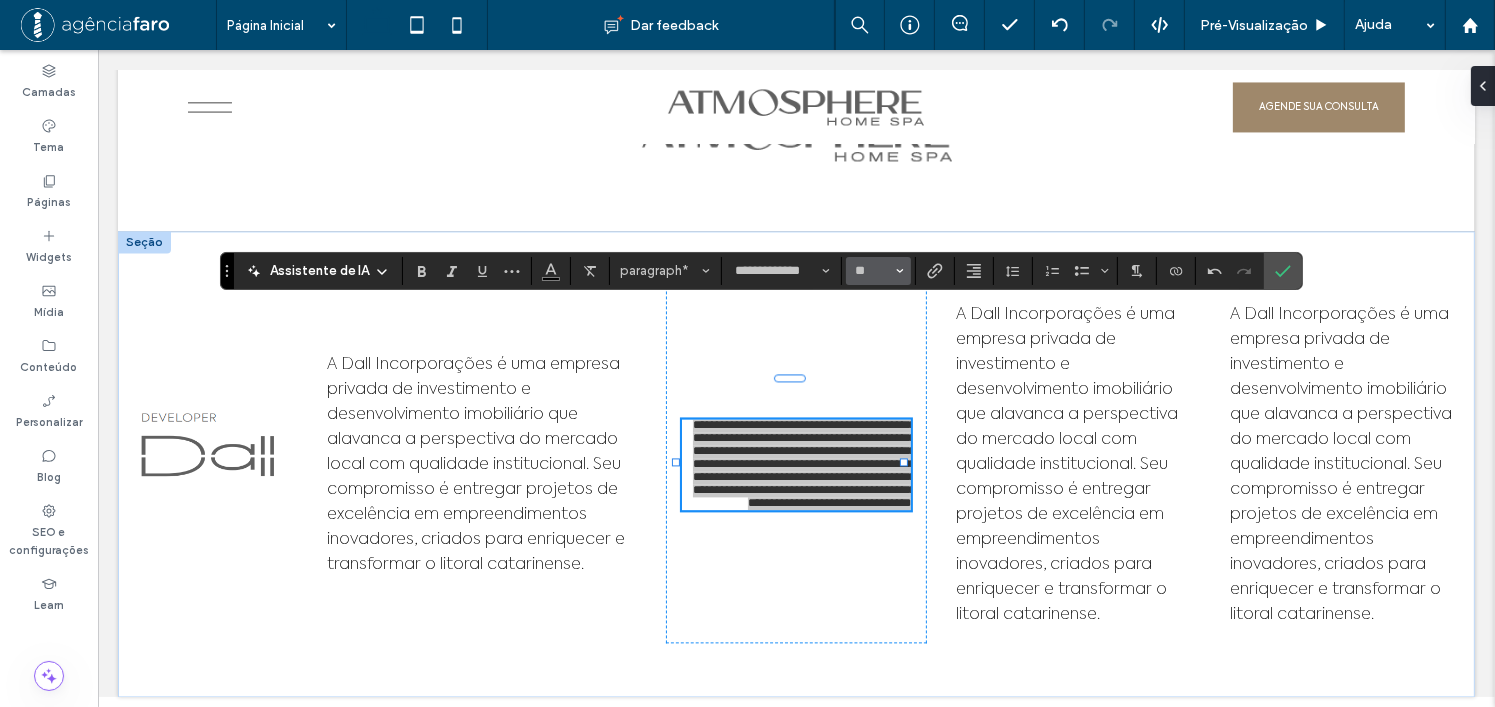 click on "**" at bounding box center (878, 271) 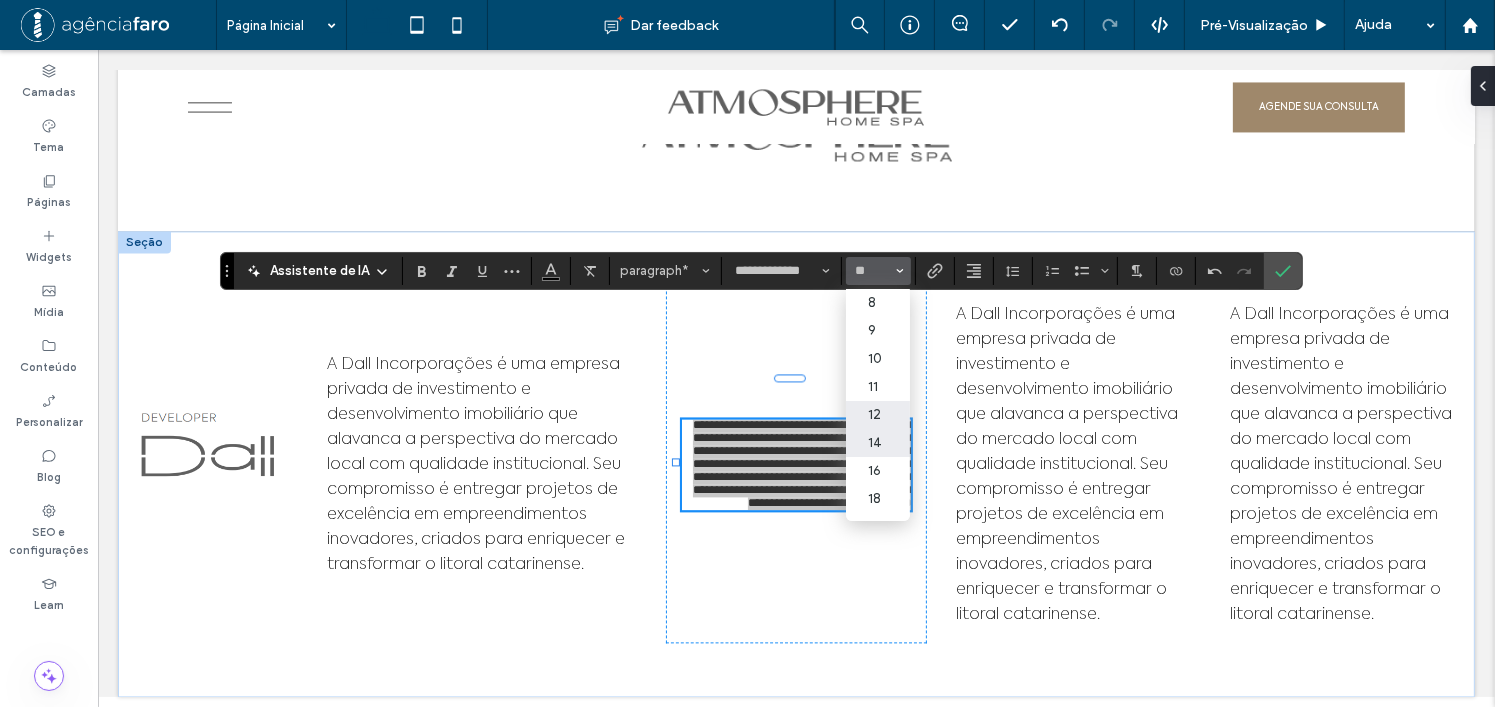 click on "14" at bounding box center (878, 443) 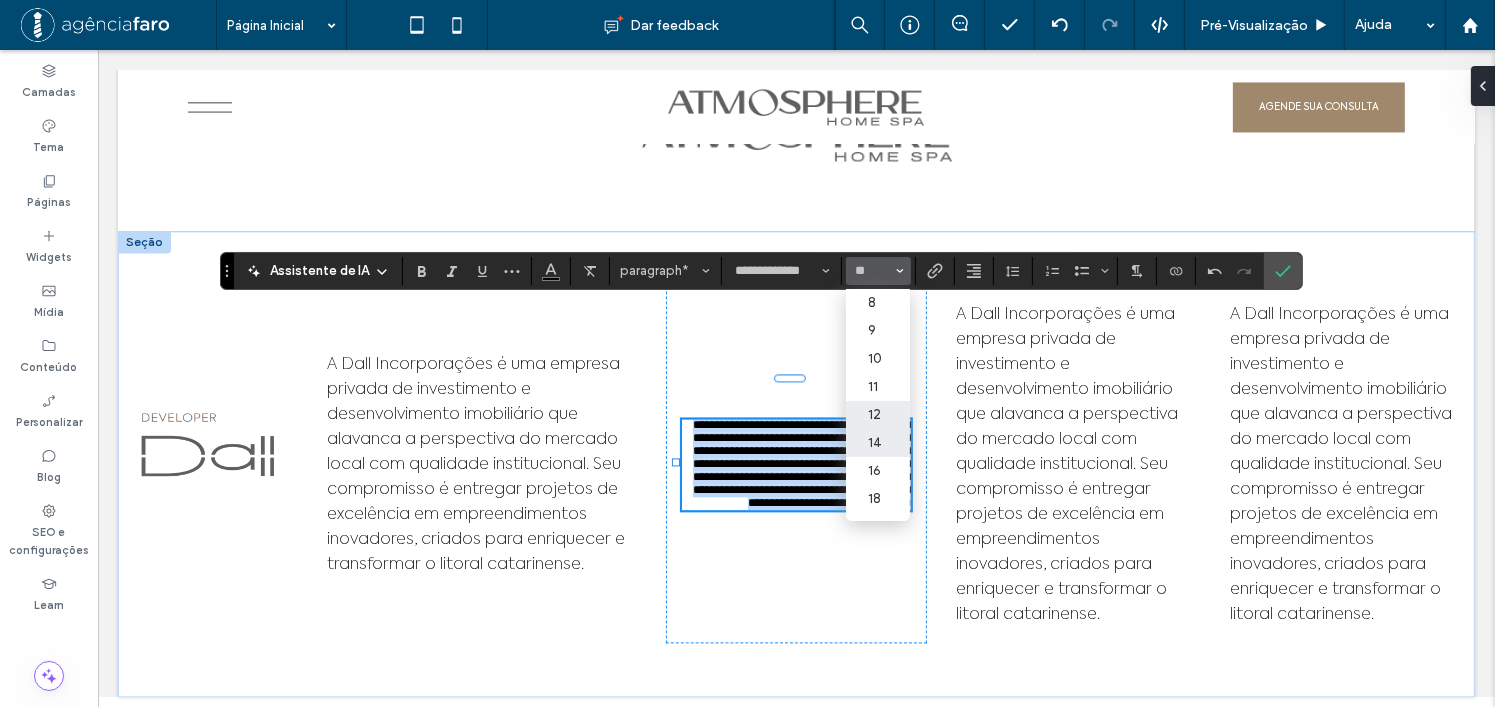 scroll, scrollTop: 11509, scrollLeft: 0, axis: vertical 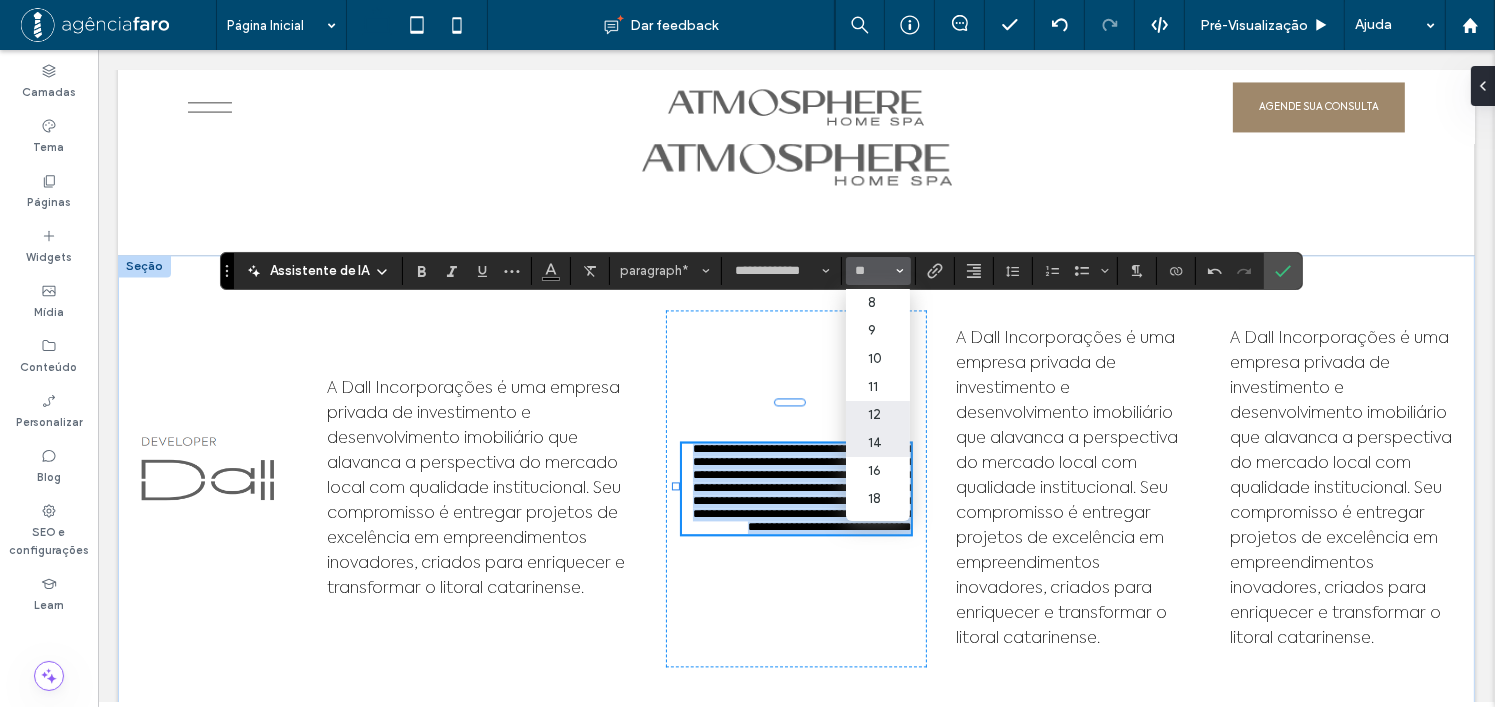 type on "**" 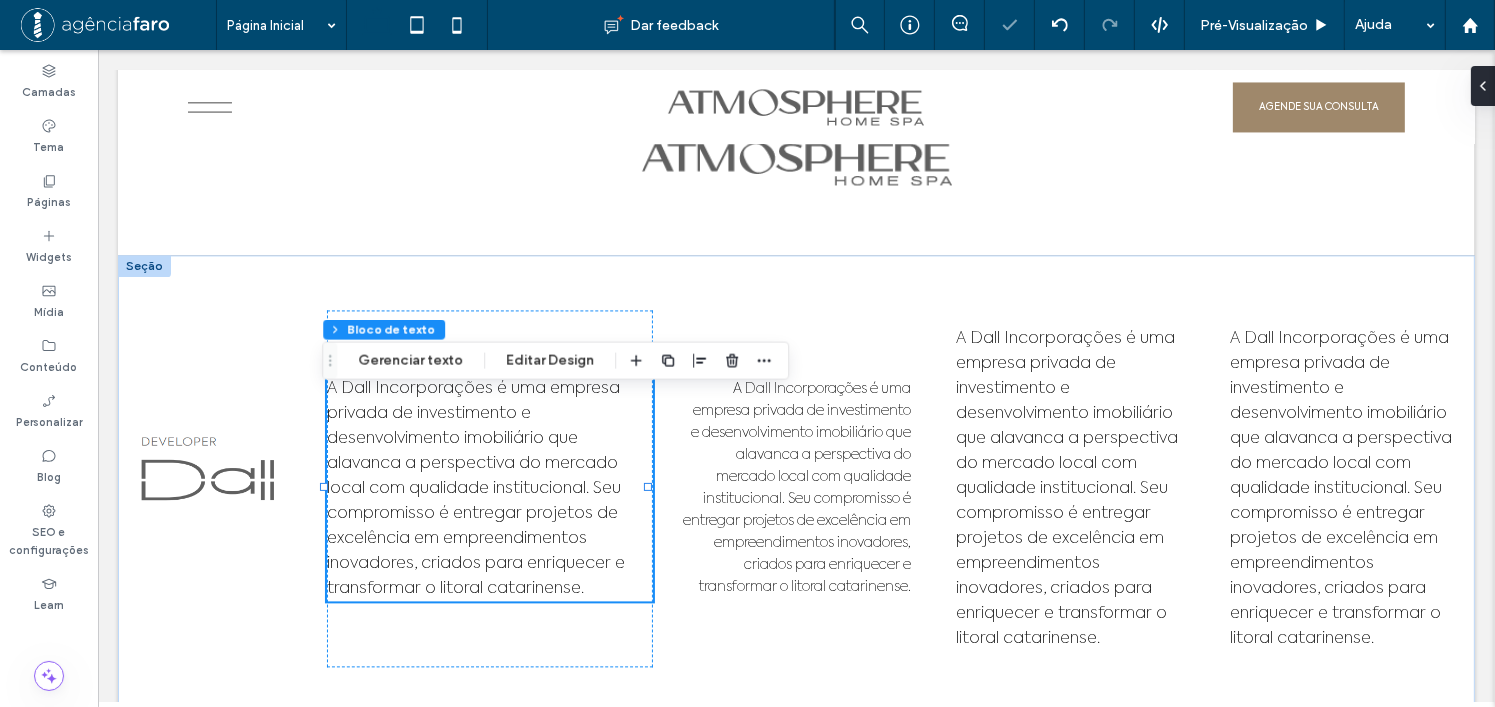 click on "A Dall Incorporações é uma empresa privada de investimento e desenvolvimento imobiliário que alavanca a perspectiva do mercado local com qualidade institucional. Seu compromisso é entregar projetos de excelência em empreendimentos inovadores, criados para enriquecer e transformar o litoral catarinense." at bounding box center (475, 489) 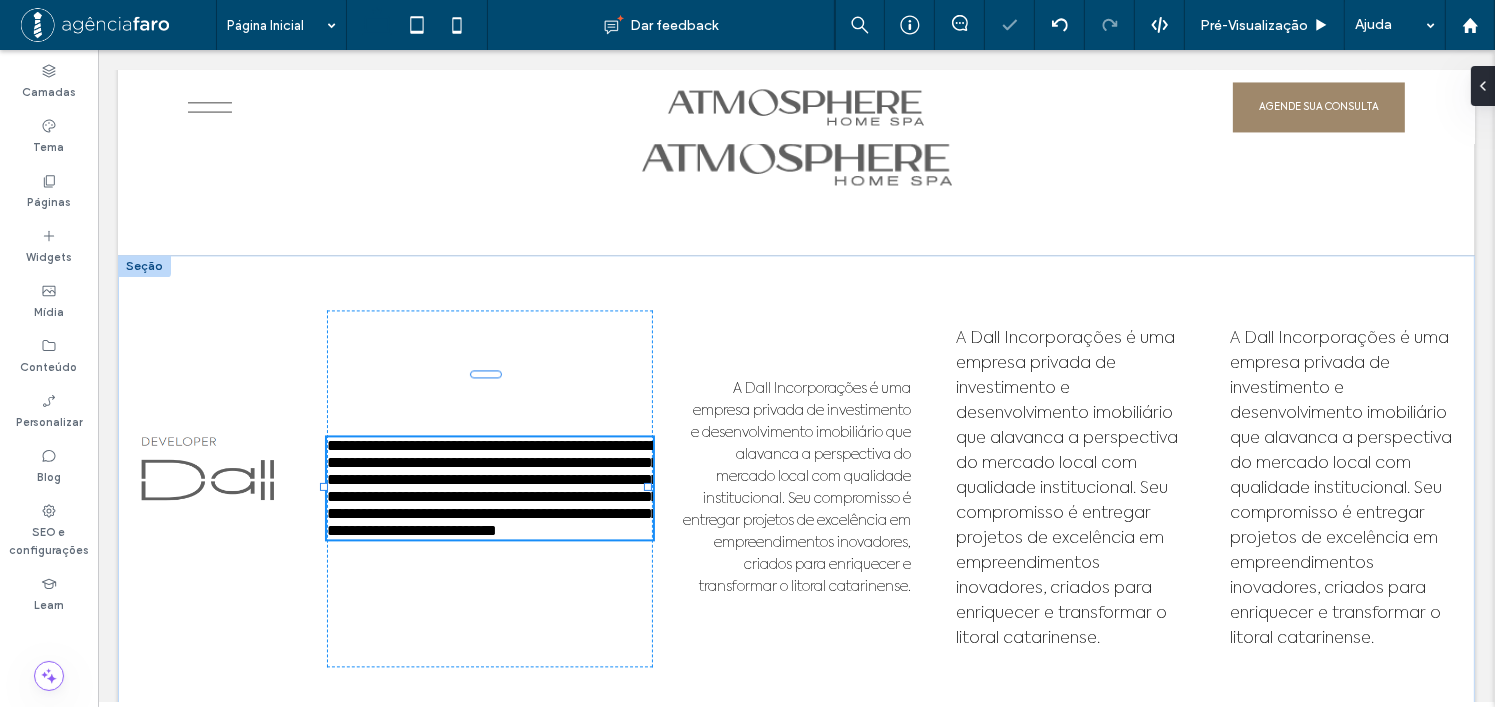 type on "**********" 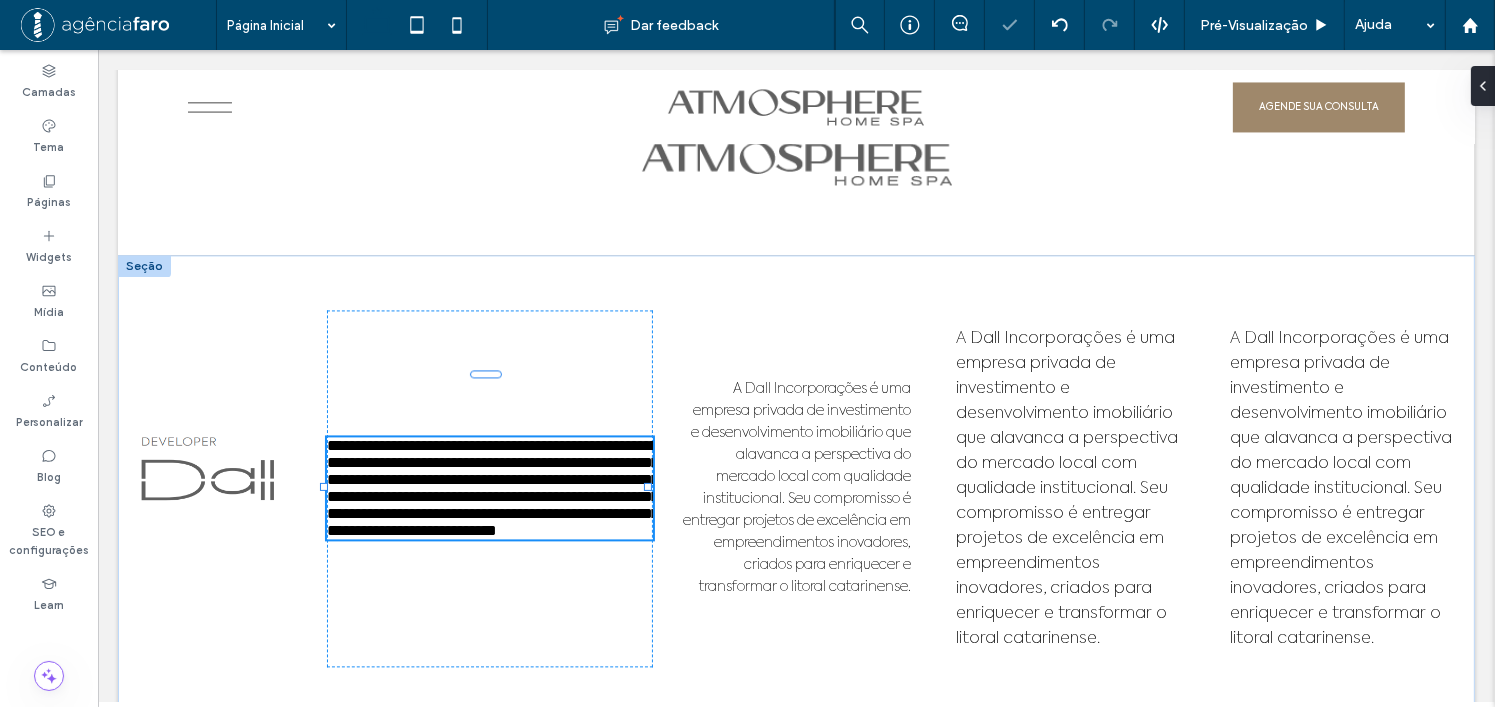 type on "**" 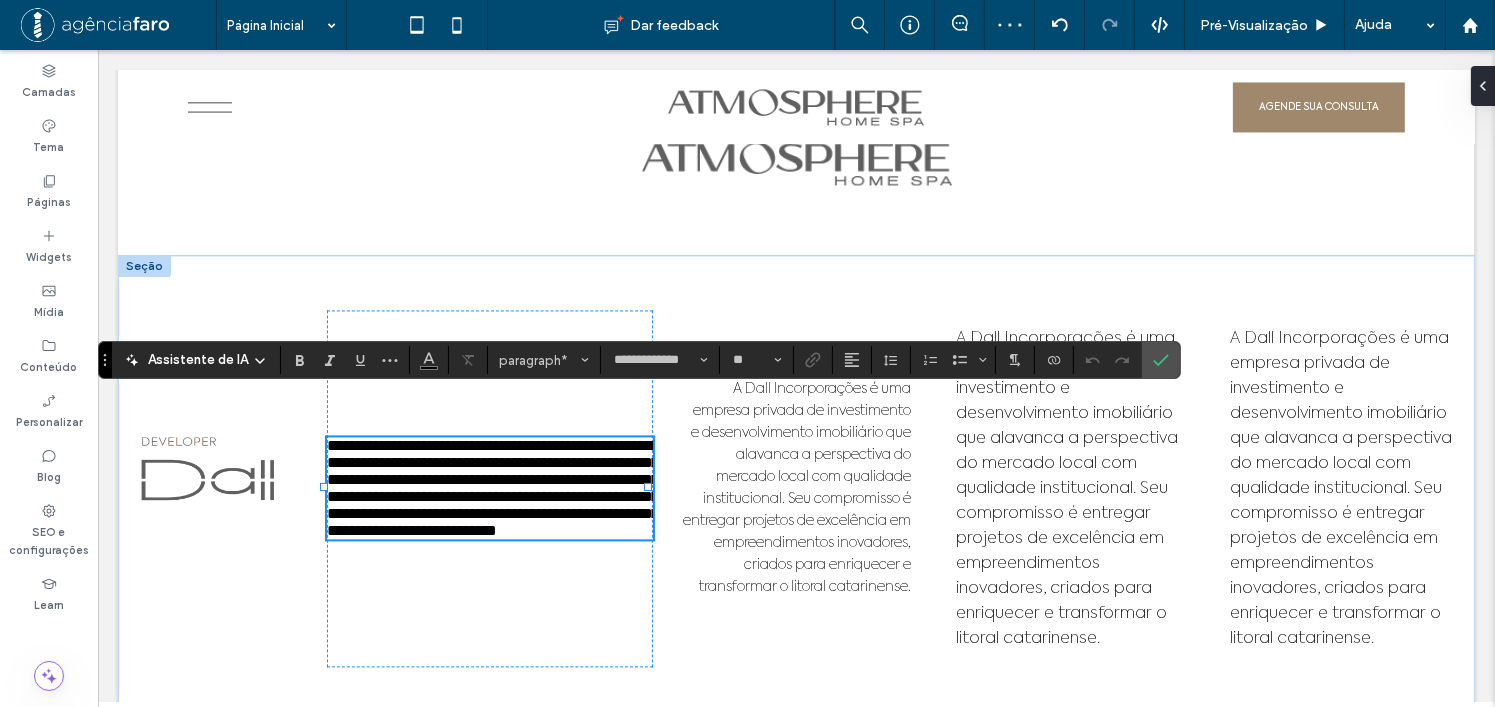 click on "**********" at bounding box center [492, 488] 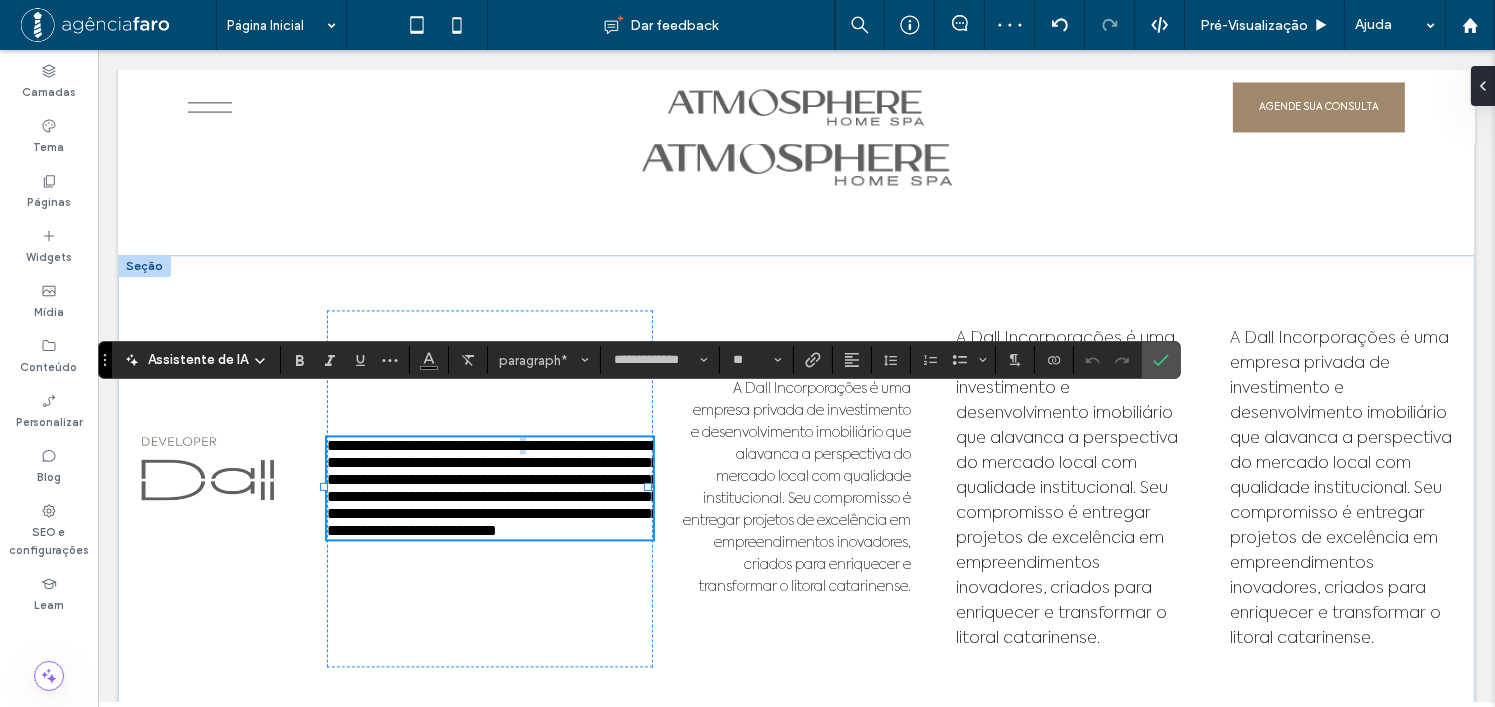 click on "**********" at bounding box center [492, 488] 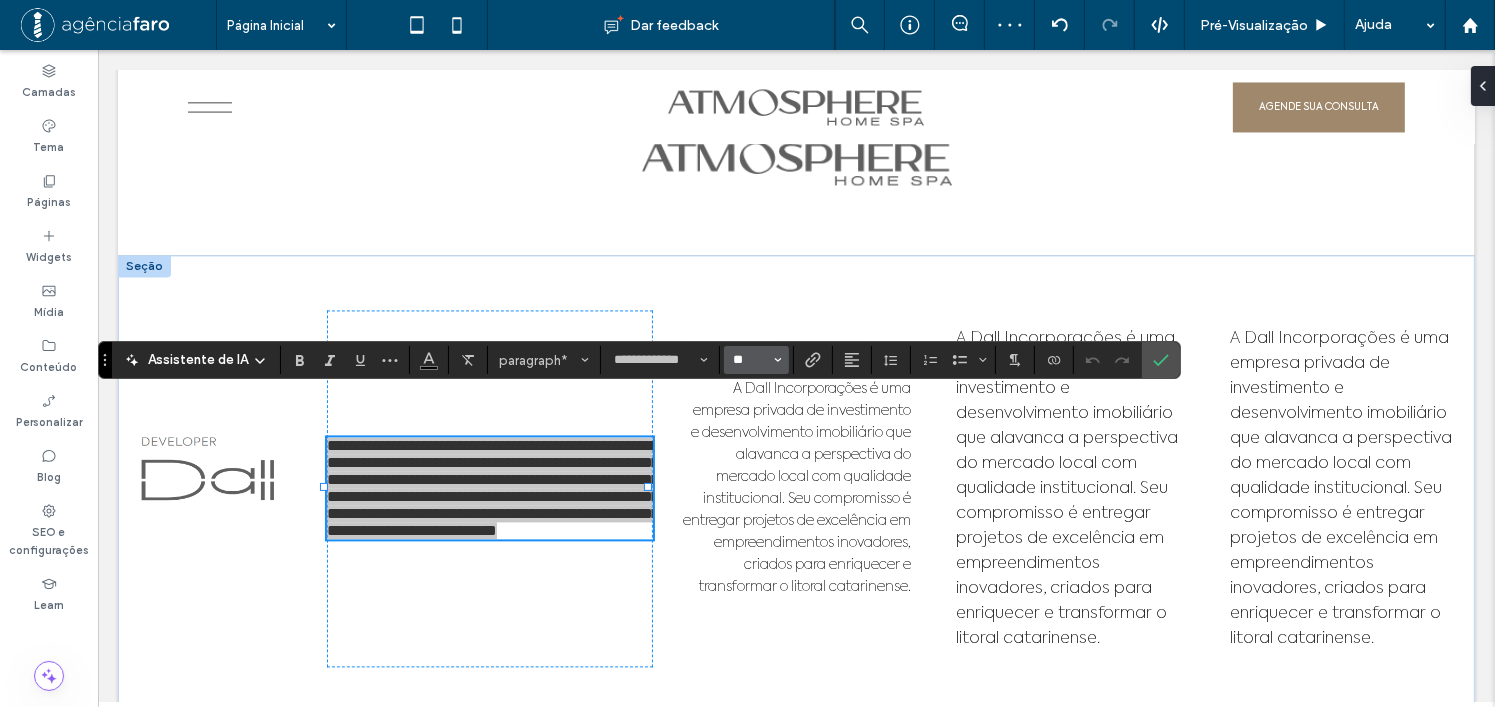 click on "**" at bounding box center [750, 360] 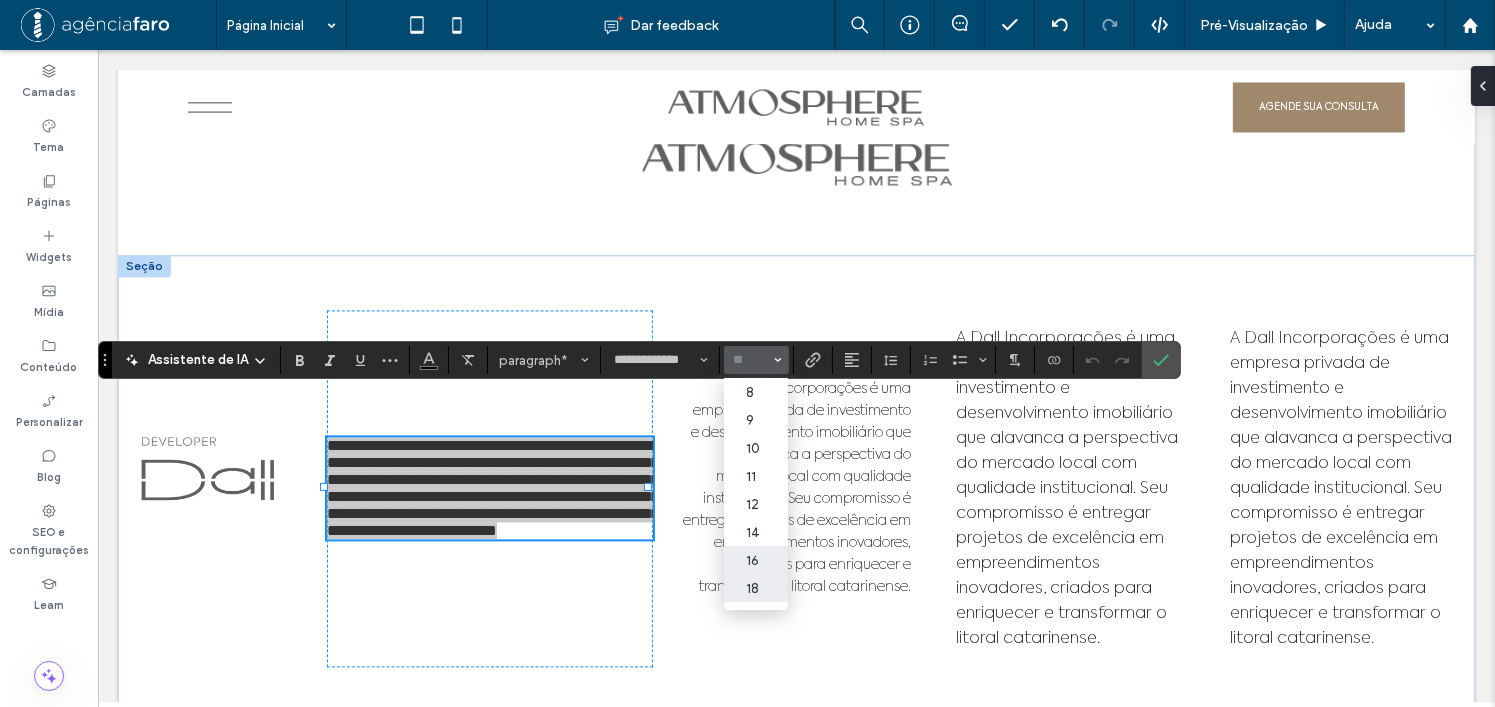 click on "18" at bounding box center [756, 588] 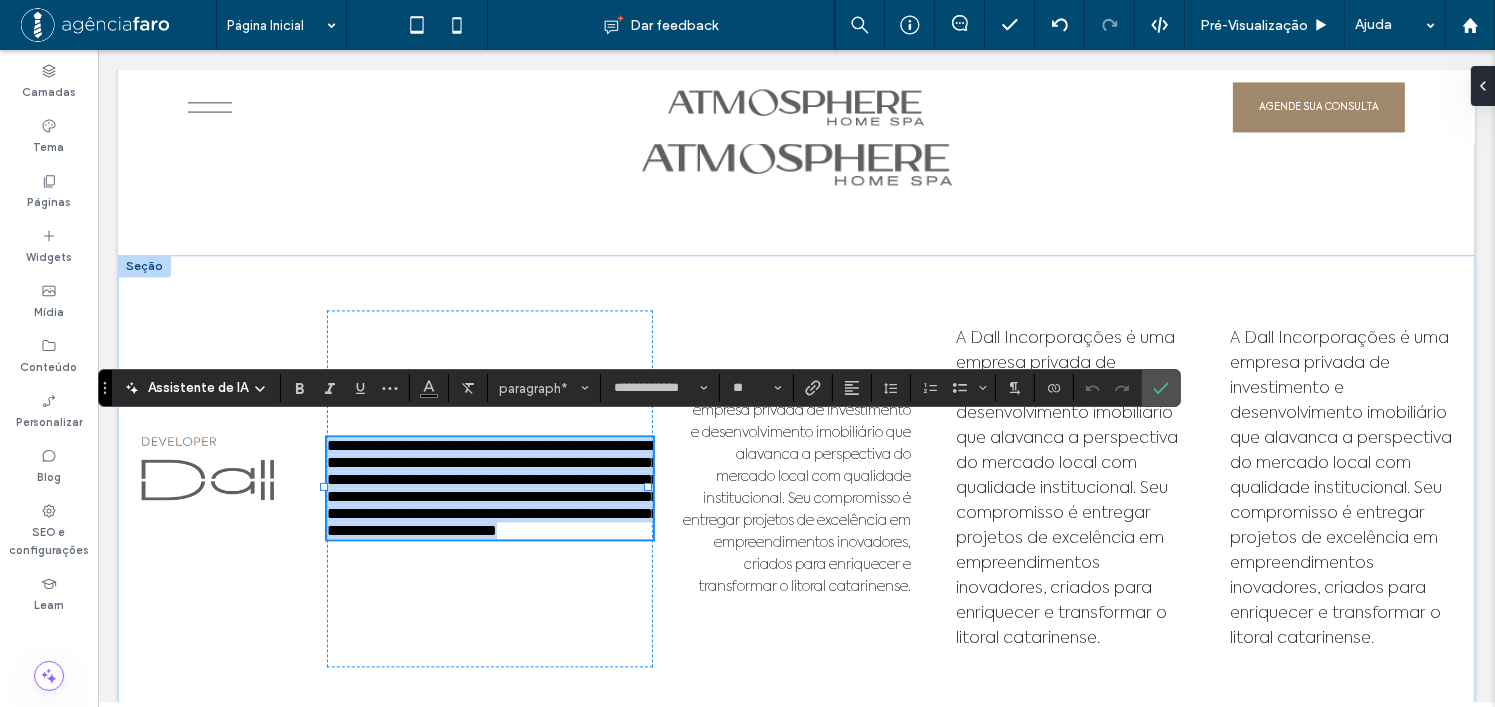 scroll, scrollTop: 11481, scrollLeft: 0, axis: vertical 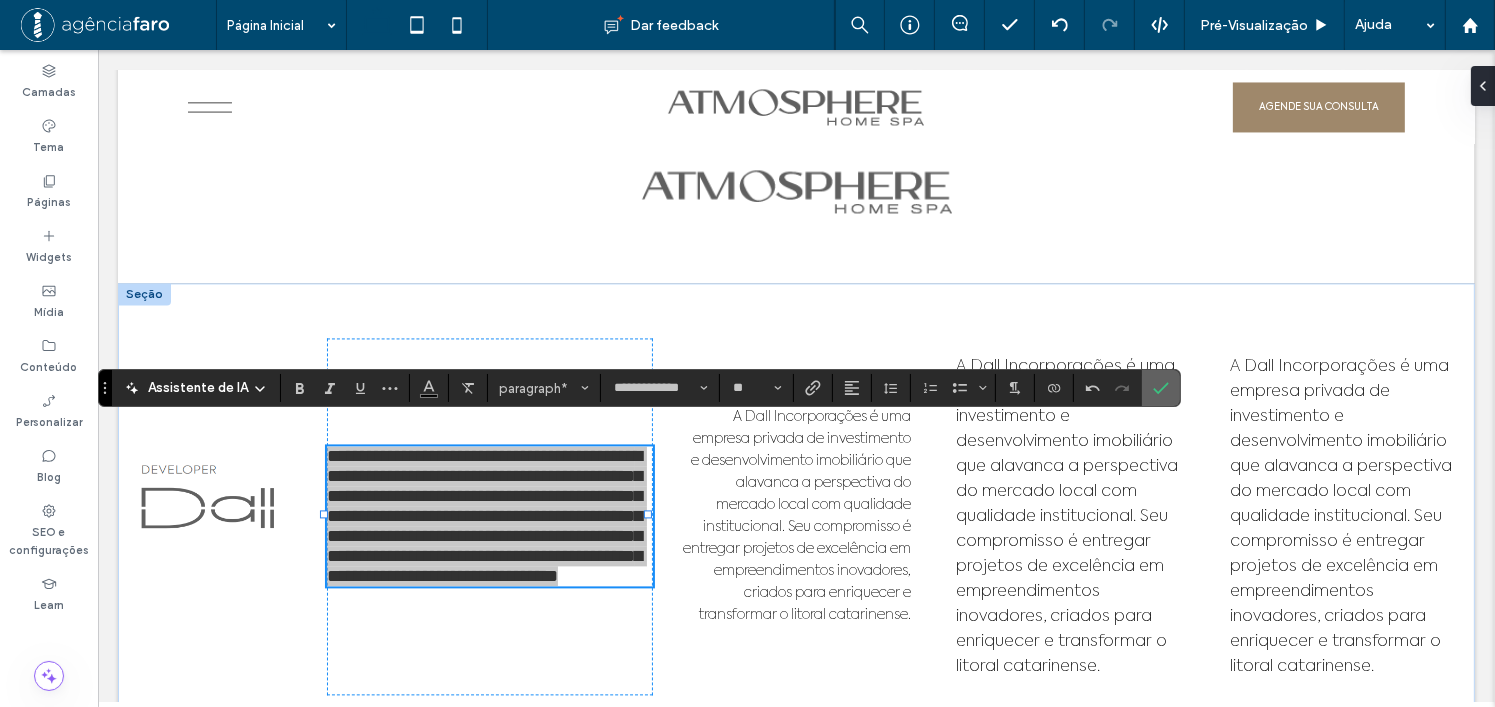 click at bounding box center [1161, 388] 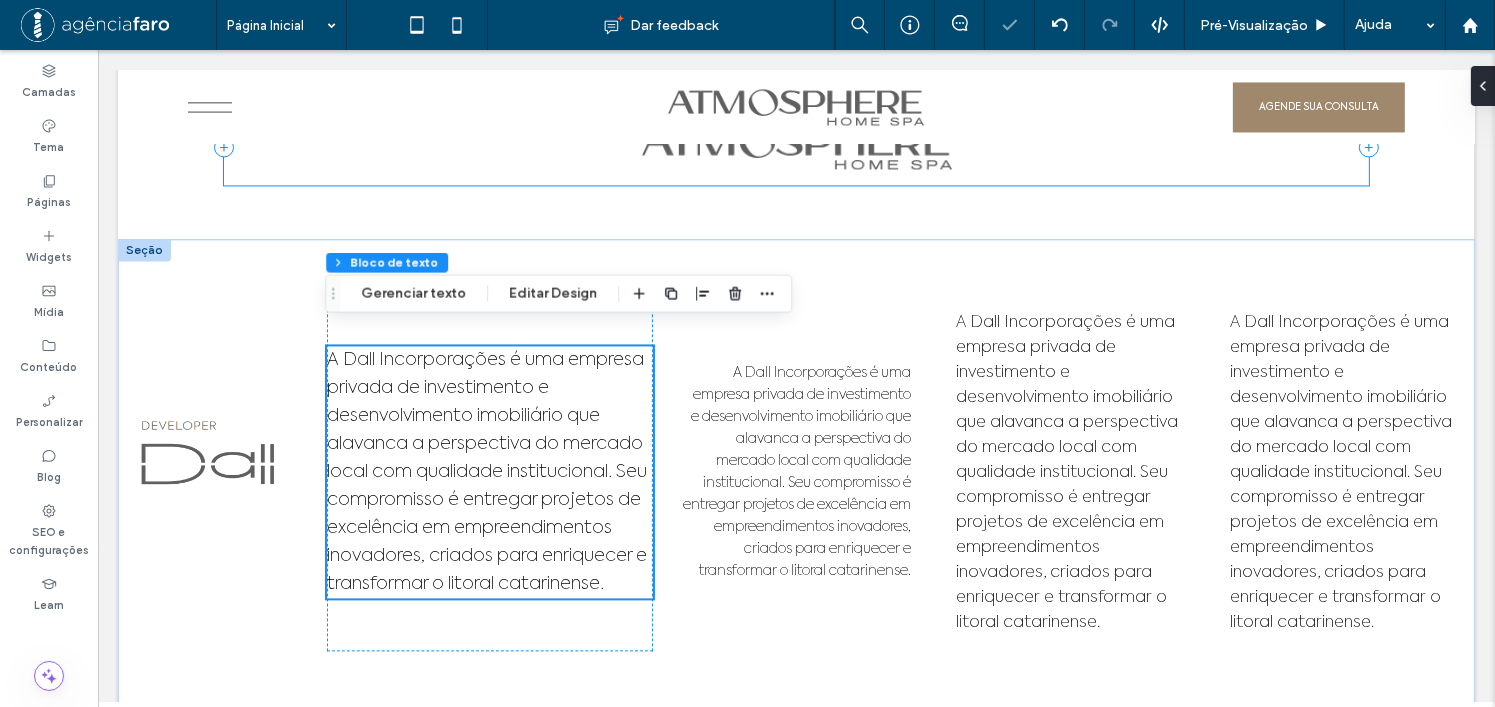 scroll, scrollTop: 11549, scrollLeft: 0, axis: vertical 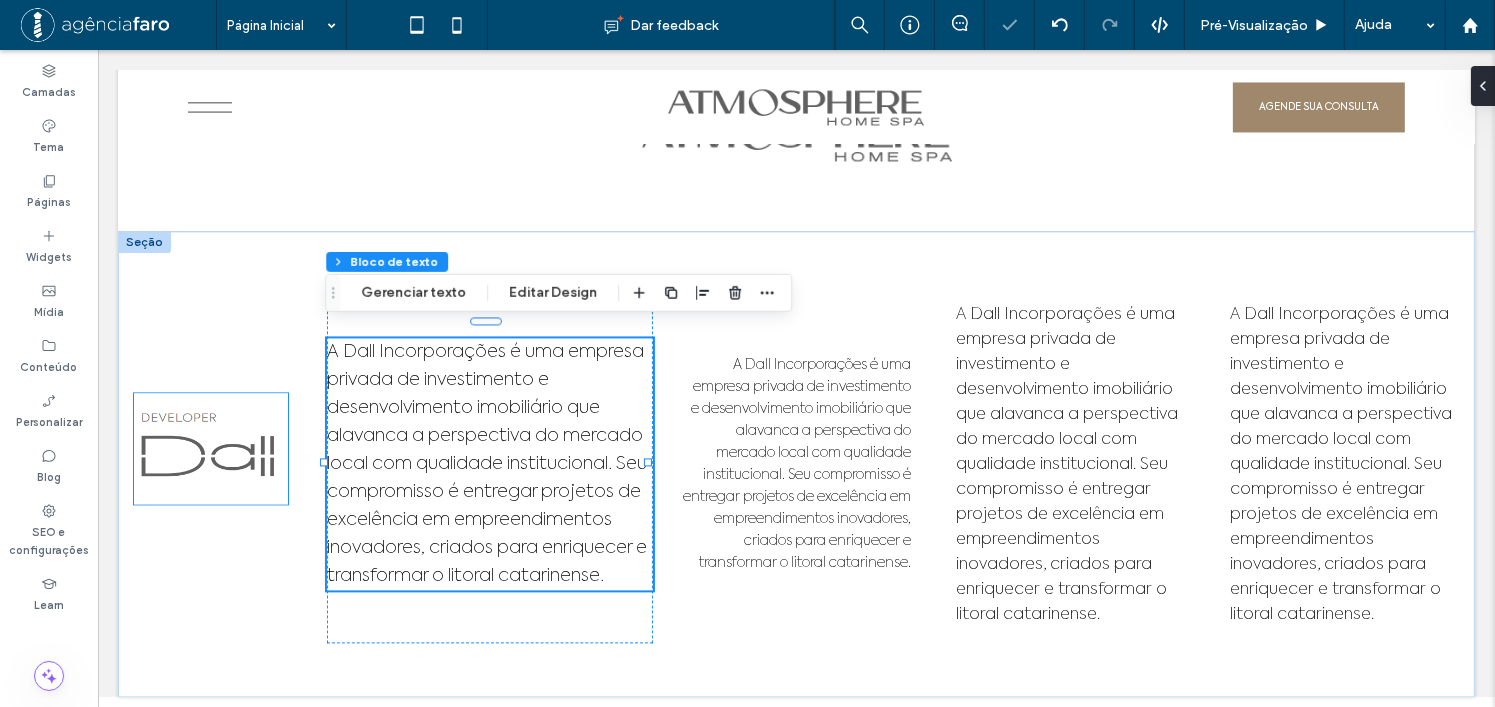 click at bounding box center (210, 448) 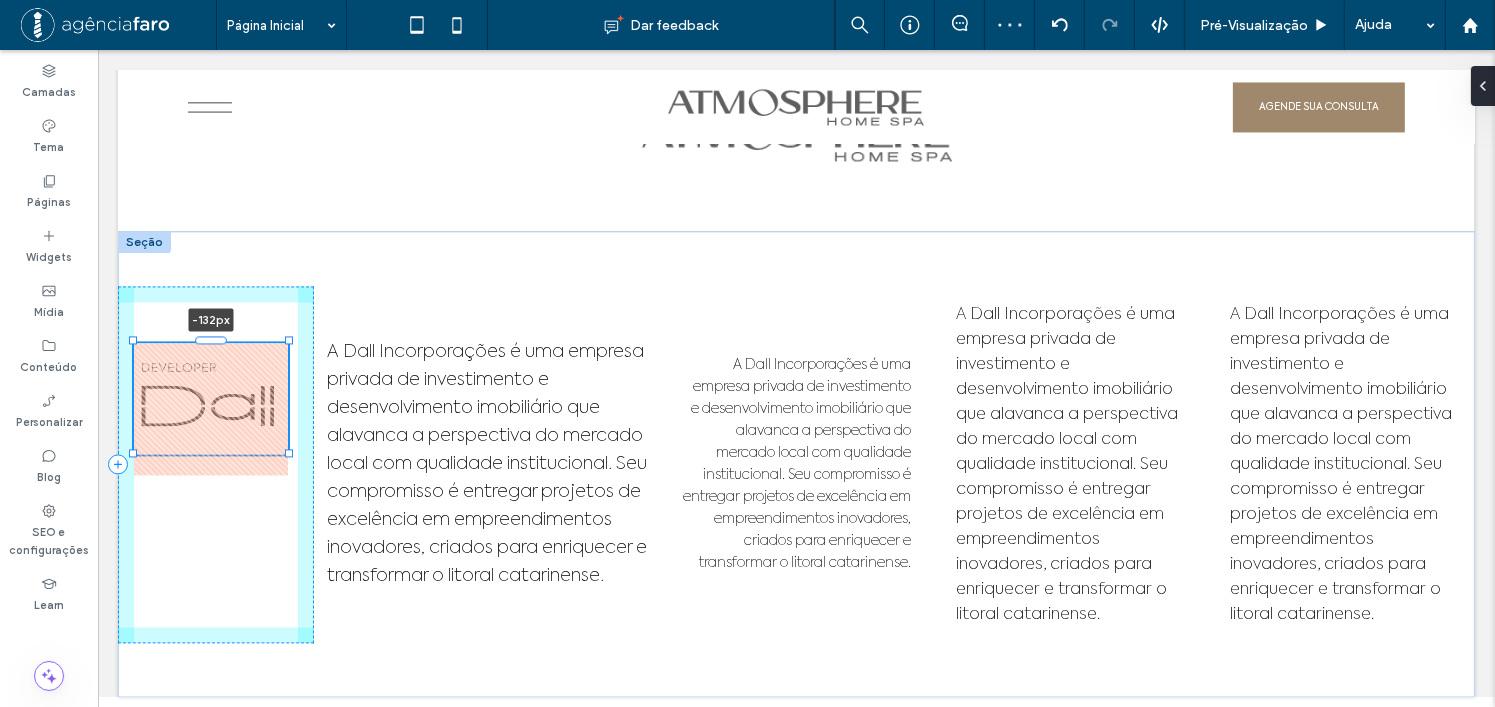 drag, startPoint x: 206, startPoint y: 395, endPoint x: 198, endPoint y: 295, distance: 100.31949 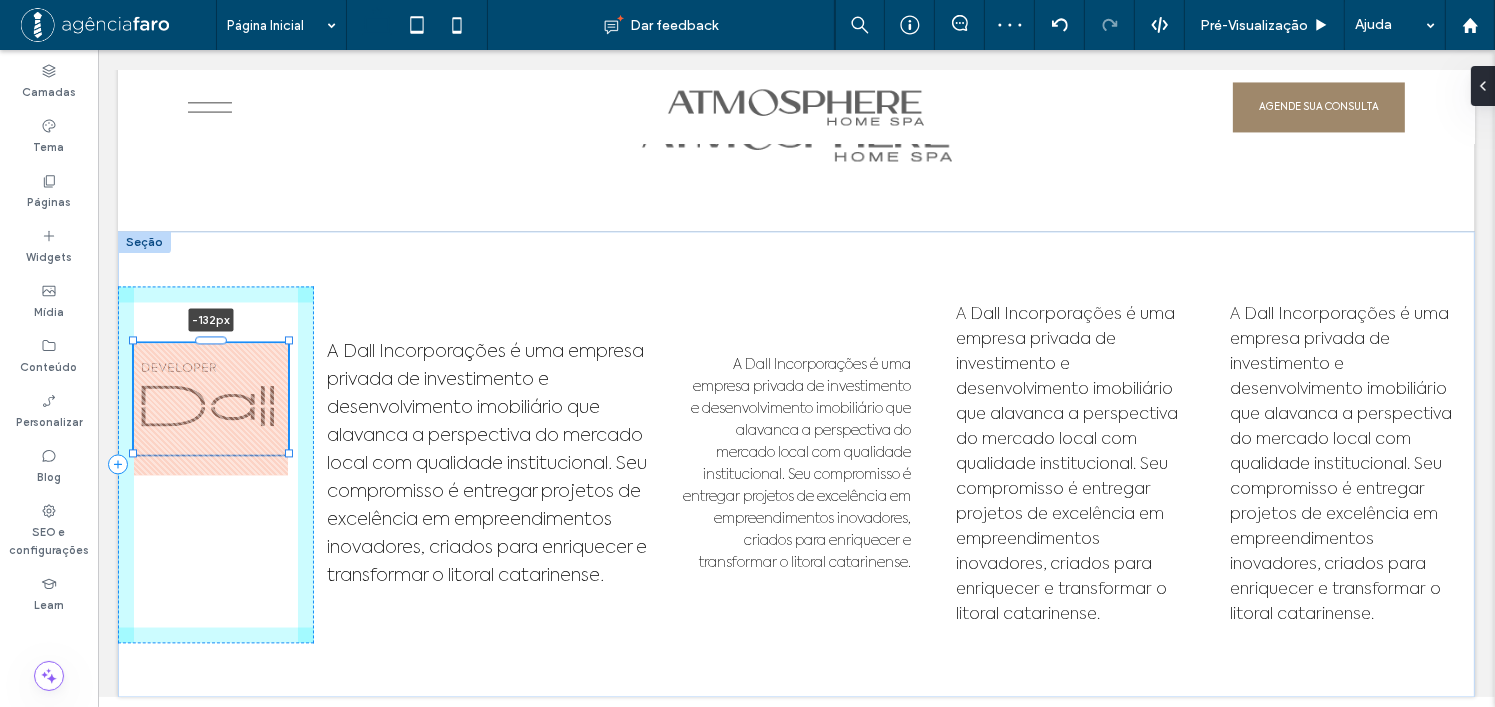 click on "-132px
A Dall Incorporações é uma empresa privada de investimento e desenvolvimento imobiliário que alavanca a perspectiva do mercado local com qualidade institucional. Seu compromisso é entregar projetos de excelência em empreendimentos inovadores, criados para enriquecer e transformar o litoral catarinense. A Dall Incorporações é uma empresa privada de investimento e desenvolvimento imobiliário que alavanca a perspectiva do mercado local com qualidade institucional. Seu compromisso é entregar projetos de excelência em empreendimentos inovadores, criados para enriquecer e transformar o litoral catarinense. A Dall Incorporações é uma empresa privada de investimento e desenvolvimento imobiliário que alavanca a perspectiva do mercado local com qualidade institucional. Seu compromisso é entregar projetos de excelência em empreendimentos inovadores, criados para enriquecer e transformar o litoral catarinense." at bounding box center [795, 464] 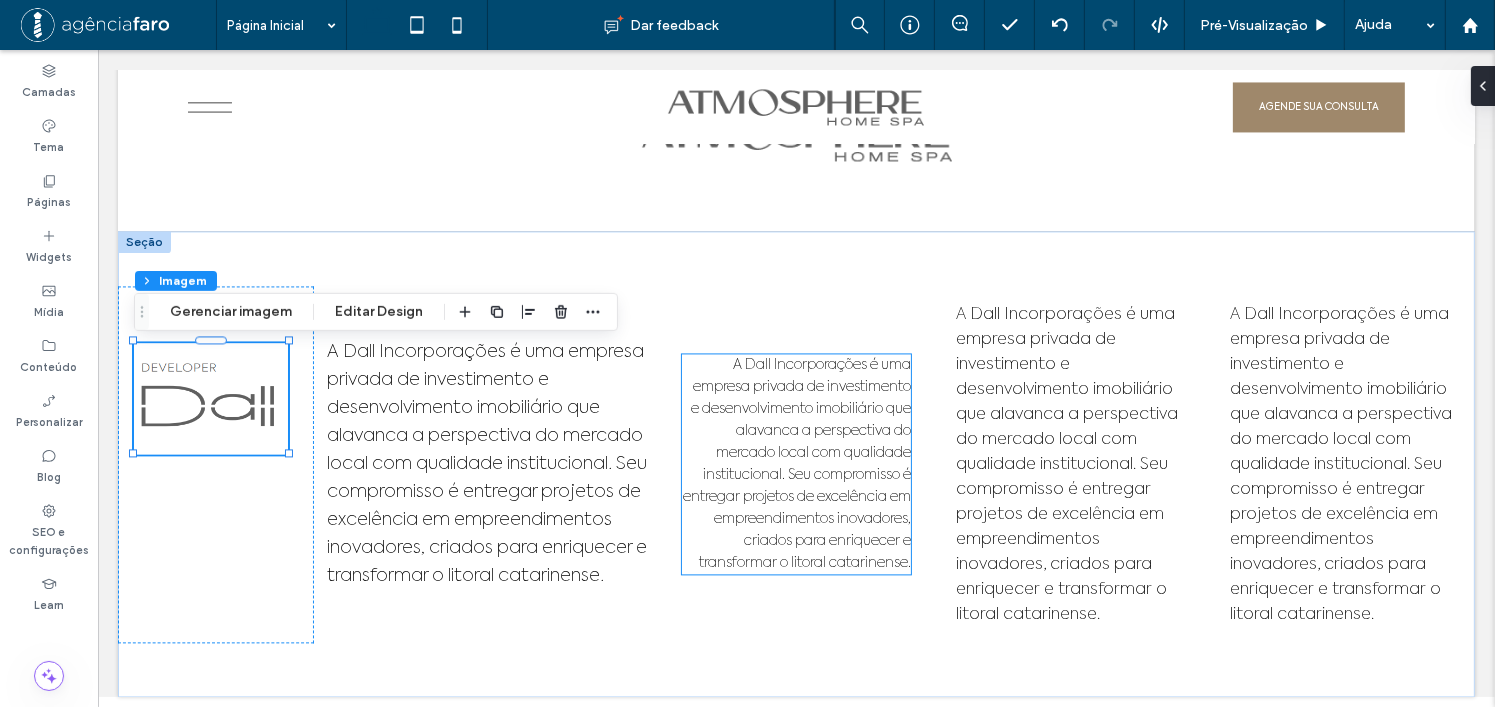 click on "A Dall Incorporações é uma empresa privada de investimento e desenvolvimento imobiliário que alavanca a perspectiva do mercado local com qualidade institucional. Seu compromisso é entregar projetos de excelência em empreendimentos inovadores, criados para enriquecer e transformar o litoral catarinense." at bounding box center (796, 464) 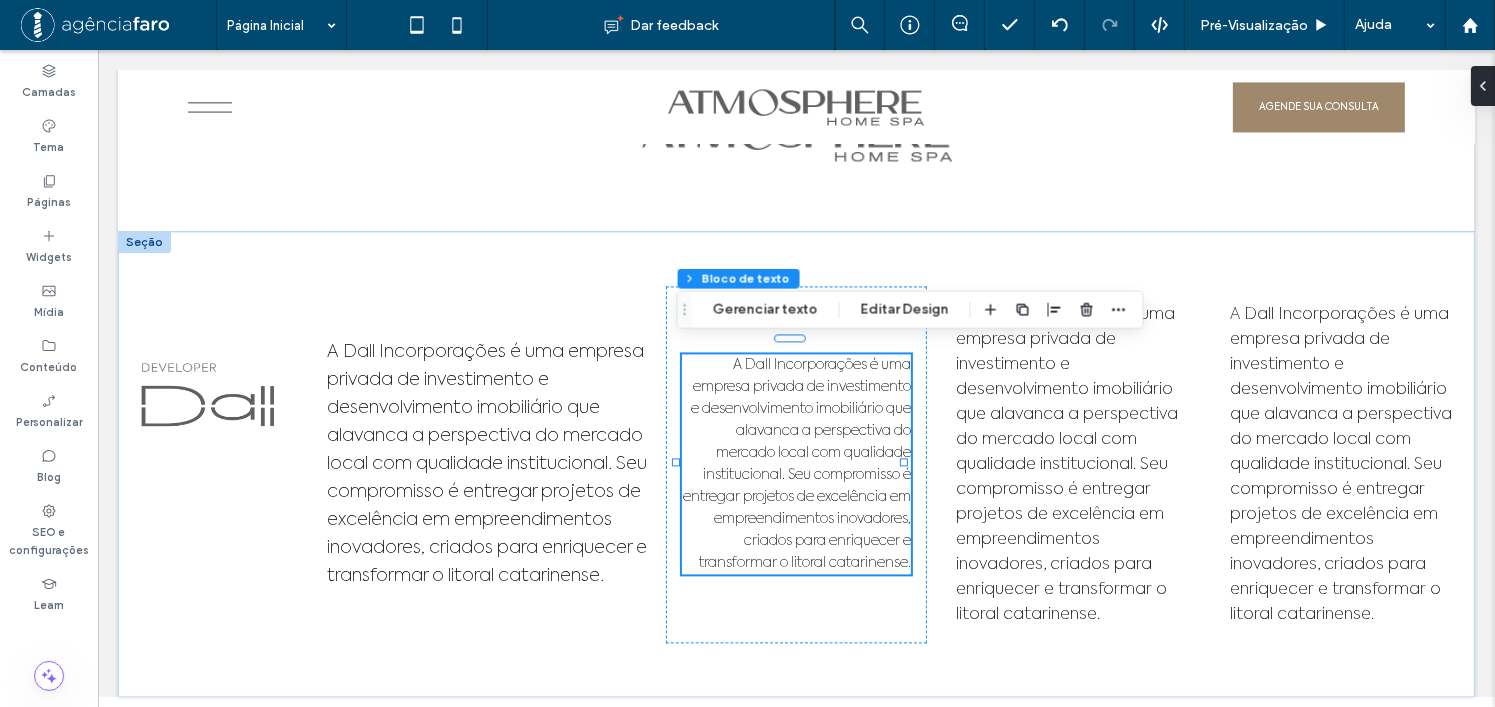 click on "A Dall Incorporações é uma empresa privada de investimento e desenvolvimento imobiliário que alavanca a perspectiva do mercado local com qualidade institucional. Seu compromisso é entregar projetos de excelência em empreendimentos inovadores, criados para enriquecer e transformar o litoral catarinense." at bounding box center (795, 464) 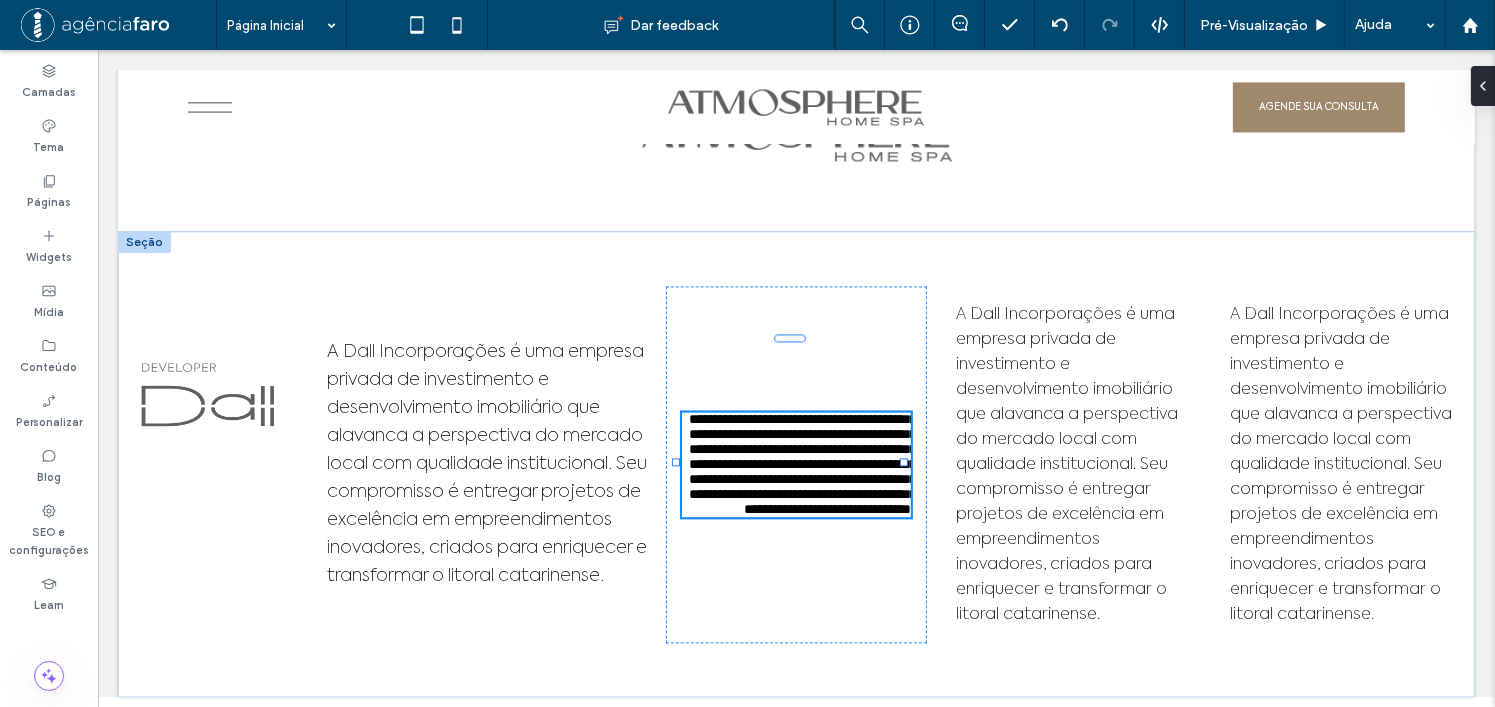 type on "**********" 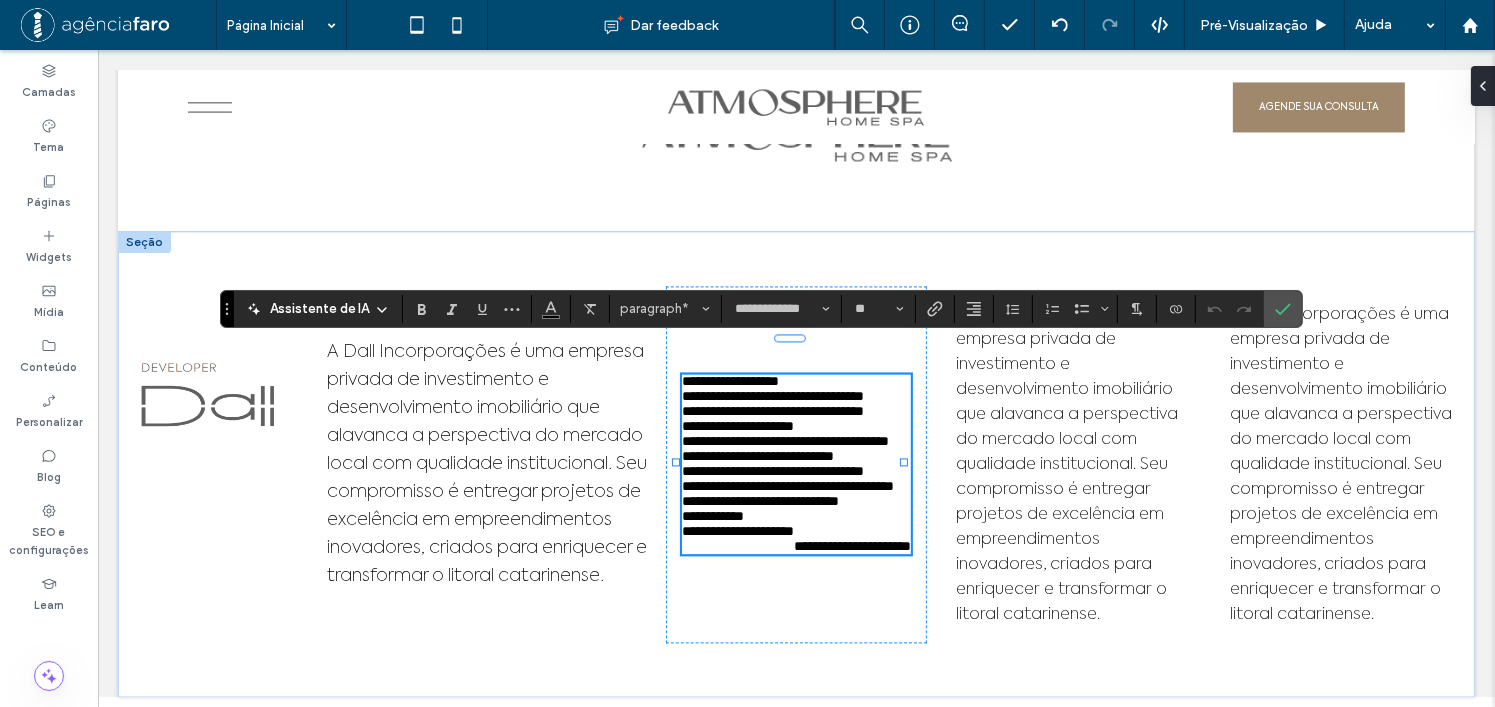 scroll, scrollTop: 0, scrollLeft: 0, axis: both 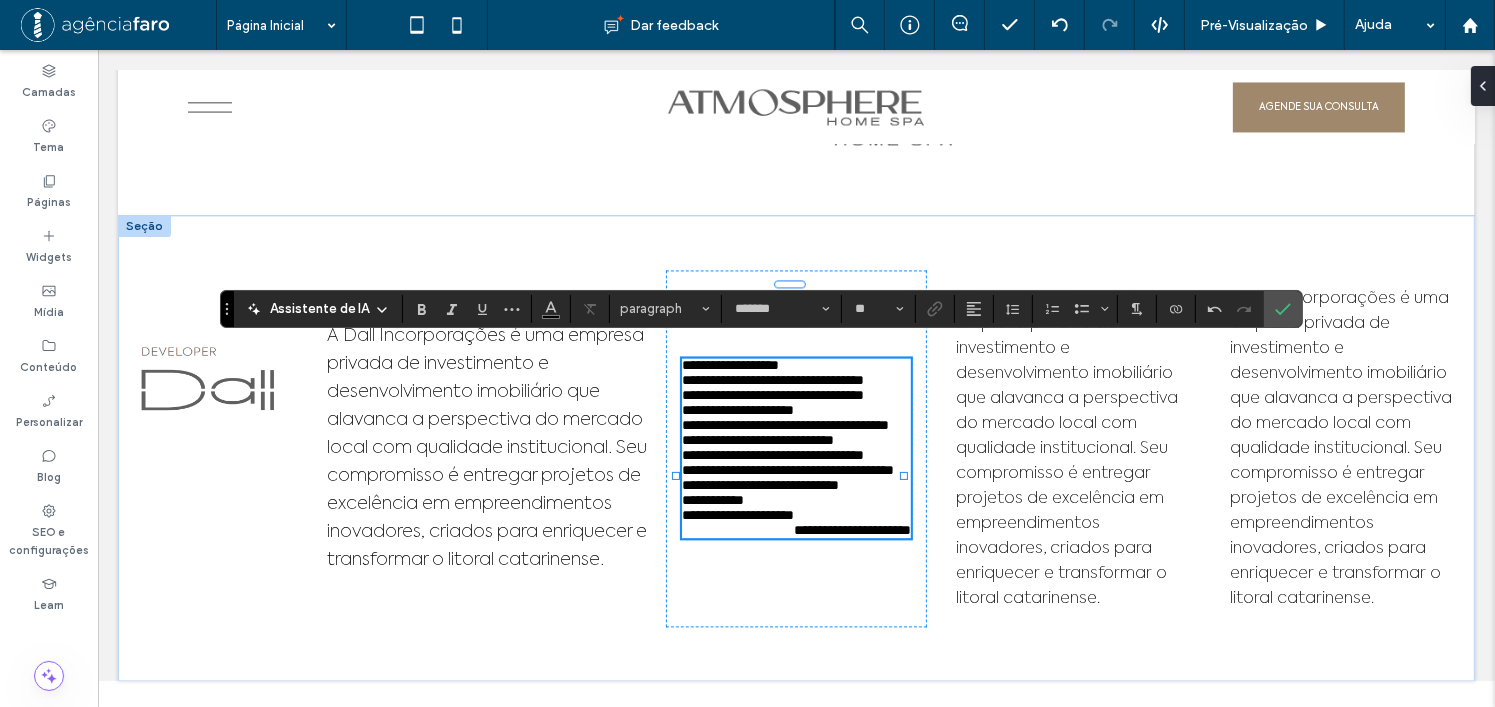 type on "**********" 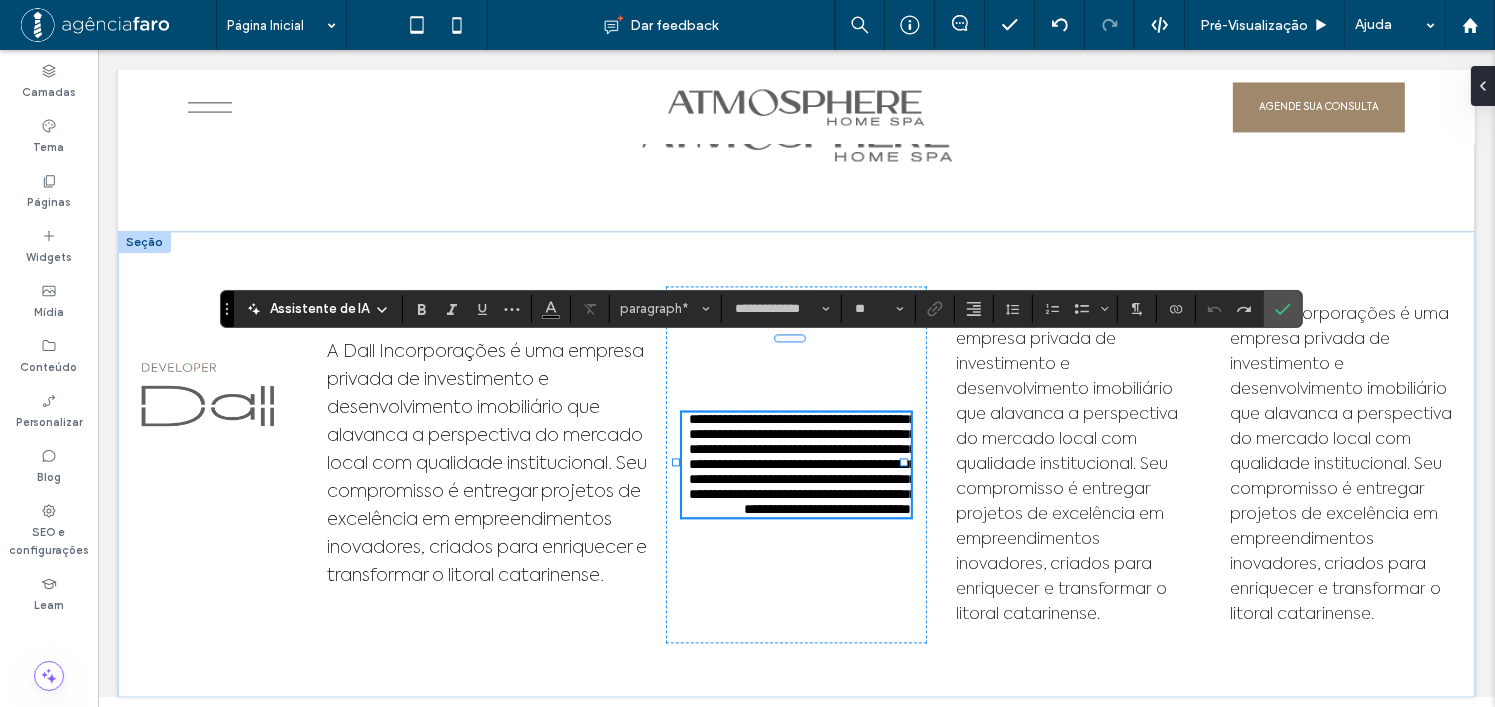 click on "**********" at bounding box center (801, 464) 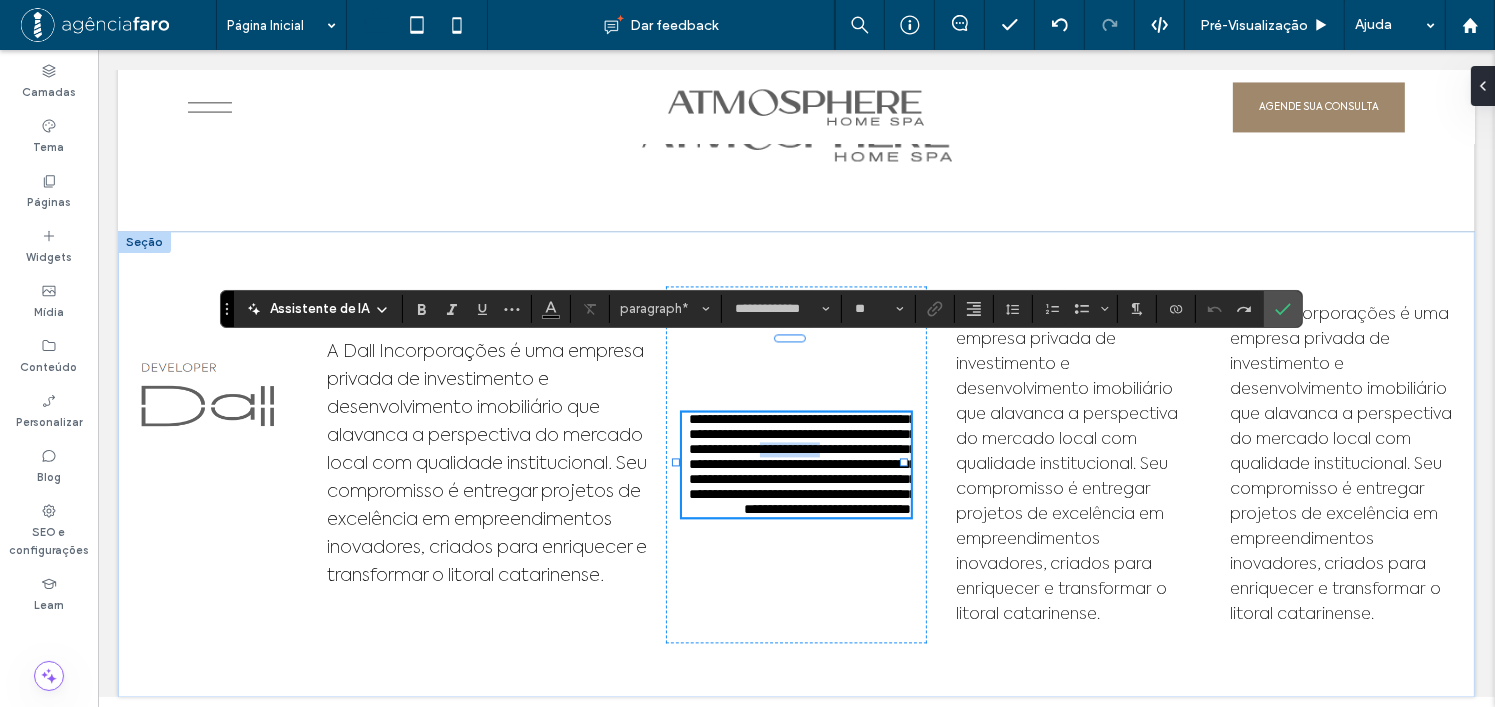 click on "**********" at bounding box center [801, 464] 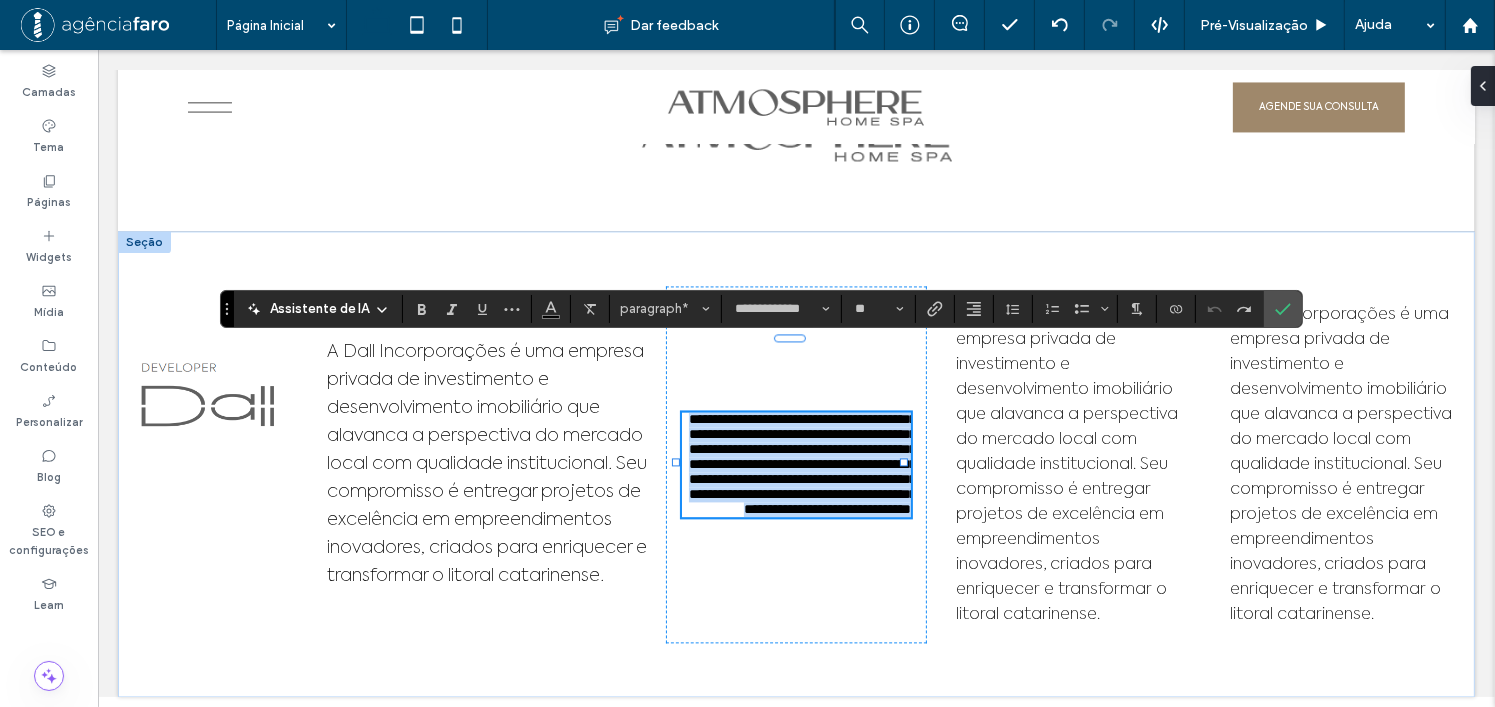 click on "**********" at bounding box center [801, 464] 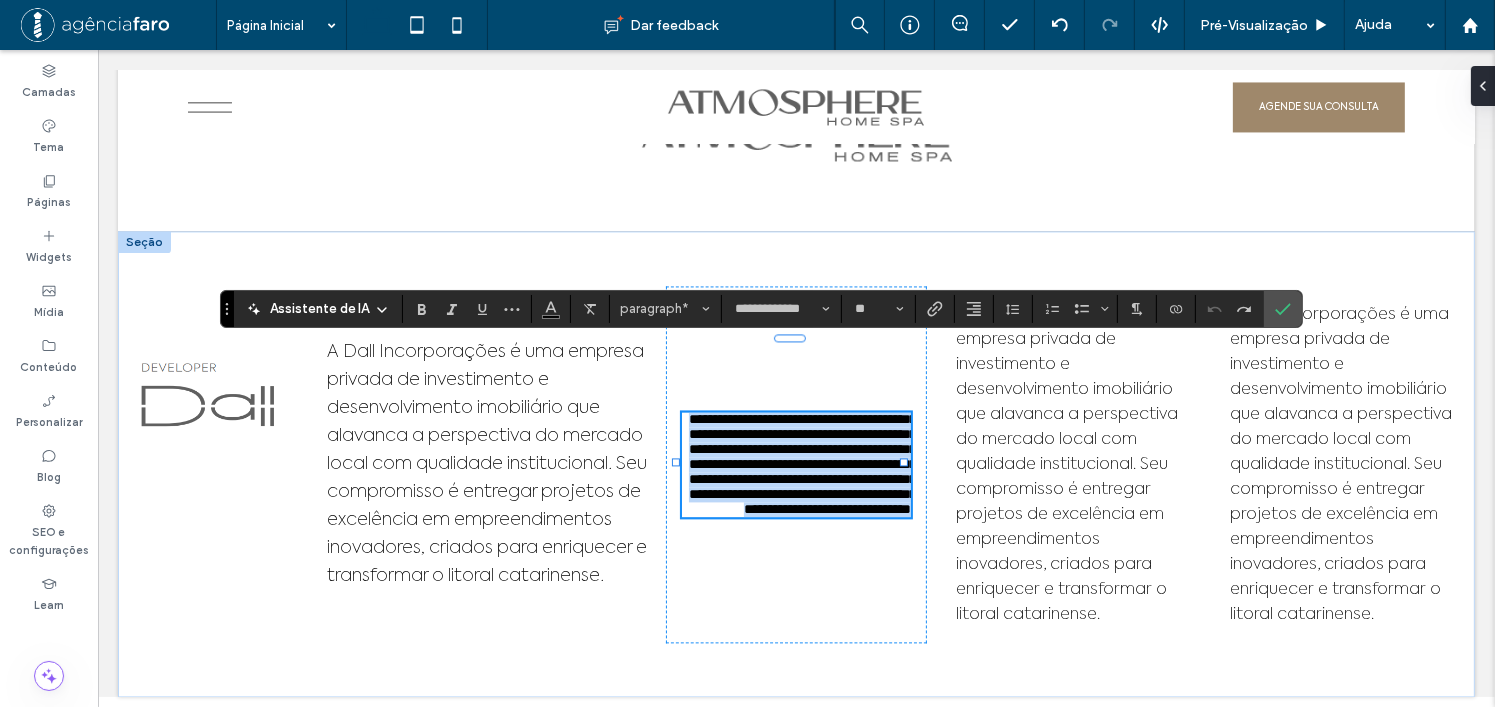 type on "*******" 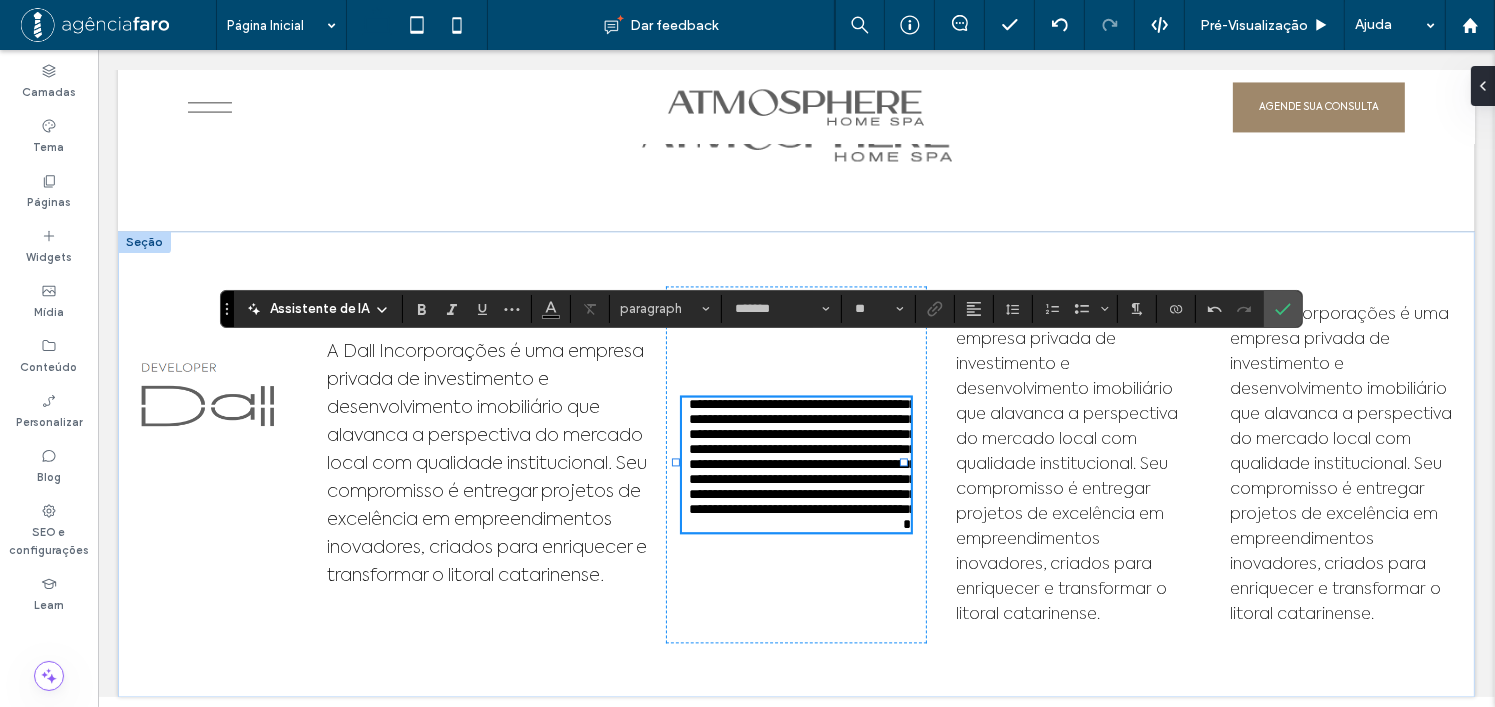 type on "**********" 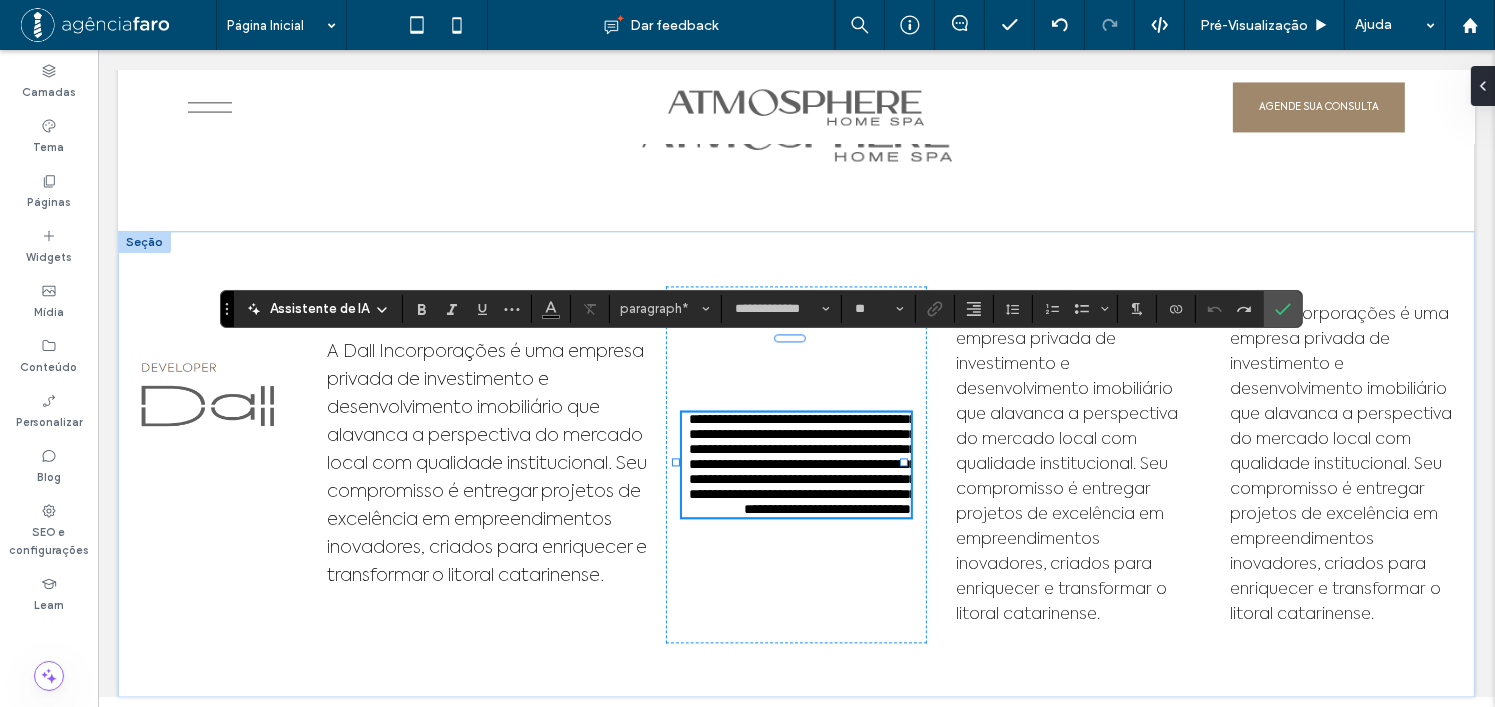 click on "**********" at bounding box center (801, 464) 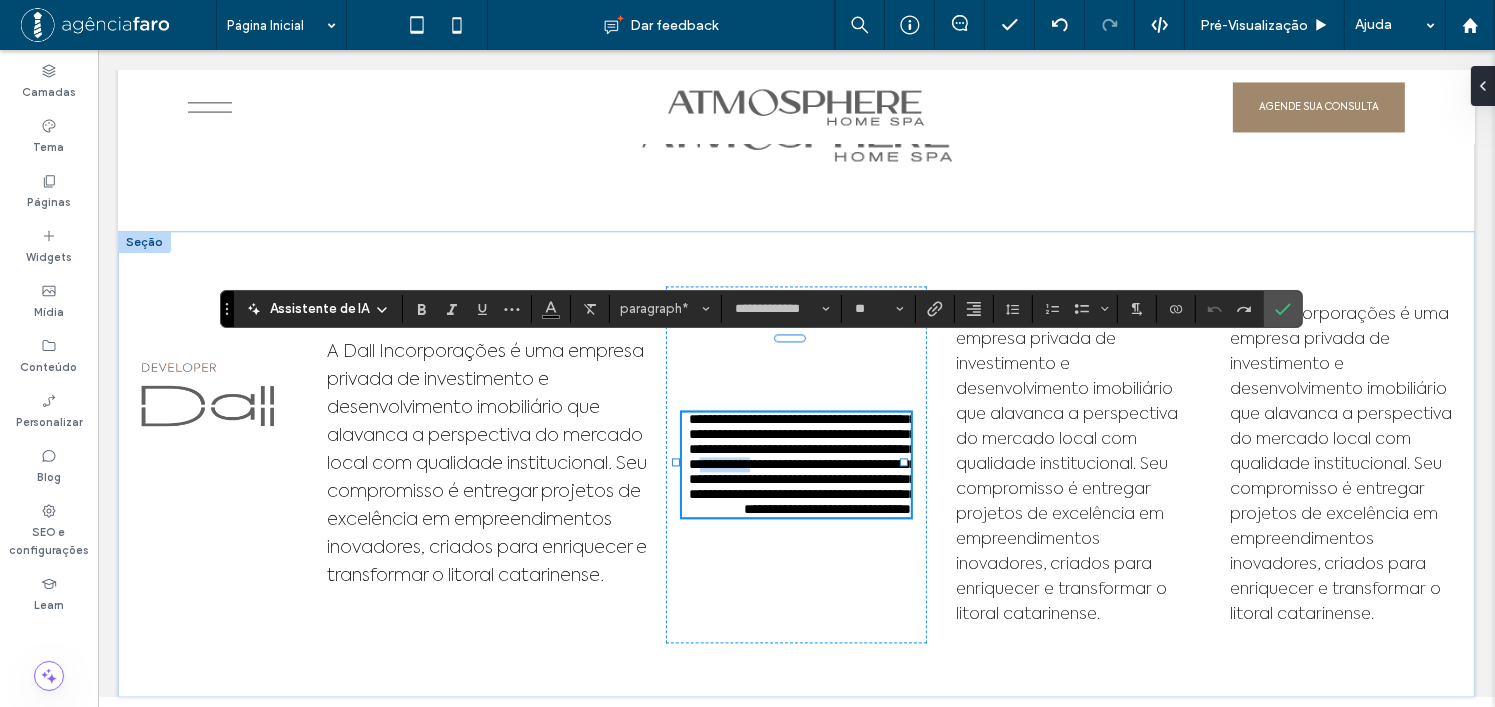 click on "**********" at bounding box center [801, 464] 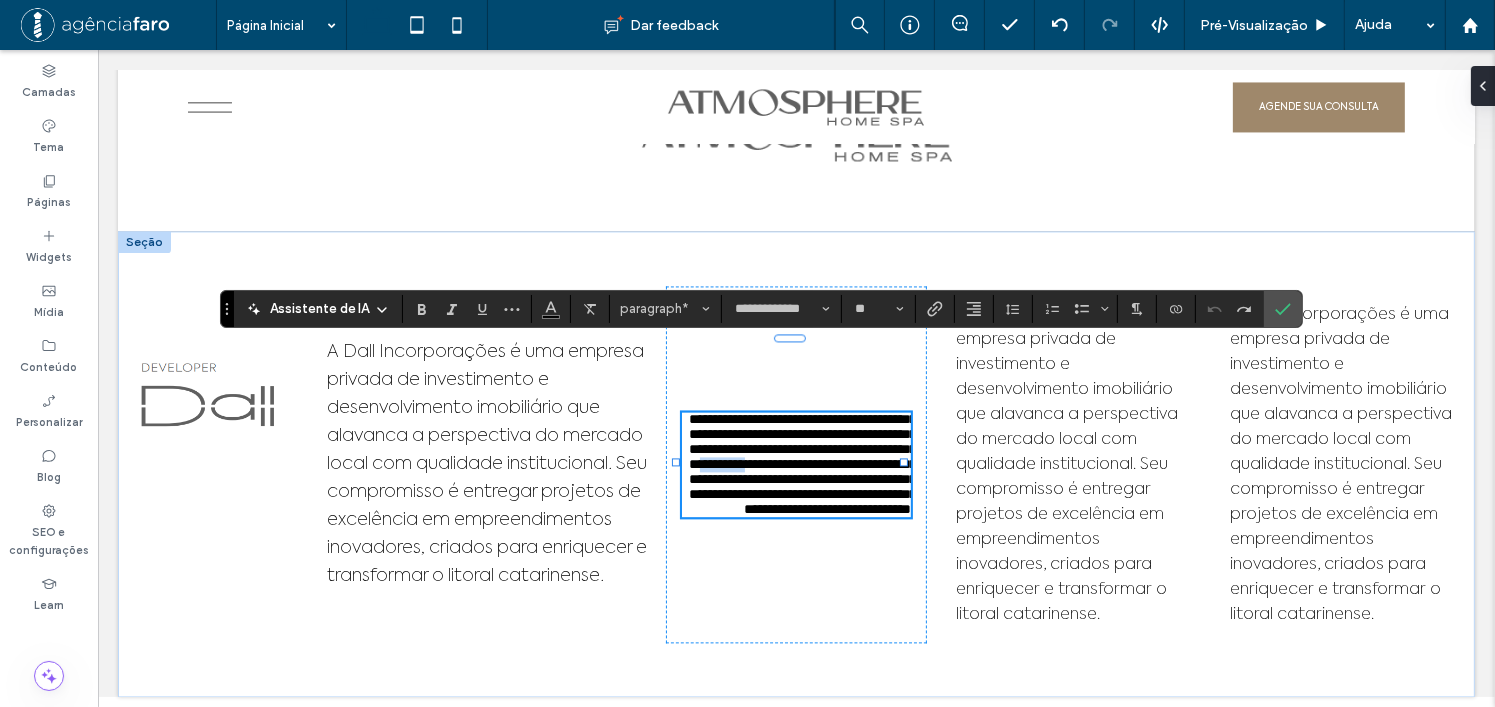 click on "**********" at bounding box center (801, 464) 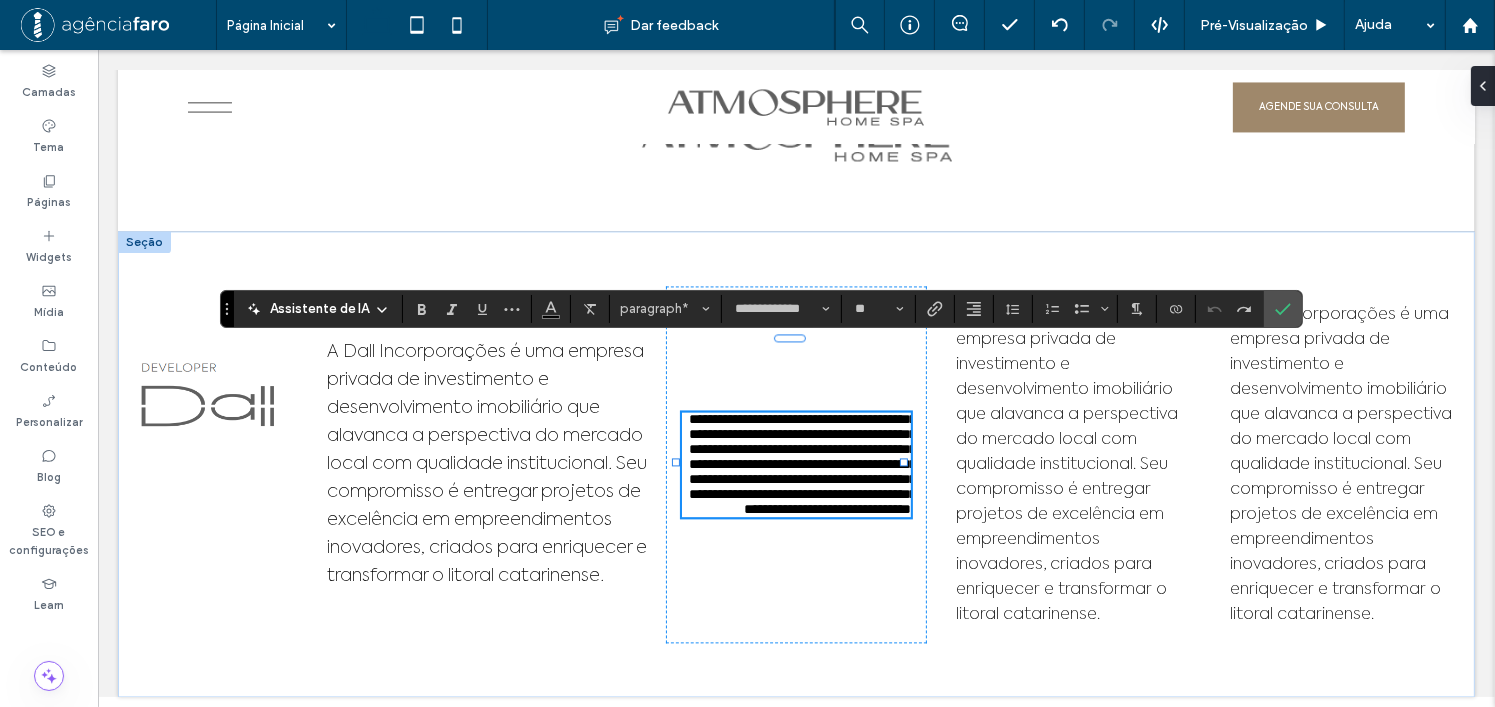 type on "*******" 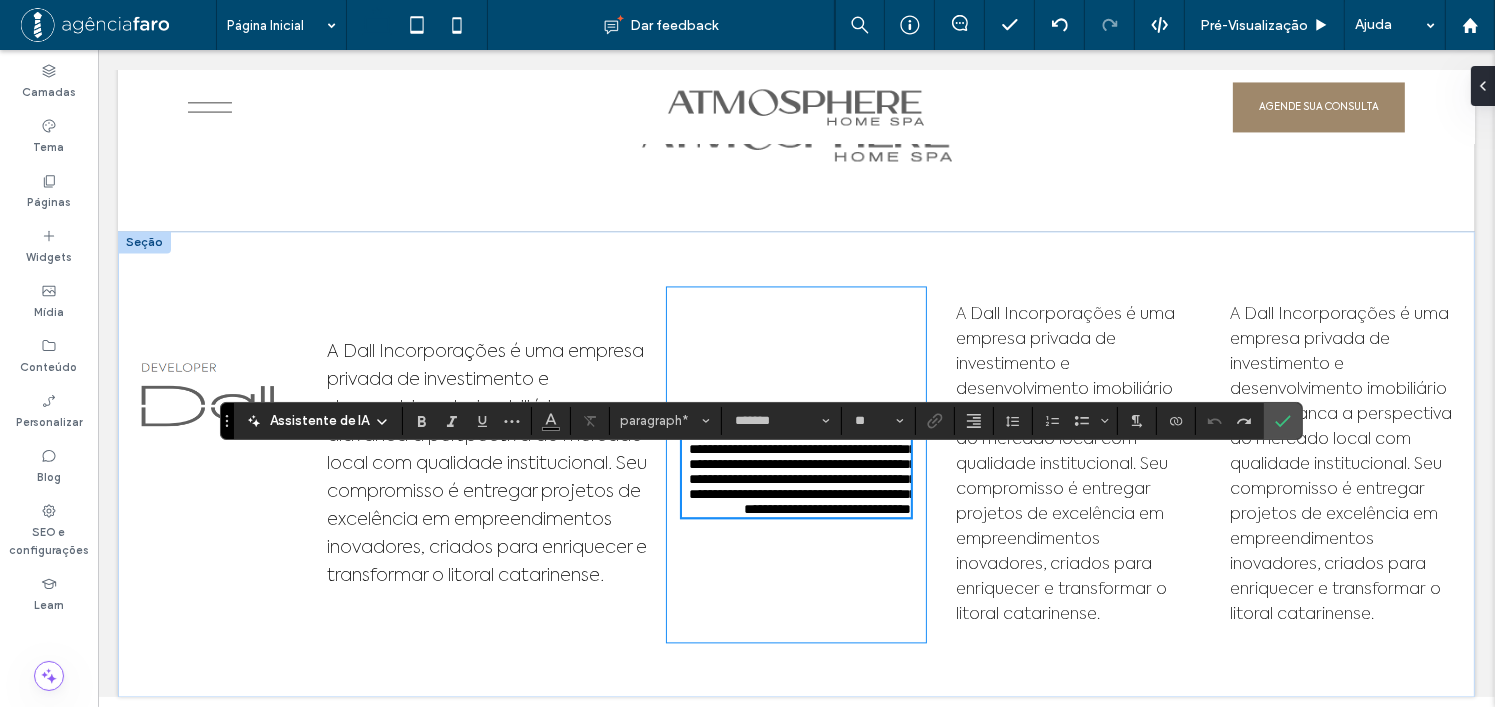 type on "**********" 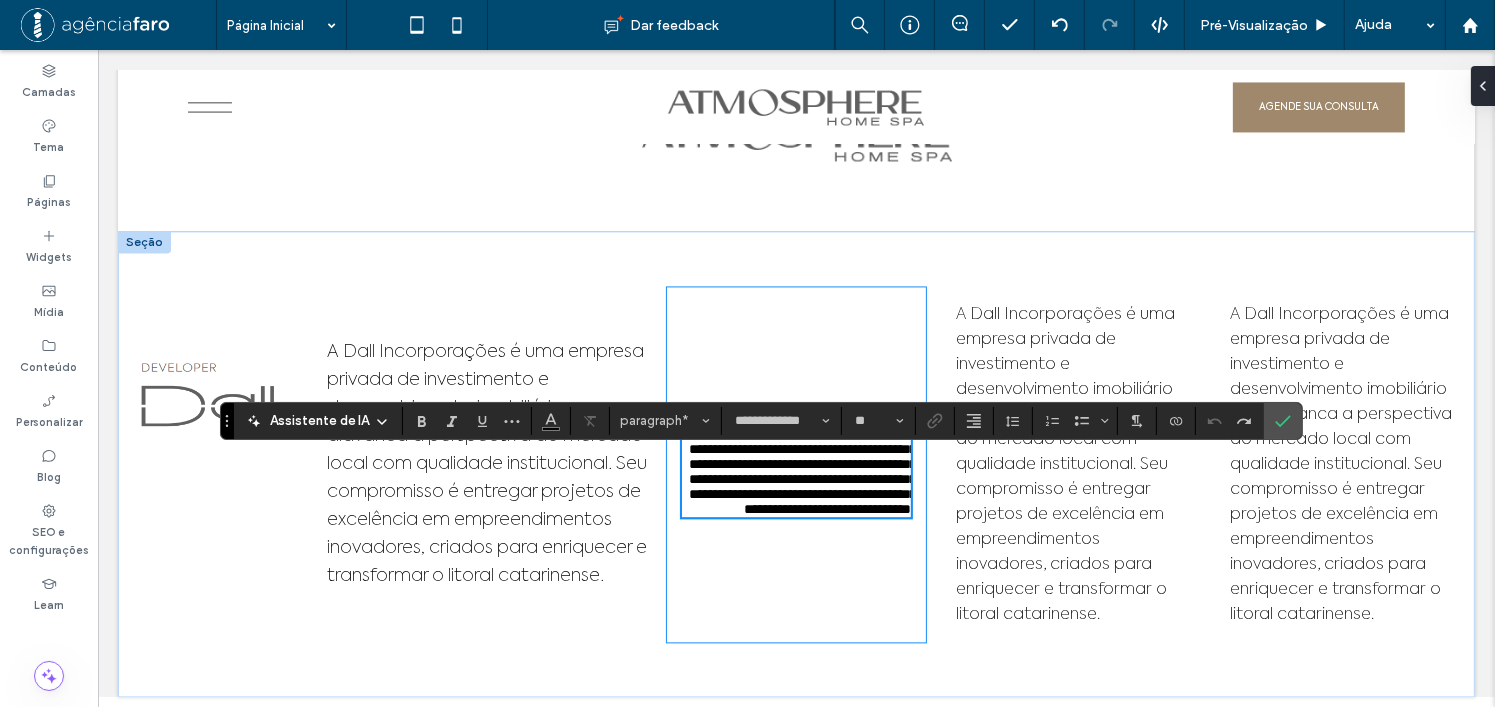 scroll, scrollTop: 11437, scrollLeft: 0, axis: vertical 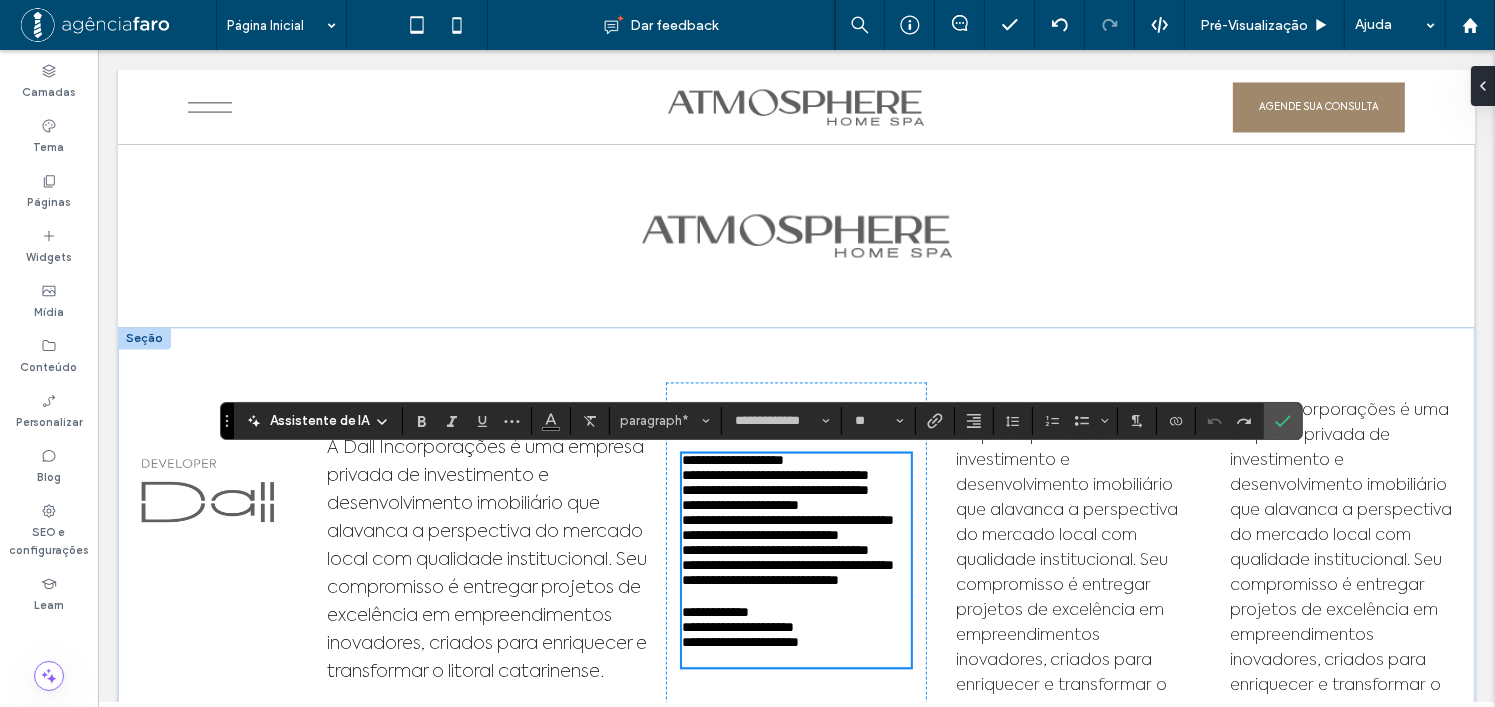 type on "*******" 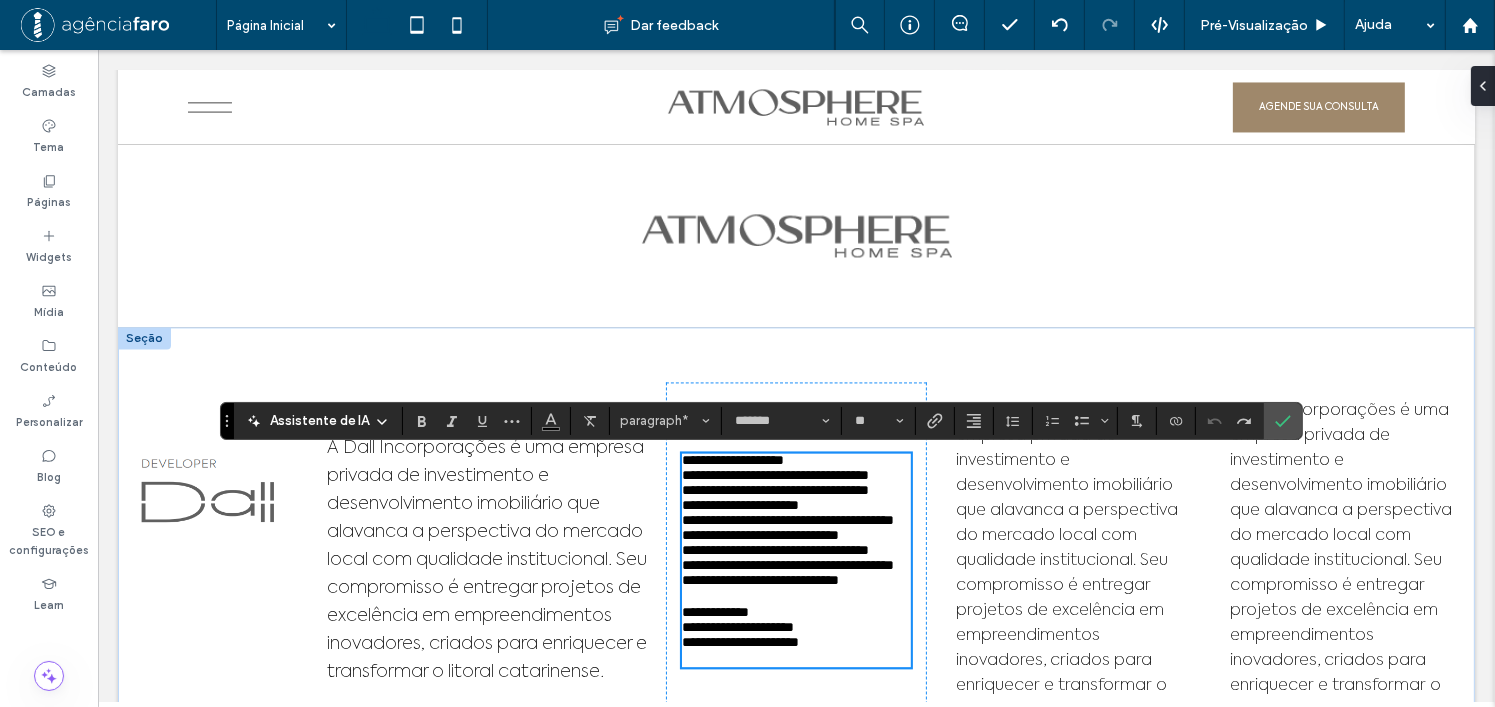 scroll, scrollTop: 11651, scrollLeft: 0, axis: vertical 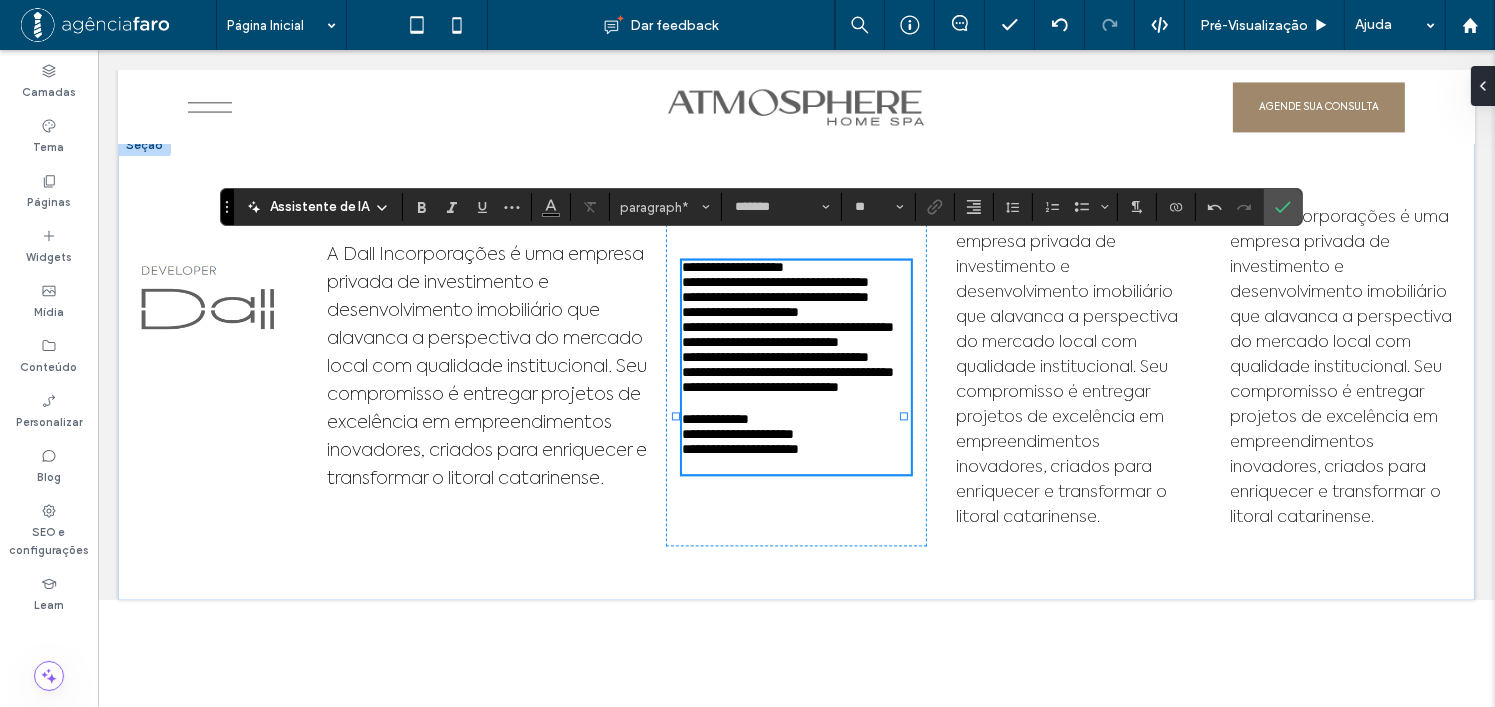 type on "**********" 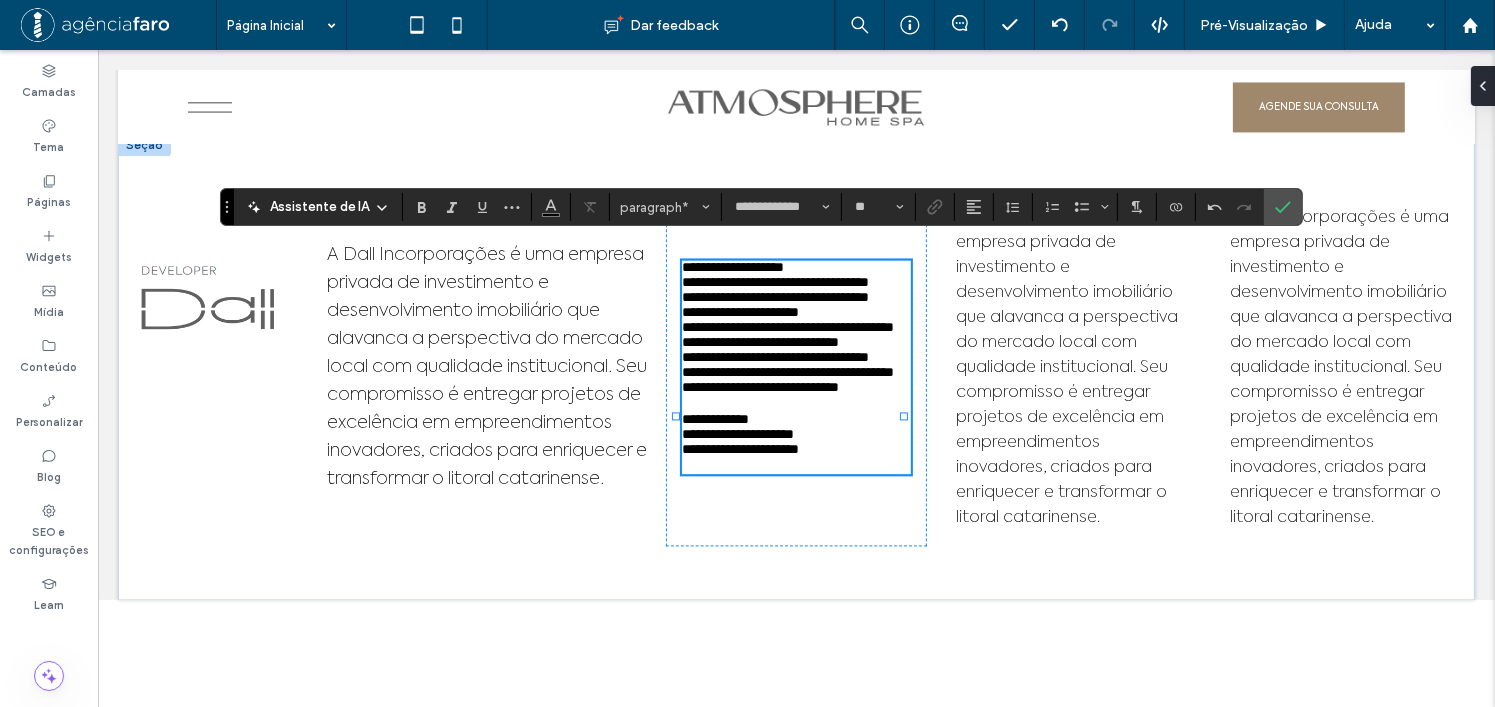 click on "**********" at bounding box center [795, 419] 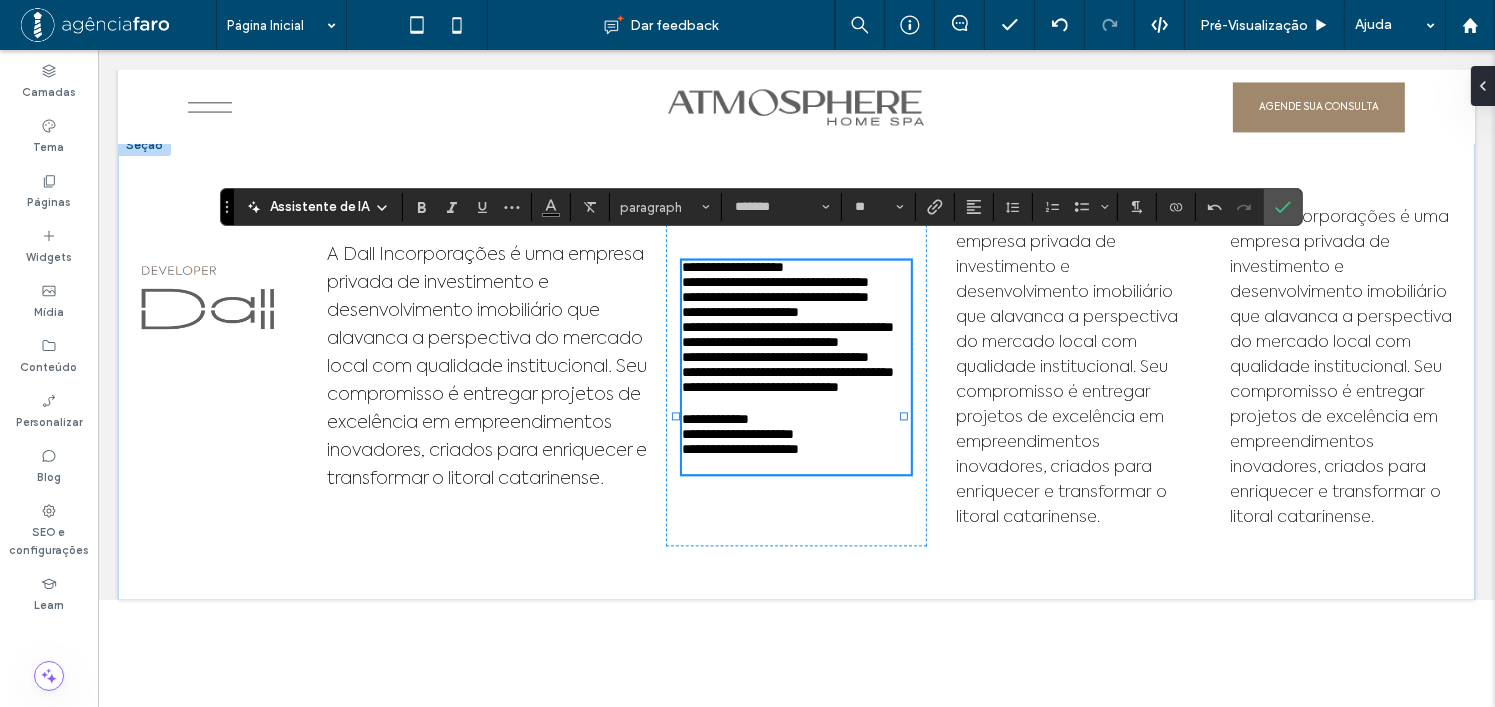 click on "**********" at bounding box center [795, 419] 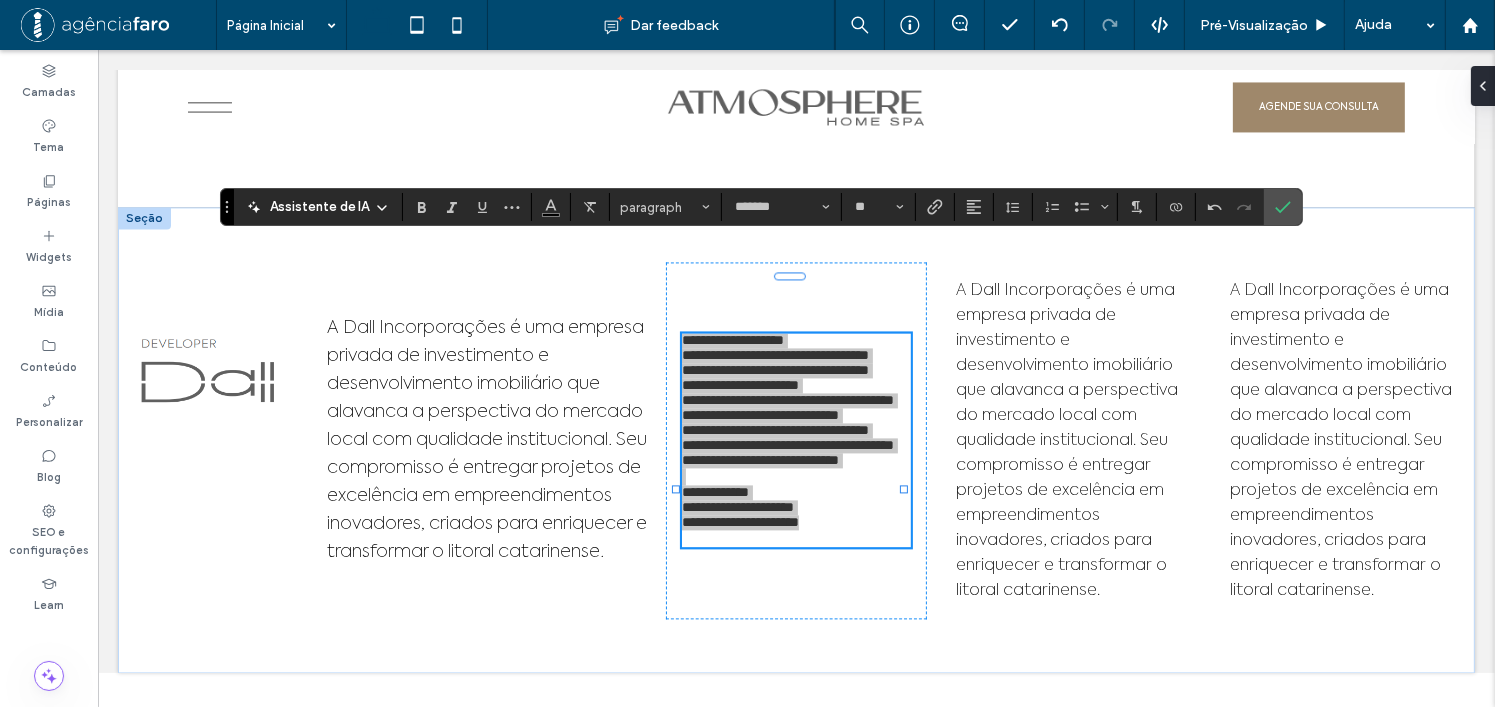 click at bounding box center (974, 207) 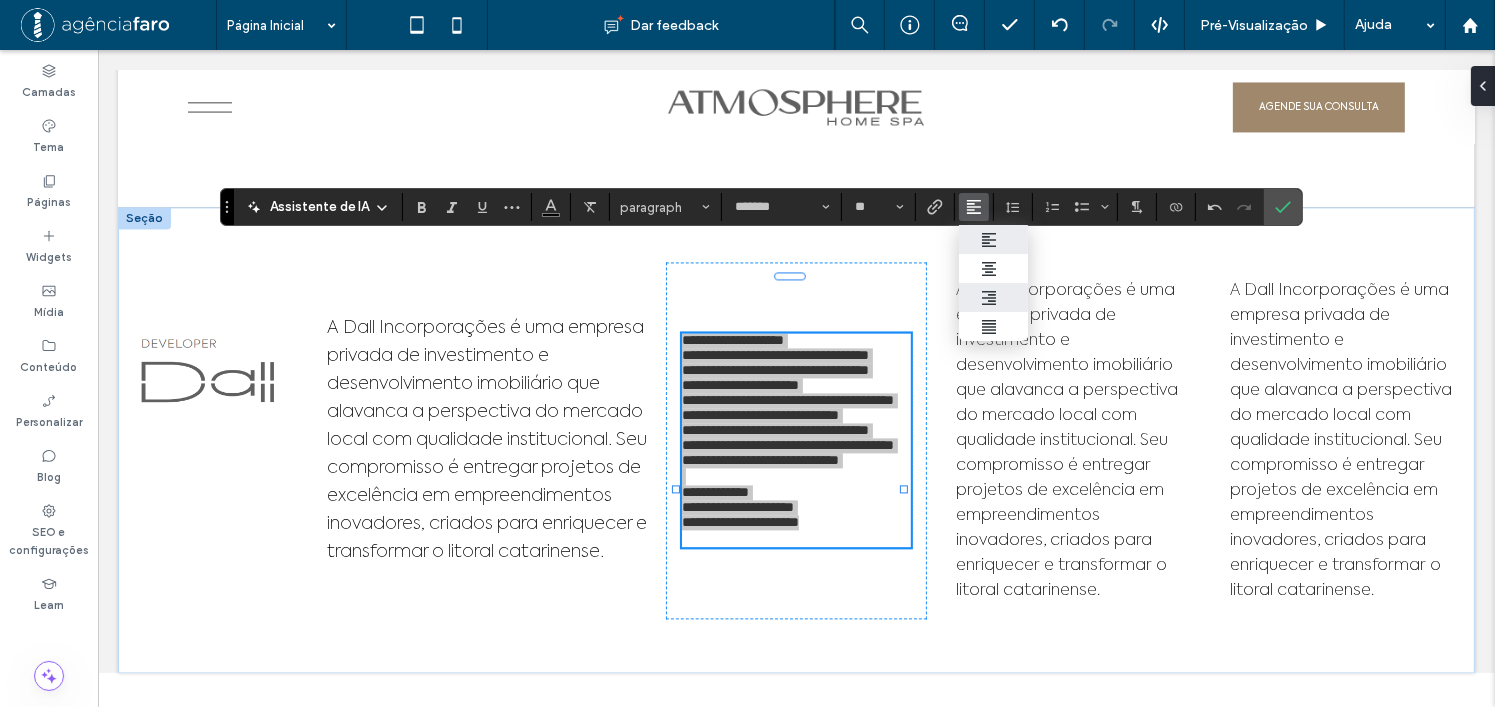 click at bounding box center (994, 297) 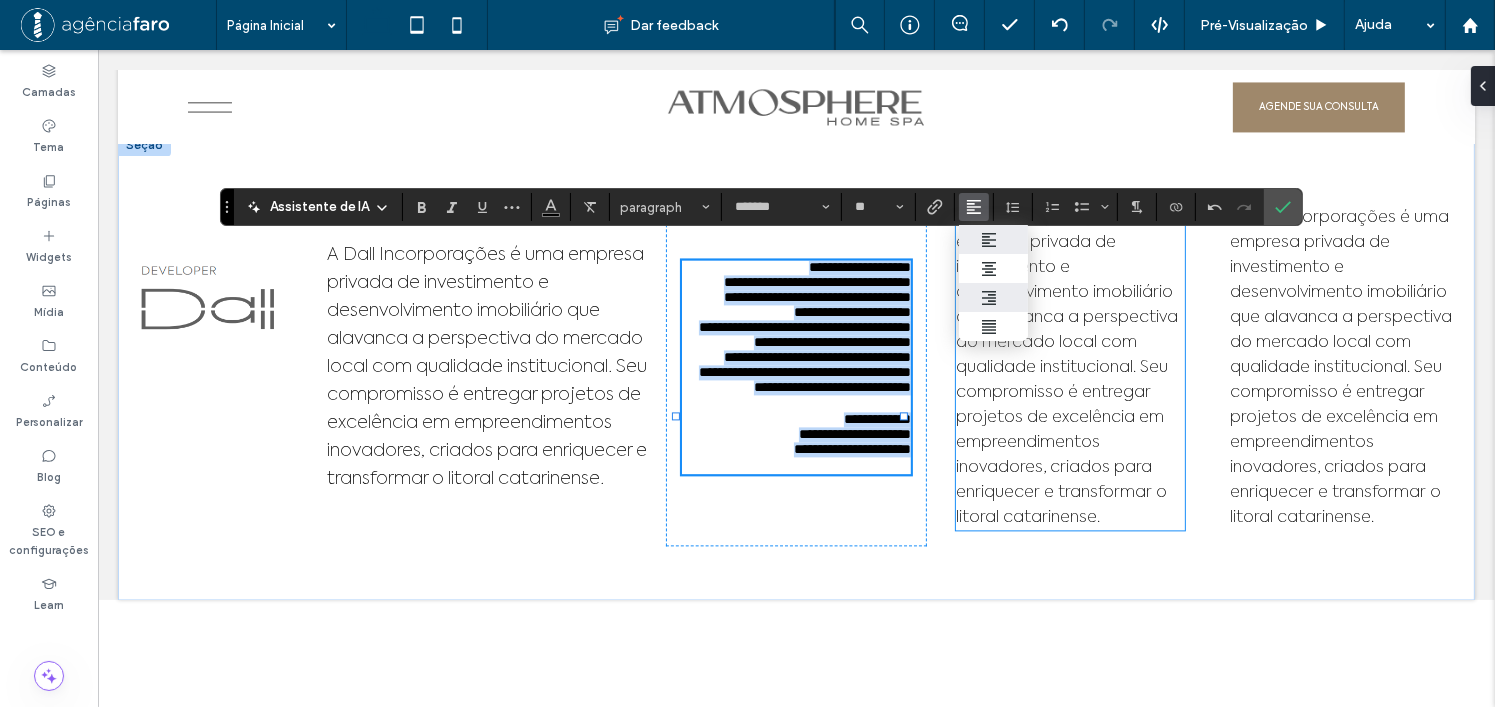 type on "**********" 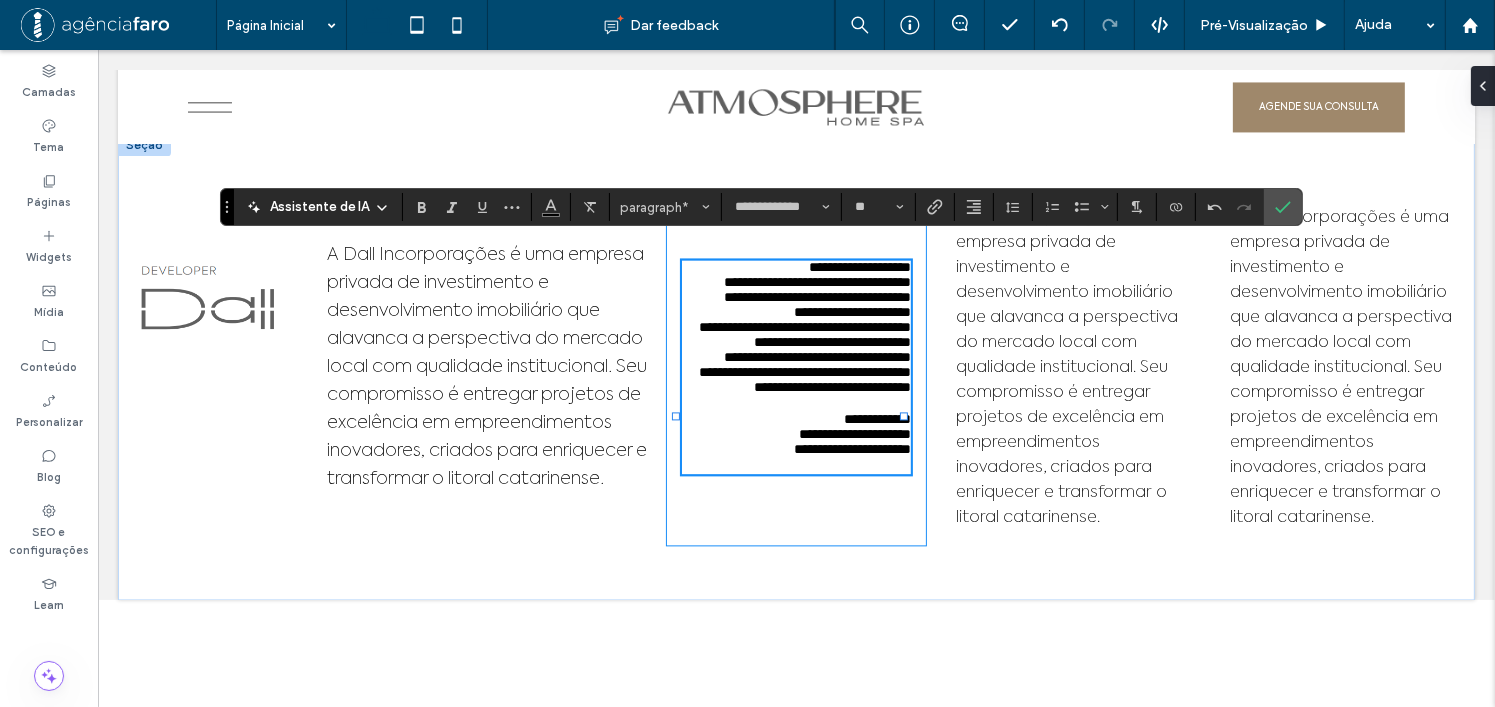 click on "**********" at bounding box center [795, 367] 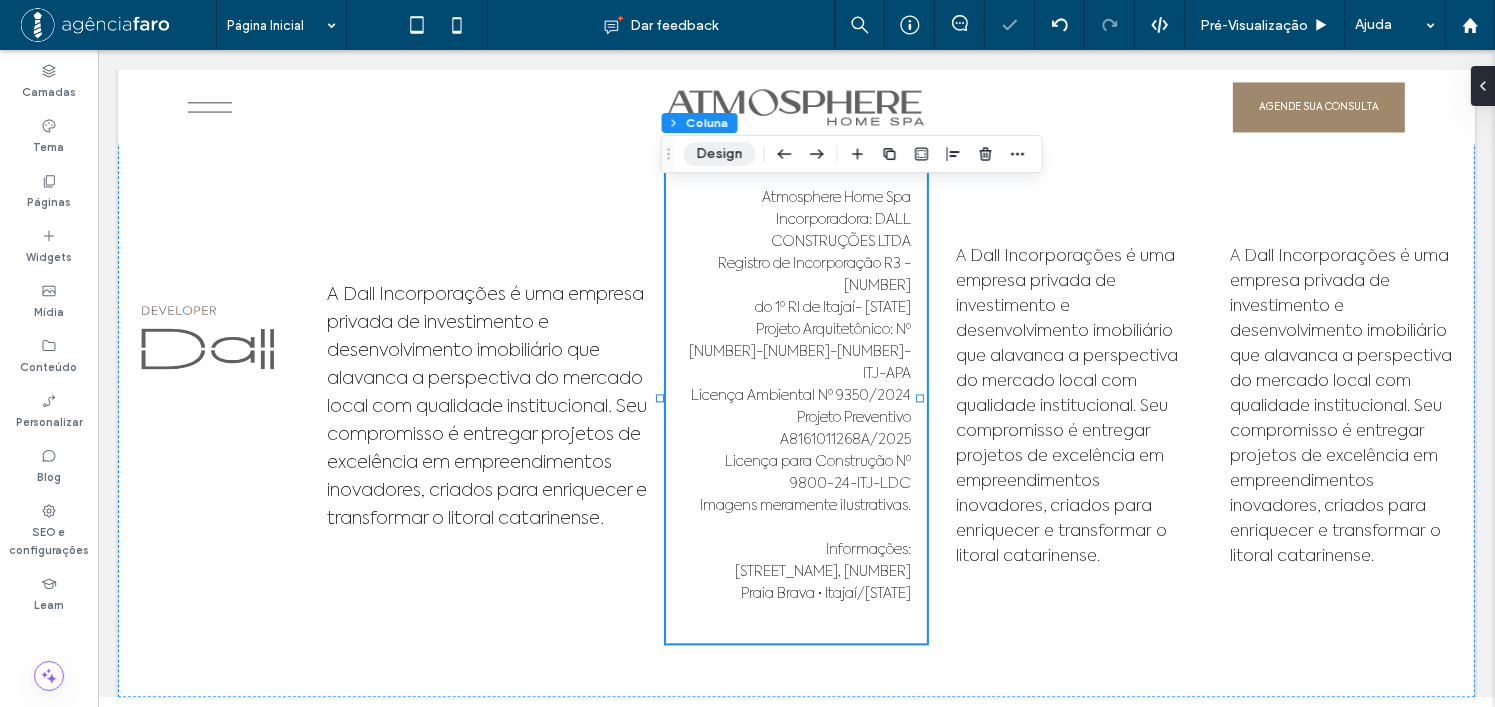click on "Design" at bounding box center [720, 154] 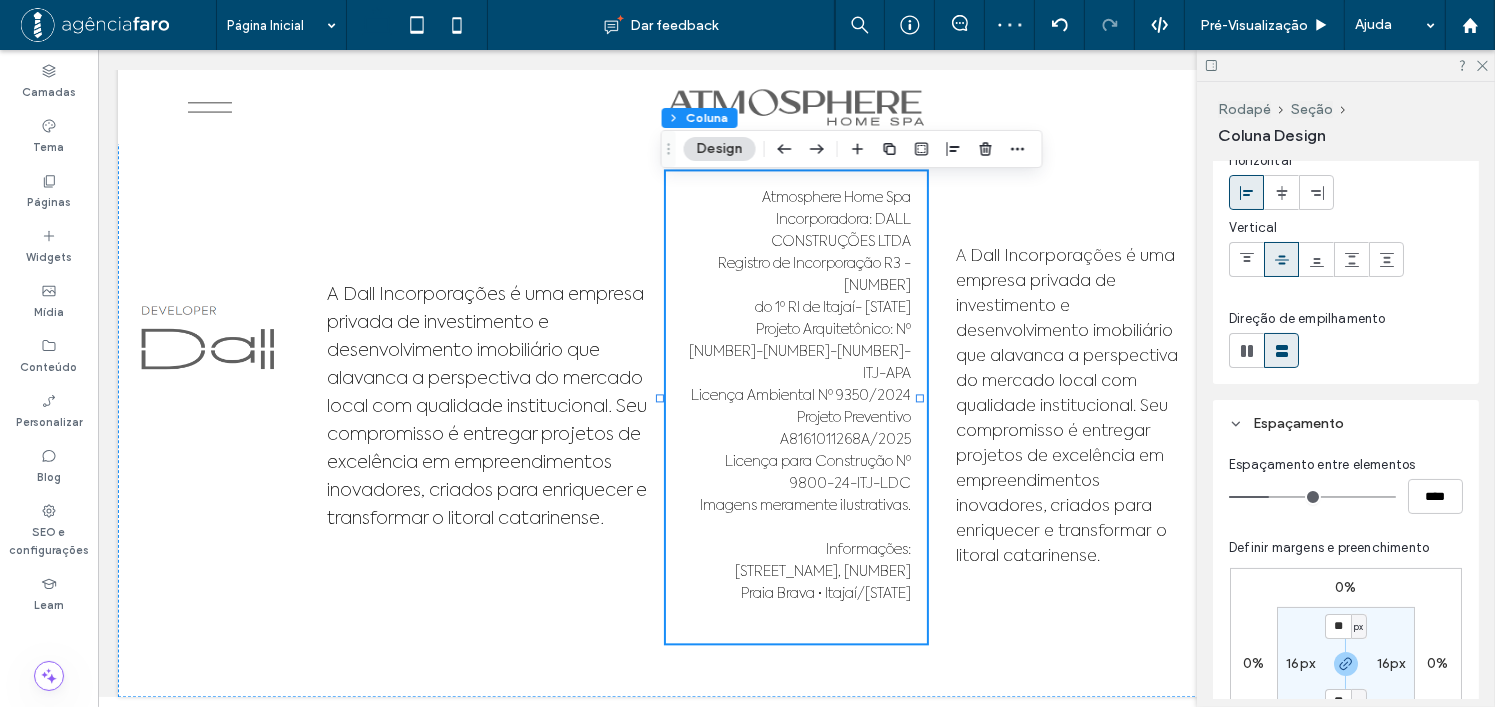 scroll, scrollTop: 200, scrollLeft: 0, axis: vertical 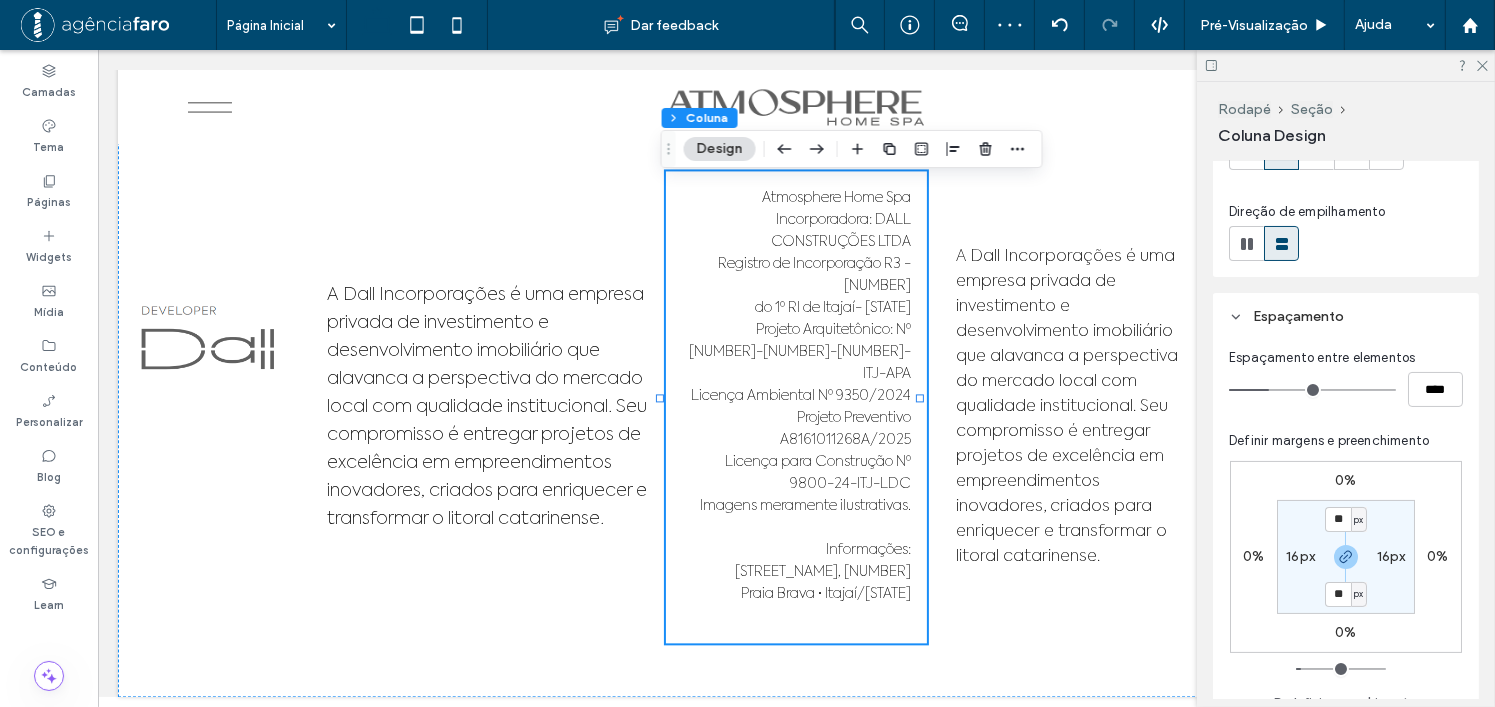 click on "16px" at bounding box center (1300, 557) 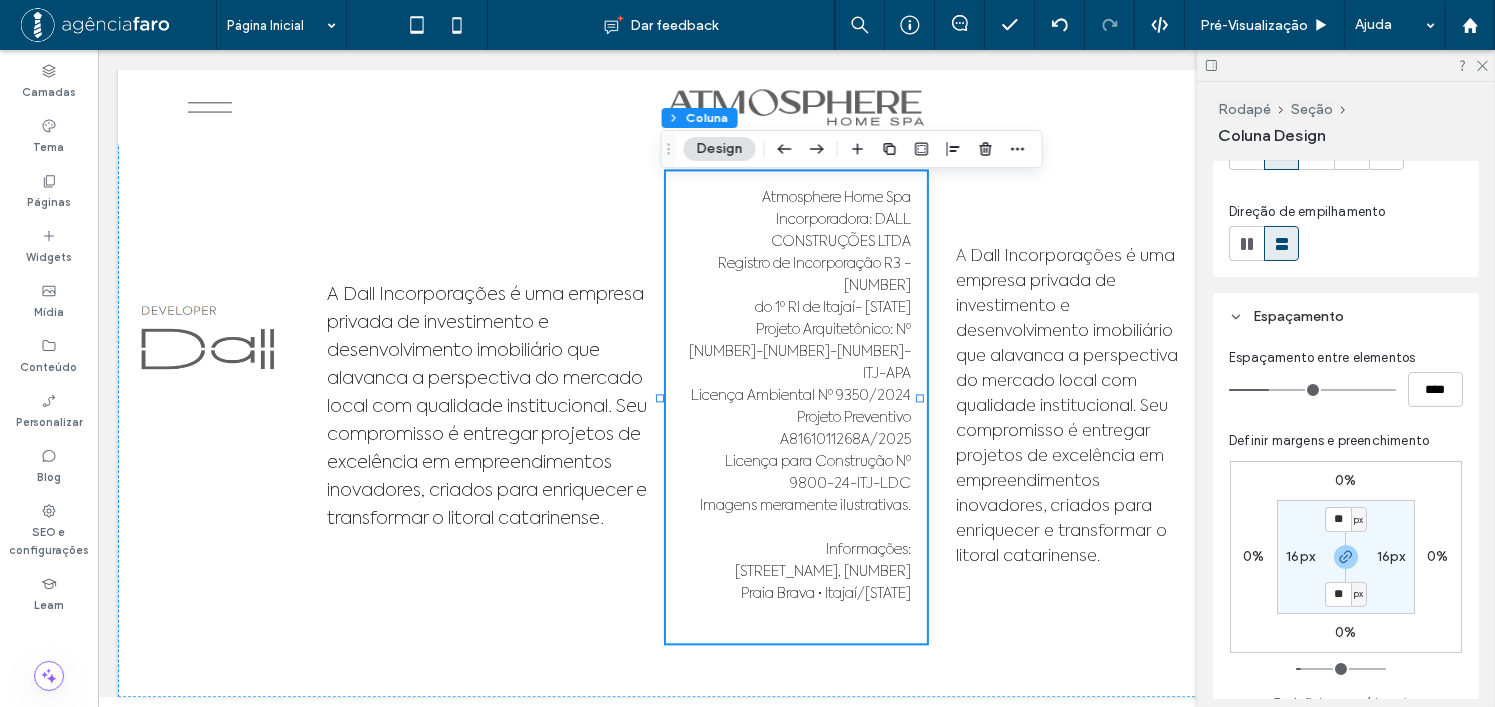 click on "** px 16px ** px 16px" at bounding box center (1346, 557) 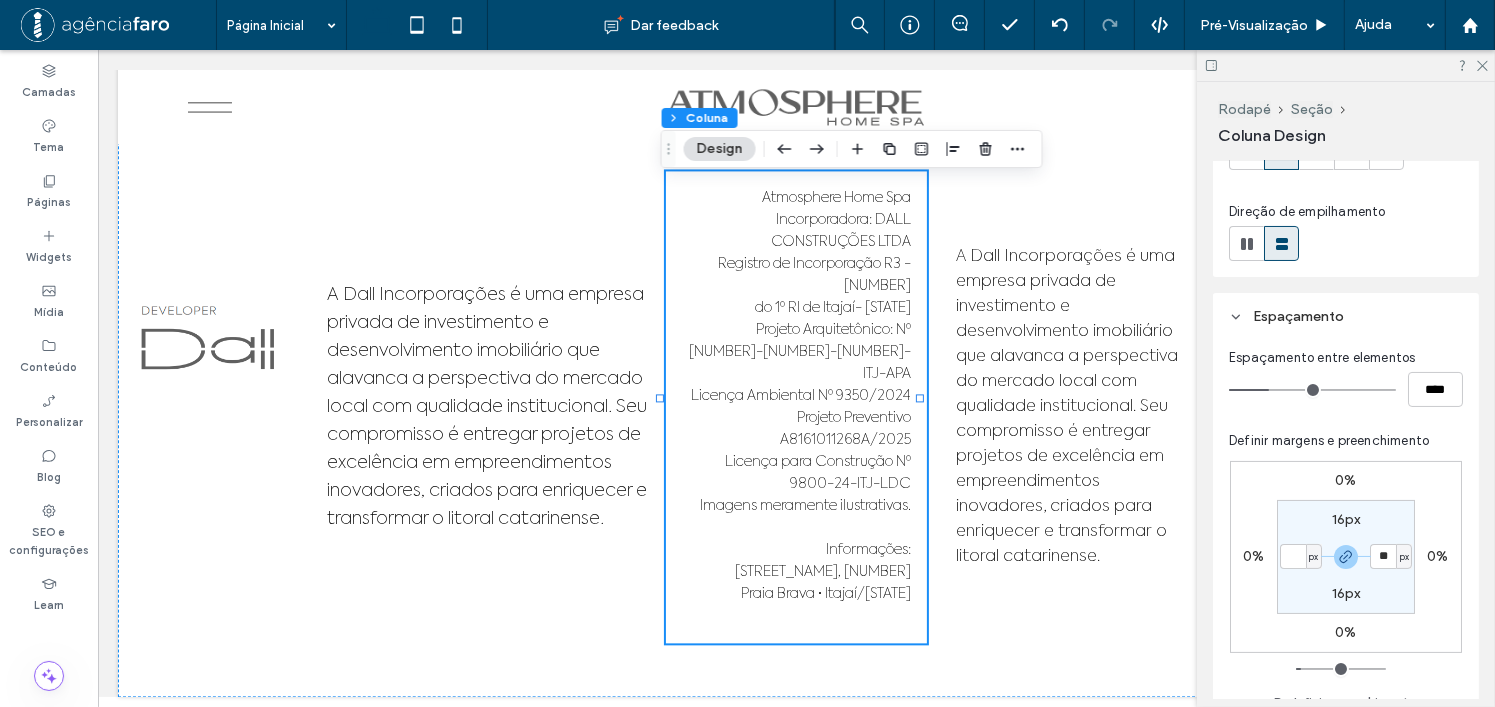 type 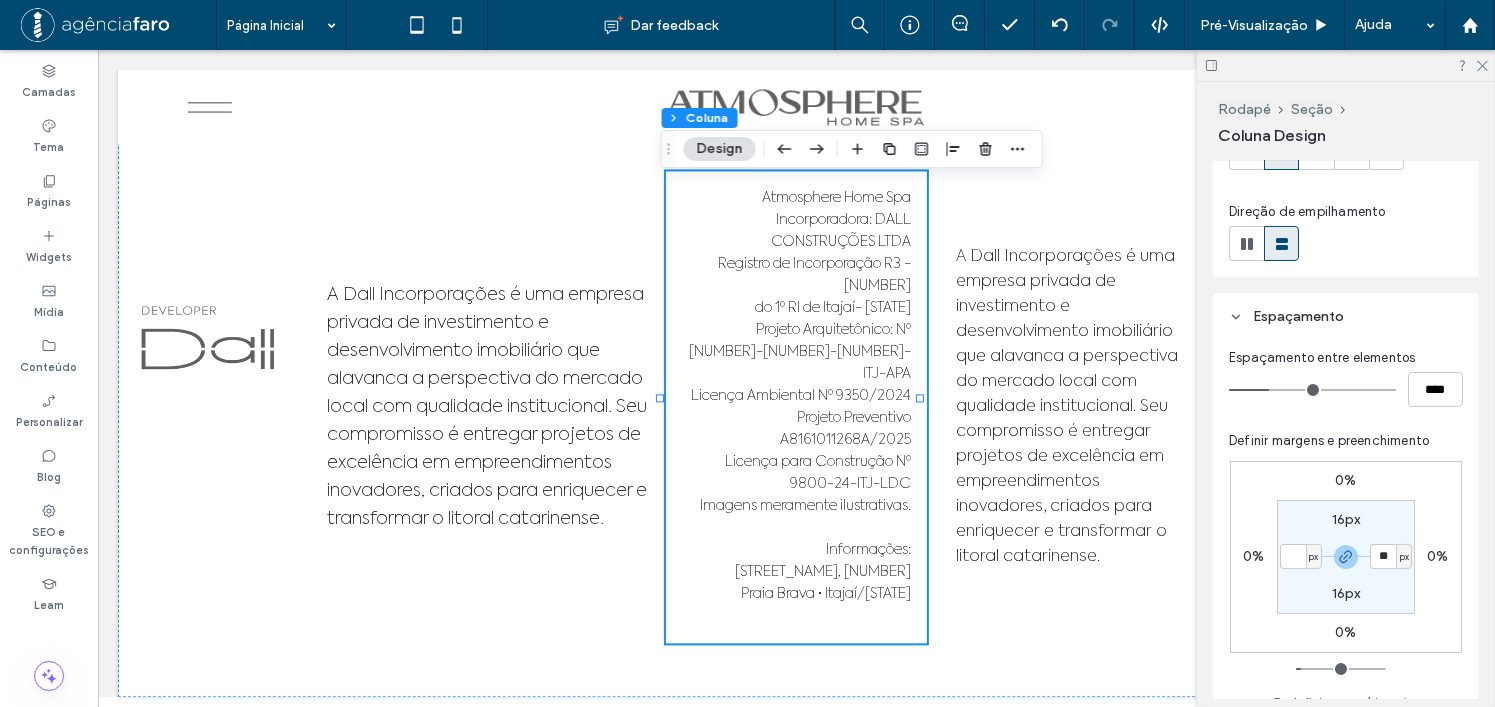 type on "*" 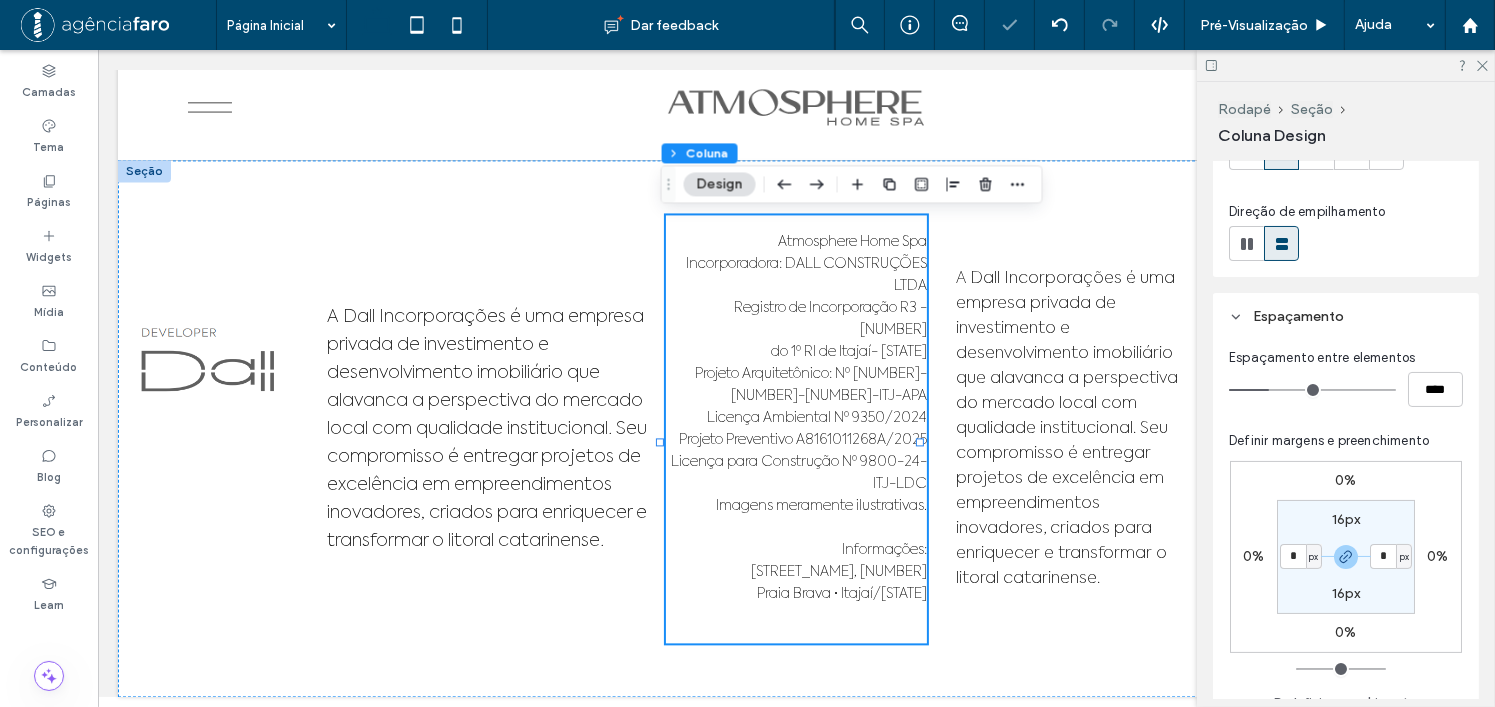 scroll, scrollTop: 11606, scrollLeft: 0, axis: vertical 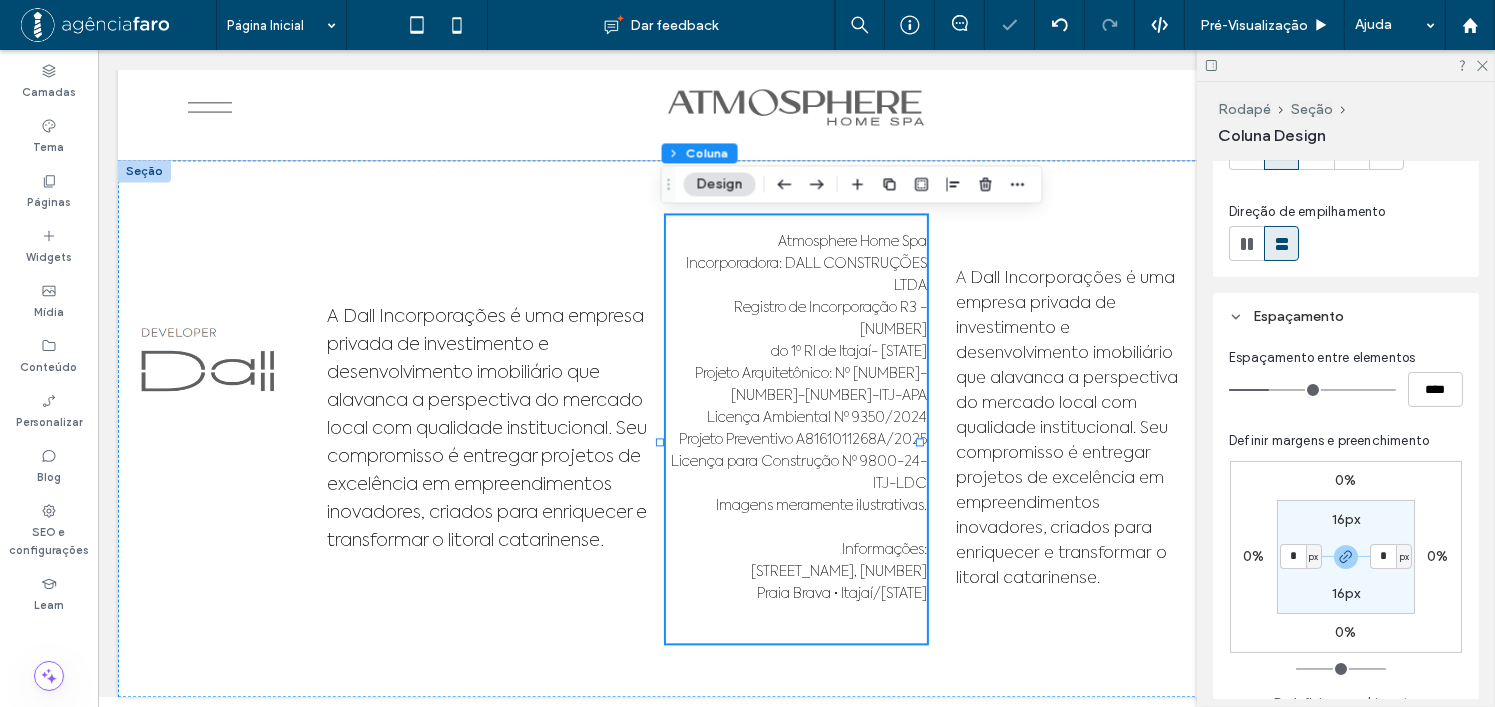 click on "16px * px 16px * px" at bounding box center (1346, 557) 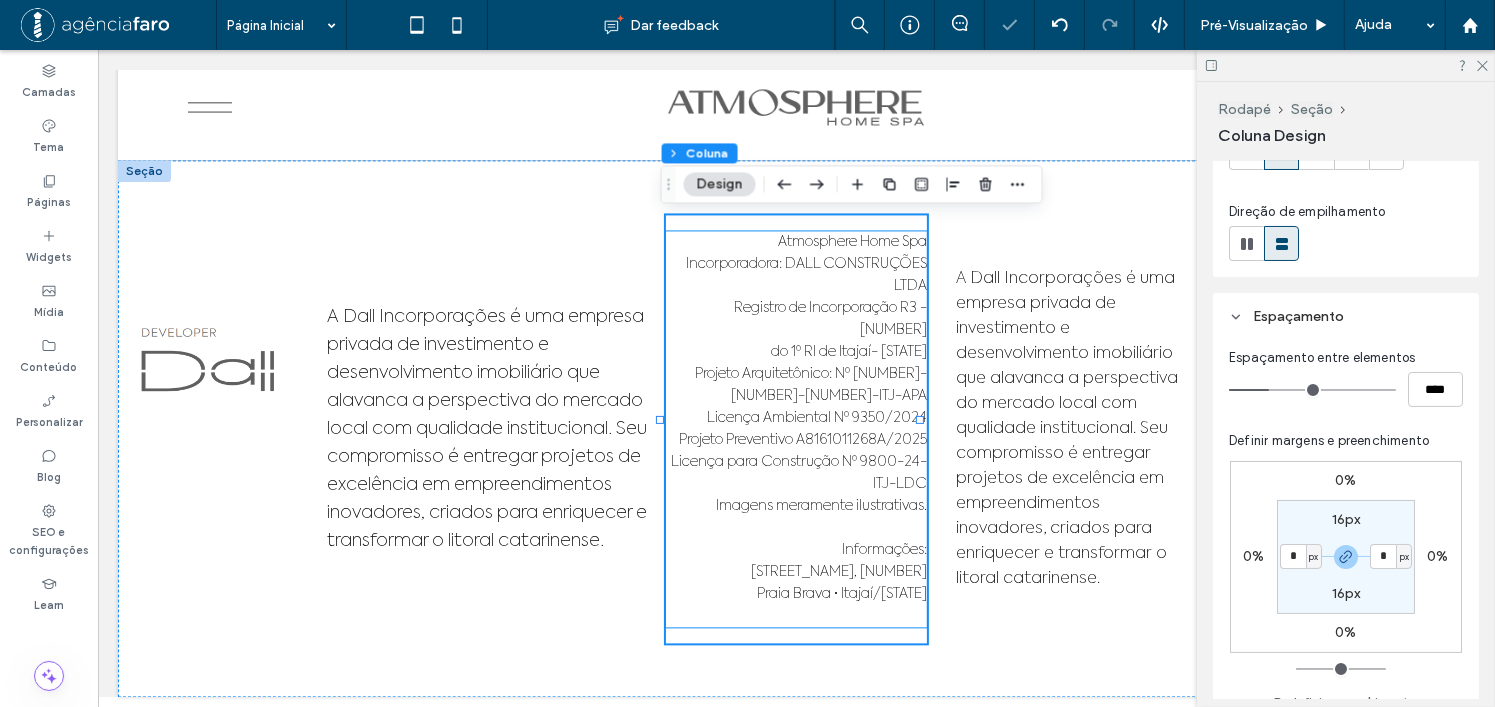 click on "Projeto Arquitetônico: Nº 4156-24-ITJ-APA" at bounding box center (795, 385) 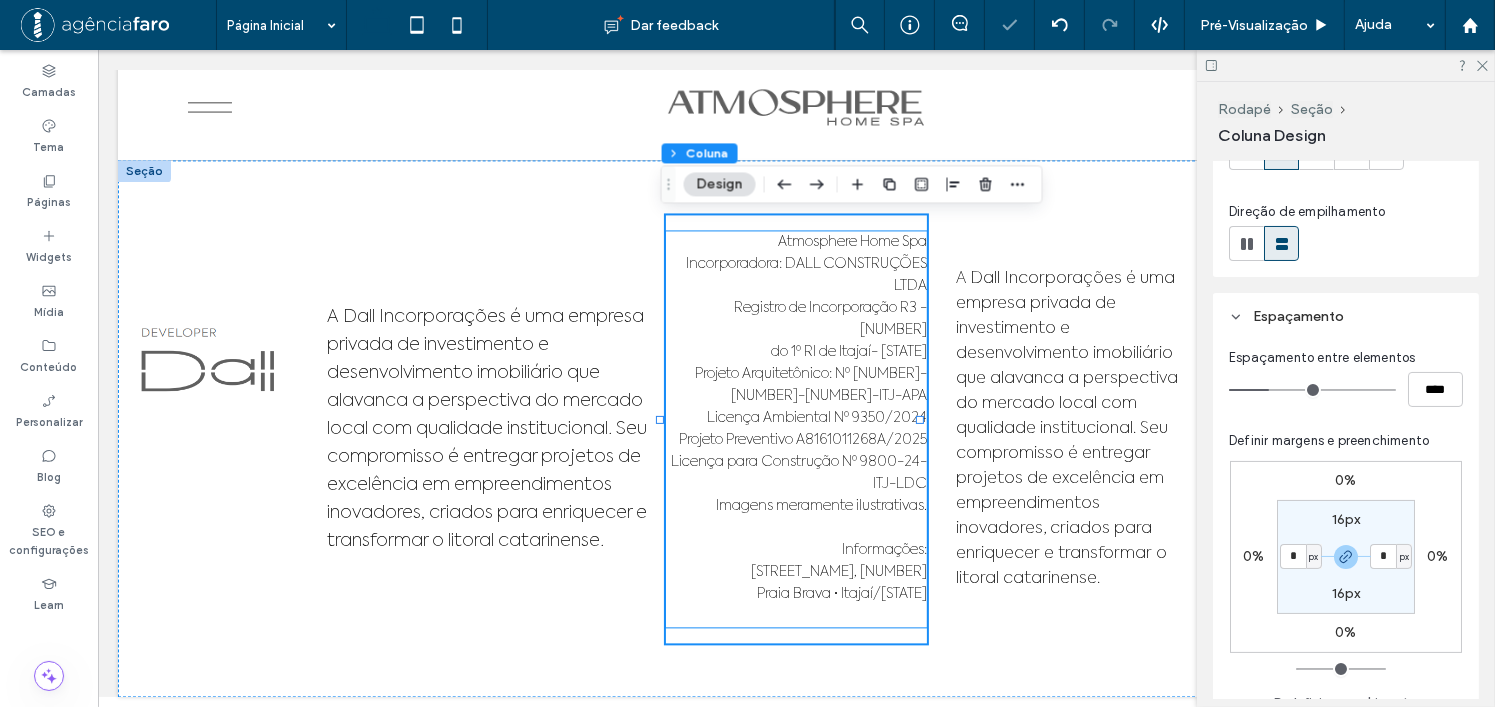 click on "Atmosphere Home Spa  Incorporadora: DALL CONSTRUÇÕES LTDA  Registro de Incorporação R3 - 80.994  do 1º RI de [CITY]- [STATE]  Projeto Arquitetônico: Nº 4156-24-ITJ-APA  Licença Ambiental Nº 9350/2024  Projeto Preventivo A8161011268A/2025  Licença para Construção Nº 9800-24-ITJ-LDC Imagens meramente ilustrativas. Informações:  [ADDRESS] [CITY]/[STATE]" at bounding box center (795, 429) 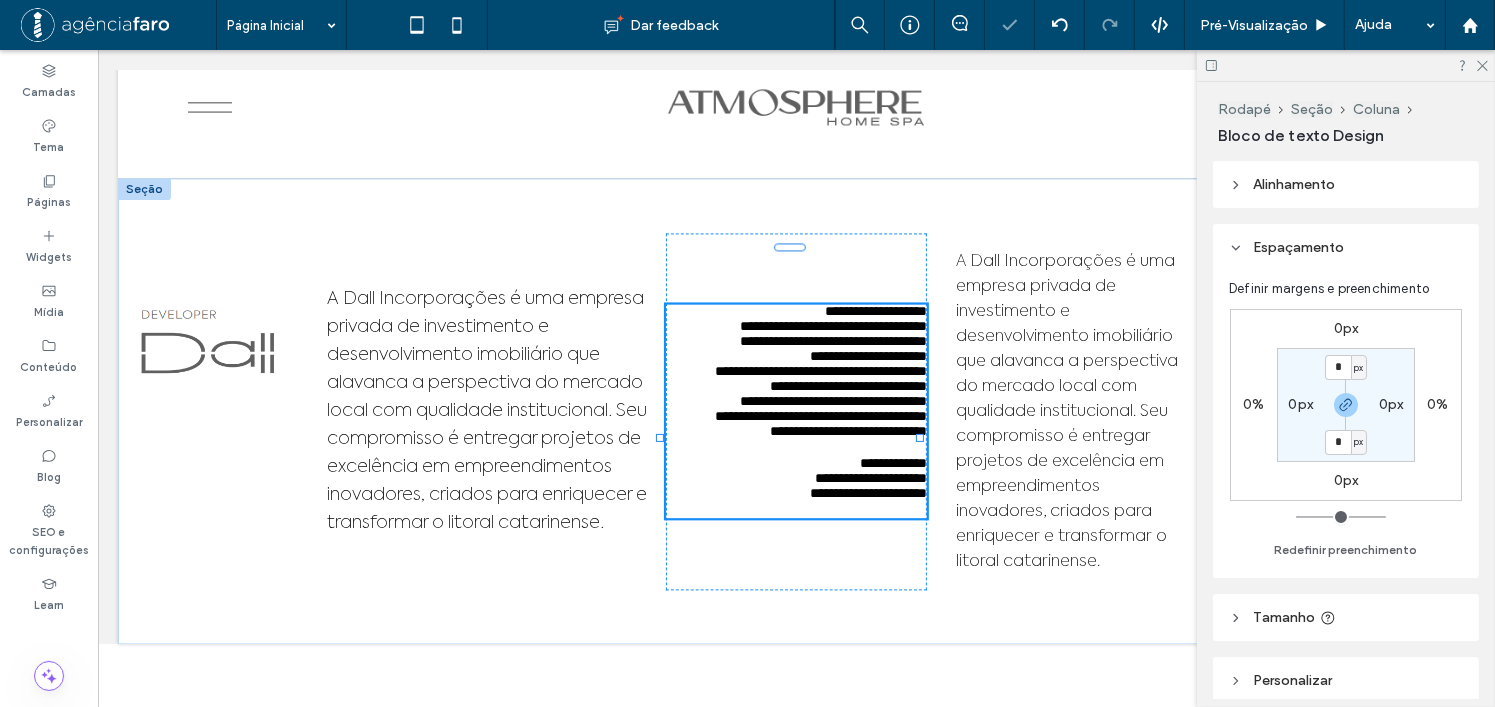click on "**********" at bounding box center (795, 371) 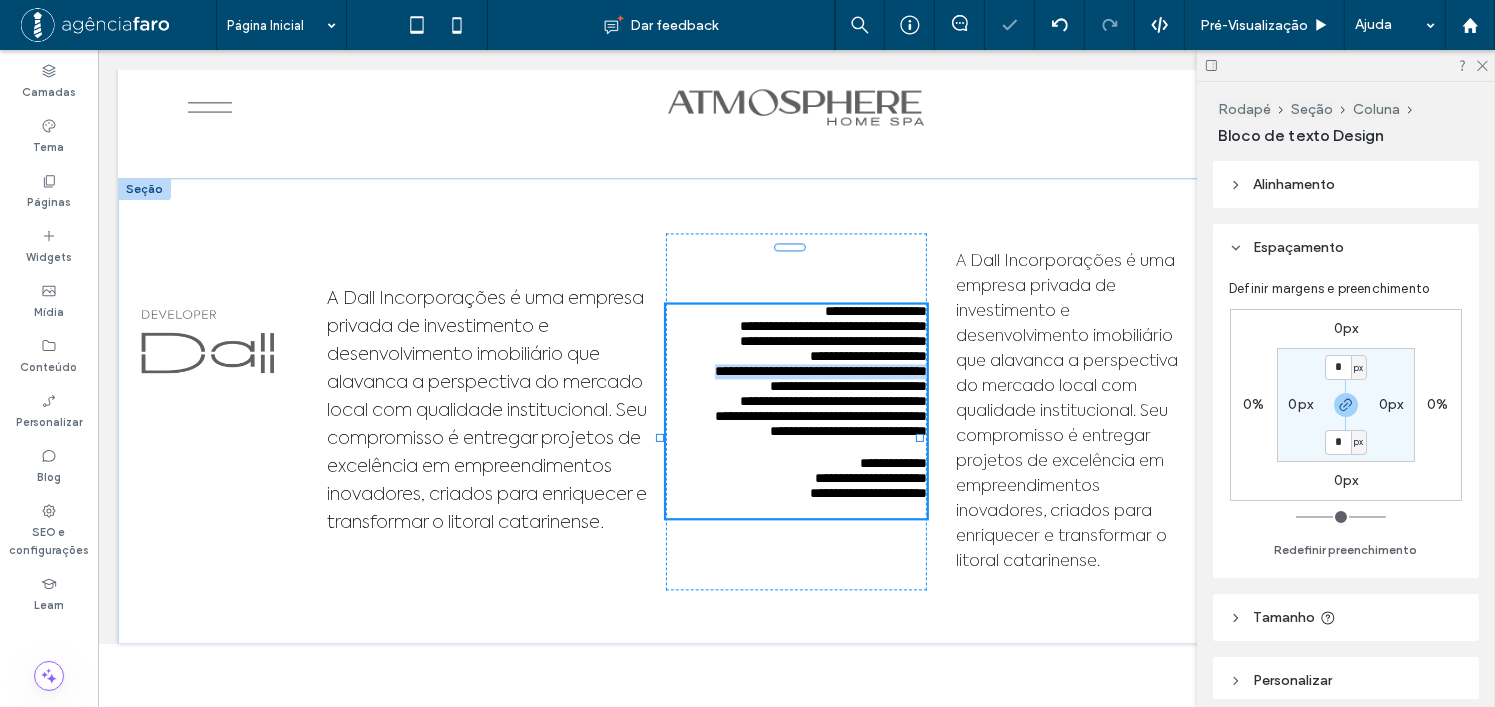 type on "**********" 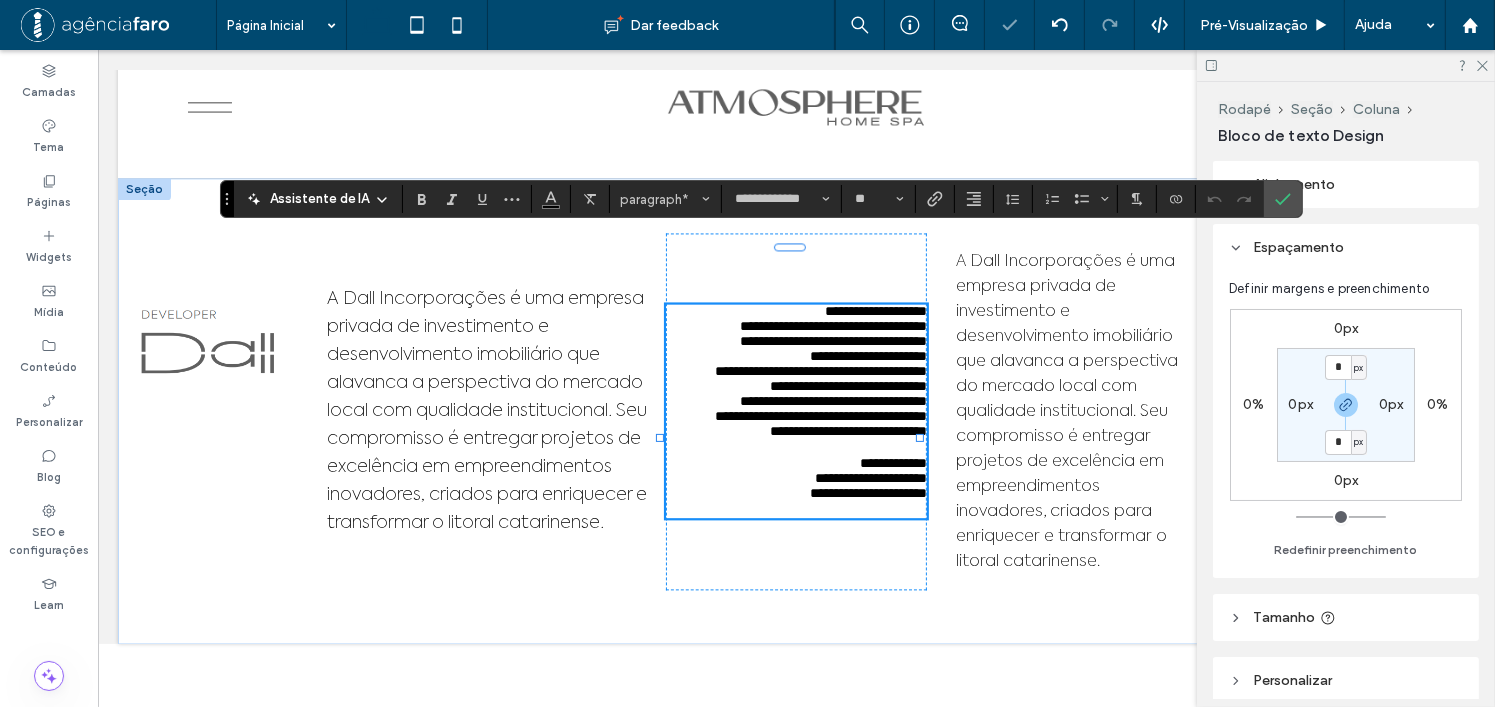 click on "**********" at bounding box center (832, 341) 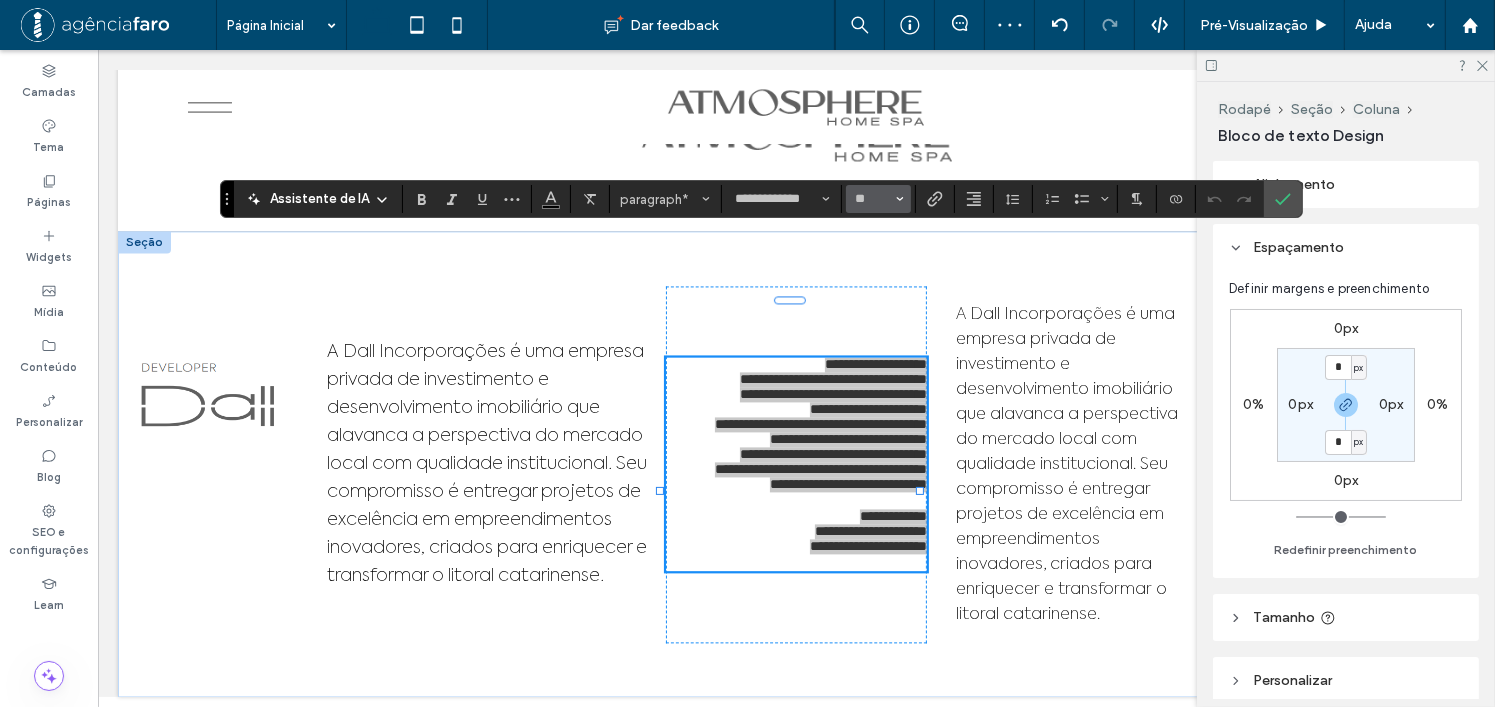 click on "**" at bounding box center (878, 199) 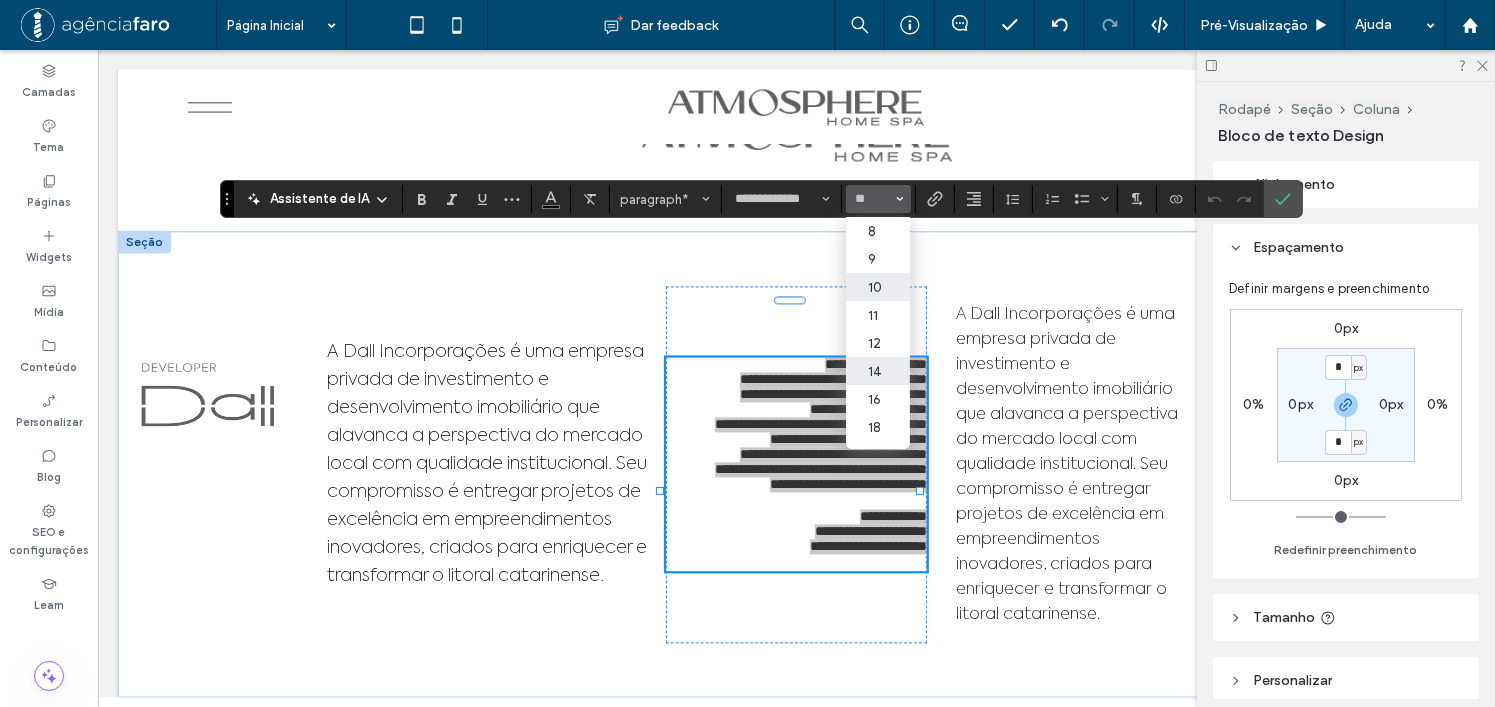click on "10" at bounding box center (878, 287) 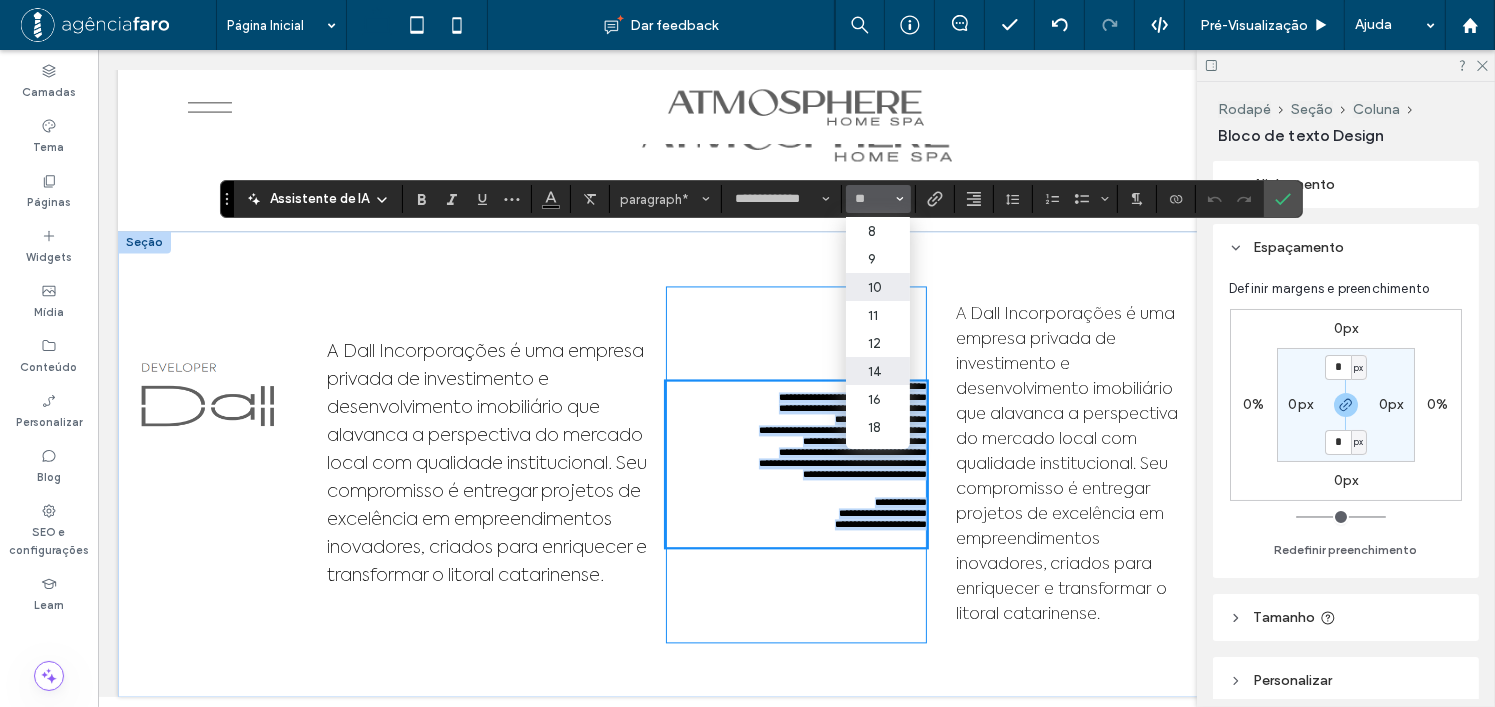 type on "**" 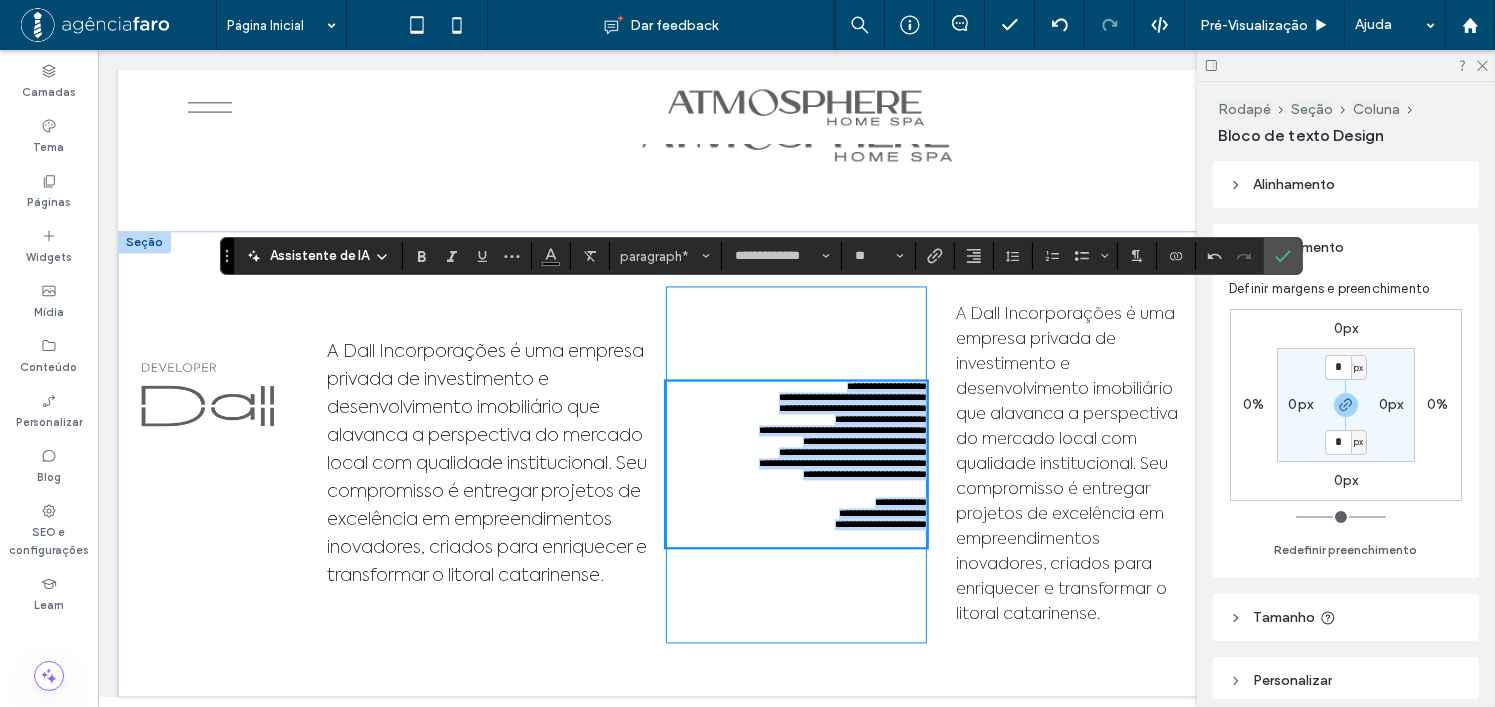 scroll, scrollTop: 11549, scrollLeft: 0, axis: vertical 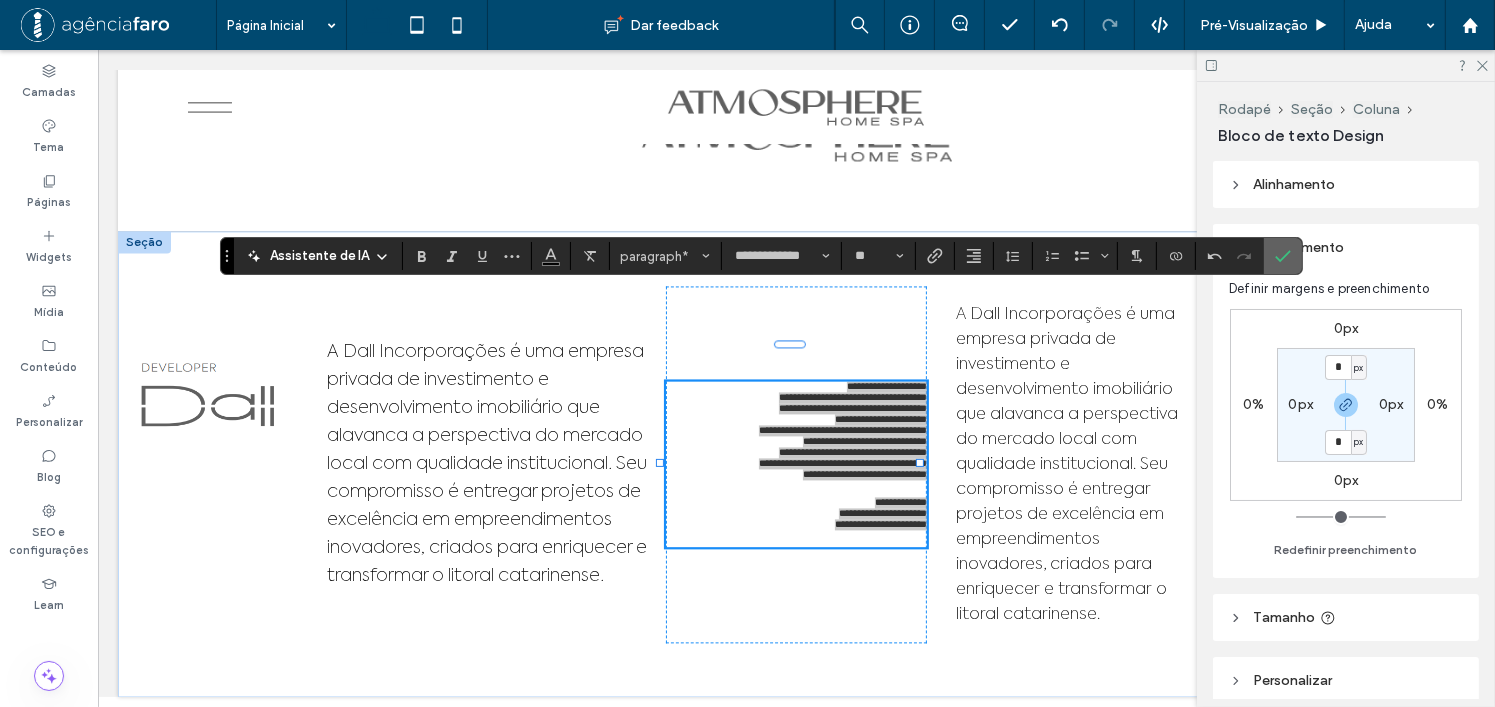 click at bounding box center [1283, 256] 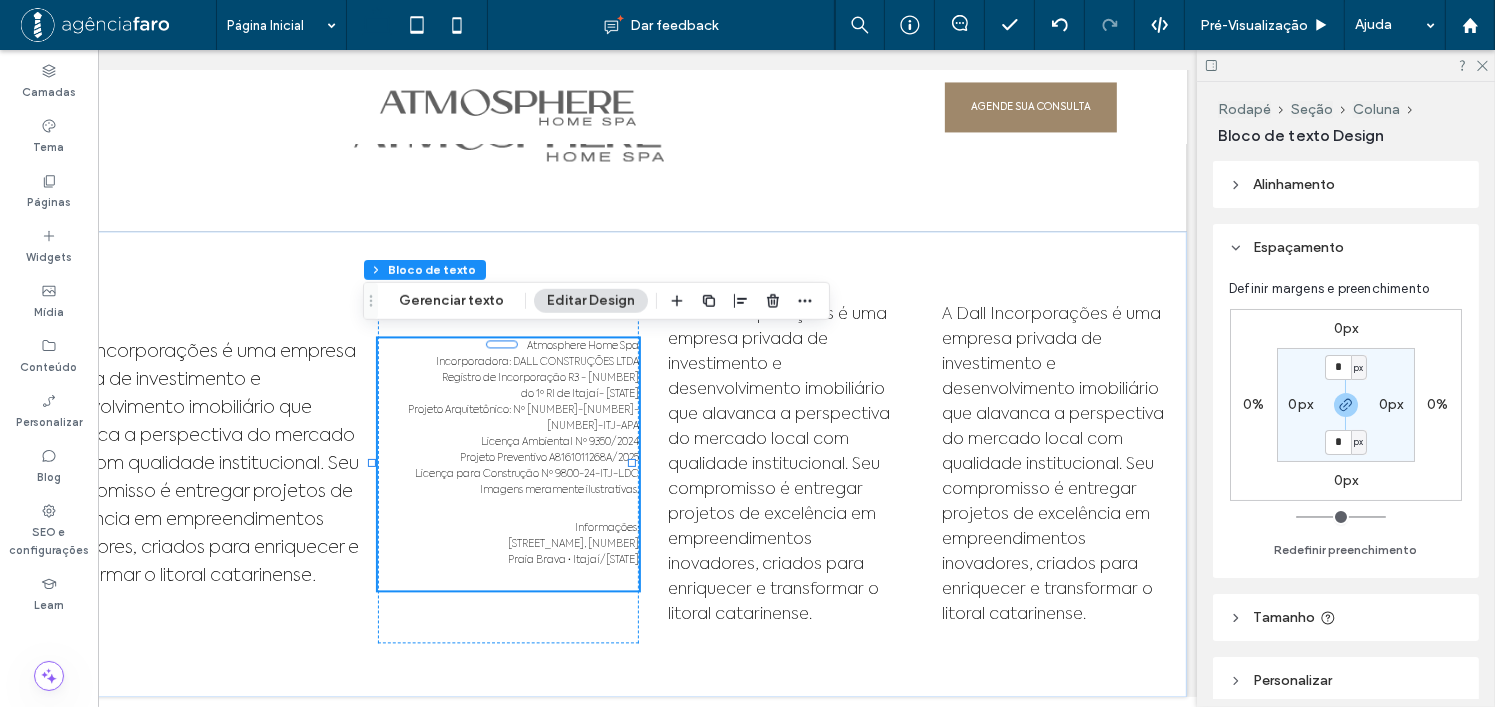 scroll, scrollTop: 0, scrollLeft: 297, axis: horizontal 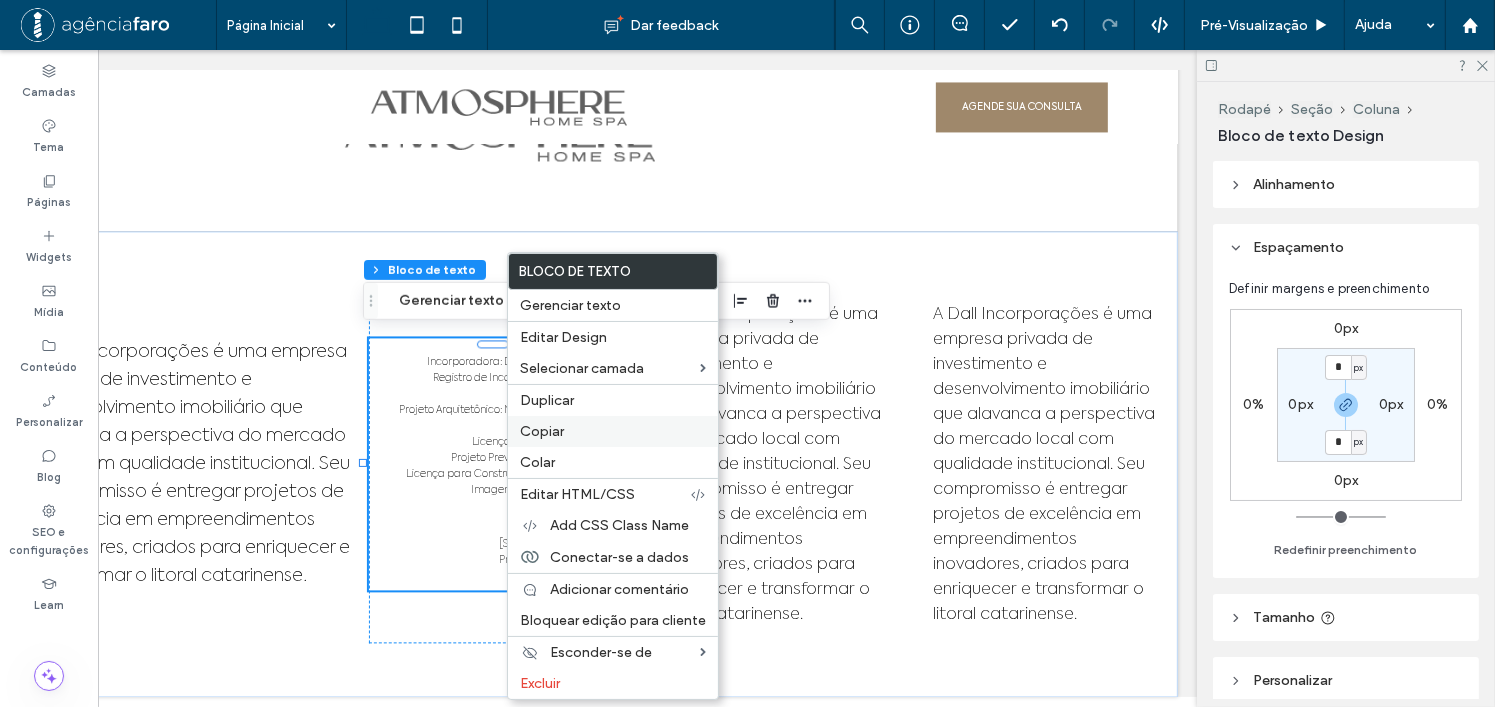 click on "Copiar" at bounding box center [613, 431] 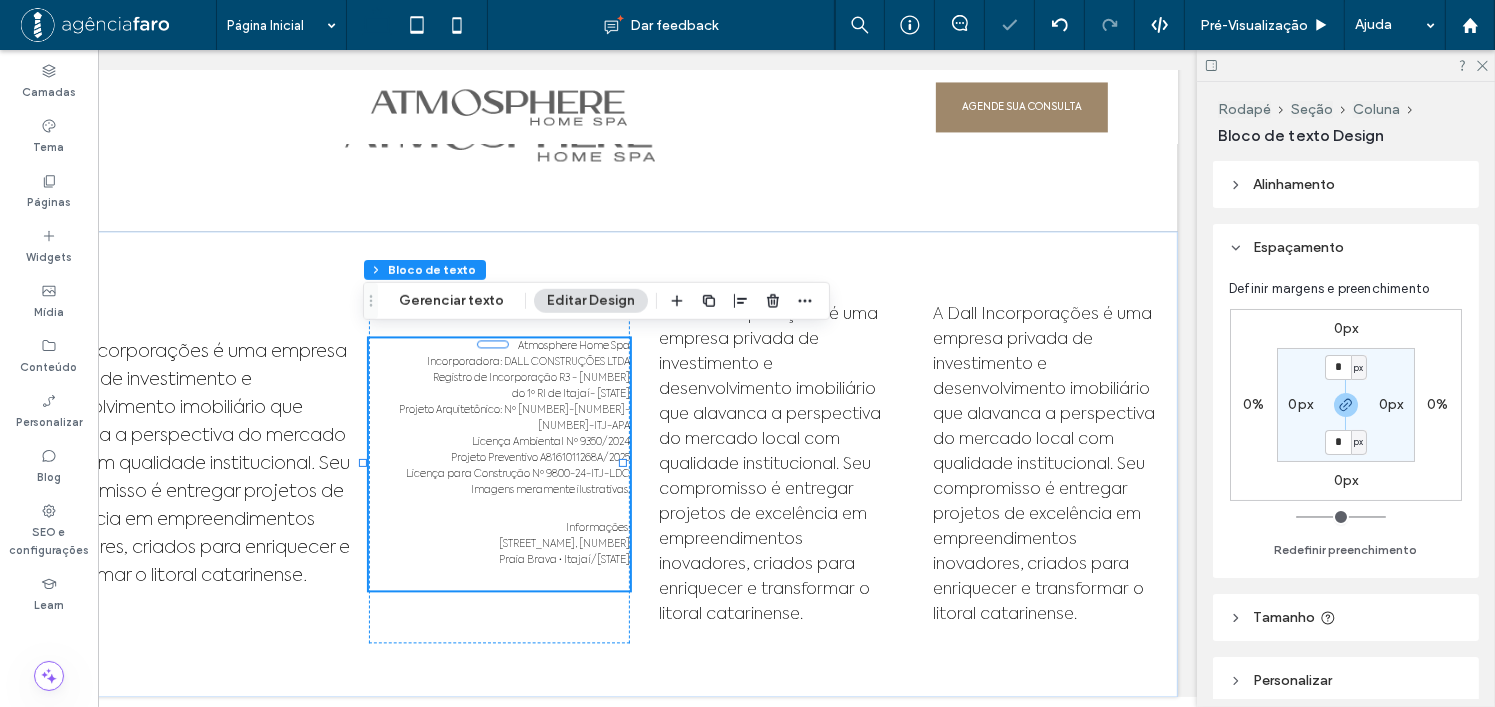 click on "Licença Ambiental Nº 9350/2024" at bounding box center [552, 442] 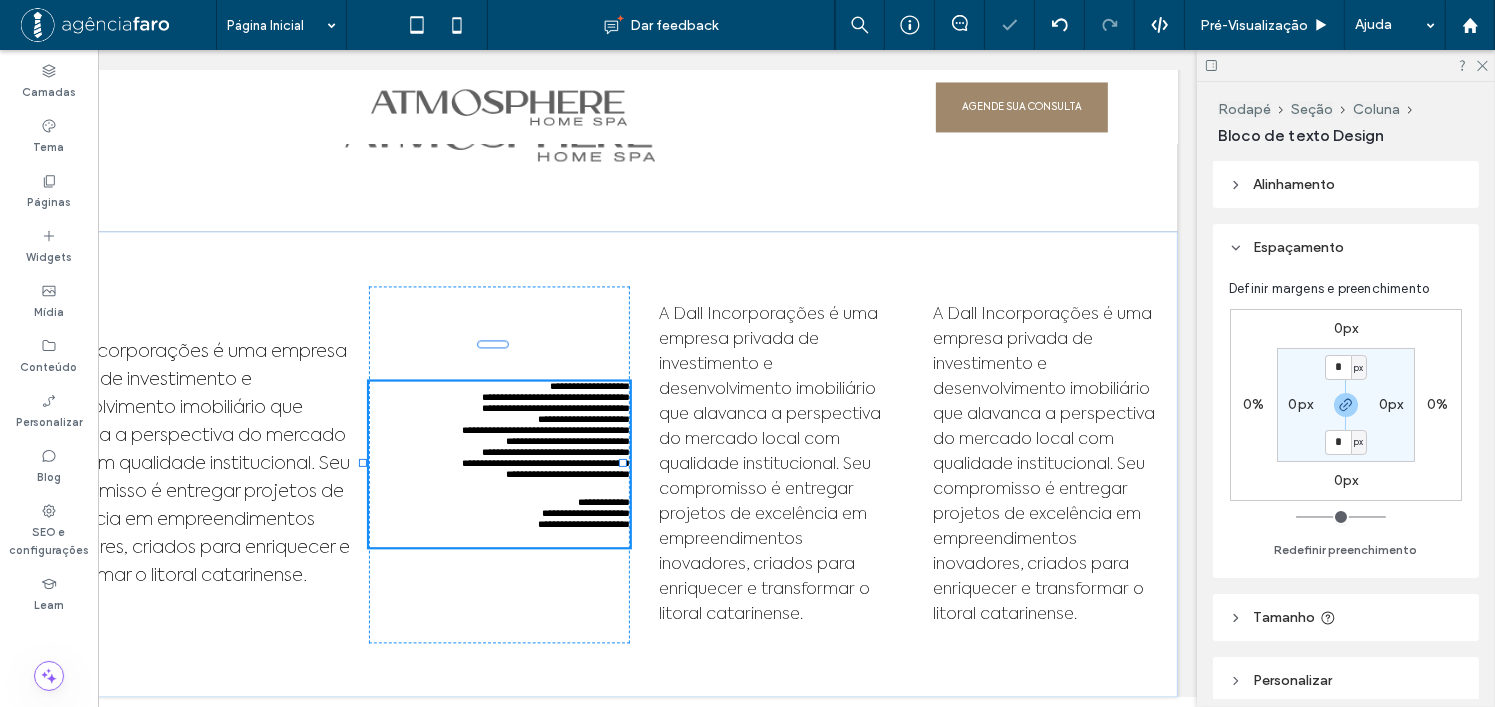 type on "**********" 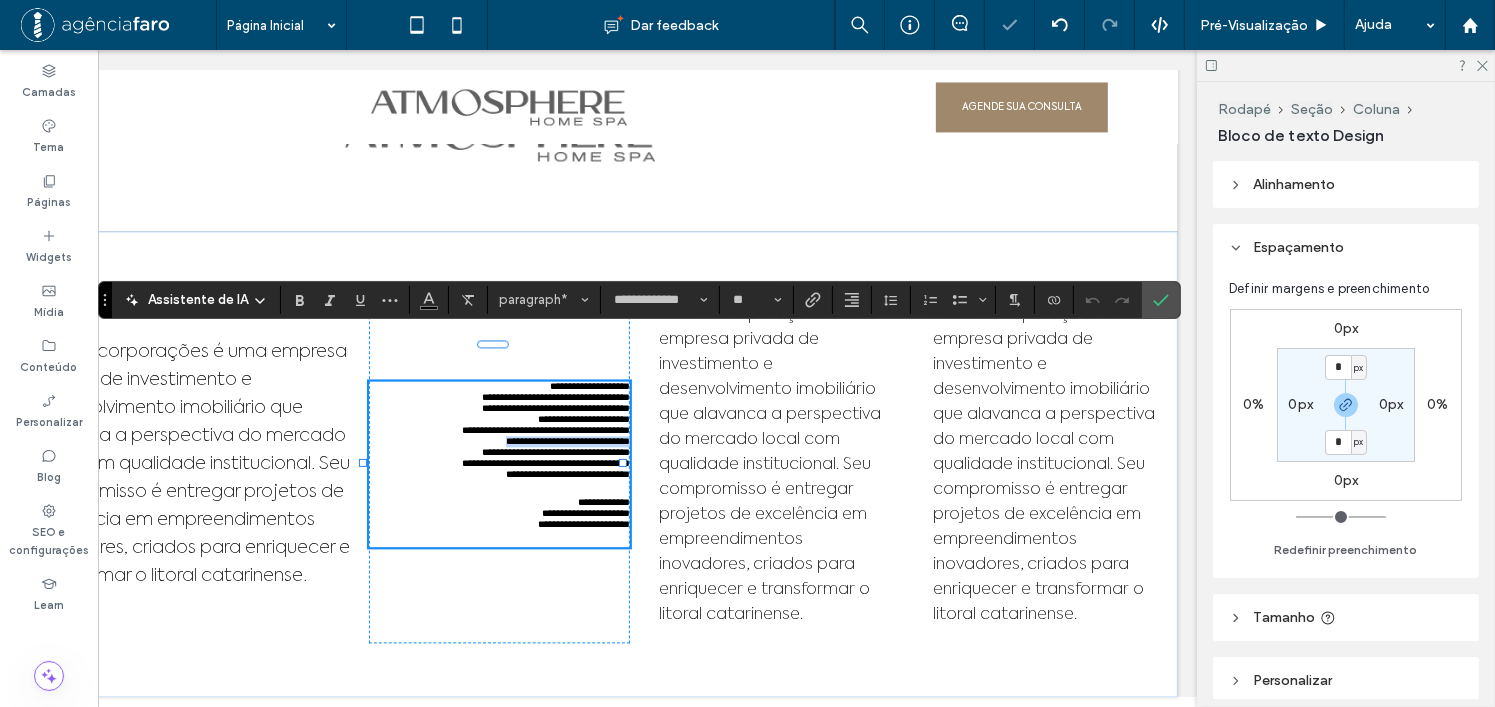 click on "**********" at bounding box center (569, 441) 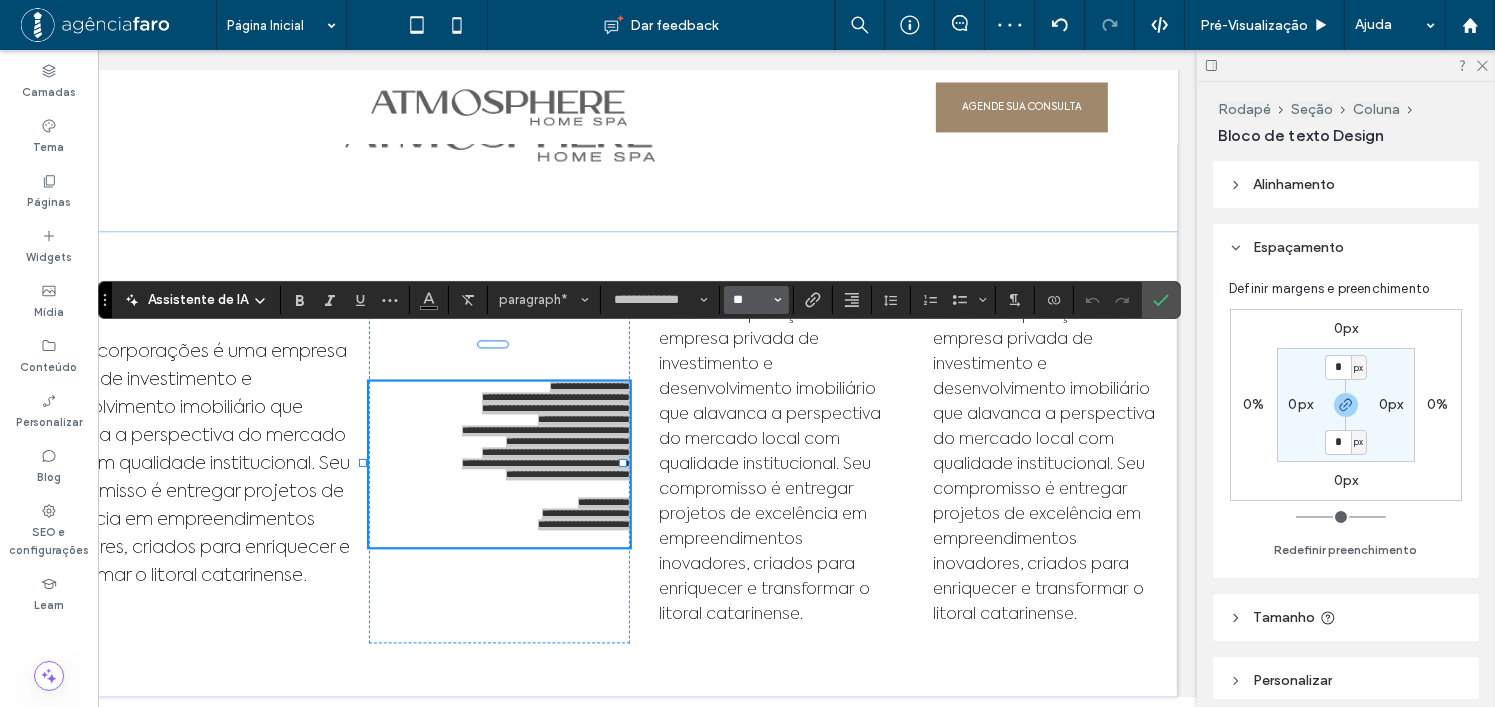 click on "**" at bounding box center (750, 300) 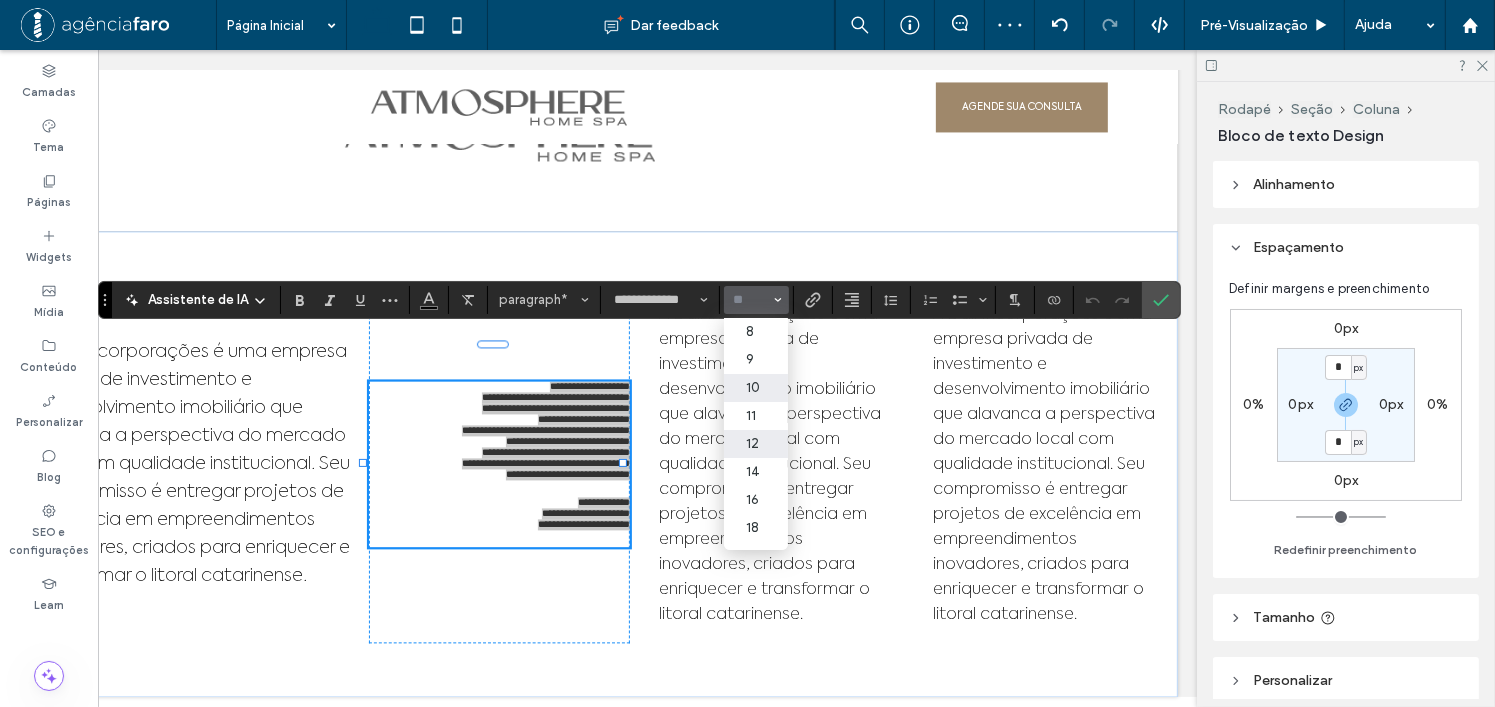 click on "12" at bounding box center (756, 444) 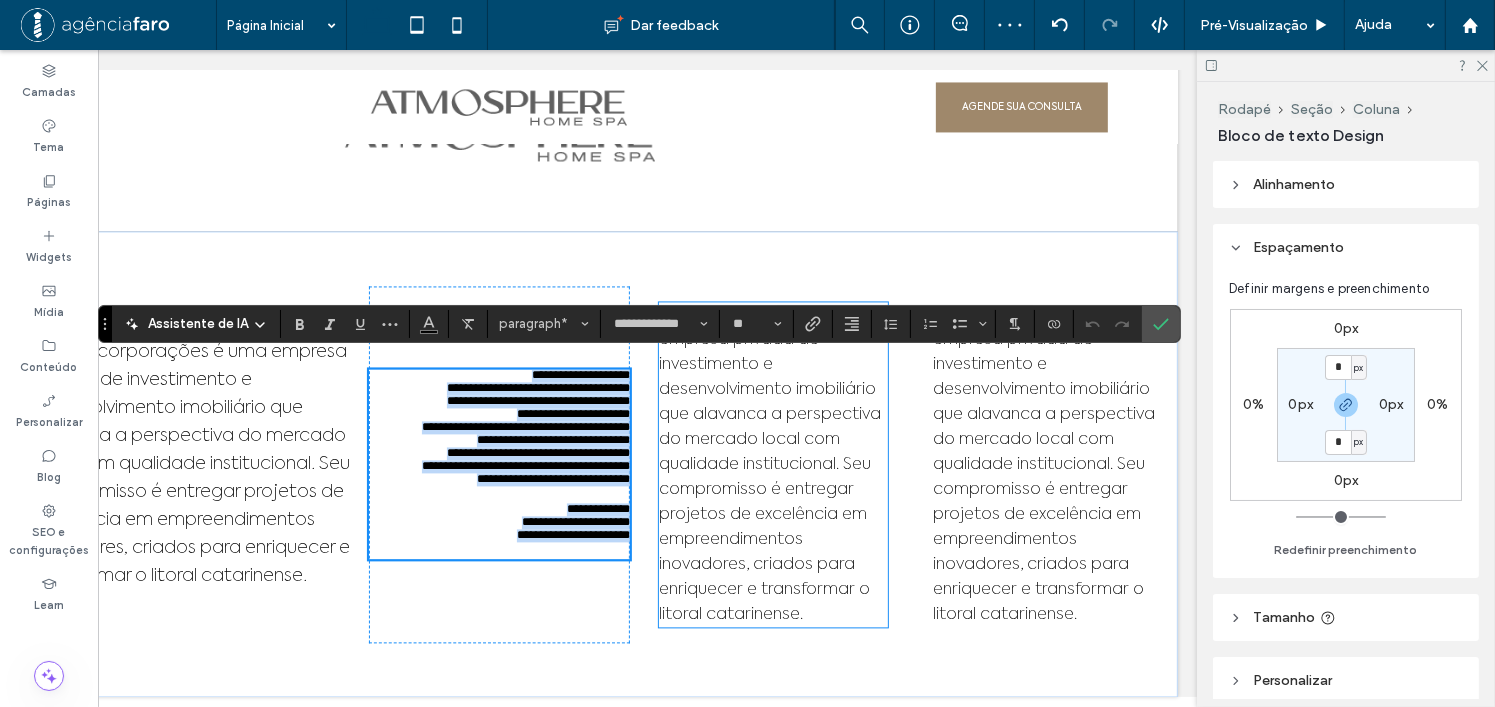 type on "**" 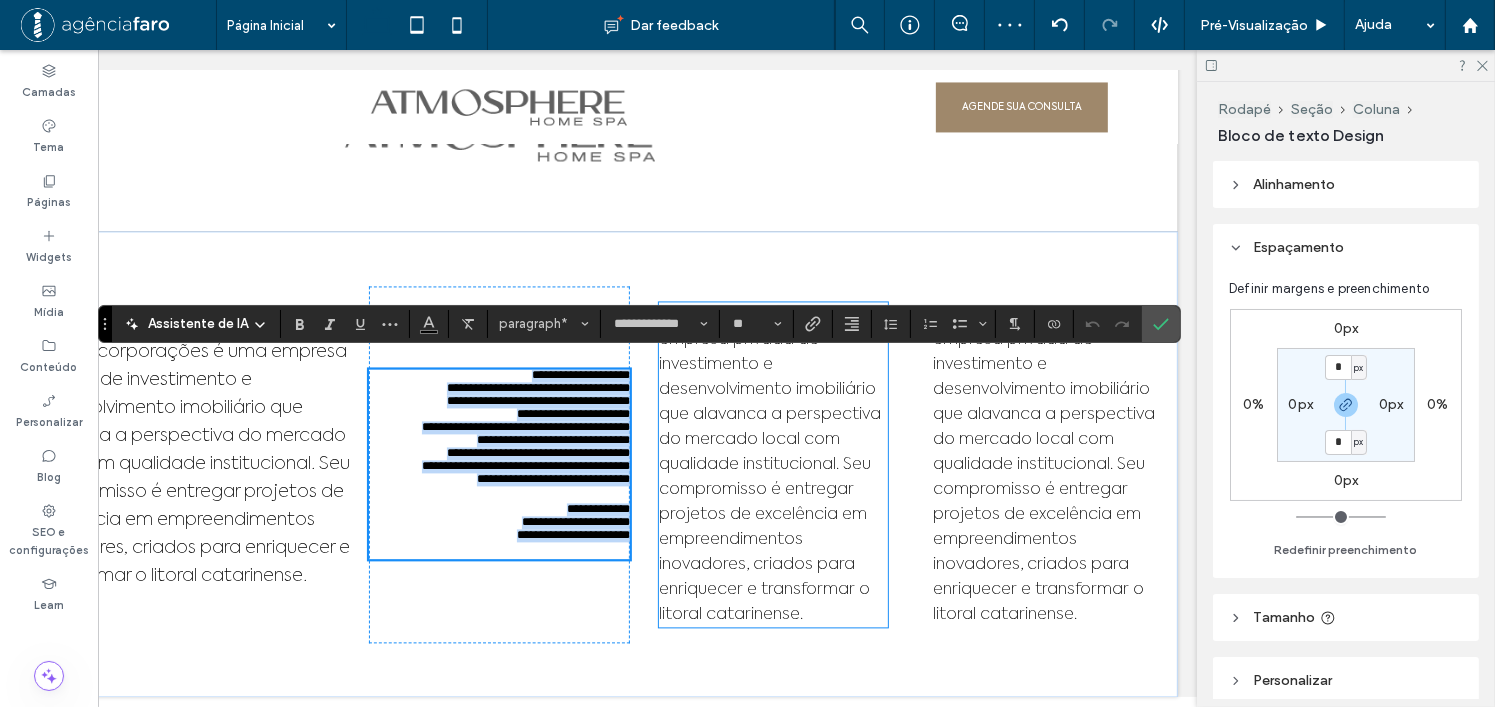 scroll, scrollTop: 11525, scrollLeft: 0, axis: vertical 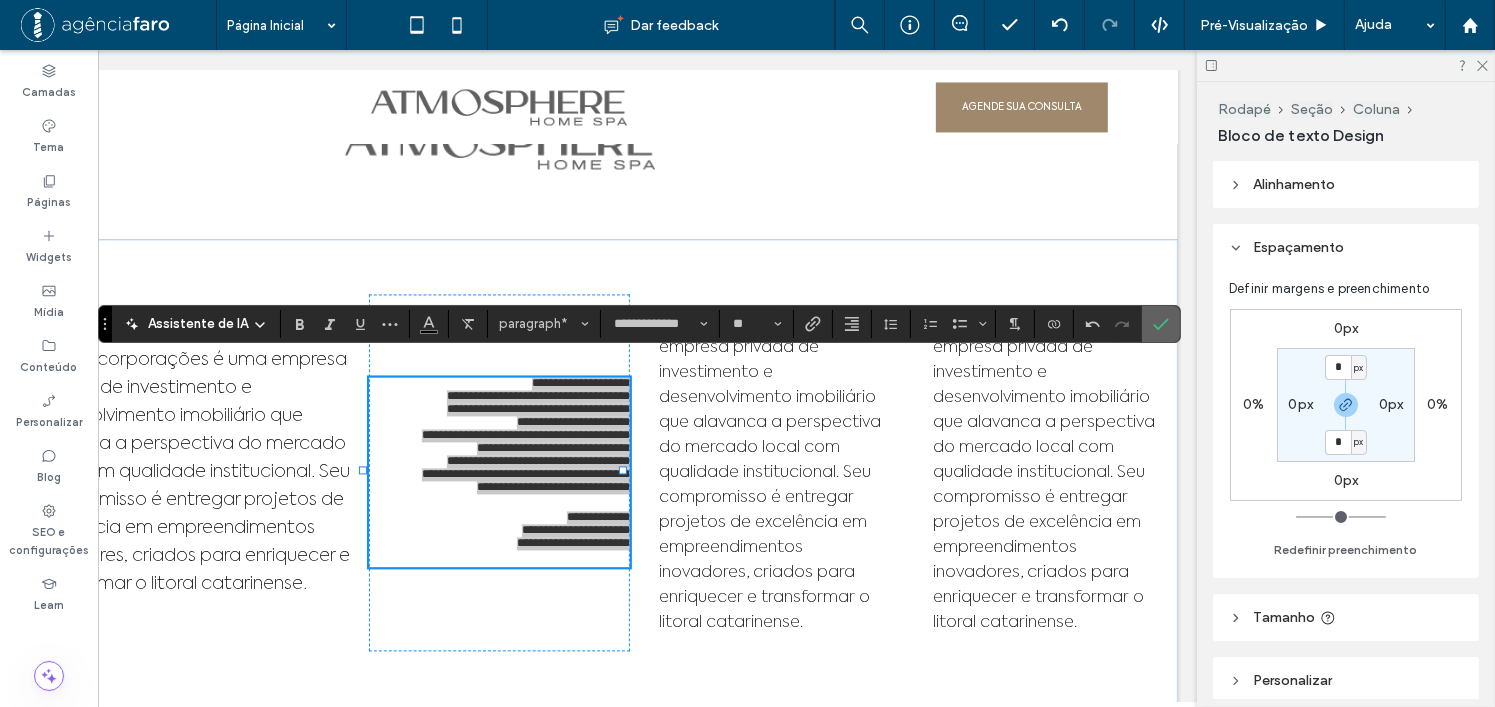 click 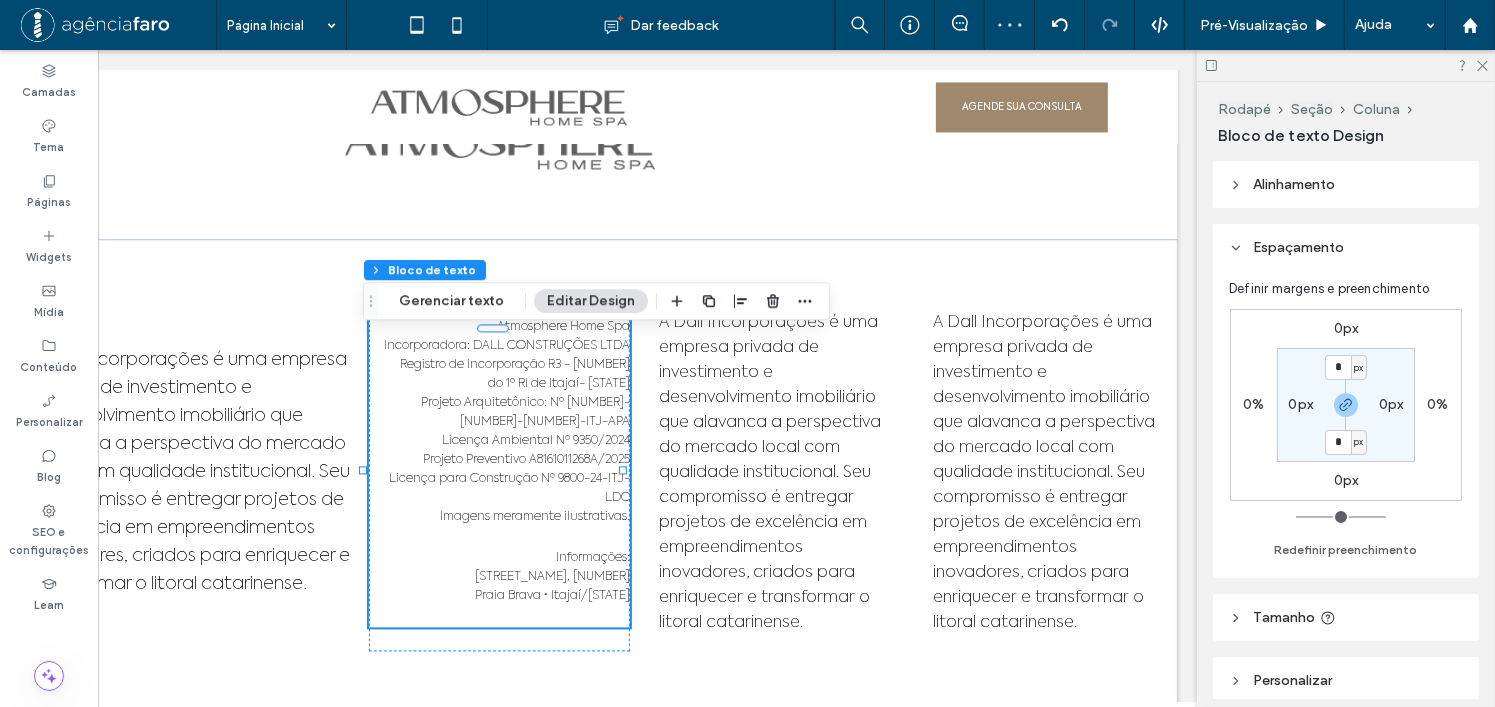 click on "do 1º RI de [CITY]- [STATE]" at bounding box center [560, 384] 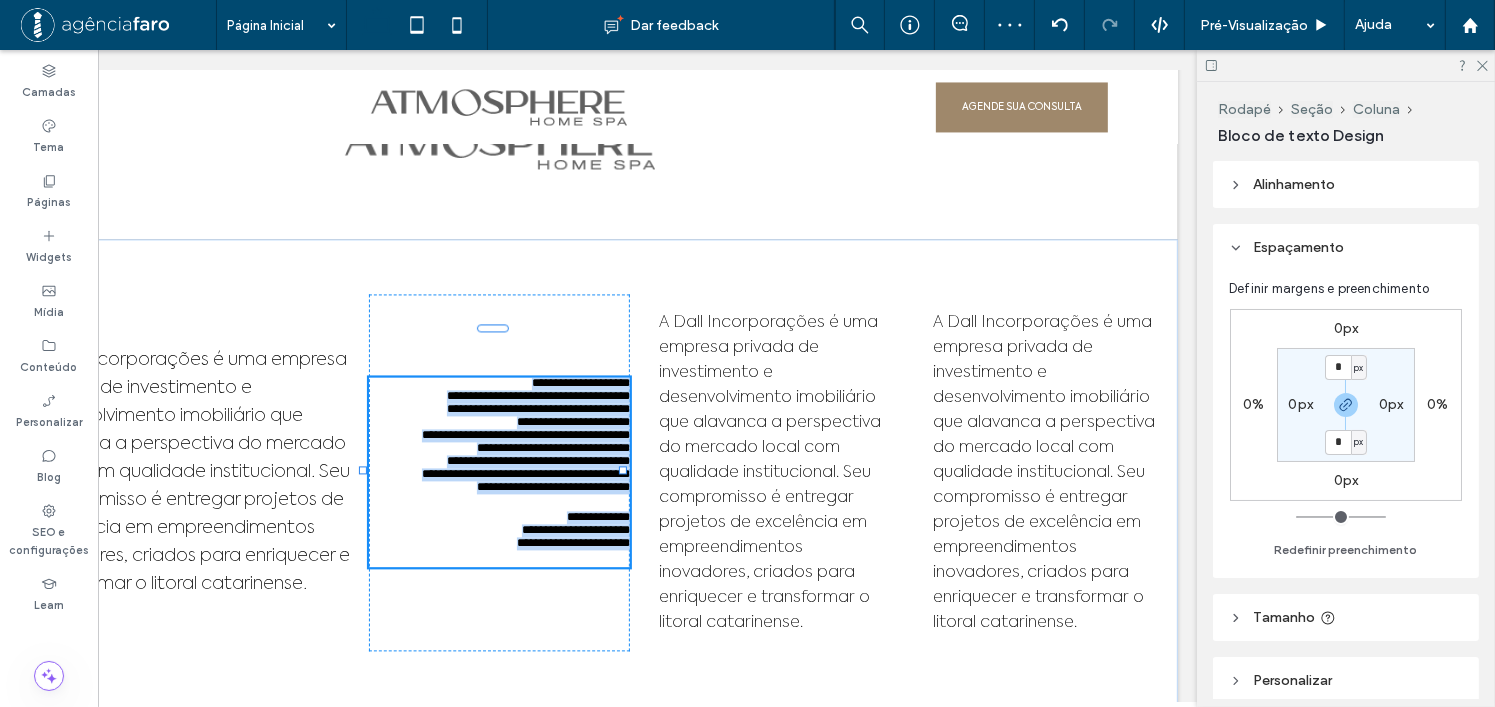 click on "**********" at bounding box center [574, 422] 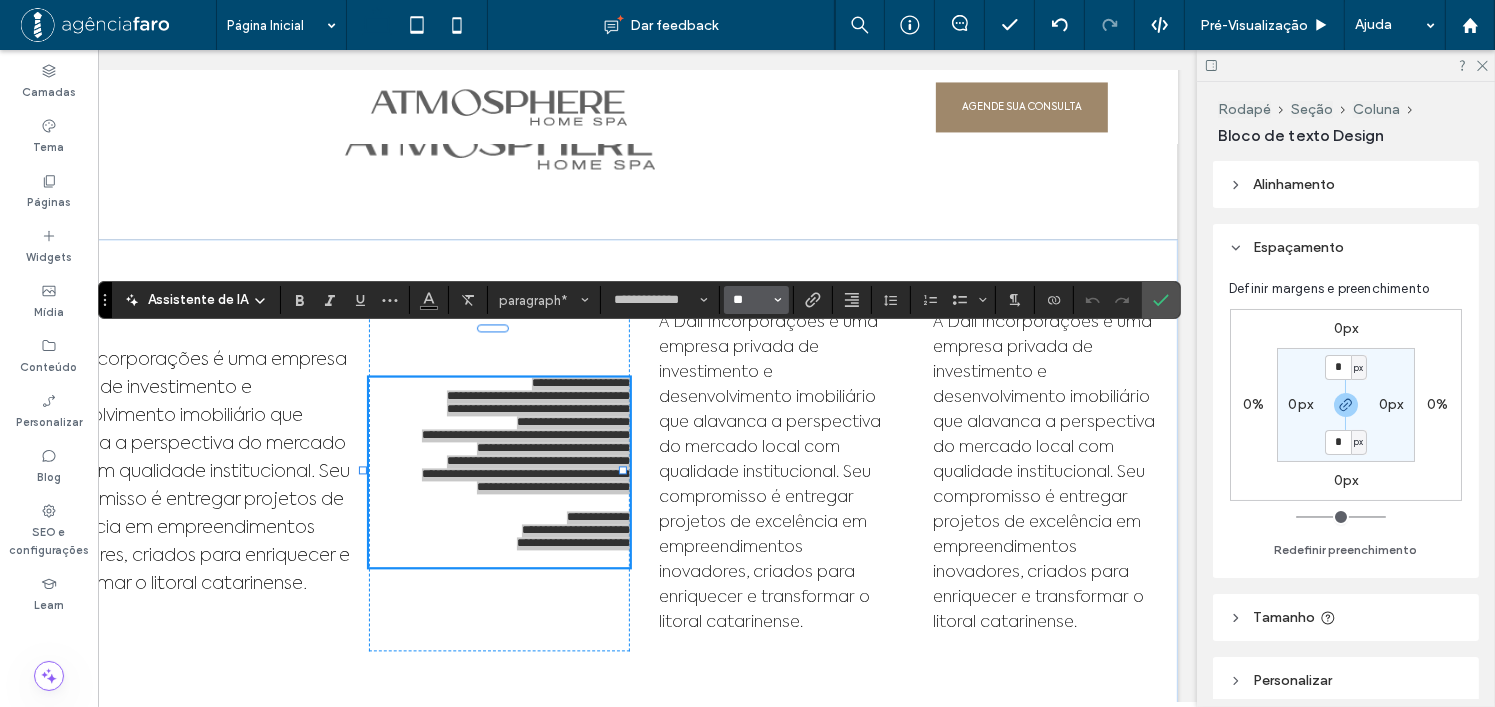 click on "**" at bounding box center [750, 300] 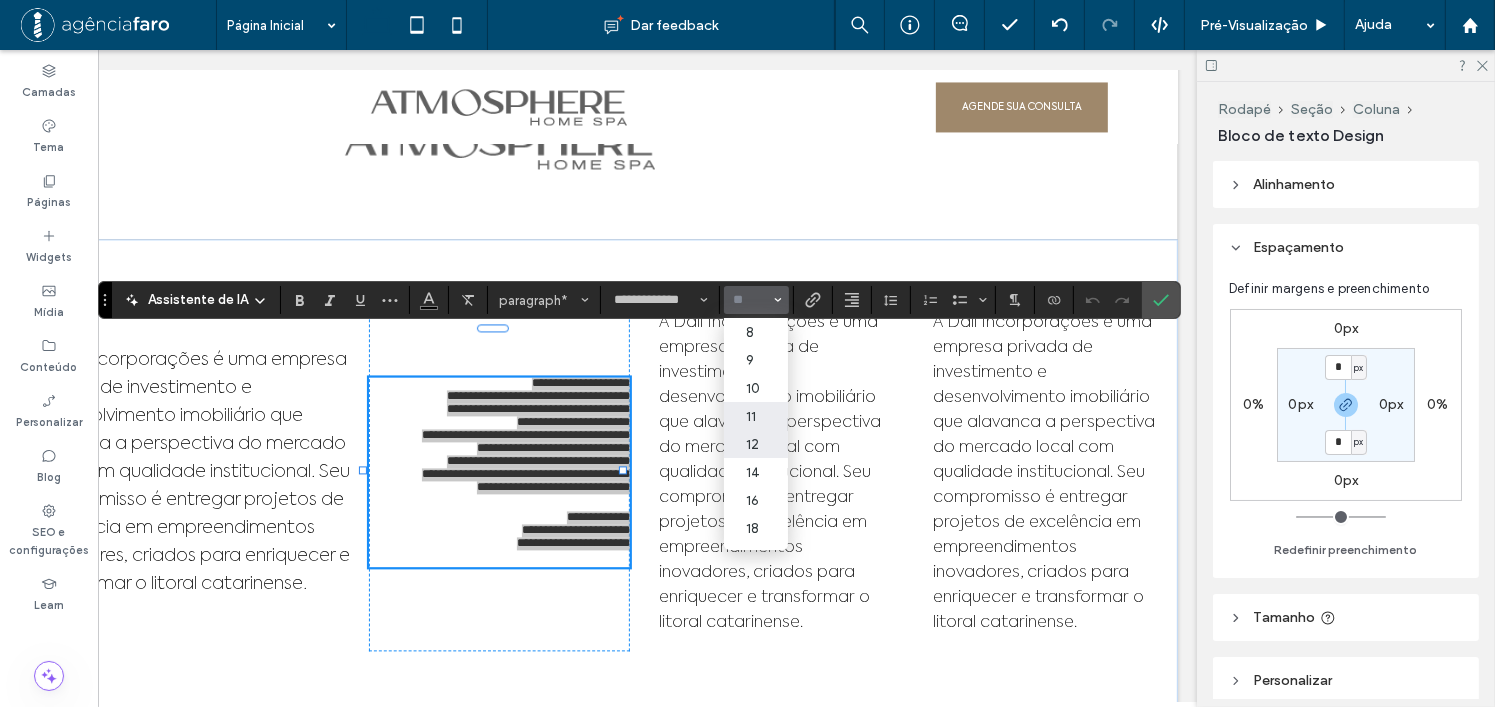 click on "11" at bounding box center [756, 416] 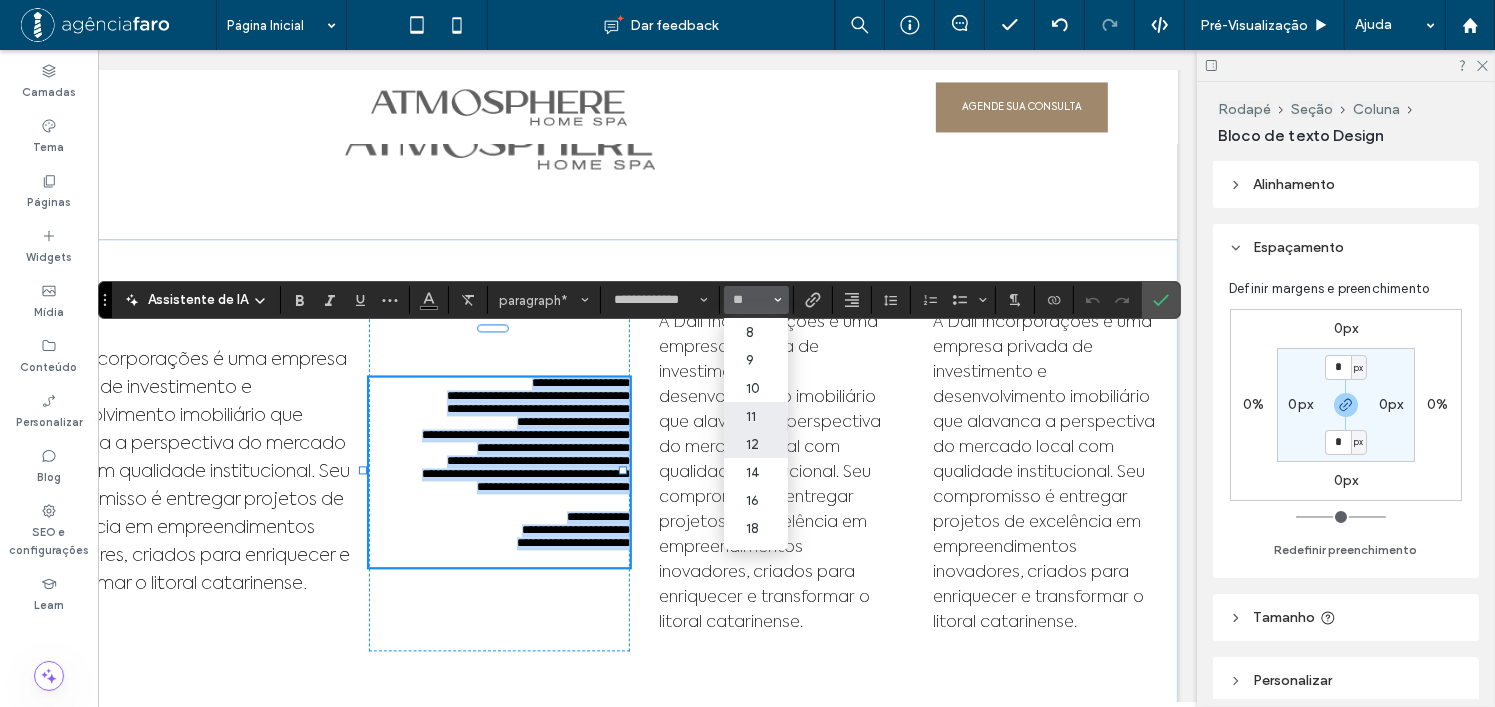 type on "**" 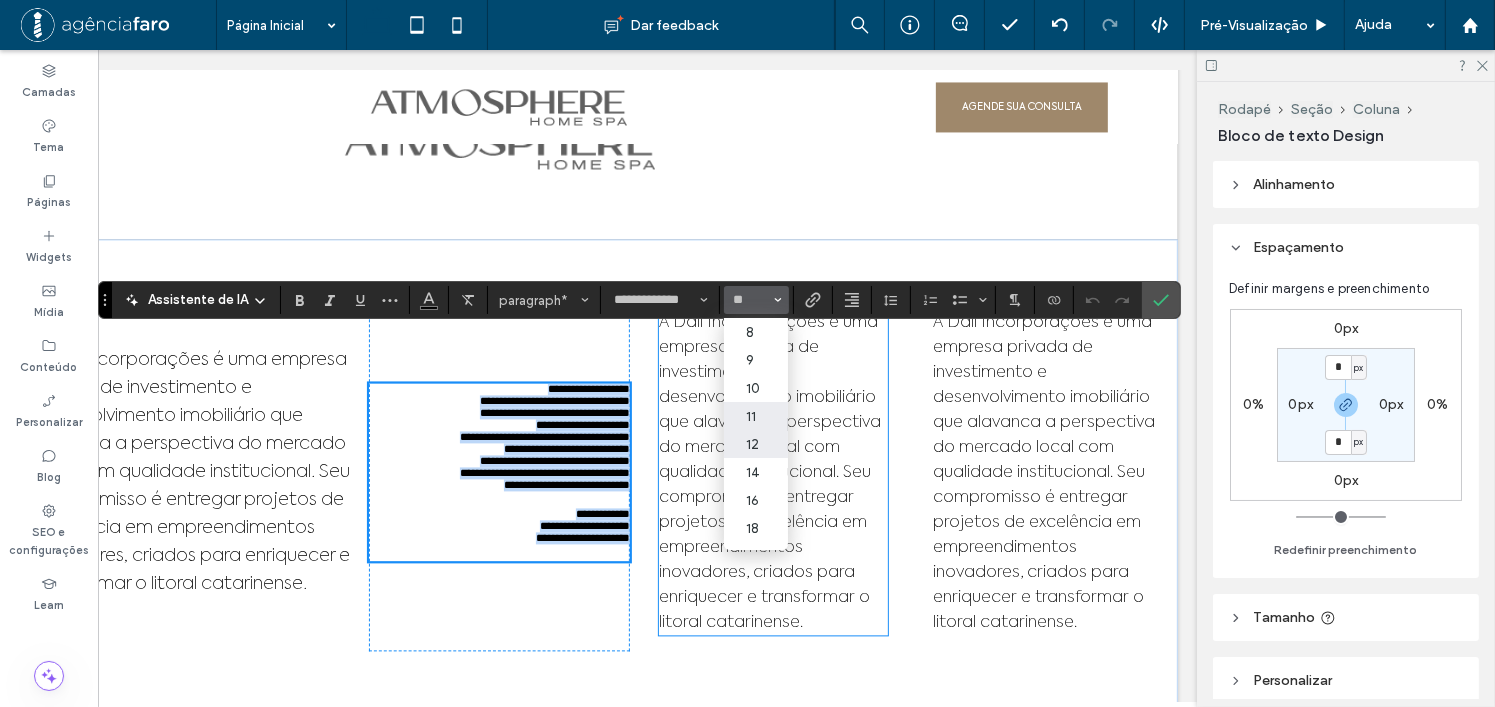 scroll, scrollTop: 11540, scrollLeft: 0, axis: vertical 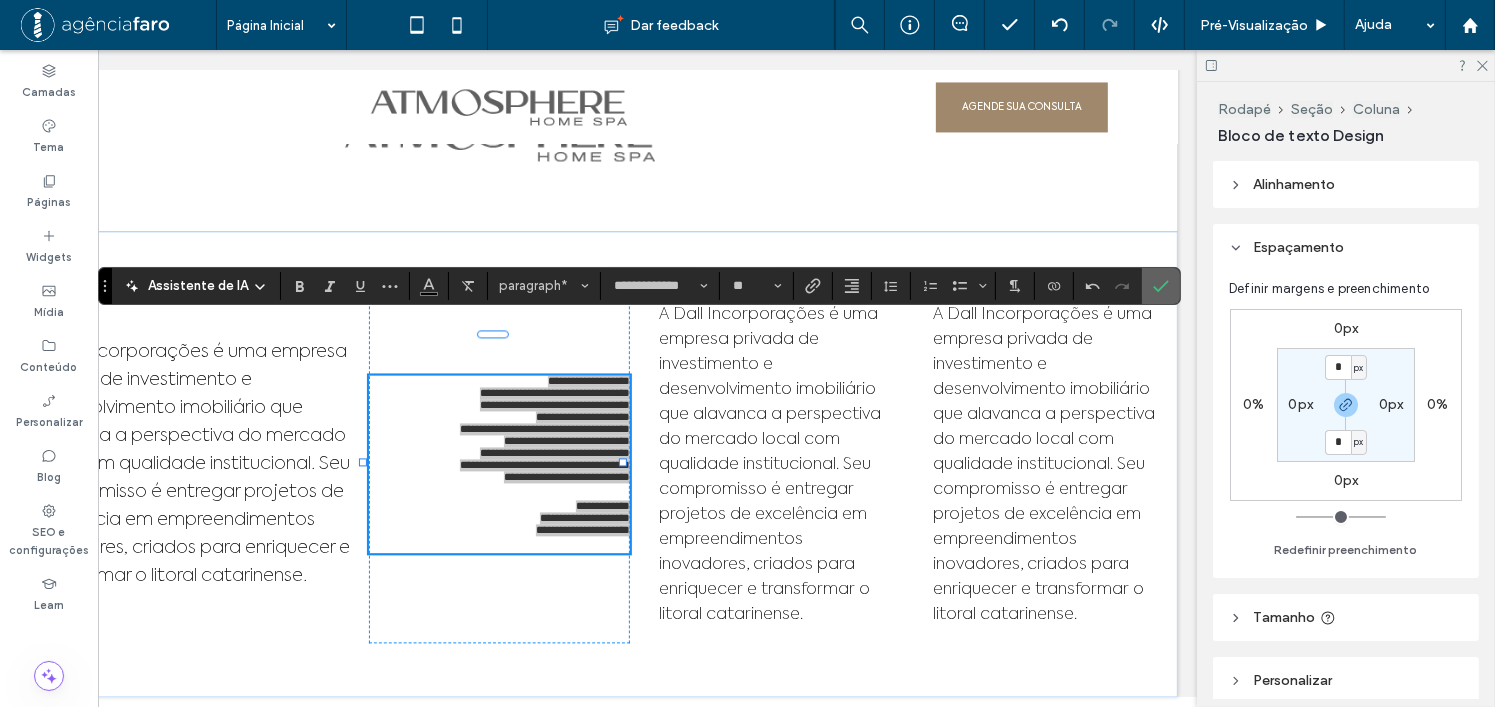 click at bounding box center [1161, 286] 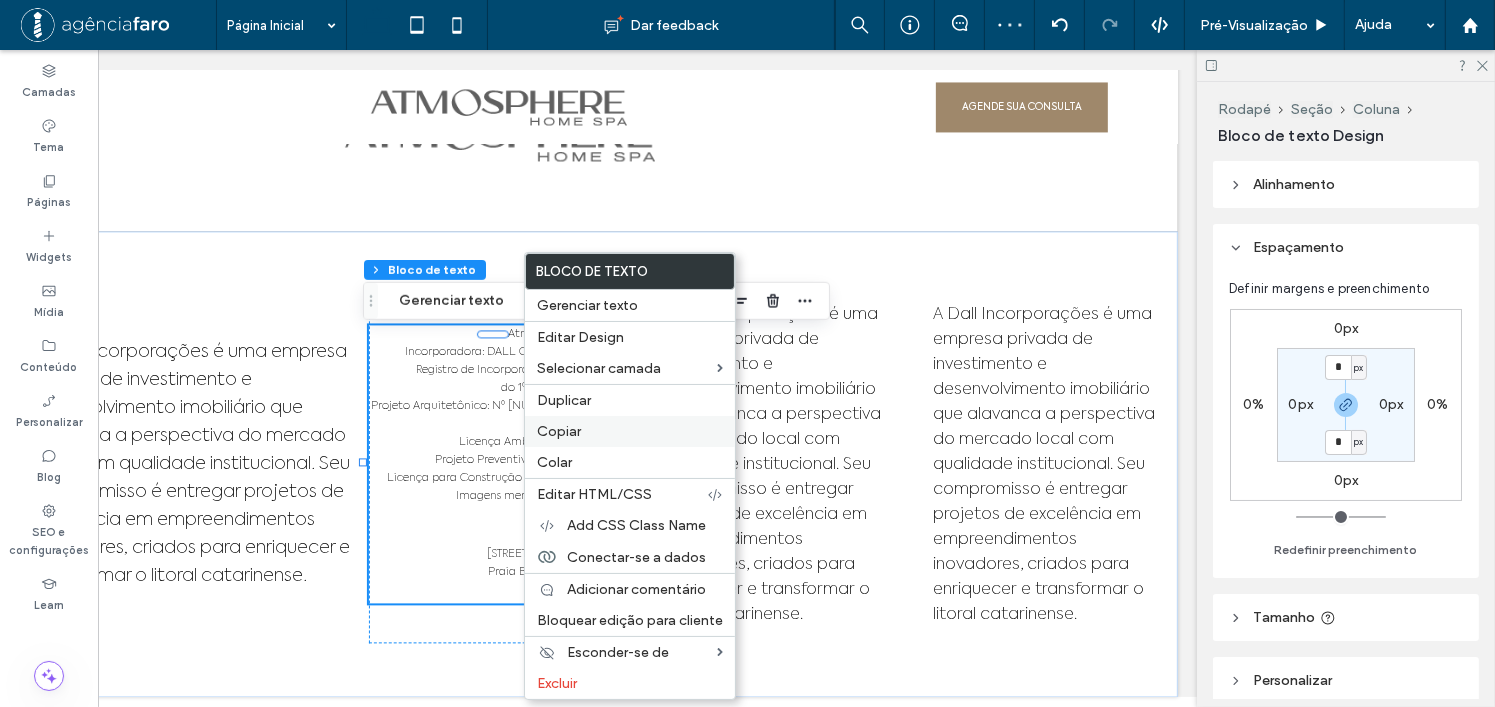 drag, startPoint x: 595, startPoint y: 427, endPoint x: 679, endPoint y: 424, distance: 84.05355 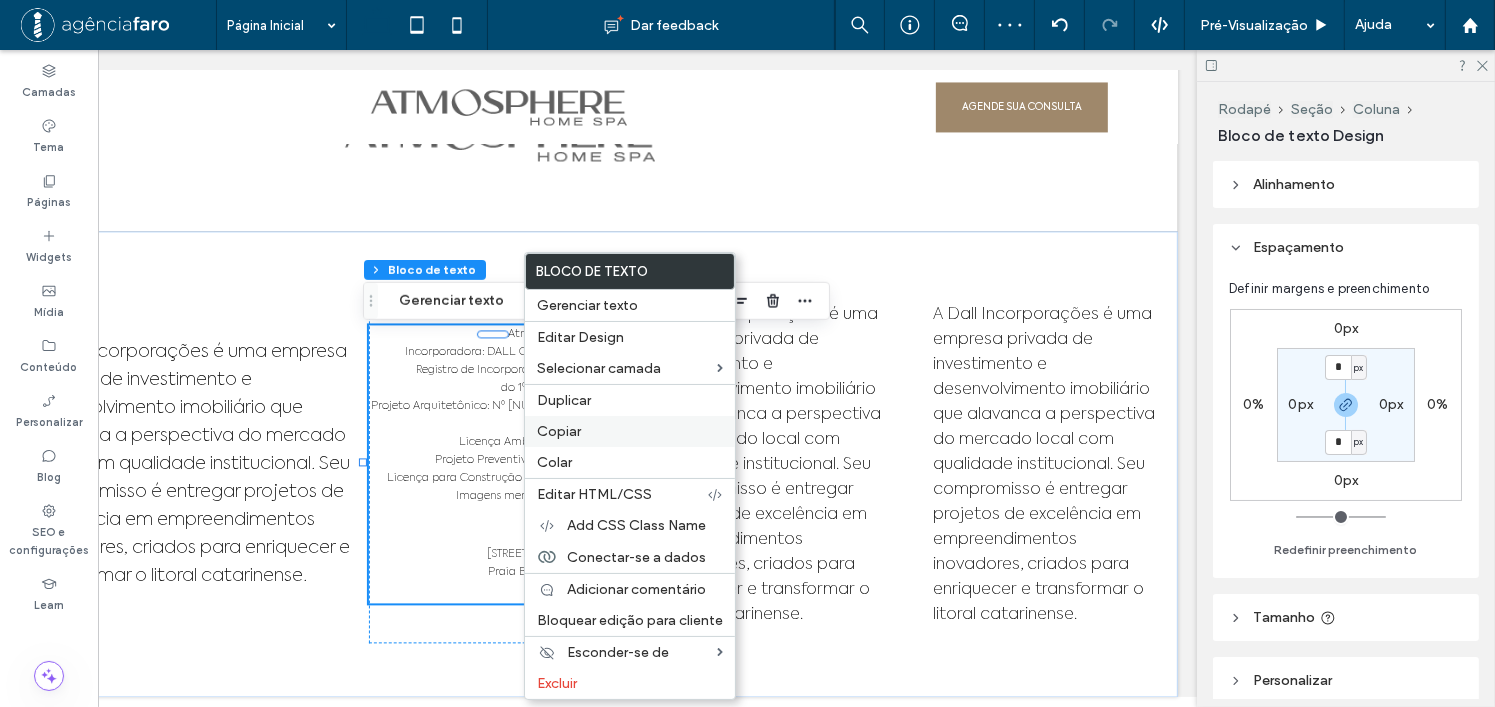click on "Copiar" at bounding box center (630, 431) 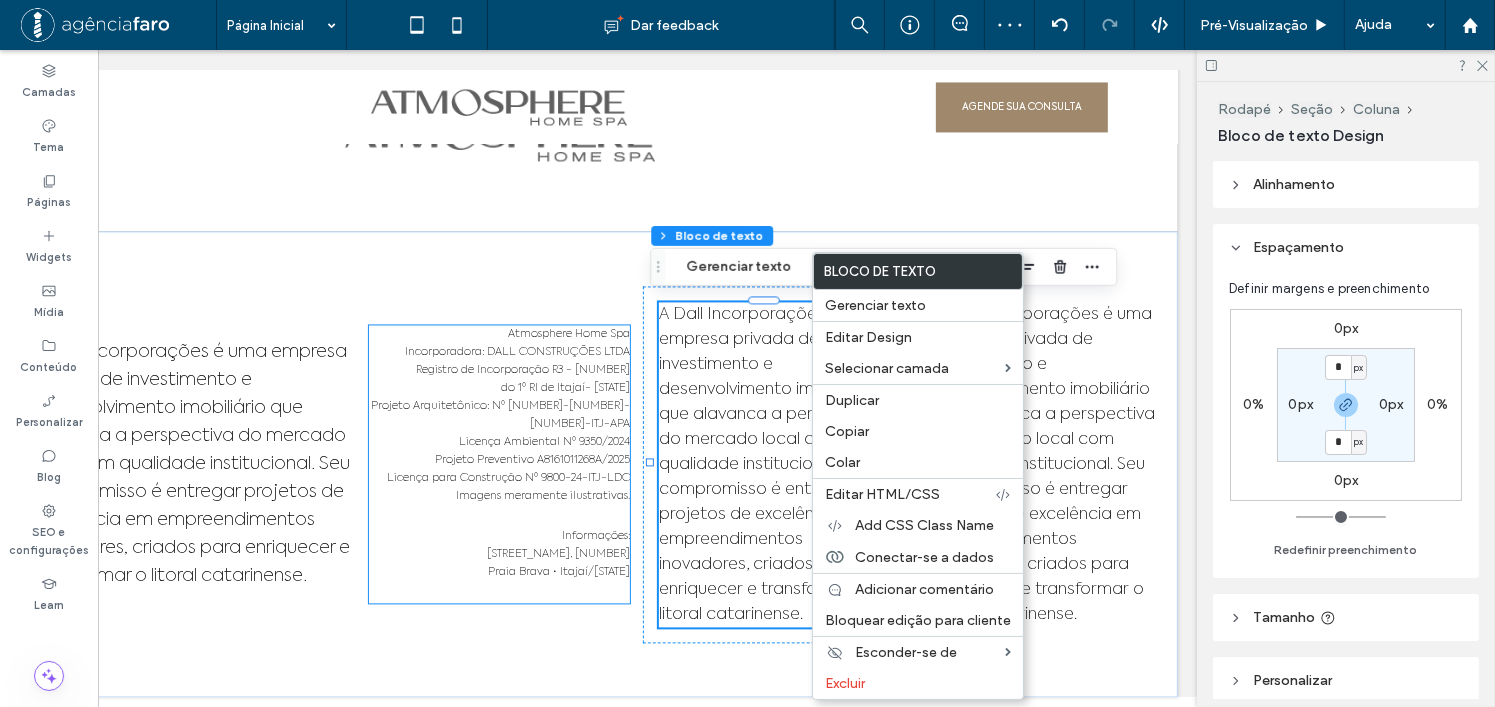 click on "Projeto Arquitetônico: Nº 4156-24-ITJ-APA" at bounding box center (501, 415) 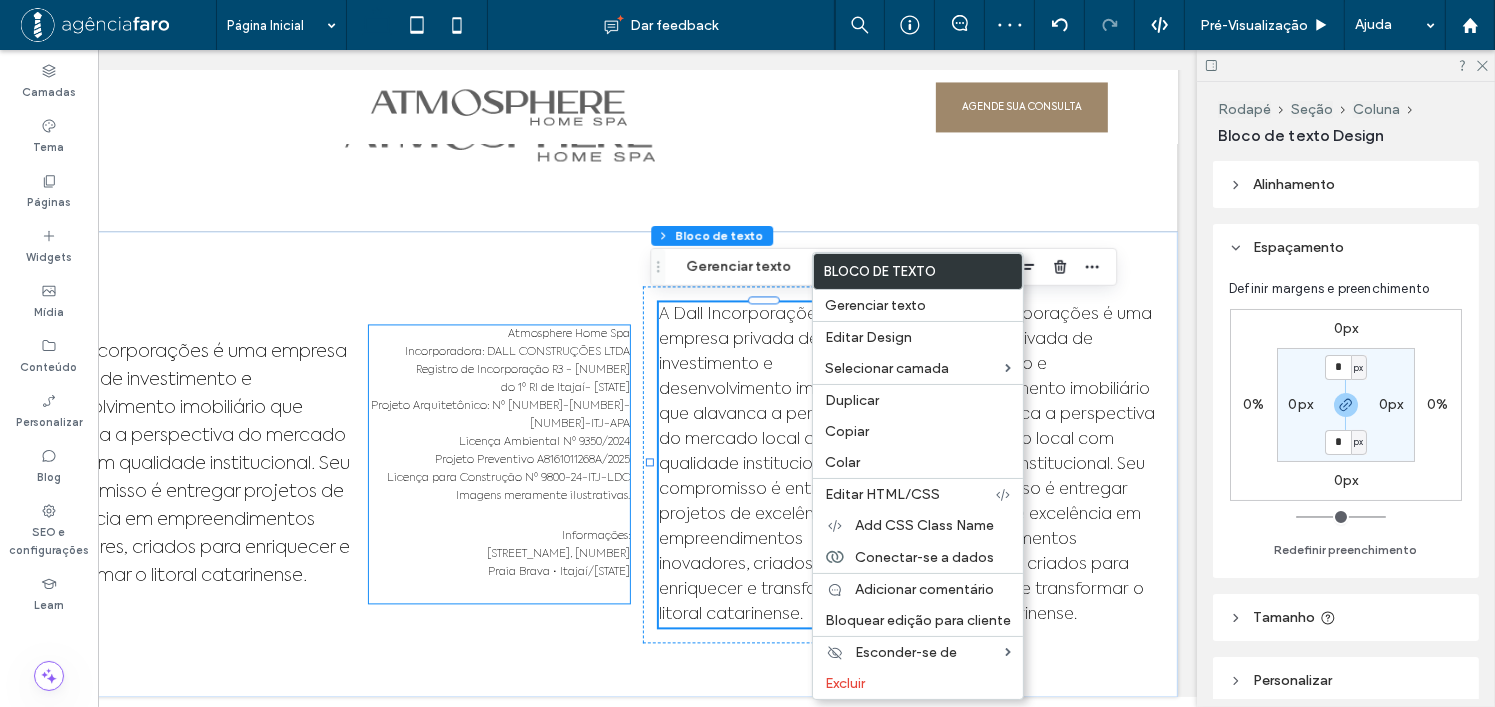 click on "Atmosphere Home Spa  Incorporadora: DALL CONSTRUÇÕES LTDA  Registro de Incorporação R3 - 80.994  do 1º RI de [CITY]- [STATE]  Projeto Arquitetônico: Nº 4156-24-ITJ-APA  Licença Ambiental Nº 9350/2024  Projeto Preventivo A8161011268A/2025  Licença para Construção Nº 9800-24-ITJ-LDC Imagens meramente ilustrativas. Informações:  [ADDRESS] [CITY]/[STATE]" at bounding box center (500, 464) 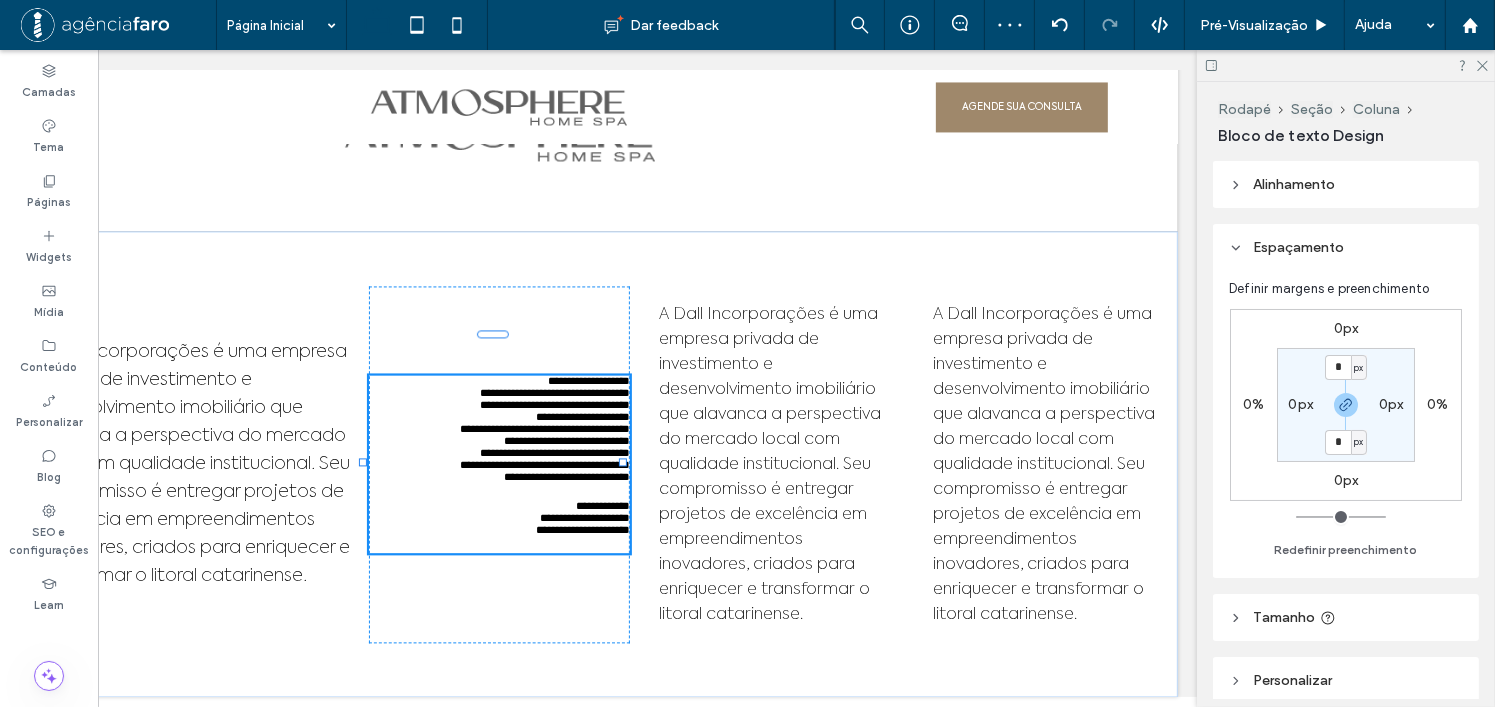 type on "**********" 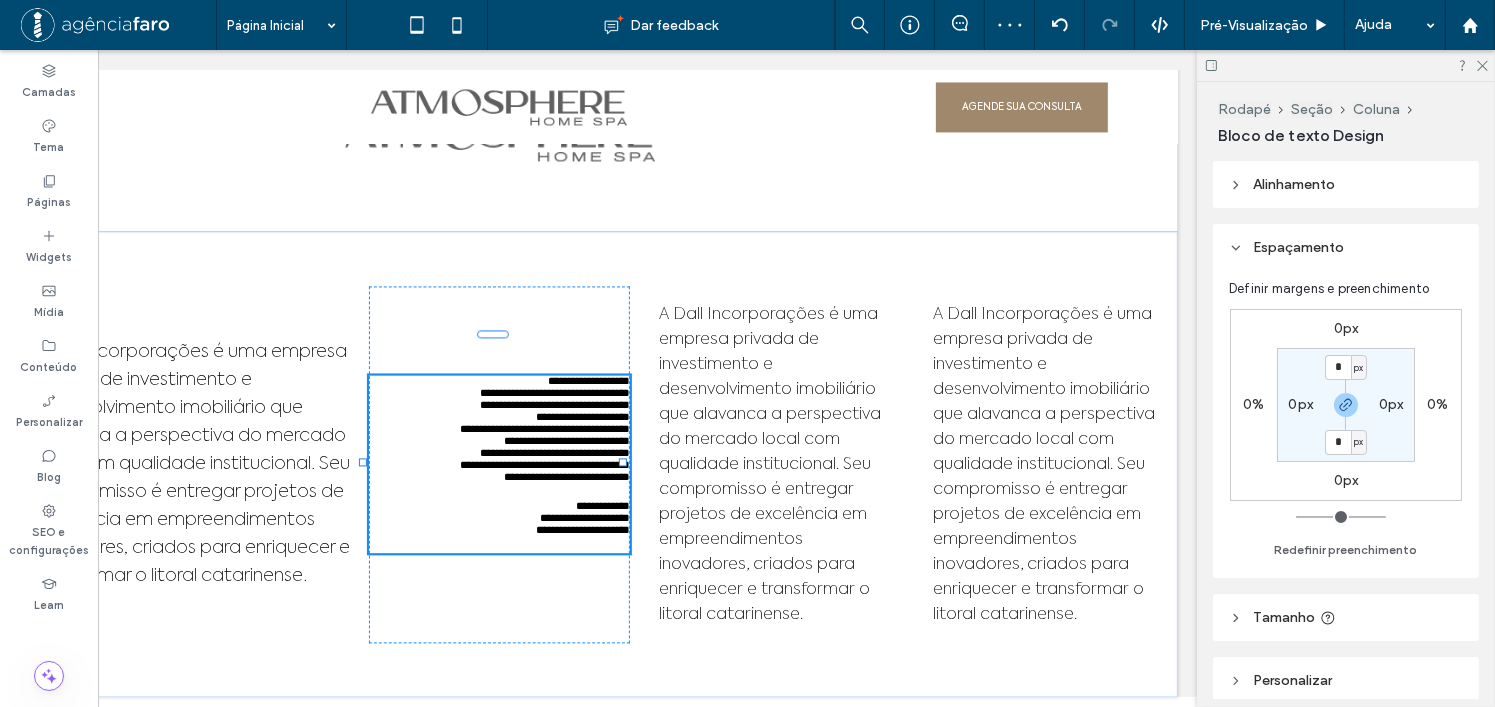 type on "**" 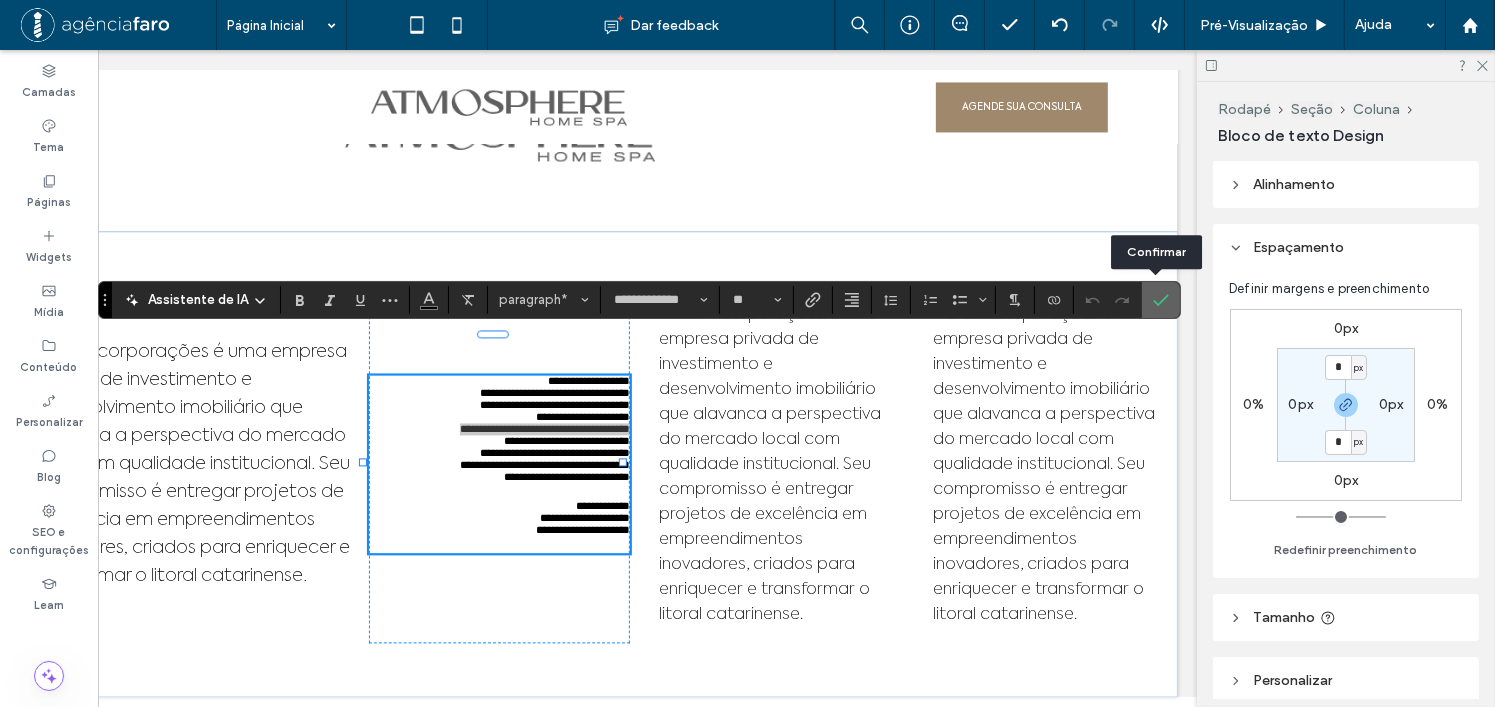 click 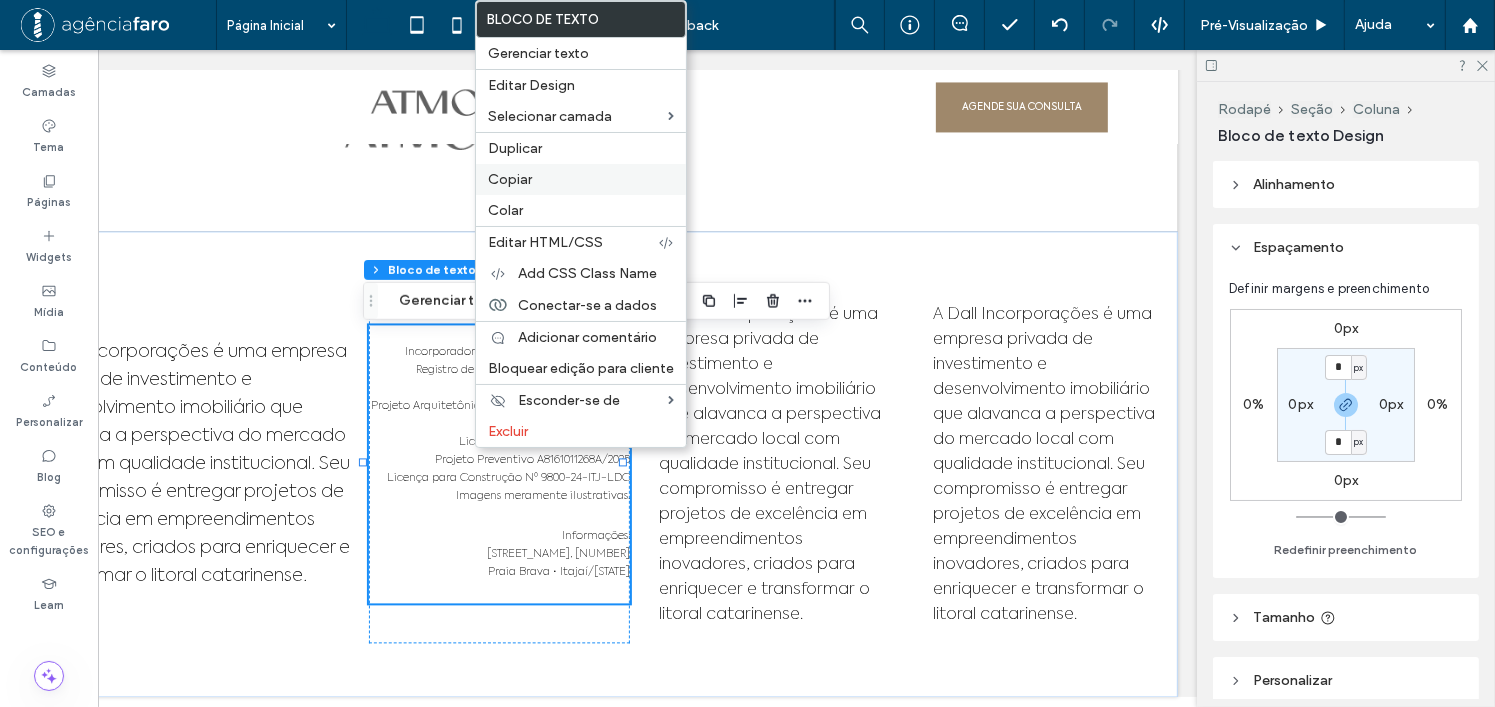 click on "Copiar" at bounding box center (581, 179) 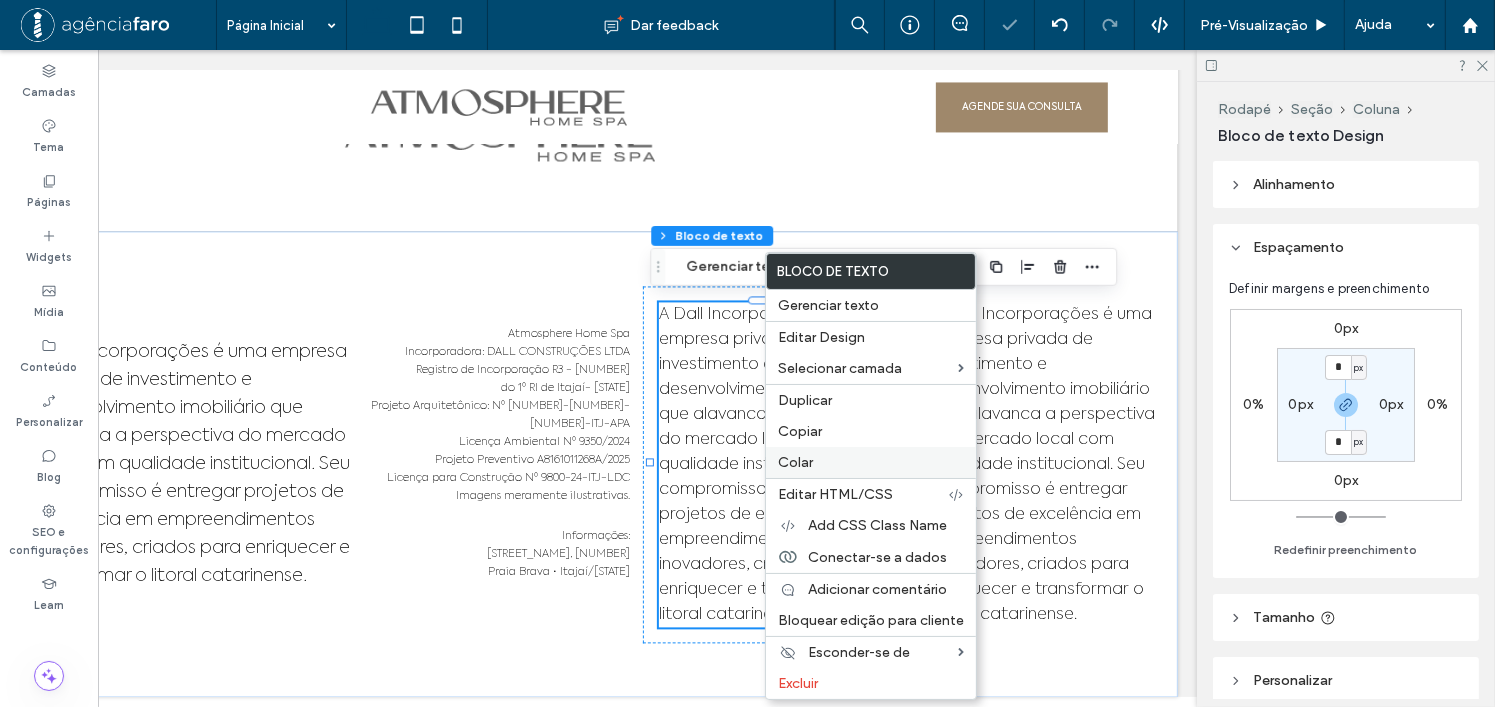 click on "Colar" at bounding box center (795, 462) 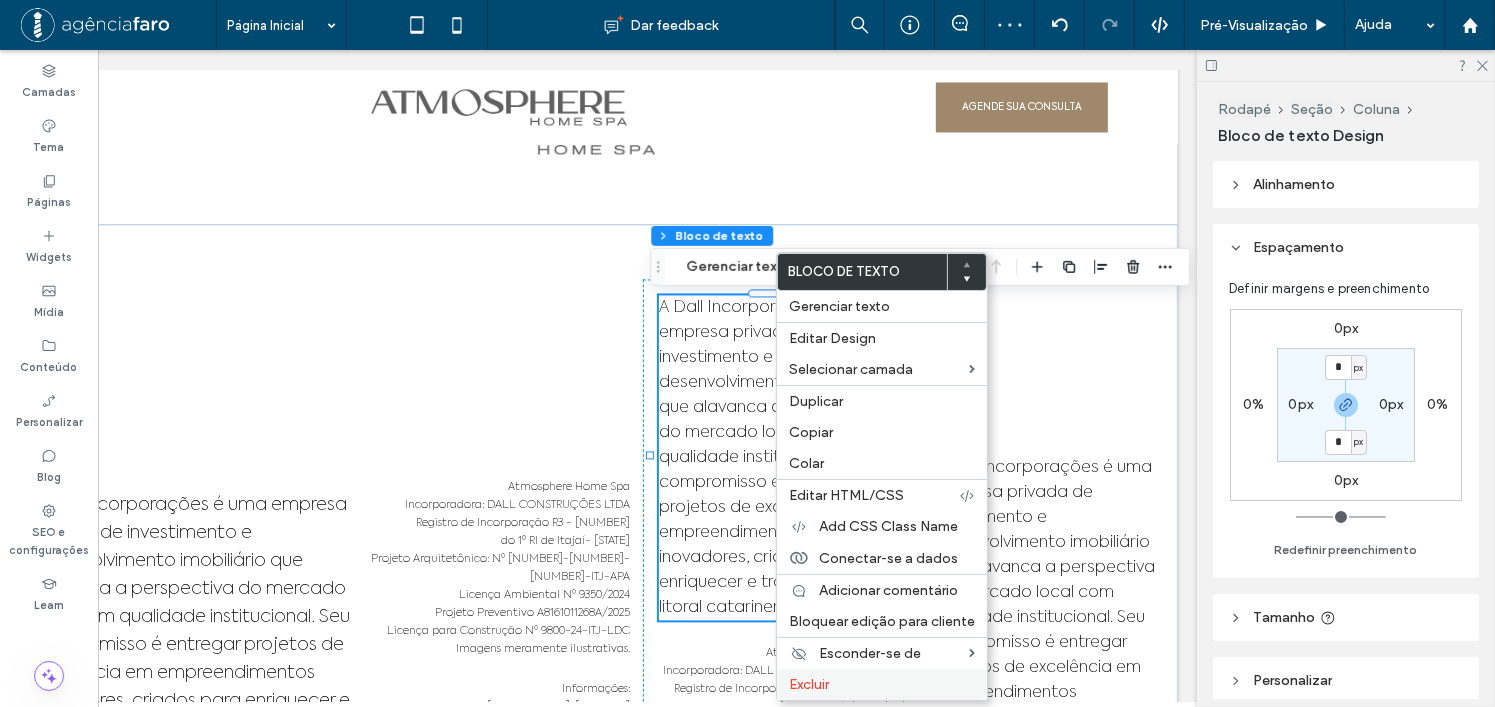 click on "Excluir" at bounding box center [809, 684] 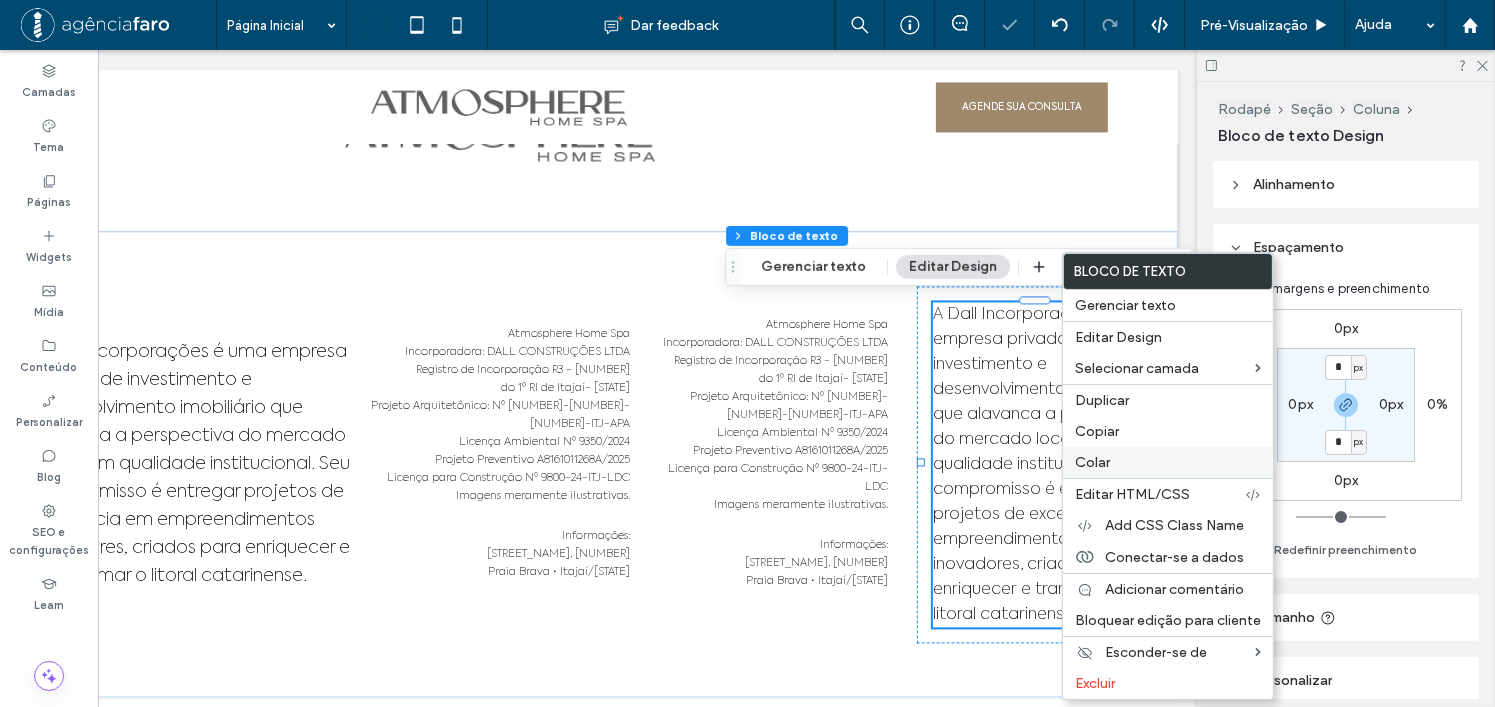 click on "Colar" at bounding box center (1168, 462) 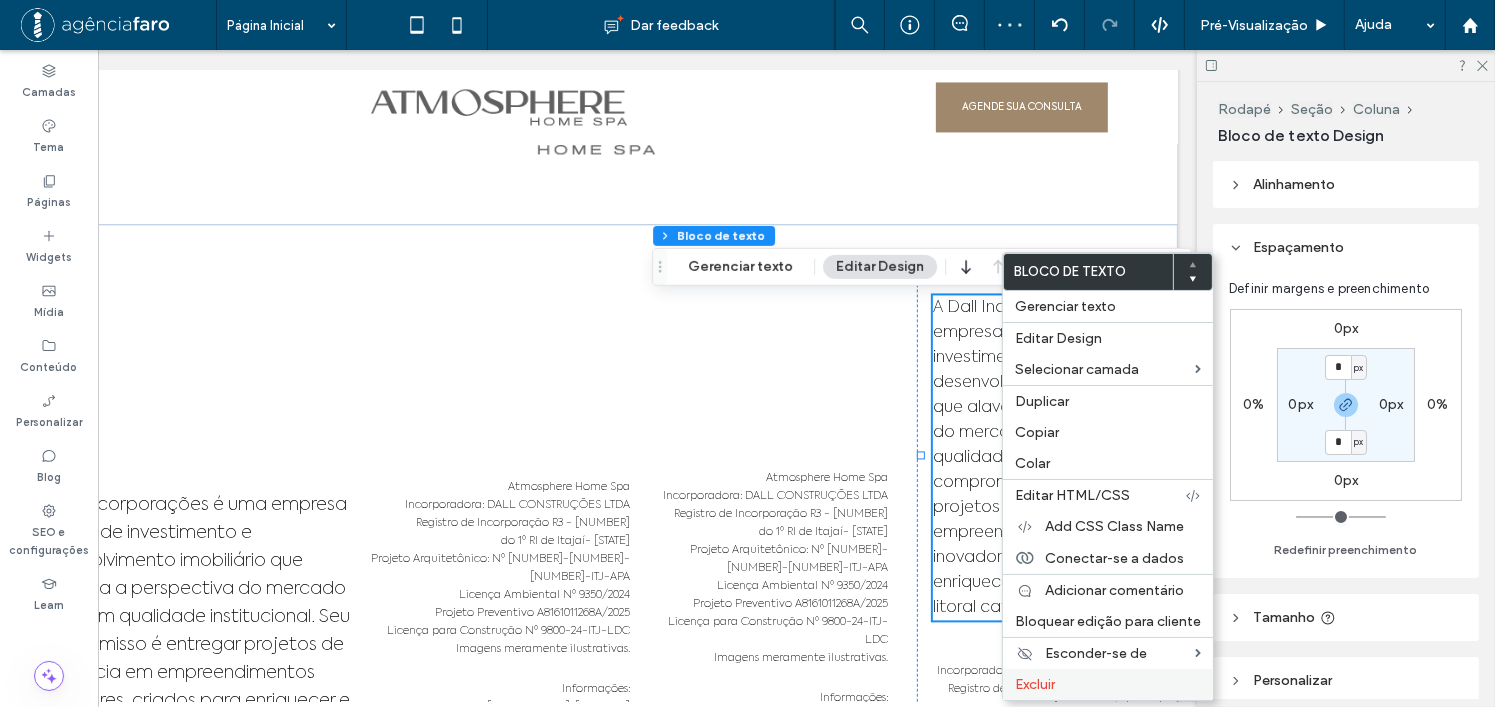 click on "Excluir" at bounding box center [1035, 684] 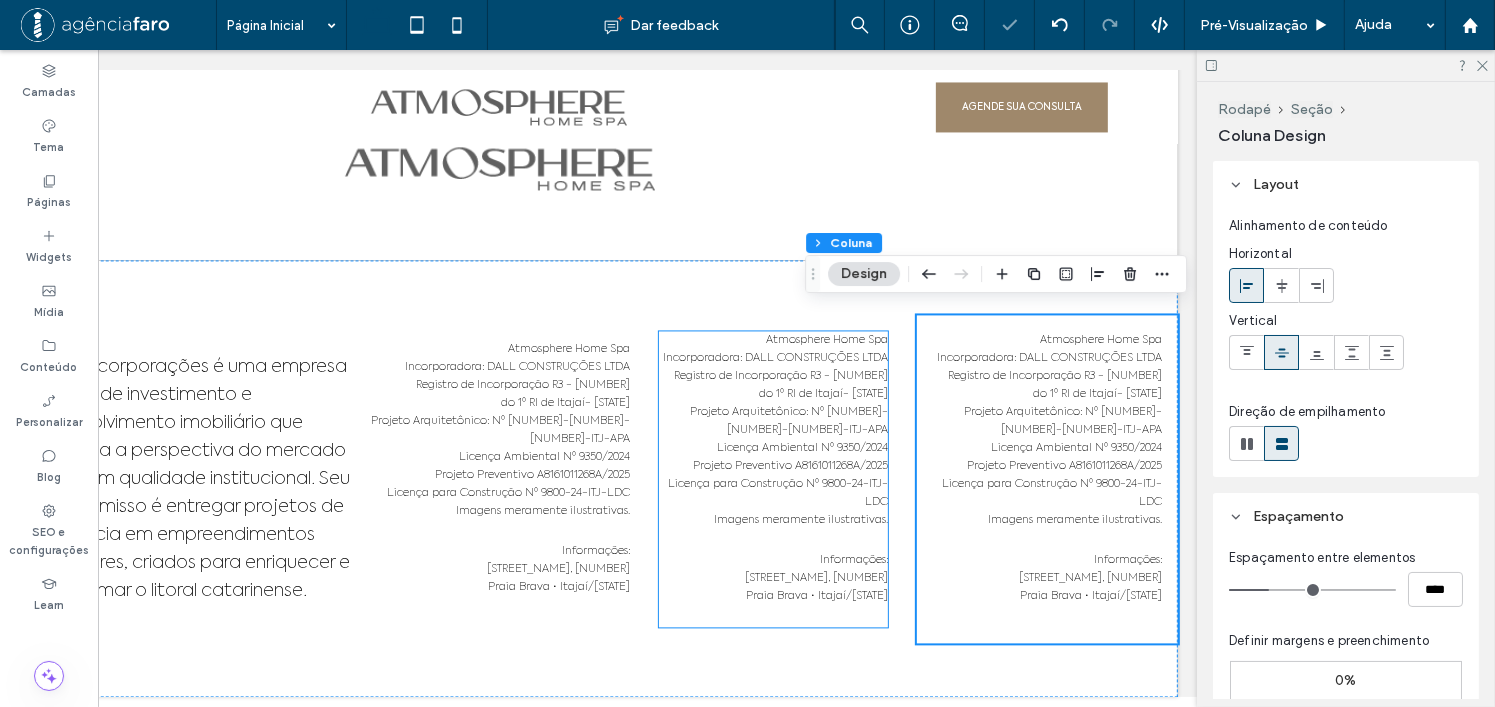 scroll, scrollTop: 11516, scrollLeft: 0, axis: vertical 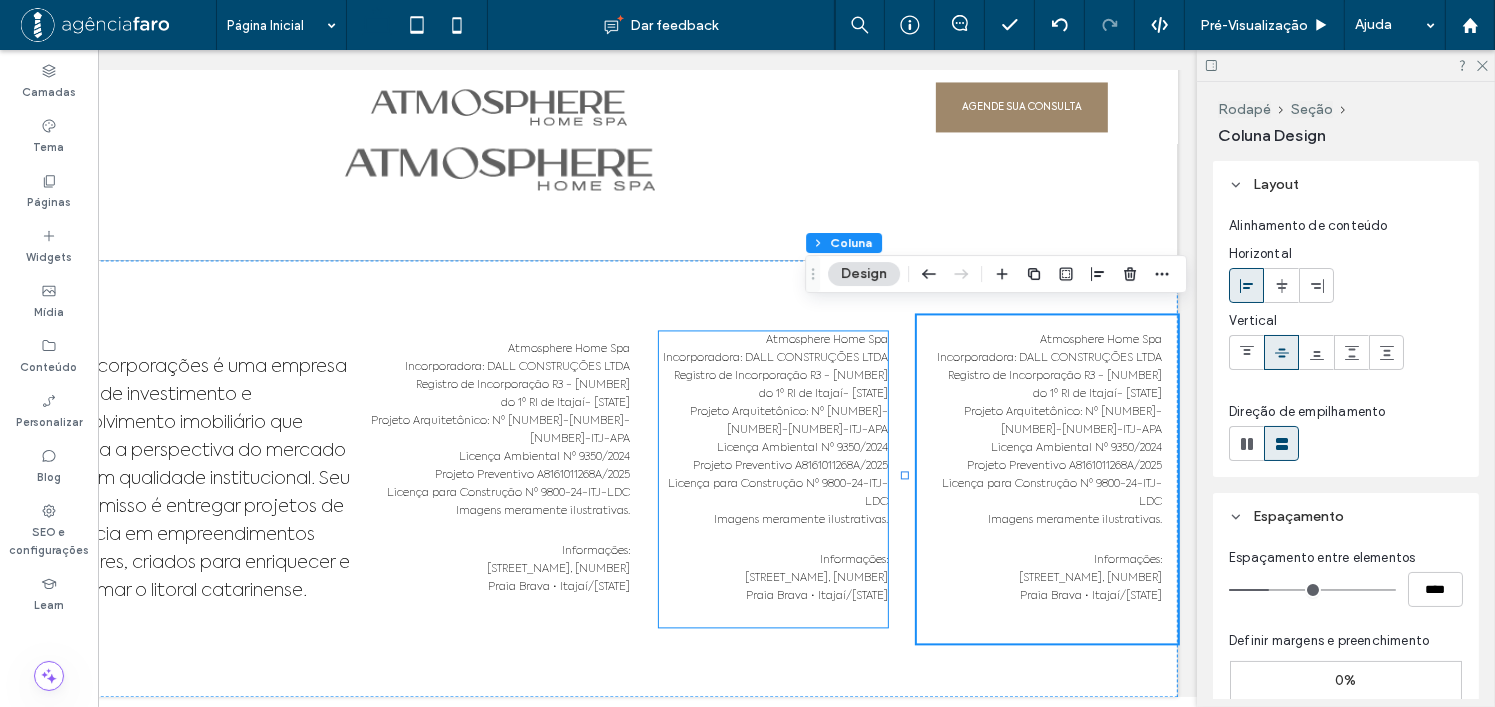 click on "Licença Ambiental Nº 9350/2024" at bounding box center [803, 448] 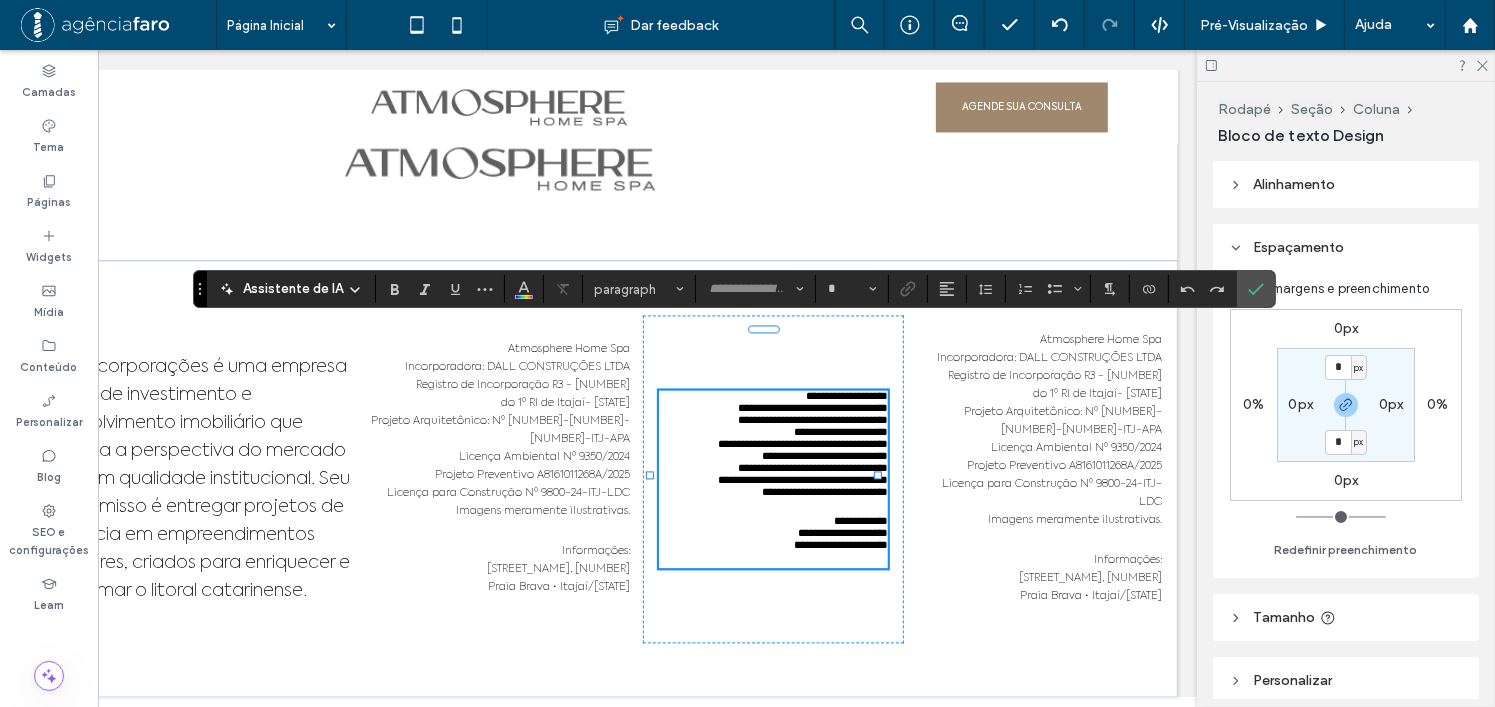 type on "**********" 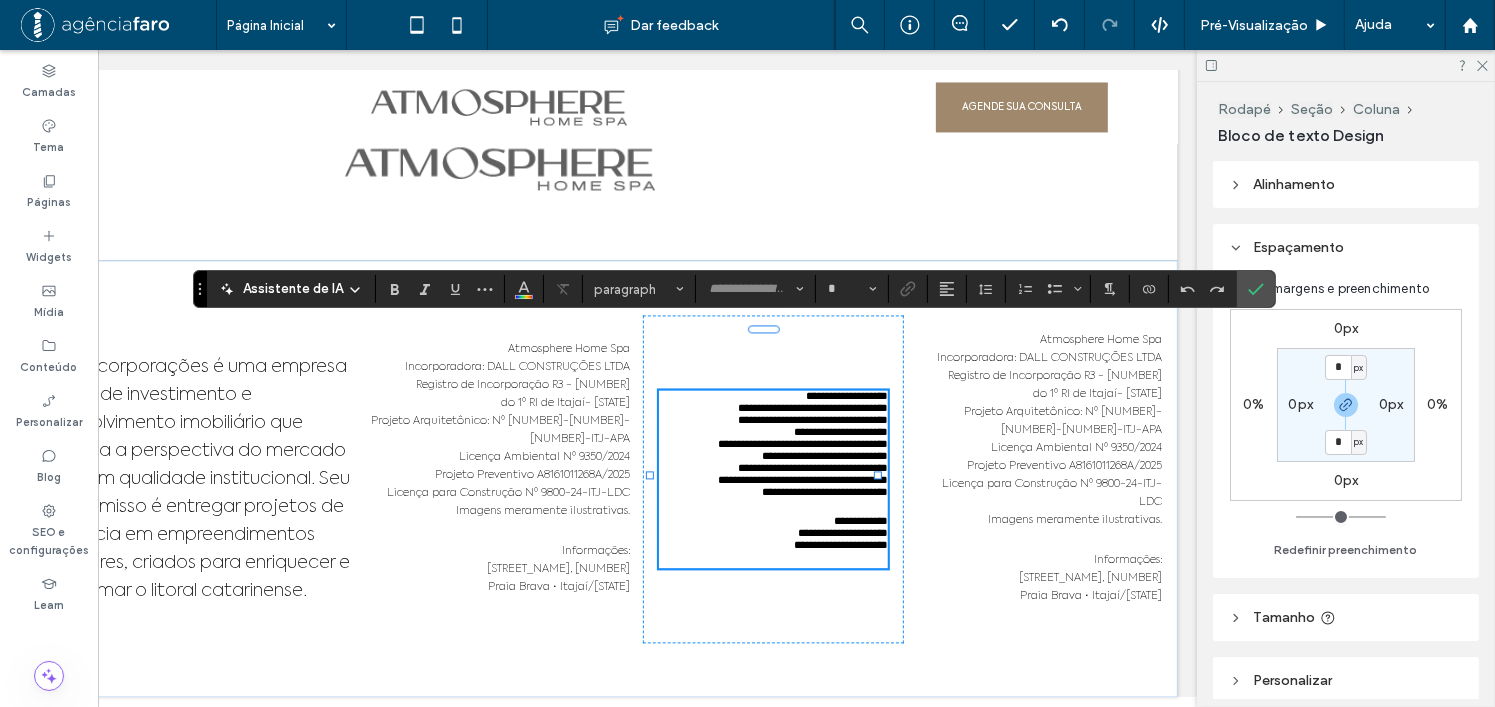 type on "**" 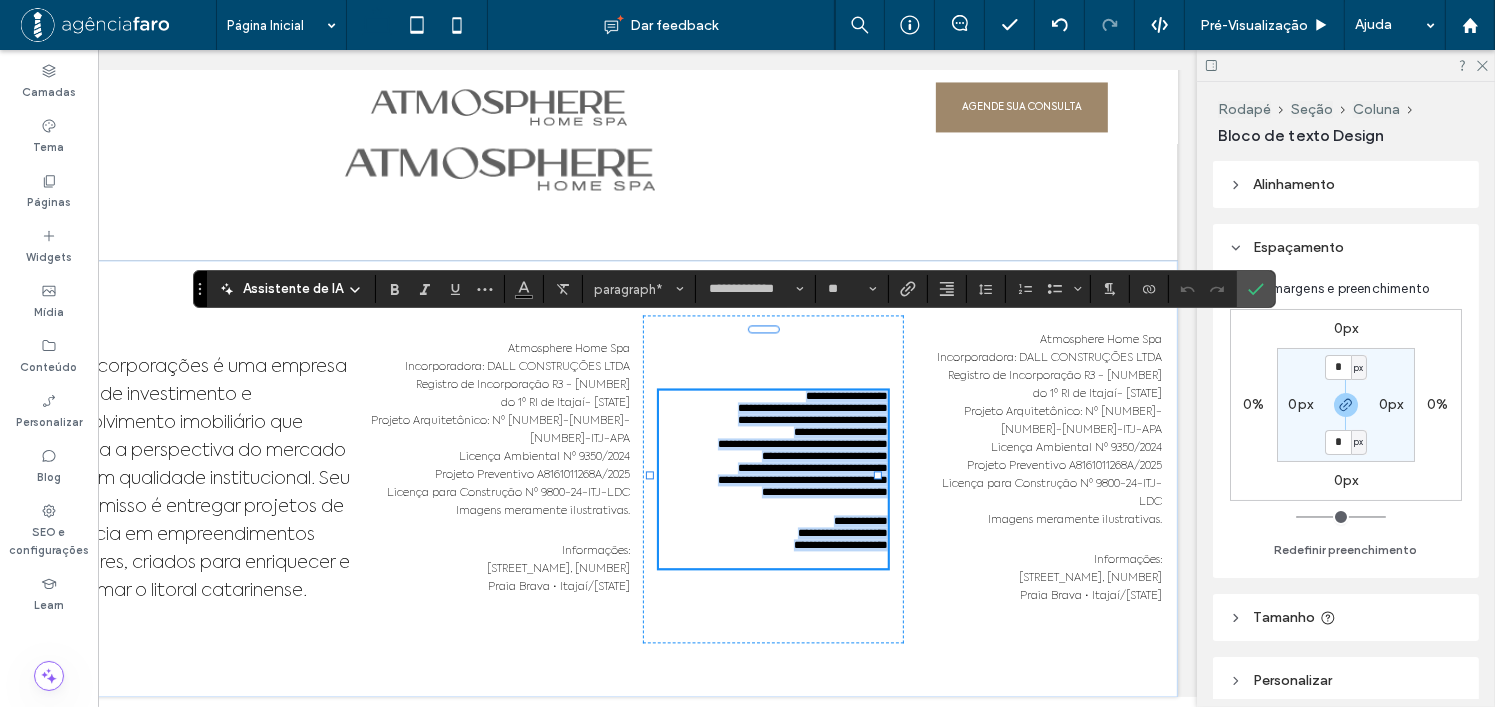 scroll, scrollTop: 0, scrollLeft: 0, axis: both 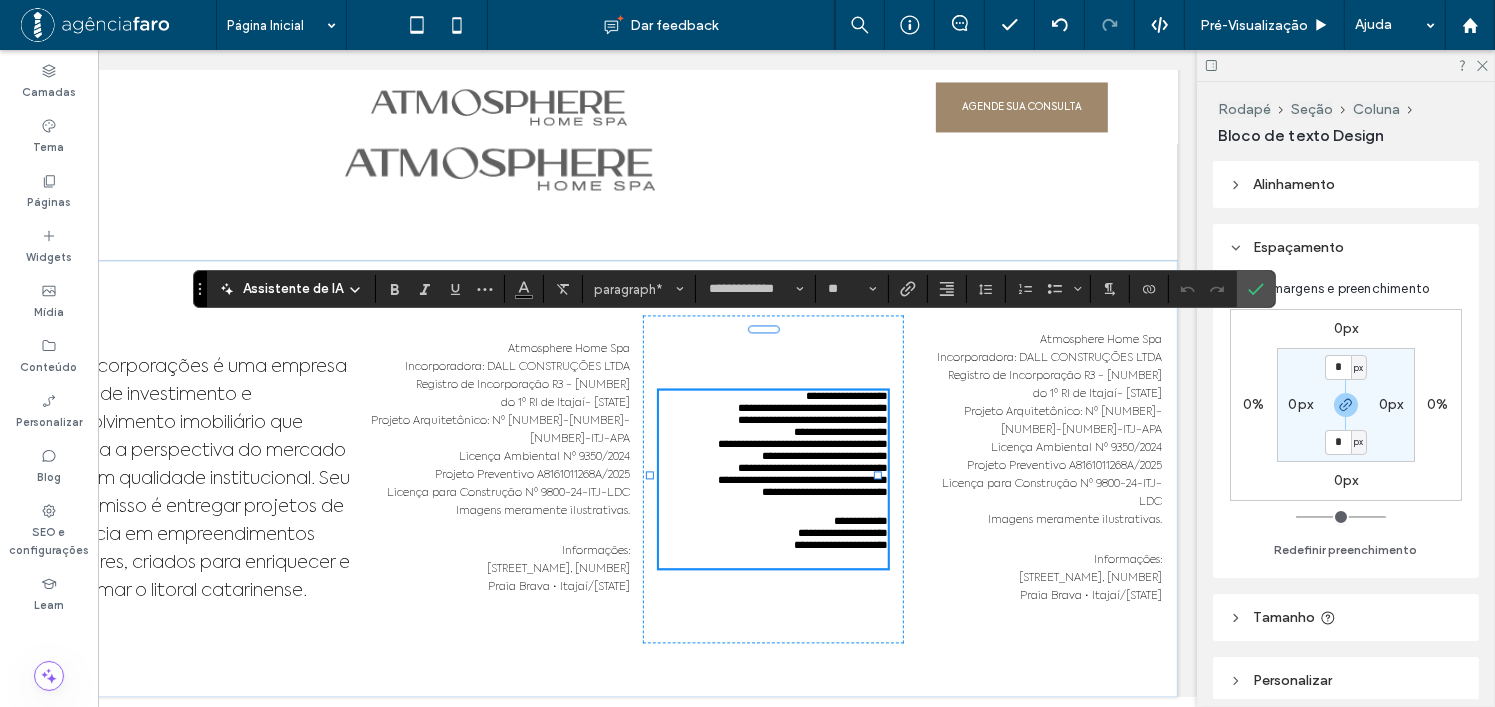 type on "*******" 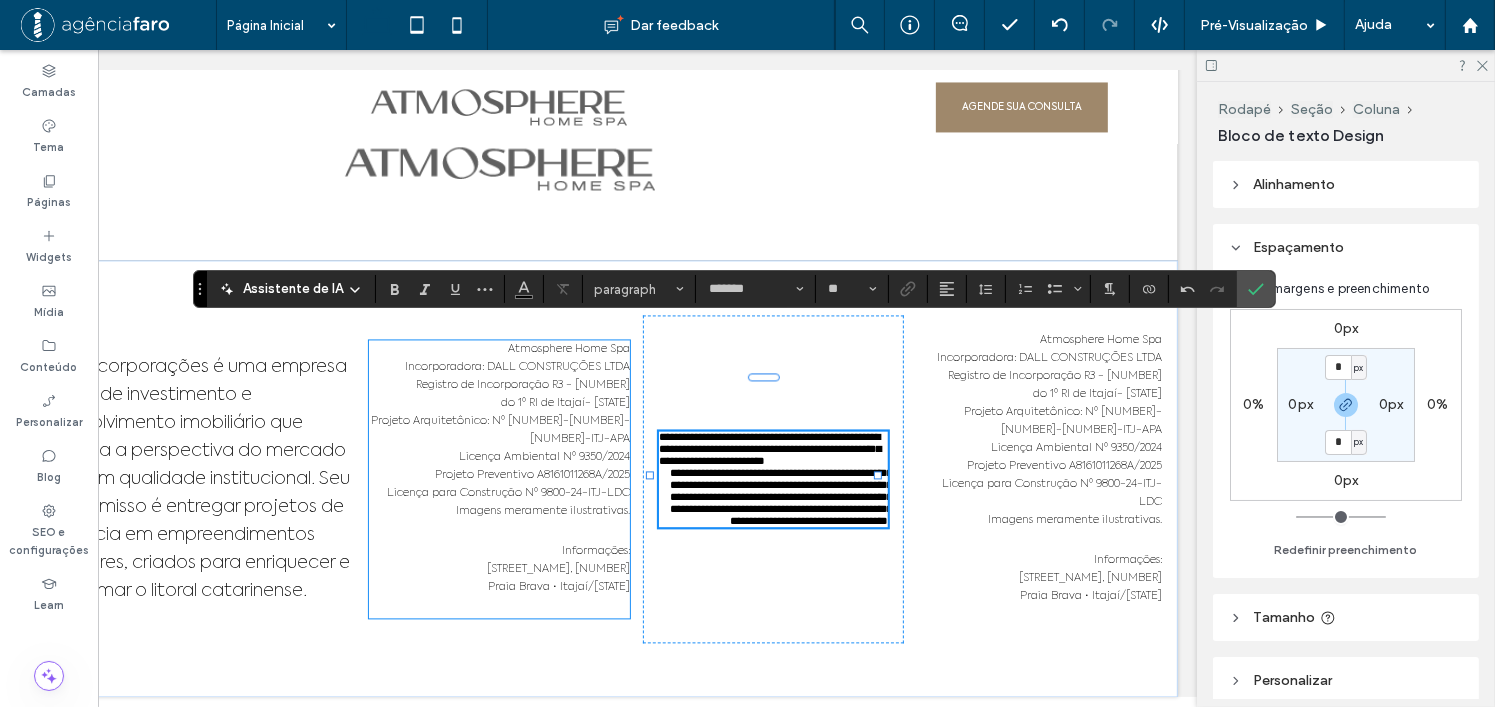 scroll, scrollTop: 0, scrollLeft: 0, axis: both 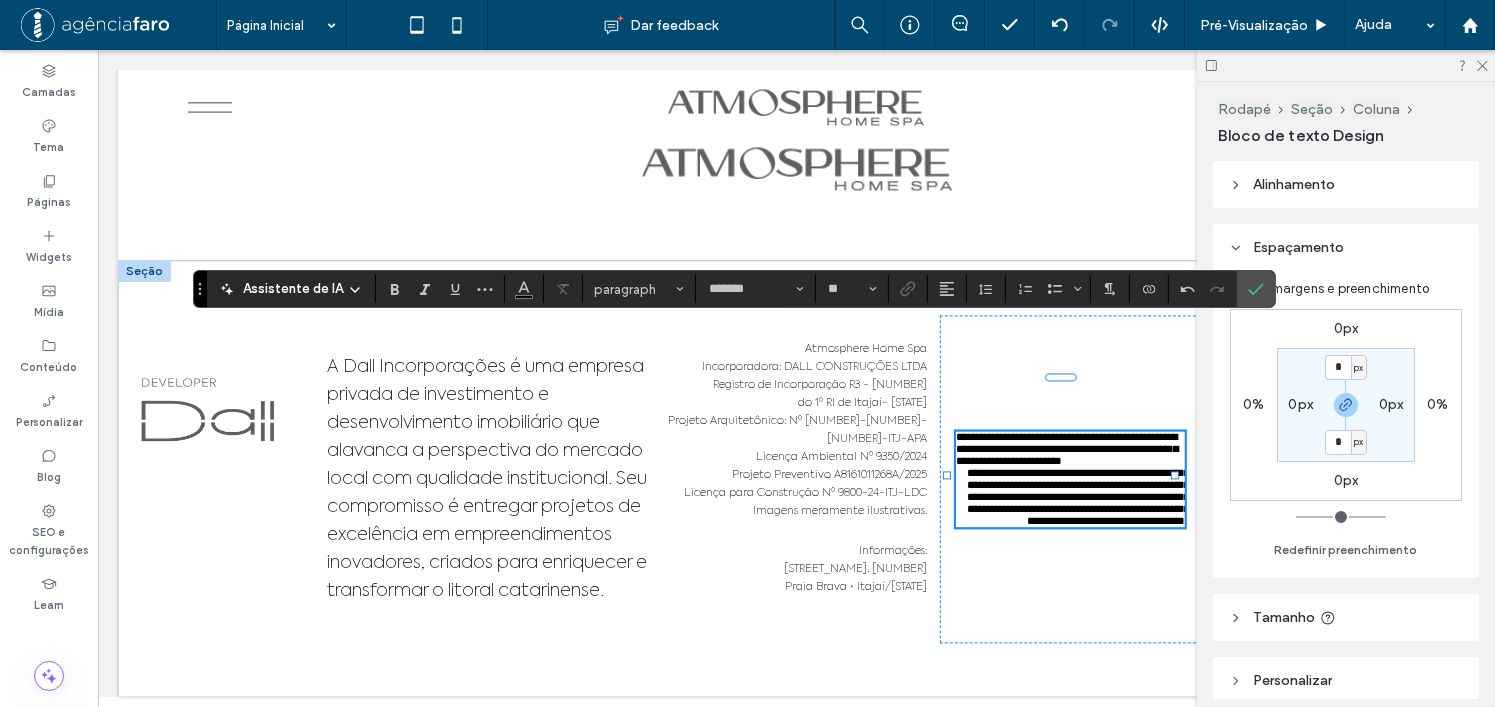 type on "**********" 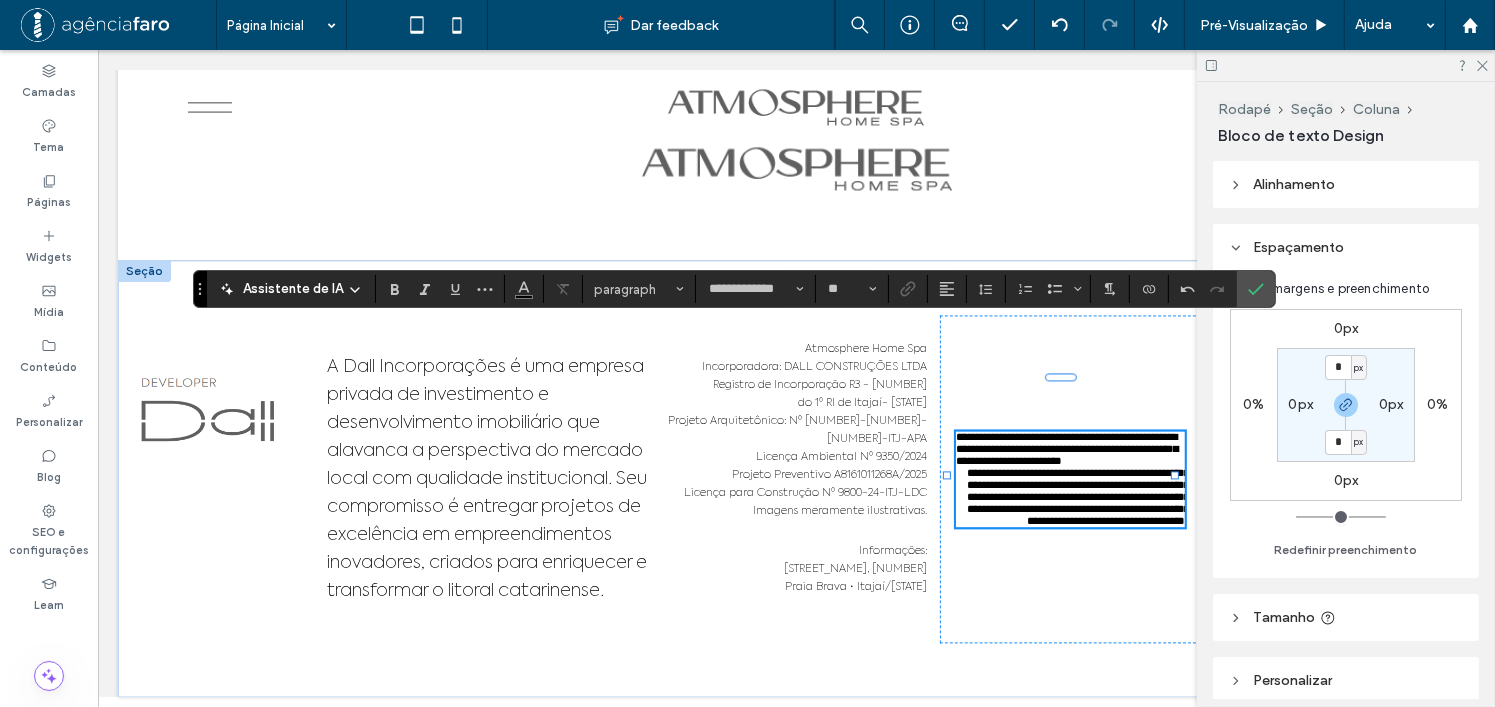 click on "**********" at bounding box center [1066, 448] 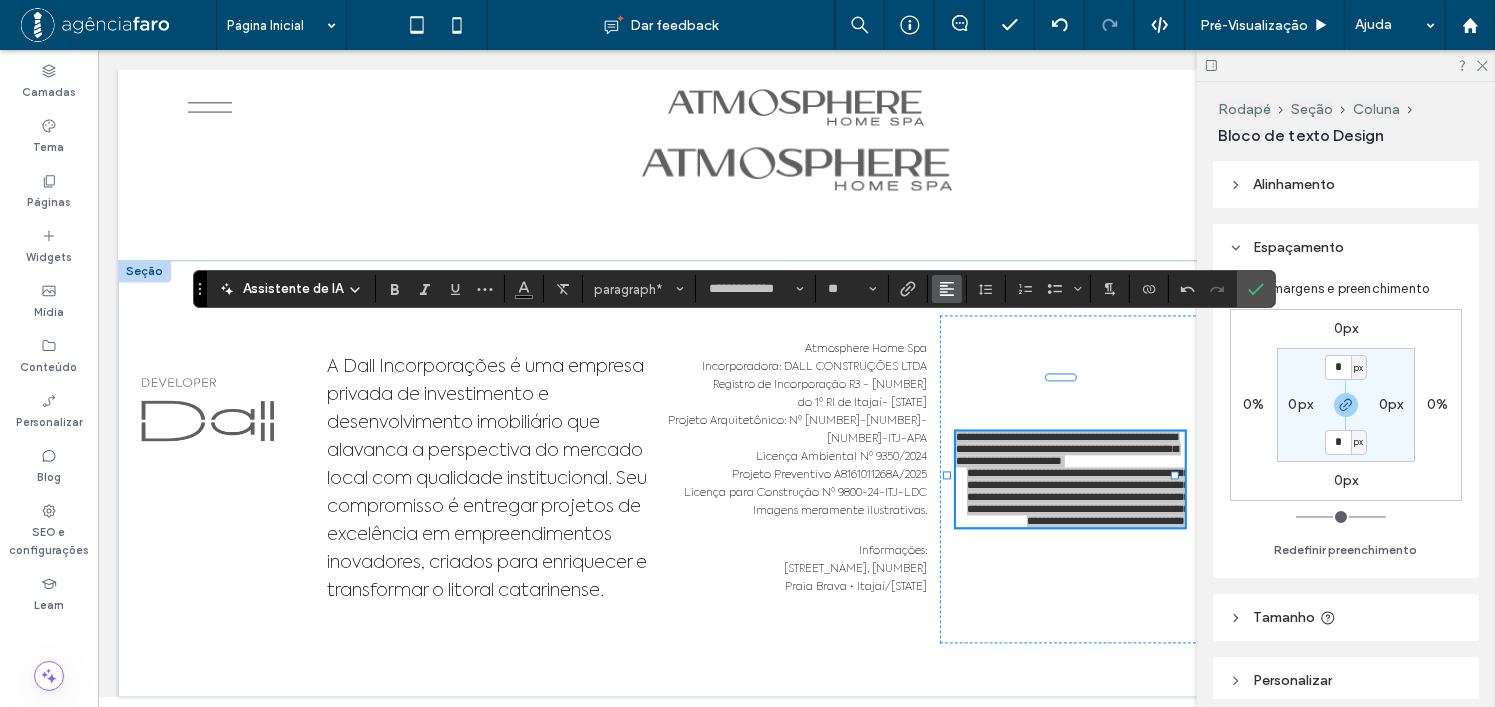 click 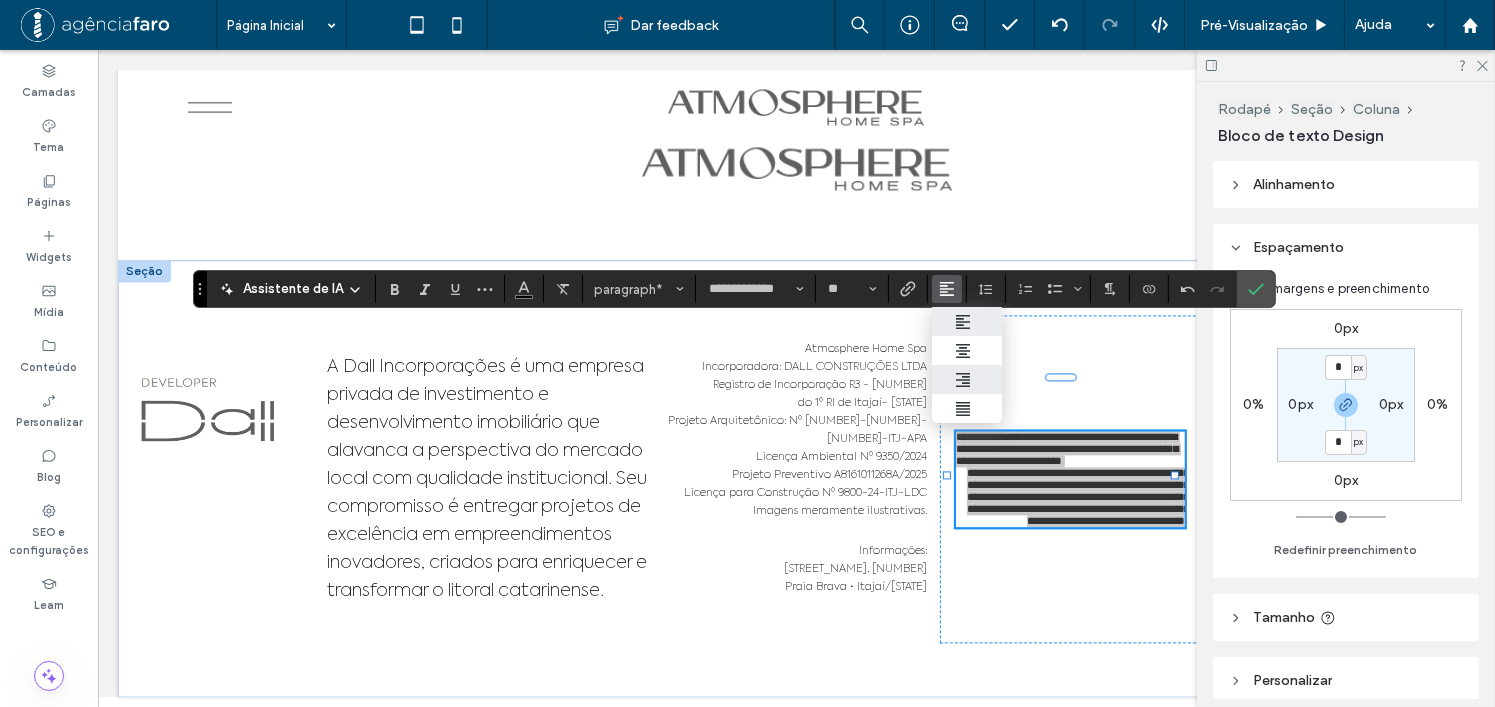 click 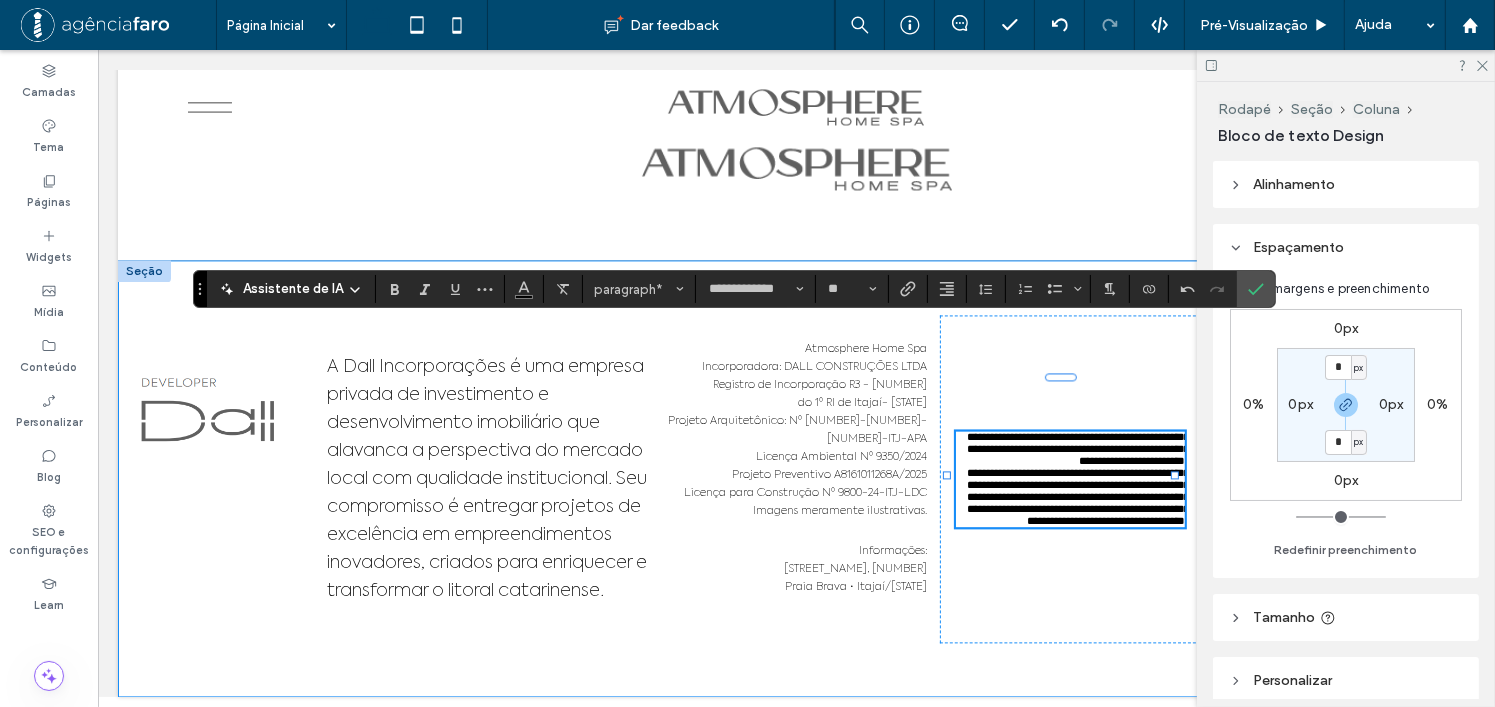 click on "**********" at bounding box center [795, 478] 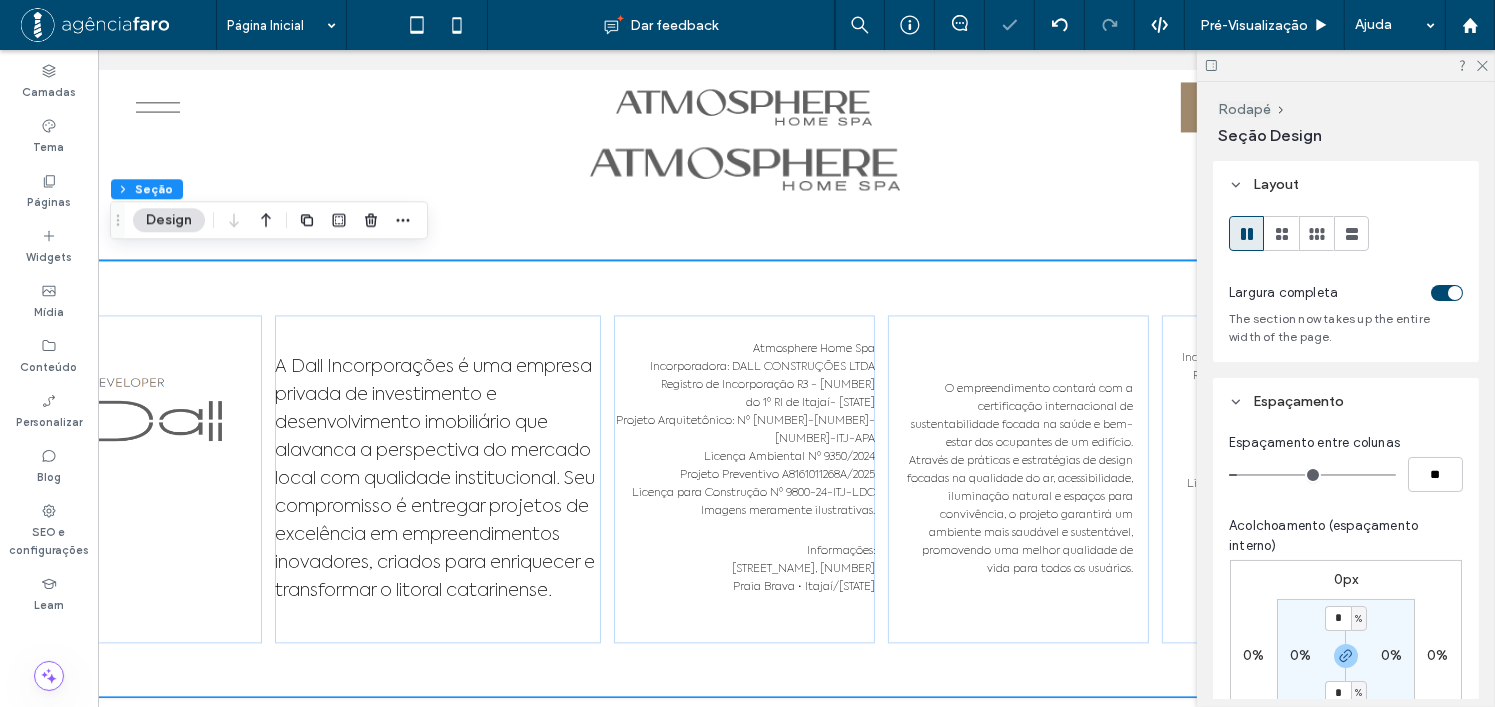 scroll, scrollTop: 0, scrollLeft: 297, axis: horizontal 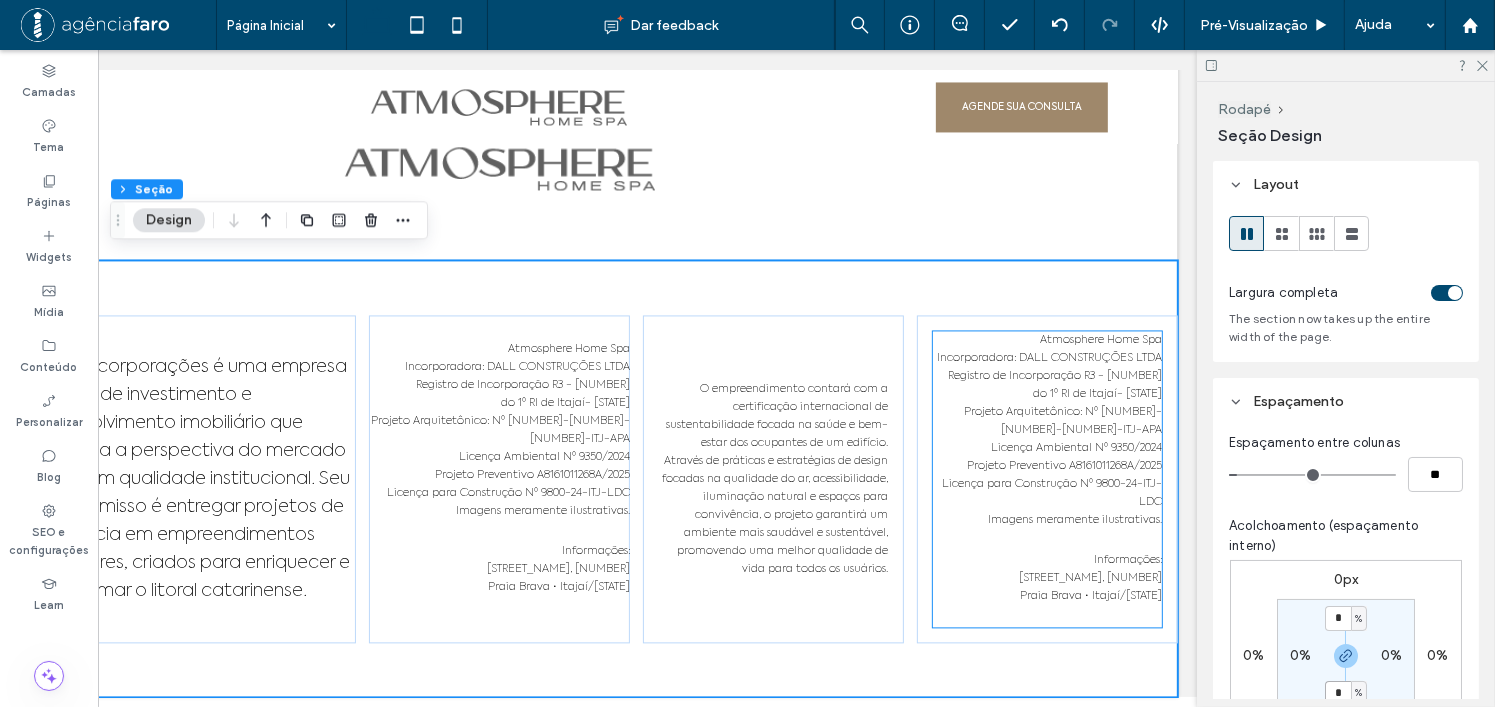 click on "Licença para Construção Nº 9800-24-ITJ-LDC" at bounding box center (1048, 493) 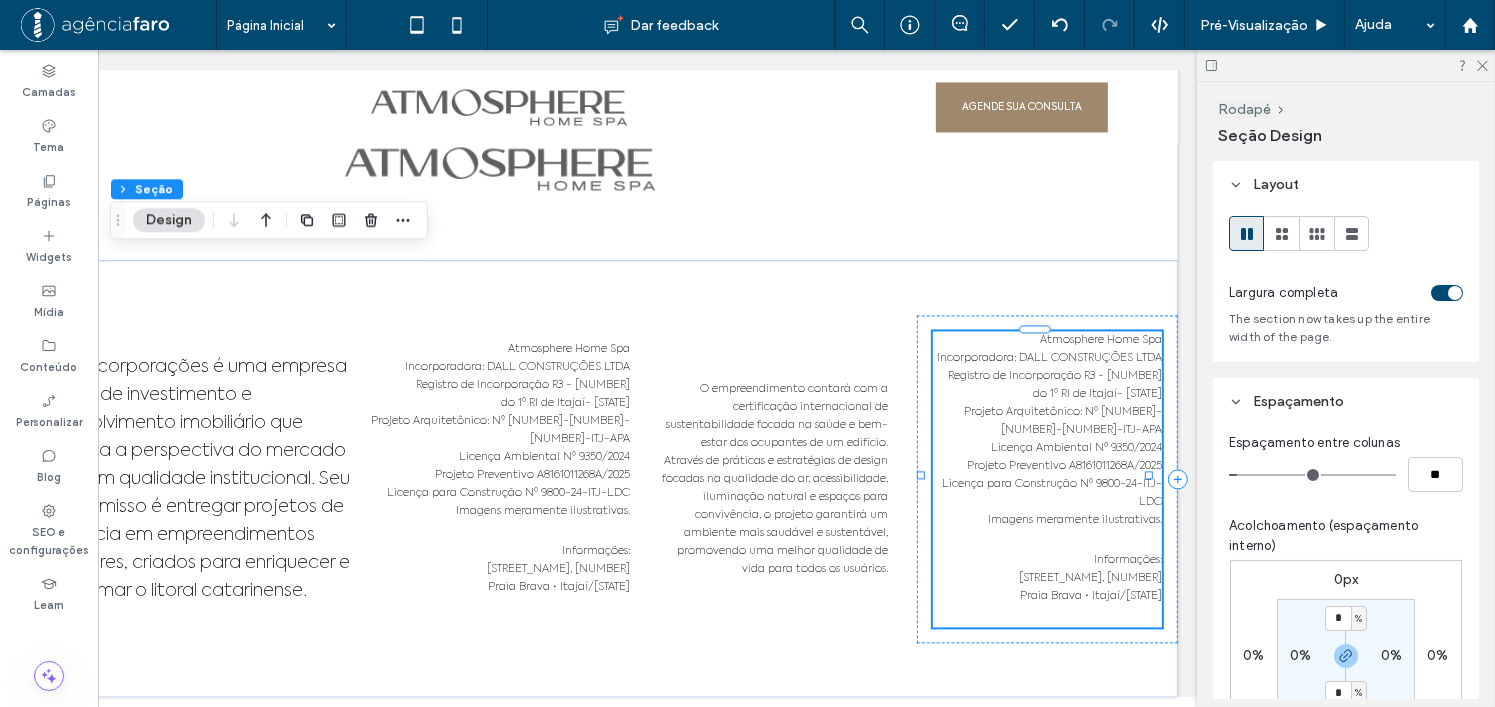 click on "Licença para Construção Nº 9800-24-ITJ-LDC" at bounding box center [1048, 493] 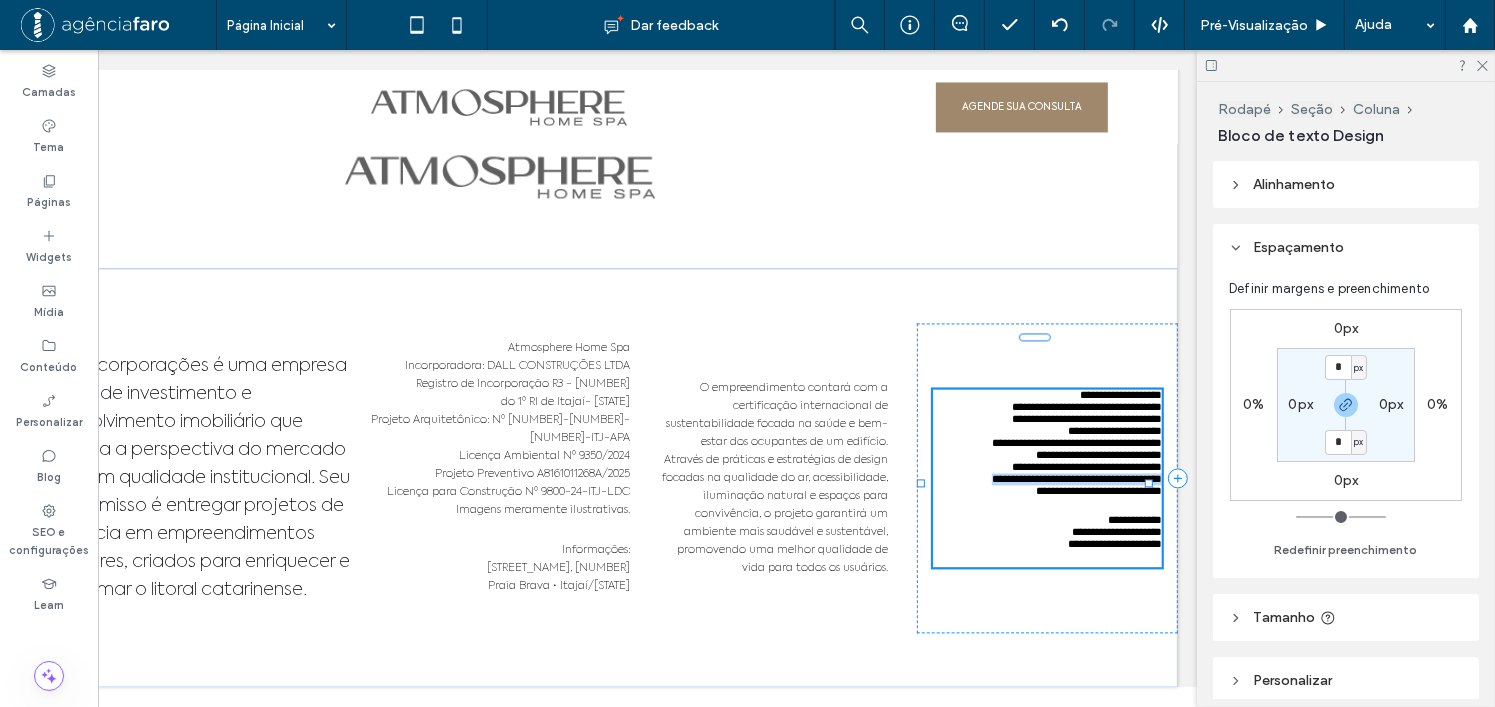 click on "**********" at bounding box center [1048, 479] 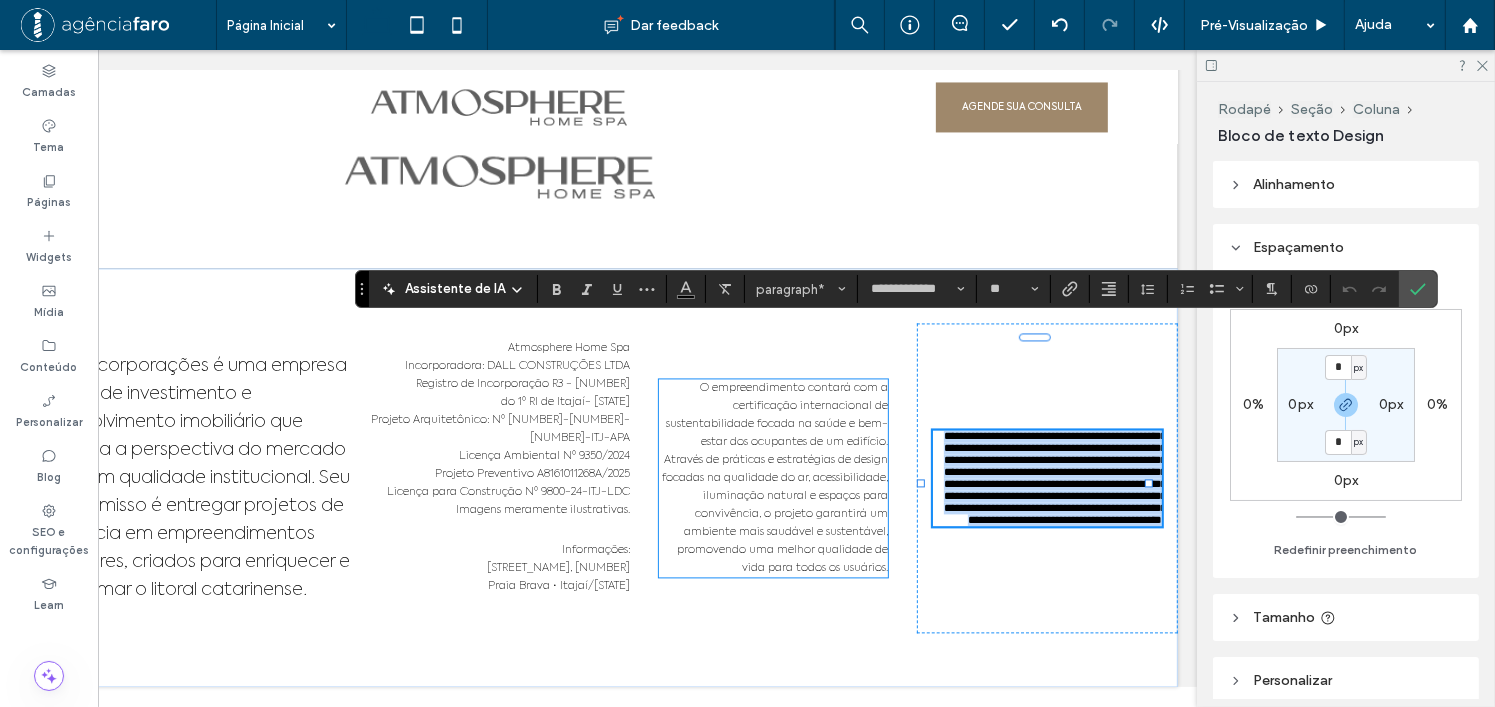 scroll, scrollTop: 11507, scrollLeft: 0, axis: vertical 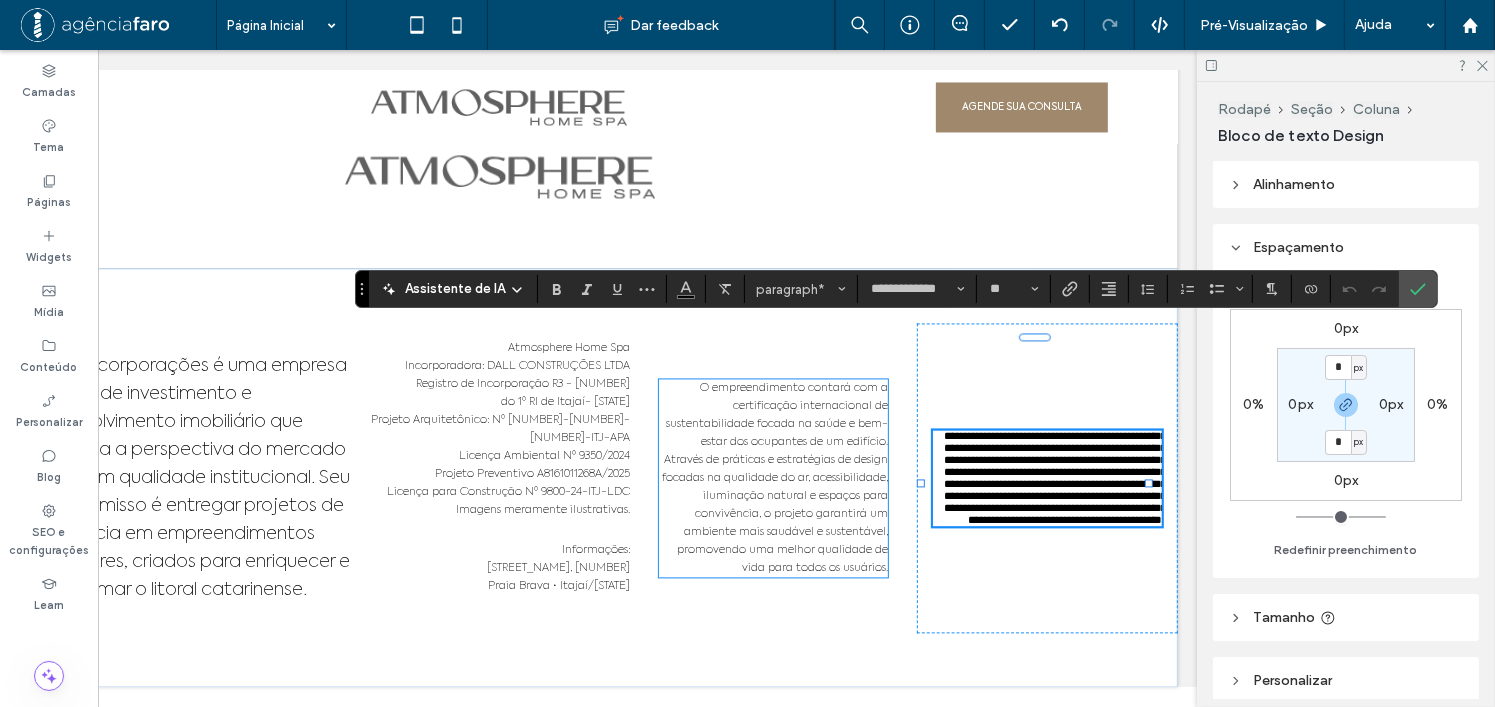 type on "*******" 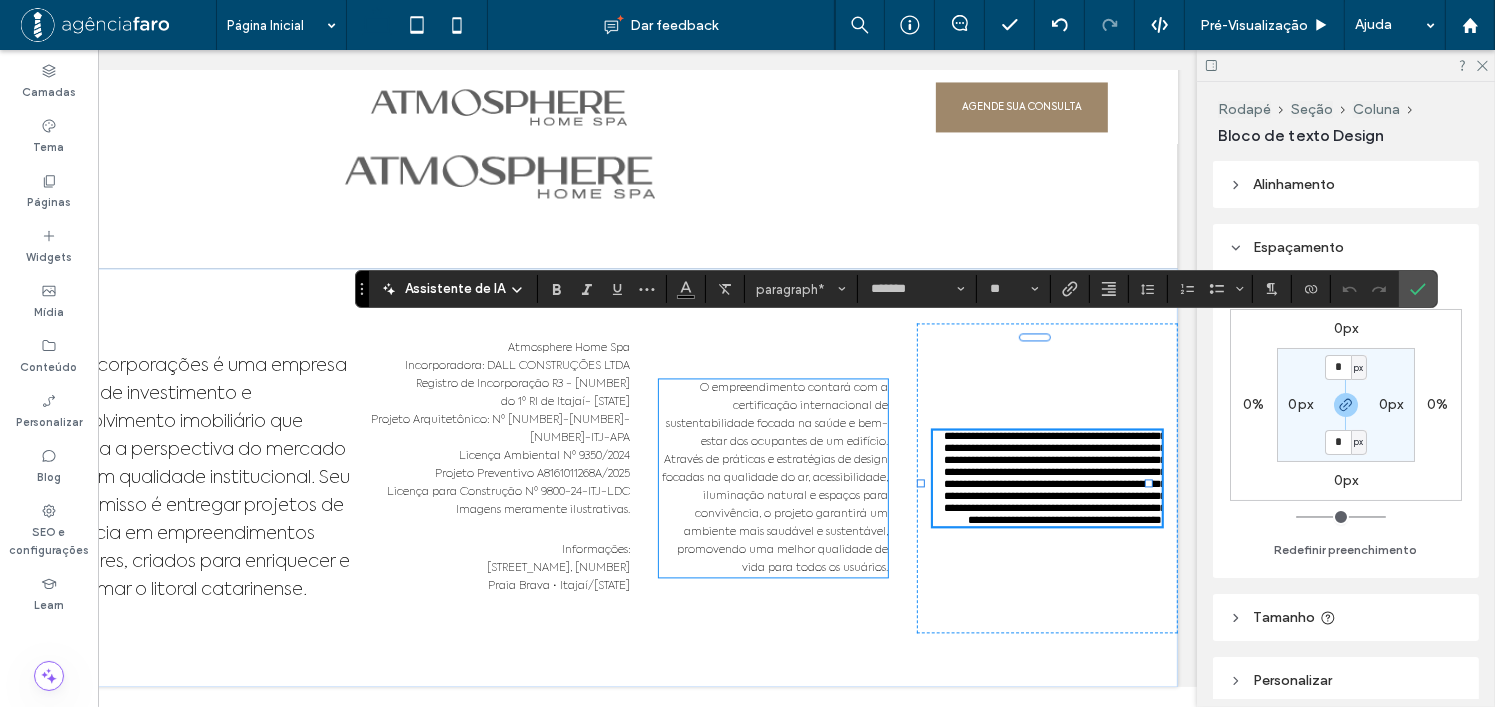 scroll, scrollTop: 0, scrollLeft: 0, axis: both 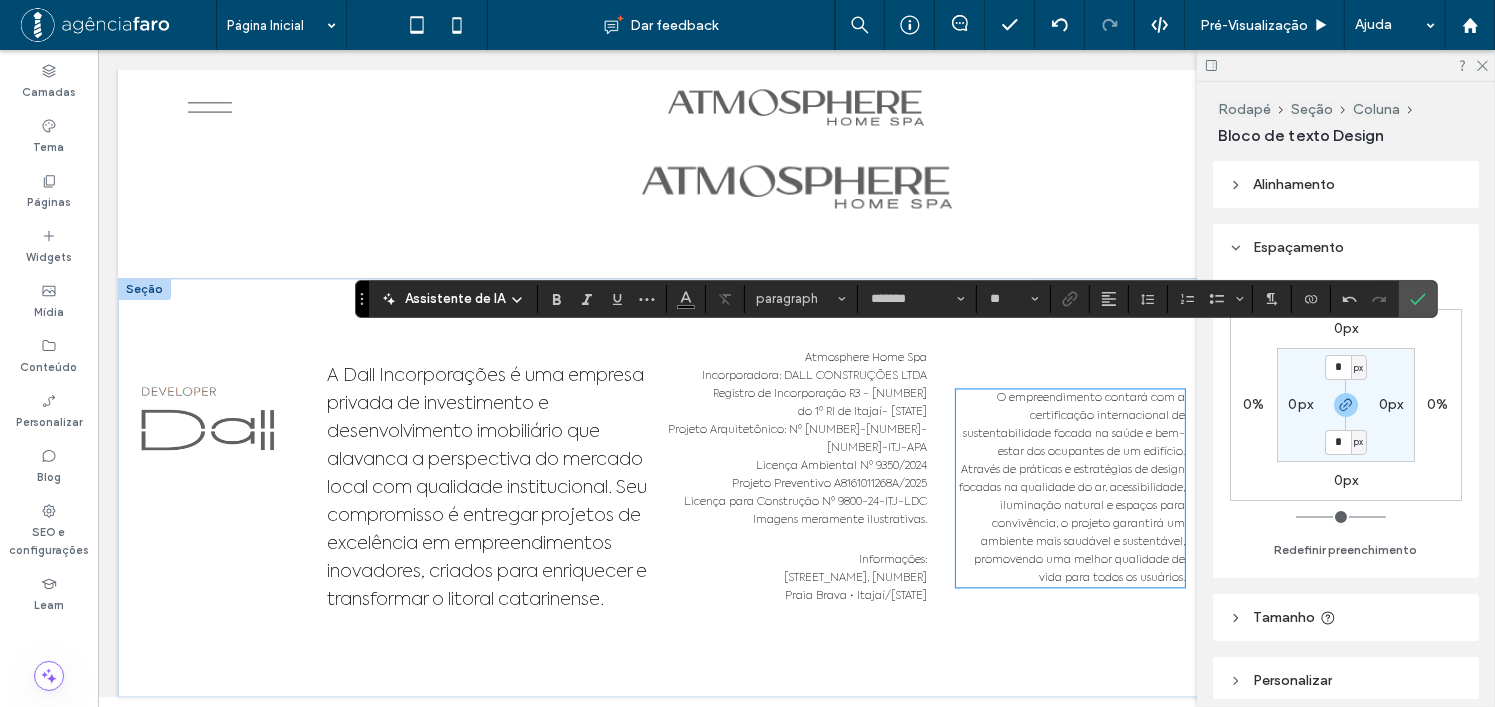 type on "**********" 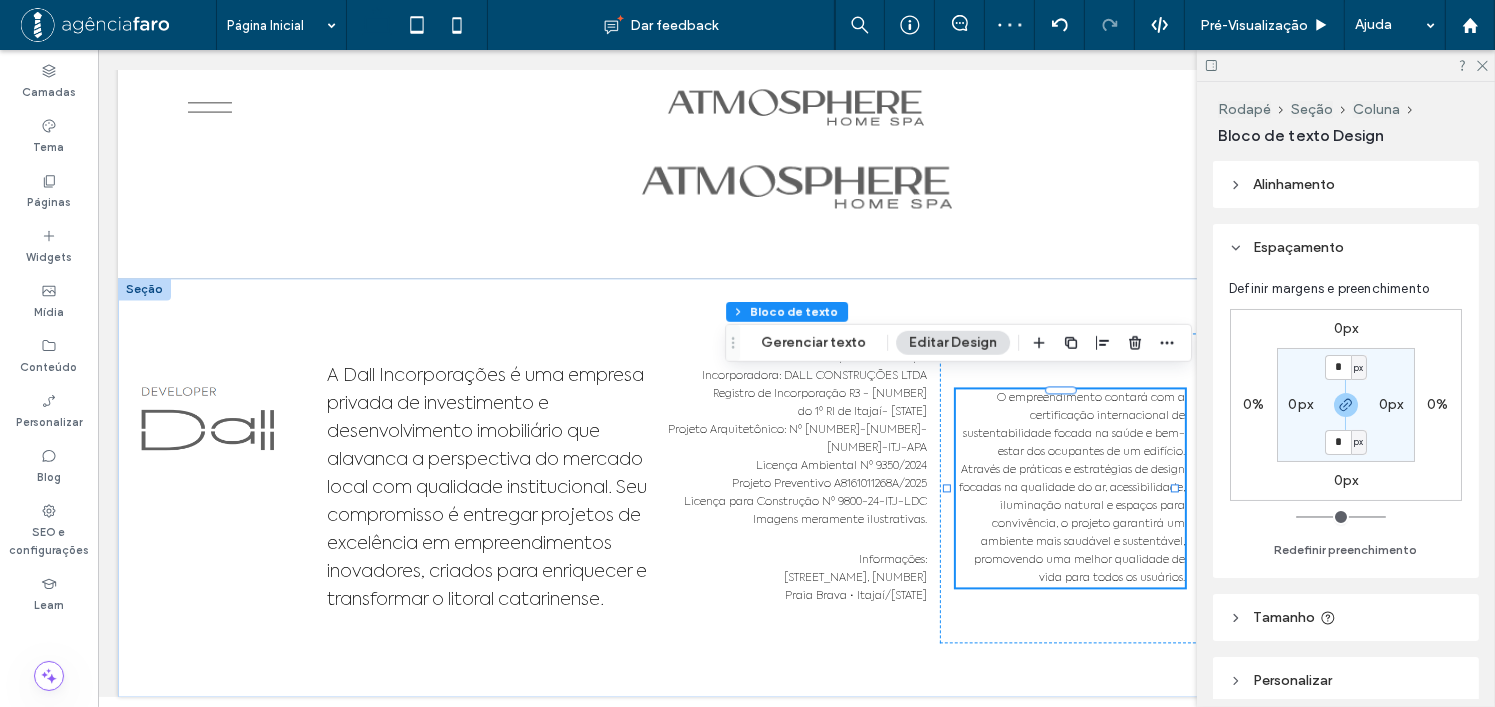 scroll, scrollTop: 0, scrollLeft: 297, axis: horizontal 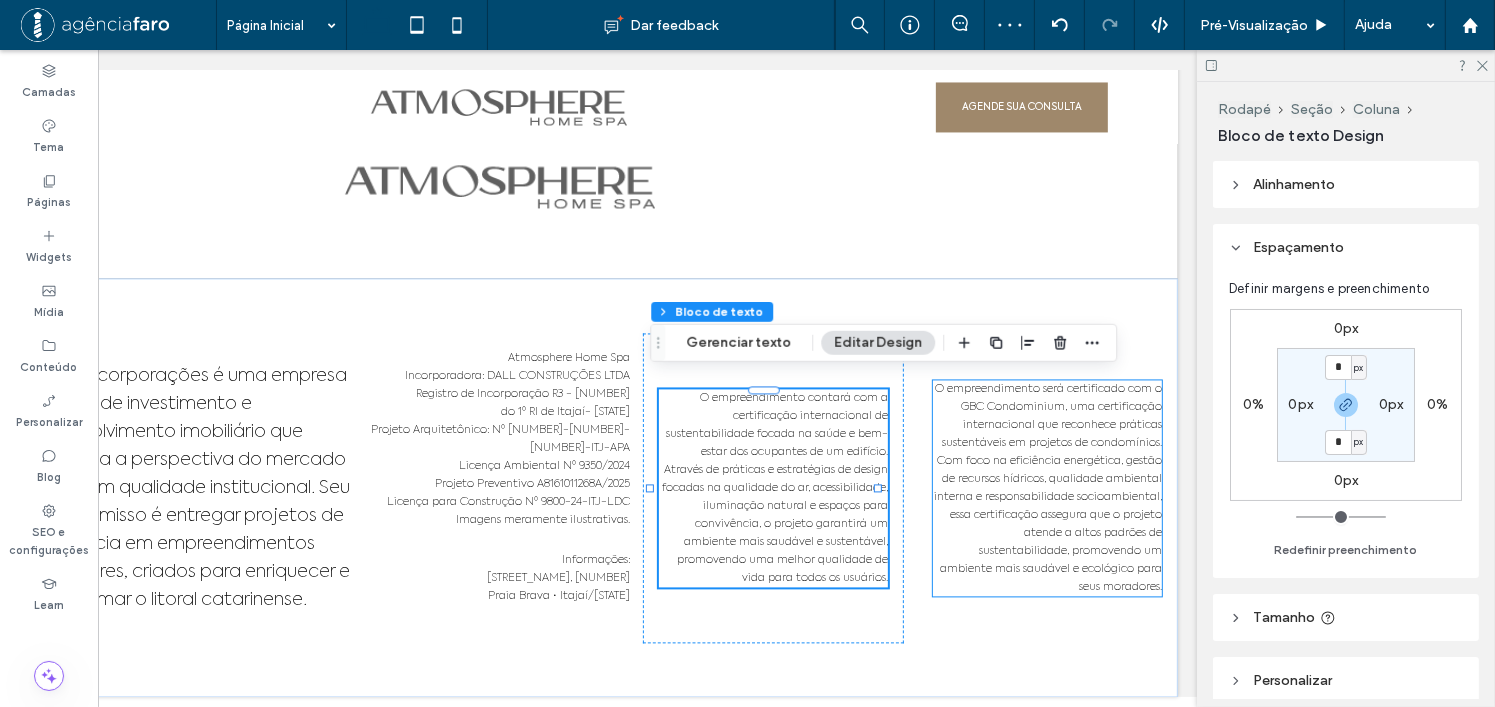 click on "O empreendimento será certificado com o GBC Condominium, uma certificação internacional que reconhece práticas sustentáveis em projetos de condomínios. Com foco na eficiência energética, gestão de recursos hídricos, qualidade ambiental interna e responsabilidade socioambiental, essa certificação assegura que o projeto atende a altos padrões de sustentabilidade, promovendo um ambiente mais saudável e ecológico para seus moradores." at bounding box center [1048, 488] 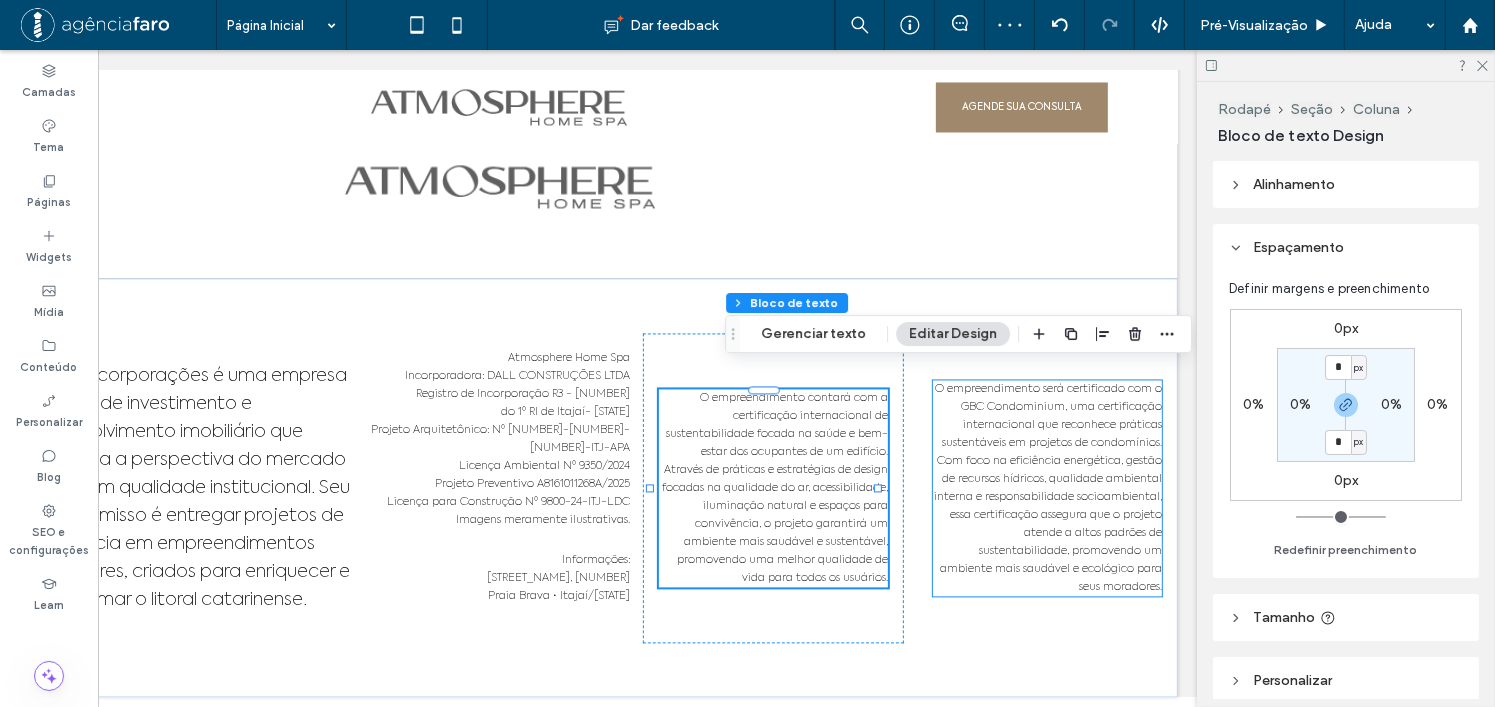 click on "O empreendimento será certificado com o GBC Condominium, uma certificação internacional que reconhece práticas sustentáveis em projetos de condomínios. Com foco na eficiência energética, gestão de recursos hídricos, qualidade ambiental interna e responsabilidade socioambiental, essa certificação assegura que o projeto atende a altos padrões de sustentabilidade, promovendo um ambiente mais saudável e ecológico para seus moradores." at bounding box center (1048, 488) 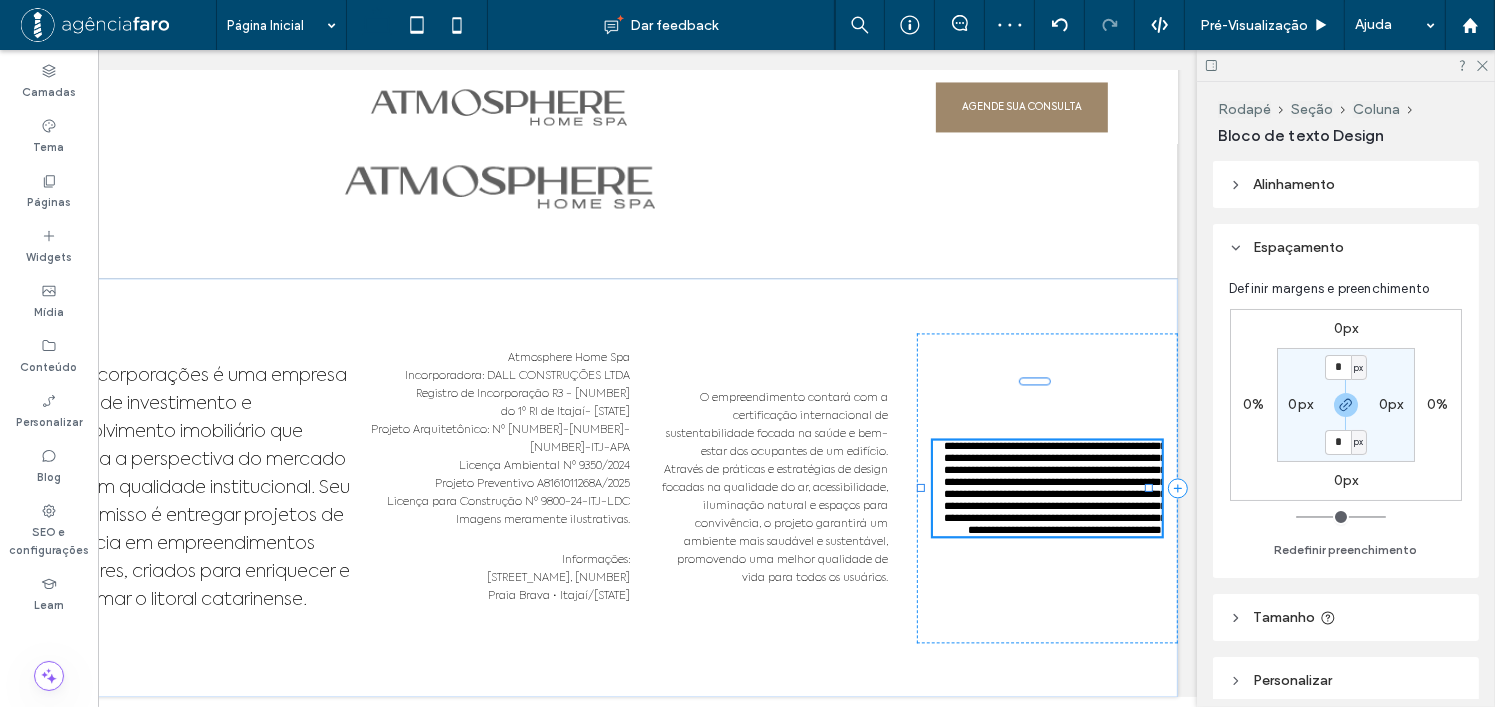 type on "**********" 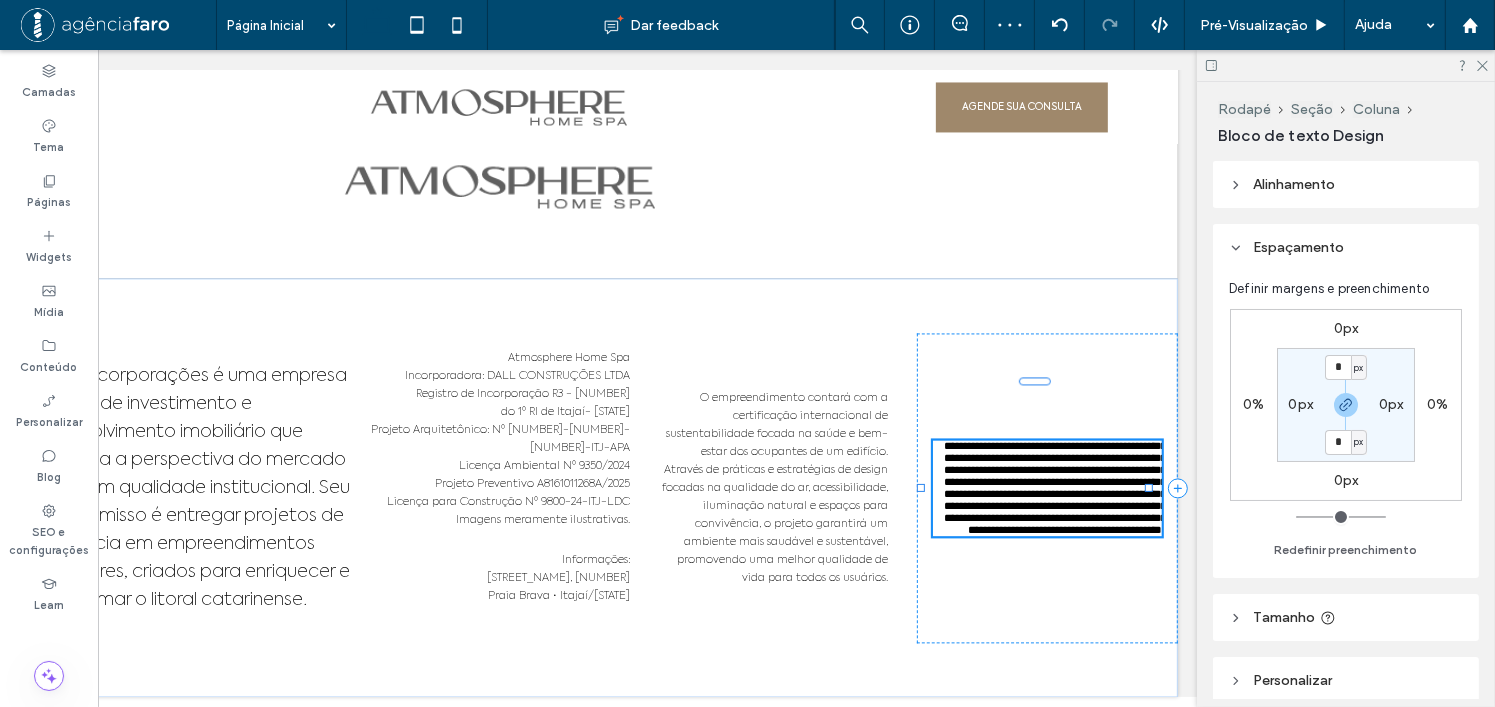 type on "**" 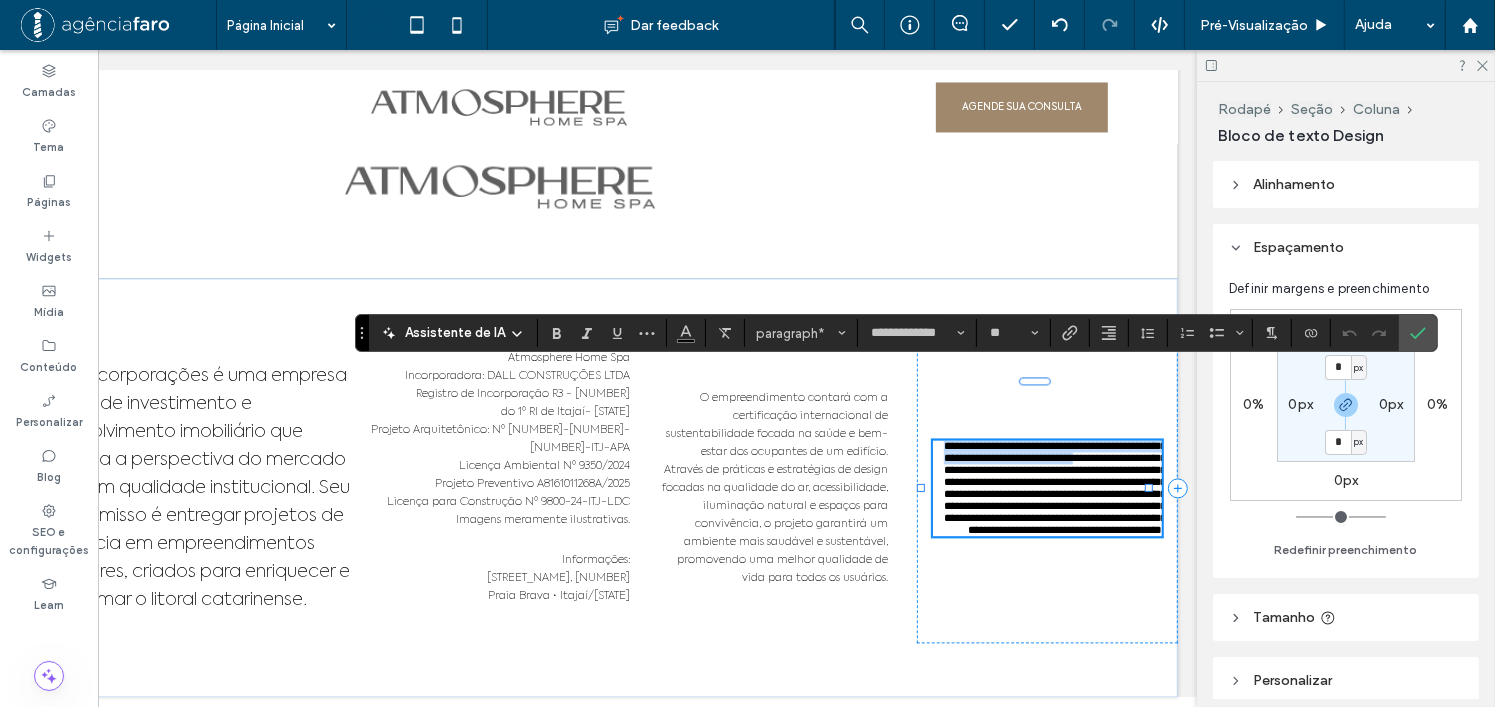 click on "**********" at bounding box center [1056, 487] 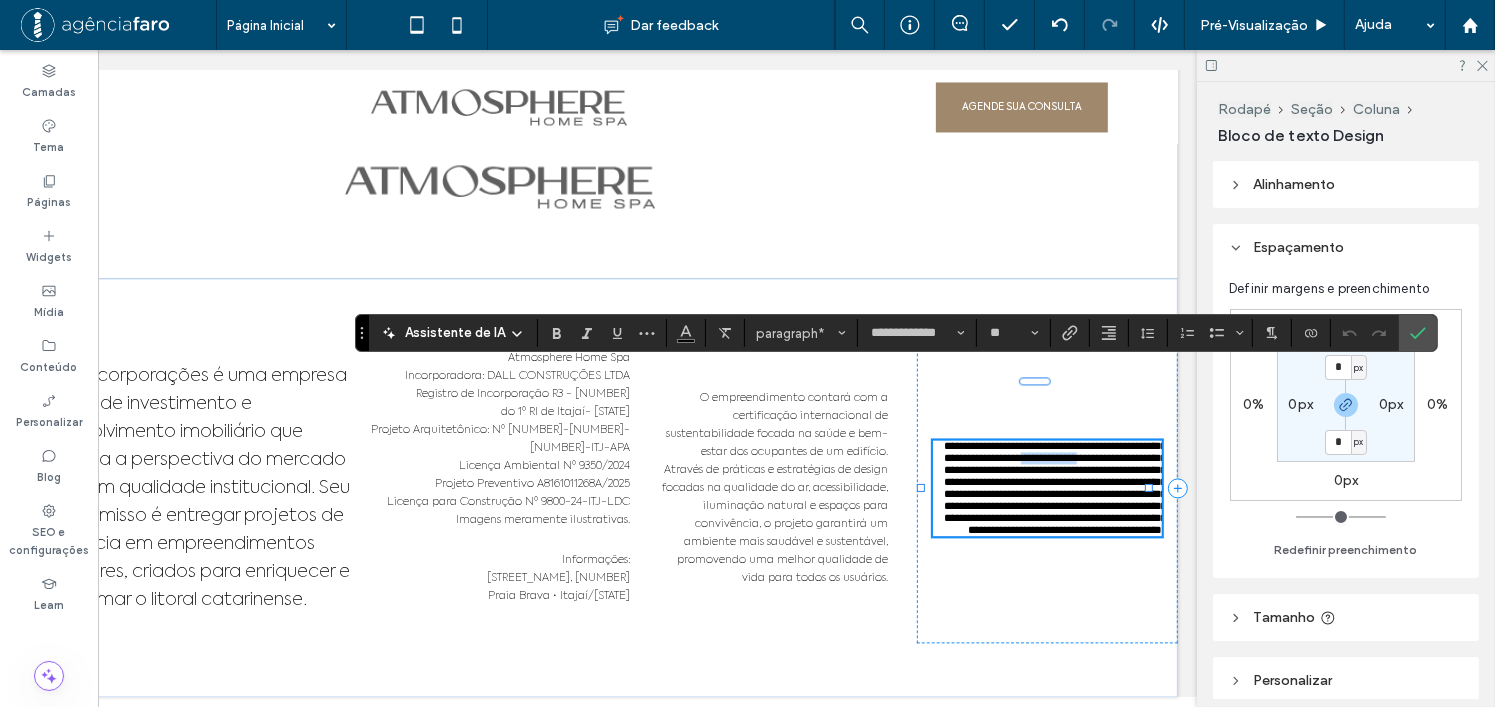 click on "**********" at bounding box center [1056, 487] 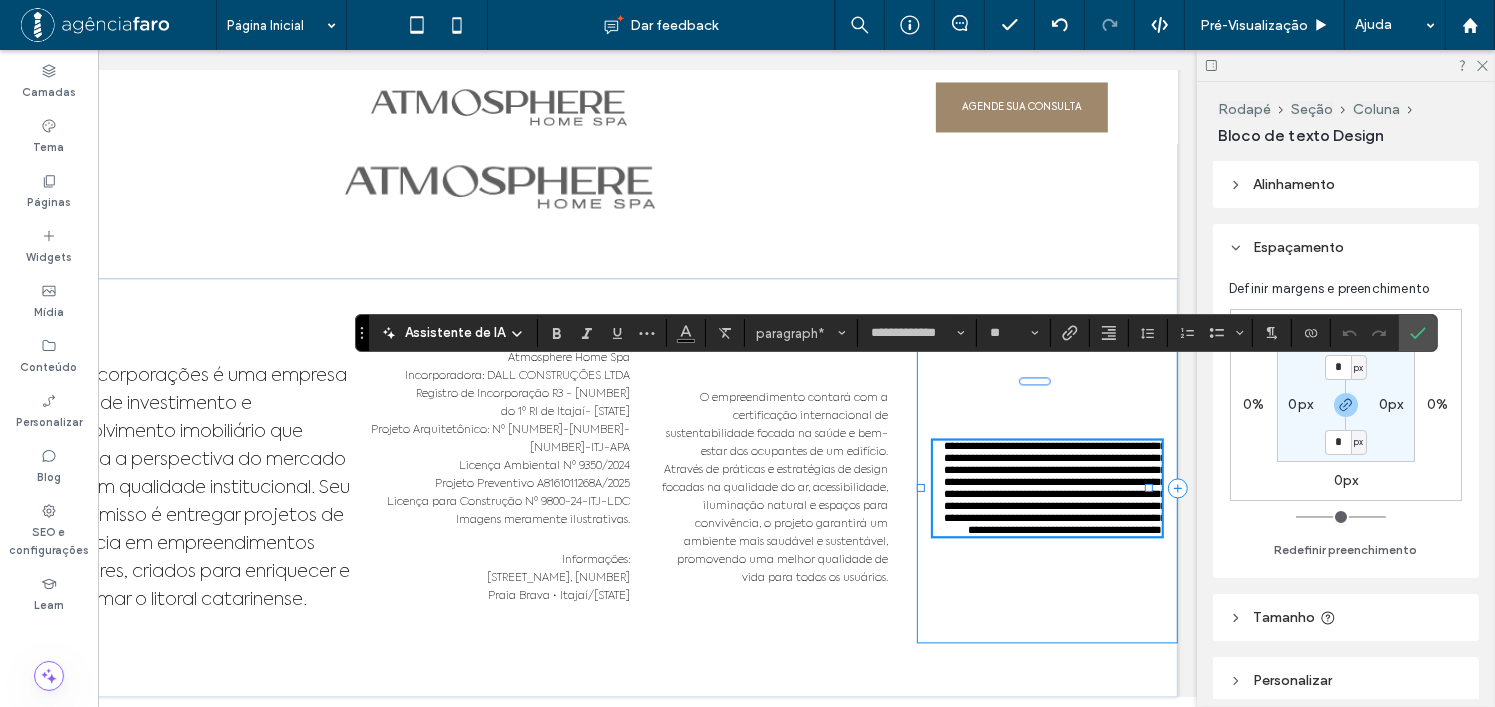 click on "**********" at bounding box center [1048, 488] 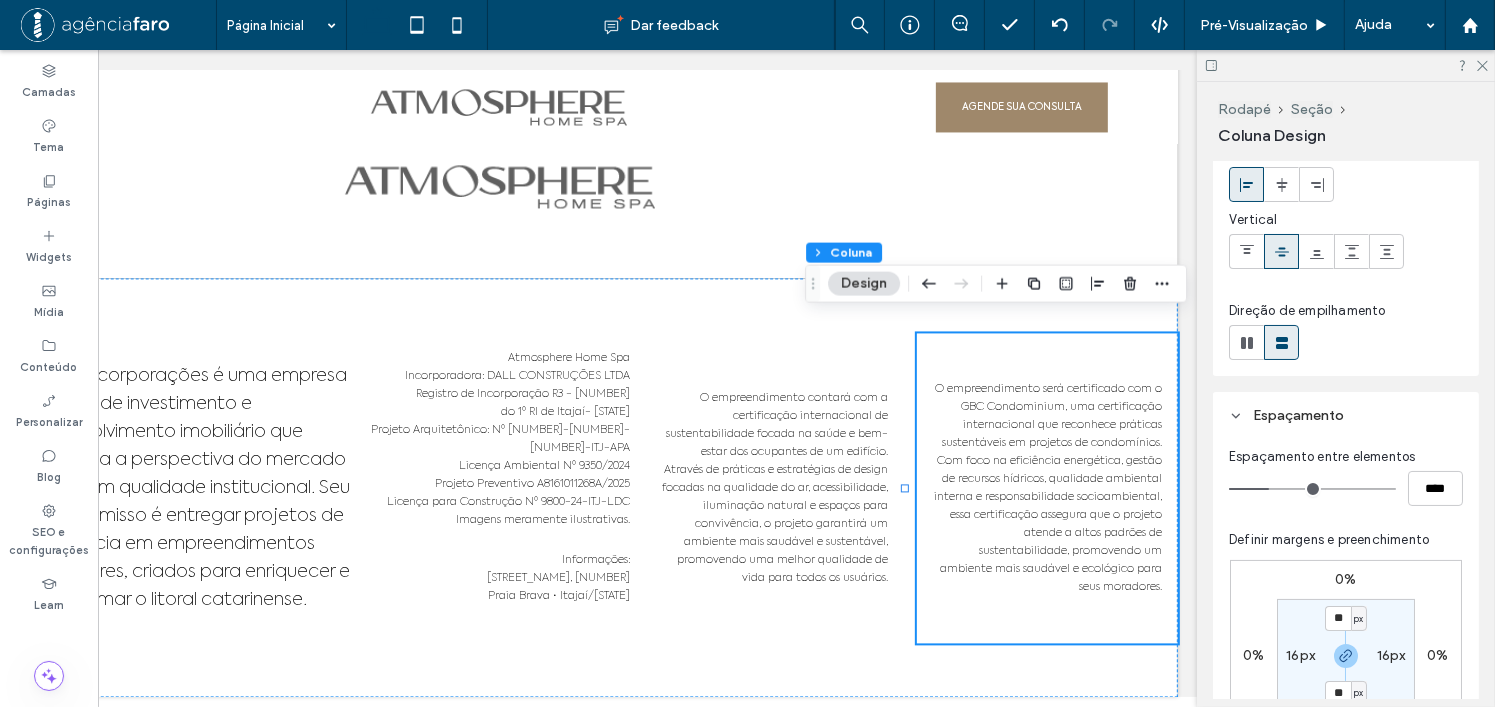 scroll, scrollTop: 200, scrollLeft: 0, axis: vertical 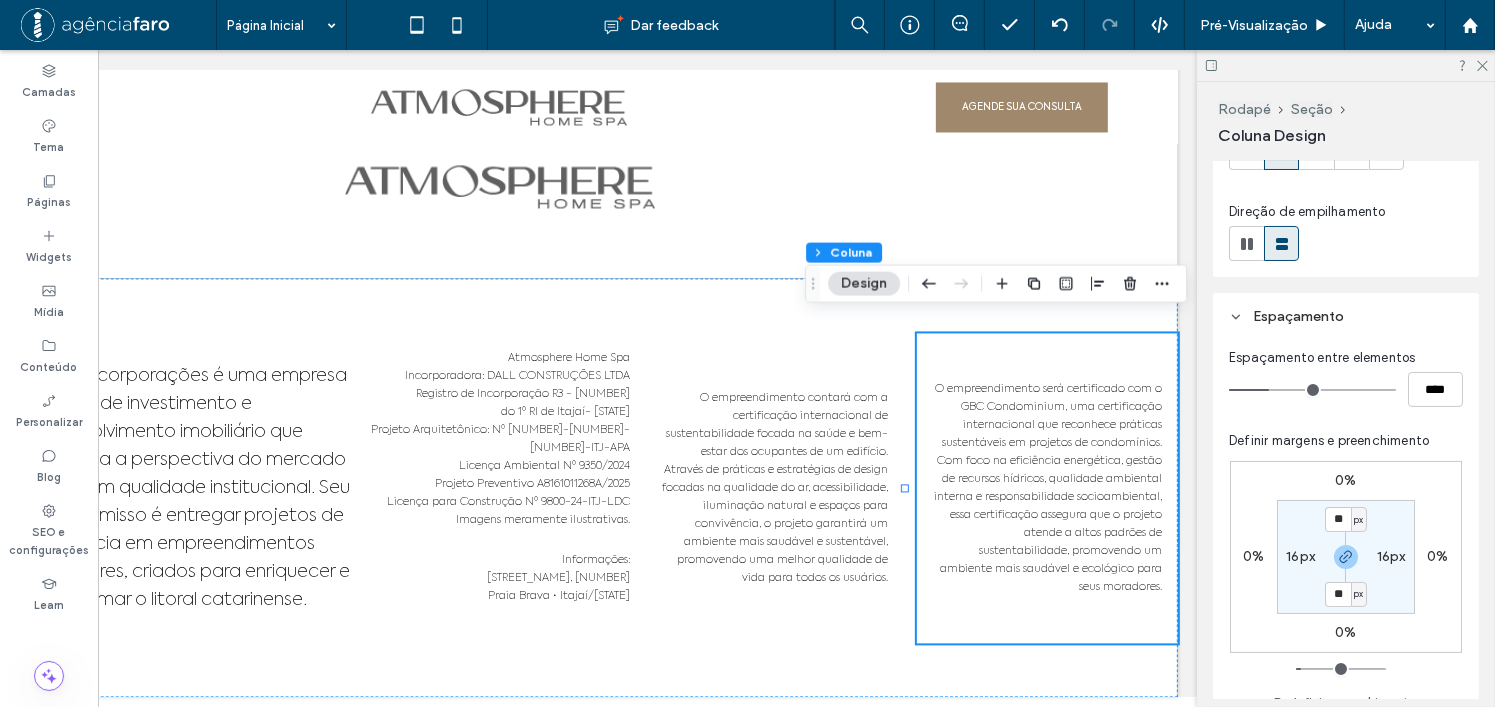 click on "16px" at bounding box center (1300, 556) 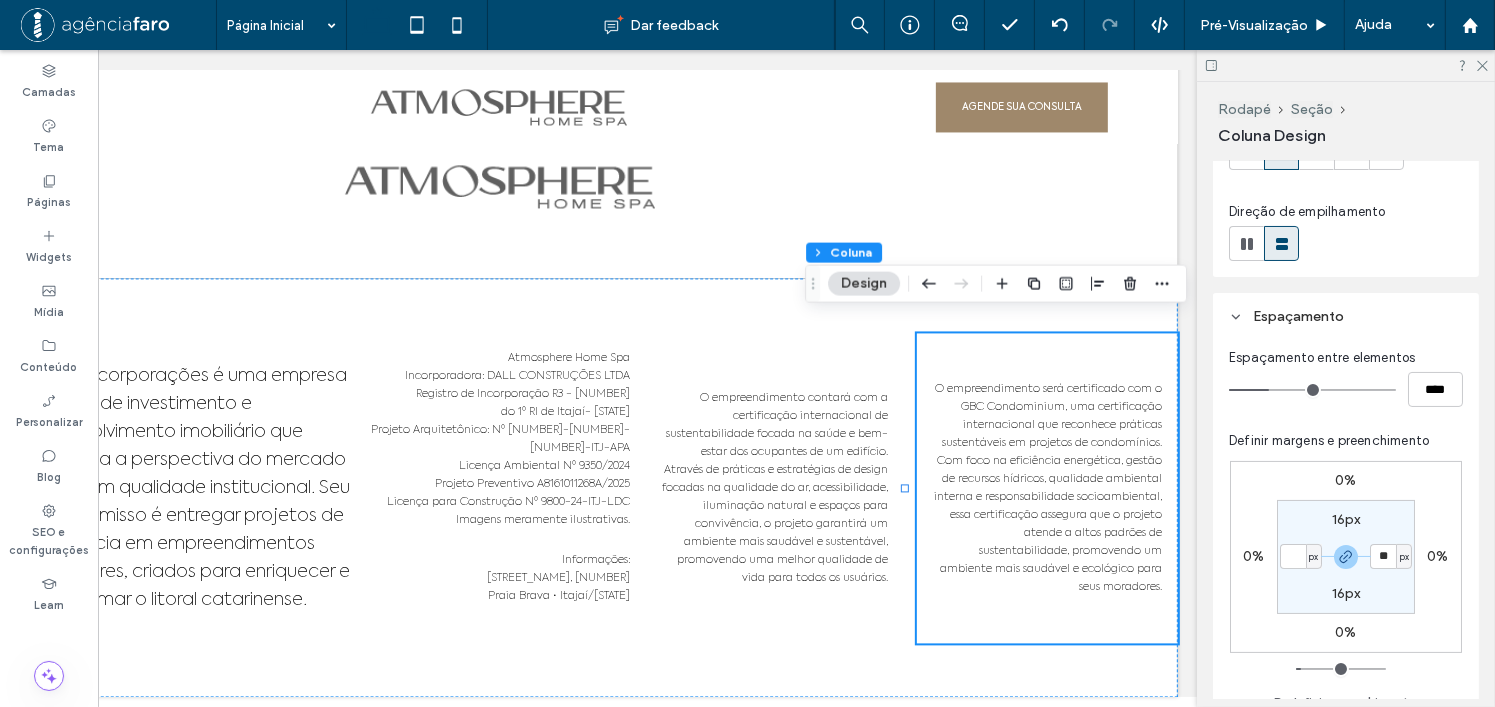 type 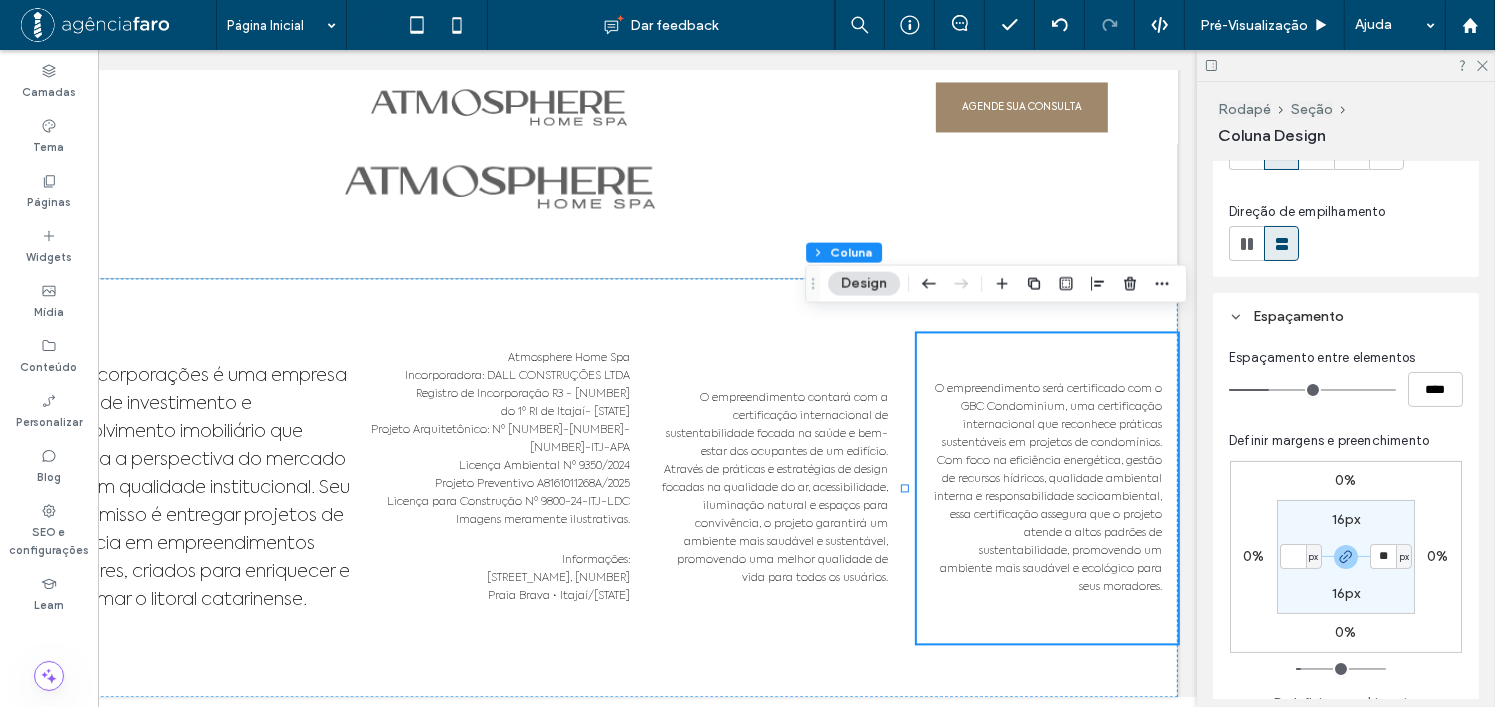 type on "*" 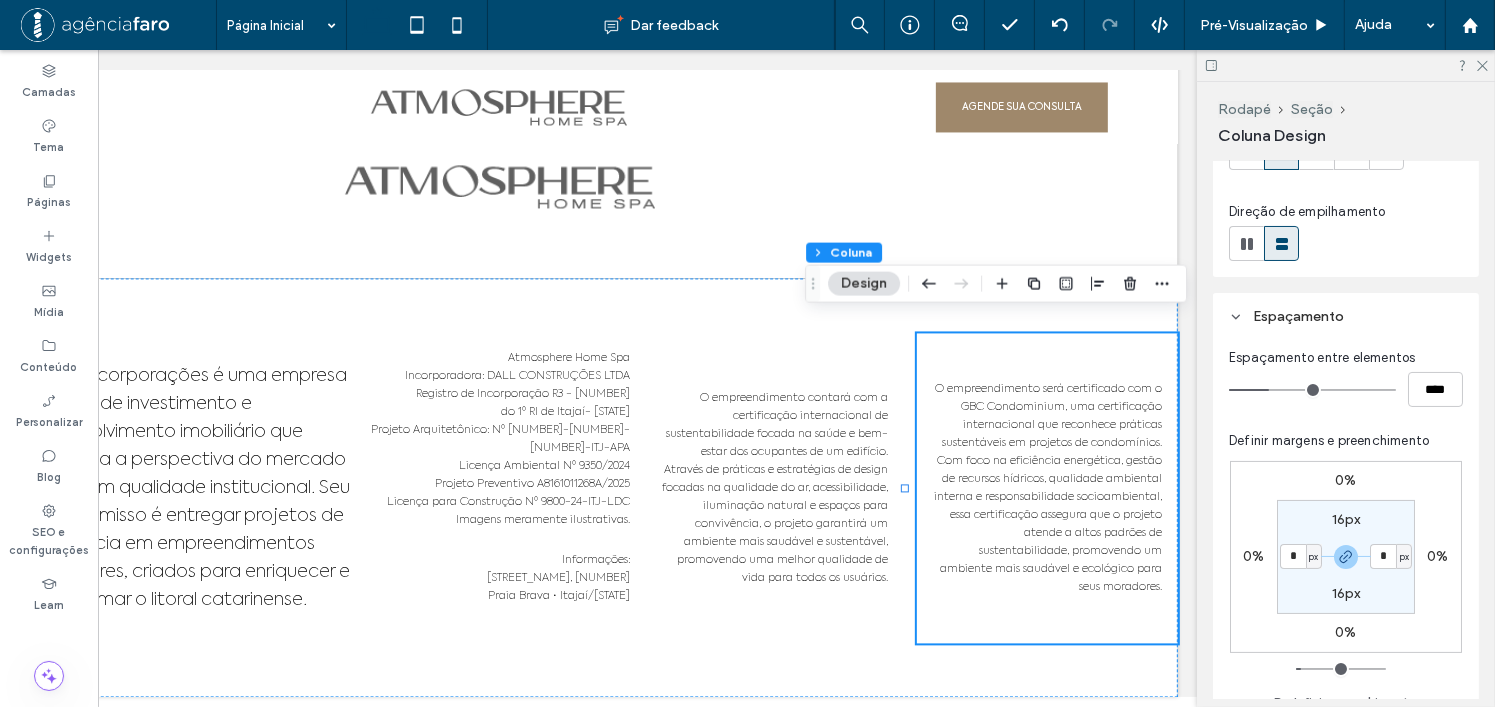 click on "0% 0% 0% 0% 16px * px 16px * px" at bounding box center [1346, 557] 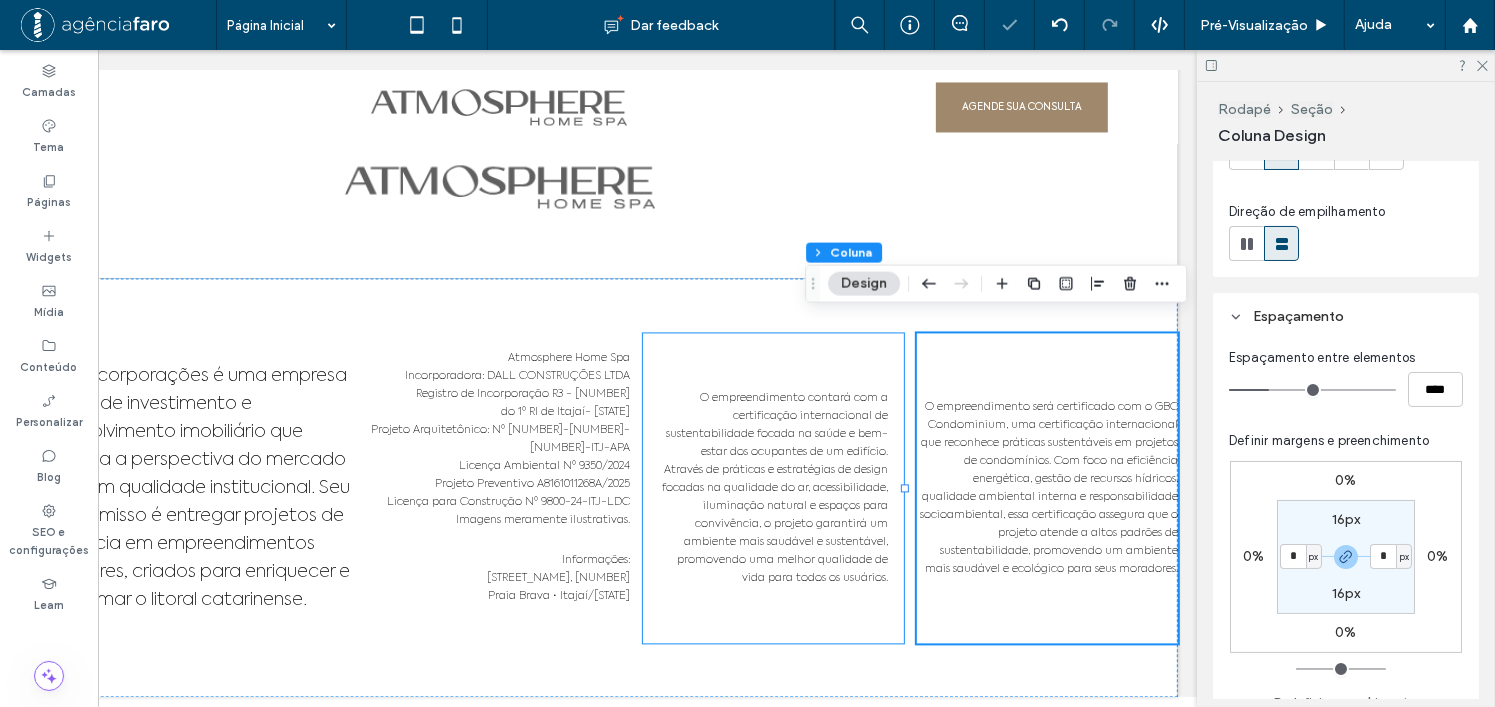 click on "O empreendimento contará com a certificação internacional de sustentabilidade focada na saúde e bem-estar dos ocupantes de um edifício.  Através de práticas e estratégias de design focadas na qualidade do ar, acessibilidade, iluminação natural e espaços para convivência, o projeto garantirá um ambiente mais saudável e sustentável, promovendo uma melhor qualidade de vida para todos os usuários." at bounding box center [774, 488] 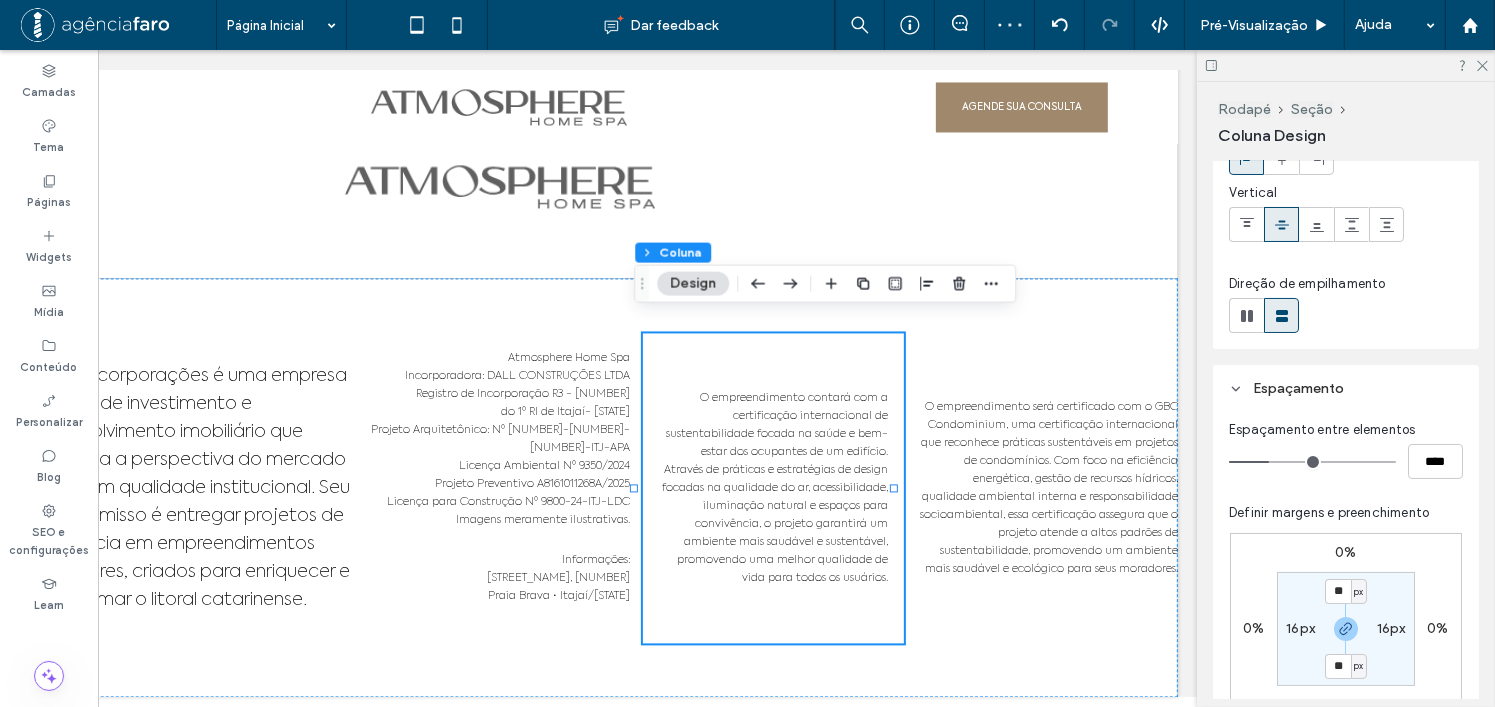 scroll, scrollTop: 300, scrollLeft: 0, axis: vertical 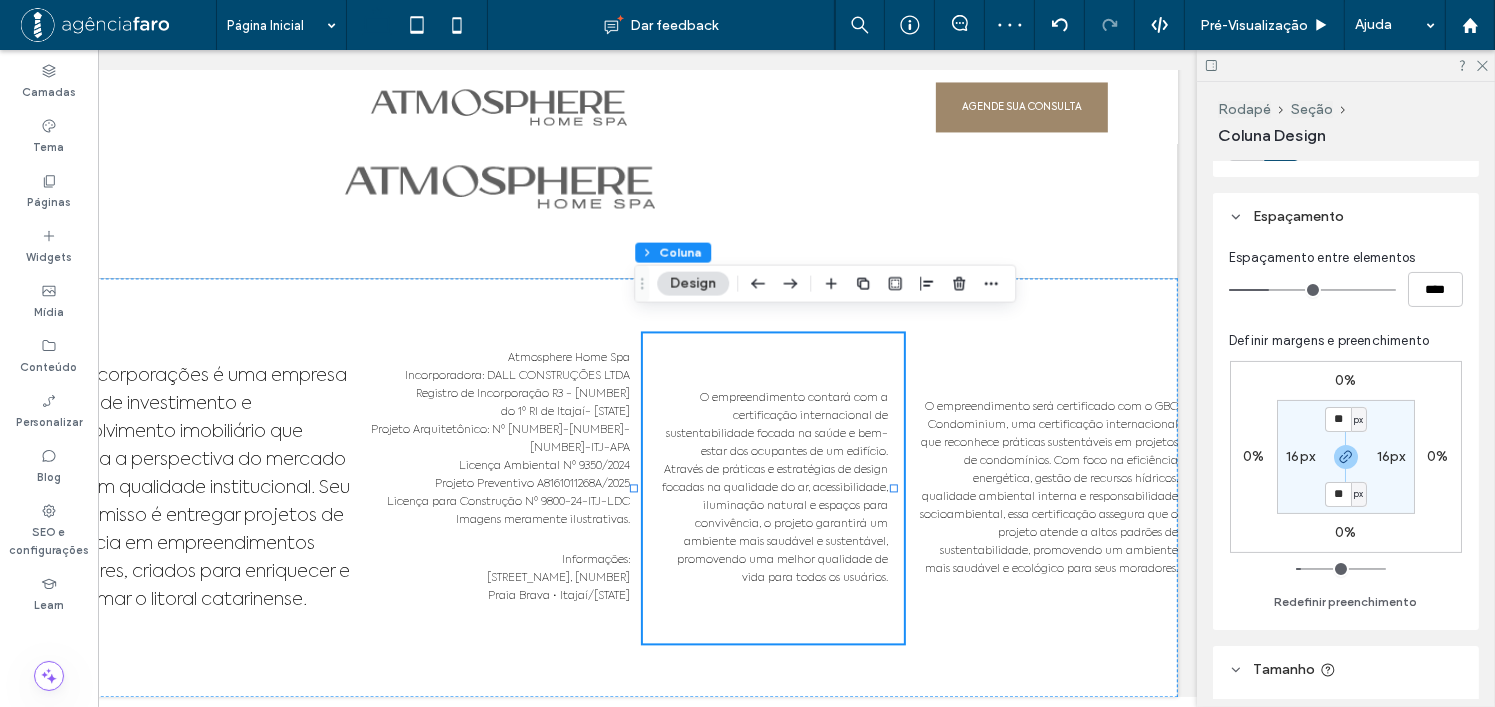 click on "16px" at bounding box center (1300, 456) 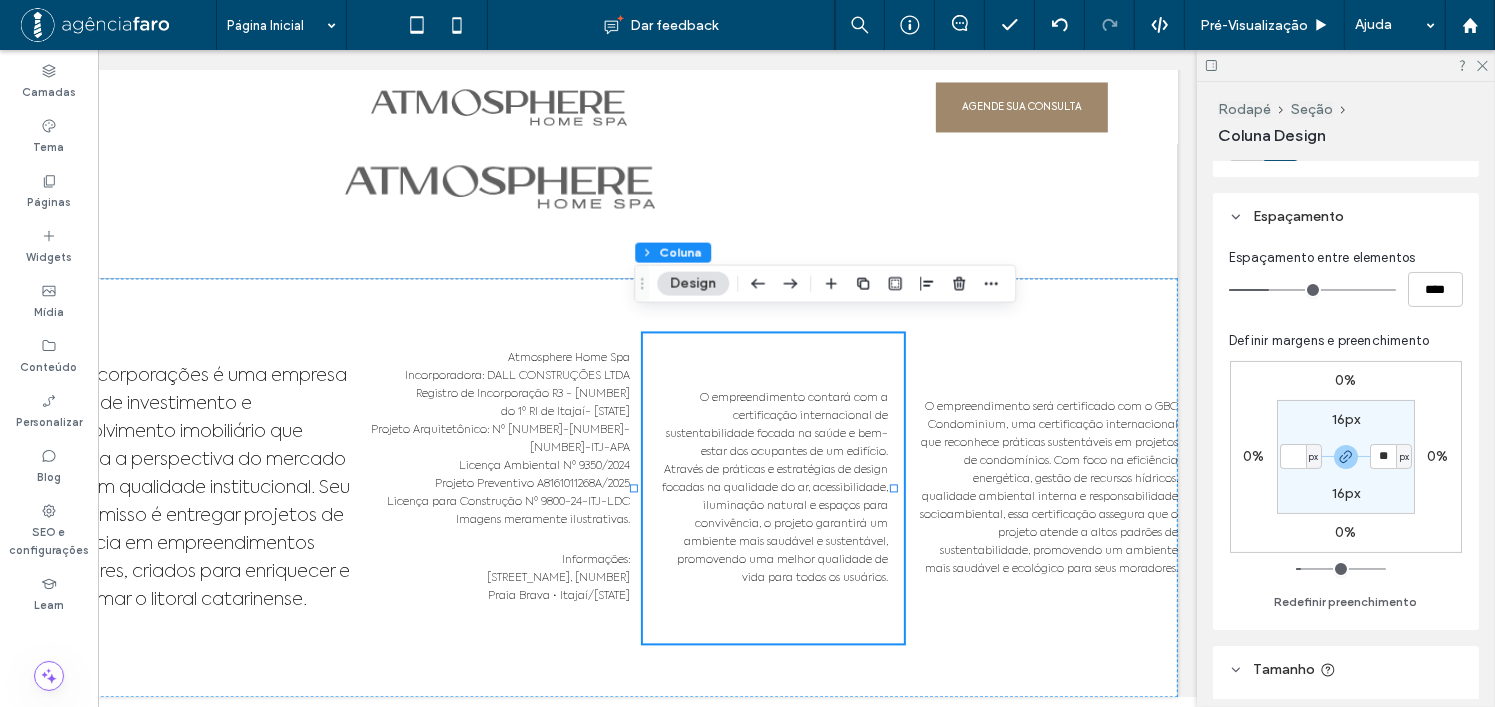 type 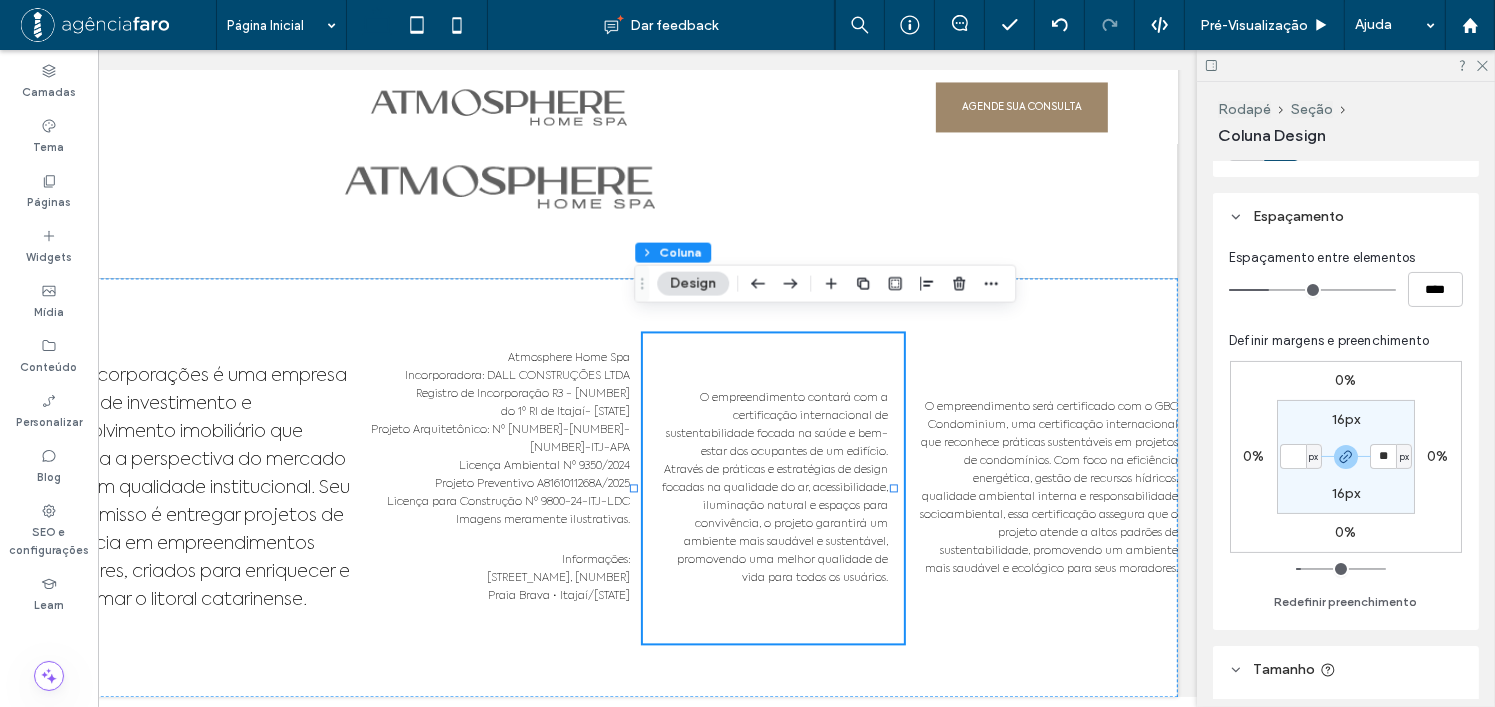 type on "*" 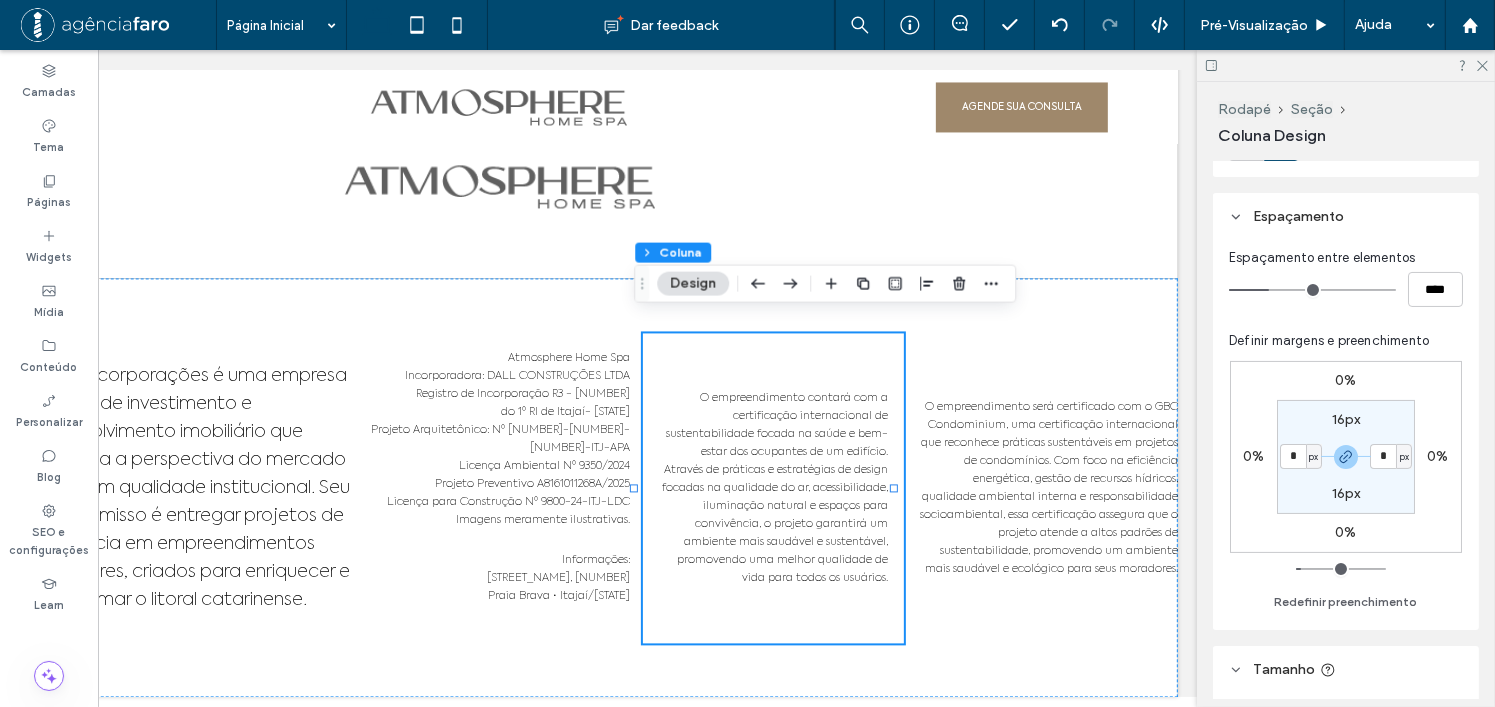 click on "0% 0% 0% 0% 16px * px 16px * px" at bounding box center (1346, 457) 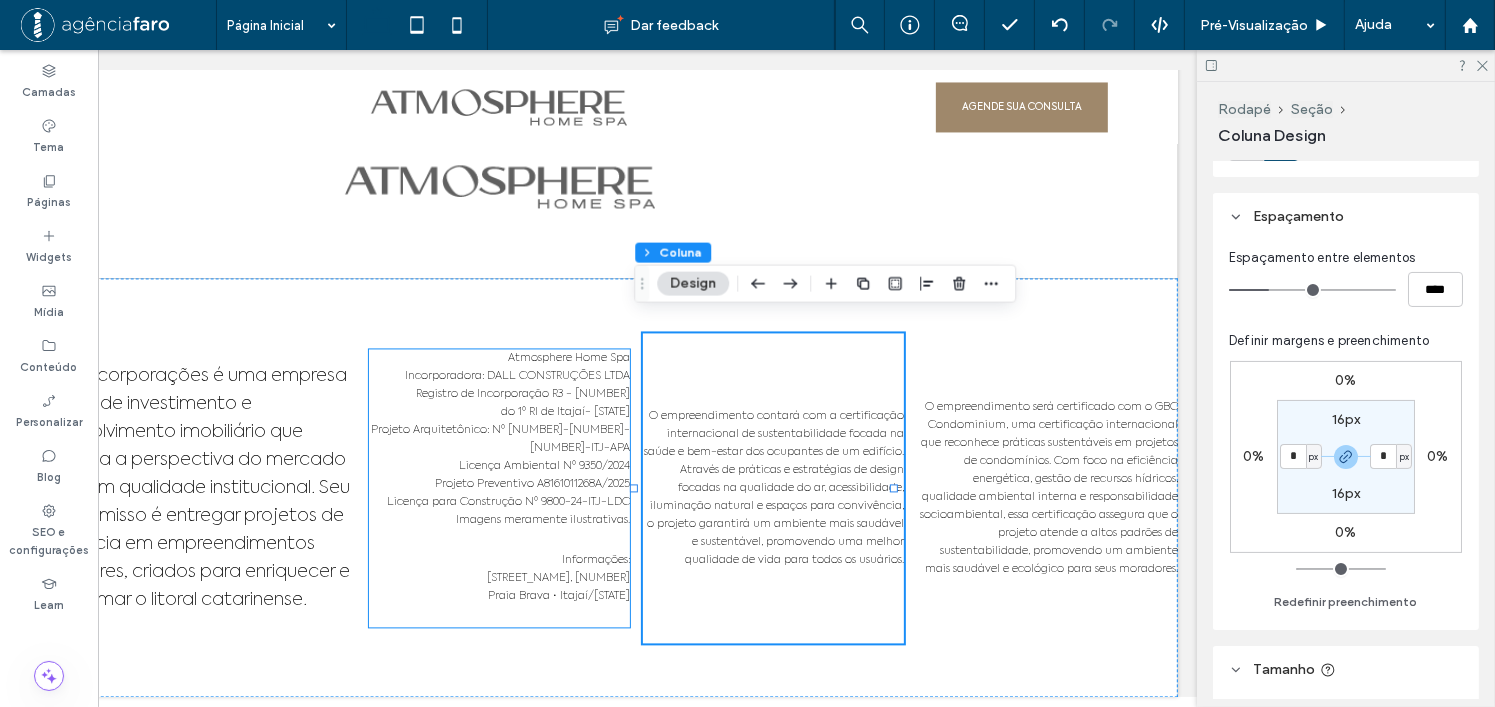 click on "Licença Ambiental Nº 9350/2024" at bounding box center [545, 466] 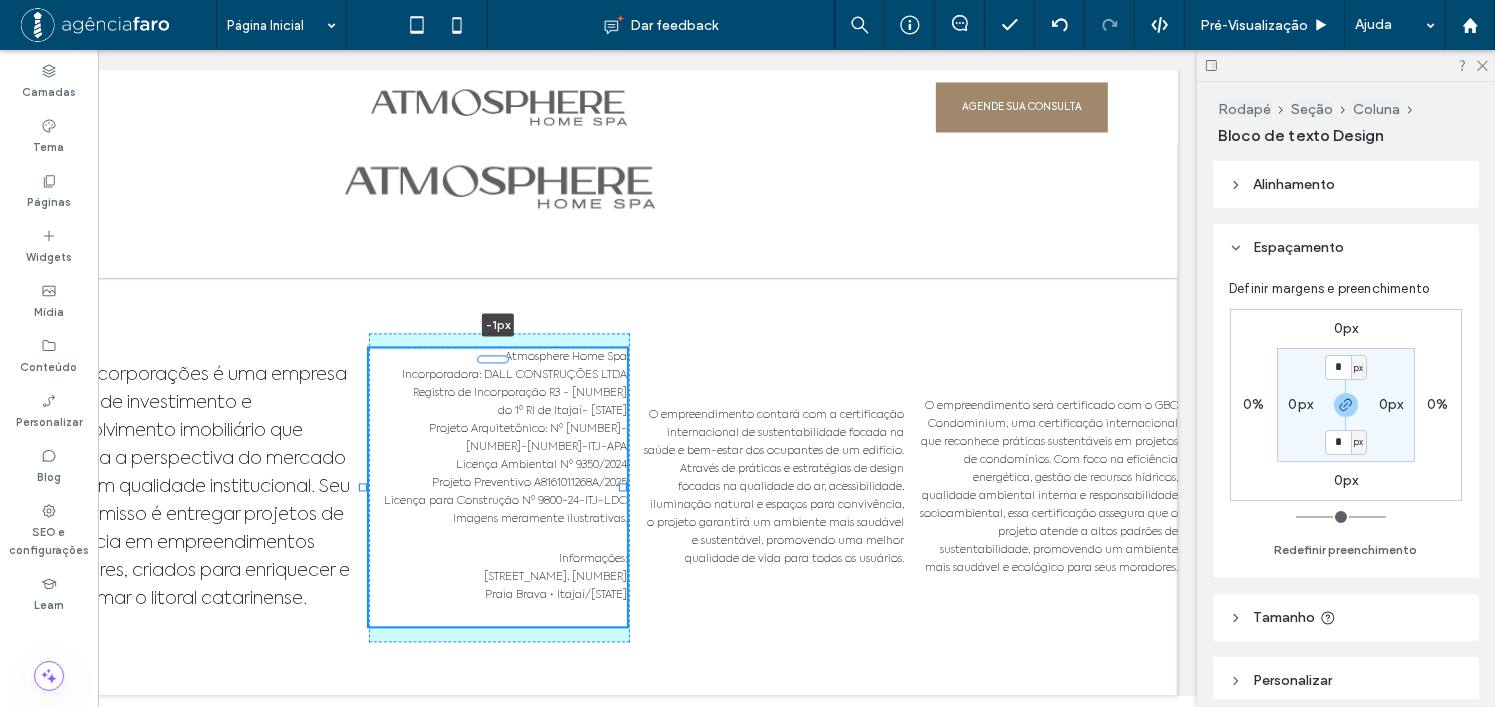 drag, startPoint x: 476, startPoint y: 343, endPoint x: 459, endPoint y: 334, distance: 19.235384 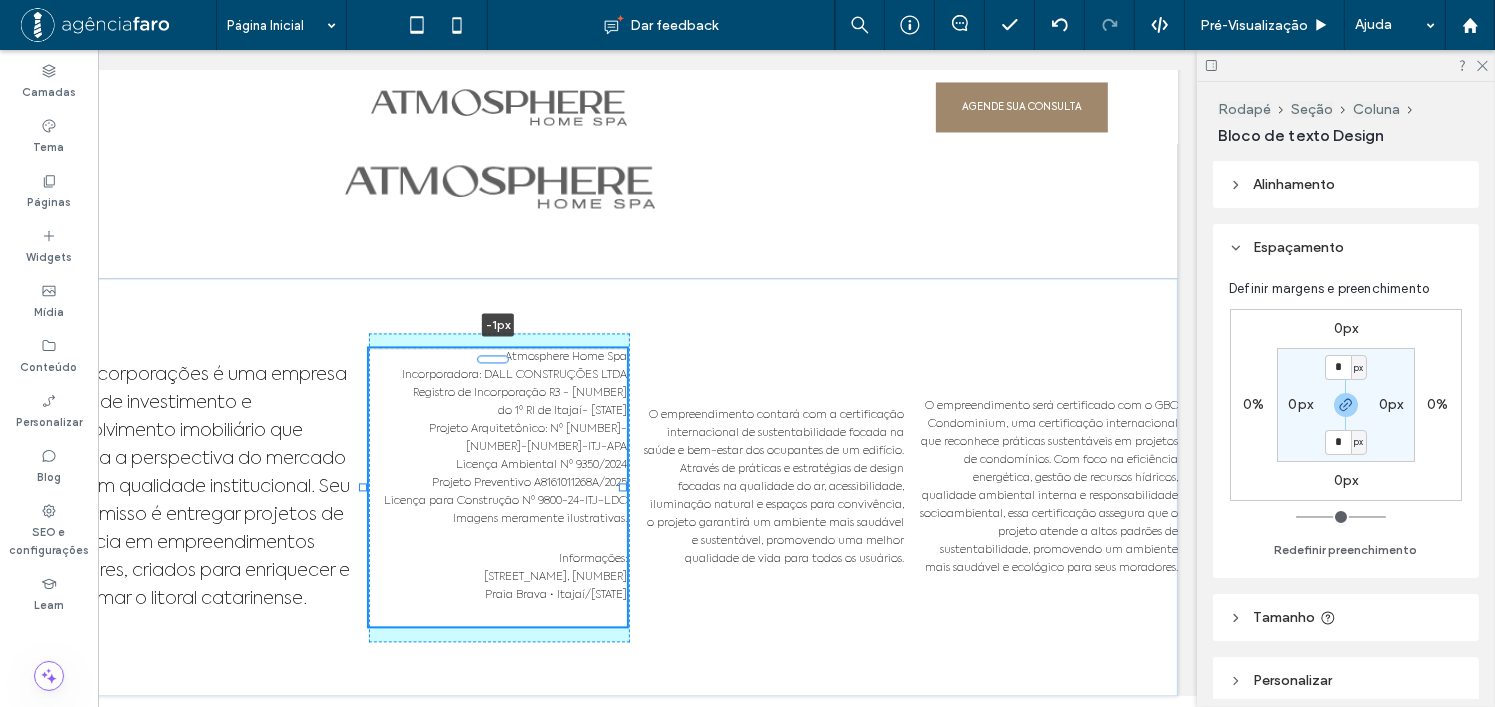 click on "A Dall Incorporações é uma empresa privada de investimento e desenvolvimento imobiliário que alavanca a perspectiva do mercado local com qualidade institucional. Seu compromisso é entregar projetos de excelência em empreendimentos inovadores, criados para enriquecer e transformar o litoral catarinense. Atmosphere Home Spa  Incorporadora: DALL CONSTRUÇÕES LTDA  Registro de Incorporação R3 - 80.994  do 1º RI de Itajaí- SC  Projeto Arquitetônico: Nº 4156-24-ITJ-APA  Licença Ambiental Nº 9350/2024  Projeto Preventivo A8161011268A/2025  Licença para Construção Nº 9800-24-ITJ-LDC Imagens meramente ilustrativas. Informações:  Av. Osvaldo Reis, 3281 Praia Brava • Itajaí/SC -1px O empreendimento contará com a certificação internacional de sustentabilidade focada na saúde e bem-estar dos ocupantes de um edifício." at bounding box center [500, 487] 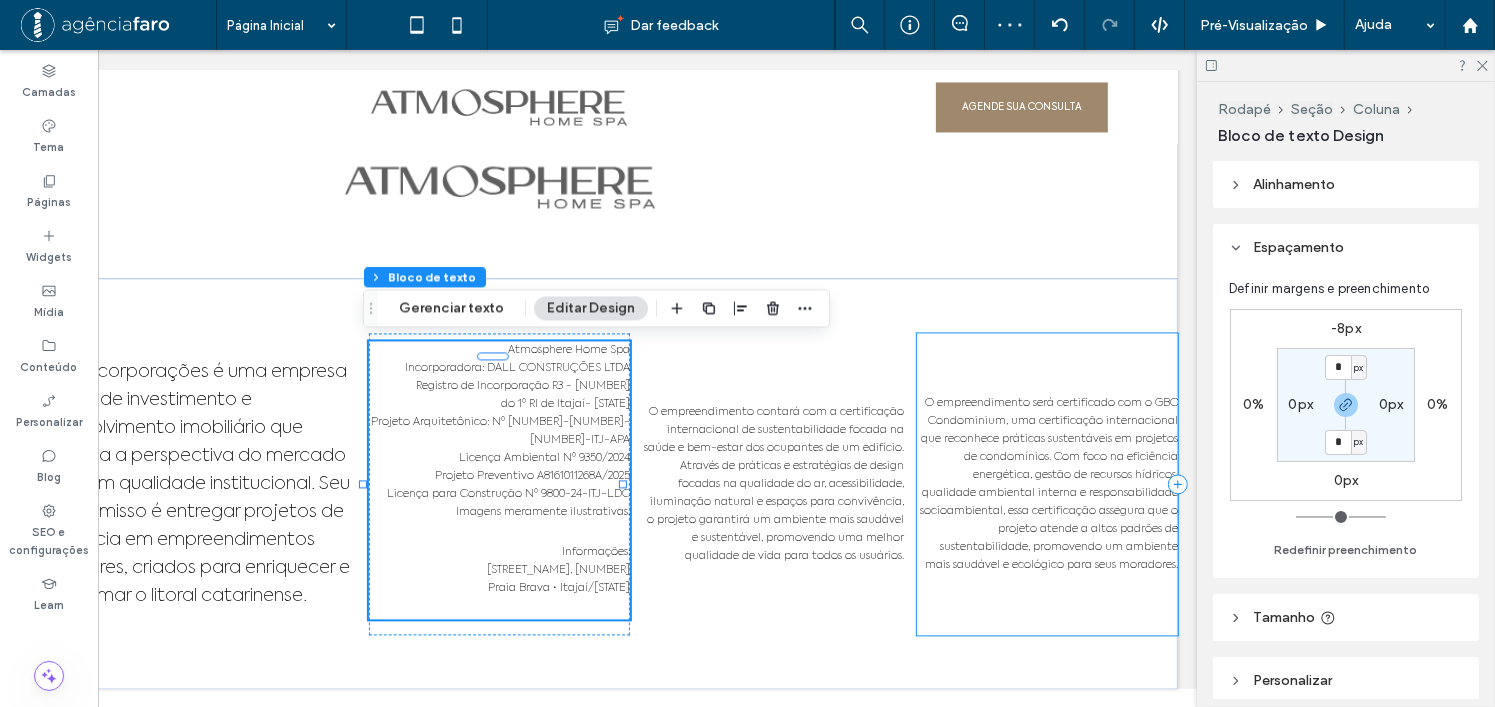 click on "O empreendimento será certificado com o GBC Condominium, uma certificação internacional que reconhece práticas sustentáveis em projetos de condomínios. Com foco na eficiência energética, gestão de recursos hídricos, qualidade ambiental interna e responsabilidade socioambiental, essa certificação assegura que o projeto atende a altos padrões de sustentabilidade, promovendo um ambiente mais saudável e ecológico para seus moradores." at bounding box center (1048, 484) 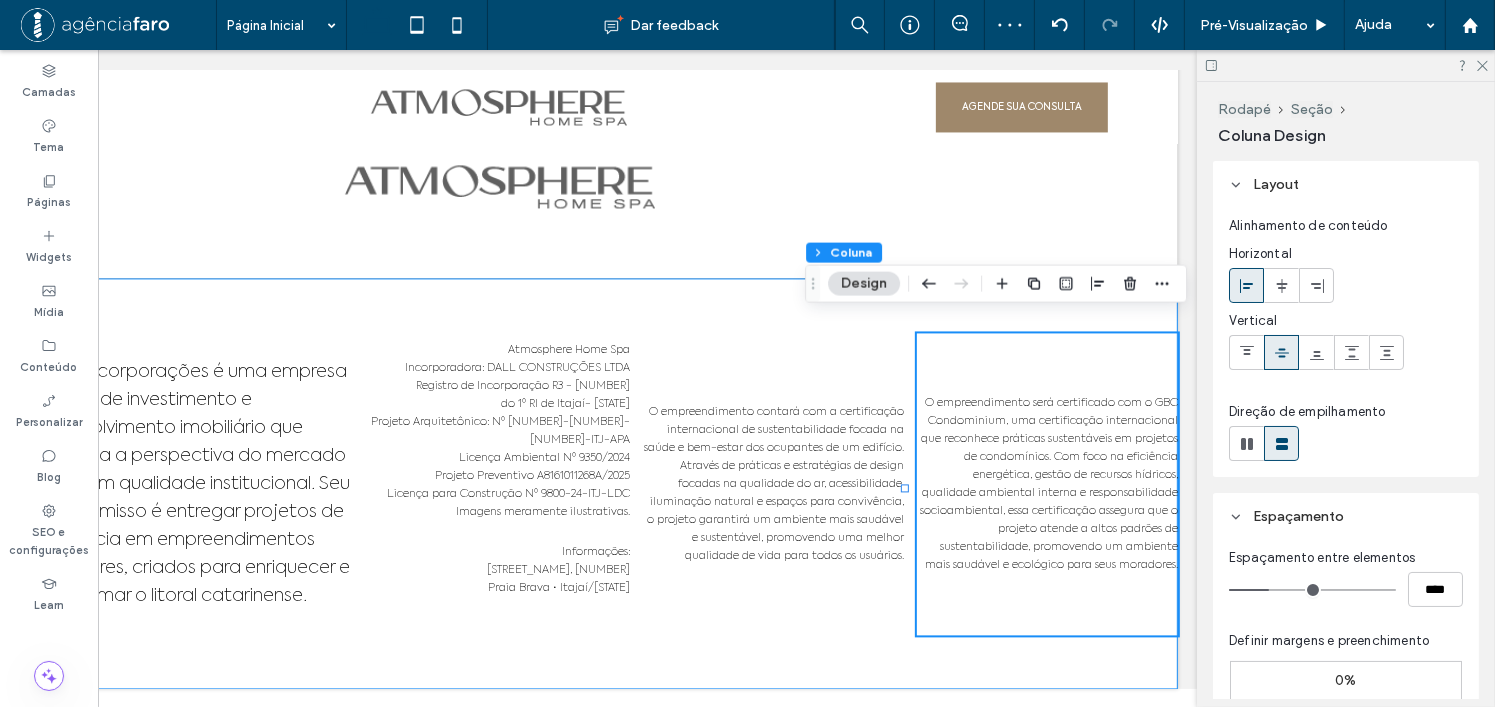 click on "A Dall Incorporações é uma empresa privada de investimento e desenvolvimento imobiliário que alavanca a perspectiva do mercado local com qualidade institucional. Seu compromisso é entregar projetos de excelência em empreendimentos inovadores, criados para enriquecer e transformar o litoral catarinense. Atmosphere Home Spa  Incorporadora: DALL CONSTRUÇÕES LTDA  Registro de Incorporação R3 - 80.994  do 1º RI de Itajaí- SC  Projeto Arquitetônico: Nº 4156-24-ITJ-APA  Licença Ambiental Nº 9350/2024  Projeto Preventivo A8161011268A/2025  Licença para Construção Nº 9800-24-ITJ-LDC Imagens meramente ilustrativas. Informações:  Av. Osvaldo Reis, 3281 Praia Brava • Itajaí/SC O empreendimento contará com a certificação internacional de sustentabilidade focada na saúde e bem-estar dos ocupantes de um edifício." at bounding box center (500, 483) 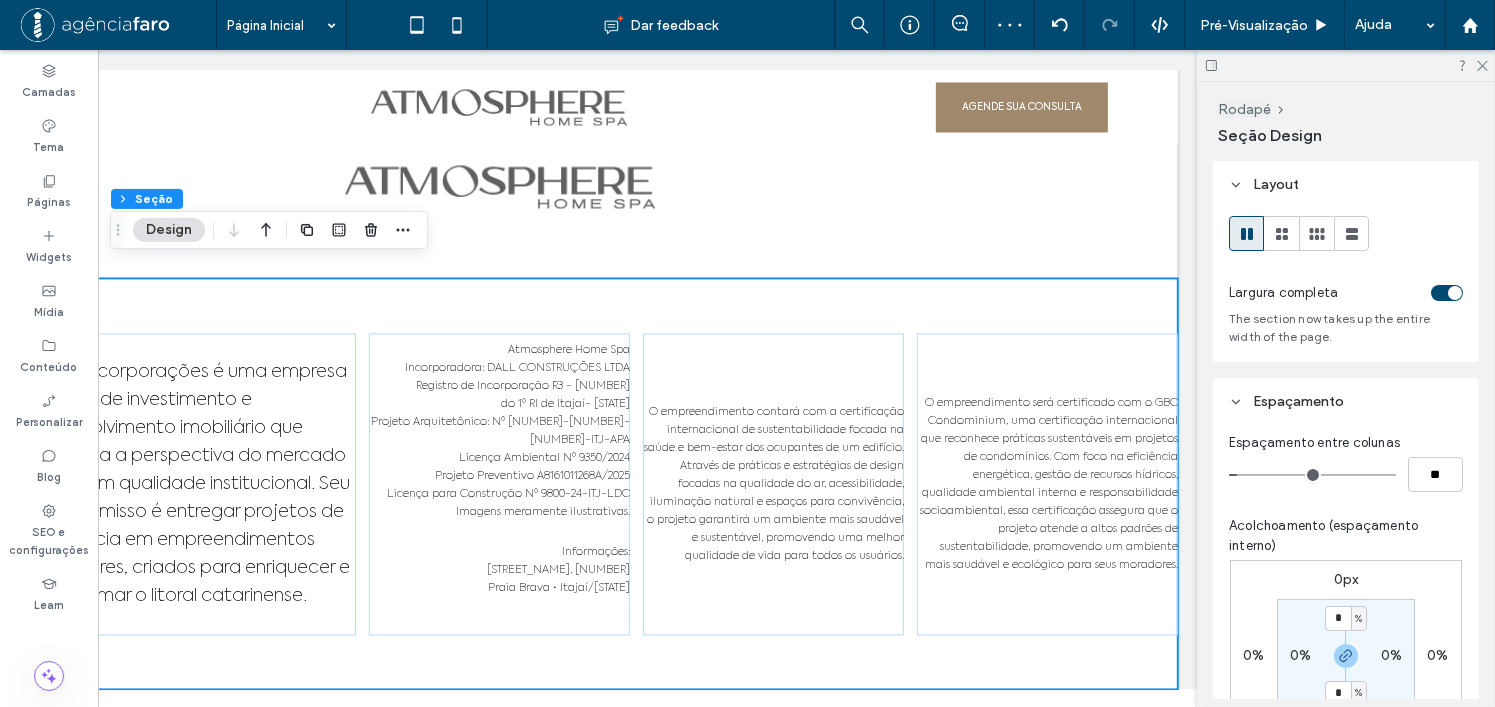 click on "A Dall Incorporações é uma empresa privada de investimento e desenvolvimento imobiliário que alavanca a perspectiva do mercado local com qualidade institucional. Seu compromisso é entregar projetos de excelência em empreendimentos inovadores, criados para enriquecer e transformar o litoral catarinense. Atmosphere Home Spa  Incorporadora: DALL CONSTRUÇÕES LTDA  Registro de Incorporação R3 - 80.994  do 1º RI de Itajaí- SC  Projeto Arquitetônico: Nº 4156-24-ITJ-APA  Licença Ambiental Nº 9350/2024  Projeto Preventivo A8161011268A/2025  Licença para Construção Nº 9800-24-ITJ-LDC Imagens meramente ilustrativas. Informações:  Av. Osvaldo Reis, 3281 Praia Brava • Itajaí/SC O empreendimento contará com a certificação internacional de sustentabilidade focada na saúde e bem-estar dos ocupantes de um edifício." at bounding box center [500, 483] 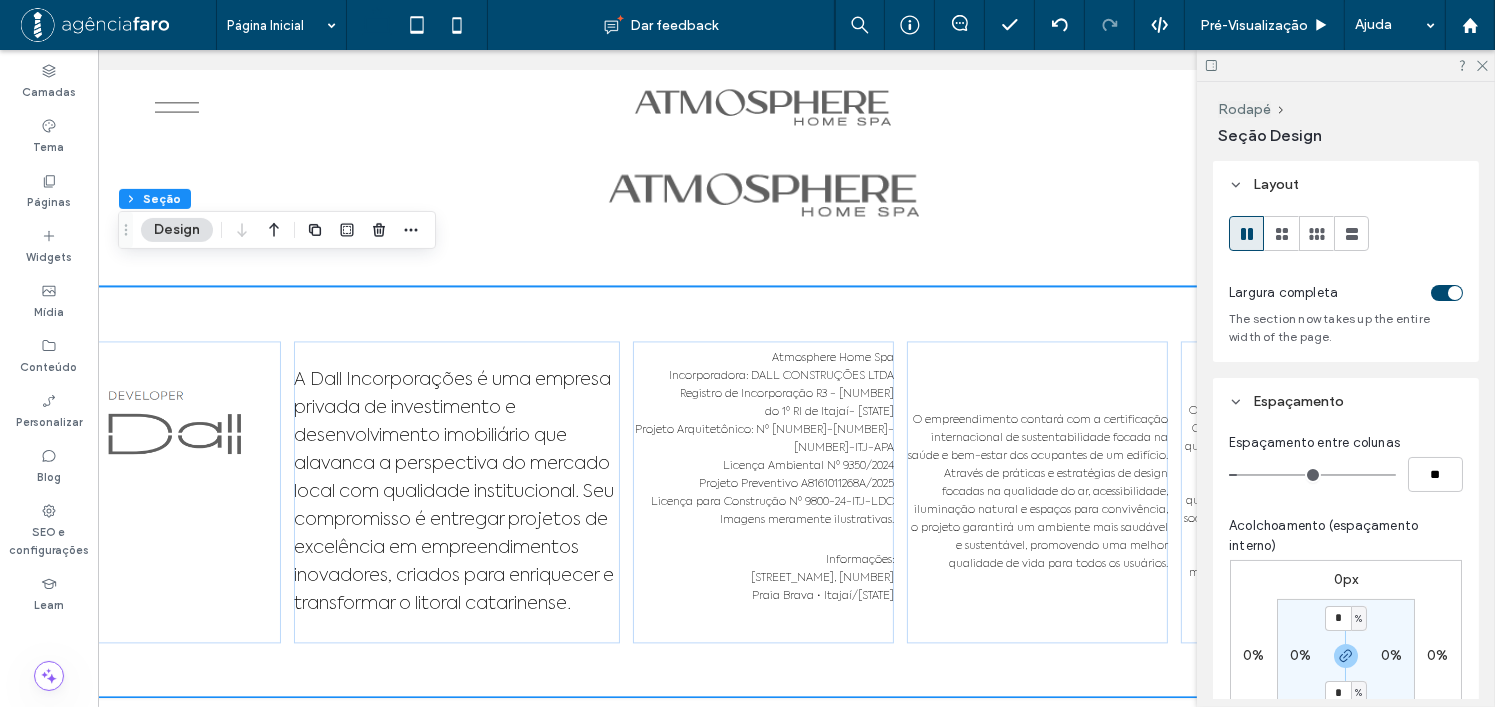 scroll, scrollTop: 0, scrollLeft: 0, axis: both 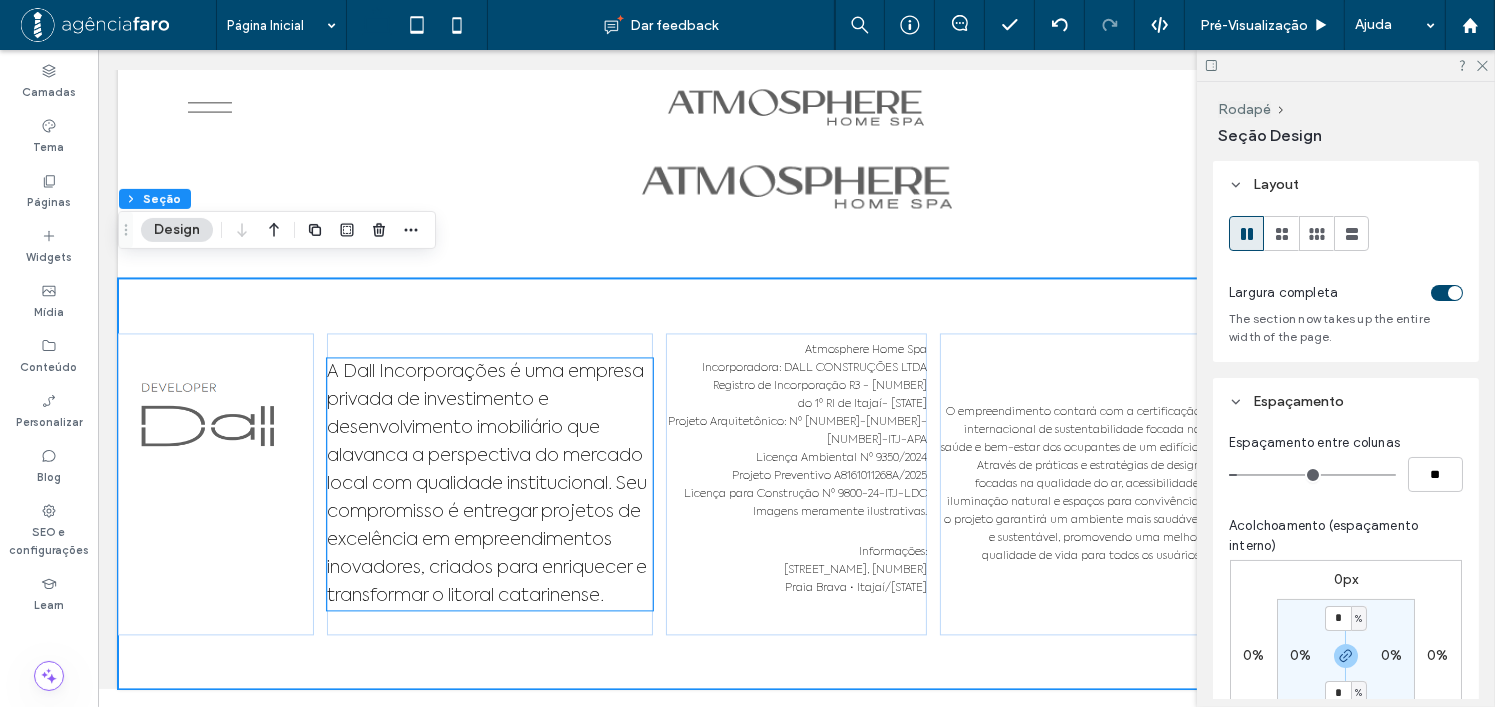 click on "A Dall Incorporações é uma empresa privada de investimento e desenvolvimento imobiliário que alavanca a perspectiva do mercado local com qualidade institucional. Seu compromisso é entregar projetos de excelência em empreendimentos inovadores, criados para enriquecer e transformar o litoral catarinense." at bounding box center [486, 484] 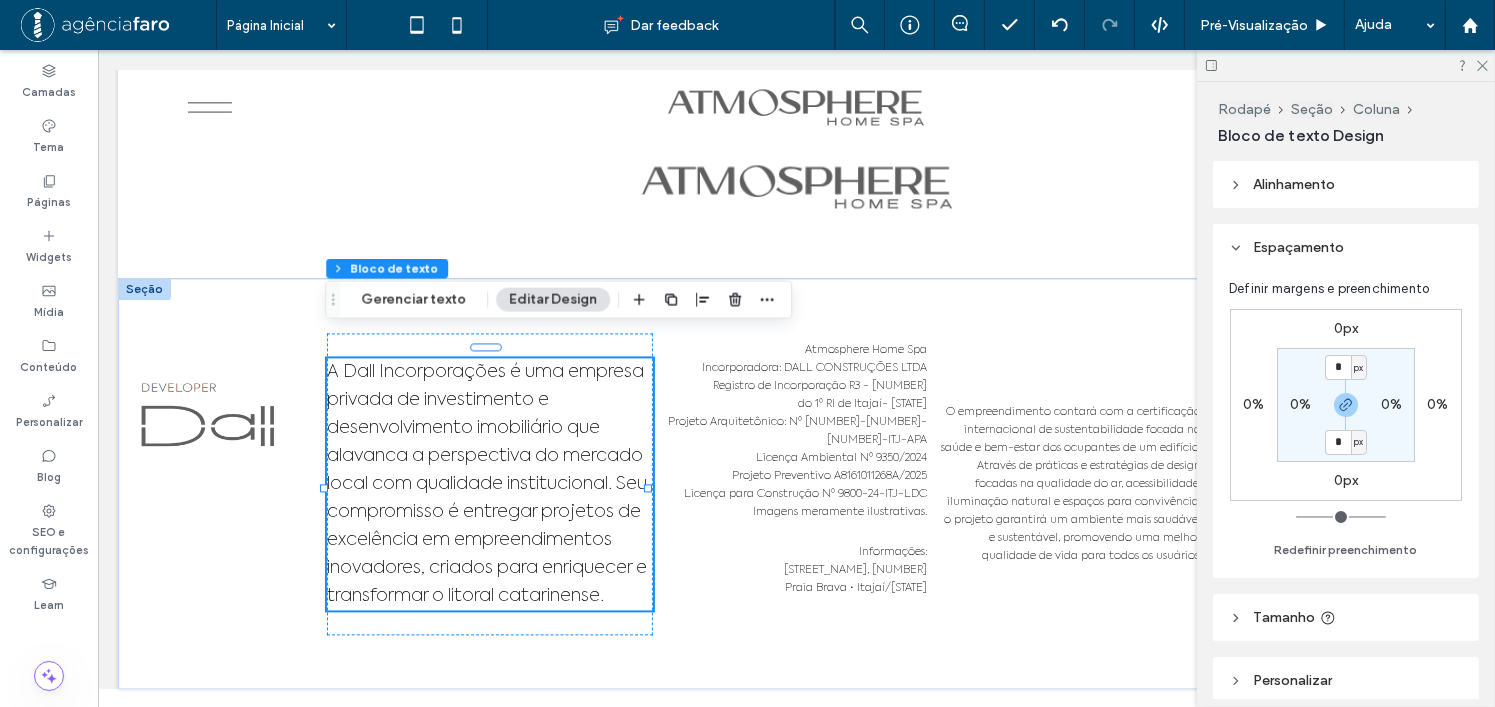 click on "A Dall Incorporações é uma empresa privada de investimento e desenvolvimento imobiliário que alavanca a perspectiva do mercado local com qualidade institucional. Seu compromisso é entregar projetos de excelência em empreendimentos inovadores, criados para enriquecer e transformar o litoral catarinense." at bounding box center (486, 484) 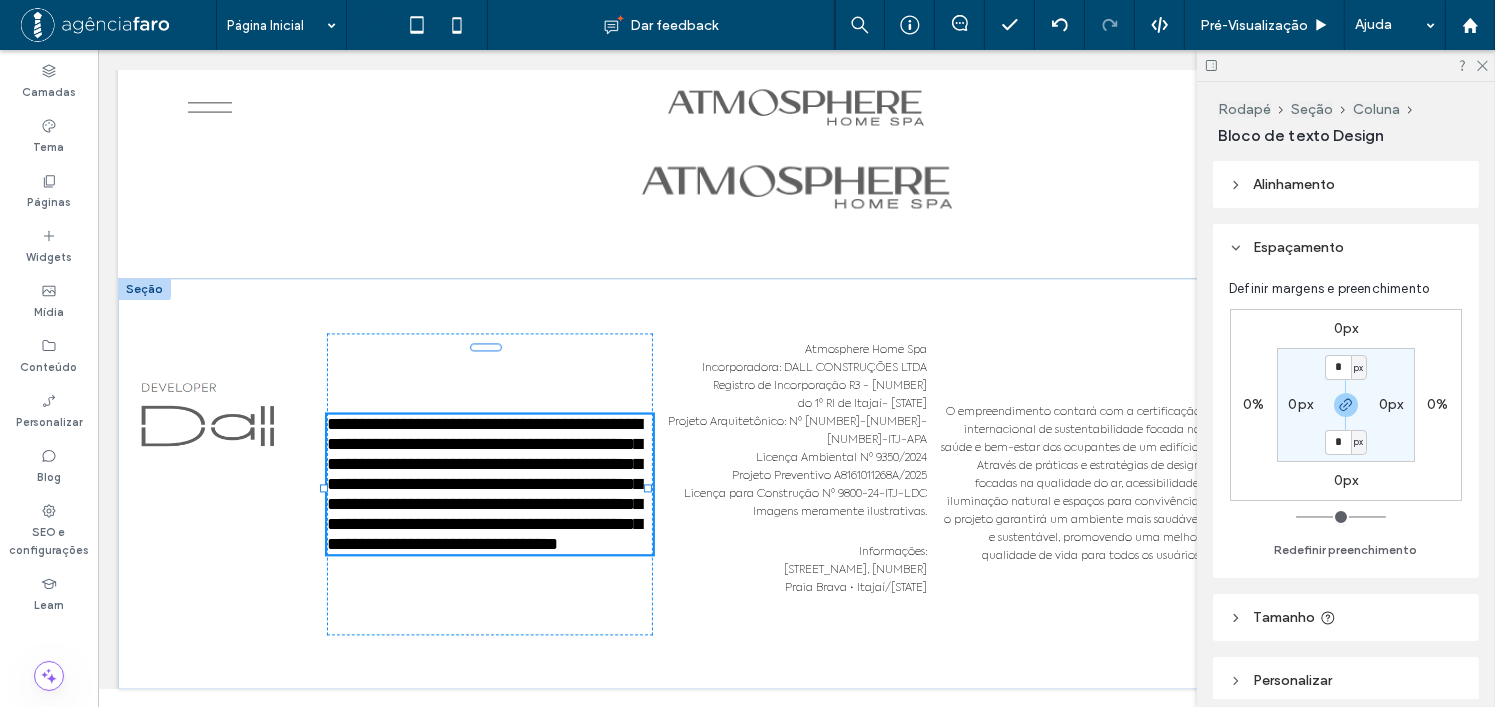 type on "**********" 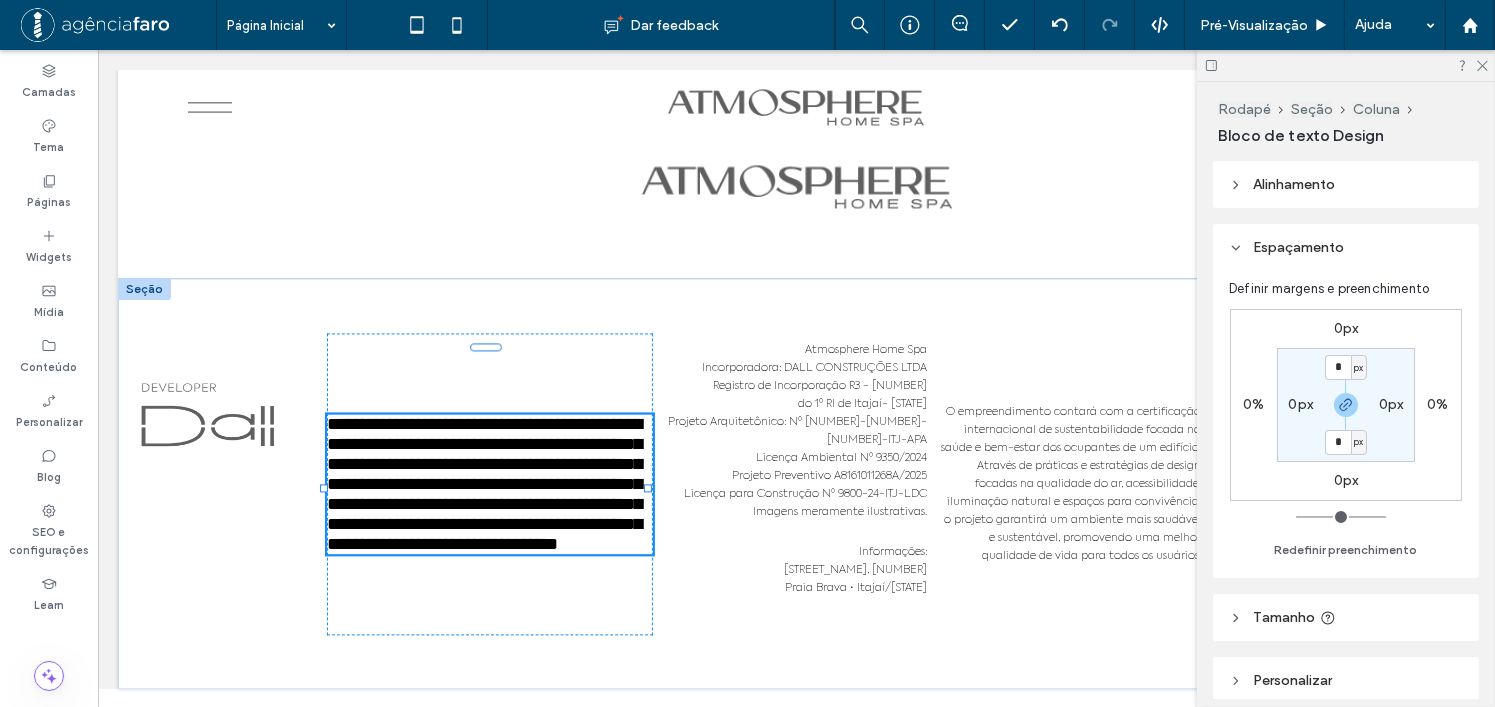 type on "**" 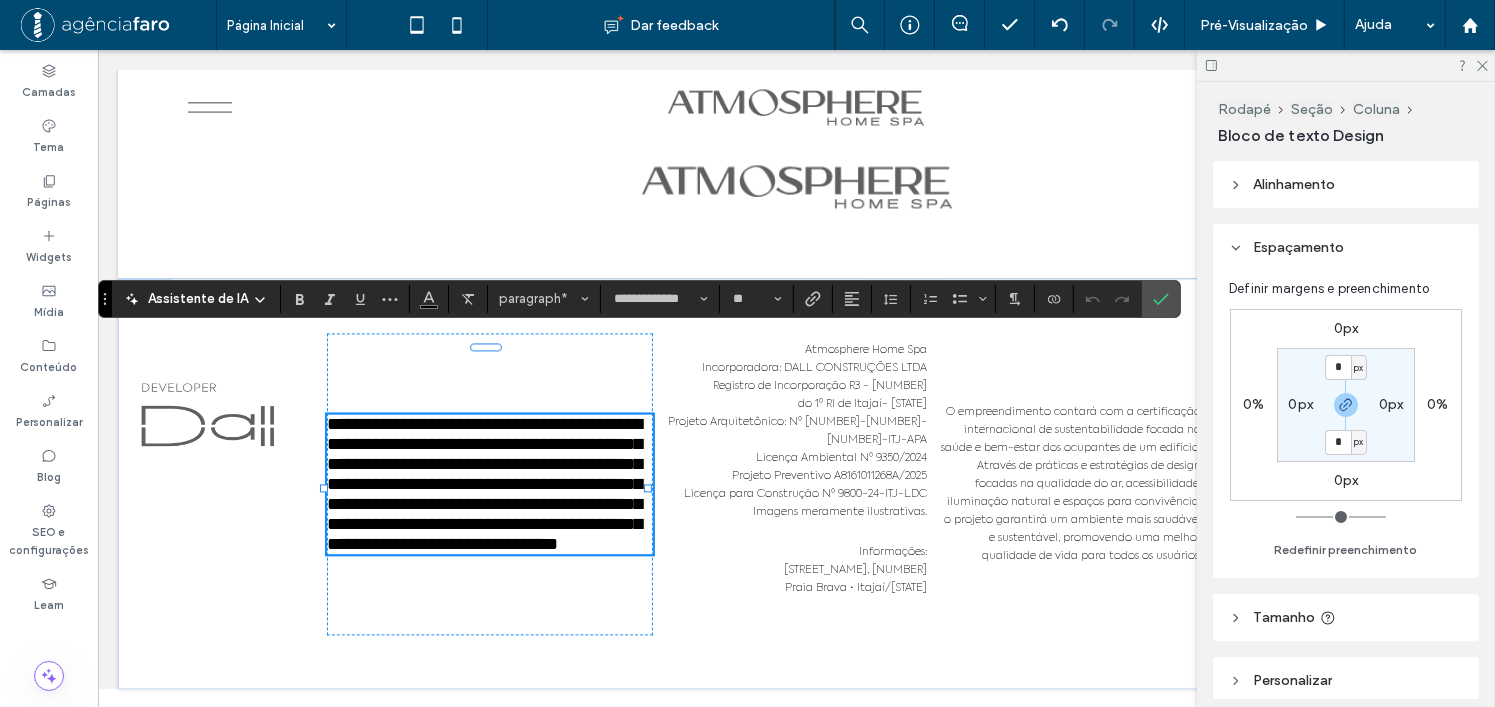 click on "**********" at bounding box center (488, 484) 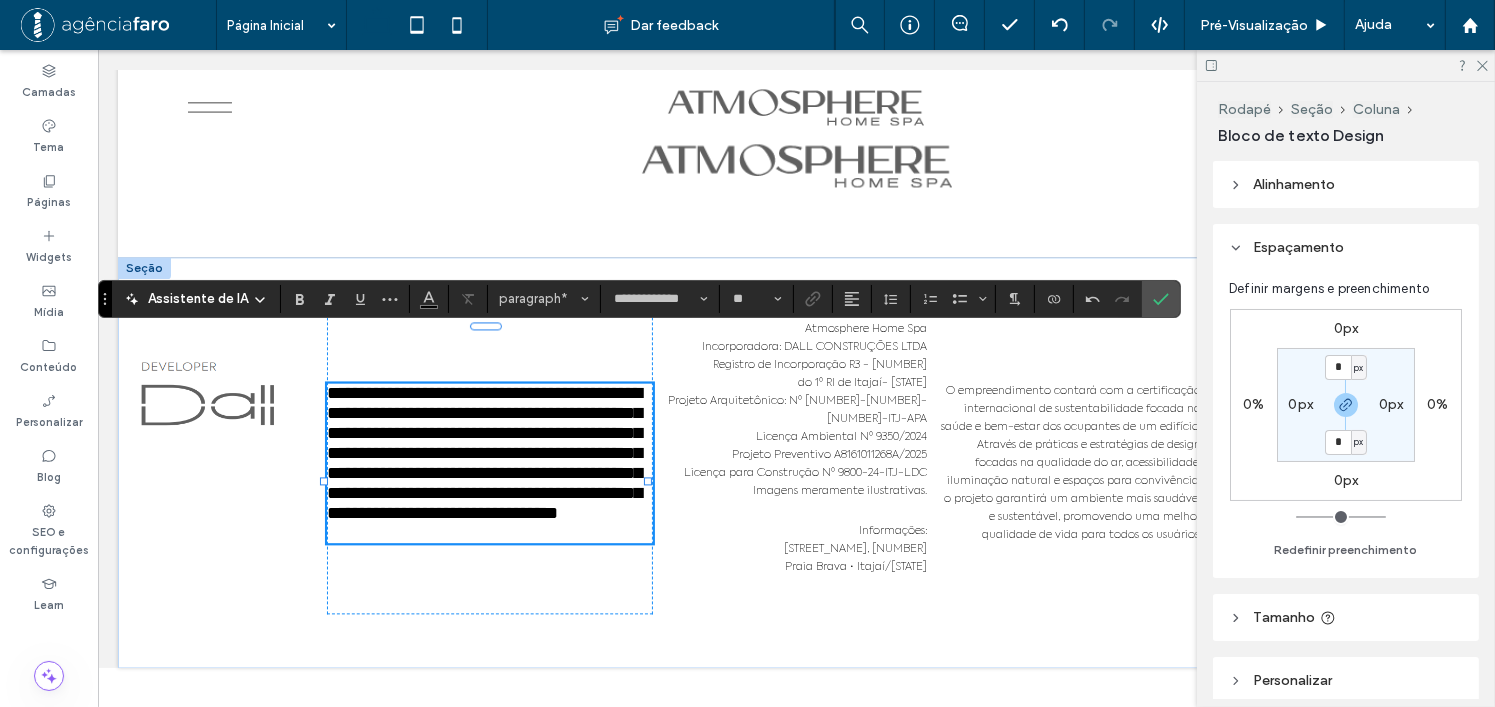 type on "*******" 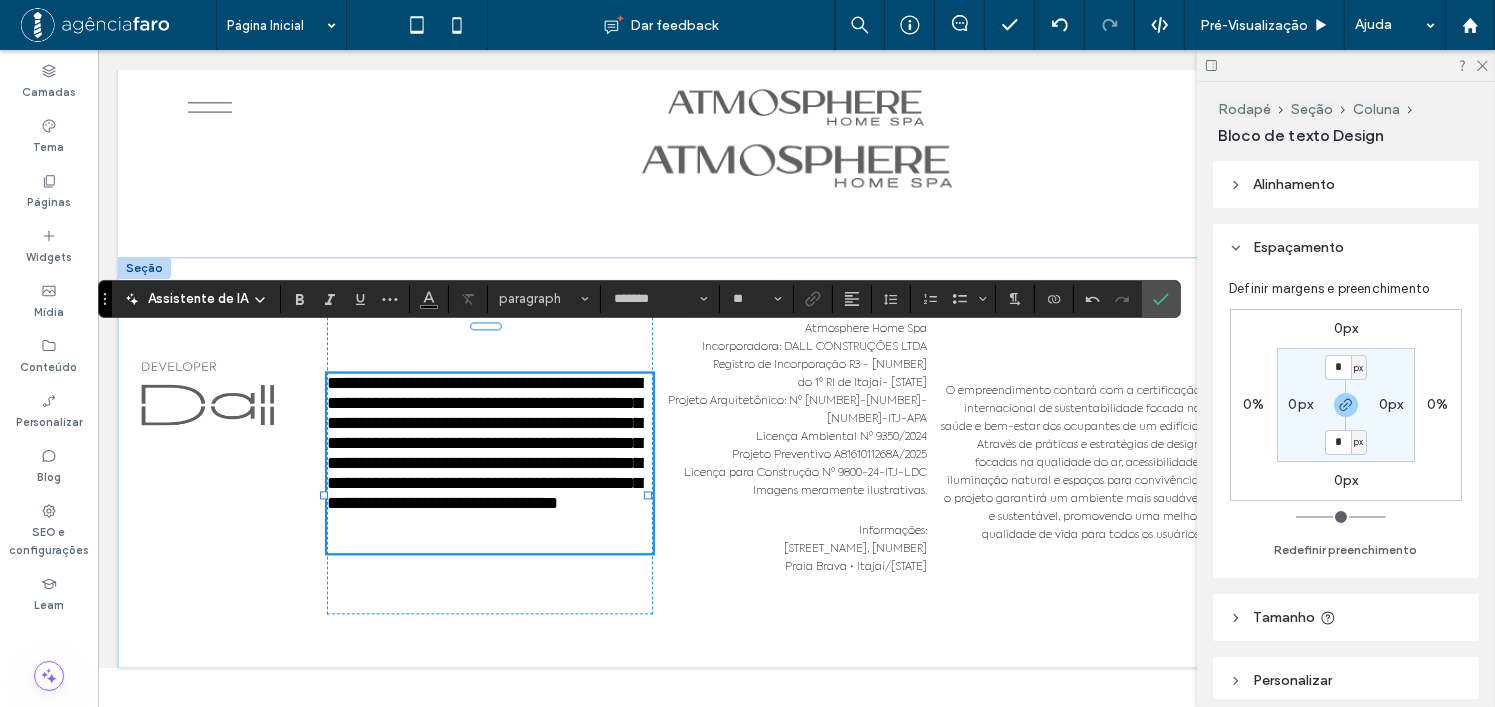 click on "**********" at bounding box center [488, 463] 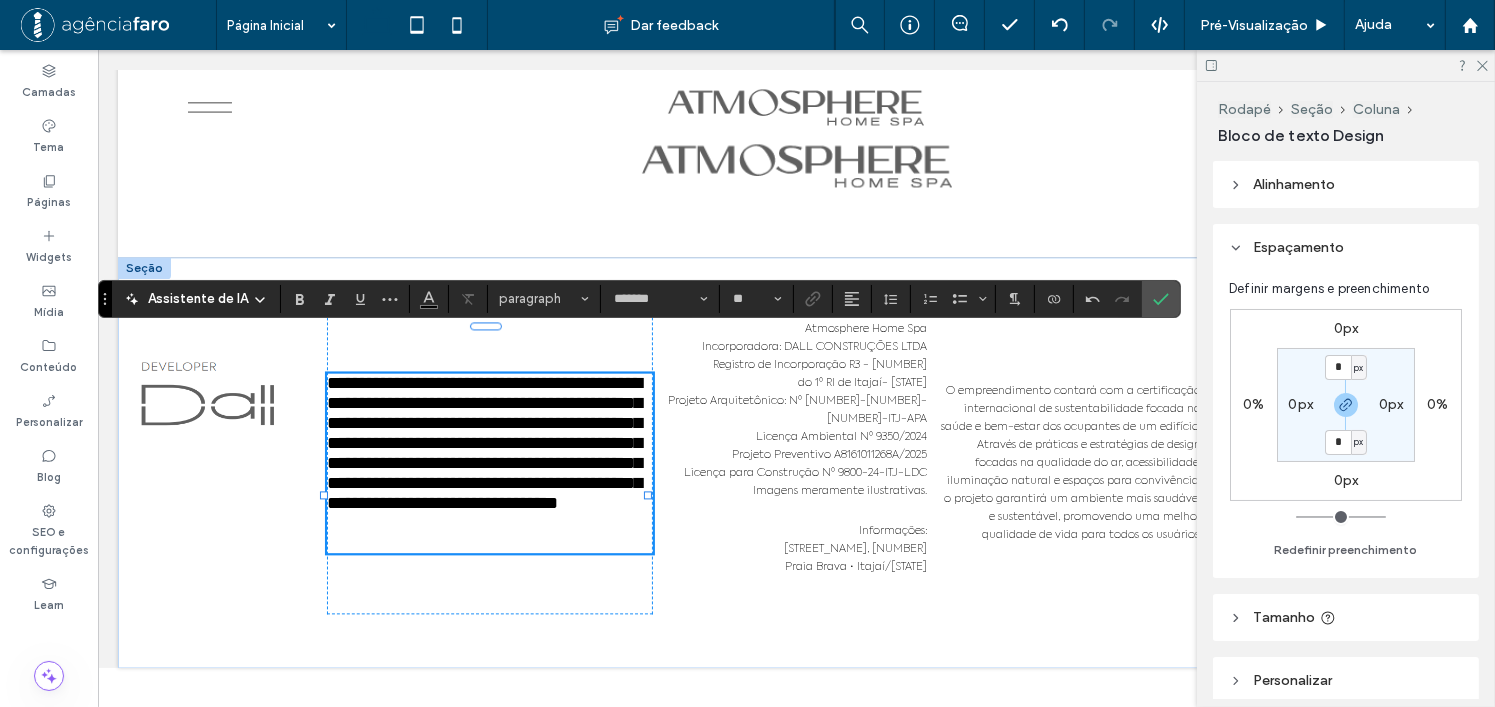 click on "**********" at bounding box center (488, 463) 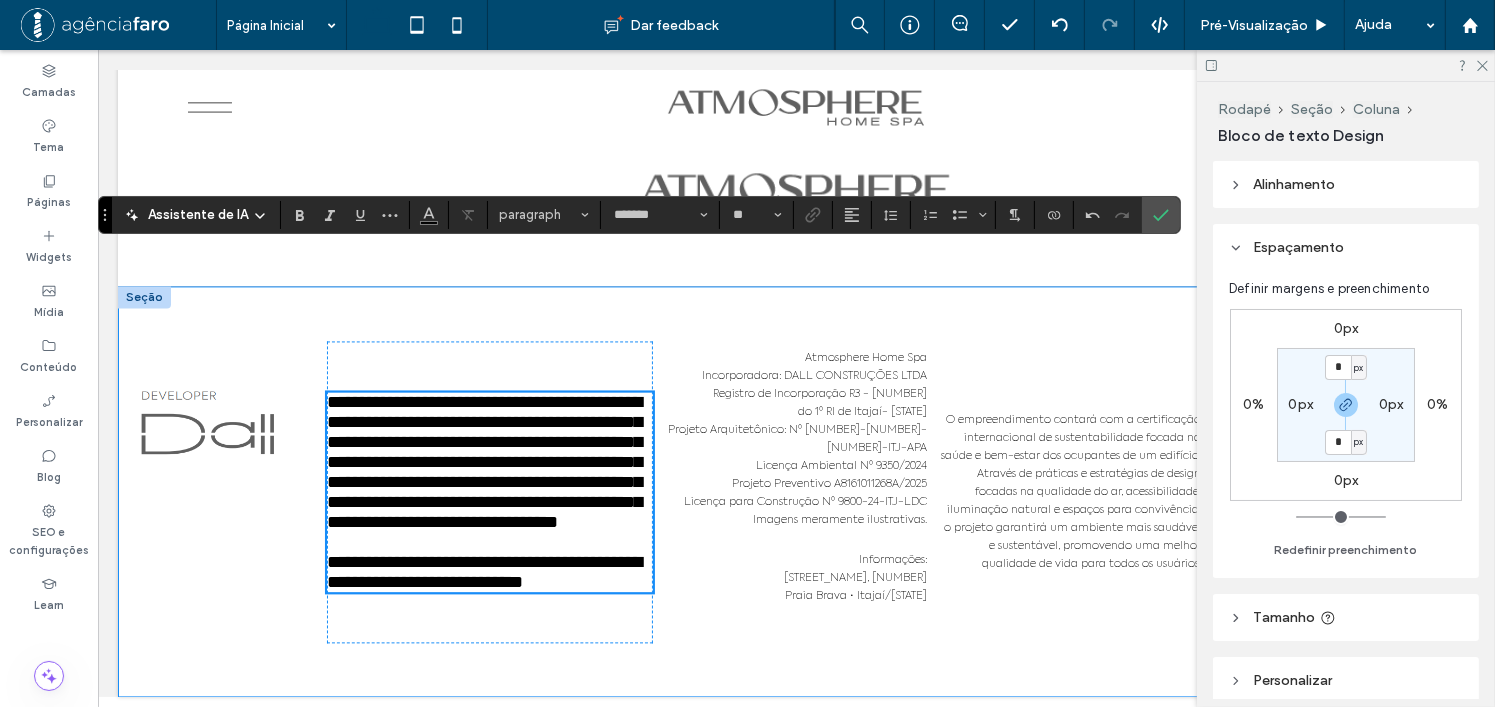 type on "**" 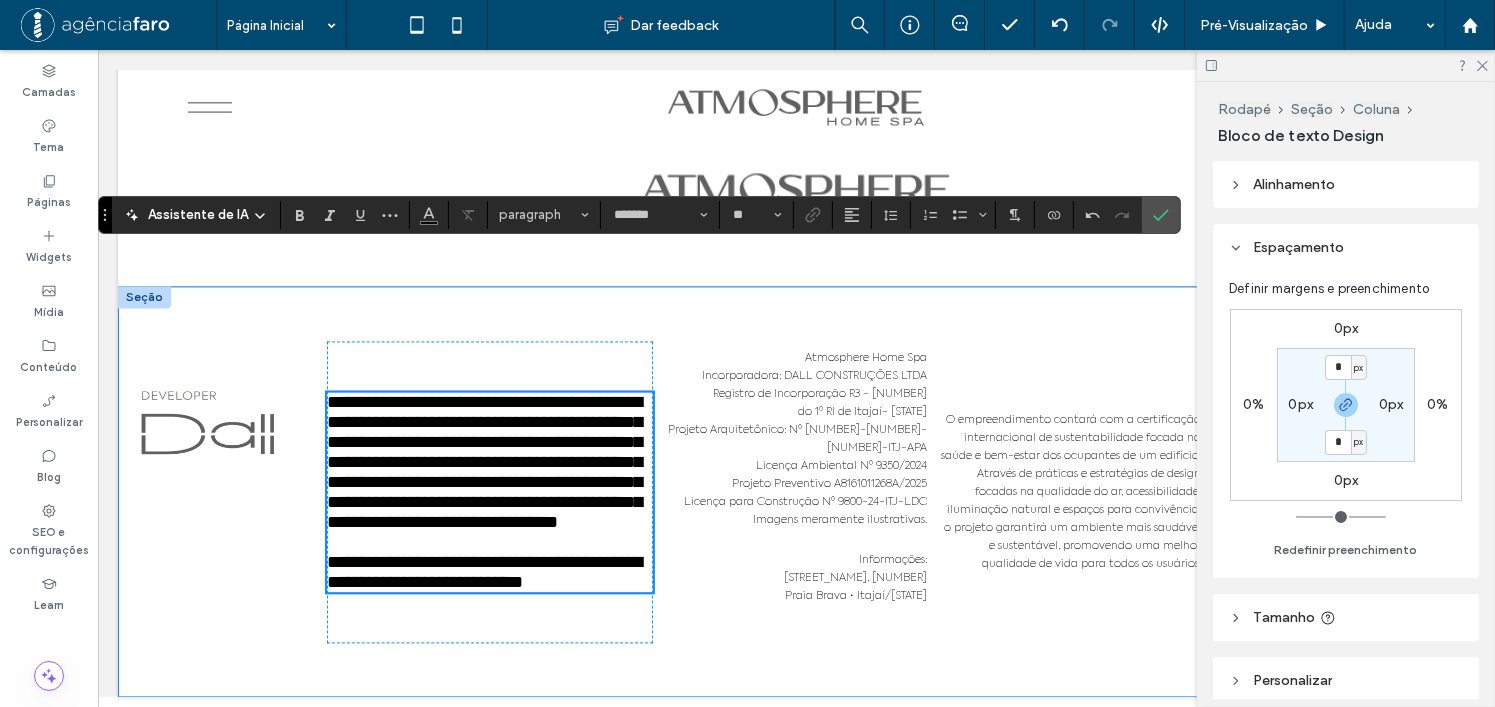 scroll, scrollTop: 11591, scrollLeft: 0, axis: vertical 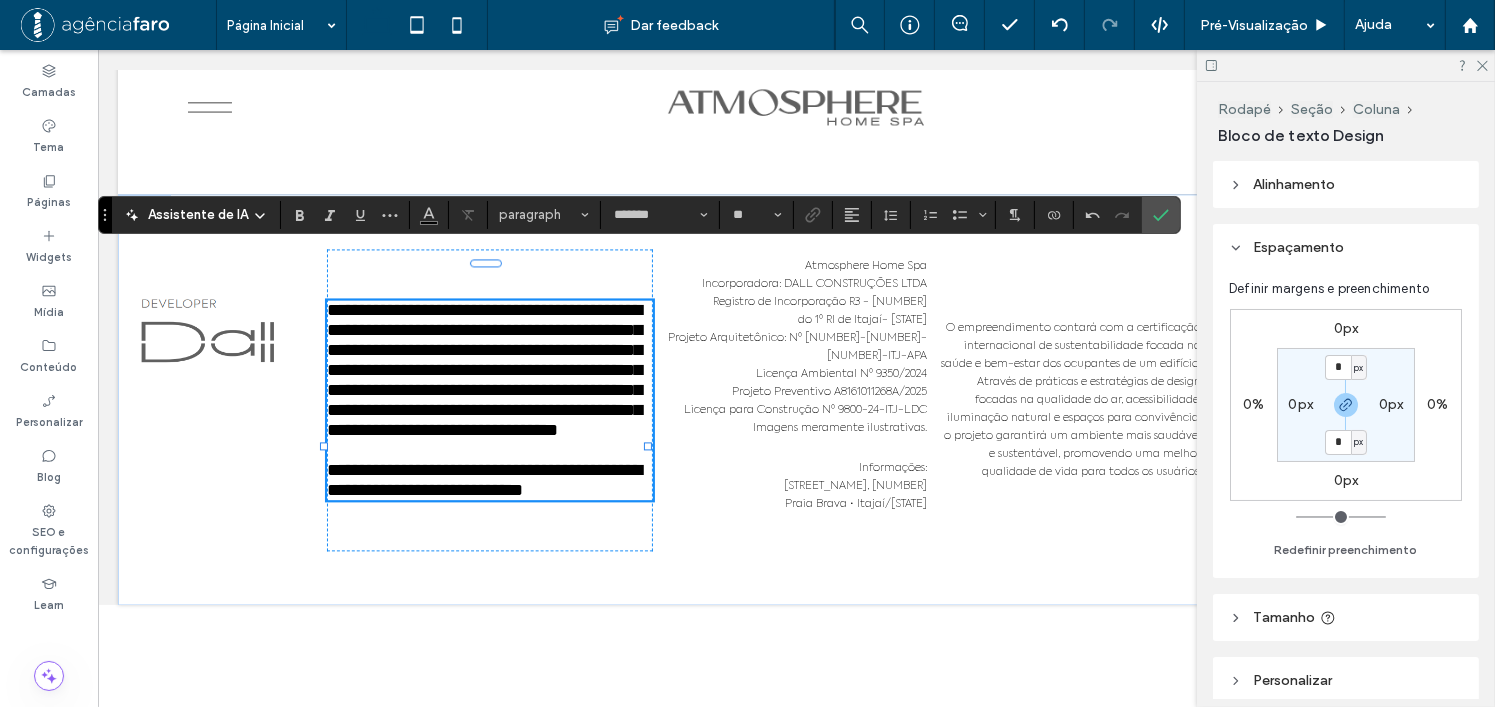 type on "**********" 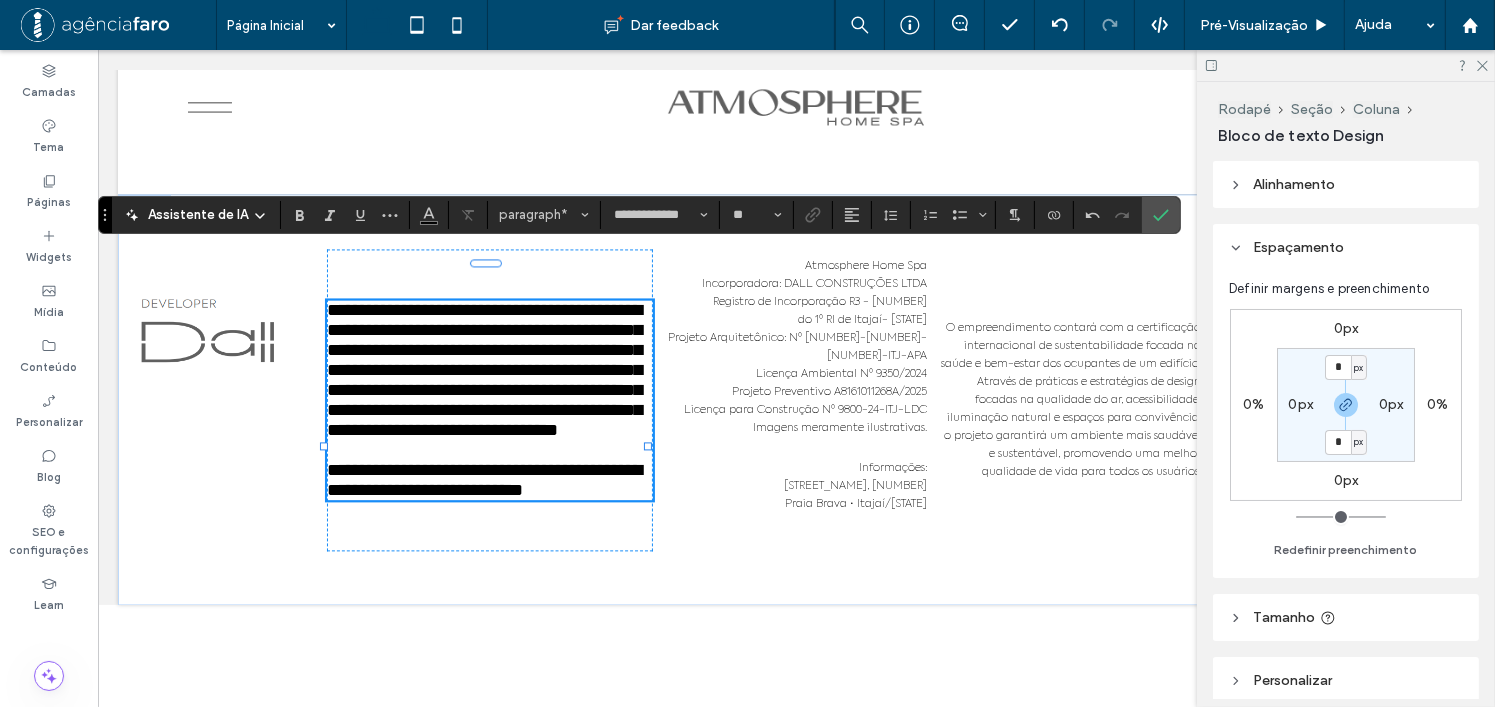 click on "**********" at bounding box center (488, 400) 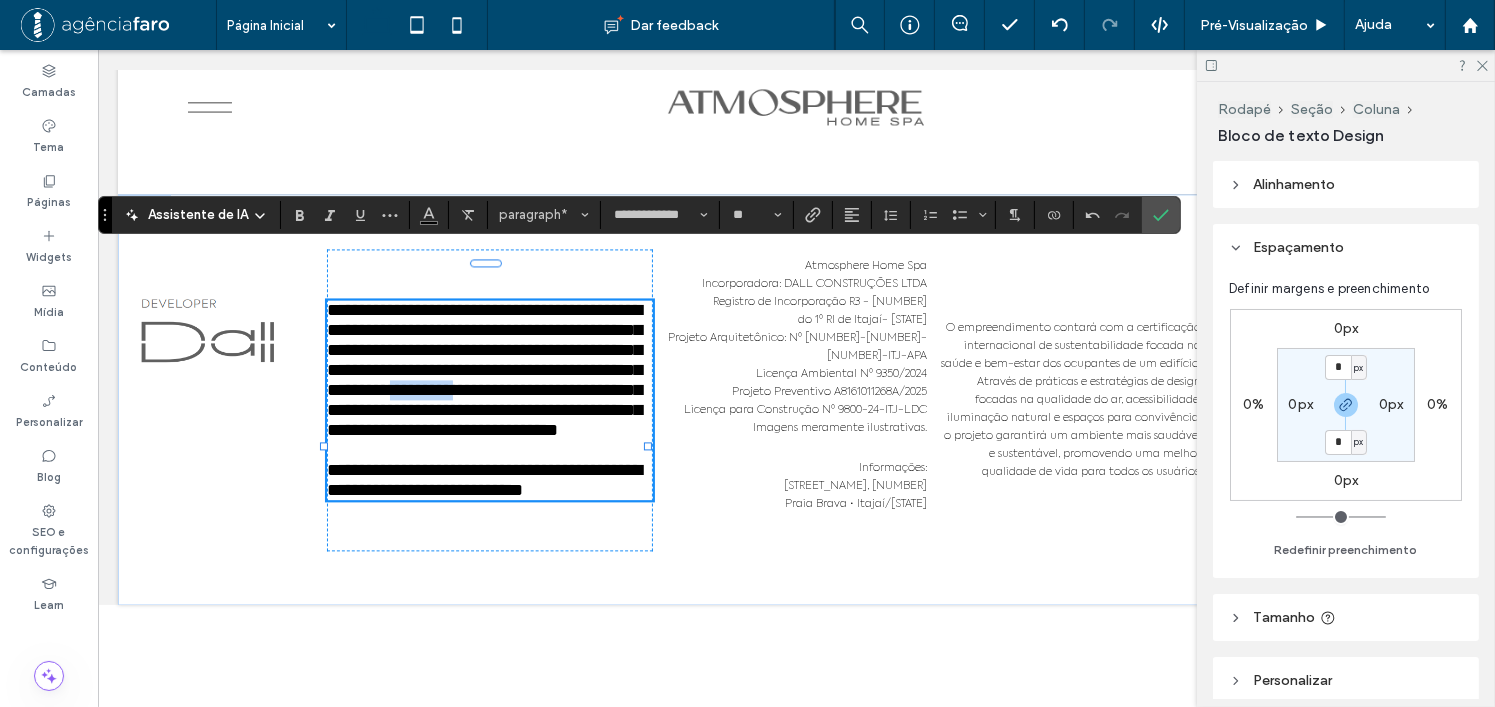 click on "**********" at bounding box center [488, 400] 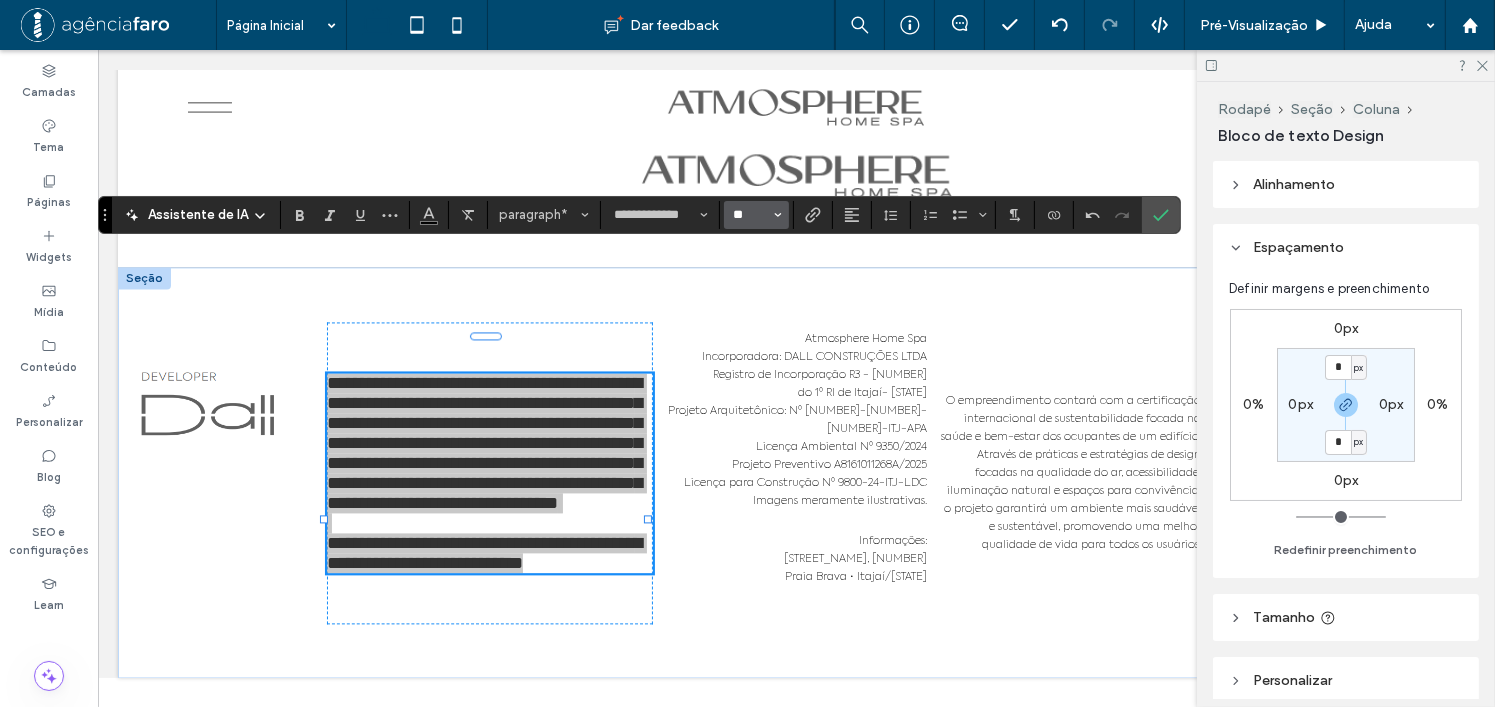 click on "**" at bounding box center [750, 215] 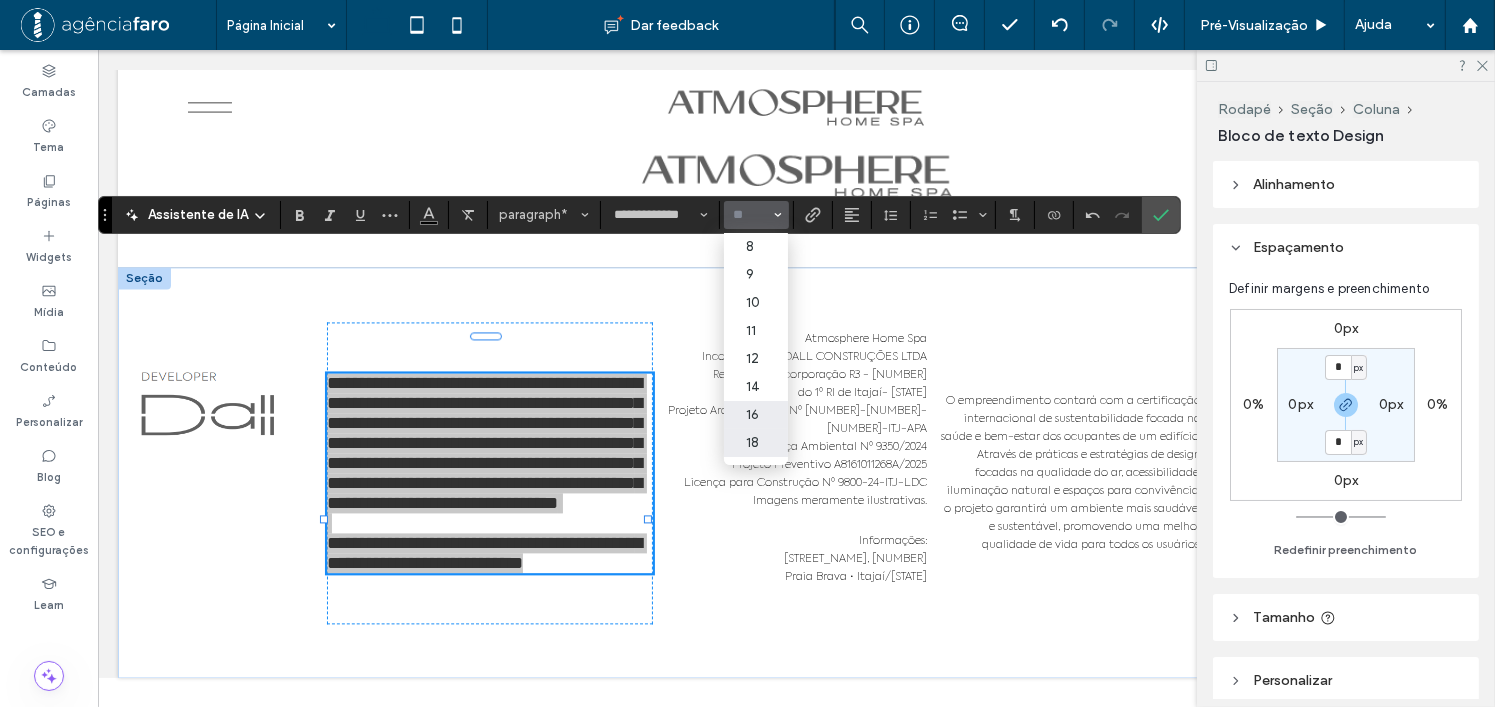 drag, startPoint x: 772, startPoint y: 415, endPoint x: 674, endPoint y: 366, distance: 109.56733 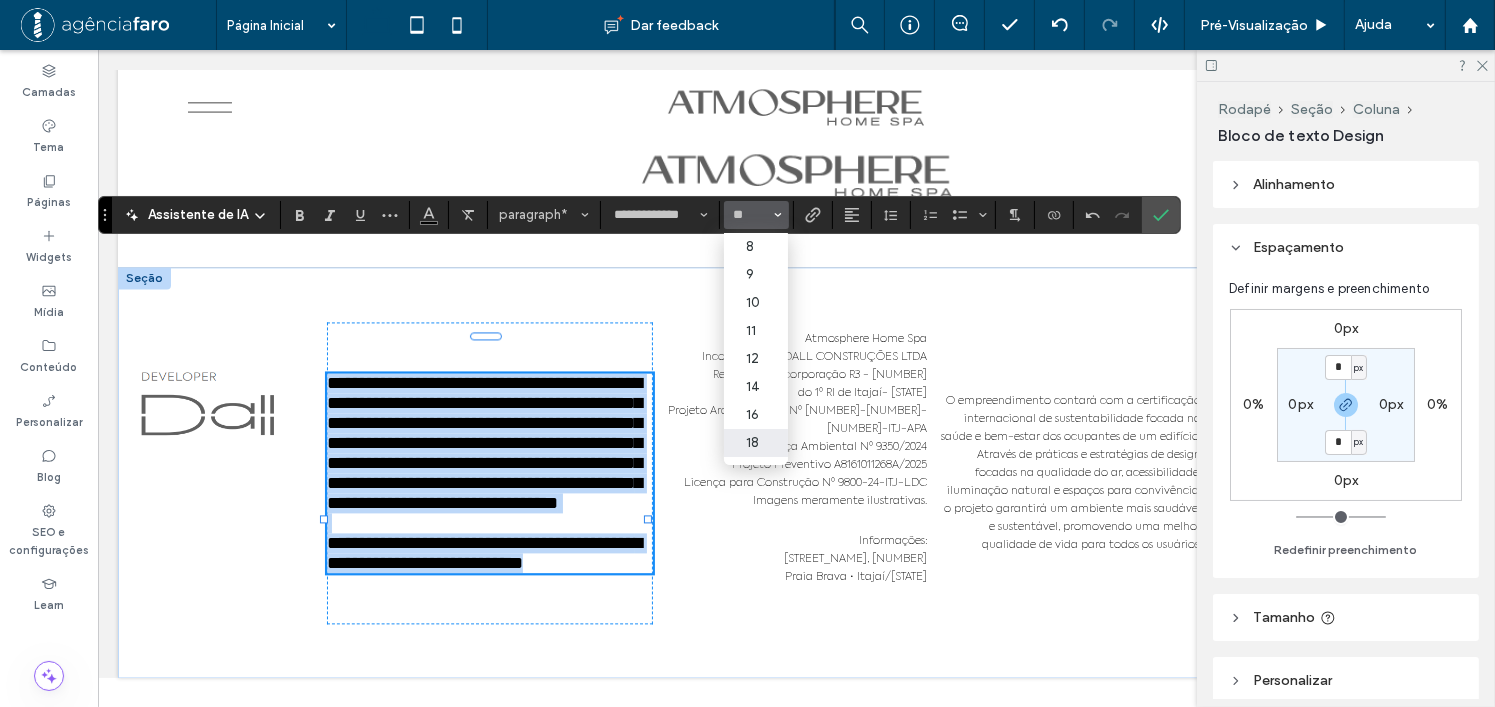type on "**" 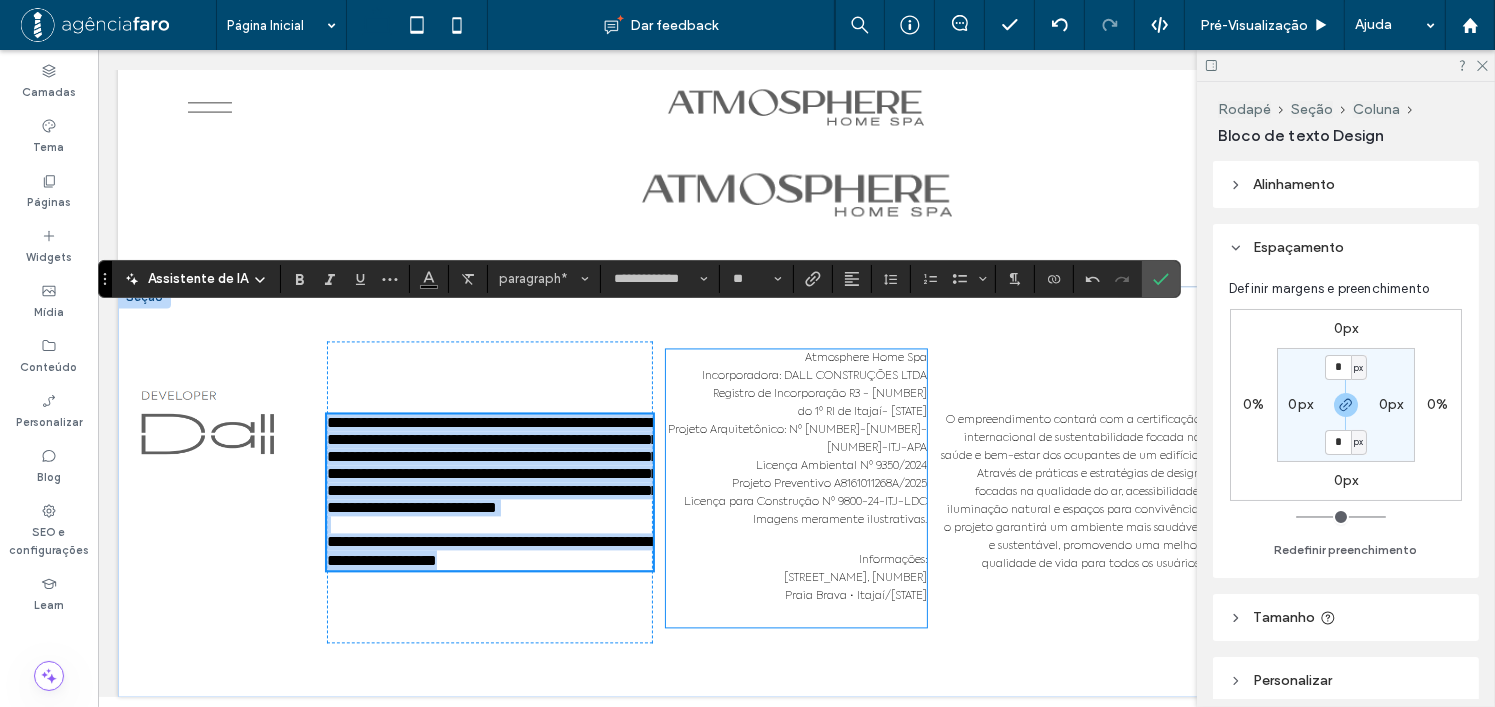 scroll, scrollTop: 11527, scrollLeft: 0, axis: vertical 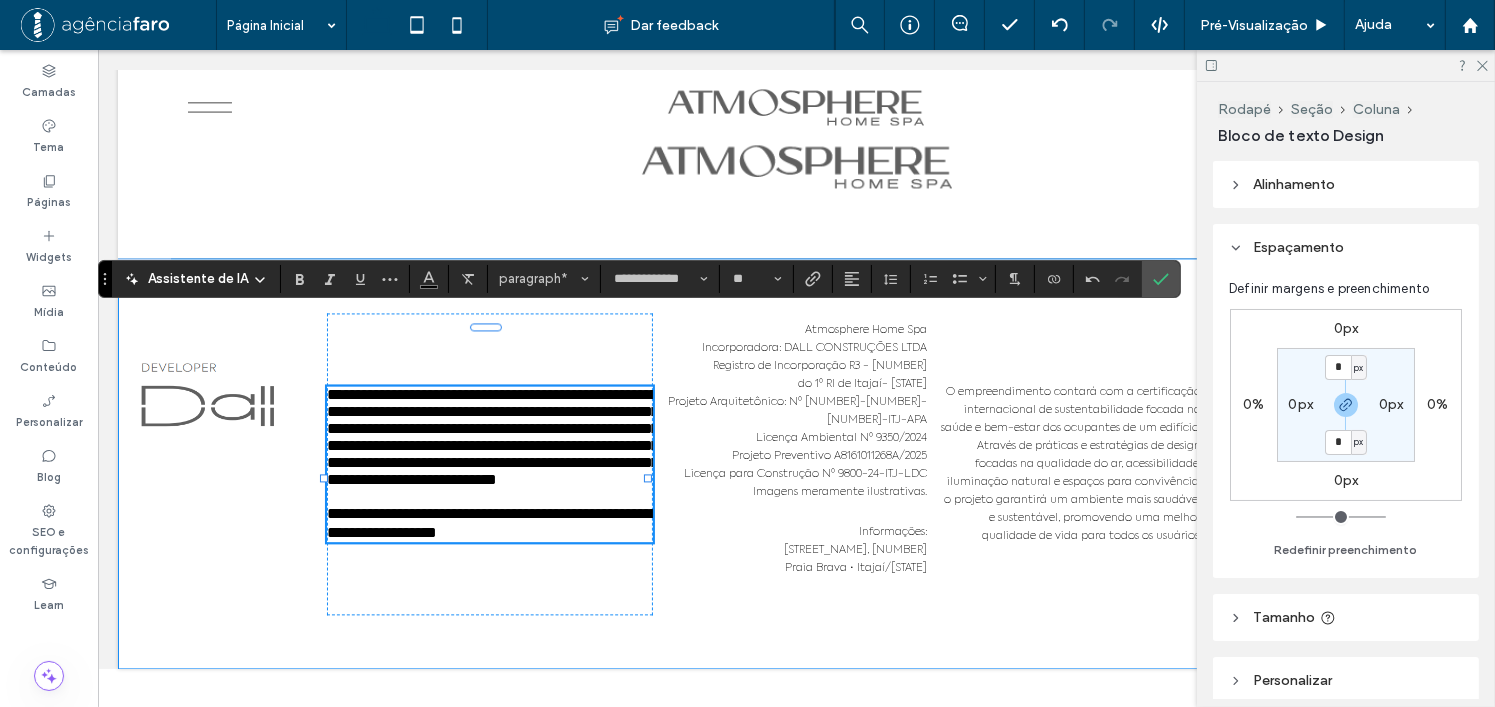 click on "**********" at bounding box center [795, 463] 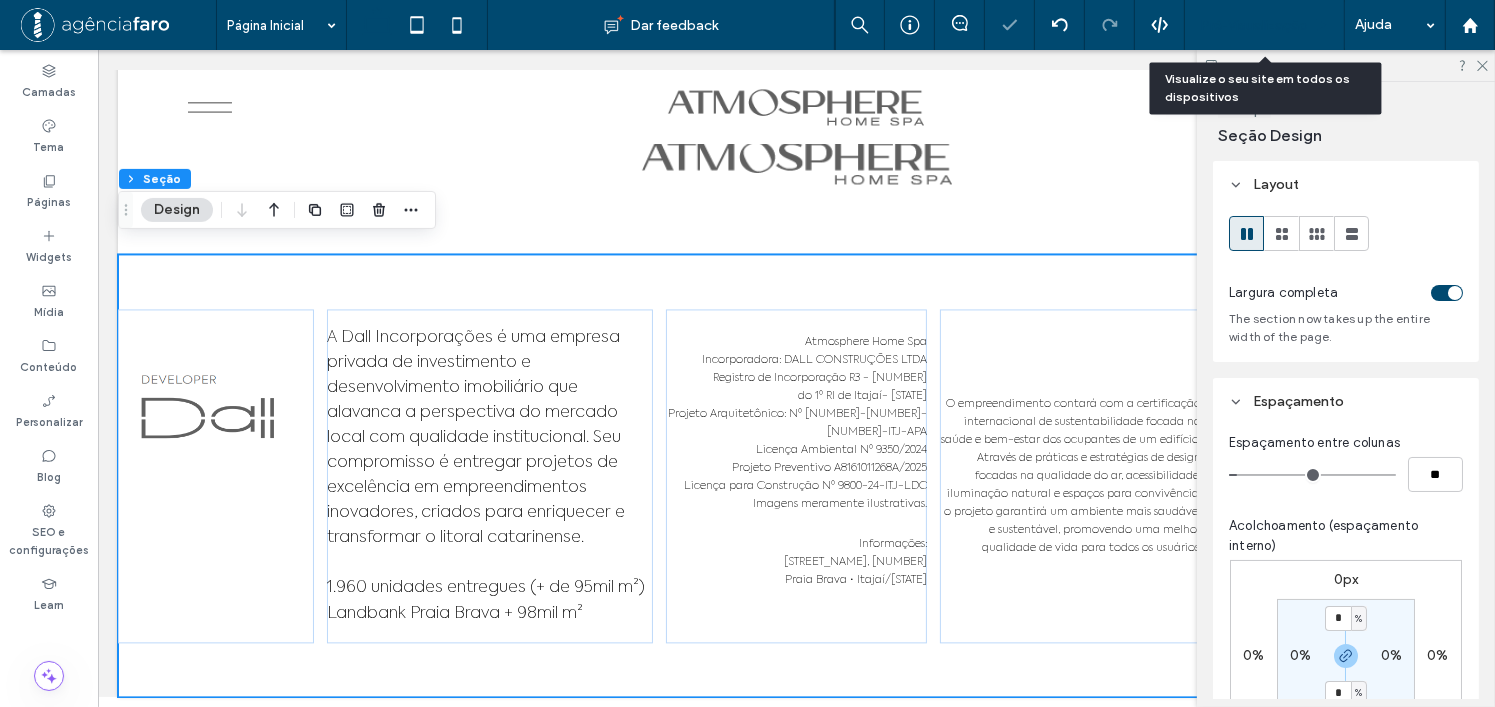 click on "Pré-Visualizaçāo" at bounding box center [1254, 25] 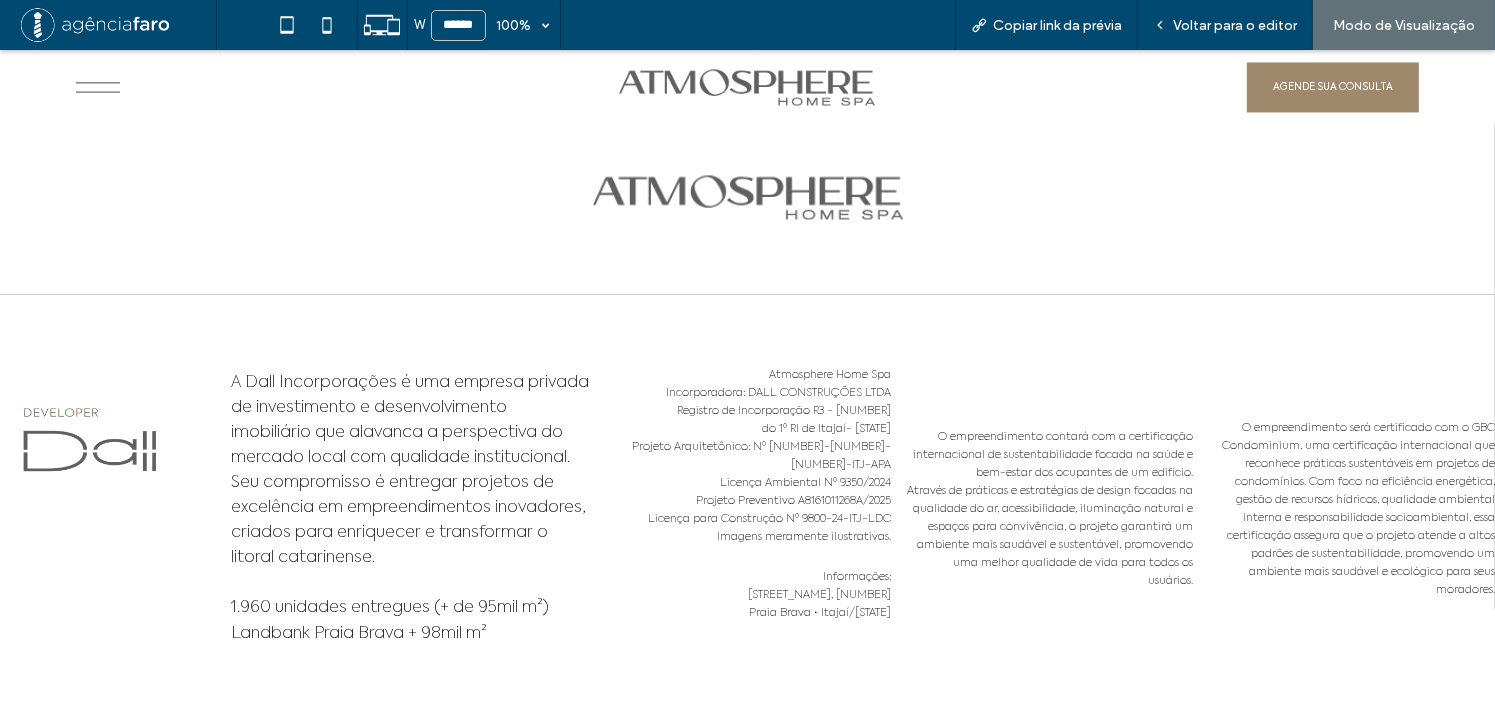 scroll, scrollTop: 11488, scrollLeft: 0, axis: vertical 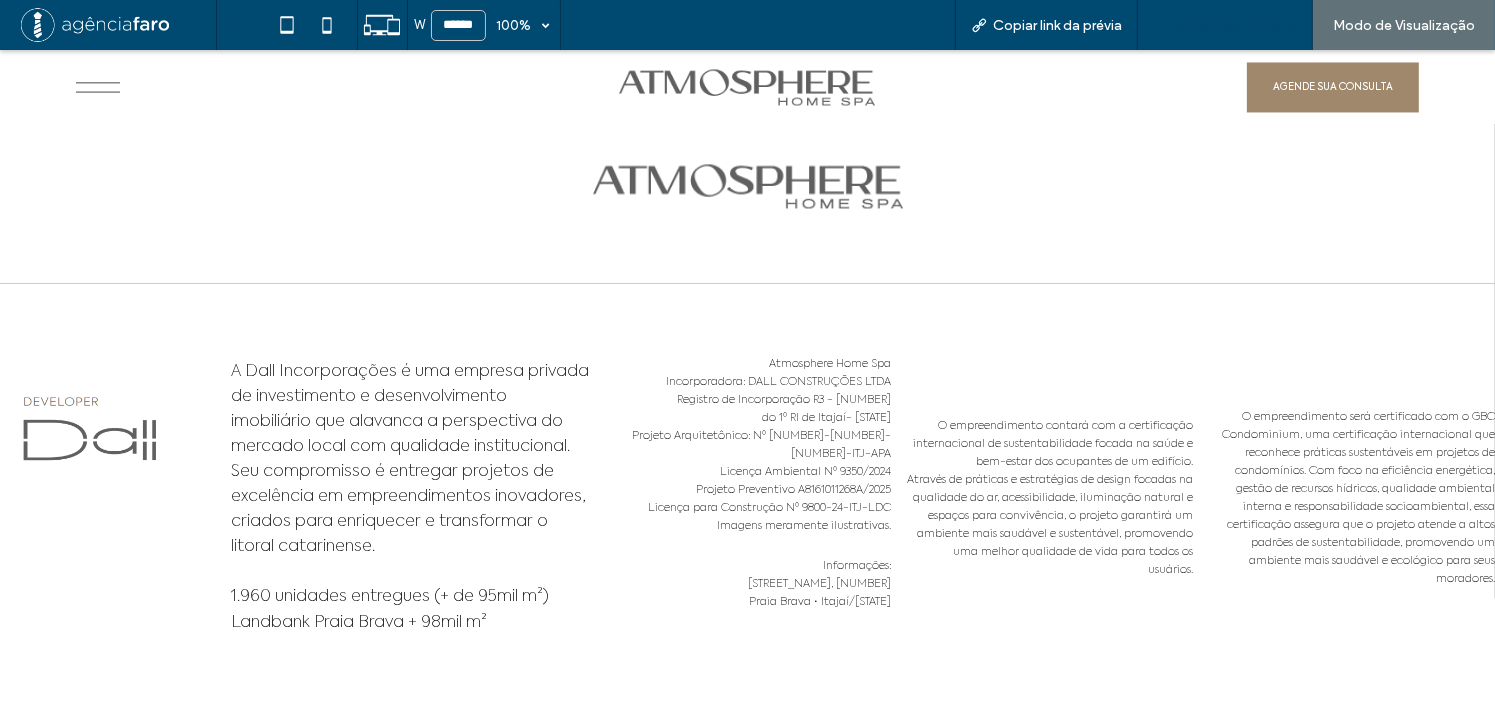 click on "Voltar para o editor" at bounding box center (1235, 25) 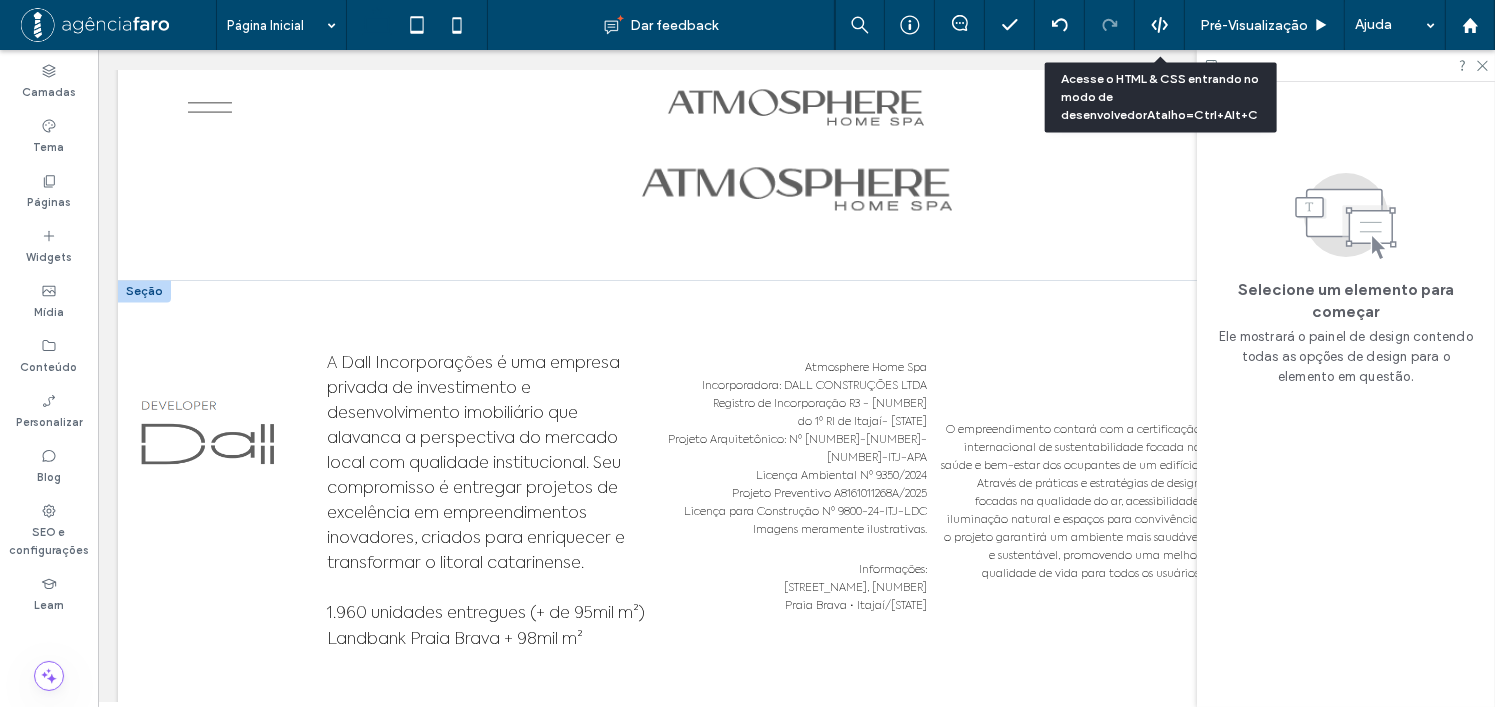 scroll, scrollTop: 11502, scrollLeft: 0, axis: vertical 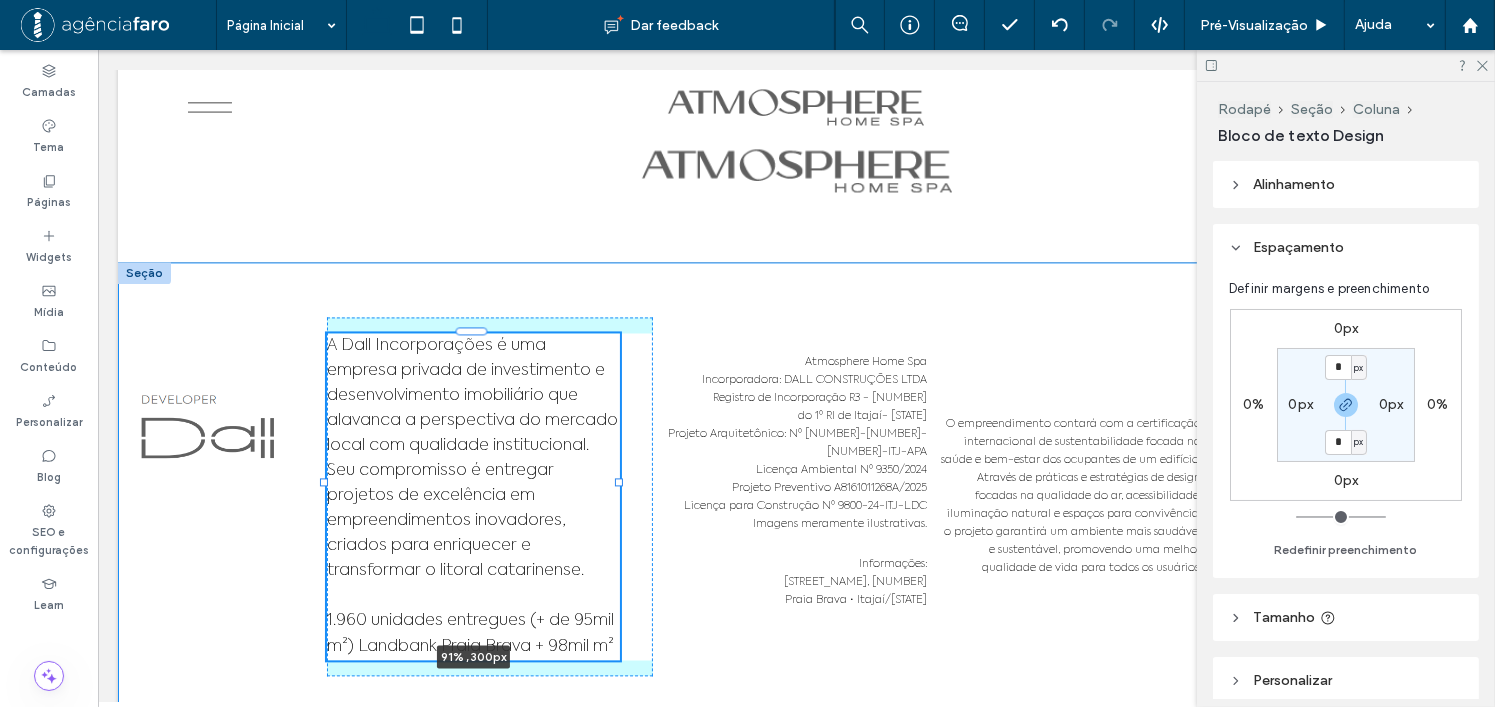 drag, startPoint x: 322, startPoint y: 483, endPoint x: 342, endPoint y: 467, distance: 25.612497 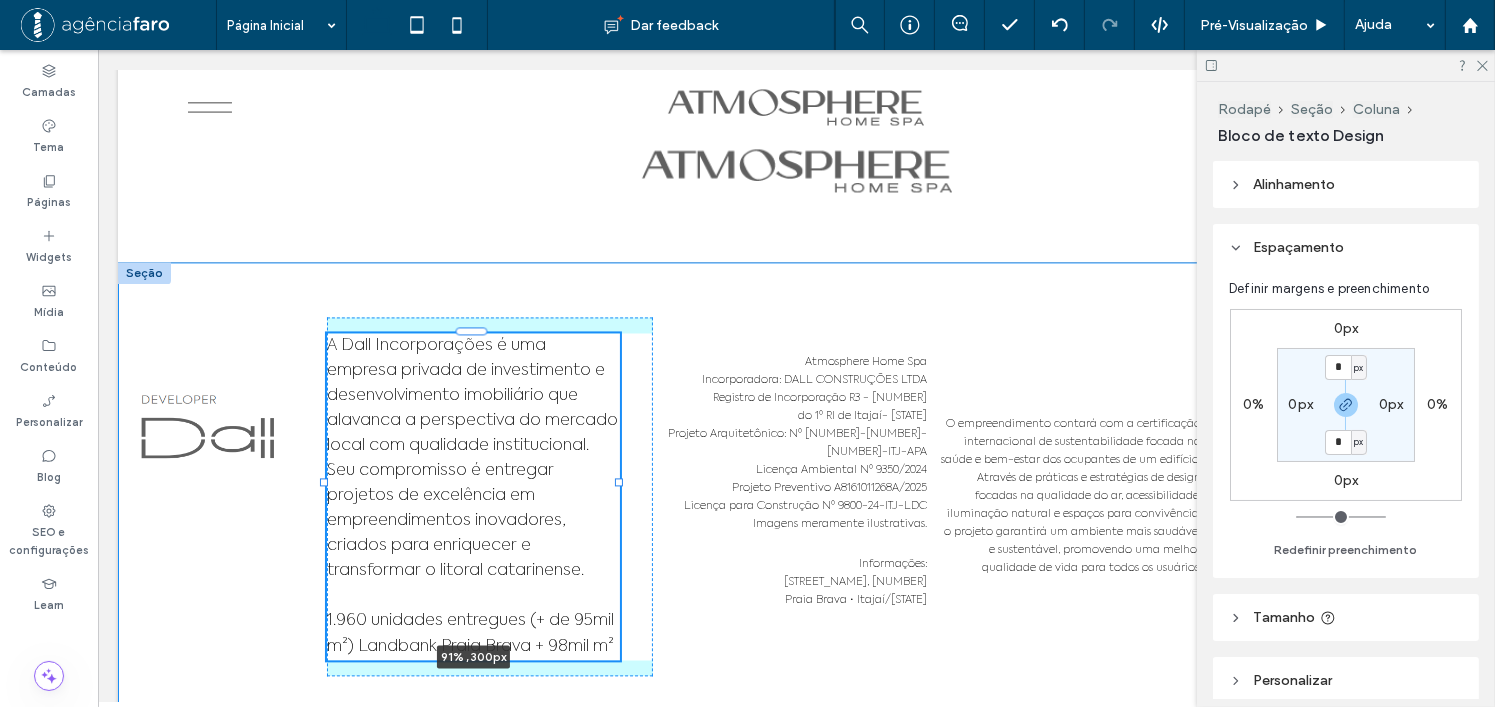 click on "A Dall Incorporações é uma empresa privada de investimento e desenvolvimento imobiliário que alavanca a perspectiva do mercado local com qualidade institucional. Seu compromisso é entregar projetos de excelência em empreendimentos inovadores, criados para enriquecer e transformar o litoral catarinense. 1.960 unidades entregues (+ de 95mil m²) Landbank Praia Brava + 98mil m²  91% , 300px Atmosphere Home Spa  Incorporadora: DALL CONSTRUÇÕES LTDA  Registro de Incorporação R3 - 80.994  do 1º RI de Itajaí- SC  Projeto Arquitetônico: Nº 4156-24-ITJ-APA  Licença Ambiental Nº 9350/2024  Projeto Preventivo A8161011268A/2025  Licença para Construção Nº 9800-24-ITJ-LDC Imagens meramente ilustrativas. Informações:  Av. Osvaldo Reis, 3281 Praia Brava • Itajaí/SC O empreendimento contará com a certificação internacional de sustentabilidade focada na saúde e bem-estar dos ocupantes de um edifício." at bounding box center [795, 496] 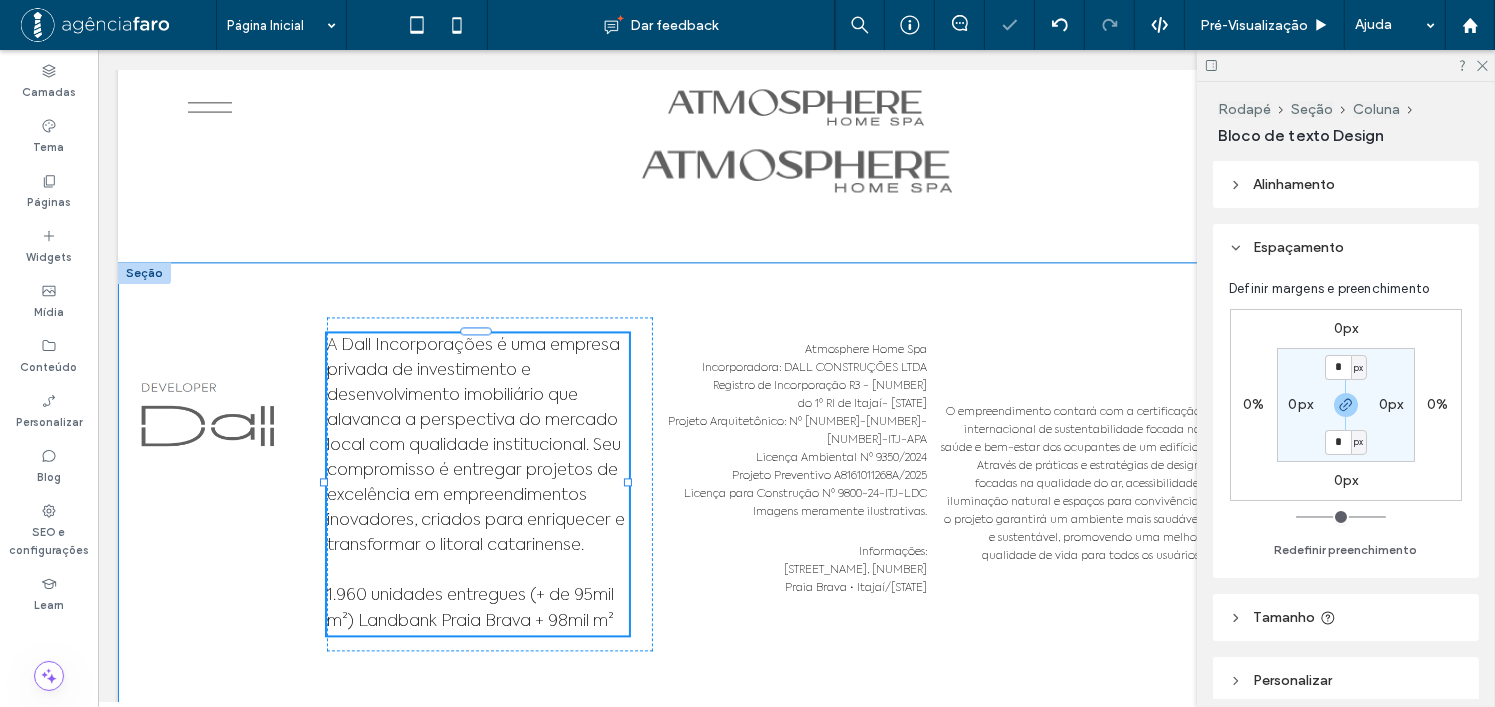 type on "**" 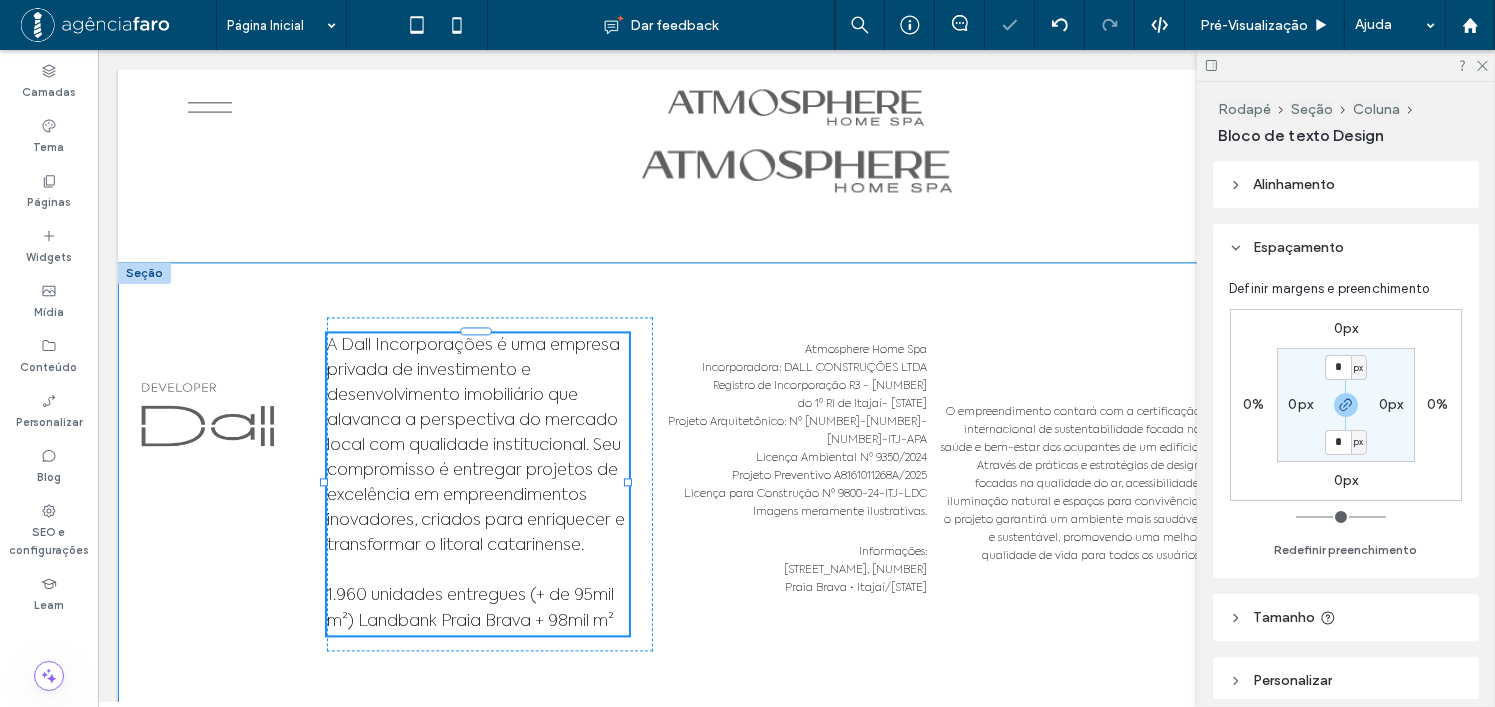 type on "****" 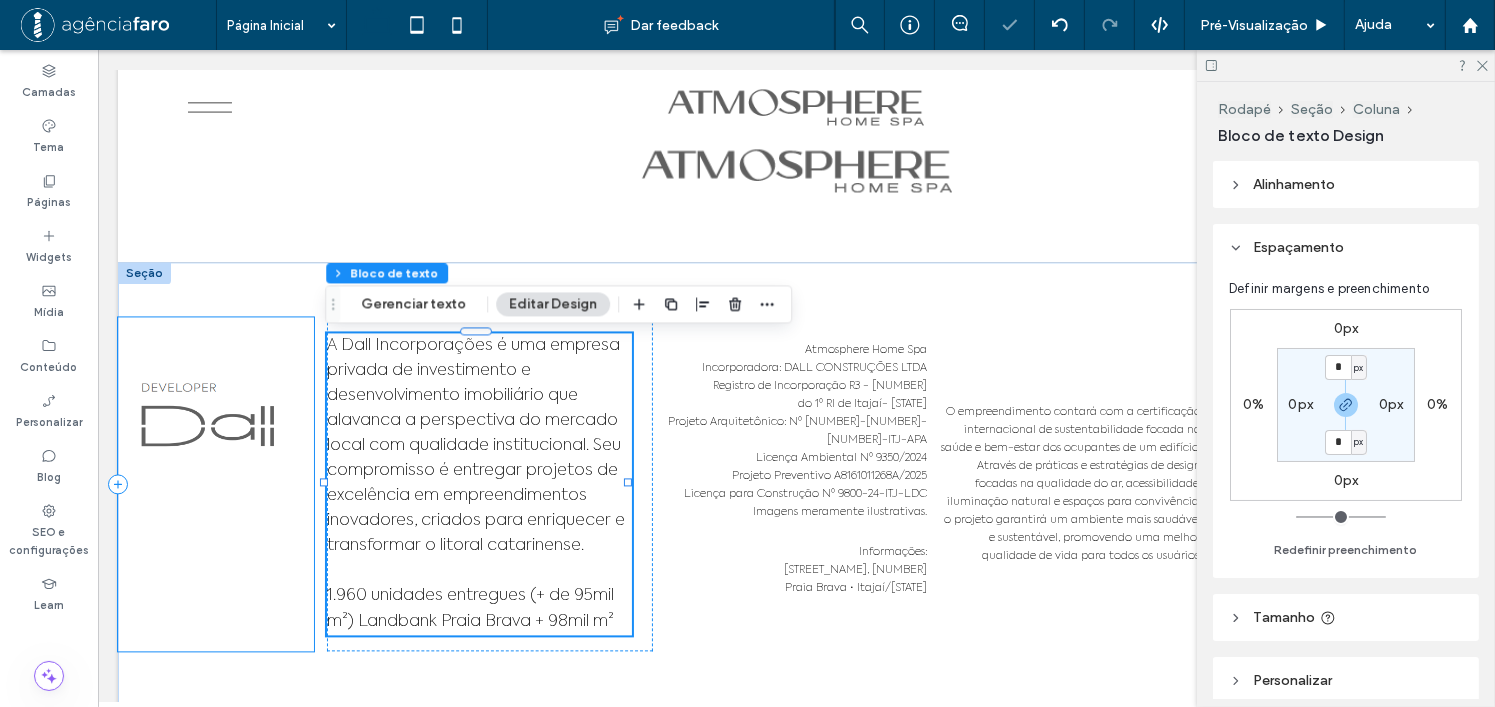 click at bounding box center (215, 484) 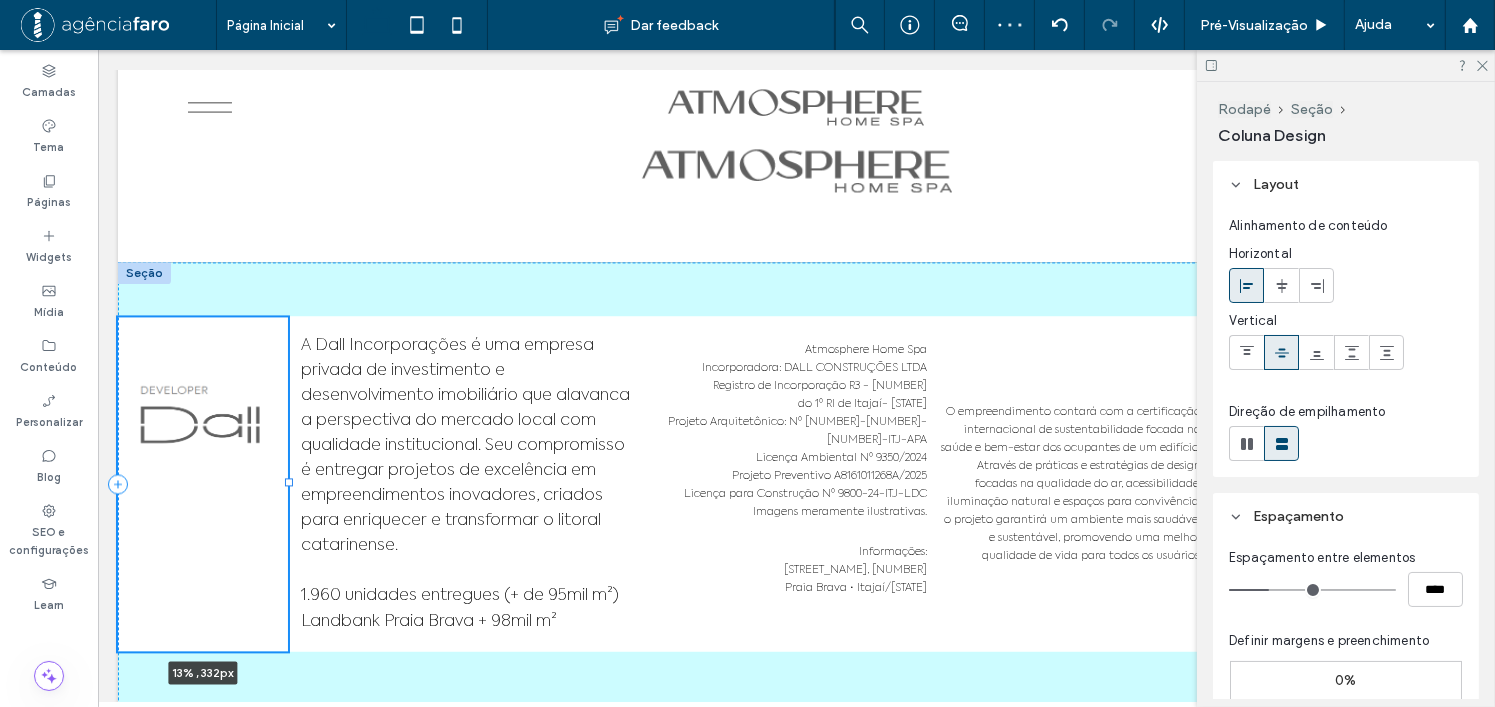 drag, startPoint x: 313, startPoint y: 487, endPoint x: 289, endPoint y: 488, distance: 24.020824 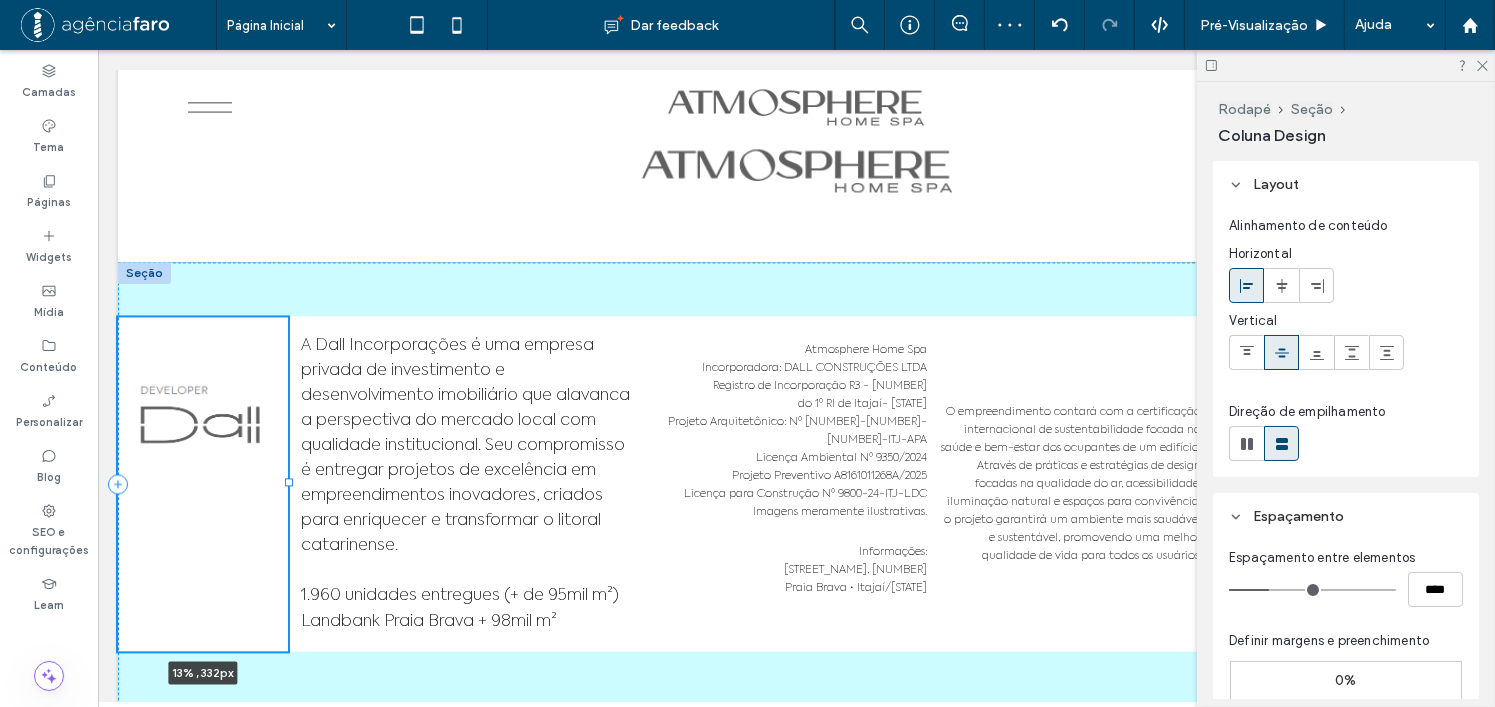 click at bounding box center [288, 482] 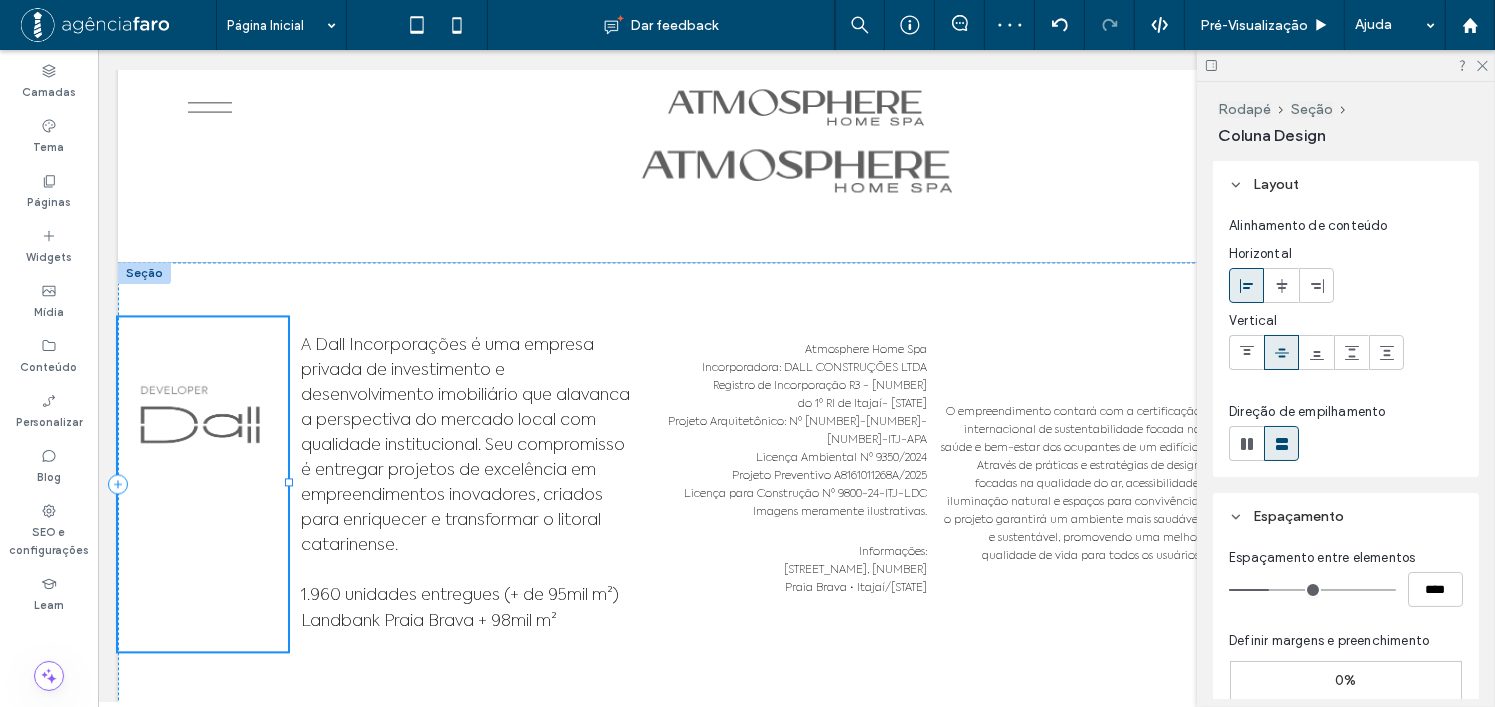 type on "**" 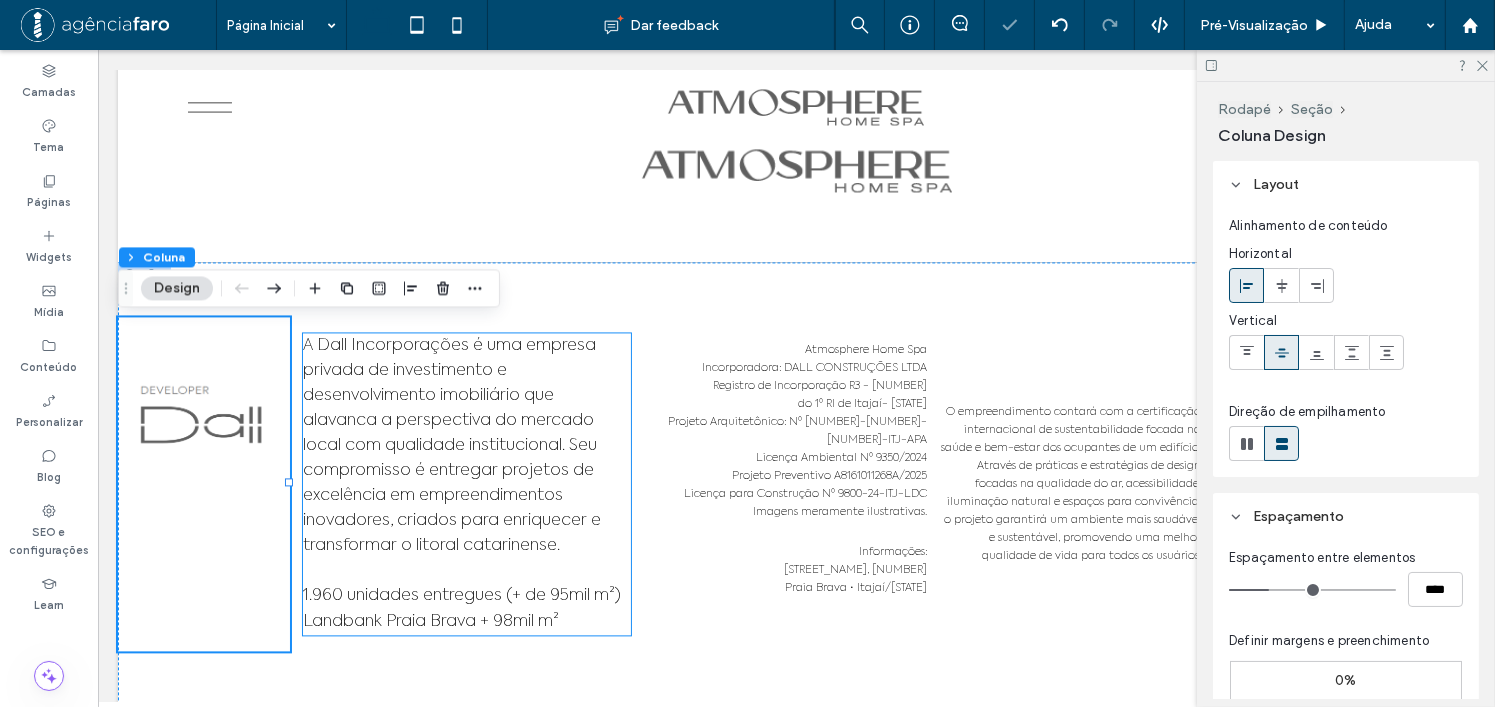 click on "A Dall Incorporações é uma empresa privada de investimento e desenvolvimento imobiliário que alavanca a perspectiva do mercado local com qualidade institucional. Seu compromisso é entregar projetos de excelência em empreendimentos inovadores, criados para enriquecer e transformar o litoral catarinense. 1.960 unidades entregues (+ de 95mil m²) Landbank Praia Brava + 98mil m²" at bounding box center [466, 484] 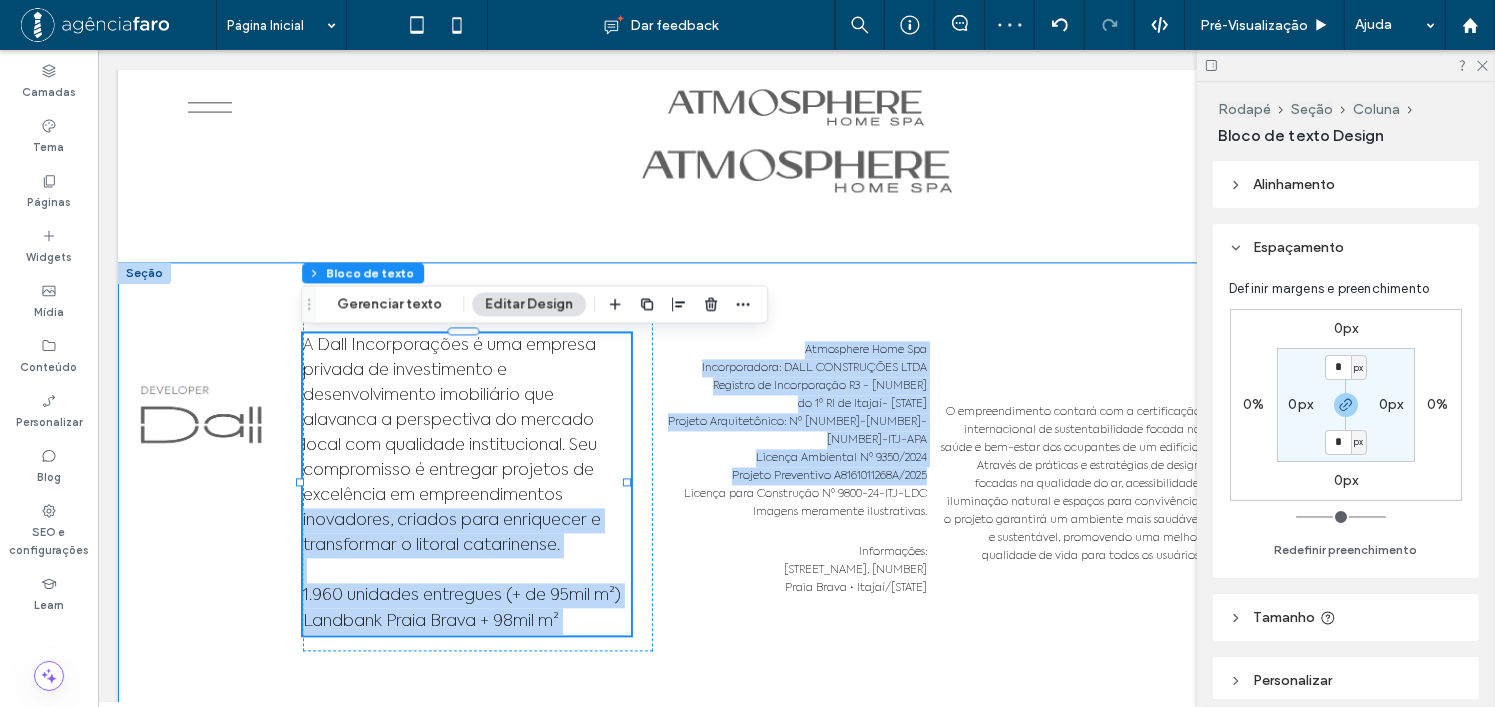 click on "A Dall Incorporações é uma empresa privada de investimento e desenvolvimento imobiliário que alavanca a perspectiva do mercado local com qualidade institucional. Seu compromisso é entregar projetos de excelência em empreendimentos inovadores, criados para enriquecer e transformar o litoral catarinense. 1.960 unidades entregues (+ de 95mil m²) Landbank Praia Brava + 98mil m²
Atmosphere Home Spa  Incorporadora: DALL CONSTRUÇÕES LTDA  Registro de Incorporação R3 - 80.994  do 1º RI de Itajaí- SC  Projeto Arquitetônico: Nº 4156-24-ITJ-APA  Licença Ambiental Nº 9350/2024  Projeto Preventivo A8161011268A/2025  Licença para Construção Nº 9800-24-ITJ-LDC Imagens meramente ilustrativas. Informações:  Av. Osvaldo Reis, 3281 Praia Brava • Itajaí/SC O empreendimento contará com a certificação internacional de sustentabilidade focada na saúde e bem-estar dos ocupantes de um edifício." at bounding box center (795, 483) 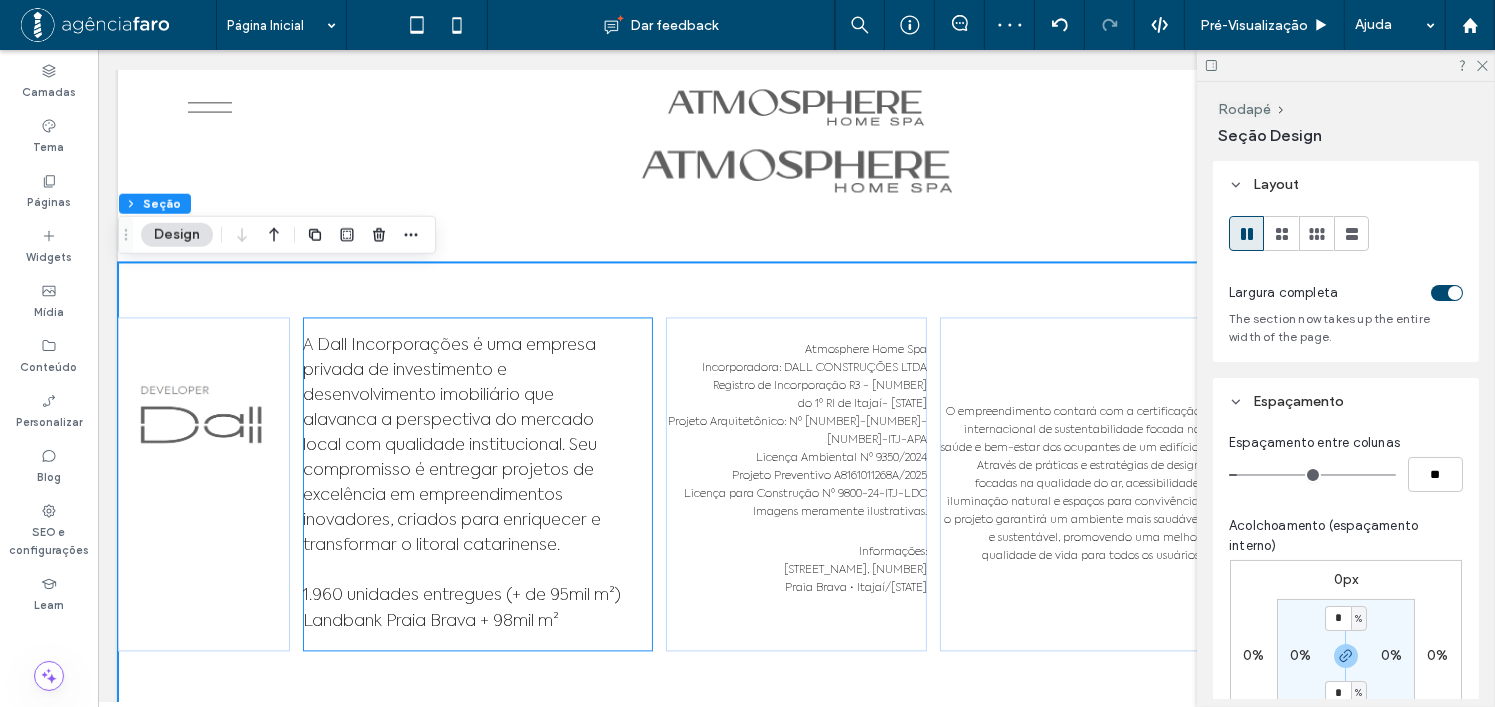 click on "A Dall Incorporações é uma empresa privada de investimento e desenvolvimento imobiliário que alavanca a perspectiva do mercado local com qualidade institucional. Seu compromisso é entregar projetos de excelência em empreendimentos inovadores, criados para enriquecer e transformar o litoral catarinense. 1.960 unidades entregues (+ de 95mil m²) Landbank Praia Brava + 98mil m²" at bounding box center (477, 484) 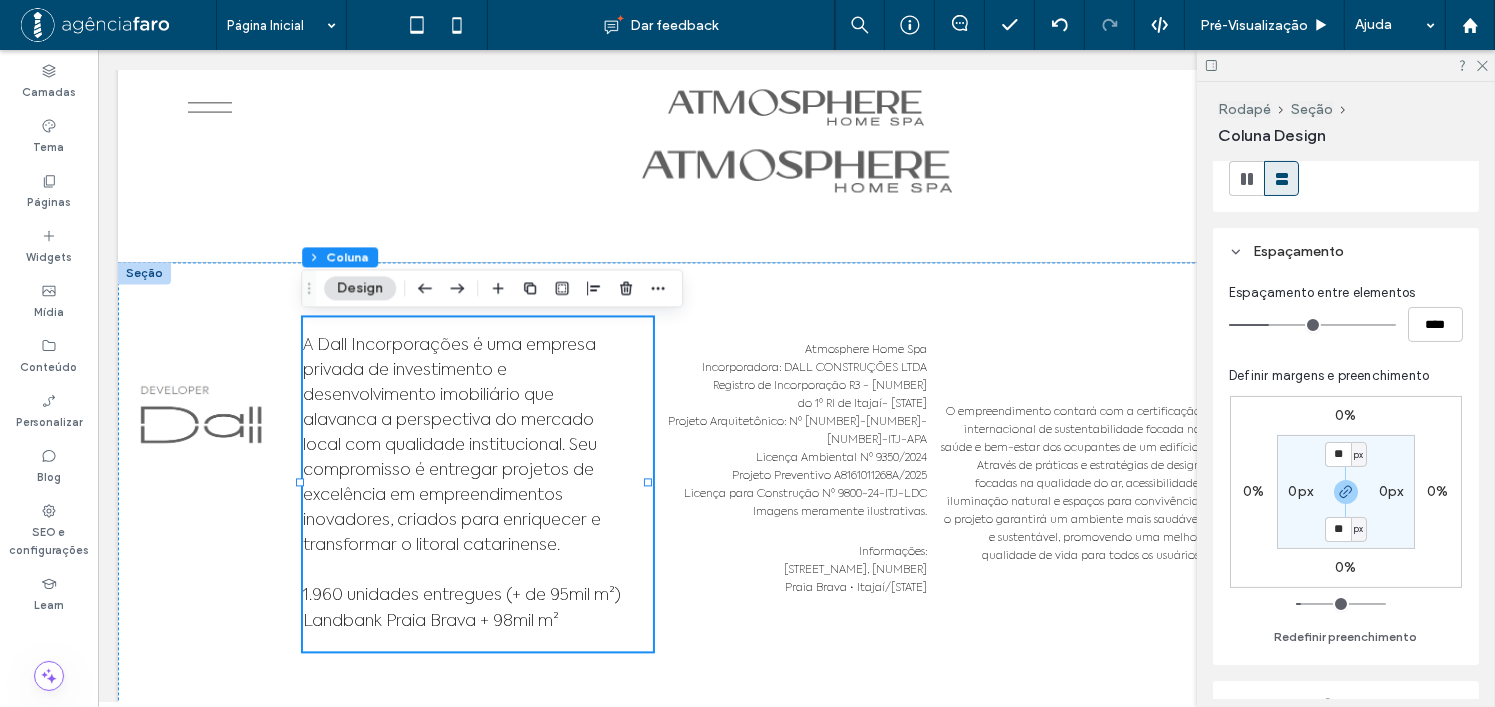 scroll, scrollTop: 300, scrollLeft: 0, axis: vertical 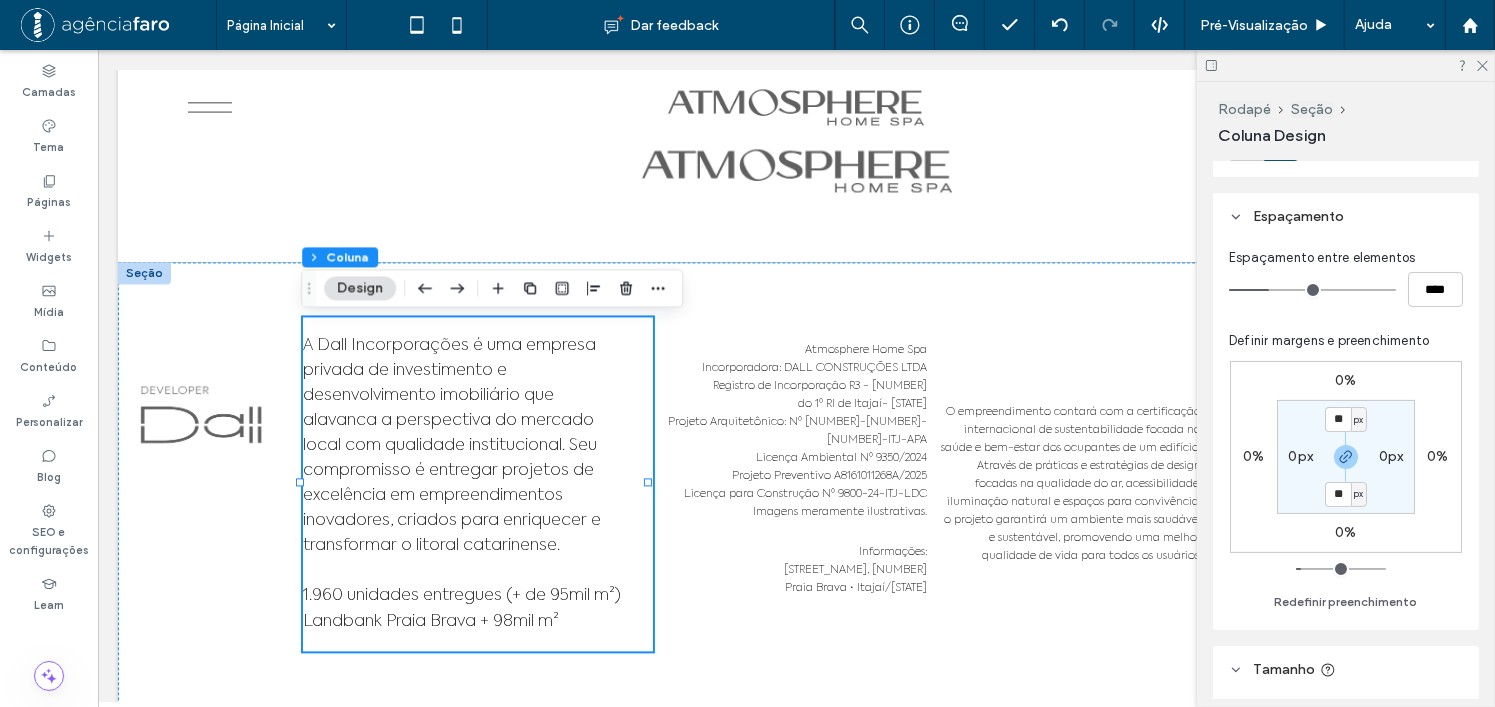 type on "**" 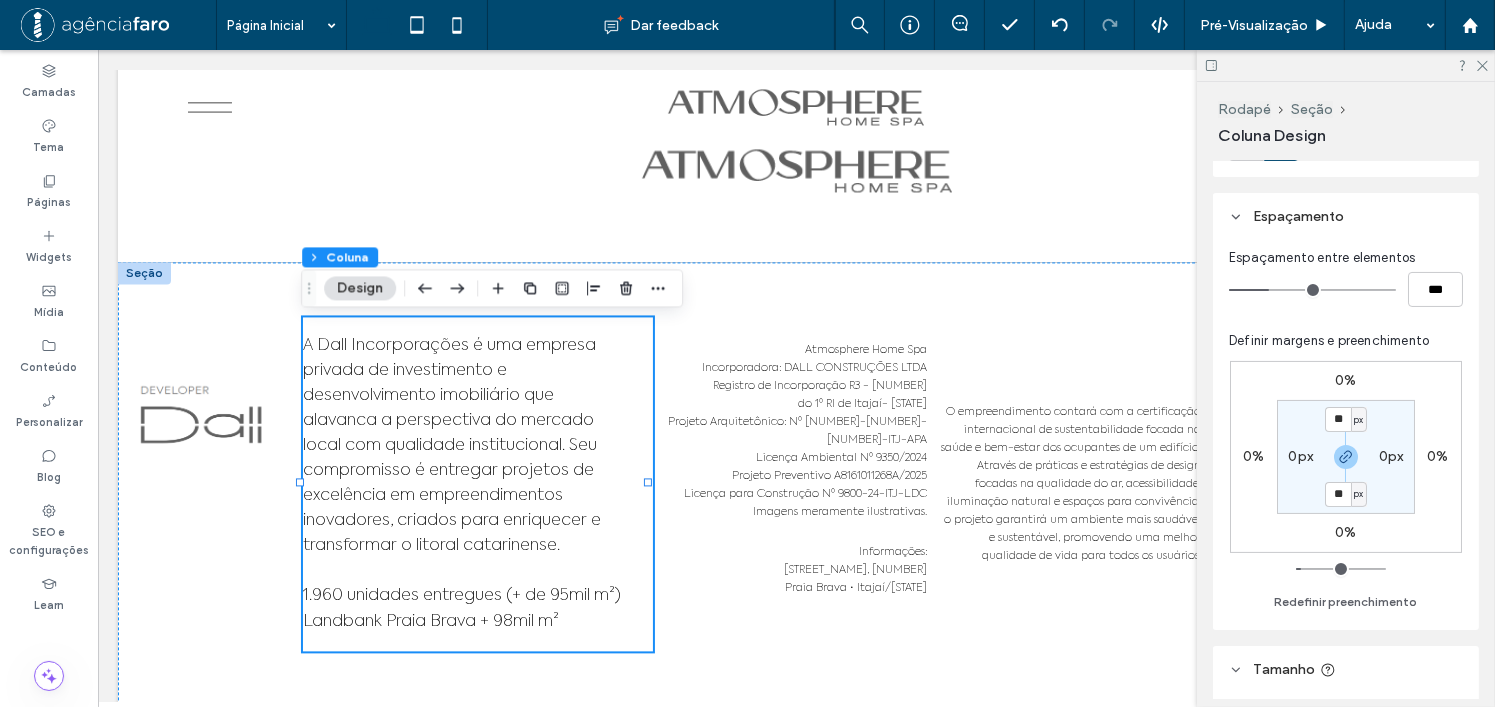type on "*" 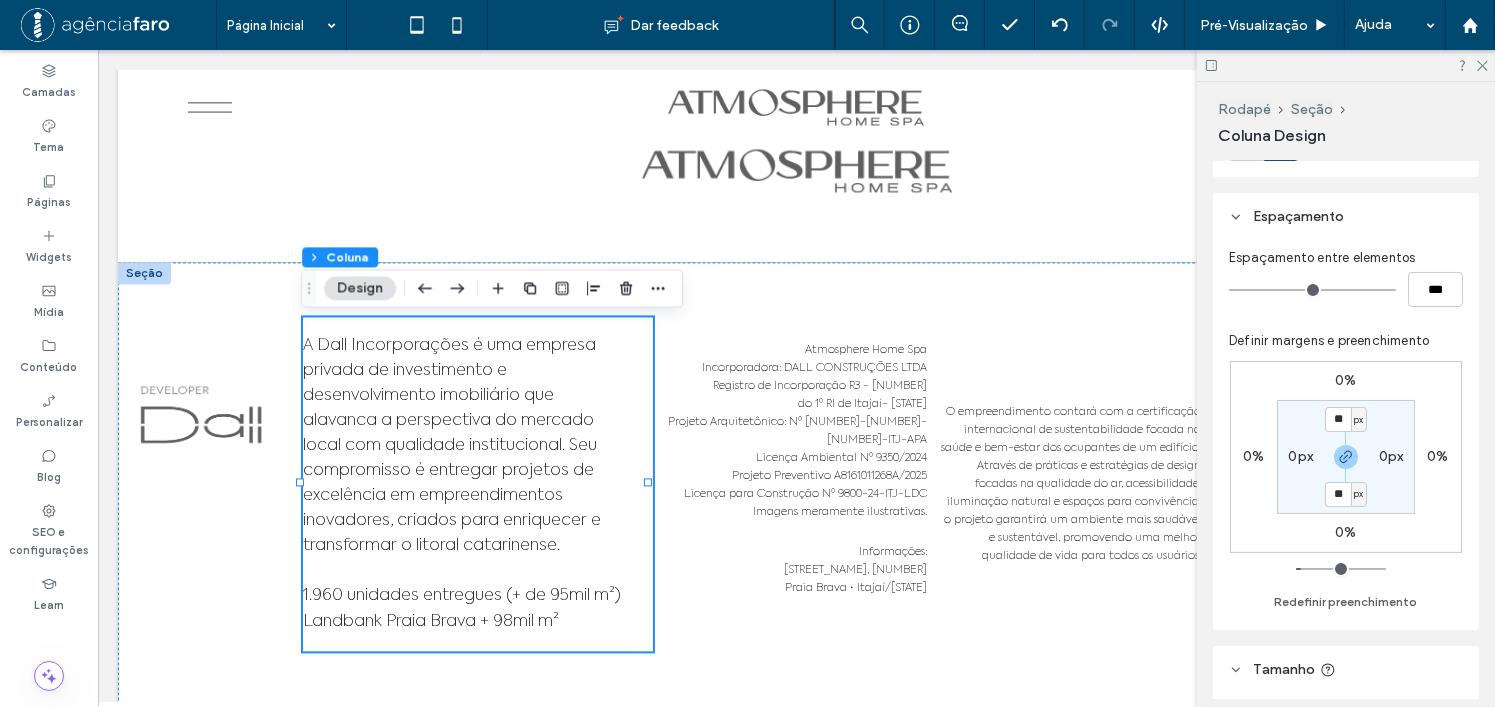 drag, startPoint x: 1267, startPoint y: 287, endPoint x: 1218, endPoint y: 294, distance: 49.497475 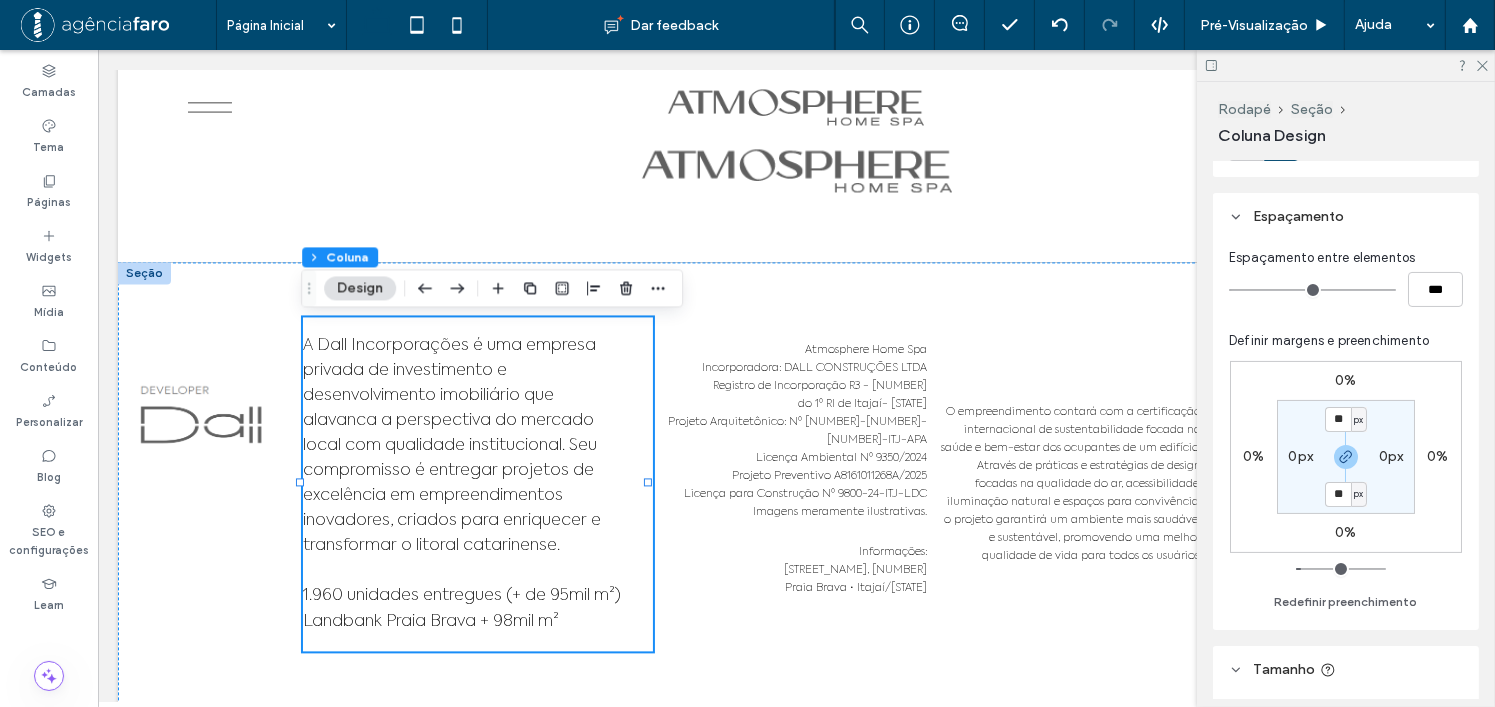 type on "*" 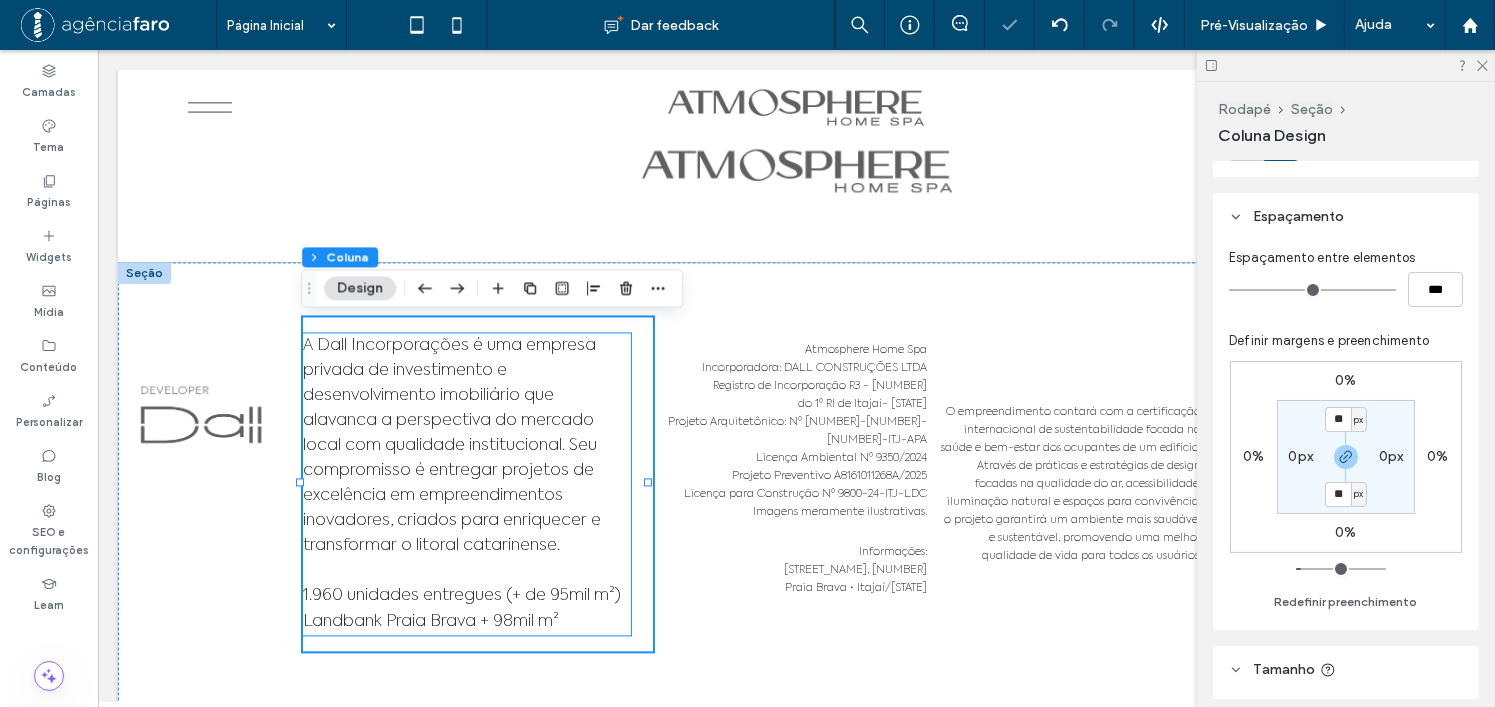 click on "A Dall Incorporações é uma empresa privada de investimento e desenvolvimento imobiliário que alavanca a perspectiva do mercado local com qualidade institucional. Seu compromisso é entregar projetos de excelência em empreendimentos inovadores, criados para enriquecer e transformar o litoral catarinense. 1.960 unidades entregues (+ de 95mil m²) Landbank Praia Brava + 98mil m²" at bounding box center (466, 484) 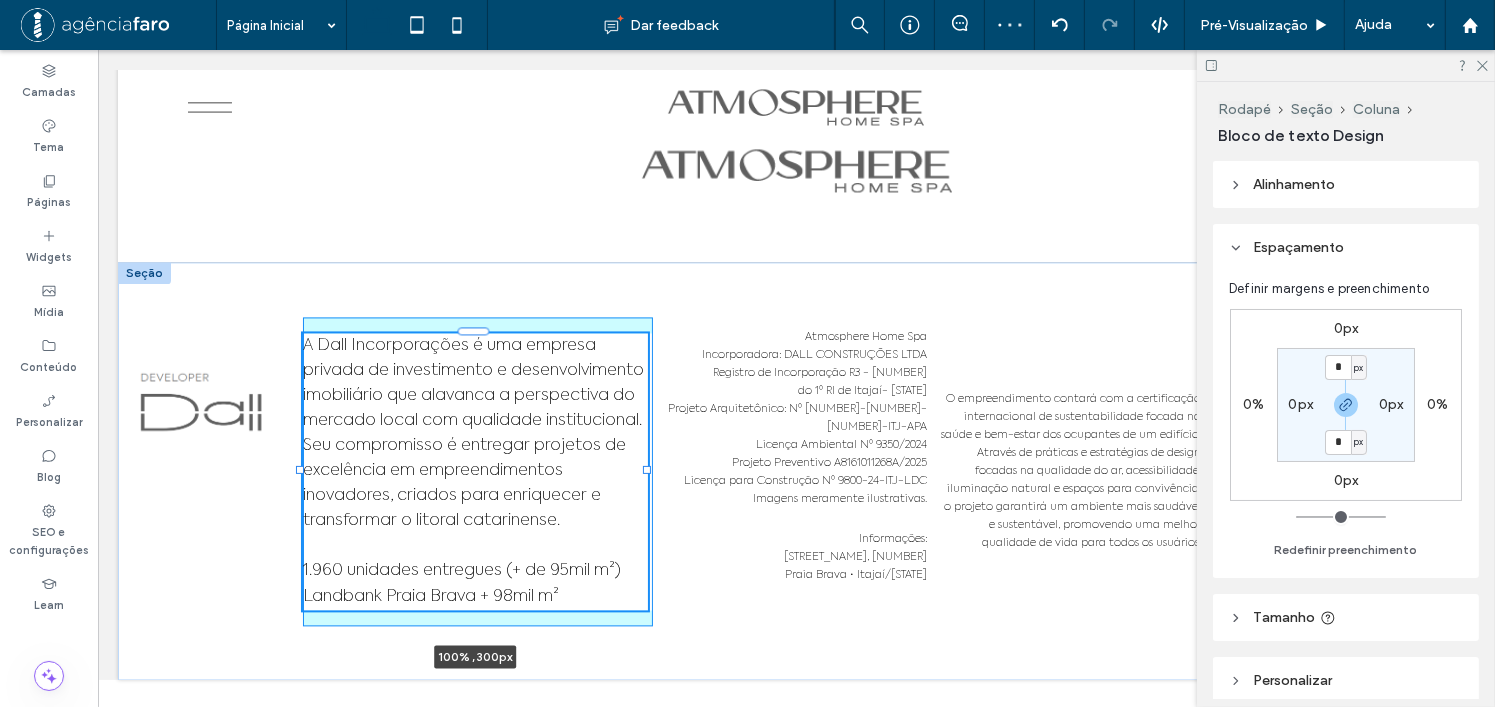 drag, startPoint x: 626, startPoint y: 487, endPoint x: 643, endPoint y: 483, distance: 17.464249 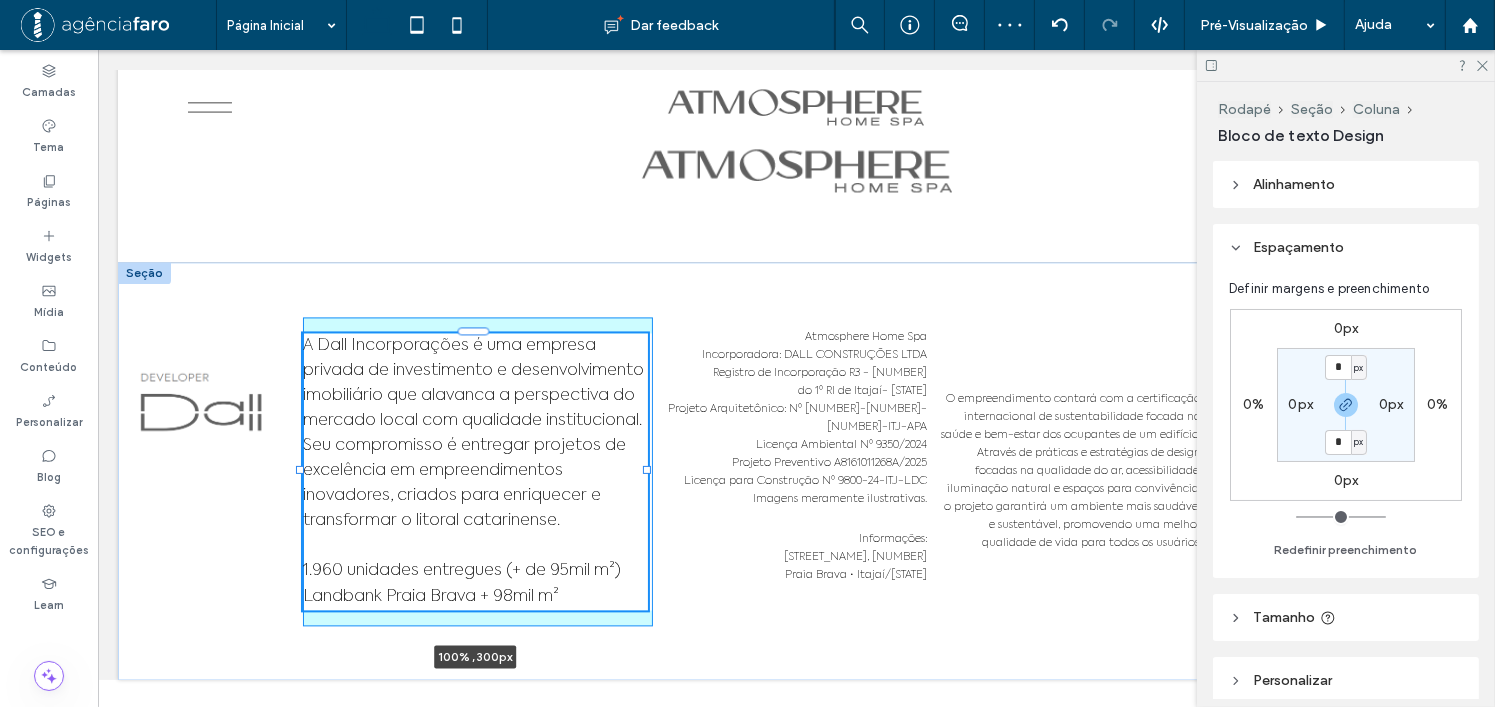 click on "A Dall Incorporações é uma empresa privada de investimento e desenvolvimento imobiliário que alavanca a perspectiva do mercado local com qualidade institucional. Seu compromisso é entregar projetos de excelência em empreendimentos inovadores, criados para enriquecer e transformar o litoral catarinense. 1.960 unidades entregues (+ de 95mil m²) Landbank Praia Brava + 98mil m²  100% , 300px Atmosphere Home Spa  Incorporadora: DALL CONSTRUÇÕES LTDA  Registro de Incorporação R3 - 80.994  do 1º RI de Itajaí- SC  Projeto Arquitetônico: Nº 4156-24-ITJ-APA  Licença Ambiental Nº 9350/2024  Projeto Preventivo A8161011268A/2025  Licença para Construção Nº 9800-24-ITJ-LDC Imagens meramente ilustrativas. Informações:  Av. Osvaldo Reis, 3281 Praia Brava • Itajaí/SC O empreendimento contará com a certificação internacional de sustentabilidade focada na saúde e bem-estar dos ocupantes de um edifício." at bounding box center [795, 471] 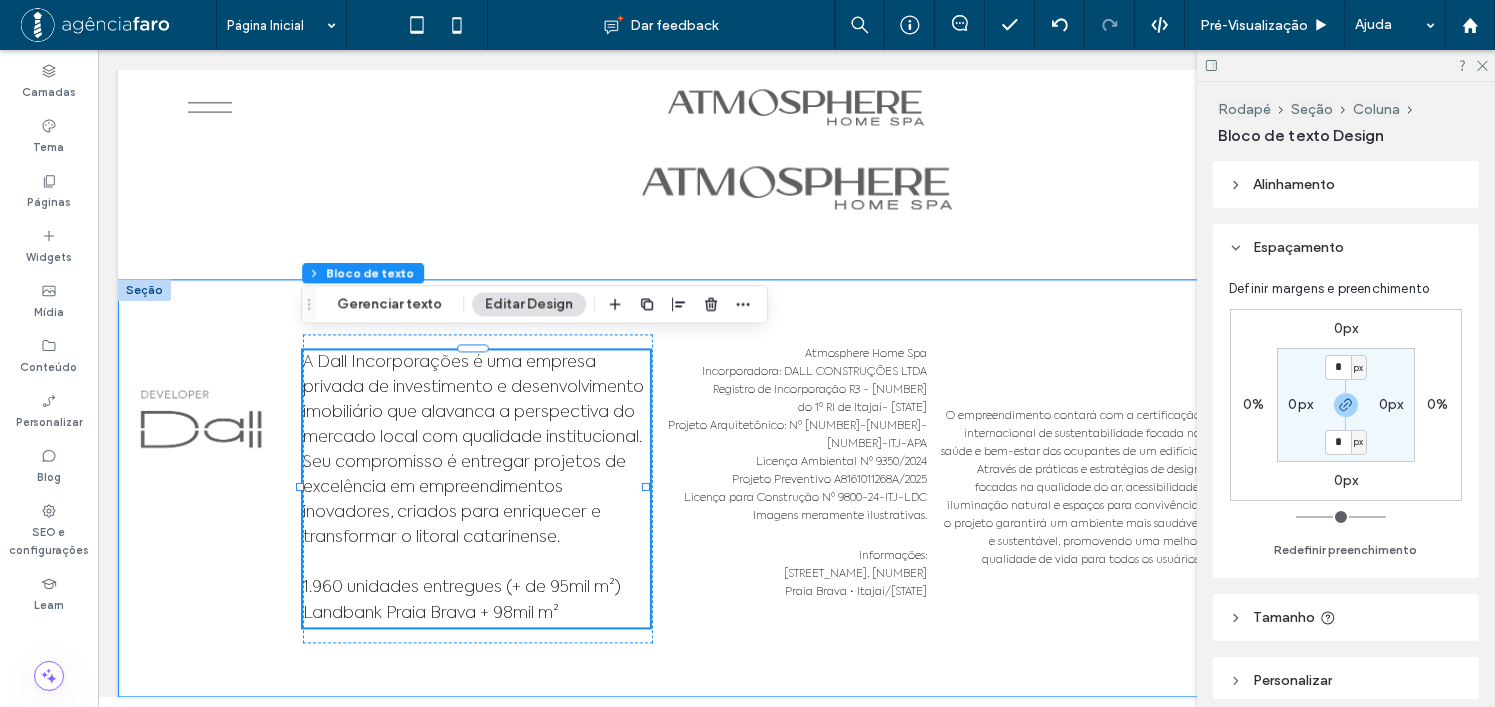 click on "A Dall Incorporações é uma empresa privada de investimento e desenvolvimento imobiliário que alavanca a perspectiva do mercado local com qualidade institucional. Seu compromisso é entregar projetos de excelência em empreendimentos inovadores, criados para enriquecer e transformar o litoral catarinense. 1.960 unidades entregues (+ de 95mil m²) Landbank Praia Brava + 98mil m²  99% , 300px Atmosphere Home Spa  Incorporadora: DALL CONSTRUÇÕES LTDA  Registro de Incorporação R3 - 80.994  do 1º RI de Itajaí- SC  Projeto Arquitetônico: Nº 4156-24-ITJ-APA  Licença Ambiental Nº 9350/2024  Projeto Preventivo A8161011268A/2025  Licença para Construção Nº 9800-24-ITJ-LDC Imagens meramente ilustrativas. Informações:  Av. Osvaldo Reis, 3281 Praia Brava • Itajaí/SC O empreendimento contará com a certificação internacional de sustentabilidade focada na saúde e bem-estar dos ocupantes de um edifício." at bounding box center (795, 488) 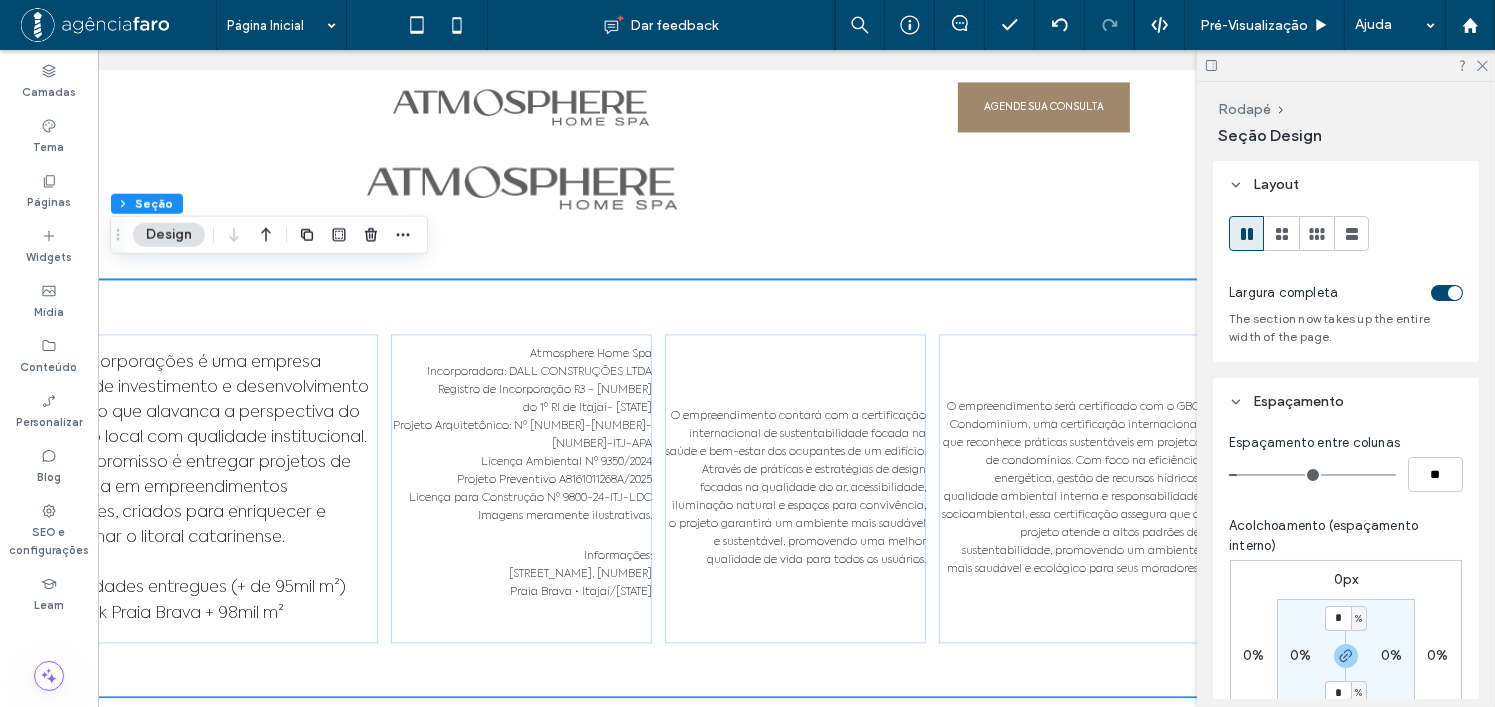scroll, scrollTop: 0, scrollLeft: 280, axis: horizontal 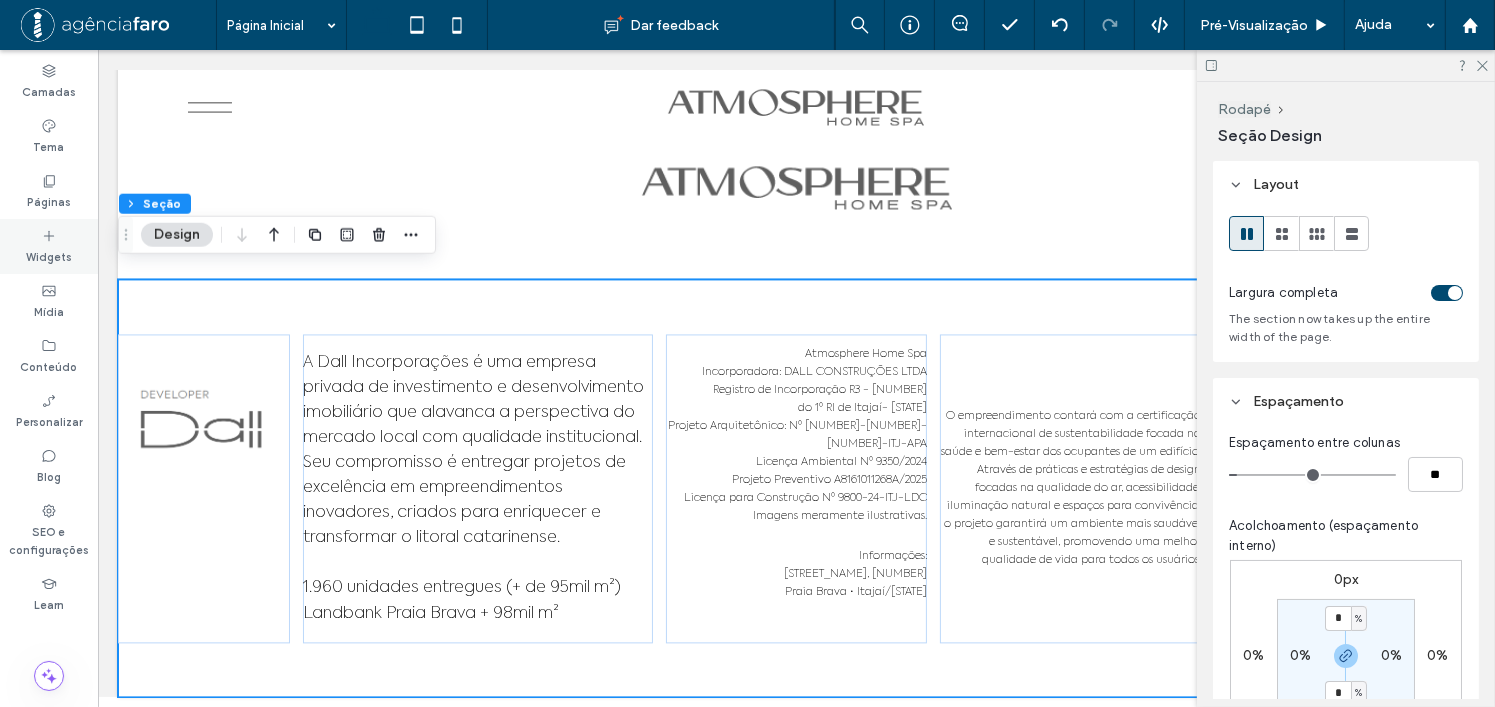 click on "Widgets" at bounding box center (49, 246) 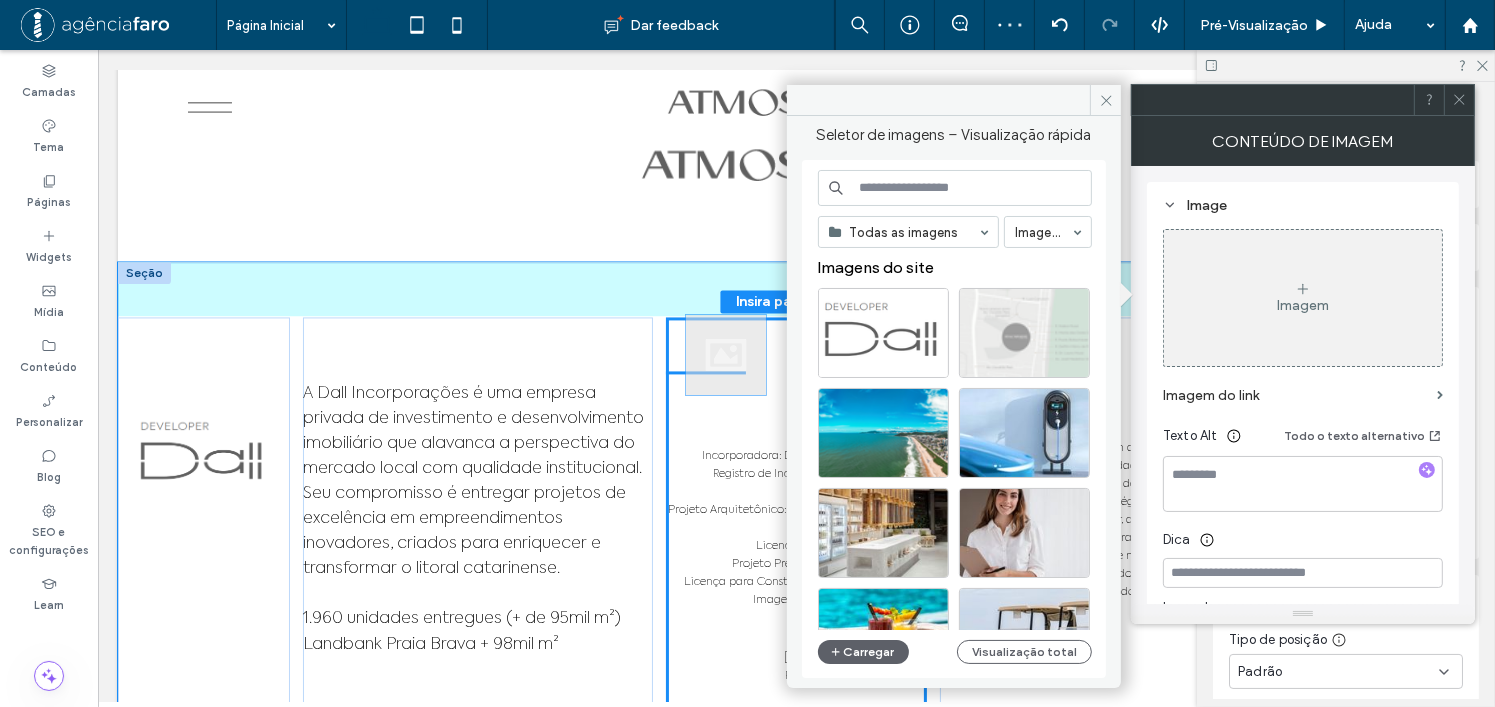 drag, startPoint x: 694, startPoint y: 646, endPoint x: 718, endPoint y: 355, distance: 291.988 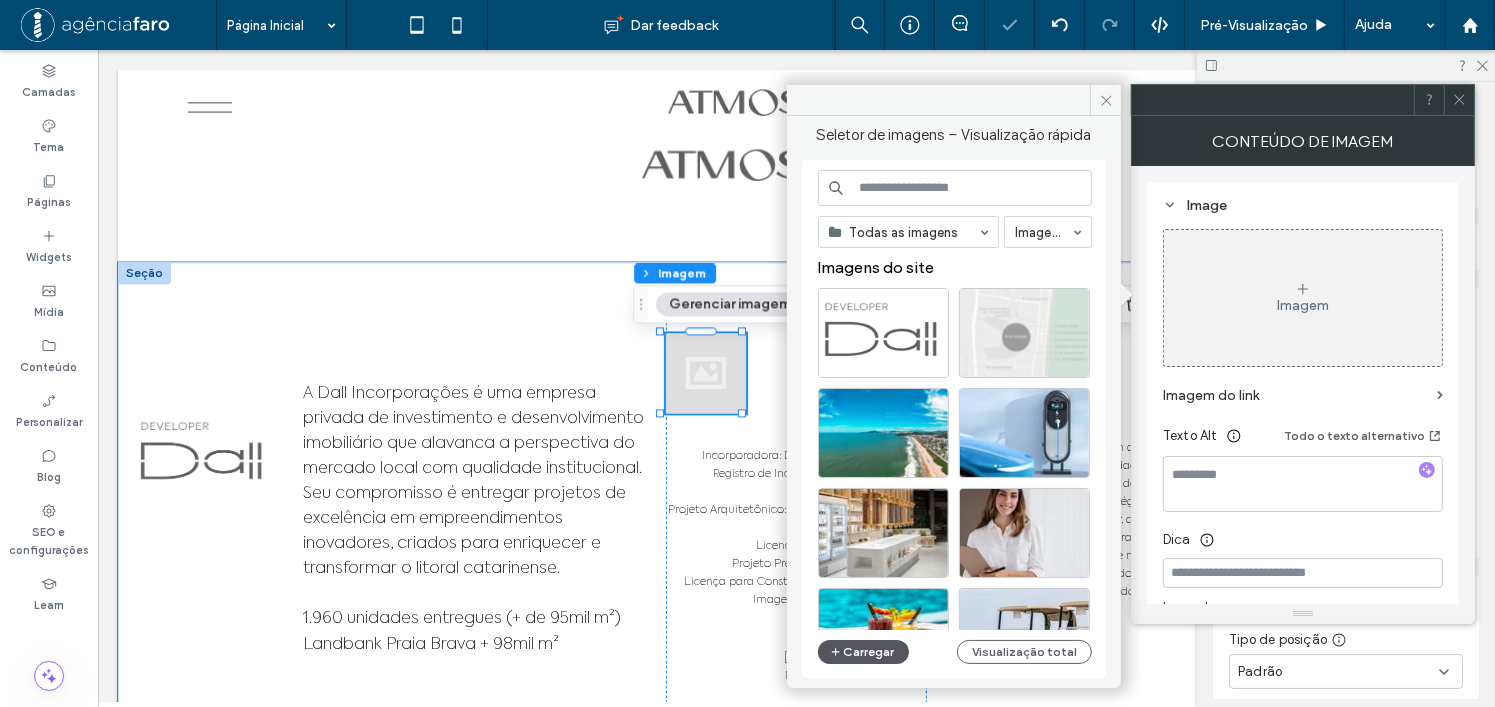 click on "Carregar" at bounding box center (863, 652) 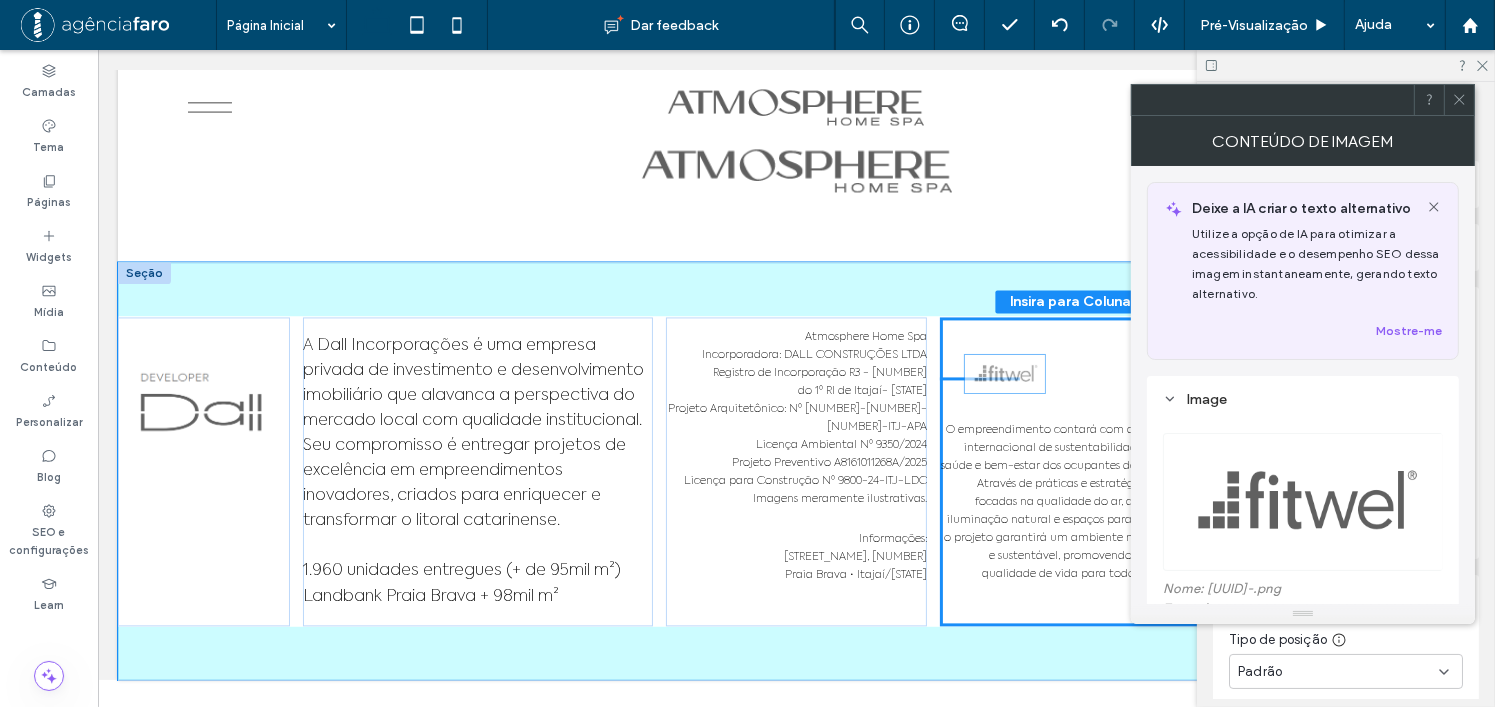drag, startPoint x: 722, startPoint y: 361, endPoint x: 1024, endPoint y: 373, distance: 302.2383 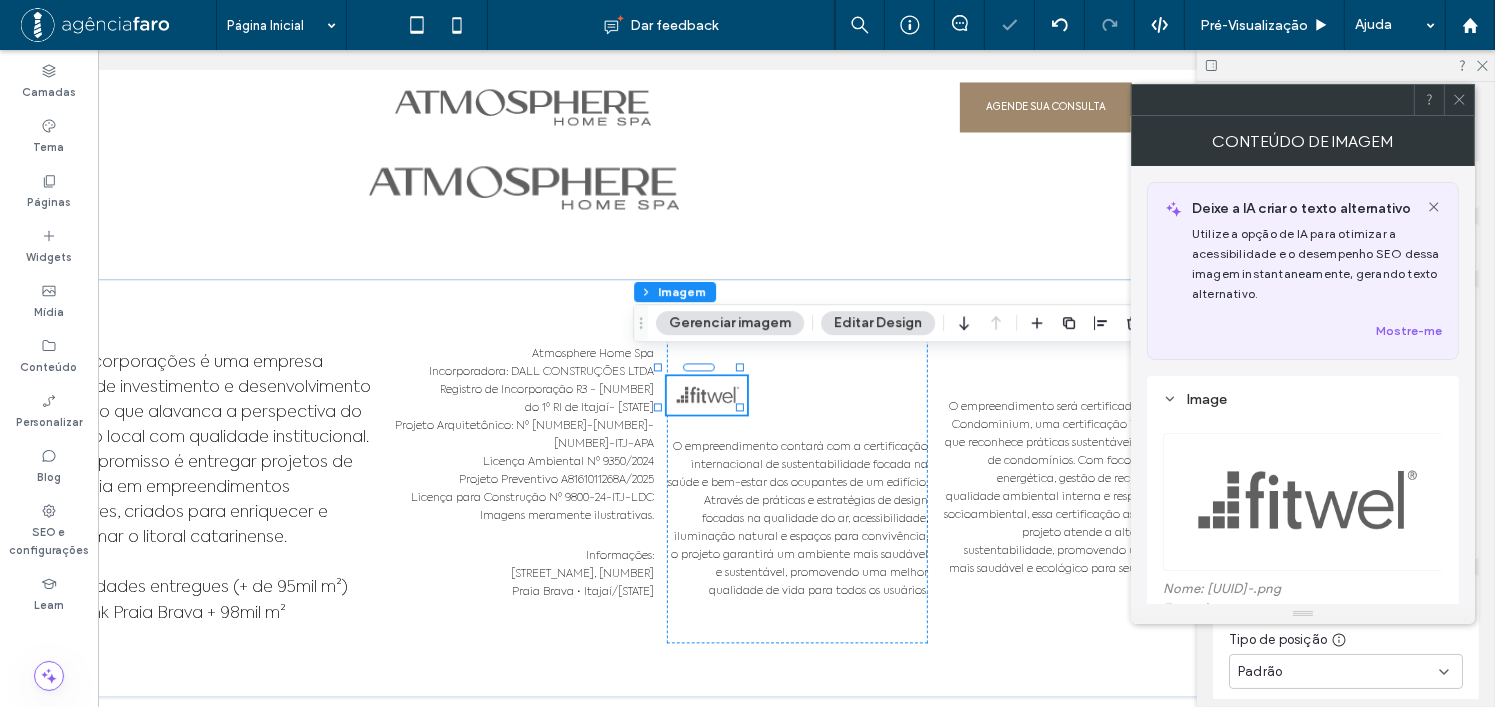 scroll, scrollTop: 0, scrollLeft: 297, axis: horizontal 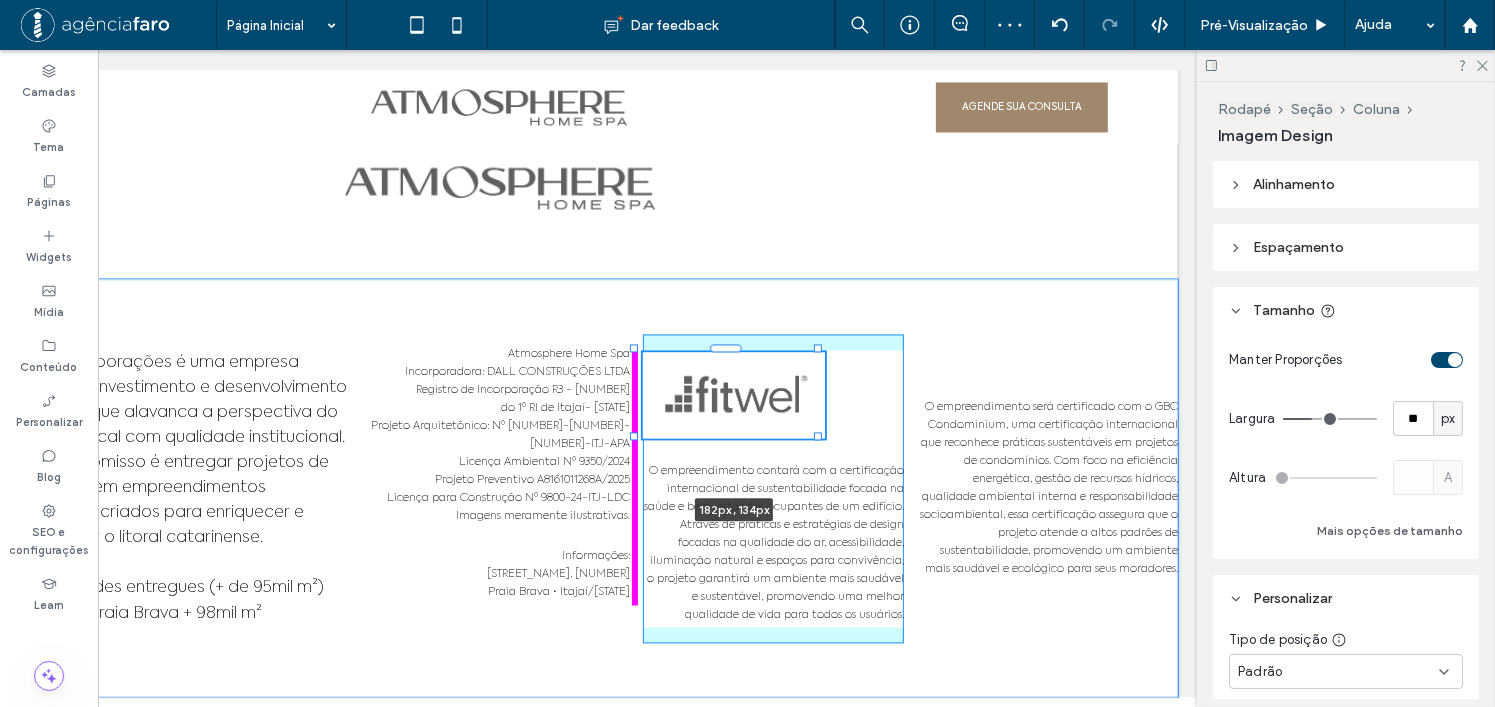 drag, startPoint x: 715, startPoint y: 394, endPoint x: 836, endPoint y: 433, distance: 127.12985 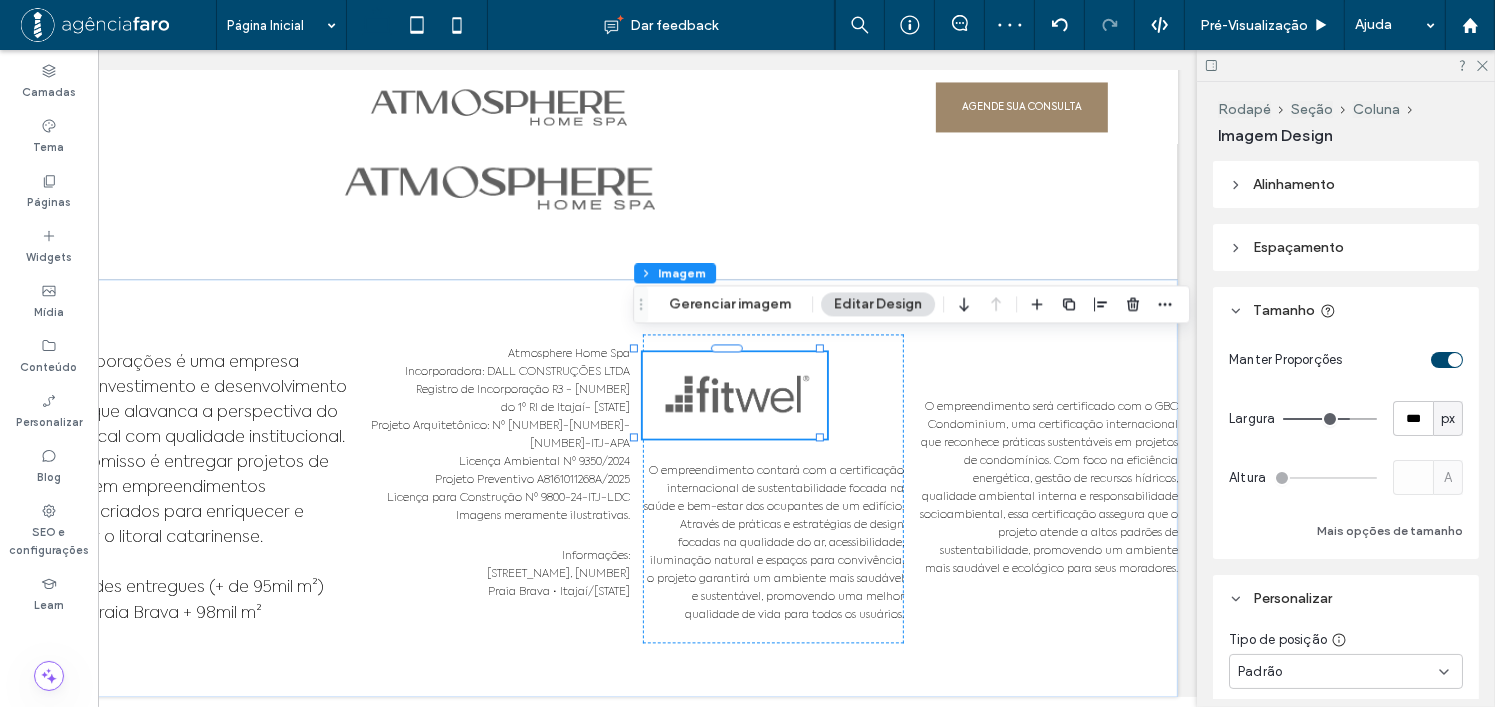 drag, startPoint x: 1091, startPoint y: 311, endPoint x: 1094, endPoint y: 321, distance: 10.440307 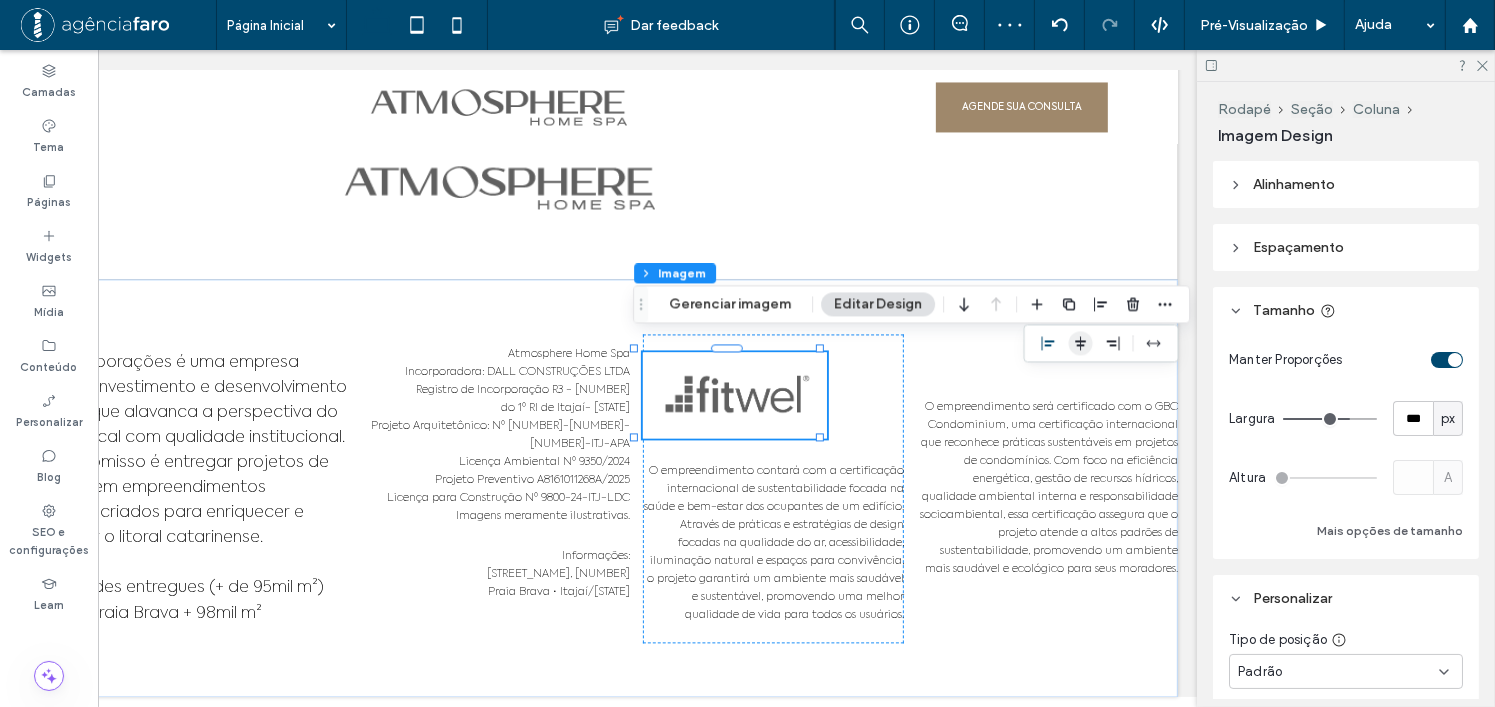 click 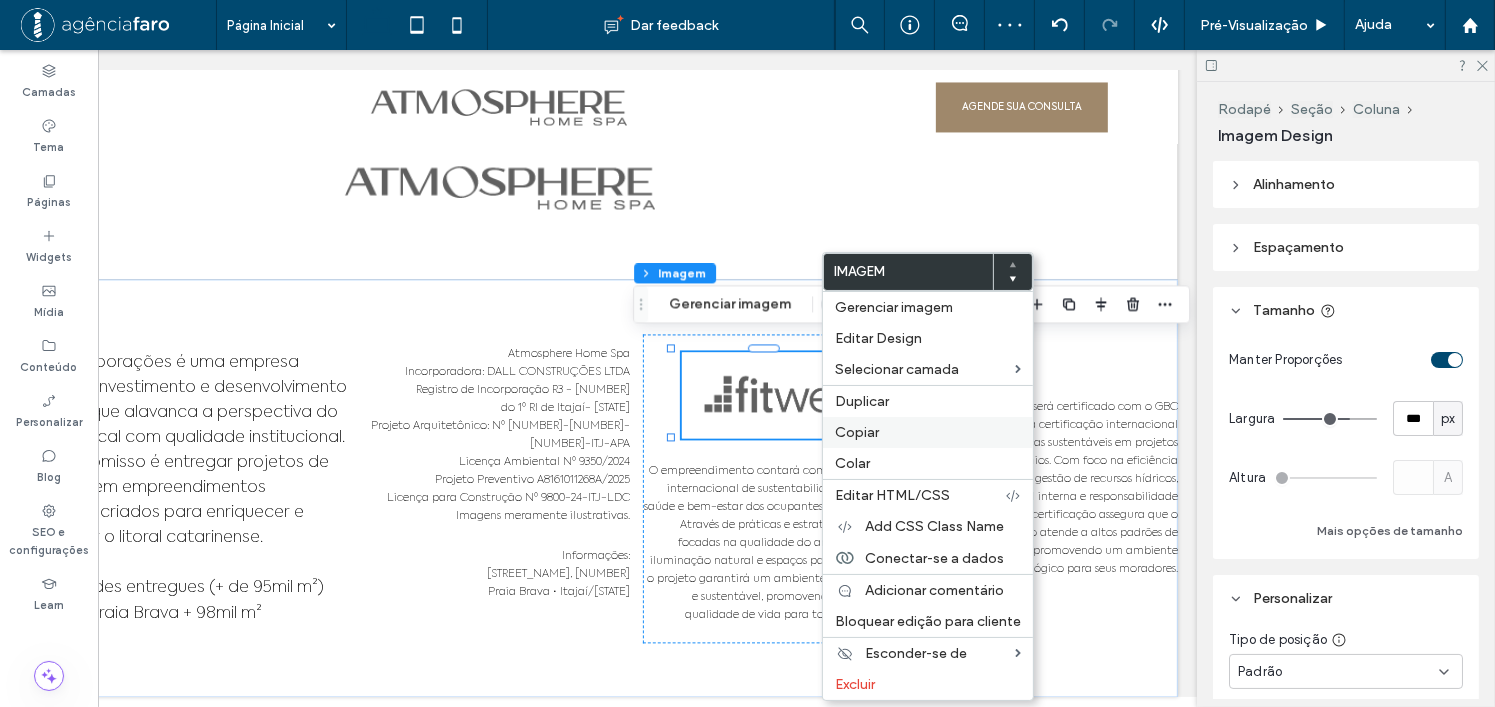click on "Copiar" at bounding box center [928, 432] 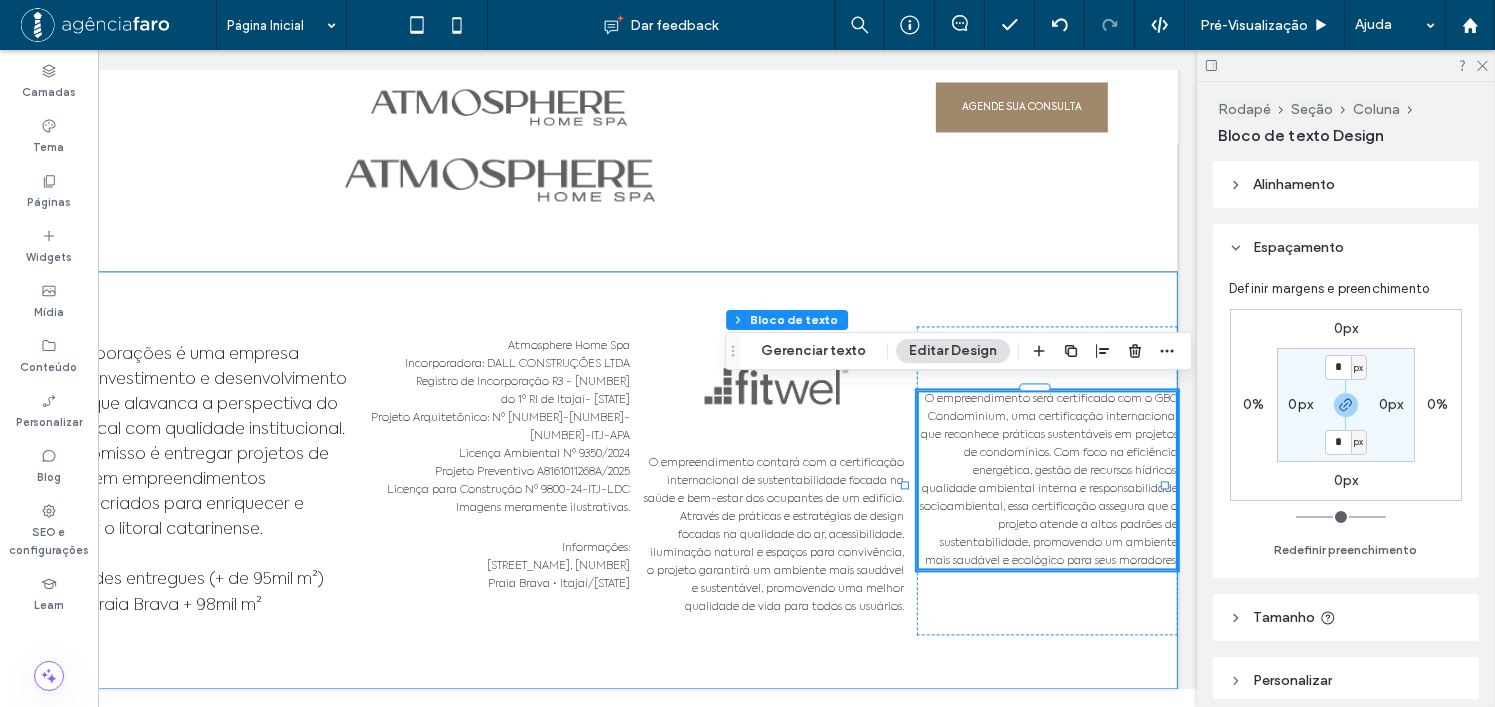 click on "A Dall Incorporações é uma empresa privada de investimento e desenvolvimento imobiliário que alavanca a perspectiva do mercado local com qualidade institucional. Seu compromisso é entregar projetos de excelência em empreendimentos inovadores, criados para enriquecer e transformar o litoral catarinense. 1.960 unidades entregues (+ de 95mil m²) Landbank Praia Brava + 98mil m²  Atmosphere Home Spa  Incorporadora: DALL CONSTRUÇÕES LTDA  Registro de Incorporação R3 - 80.994  do 1º RI de Itajaí- SC  Projeto Arquitetônico: Nº 4156-24-ITJ-APA  Licença Ambiental Nº 9350/2024  Projeto Preventivo A8161011268A/2025  Licença para Construção Nº 9800-24-ITJ-LDC Imagens meramente ilustrativas. Informações:  Av. Osvaldo Reis, 3281 Praia Brava • Itajaí/SC O empreendimento contará com a certificação internacional de sustentabilidade focada na saúde e bem-estar dos ocupantes de um edifício." at bounding box center (500, 480) 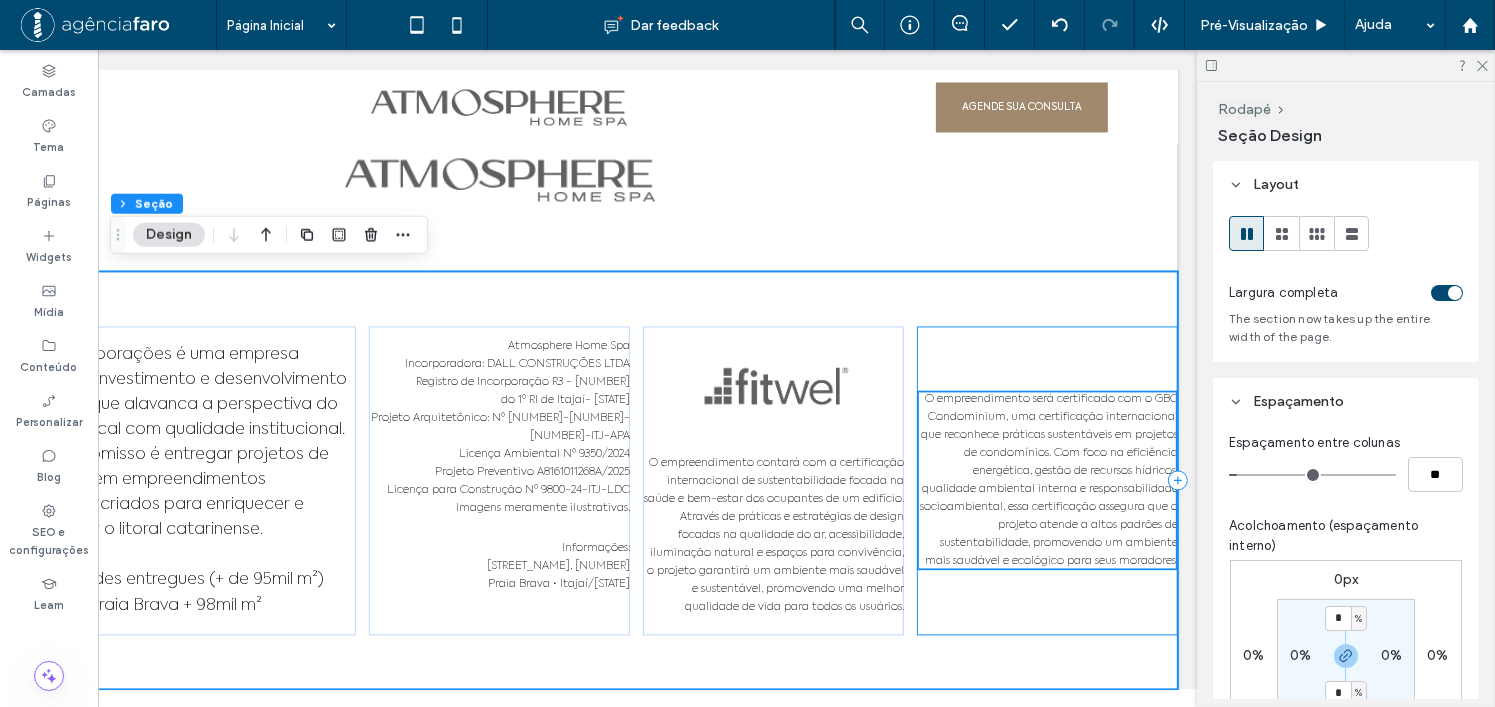 click on "O empreendimento será certificado com o GBC Condominium, uma certificação internacional que reconhece práticas sustentáveis em projetos de condomínios. Com foco na eficiência energética, gestão de recursos hídricos, qualidade ambiental interna e responsabilidade socioambiental, essa certificação assegura que o projeto atende a altos padrões de sustentabilidade, promovendo um ambiente mais saudável e ecológico para seus moradores." at bounding box center [1048, 480] 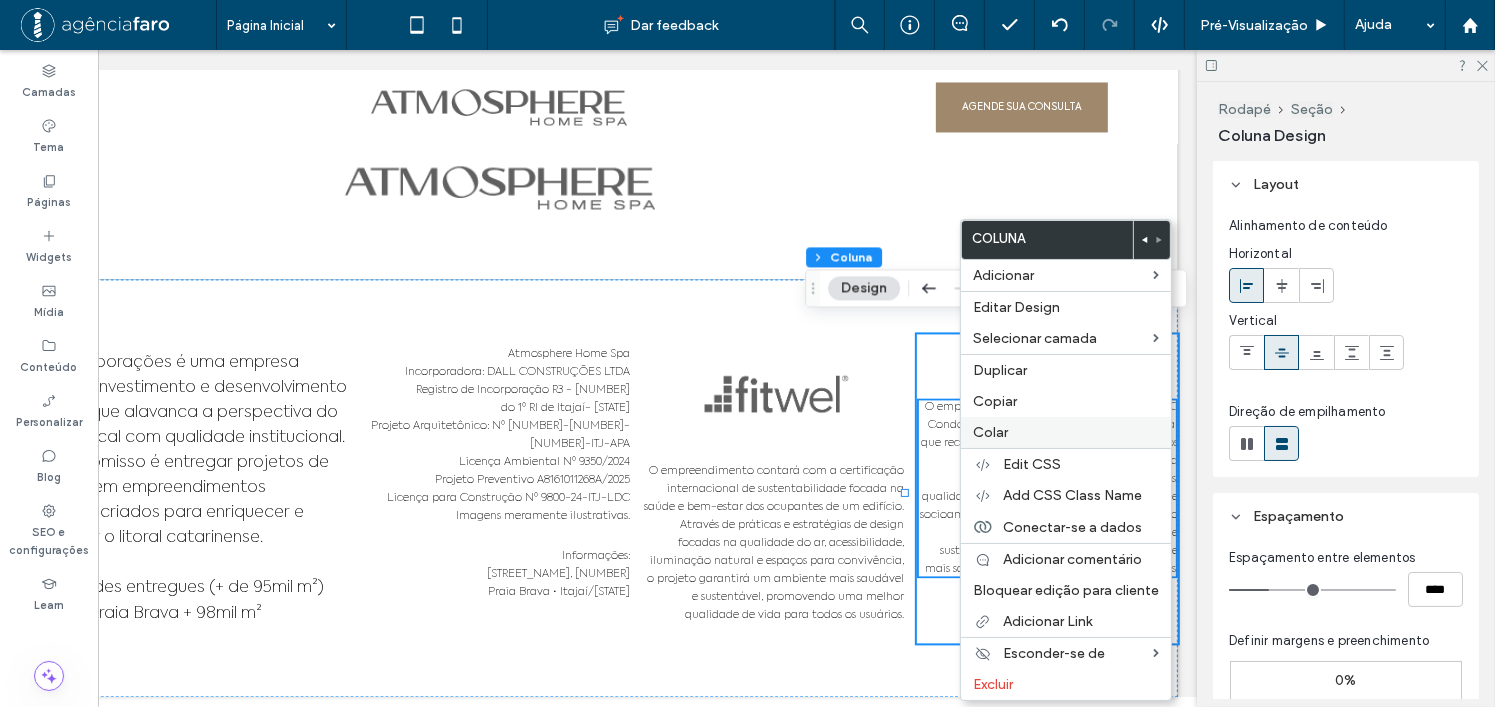 click on "Colar" at bounding box center [1066, 432] 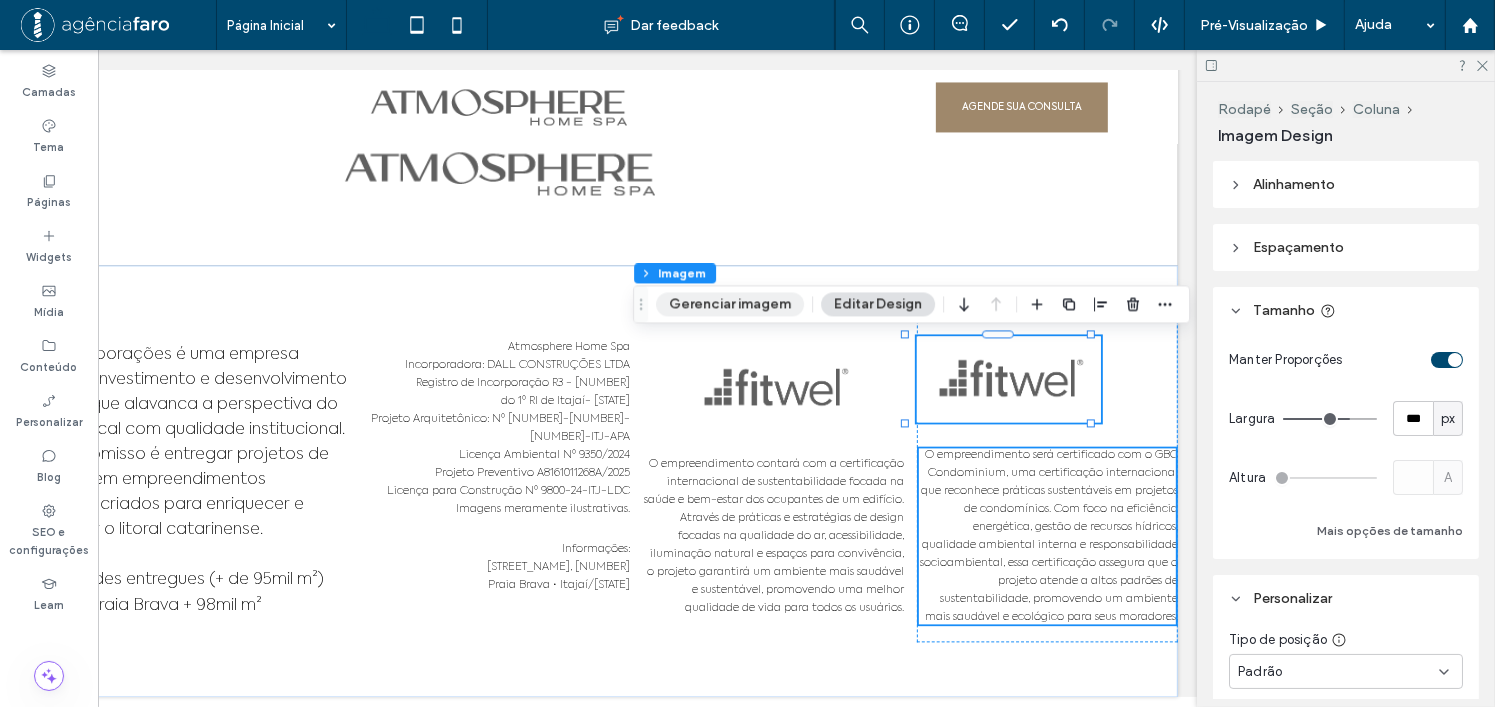 click on "Gerenciar imagem" at bounding box center (730, 304) 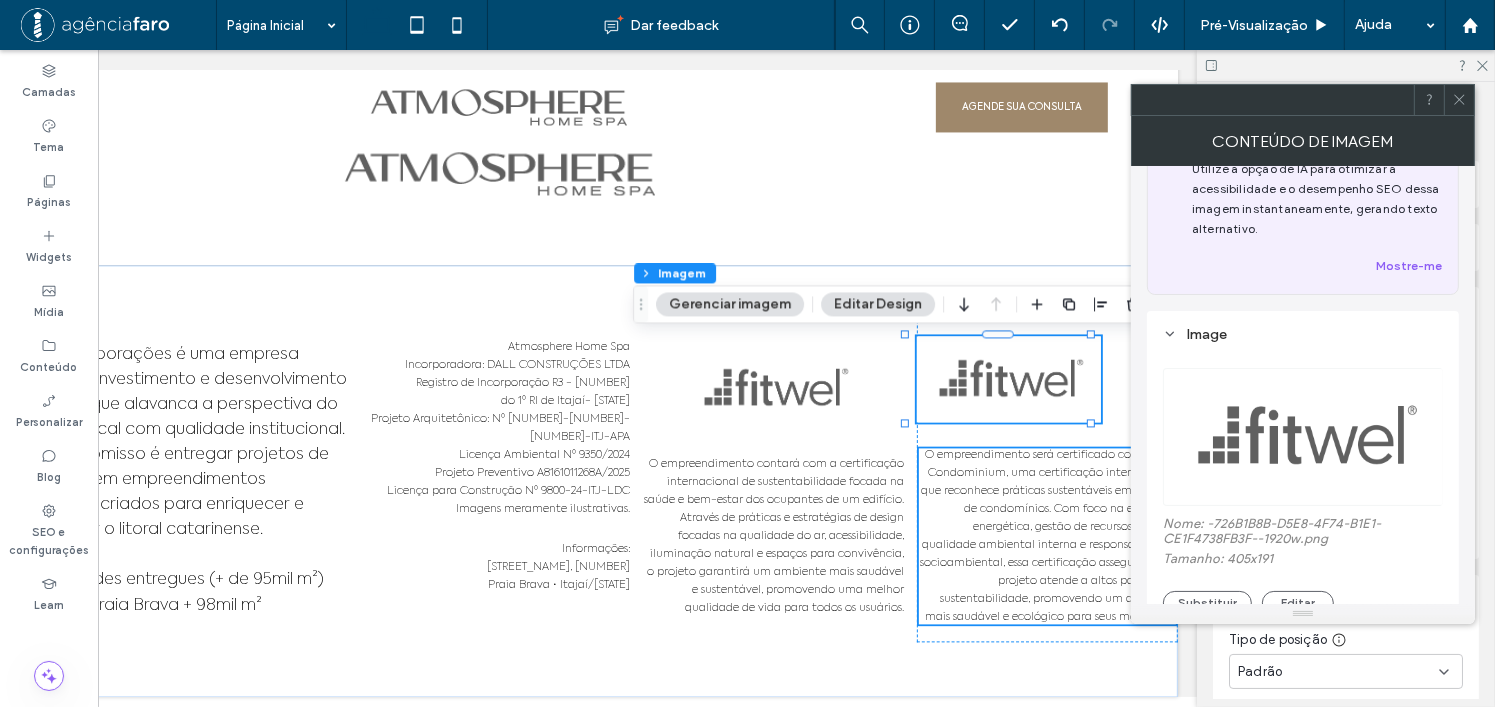 scroll, scrollTop: 100, scrollLeft: 0, axis: vertical 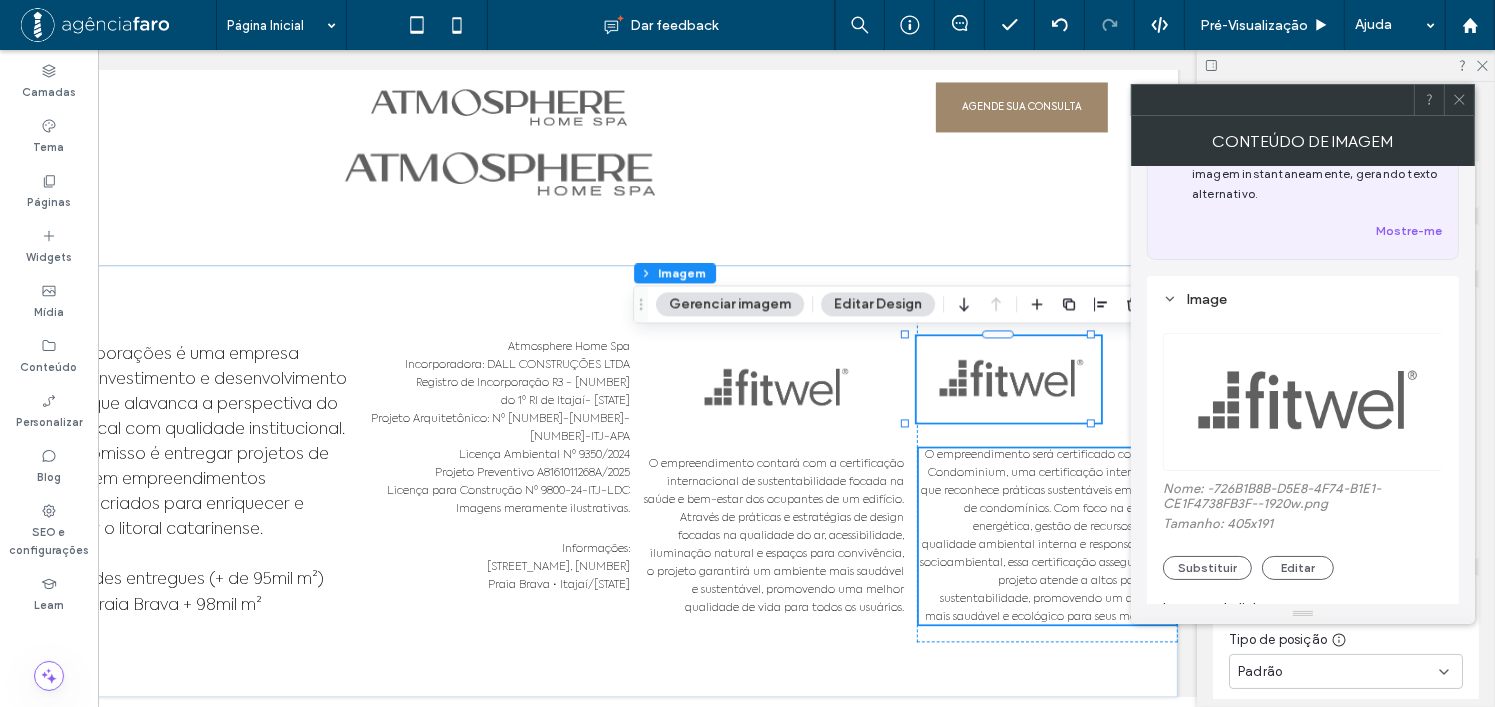 click on "Nome: -726B1B8B-D5E8-4F74-B1E1-CE1F4738FB3F--1920w.png Tamanho: 405x191 Substituir Editar" at bounding box center [1303, 530] 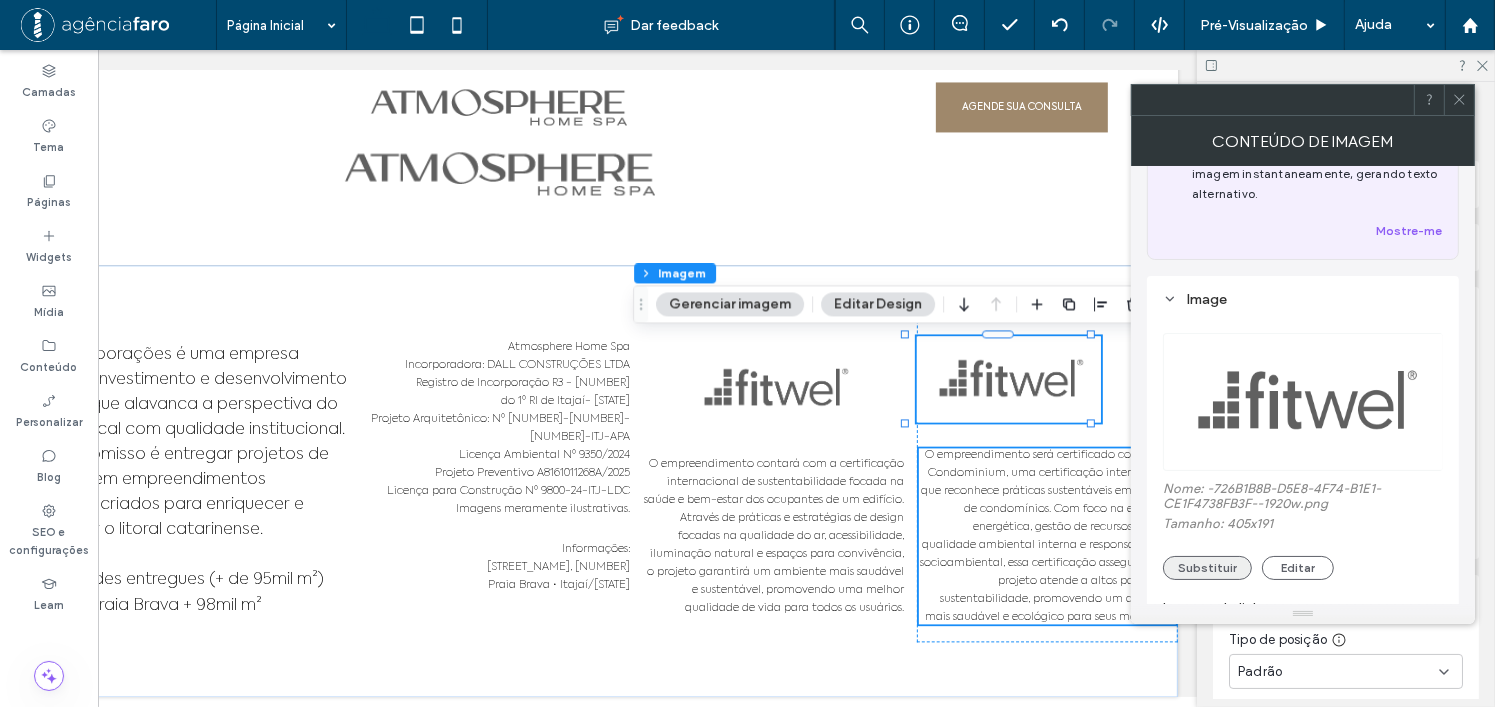 click on "Substituir" at bounding box center [1207, 568] 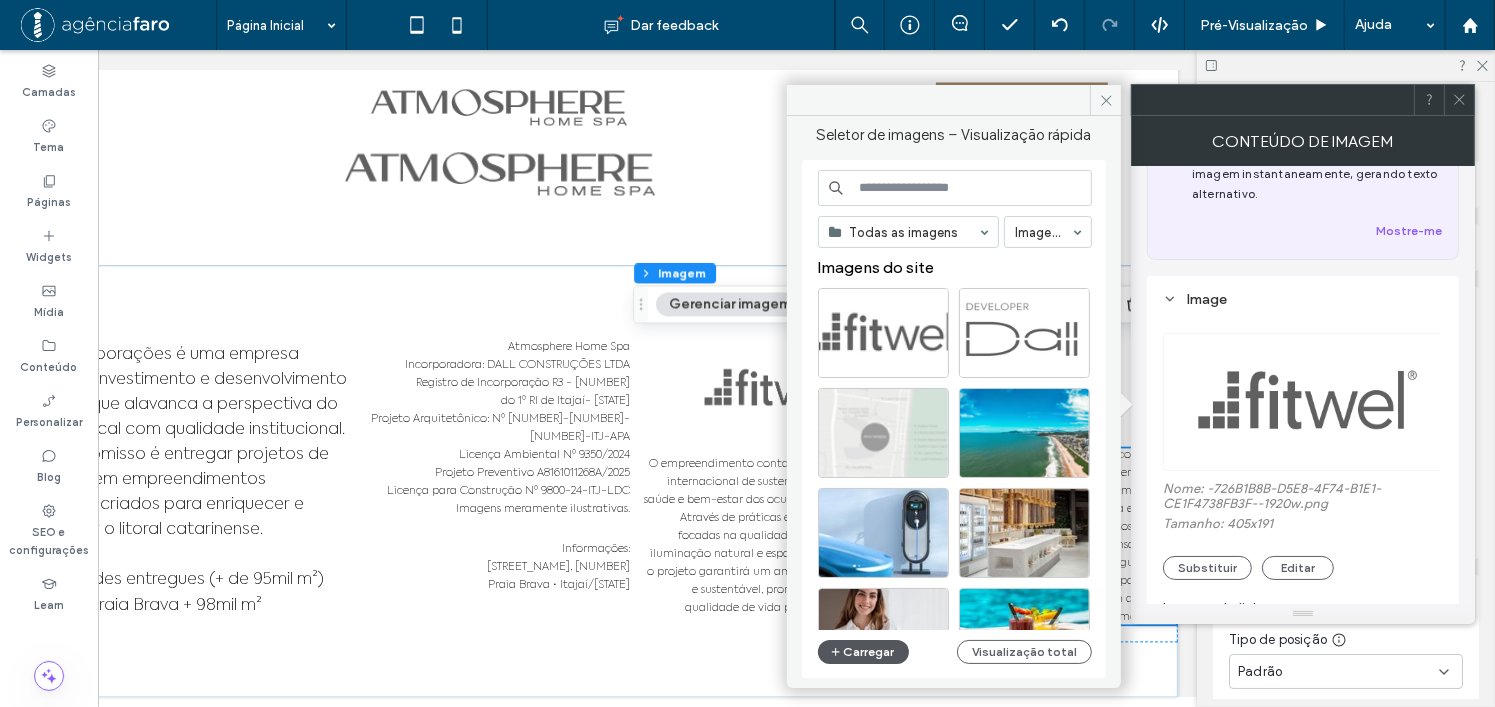 click on "Carregar" at bounding box center (863, 652) 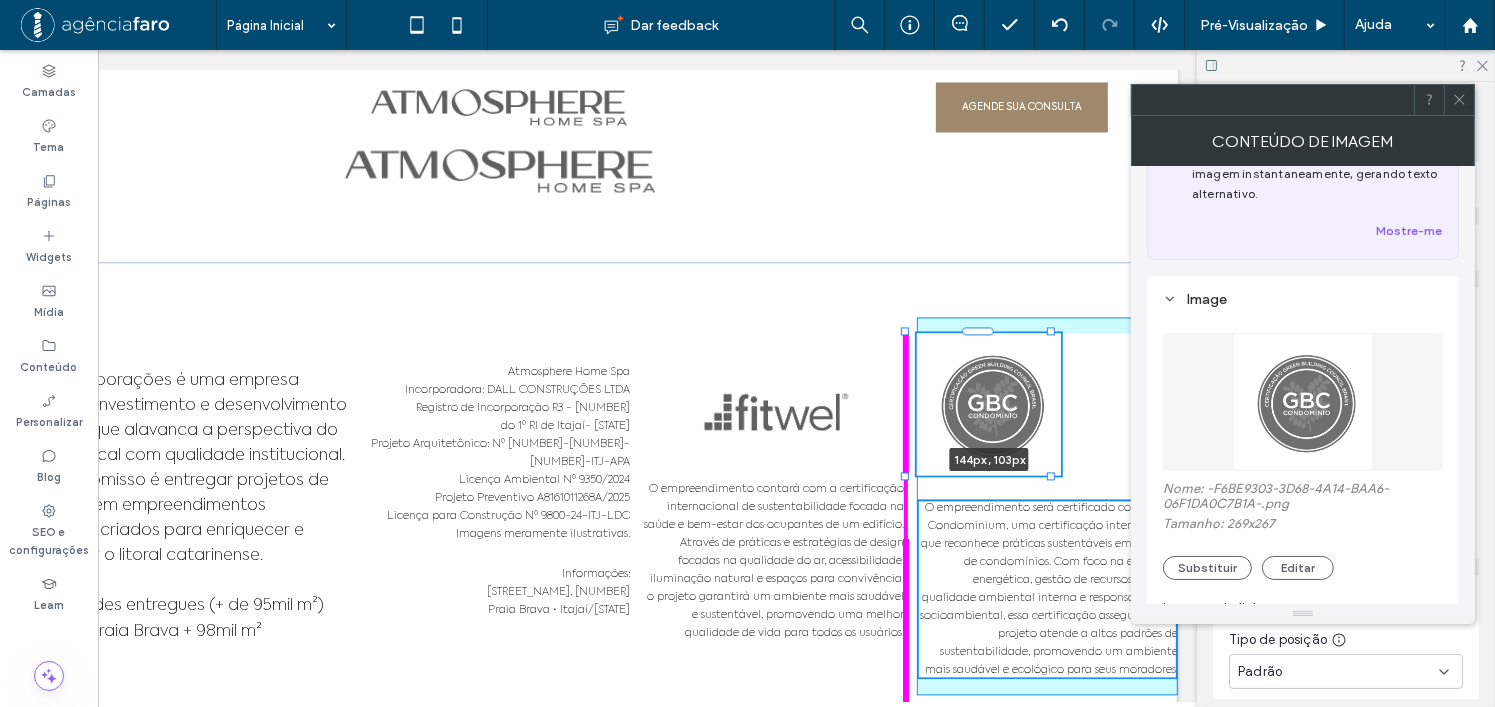 drag, startPoint x: 1095, startPoint y: 522, endPoint x: 1064, endPoint y: 474, distance: 57.14018 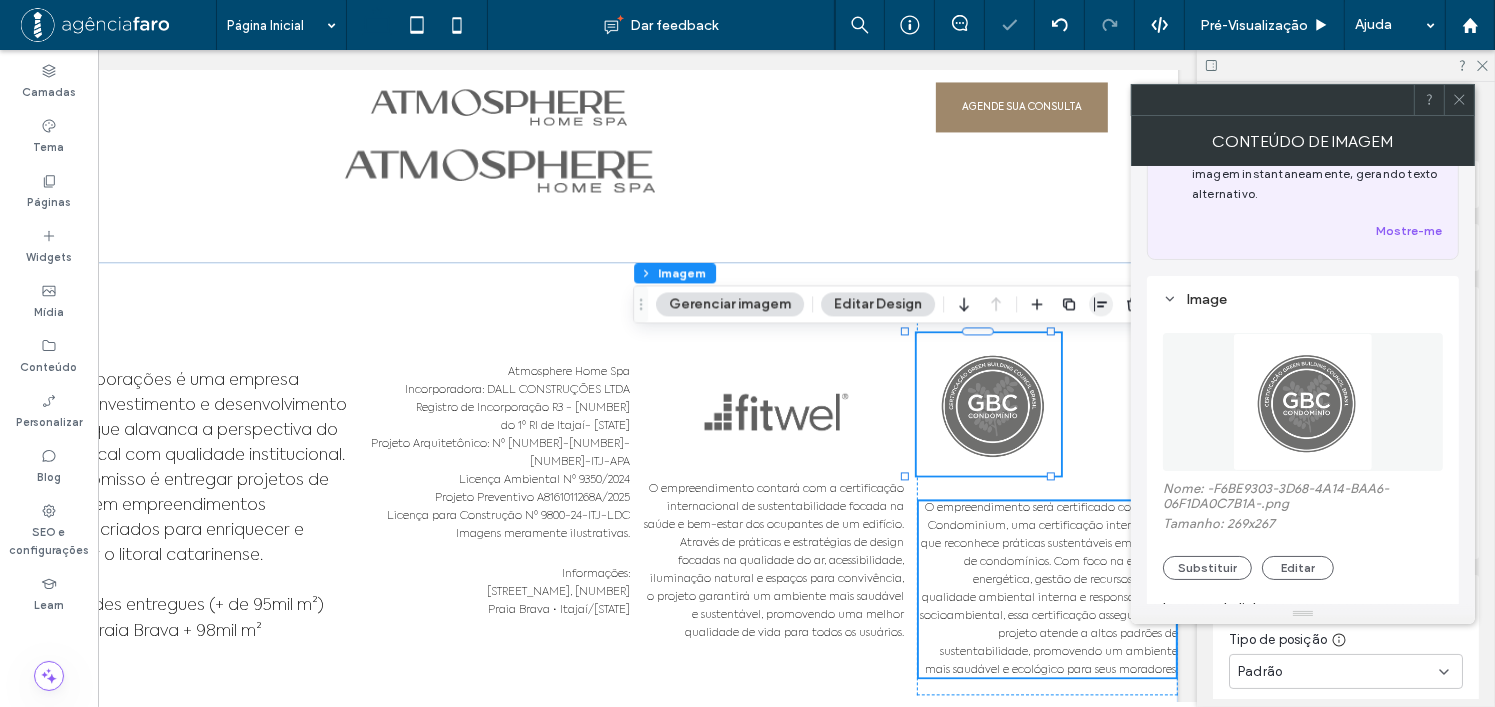 click 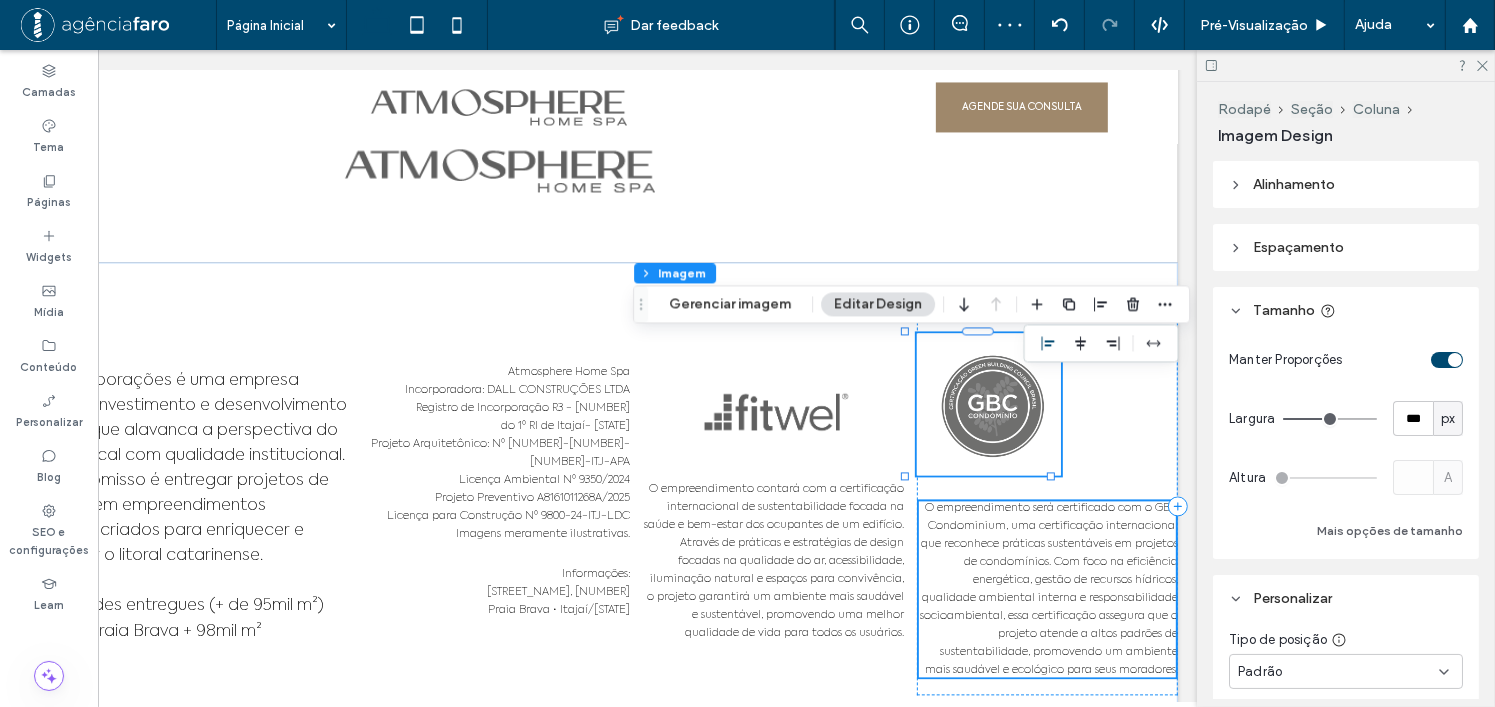 click at bounding box center (1113, 343) 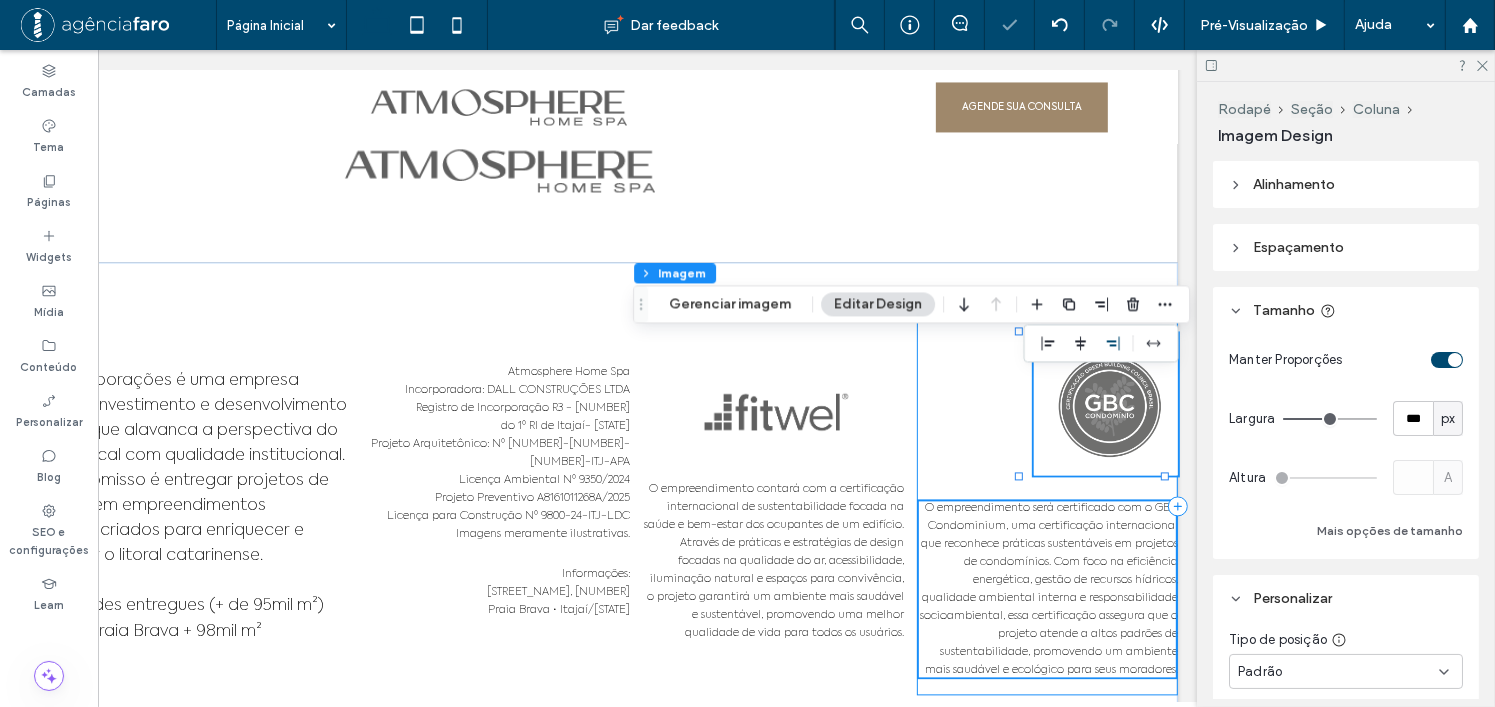 click on "144px , 103px O empreendimento será certificado com o GBC Condominium, uma certificação internacional que reconhece práticas sustentáveis em projetos de condomínios. Com foco na eficiência energética, gestão de recursos hídricos, qualidade ambiental interna e responsabilidade socioambiental, essa certificação assegura que o projeto atende a altos padrões de sustentabilidade, promovendo um ambiente mais saudável e ecológico para seus moradores." at bounding box center [1048, 506] 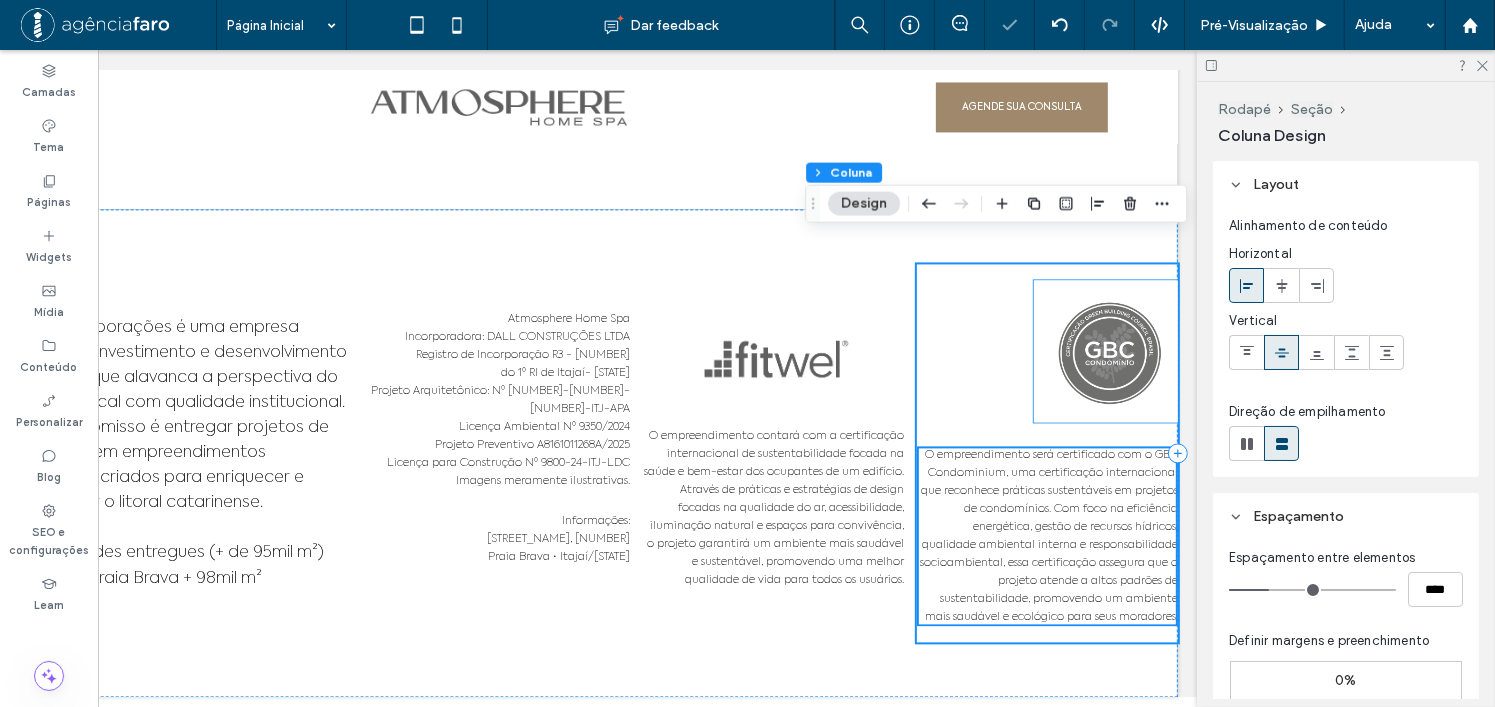 scroll, scrollTop: 11587, scrollLeft: 0, axis: vertical 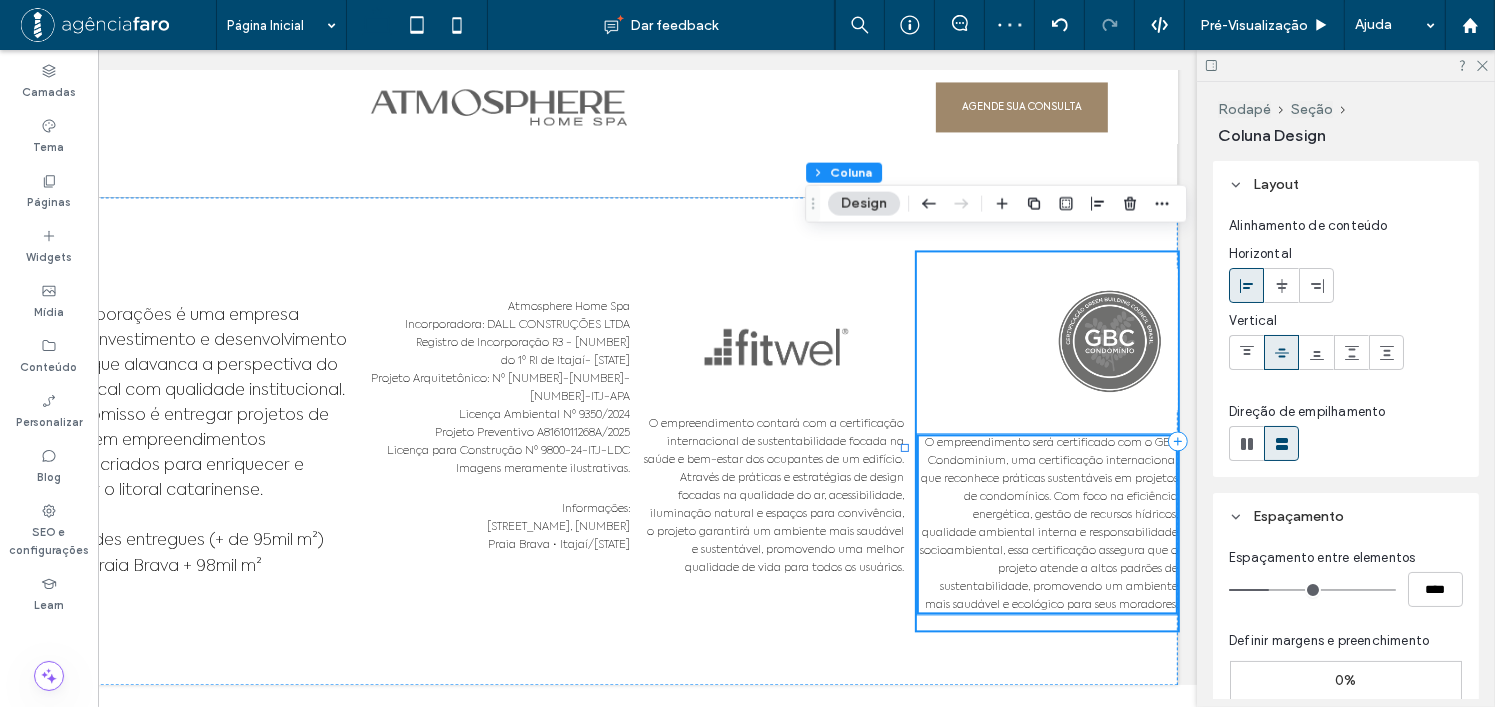 click on "O empreendimento será certificado com o GBC Condominium, uma certificação internacional que reconhece práticas sustentáveis em projetos de condomínios. Com foco na eficiência energética, gestão de recursos hídricos, qualidade ambiental interna e responsabilidade socioambiental, essa certificação assegura que o projeto atende a altos padrões de sustentabilidade, promovendo um ambiente mais saudável e ecológico para seus moradores." at bounding box center (1050, 524) 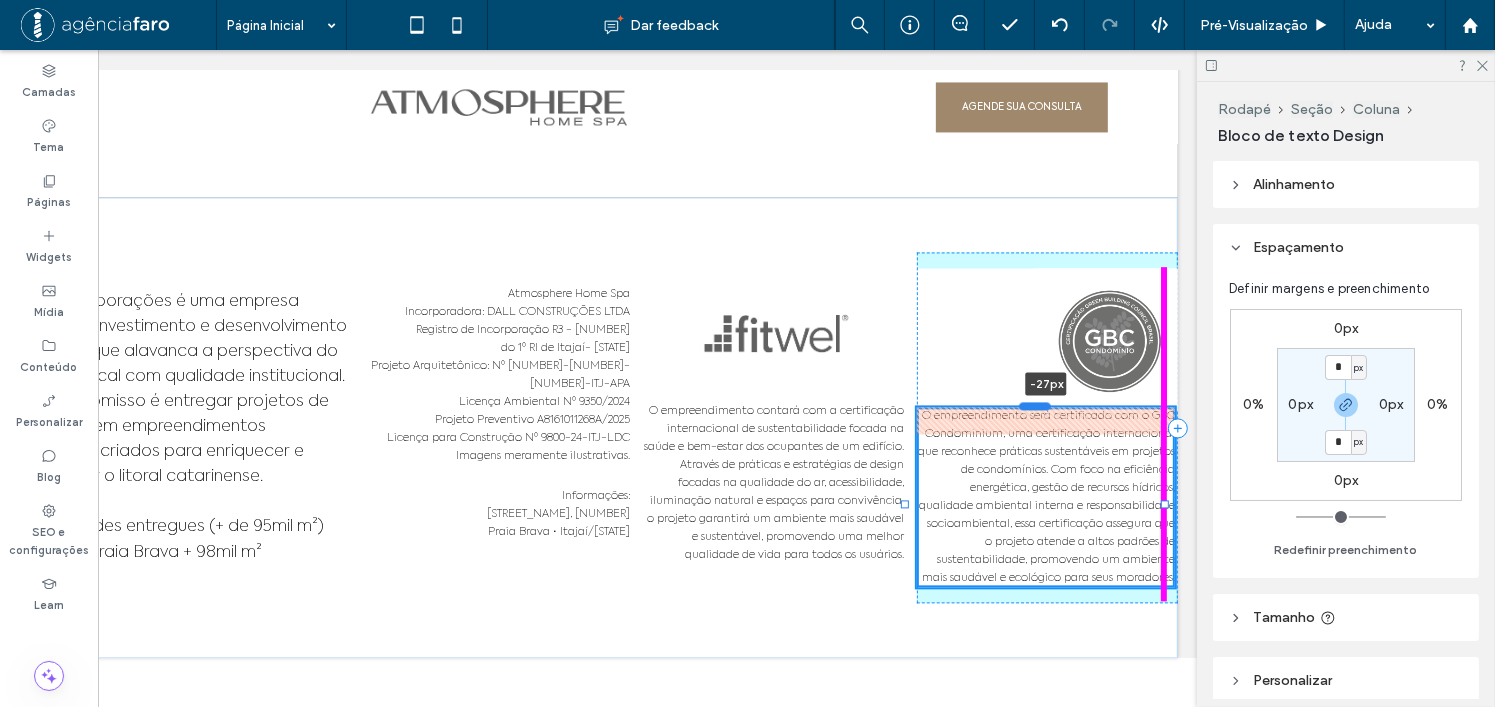 drag, startPoint x: 1038, startPoint y: 421, endPoint x: 1037, endPoint y: 394, distance: 27.018513 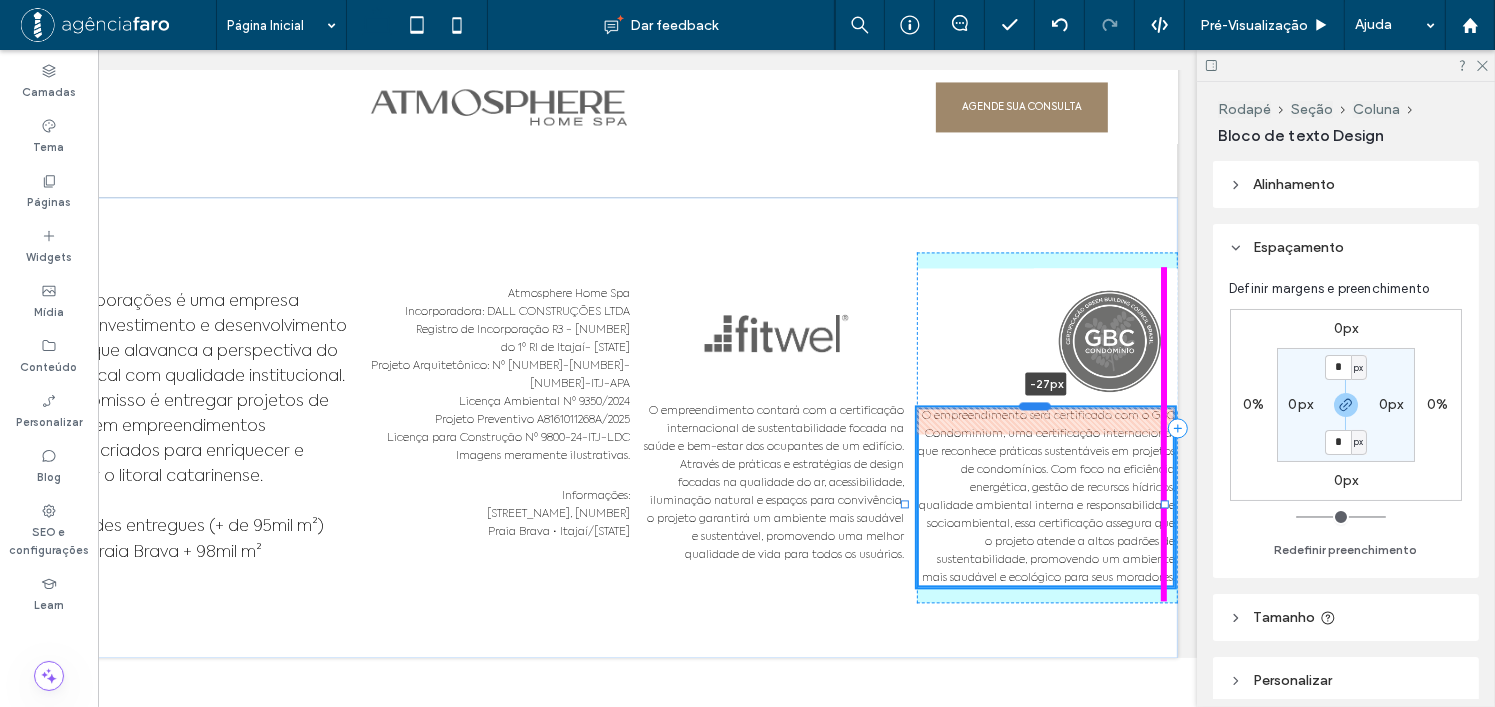 click at bounding box center (1036, 406) 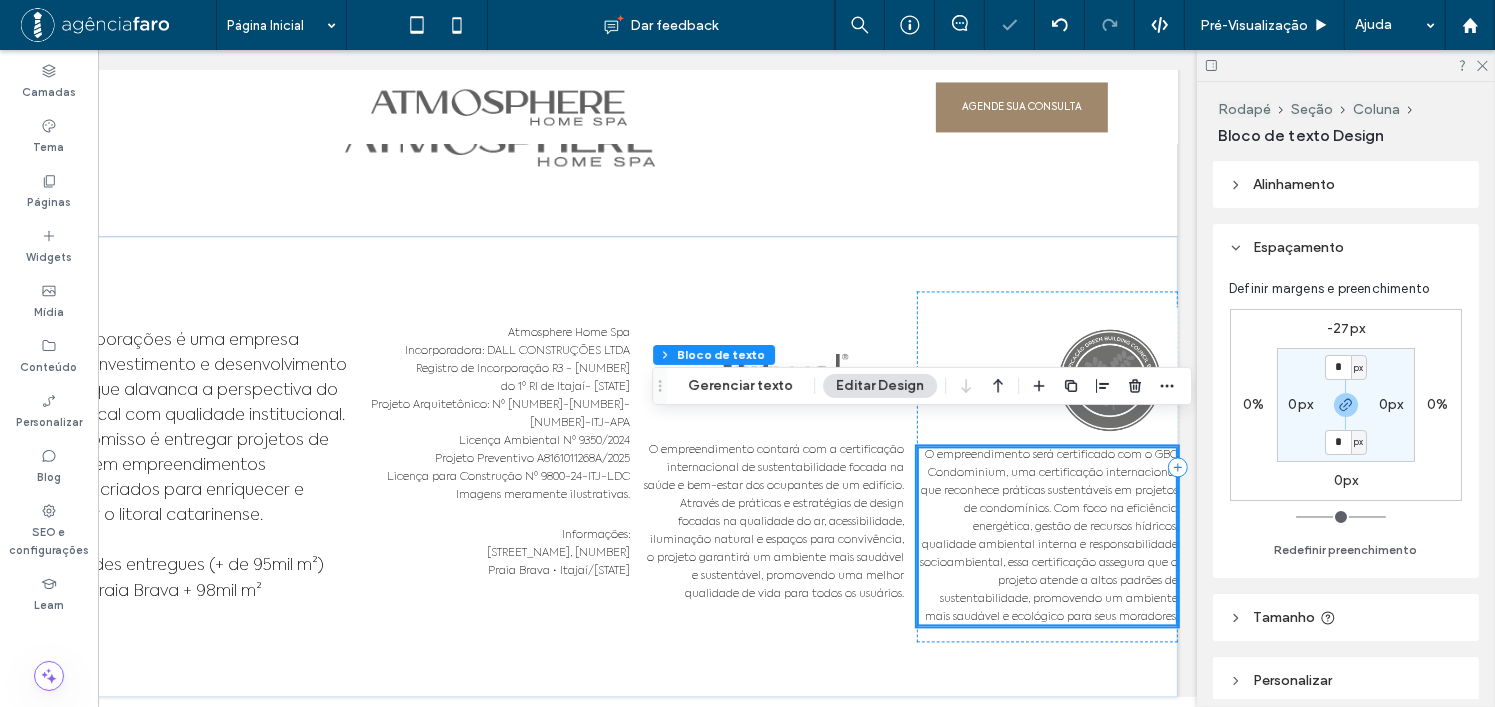 scroll, scrollTop: 11560, scrollLeft: 0, axis: vertical 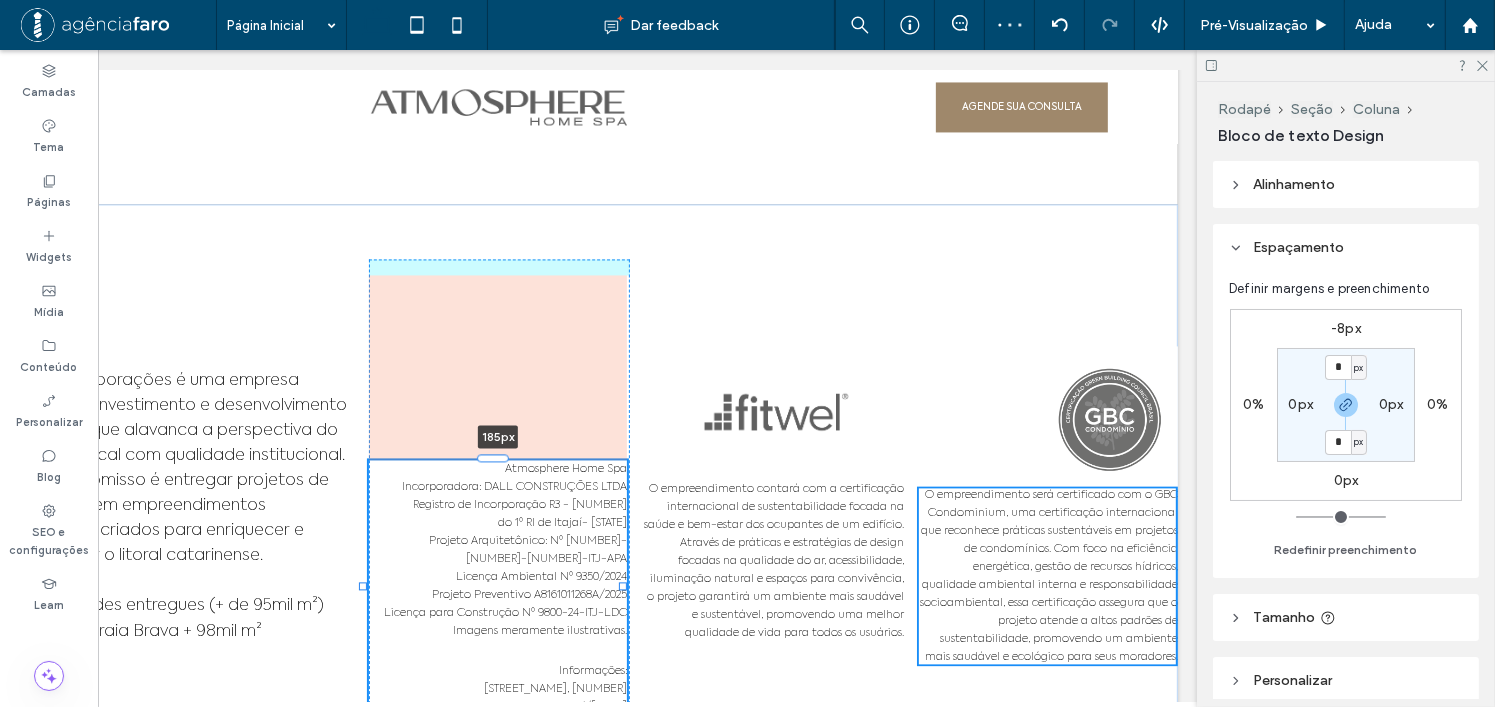 drag, startPoint x: 500, startPoint y: 315, endPoint x: 496, endPoint y: 508, distance: 193.04144 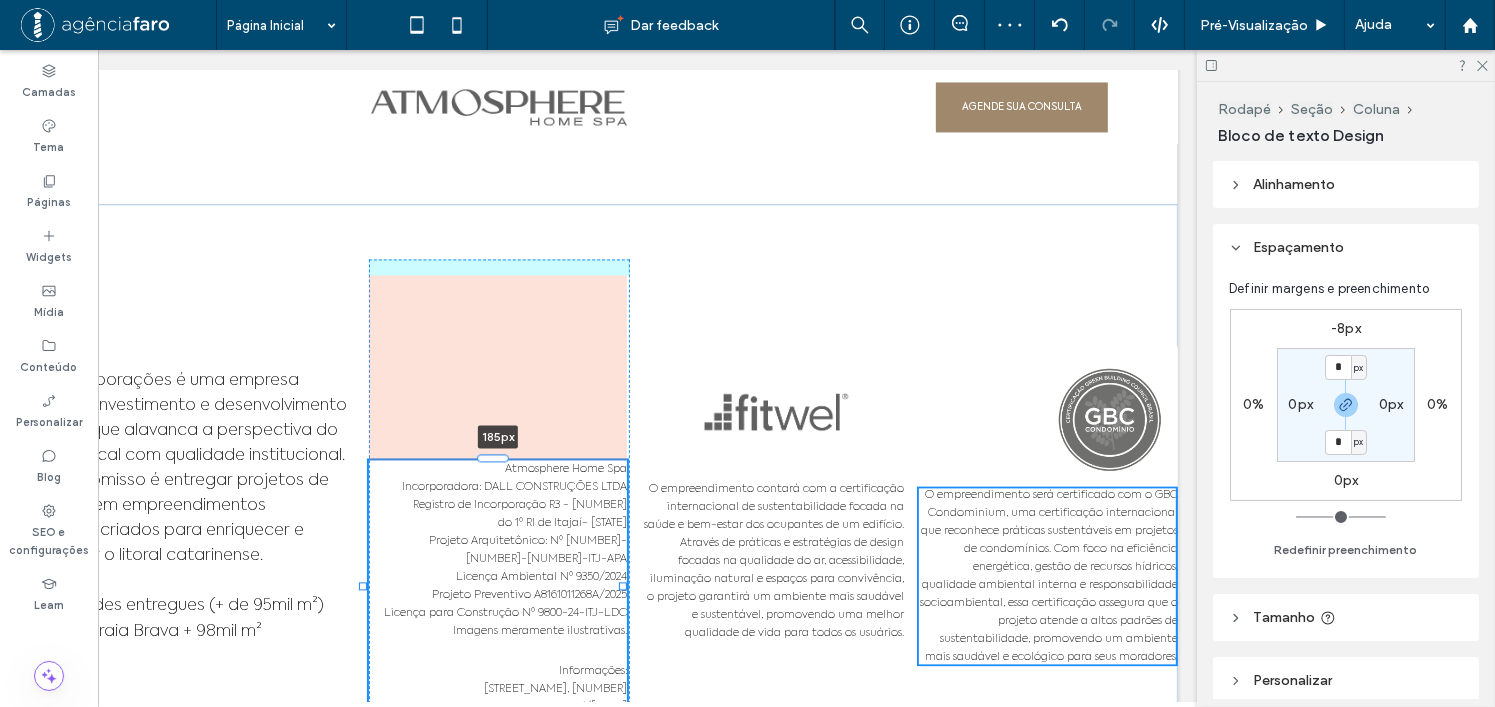 click on "A Dall Incorporações é uma empresa privada de investimento e desenvolvimento imobiliário que alavanca a perspectiva do mercado local com qualidade institucional. Seu compromisso é entregar projetos de excelência em empreendimentos inovadores, criados para enriquecer e transformar o litoral catarinense. 1.960 unidades entregues (+ de 95mil m²) Landbank Praia Brava + 98mil m²  Atmosphere Home Spa  Incorporadora: DALL CONSTRUÇÕES LTDA  Registro de Incorporação R3 - 80.994  do 1º RI de Itajaí- SC  Projeto Arquitetônico: Nº 4156-24-ITJ-APA  Licença Ambiental Nº 9350/2024  Projeto Preventivo A8161011268A/2025  Licença para Construção Nº 9800-24-ITJ-LDC Imagens meramente ilustrativas. Informações:  Av. Osvaldo Reis, 3281 Praia Brava • Itajaí/SC 185px O empreendimento contará com a certificação internacional de sustentabilidade focada na saúde e bem-estar dos ocupantes de um edifício." at bounding box center [500, 506] 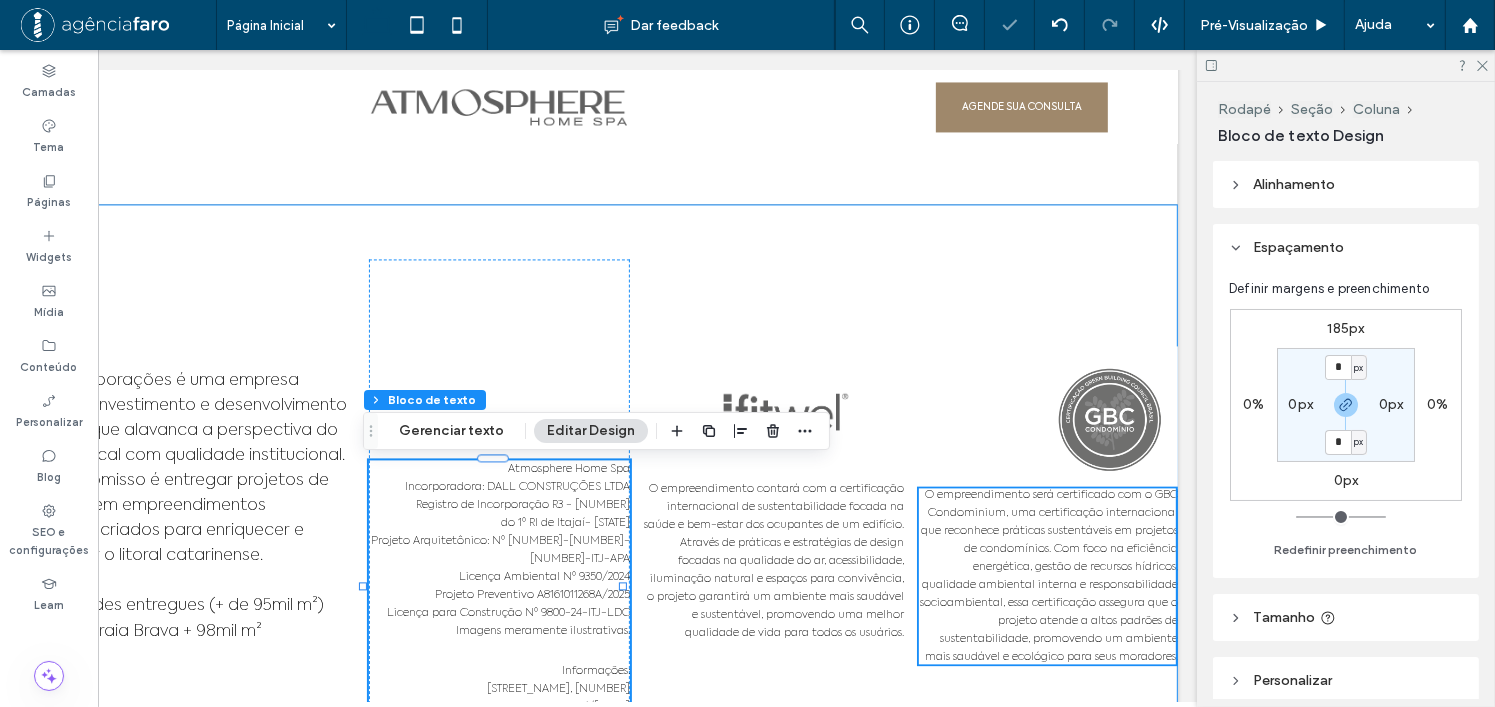 click on "A Dall Incorporações é uma empresa privada de investimento e desenvolvimento imobiliário que alavanca a perspectiva do mercado local com qualidade institucional. Seu compromisso é entregar projetos de excelência em empreendimentos inovadores, criados para enriquecer e transformar o litoral catarinense. 1.960 unidades entregues (+ de 95mil m²) Landbank Praia Brava + 98mil m²  Atmosphere Home Spa  Incorporadora: DALL CONSTRUÇÕES LTDA  Registro de Incorporação R3 - 80.994  do 1º RI de Itajaí- SC  Projeto Arquitetônico: Nº 4156-24-ITJ-APA  Licença Ambiental Nº 9350/2024  Projeto Preventivo A8161011268A/2025  Licença para Construção Nº 9800-24-ITJ-LDC Imagens meramente ilustrativas. Informações:  Av. Osvaldo Reis, 3281 Praia Brava • Itajaí/SC 185px O empreendimento contará com a certificação internacional de sustentabilidade focada na saúde e bem-estar dos ocupantes de um edifício." at bounding box center (500, 506) 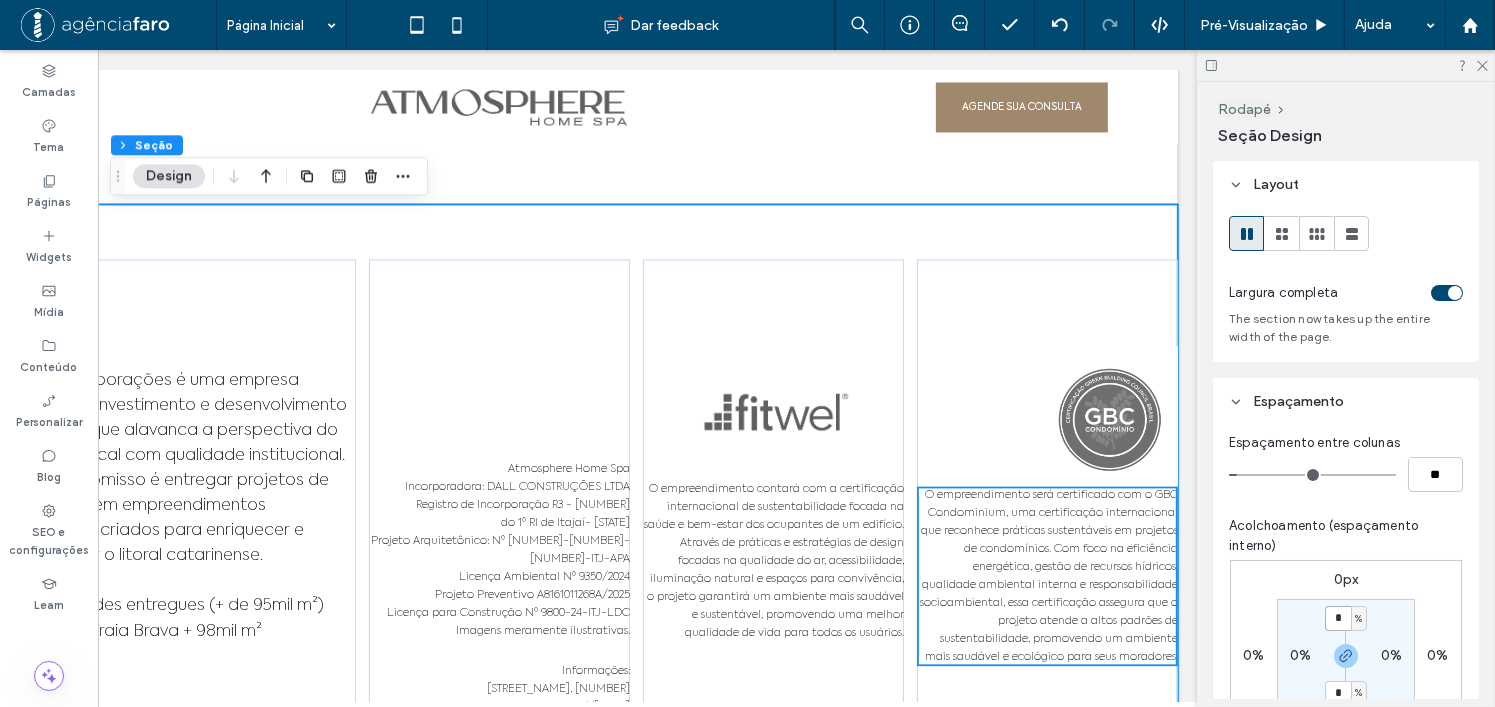 click on "*" at bounding box center (1338, 618) 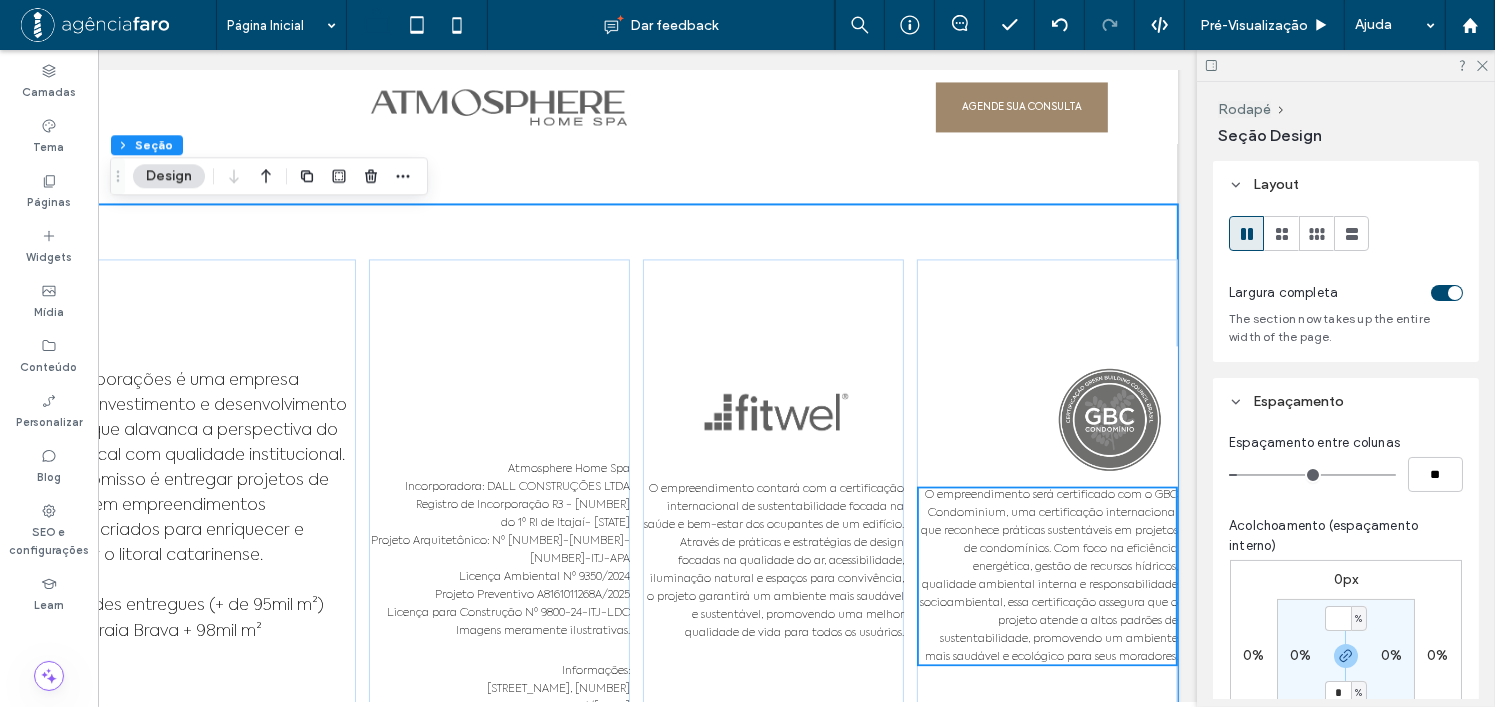 type on "*" 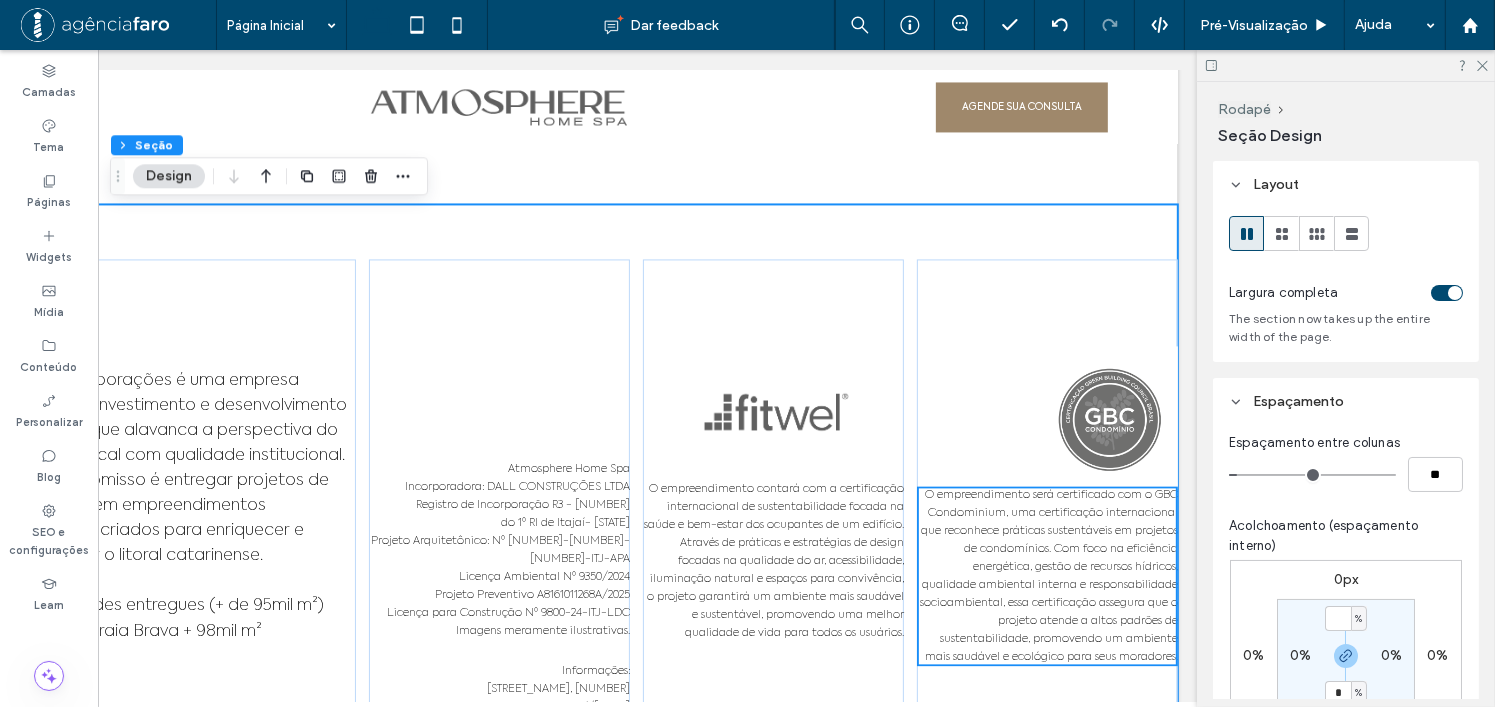 type on "*" 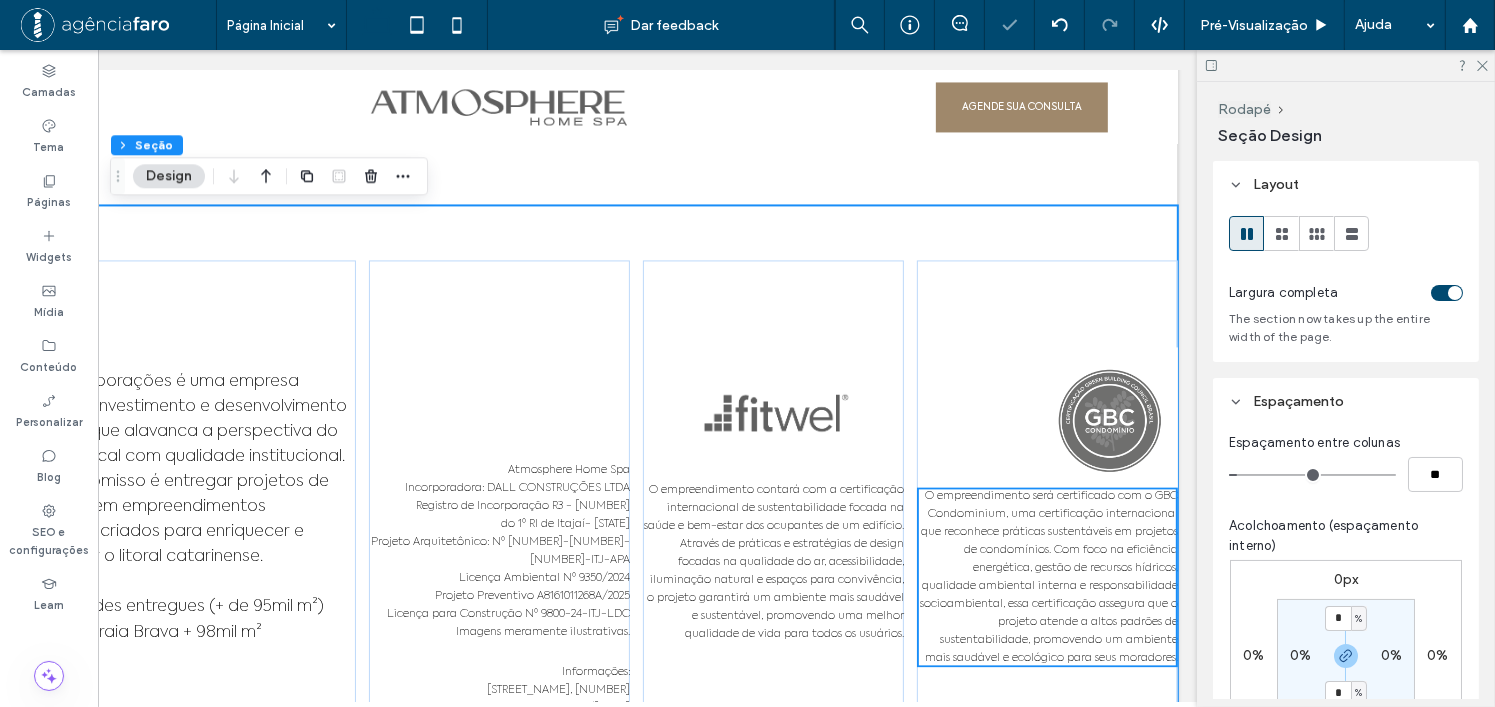 click on "0px 0% 0px 0% * % 0% * % 0%" at bounding box center [1346, 656] 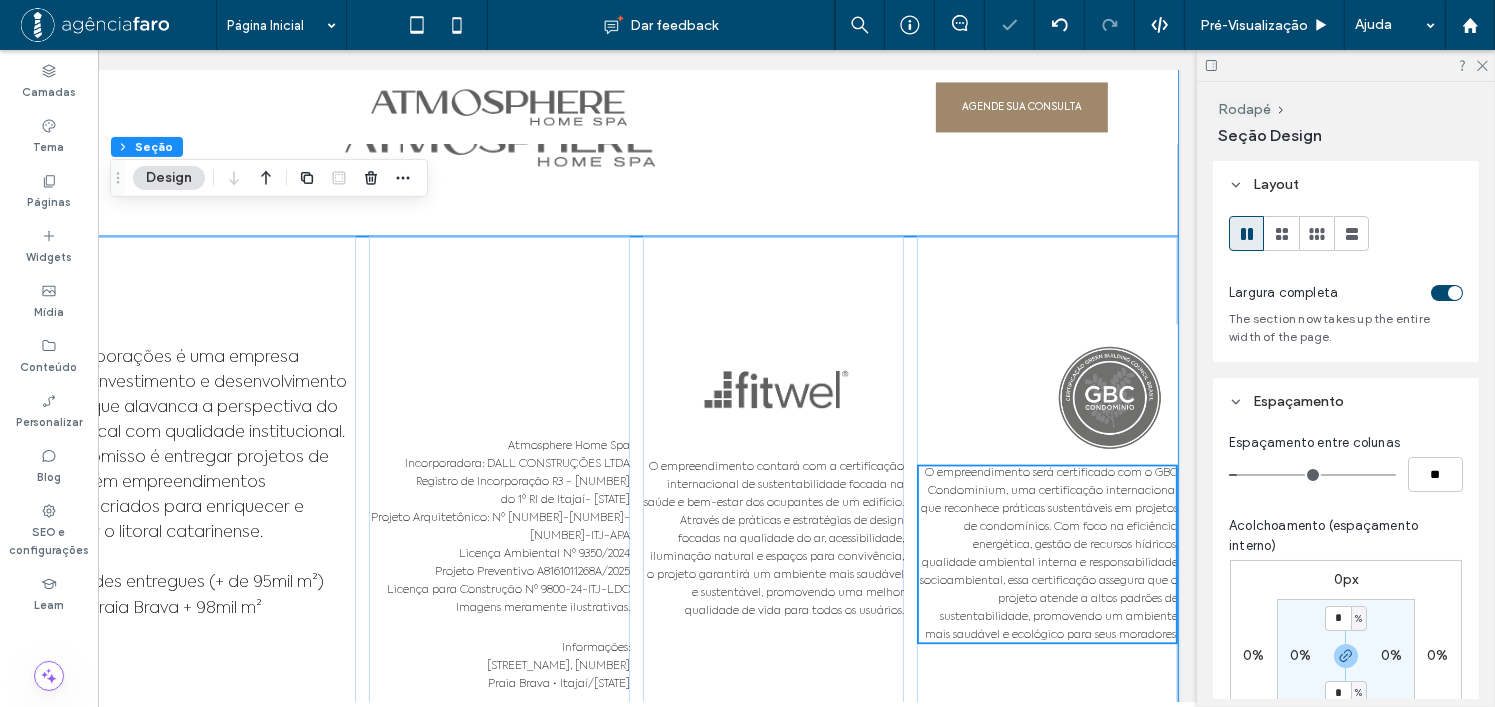 scroll, scrollTop: 11559, scrollLeft: 0, axis: vertical 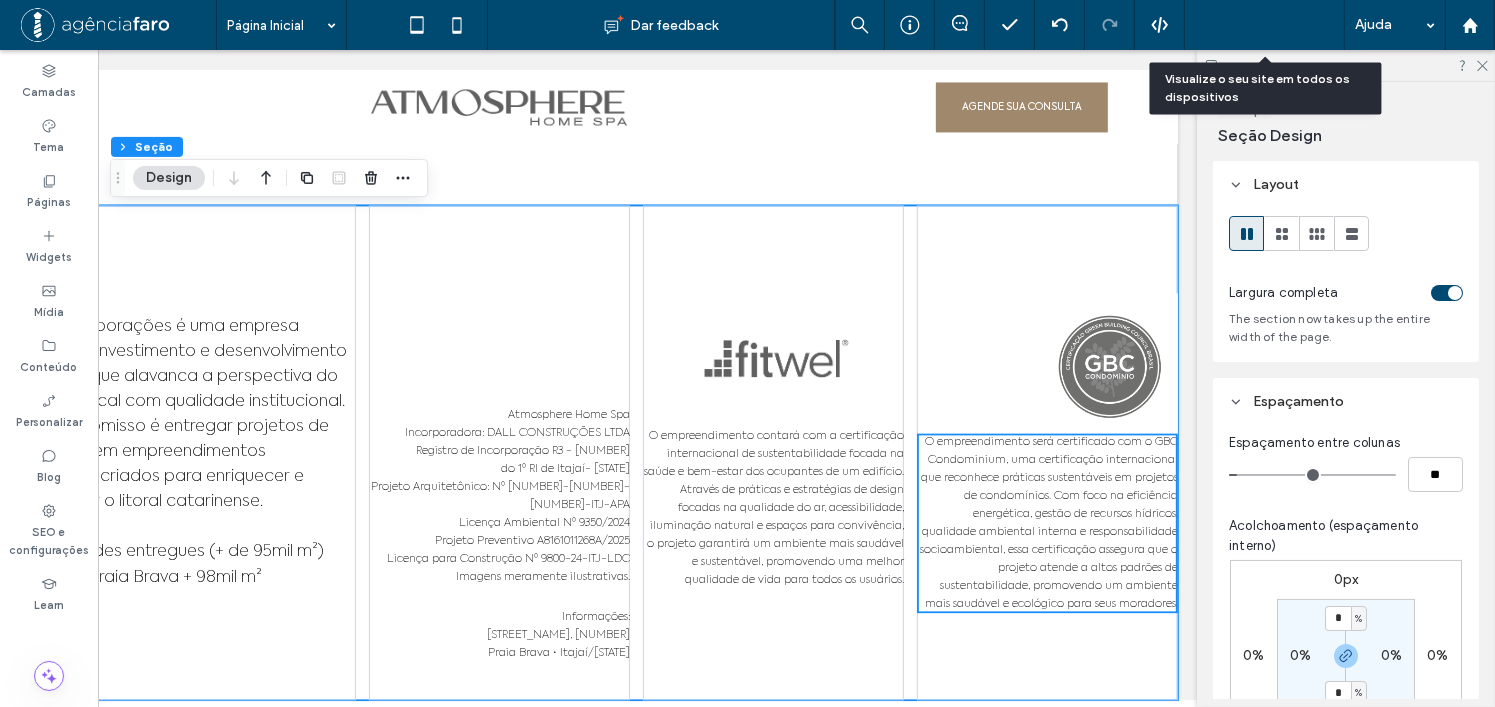 click on "Pré-Visualizaçāo" at bounding box center (1265, 25) 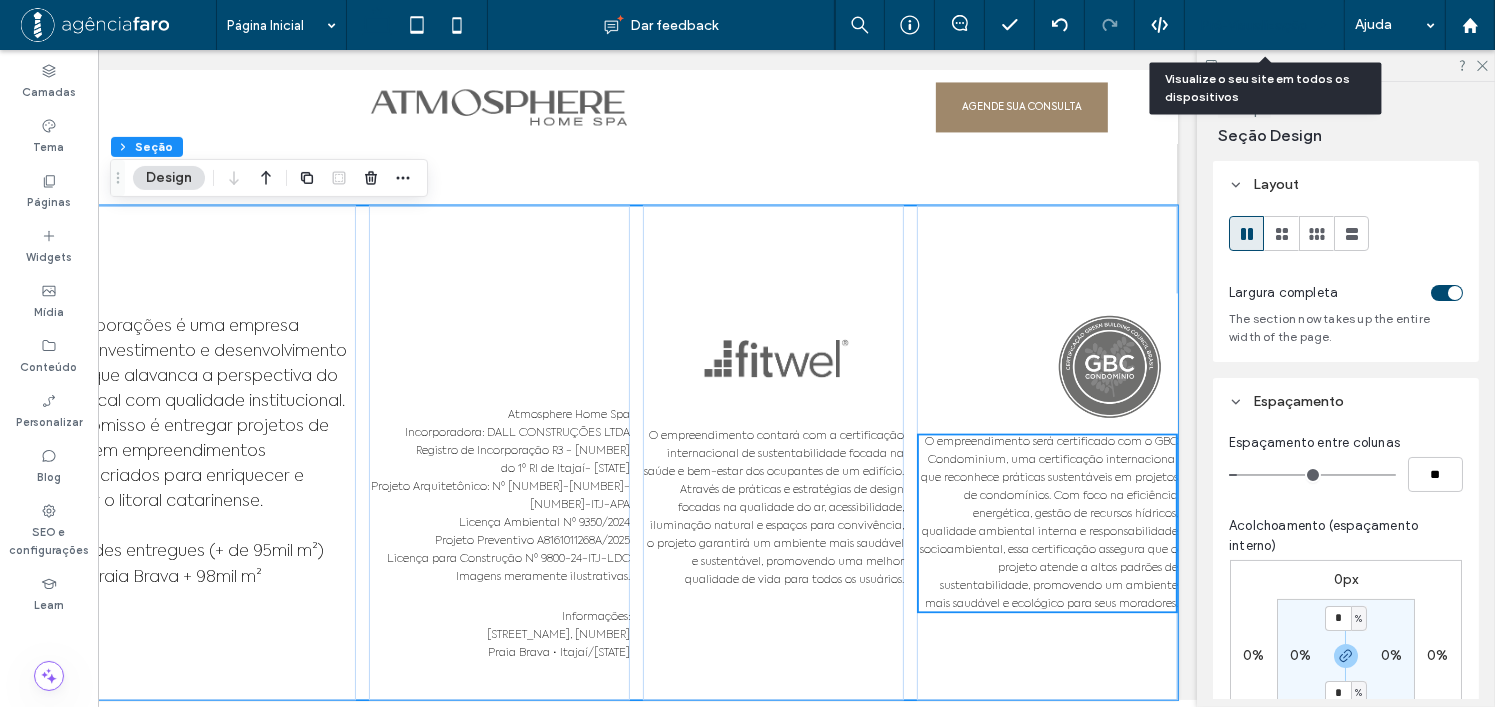click on "Pré-Visualizaçāo" at bounding box center (1254, 25) 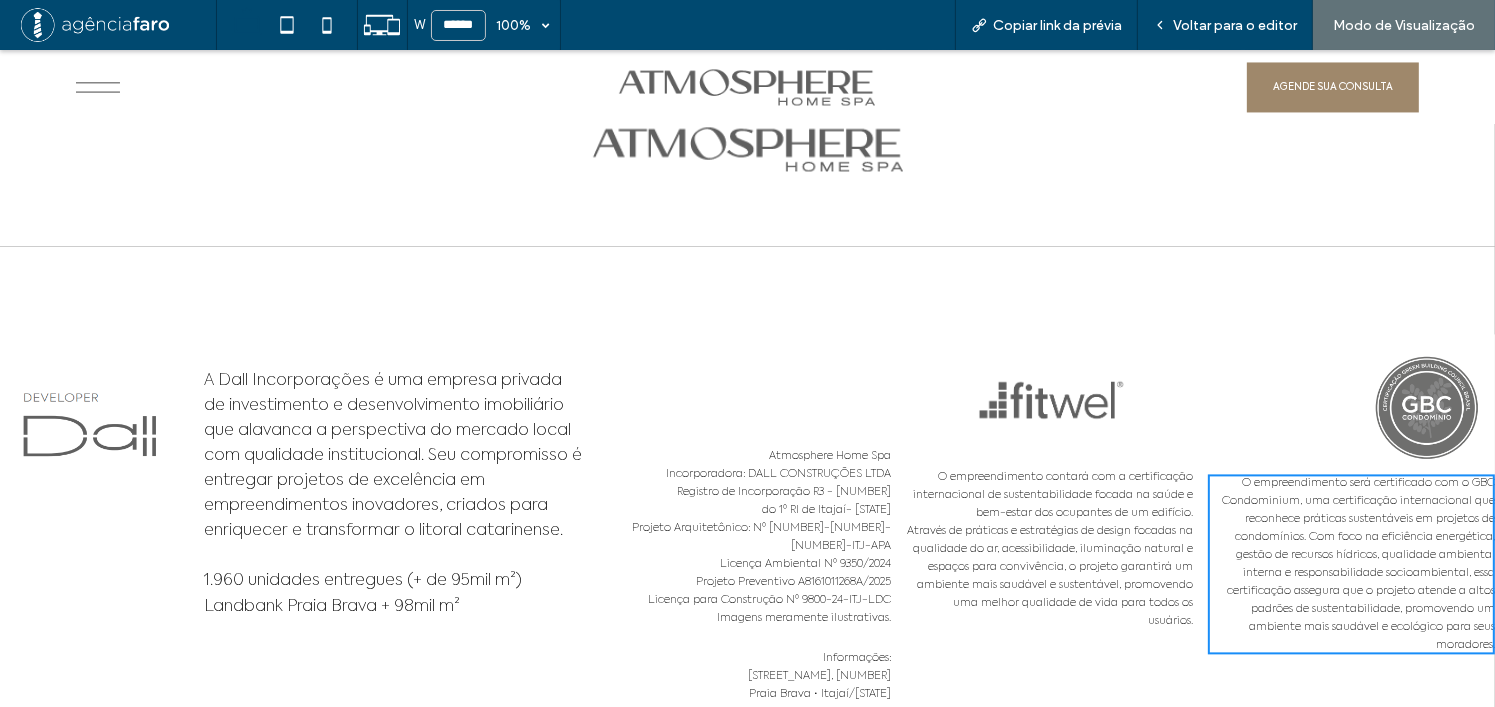 scroll, scrollTop: 11425, scrollLeft: 0, axis: vertical 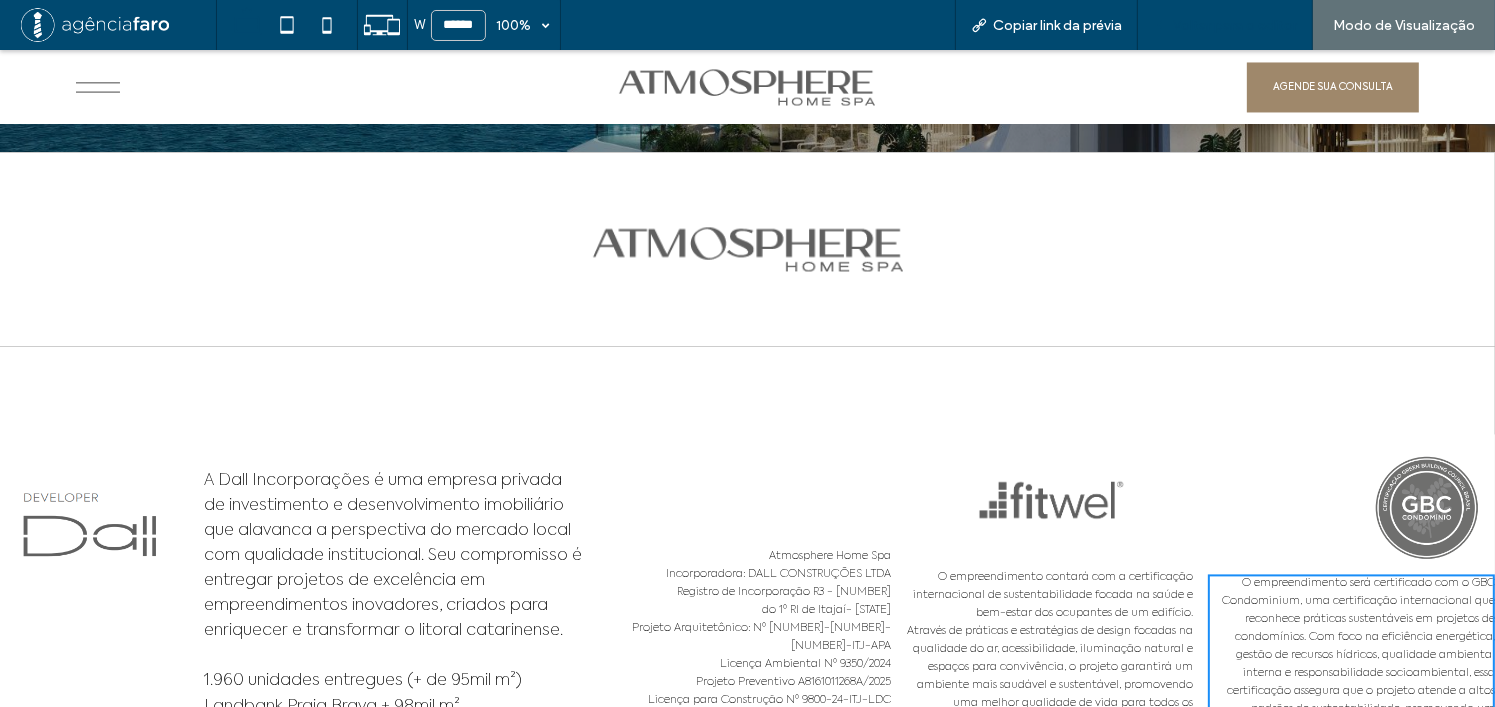 click on "Voltar para o editor" at bounding box center (1235, 25) 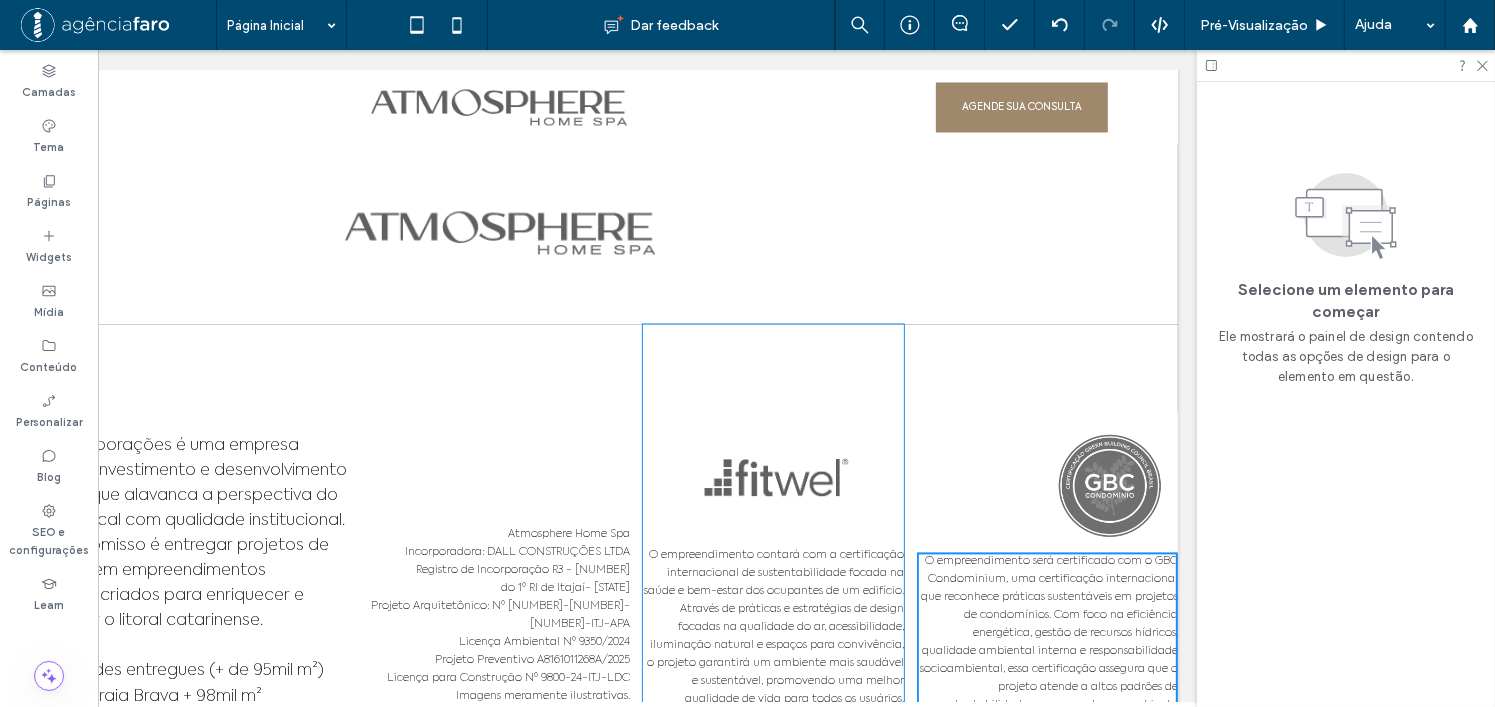 scroll, scrollTop: 11440, scrollLeft: 0, axis: vertical 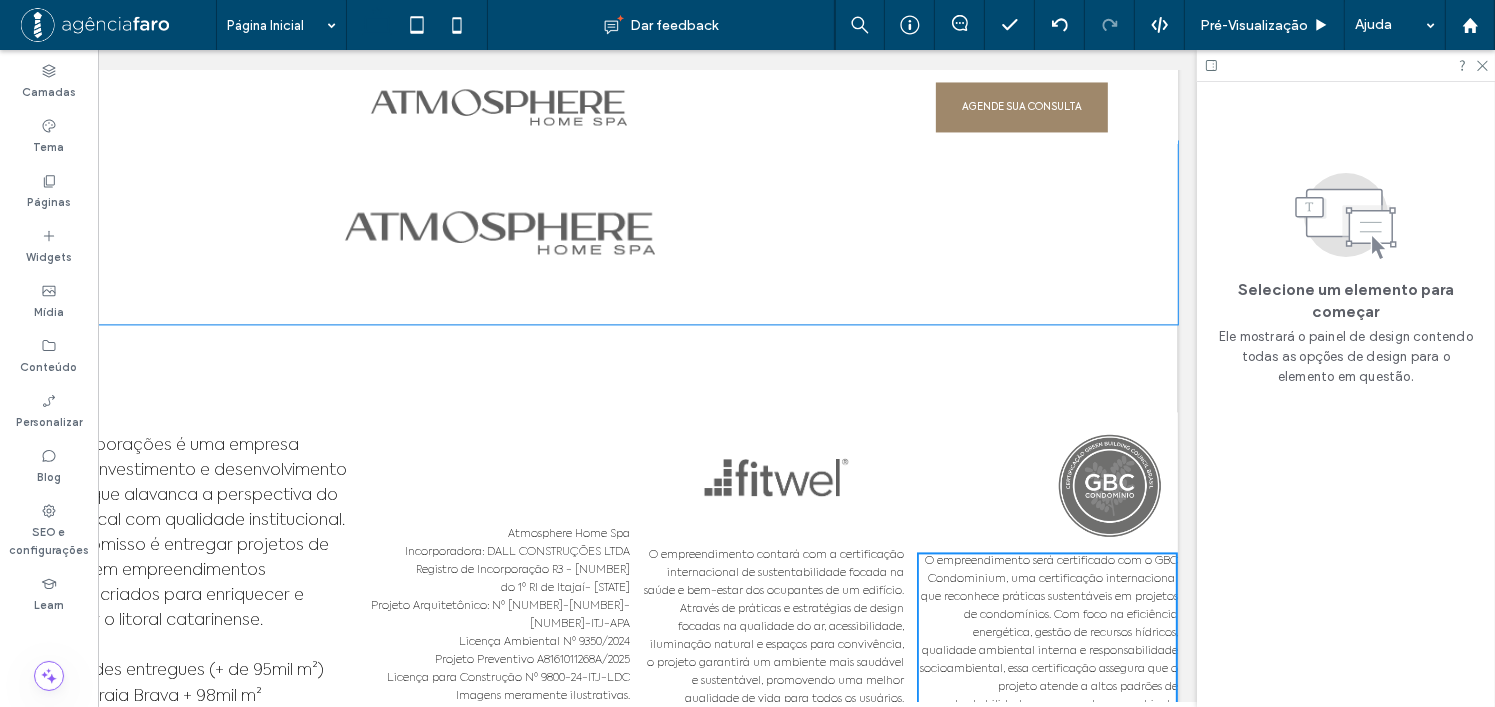 click at bounding box center (501, 233) 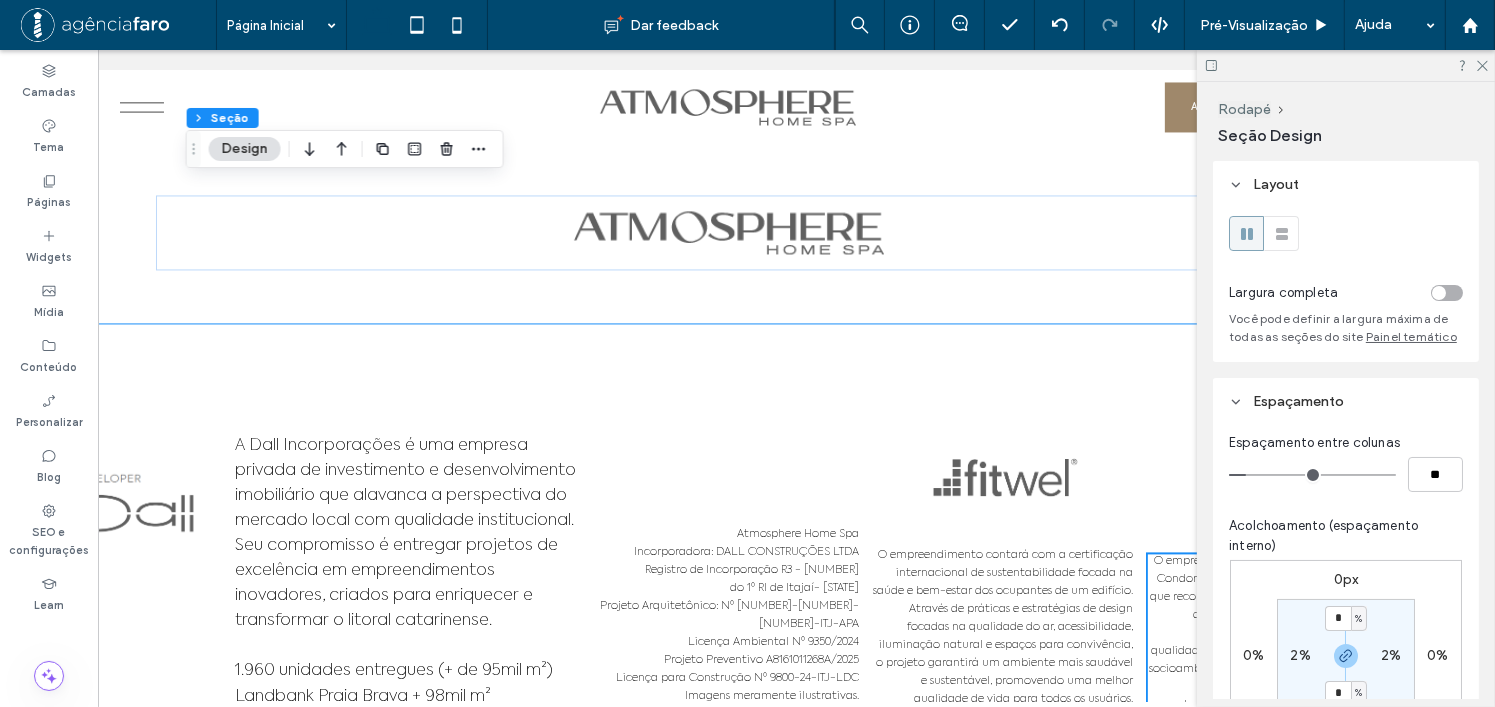 scroll, scrollTop: 0, scrollLeft: 0, axis: both 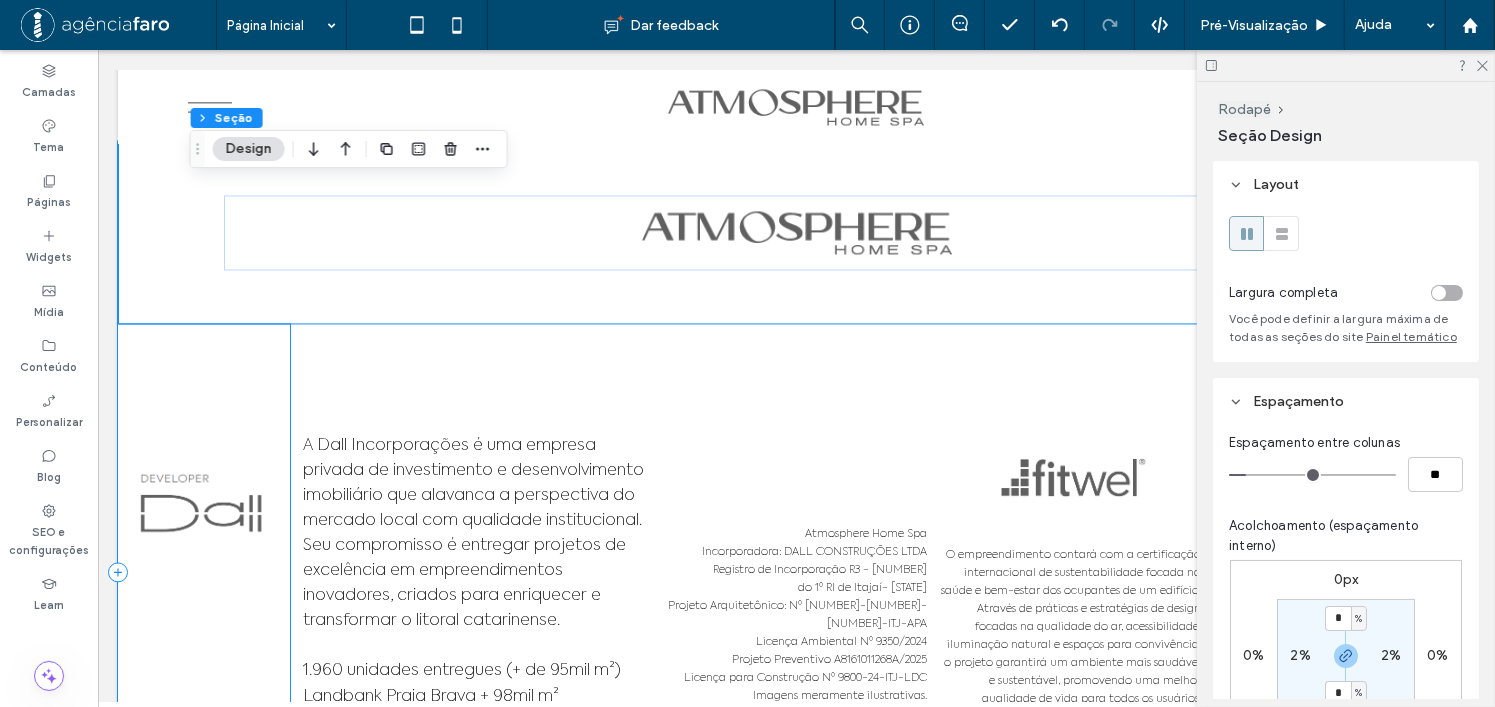 click at bounding box center [203, 571] 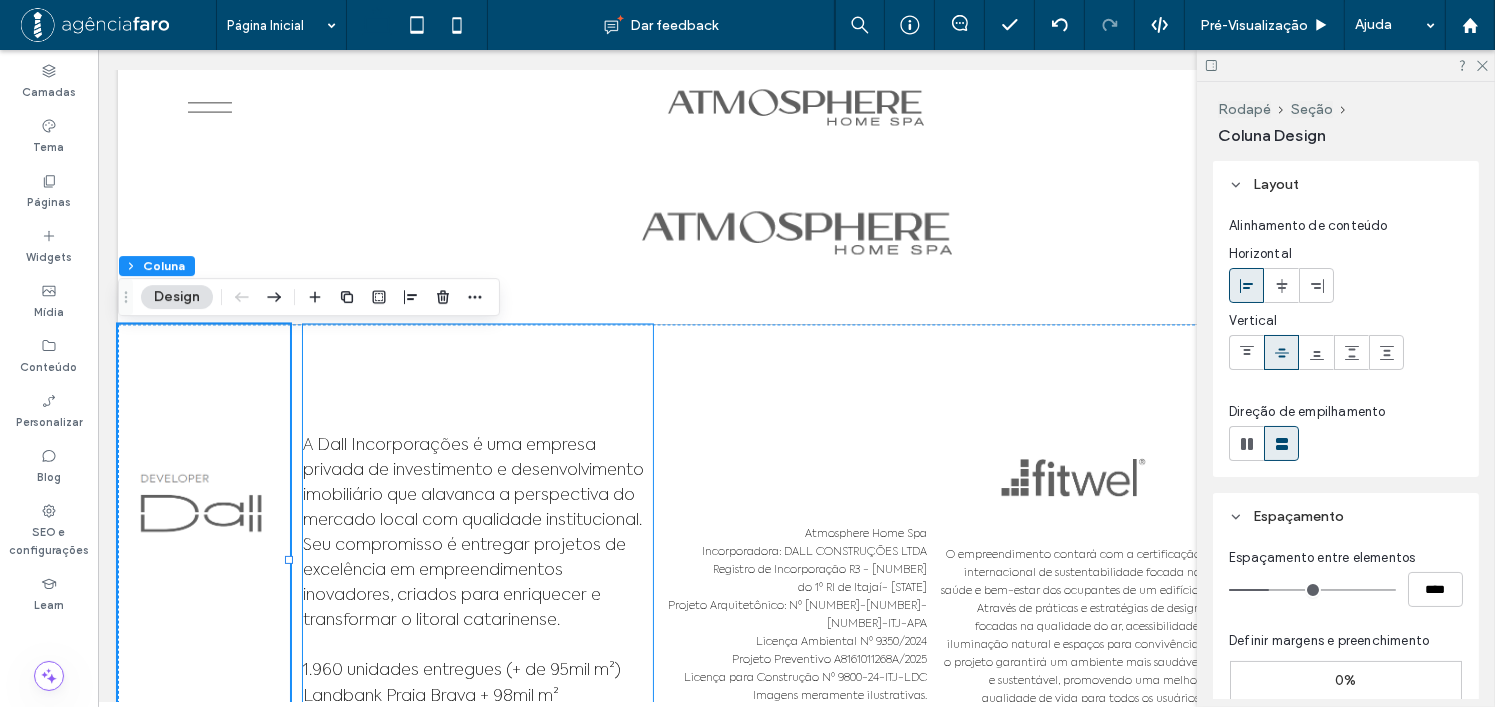 click on "A Dall Incorporações é uma empresa privada de investimento e desenvolvimento imobiliário que alavanca a perspectiva do mercado local com qualidade institucional. Seu compromisso é entregar projetos de excelência em empreendimentos inovadores, criados para enriquecer e transformar o litoral catarinense. 1.960 unidades entregues (+ de 95mil m²) Landbank Praia Brava + 98mil m²" at bounding box center [477, 571] 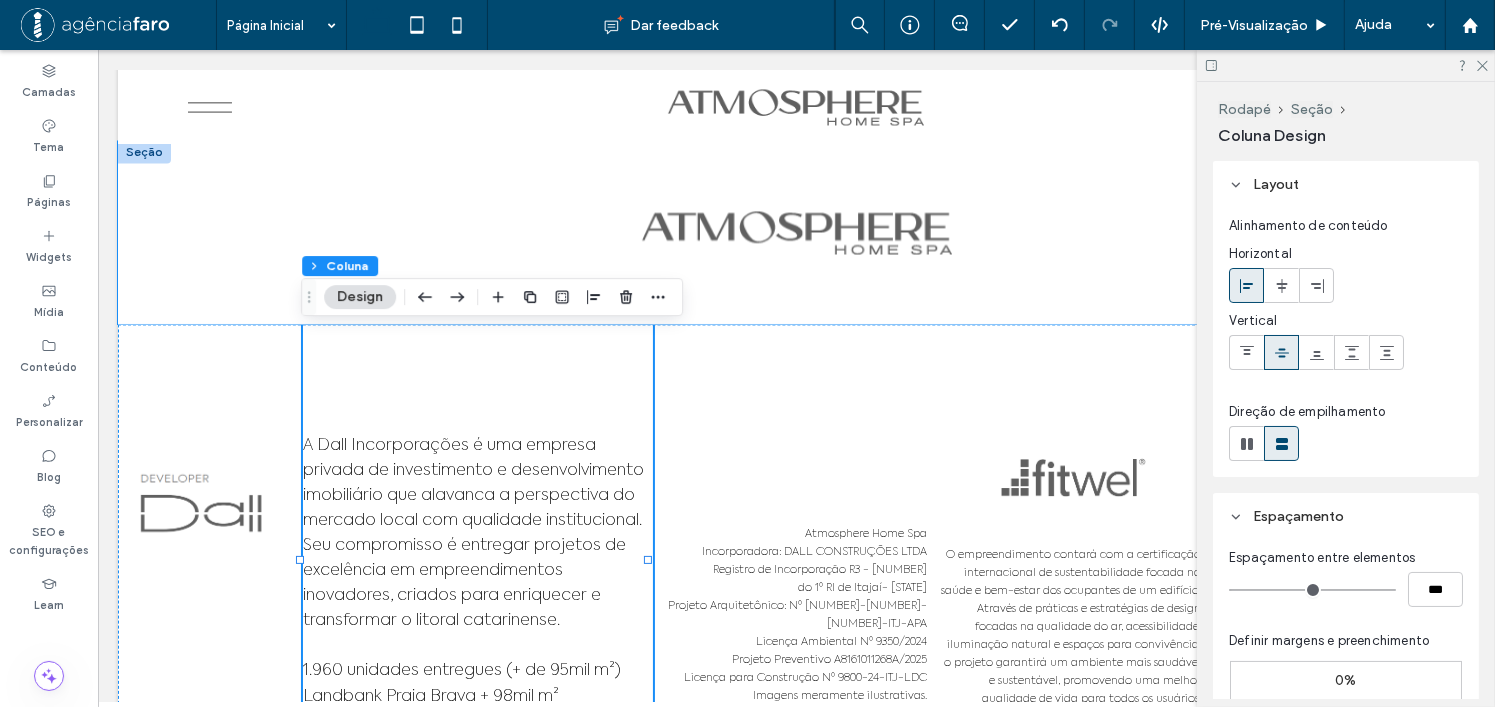 drag, startPoint x: 297, startPoint y: 319, endPoint x: 292, endPoint y: 308, distance: 12.083046 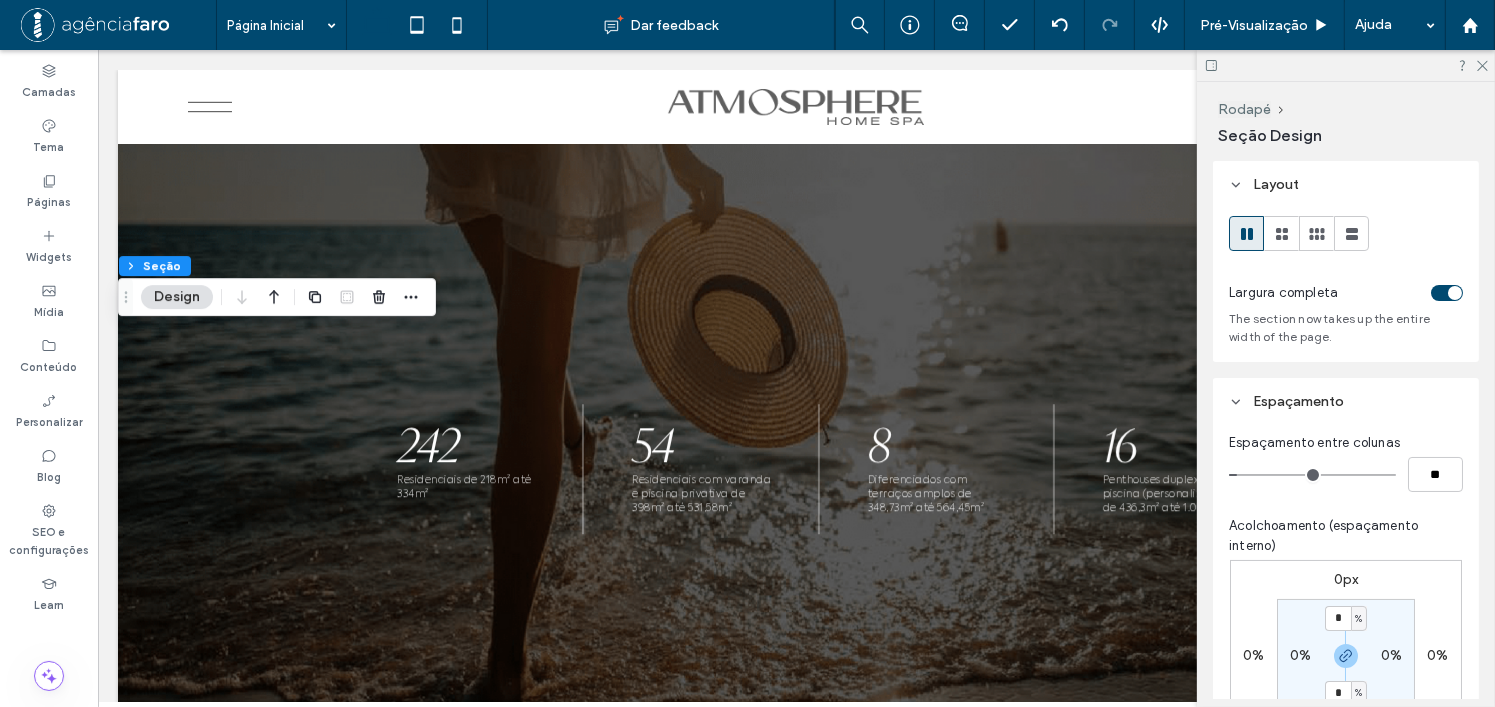 scroll, scrollTop: 11440, scrollLeft: 0, axis: vertical 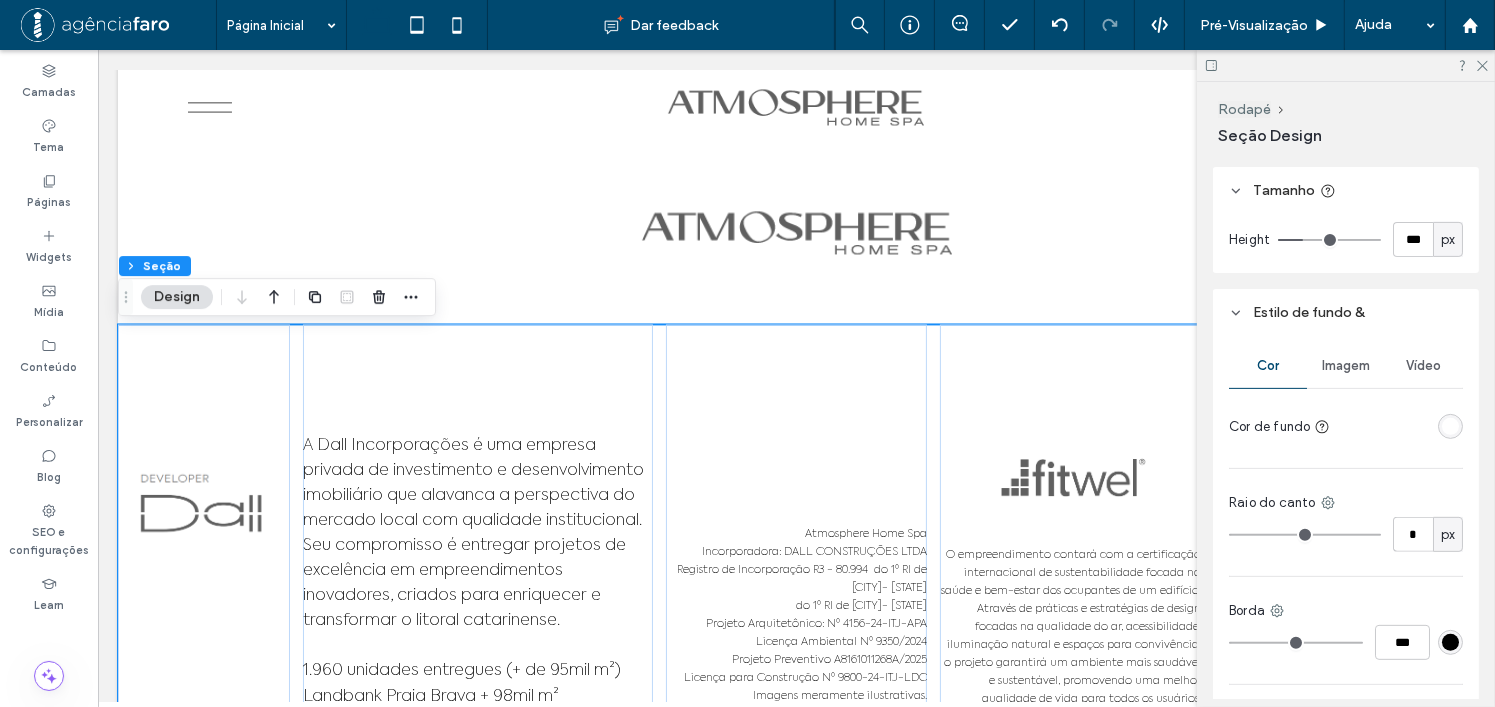type on "***" 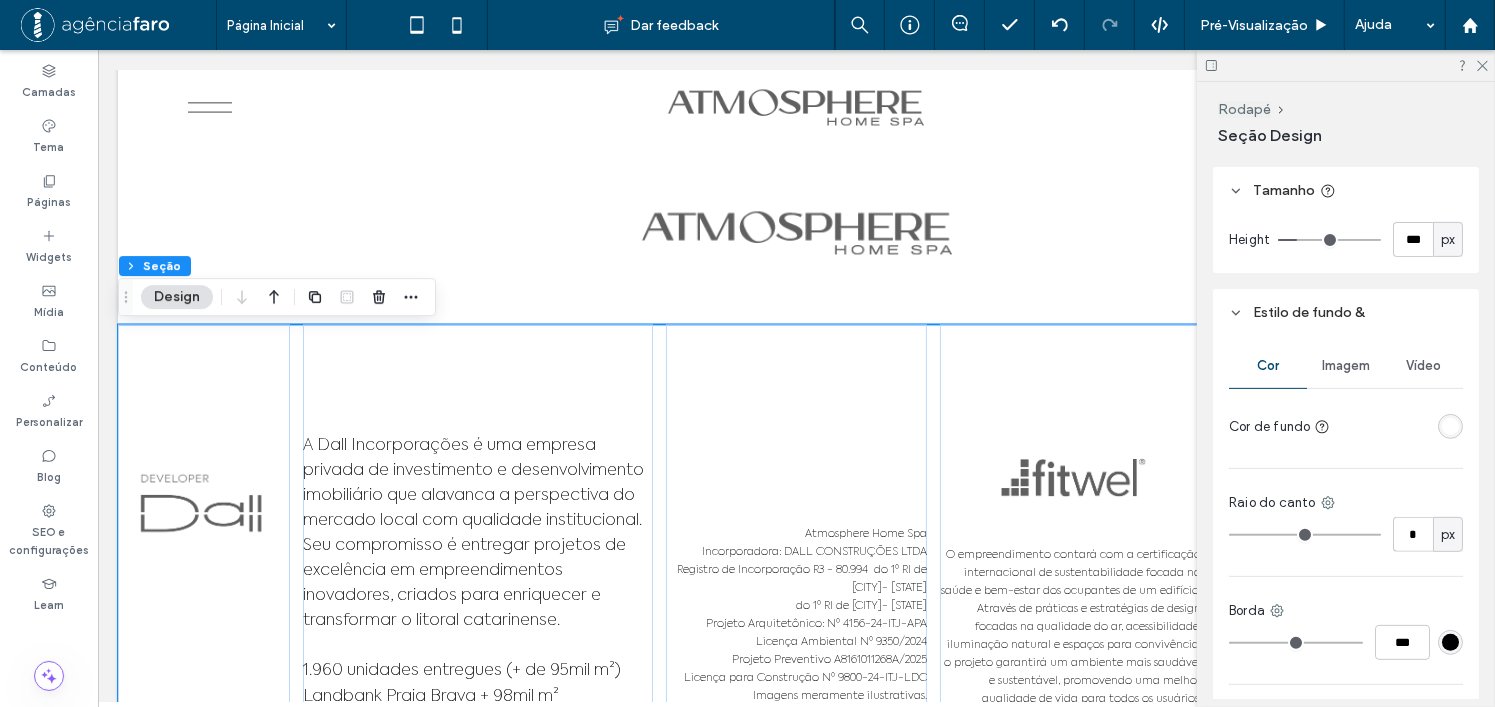 type on "***" 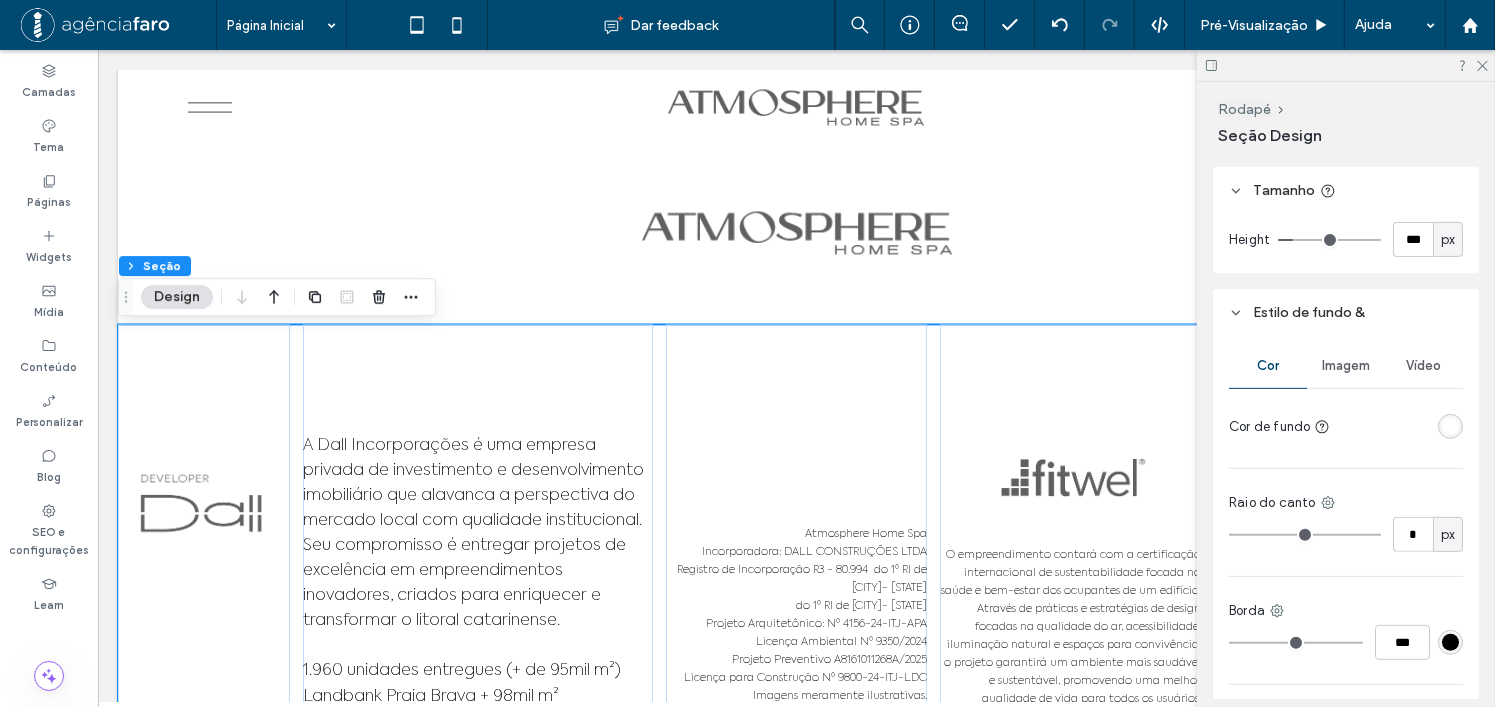 type on "***" 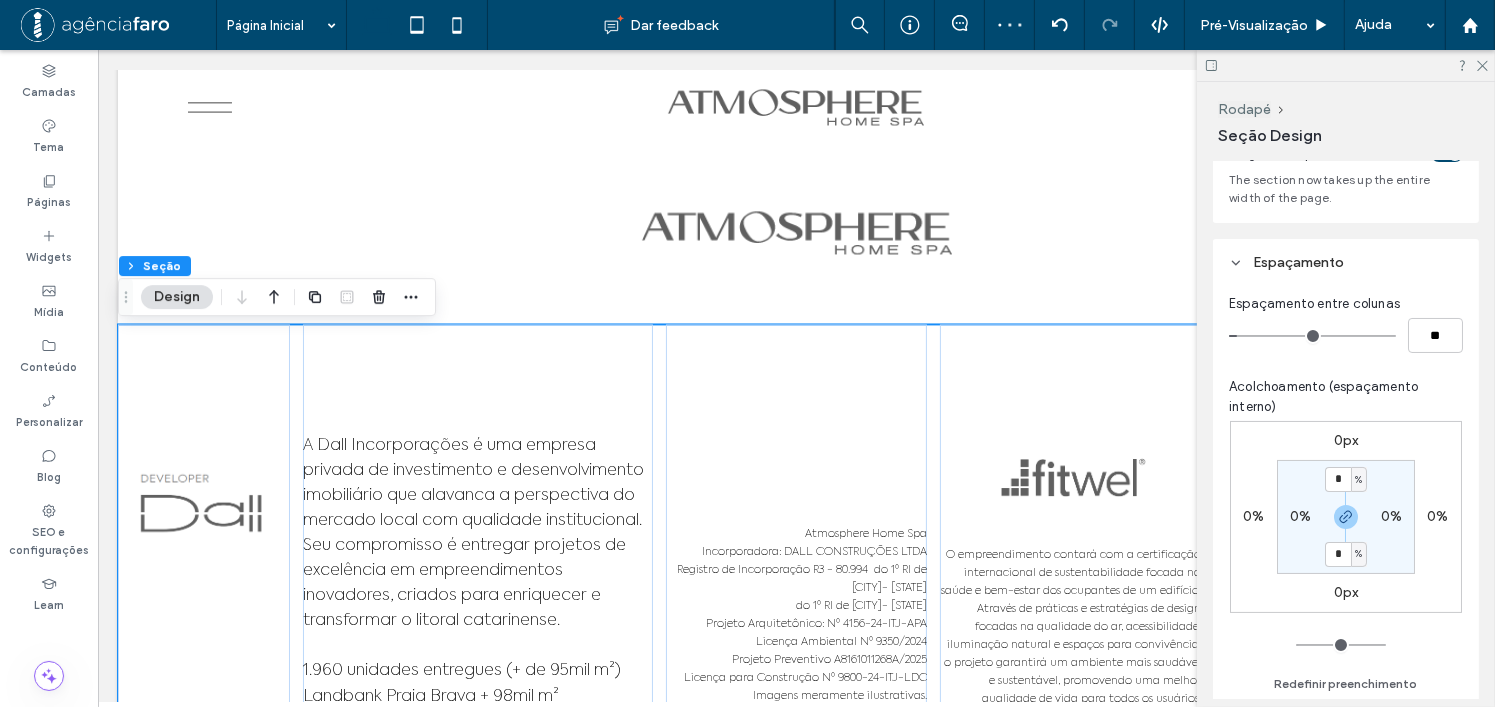 scroll, scrollTop: 0, scrollLeft: 0, axis: both 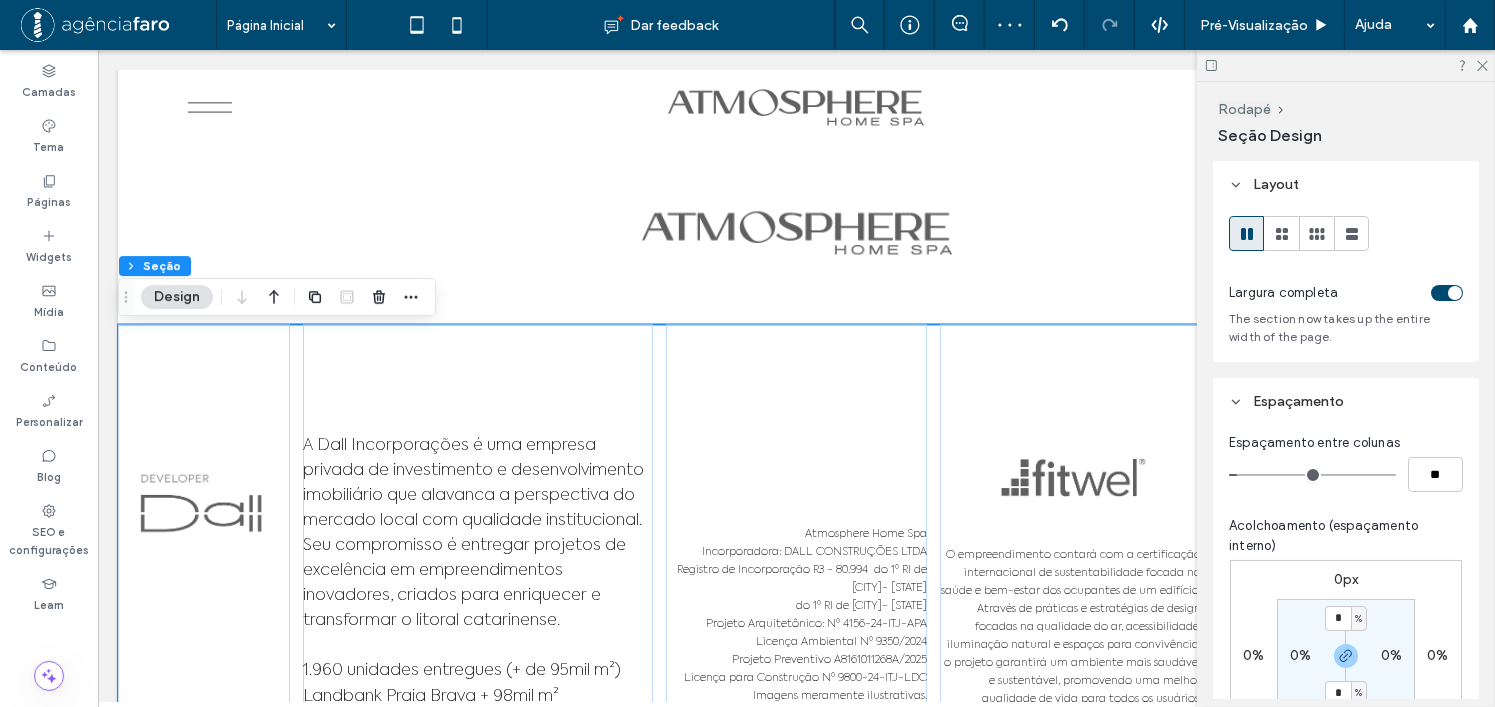 type on "*" 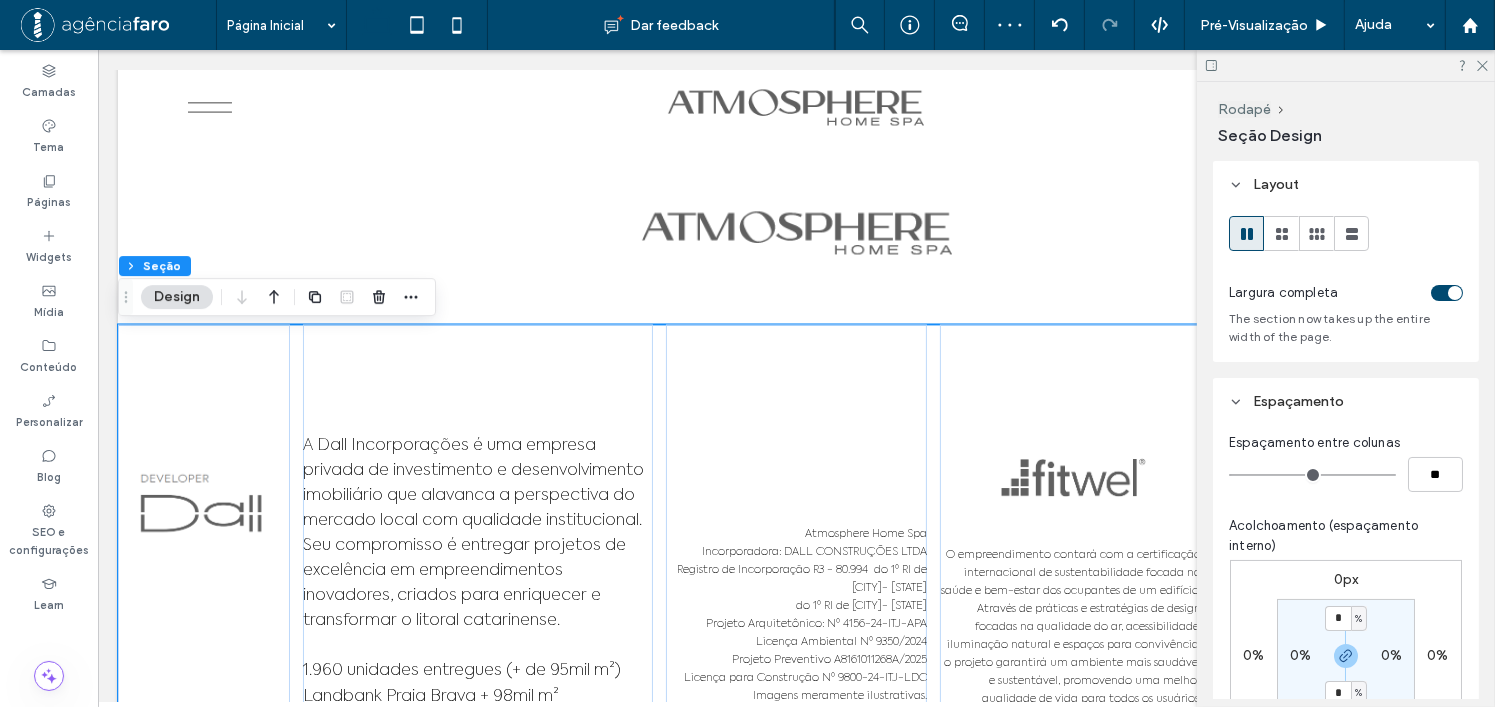drag, startPoint x: 1234, startPoint y: 475, endPoint x: 1175, endPoint y: 479, distance: 59.135437 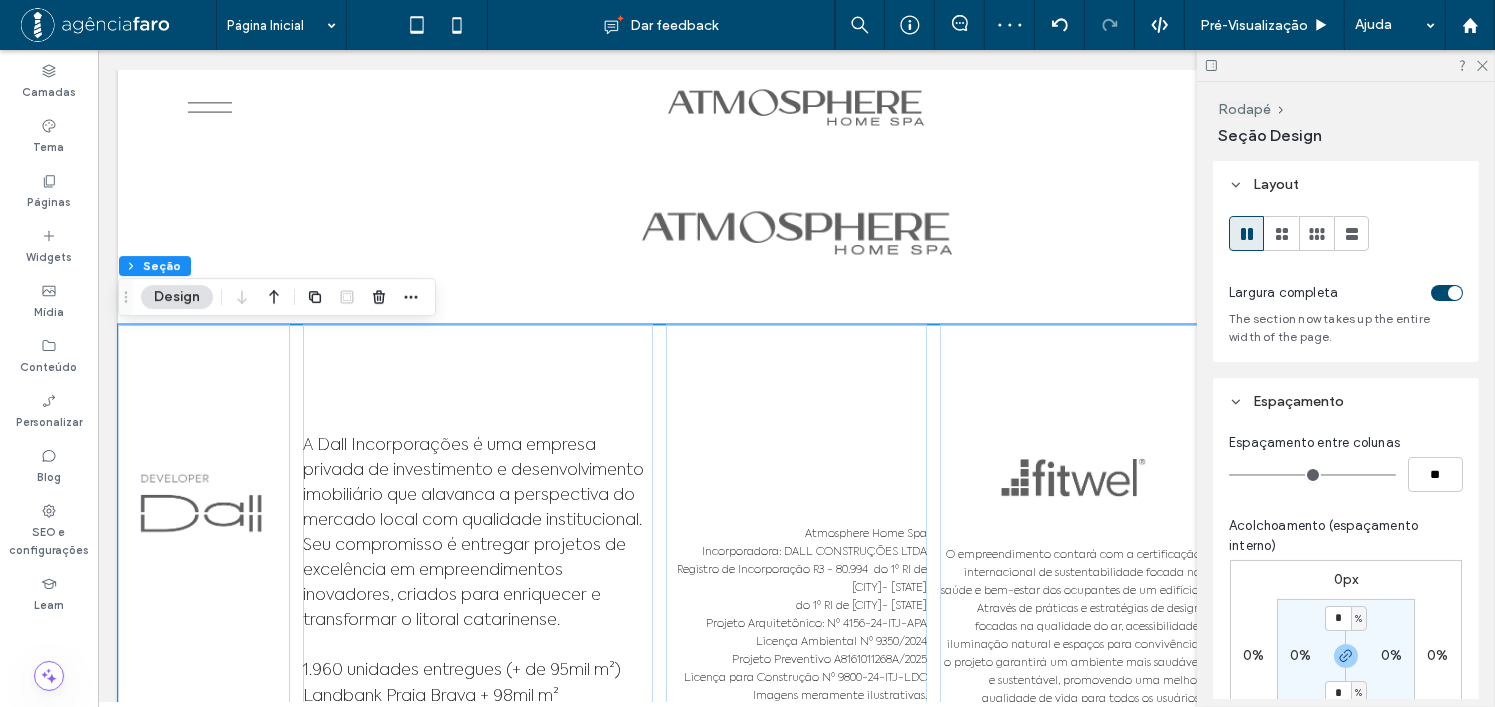 type on "*" 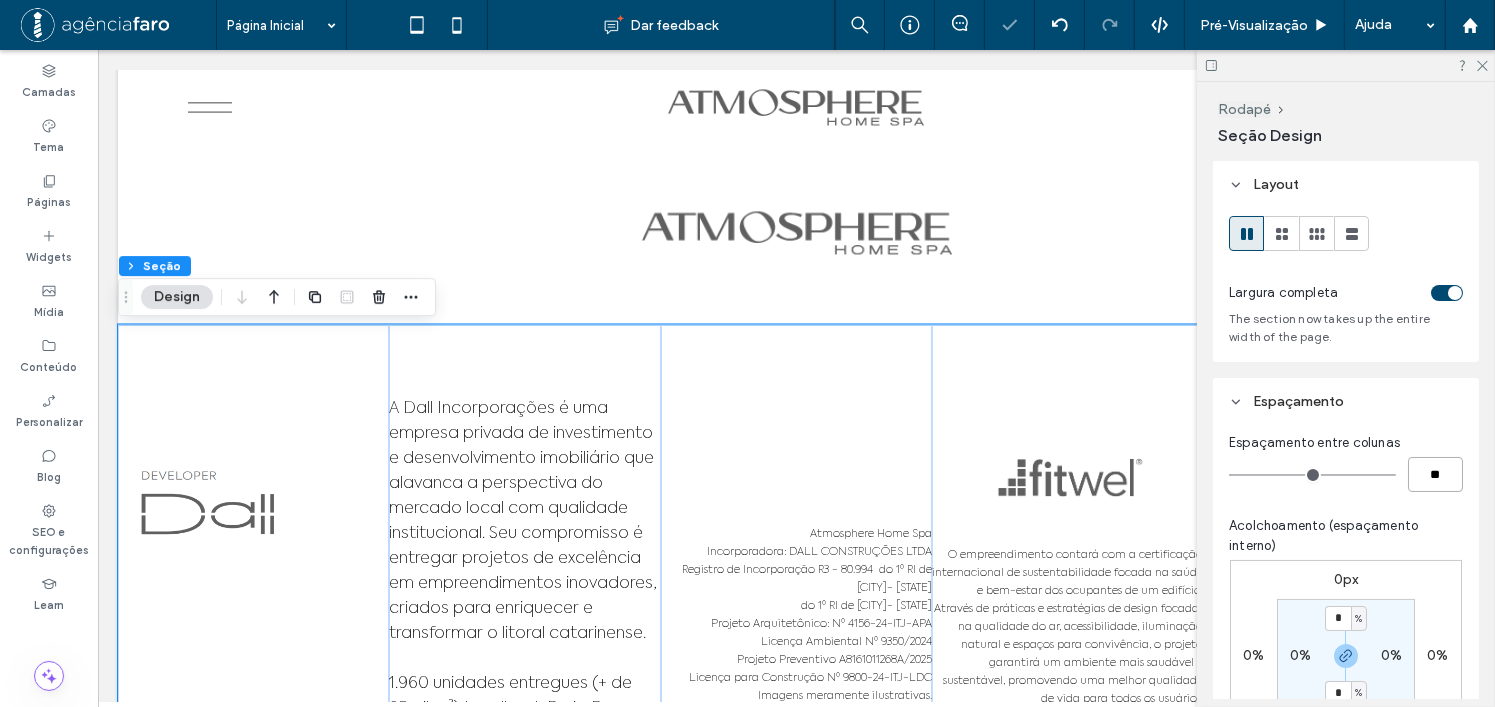 click on "**" at bounding box center (1435, 474) 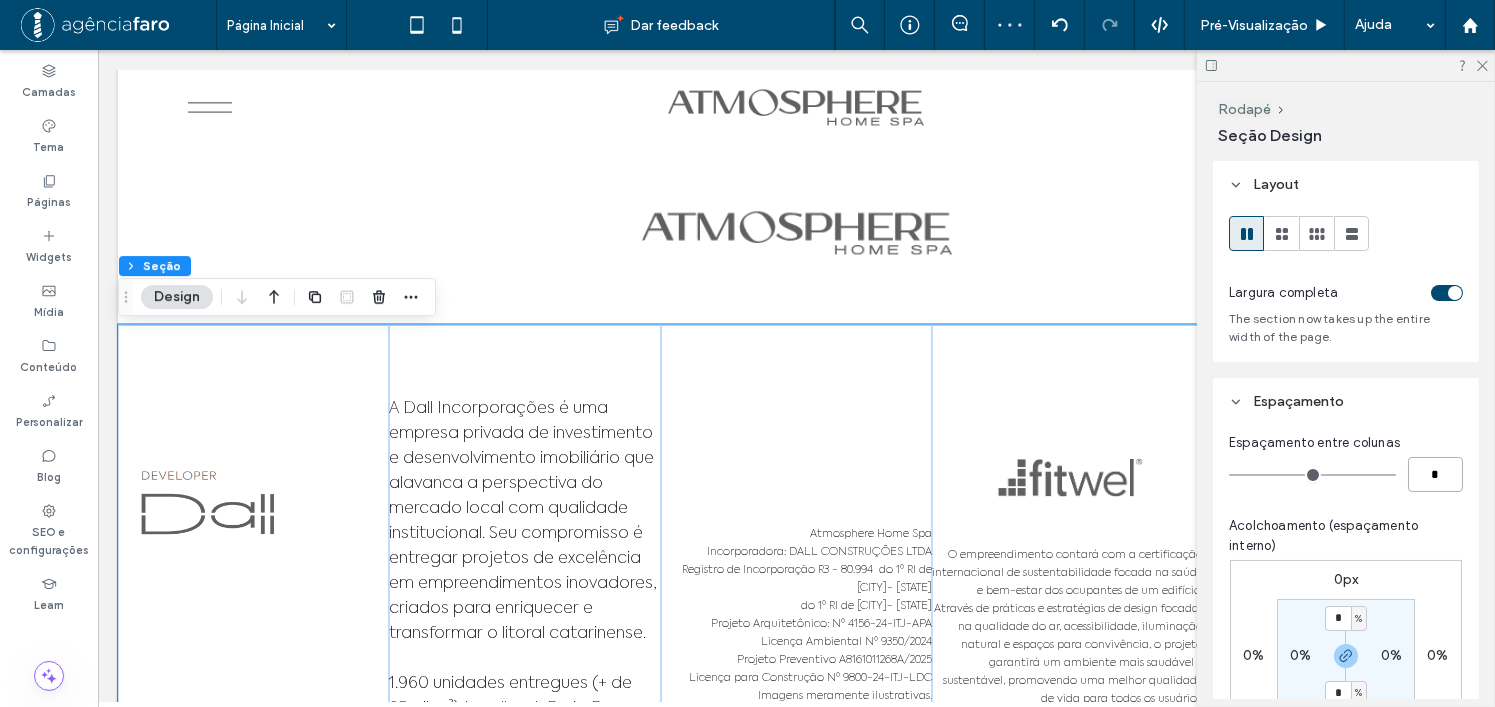 type on "*" 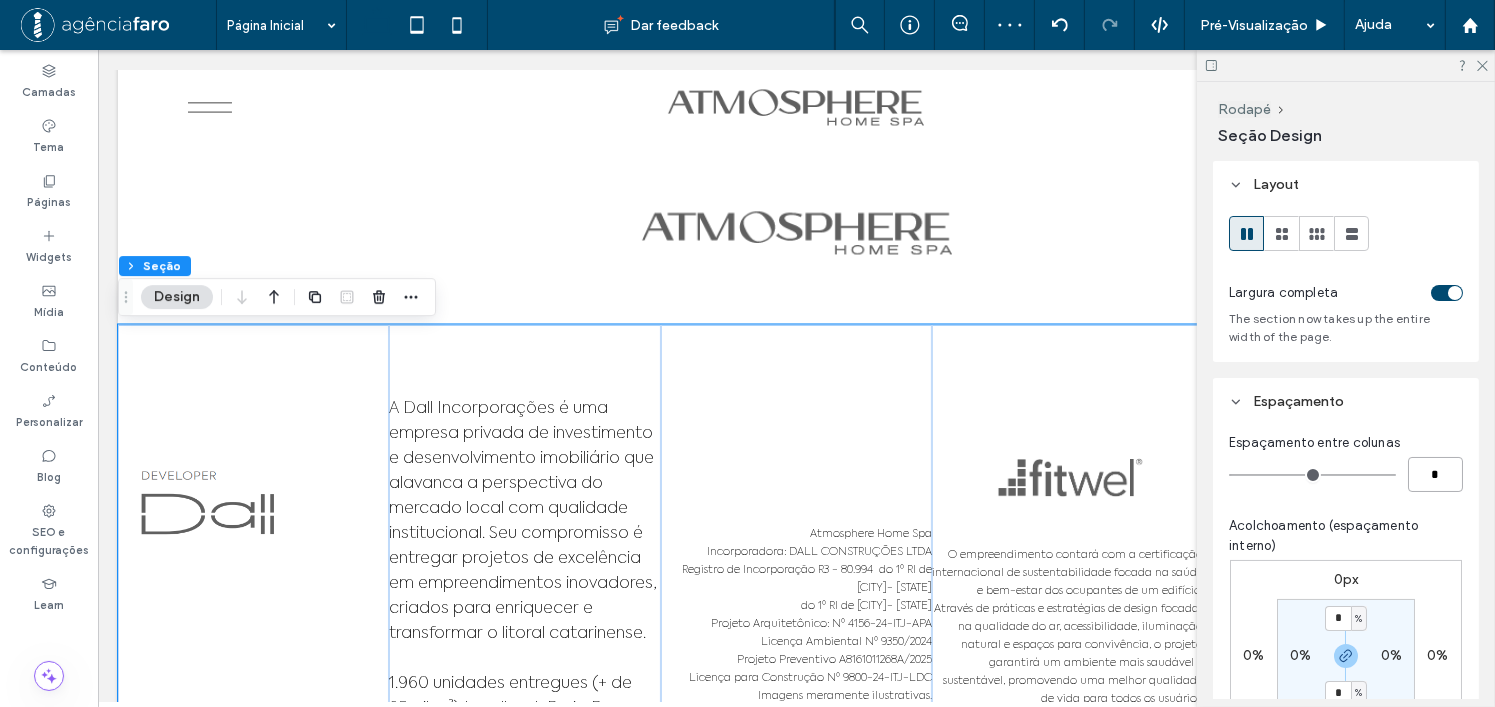 type on "*" 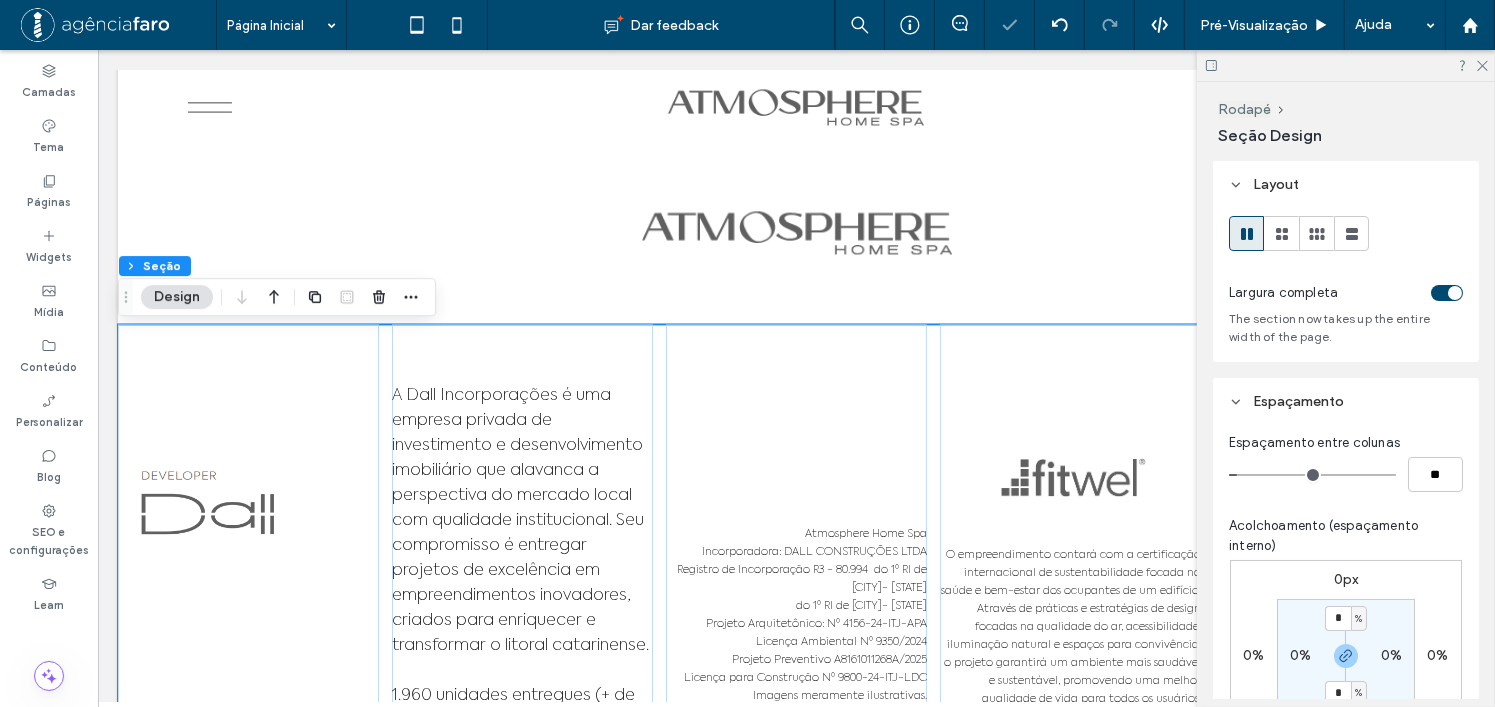click on "Espaçamento" at bounding box center [1346, 401] 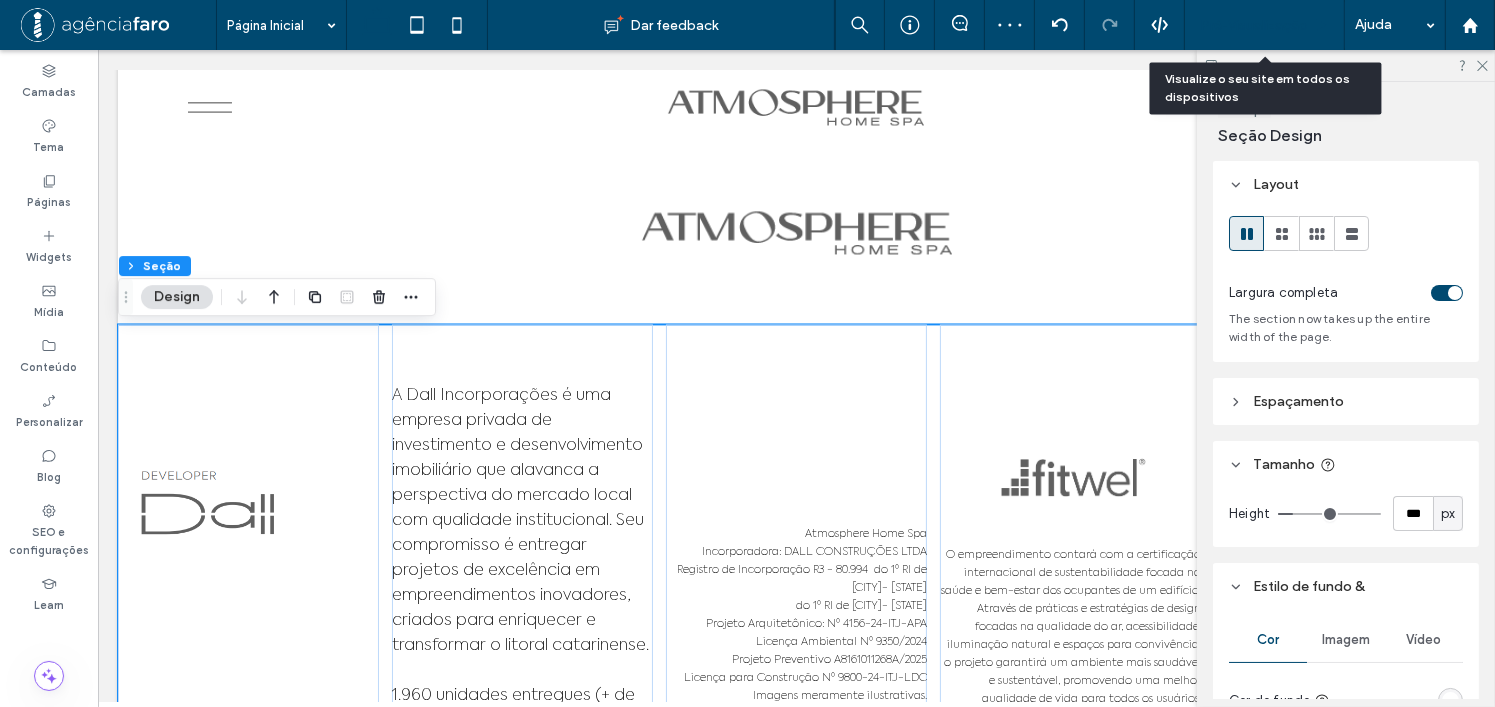 click on "Pré-Visualizaçāo" at bounding box center (1254, 25) 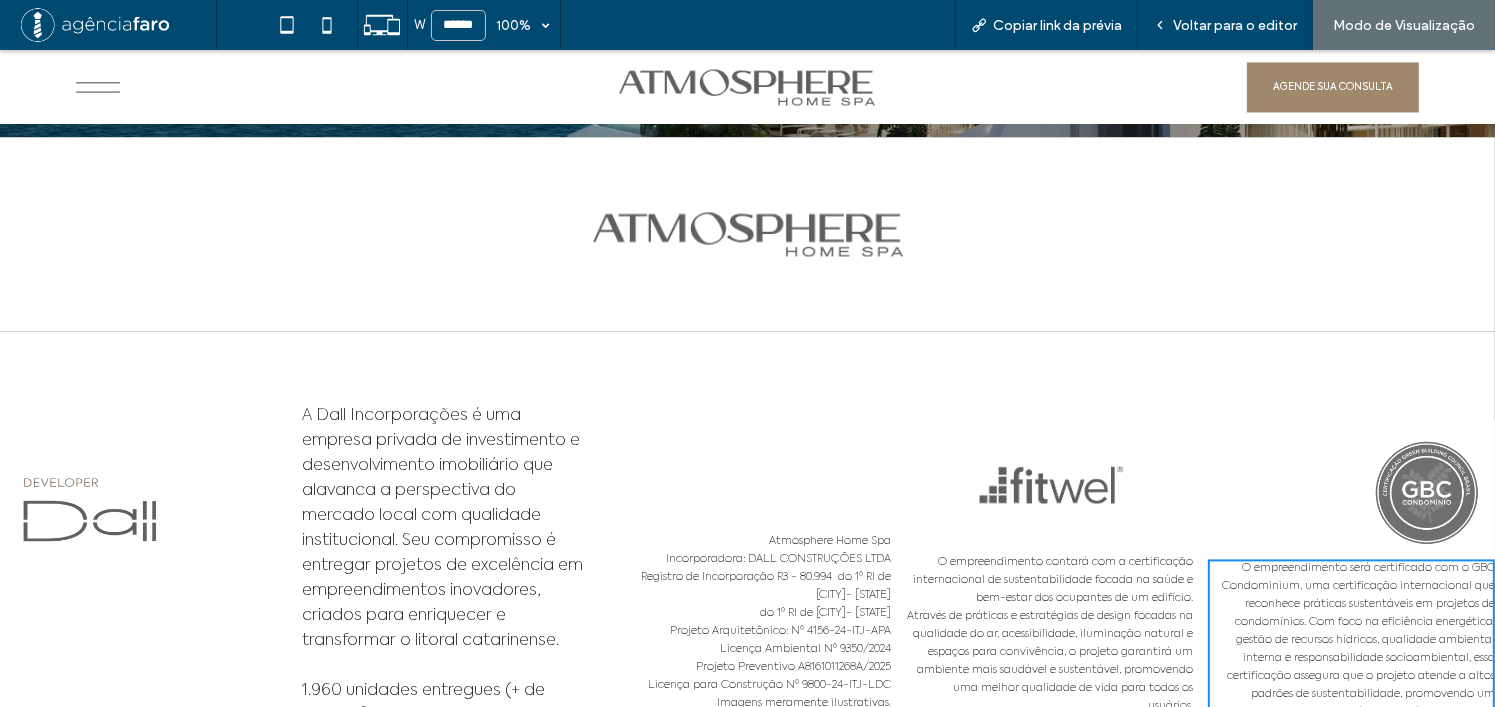 scroll, scrollTop: 11448, scrollLeft: 0, axis: vertical 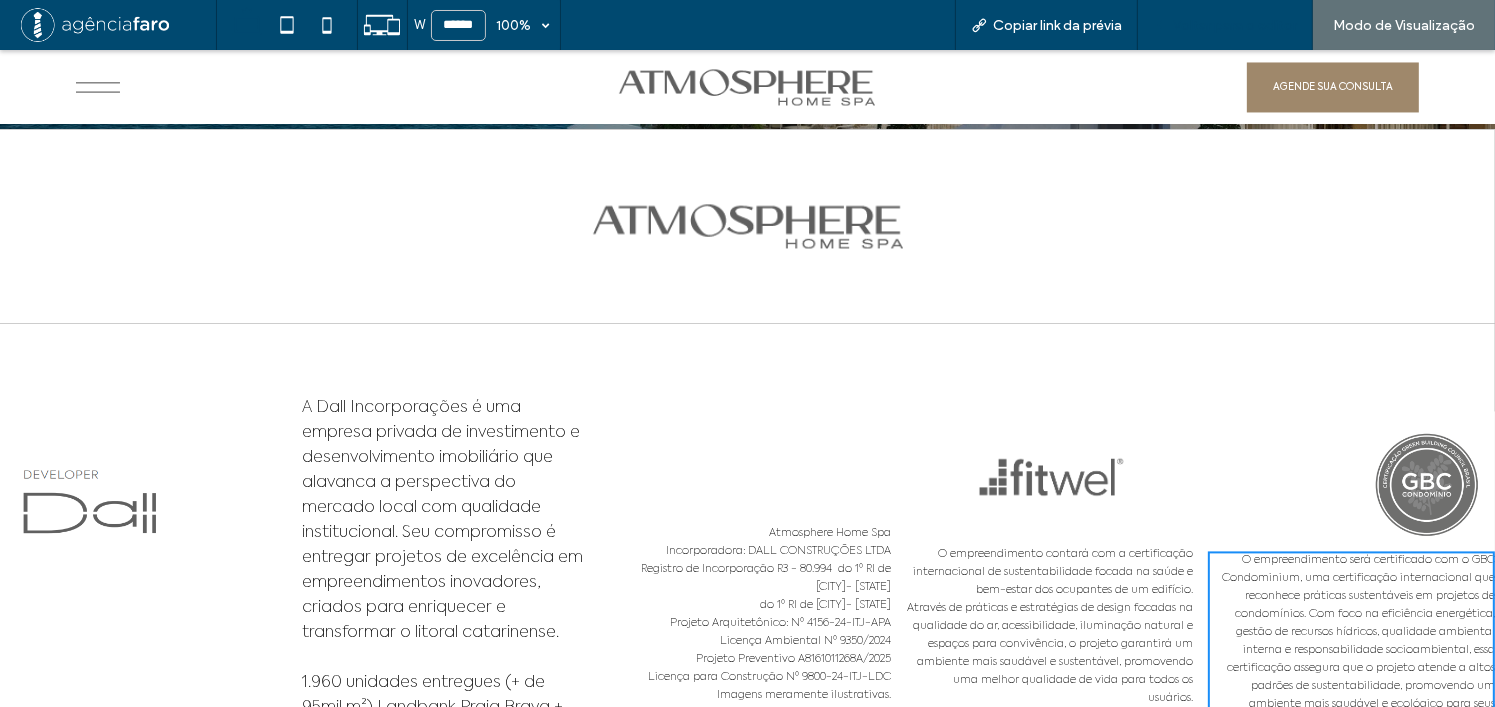 drag, startPoint x: 1235, startPoint y: 22, endPoint x: 962, endPoint y: 130, distance: 293.58646 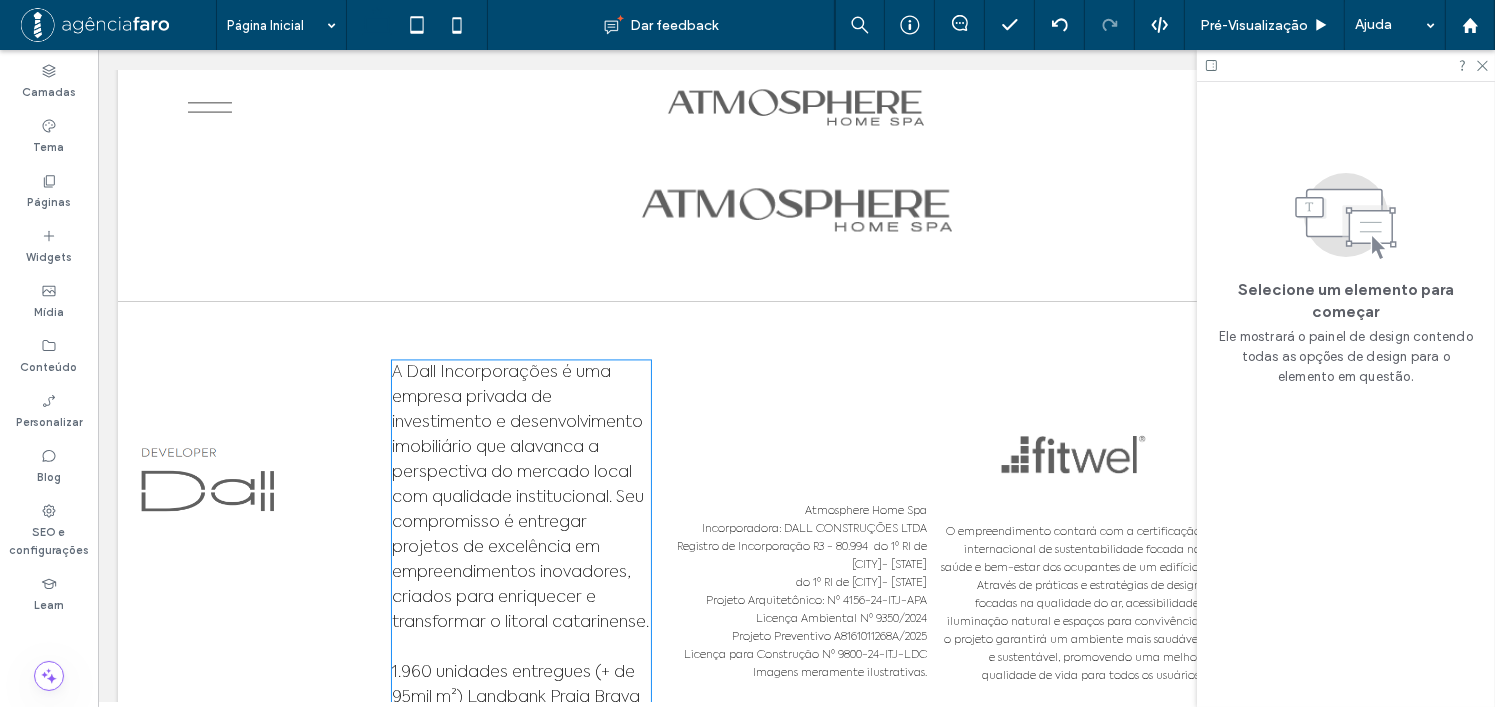 scroll, scrollTop: 11462, scrollLeft: 0, axis: vertical 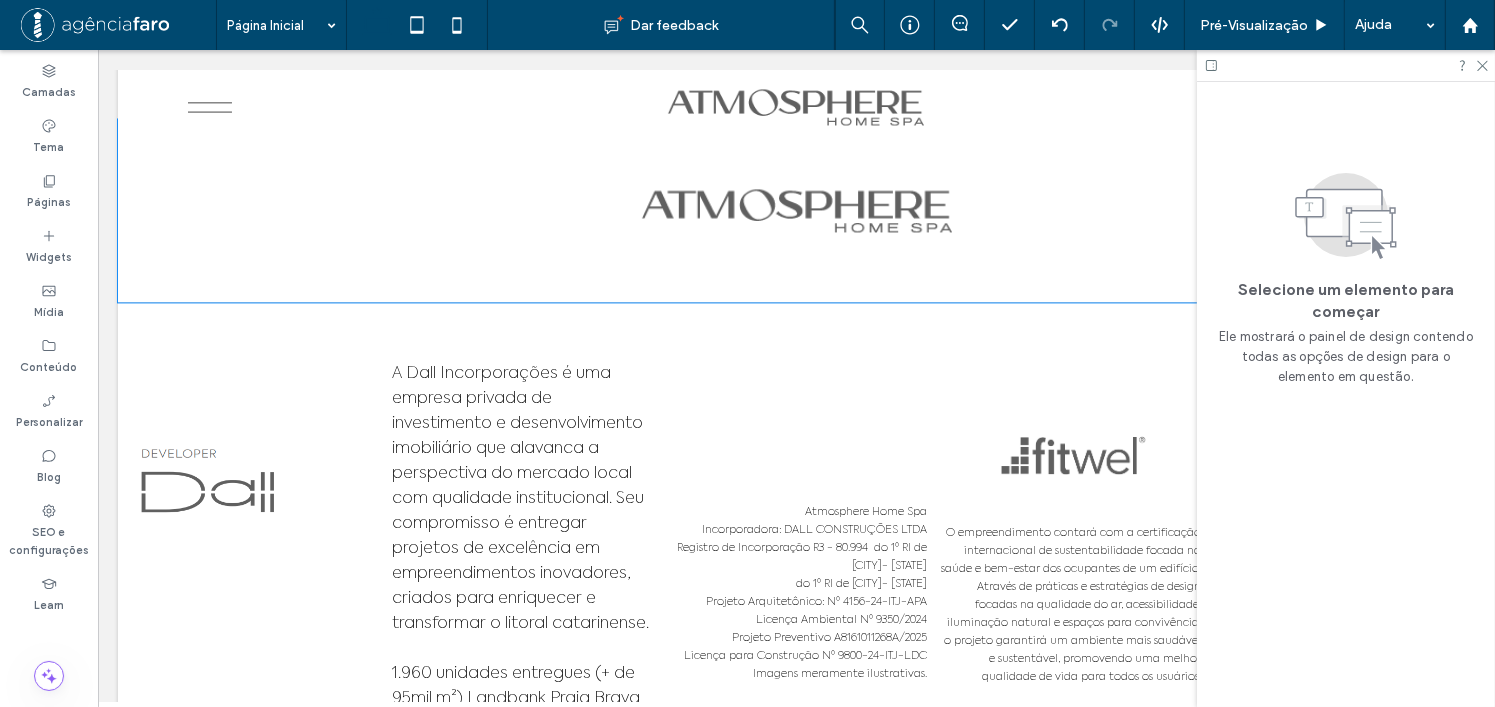 click at bounding box center [796, 211] 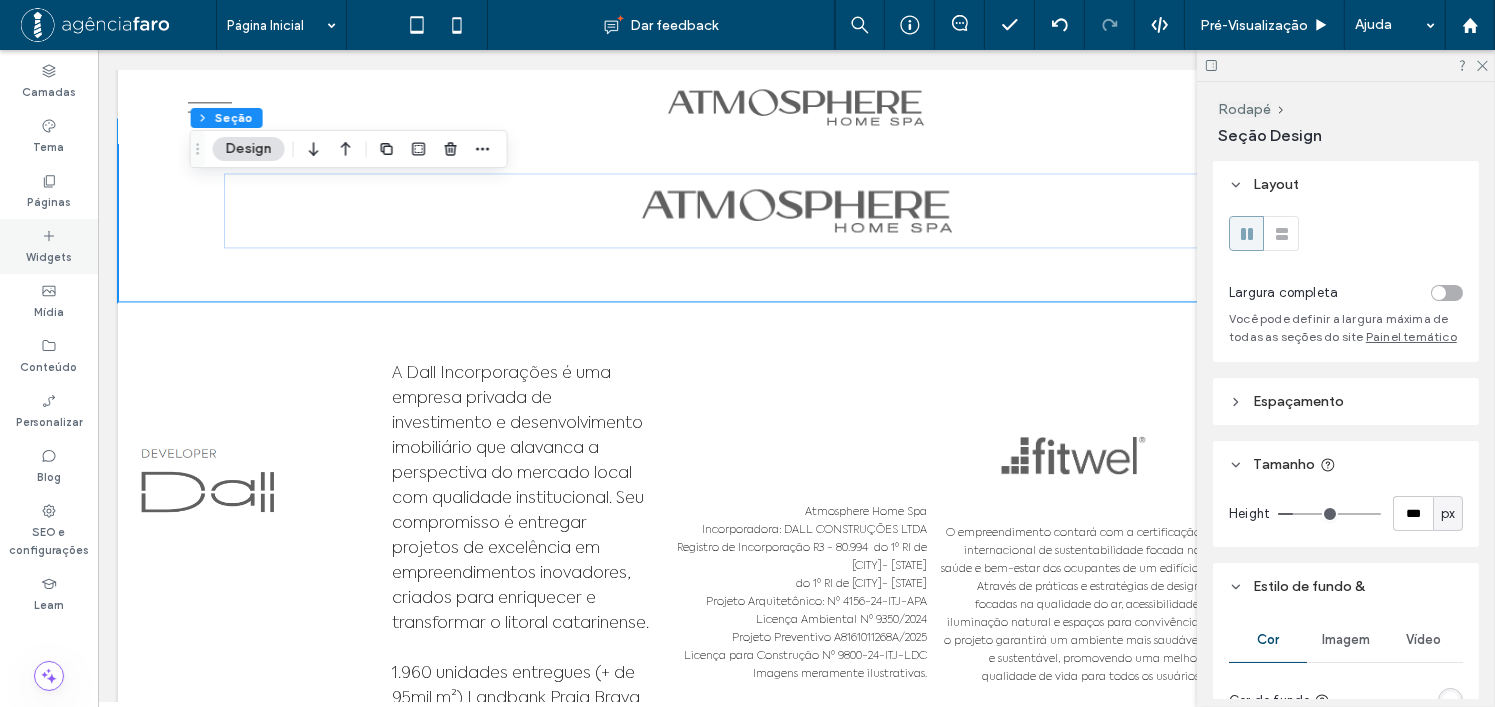 click on "Widgets" at bounding box center (49, 246) 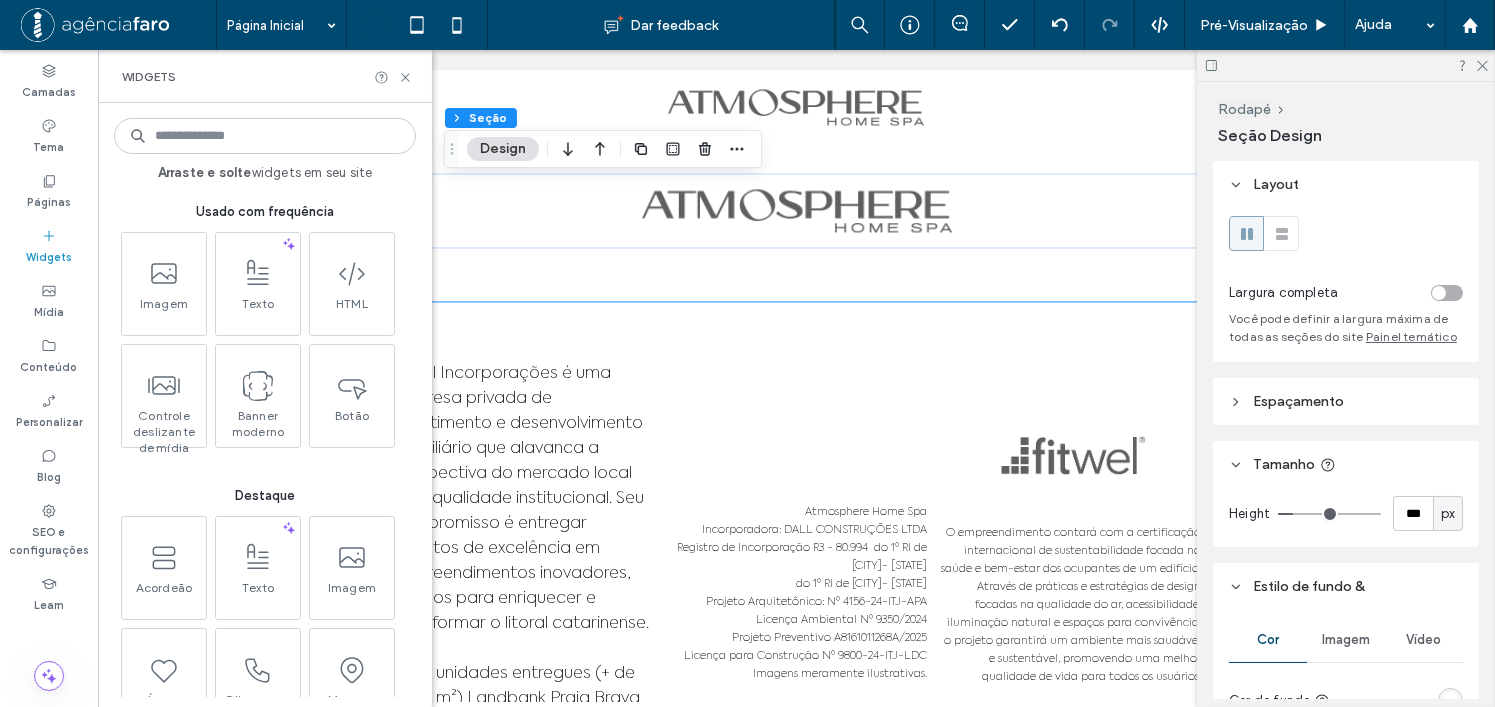 click at bounding box center (265, 136) 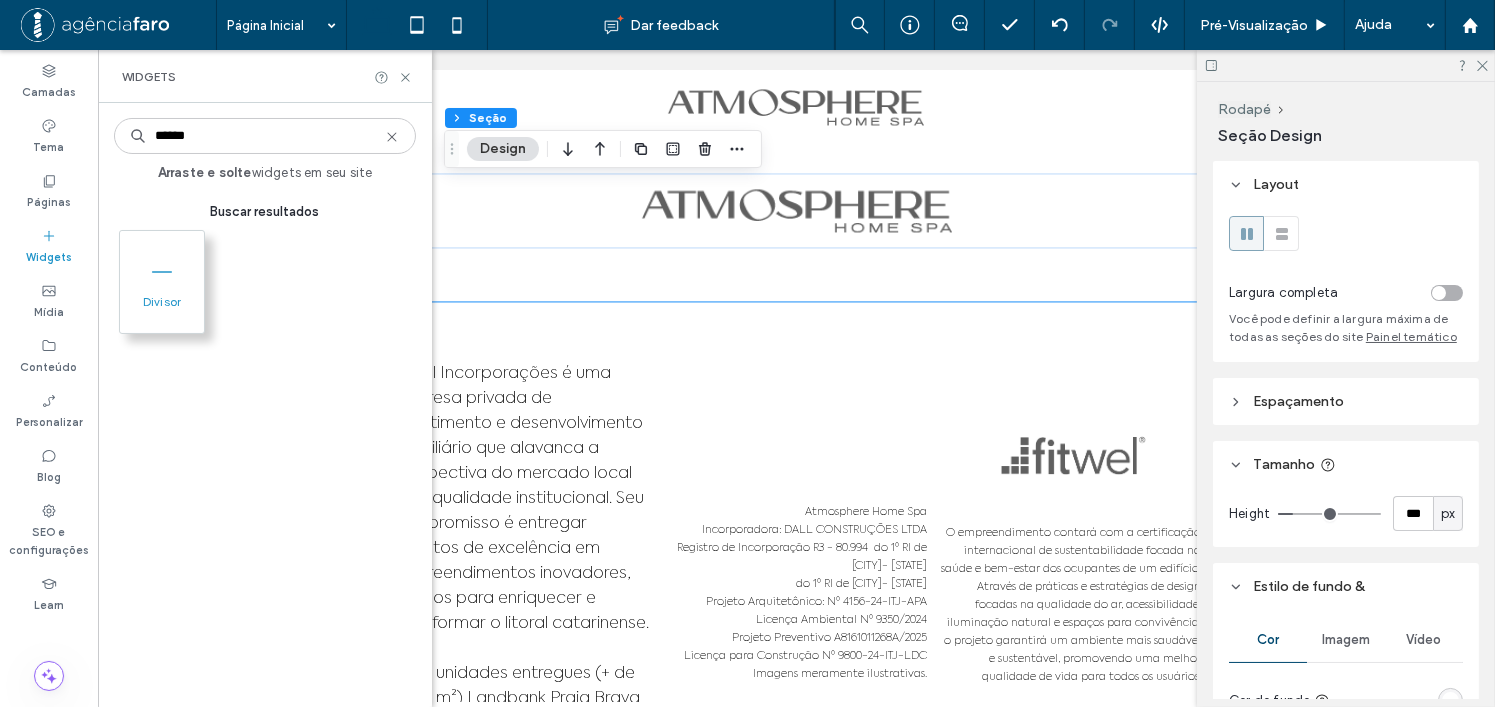 type on "******" 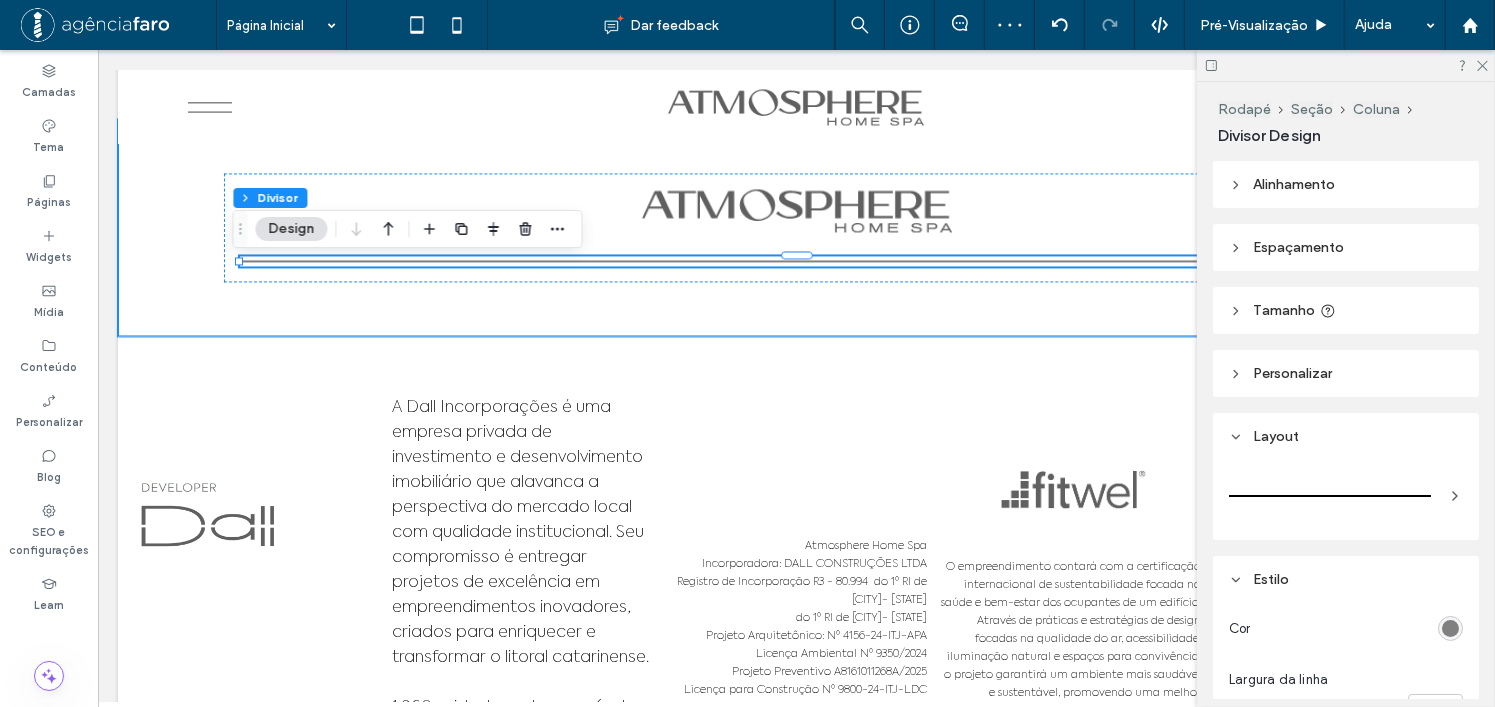 click at bounding box center (796, 228) 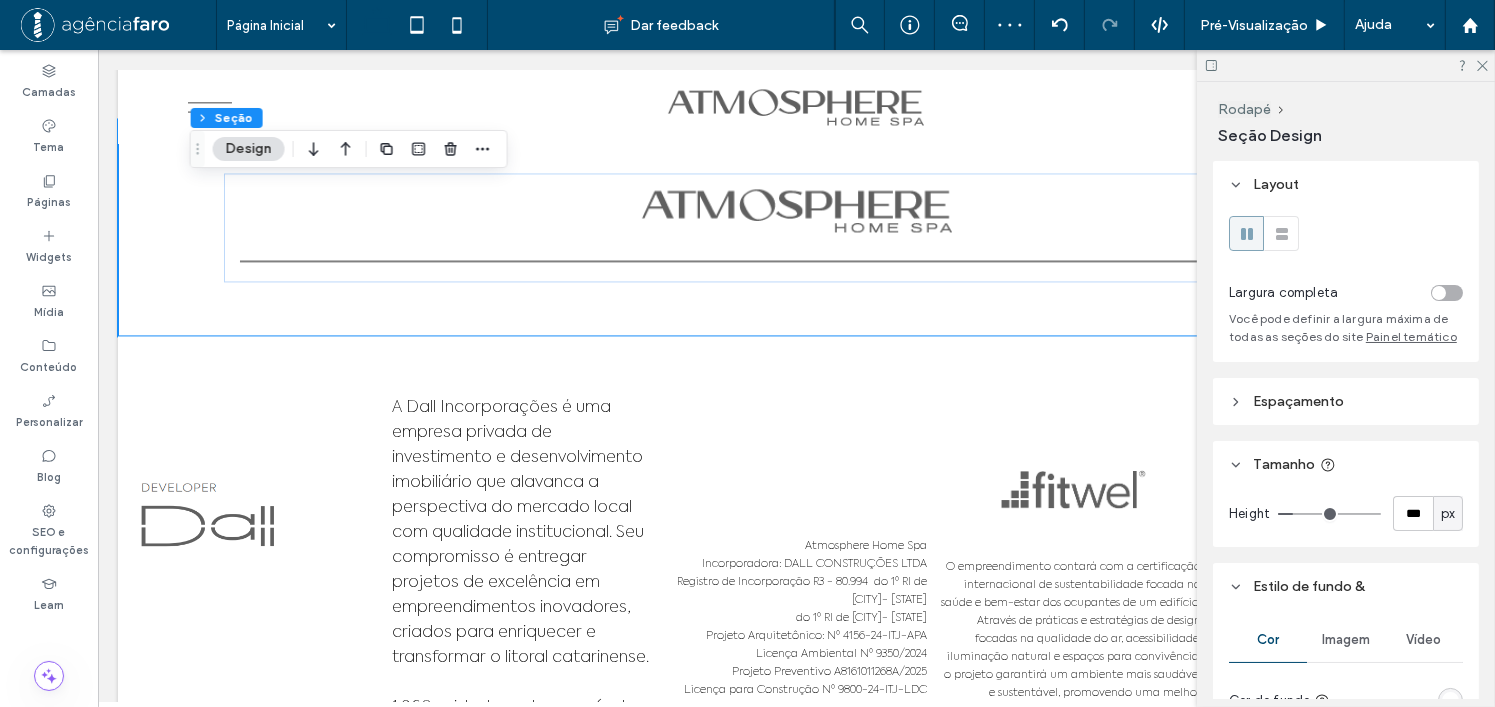 click on "Design" at bounding box center (249, 149) 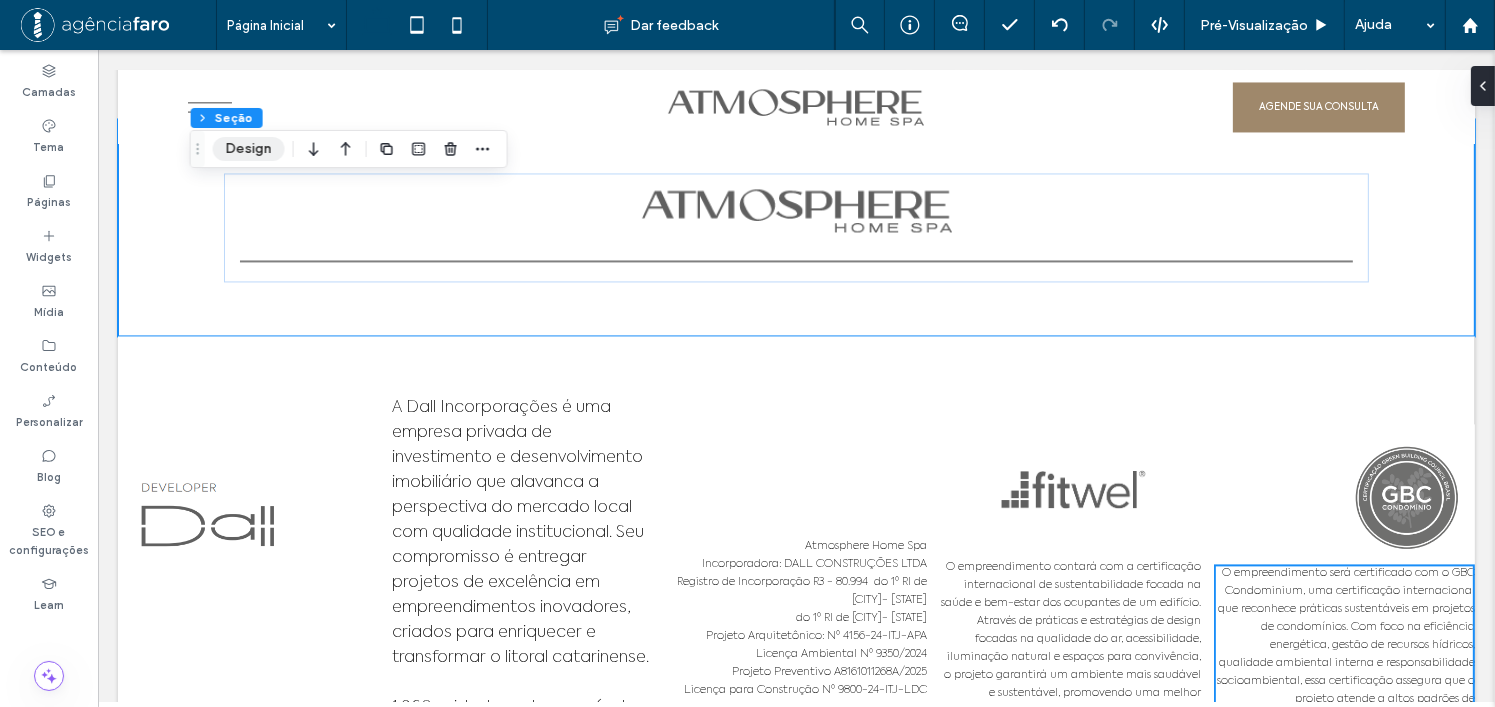 click on "Design" at bounding box center (249, 149) 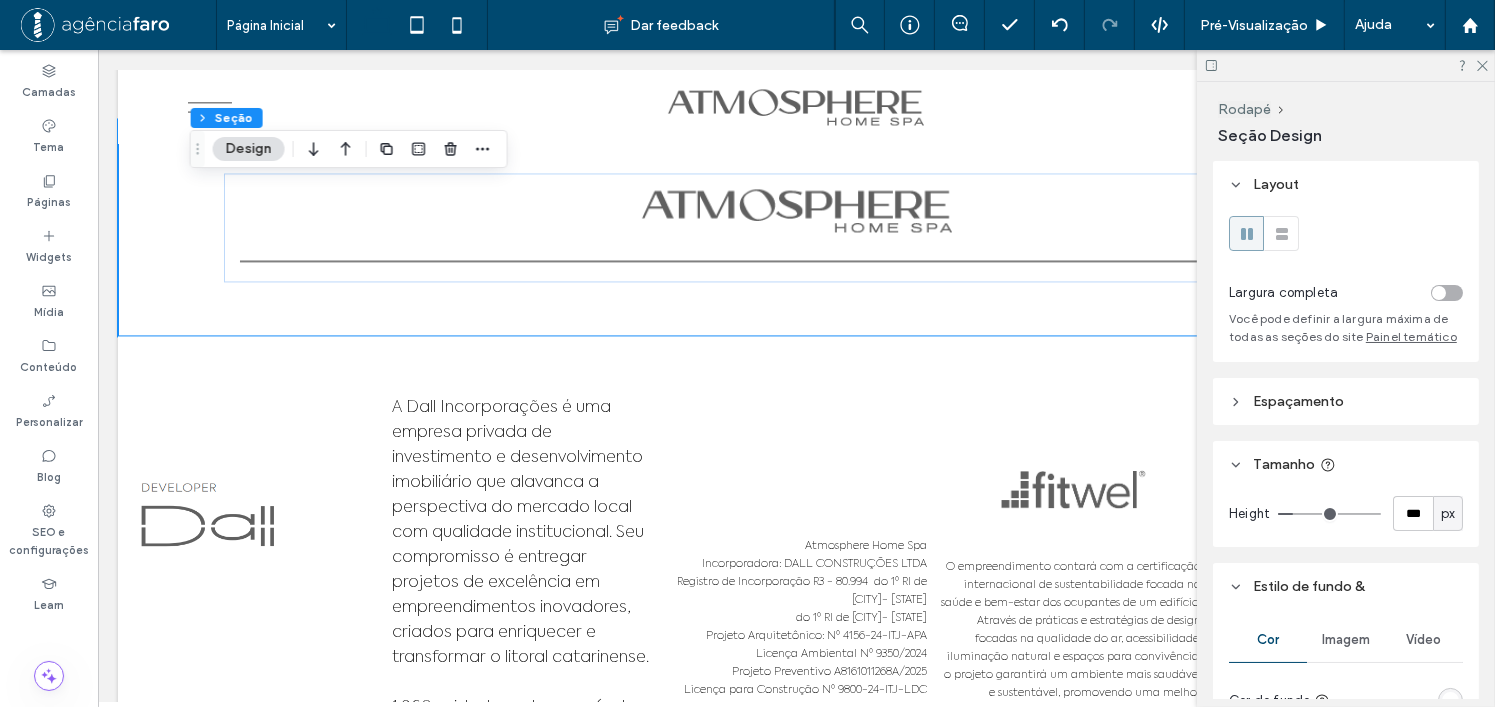 click at bounding box center (1404, 292) 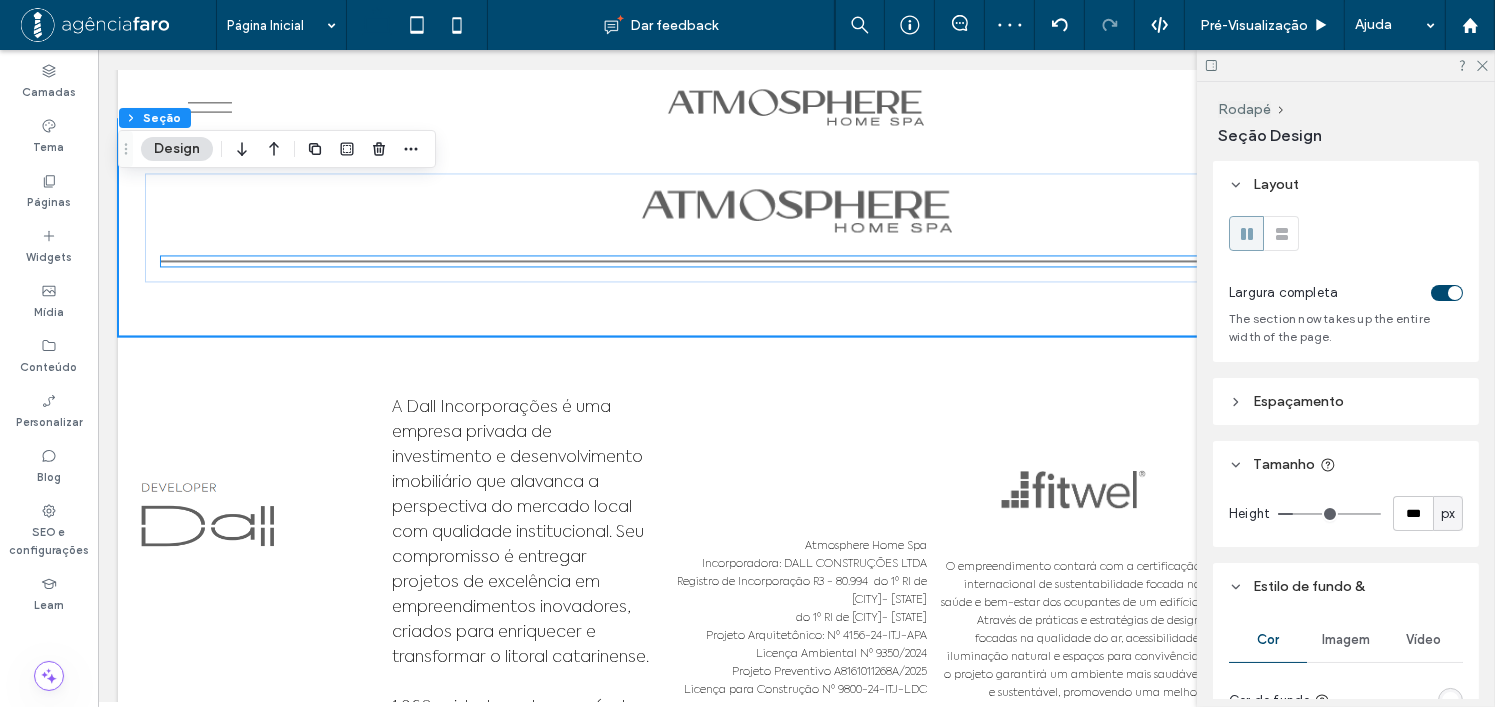 click at bounding box center [795, 261] 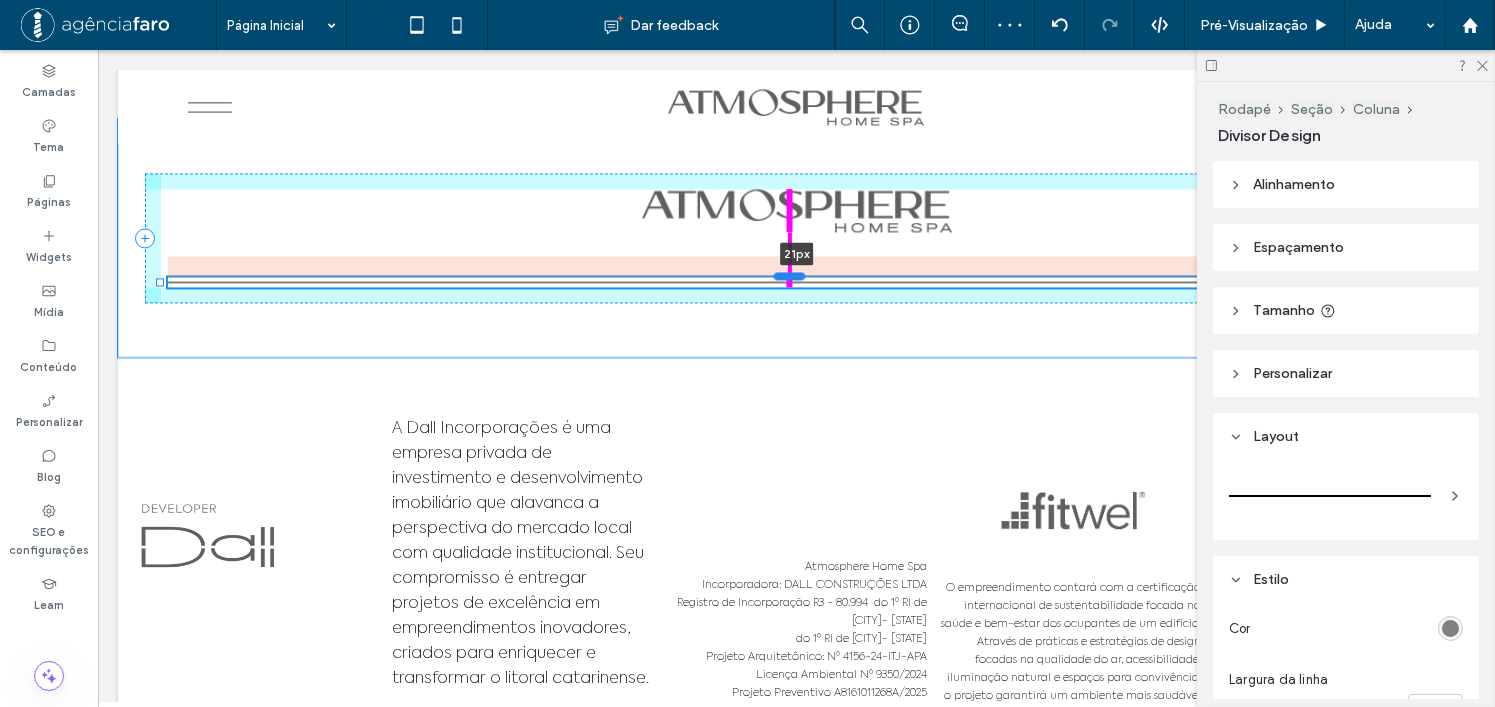 click at bounding box center (789, 275) 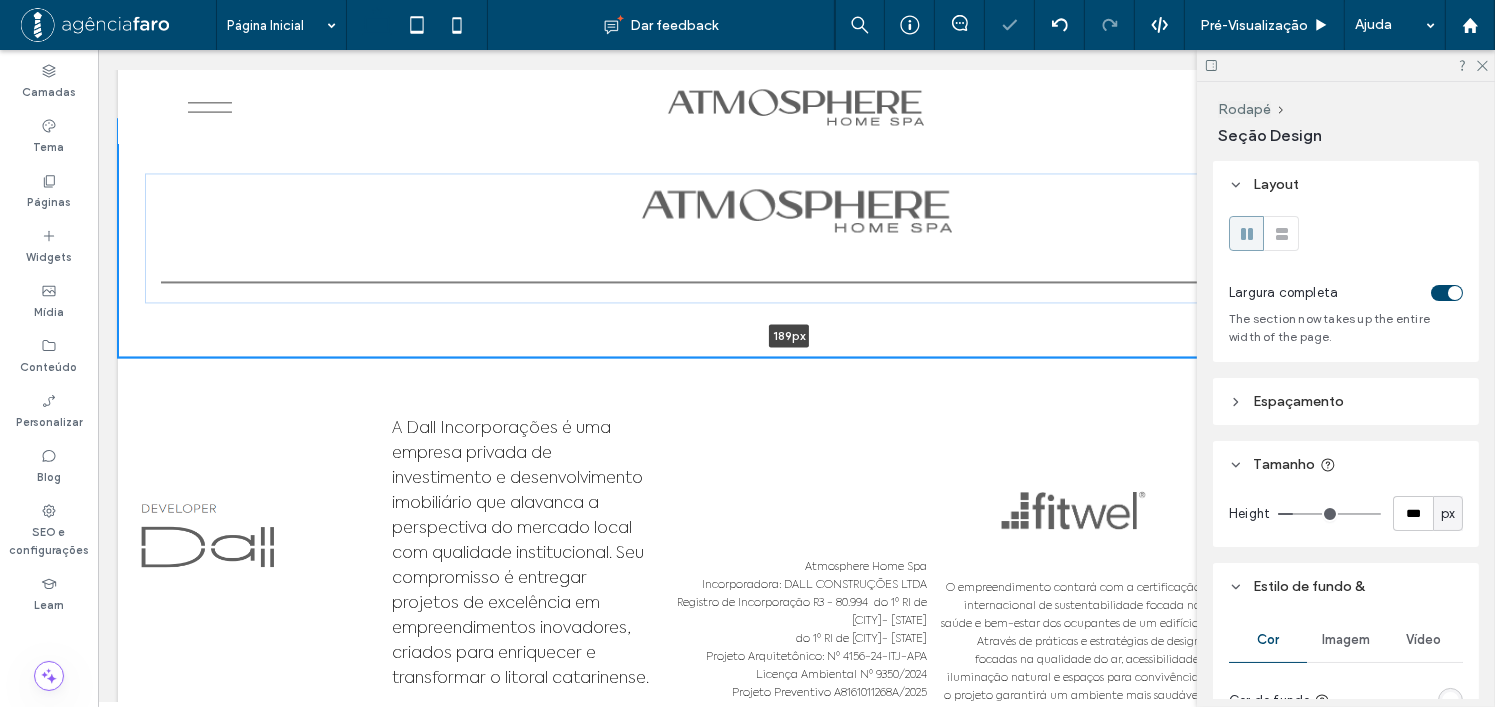 drag, startPoint x: 751, startPoint y: 363, endPoint x: 758, endPoint y: 314, distance: 49.497475 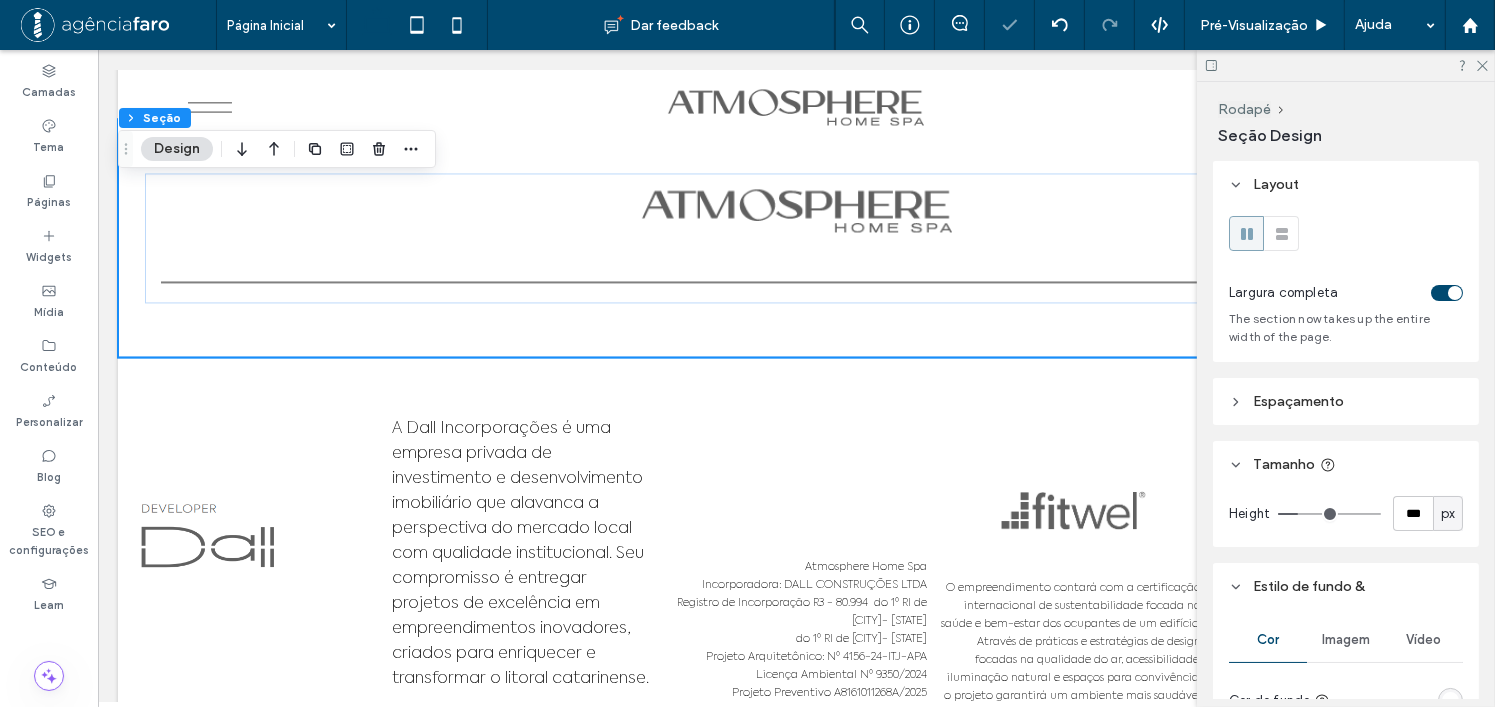 click at bounding box center (795, 238) 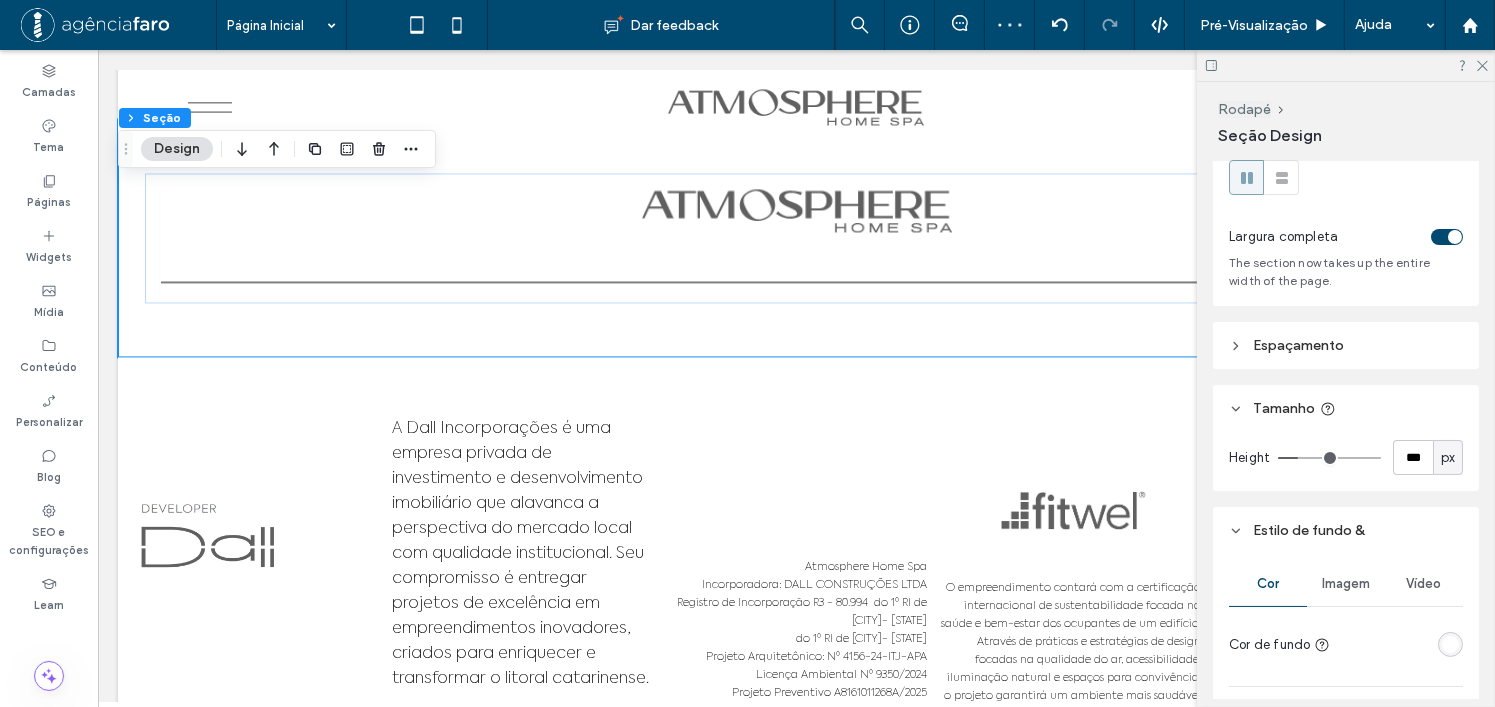 scroll, scrollTop: 0, scrollLeft: 0, axis: both 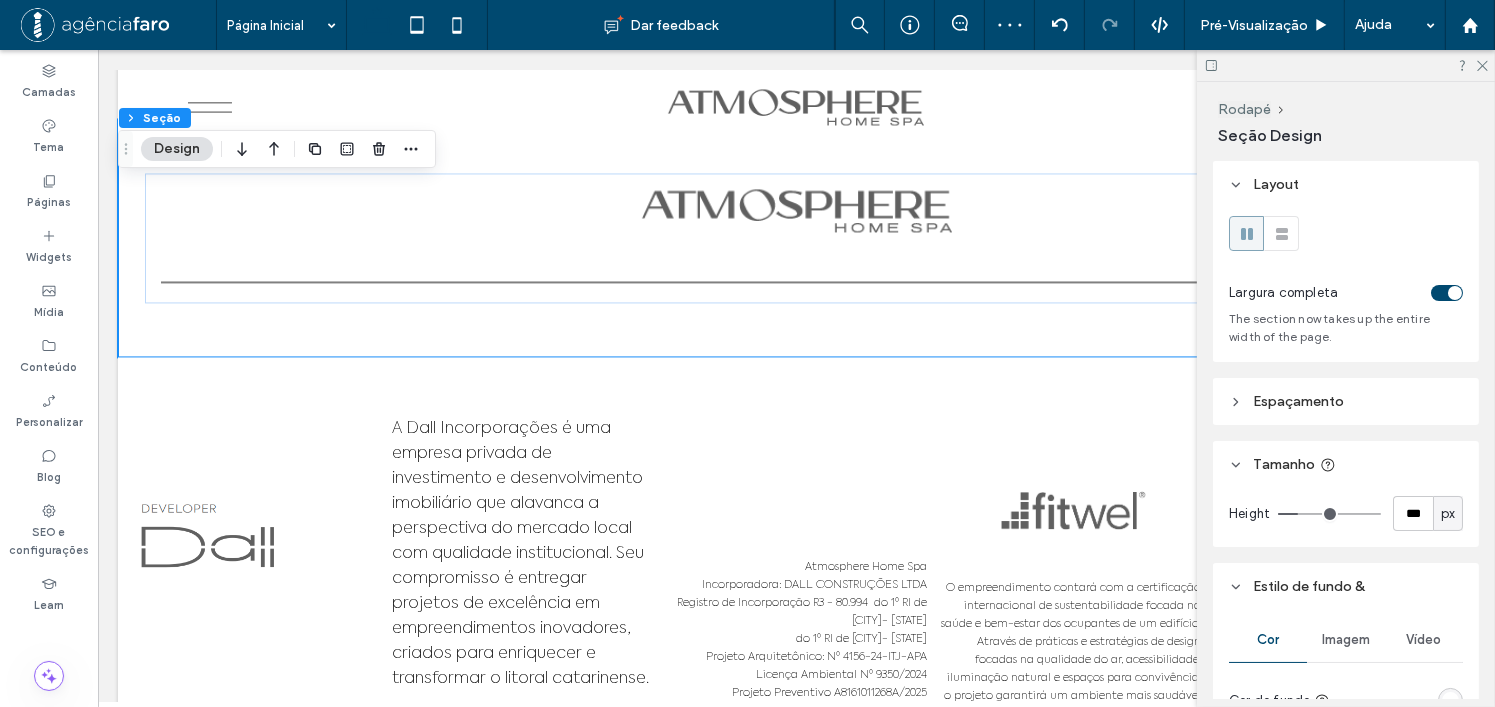 click on "Espaçamento" at bounding box center (1346, 401) 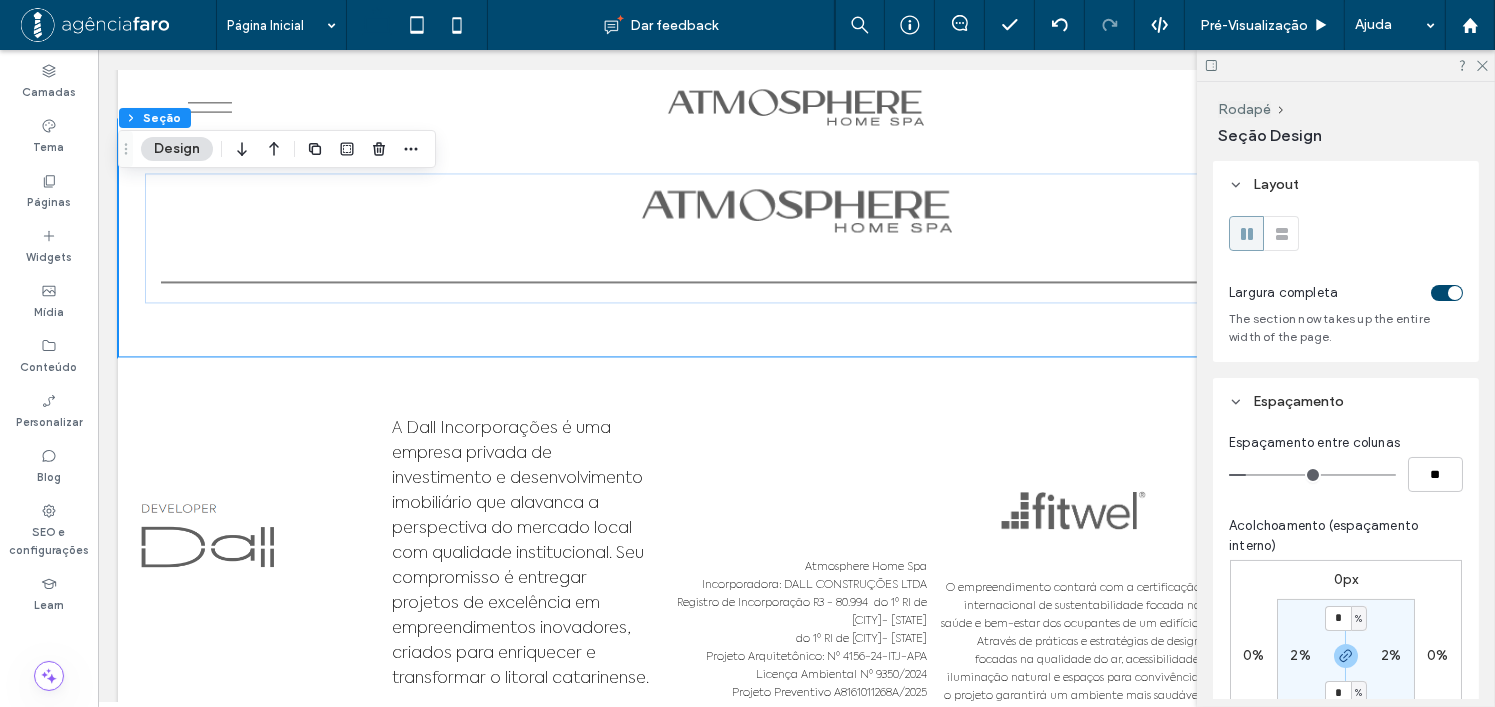 scroll, scrollTop: 200, scrollLeft: 0, axis: vertical 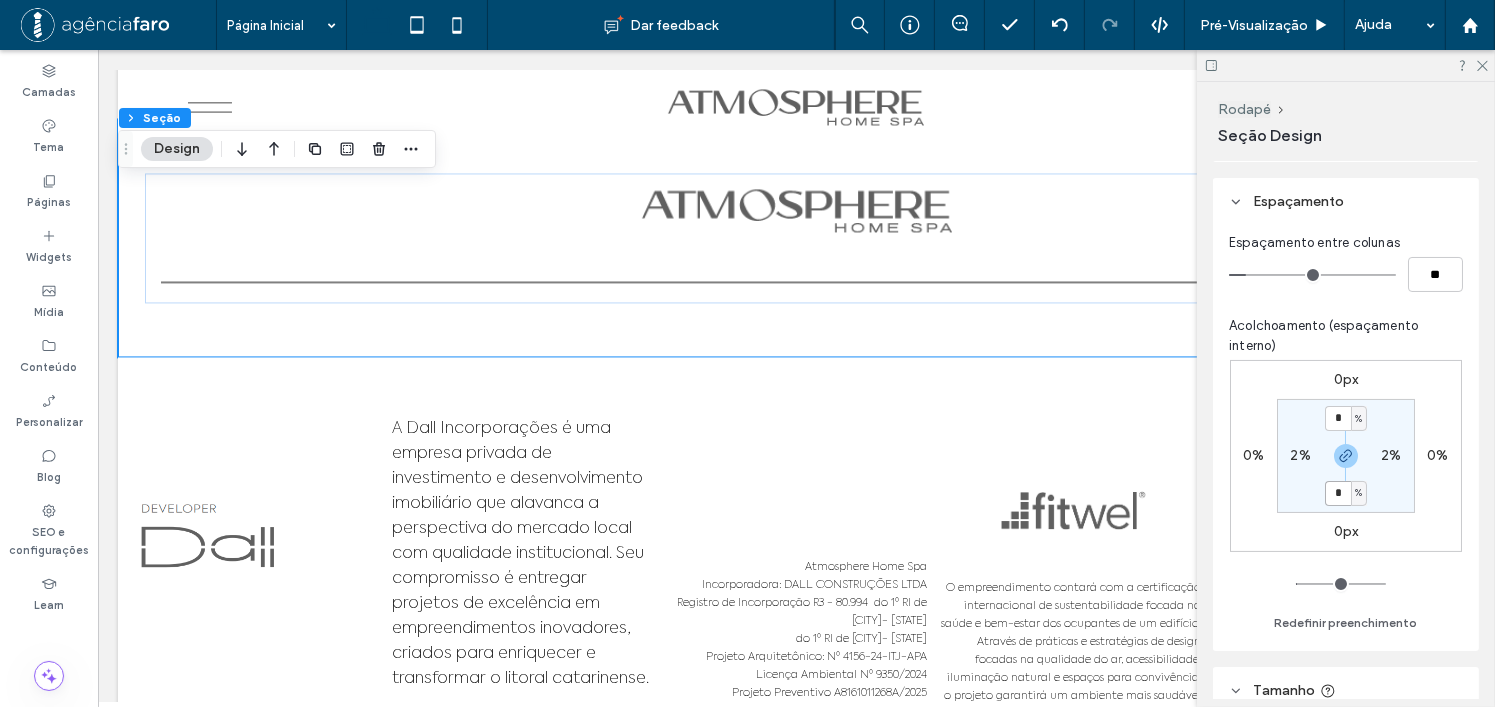 click on "*" at bounding box center [1338, 493] 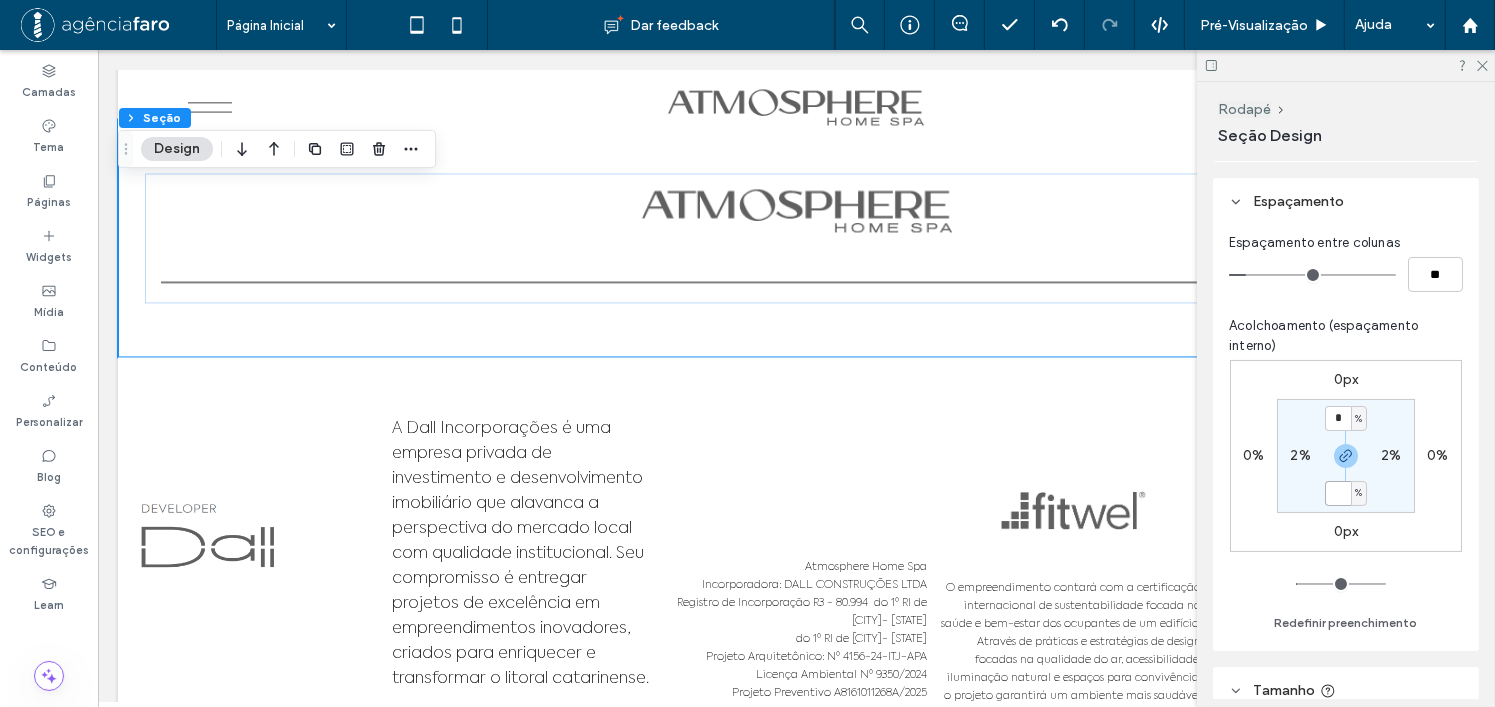 type 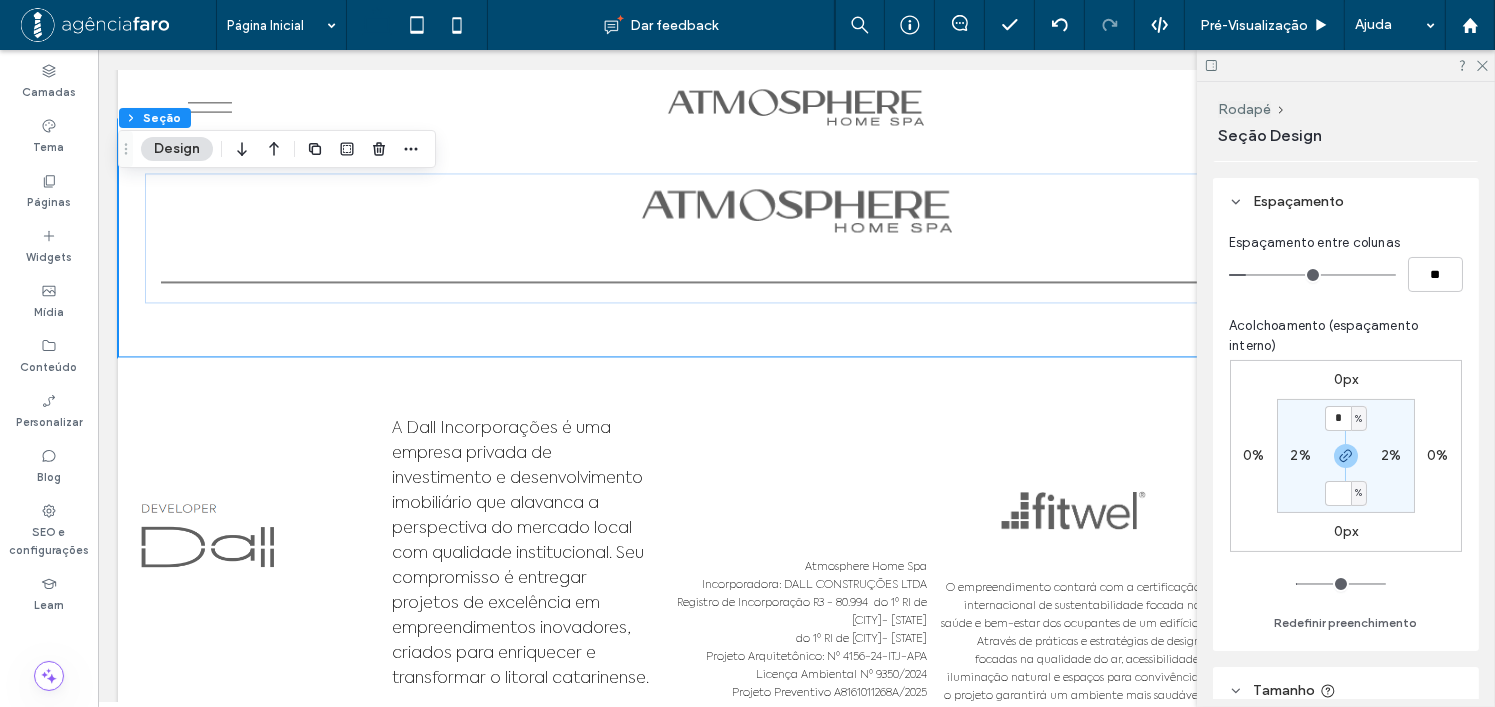 type on "*" 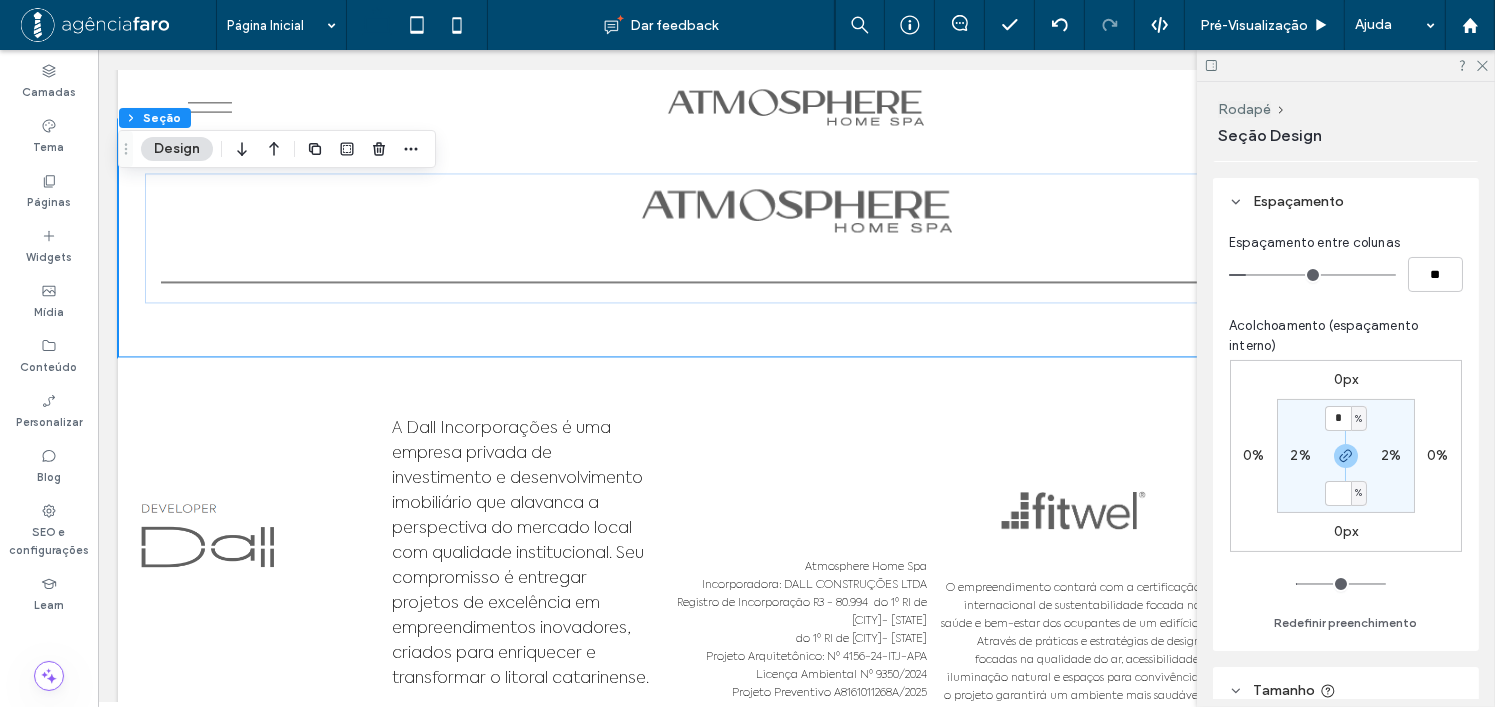 type on "*" 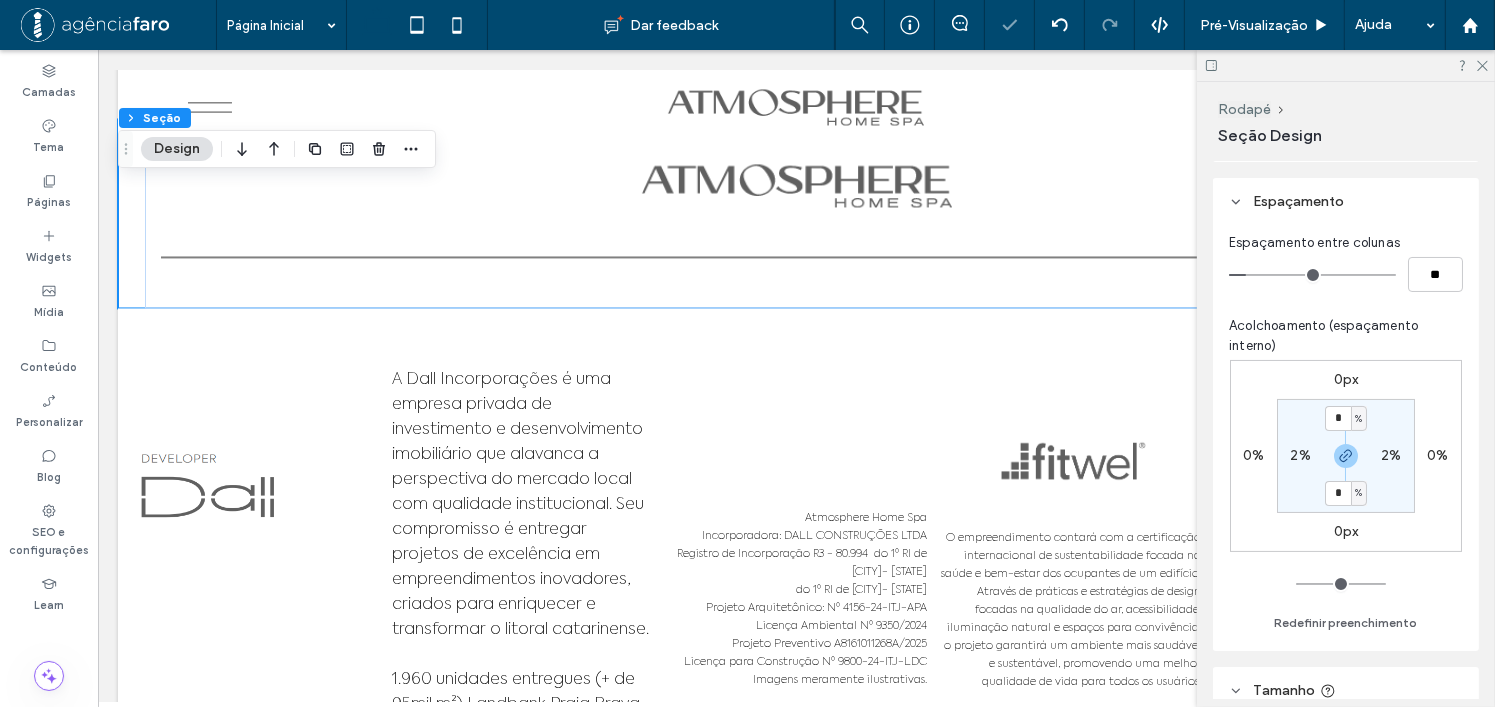 click on "0px" at bounding box center [1346, 532] 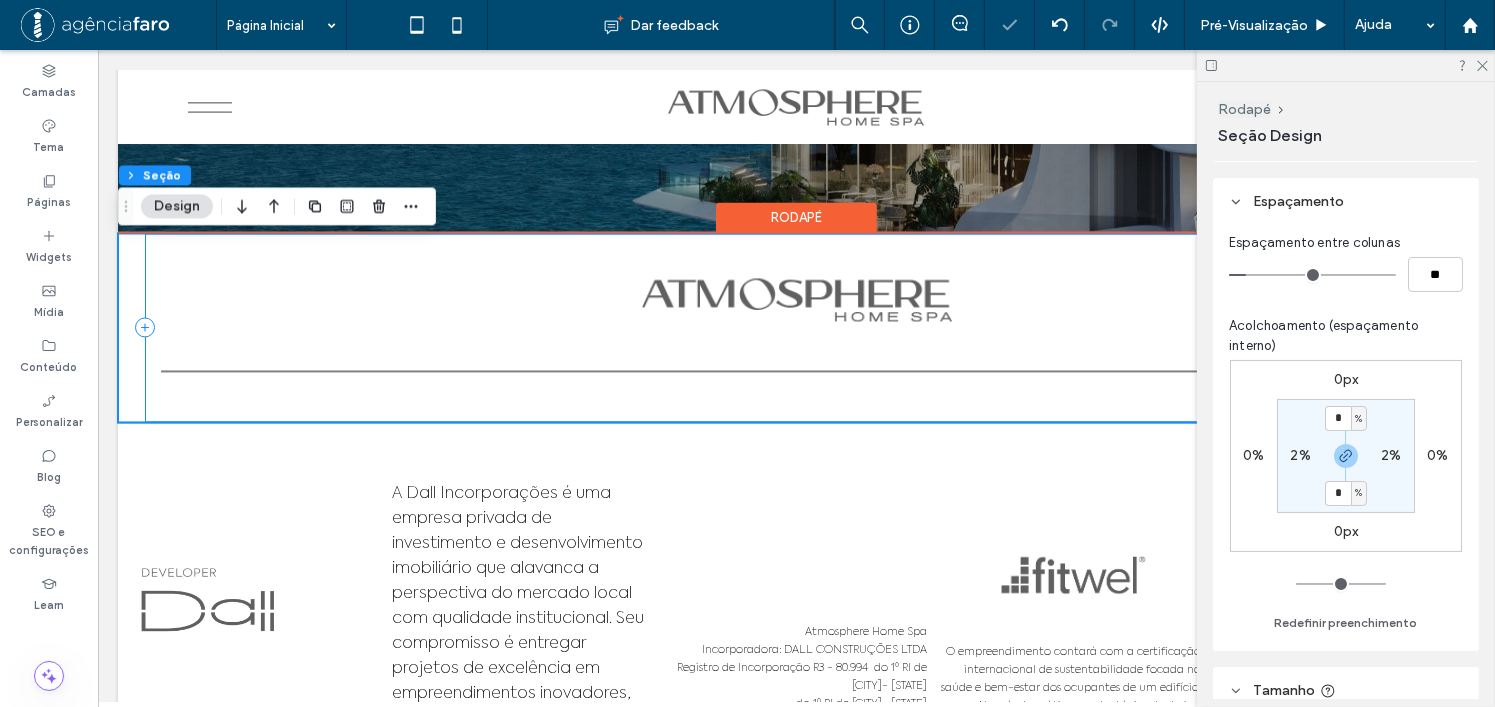 scroll, scrollTop: 11262, scrollLeft: 0, axis: vertical 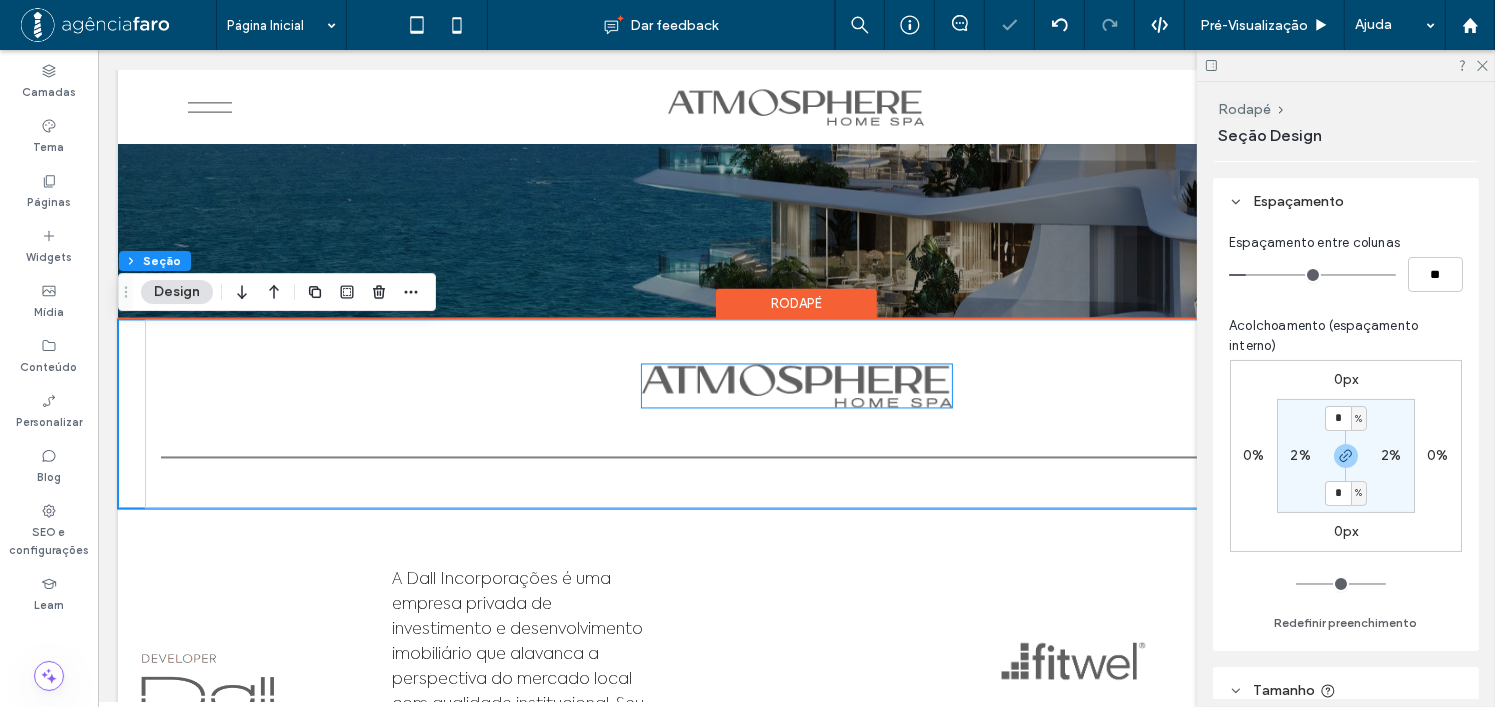 click at bounding box center [796, 385] 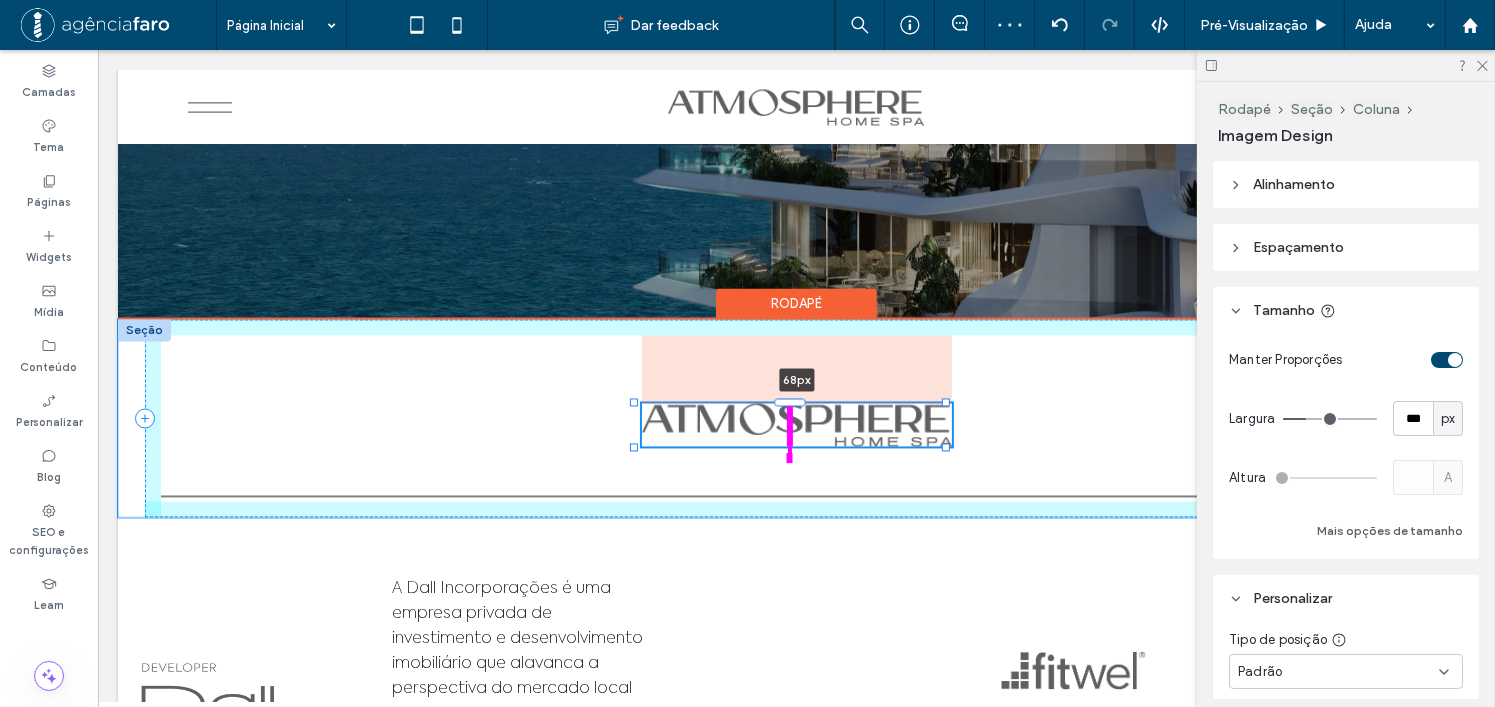 drag, startPoint x: 793, startPoint y: 371, endPoint x: 791, endPoint y: 439, distance: 68.0294 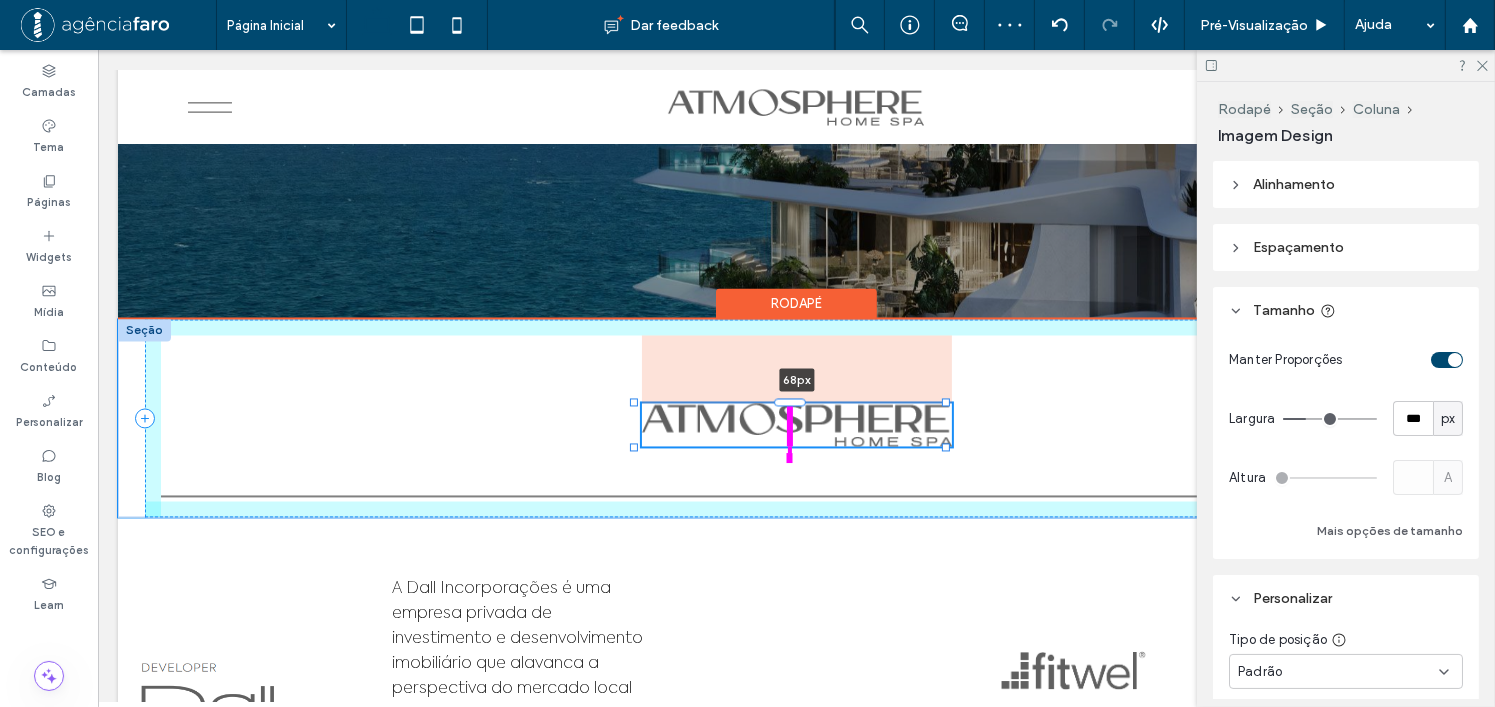 click on "68px" at bounding box center [795, 418] 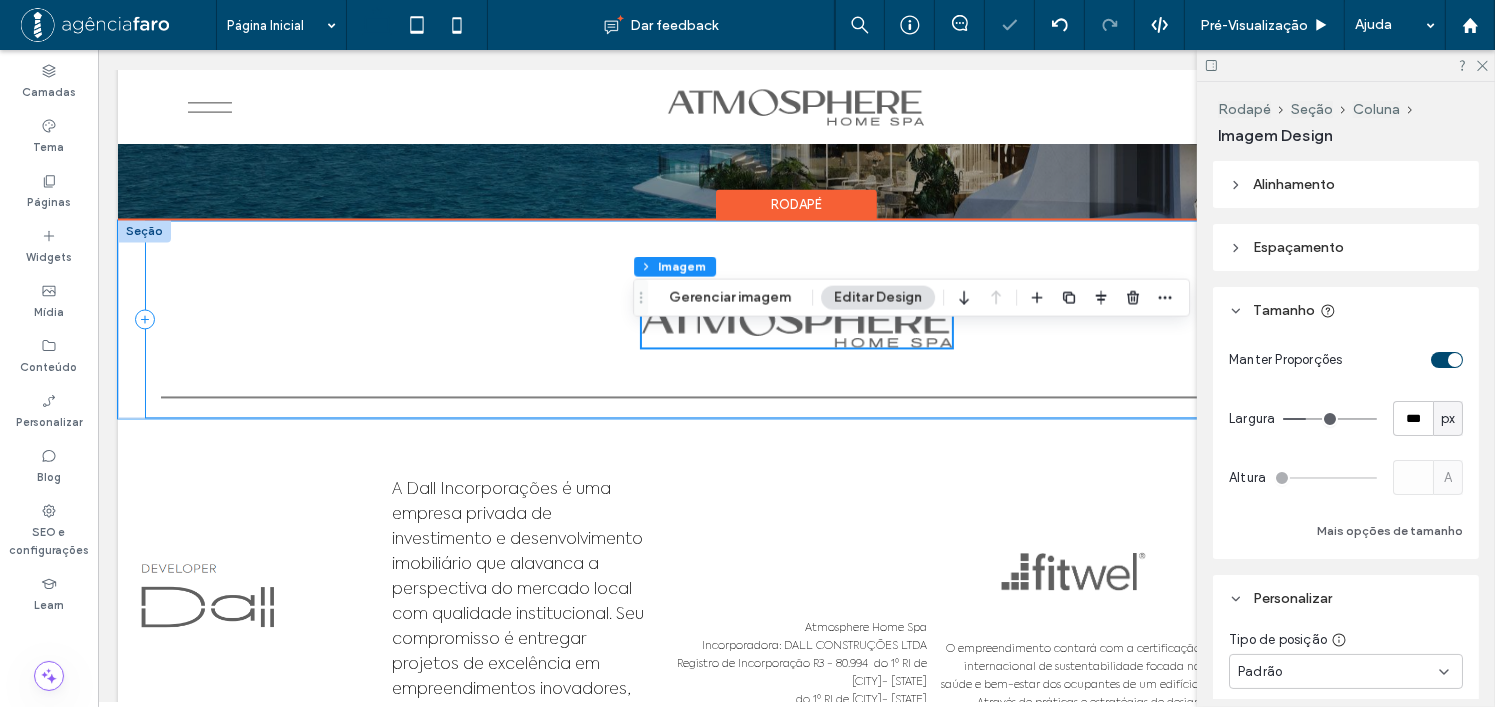 scroll, scrollTop: 11362, scrollLeft: 0, axis: vertical 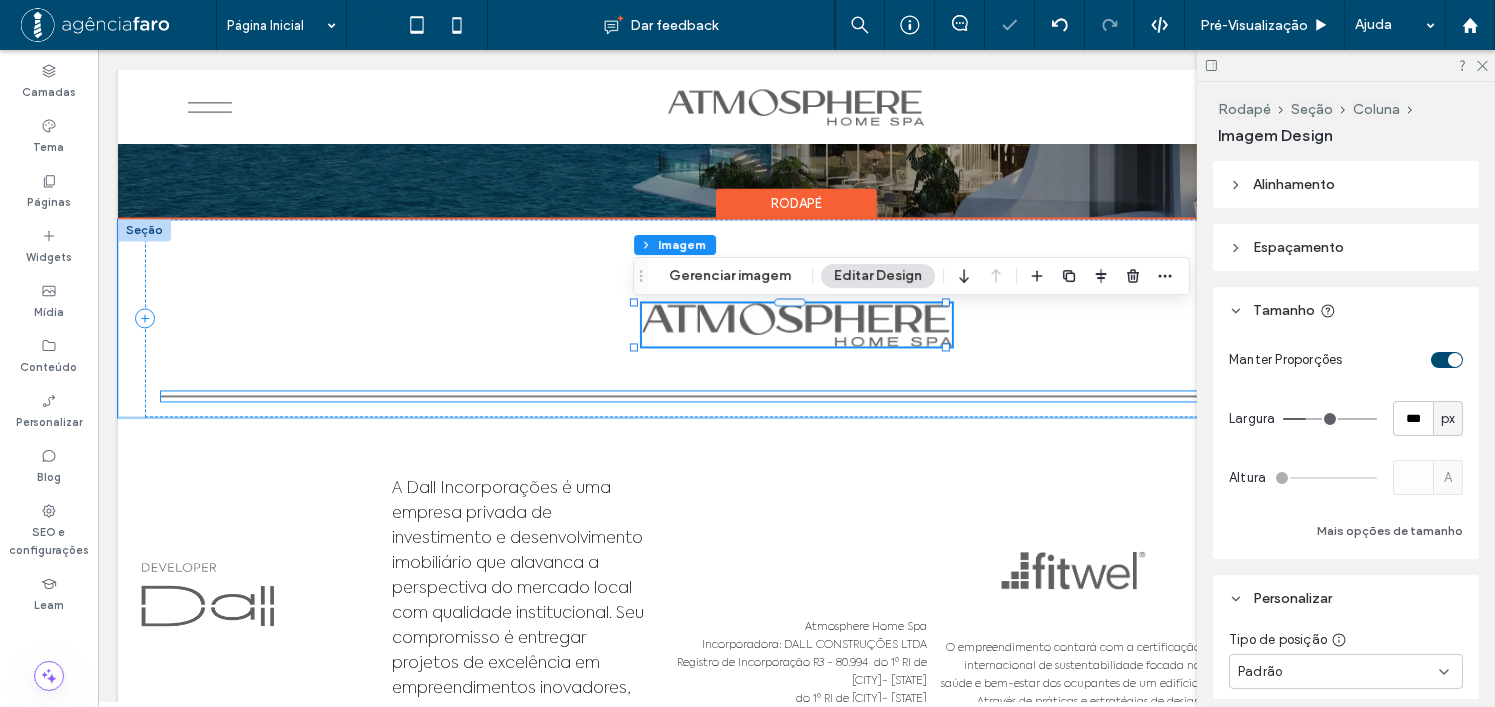 click at bounding box center [795, 396] 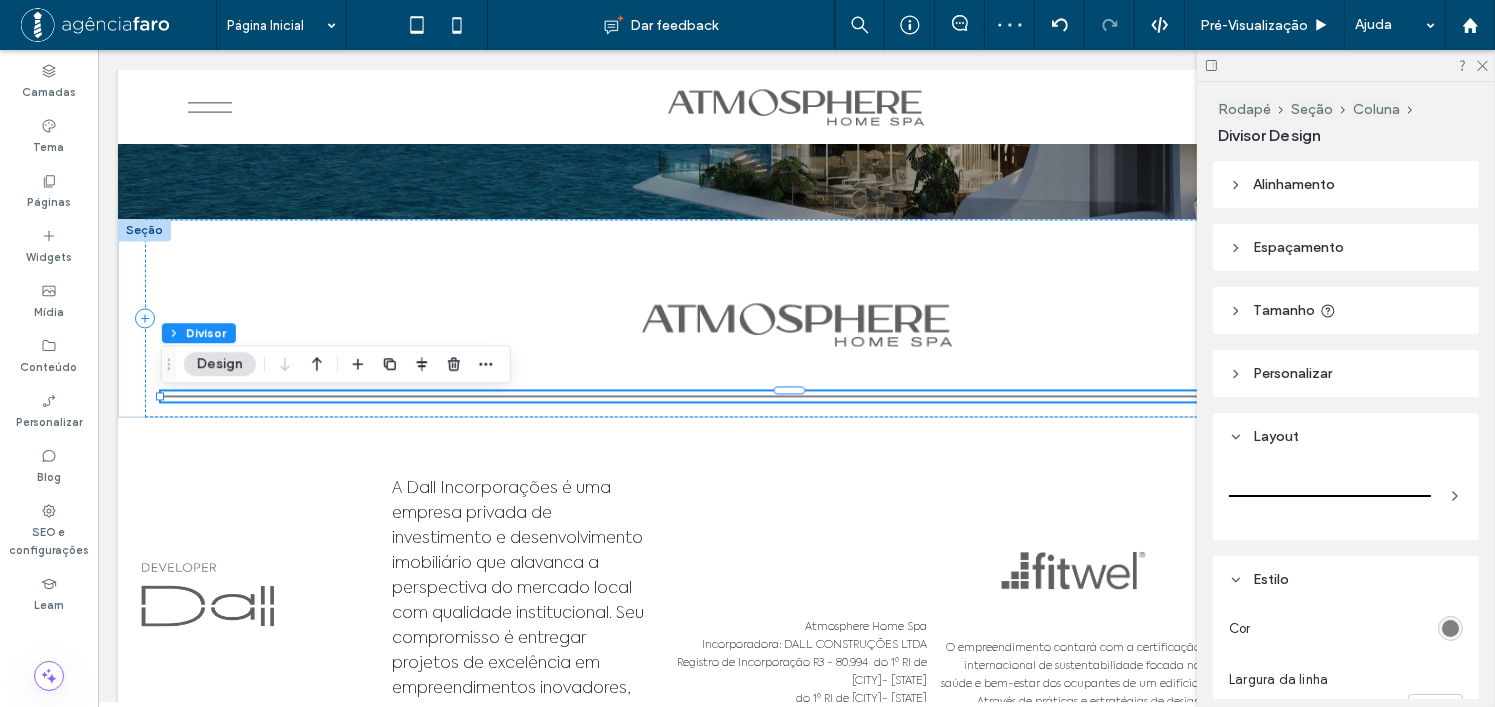 scroll, scrollTop: 124, scrollLeft: 0, axis: vertical 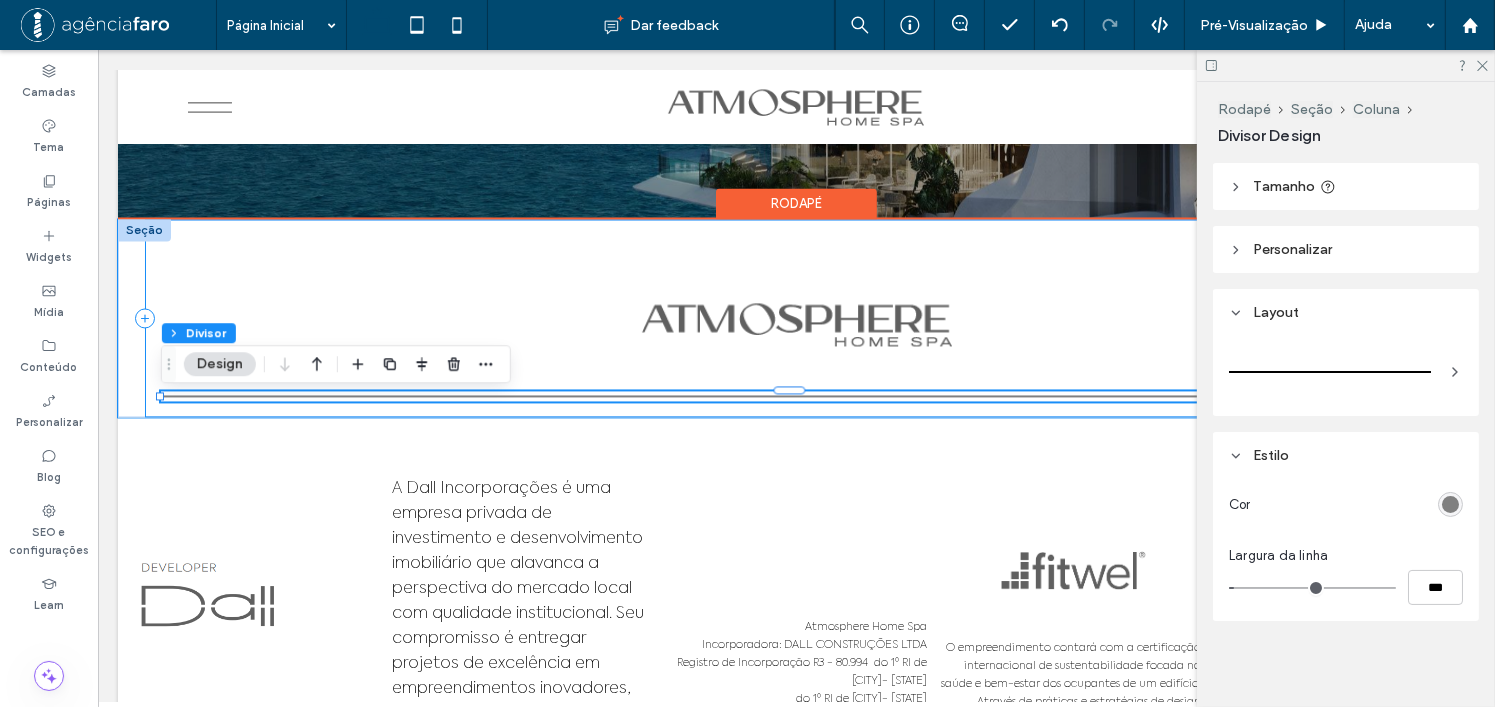 click at bounding box center (795, 318) 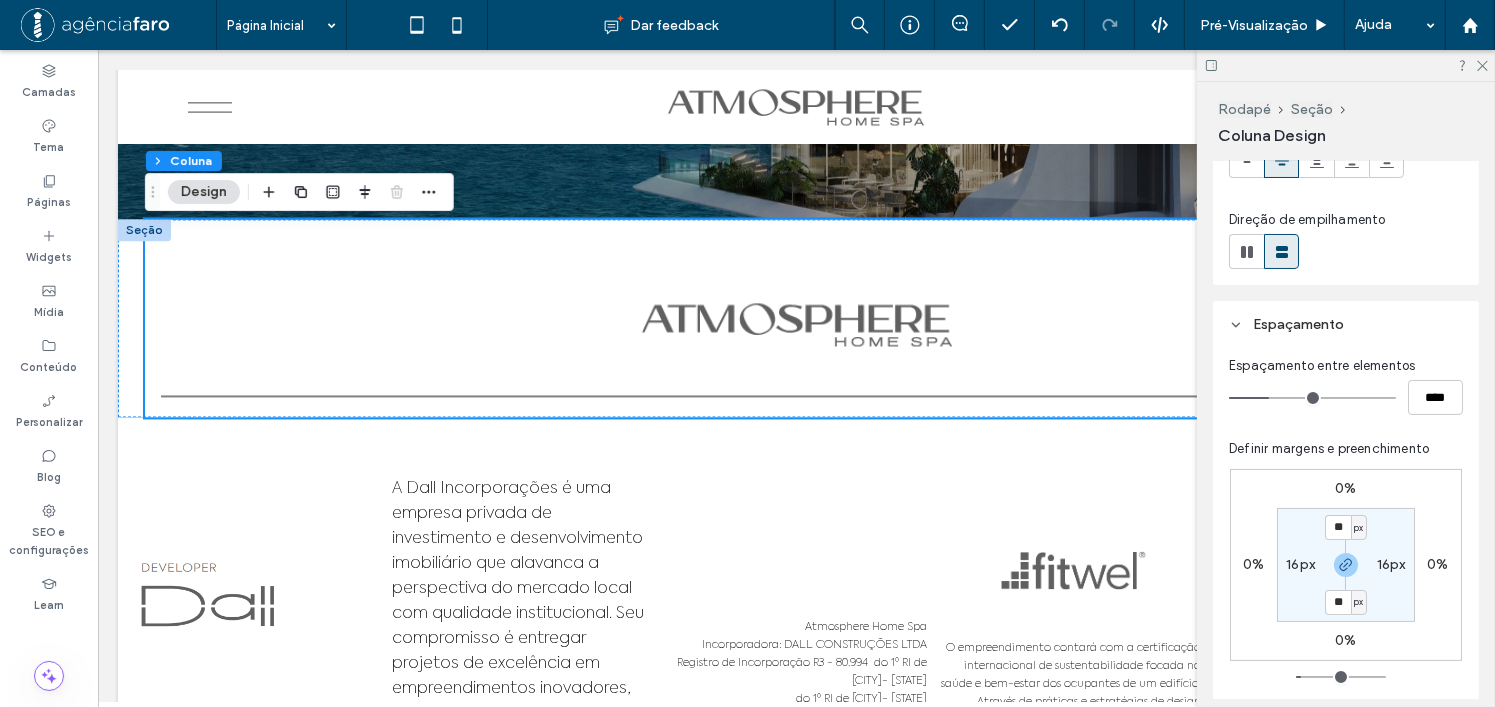scroll, scrollTop: 300, scrollLeft: 0, axis: vertical 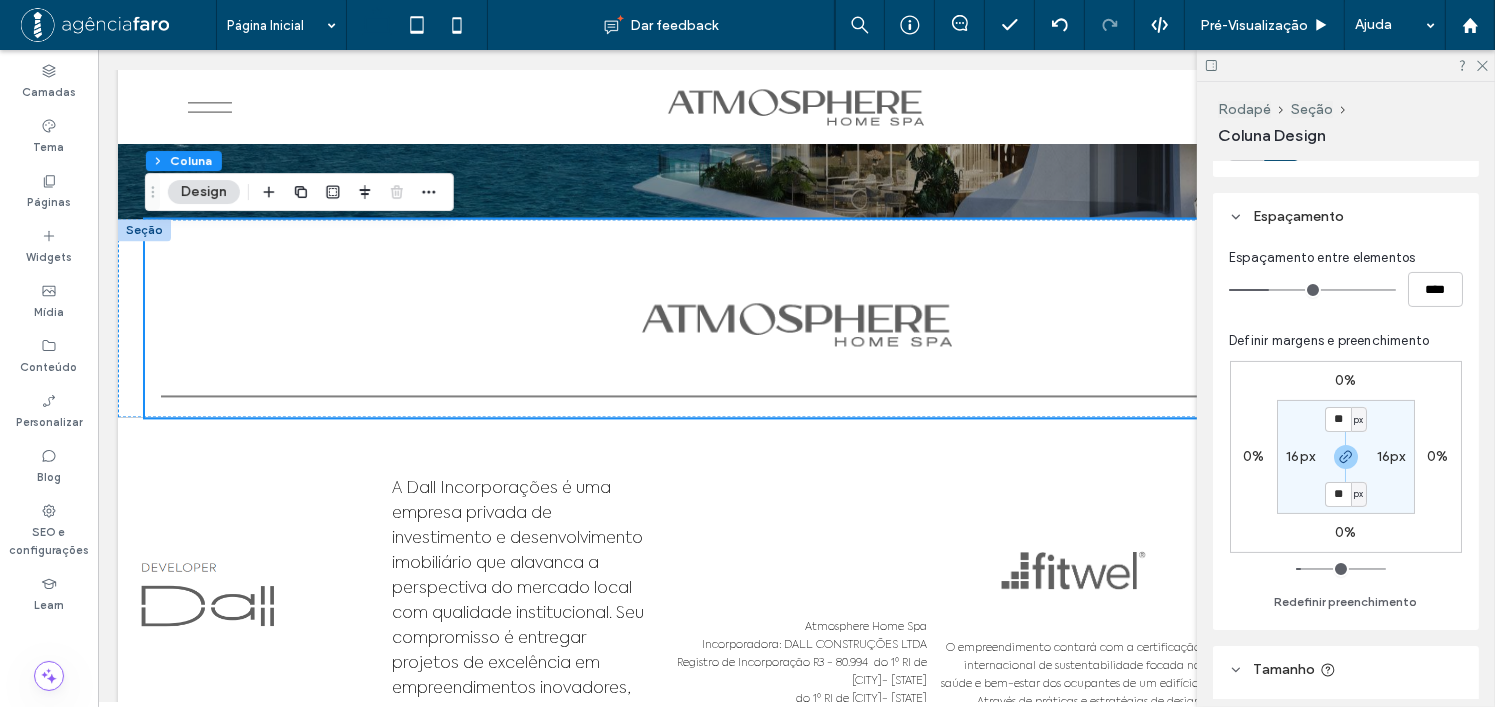 click on "16px" at bounding box center (1300, 457) 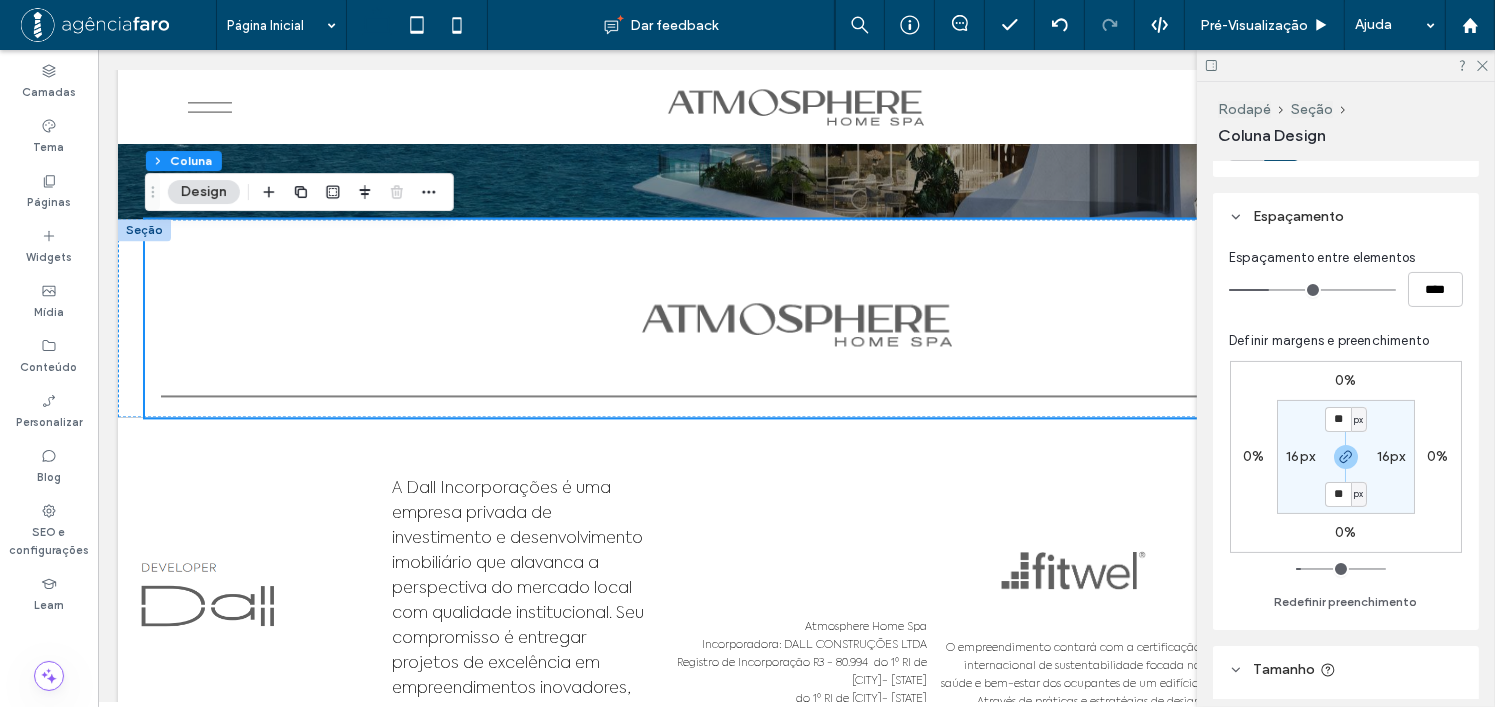 click on "16px" at bounding box center (1300, 456) 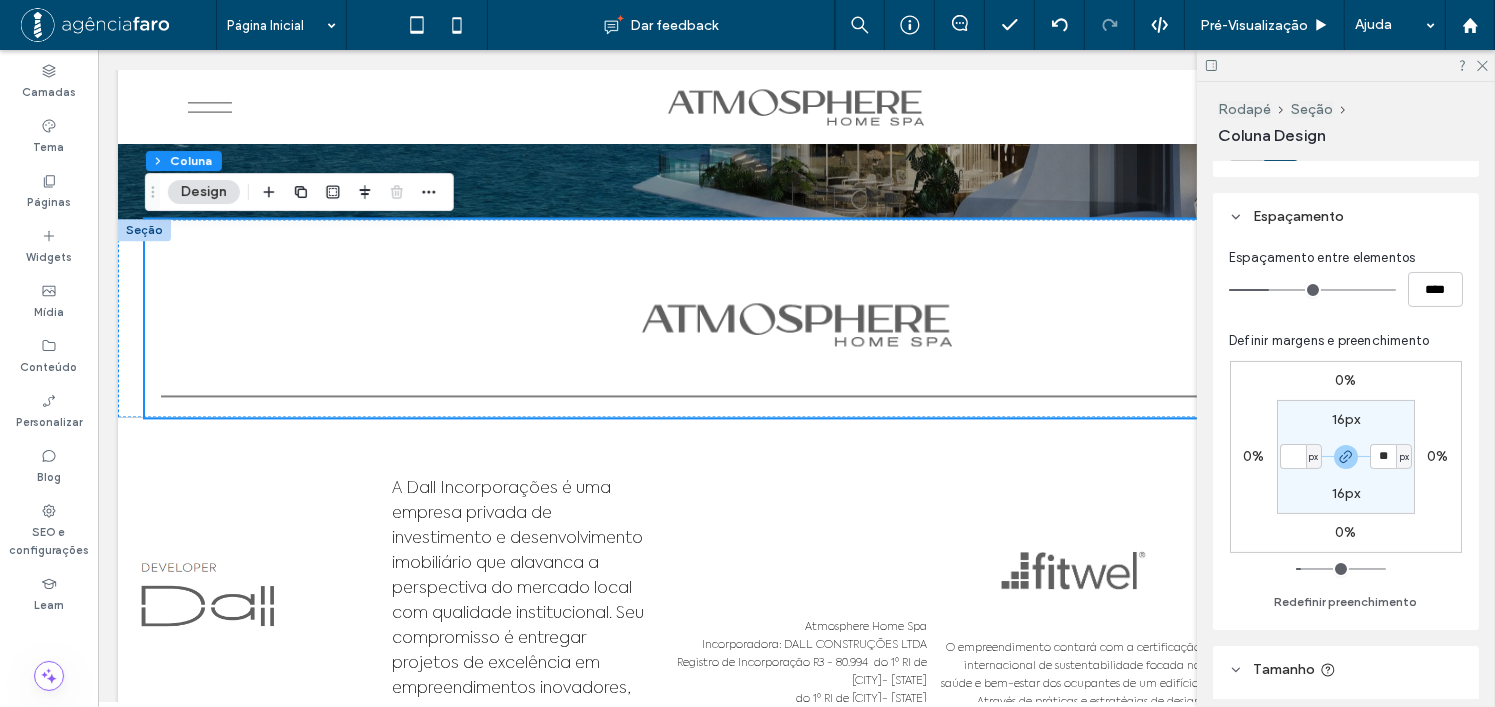 type 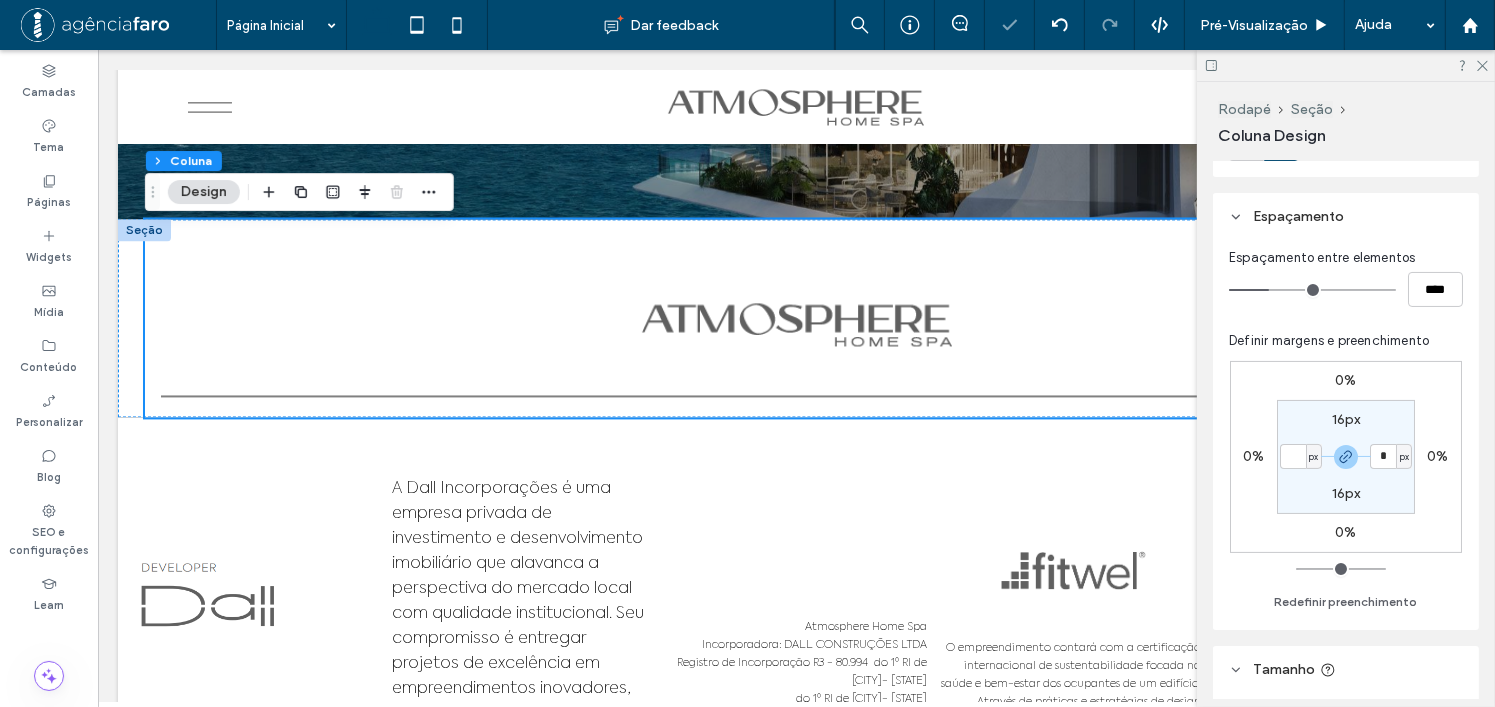 type on "*" 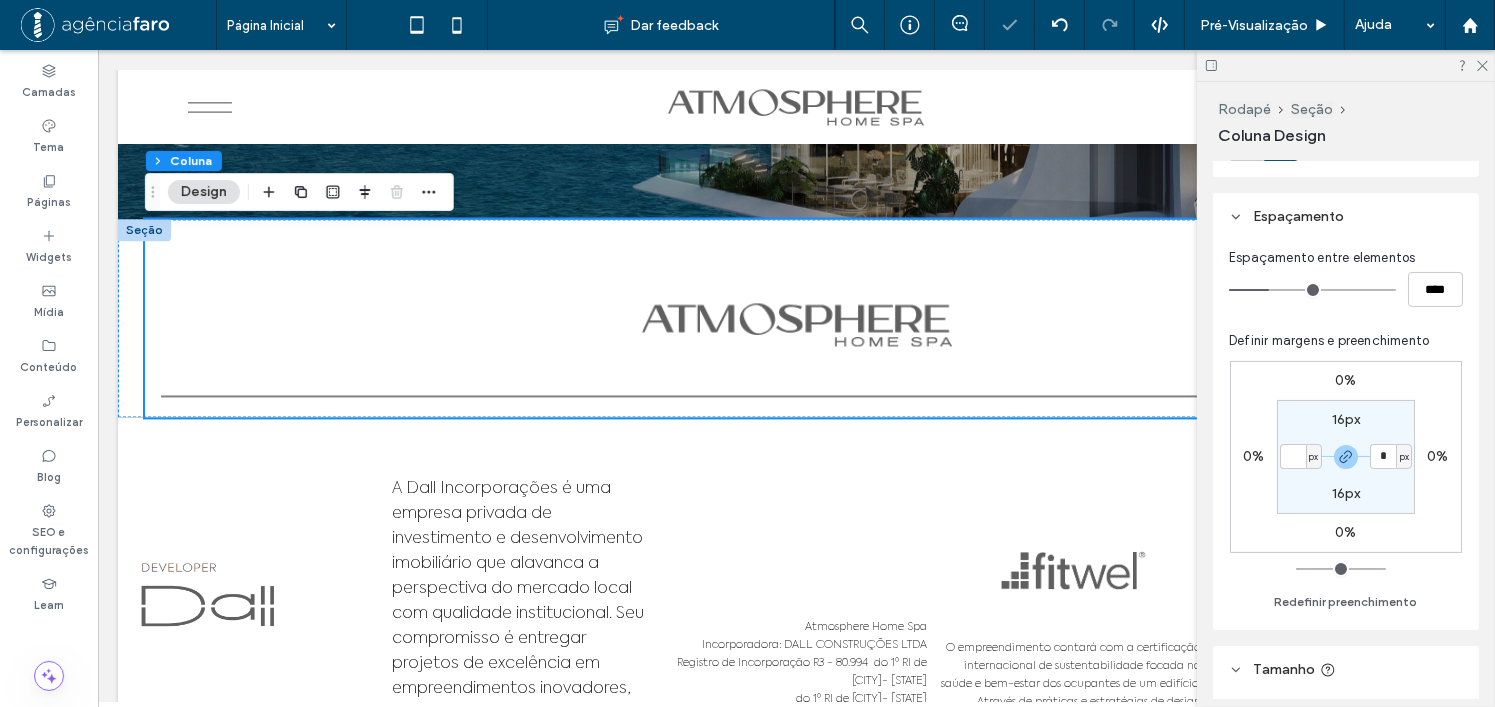 type on "*" 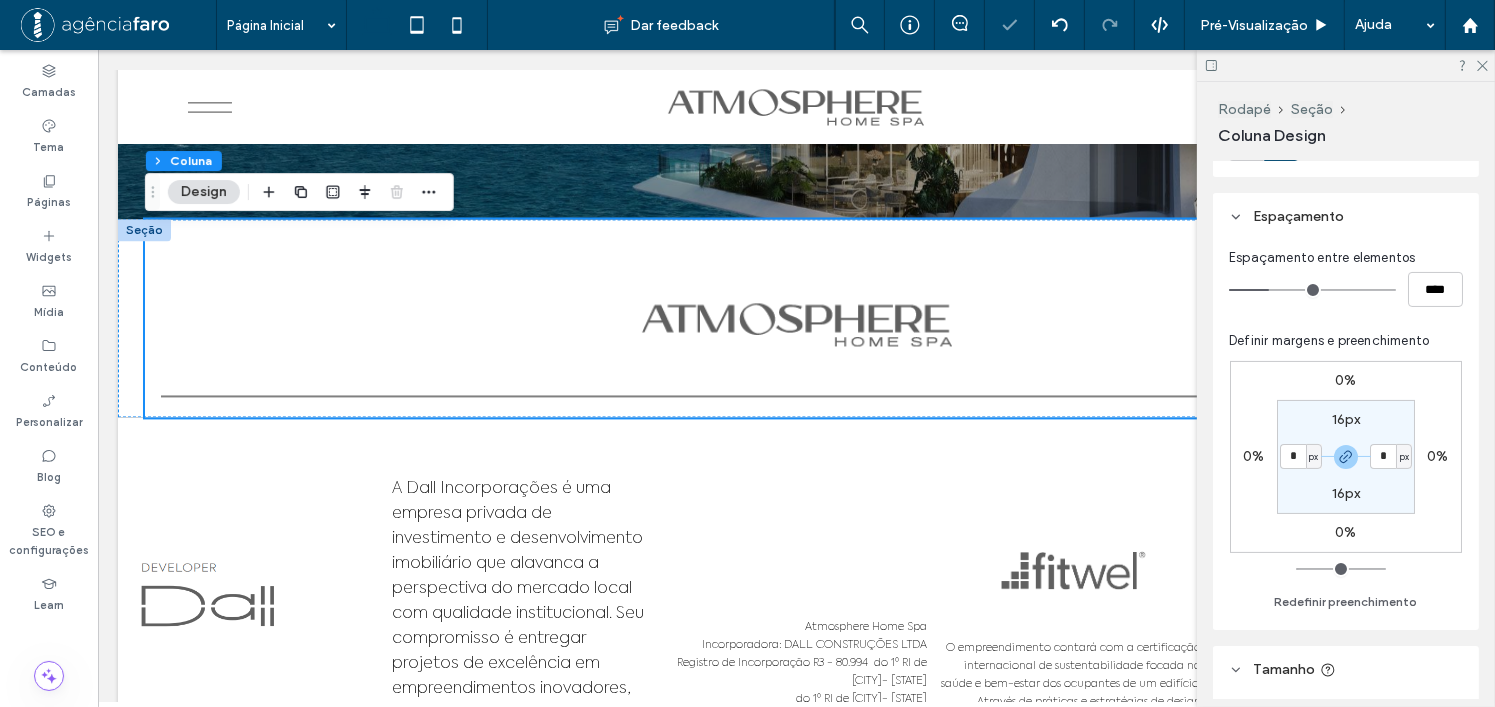 click on "0% 0% 0% 0% 16px * px 16px * px" at bounding box center [1346, 457] 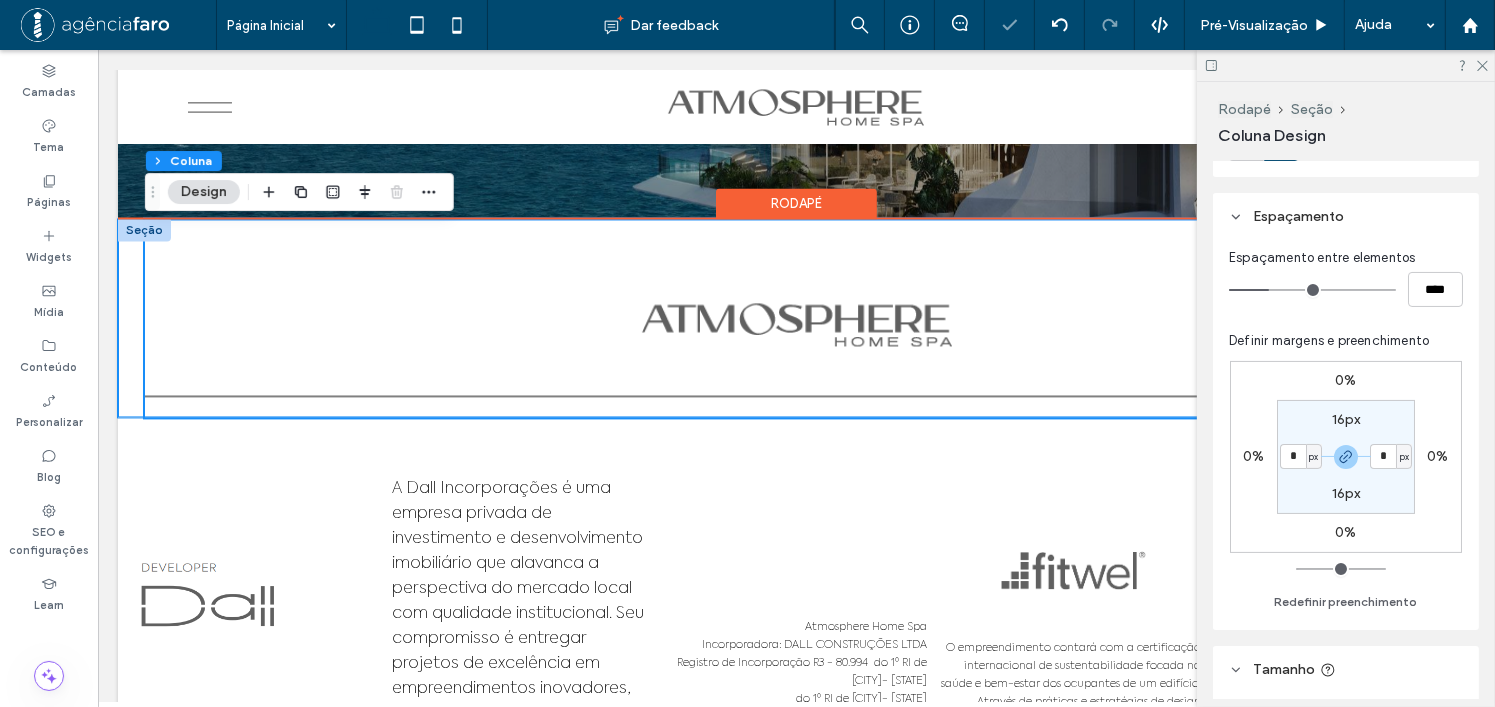 click at bounding box center (795, 318) 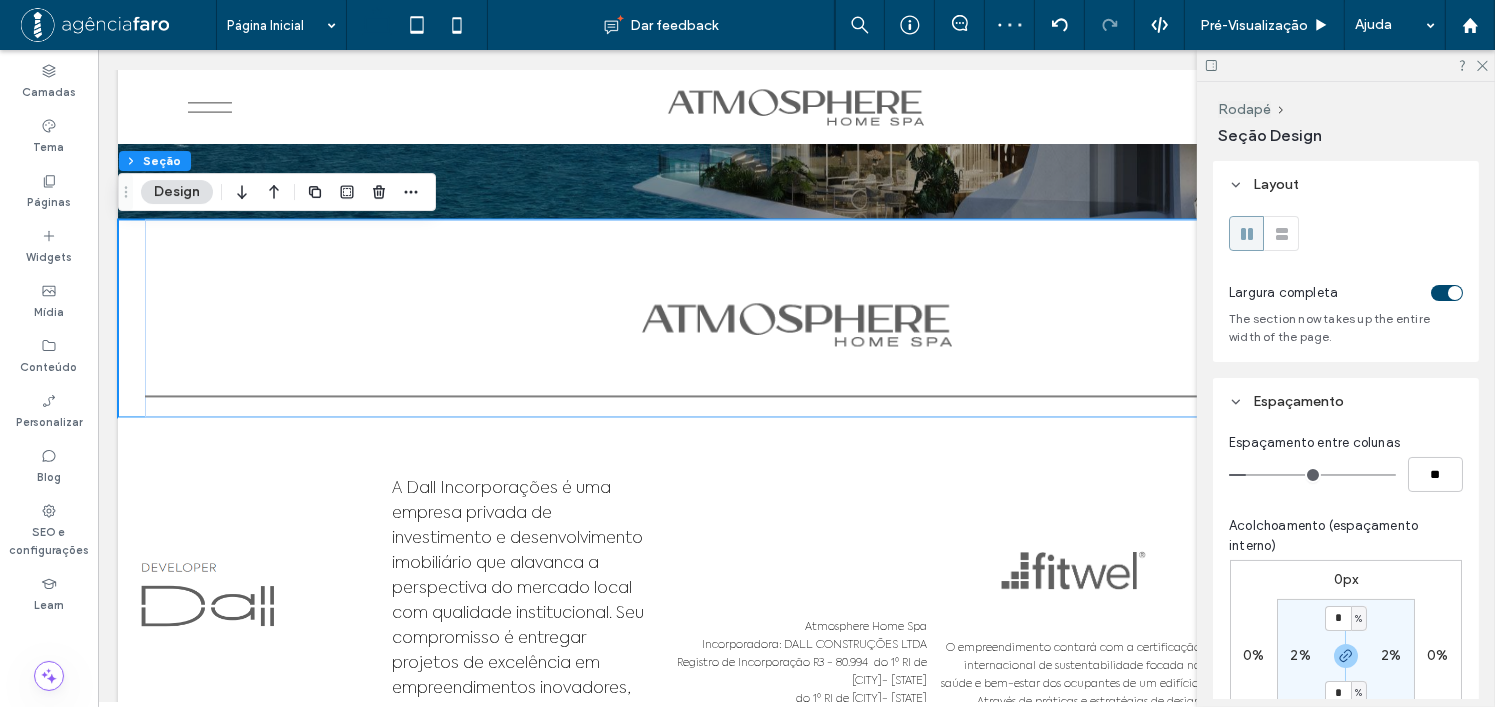 click on "2%" at bounding box center [1300, 655] 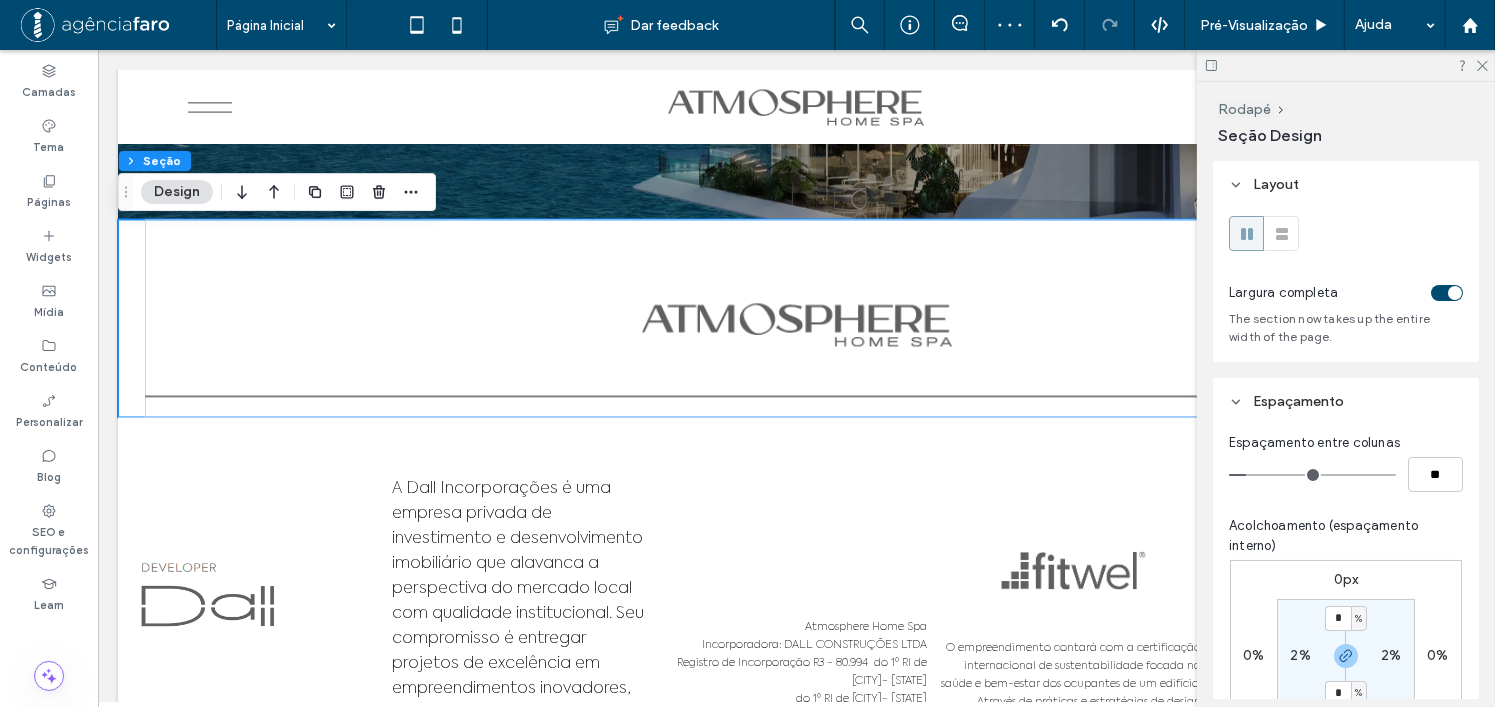 type on "*" 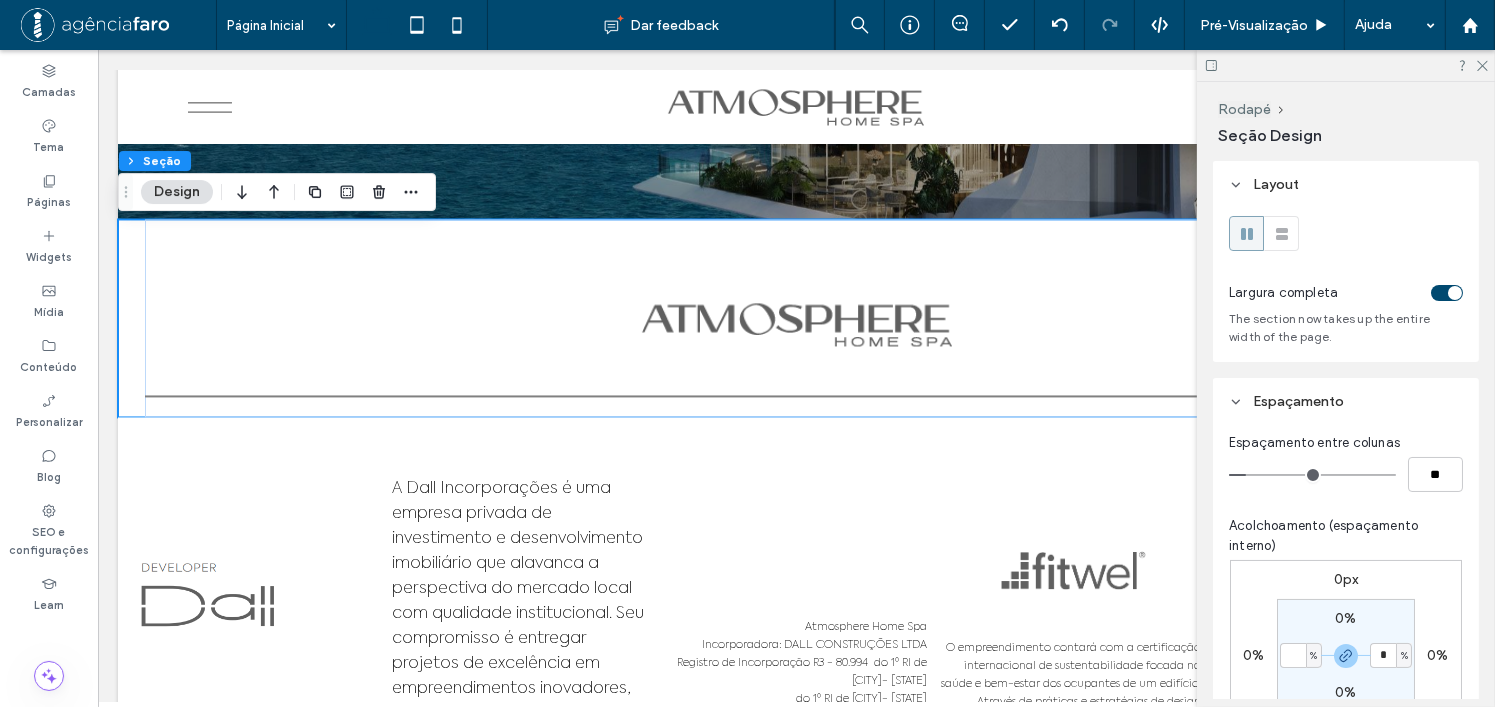 type 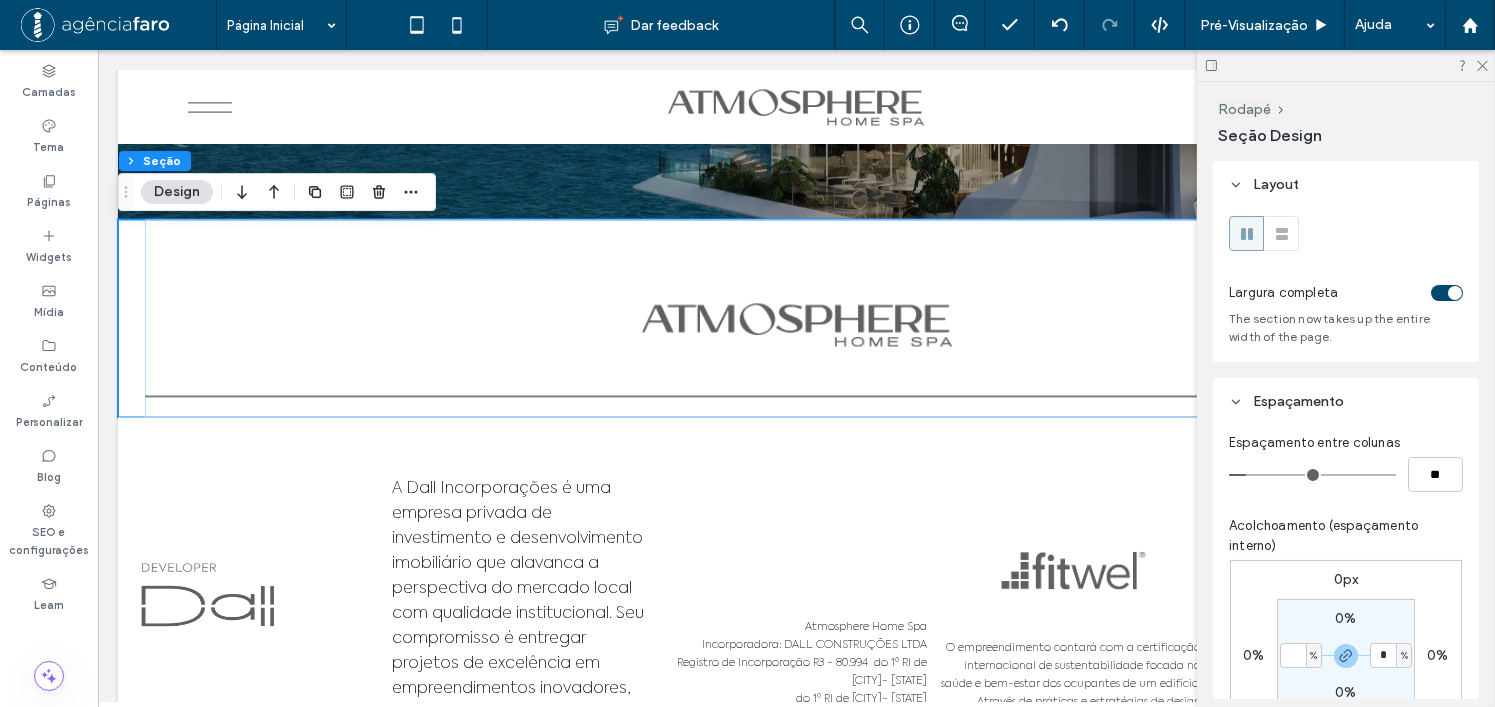 type on "*" 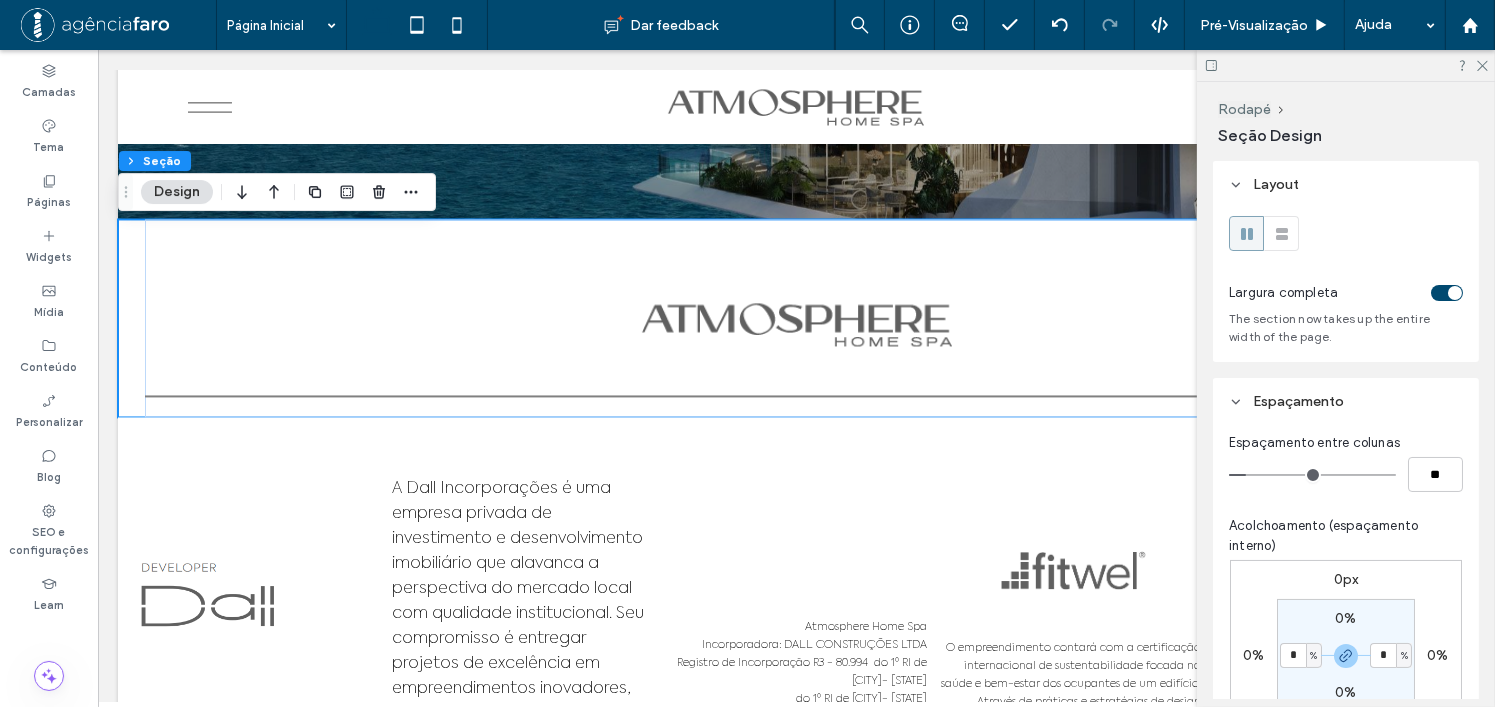 drag, startPoint x: 1395, startPoint y: 602, endPoint x: 1394, endPoint y: 592, distance: 10.049875 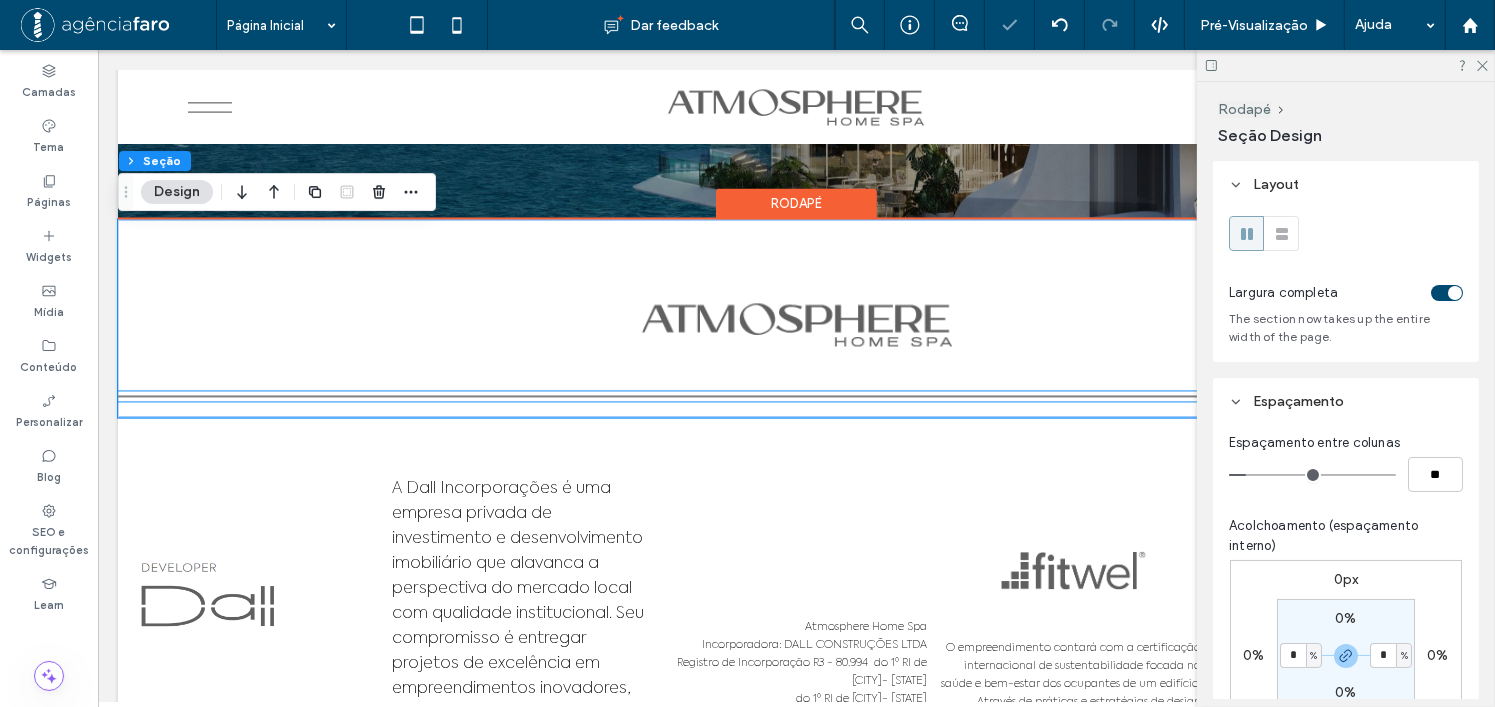 click at bounding box center [795, 396] 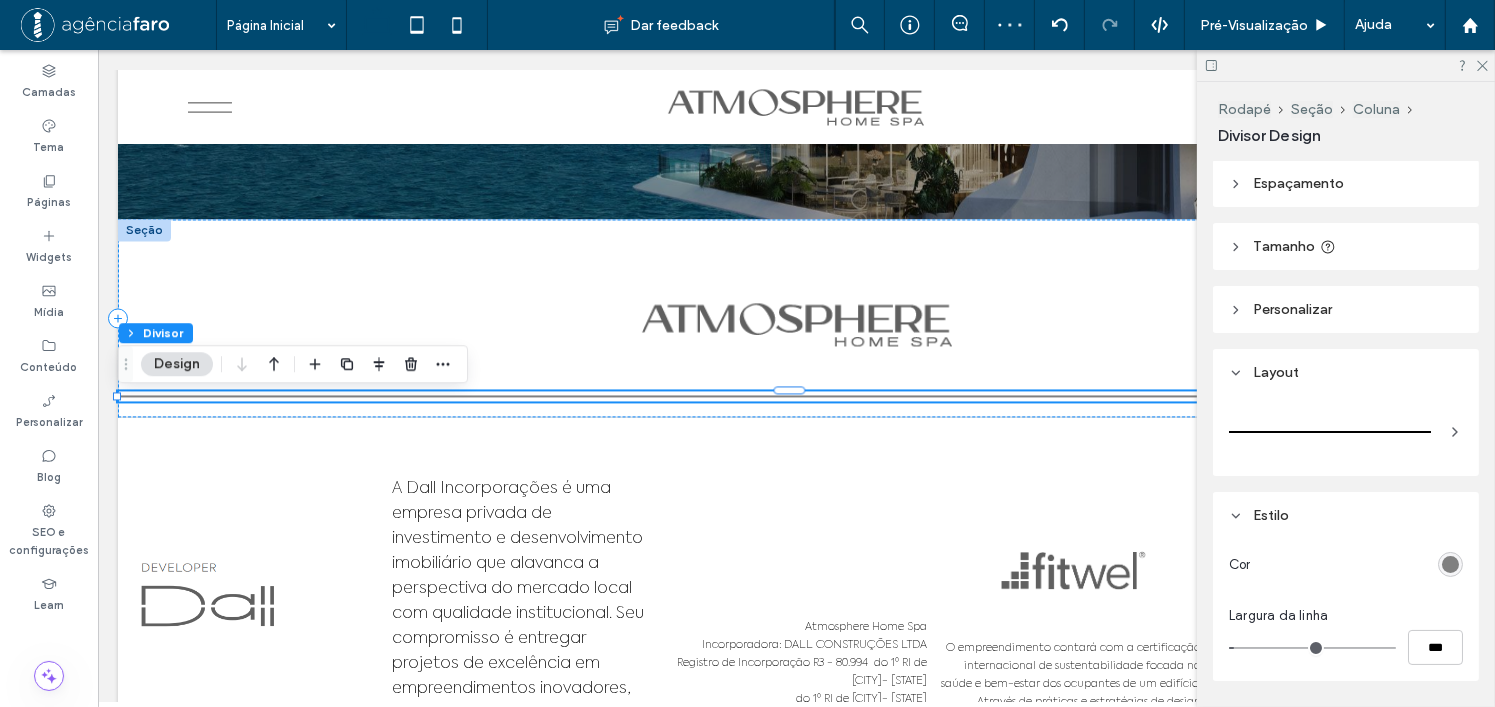 scroll, scrollTop: 0, scrollLeft: 0, axis: both 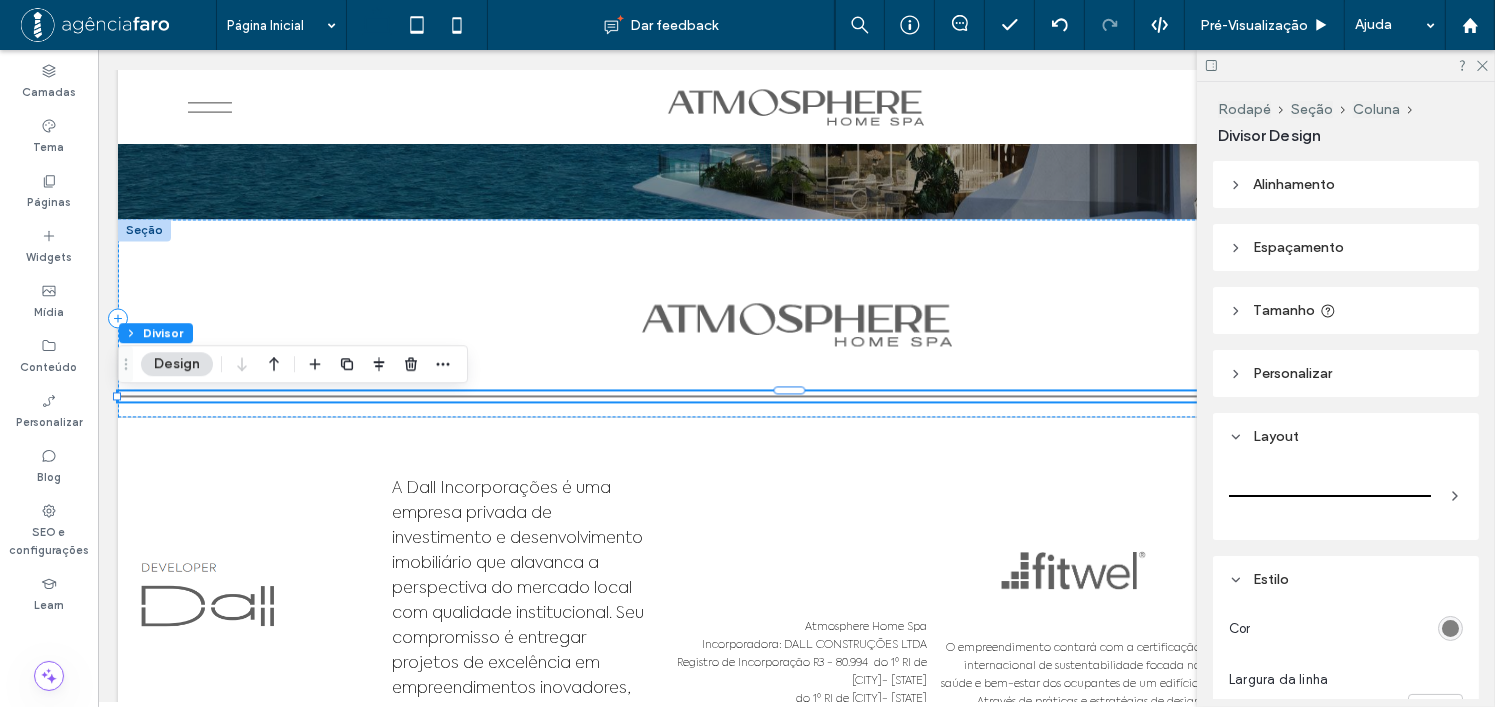 click on "Personalizar" at bounding box center (1292, 373) 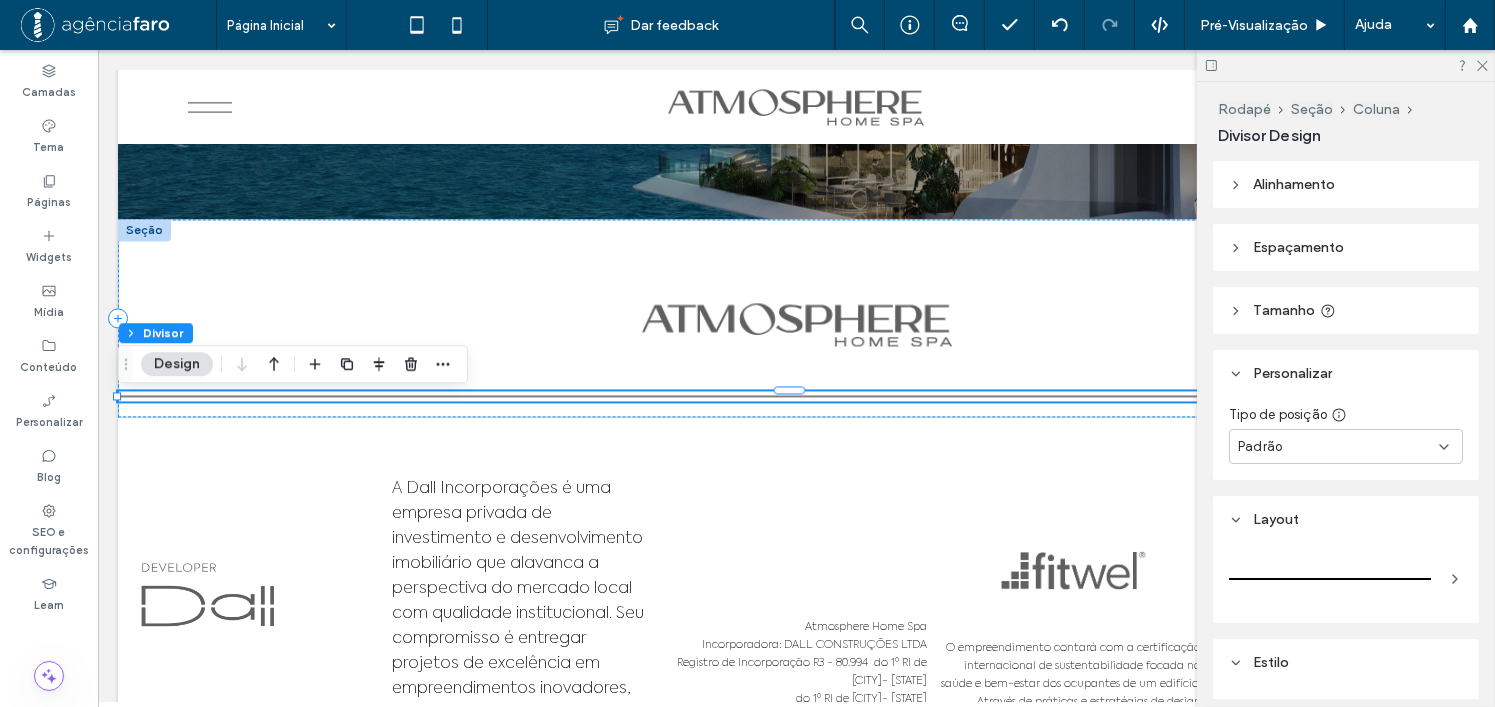 click on "Tamanho" at bounding box center [1284, 310] 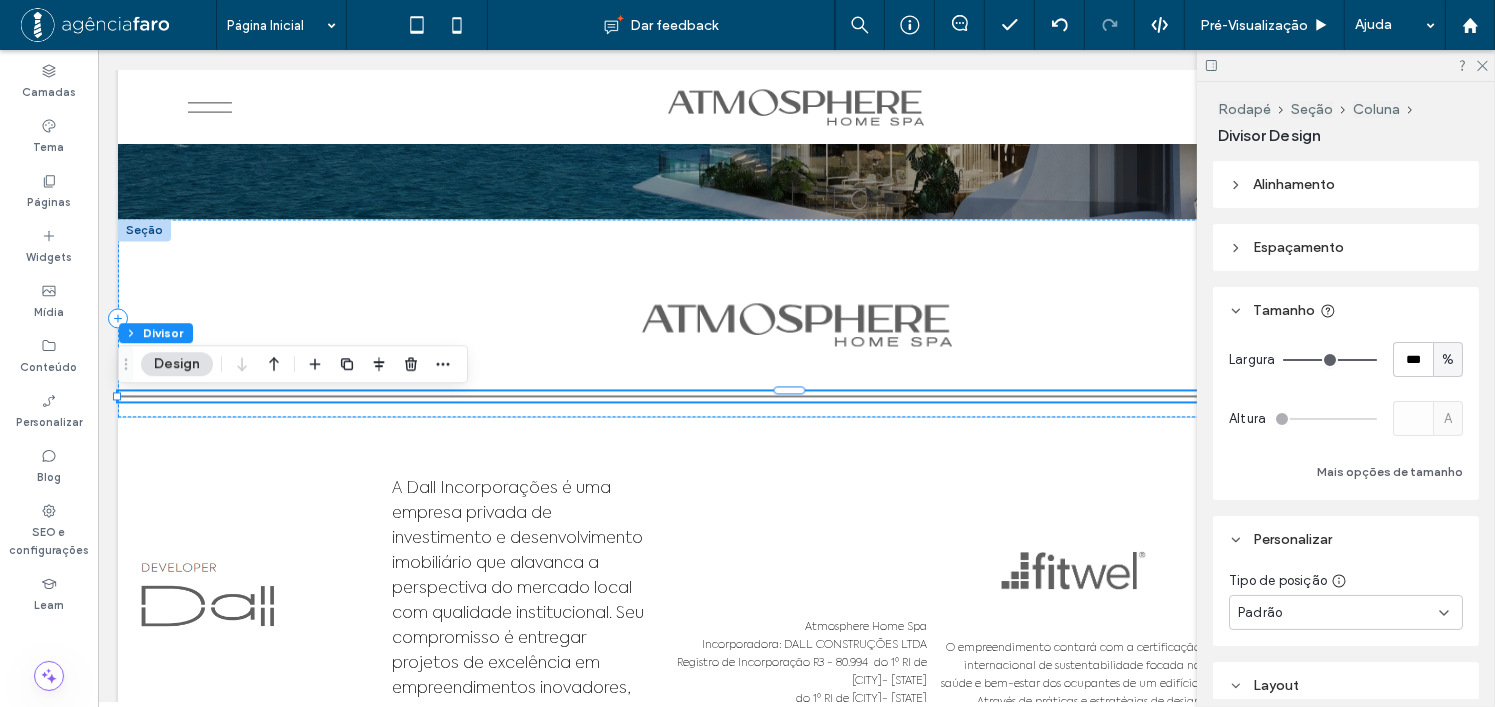 type on "**" 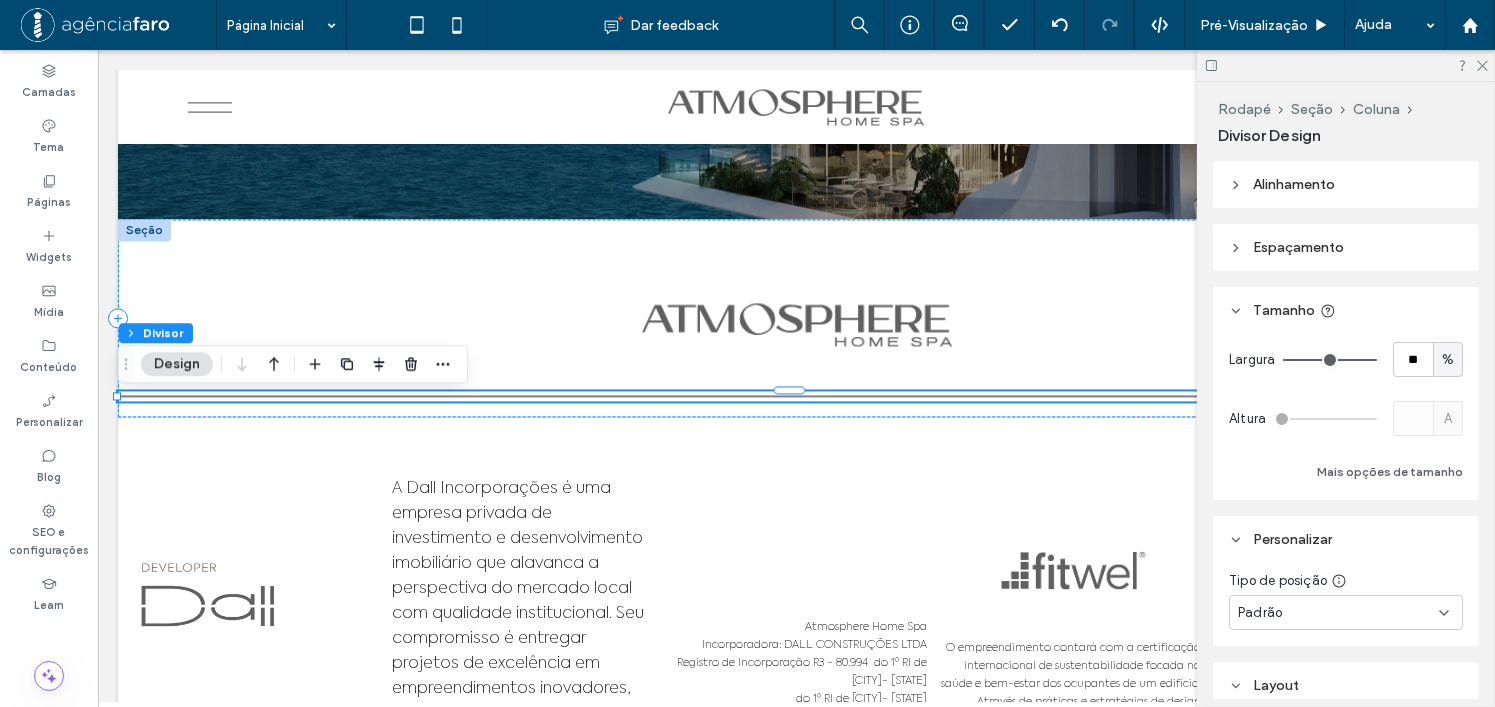 type on "**" 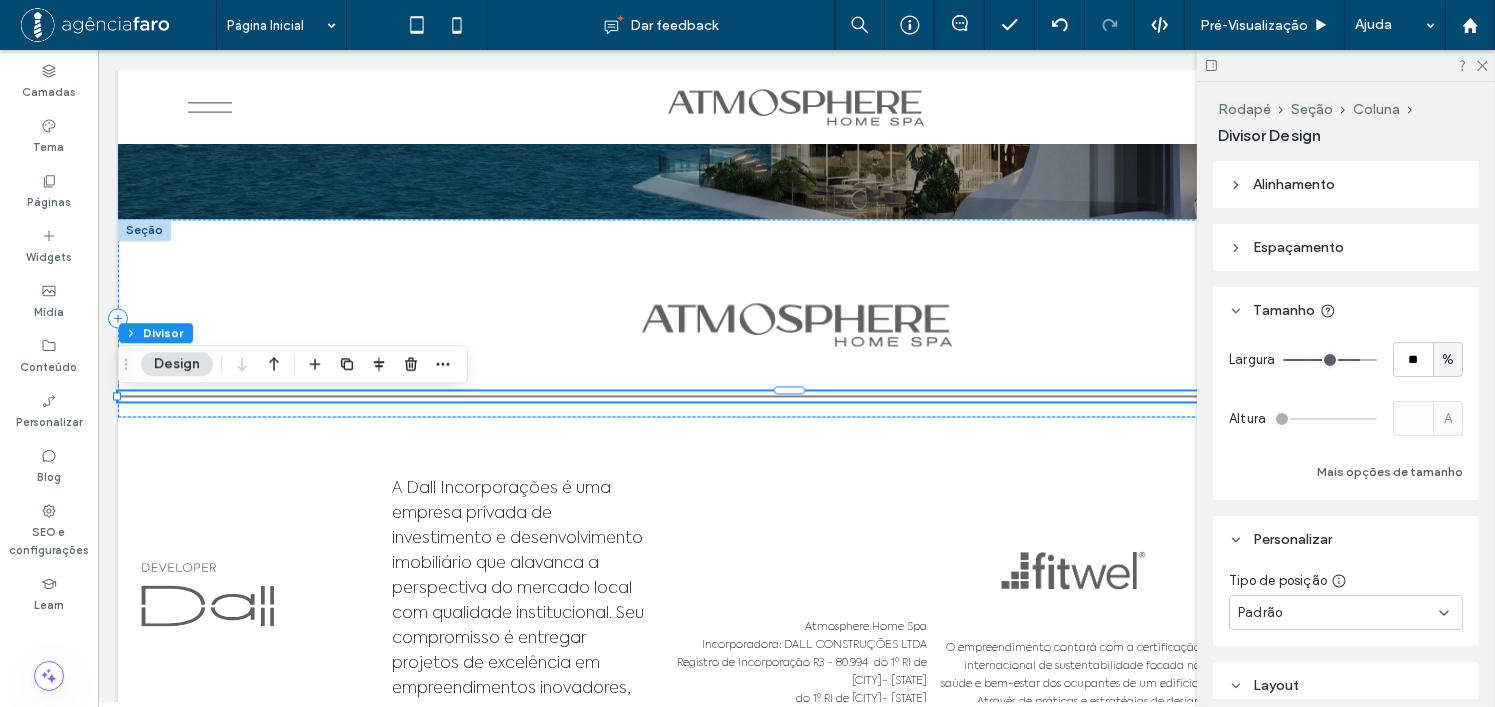 drag, startPoint x: 1359, startPoint y: 355, endPoint x: 1347, endPoint y: 356, distance: 12.0415945 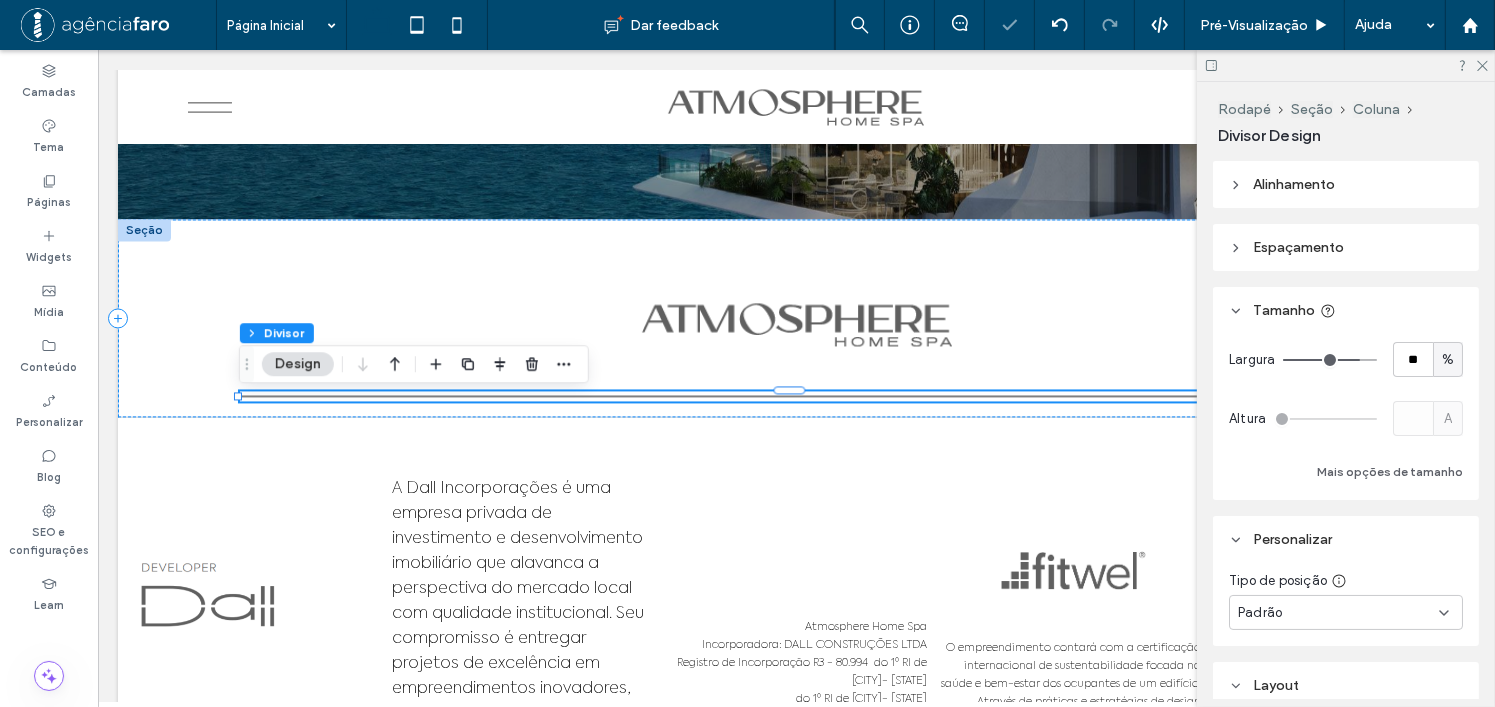 type on "**" 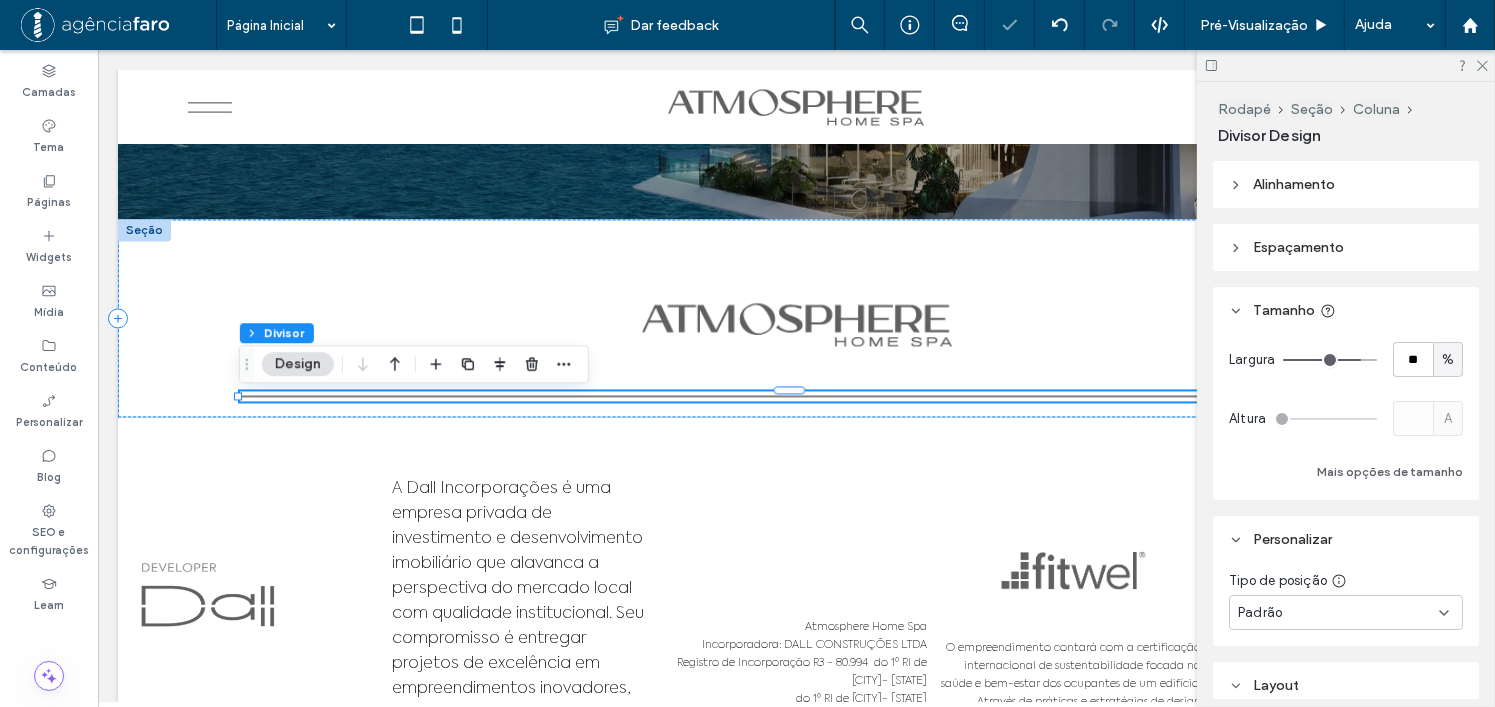 type on "**" 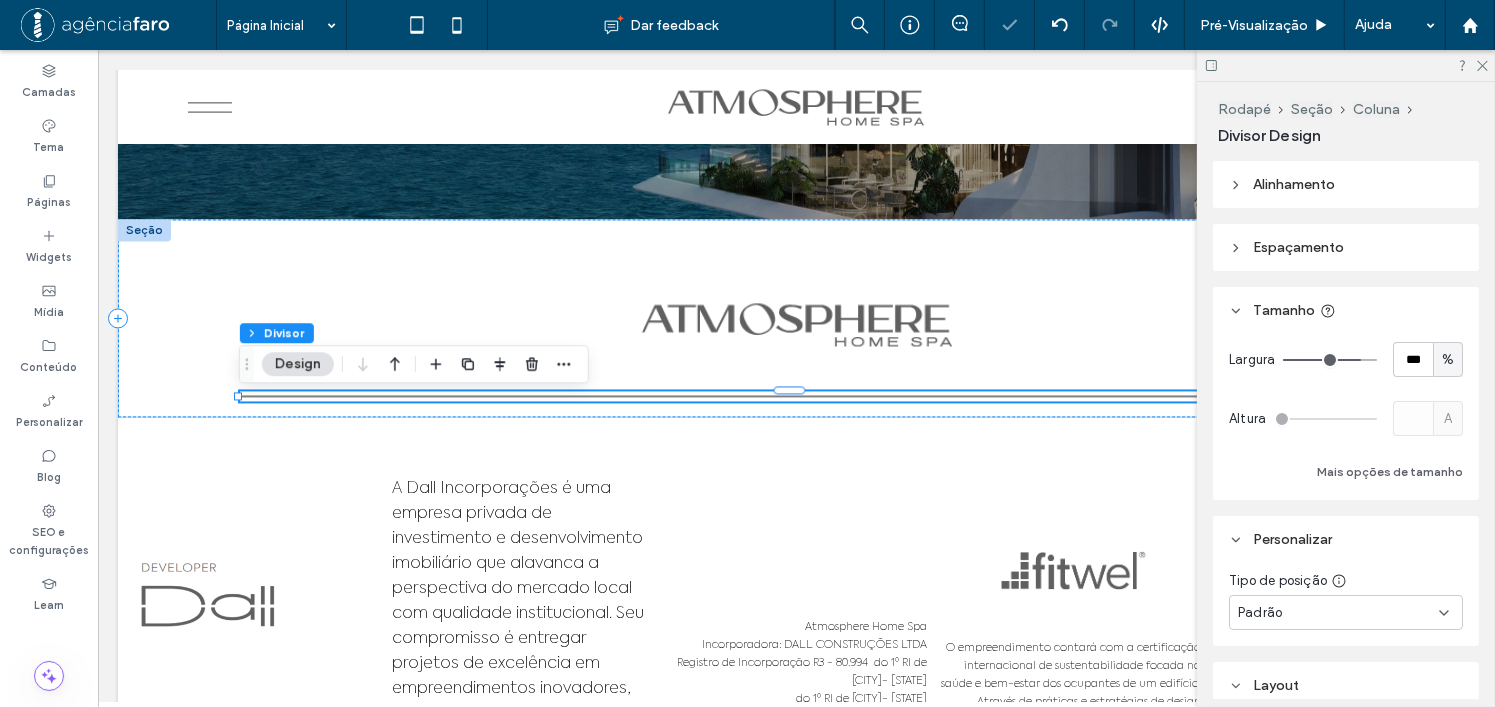drag, startPoint x: 1347, startPoint y: 356, endPoint x: 1367, endPoint y: 358, distance: 20.09975 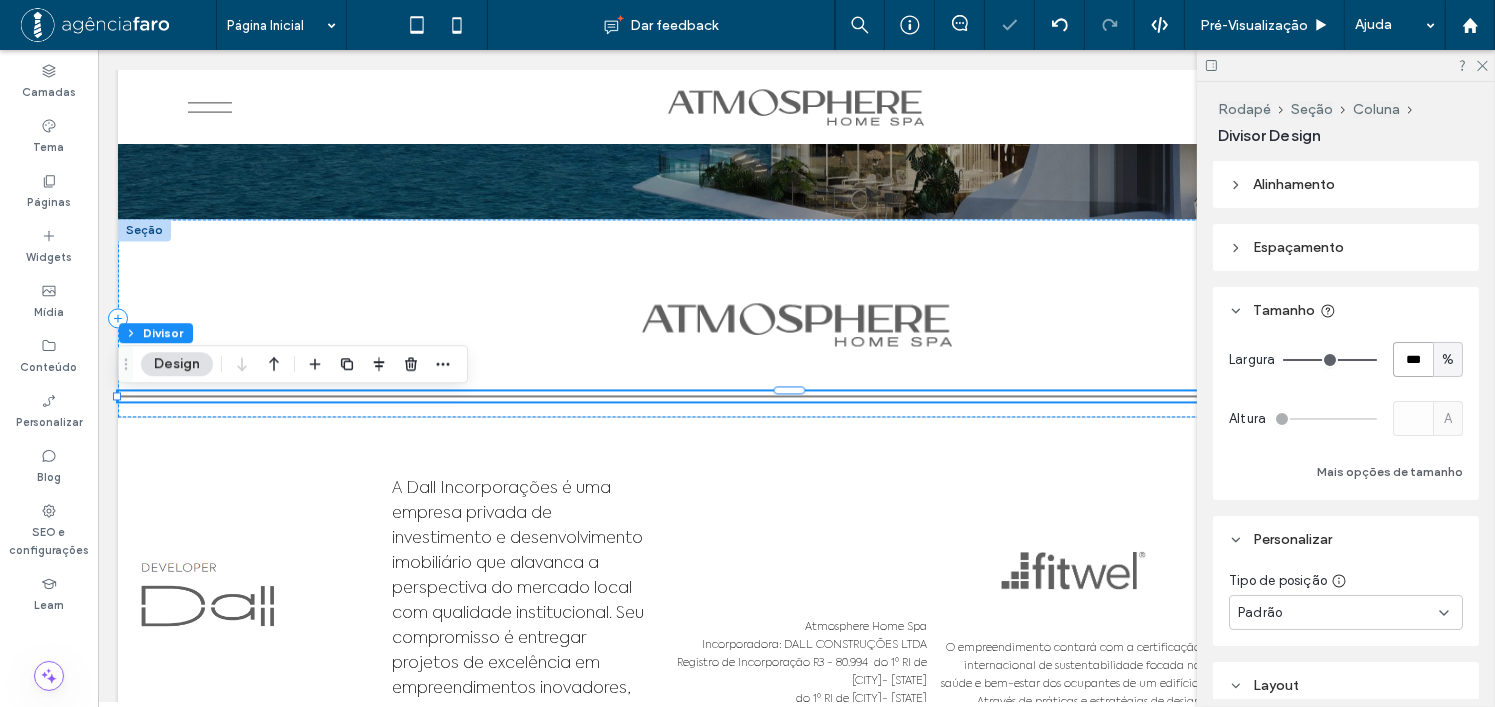 click on "***" at bounding box center [1413, 359] 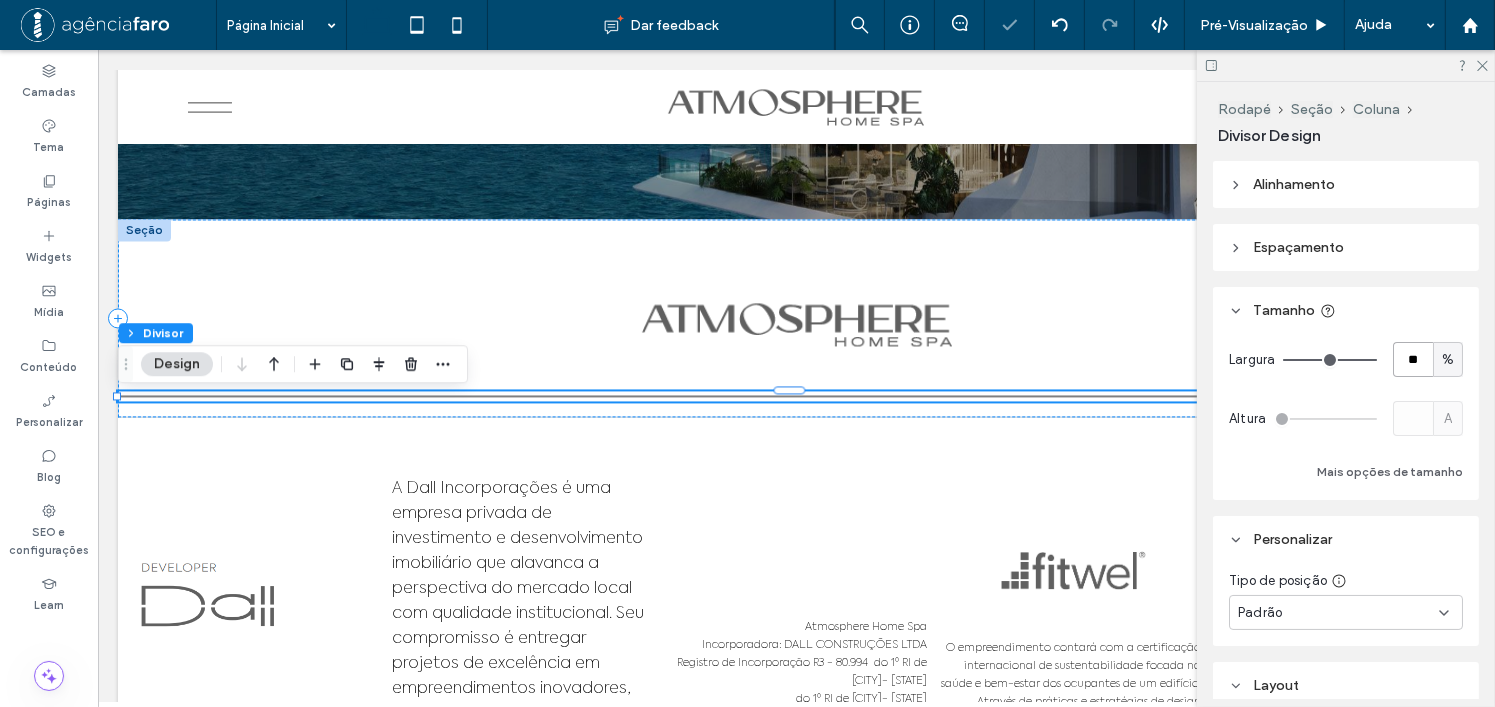type on "**" 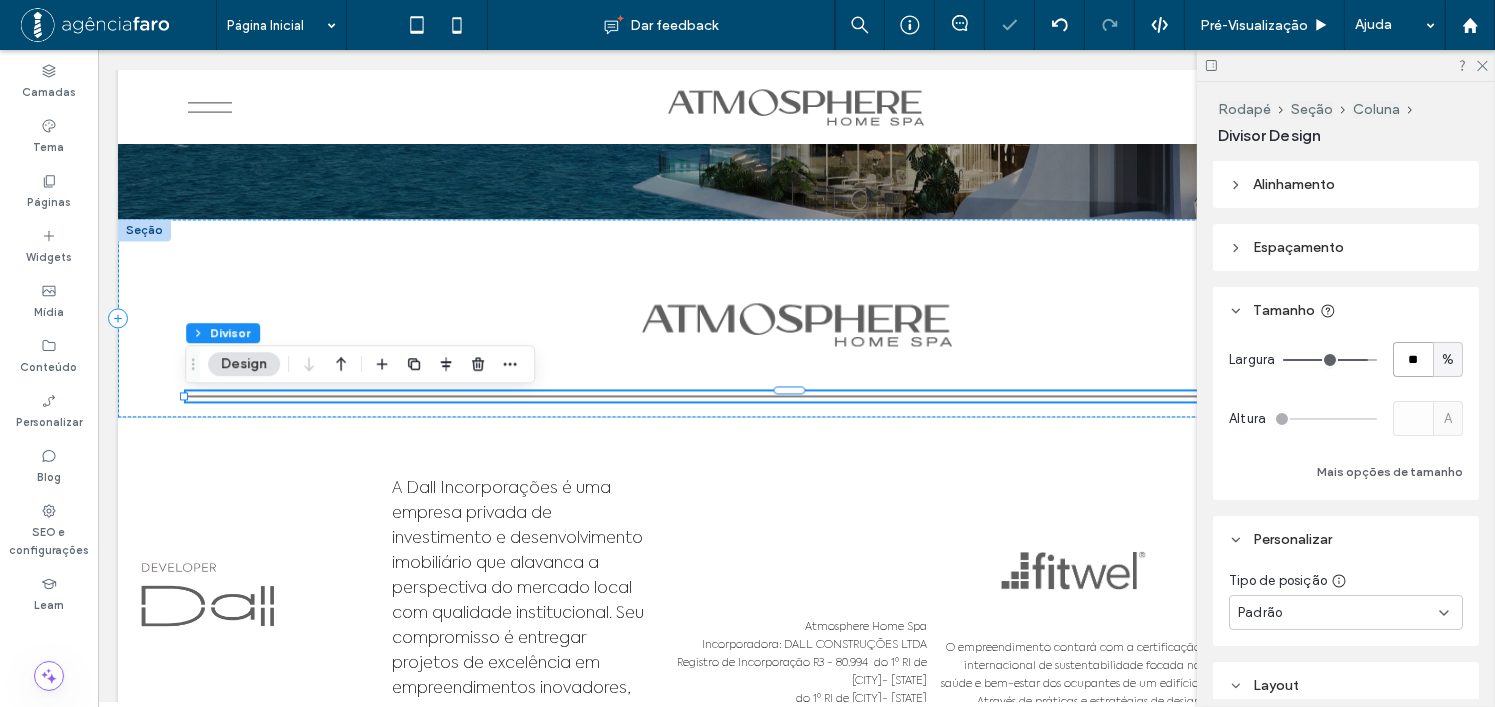 type on "**" 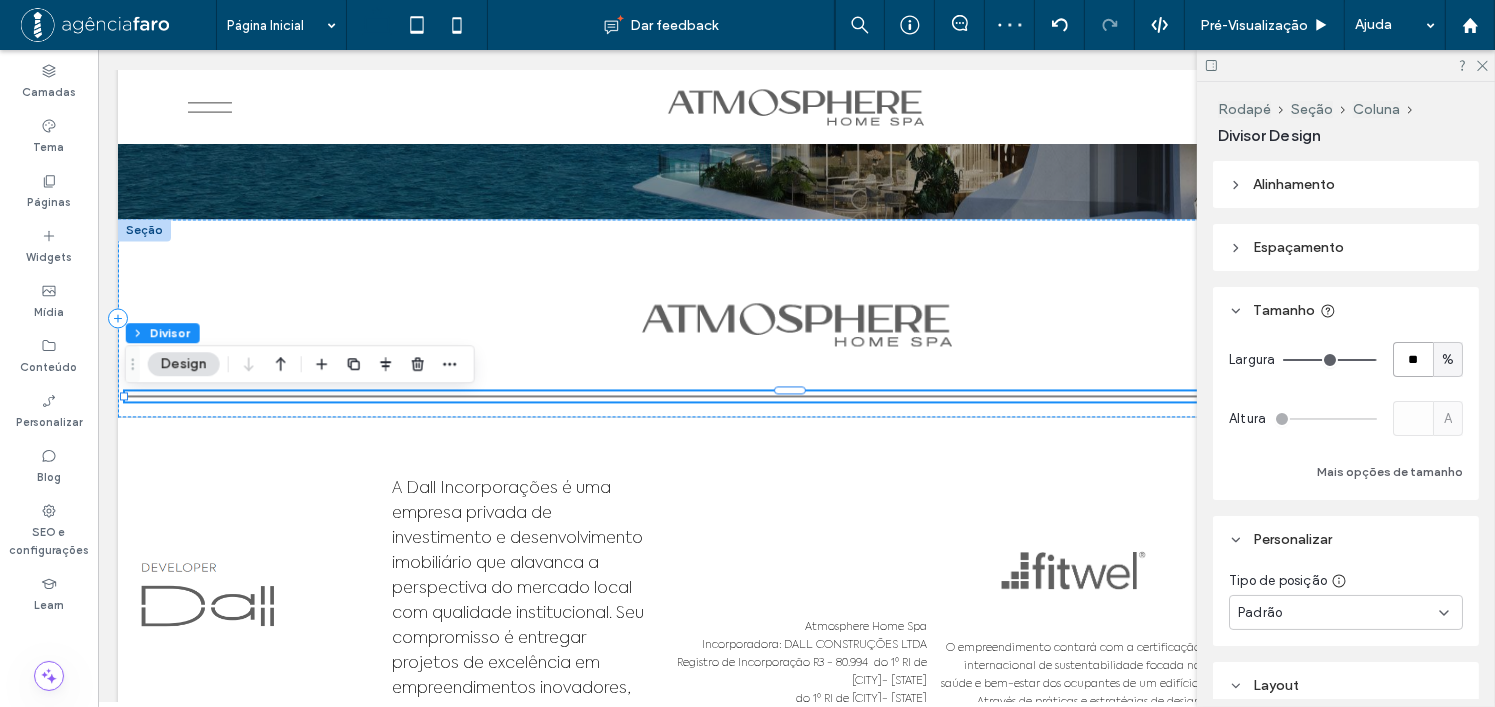type on "**" 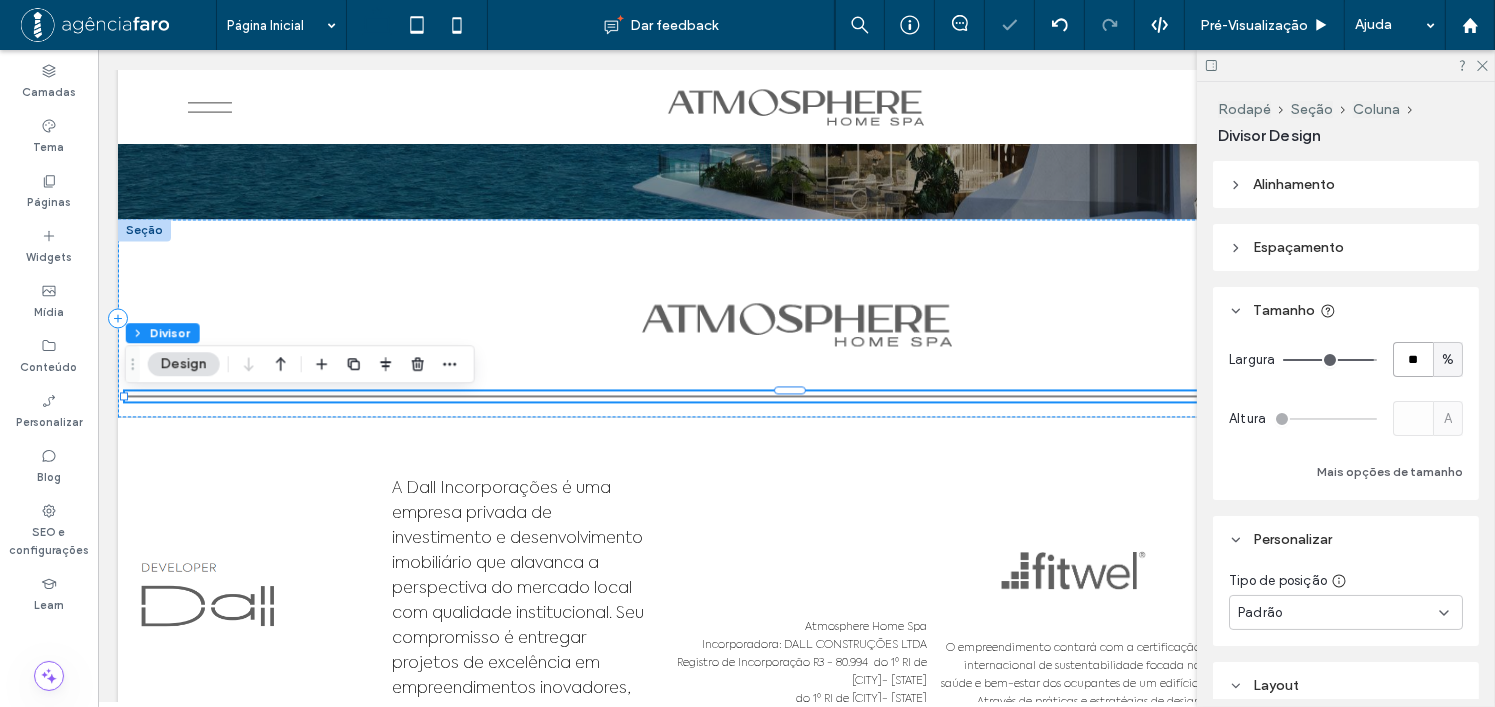 type on "**" 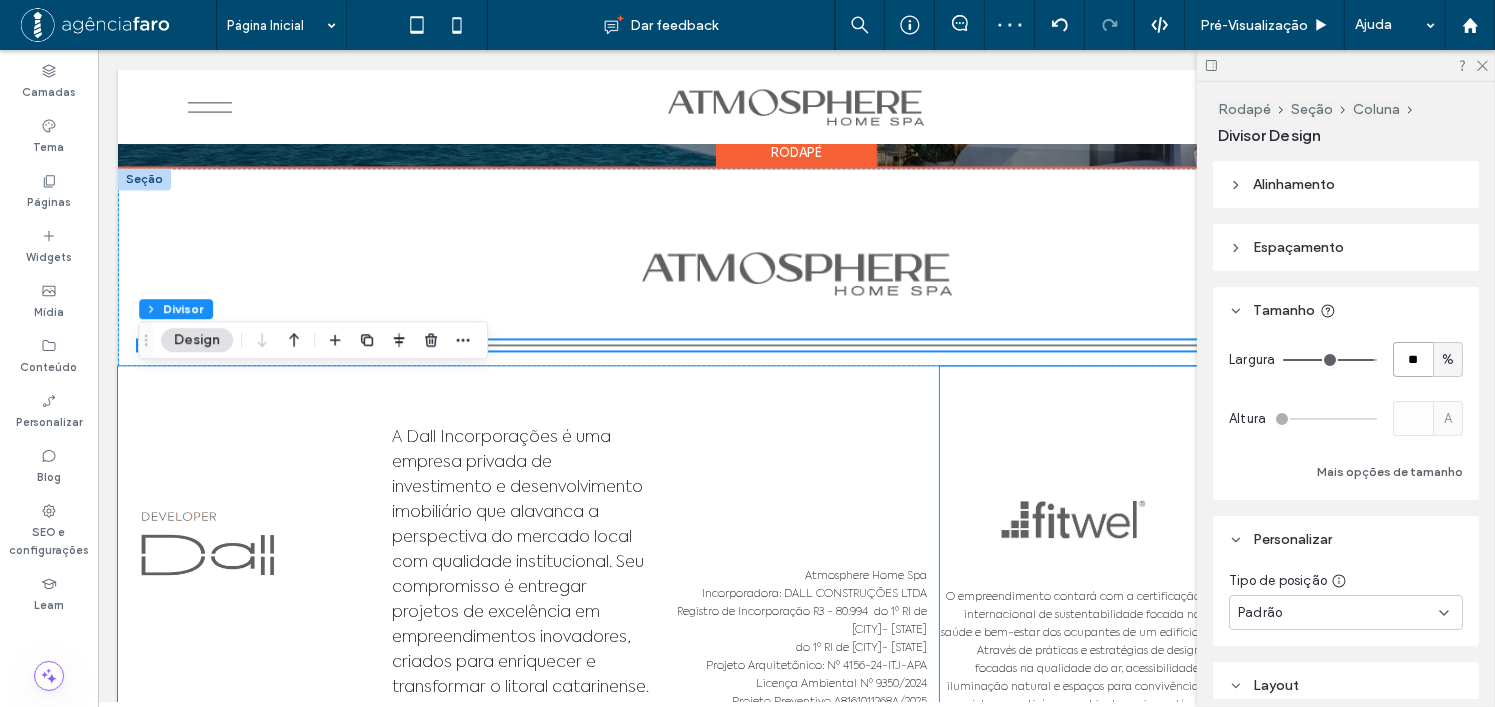 scroll, scrollTop: 11462, scrollLeft: 0, axis: vertical 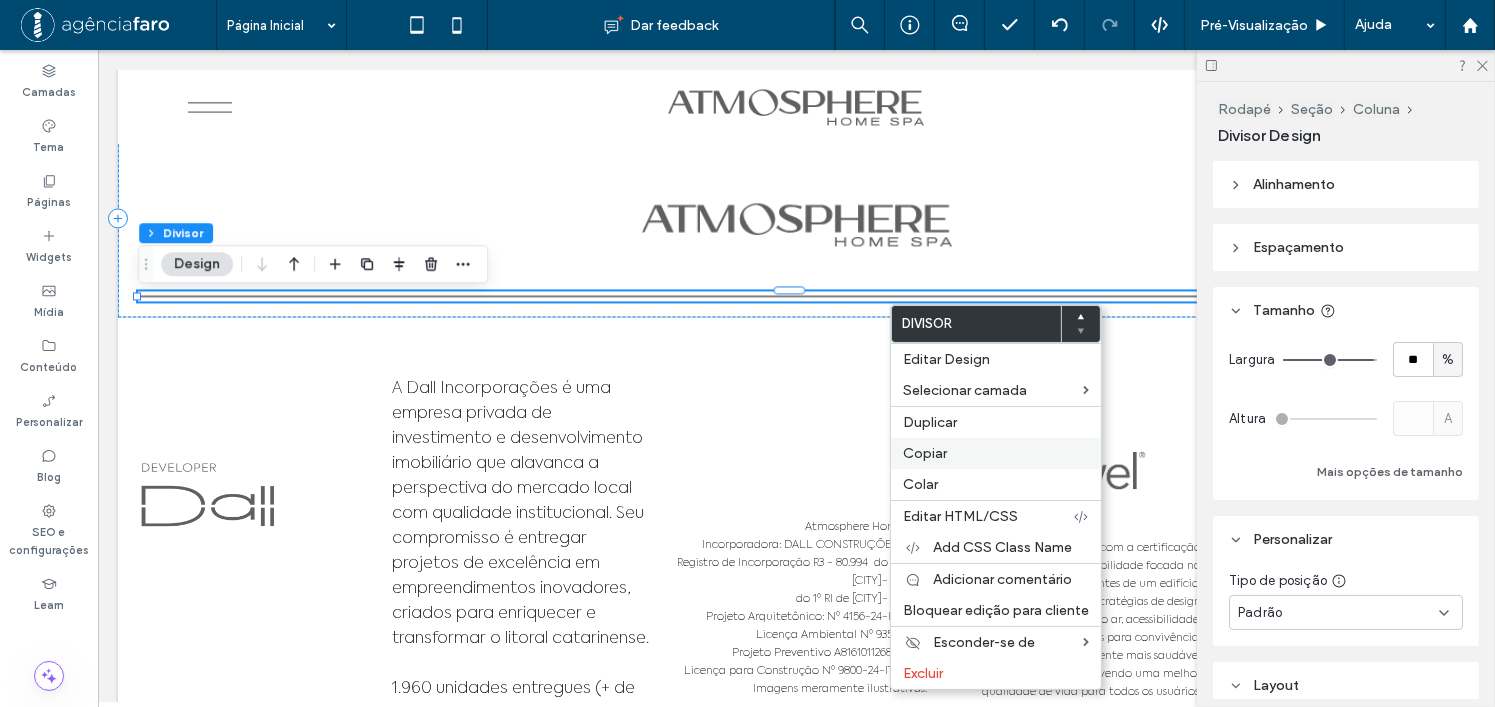 click on "Copiar" at bounding box center (996, 453) 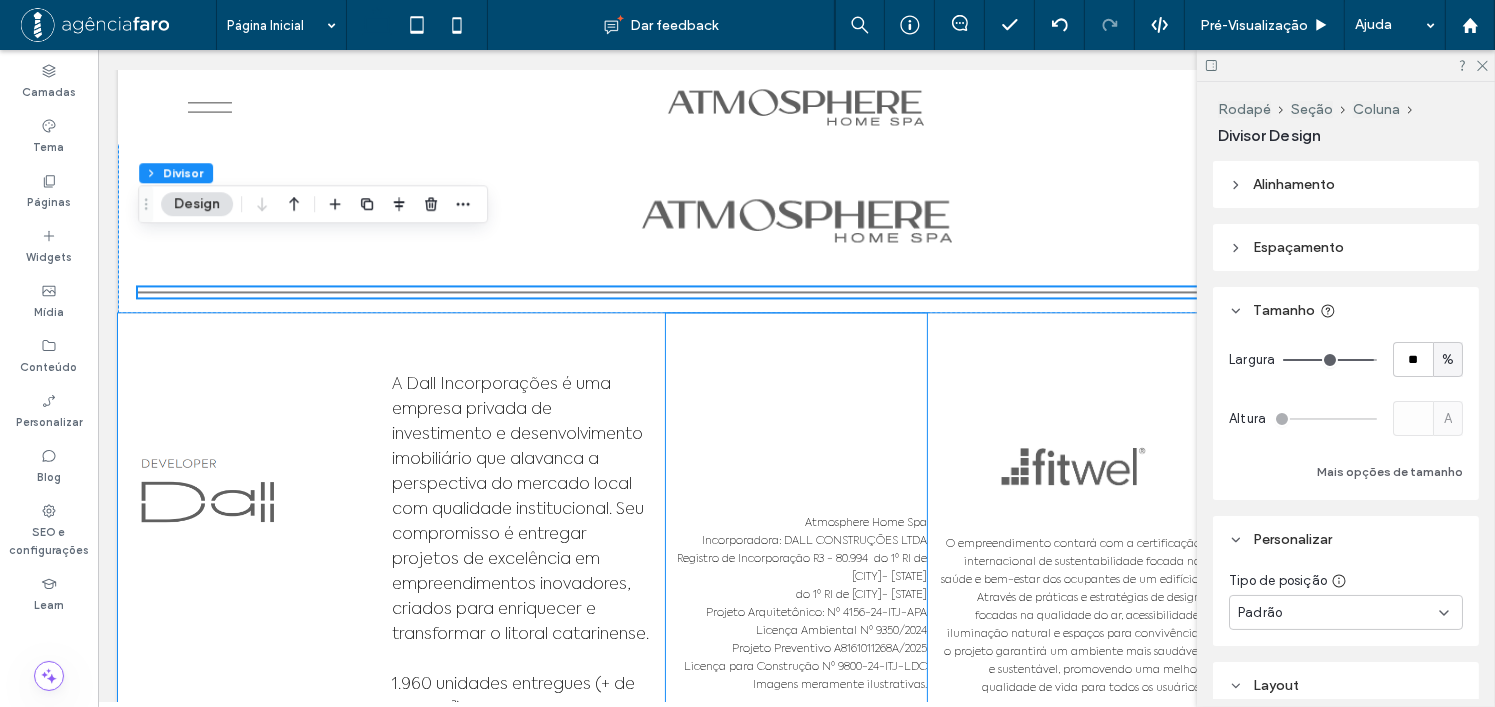 scroll, scrollTop: 11574, scrollLeft: 0, axis: vertical 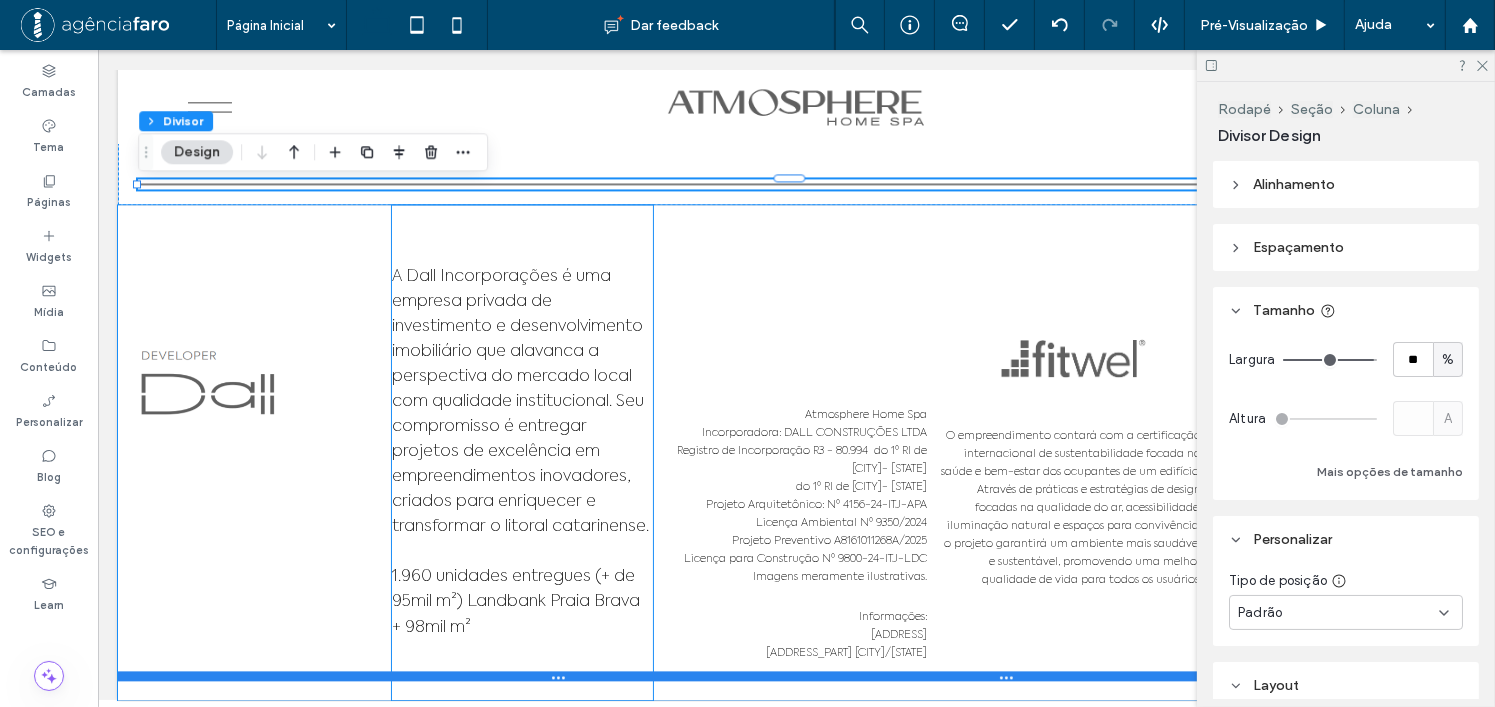 click at bounding box center (788, 676) 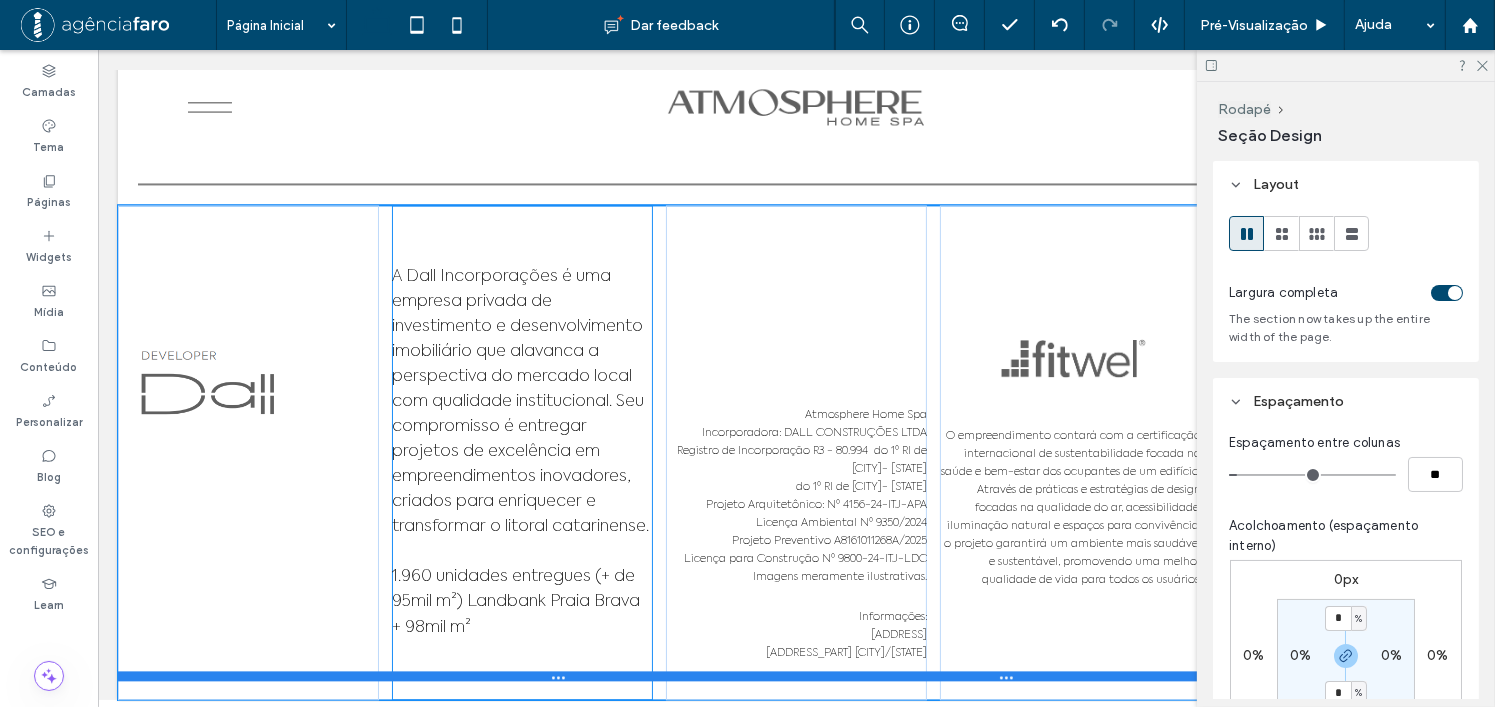 type on "***" 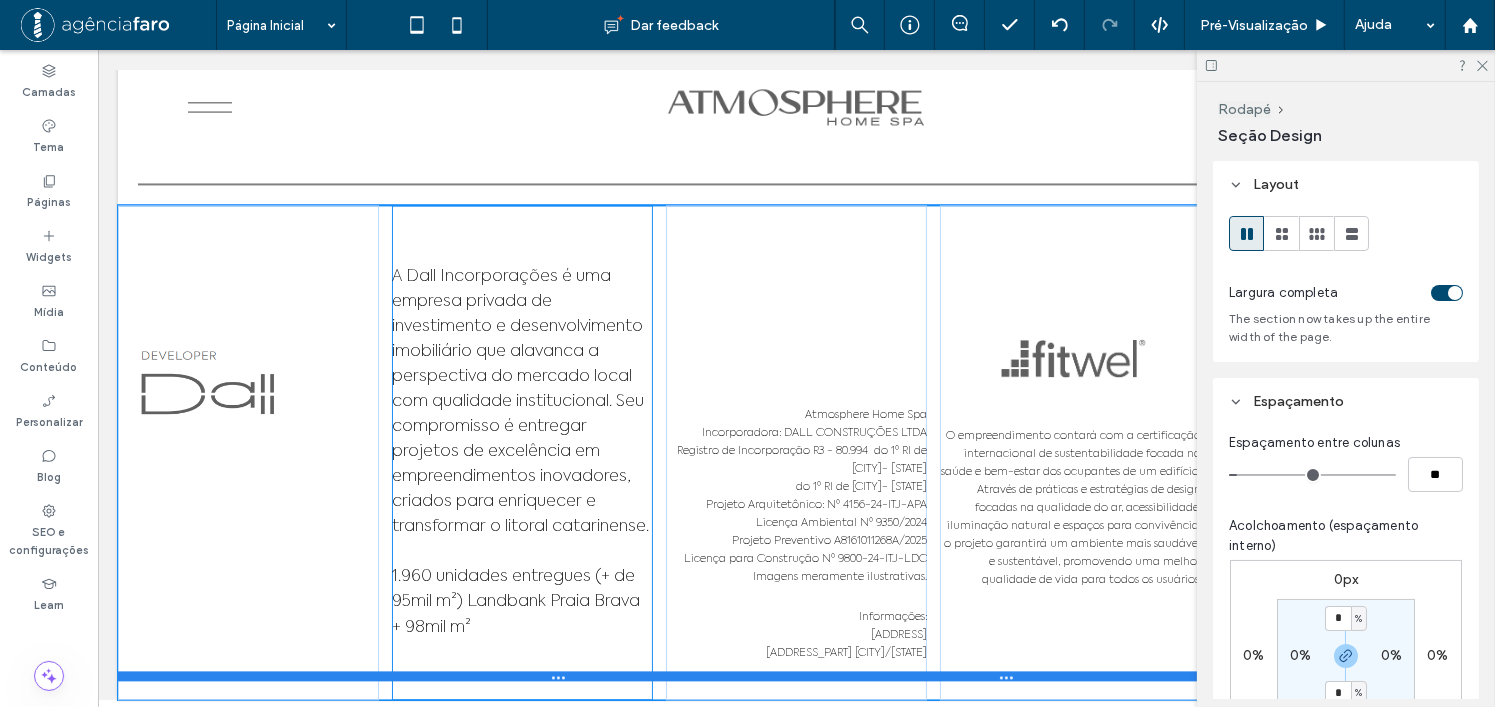 type on "***" 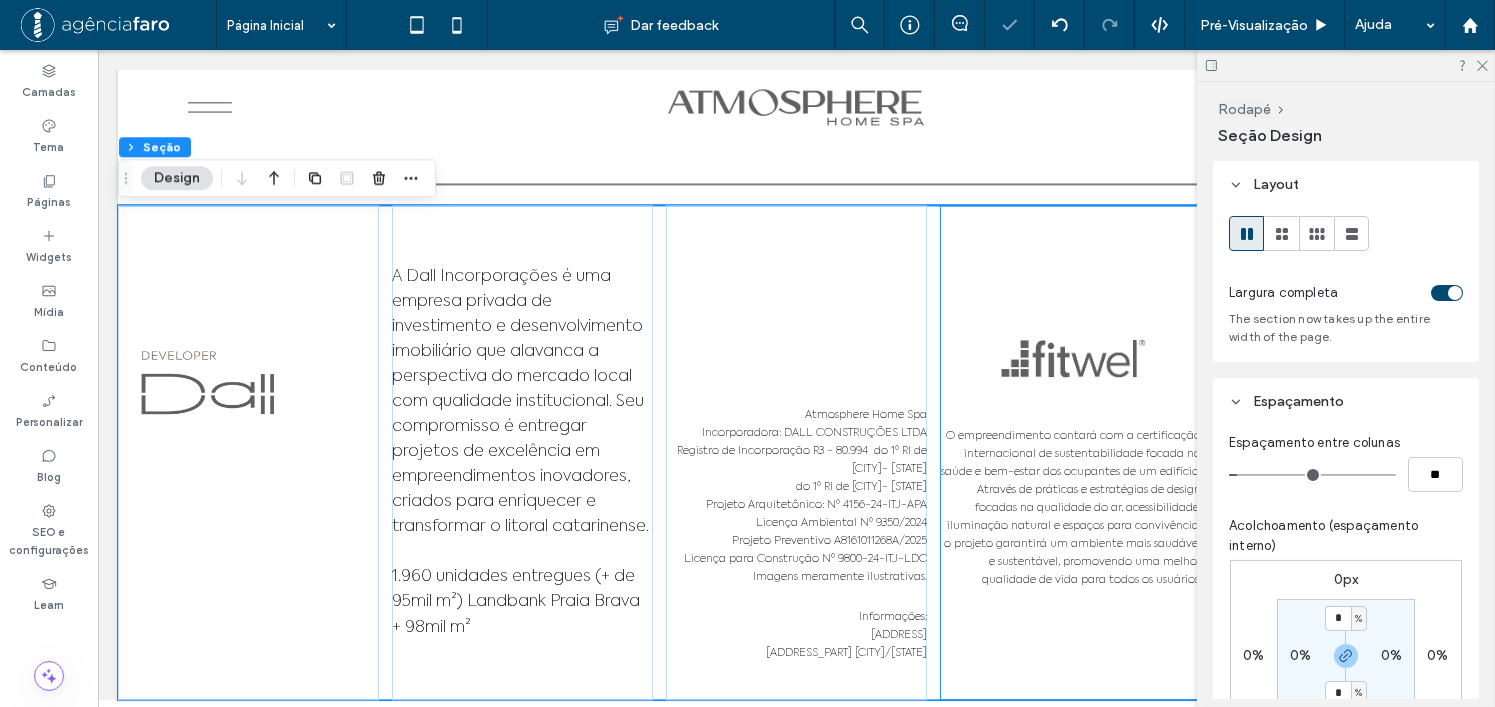 drag, startPoint x: 393, startPoint y: 681, endPoint x: 931, endPoint y: 251, distance: 688.7264 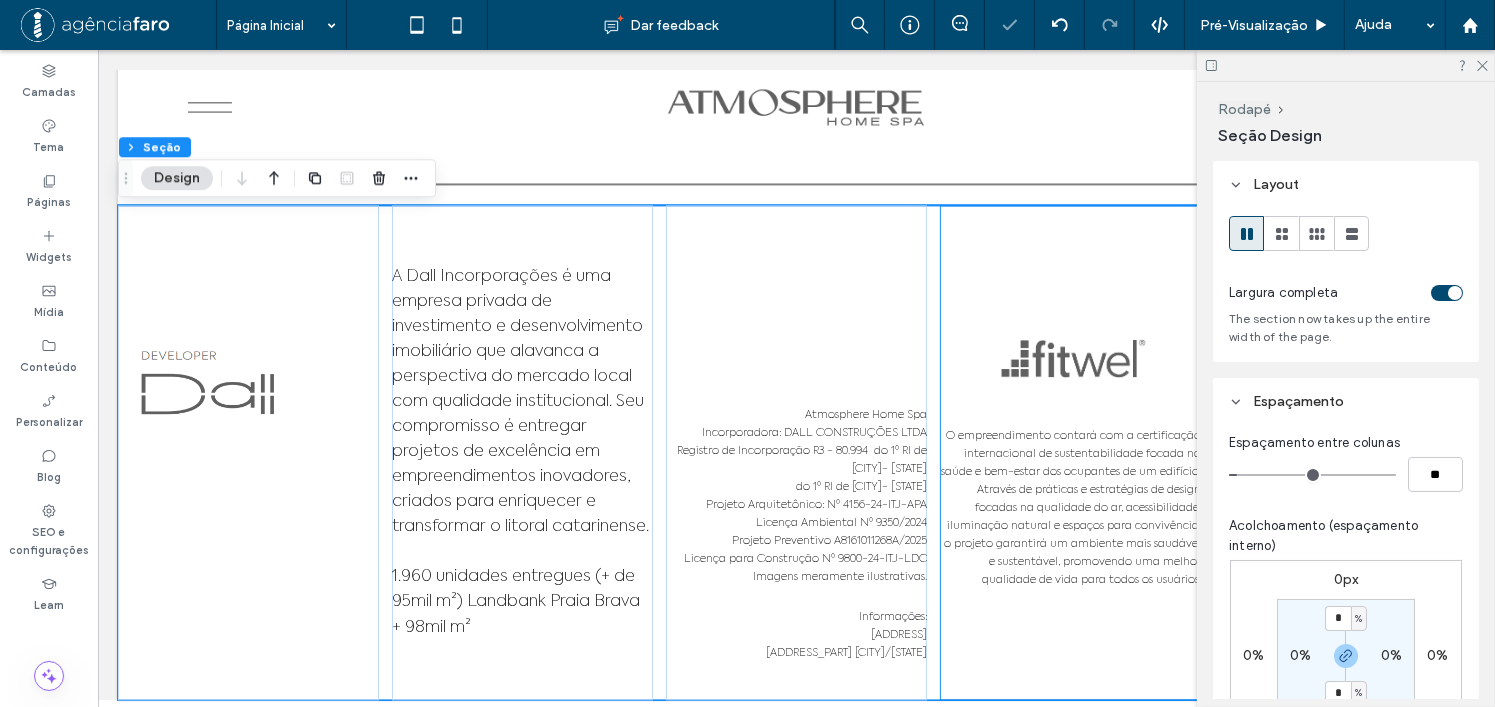 click on "O empreendimento contará com a certificação internacional de sustentabilidade focada na saúde e bem-estar dos ocupantes de um edifício.  Através de práticas e estratégias de design focadas na qualidade do ar, acessibilidade, iluminação natural e espaços para convivência, o projeto garantirá um ambiente mais saudável e sustentável, promovendo uma melhor qualidade de vida para todos os usuários." at bounding box center [1069, 452] 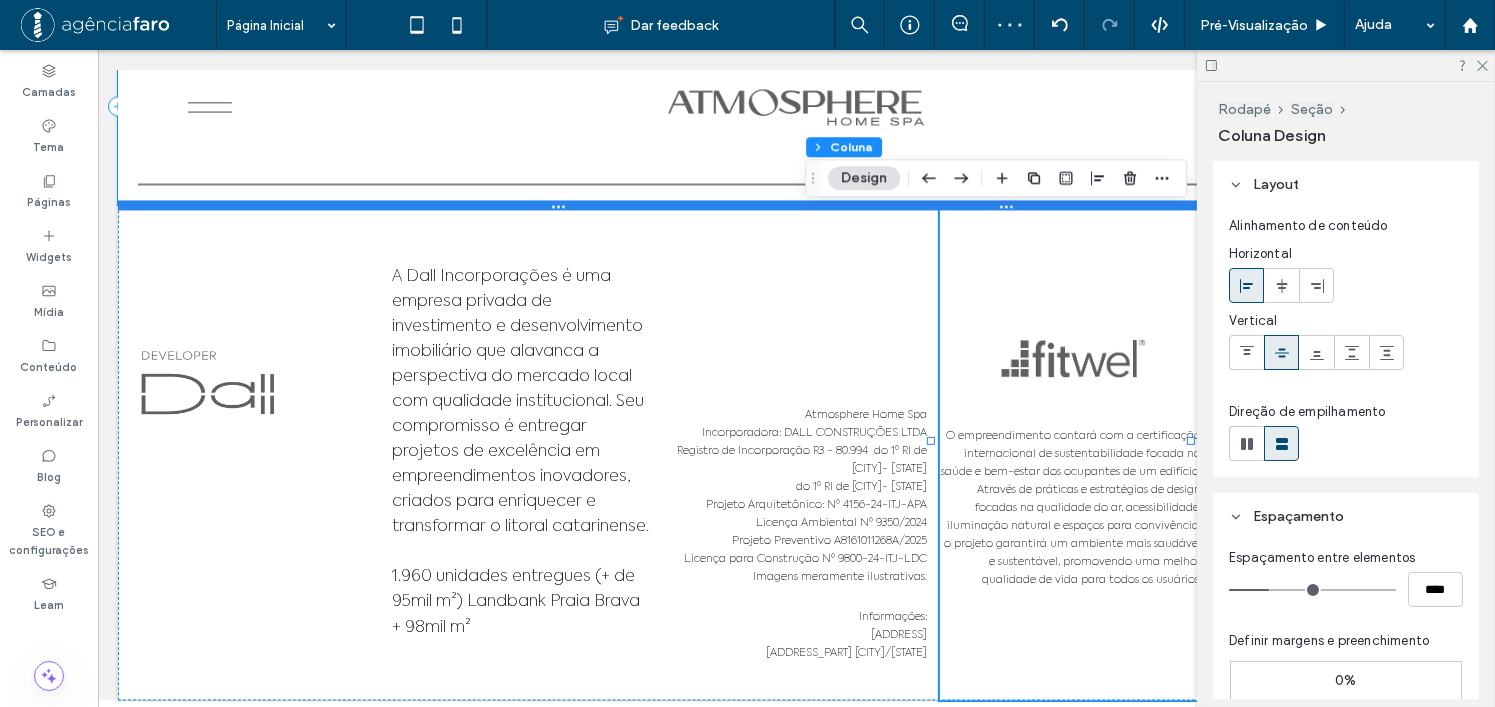 click at bounding box center [788, 205] 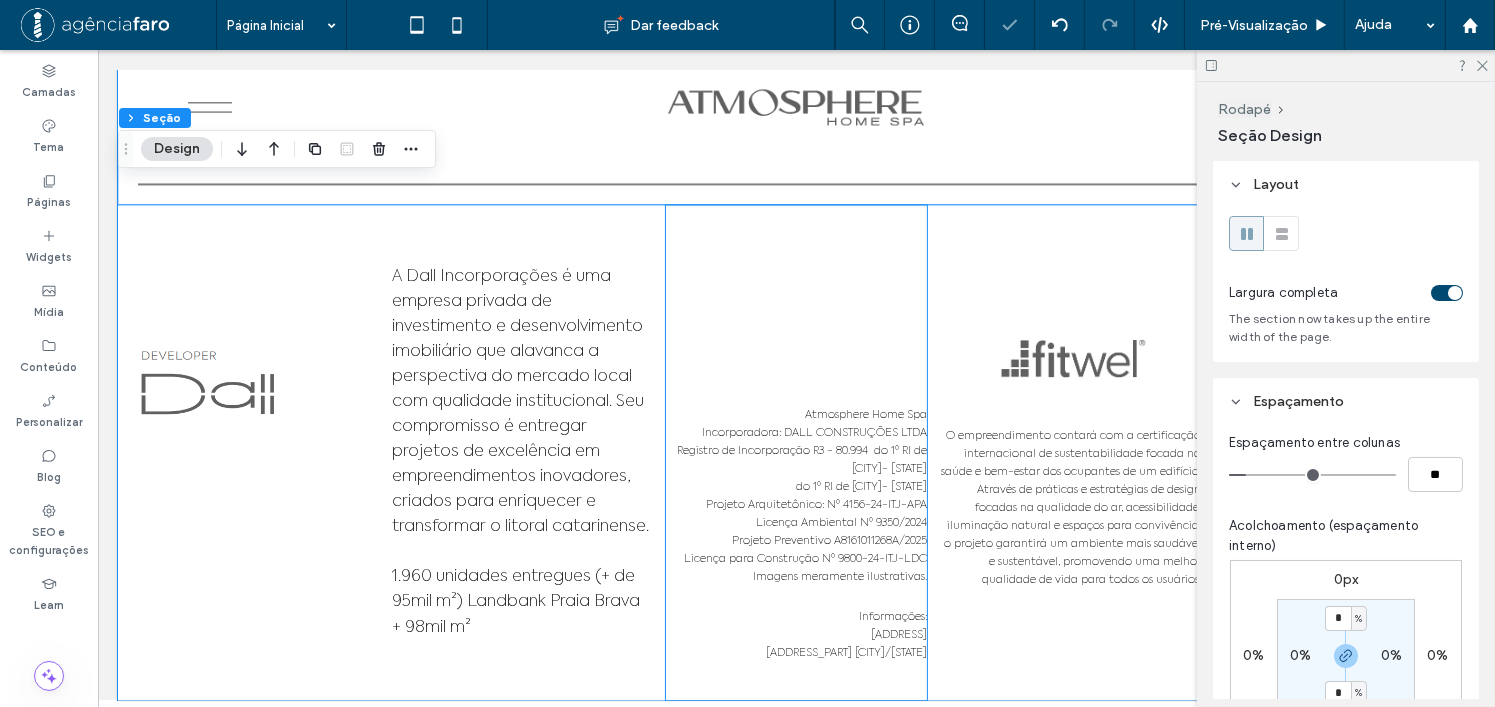 drag, startPoint x: 856, startPoint y: 211, endPoint x: 697, endPoint y: 229, distance: 160.01562 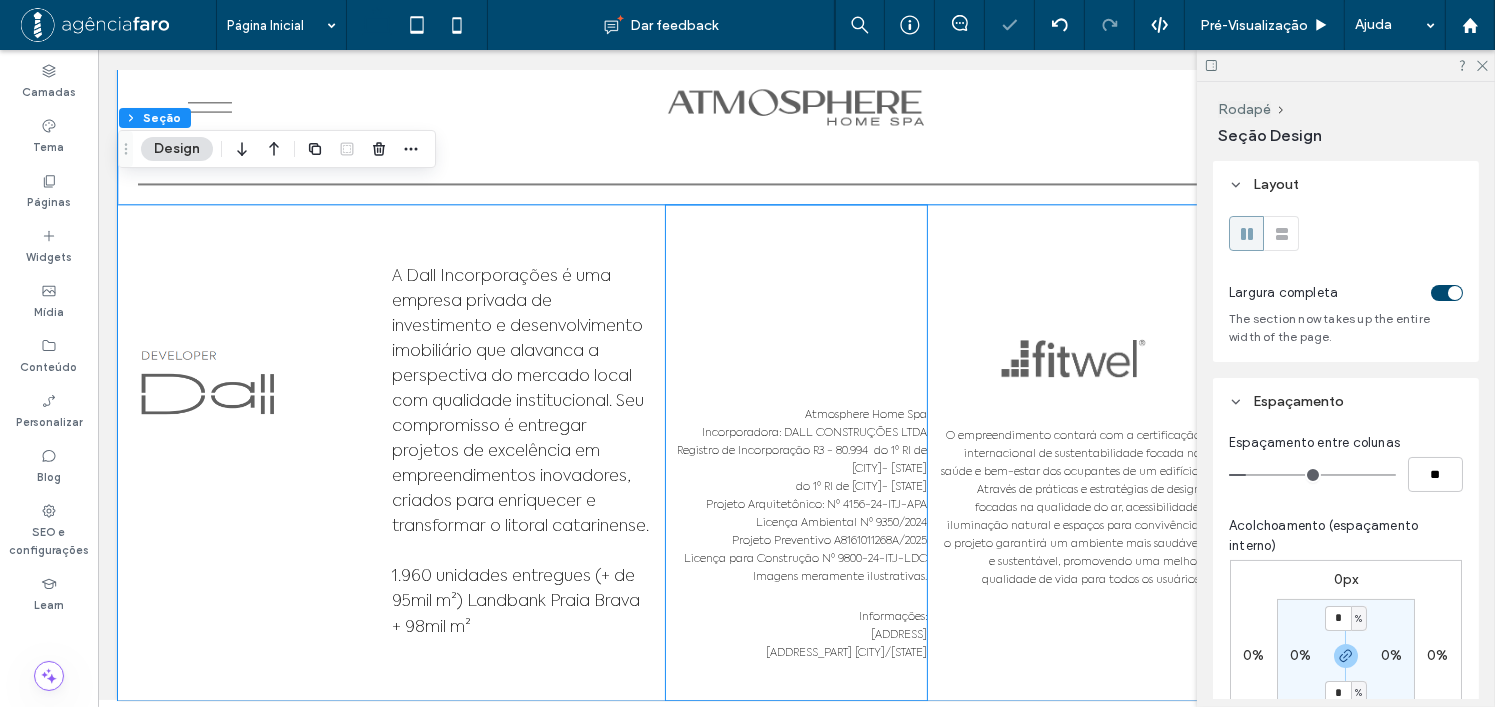 click on "Atmosphere Home Spa  Incorporadora: DALL CONSTRUÇÕES LTDA  Registro de Incorporação R3 - 80.994  do 1º RI de [CITY]- [STATE]  Projeto Arquitetônico: Nº 4156-24-ITJ-APA  Licença Ambiental Nº 9350/2024  Projeto Preventivo A8161011268A/2025  Licença para Construção Nº 9800-24-ITJ-LDC Imagens meramente ilustrativas. Informações:  [ADDRESS] [CITY]/[STATE]" at bounding box center [795, 452] 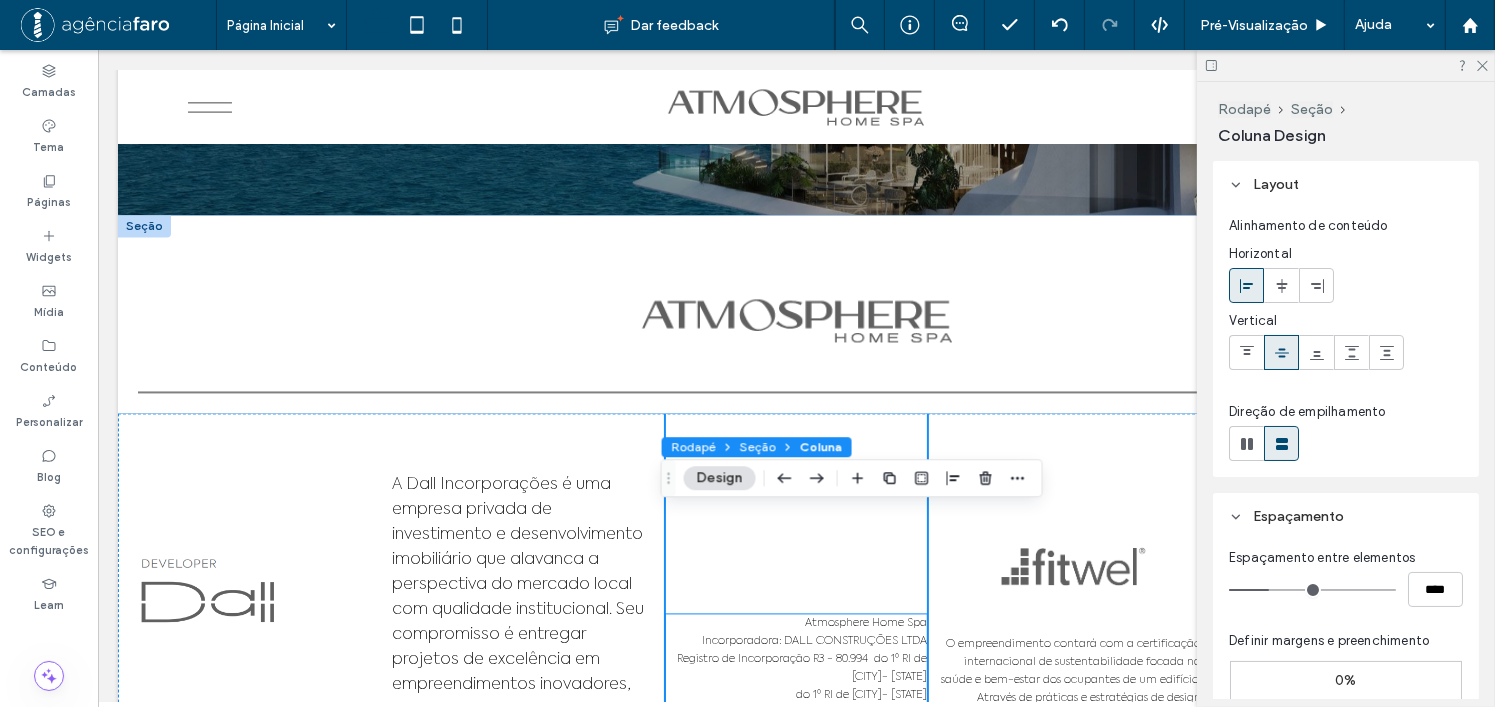 scroll, scrollTop: 11274, scrollLeft: 0, axis: vertical 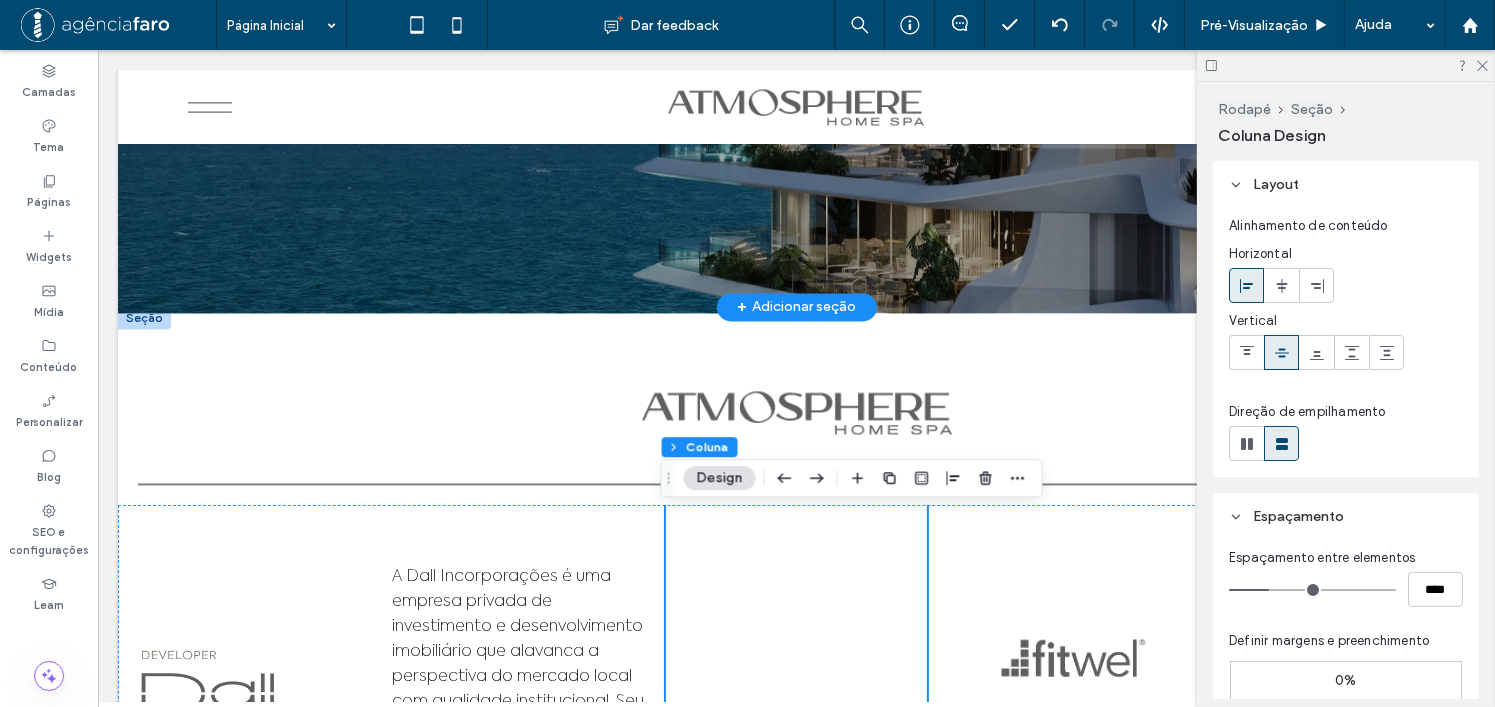 click on "+ Adicionar seção" at bounding box center [795, 307] 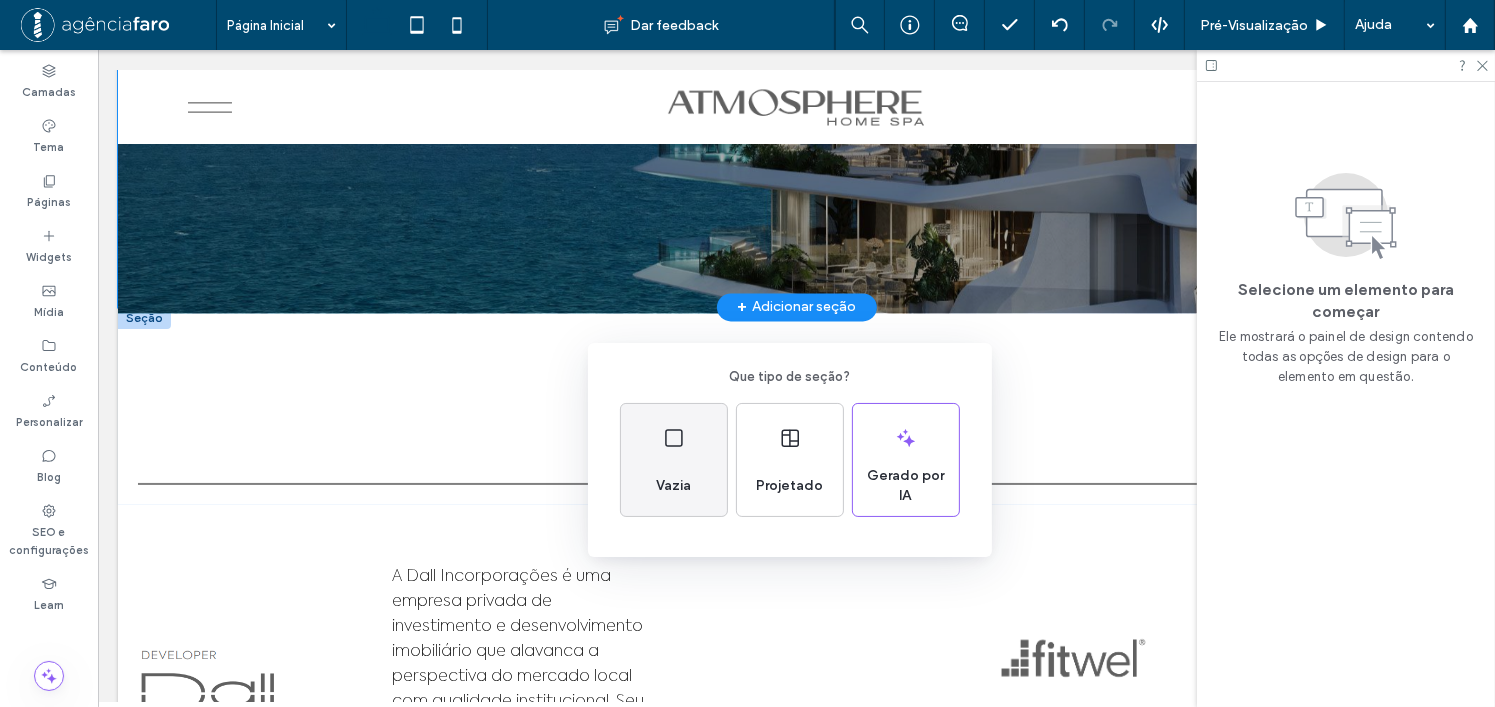 click on "Vazia" at bounding box center (674, 460) 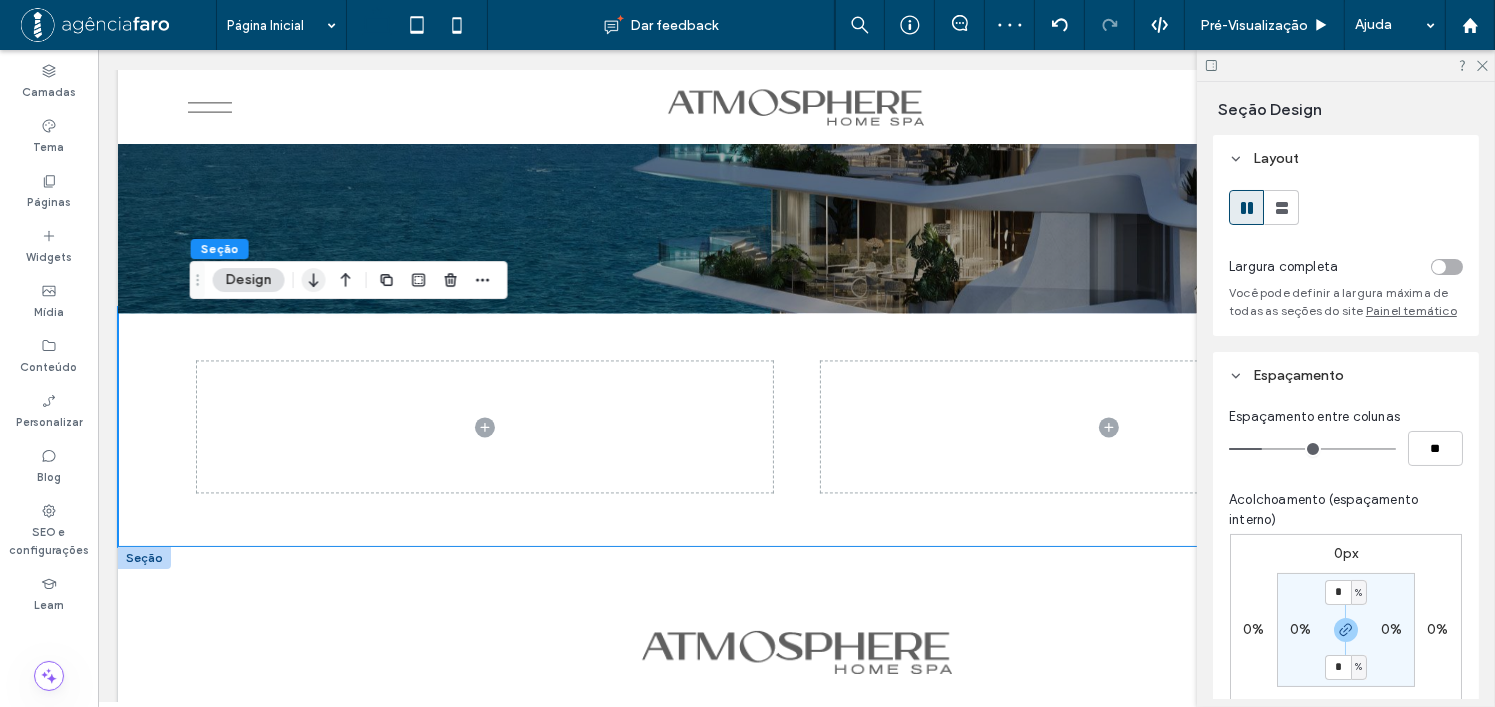 click 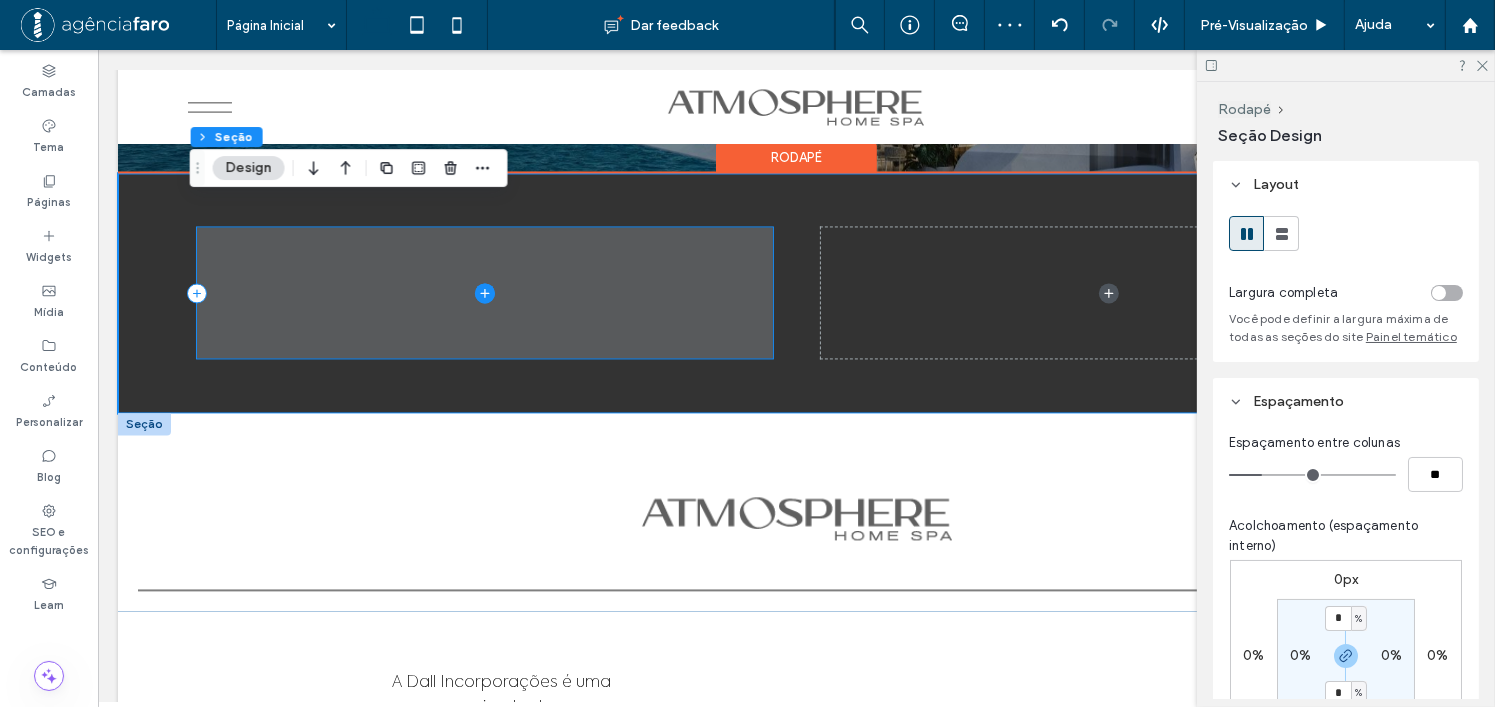scroll, scrollTop: 11374, scrollLeft: 0, axis: vertical 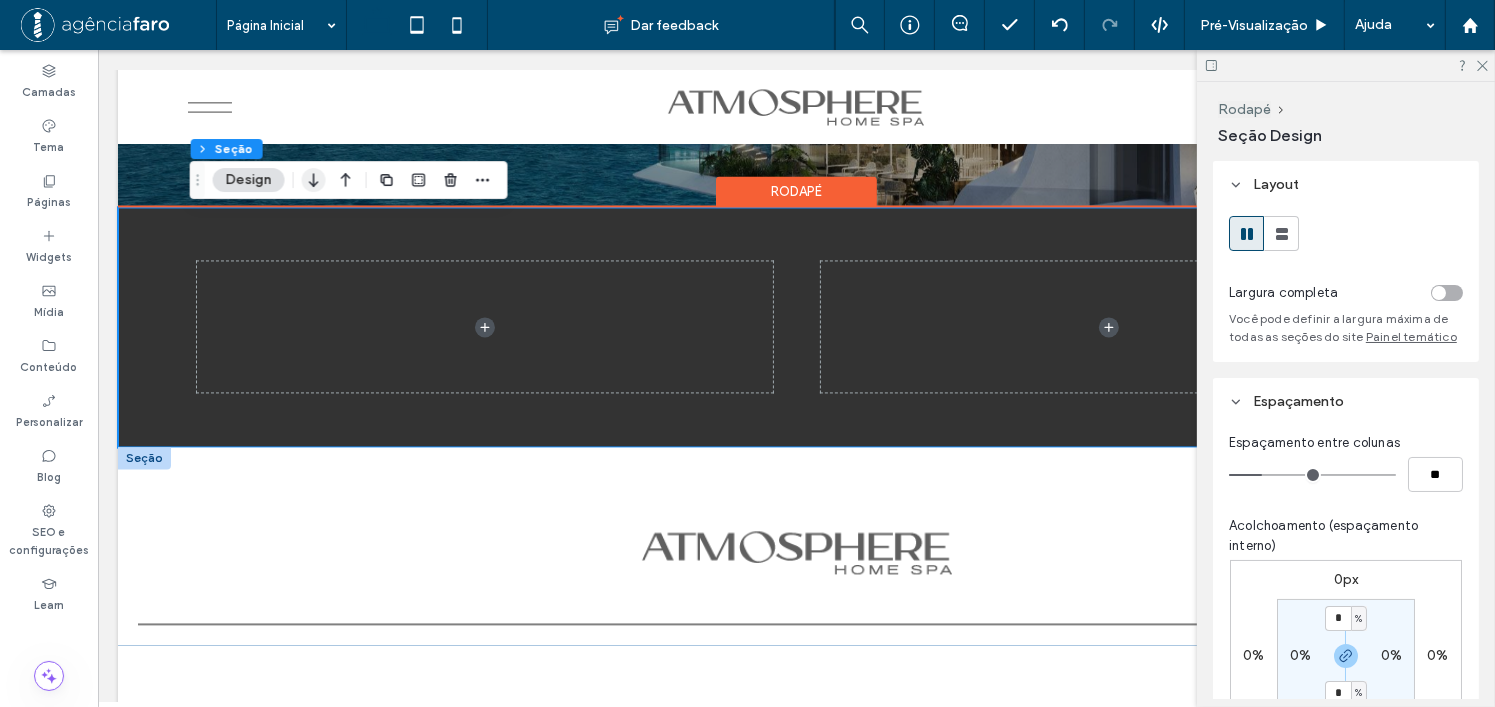 click 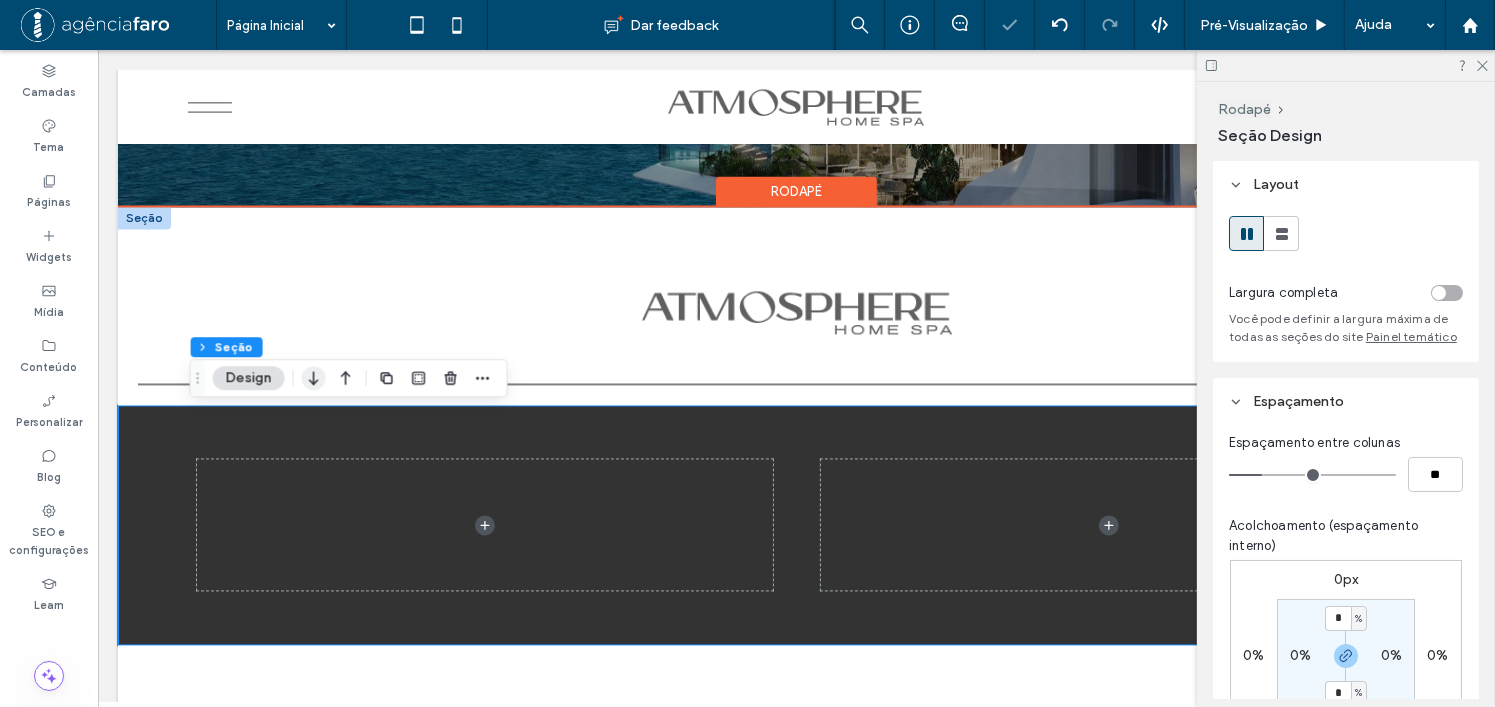 click 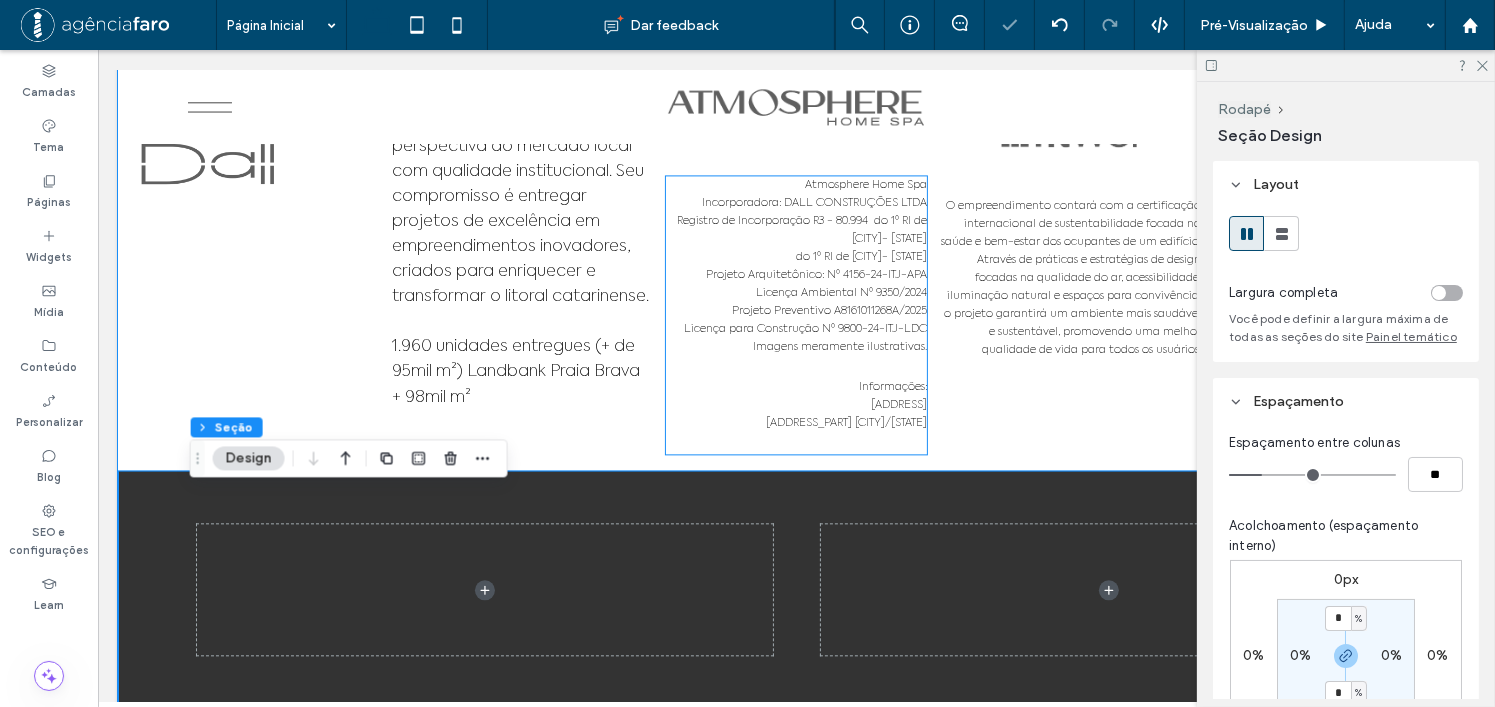 scroll, scrollTop: 11814, scrollLeft: 0, axis: vertical 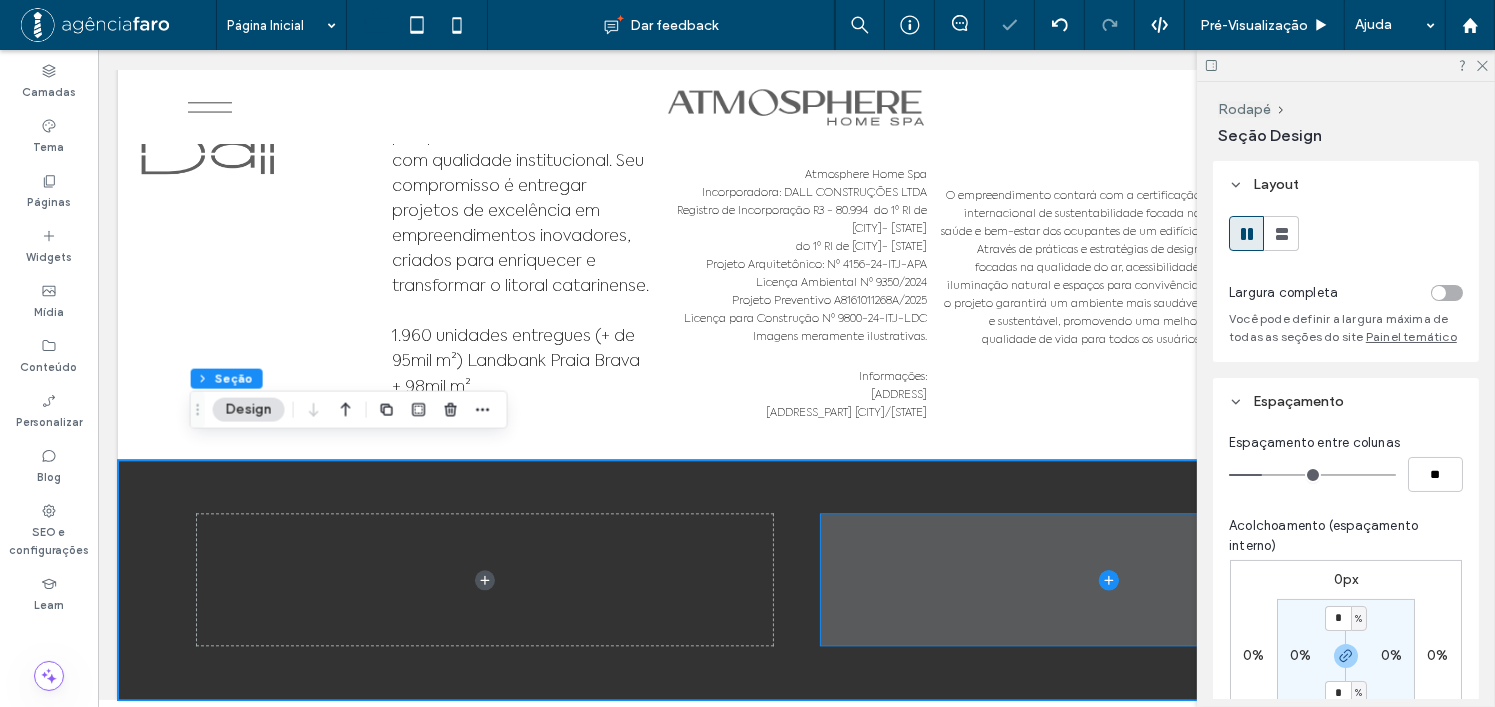 drag, startPoint x: 861, startPoint y: 517, endPoint x: 874, endPoint y: 527, distance: 16.40122 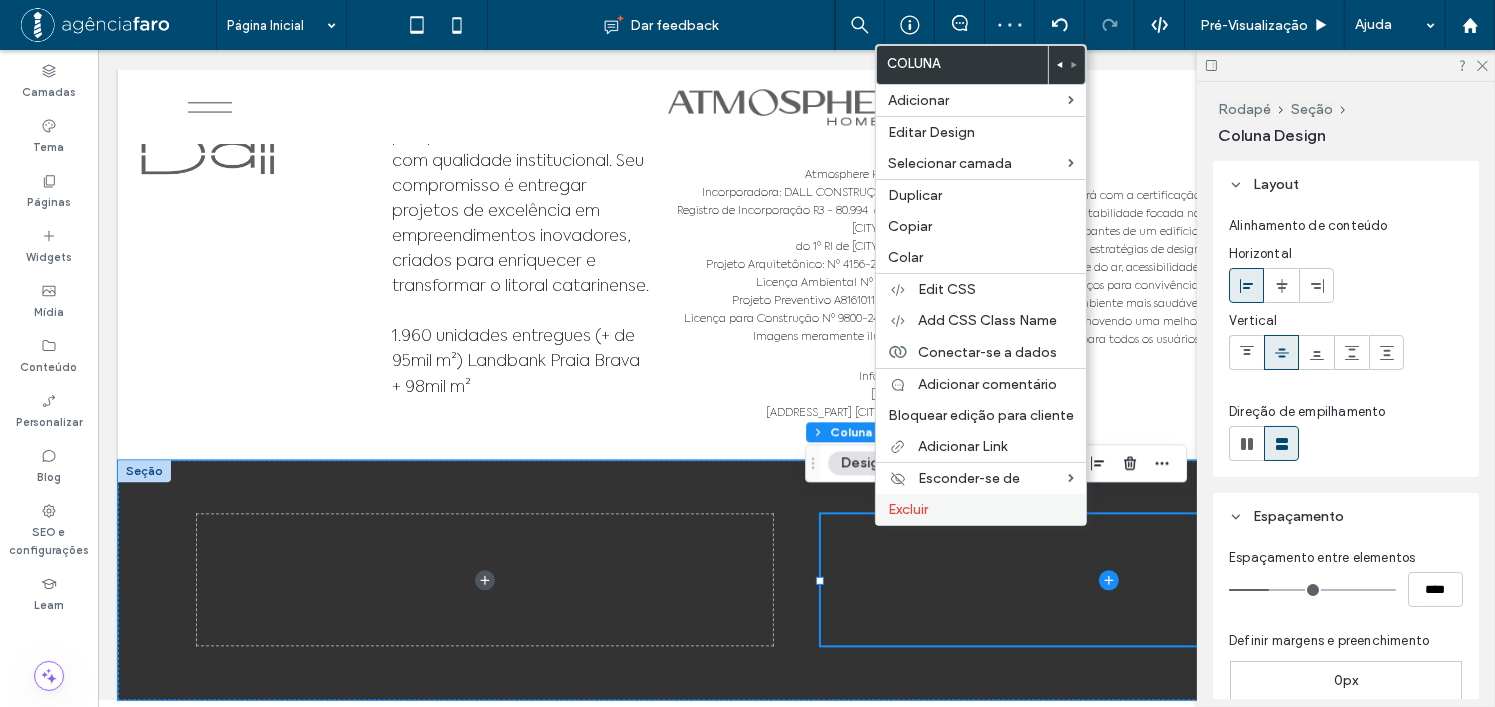 click on "Excluir" at bounding box center [908, 509] 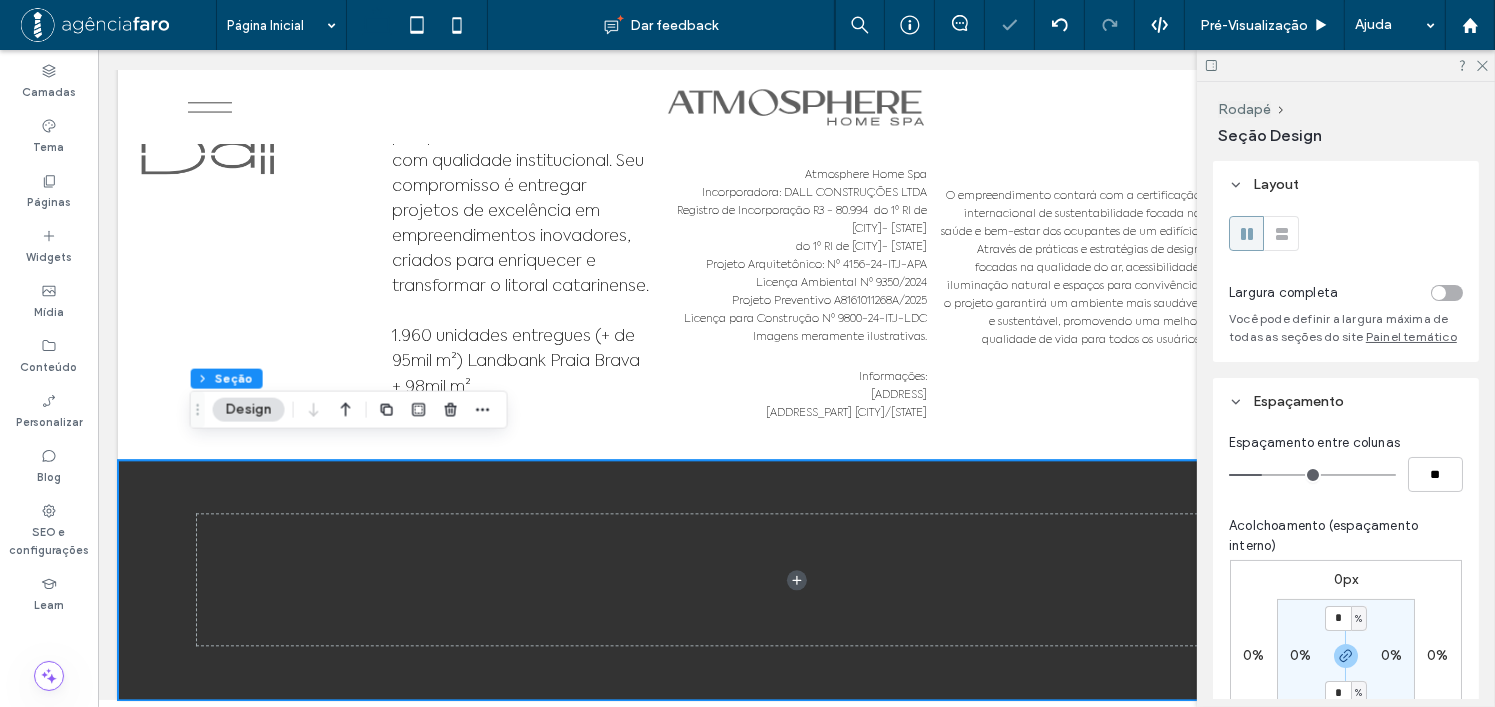 click at bounding box center [796, 580] 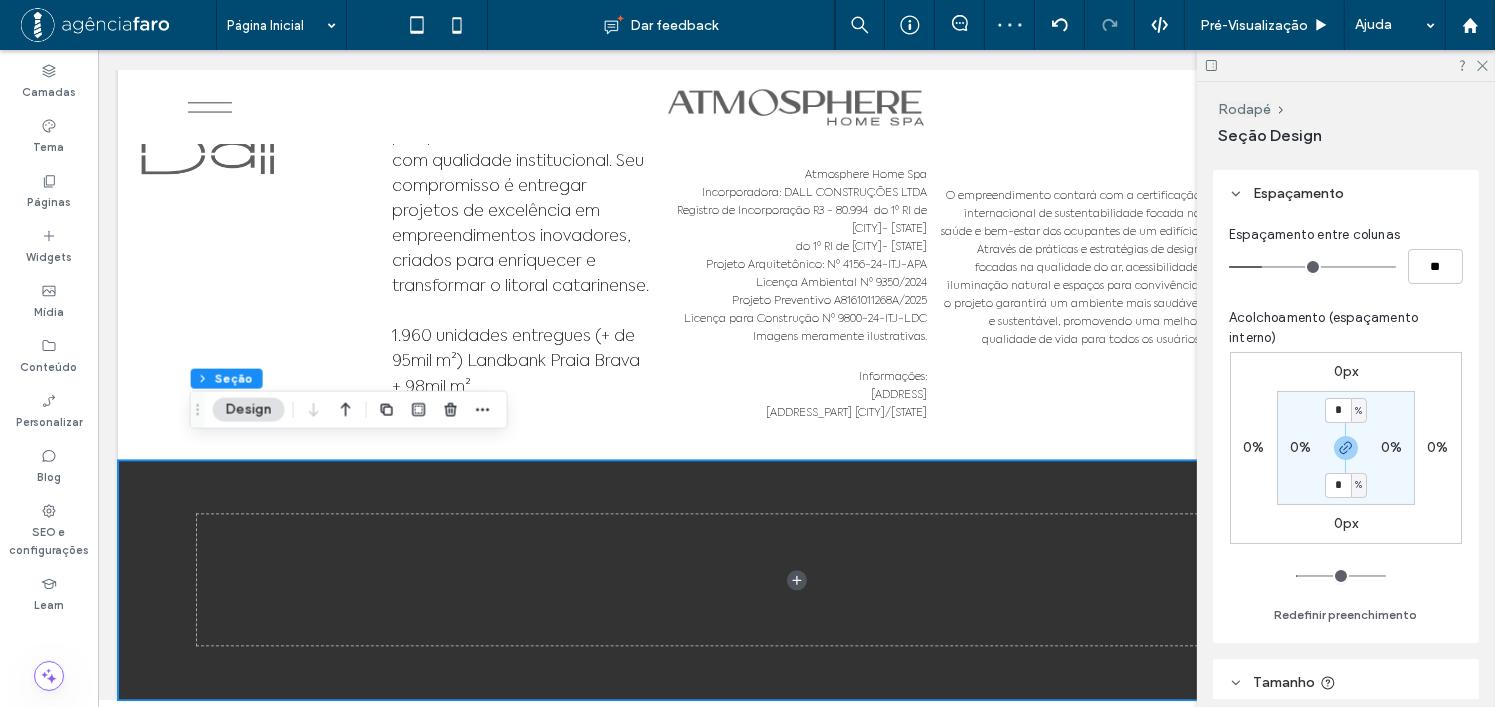 scroll, scrollTop: 100, scrollLeft: 0, axis: vertical 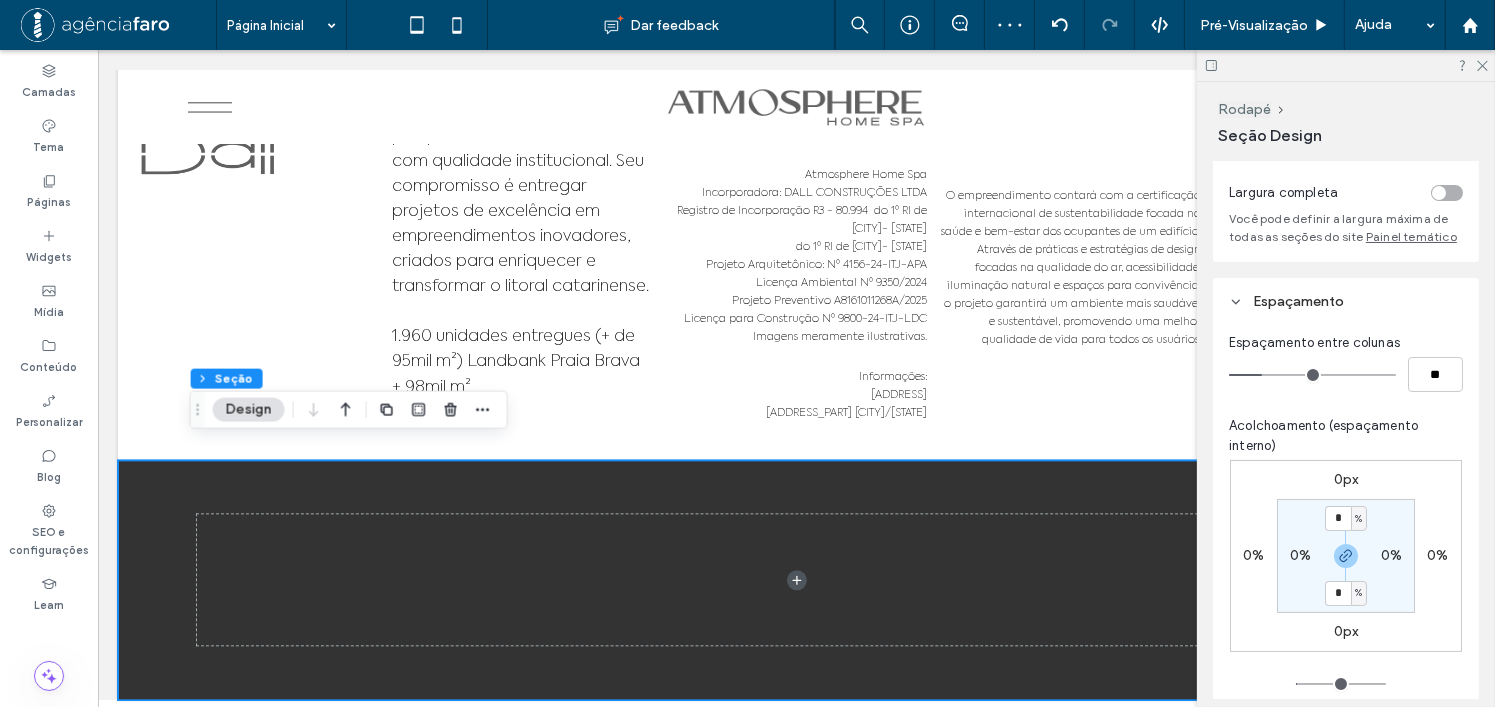 click at bounding box center [1439, 193] 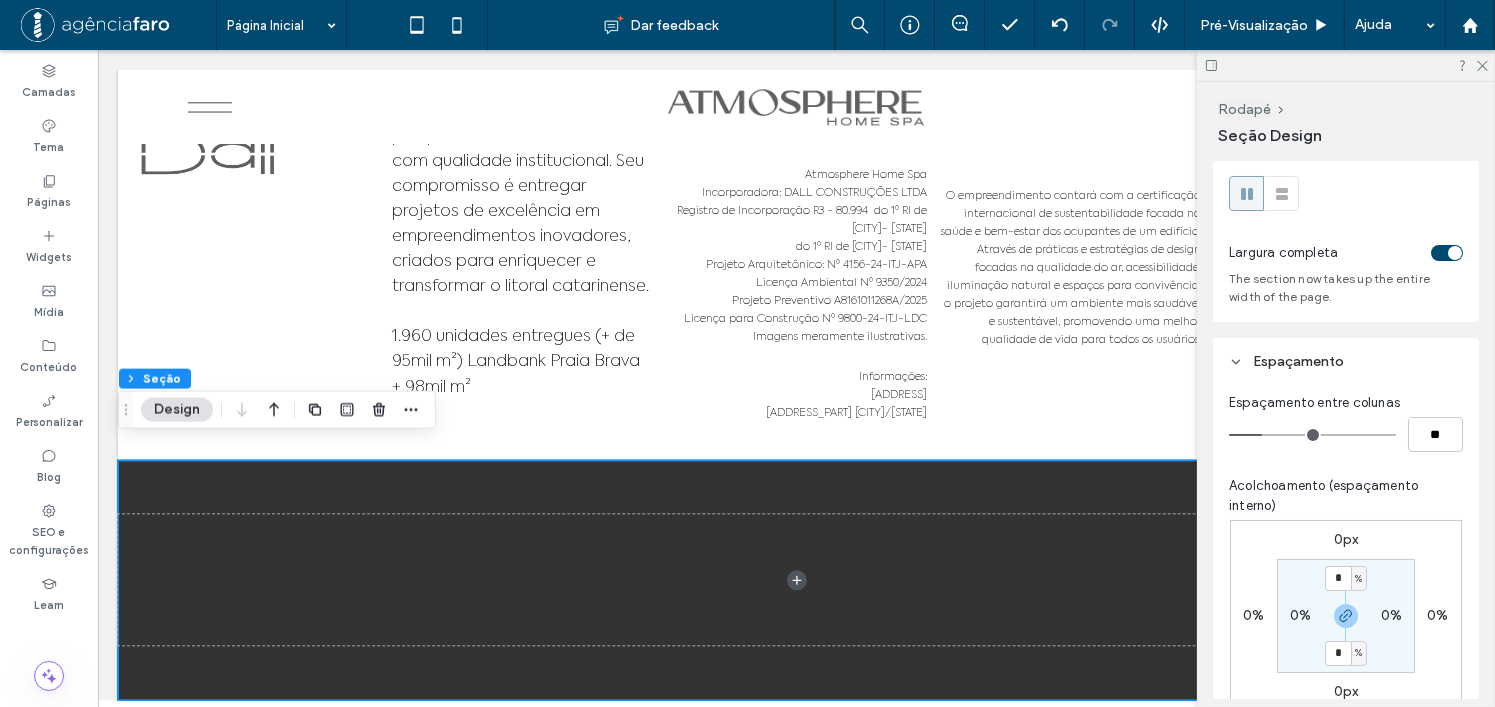 scroll, scrollTop: 0, scrollLeft: 0, axis: both 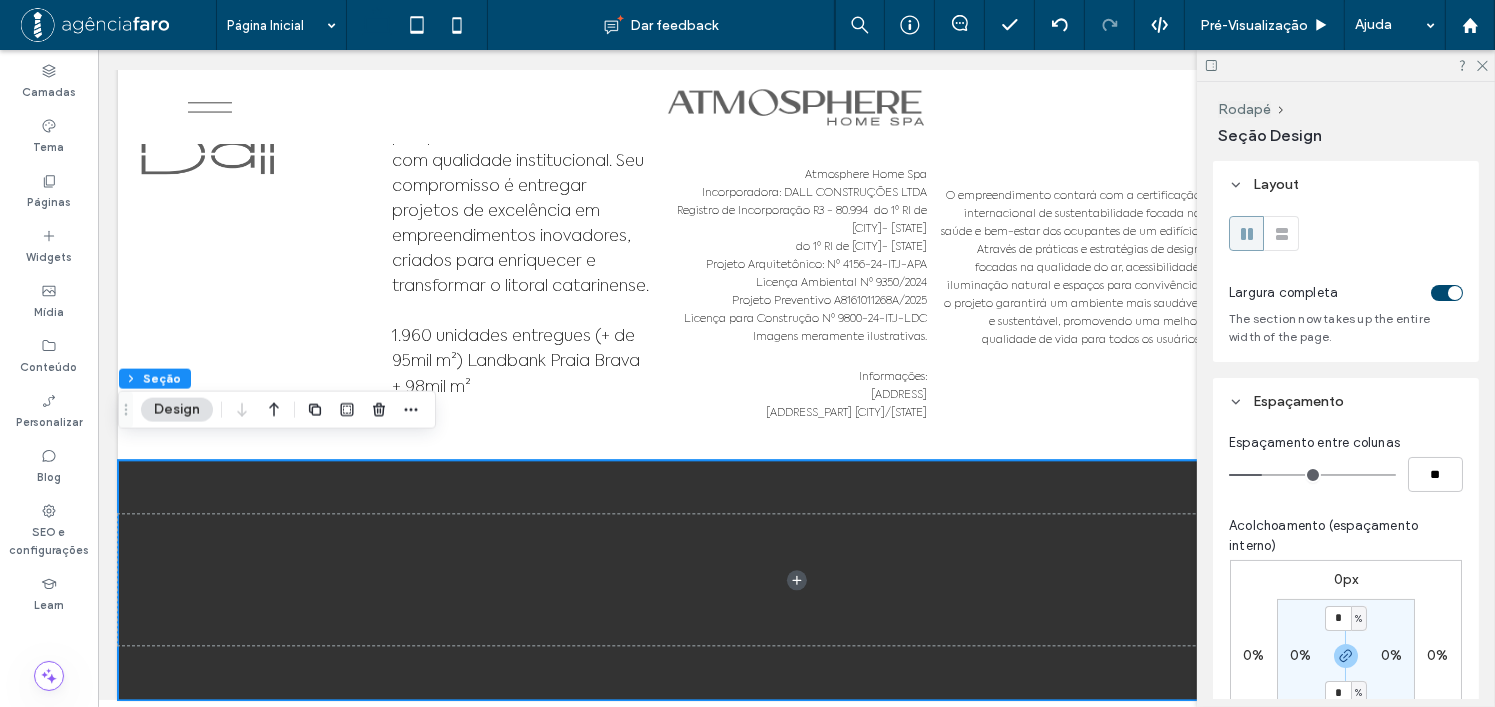 click at bounding box center (795, 580) 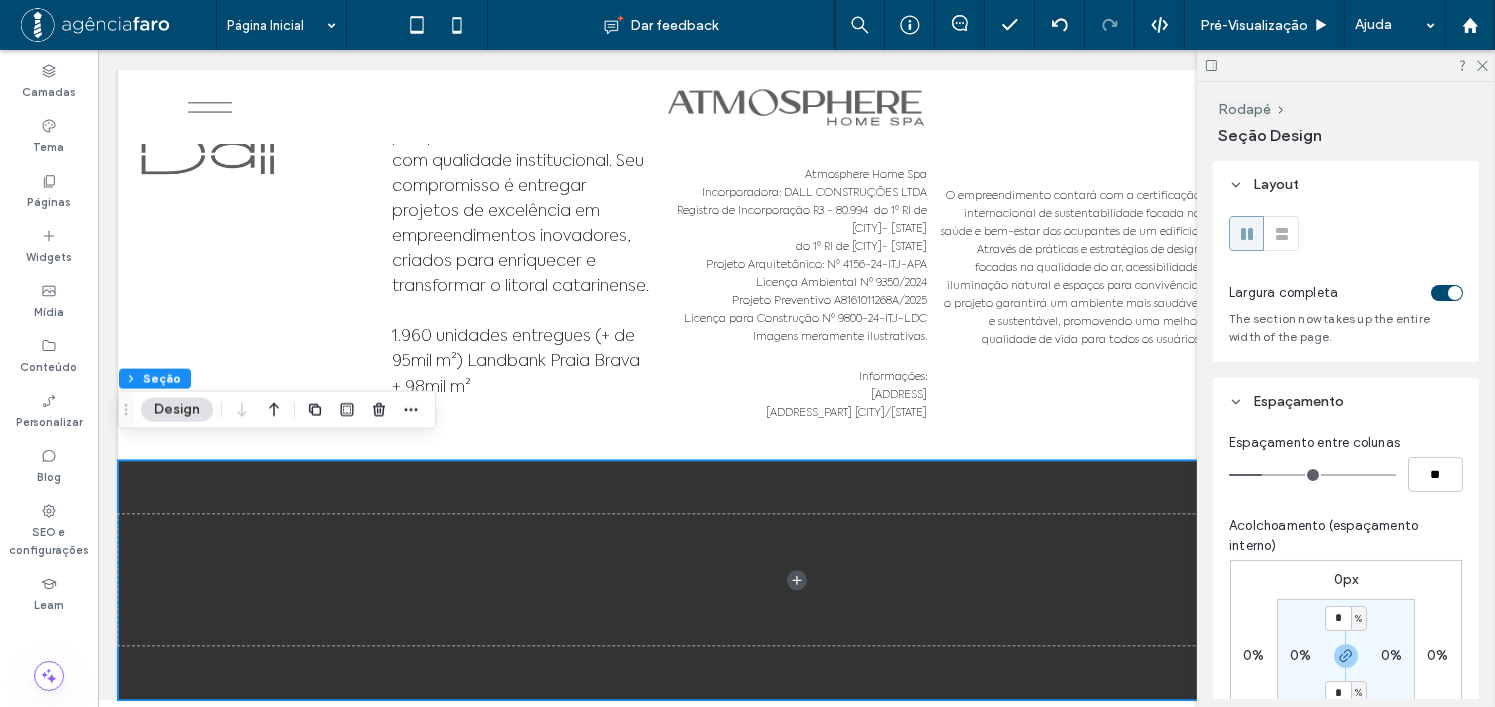 click on "Design" at bounding box center [177, 410] 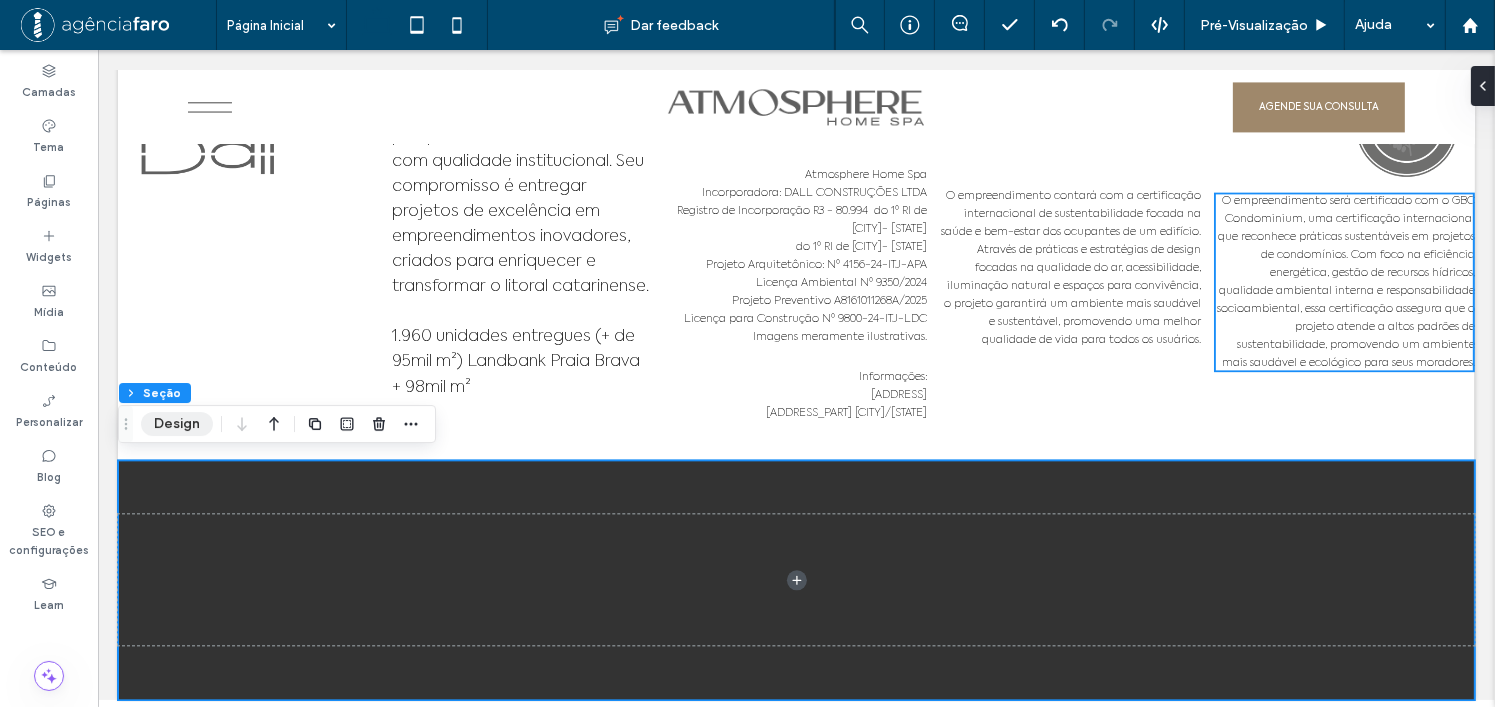 click on "Design" at bounding box center [177, 424] 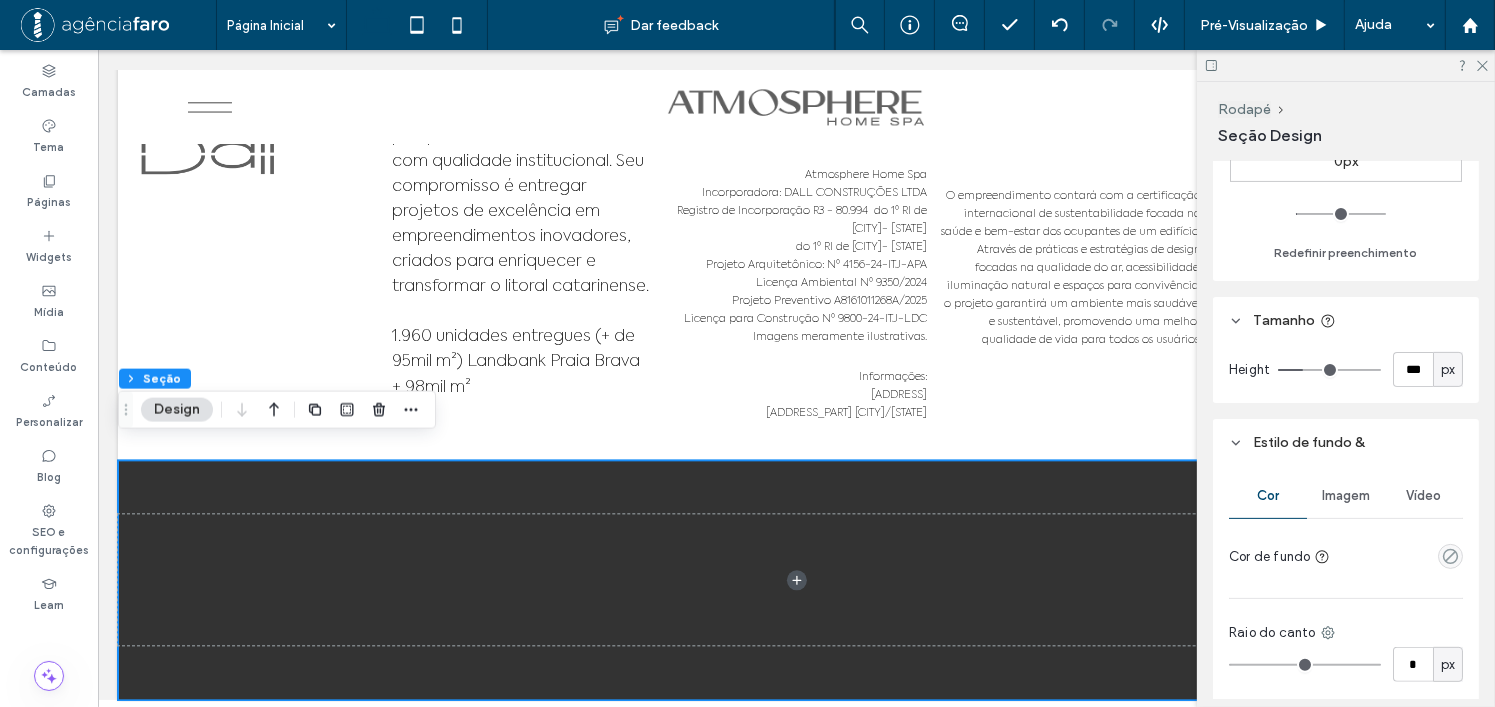 scroll, scrollTop: 600, scrollLeft: 0, axis: vertical 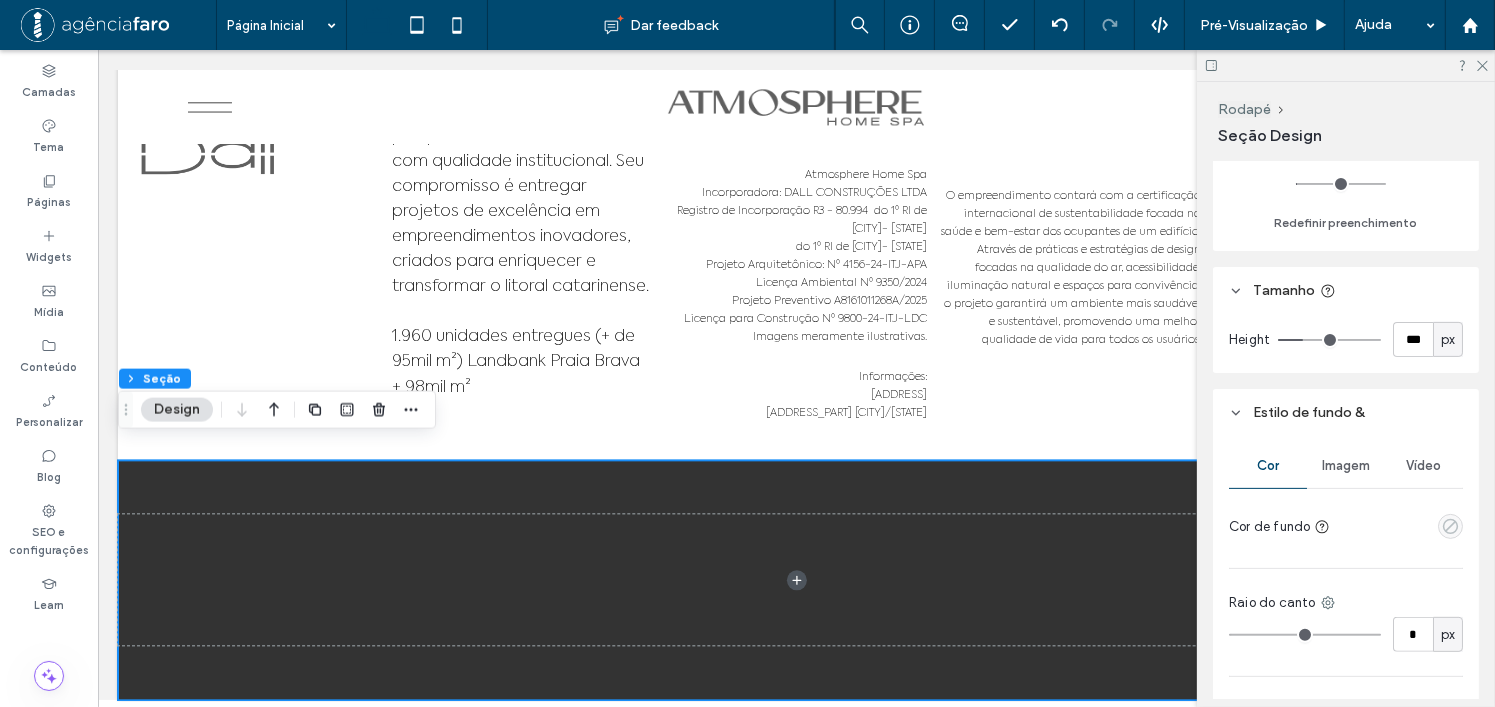 click 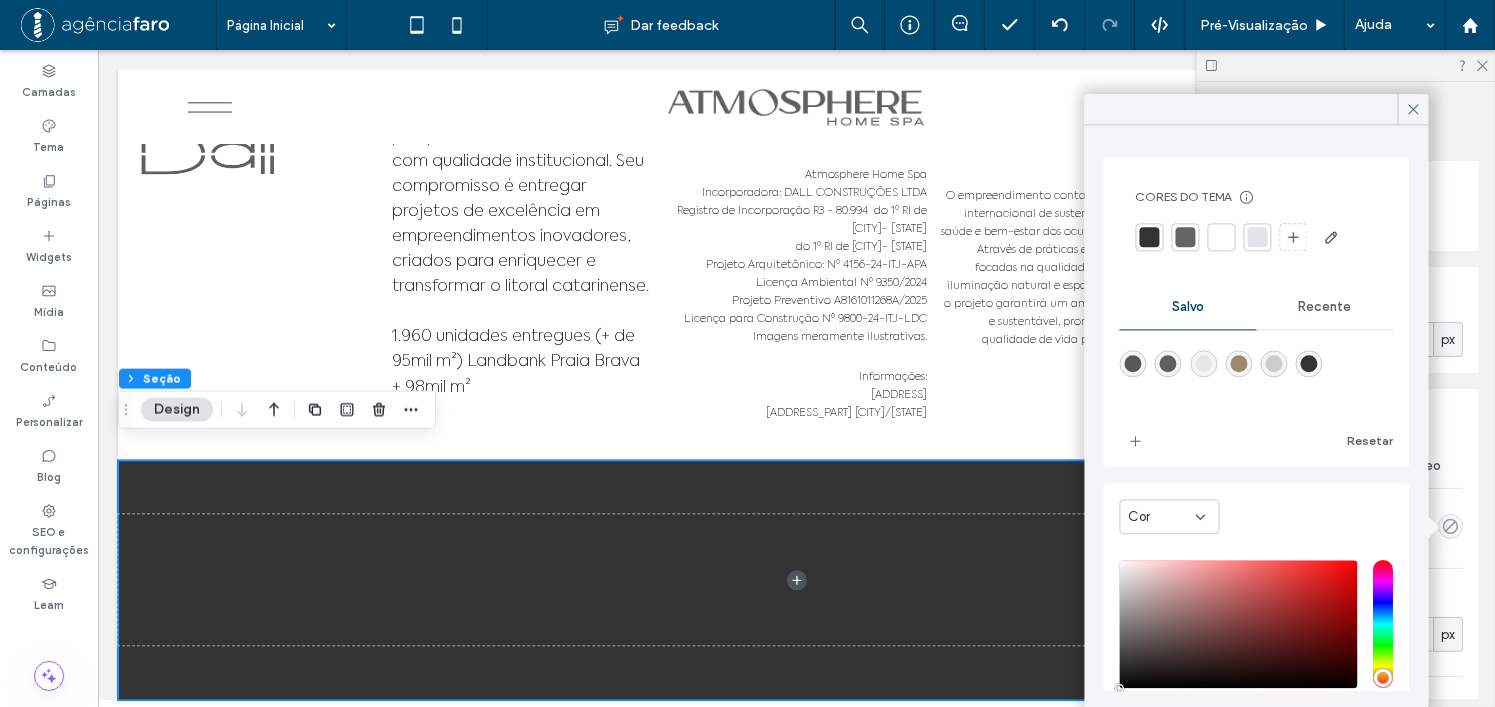 drag, startPoint x: 1289, startPoint y: 298, endPoint x: 1239, endPoint y: 328, distance: 58.30952 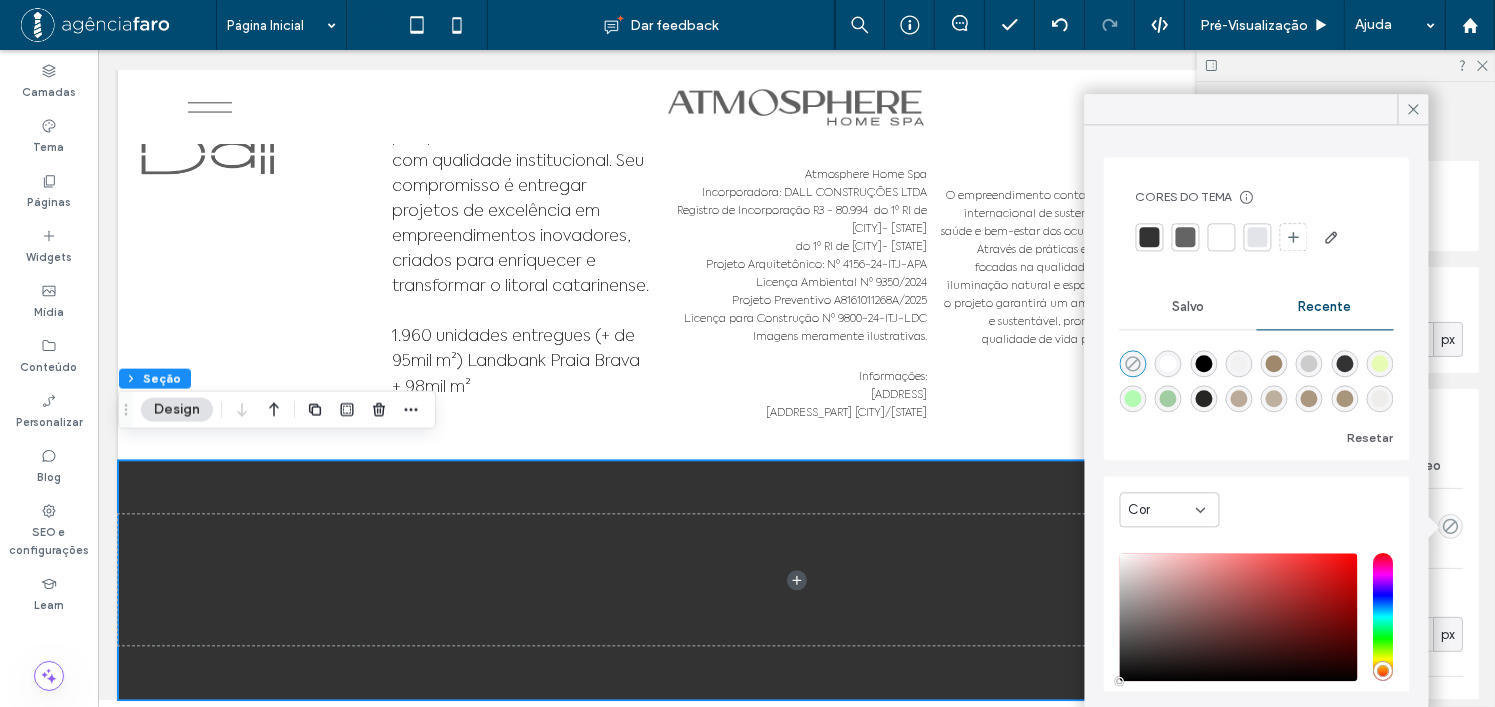 click 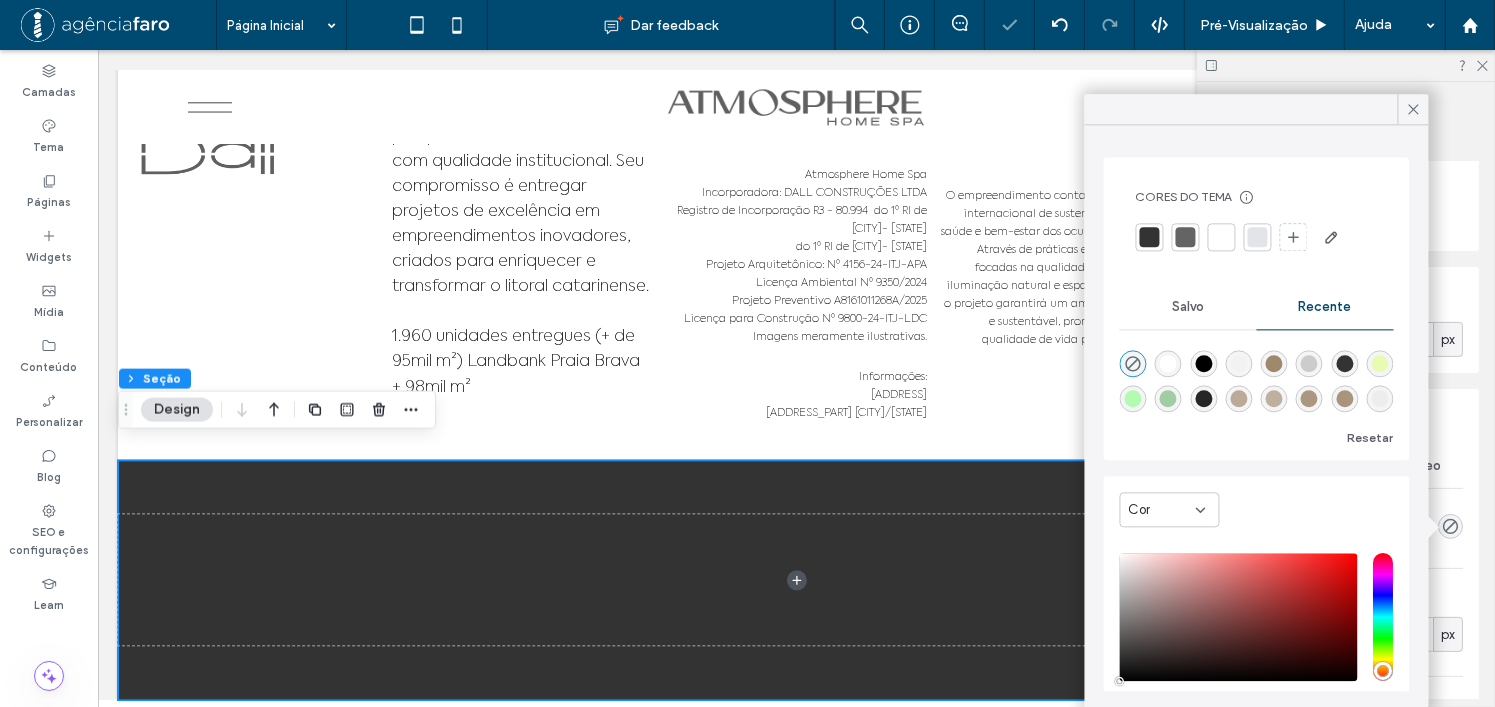click at bounding box center [1168, 363] 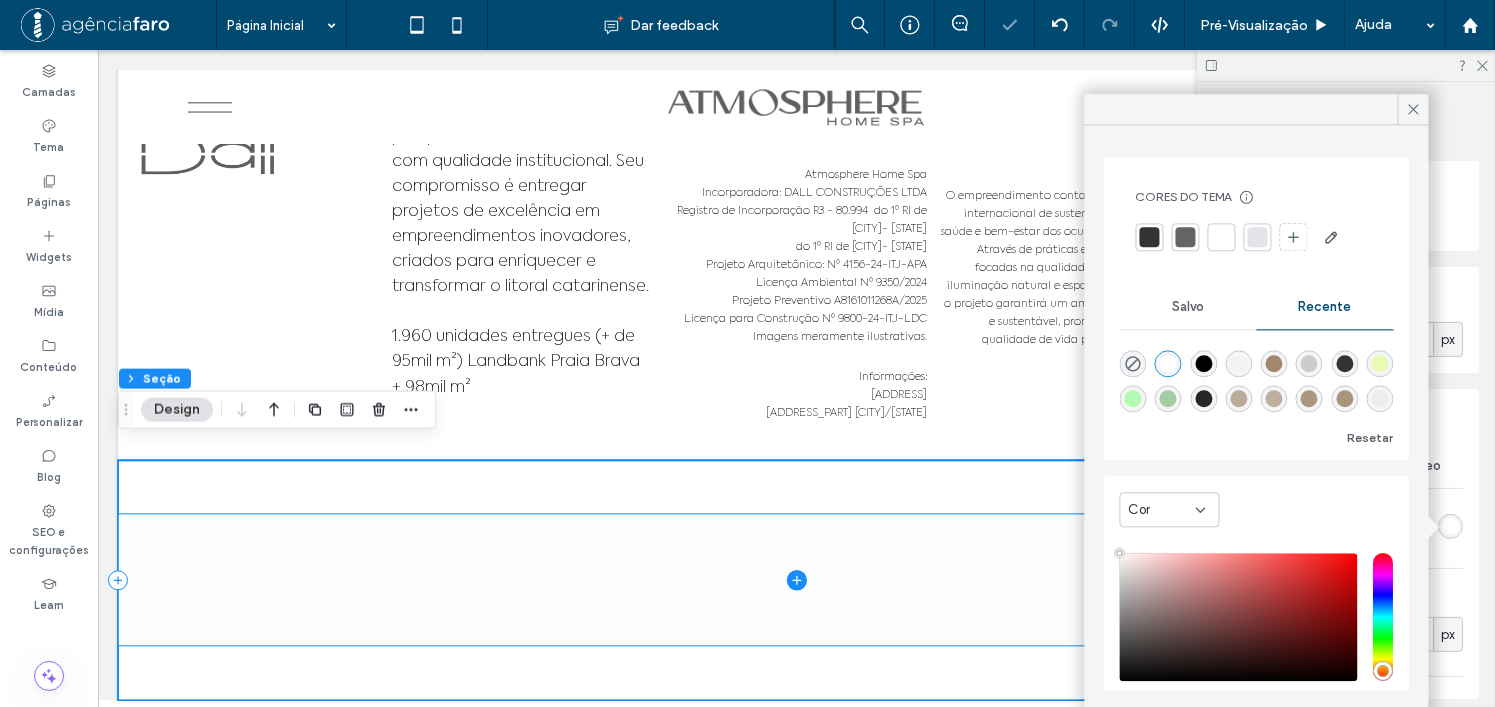 click at bounding box center [795, 579] 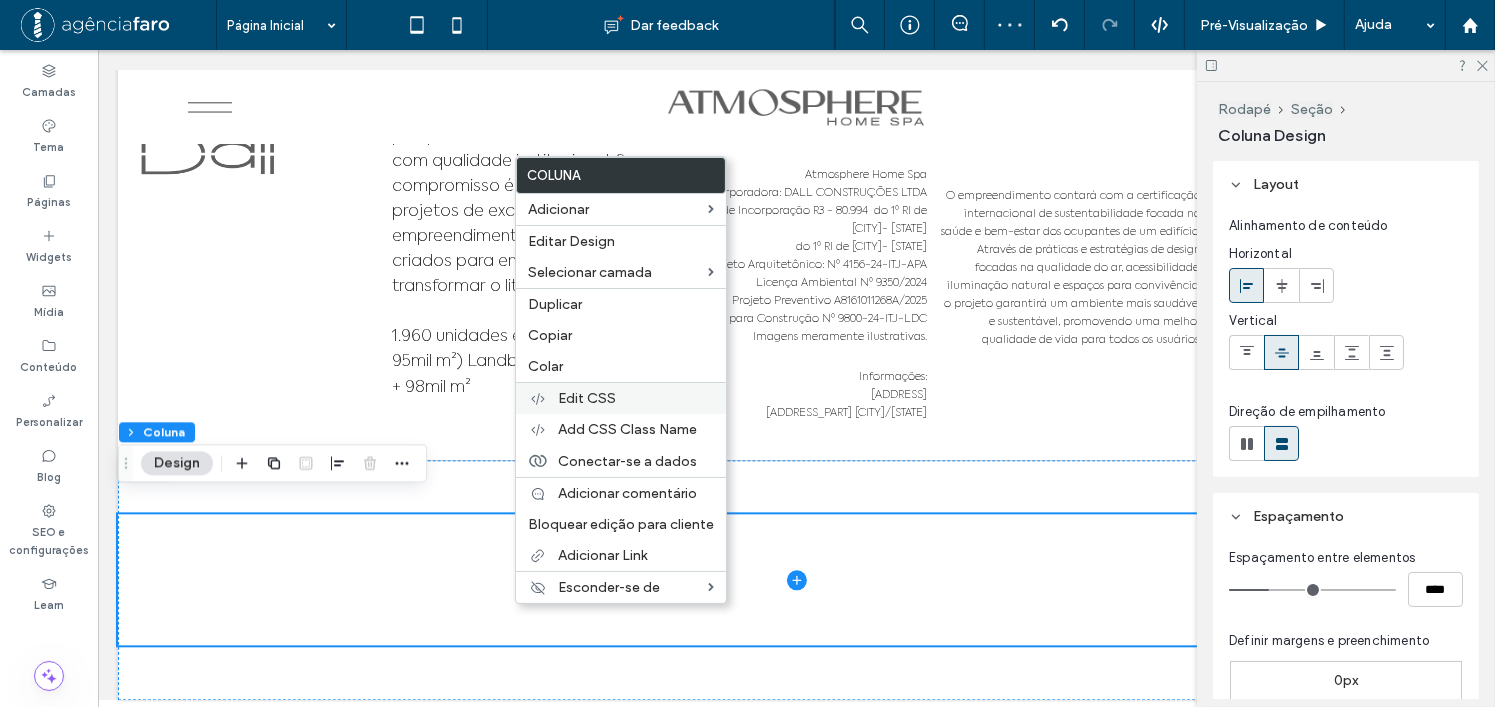 click on "Edit CSS" at bounding box center [621, 398] 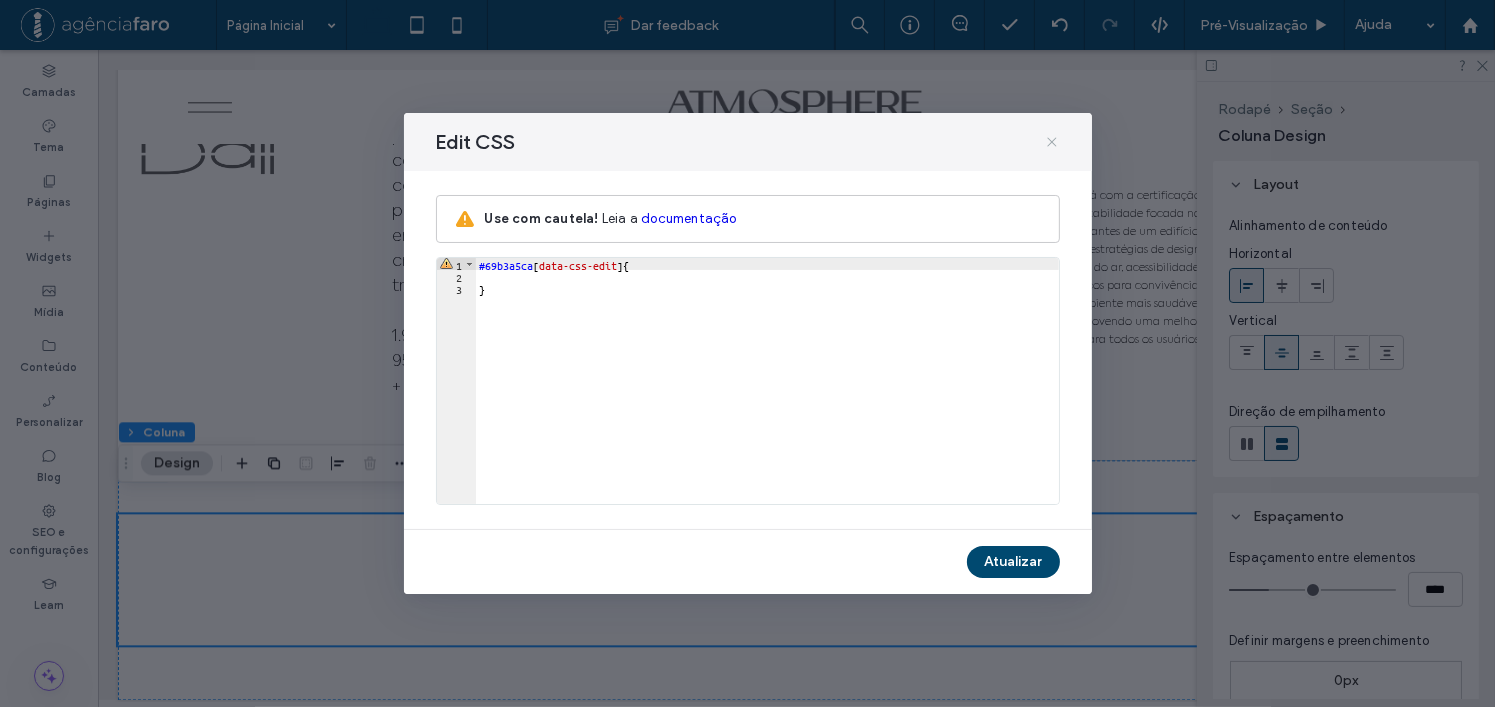 click 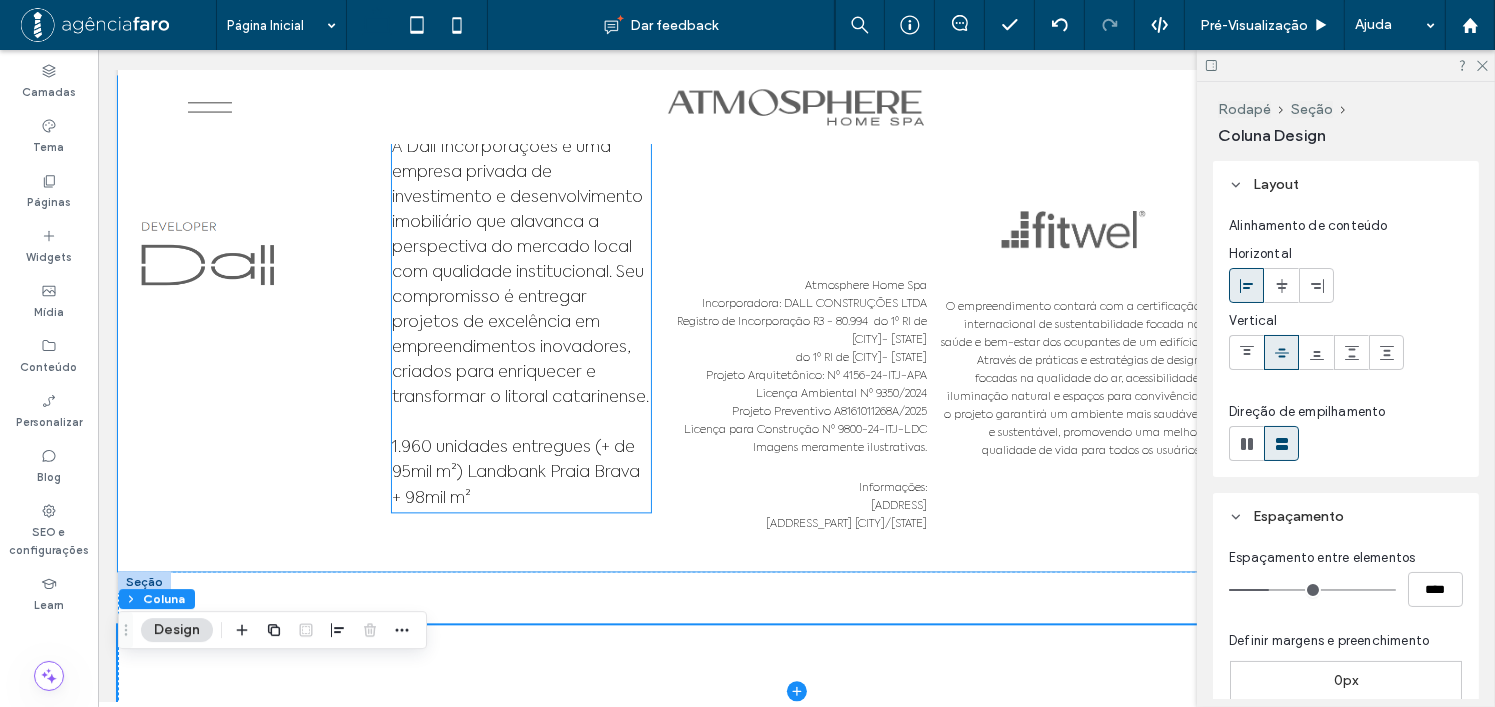 scroll, scrollTop: 11514, scrollLeft: 0, axis: vertical 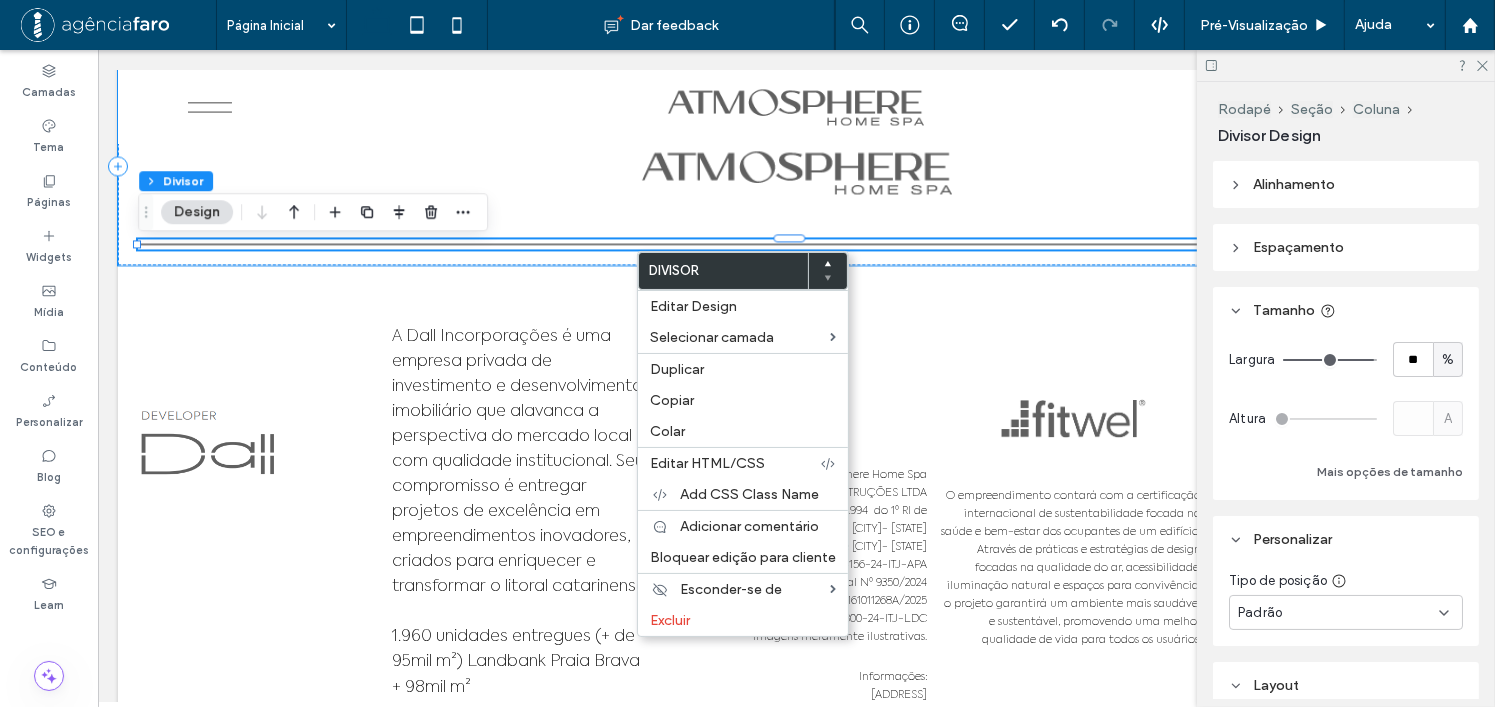 type on "*" 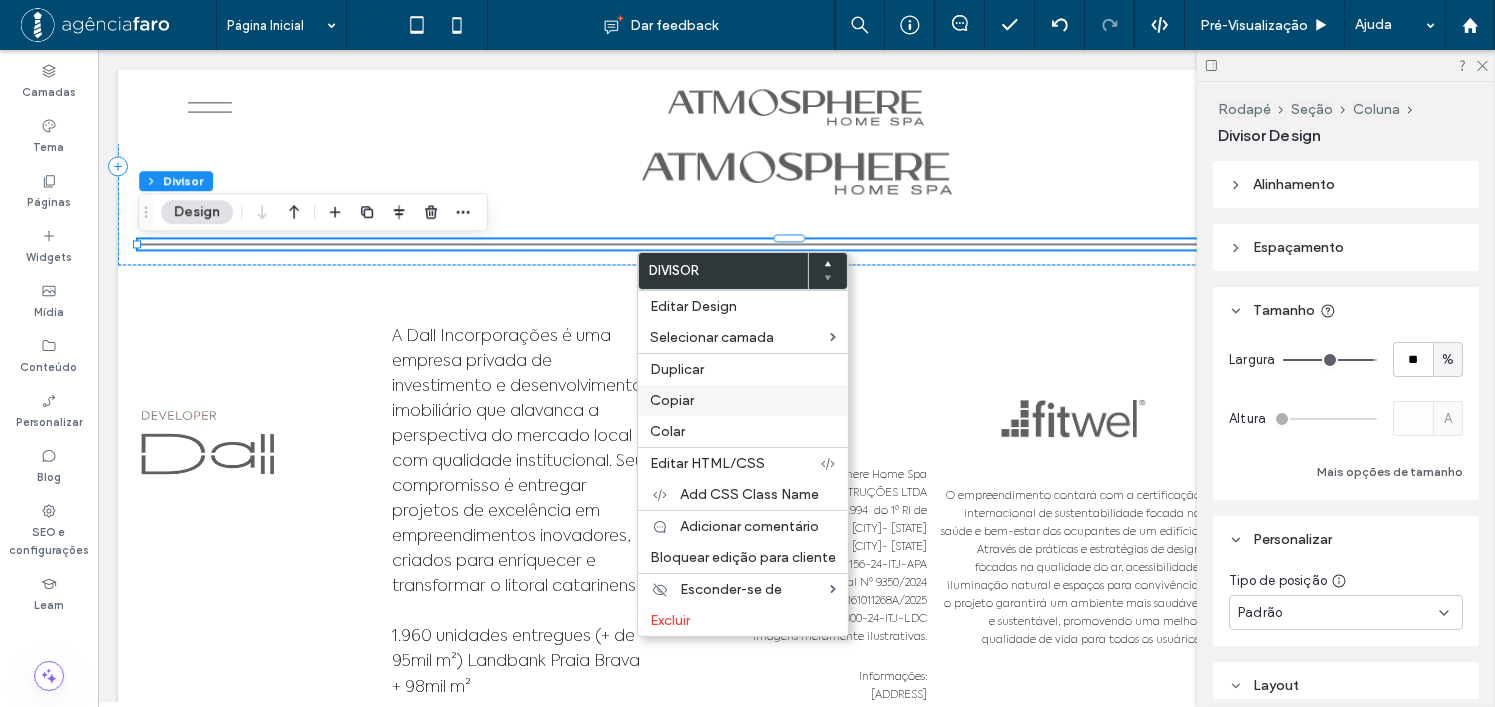 click on "Copiar" at bounding box center (743, 400) 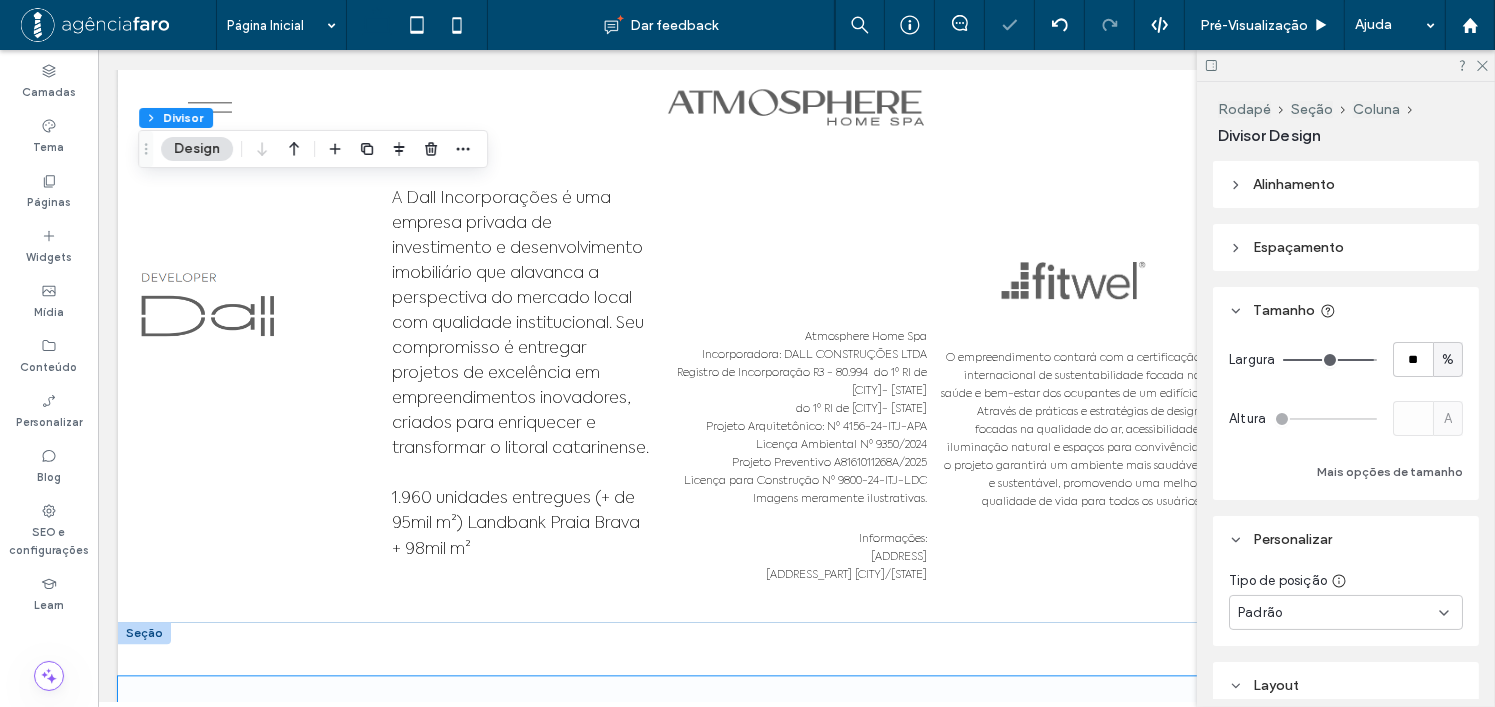 scroll, scrollTop: 11814, scrollLeft: 0, axis: vertical 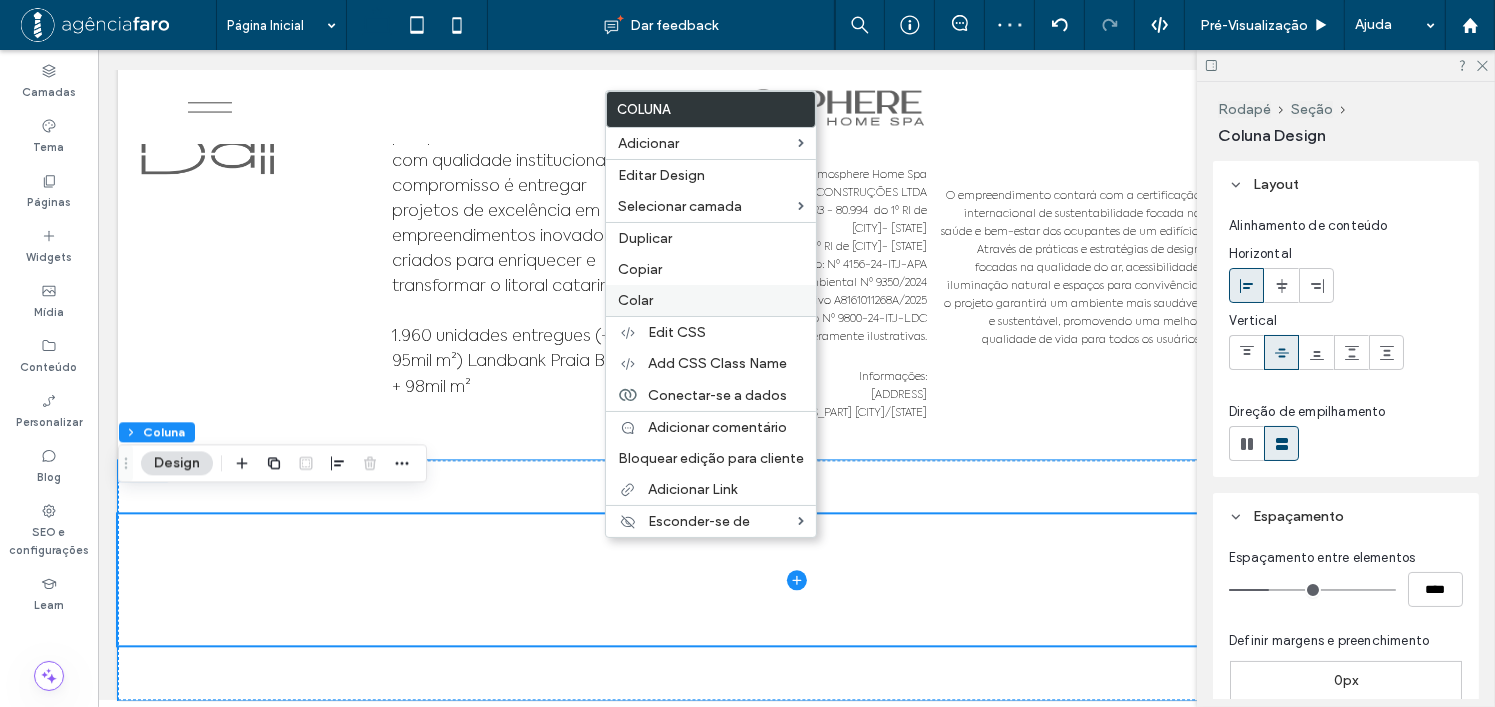 click on "Colar" at bounding box center (711, 300) 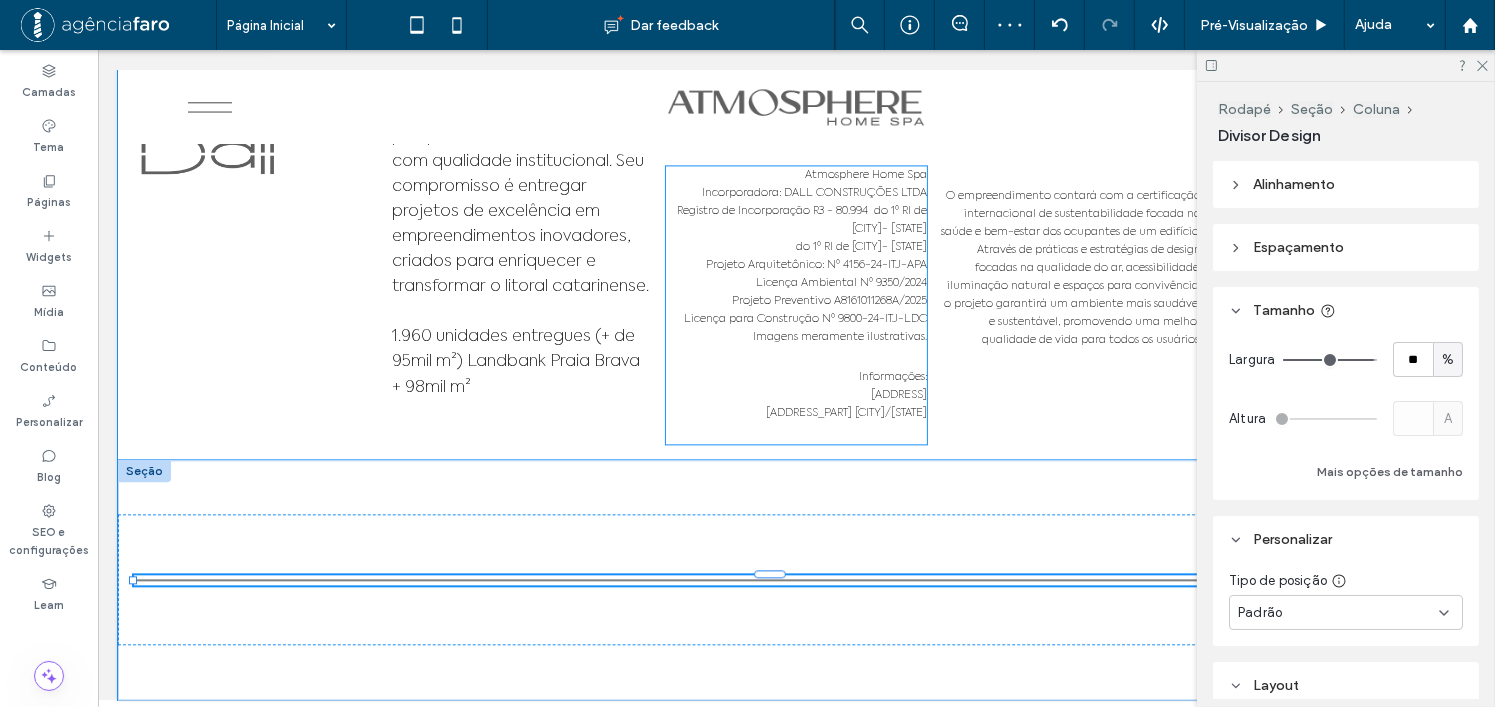 type on "*" 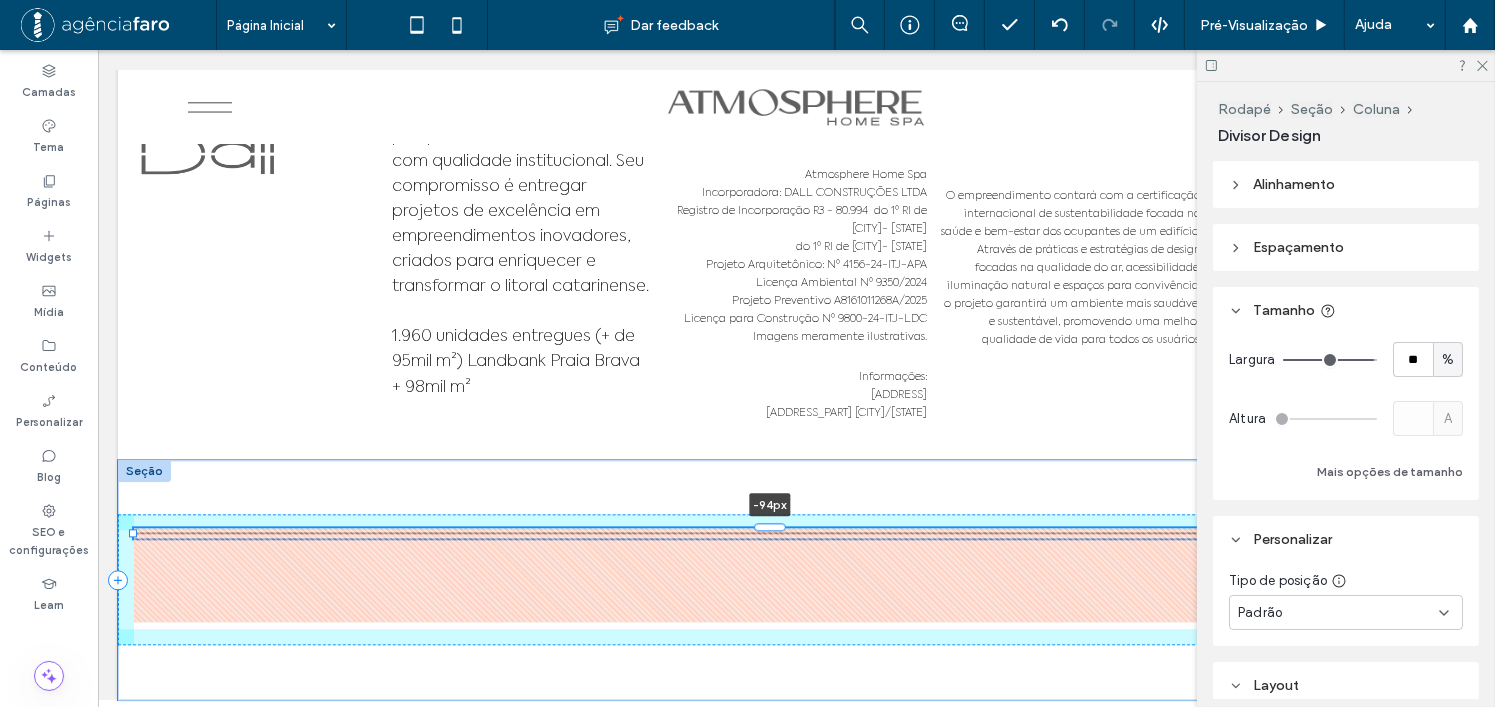 drag, startPoint x: 774, startPoint y: 557, endPoint x: 761, endPoint y: 463, distance: 94.89468 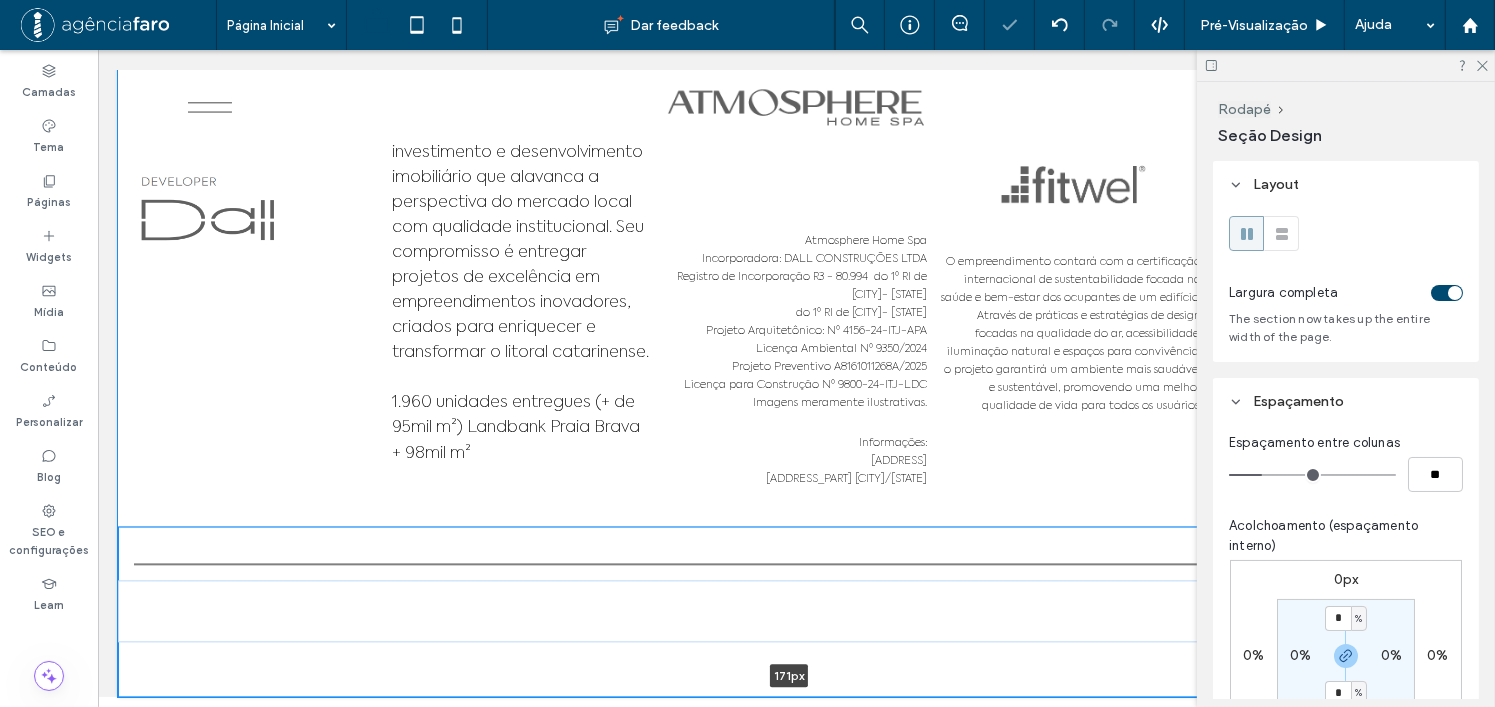 scroll, scrollTop: 11713, scrollLeft: 0, axis: vertical 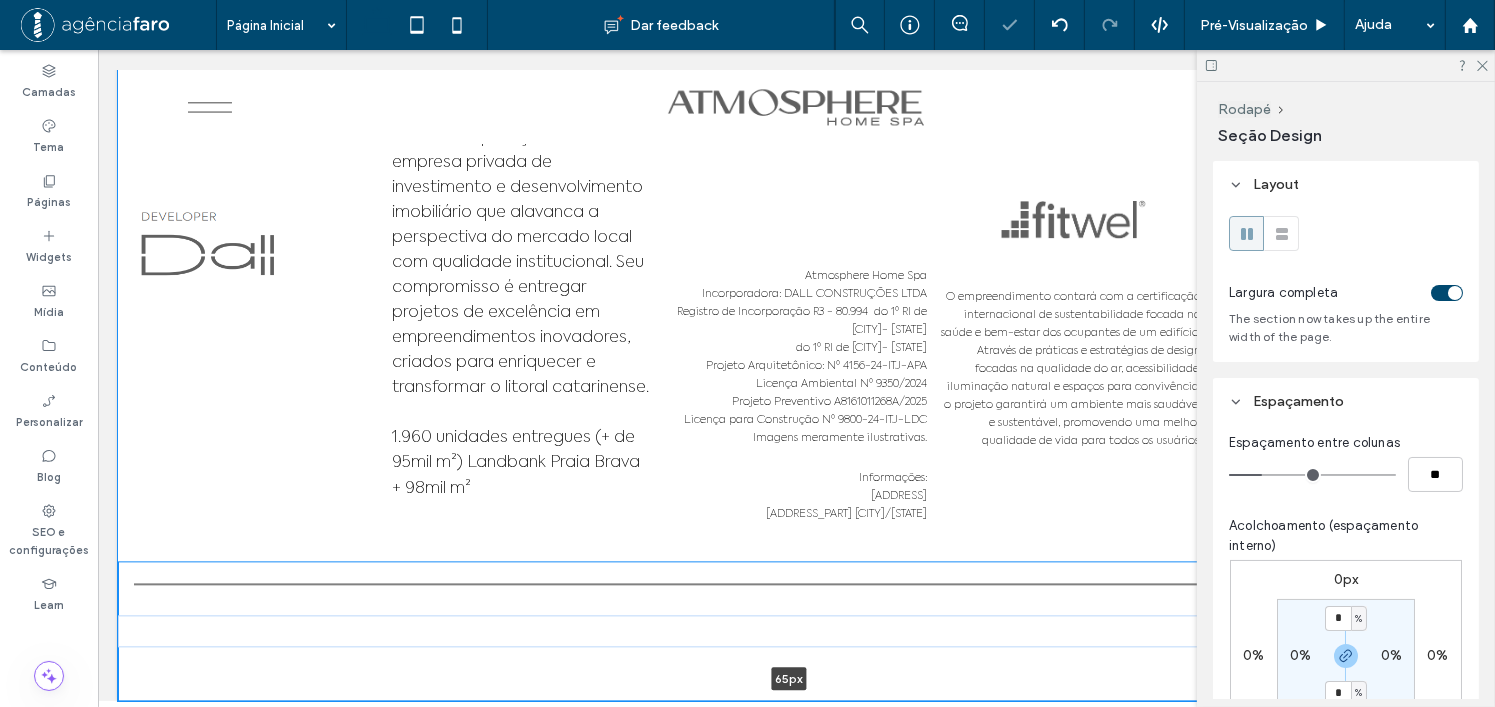 drag, startPoint x: 699, startPoint y: 678, endPoint x: 718, endPoint y: 499, distance: 180.00555 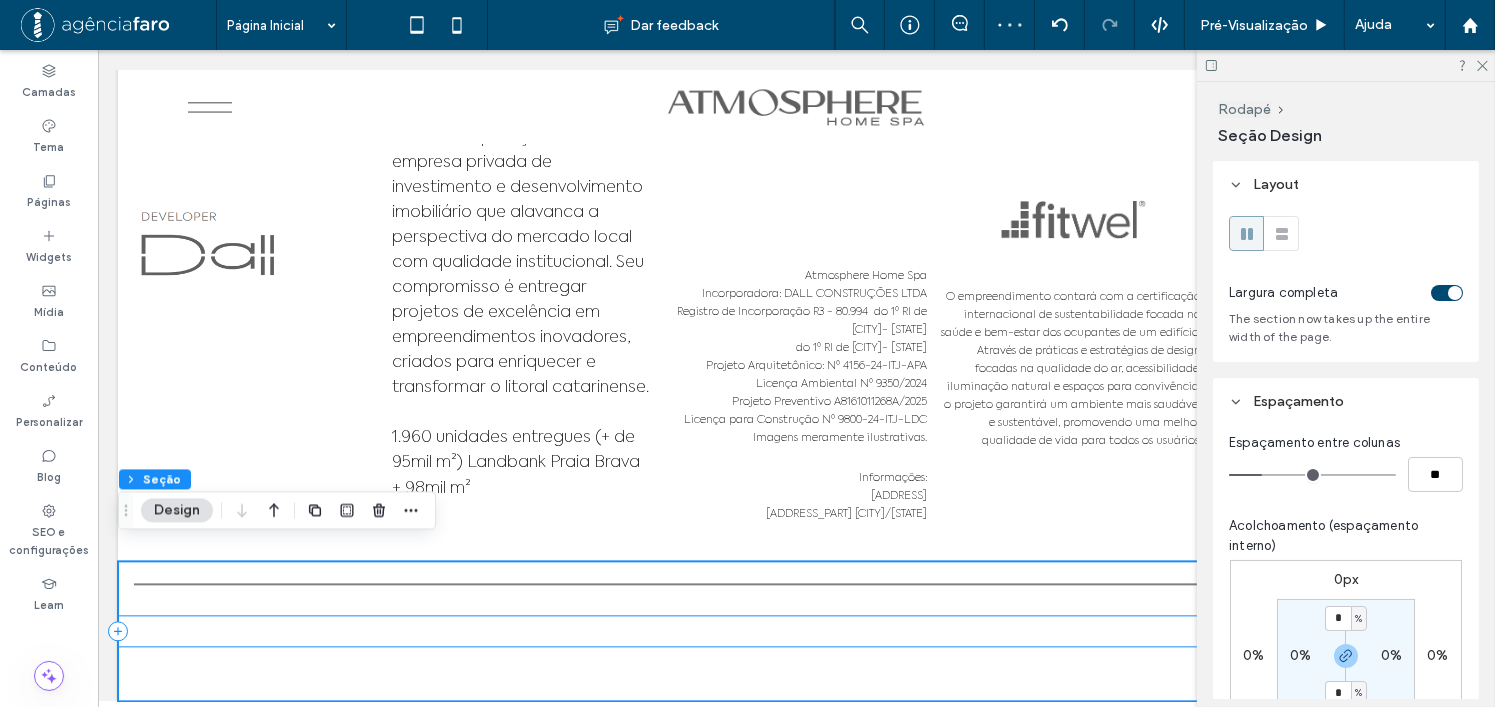 click at bounding box center (795, 631) 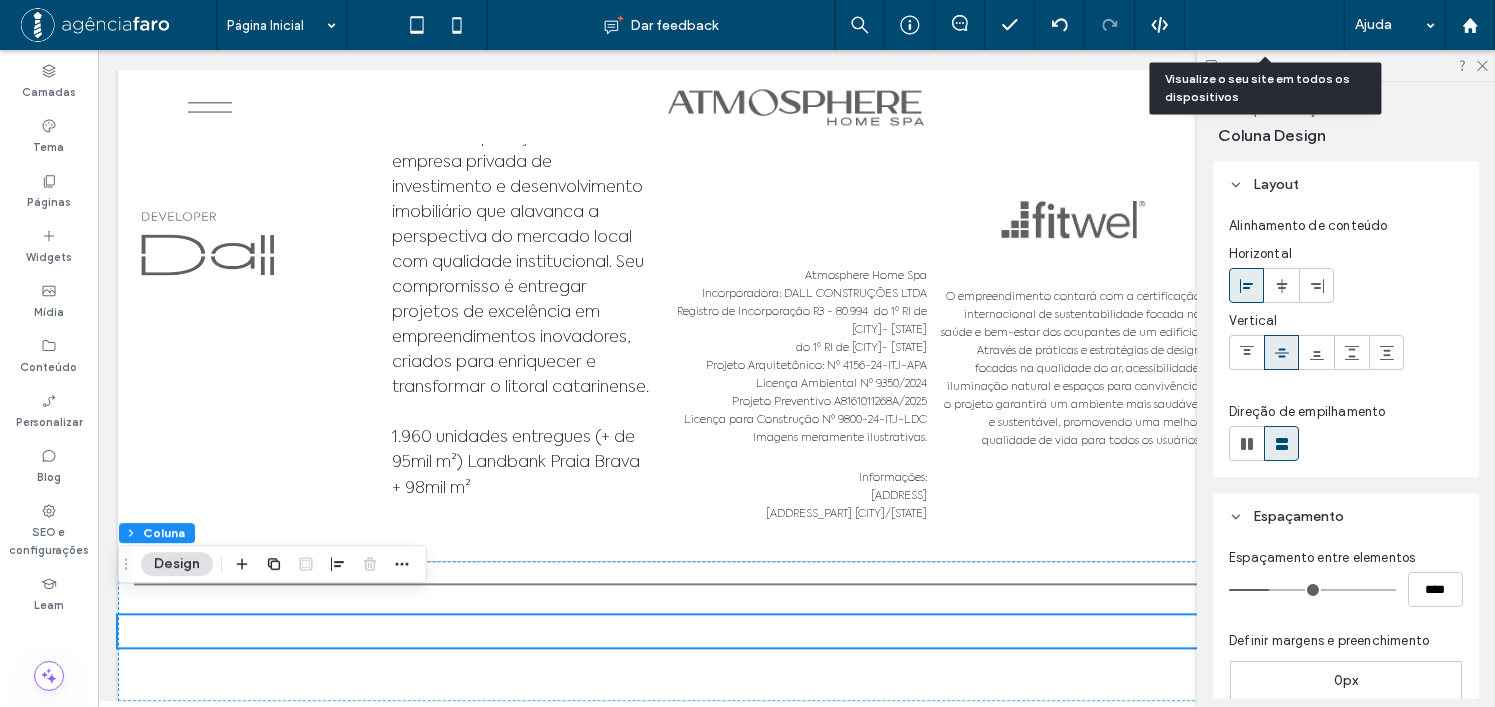 click on "Pré-Visualizaçāo" at bounding box center (1265, 25) 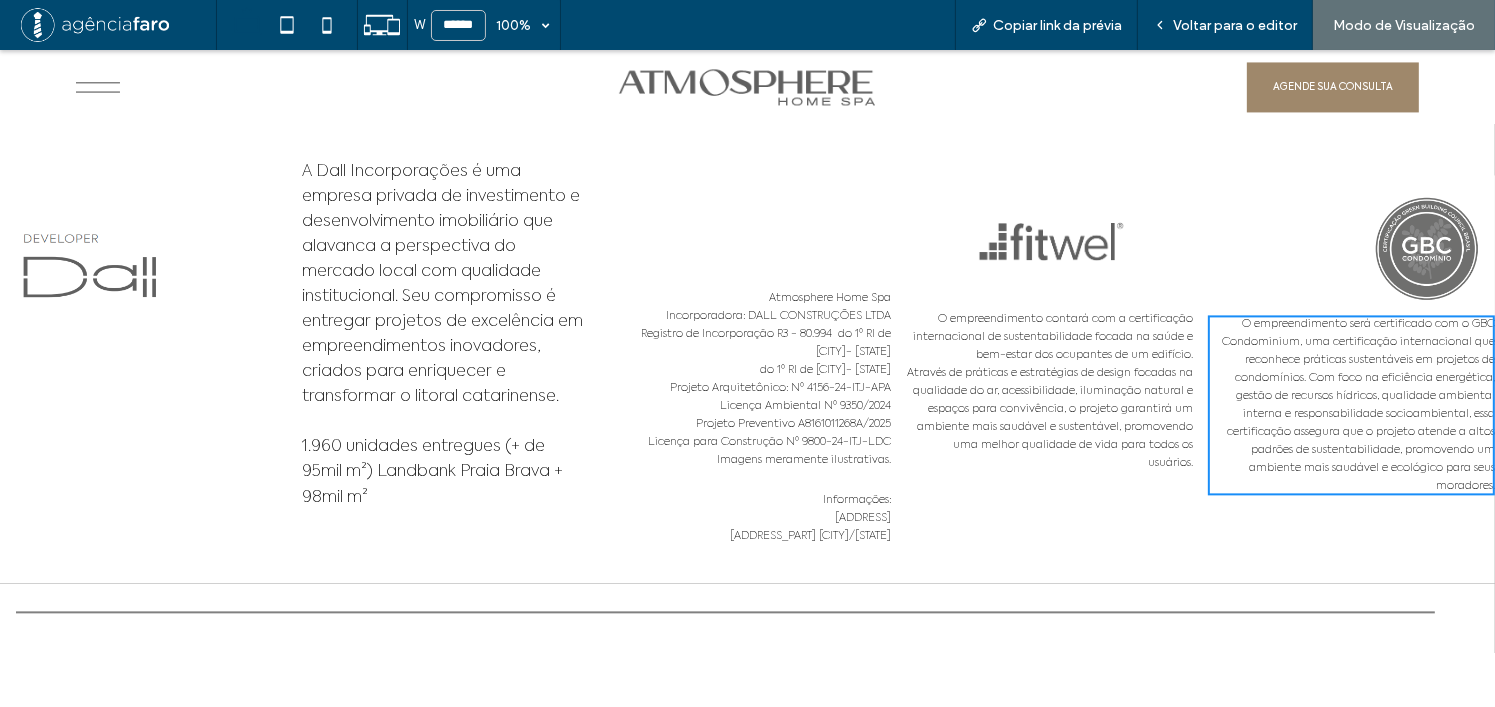 scroll, scrollTop: 11688, scrollLeft: 0, axis: vertical 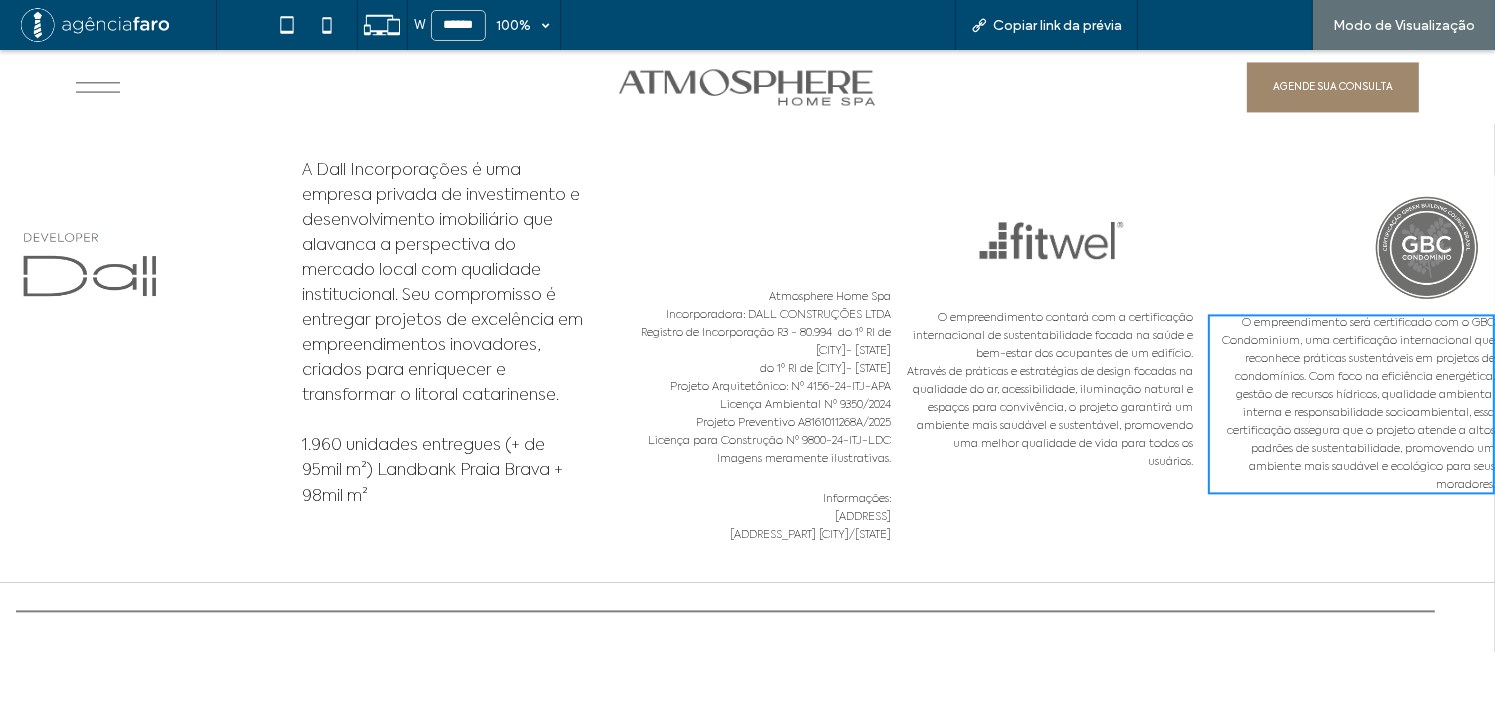 click on "Voltar para o editor" at bounding box center [1235, 25] 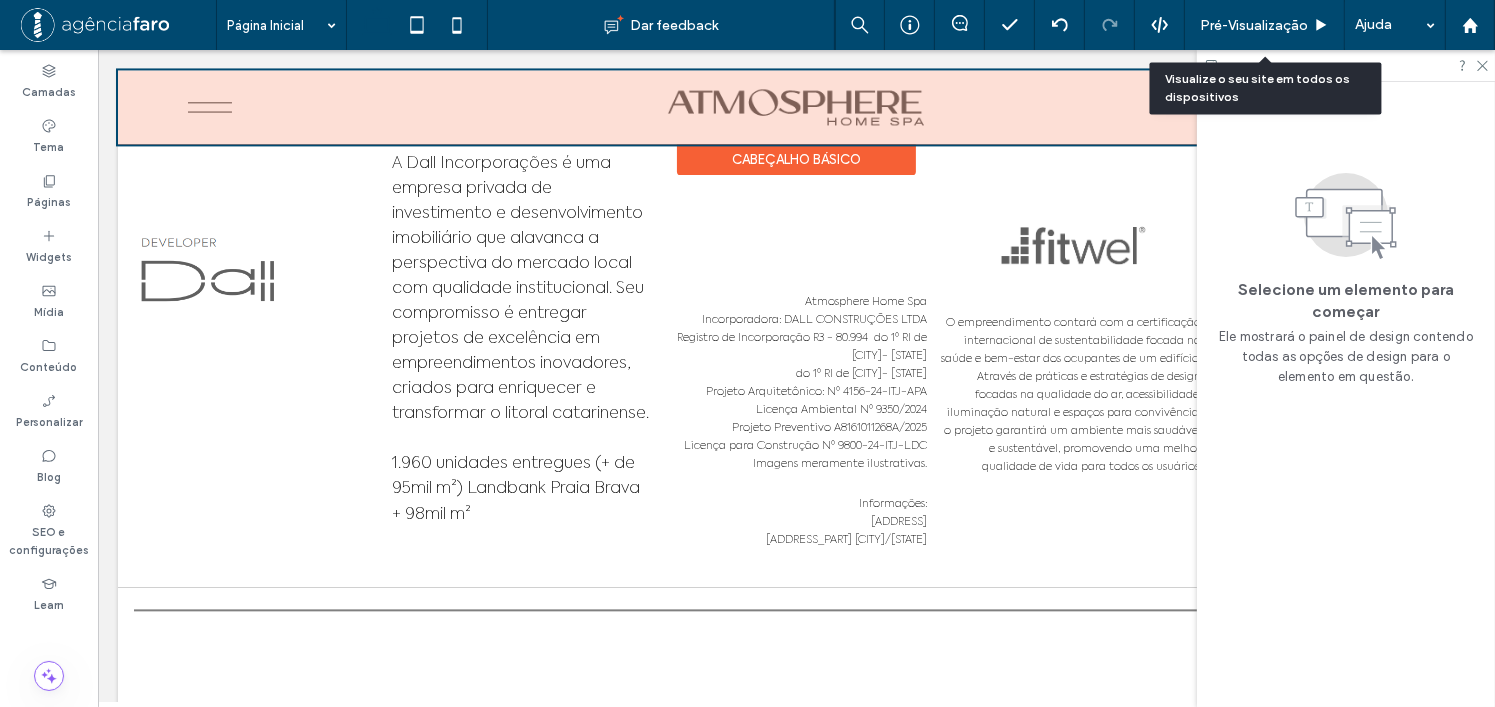 scroll, scrollTop: 11703, scrollLeft: 0, axis: vertical 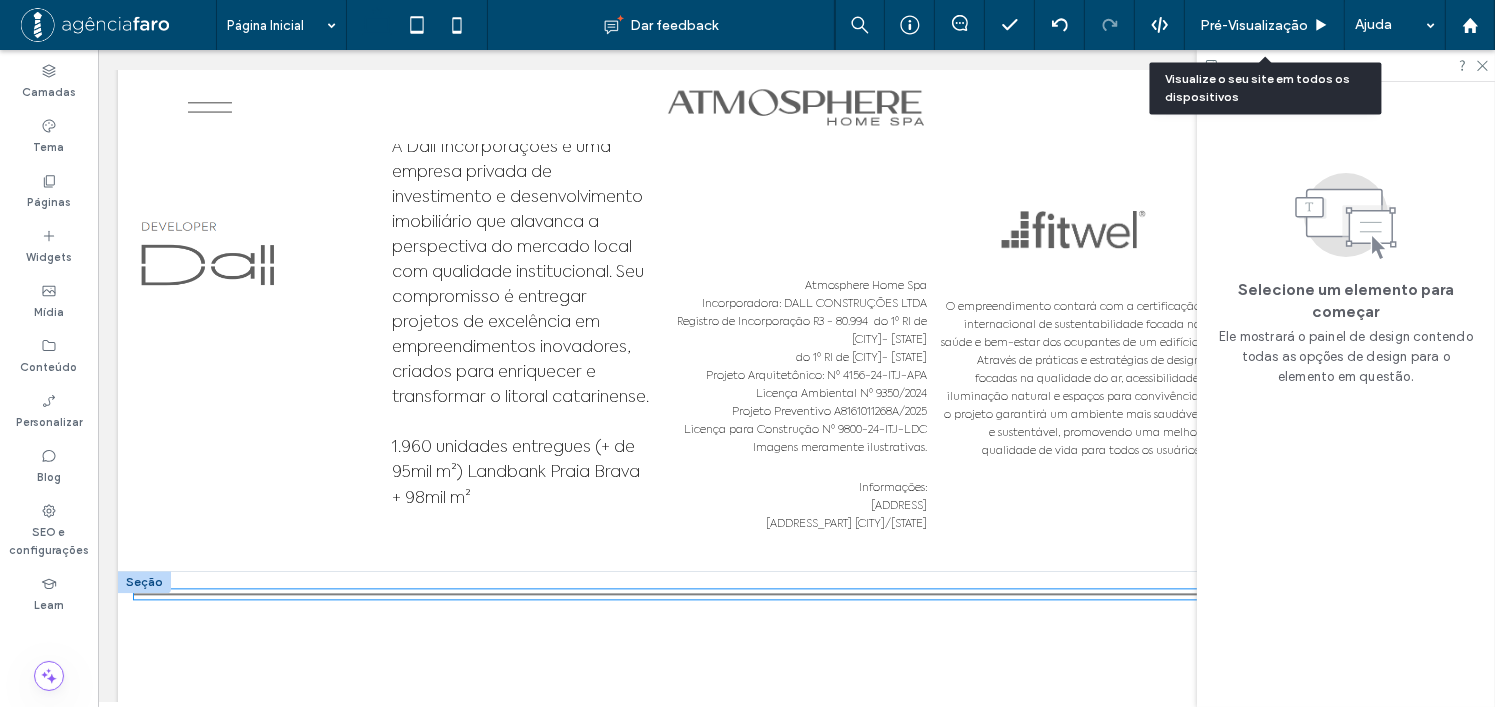 click at bounding box center (775, 594) 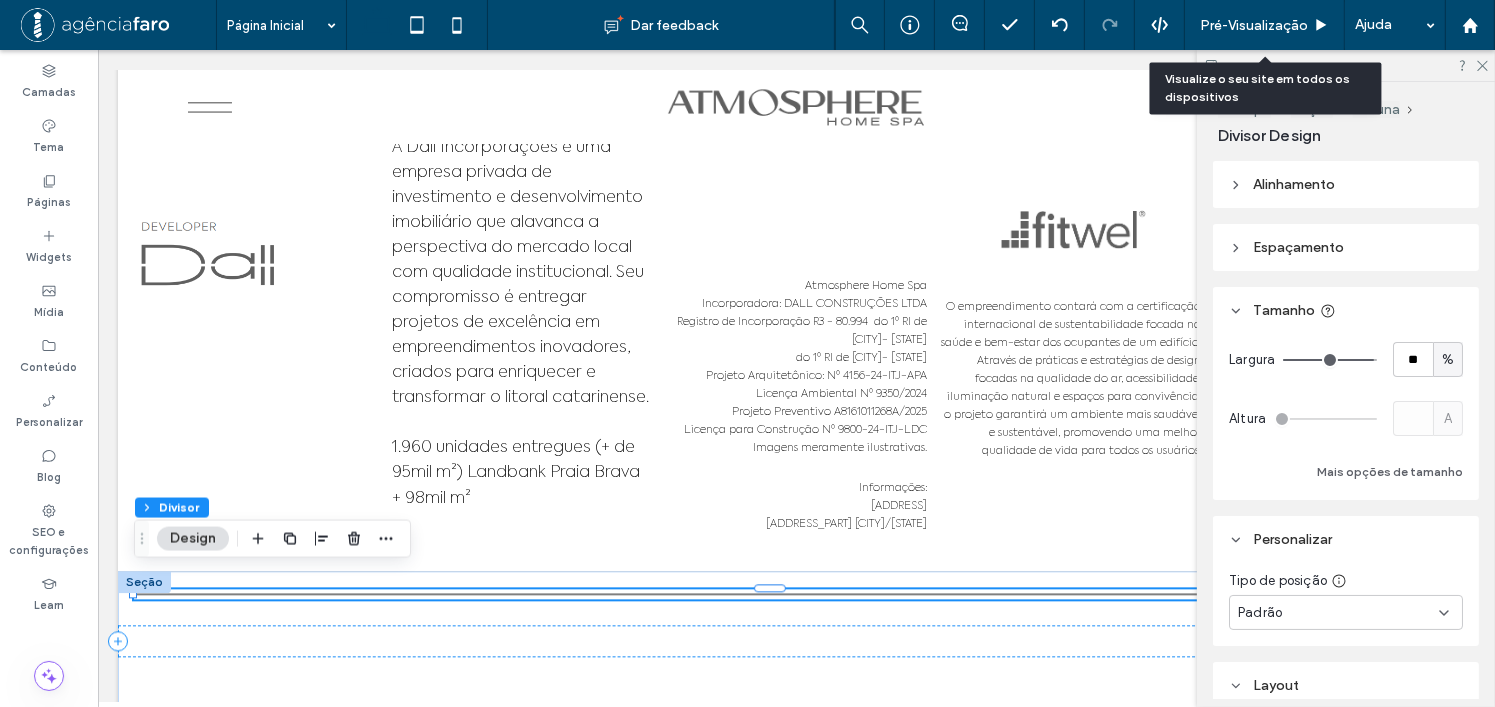 type on "*" 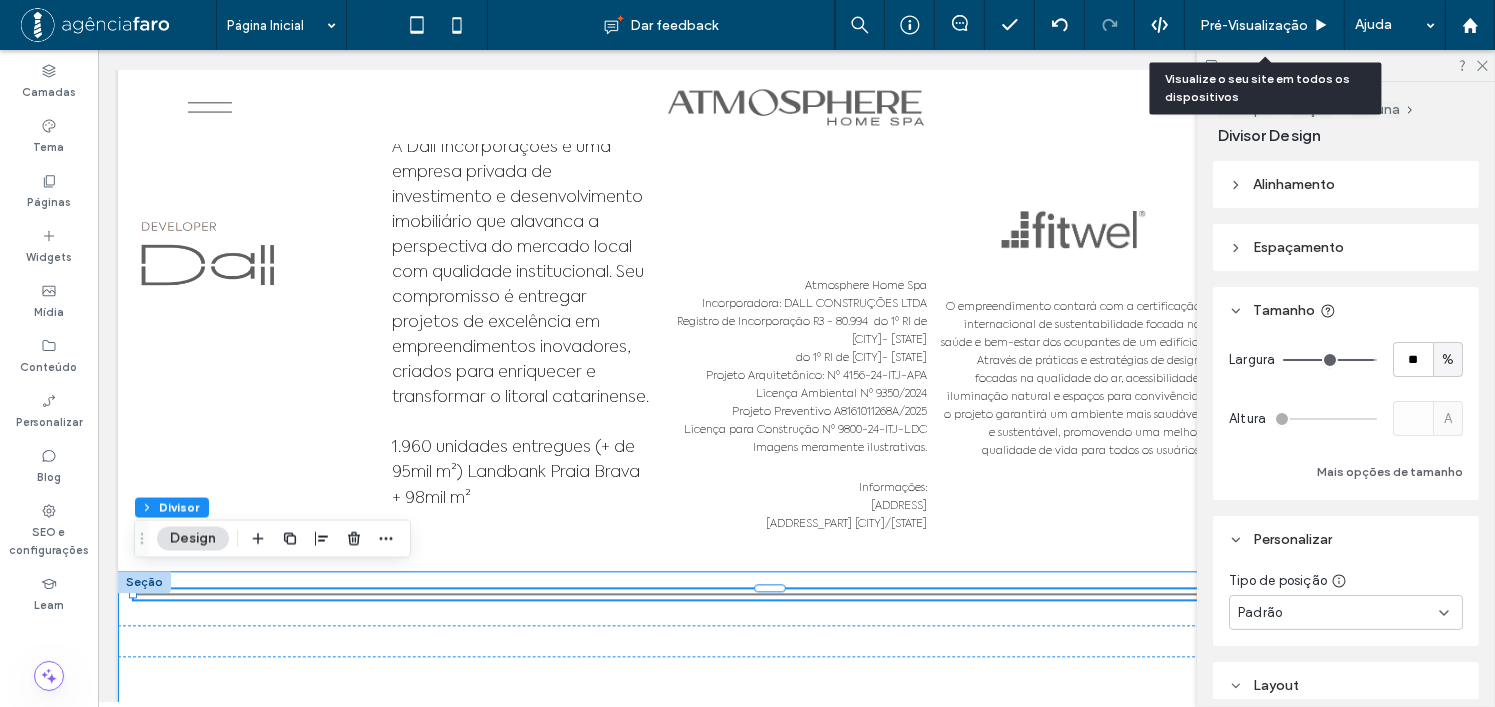 click at bounding box center (795, 641) 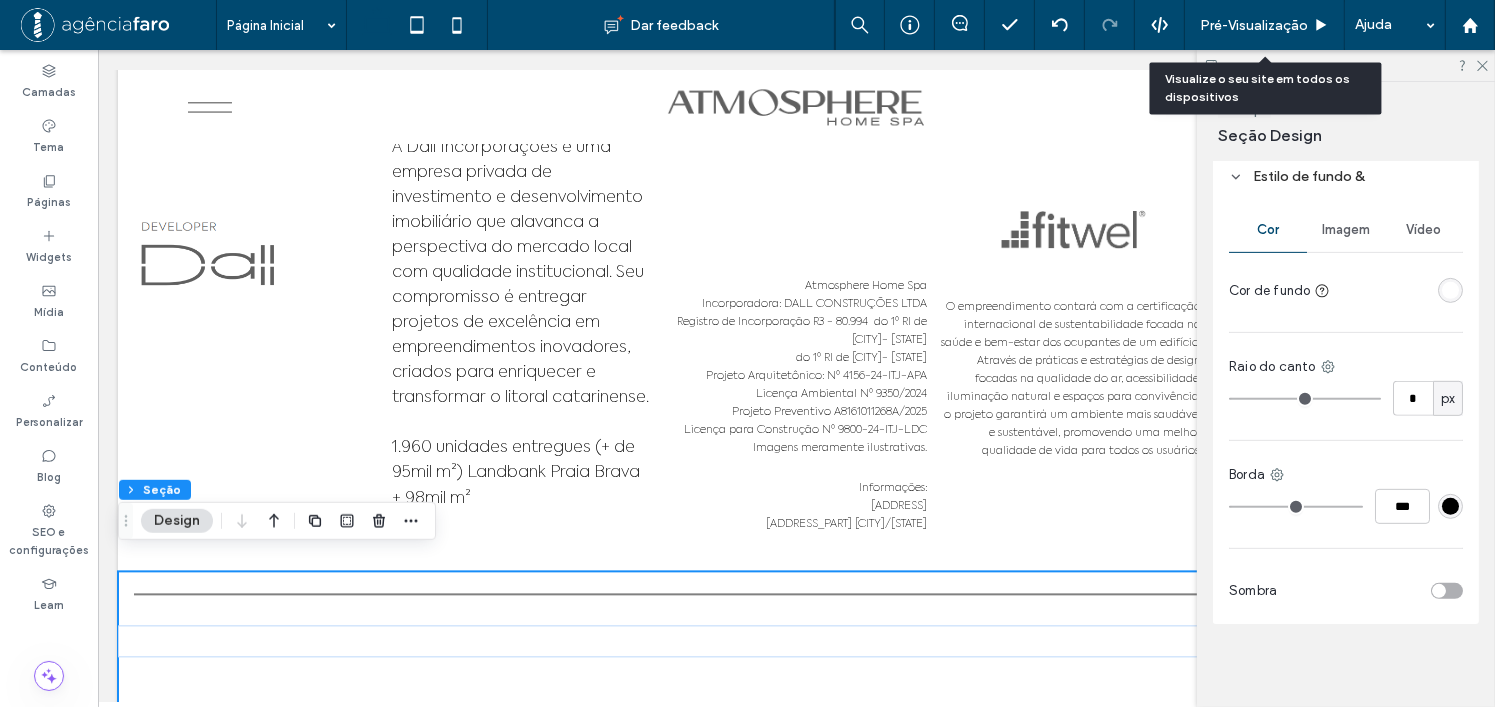 scroll, scrollTop: 840, scrollLeft: 0, axis: vertical 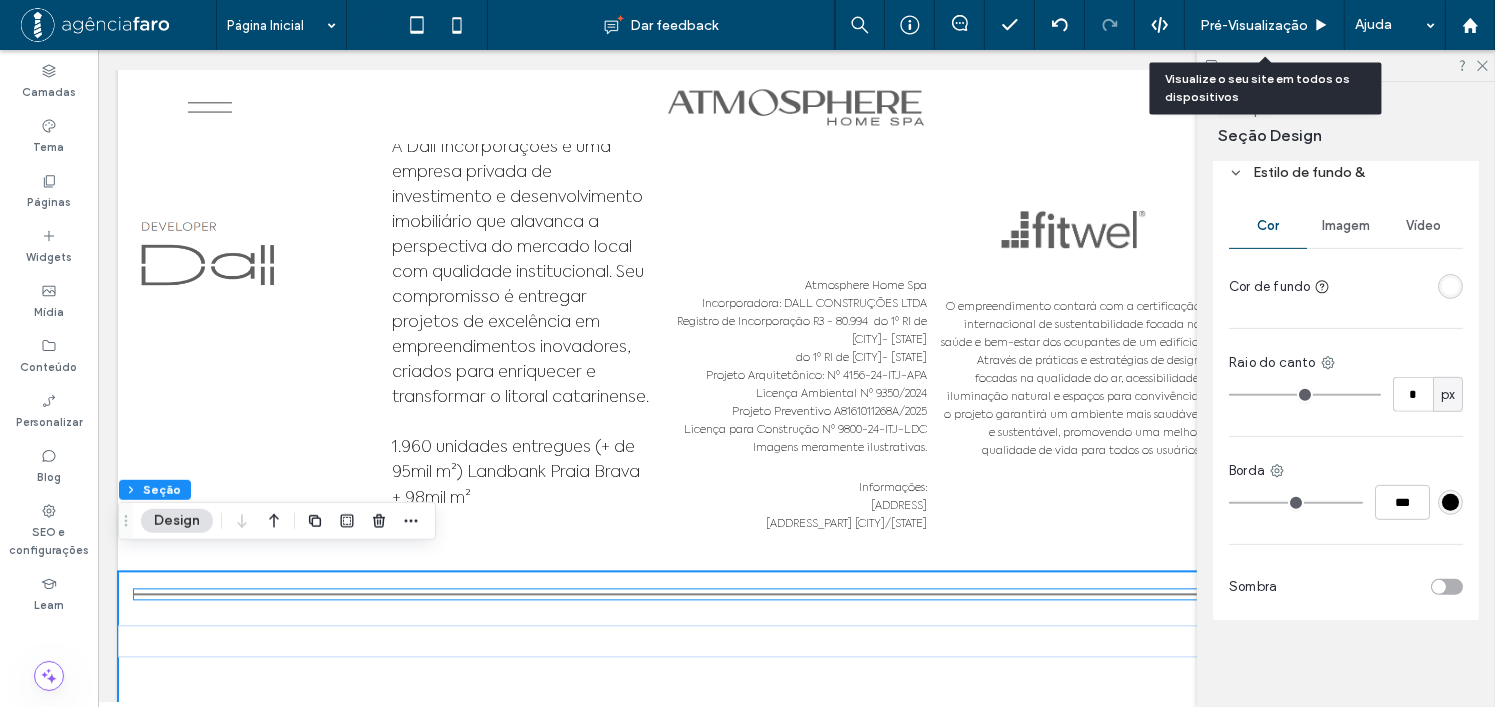 click at bounding box center [775, 594] 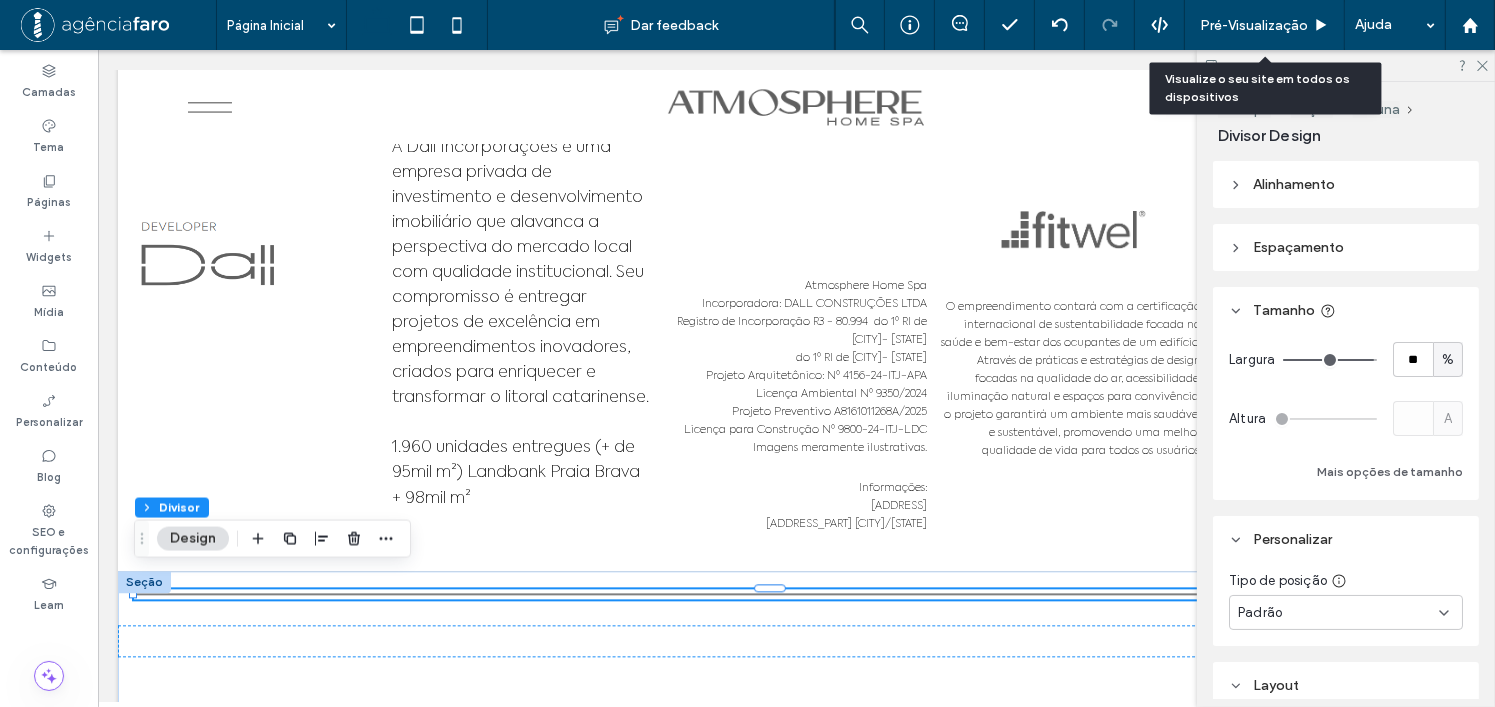click on "Alinhamento" at bounding box center [1346, 184] 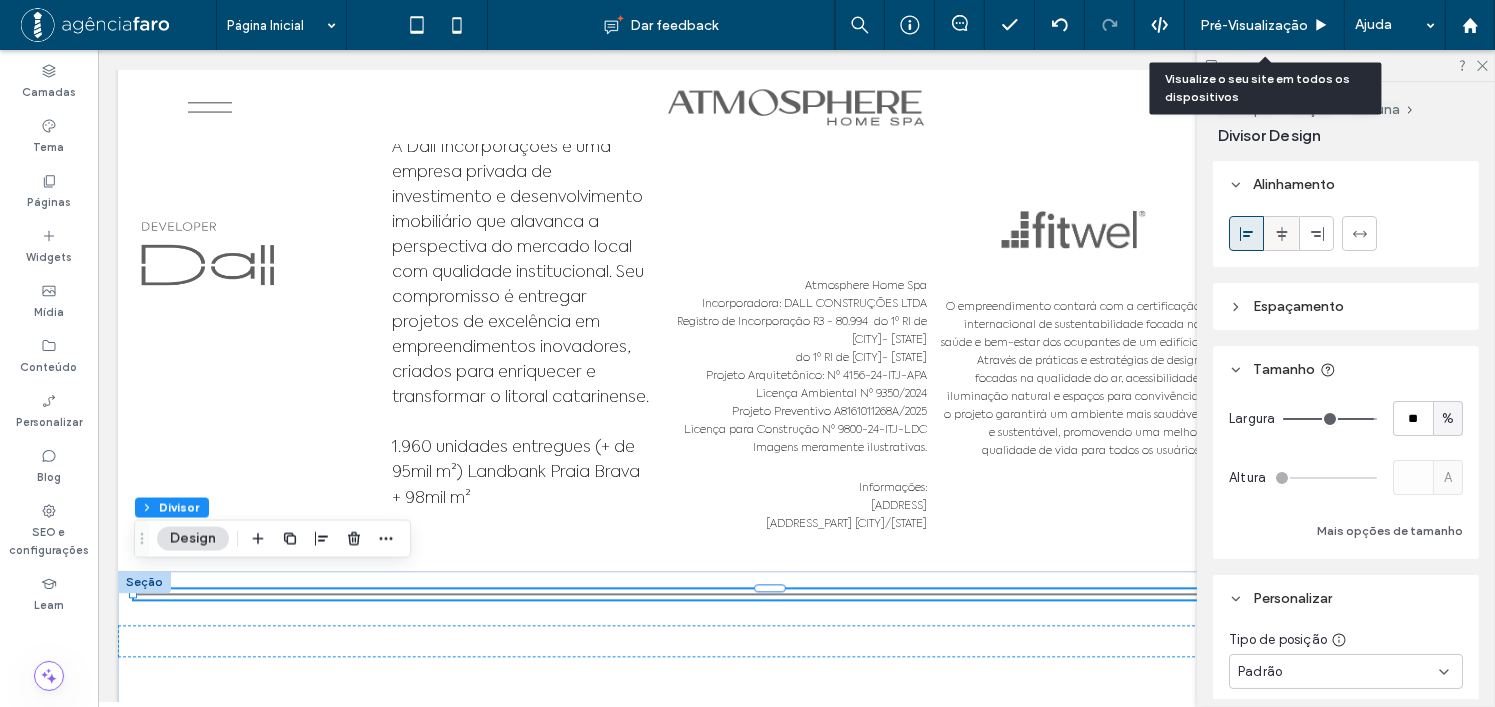 click at bounding box center (1281, 233) 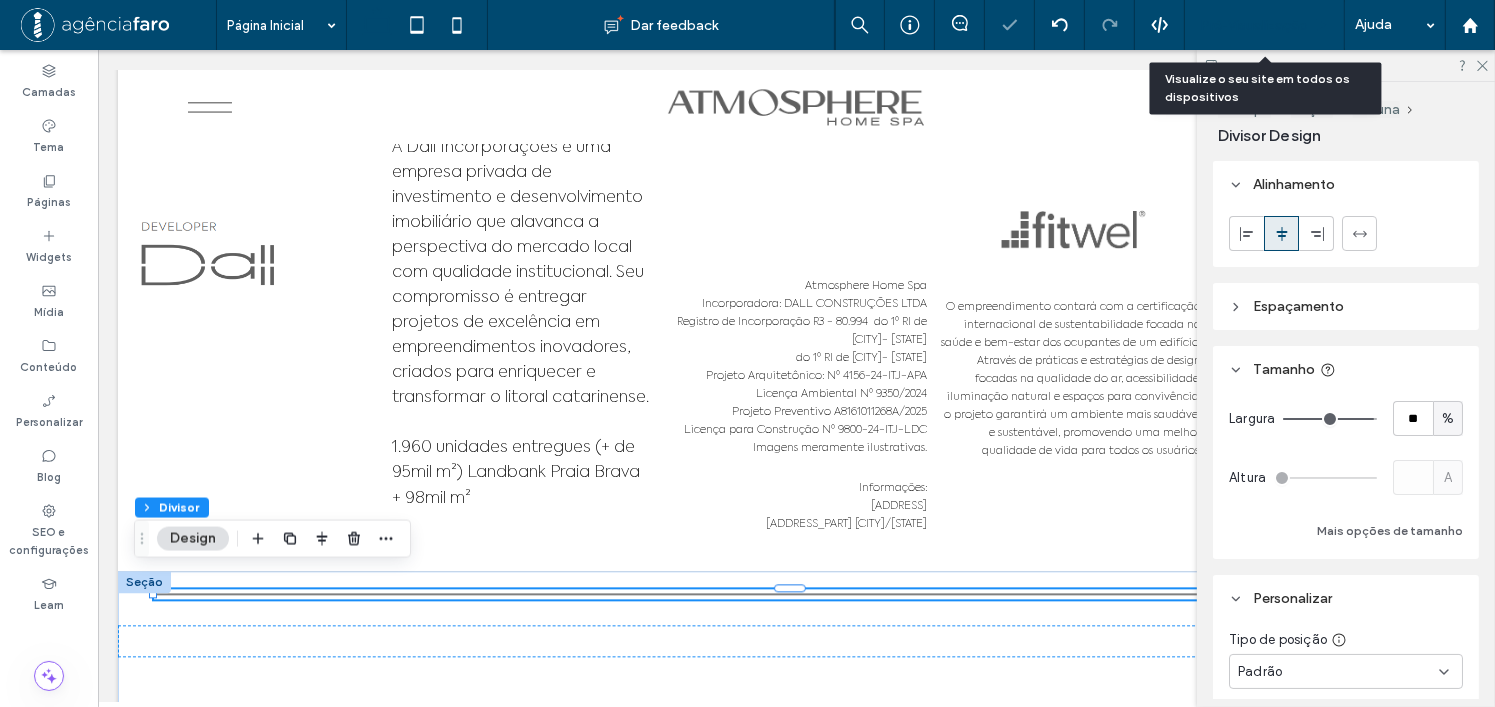 click on "Pré-Visualizaçāo" at bounding box center [1265, 25] 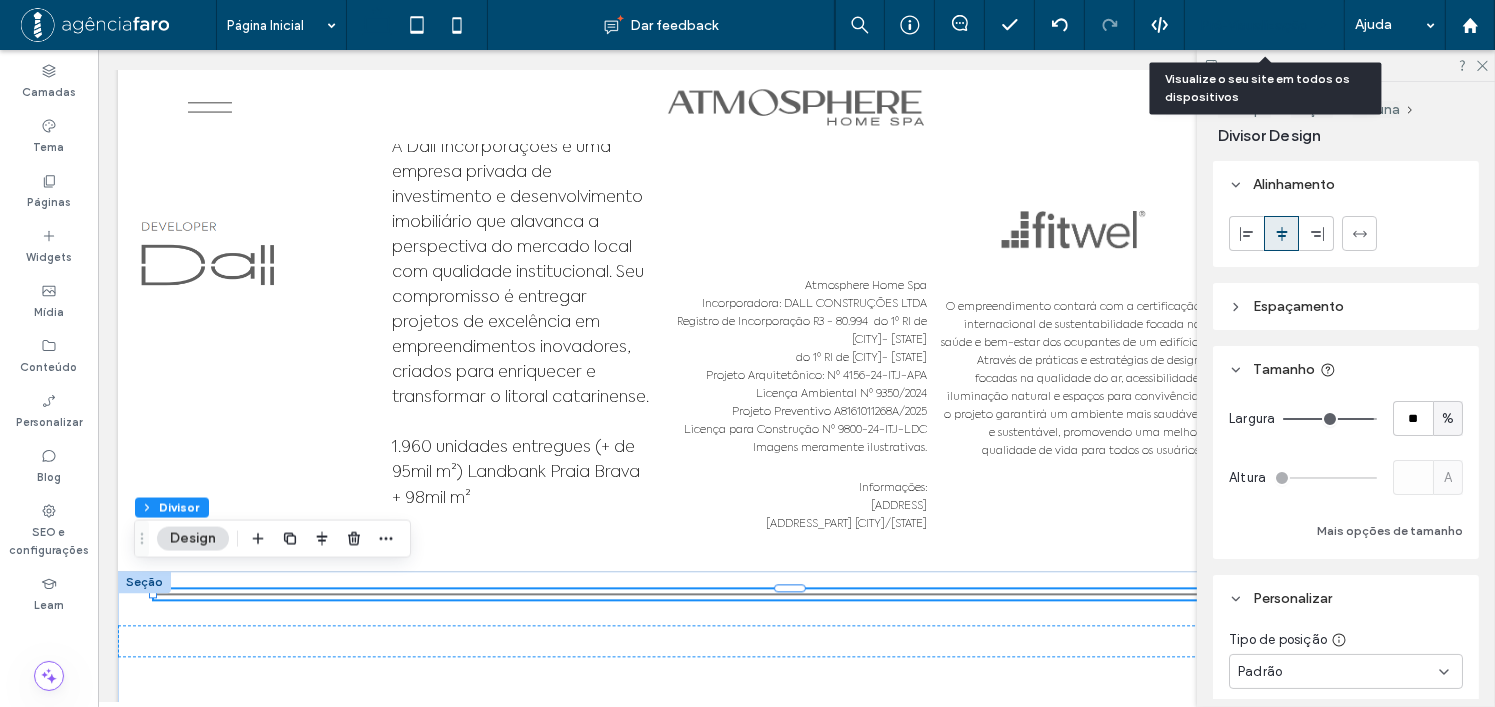 click on "Pré-Visualizaçāo" at bounding box center (1265, 25) 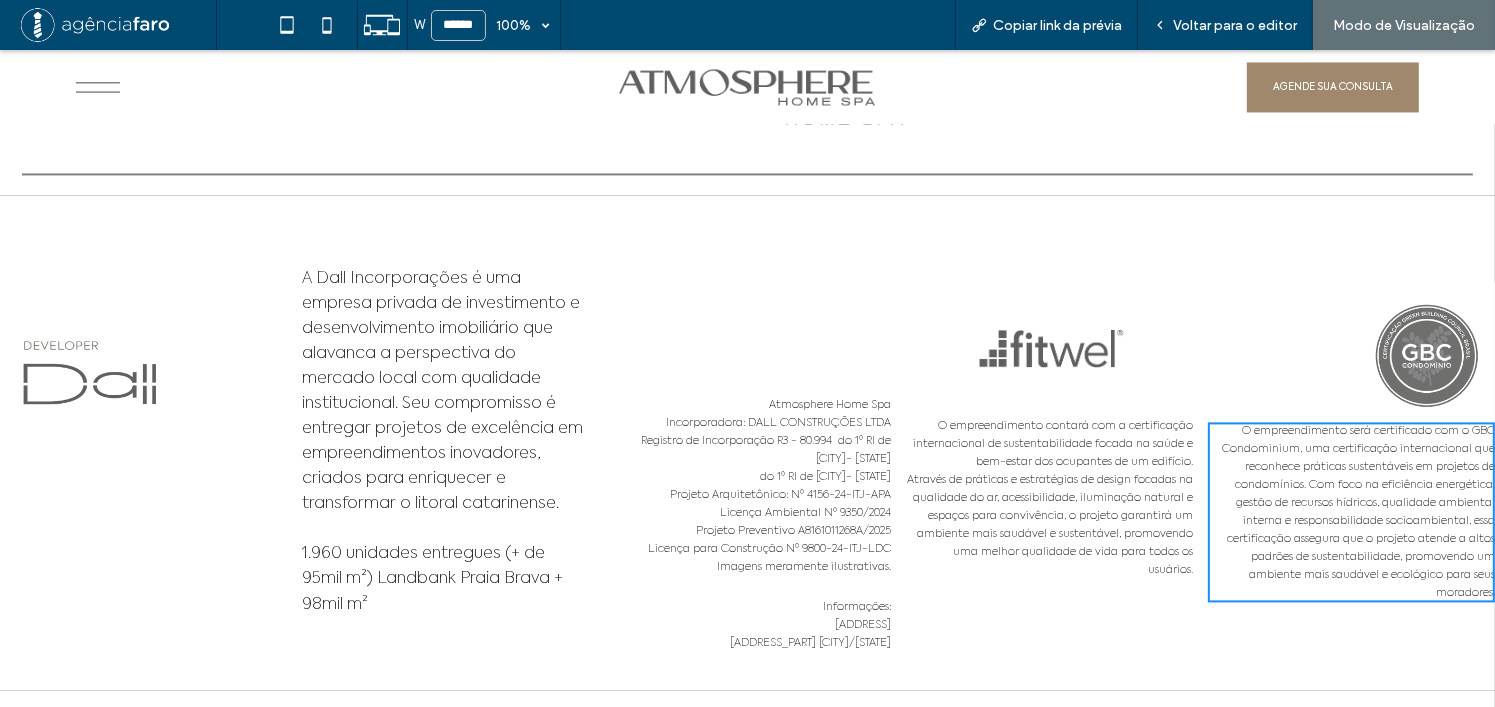 scroll, scrollTop: 11688, scrollLeft: 0, axis: vertical 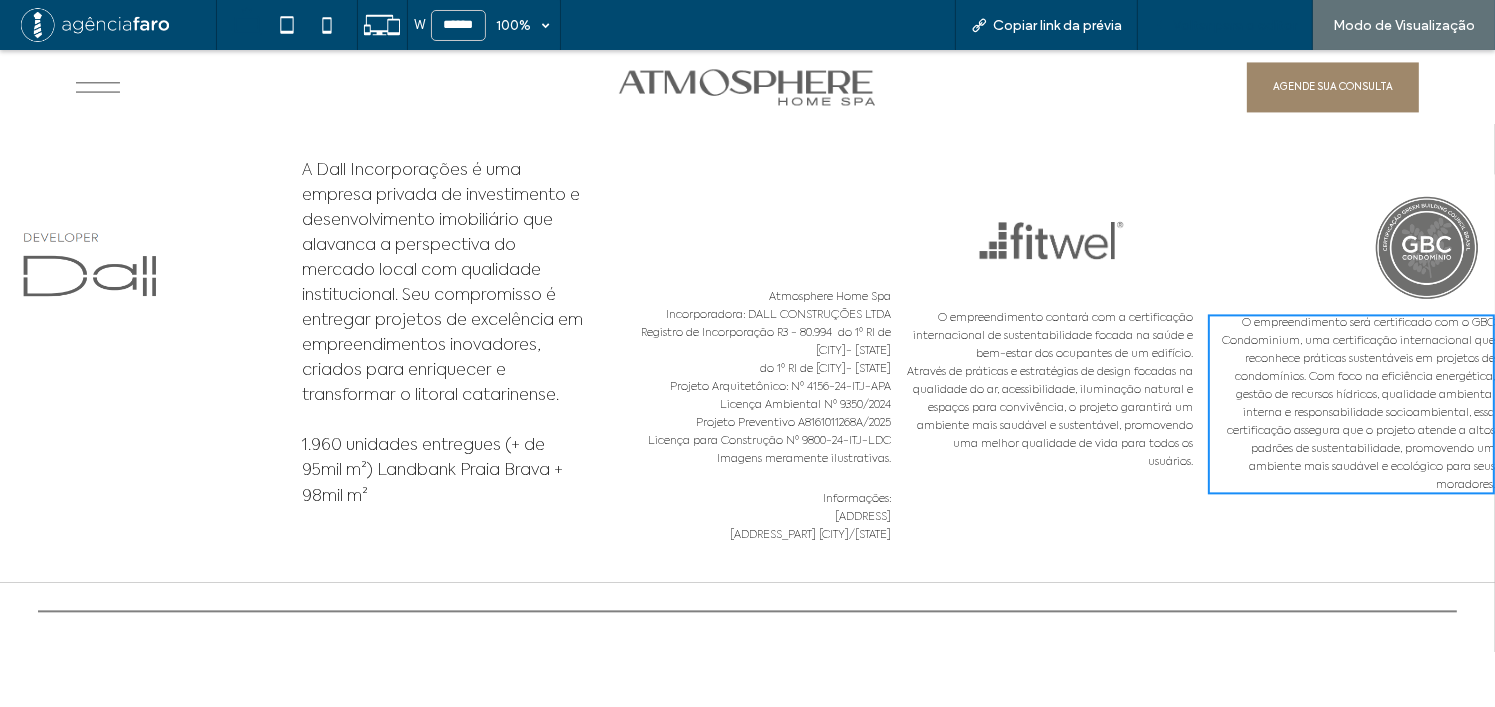 click on "Voltar para o editor" at bounding box center [1235, 25] 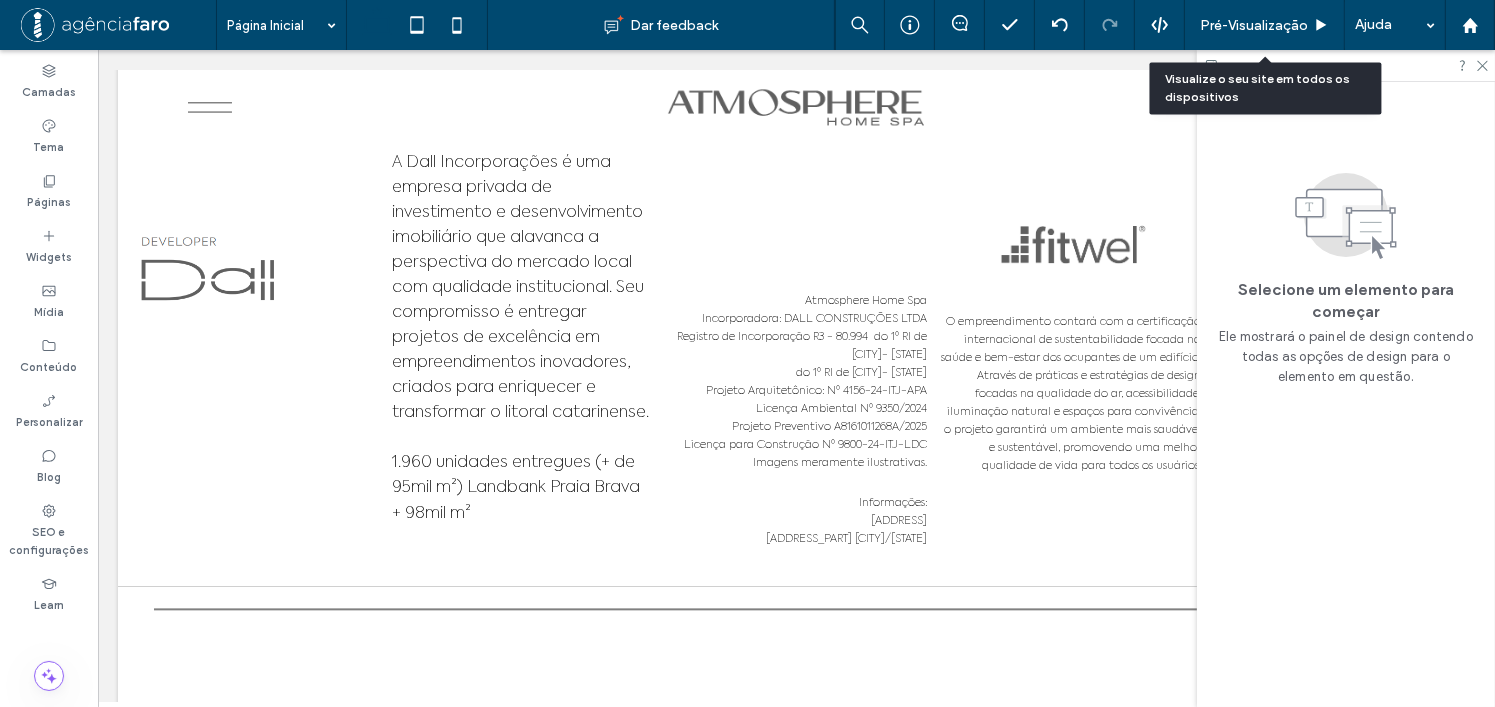 scroll, scrollTop: 11703, scrollLeft: 0, axis: vertical 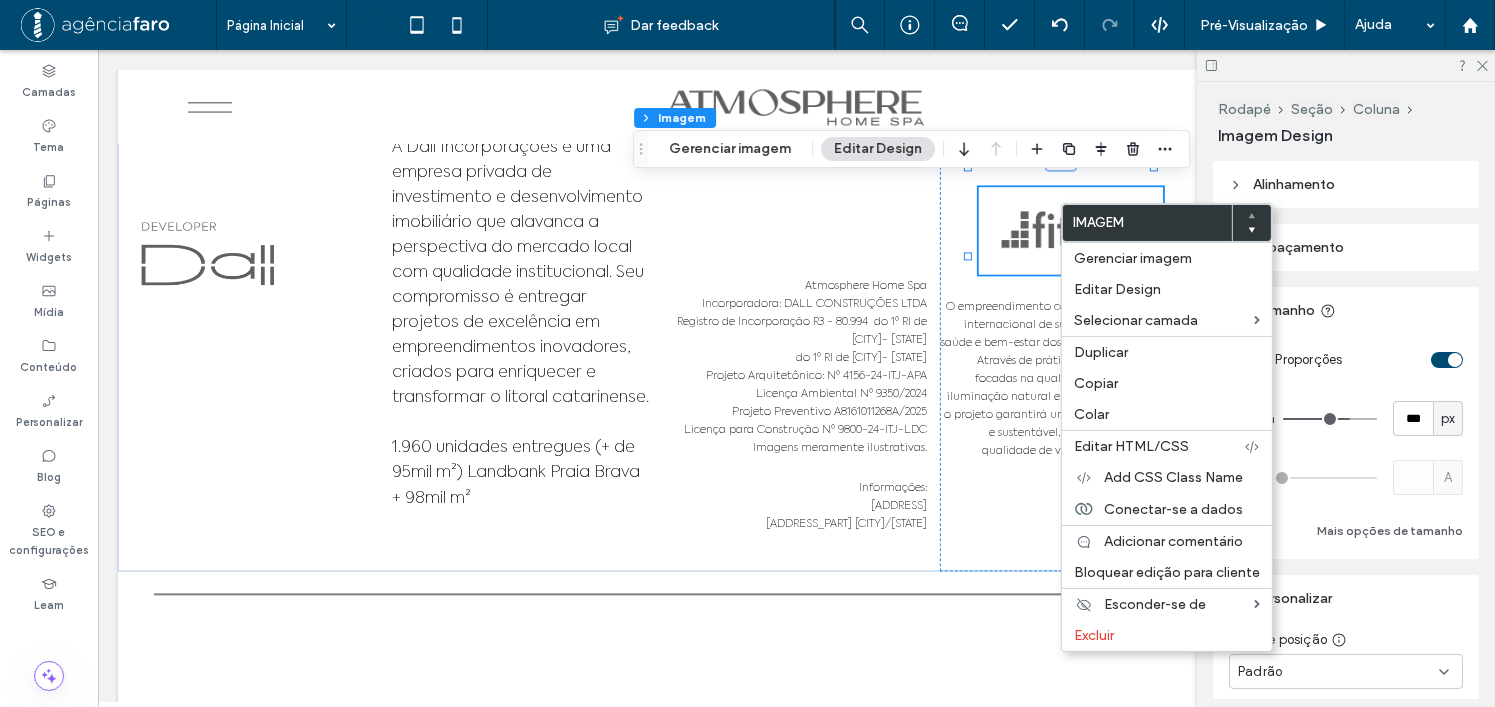 click on "Alinhamento Espaçamento Definir margens e preenchimento 0px 0% 0px 0% * px 0px * px 0px Redefinir preenchimento Tamanho Manter Proporções Largura *** px Altura A Mais opções de tamanho Personalizar Tipo de posição Padrão Layout Image style Cobrir Imagem completa Sem repetição Personalizar Não otimize esta imagem Borda *** Raio do canto * px Sombra Efeitos ao passar o mouse no desktop None Zoom out Opacity Float Forward Grayscale Reverse grayscale Blur Blur and Grayscale" at bounding box center (1352, 430) 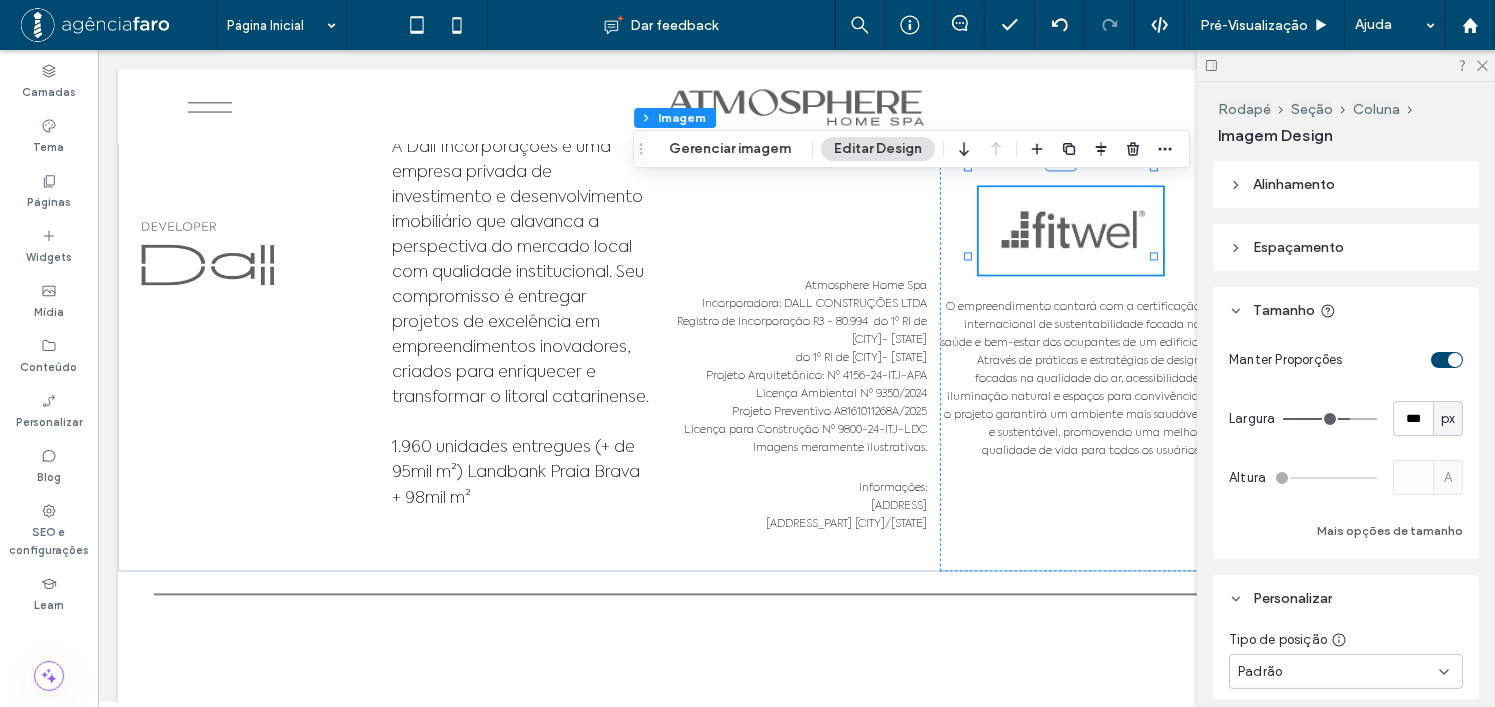 click on "Alinhamento" at bounding box center [1294, 184] 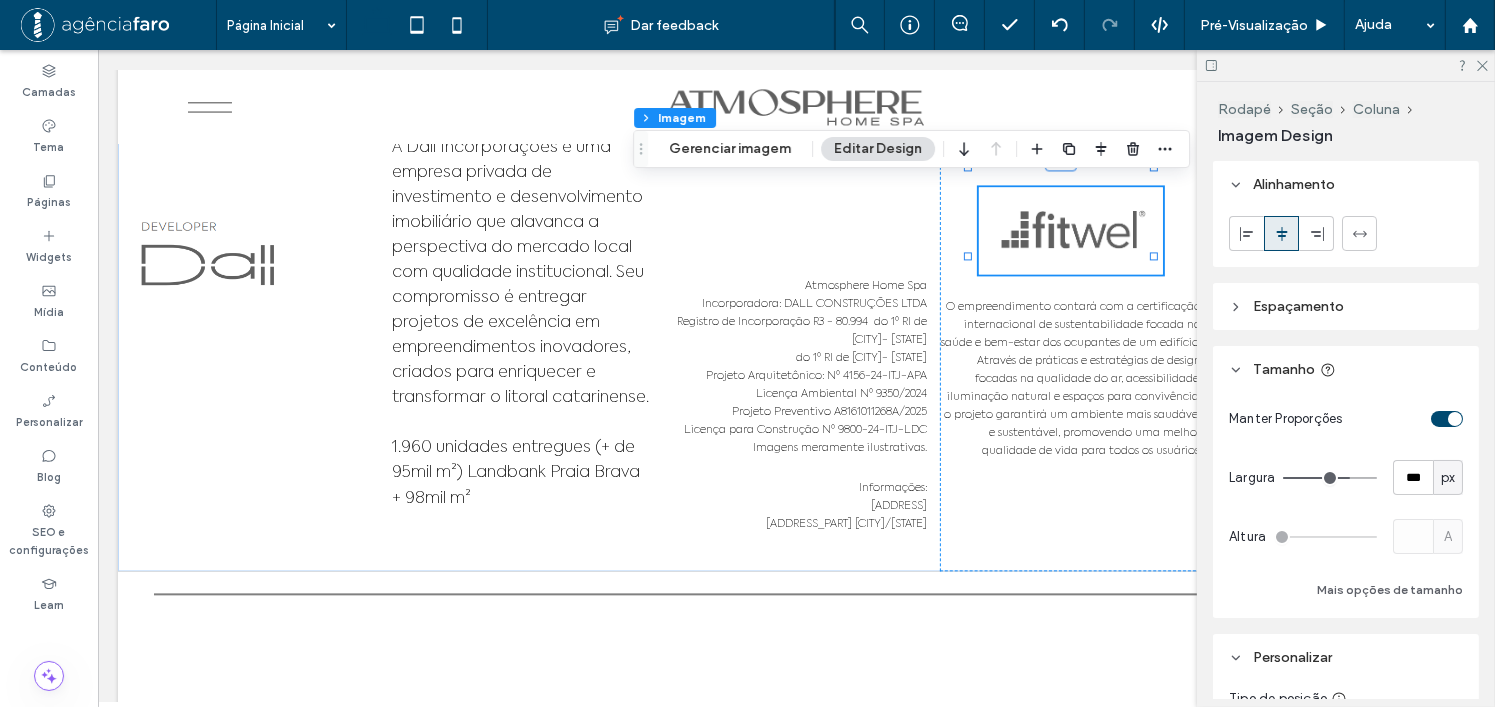 click at bounding box center (1303, 233) 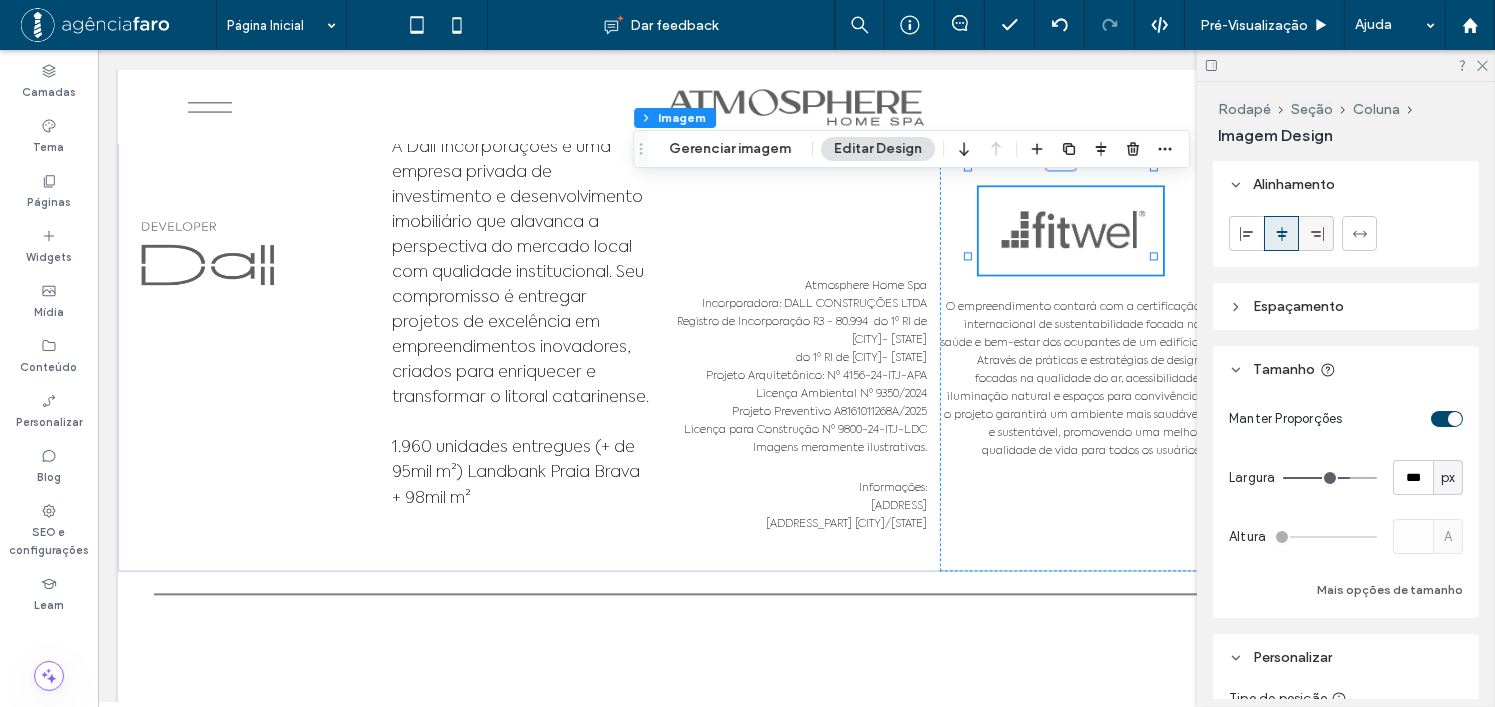 click 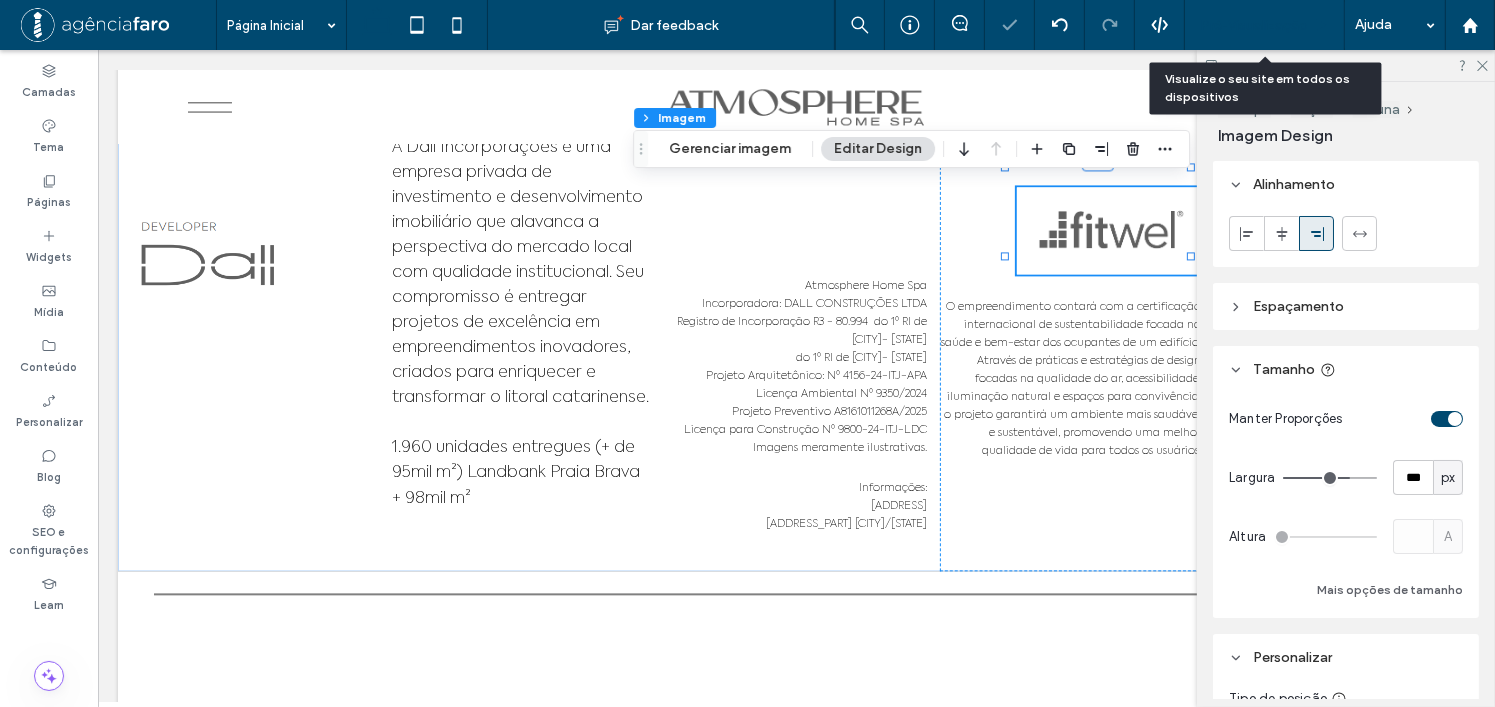 click on "Pré-Visualizaçāo" at bounding box center [1254, 25] 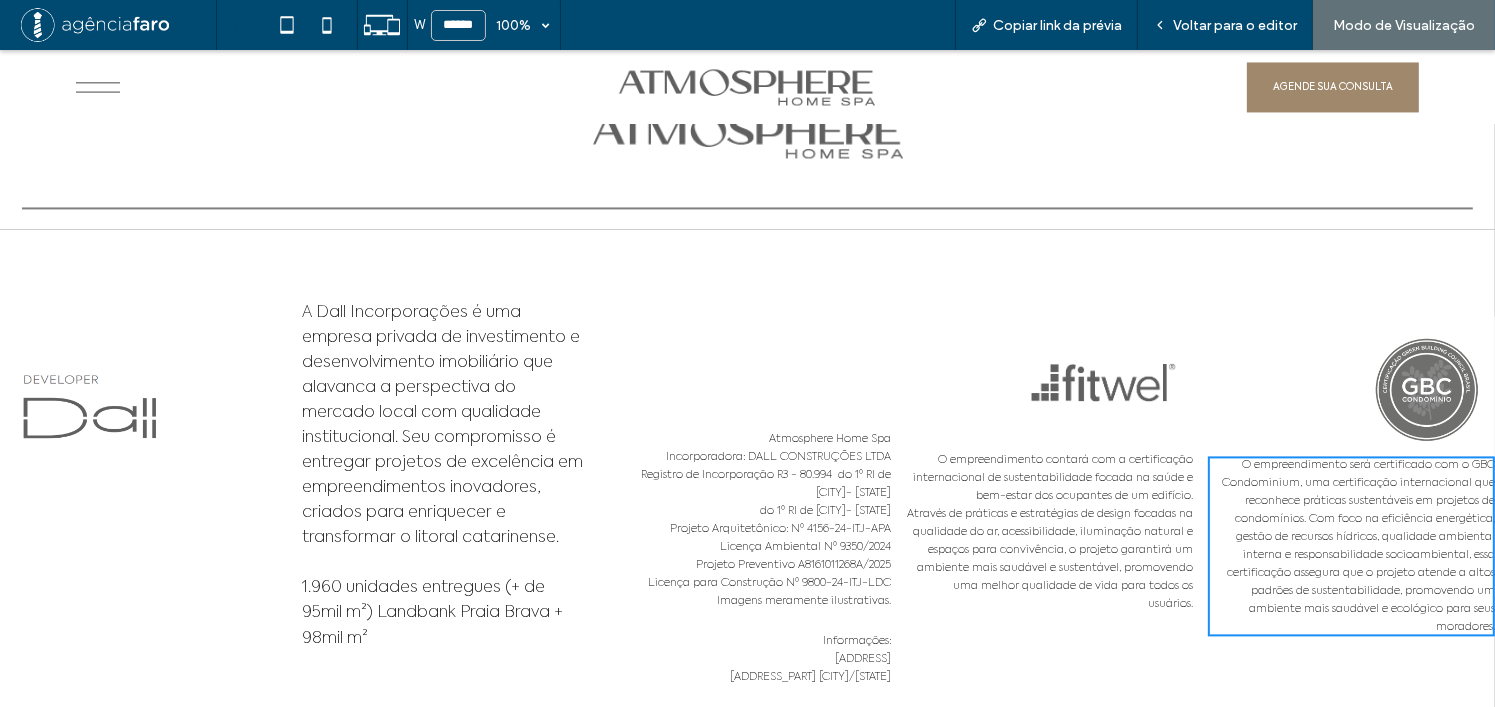 scroll, scrollTop: 11580, scrollLeft: 0, axis: vertical 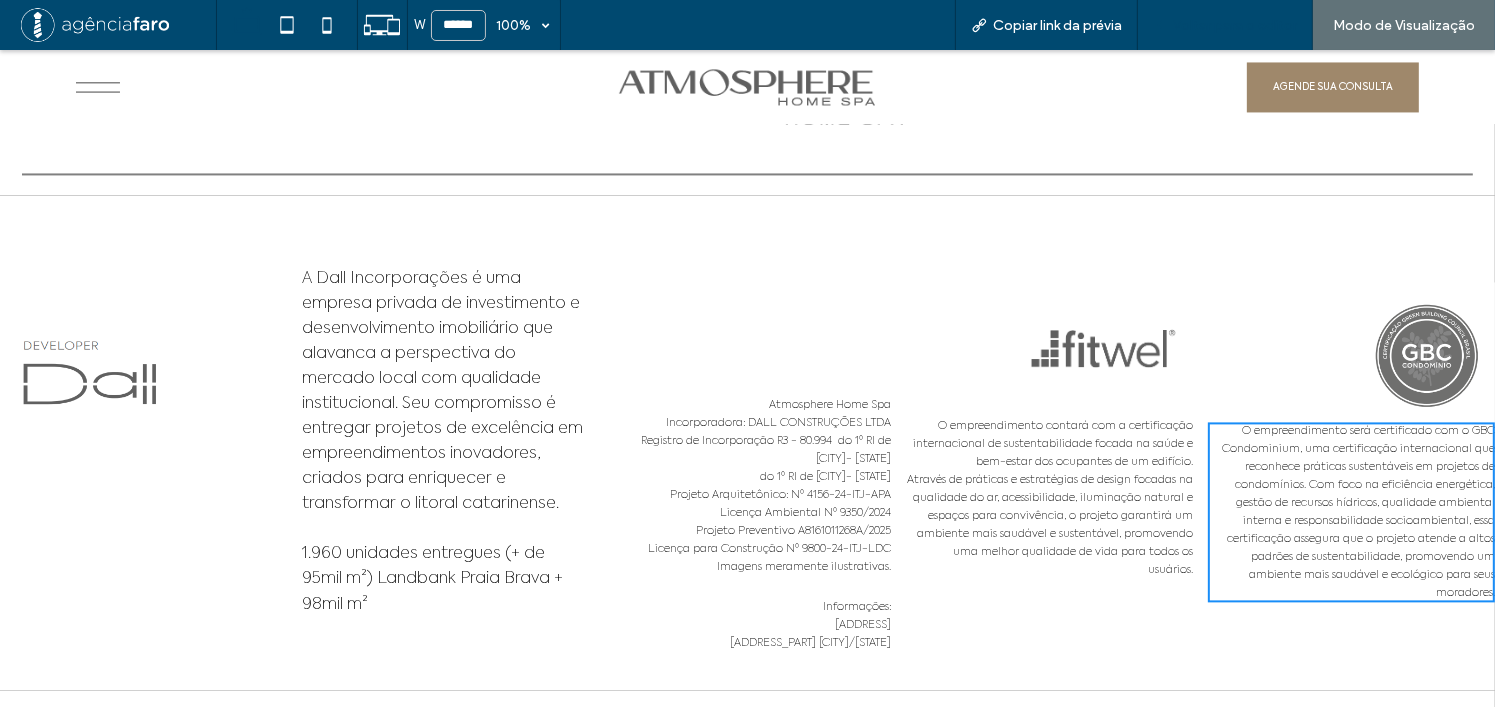 click on "Voltar para o editor" at bounding box center [1225, 25] 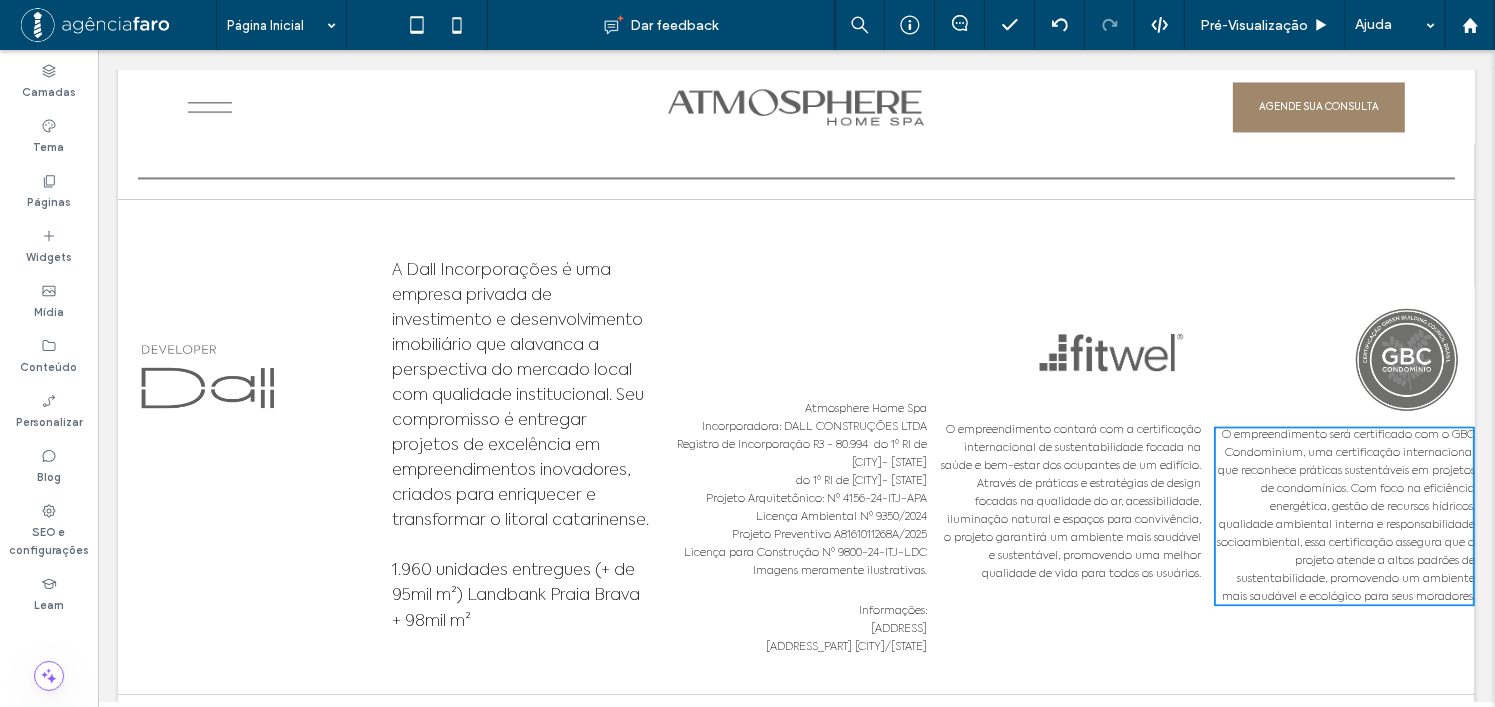 scroll, scrollTop: 11595, scrollLeft: 0, axis: vertical 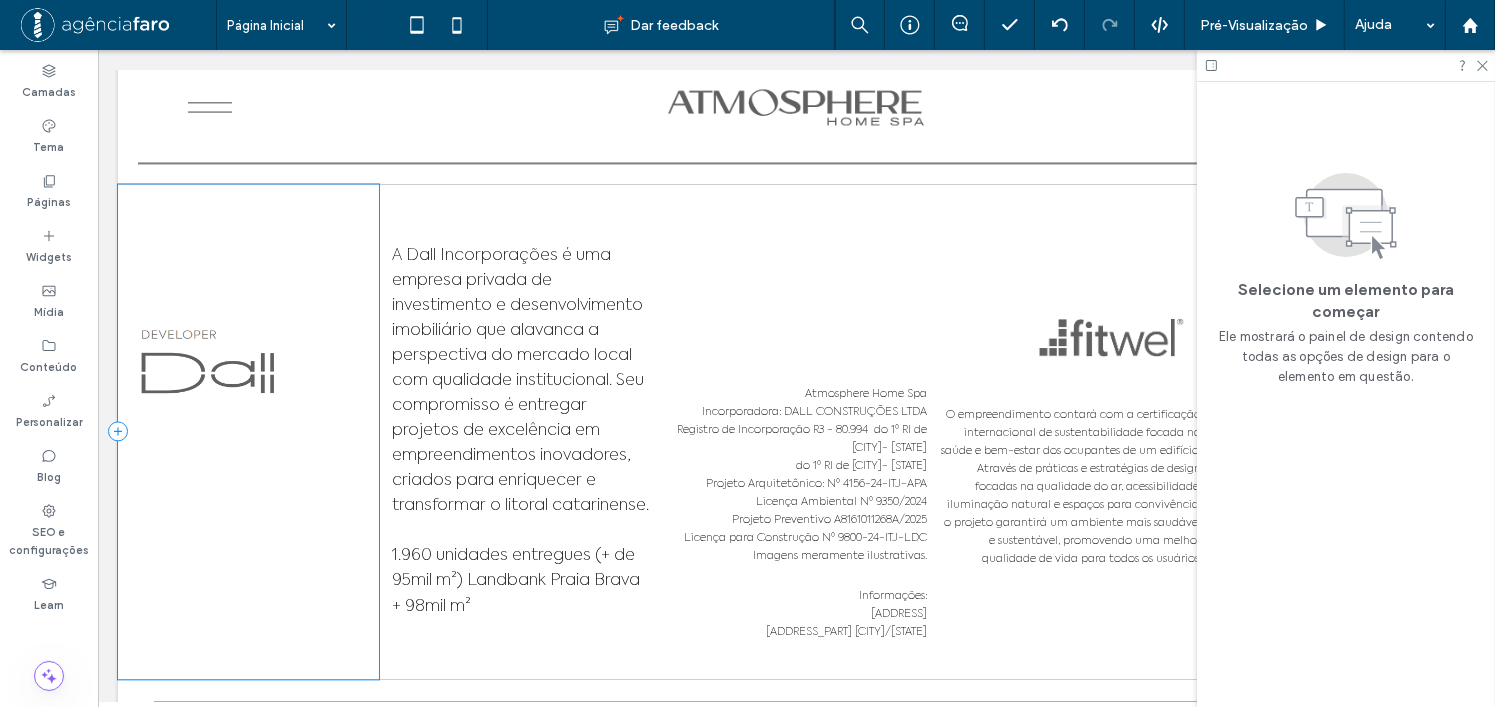 click at bounding box center (247, 431) 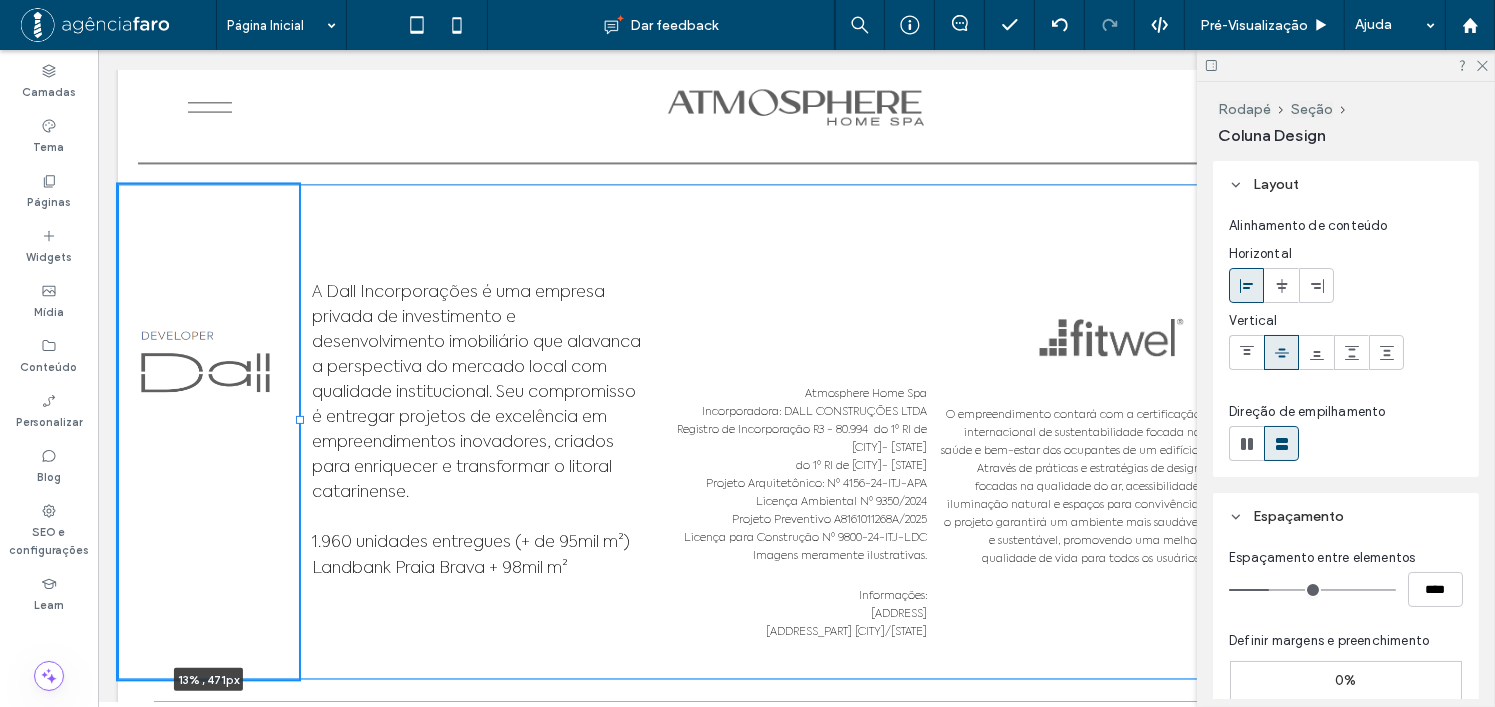 drag, startPoint x: 378, startPoint y: 425, endPoint x: 301, endPoint y: 421, distance: 77.10383 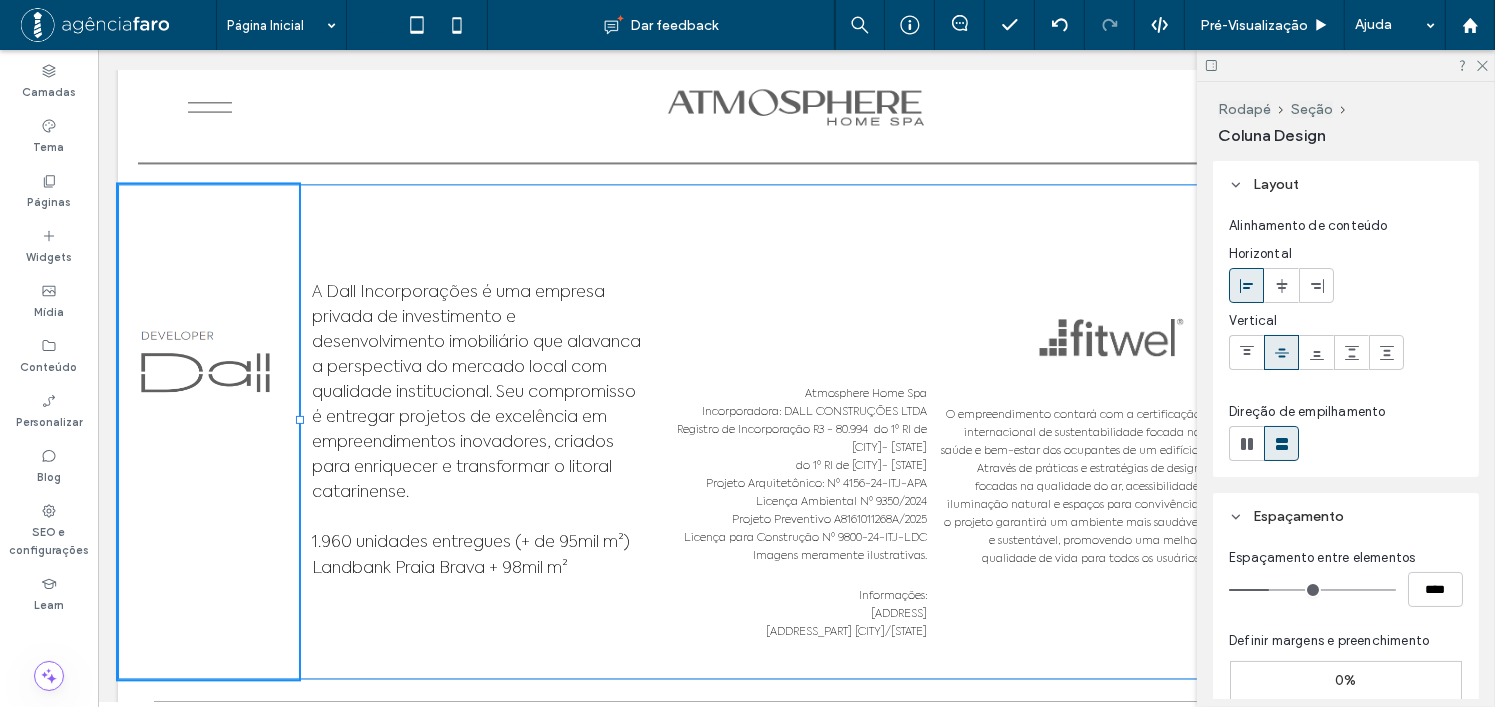 type on "**" 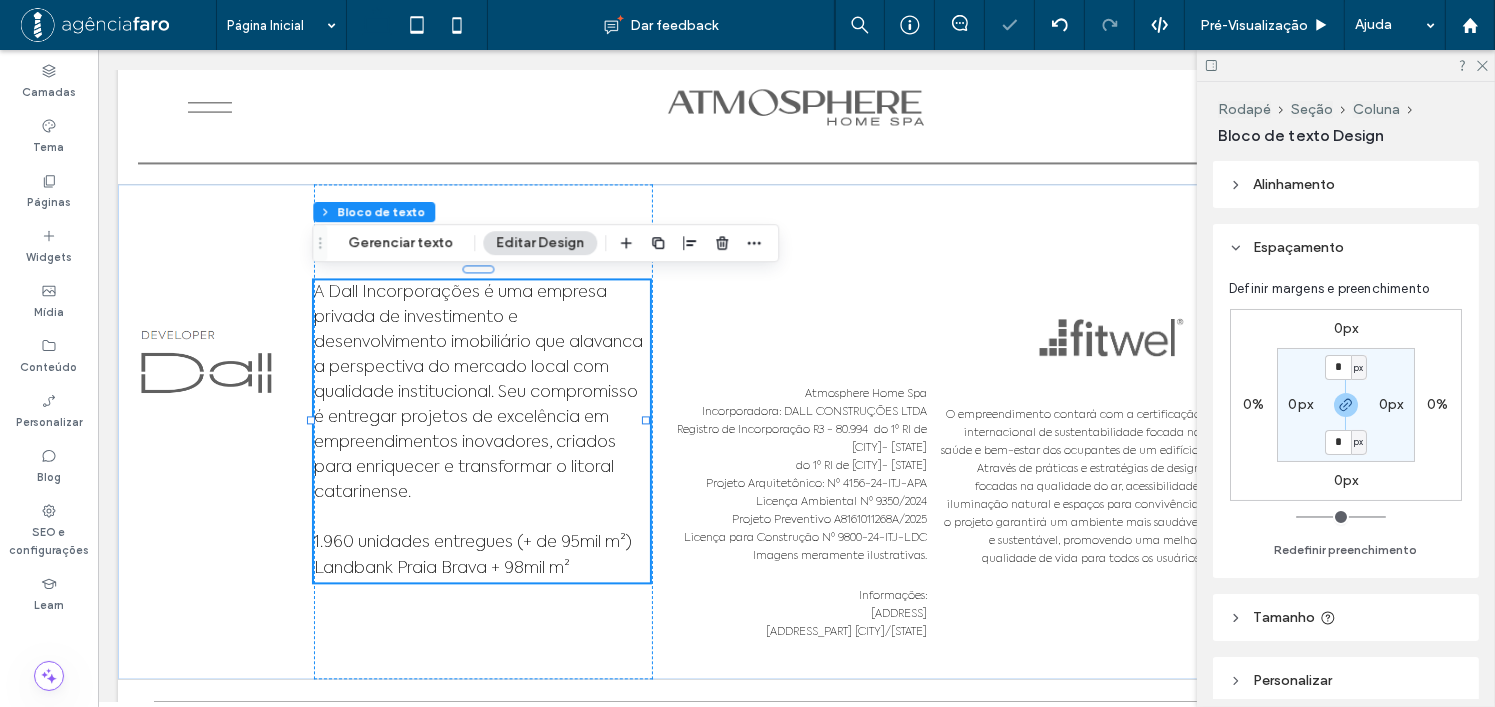 click on "A Dall Incorporações é uma empresa privada de investimento e desenvolvimento imobiliário que alavanca a perspectiva do mercado local com qualidade institucional. Seu compromisso é entregar projetos de excelência em empreendimentos inovadores, criados para enriquecer e transformar o litoral catarinense. 1.960 unidades entregues (+ de 95mil m²) Landbank Praia Brava + 98mil m²" at bounding box center [477, 431] 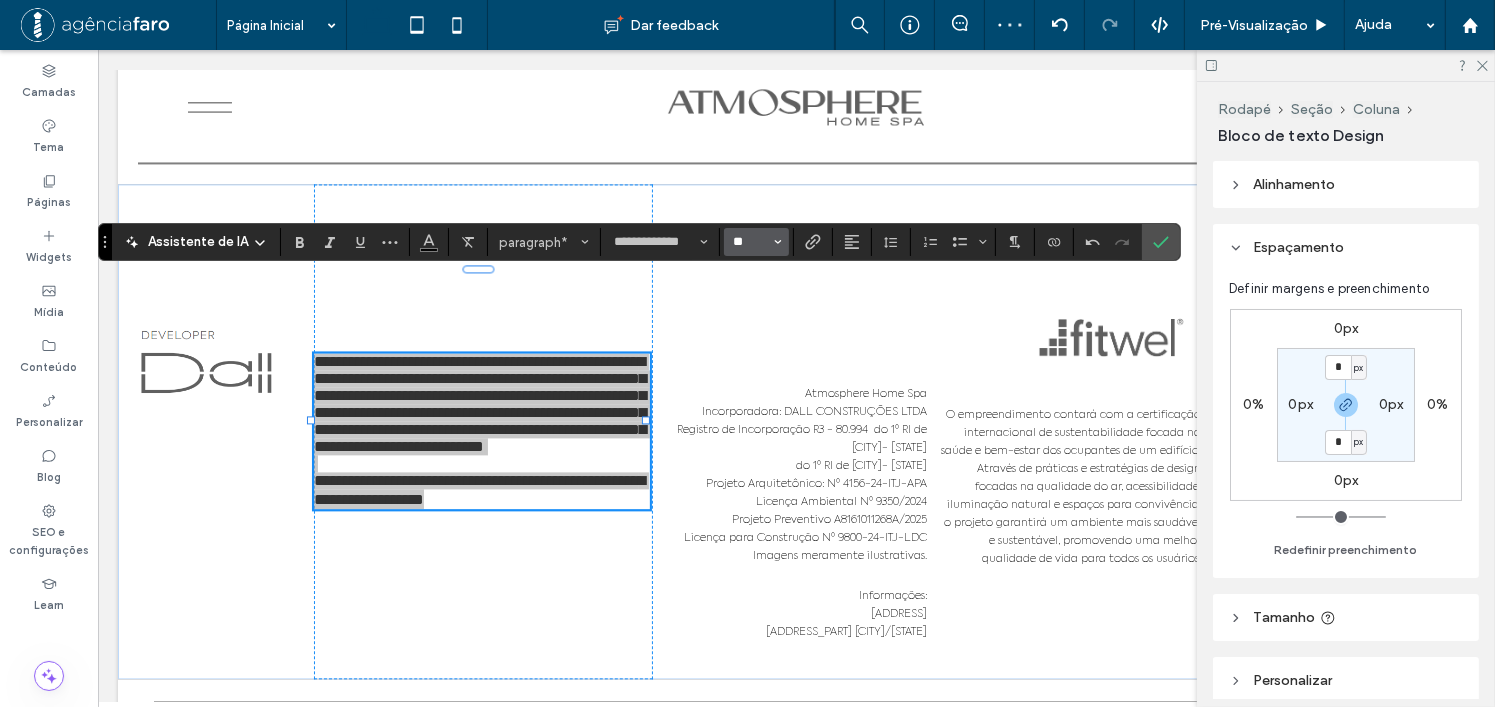 click on "**" at bounding box center (750, 242) 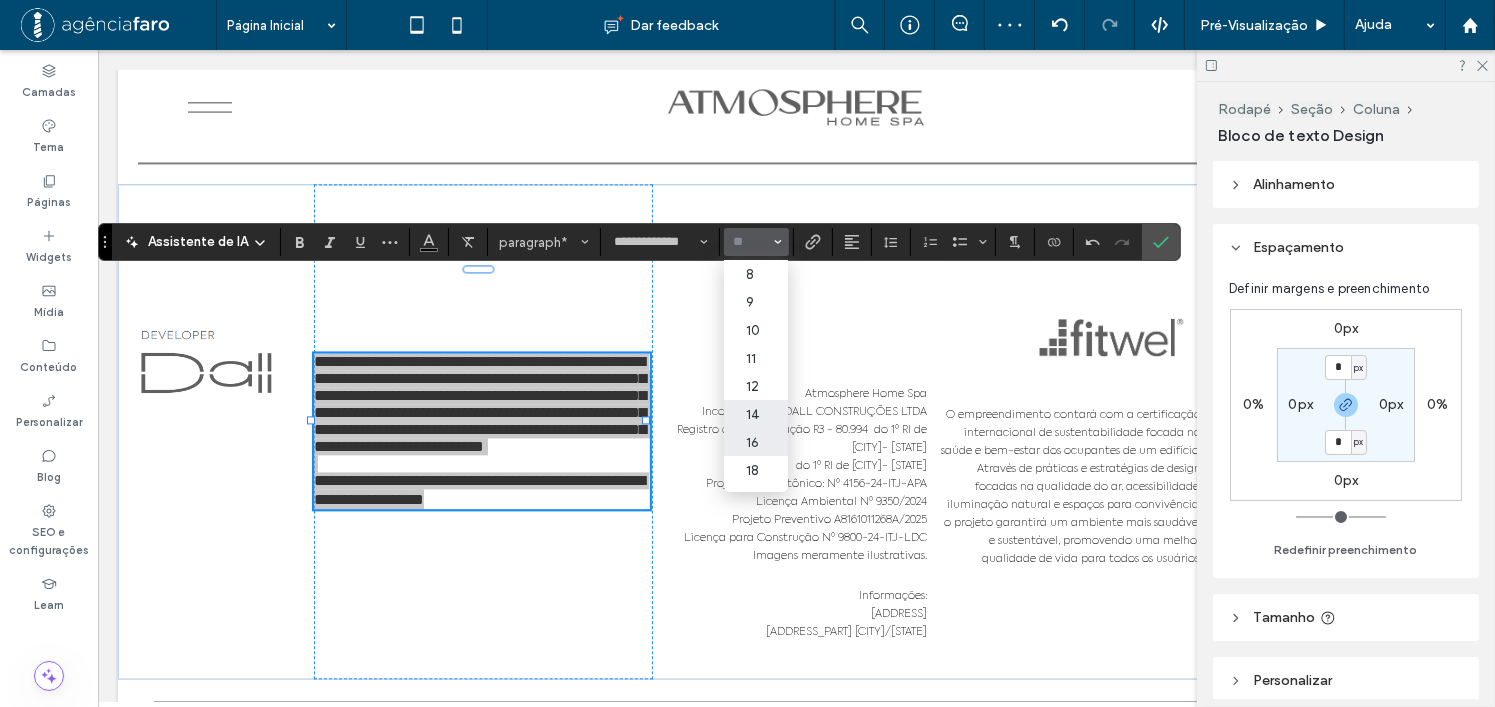 click on "14" at bounding box center [756, 414] 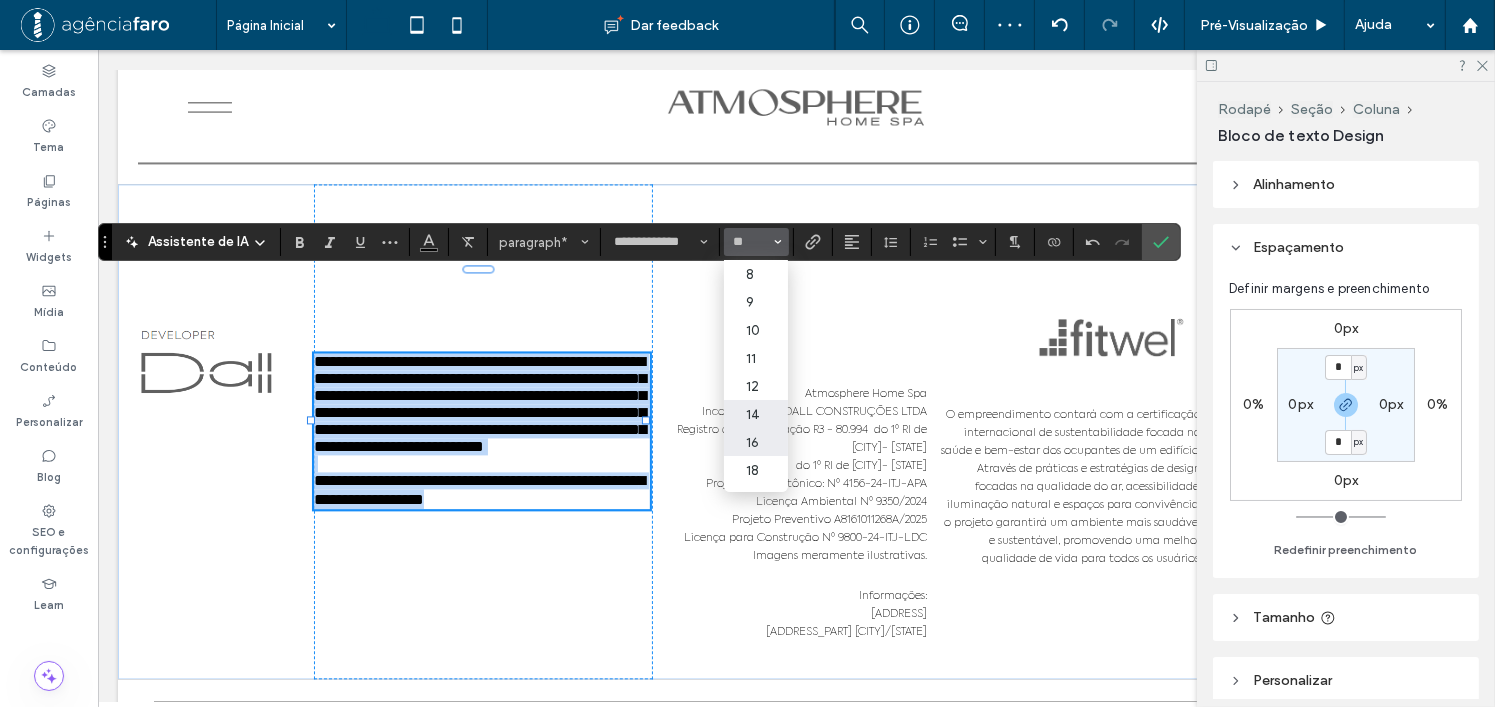 type on "**" 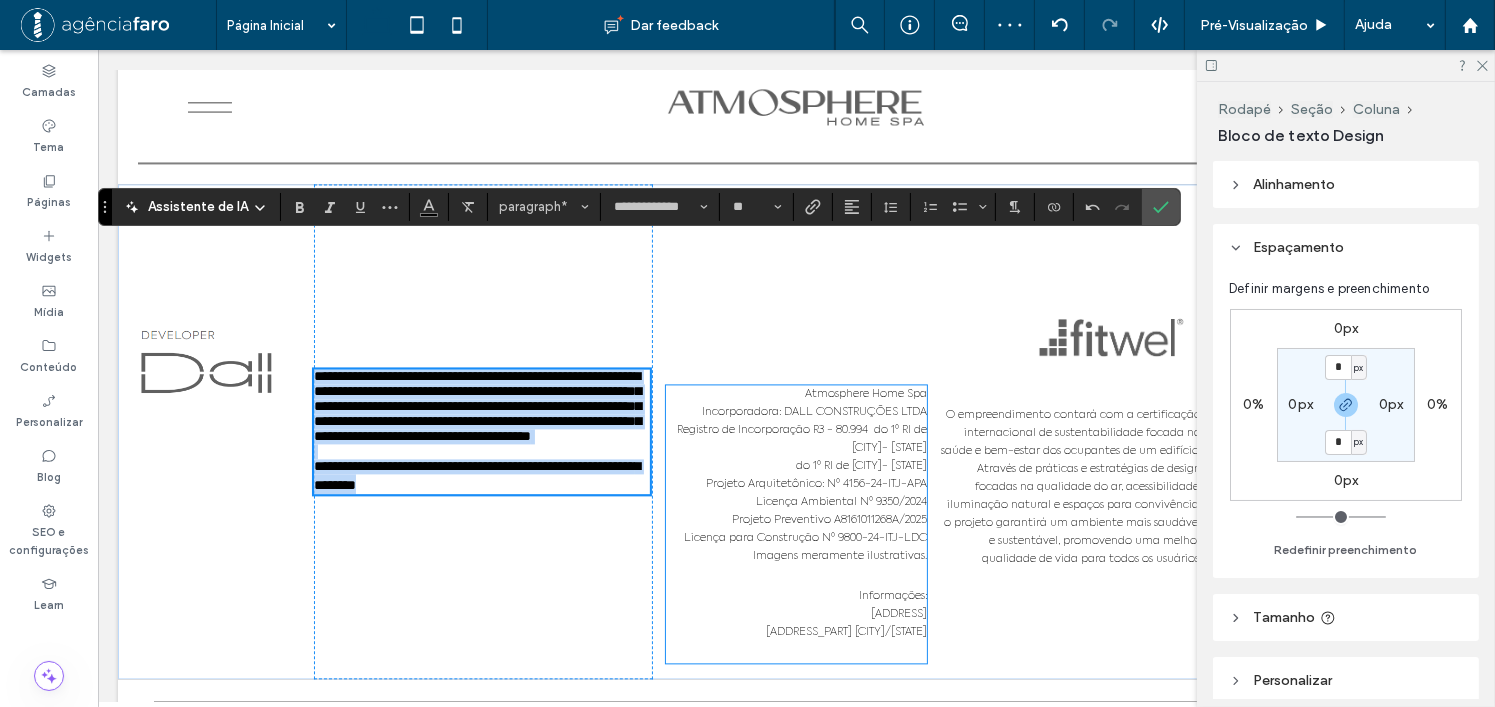 scroll, scrollTop: 11630, scrollLeft: 0, axis: vertical 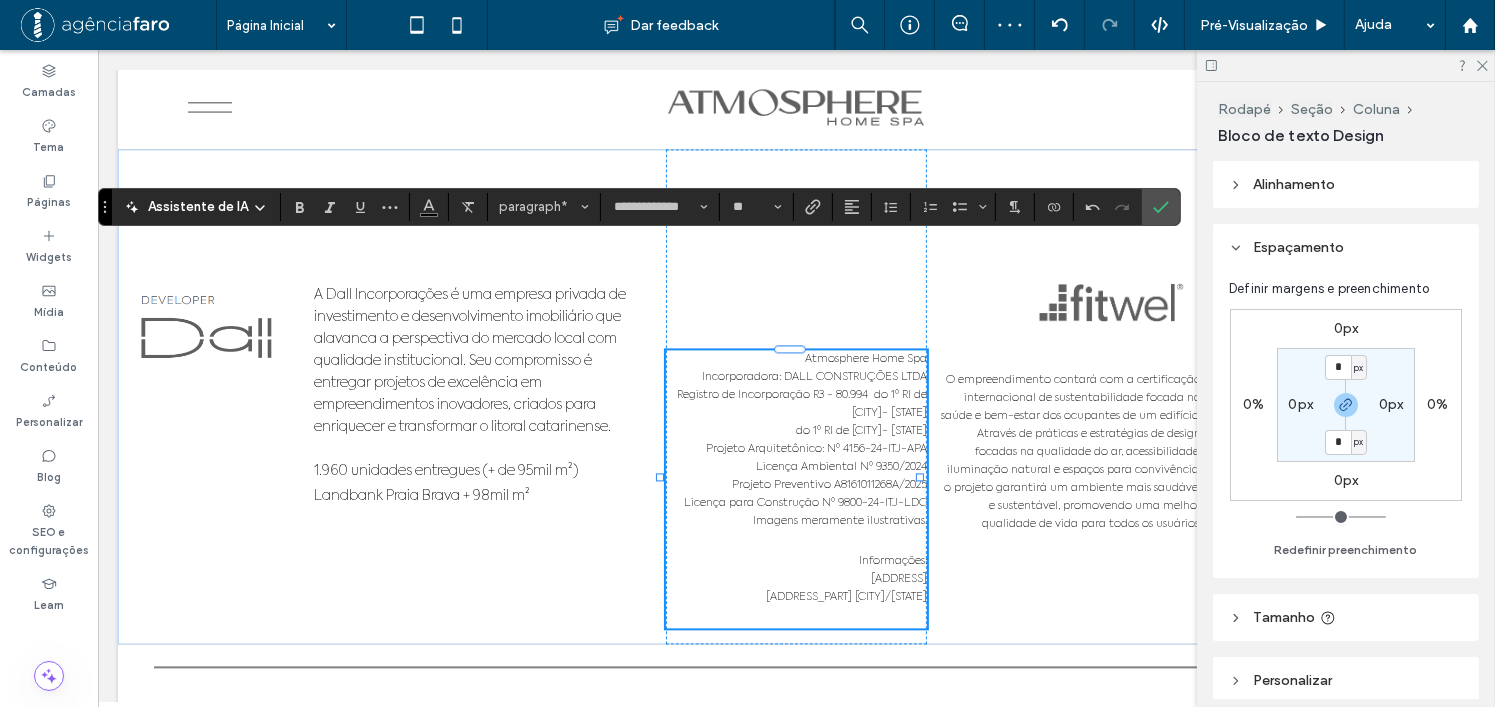 click on "Projeto Arquitetônico: Nº 4156-24-ITJ-APA" at bounding box center [795, 449] 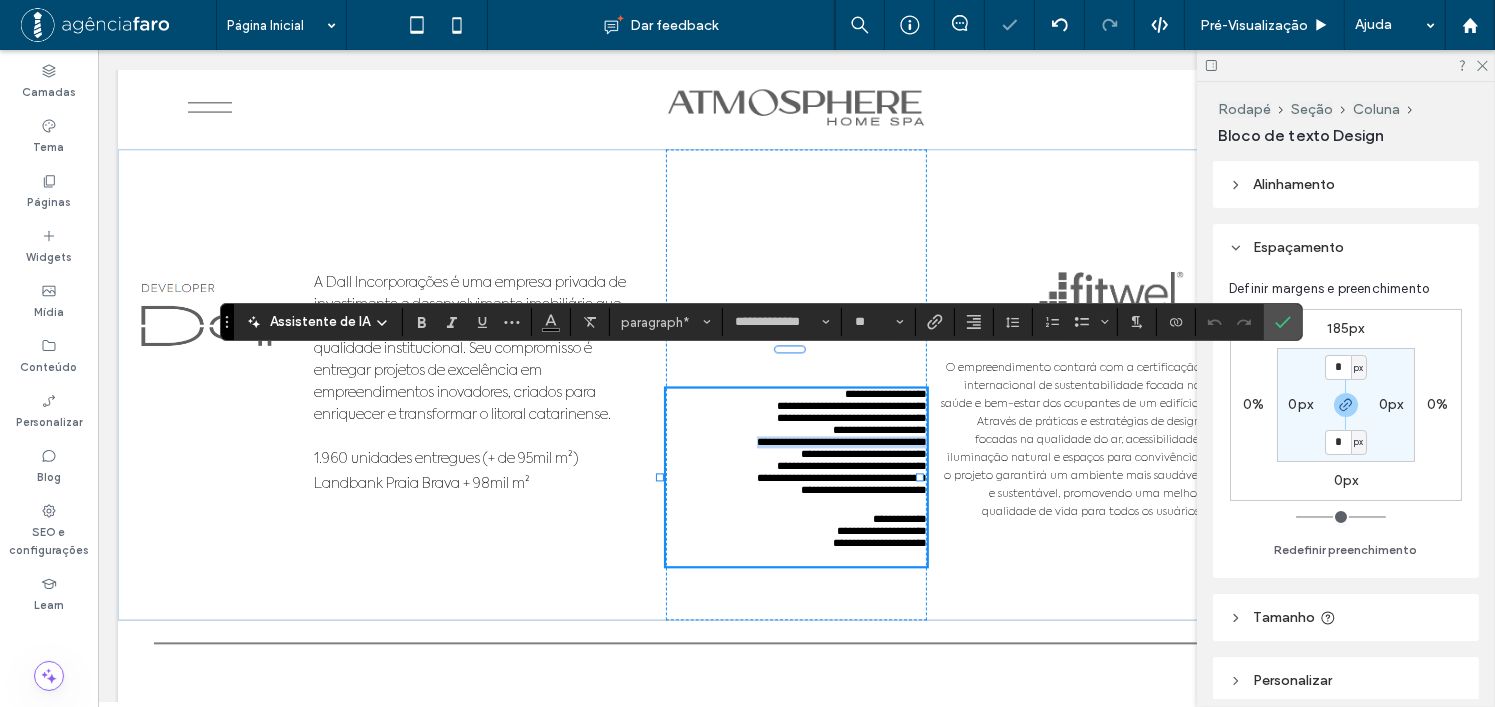 click on "**********" at bounding box center [841, 441] 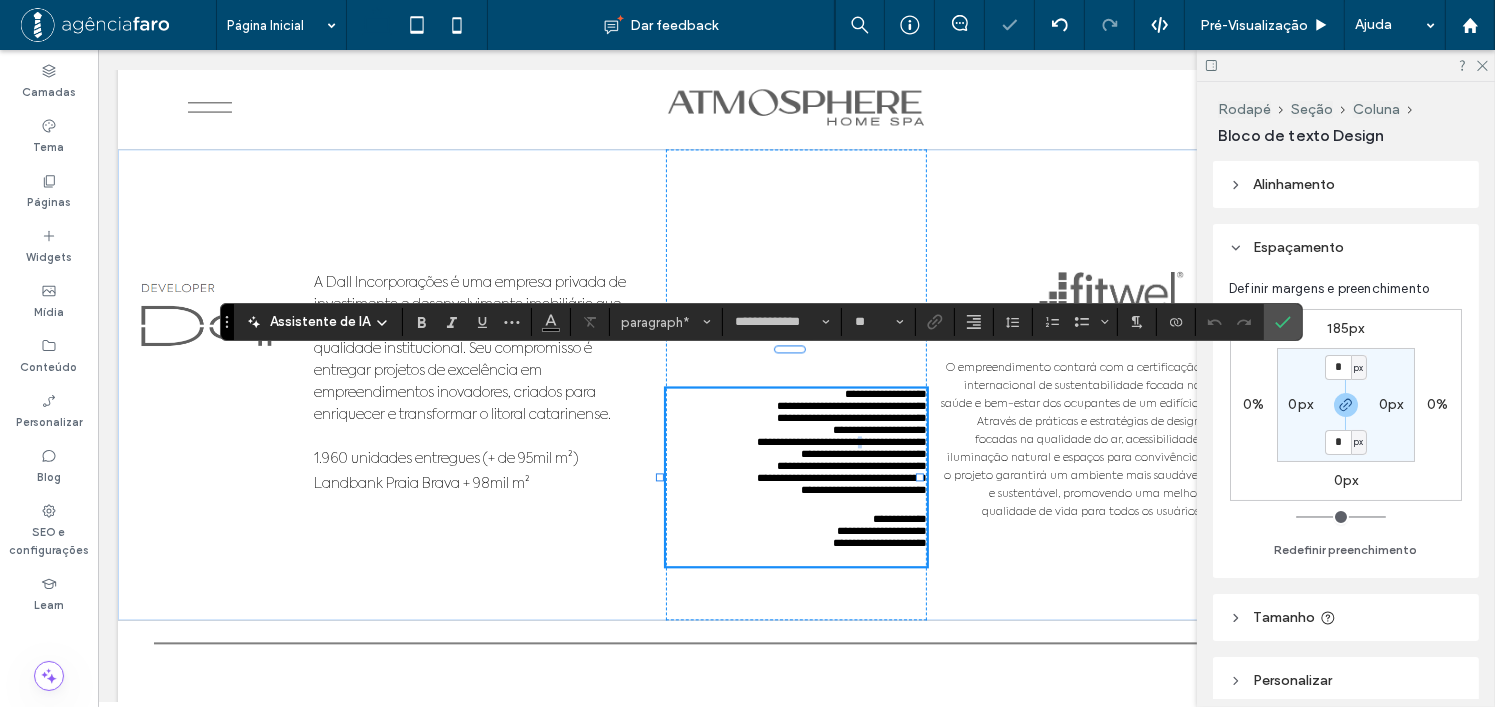 click on "**********" at bounding box center (841, 441) 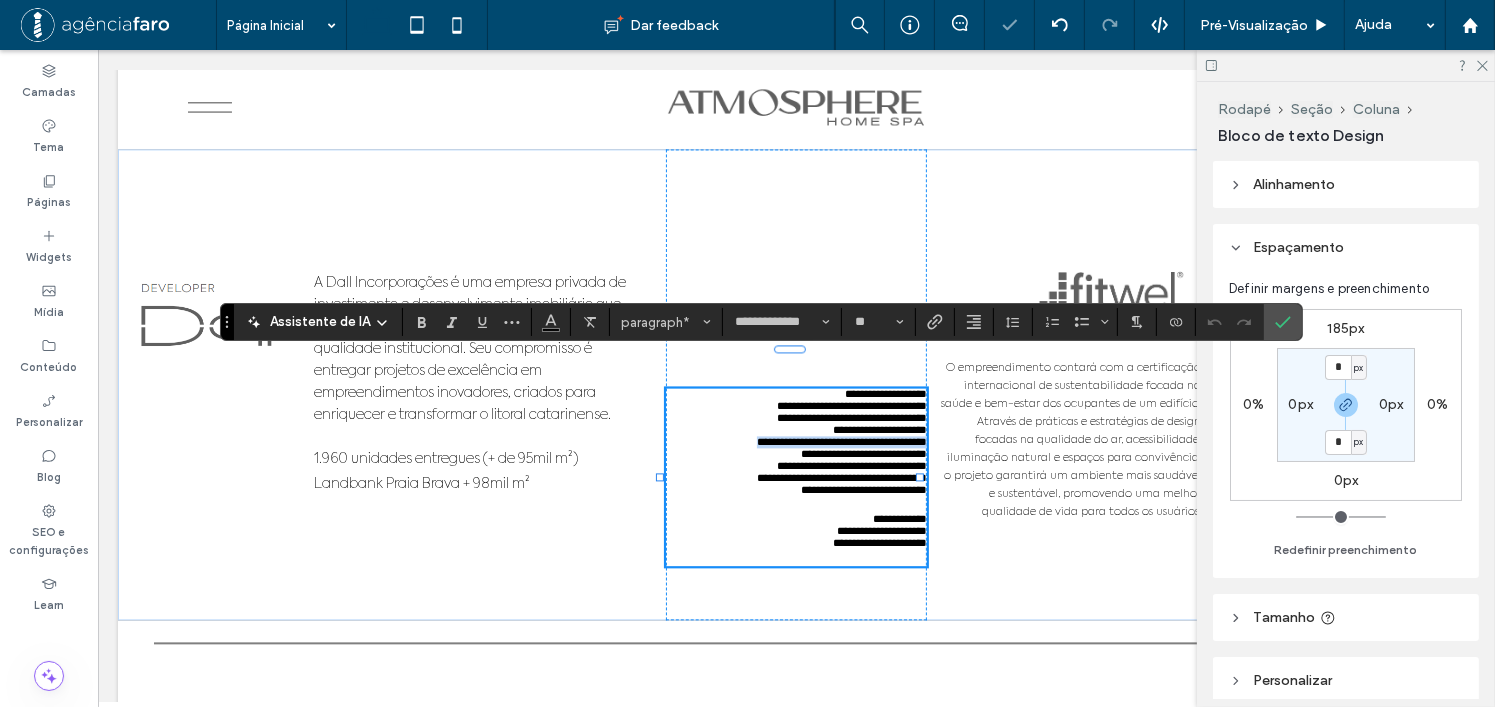 click on "**********" at bounding box center (841, 441) 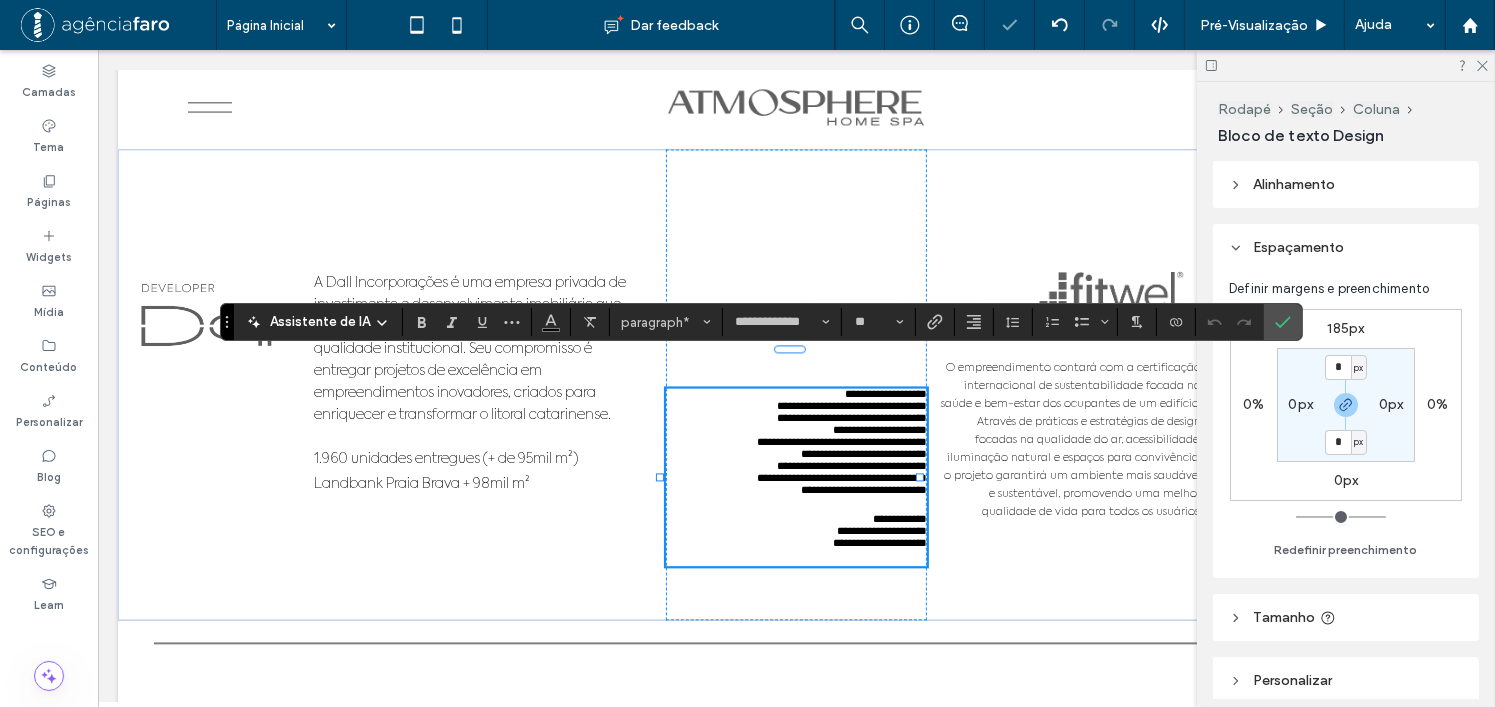 click on "**********" at bounding box center (851, 417) 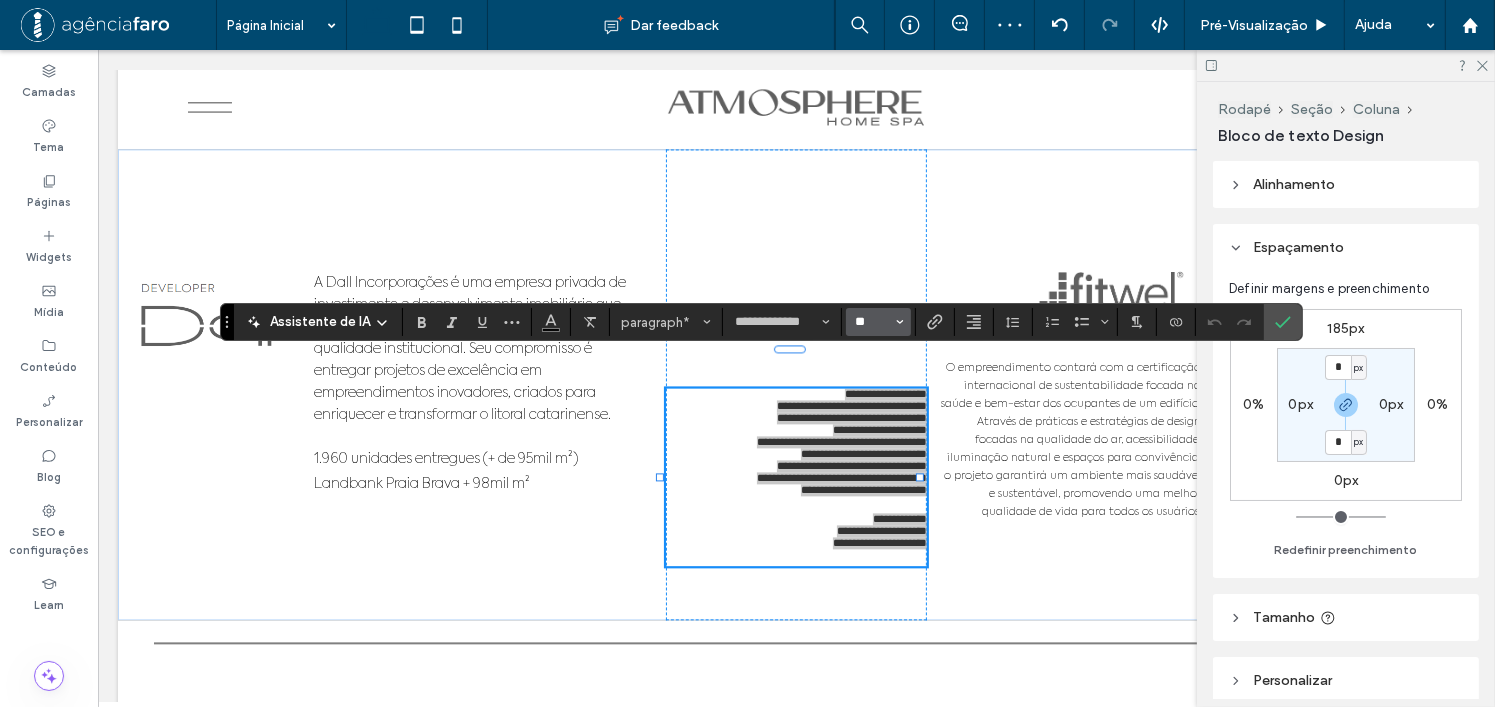 click on "**" at bounding box center (872, 322) 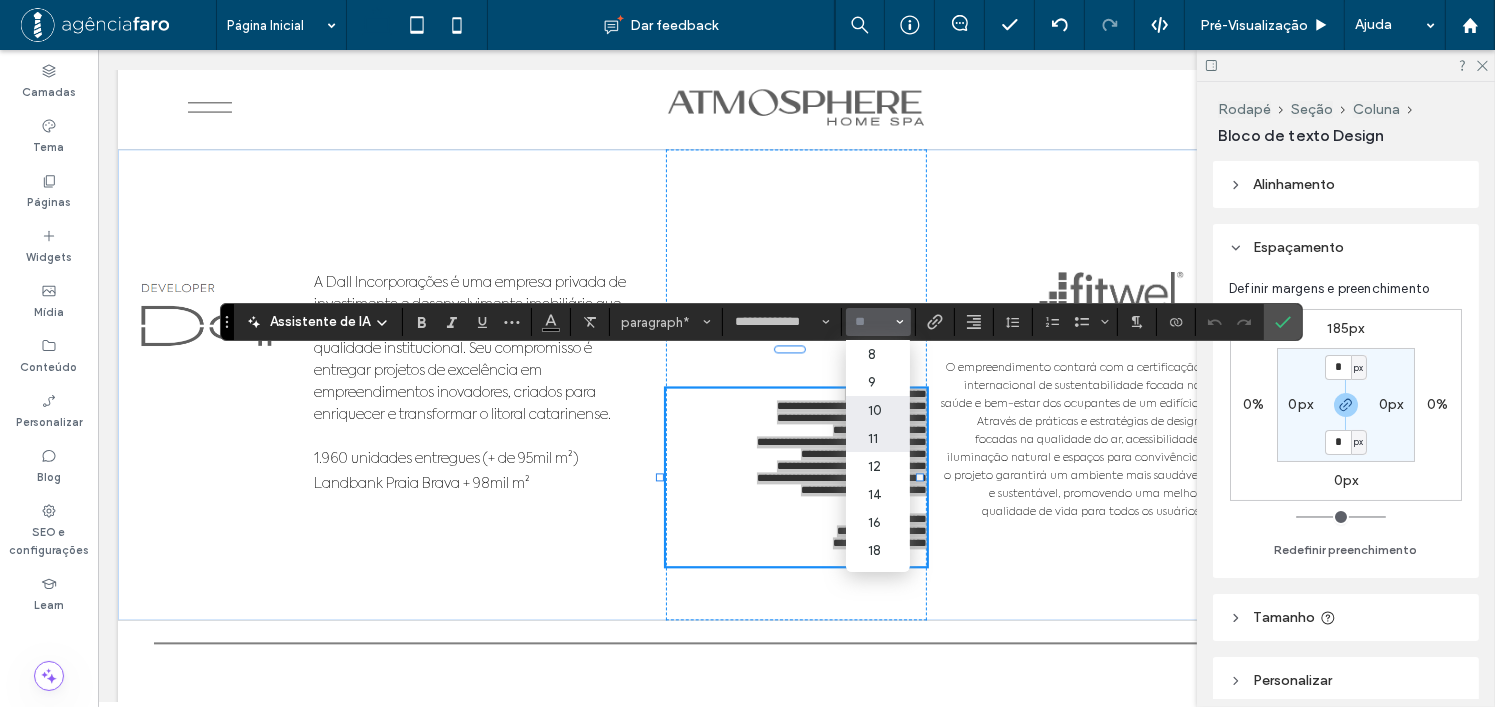 click on "10" at bounding box center [878, 410] 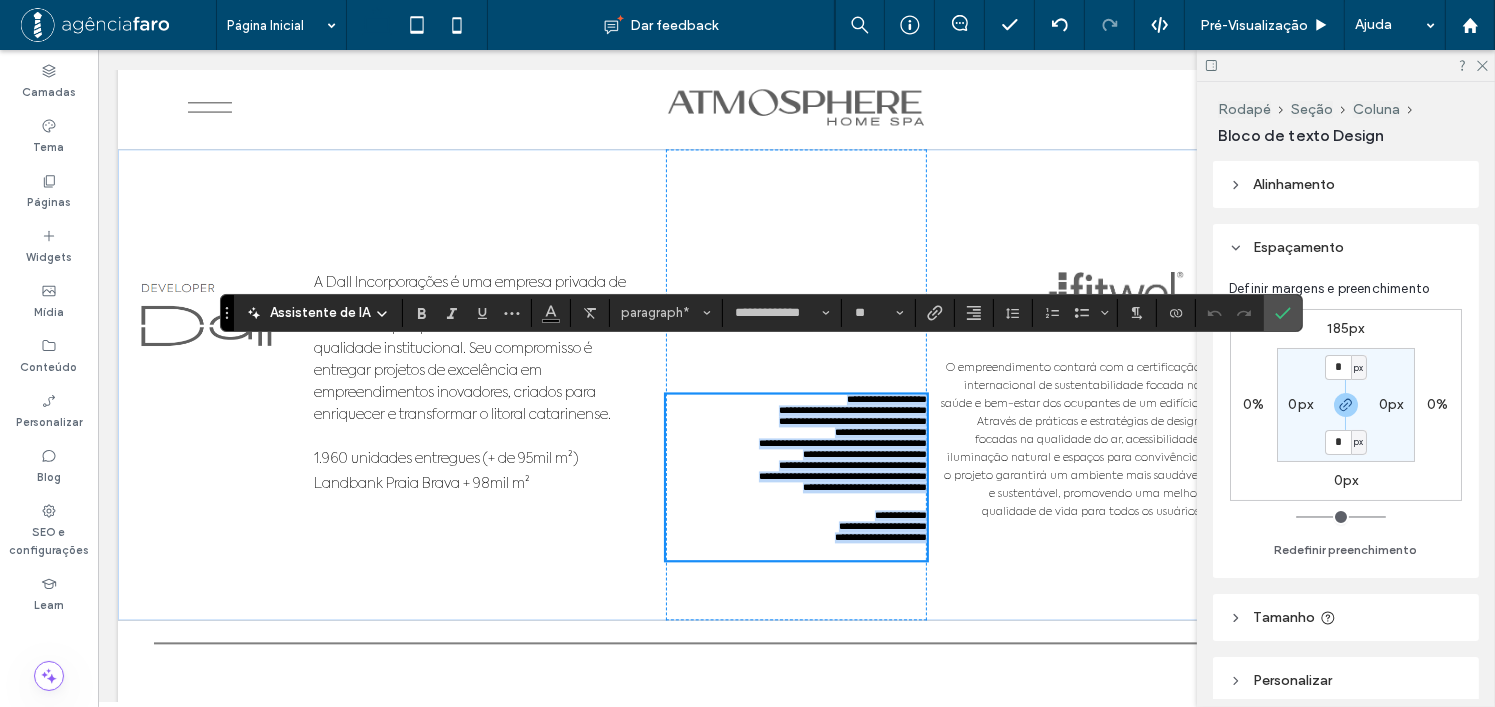 type on "**" 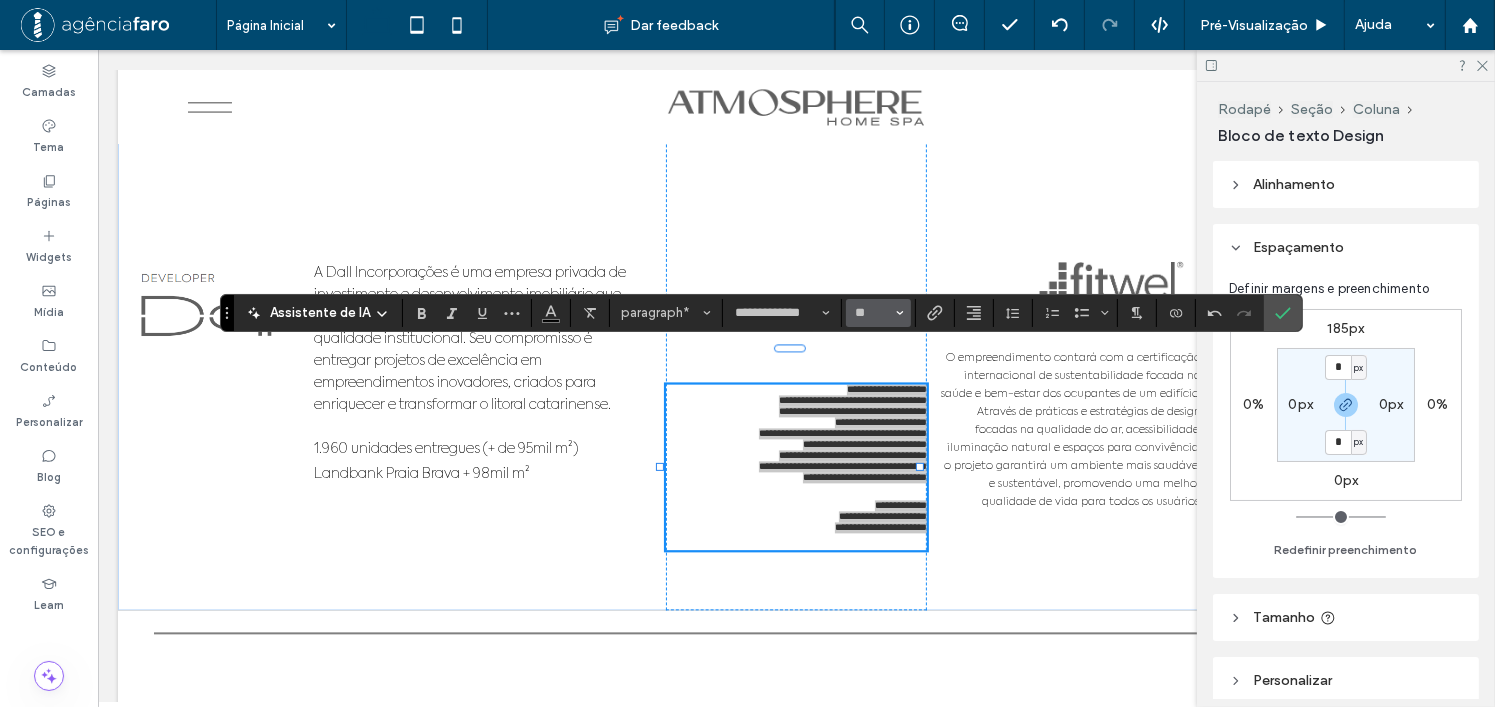 click on "**" at bounding box center (878, 313) 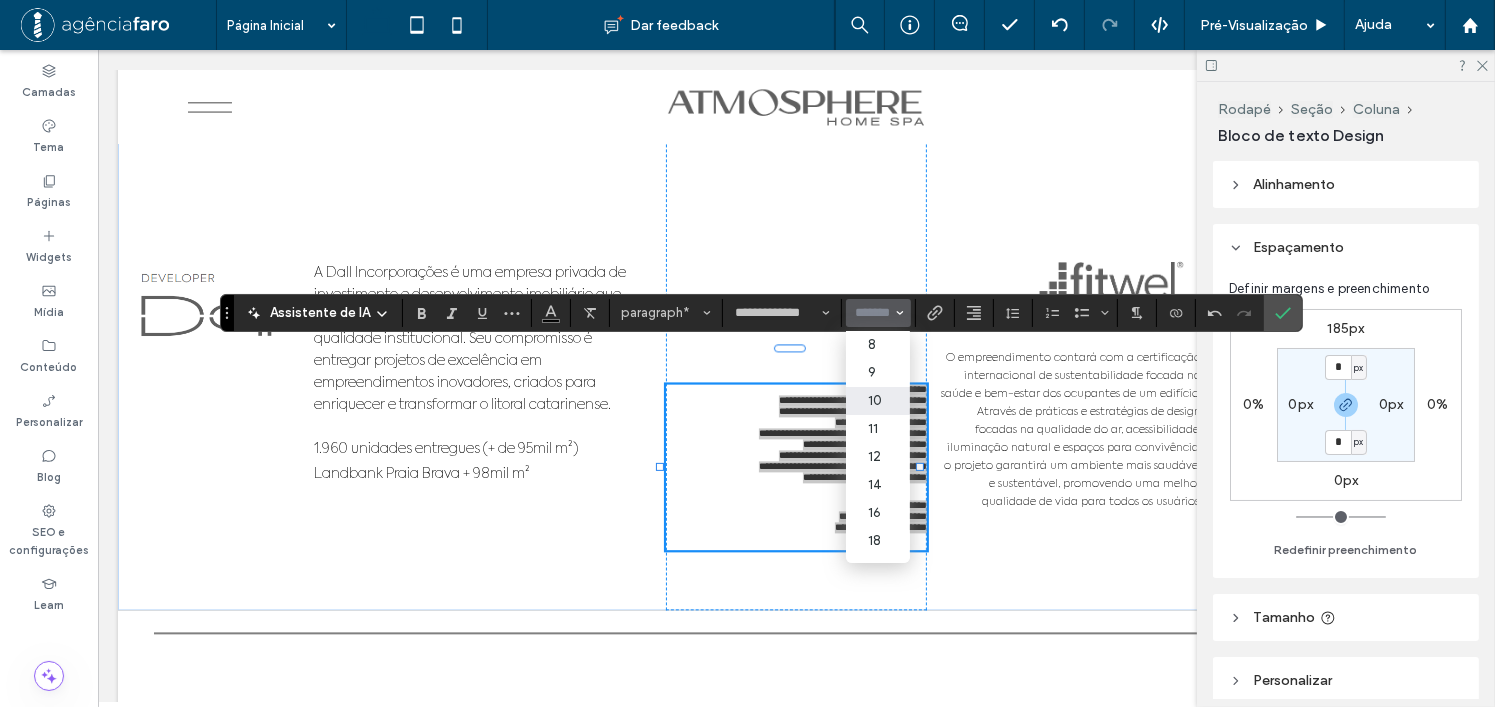 click at bounding box center [872, 313] 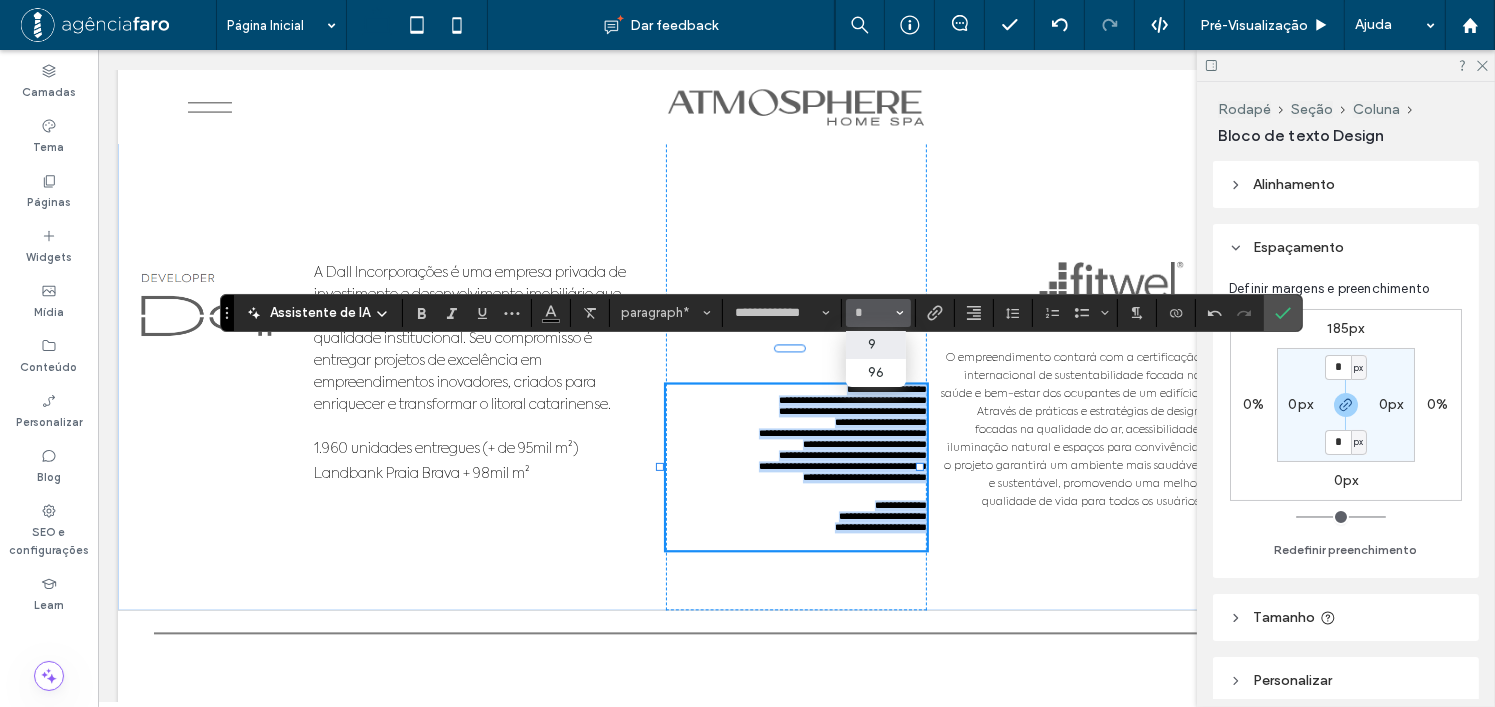 type on "*" 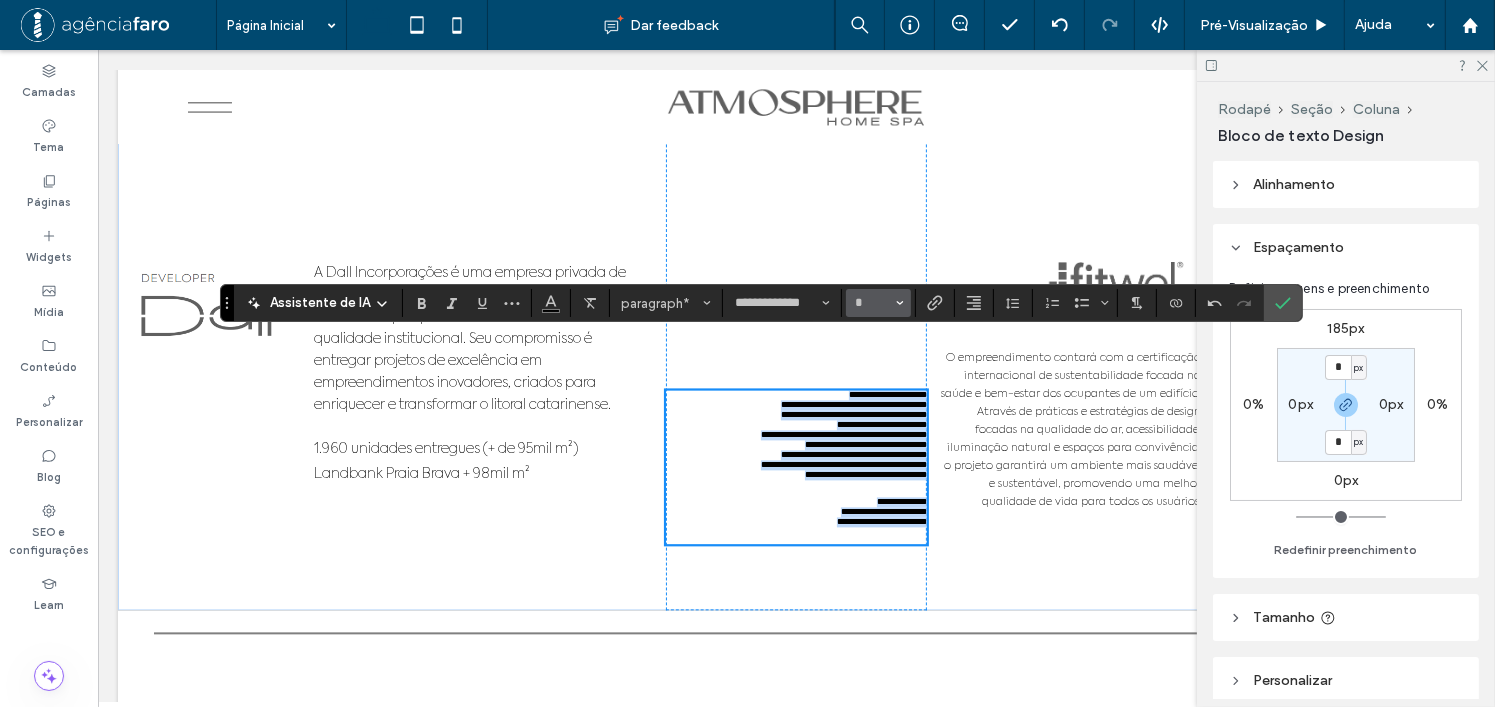 scroll, scrollTop: 11649, scrollLeft: 0, axis: vertical 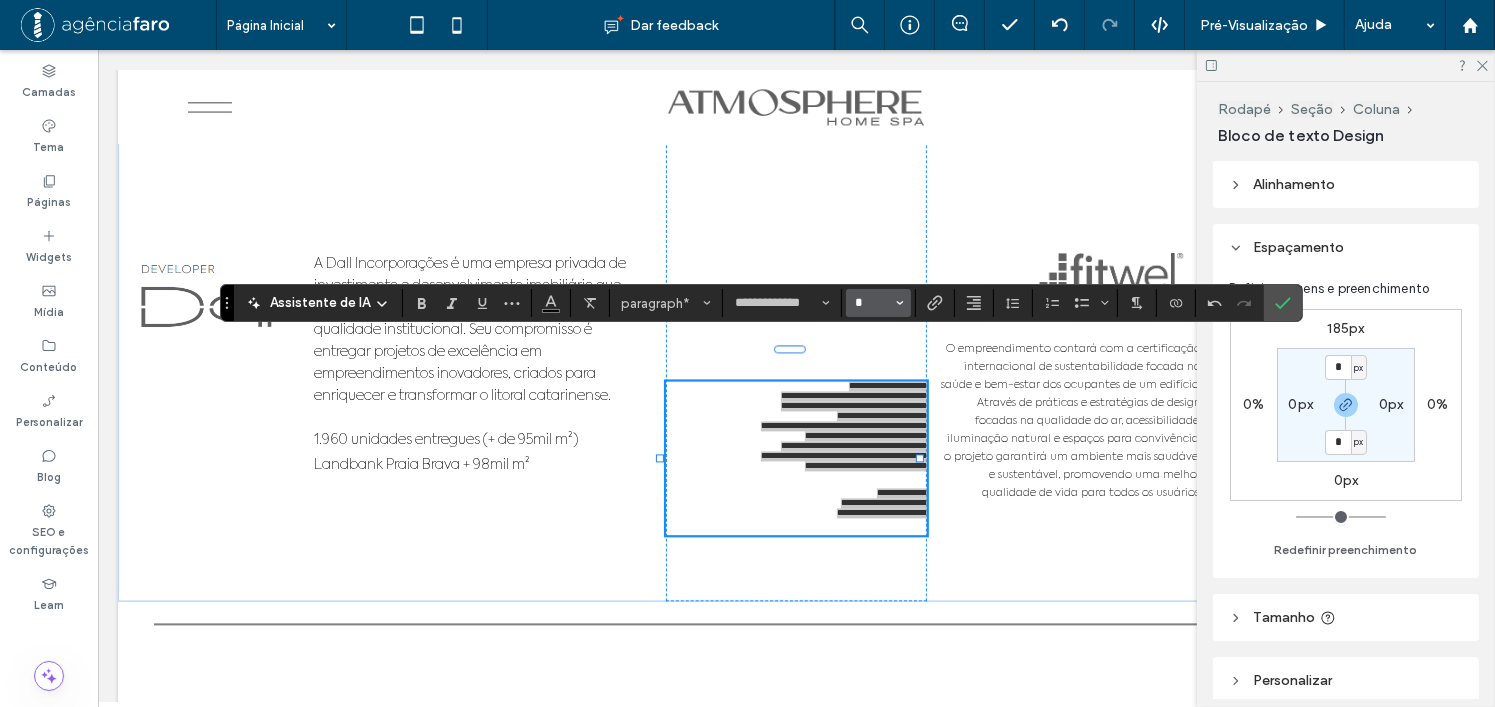 click on "*" at bounding box center (872, 303) 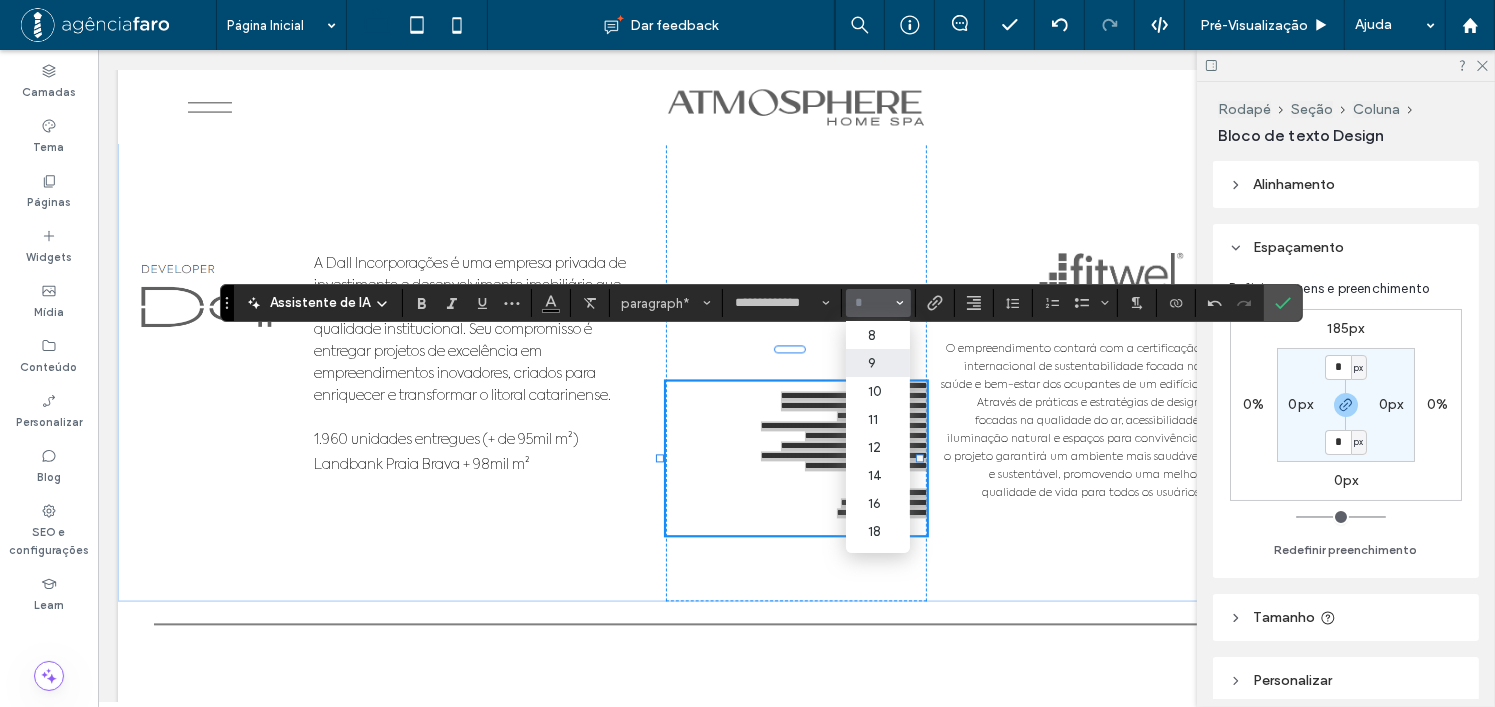 click at bounding box center [872, 303] 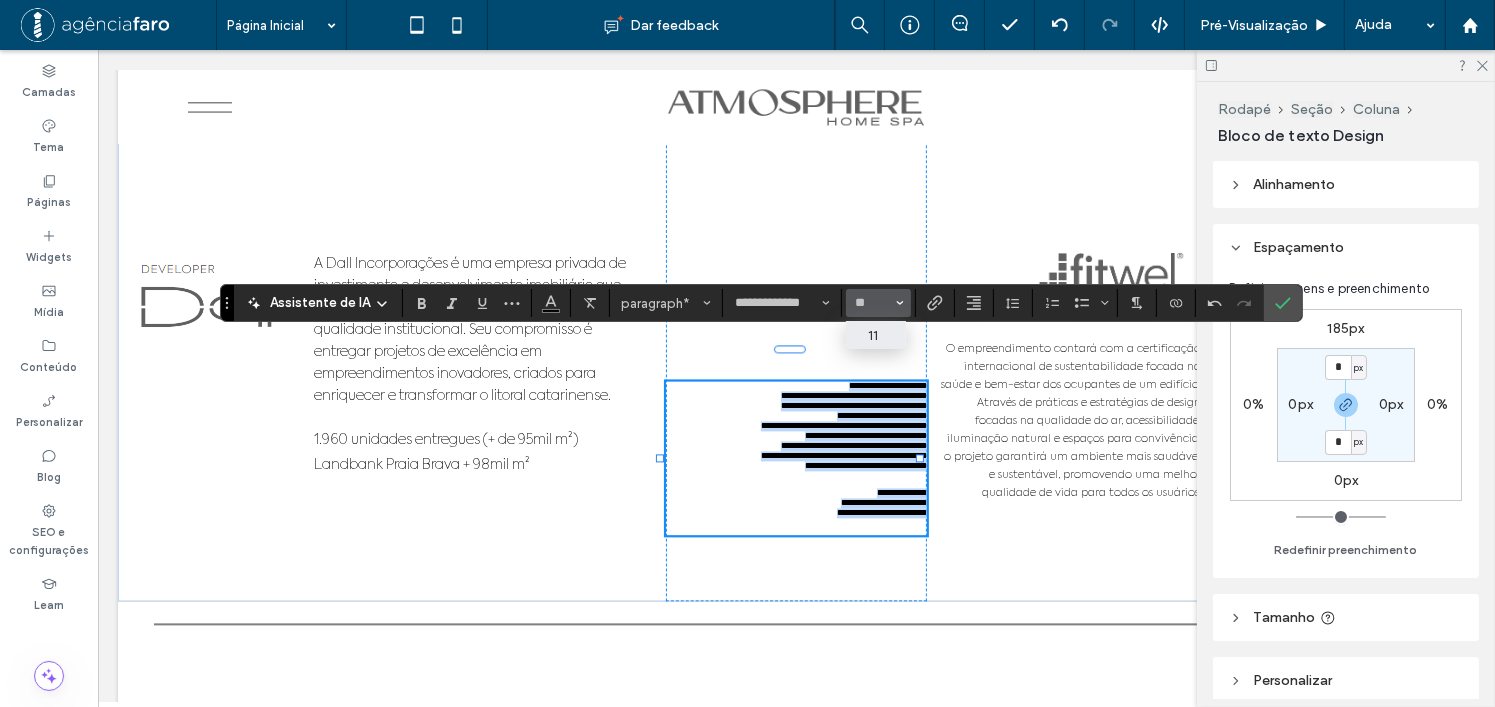 type on "**" 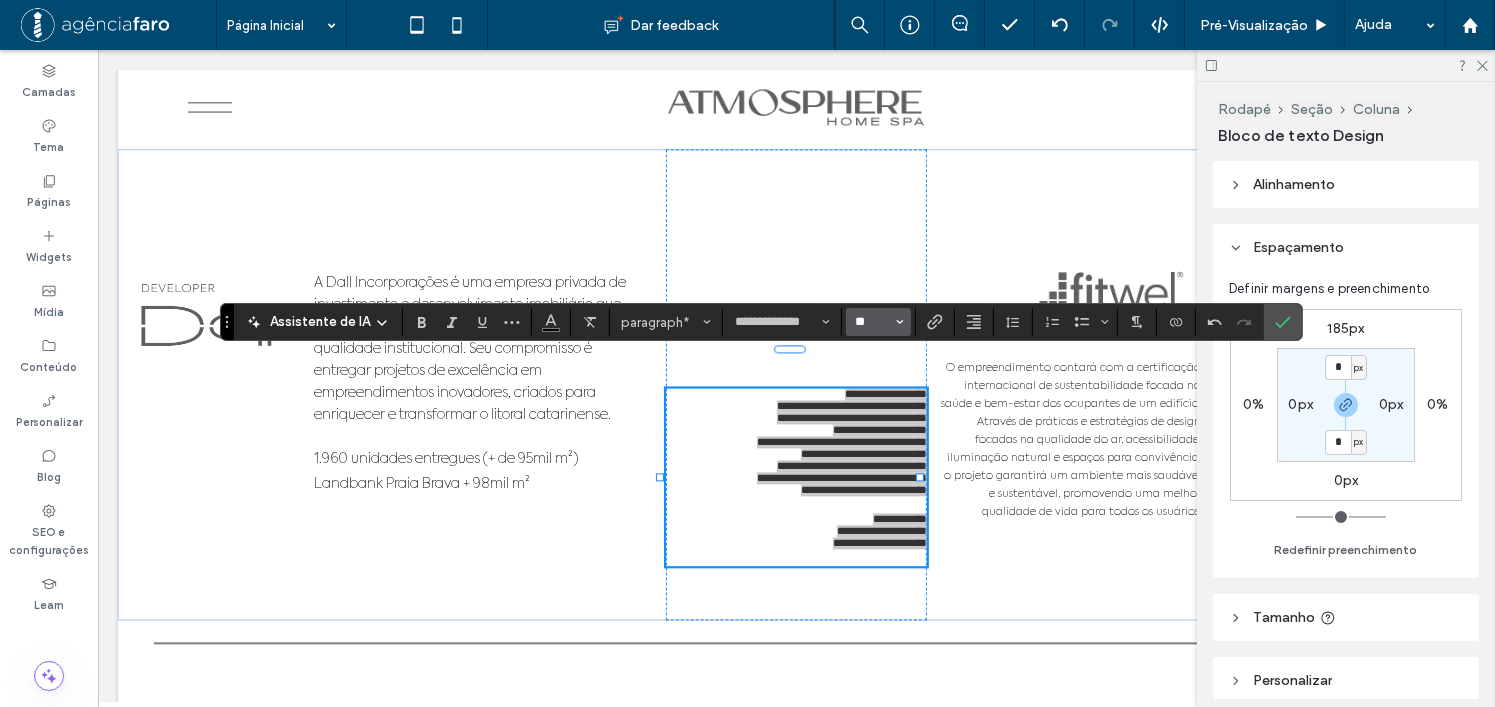 click on "**" at bounding box center [872, 322] 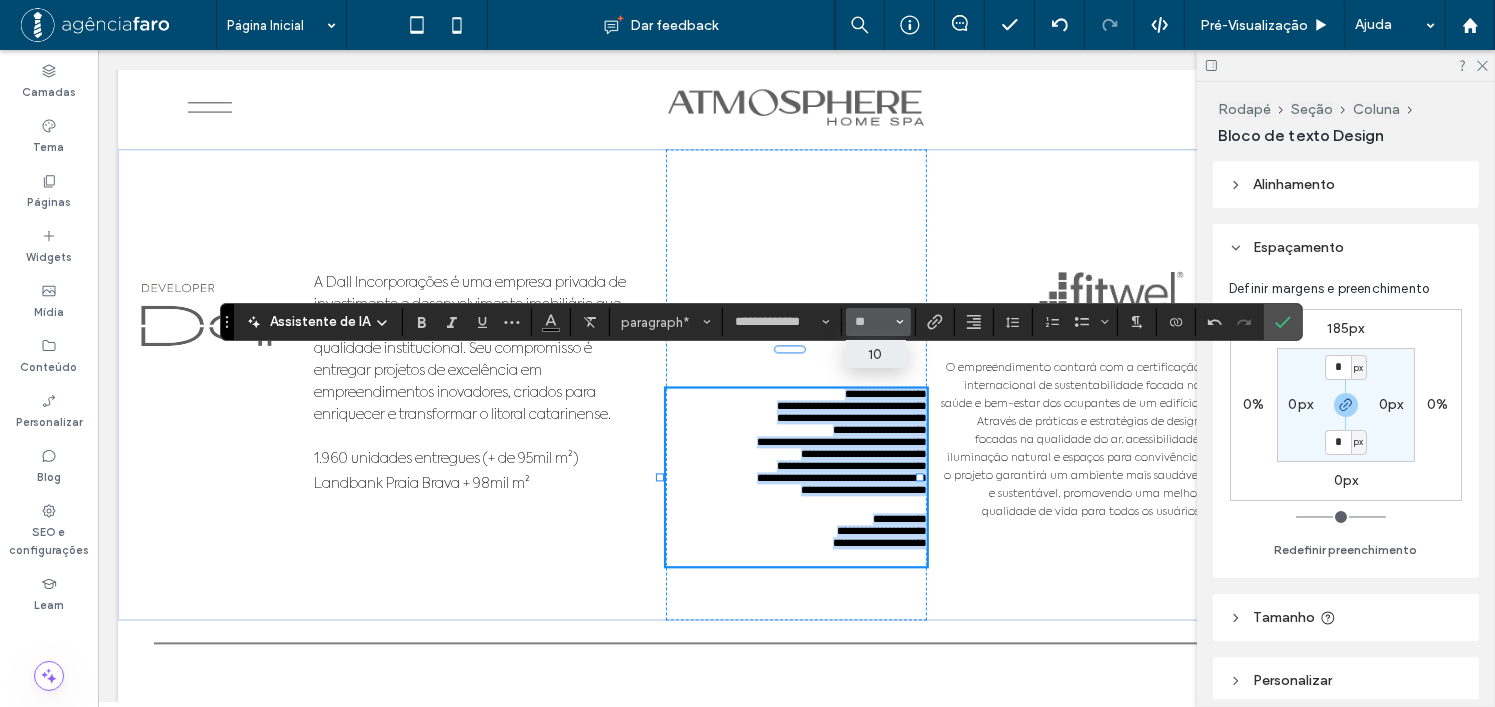 type on "**" 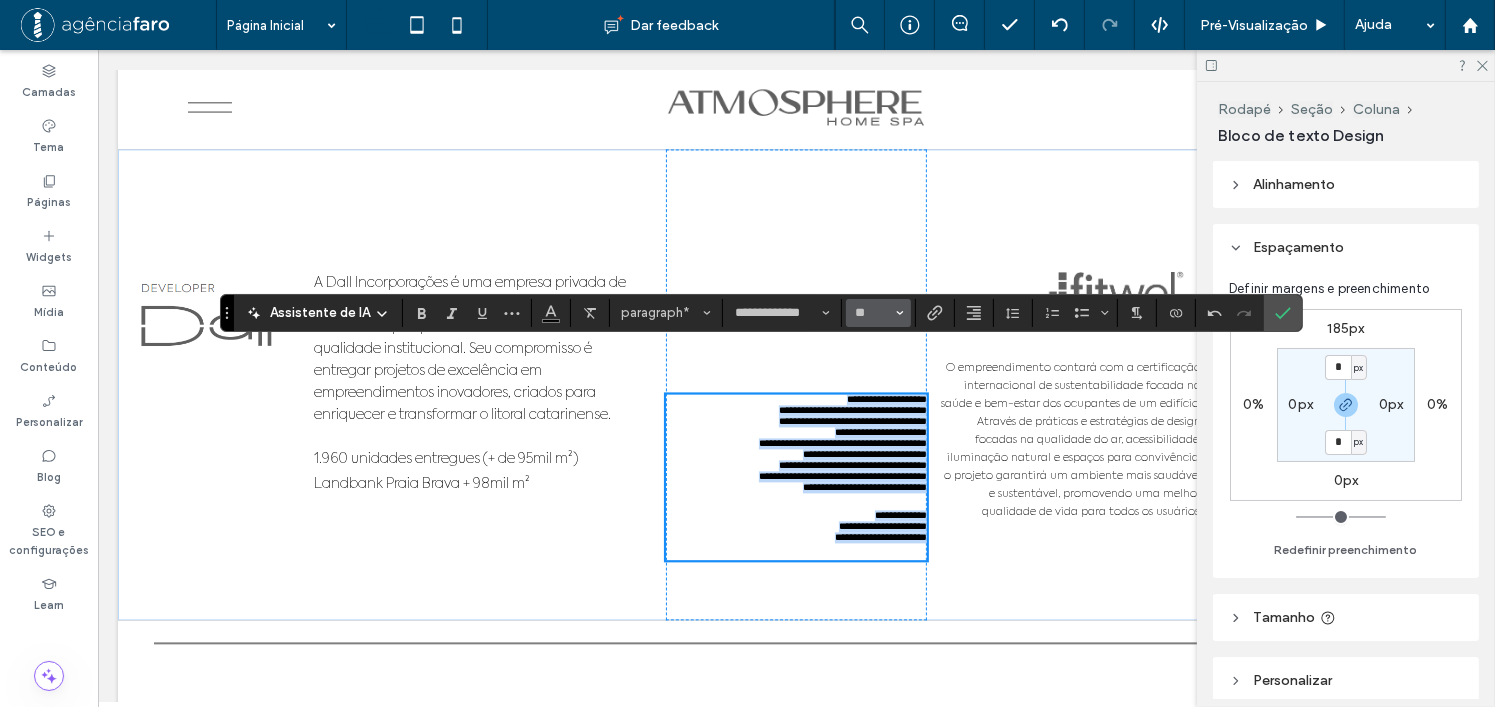 scroll, scrollTop: 11640, scrollLeft: 0, axis: vertical 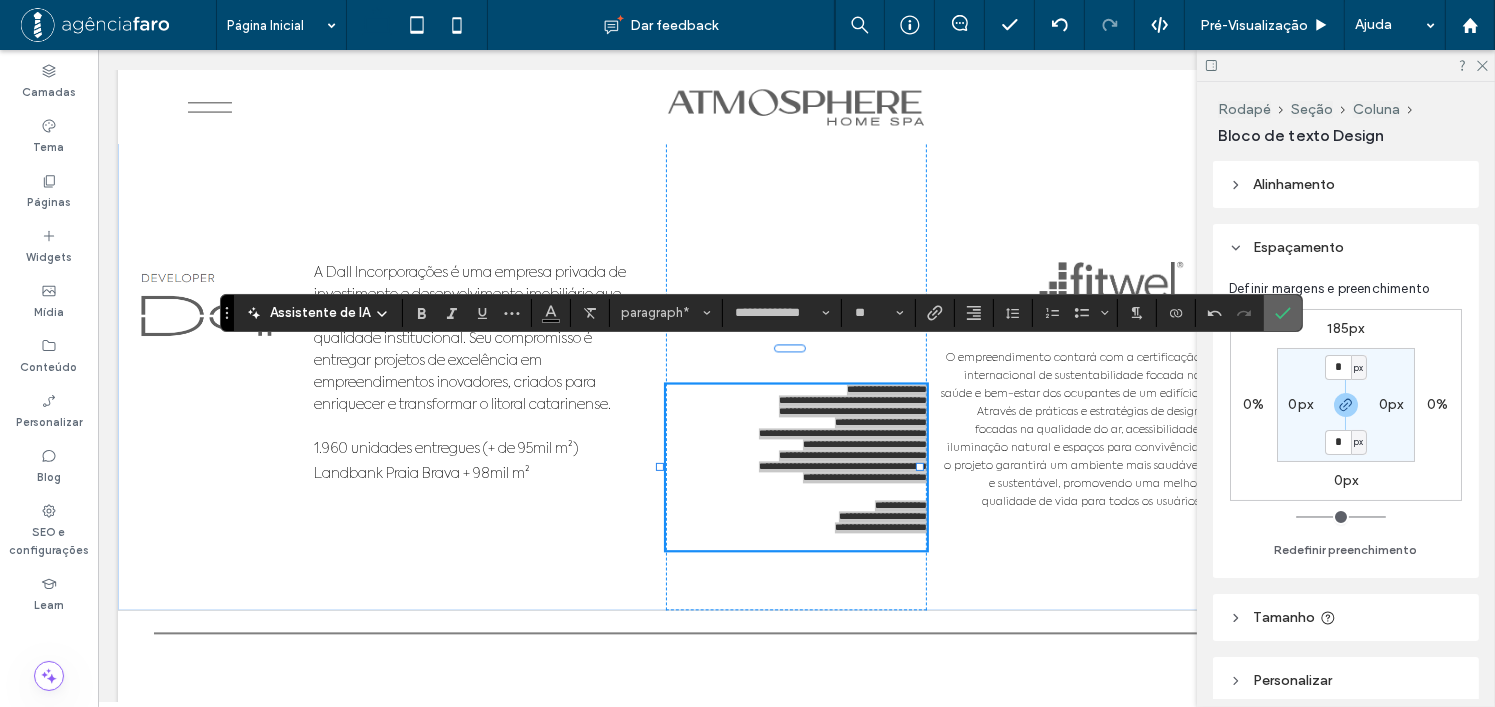 click at bounding box center [1279, 313] 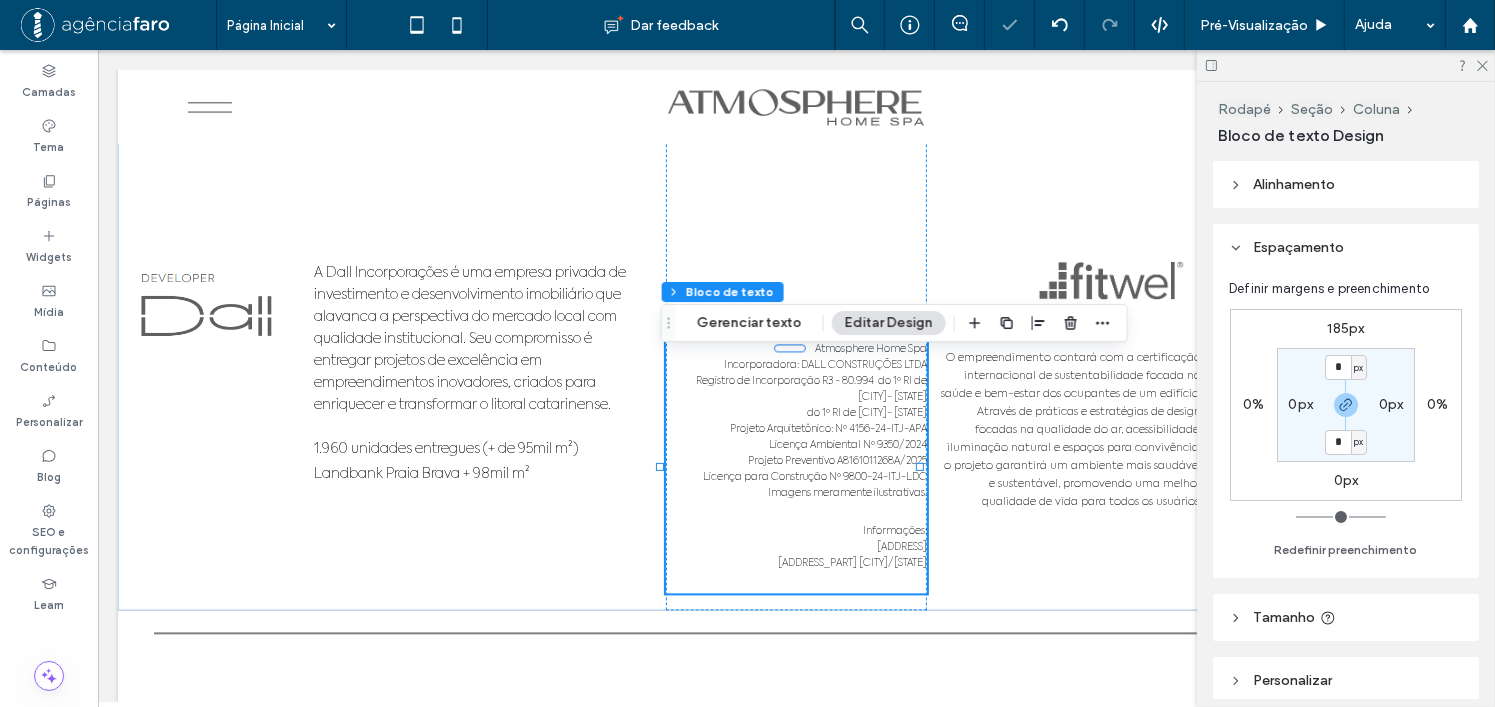 click on "Atmosphere Home Spa" at bounding box center [795, 349] 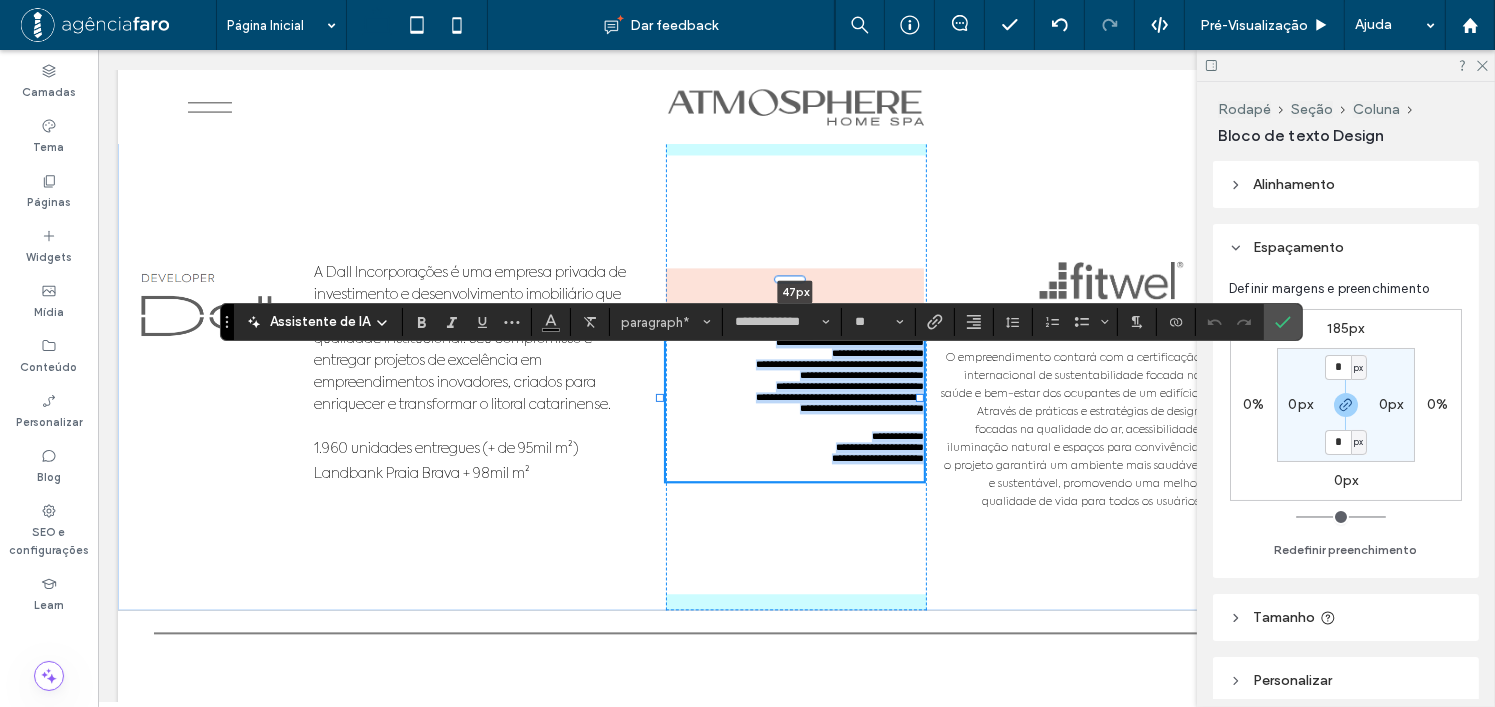 drag, startPoint x: 794, startPoint y: 353, endPoint x: 750, endPoint y: 215, distance: 144.84474 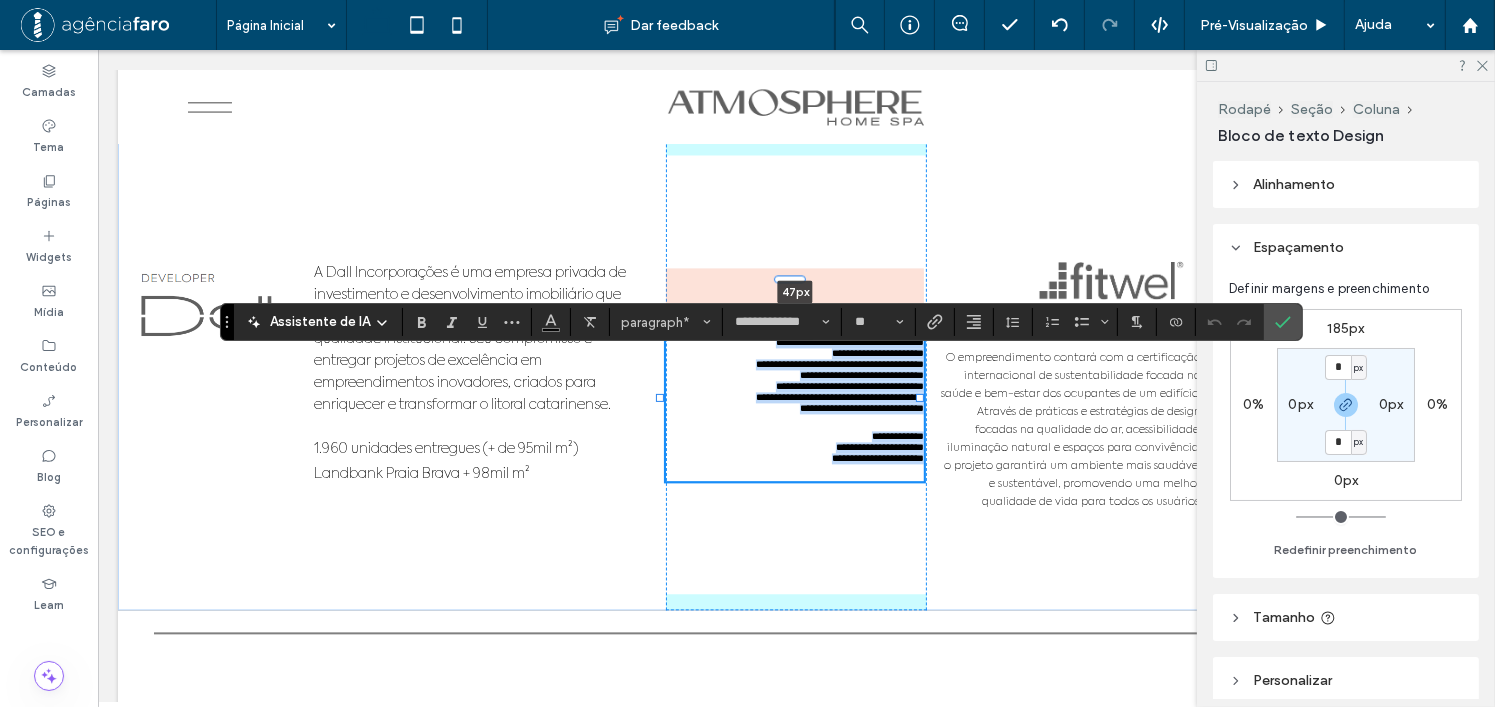 click on "**********" at bounding box center (795, 374) 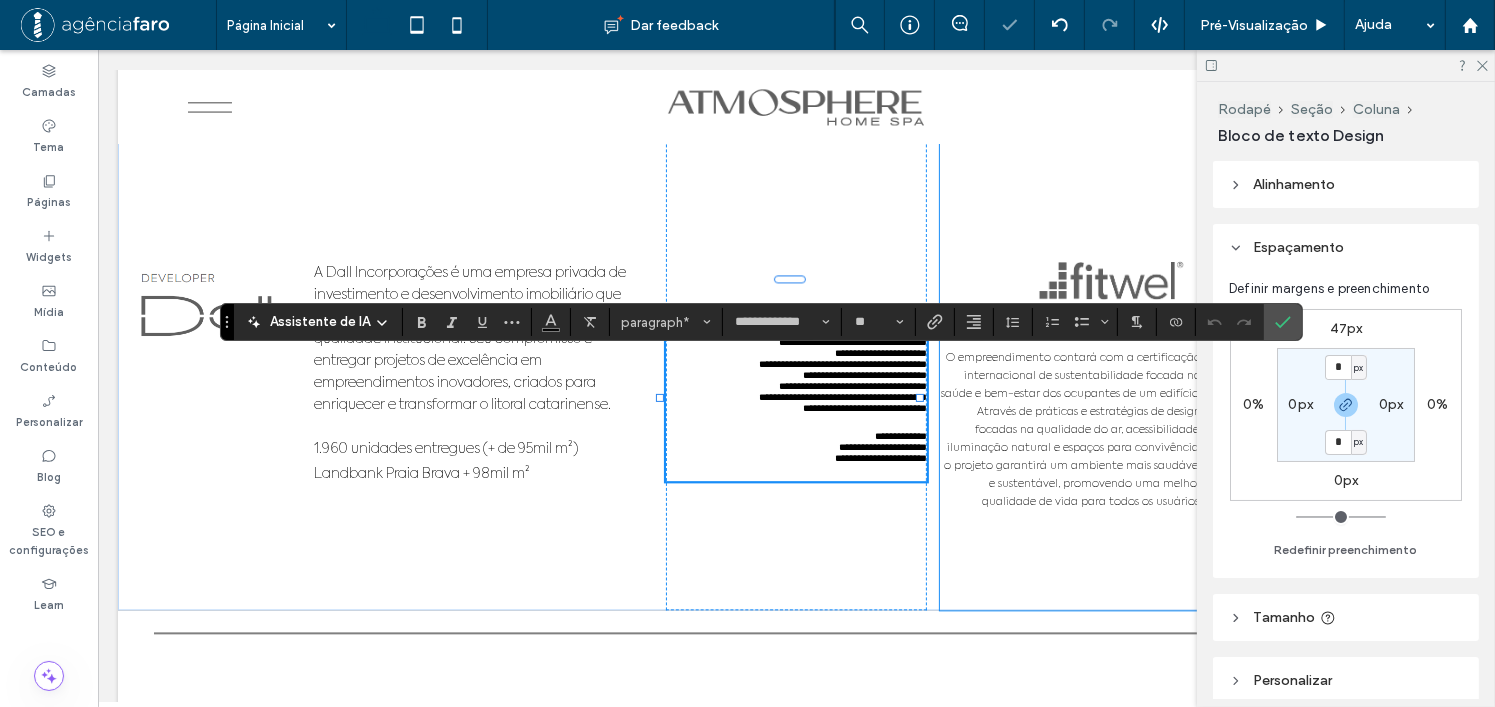 click on "O empreendimento contará com a certificação internacional de sustentabilidade focada na saúde e bem-estar dos ocupantes de um edifício.  Através de práticas e estratégias de design focadas na qualidade do ar, acessibilidade, iluminação natural e espaços para convivência, o projeto garantirá um ambiente mais saudável e sustentável, promovendo uma melhor qualidade de vida para todos os usuários." at bounding box center [1069, 374] 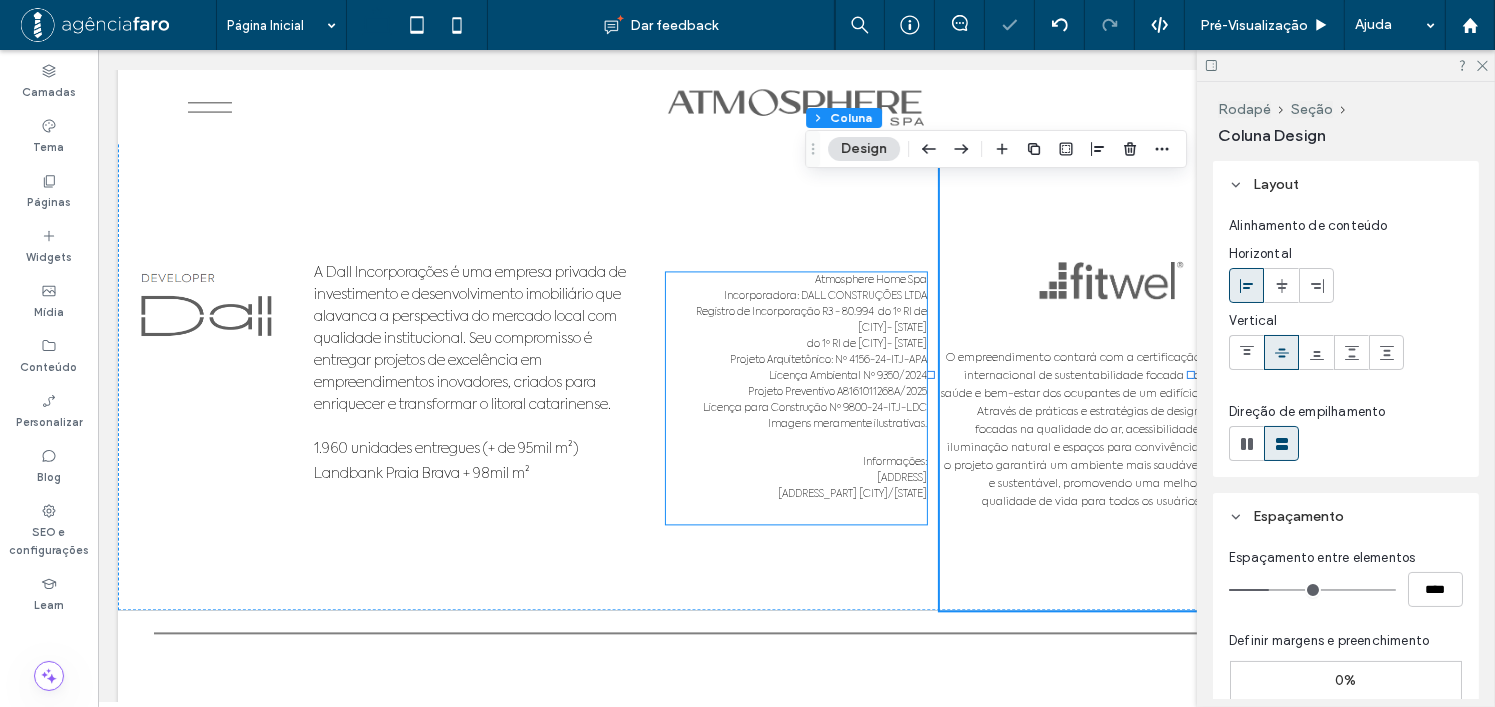 click on "Projeto Preventivo A8161011268A/2025" at bounding box center (836, 392) 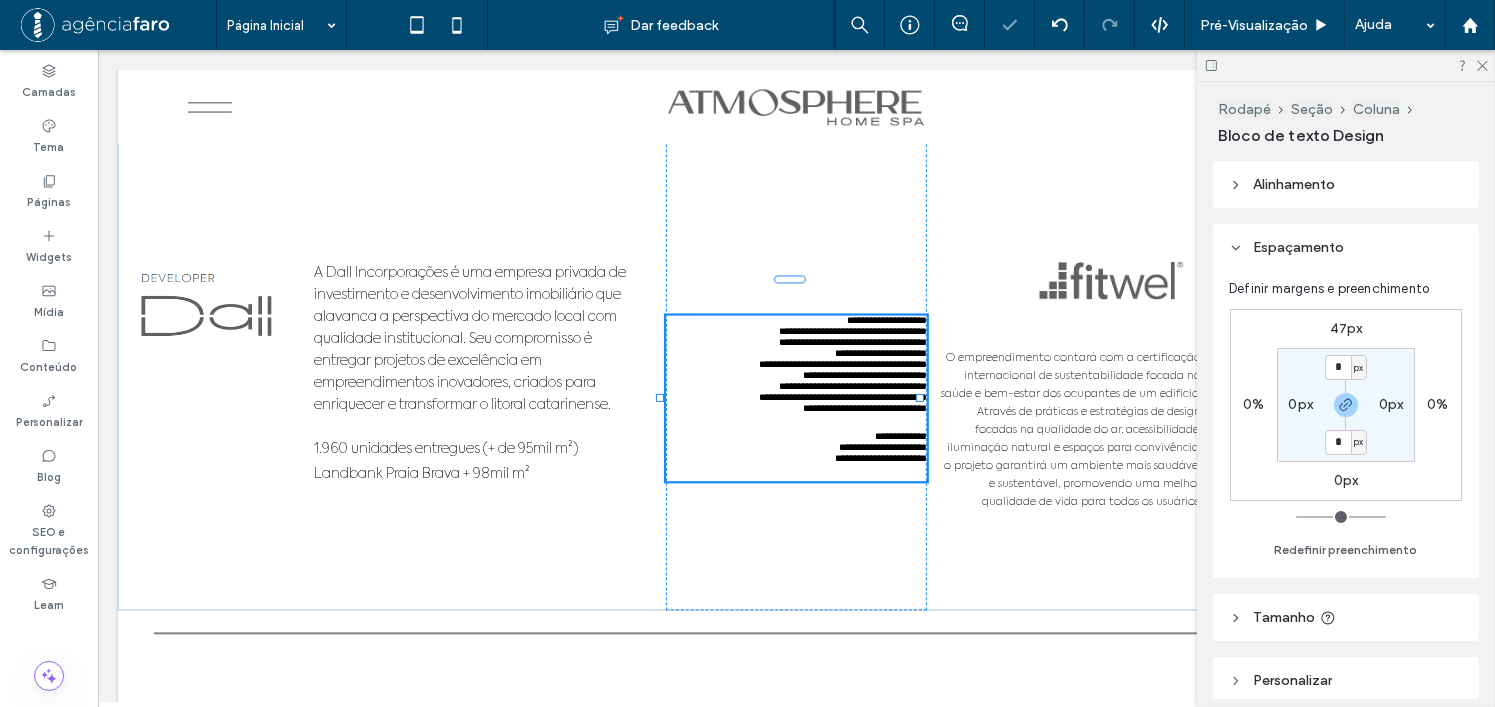 type on "**********" 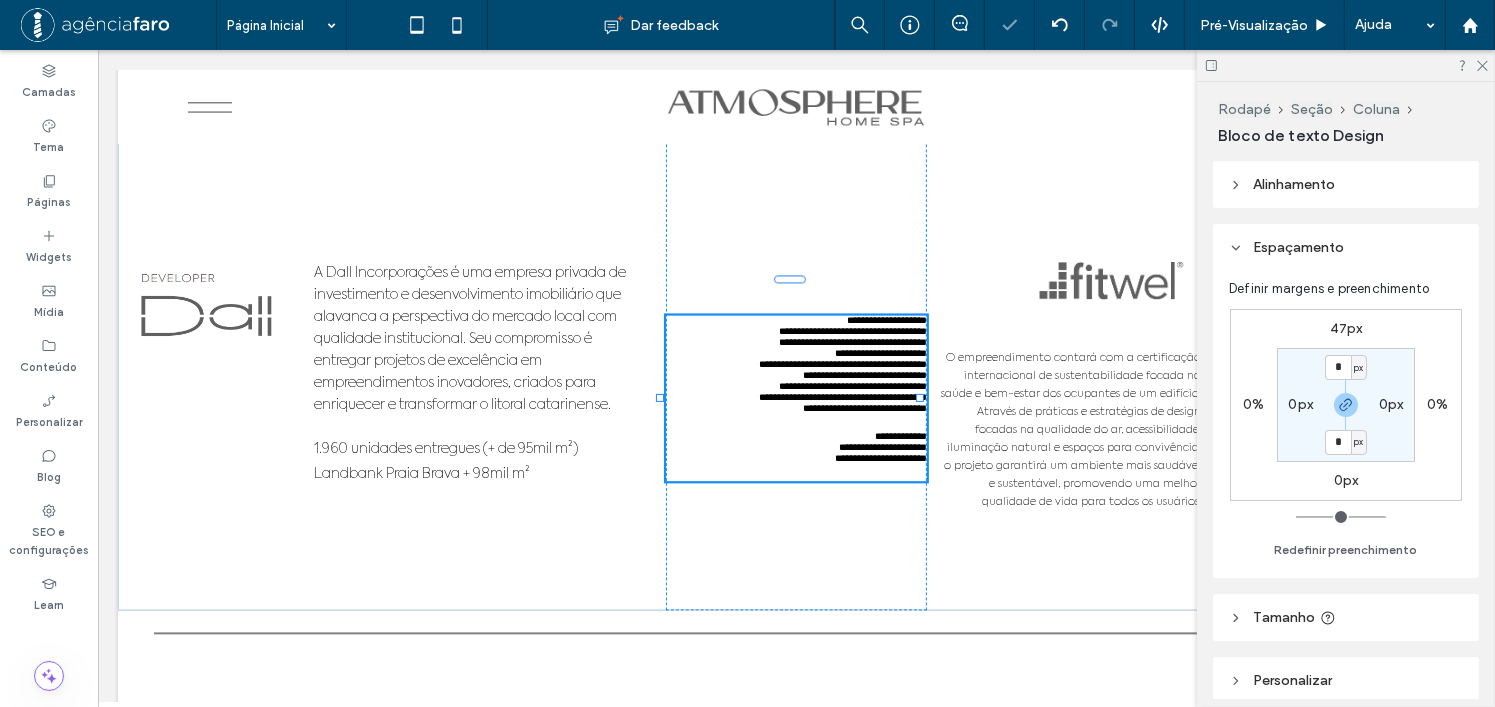 type on "**" 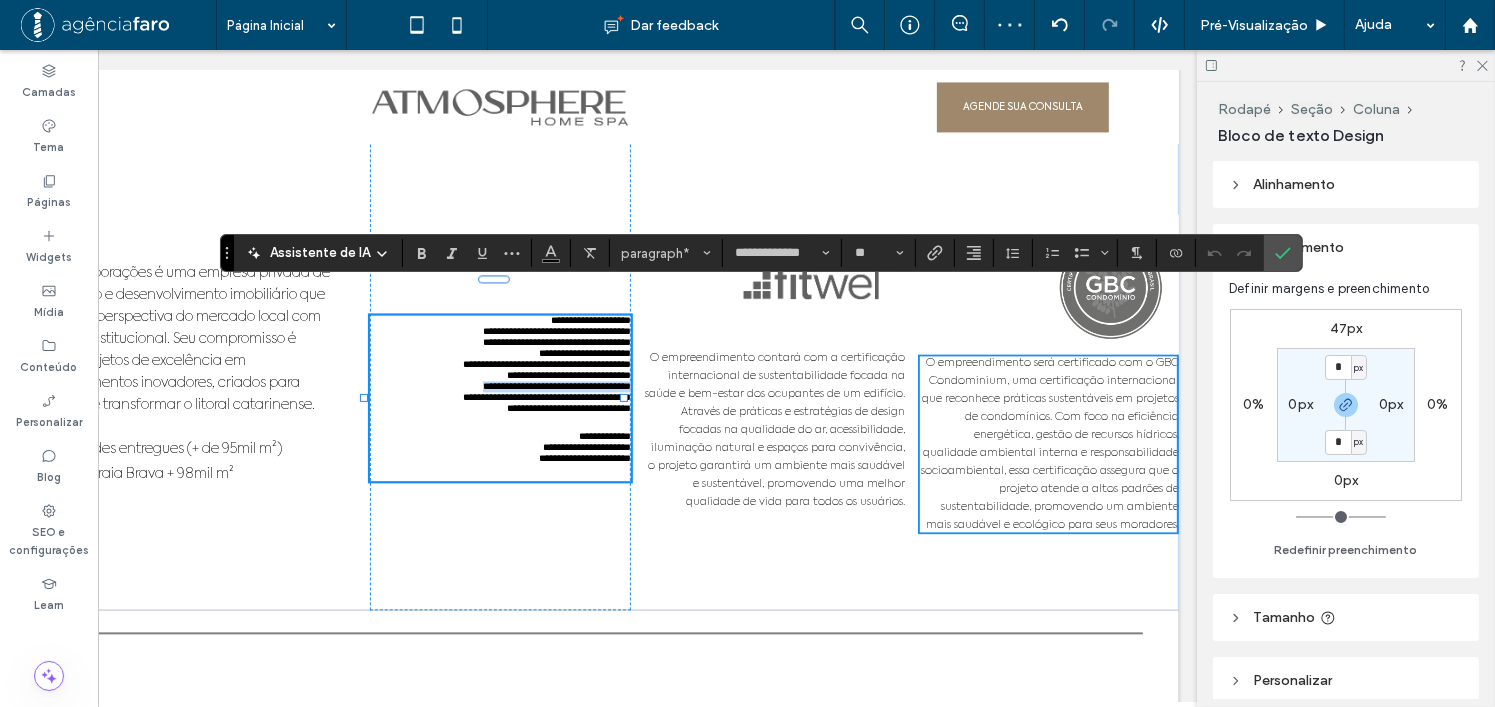 scroll, scrollTop: 0, scrollLeft: 297, axis: horizontal 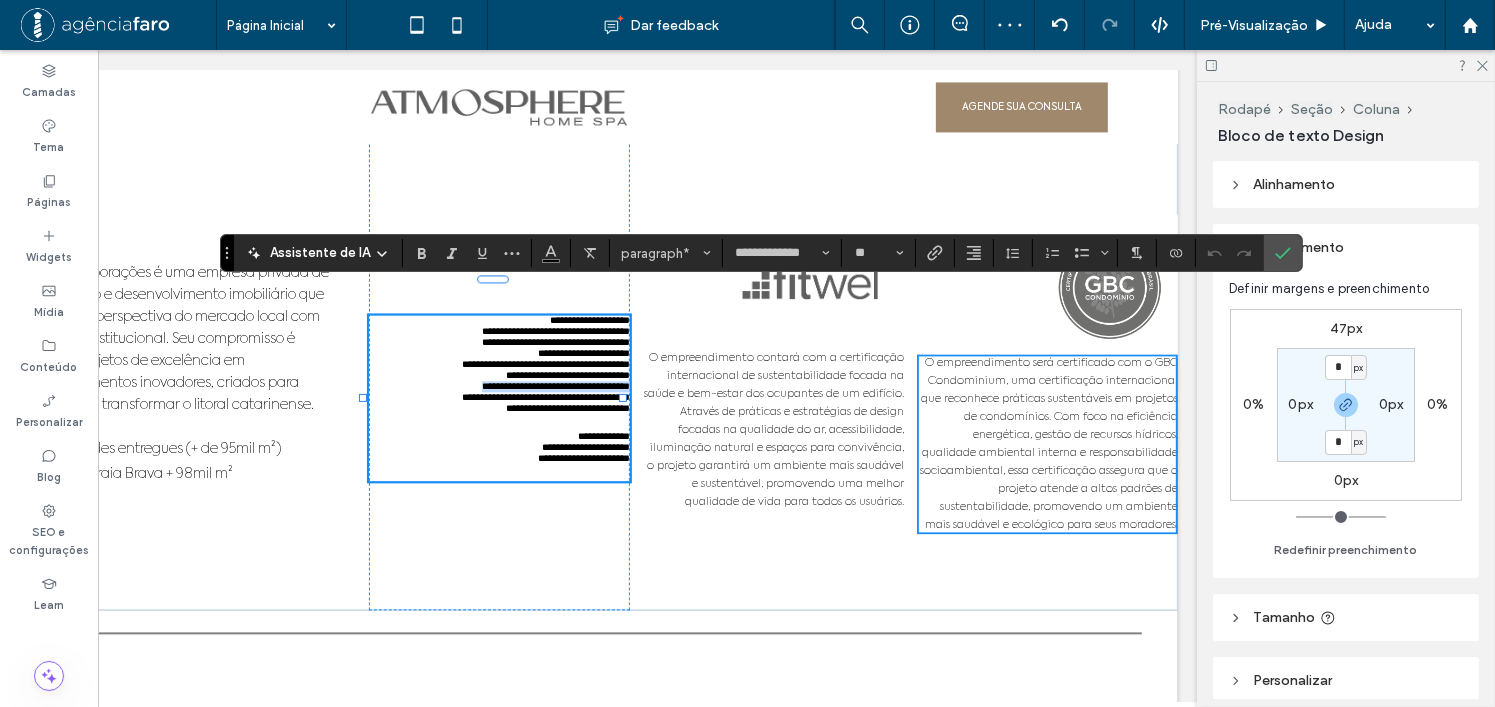 drag, startPoint x: 811, startPoint y: 701, endPoint x: 1248, endPoint y: 620, distance: 444.44348 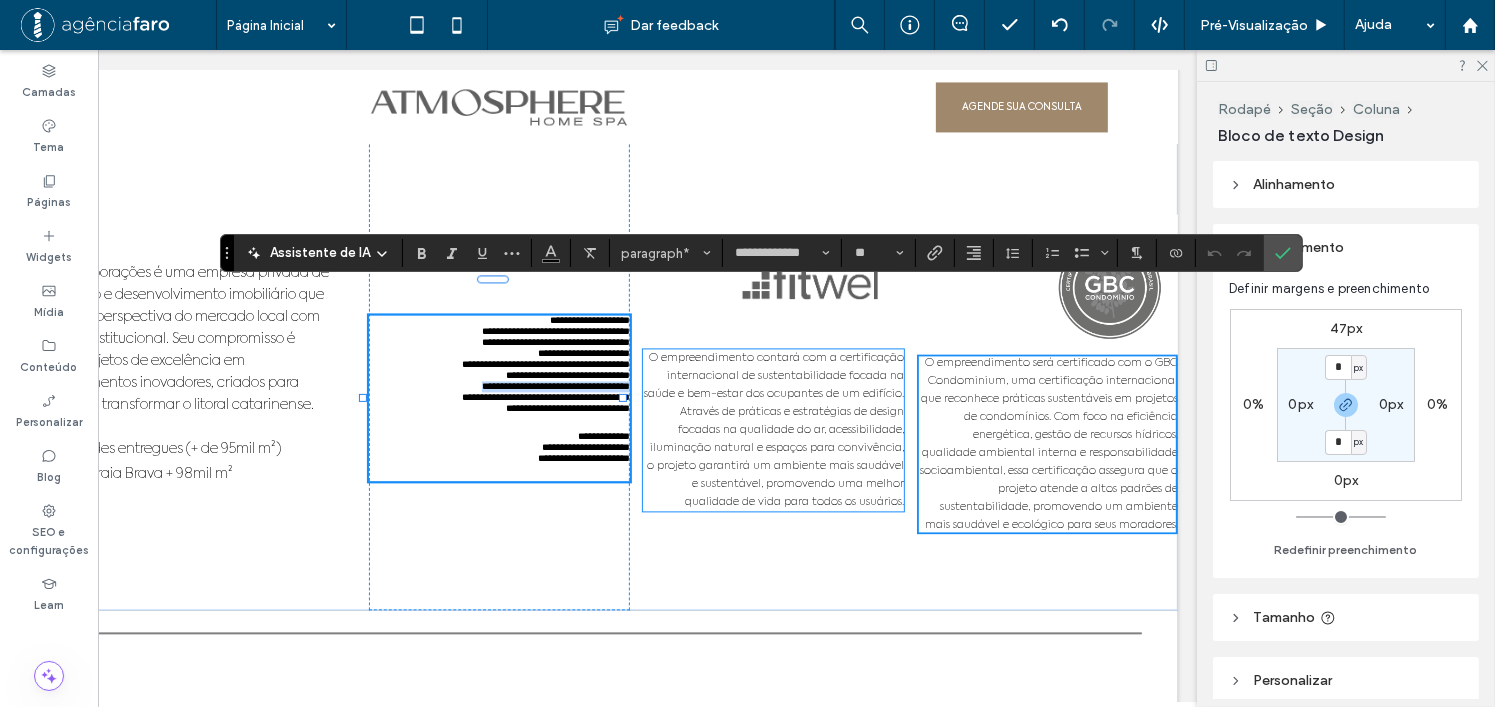 click on "O empreendimento contará com a certificação internacional de sustentabilidade focada na saúde e bem-estar dos ocupantes de um edifício." at bounding box center [775, 376] 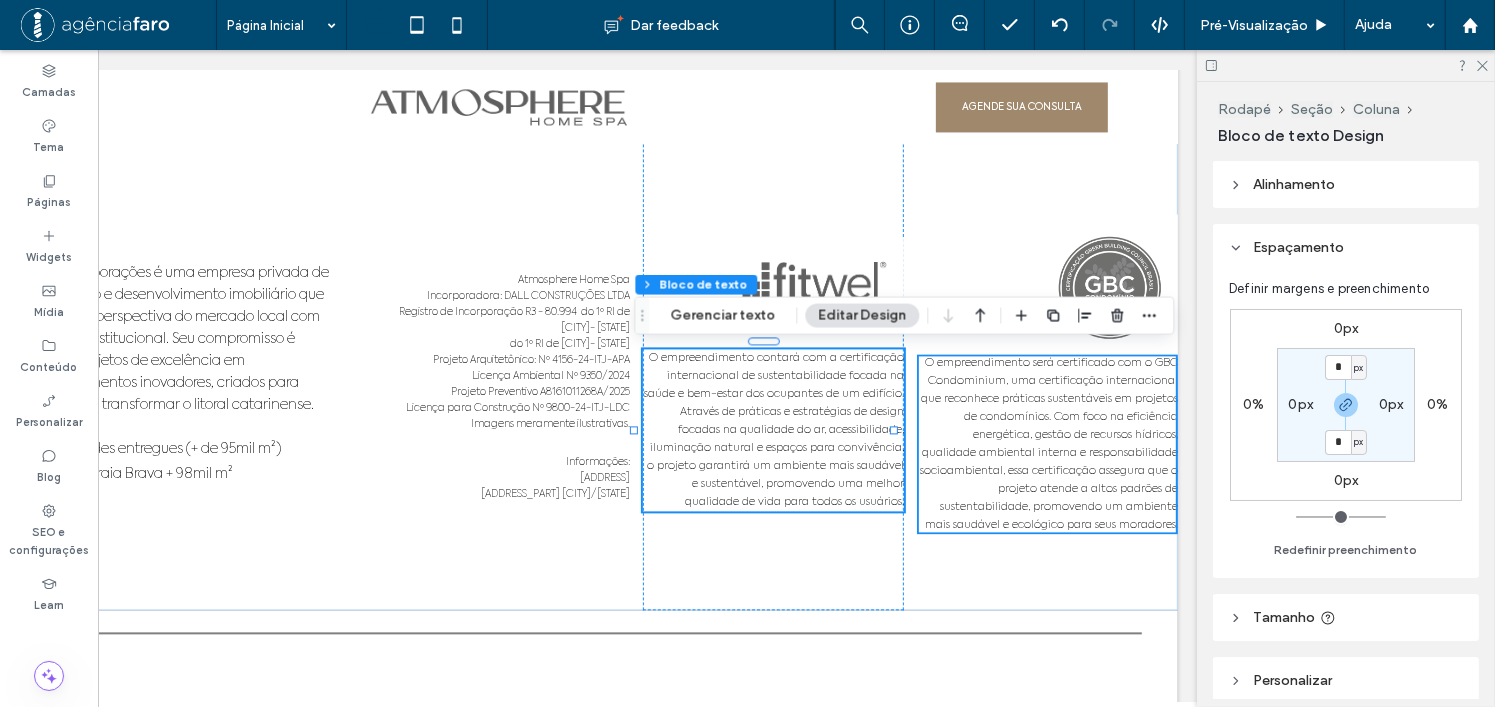 click on "O empreendimento contará com a certificação internacional de sustentabilidade focada na saúde e bem-estar dos ocupantes de um edifício." at bounding box center (775, 376) 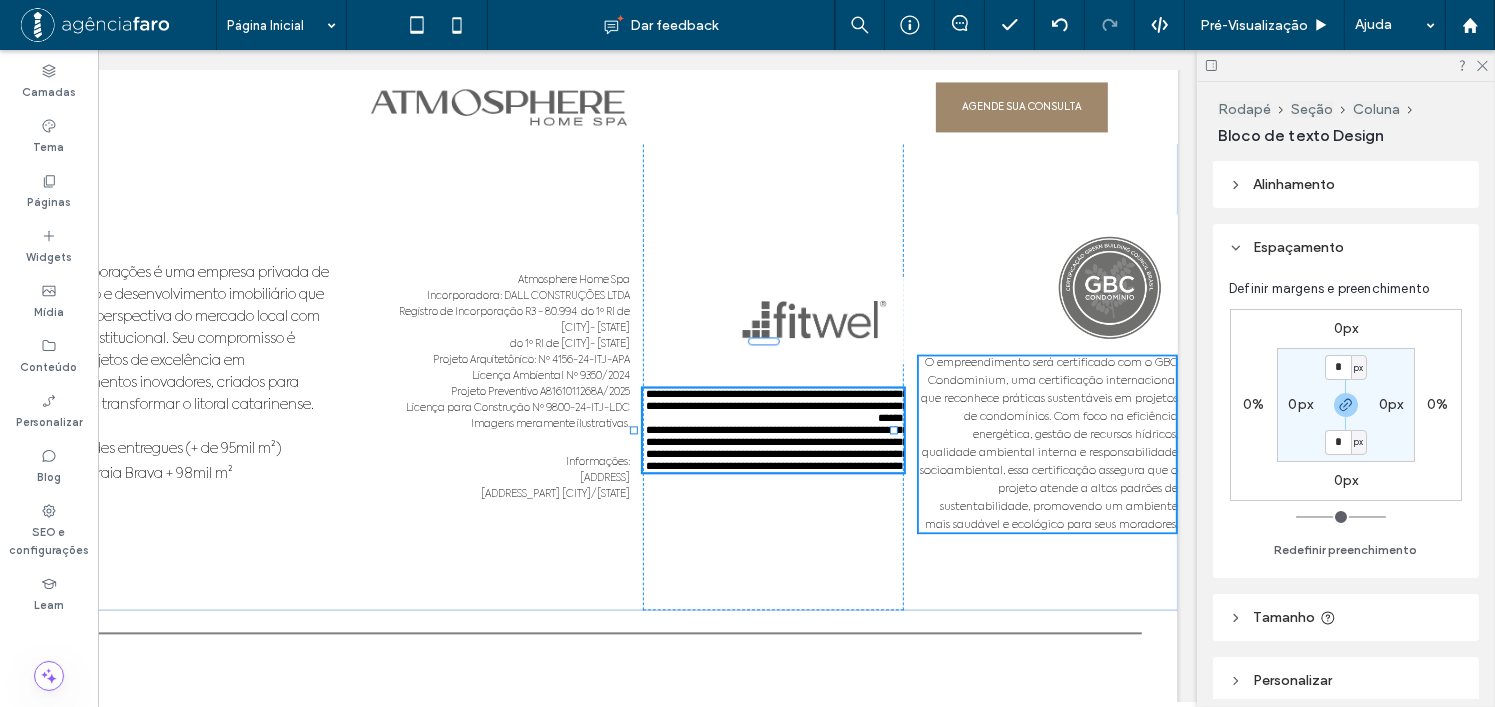 type on "**********" 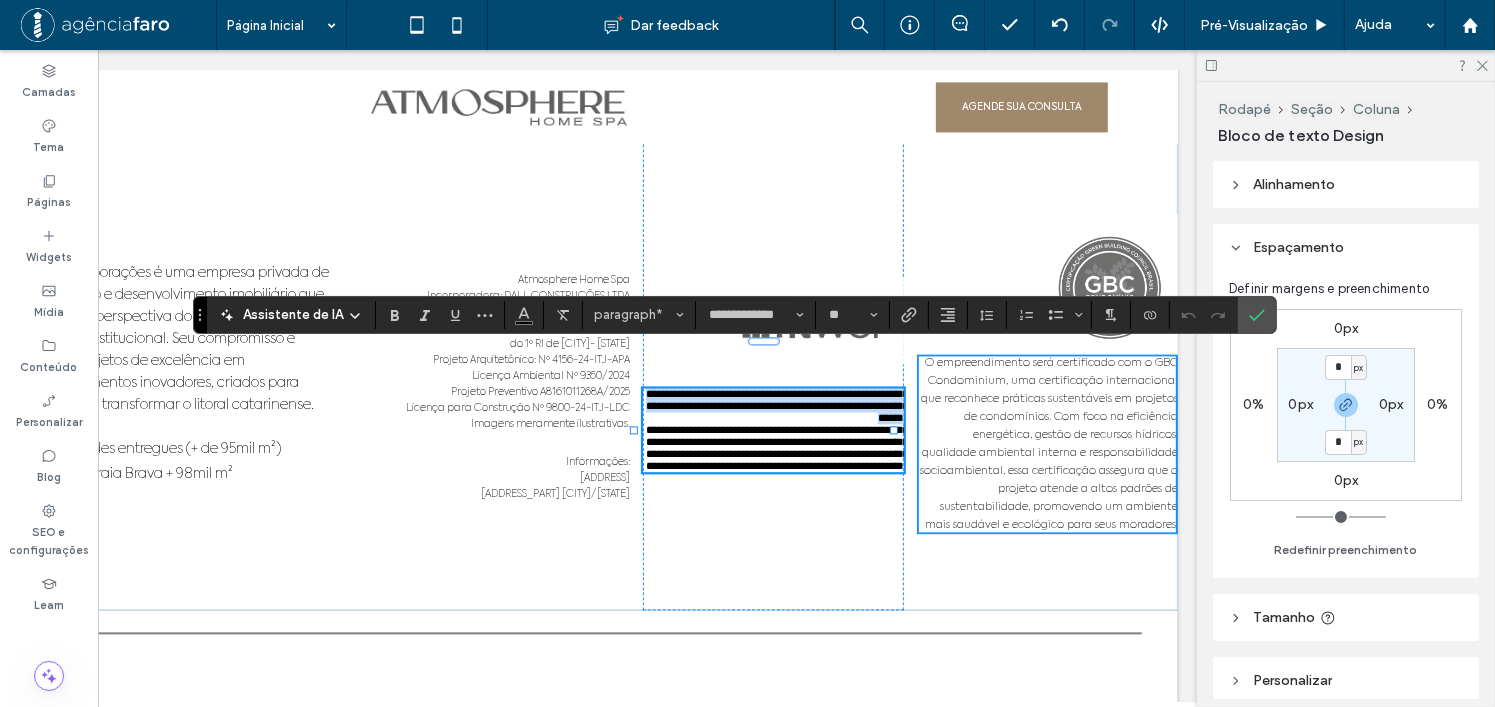 click on "**********" at bounding box center [778, 405] 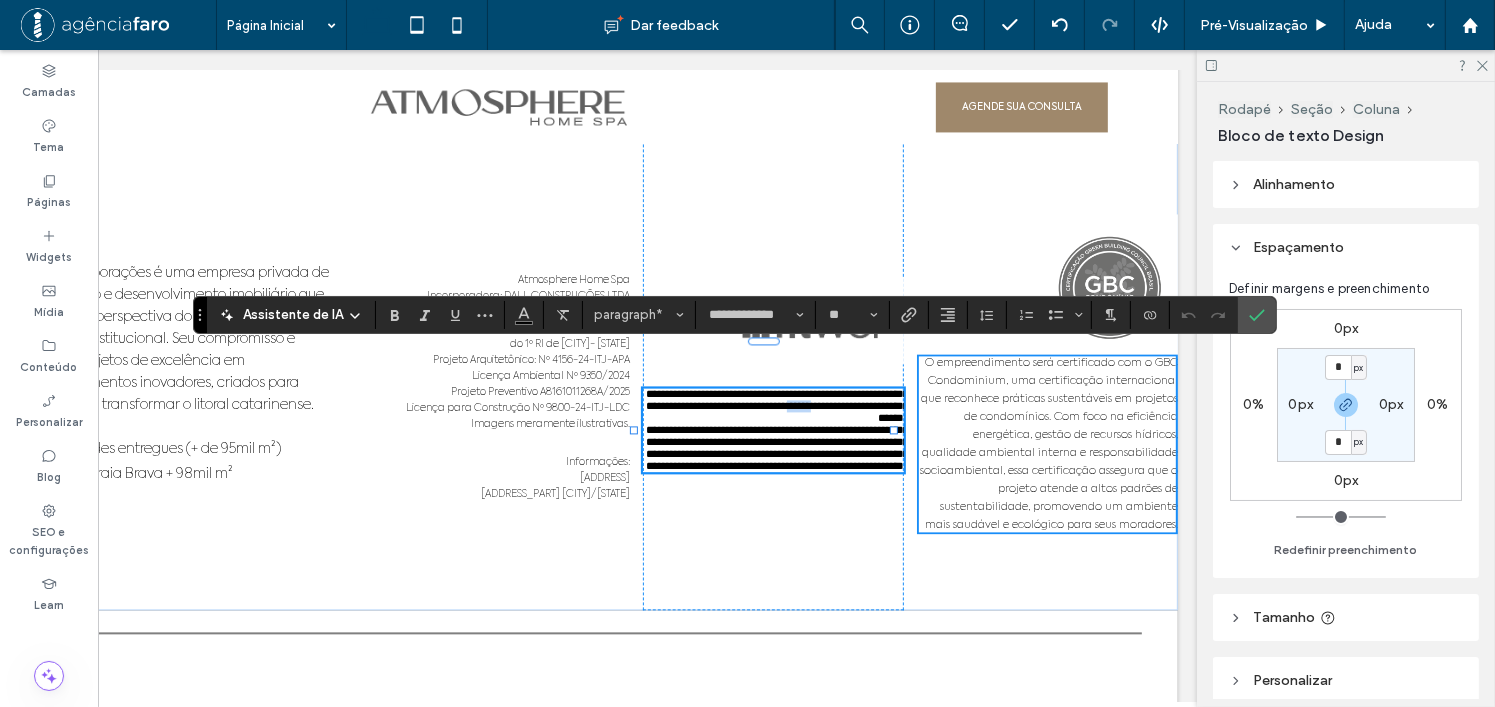 click on "**********" at bounding box center [778, 405] 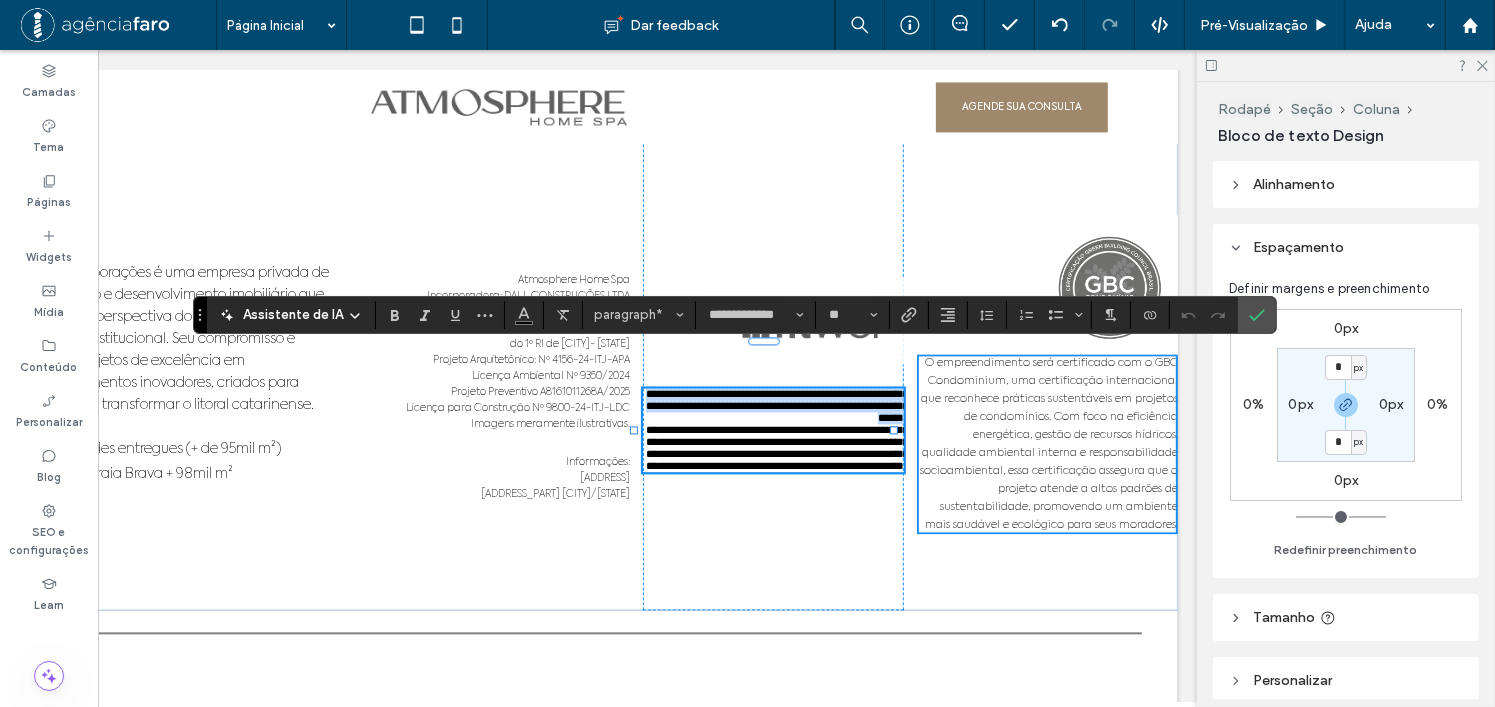 click on "**********" at bounding box center (778, 405) 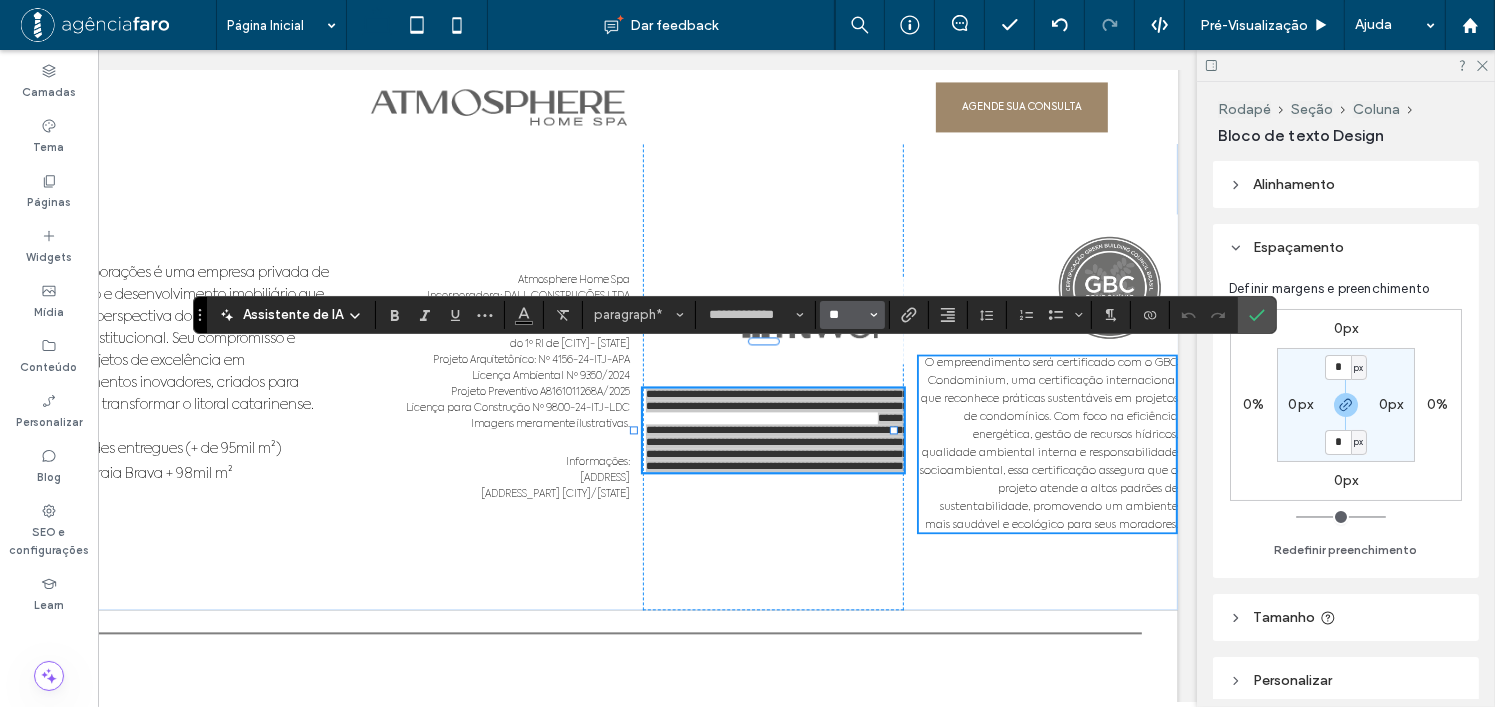click on "**" at bounding box center (846, 315) 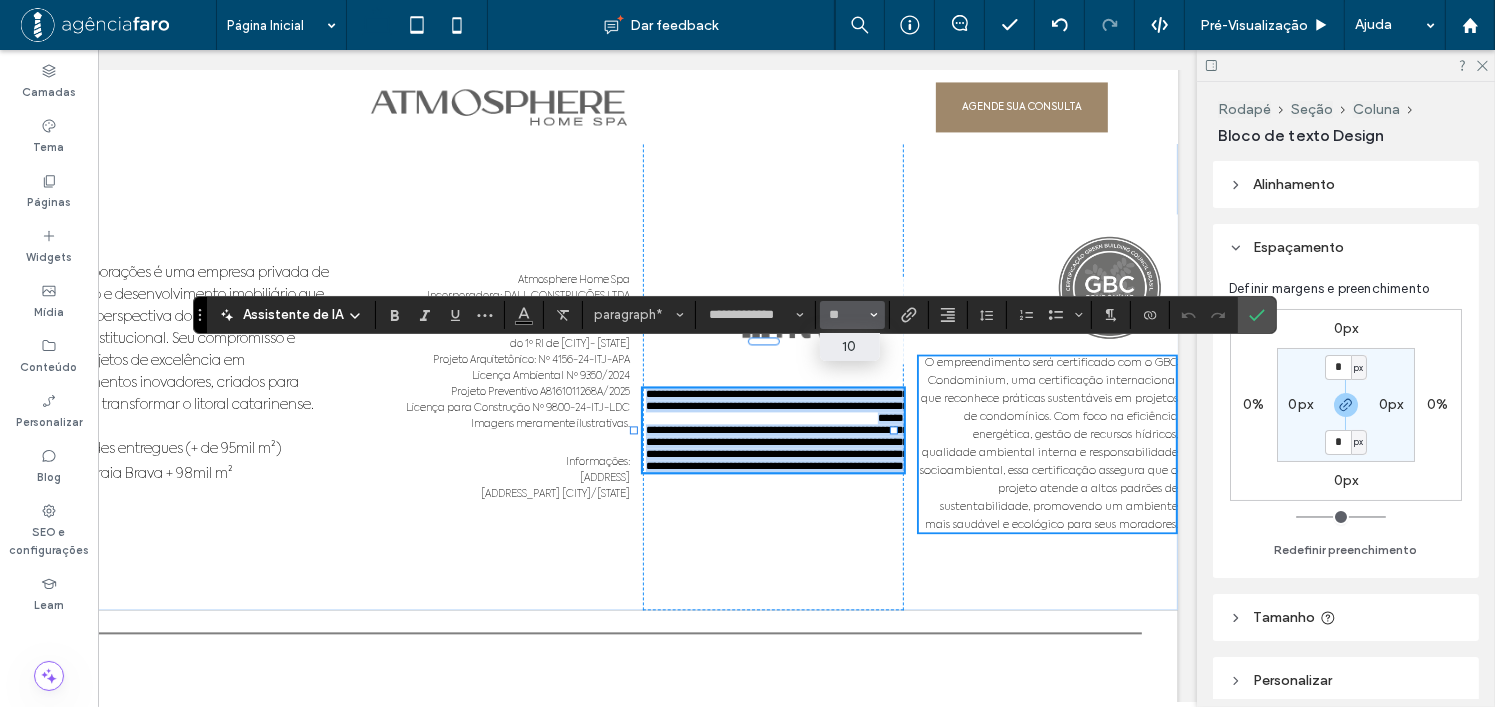 type on "**" 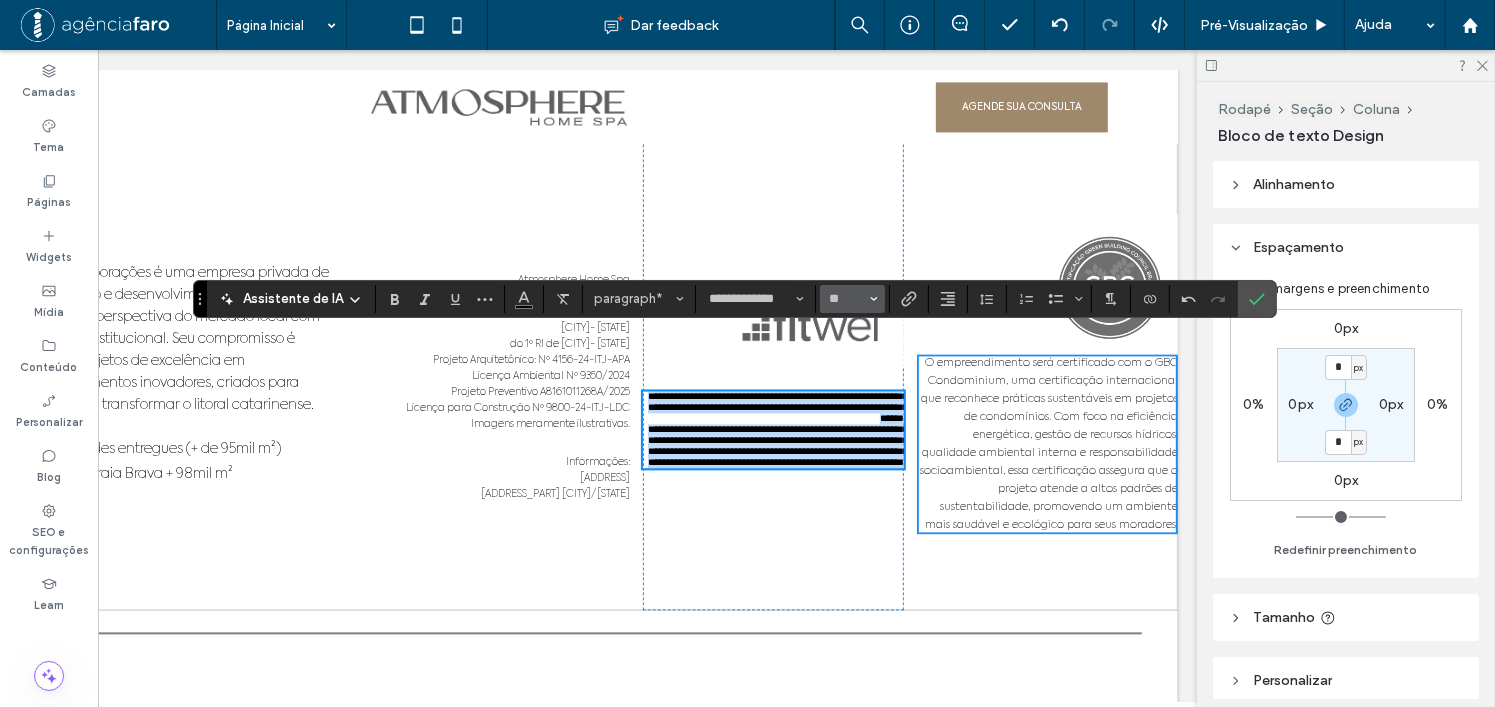 scroll, scrollTop: 11656, scrollLeft: 0, axis: vertical 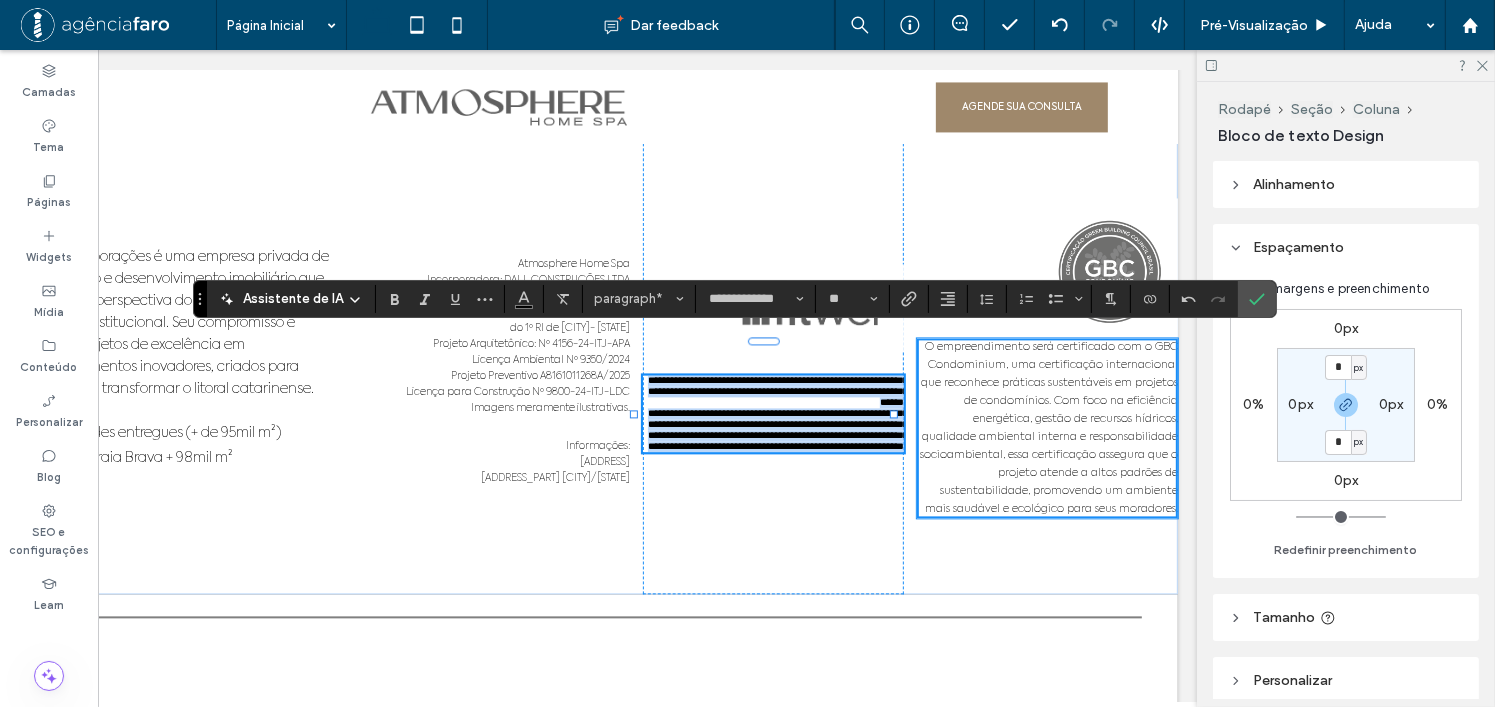 click on "O empreendimento será certificado com o GBC Condominium, uma certificação internacional que reconhece práticas sustentáveis em projetos de condomínios. Com foco na eficiência energética, gestão de recursos hídricos, qualidade ambiental interna e responsabilidade socioambiental, essa certificação assegura que o projeto atende a altos padrões de sustentabilidade, promovendo um ambiente mais saudável e ecológico para seus moradores." at bounding box center [1050, 428] 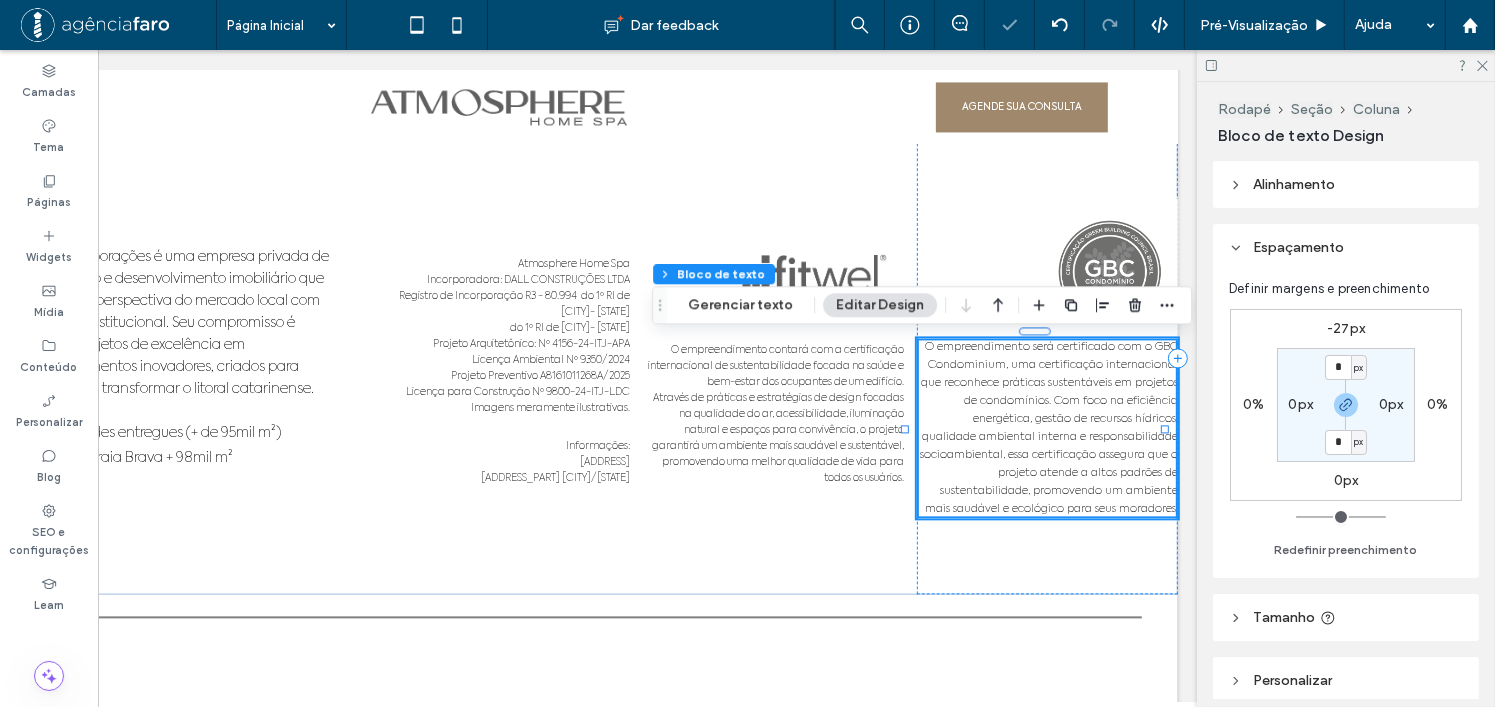 click on "O empreendimento será certificado com o GBC Condominium, uma certificação internacional que reconhece práticas sustentáveis em projetos de condomínios. Com foco na eficiência energética, gestão de recursos hídricos, qualidade ambiental interna e responsabilidade socioambiental, essa certificação assegura que o projeto atende a altos padrões de sustentabilidade, promovendo um ambiente mais saudável e ecológico para seus moradores." at bounding box center (1050, 428) 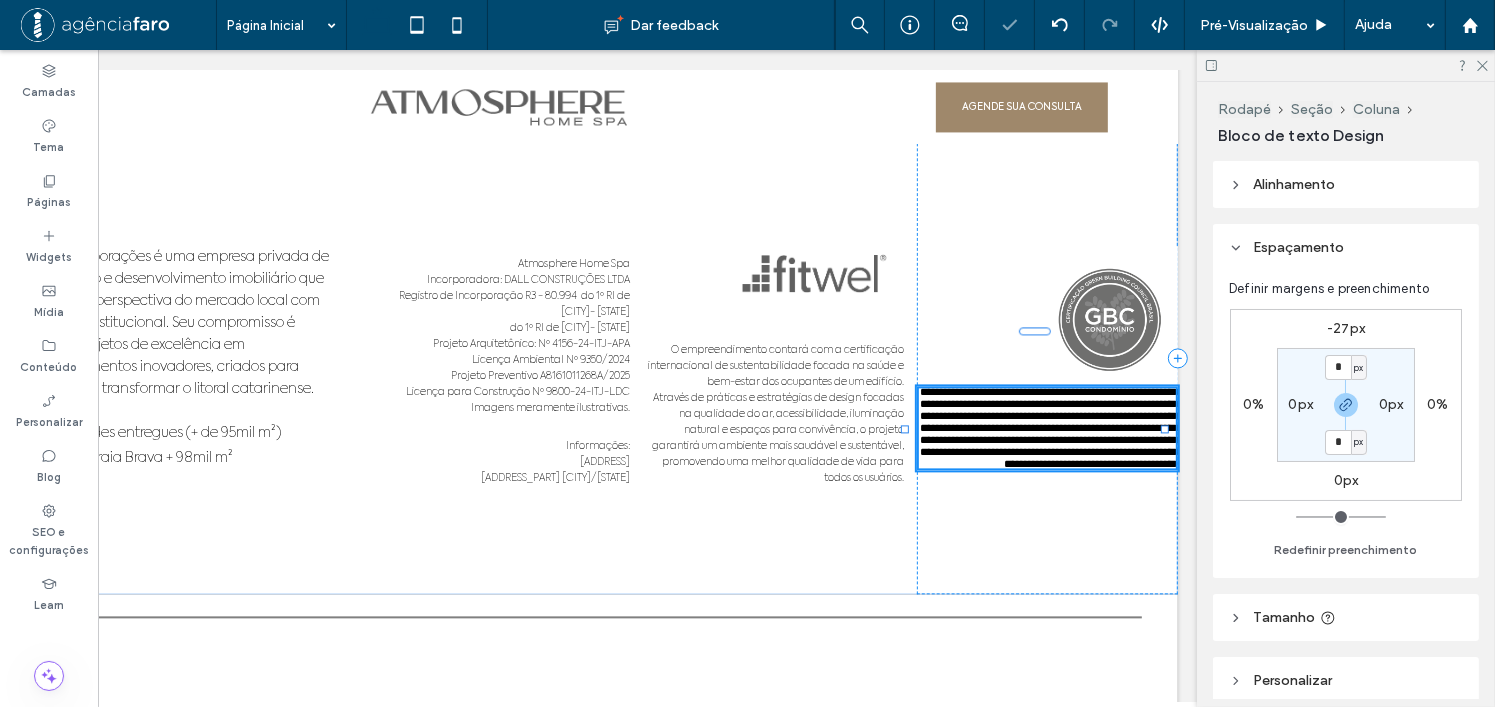 click on "**********" at bounding box center [1052, 427] 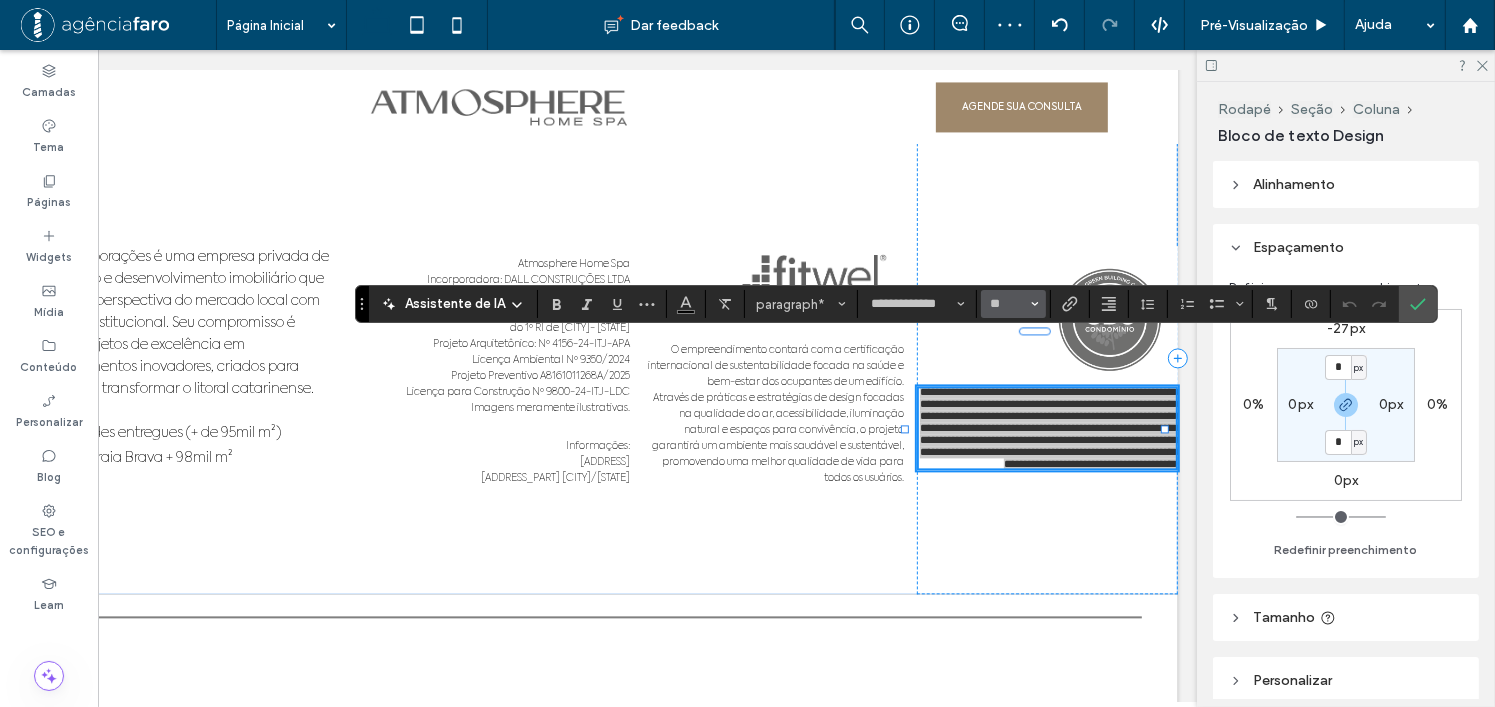 click on "**" at bounding box center [1013, 304] 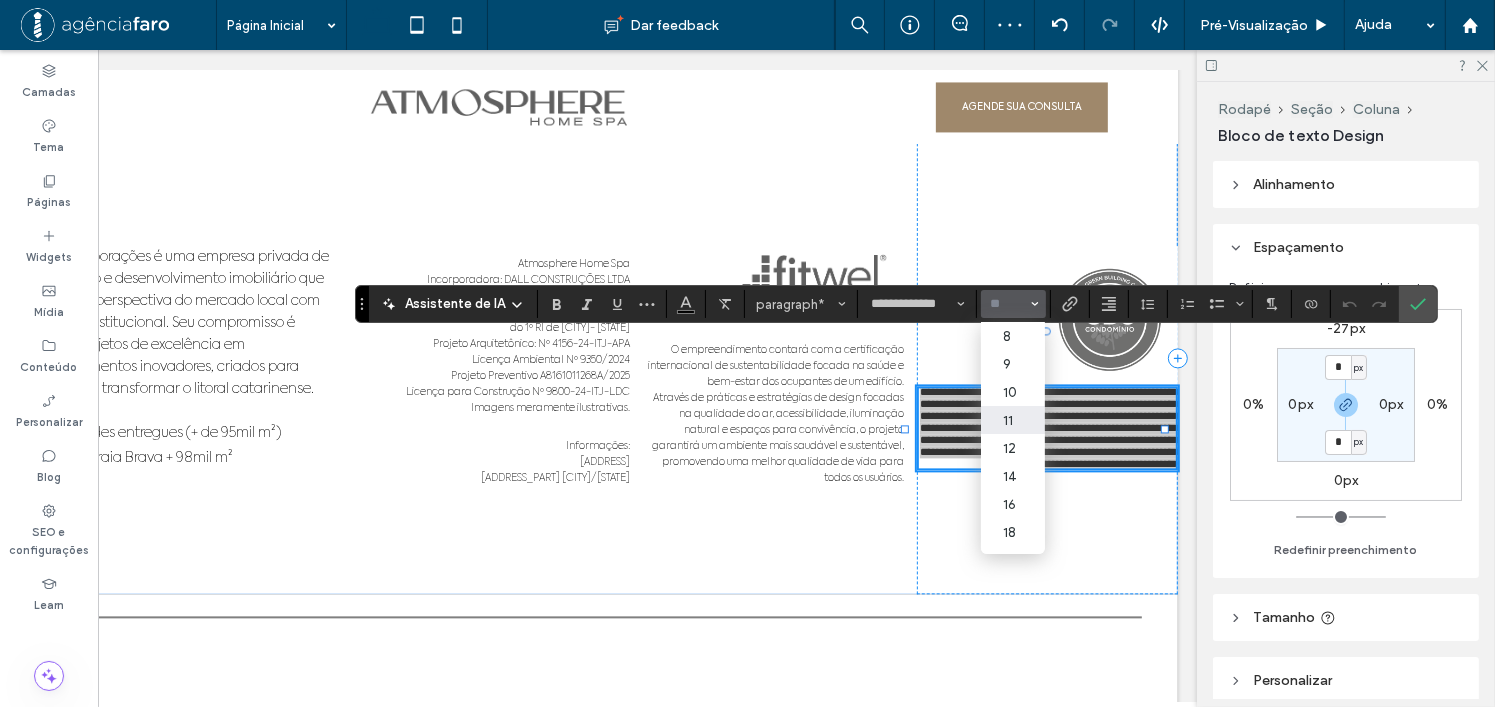 click at bounding box center (1007, 304) 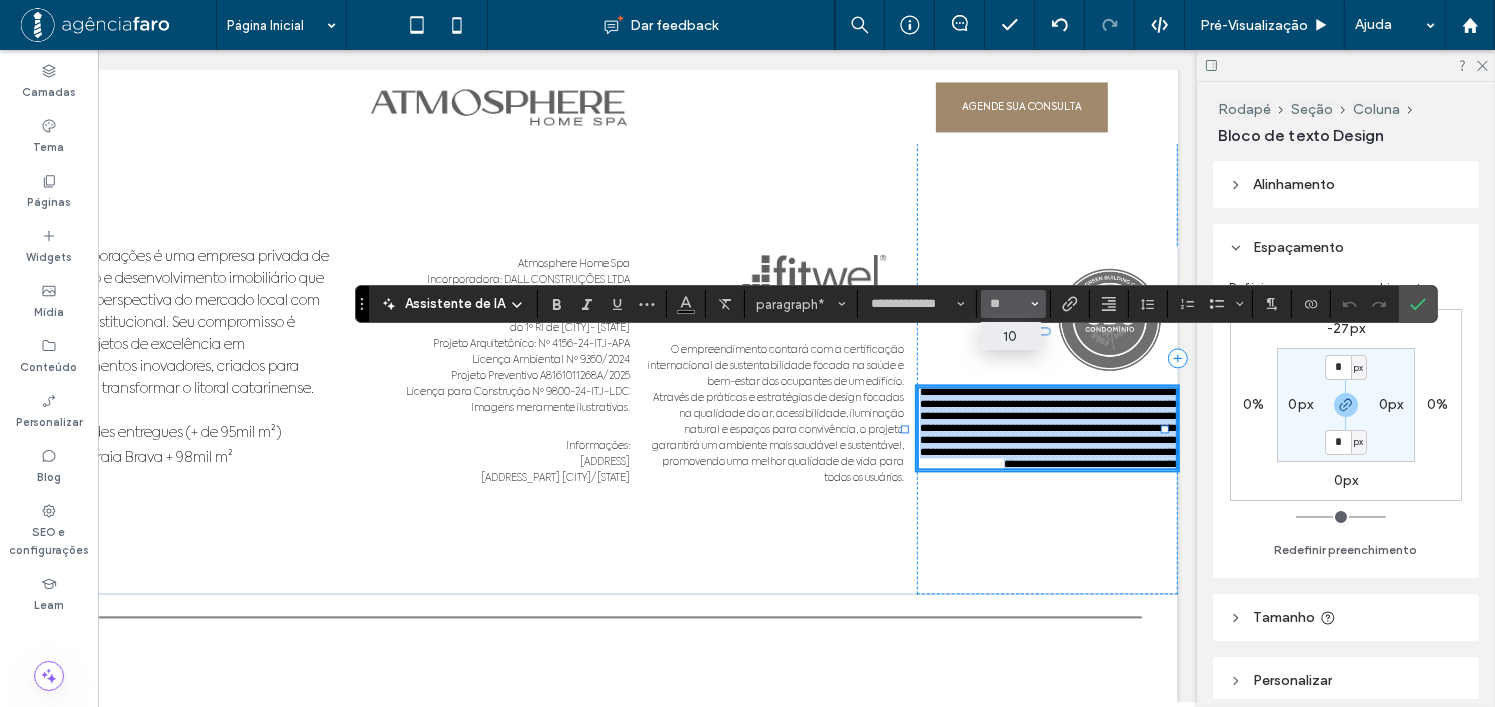 type on "**" 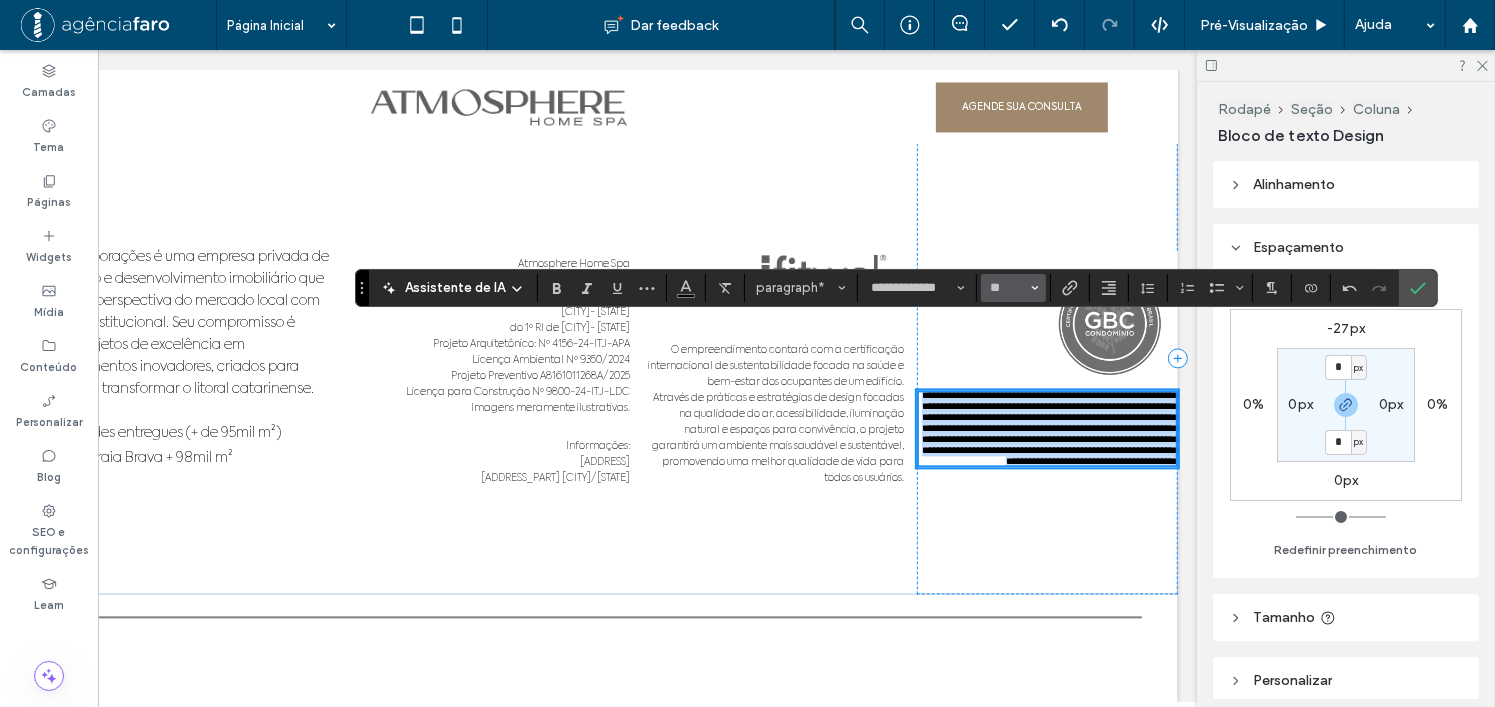 scroll, scrollTop: 11672, scrollLeft: 0, axis: vertical 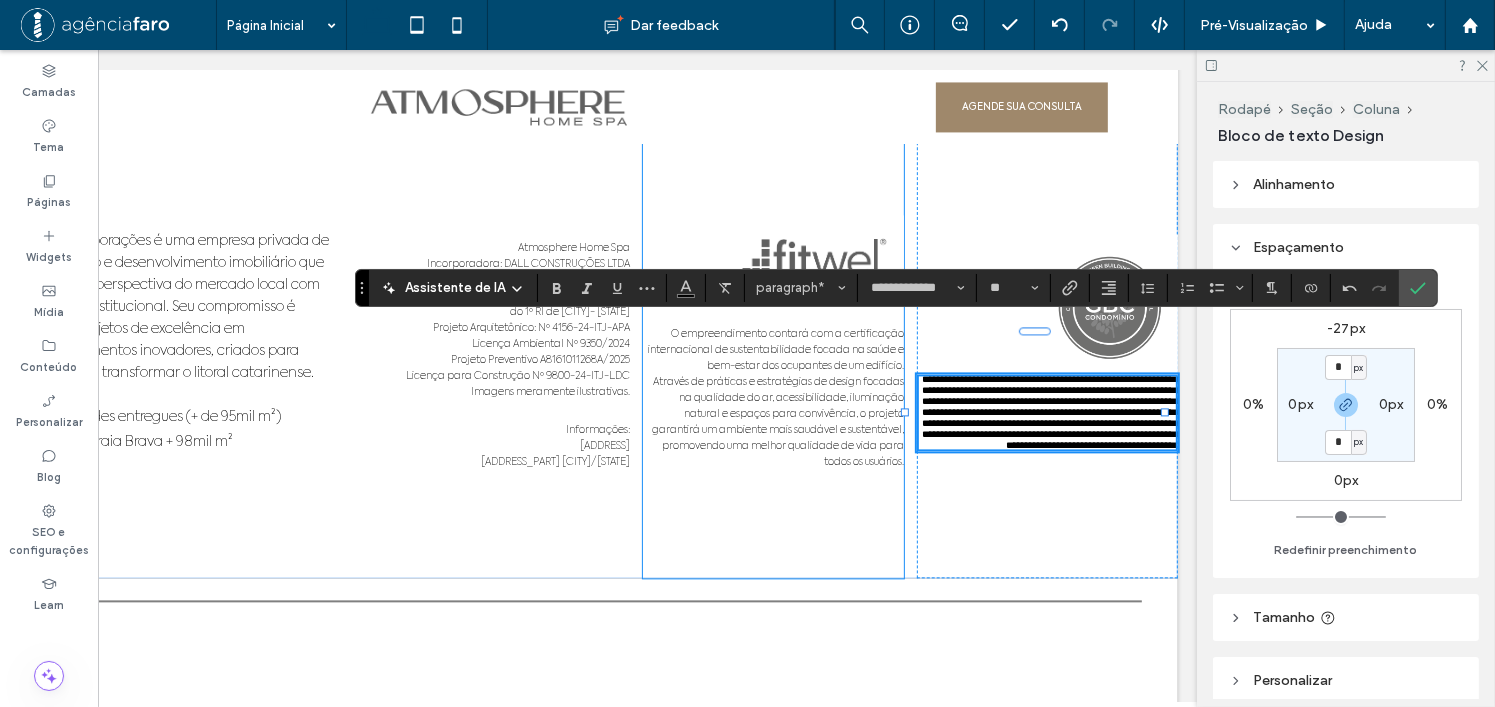 click on "O empreendimento contará com a certificação internacional de sustentabilidade focada na saúde e bem-estar dos ocupantes de um edifício.  Através de práticas e estratégias de design focadas na qualidade do ar, acessibilidade, iluminação natural e espaços para convivência, o projeto garantirá um ambiente mais saudável e sustentável, promovendo uma melhor qualidade de vida para todos os usuários." at bounding box center (774, 342) 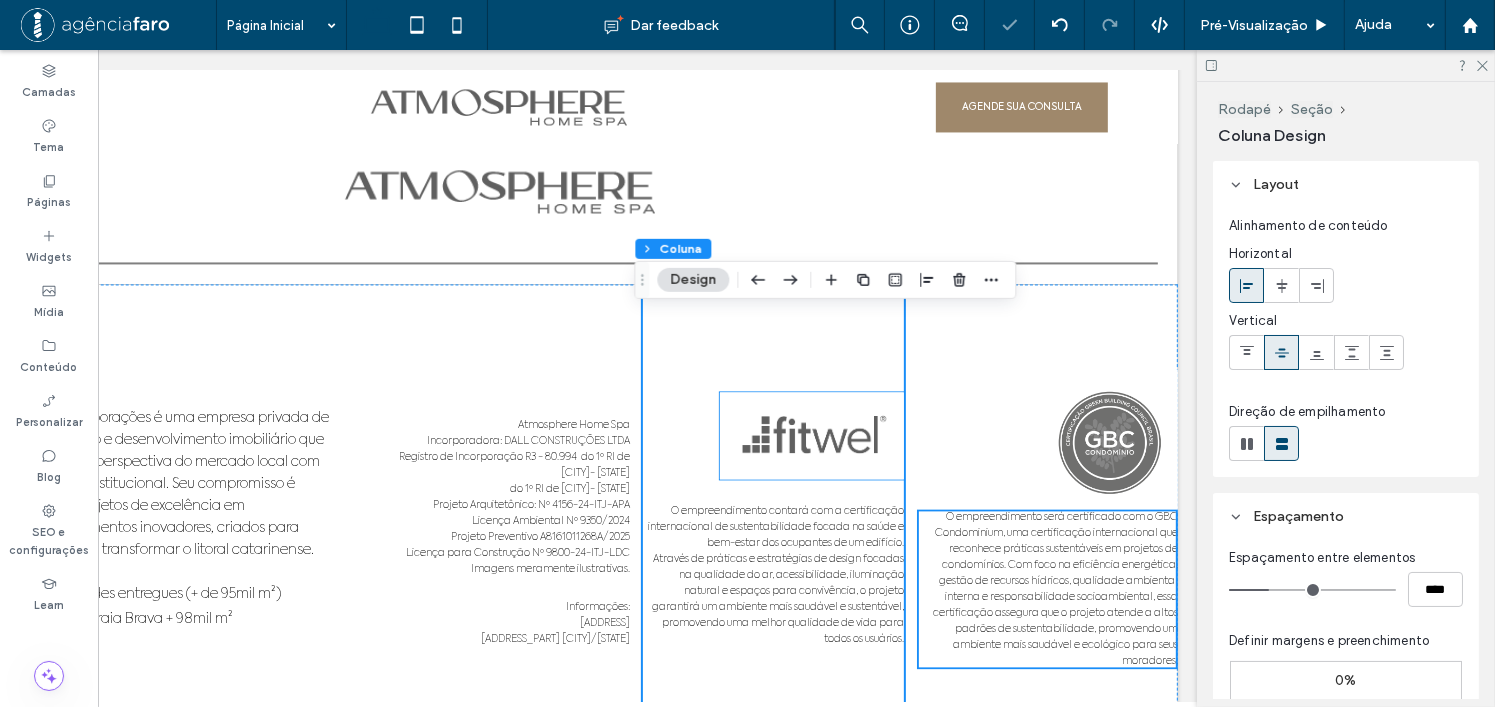scroll, scrollTop: 11472, scrollLeft: 0, axis: vertical 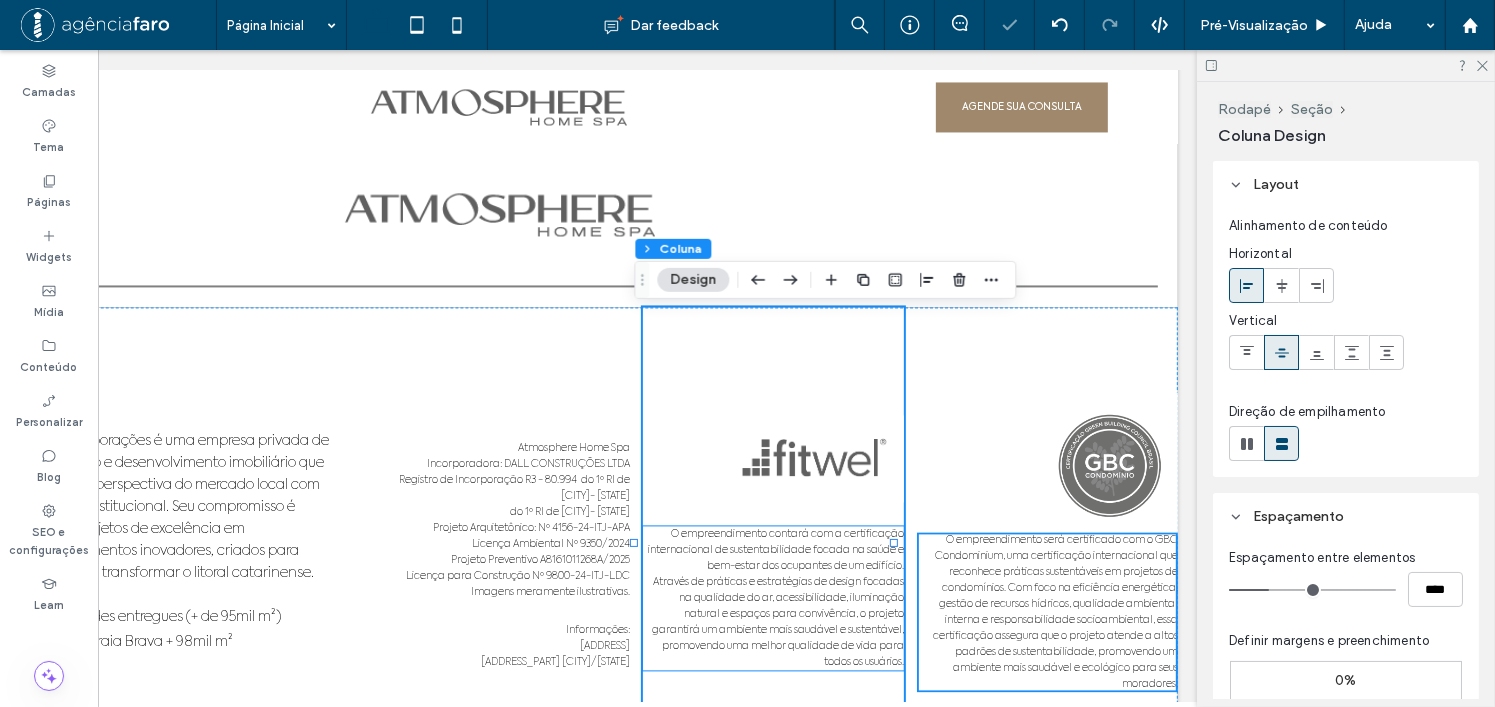 click on "O empreendimento contará com a certificação internacional de sustentabilidade focada na saúde e bem-estar dos ocupantes de um edifício." at bounding box center [774, 550] 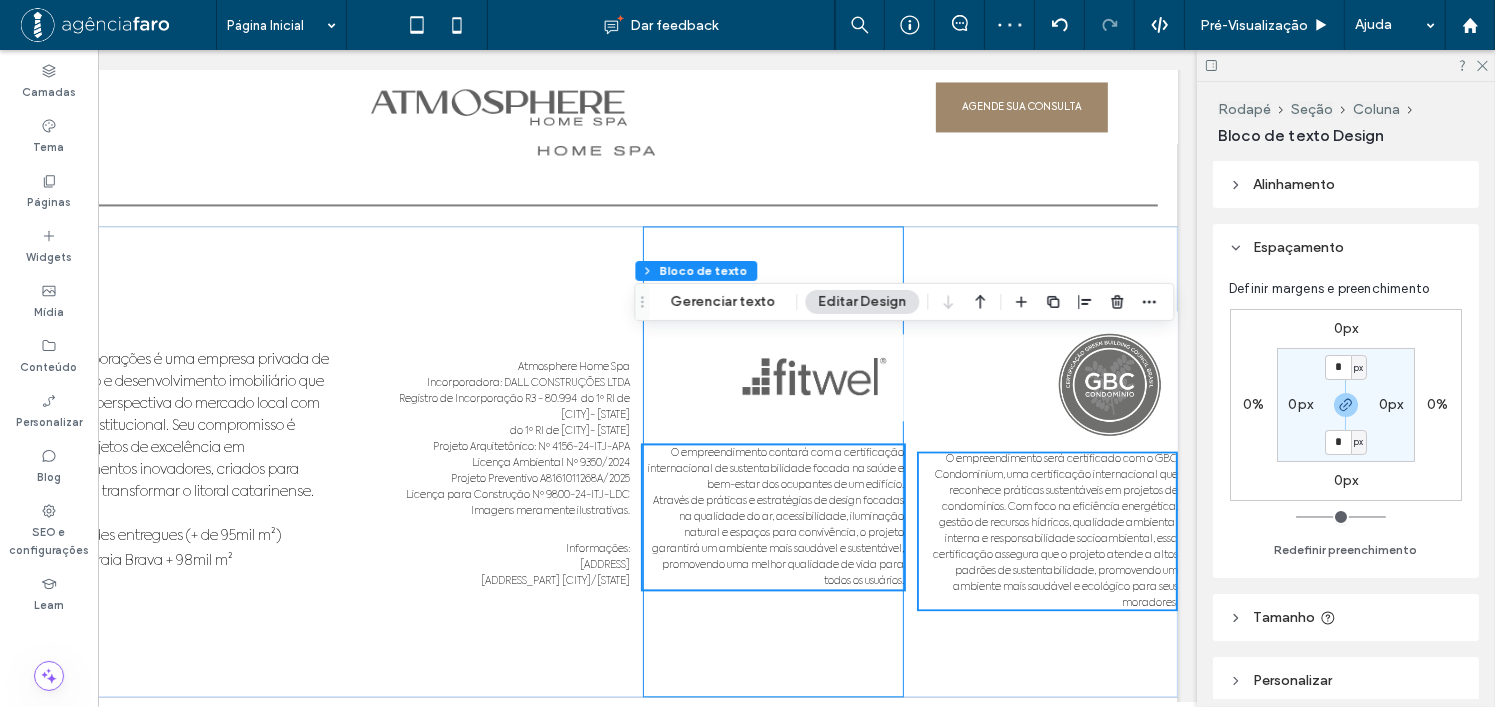 scroll, scrollTop: 11672, scrollLeft: 0, axis: vertical 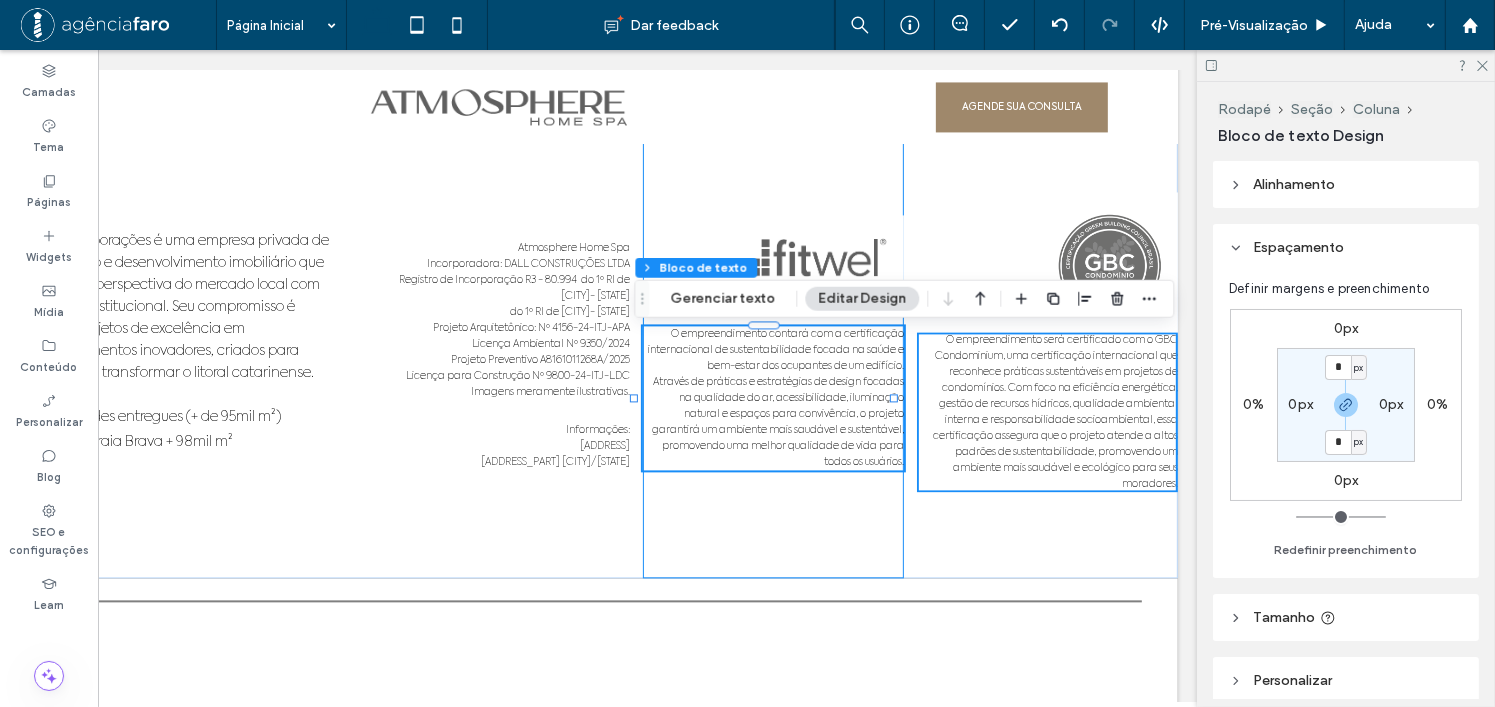 click on "O empreendimento contará com a certificação internacional de sustentabilidade focada na saúde e bem-estar dos ocupantes de um edifício.  Através de práticas e estratégias de design focadas na qualidade do ar, acessibilidade, iluminação natural e espaços para convivência, o projeto garantirá um ambiente mais saudável e sustentável, promovendo uma melhor qualidade de vida para todos os usuários." at bounding box center [774, 342] 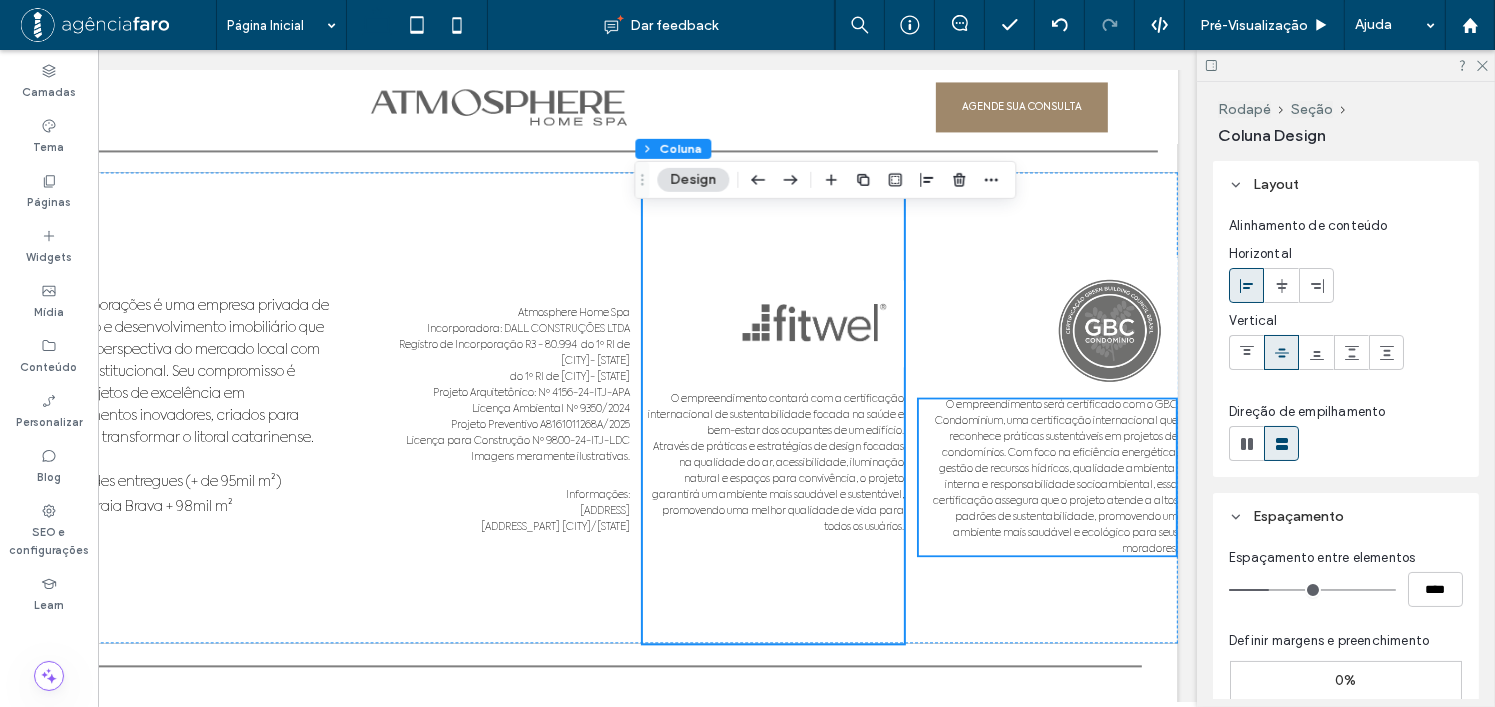 scroll, scrollTop: 11572, scrollLeft: 0, axis: vertical 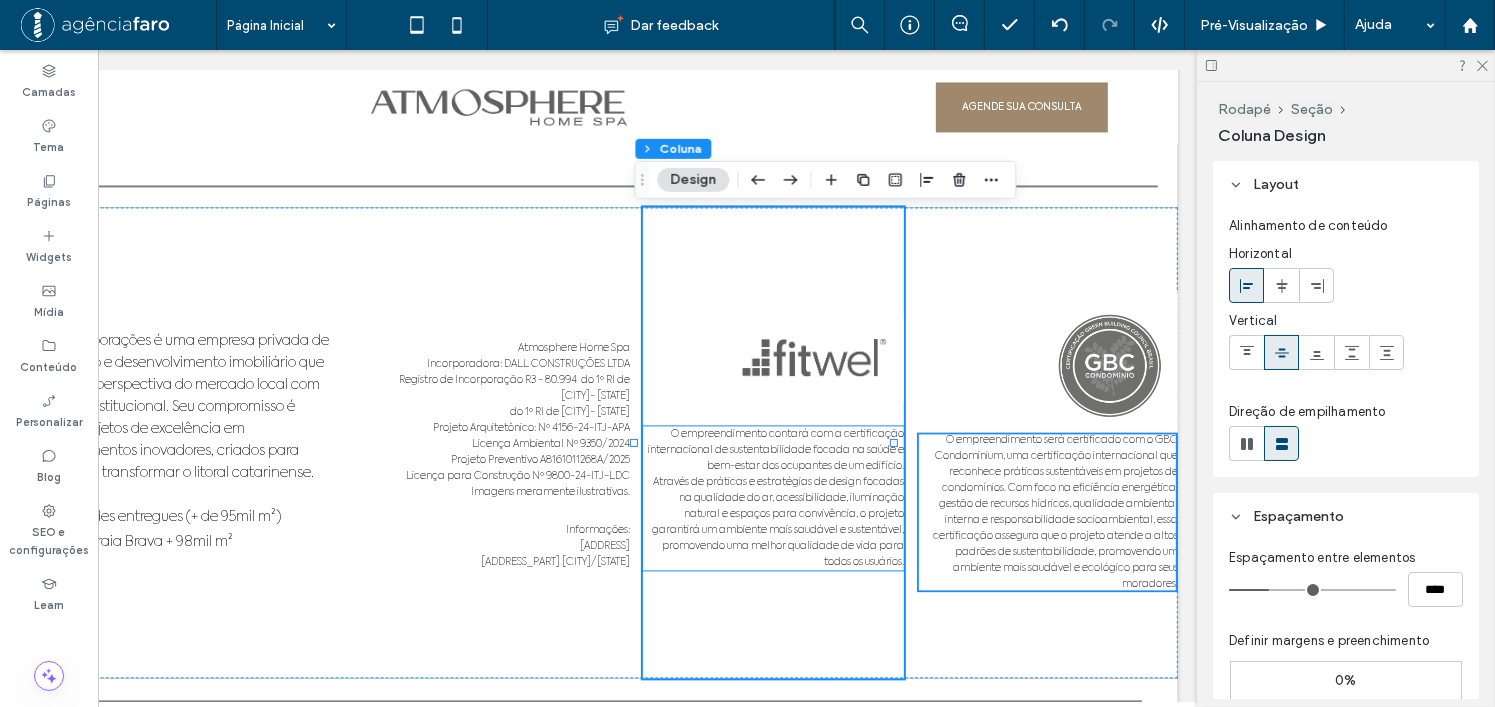 click on "O empreendimento contará com a certificação internacional de sustentabilidade focada na saúde e bem-estar dos ocupantes de um edifício." at bounding box center [774, 450] 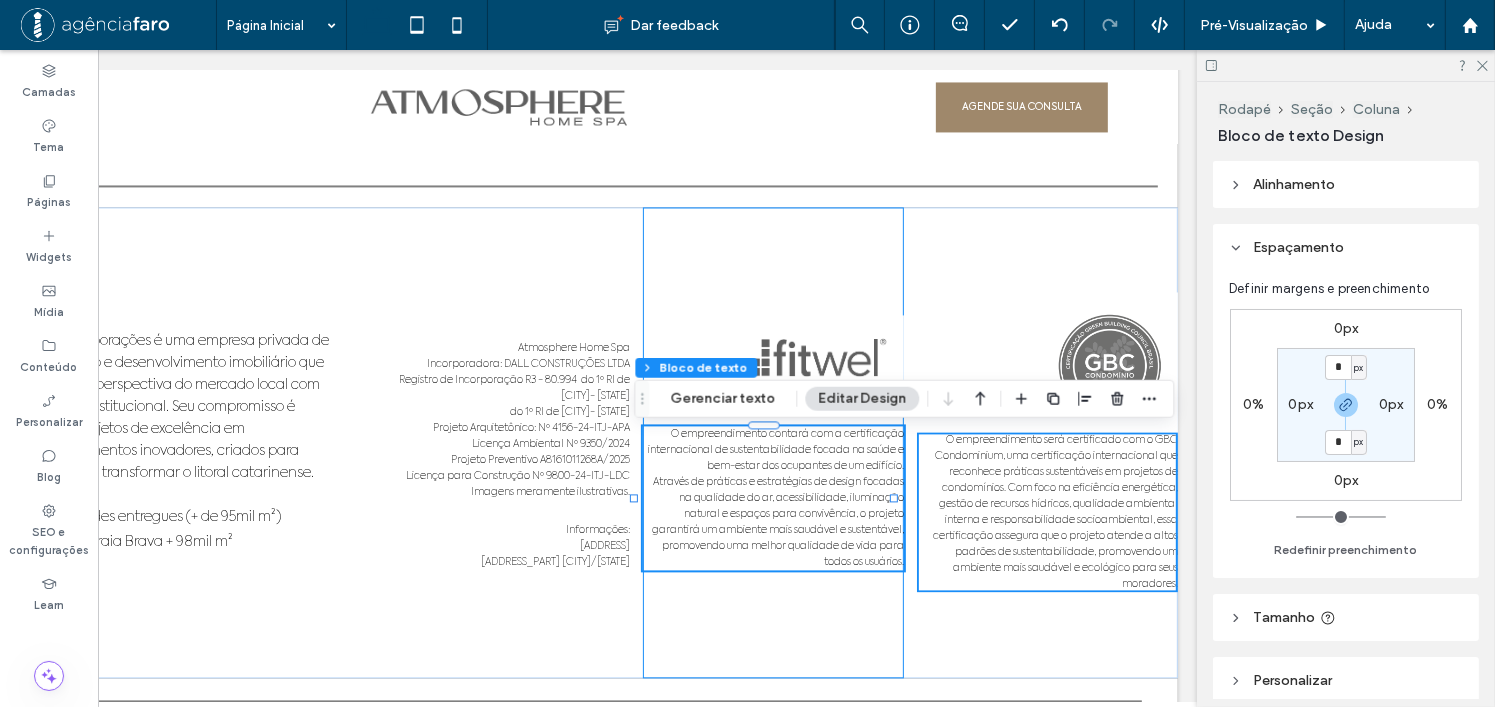 click on "O empreendimento contará com a certificação internacional de sustentabilidade focada na saúde e bem-estar dos ocupantes de um edifício.  Através de práticas e estratégias de design focadas na qualidade do ar, acessibilidade, iluminação natural e espaços para convivência, o projeto garantirá um ambiente mais saudável e sustentável, promovendo uma melhor qualidade de vida para todos os usuários." at bounding box center (774, 442) 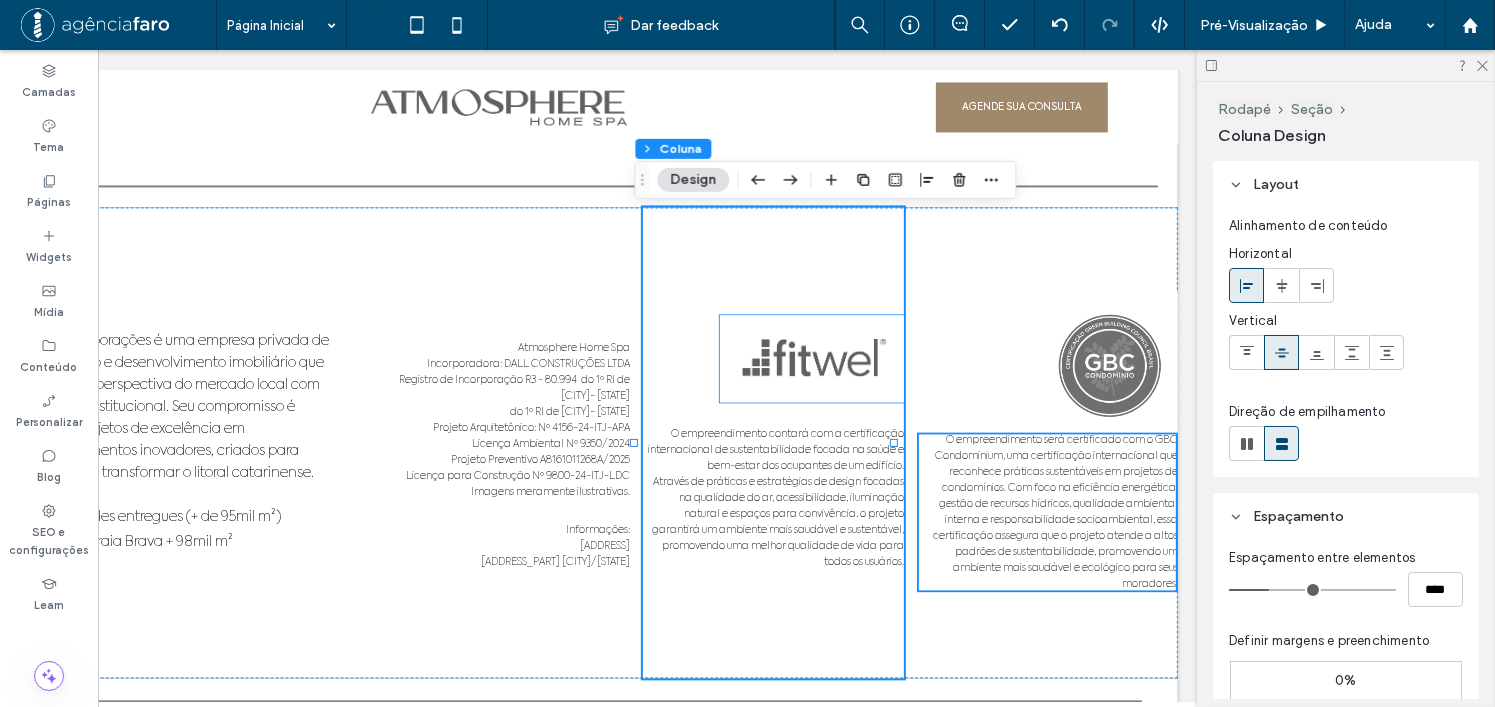 click at bounding box center [813, 358] 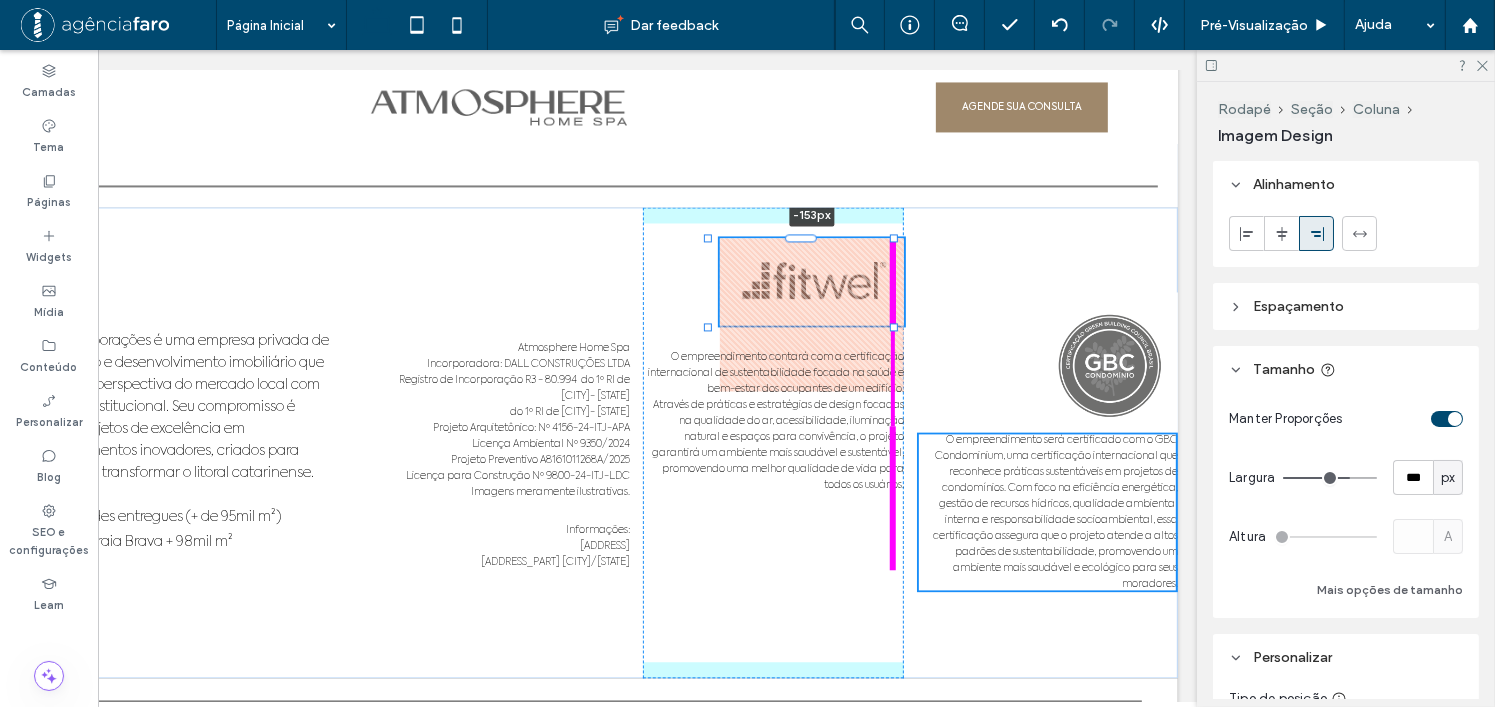 drag, startPoint x: 806, startPoint y: 323, endPoint x: 772, endPoint y: 167, distance: 159.66214 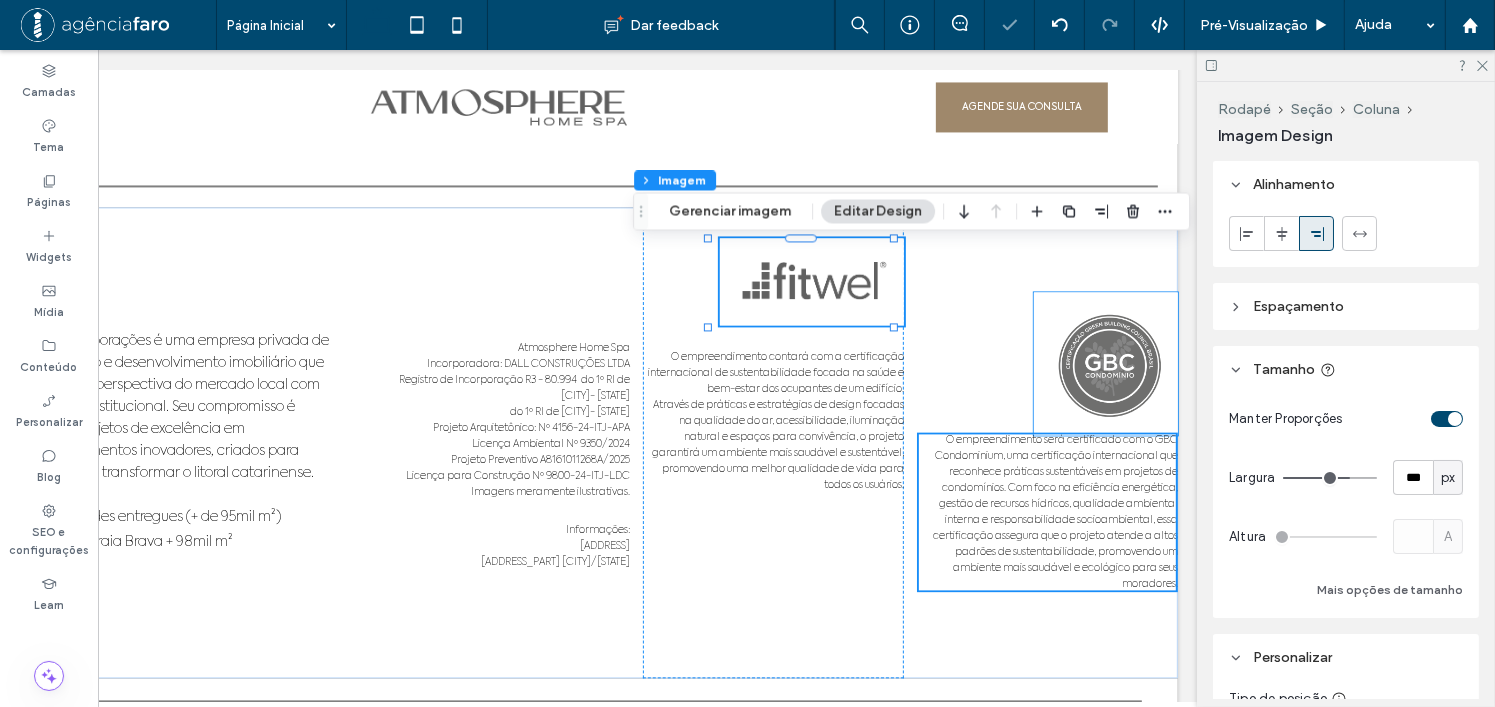 click at bounding box center (1107, 363) 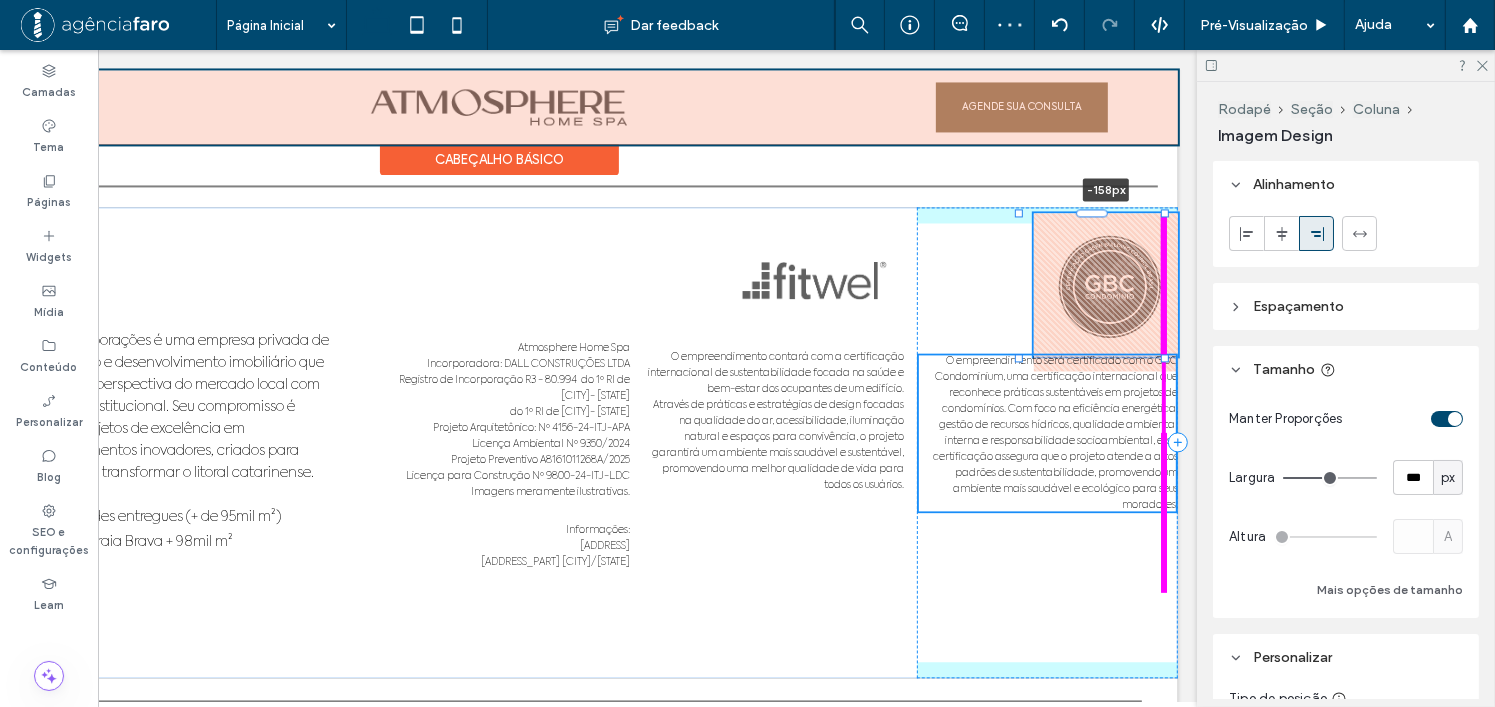 drag, startPoint x: 1095, startPoint y: 299, endPoint x: 1035, endPoint y: 131, distance: 178.39282 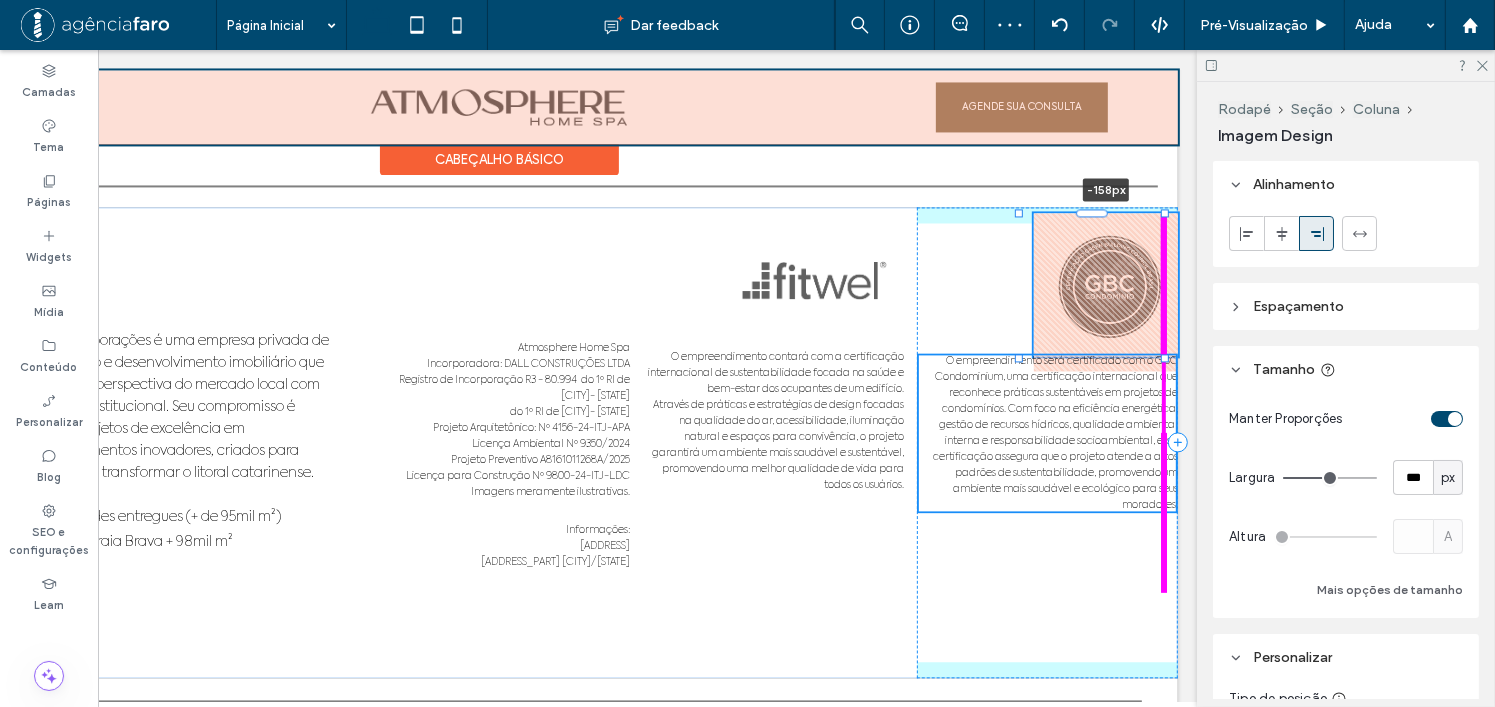 click on "Seção
CARDÁPIO
UM OÁSIS NA PRAIA BRAVA
COME HOME TO A MASTERPIECE.
Atmosphere Home Spa é a perfeita fusão entre design autoral e comodidades exclusivas, criado para transformar a experiência de habitar em um ato de presença.
[PHONE]
[EMAIL]
Seção
Seção
CARDÁPIO
UM OÁSIS NA PRAIA BRAVA
COME HOME TO A MASTERPIECE.
Atmosphere Home Spa é a perfeita fusão entre design autoral e comodidades exclusivas, criado para transformar a experiência de habitar em um ato de presença." at bounding box center [500, -5342] 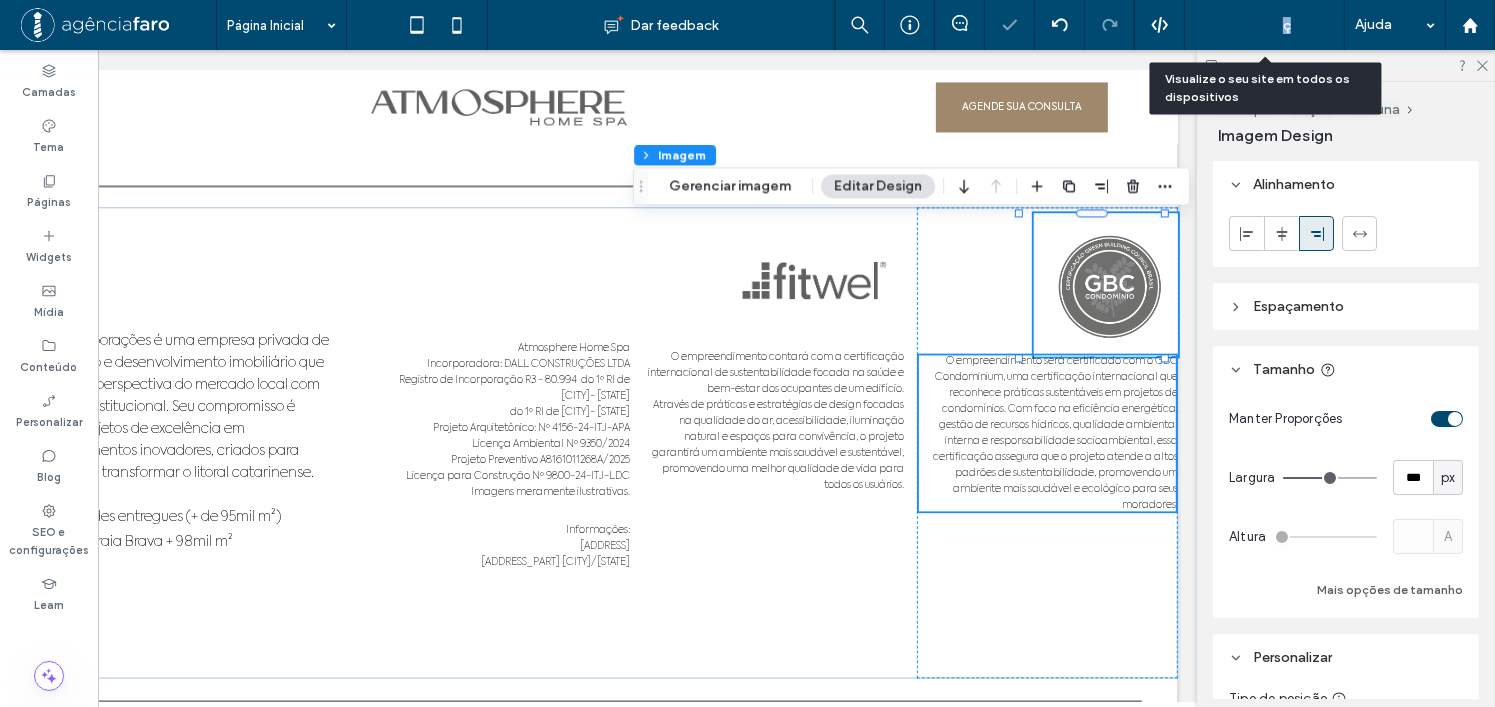 click on "Pré-Visualizaçāo" at bounding box center (1254, 25) 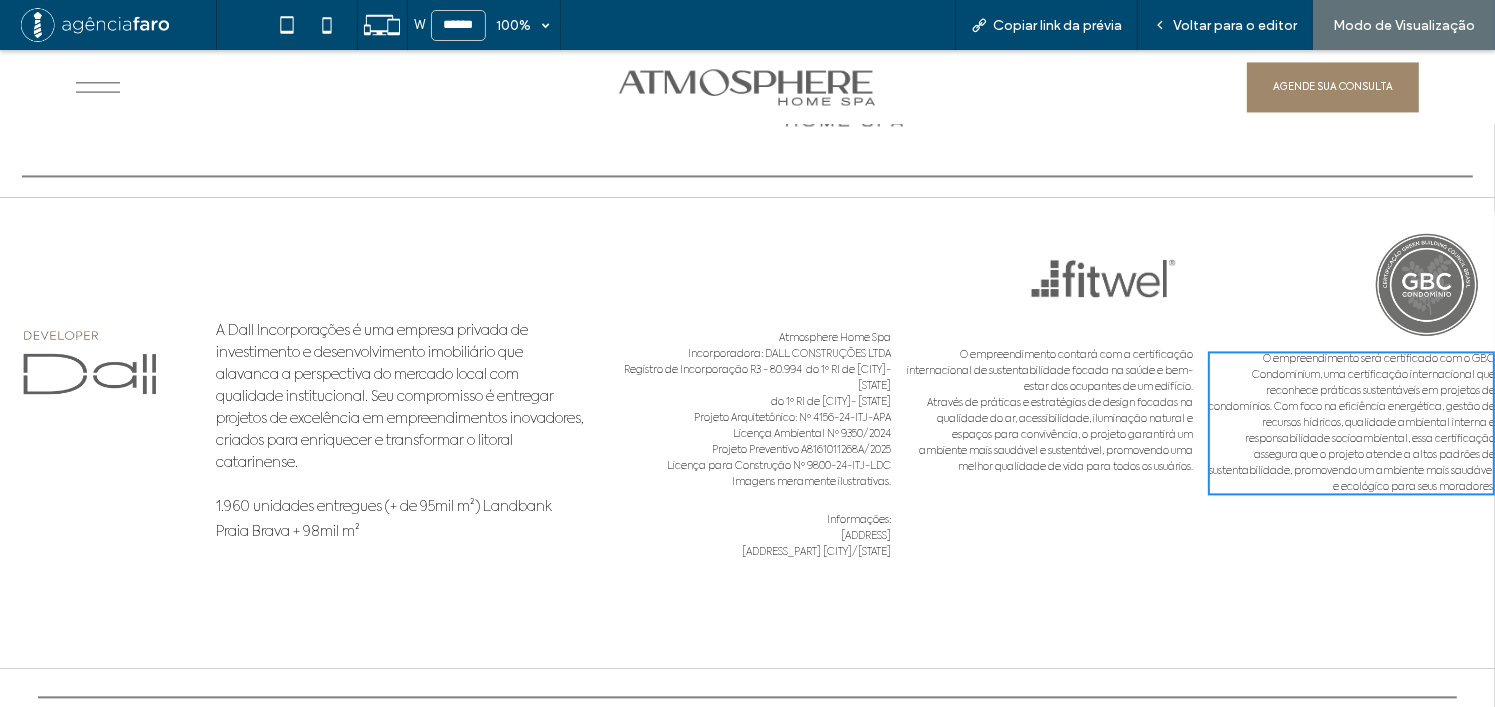 scroll, scrollTop: 11580, scrollLeft: 0, axis: vertical 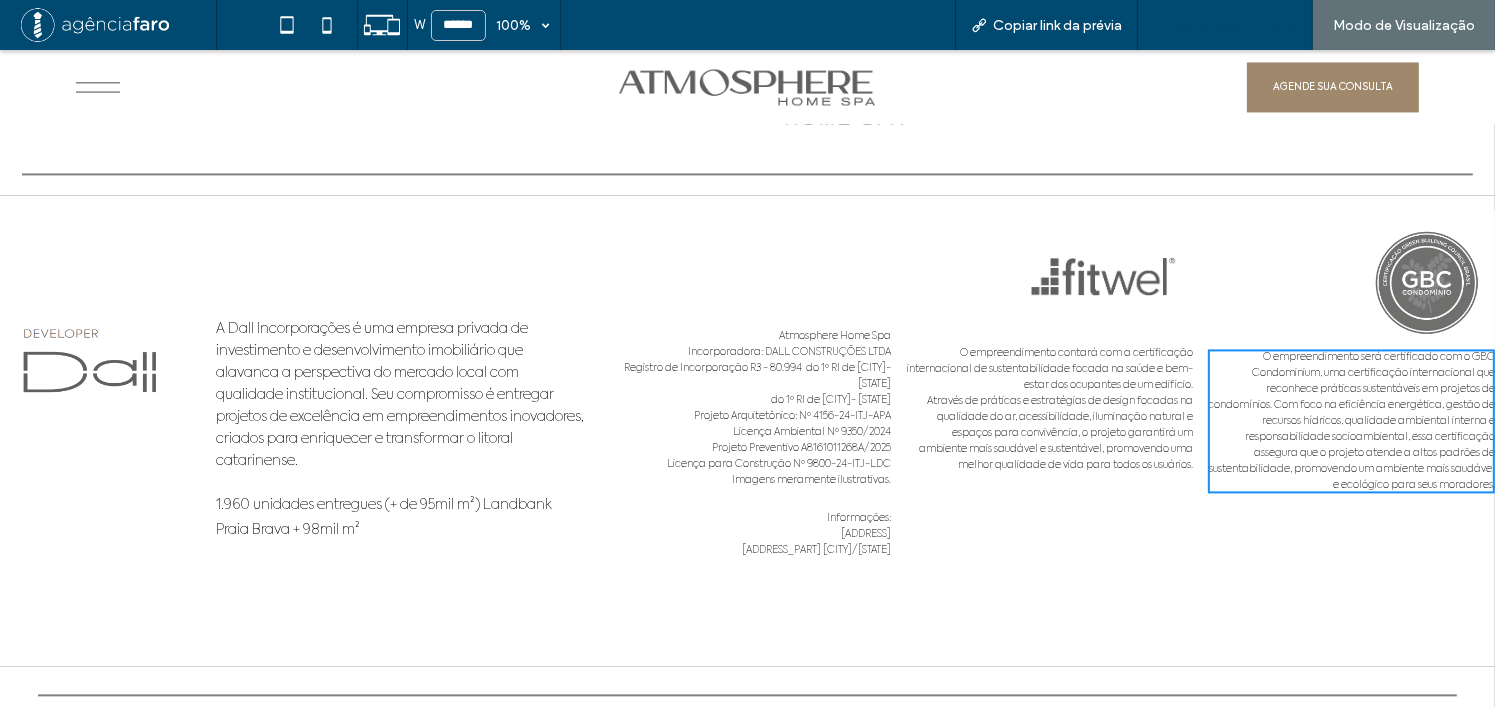 click on "Voltar para o editor" at bounding box center [1235, 25] 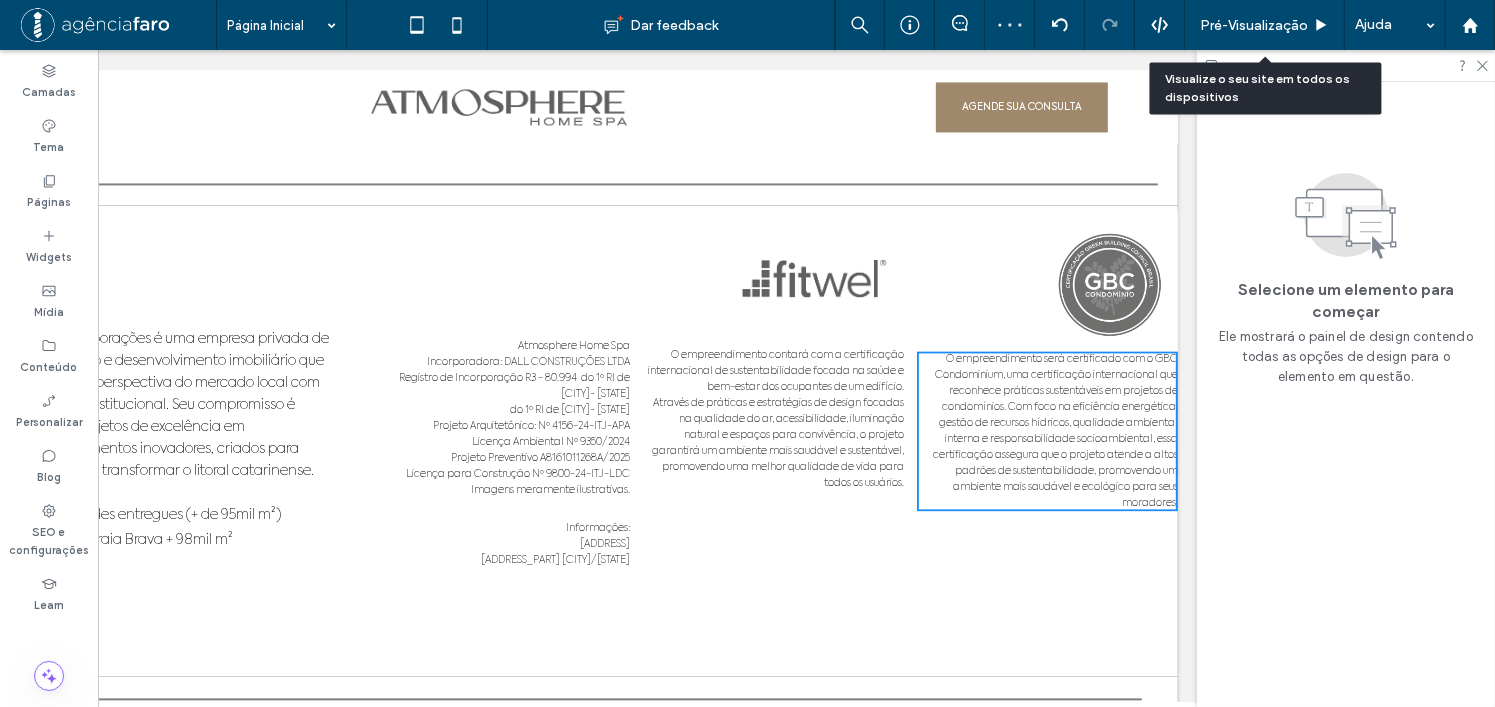 scroll, scrollTop: 11595, scrollLeft: 0, axis: vertical 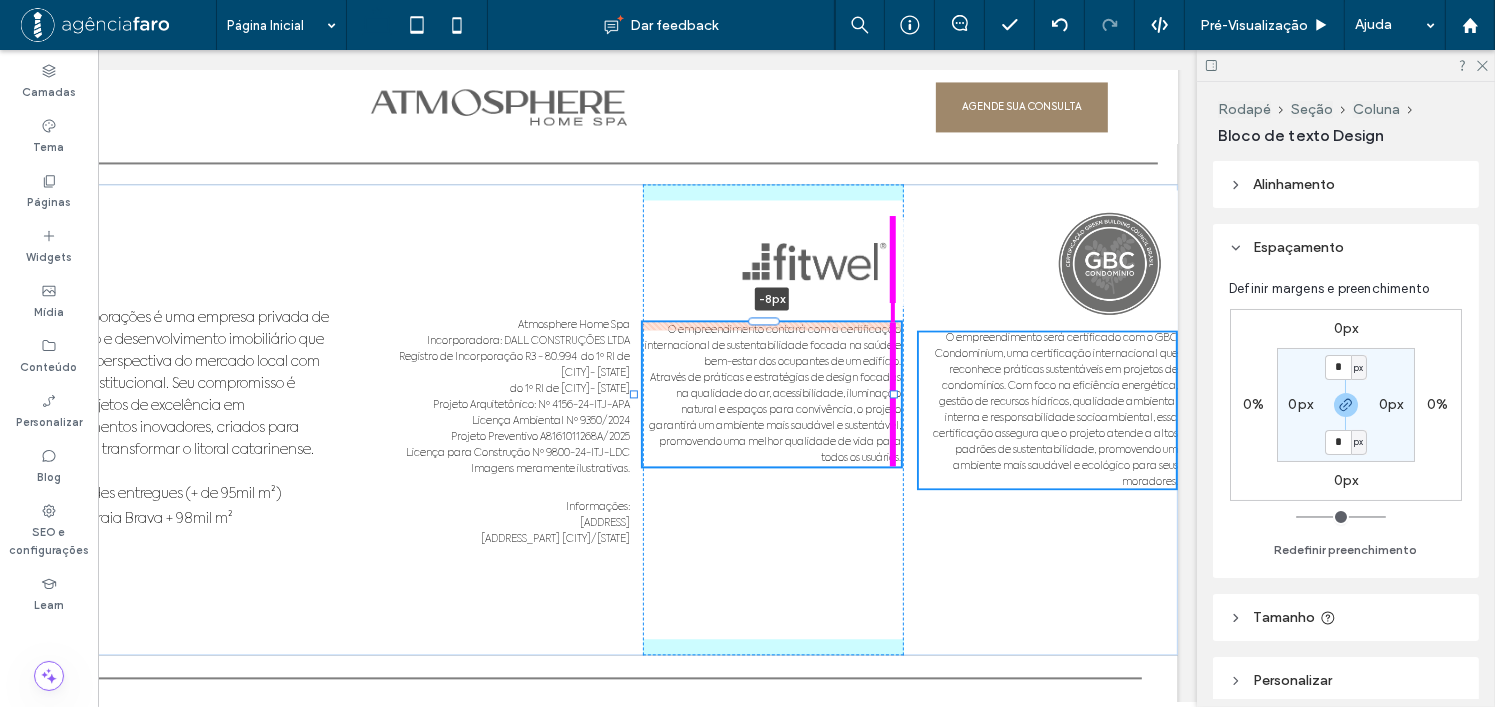 drag, startPoint x: 773, startPoint y: 331, endPoint x: 769, endPoint y: 321, distance: 10.770329 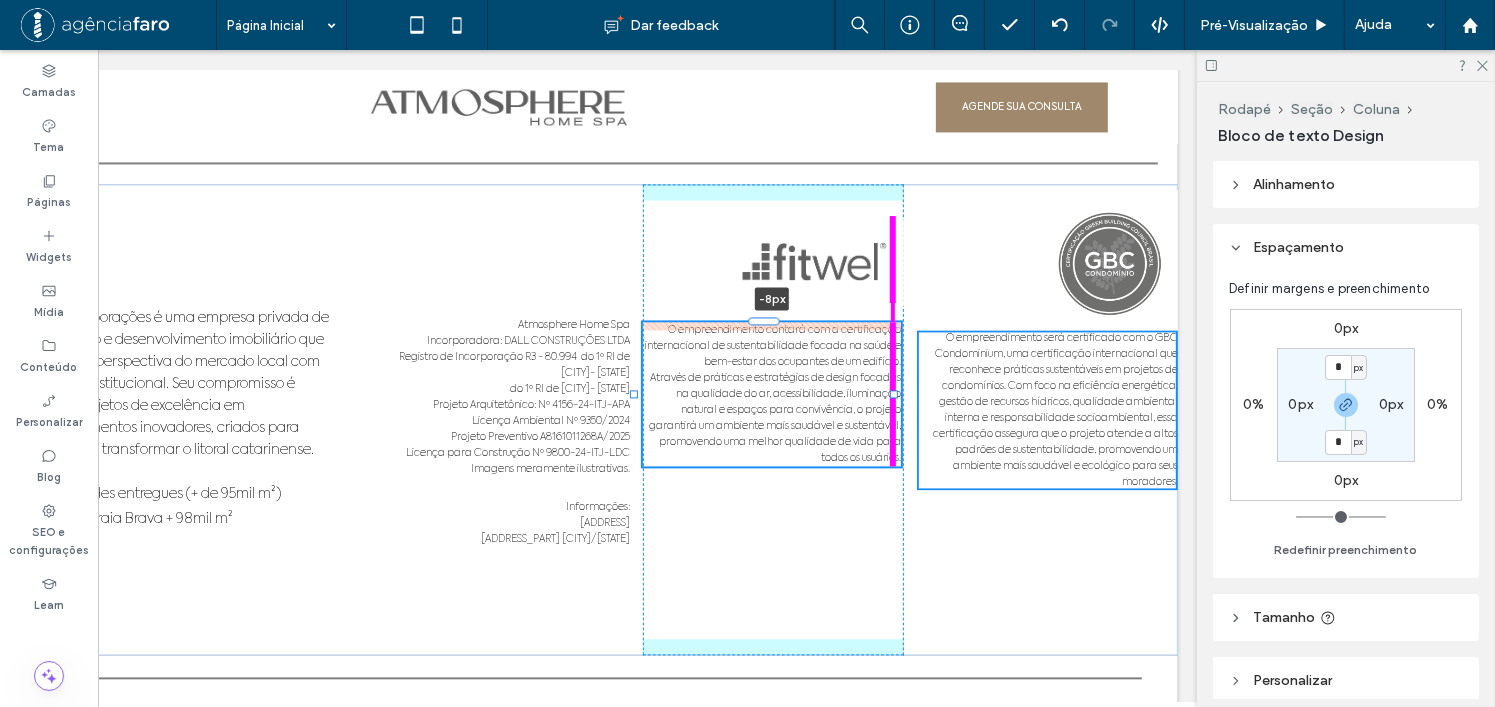 click on "A Dall Incorporações é uma empresa privada de investimento e desenvolvimento imobiliário que alavanca a perspectiva do mercado local com qualidade institucional. Seu compromisso é entregar projetos de excelência em empreendimentos inovadores, criados para enriquecer e transformar o litoral catarinense. 1.960 unidades entregues (+ de 95mil m²) Landbank Praia Brava + 98mil m²  Atmosphere Home Spa  Incorporadora: DALL CONSTRUÇÕES LTDA  Registro de Incorporação R3 - 80.994  do 1º RI de Itajaí- SC  Projeto Arquitetônico: Nº 4156-24-ITJ-APA  Licença Ambiental Nº 9350/2024  Projeto Preventivo A8161011268A/2025  Licença para Construção Nº 9800-24-ITJ-LDC Imagens meramente ilustrativas. Informações:  [ADDRESS] [CITY]/[STATE] O empreendimento contará com a certificação internacional de sustentabilidade focada na saúde e bem-estar dos ocupantes de um edifício.
-186px" at bounding box center [500, 419] 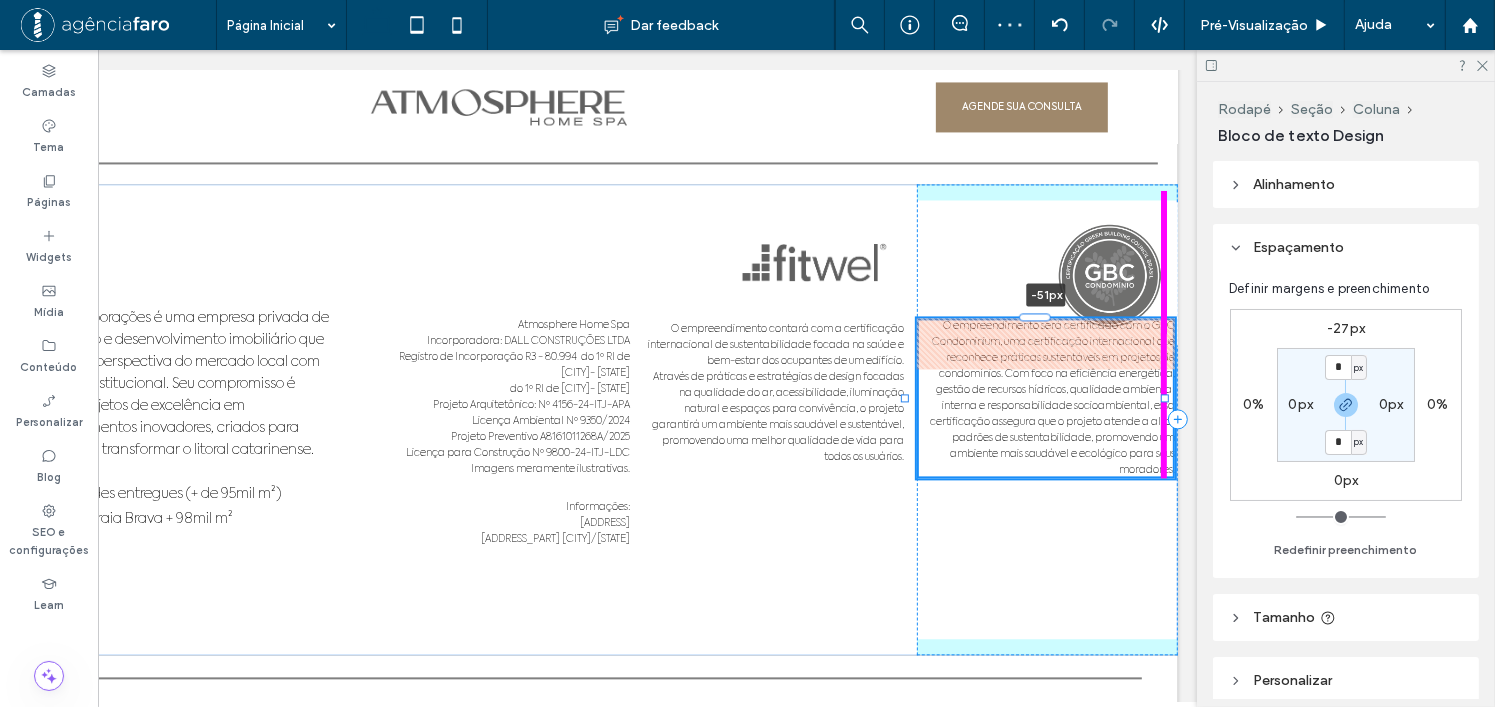 drag, startPoint x: 1035, startPoint y: 335, endPoint x: 1035, endPoint y: 311, distance: 24 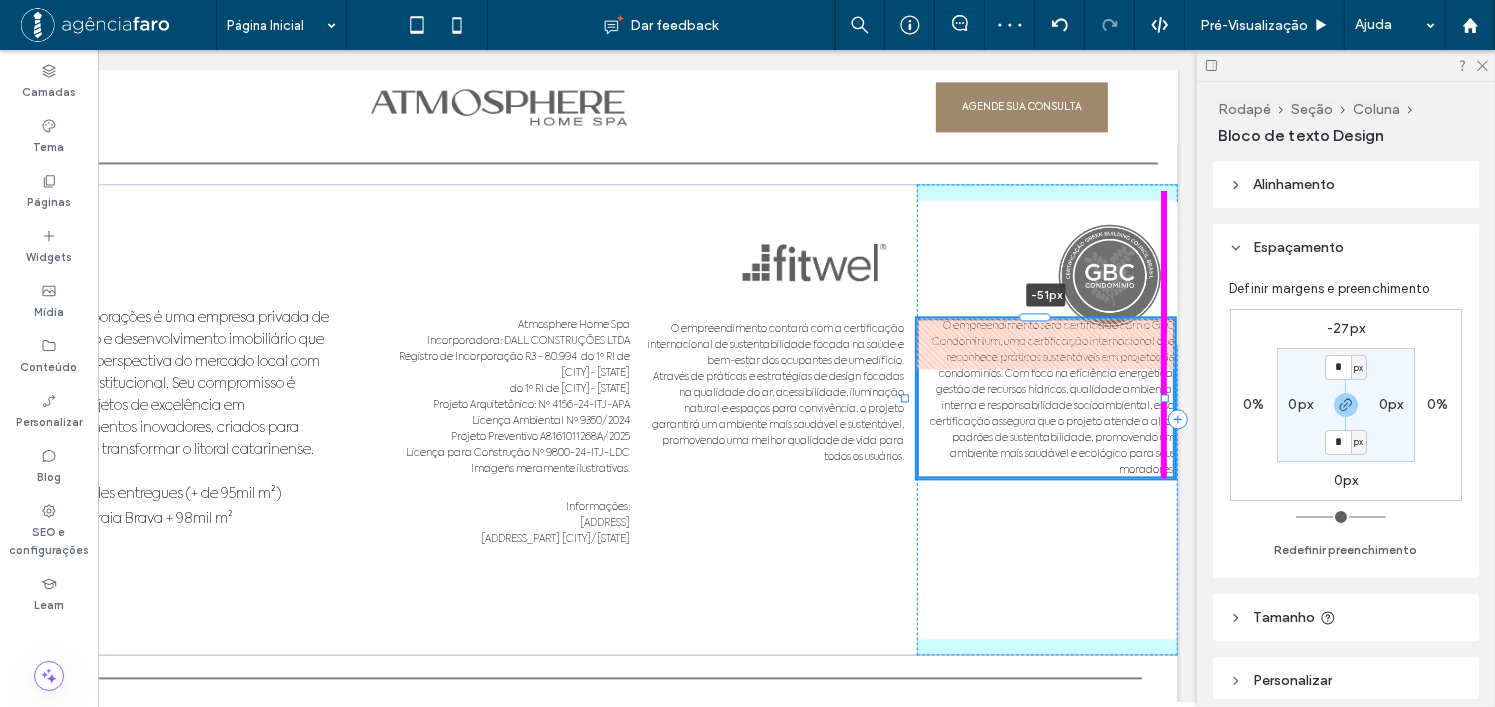 click on "A Dall Incorporações é uma empresa privada de investimento e desenvolvimento imobiliário que alavanca a perspectiva do mercado local com qualidade institucional. Seu compromisso é entregar projetos de excelência em empreendimentos inovadores, criados para enriquecer e transformar o litoral catarinense. 1.960 unidades entregues (+ de 95mil m²) Landbank Praia Brava + 98mil m²  Atmosphere Home Spa  Incorporadora: DALL CONSTRUÇÕES LTDA  Registro de Incorporação R3 - 80.994  do 1º RI de [CITY]- [STATE]  Projeto Arquitetônico: Nº 4156-24-ITJ-APA  Licença Ambiental Nº 9350/2024  Projeto Preventivo A8161011268A/2025  Licença para Construção Nº 9800-24-ITJ-LDC Imagens meramente ilustrativas. Informações:  [ADDRESS] [CITY]/[STATE] O empreendimento contará com a certificação internacional de sustentabilidade focada na saúde e bem-estar dos ocupantes de um edifício.
-51px" at bounding box center [500, 419] 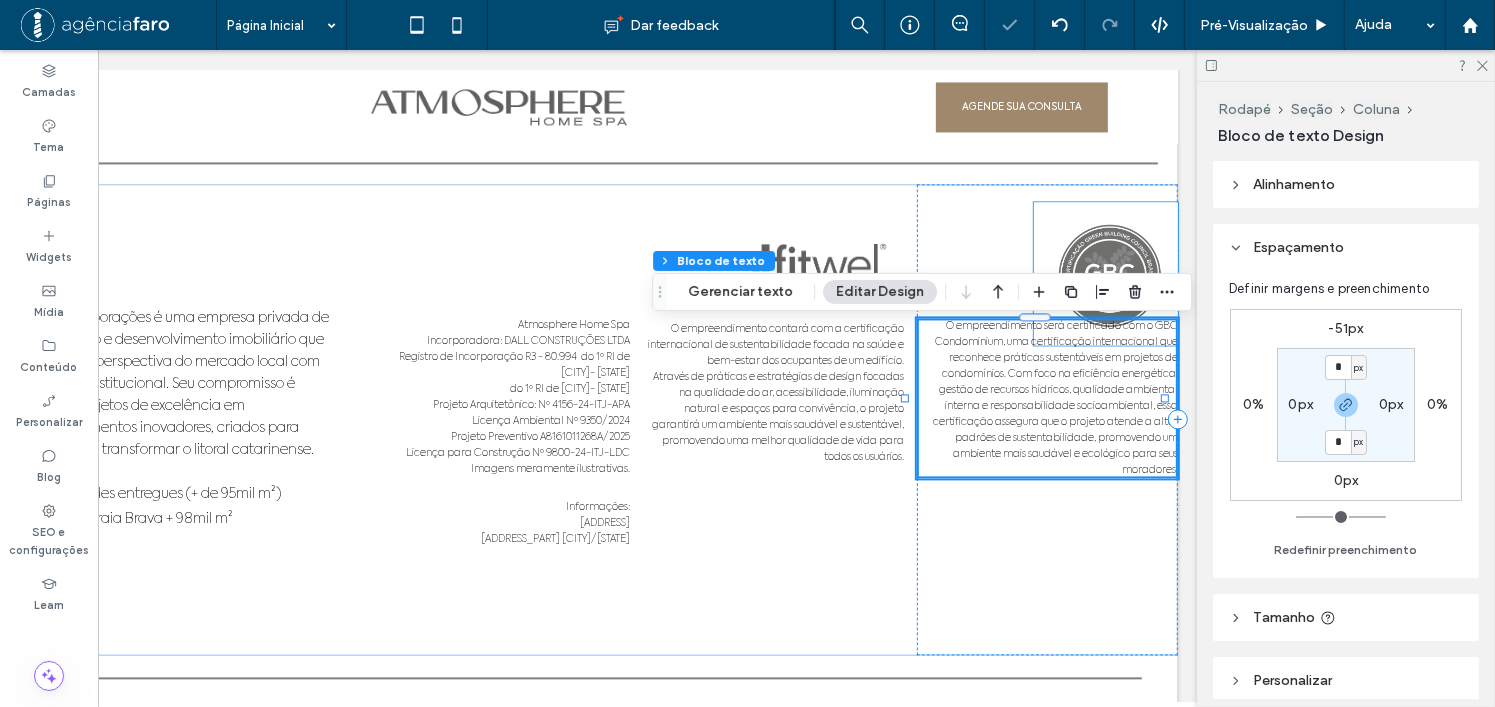 click at bounding box center [1107, 273] 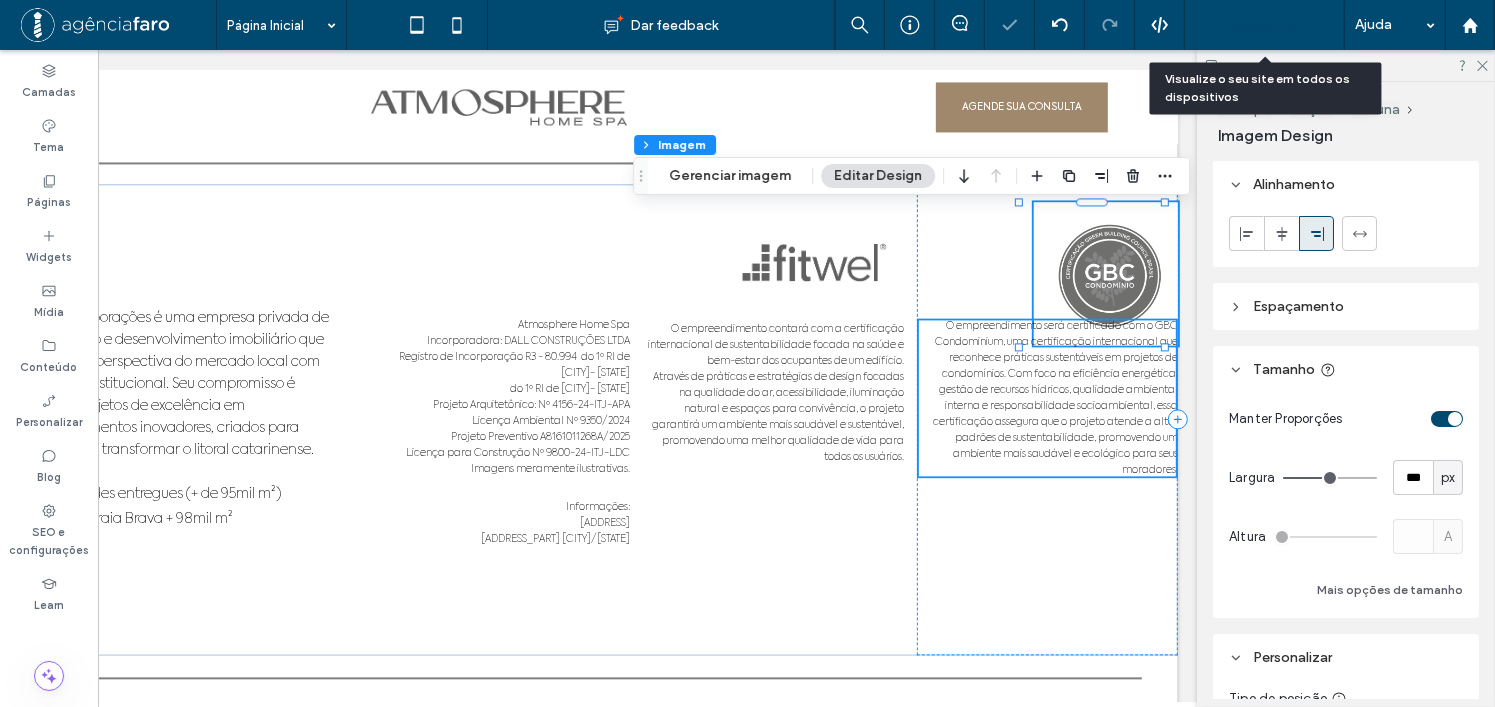 click on "Pré-Visualizaçāo" at bounding box center (1254, 25) 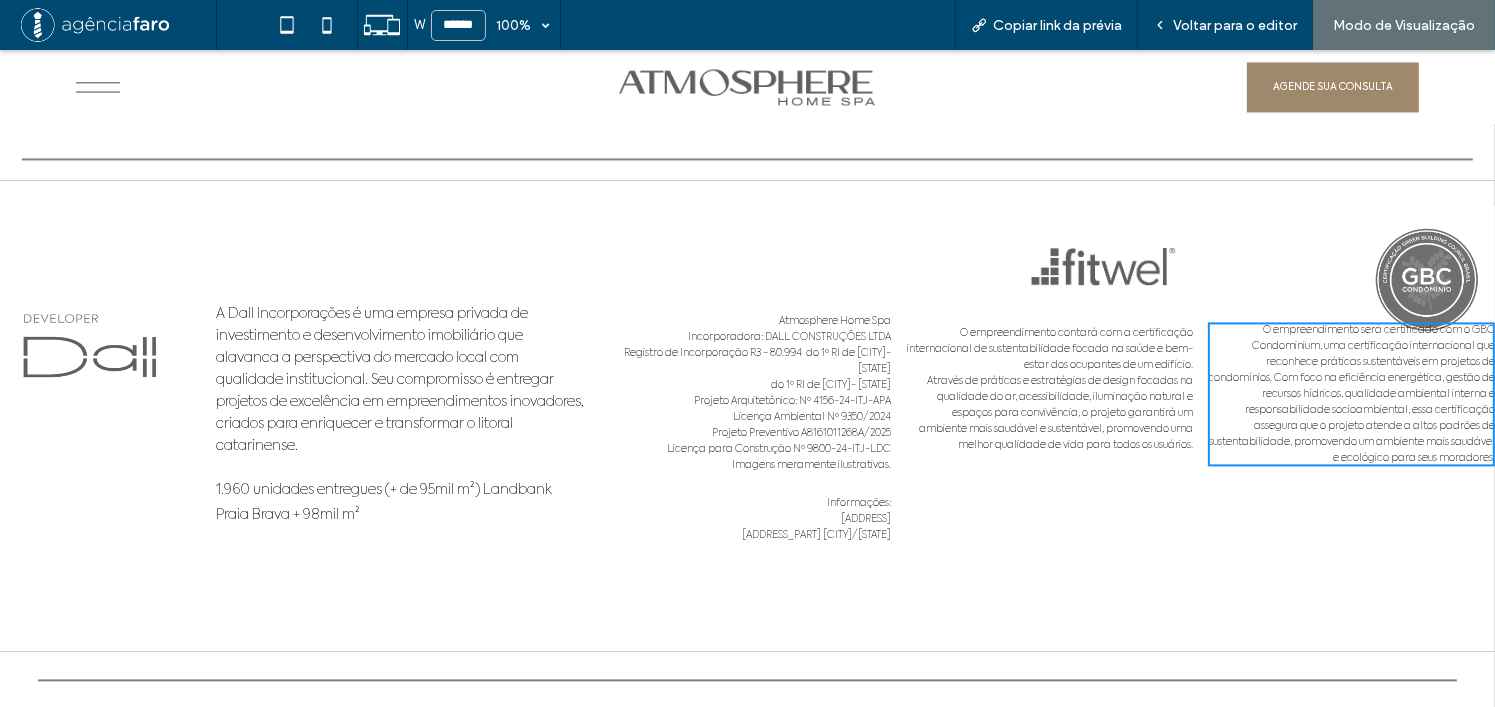scroll, scrollTop: 11603, scrollLeft: 0, axis: vertical 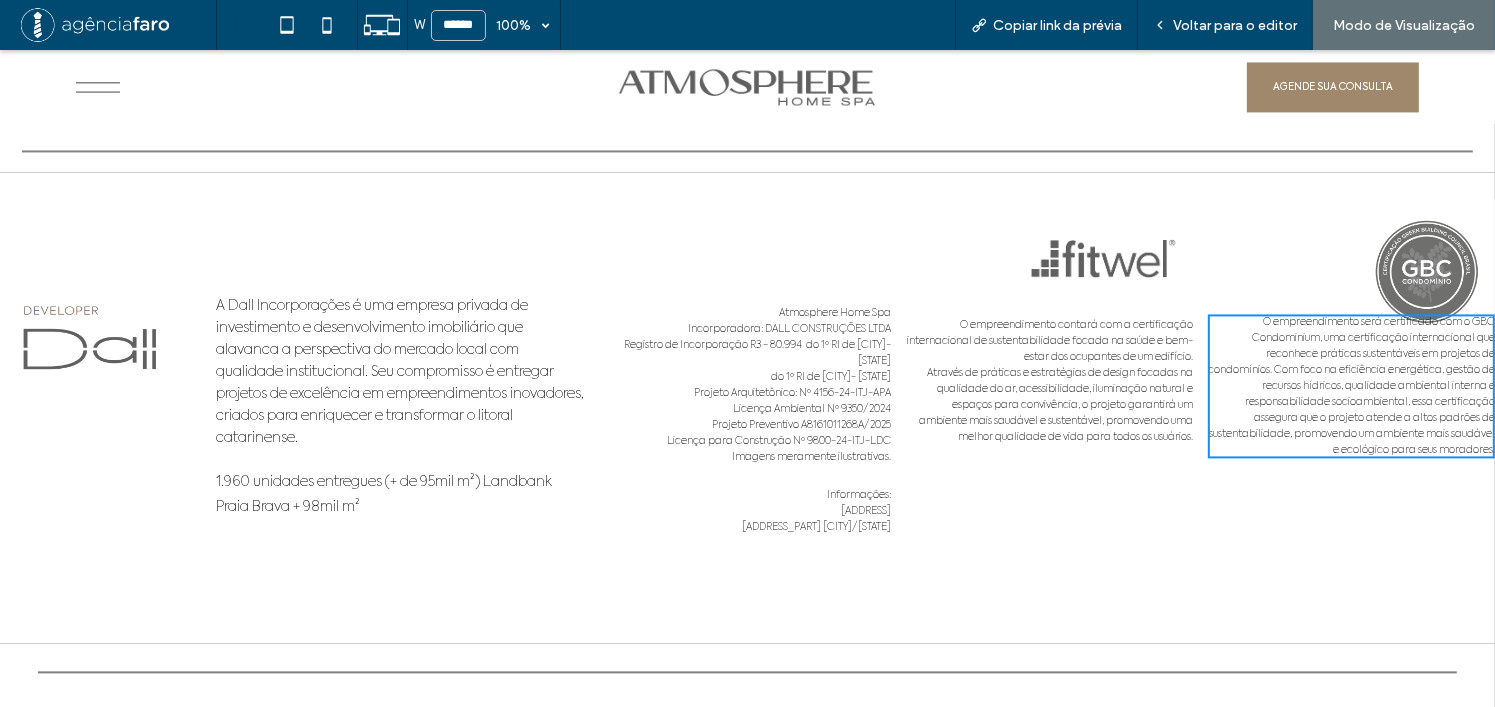 click on "Voltar para o editor" at bounding box center (1235, 25) 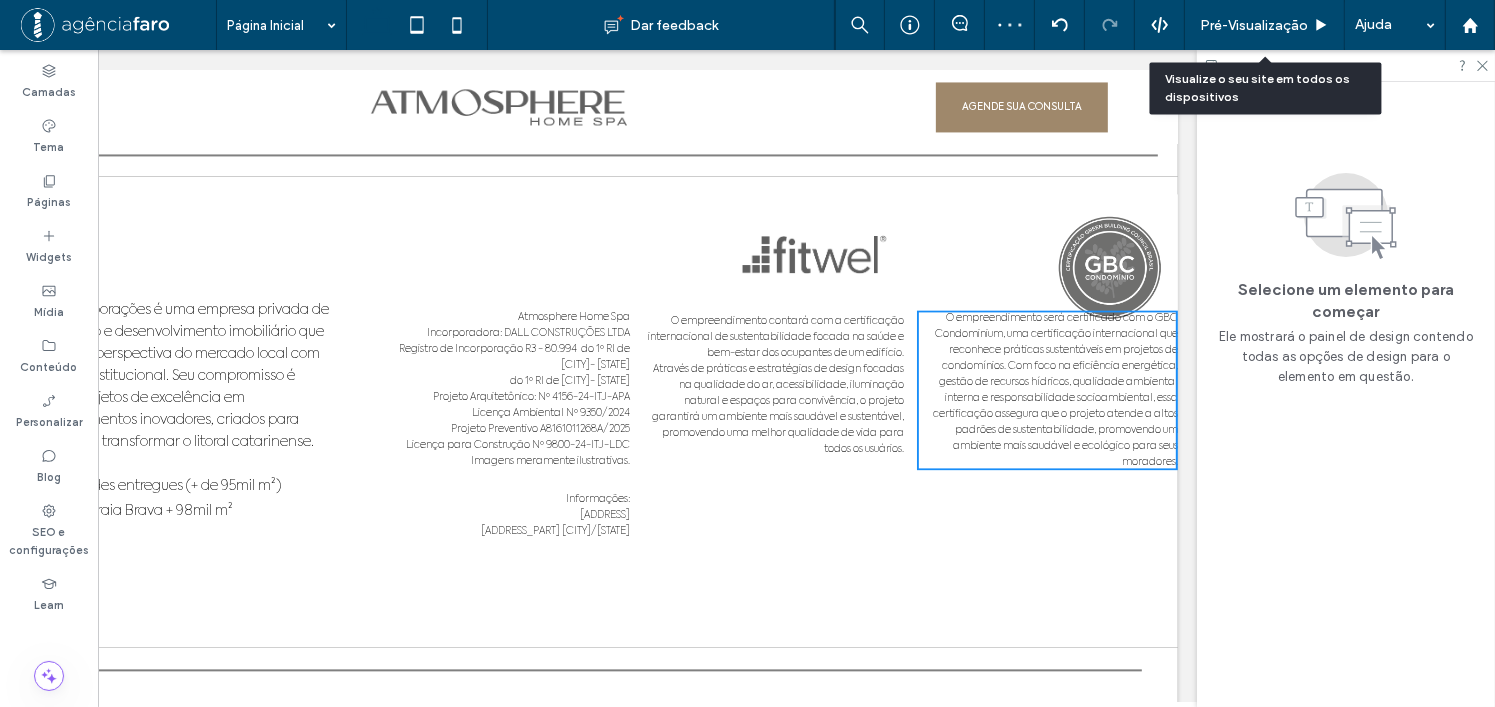 scroll, scrollTop: 11617, scrollLeft: 0, axis: vertical 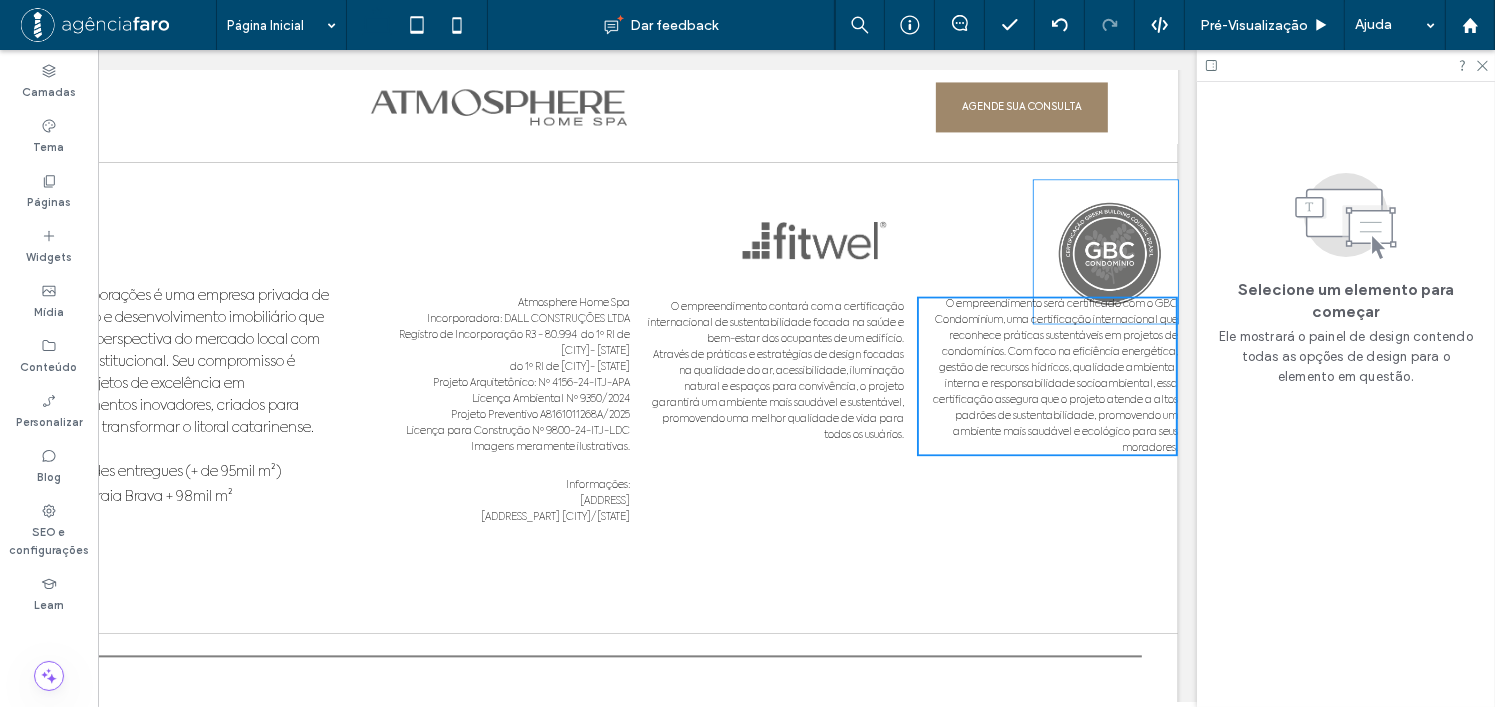 click at bounding box center (1107, 251) 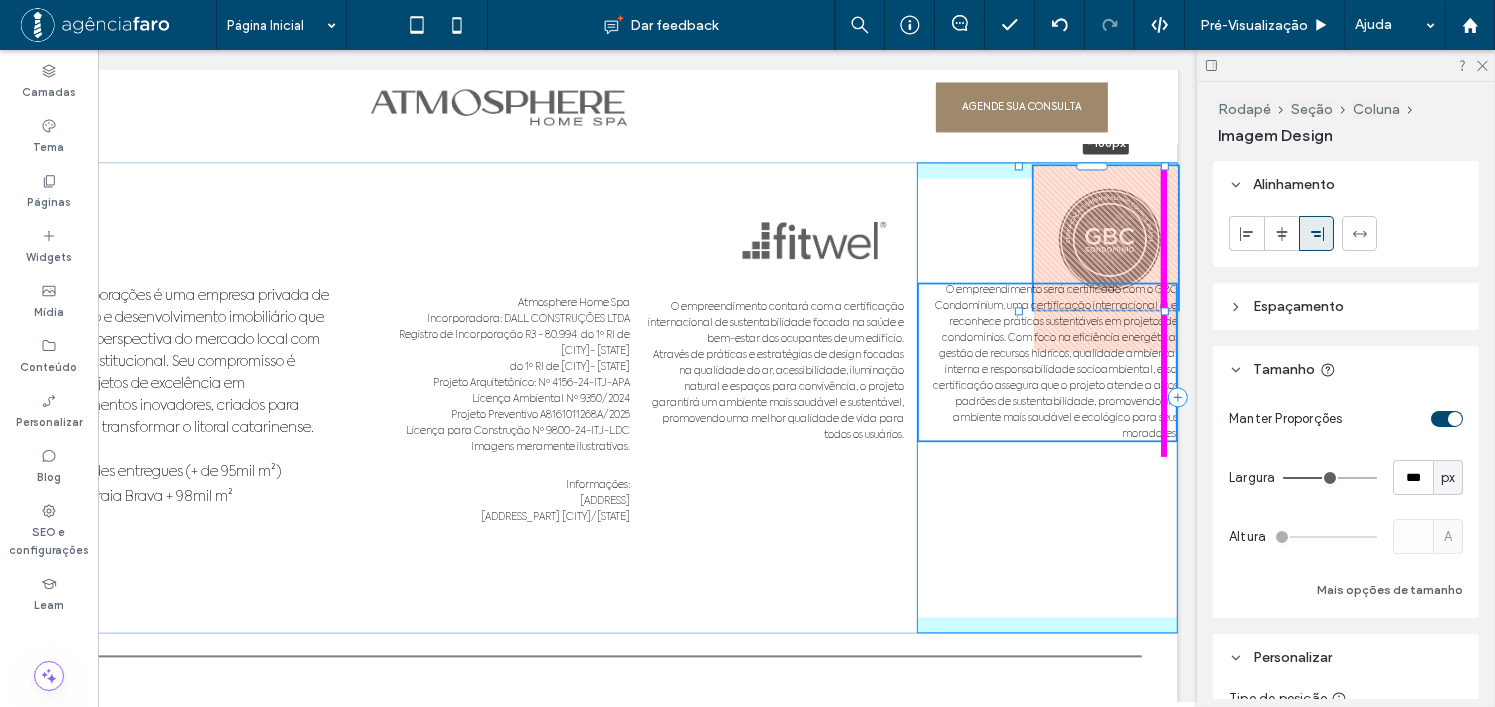drag, startPoint x: 1082, startPoint y: 187, endPoint x: 1067, endPoint y: 196, distance: 17.492855 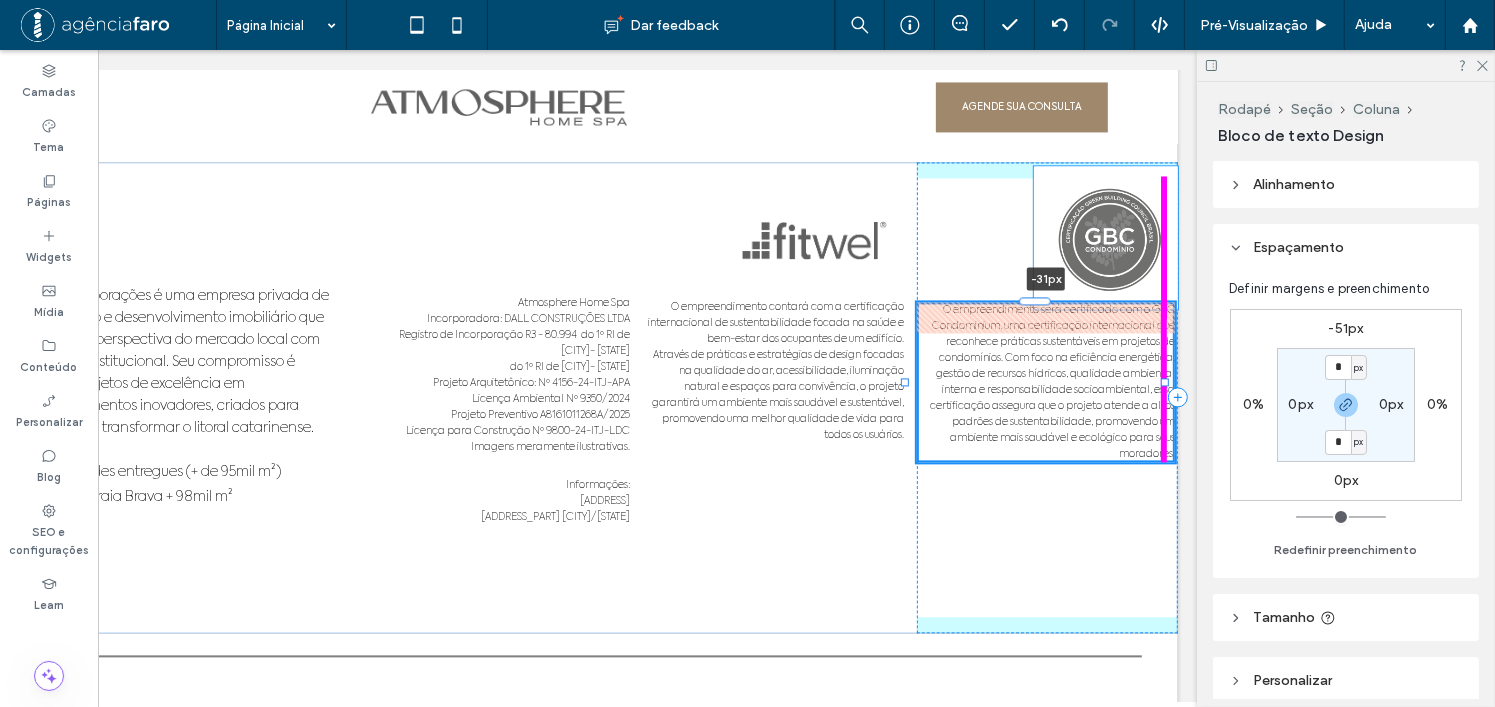 drag, startPoint x: 1039, startPoint y: 299, endPoint x: 1063, endPoint y: 319, distance: 31.241 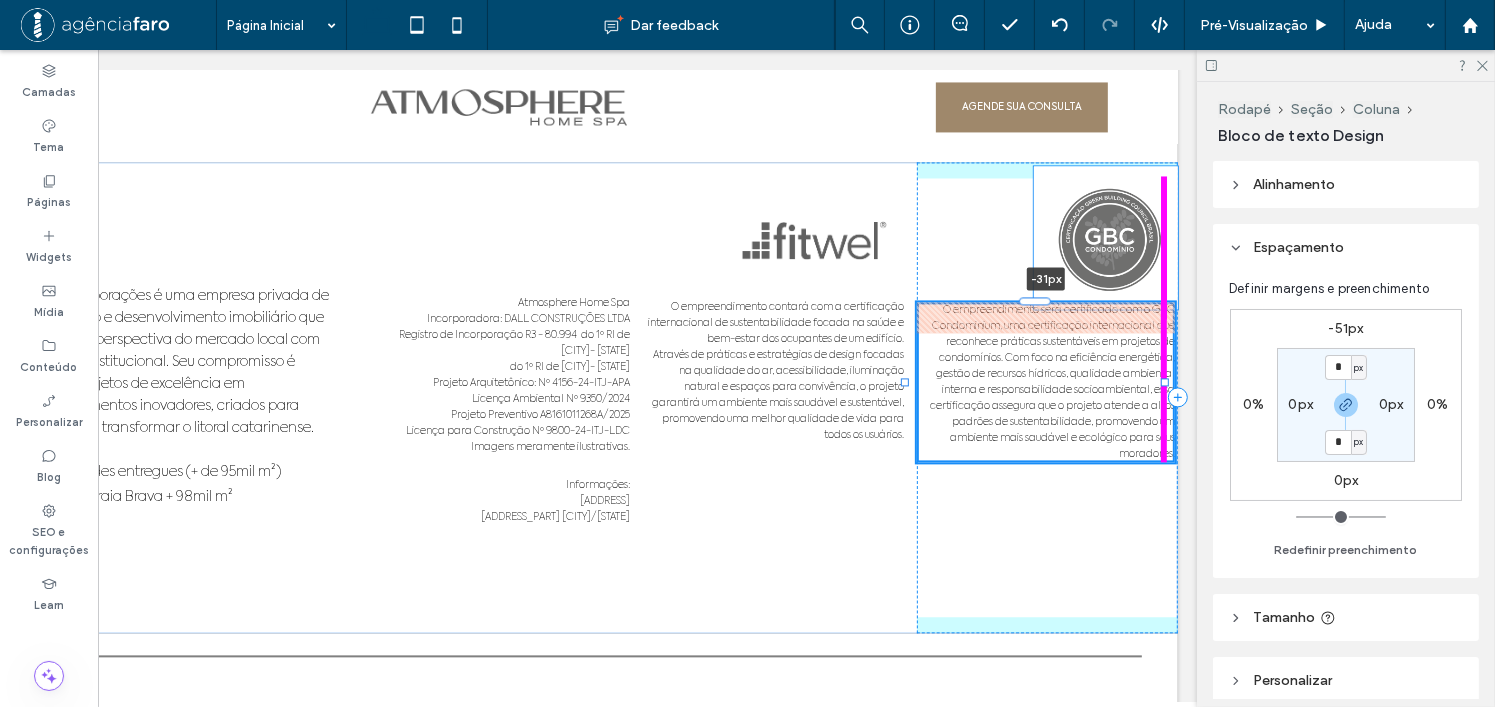 click on "A Dall Incorporações é uma empresa privada de investimento e desenvolvimento imobiliário que alavanca a perspectiva do mercado local com qualidade institucional. Seu compromisso é entregar projetos de excelência em empreendimentos inovadores, criados para enriquecer e transformar o litoral catarinense. 1.960 unidades entregues (+ de 95mil m²) Landbank Praia Brava + 98mil m²  Atmosphere Home Spa  Incorporadora: DALL CONSTRUÇÕES LTDA  Registro de Incorporação R3 - 80.994  do 1º RI de [CITY]- [STATE]  Projeto Arquitetônico: Nº 4156-24-ITJ-APA  Licença Ambiental Nº 9350/2024  Projeto Preventivo A8161011268A/2025  Licença para Construção Nº 9800-24-ITJ-LDC Imagens meramente ilustrativas. Informações:  [ADDRESS] [CITY]/[STATE] O empreendimento contará com a certificação internacional de sustentabilidade focada na saúde e bem-estar dos ocupantes de um edifício.
-31px" at bounding box center (500, 397) 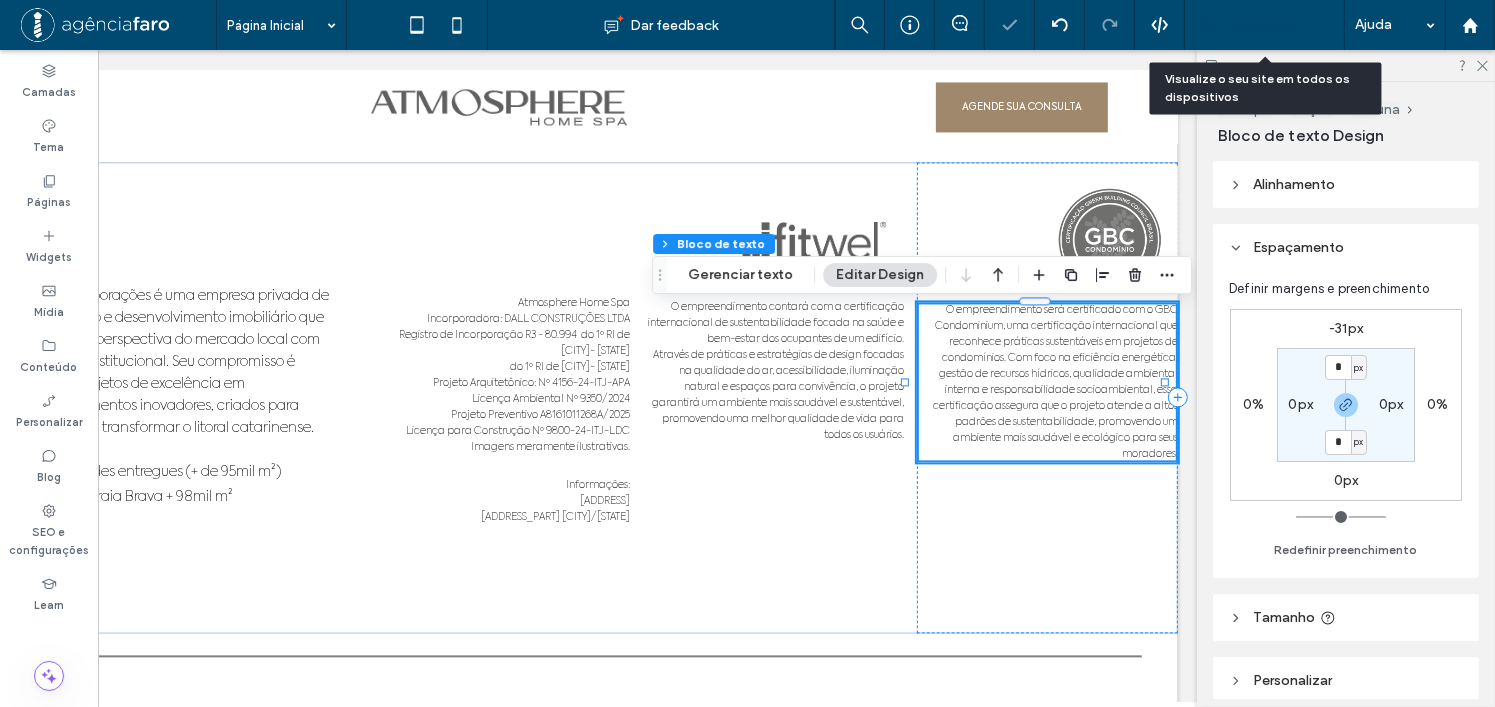 click on "Pré-Visualizaçāo" at bounding box center [1254, 25] 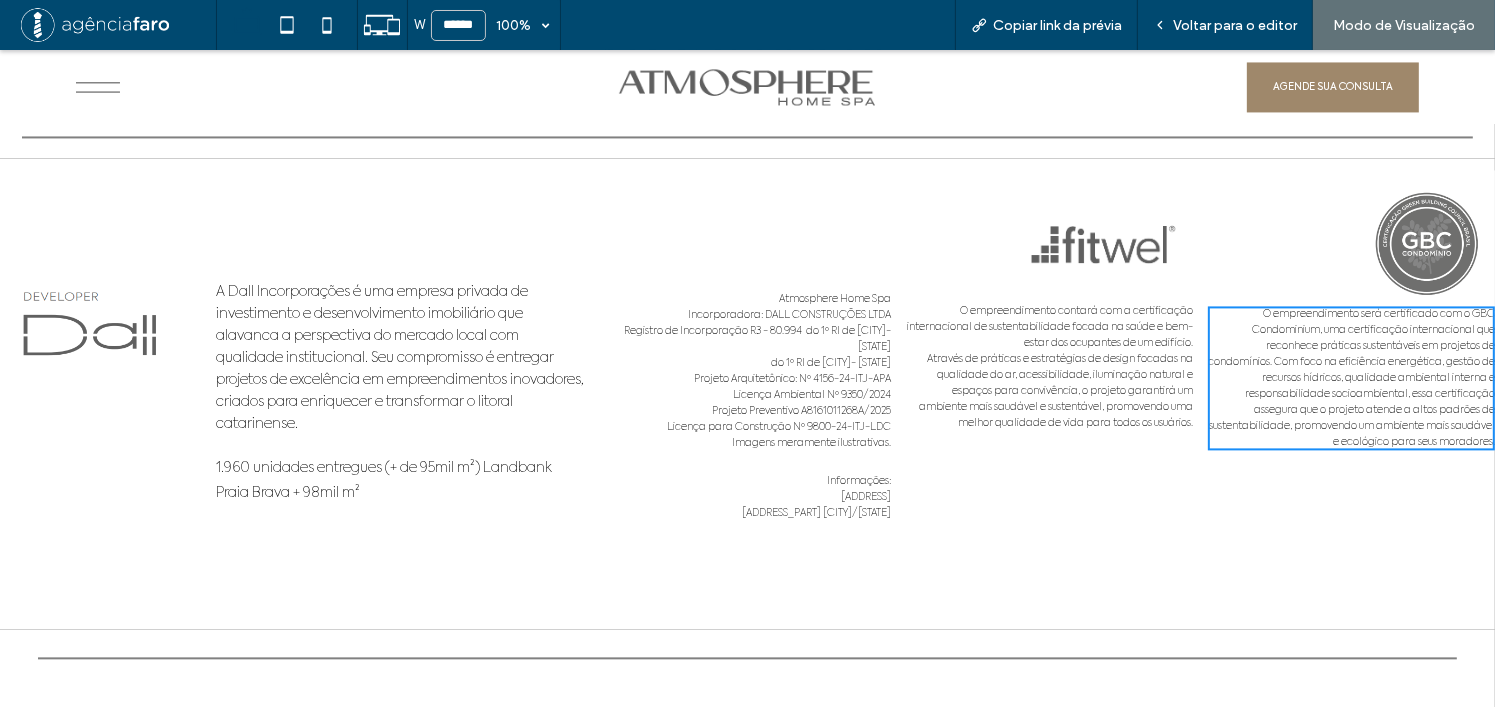 scroll, scrollTop: 11625, scrollLeft: 0, axis: vertical 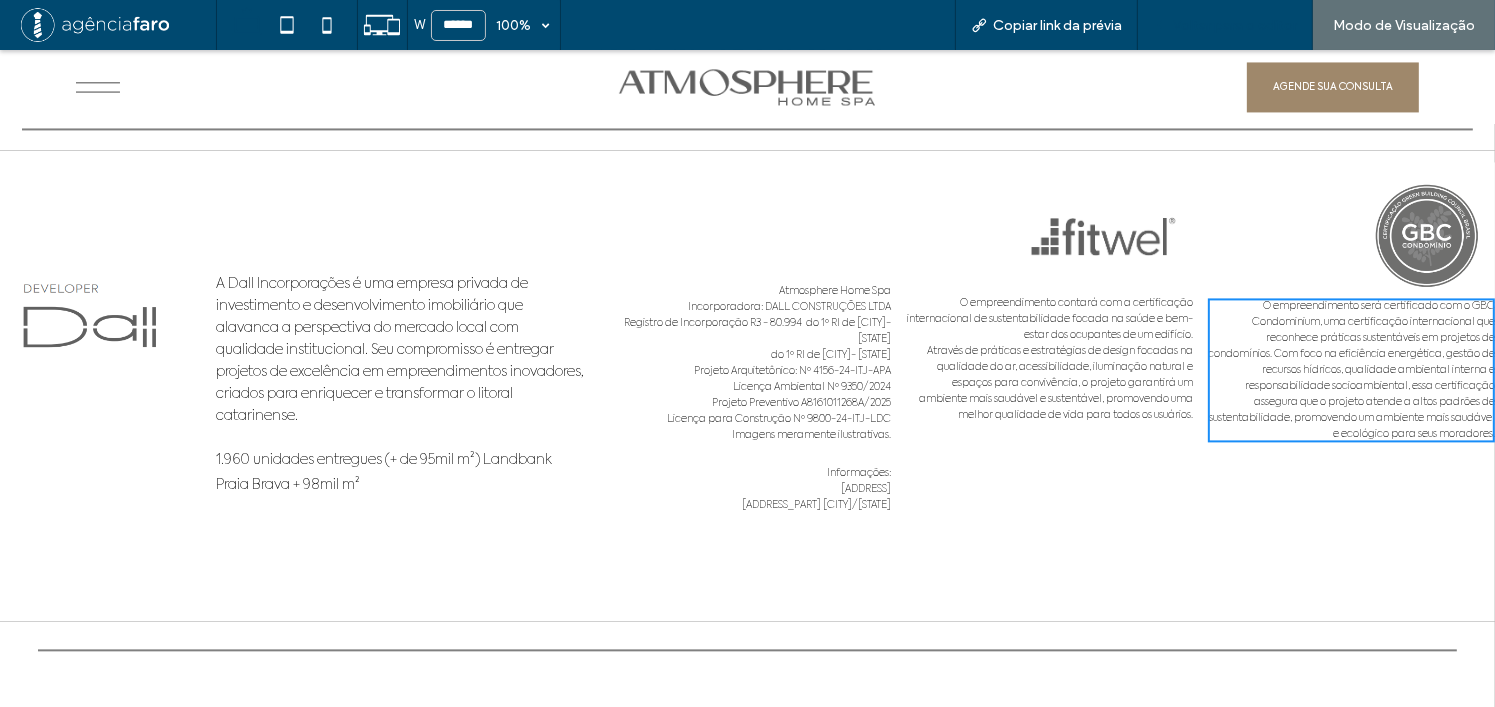 click on "Voltar para o editor" at bounding box center [1235, 25] 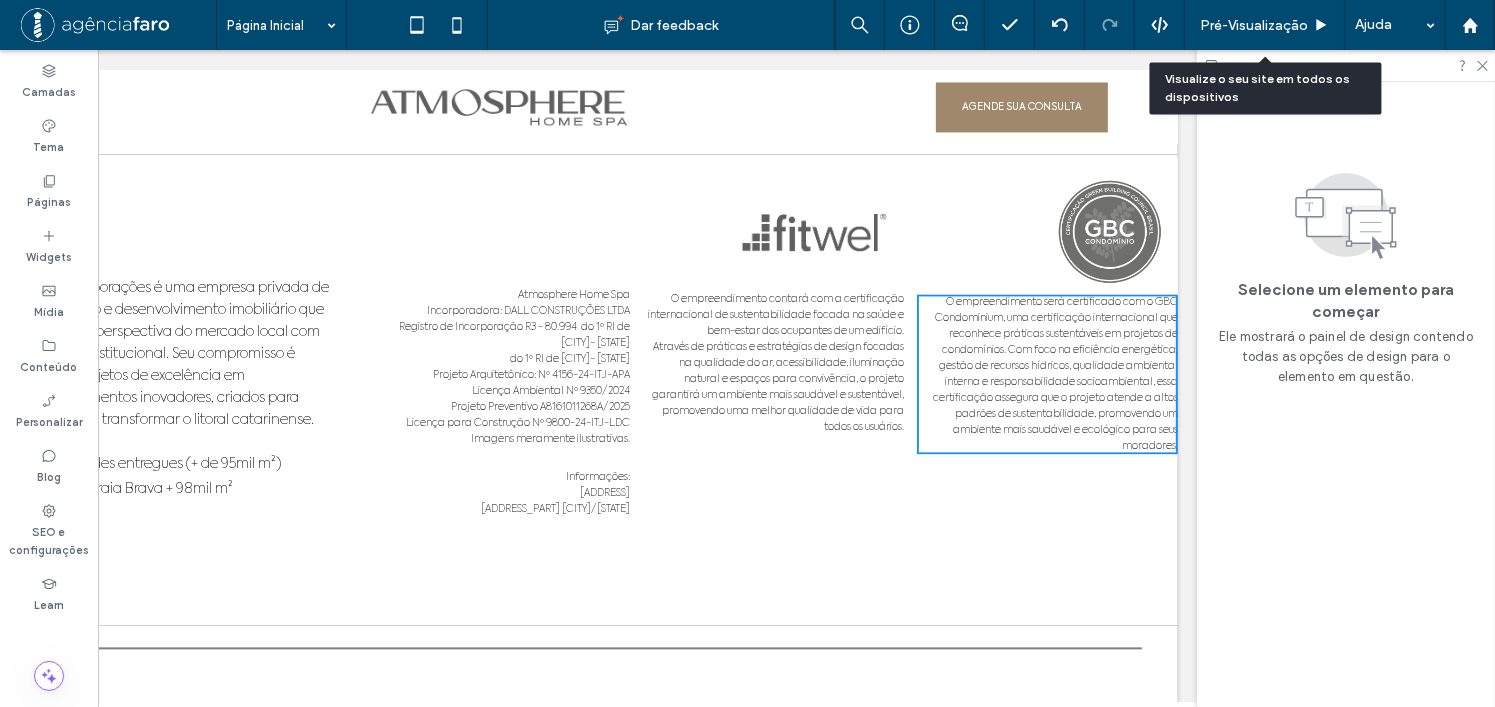 scroll, scrollTop: 11640, scrollLeft: 0, axis: vertical 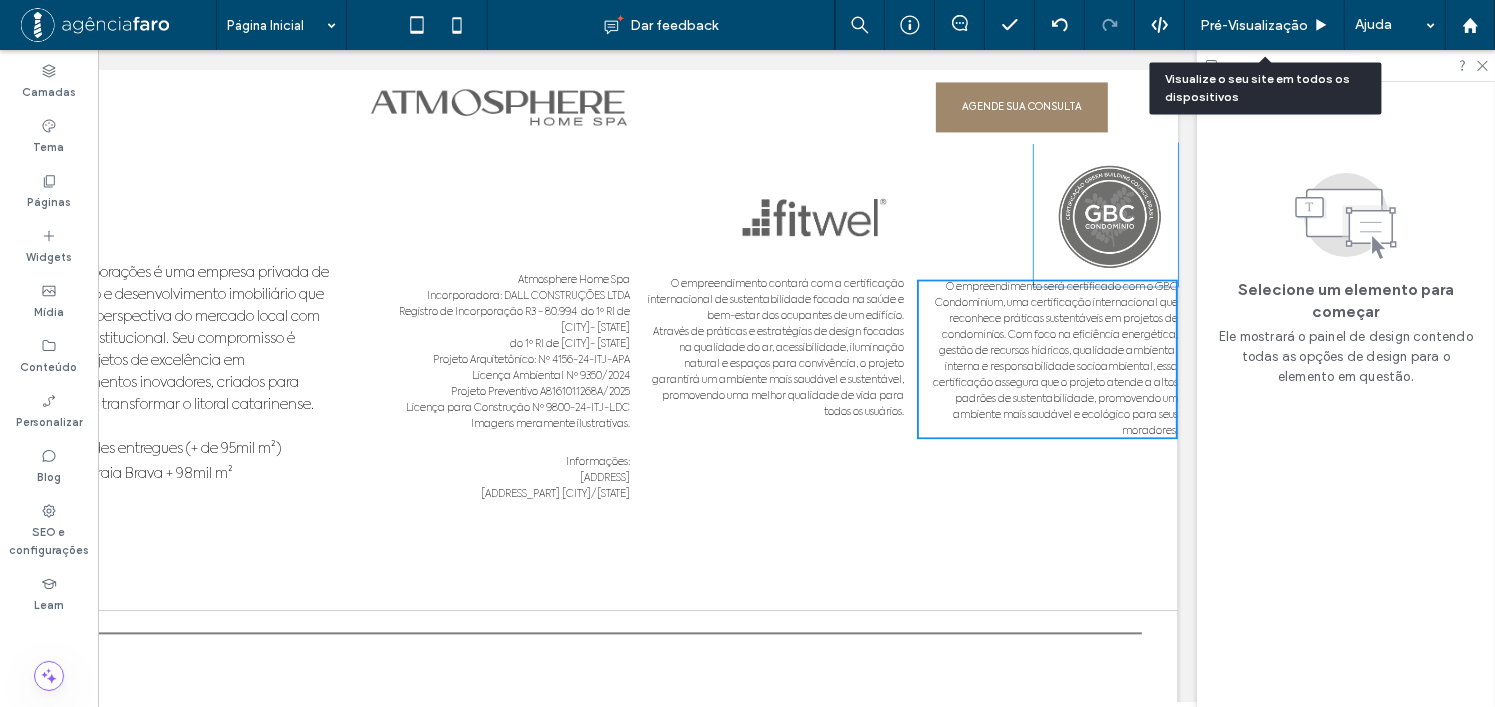 click at bounding box center (1107, 214) 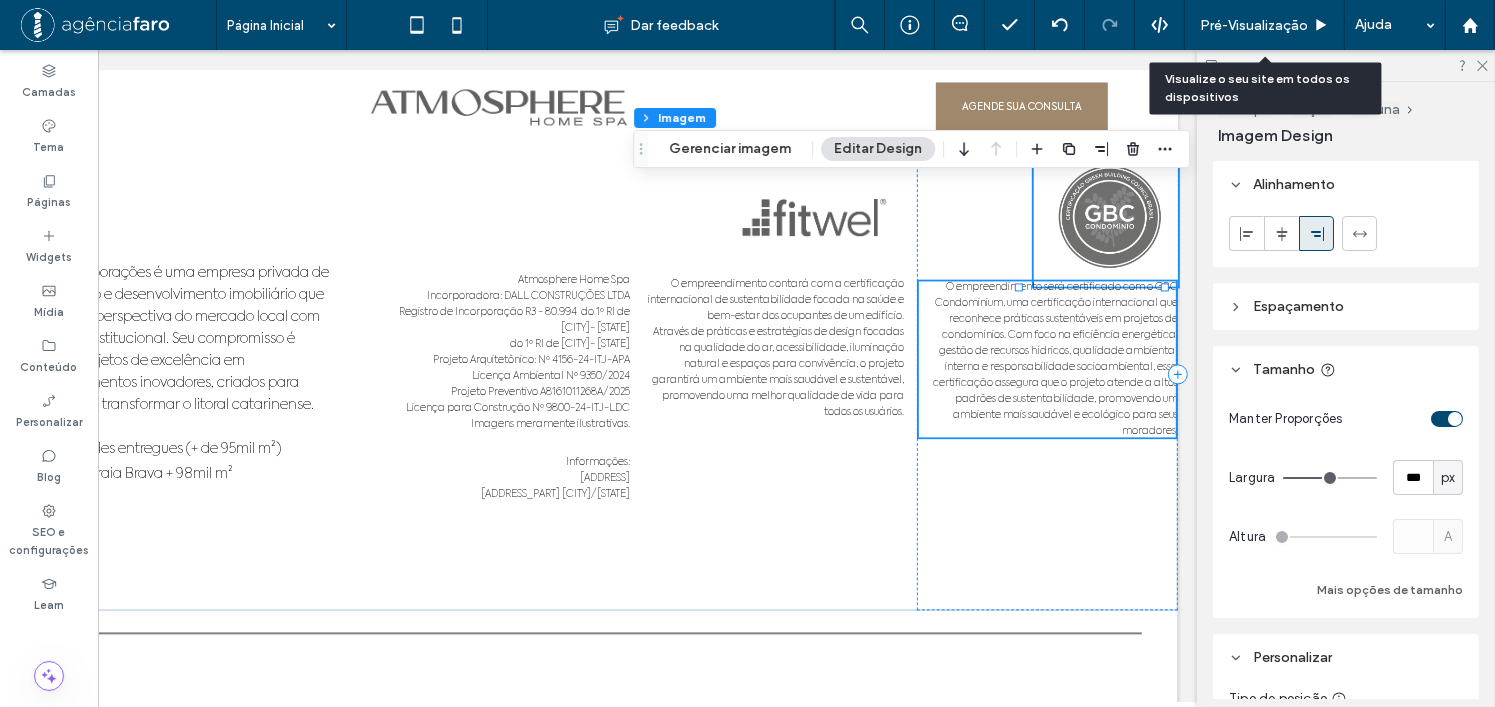 type on "***" 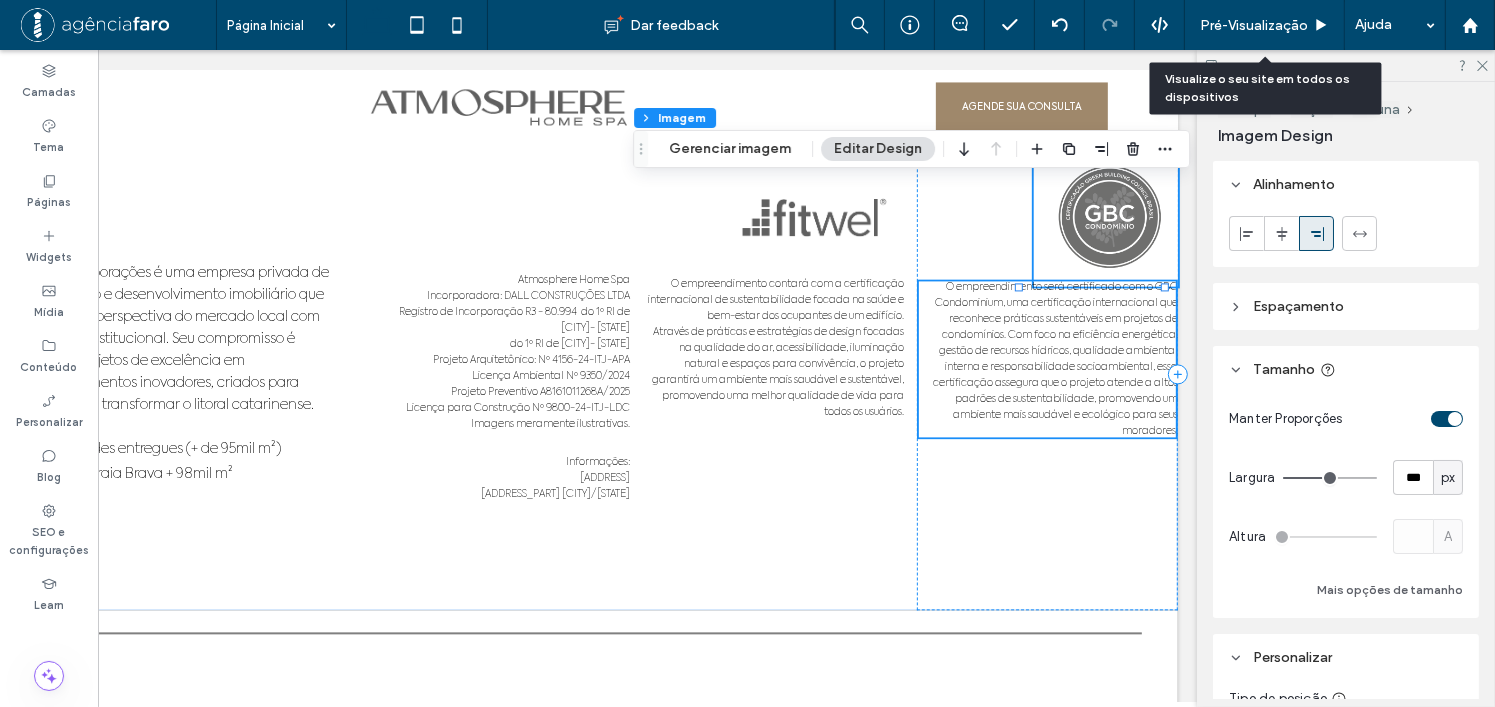 type on "***" 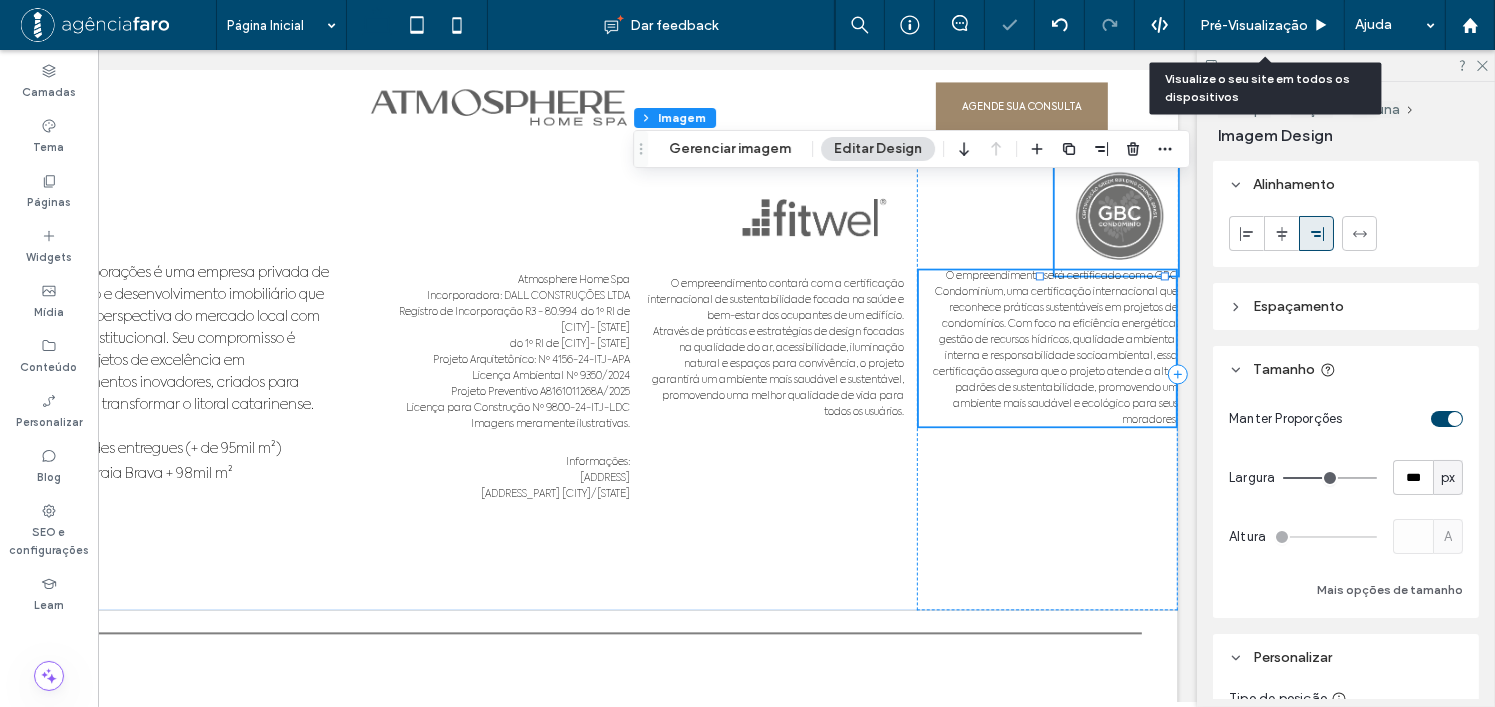 type on "***" 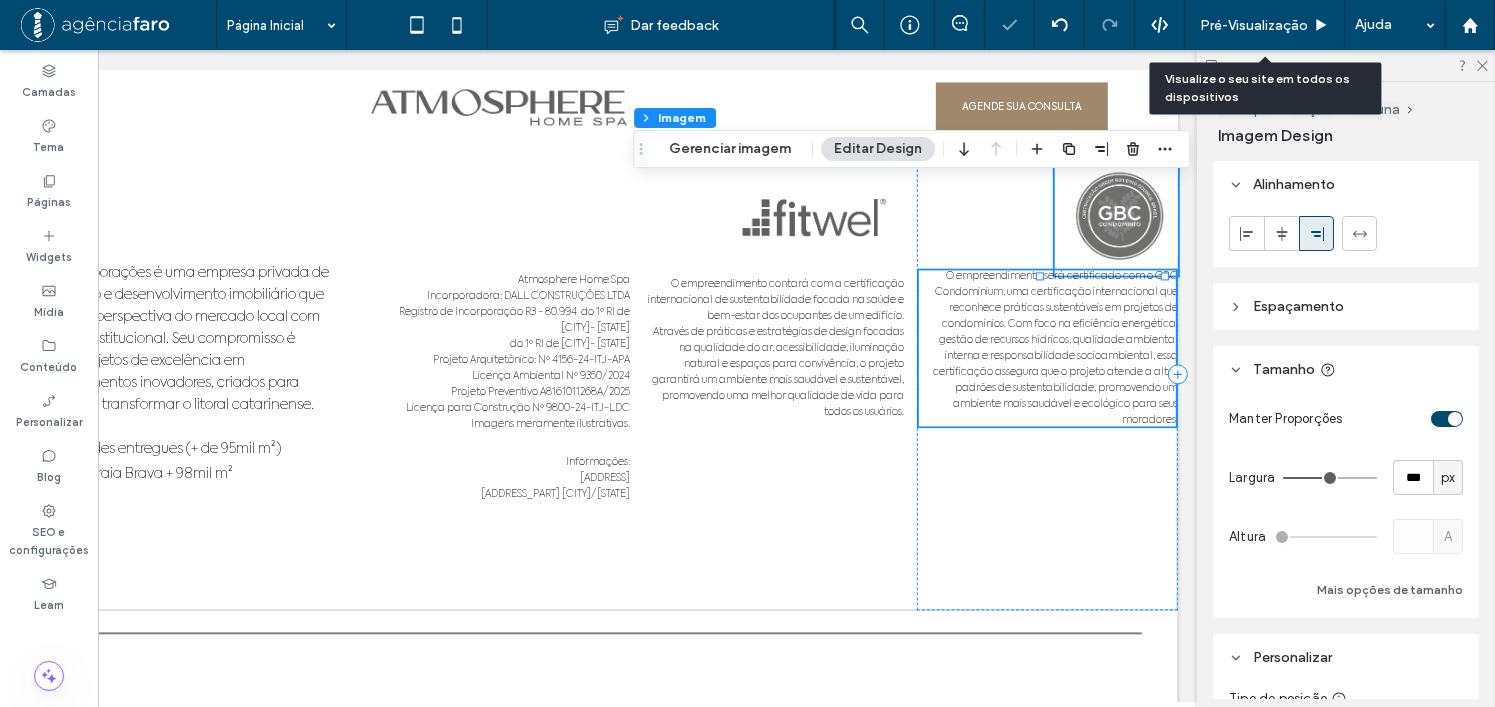 click at bounding box center [1330, 478] 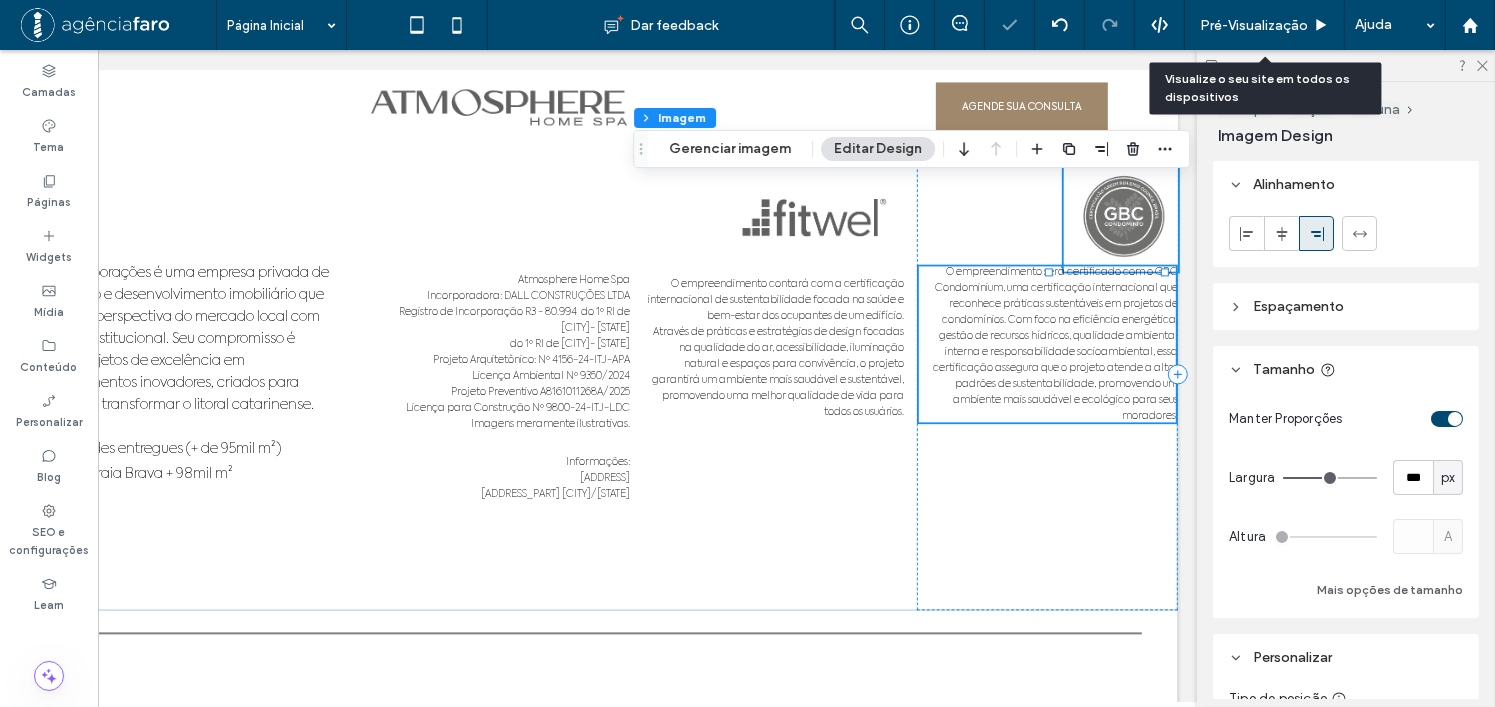 type on "***" 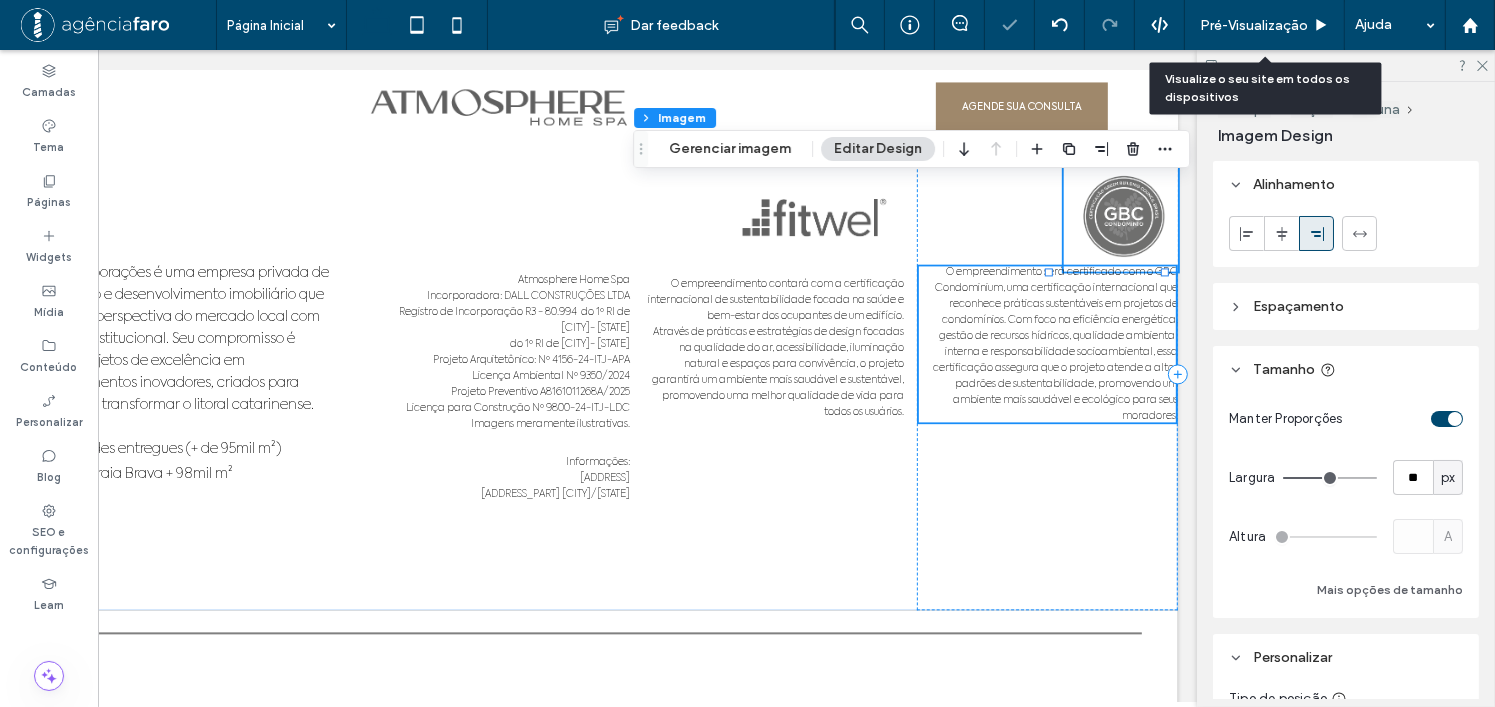 type on "**" 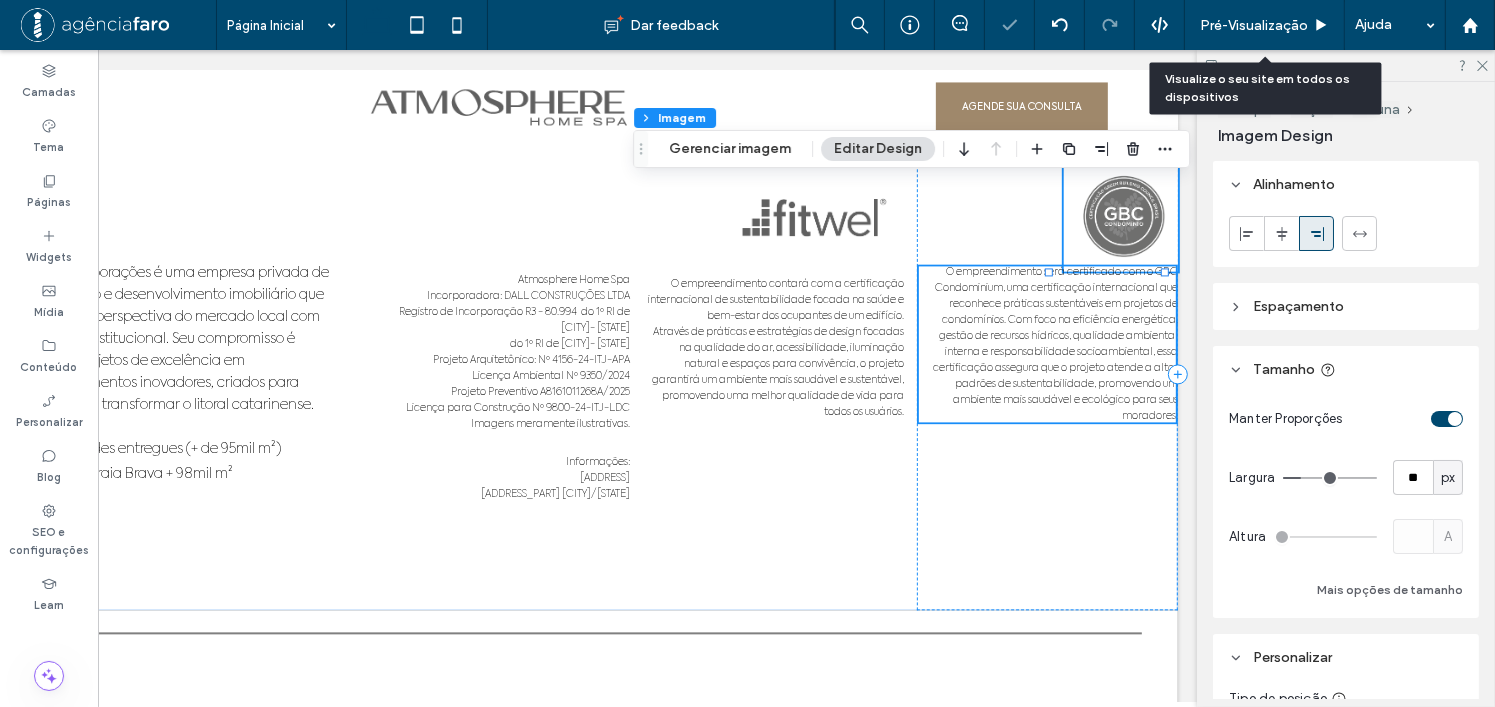 type on "**" 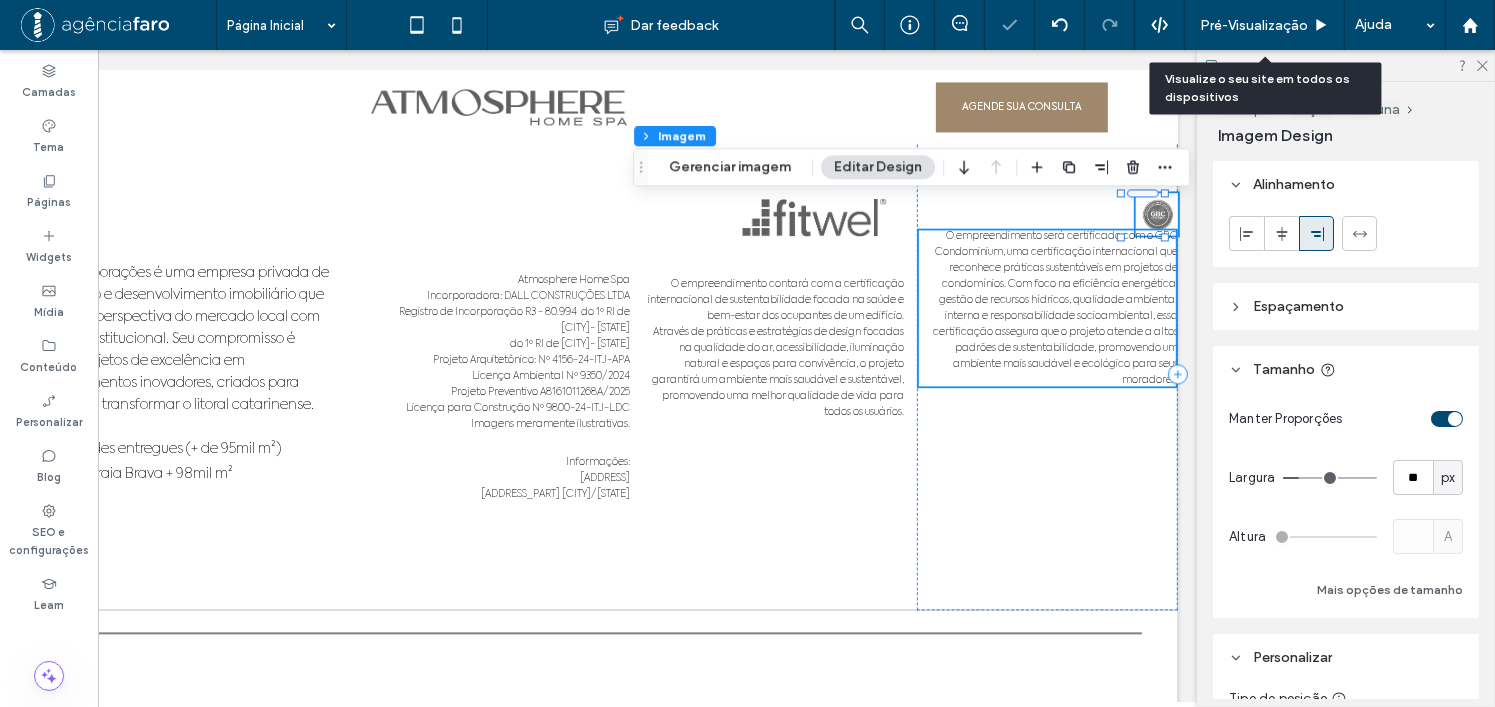 drag, startPoint x: 1306, startPoint y: 498, endPoint x: 1319, endPoint y: 499, distance: 13.038404 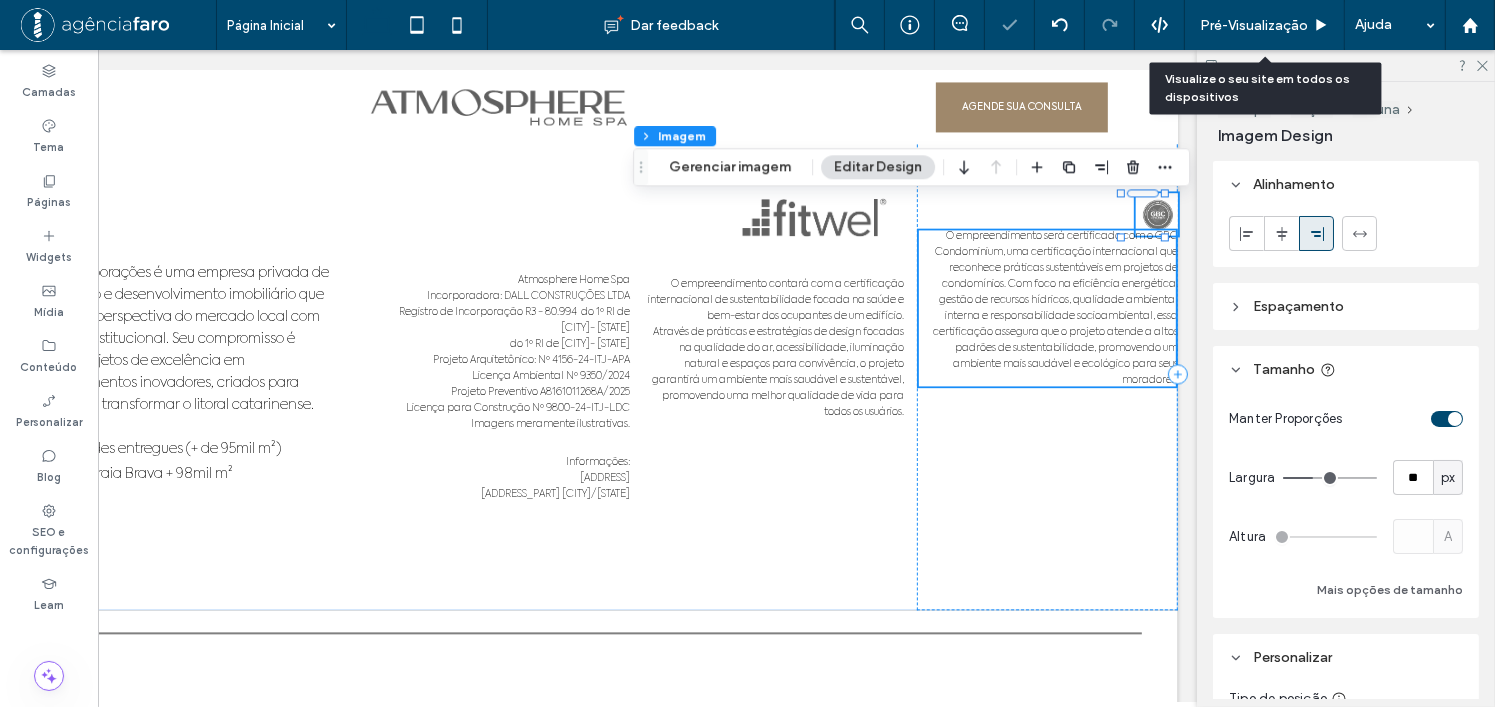 click at bounding box center (1330, 478) 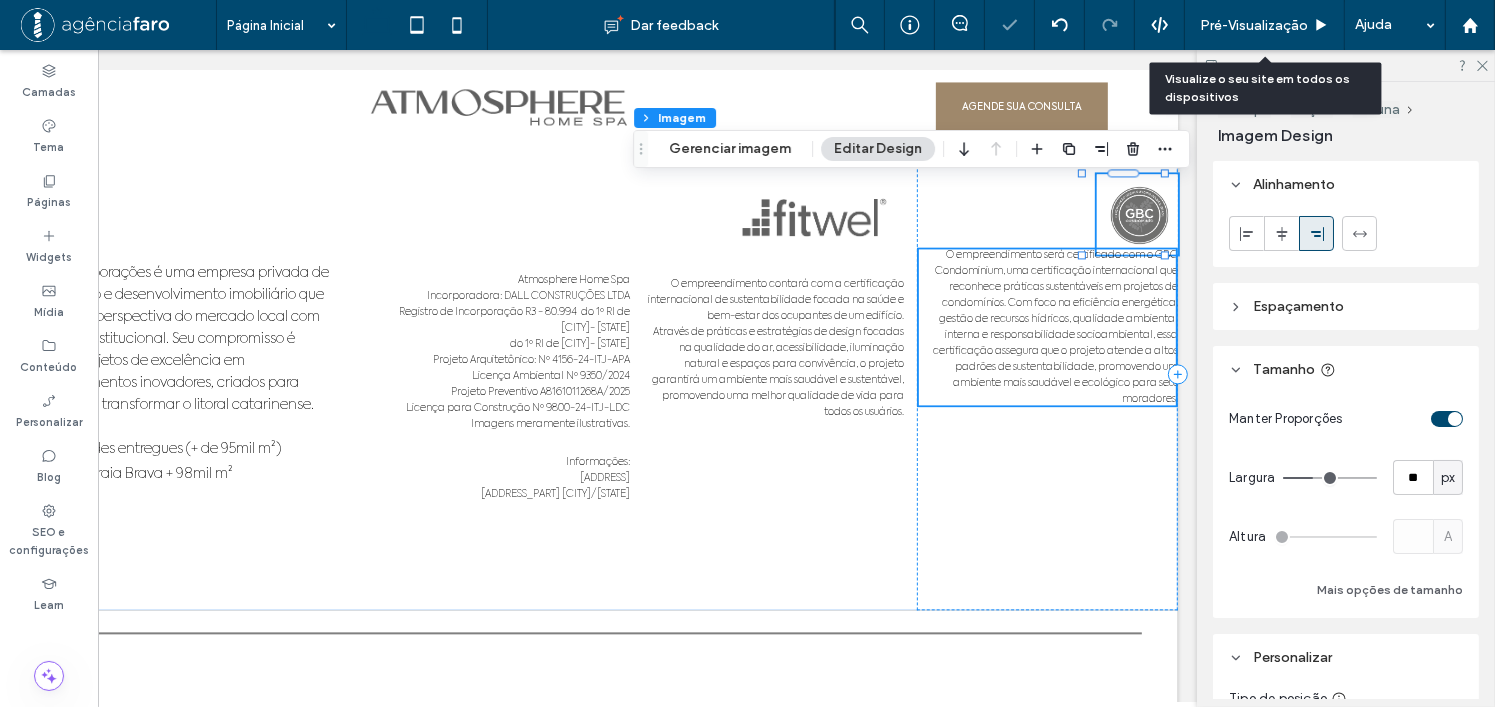 type on "**" 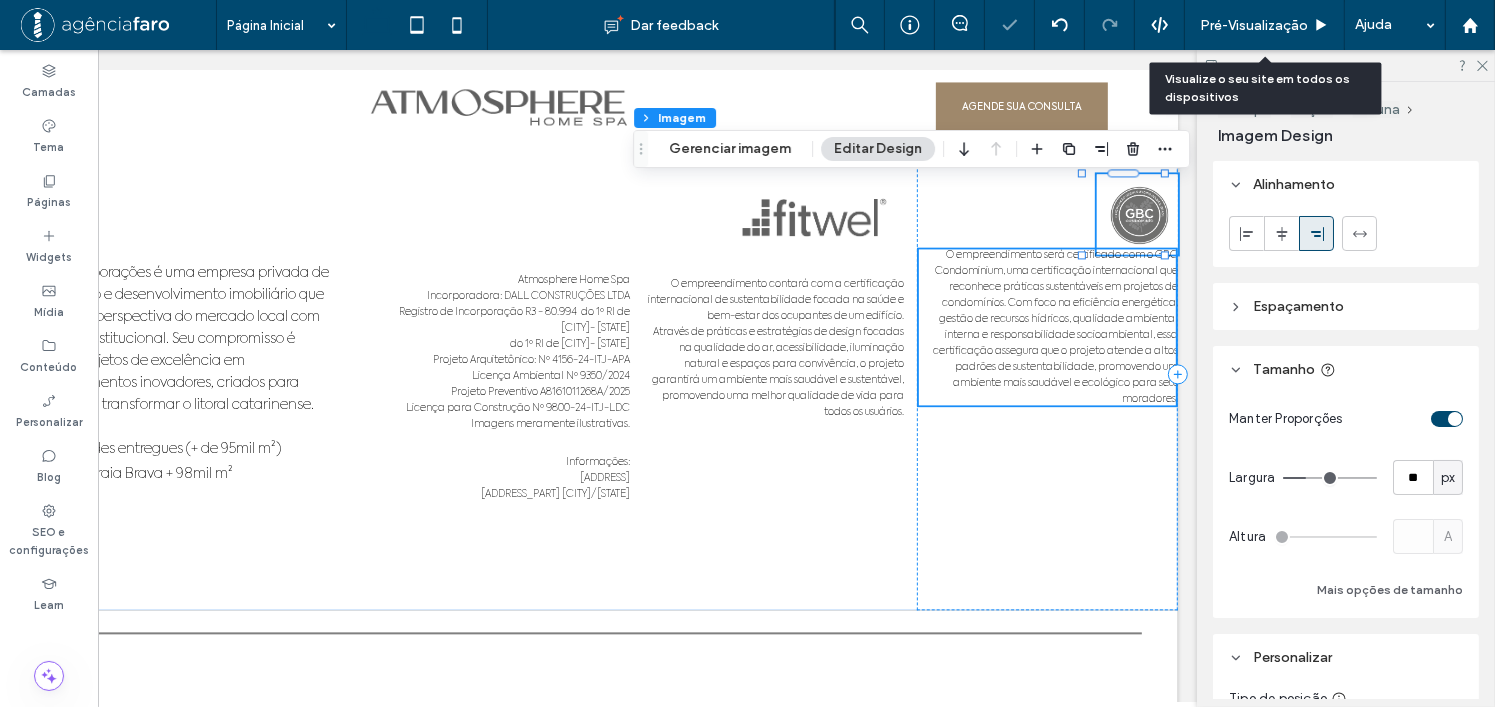 click at bounding box center [1330, 478] 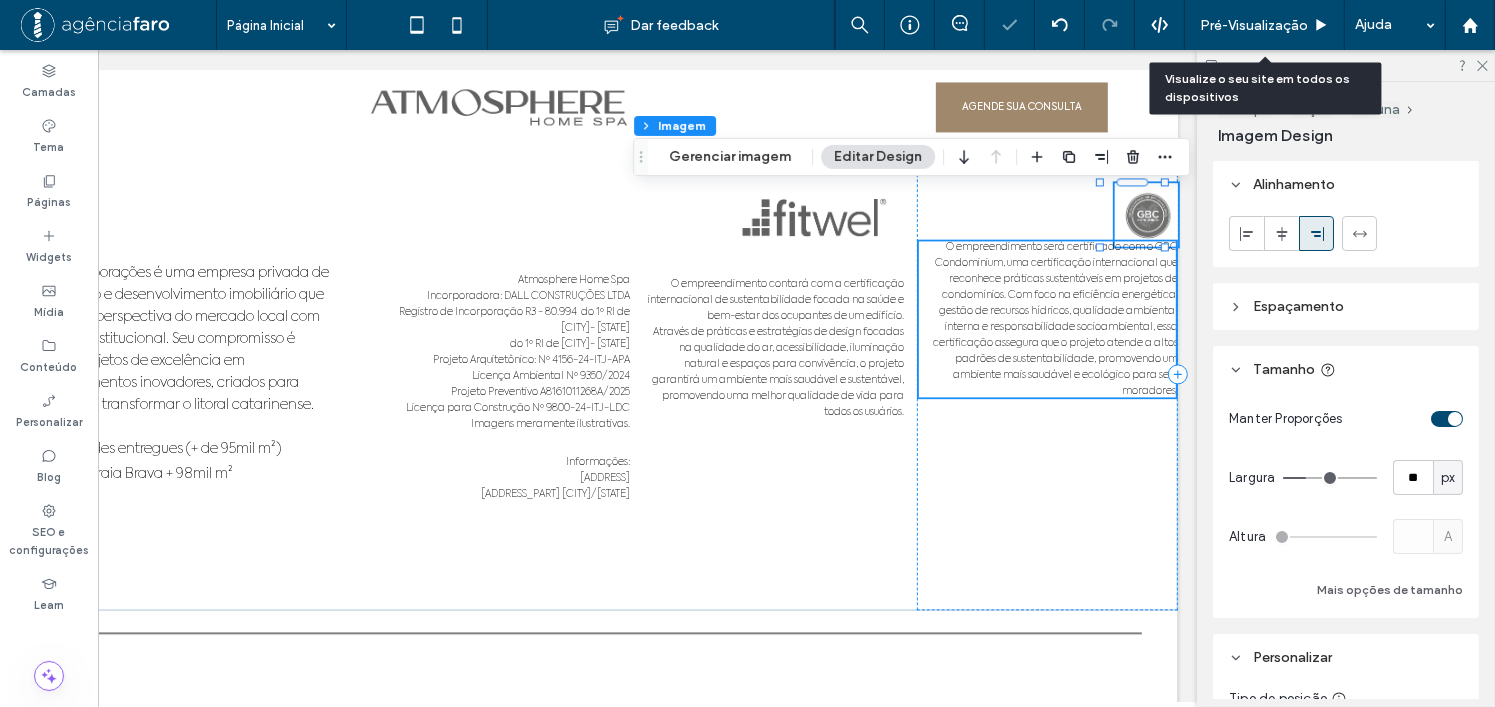 type on "**" 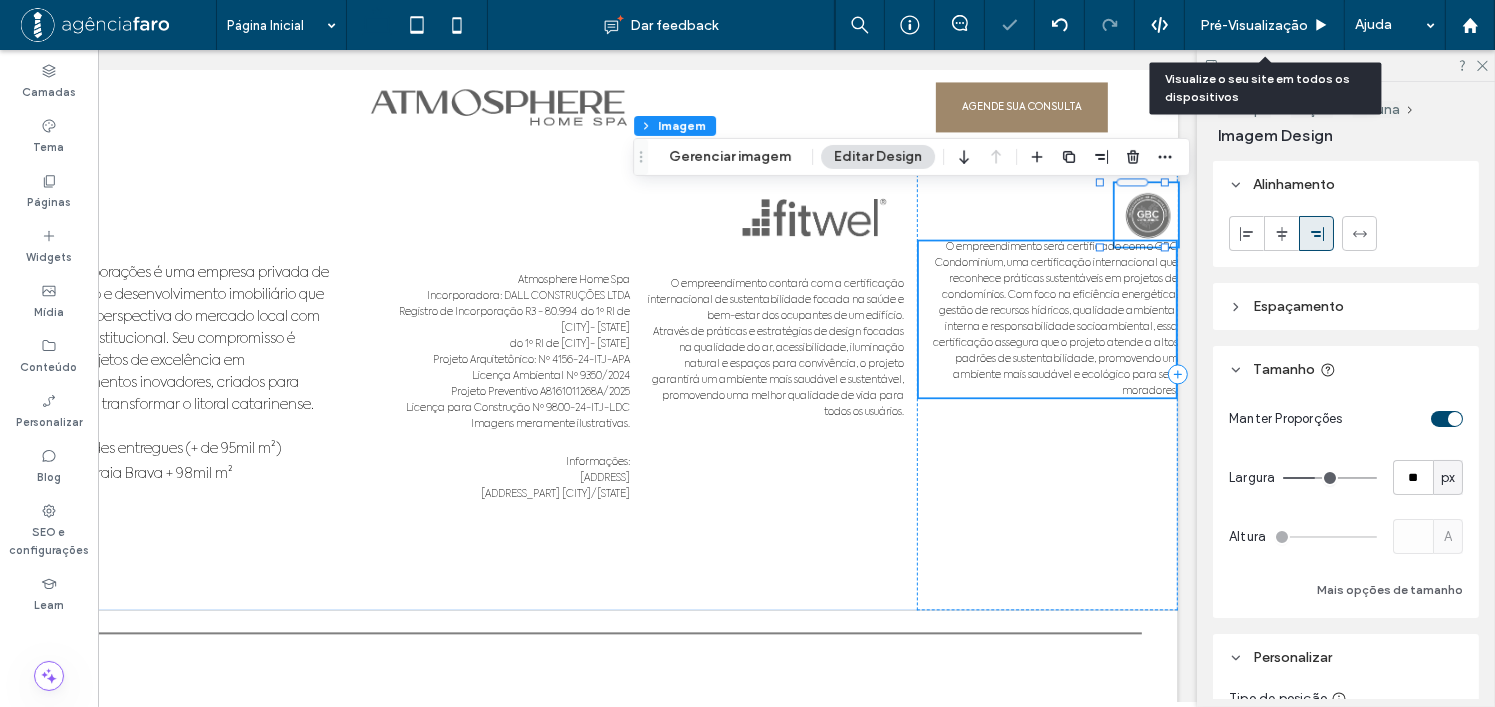 type on "**" 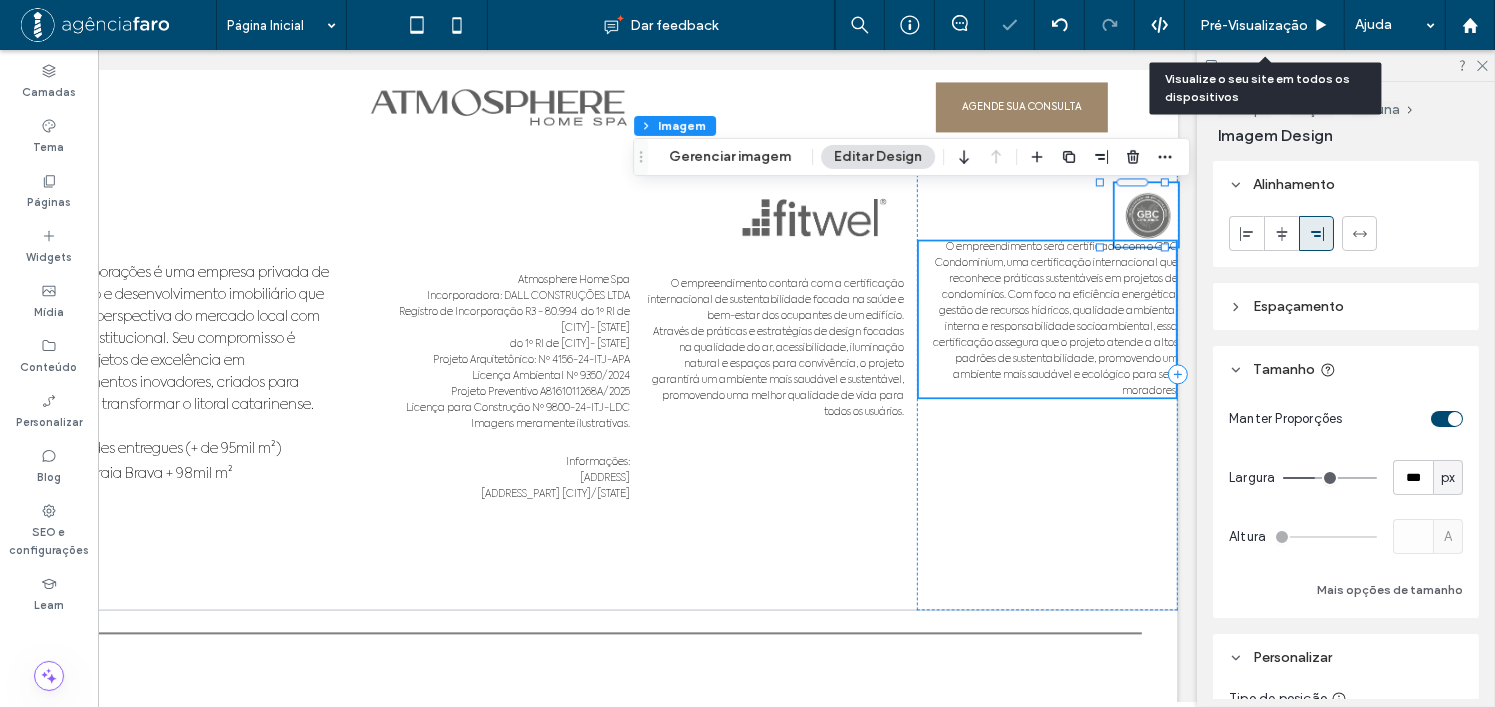 type on "***" 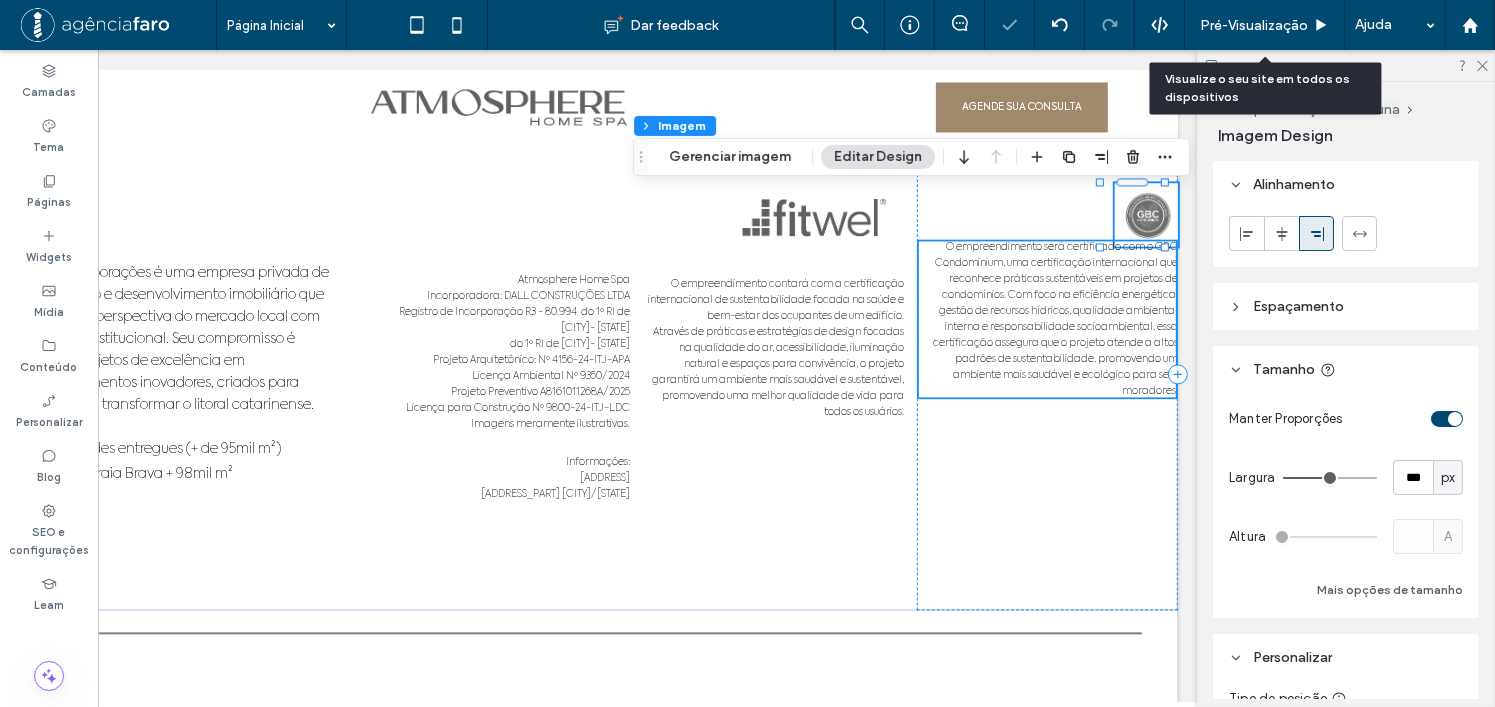 click at bounding box center (1330, 478) 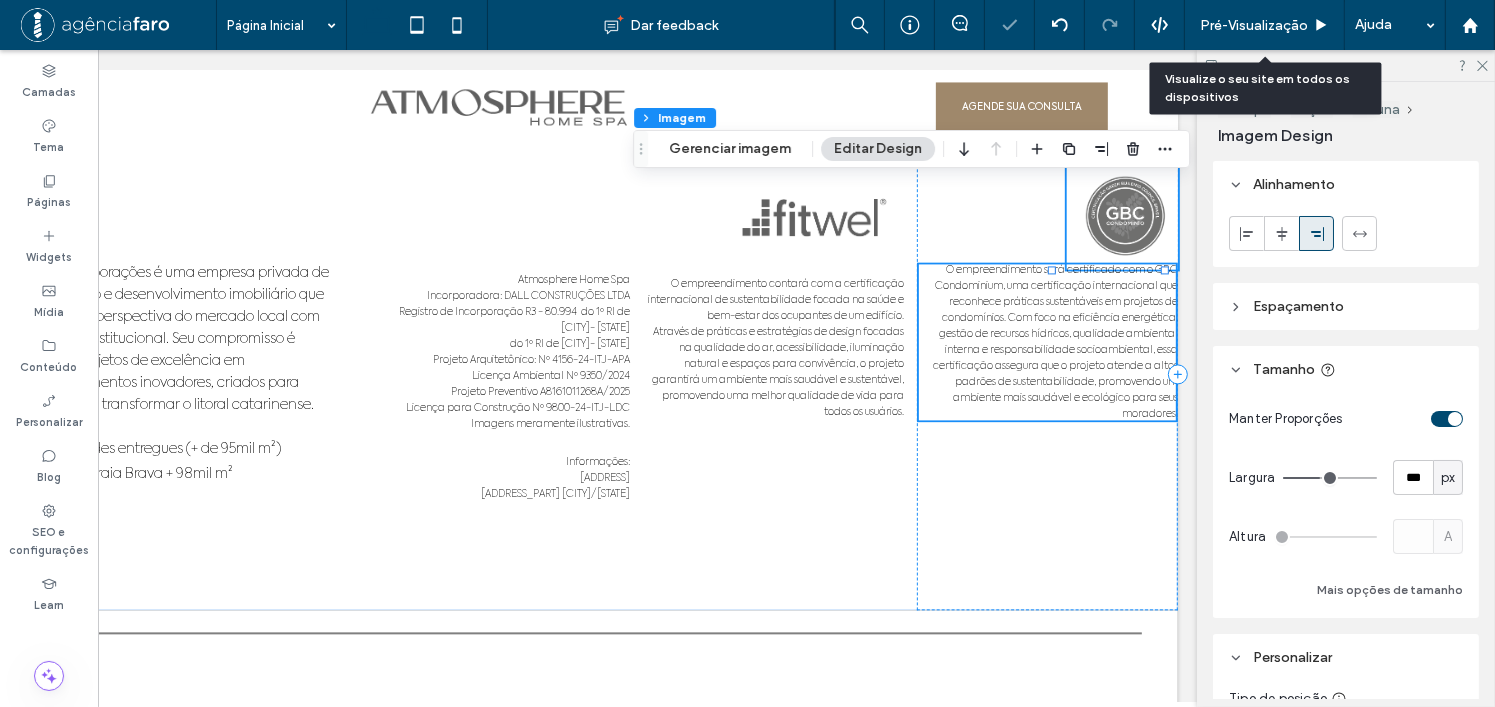 type on "***" 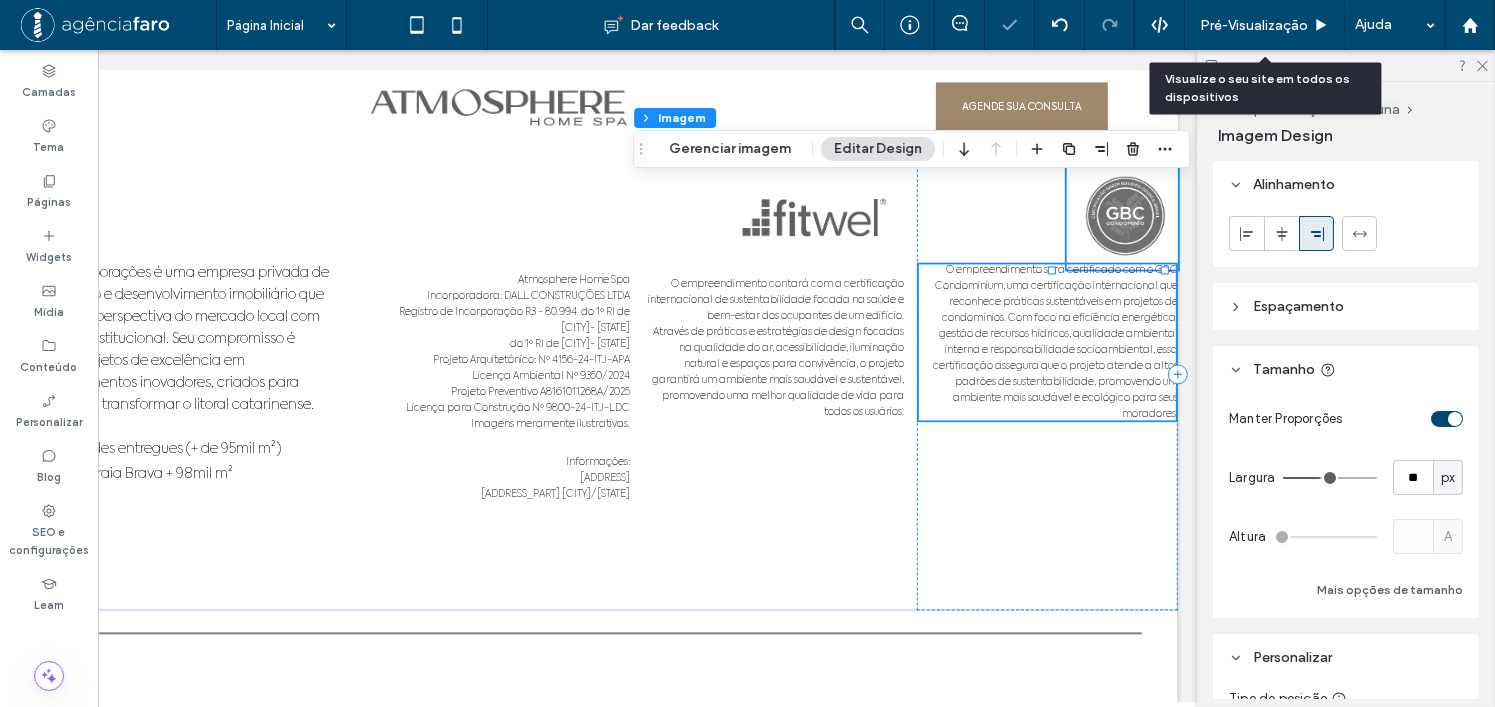 type on "**" 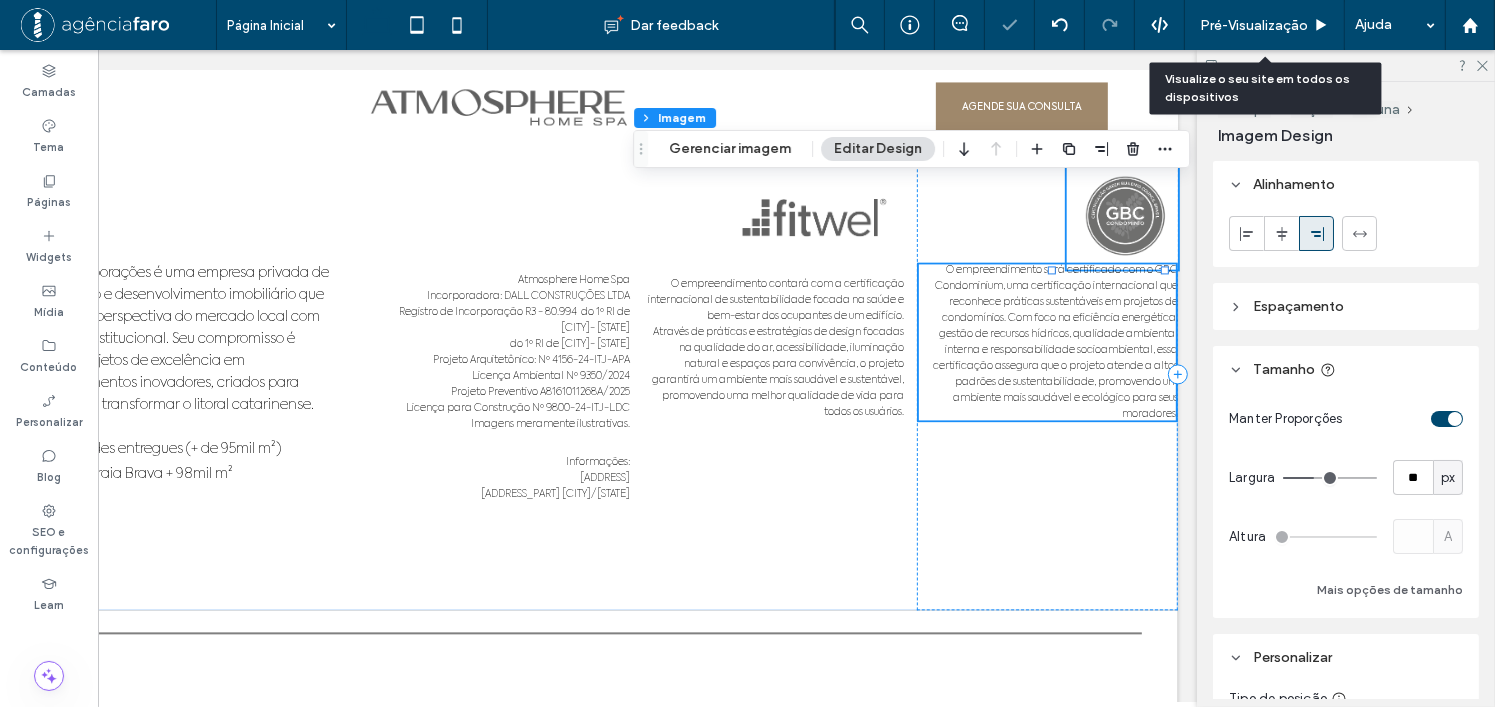 click at bounding box center [1330, 478] 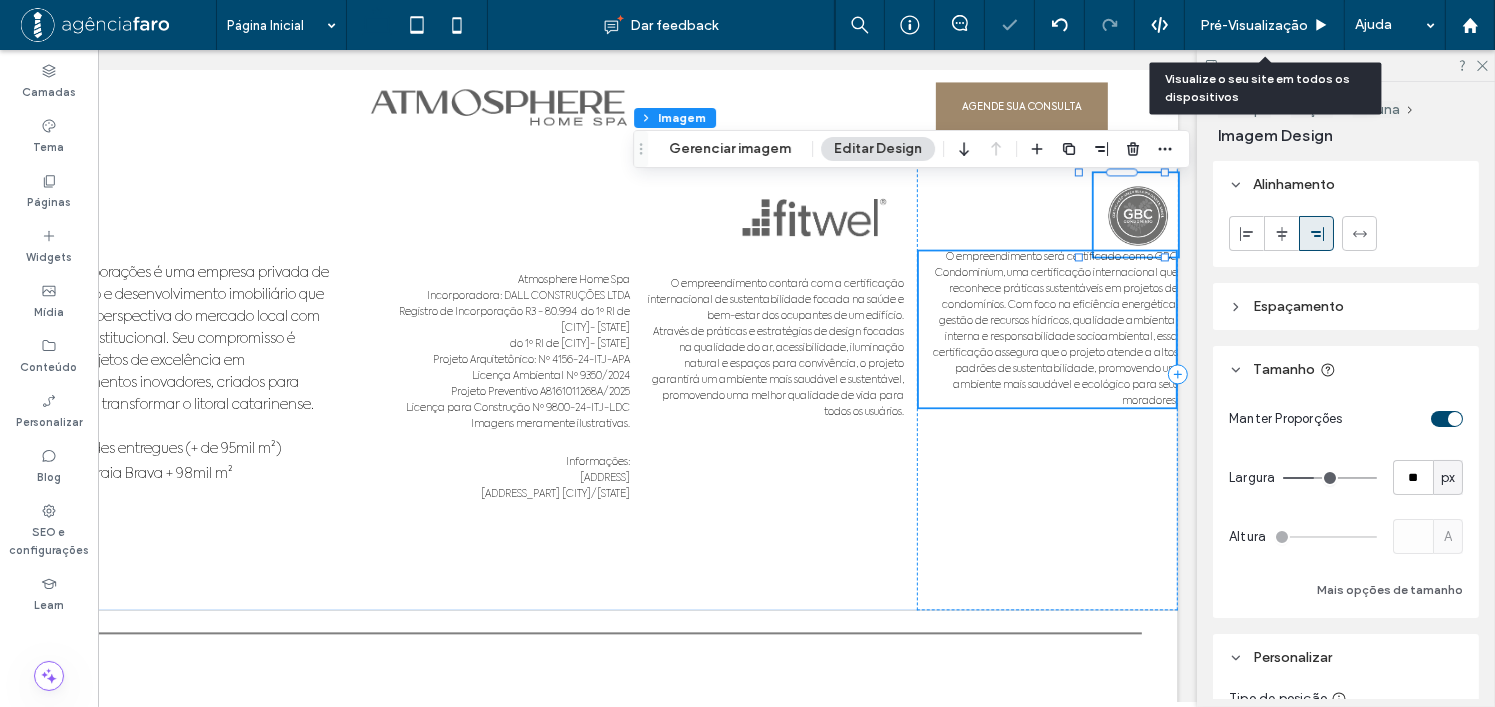 type on "**" 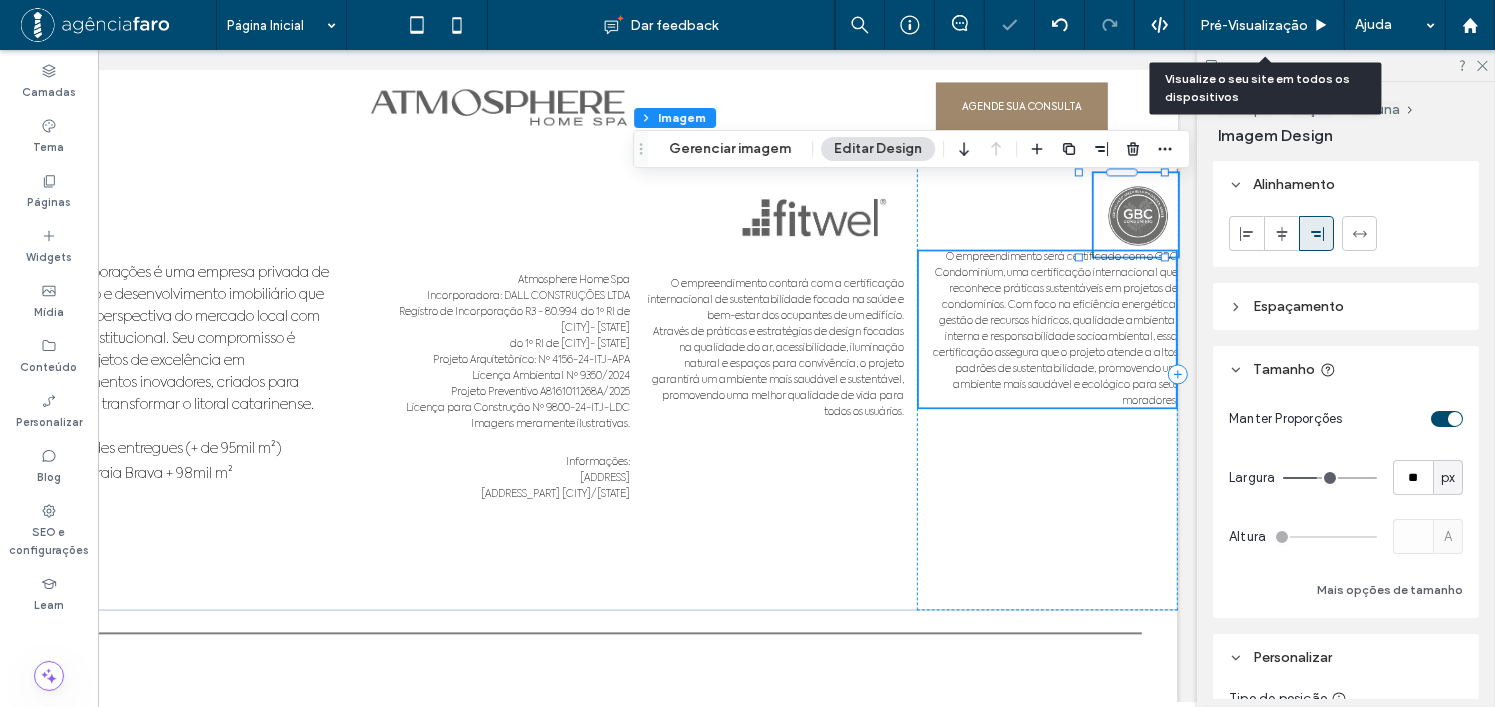 type on "**" 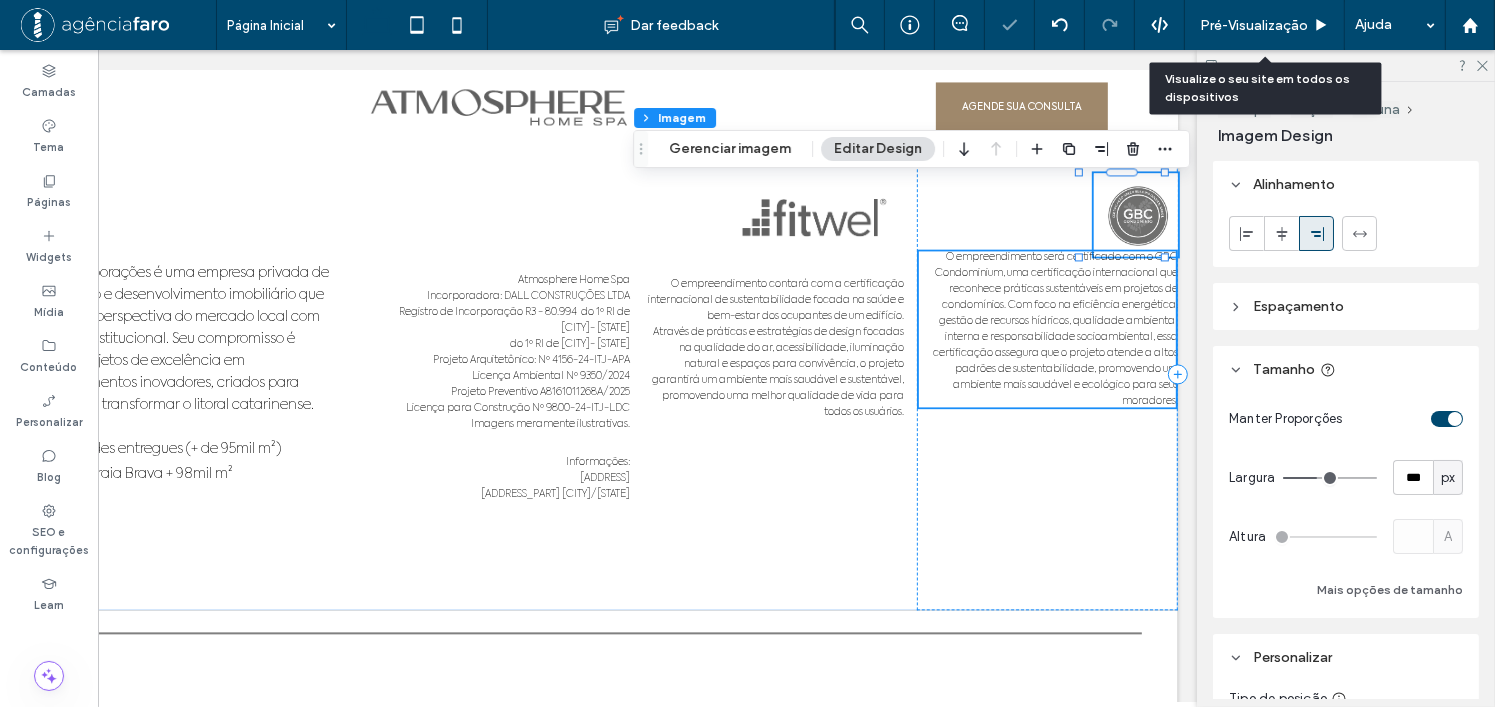 type on "***" 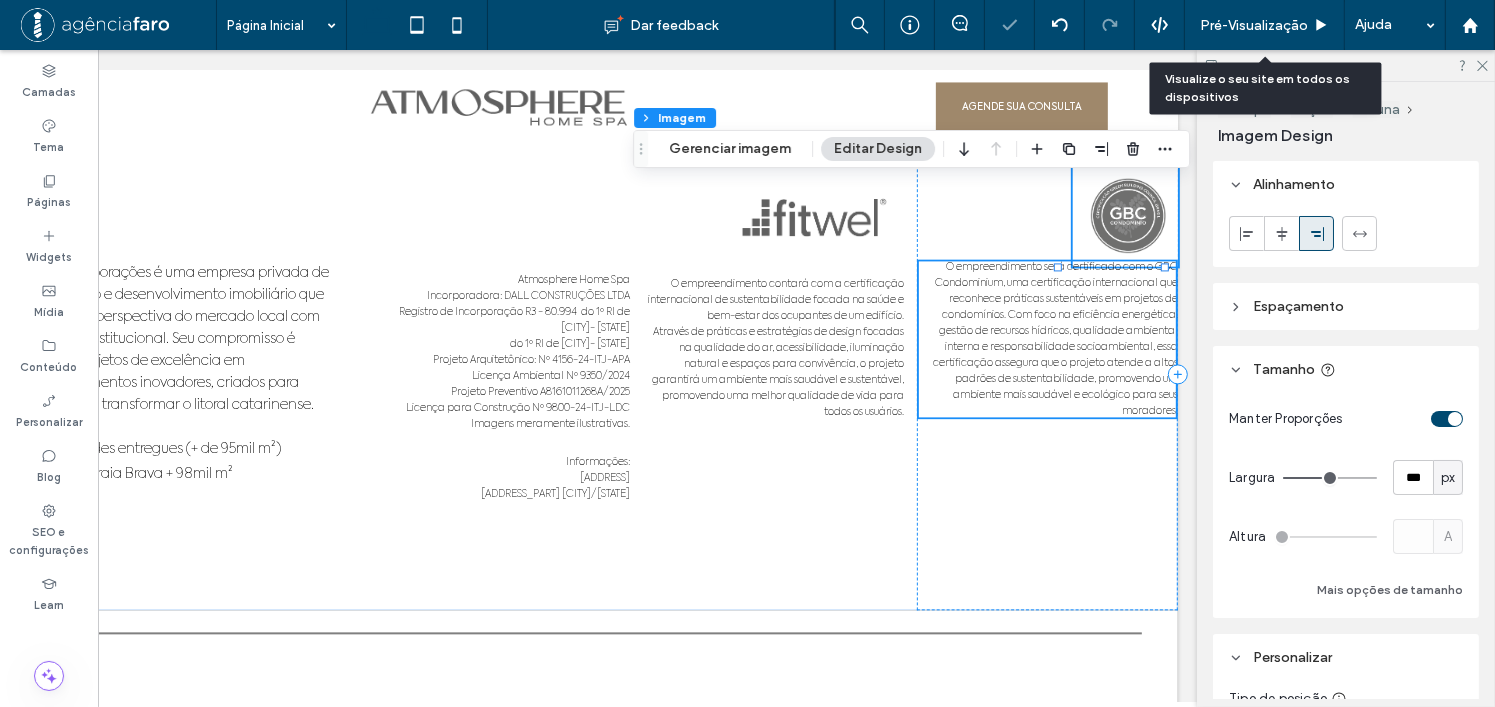 click at bounding box center [1330, 478] 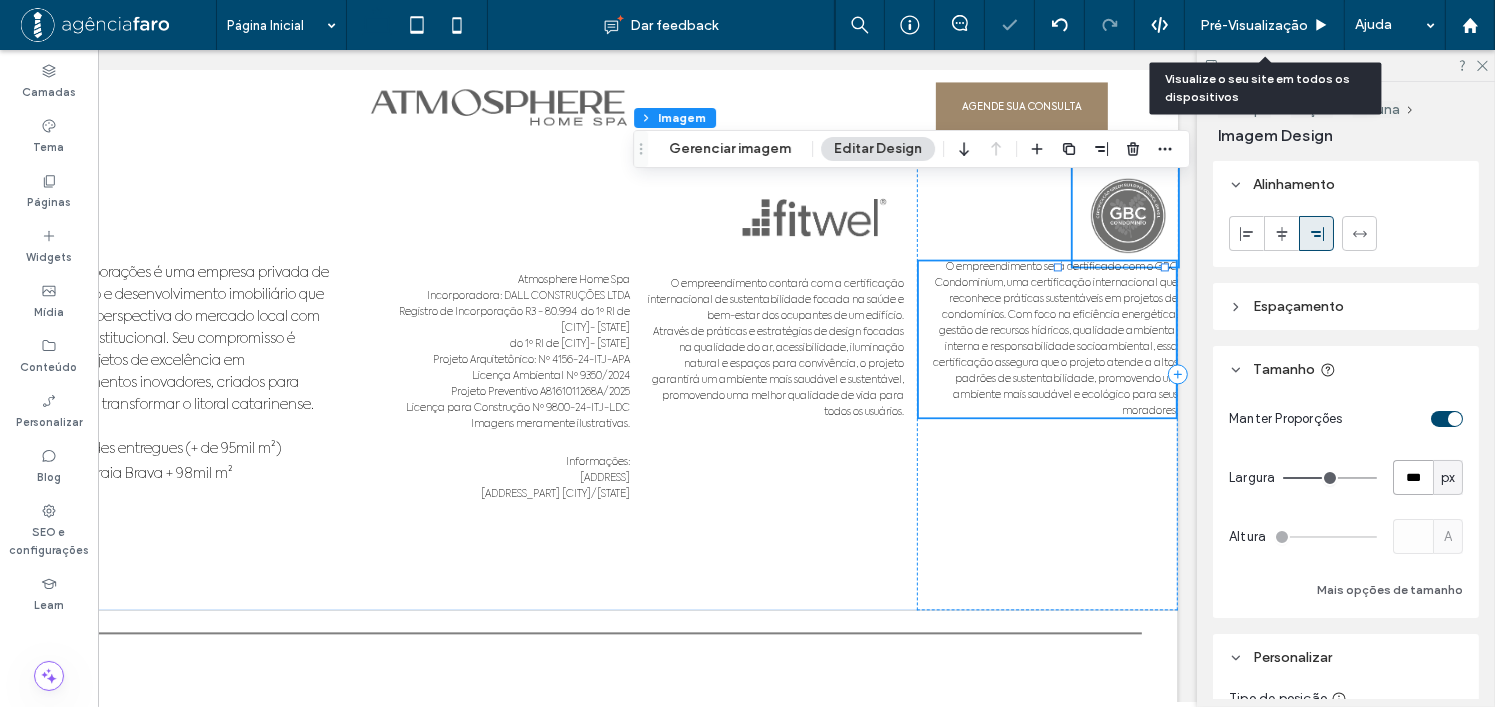 click on "***" at bounding box center [1413, 477] 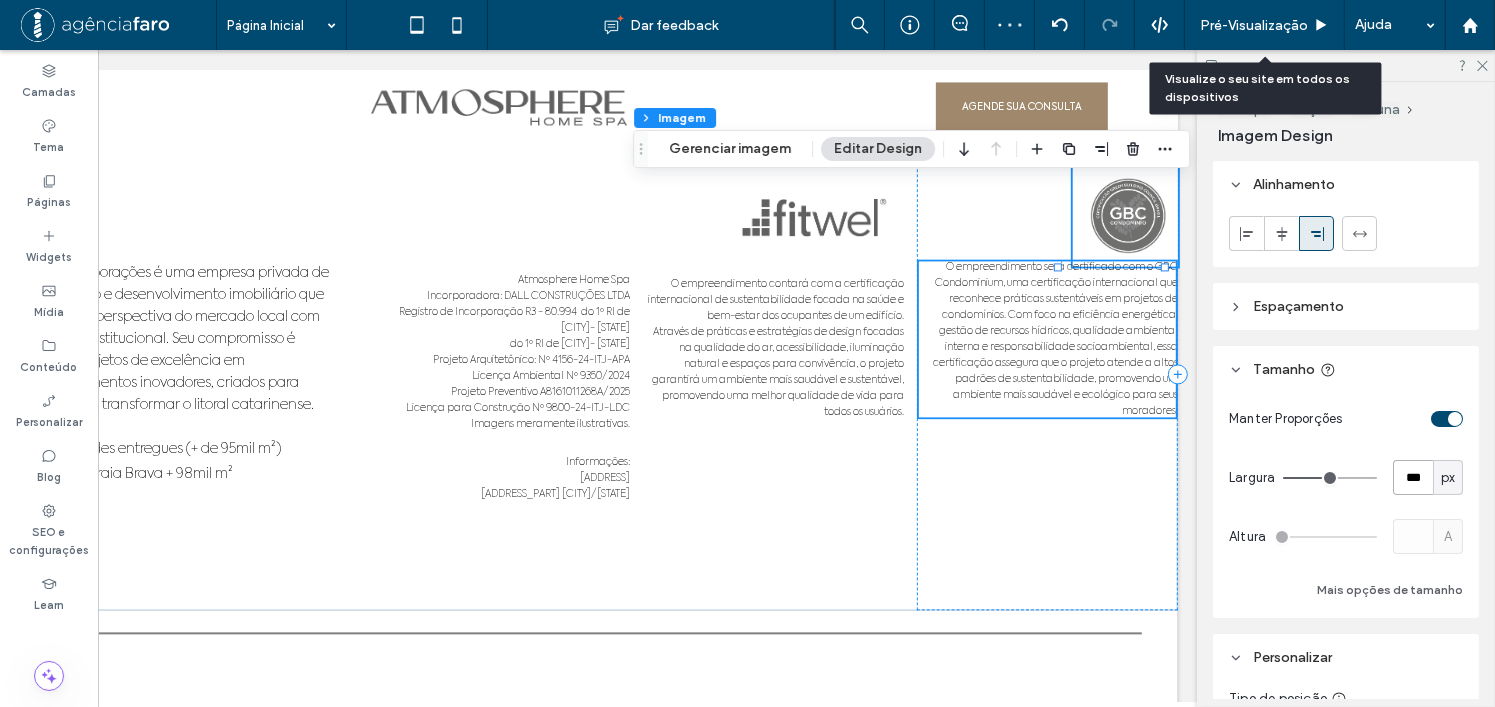 type on "***" 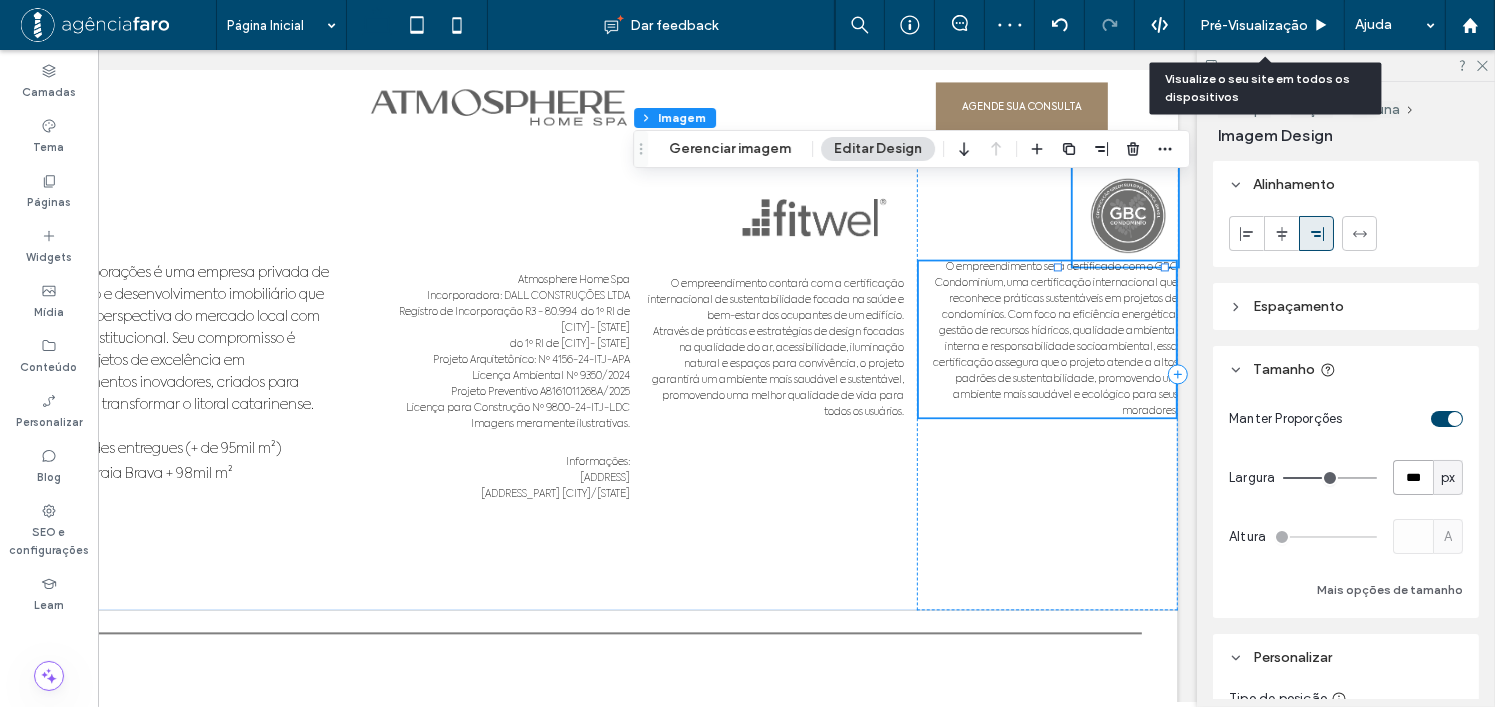 type on "***" 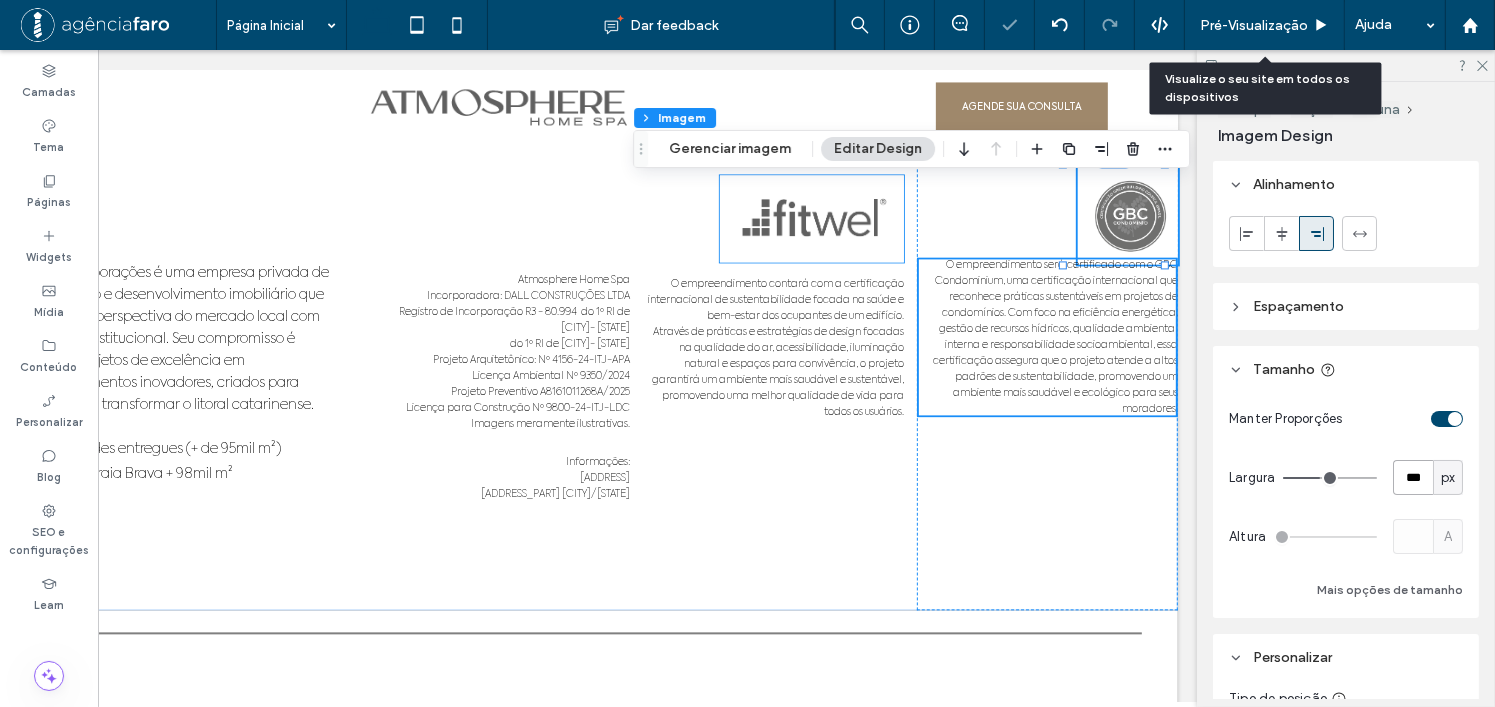 click at bounding box center (813, 218) 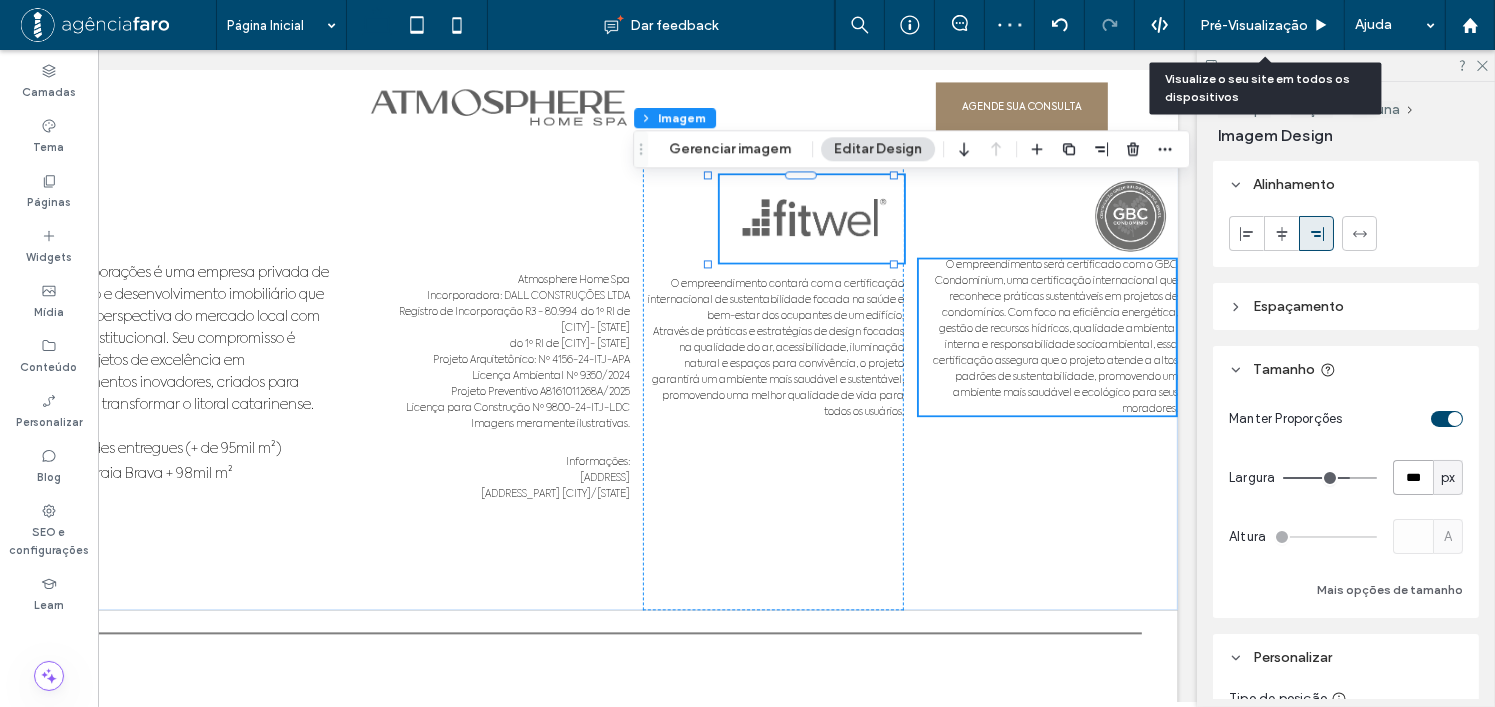 click on "***" at bounding box center [1413, 477] 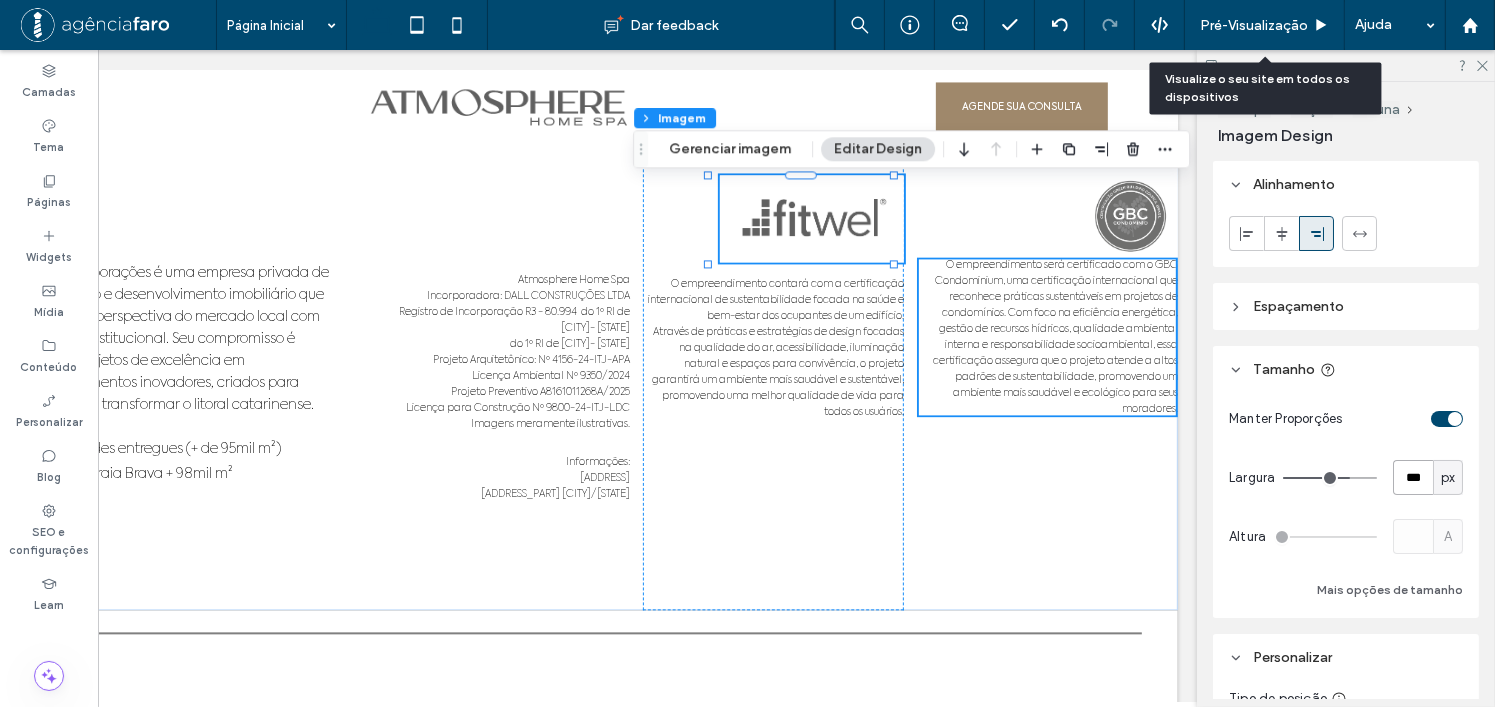 type on "***" 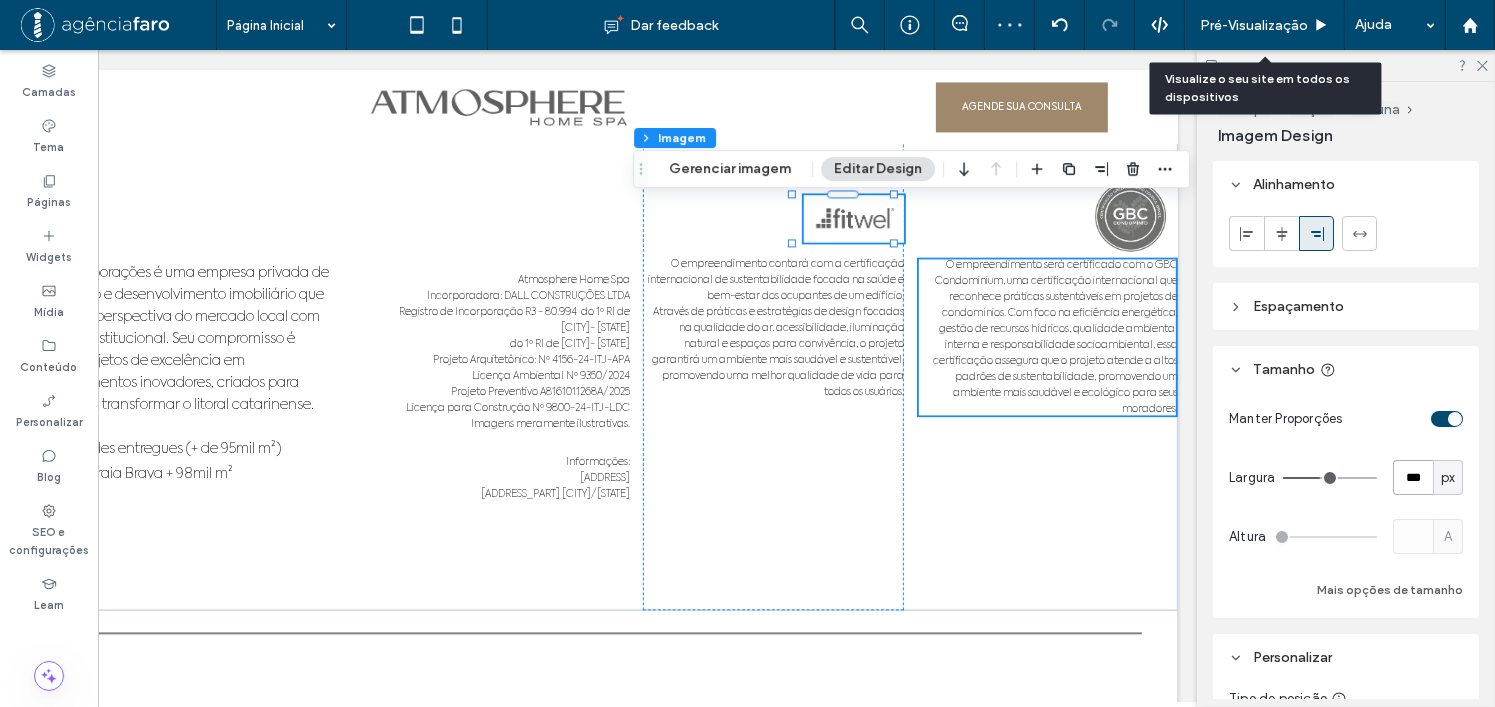 click on "***" at bounding box center [1413, 477] 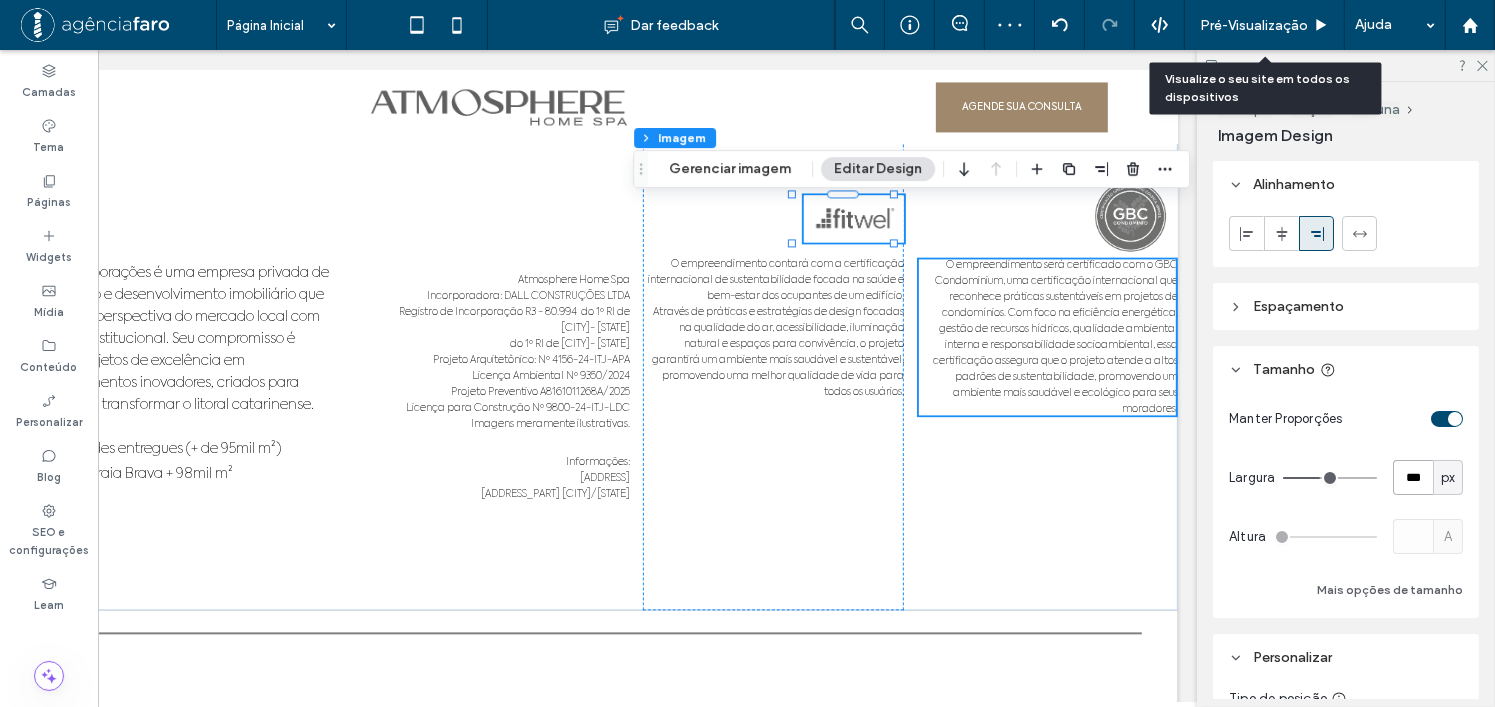 click on "***" at bounding box center [1413, 477] 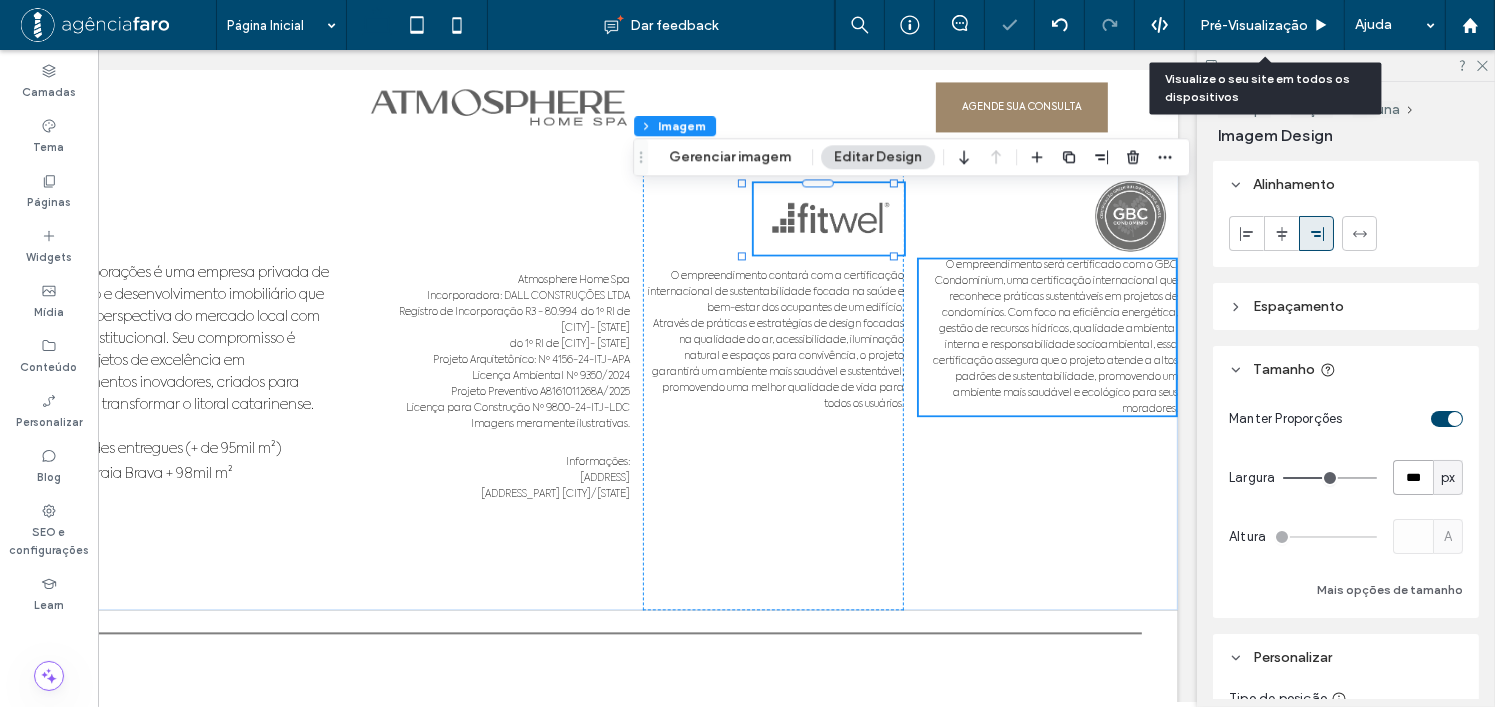 click on "***" at bounding box center [1413, 477] 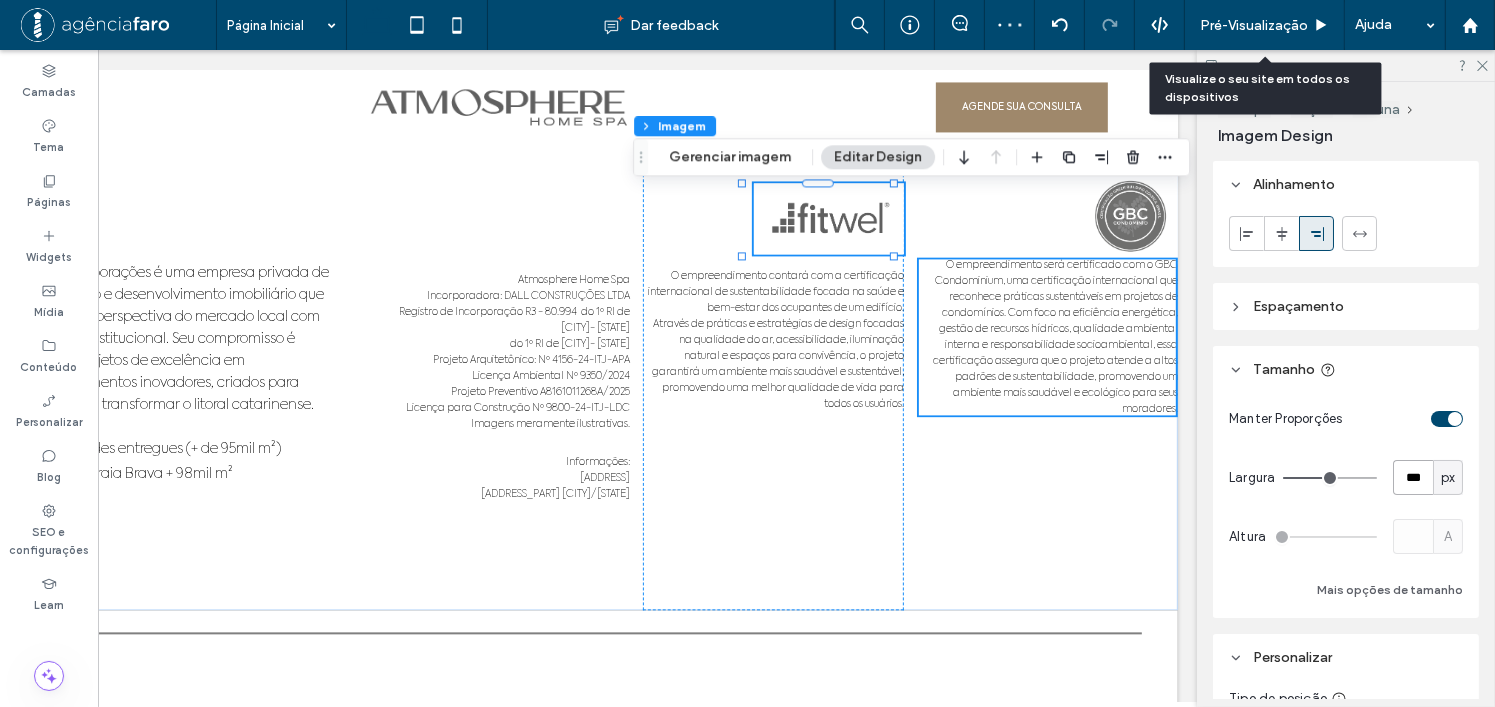 type on "***" 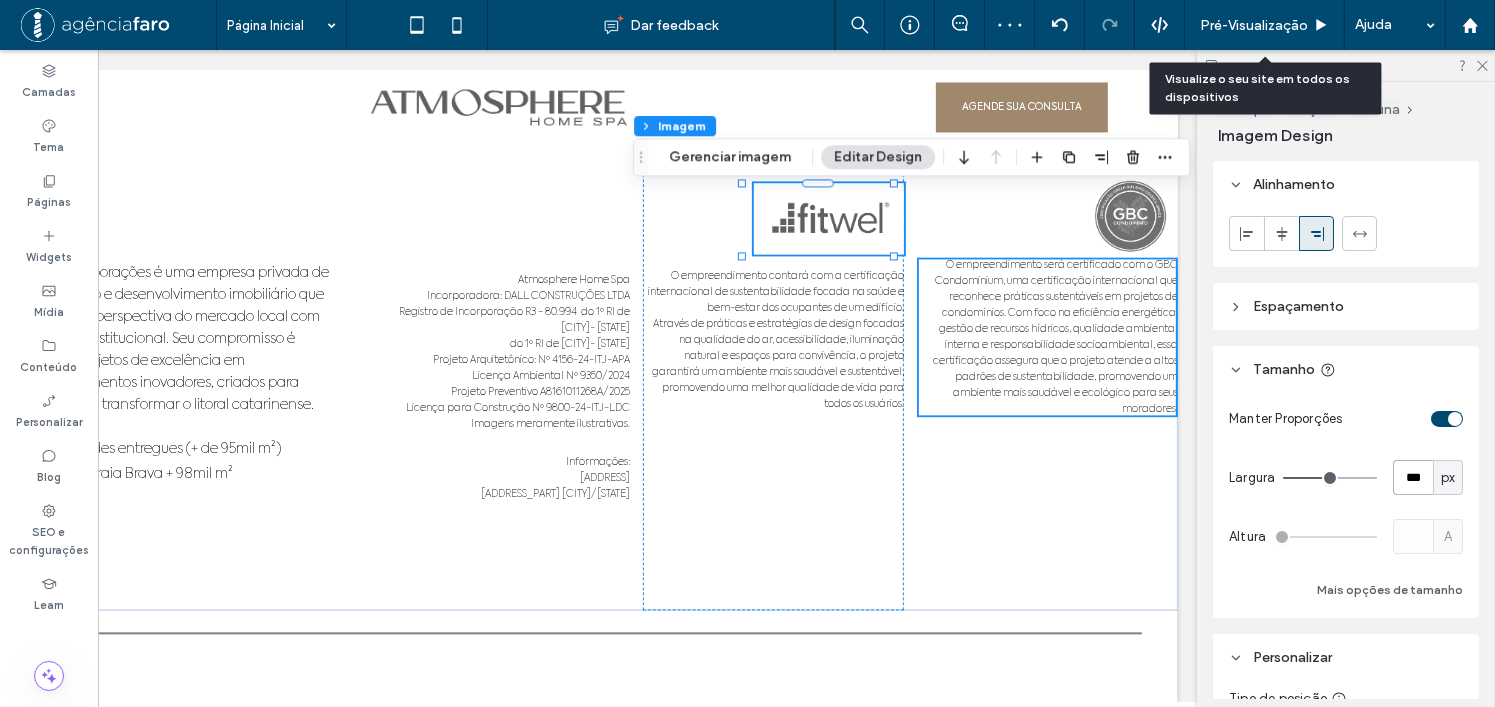 type on "***" 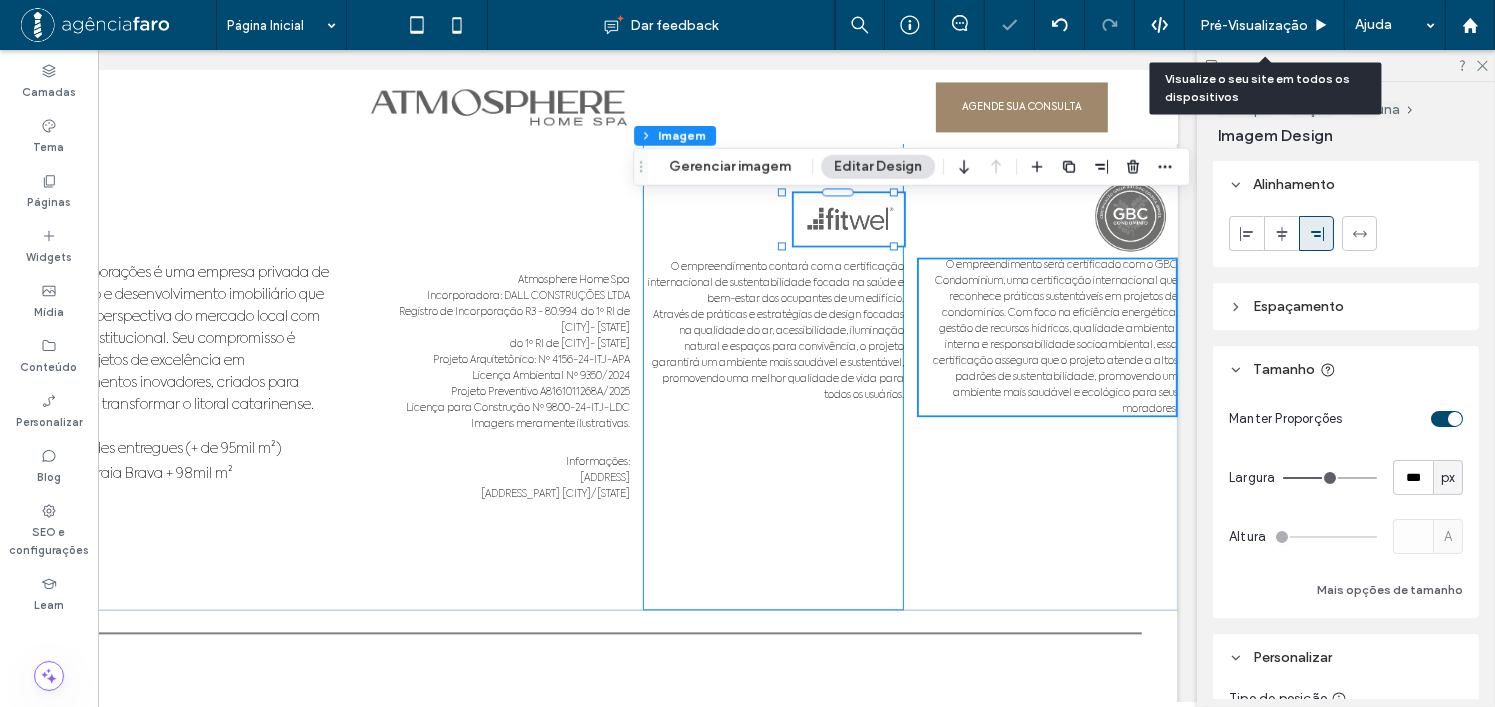 click on "O empreendimento contará com a certificação internacional de sustentabilidade focada na saúde e bem-estar dos ocupantes de um edifício.  Através de práticas e estratégias de design focadas na qualidade do ar, acessibilidade, iluminação natural e espaços para convivência, o projeto garantirá um ambiente mais saudável e sustentável, promovendo uma melhor qualidade de vida para todos os usuários." at bounding box center [774, 374] 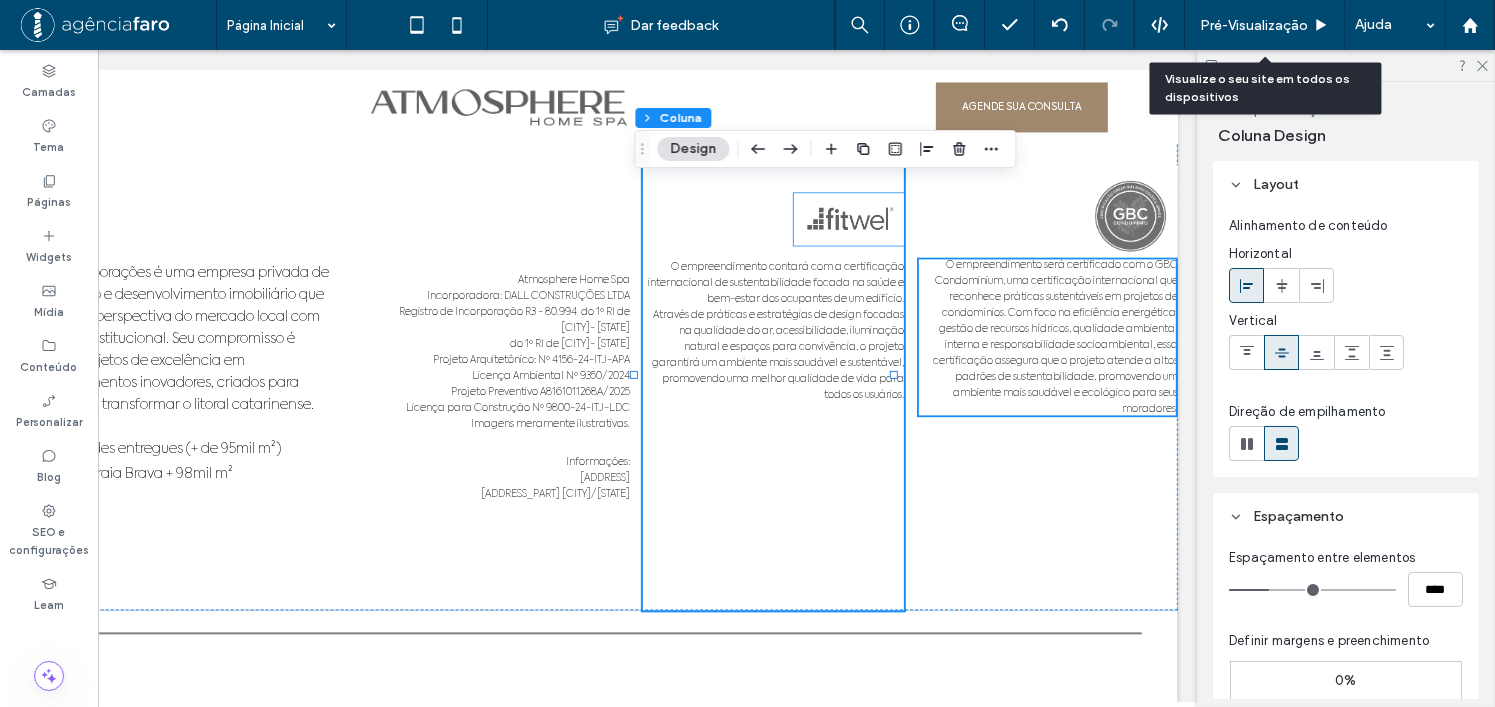 click at bounding box center (850, 219) 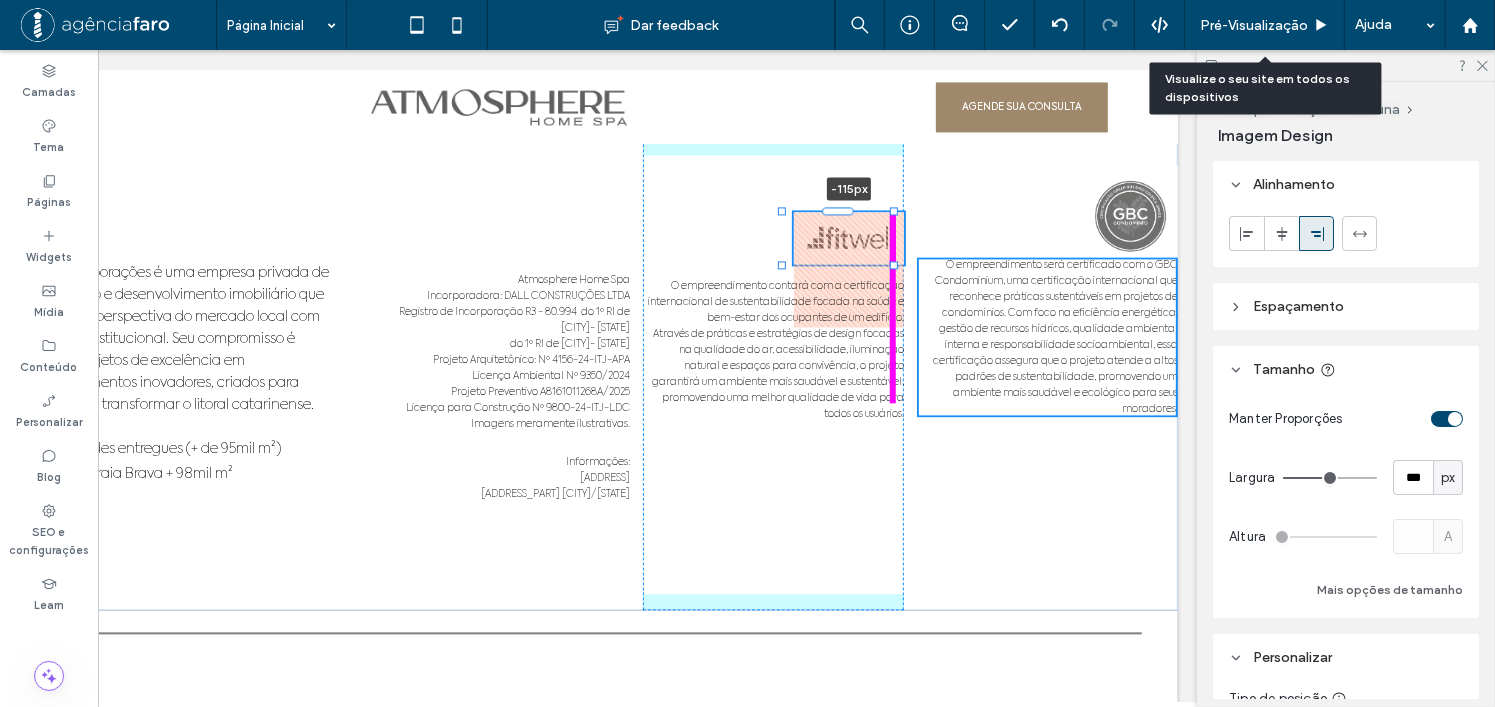 drag, startPoint x: 840, startPoint y: 199, endPoint x: 836, endPoint y: 237, distance: 38.209946 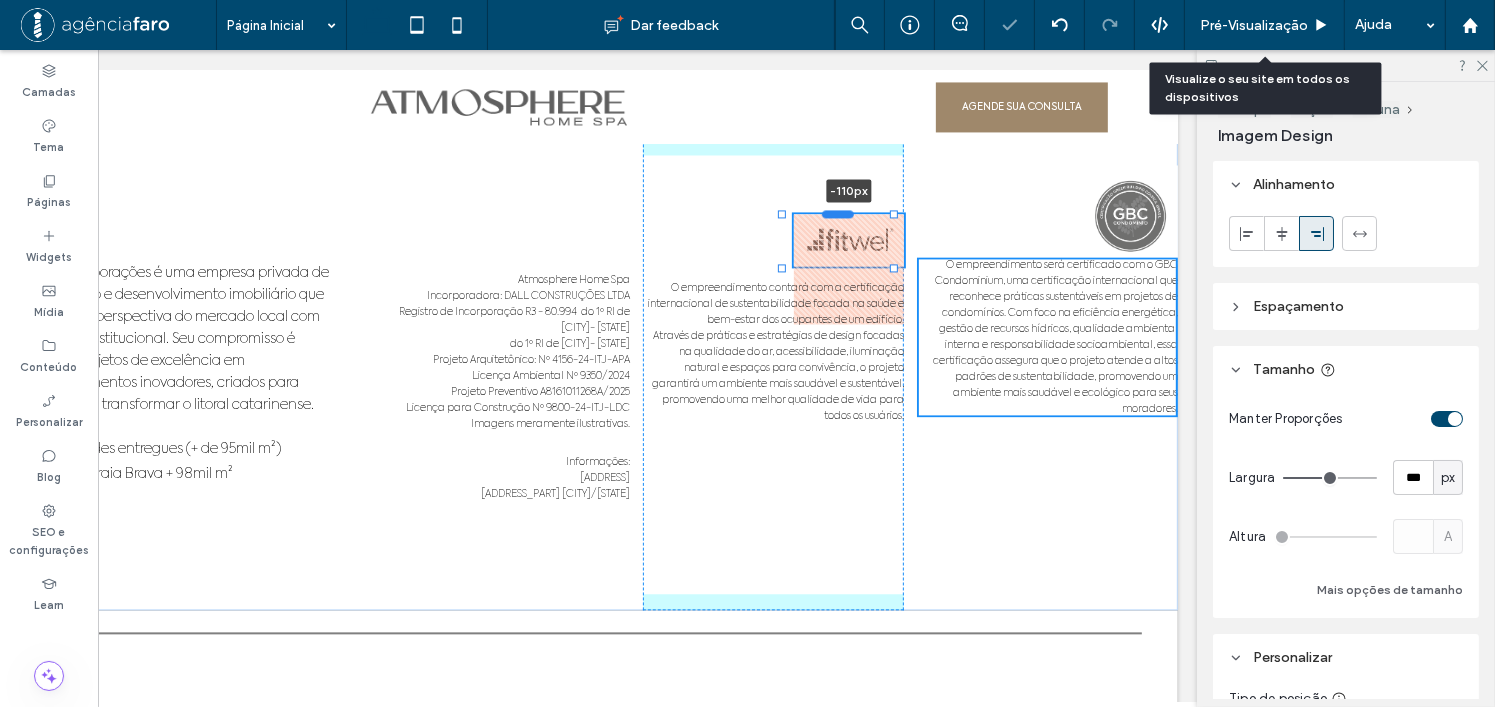 click at bounding box center (839, 213) 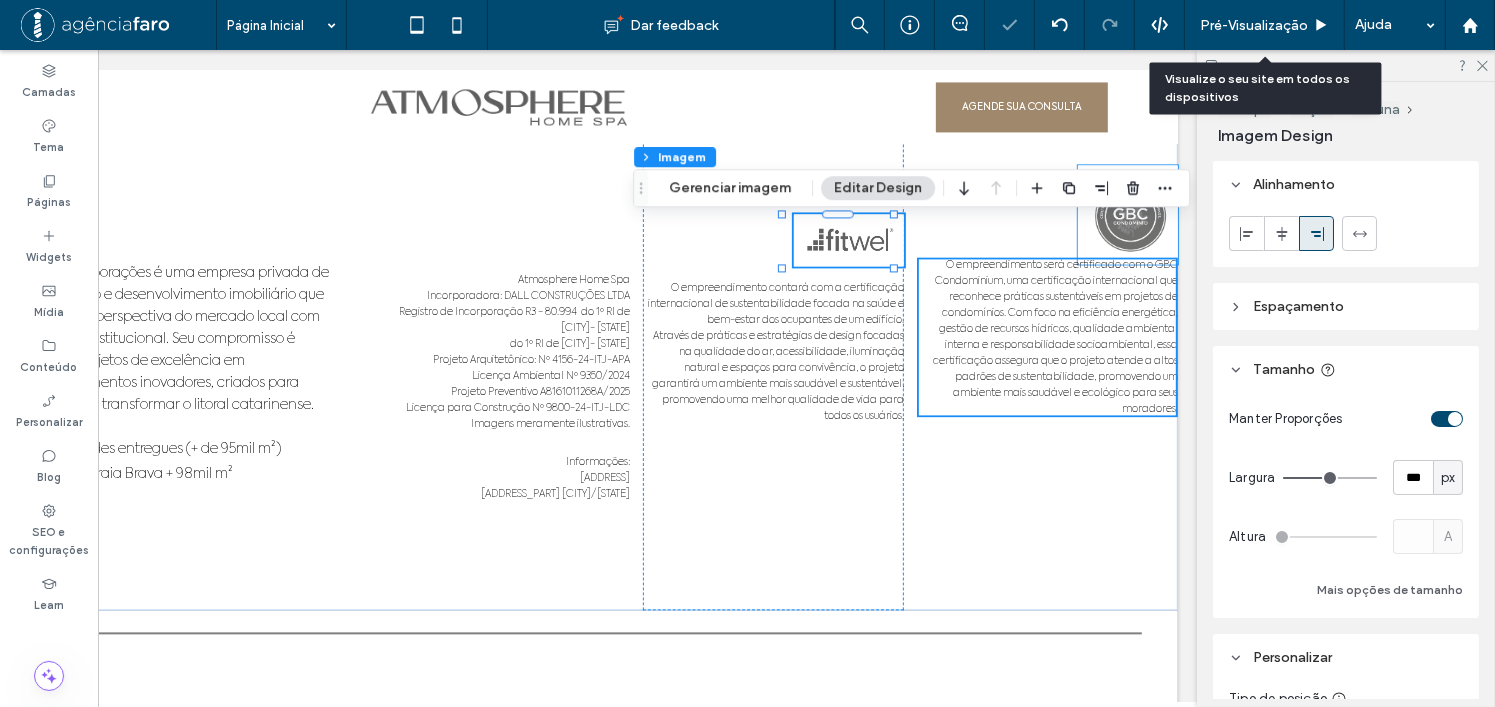 click at bounding box center [1129, 214] 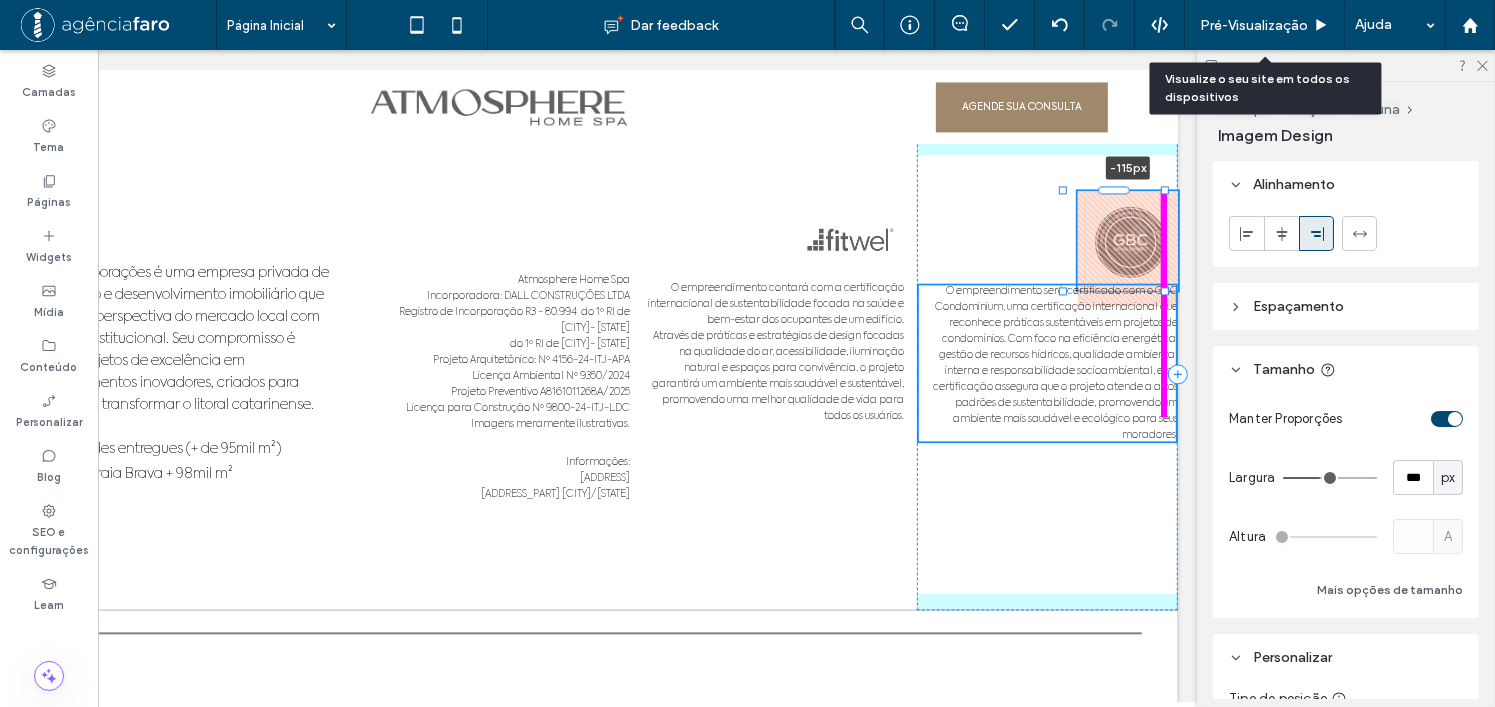 drag, startPoint x: 1112, startPoint y: 171, endPoint x: 1107, endPoint y: 218, distance: 47.26521 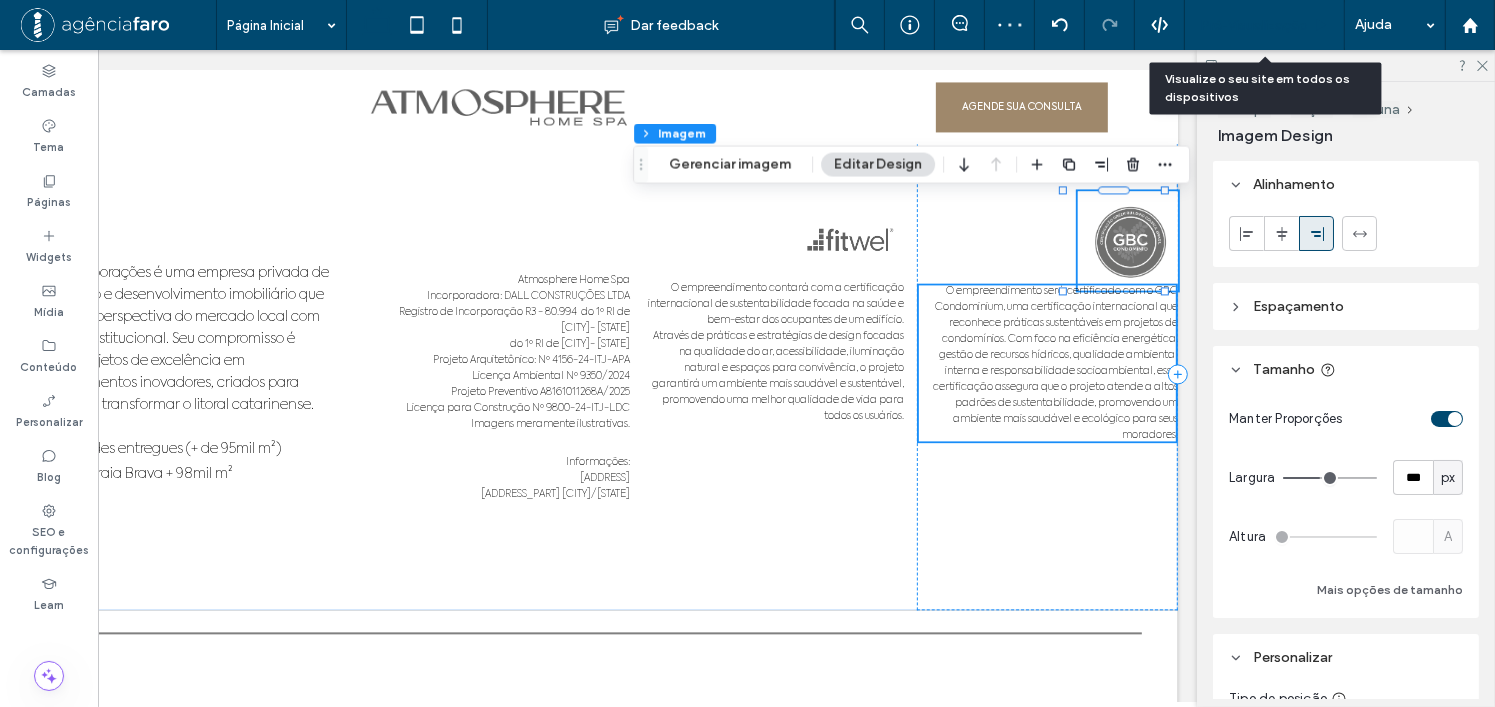 click on "Pré-Visualizaçāo" at bounding box center (1265, 25) 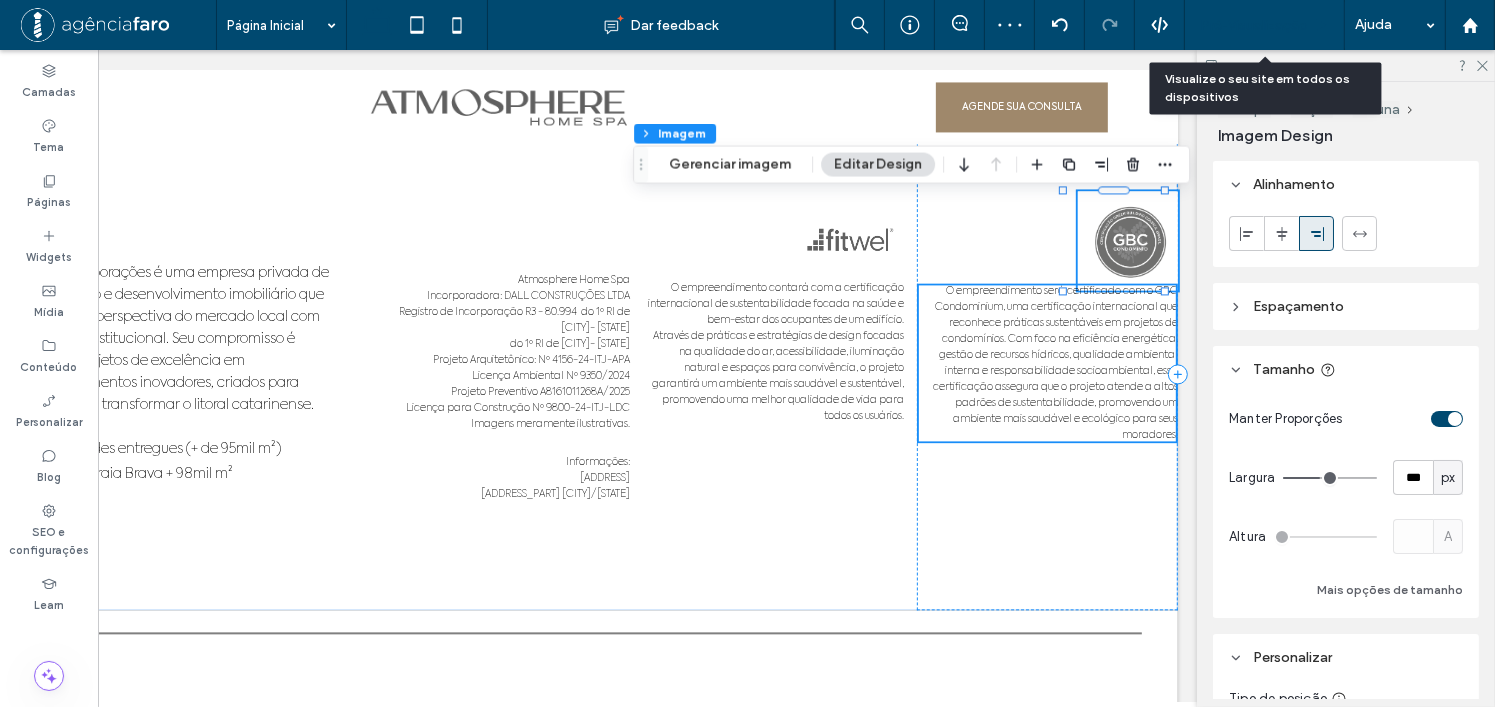 click on "Pré-Visualizaçāo" at bounding box center (1254, 25) 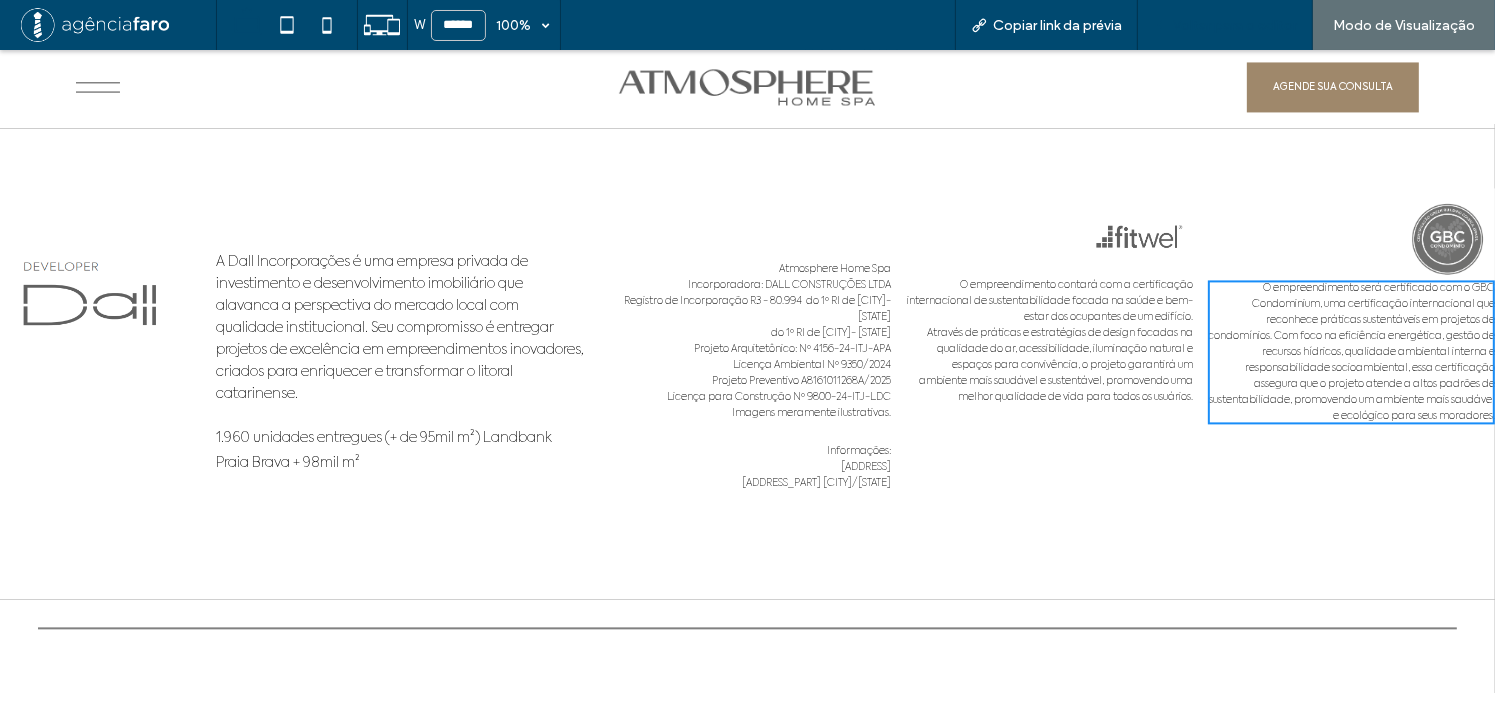 scroll, scrollTop: 11648, scrollLeft: 0, axis: vertical 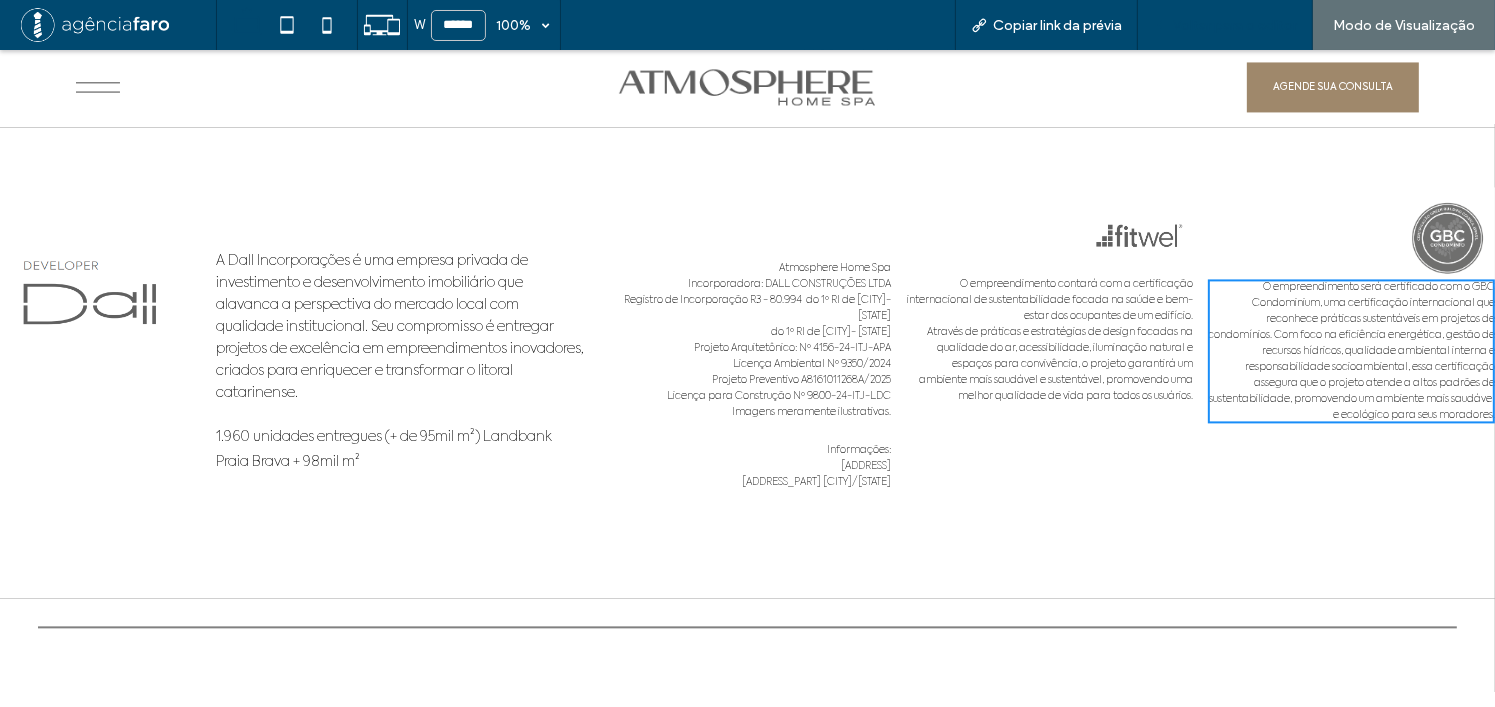 click on "Voltar para o editor" at bounding box center [1235, 25] 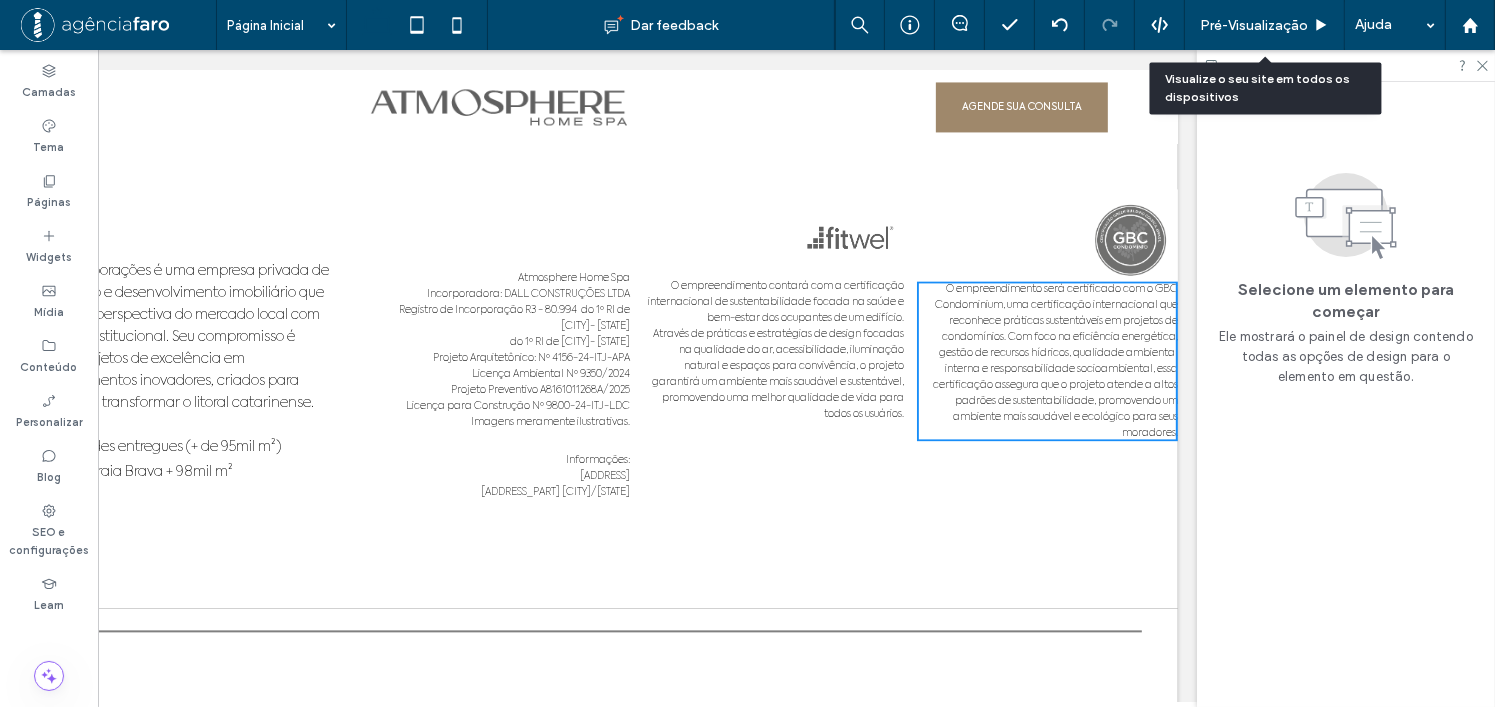 scroll, scrollTop: 11662, scrollLeft: 0, axis: vertical 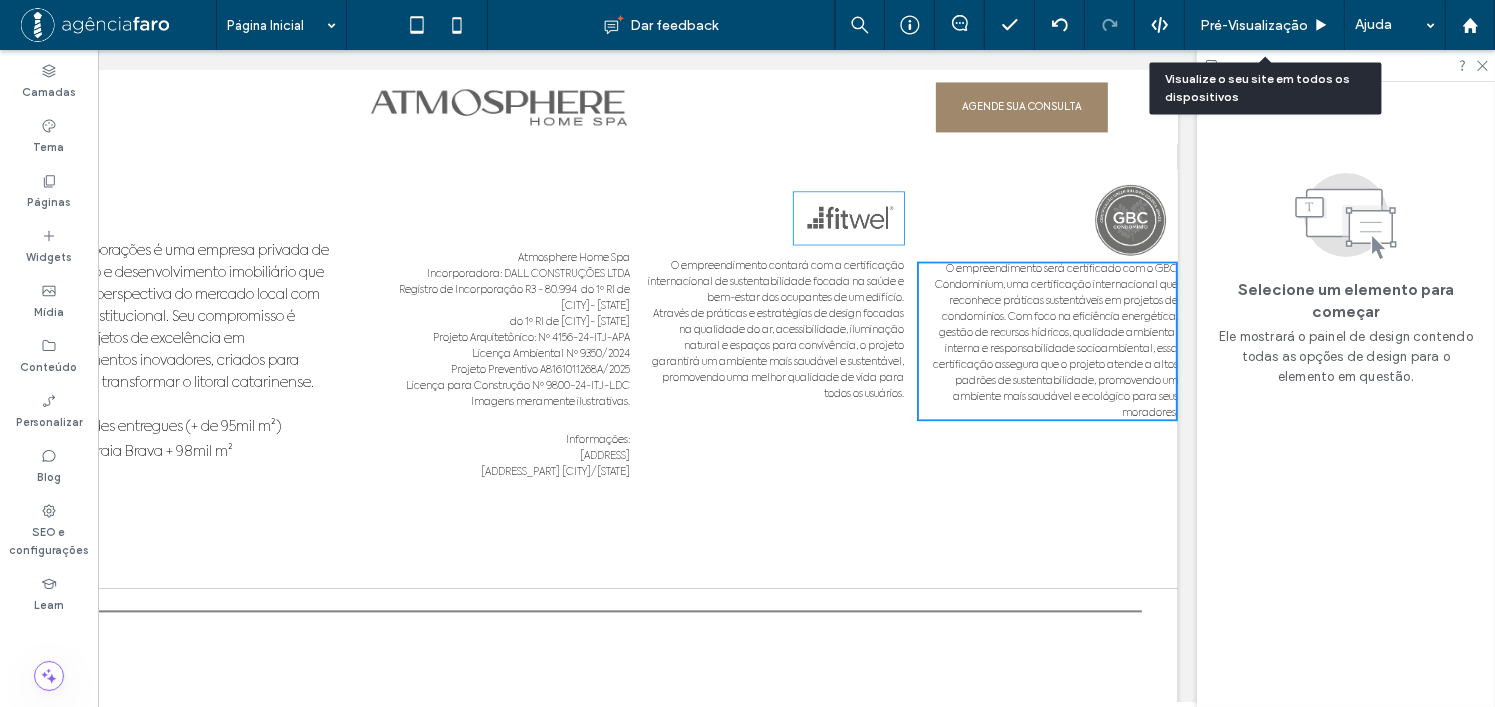 click at bounding box center [850, 218] 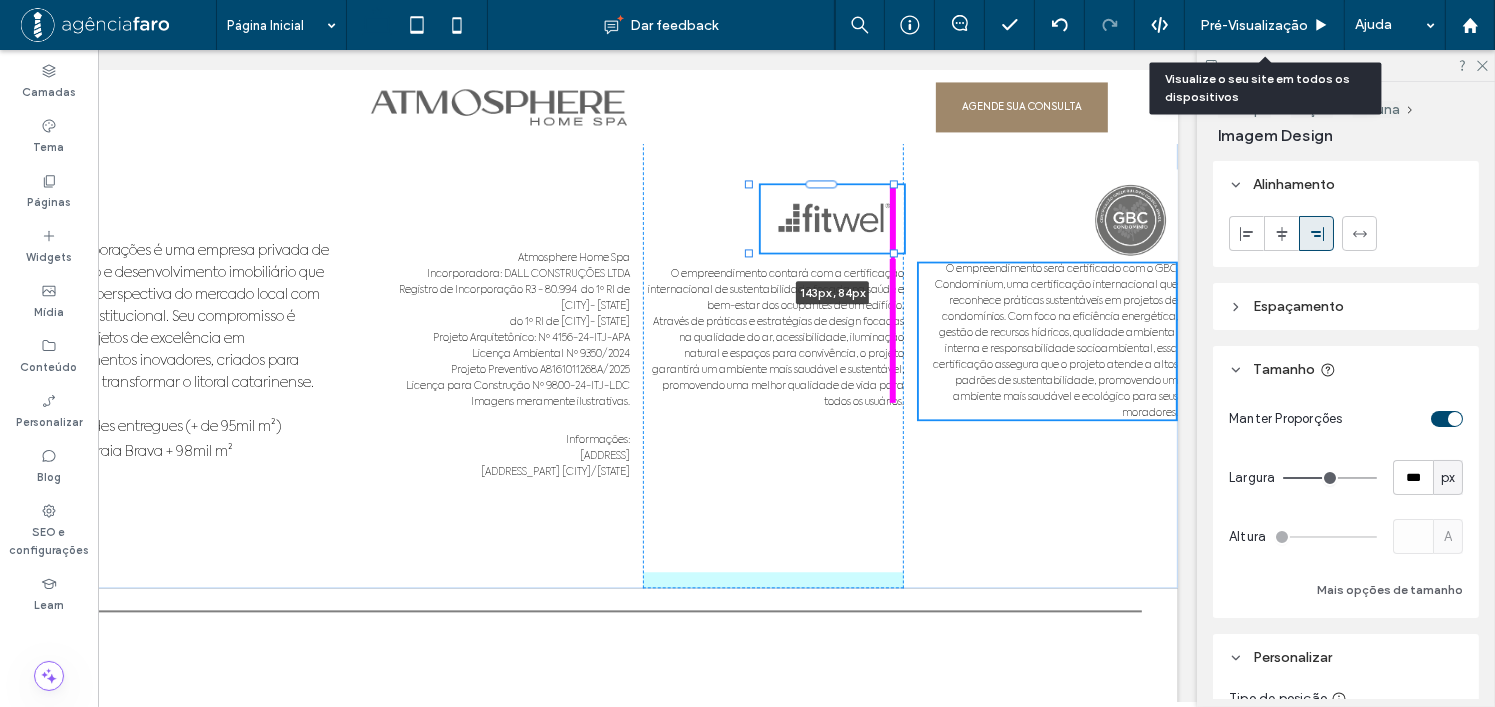 drag, startPoint x: 785, startPoint y: 196, endPoint x: 731, endPoint y: 199, distance: 54.08327 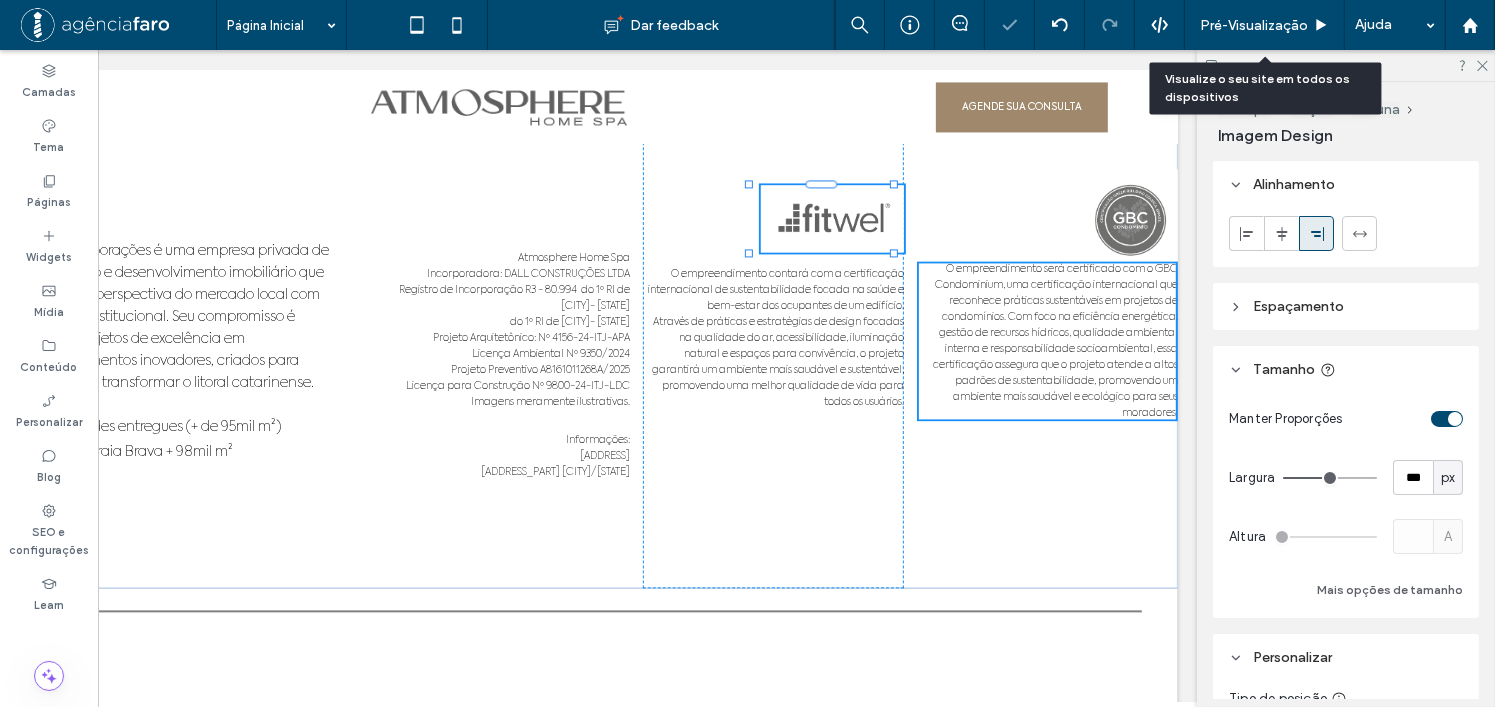 type on "***" 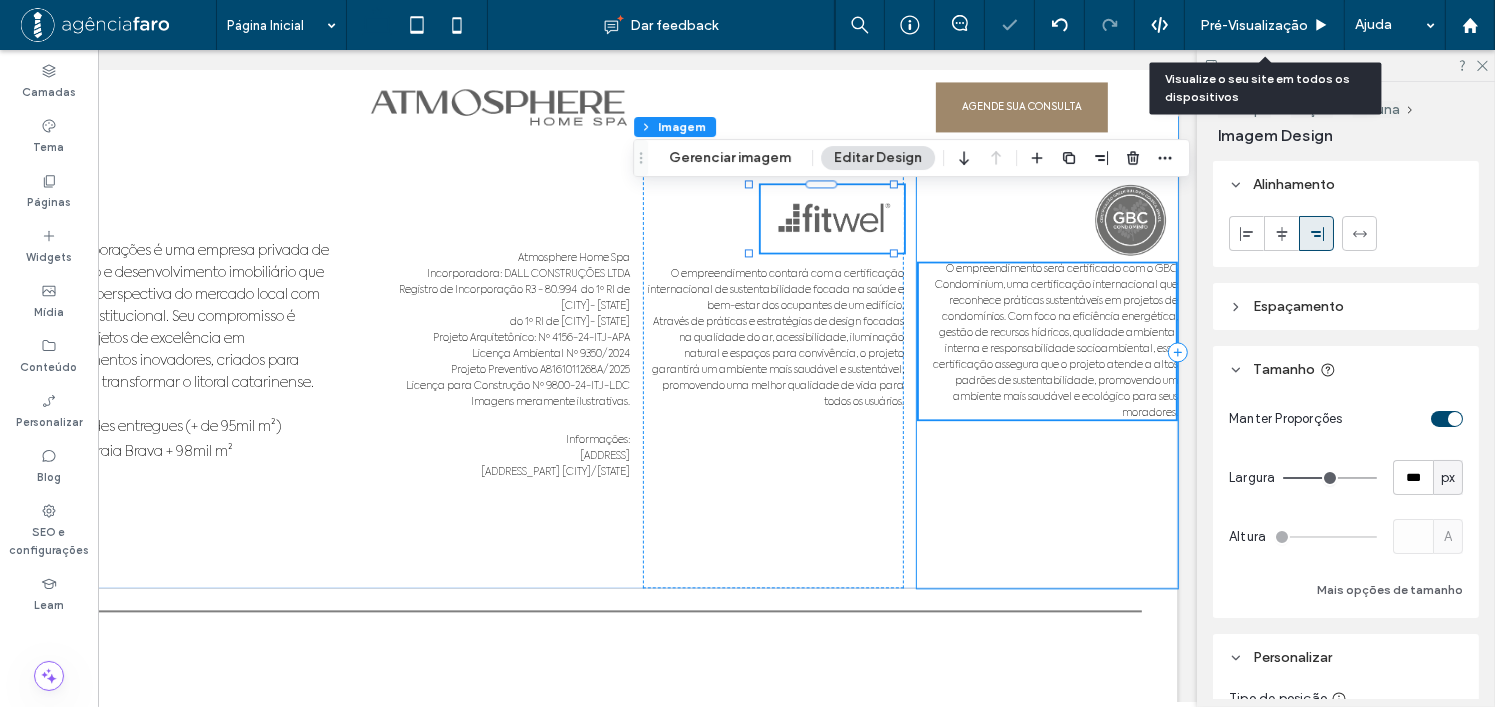 click on "O empreendimento será certificado com o GBC Condominium, uma certificação internacional que reconhece práticas sustentáveis em projetos de condomínios. Com foco na eficiência energética, gestão de recursos hídricos, qualidade ambiental interna e responsabilidade socioambiental, essa certificação assegura que o projeto atende a altos padrões de sustentabilidade, promovendo um ambiente mais saudável e ecológico para seus moradores." at bounding box center [1048, 352] 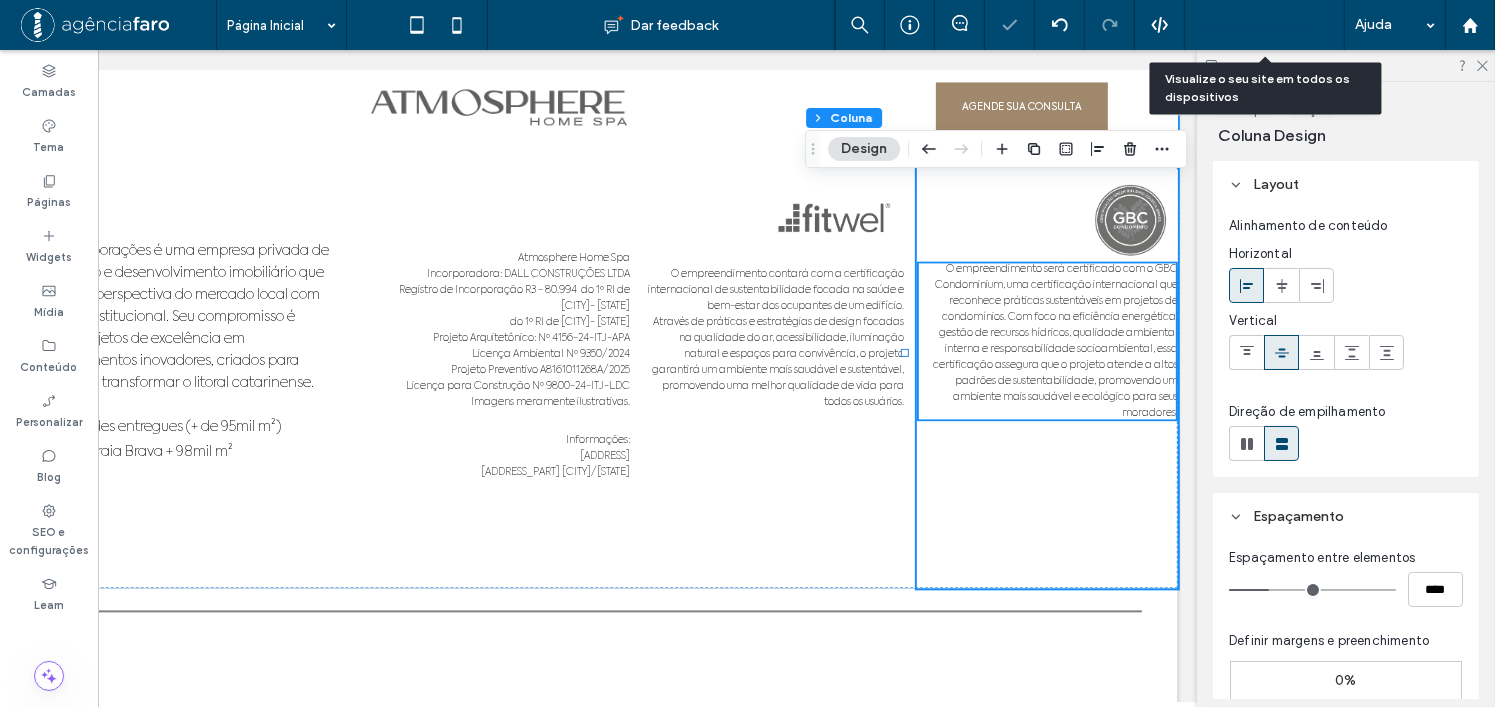 click on "Pré-Visualizaçāo" at bounding box center (1265, 25) 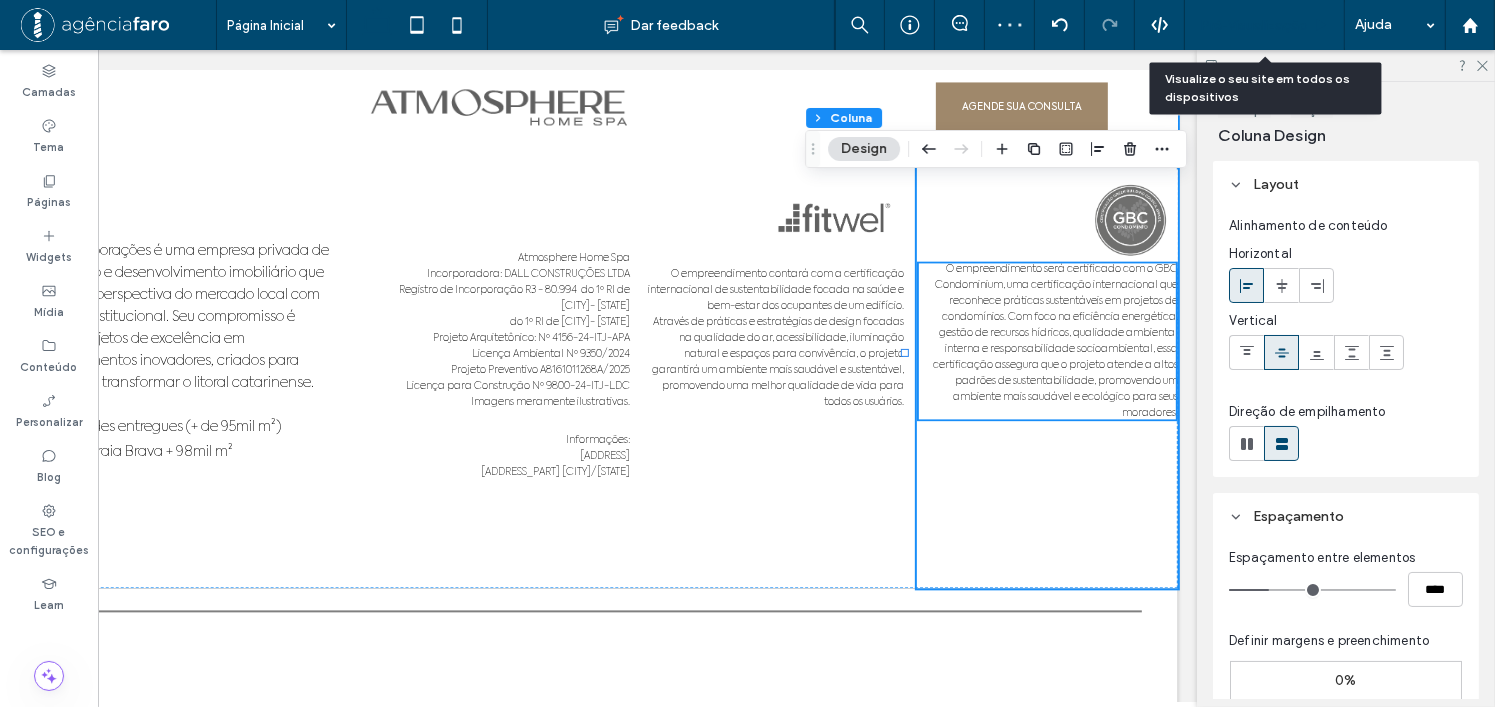 click on "Pré-Visualizaçāo" at bounding box center (1254, 25) 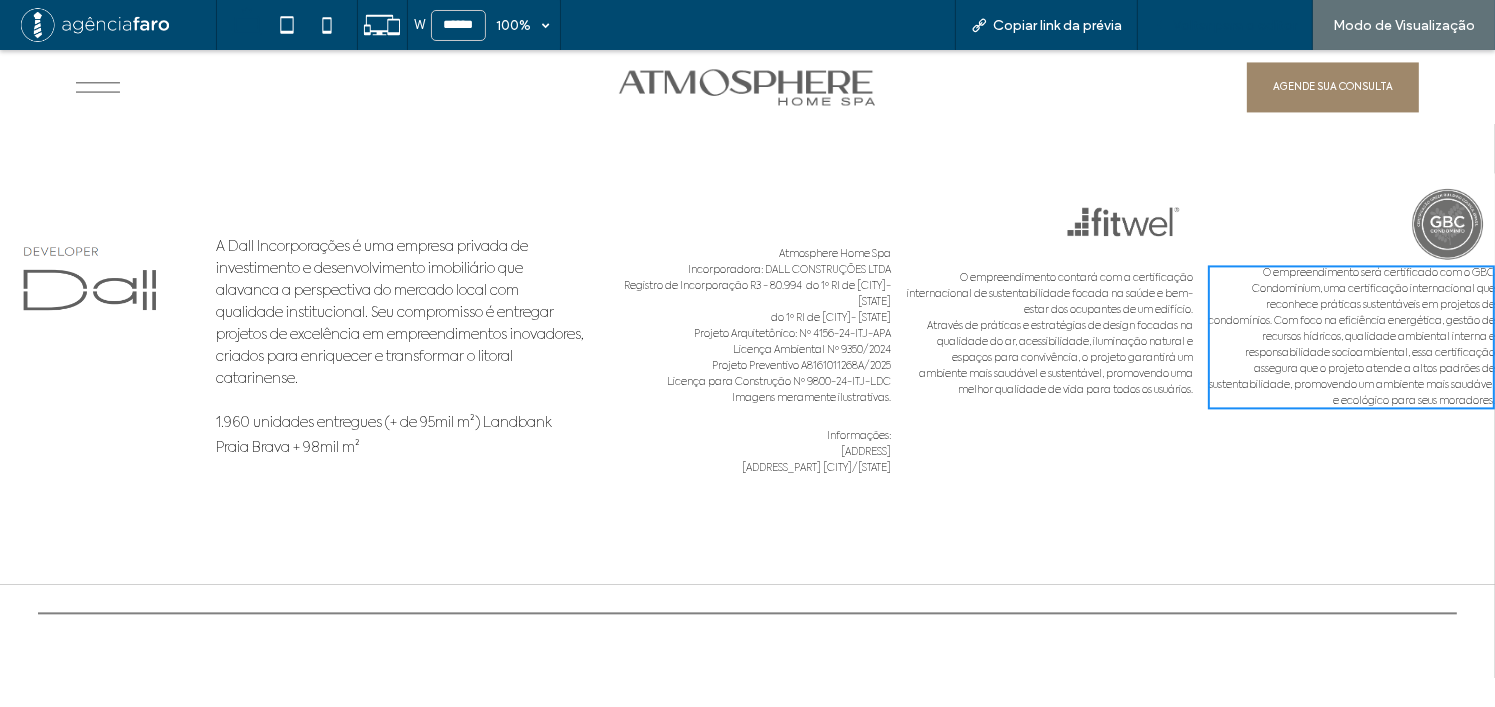 scroll, scrollTop: 11670, scrollLeft: 0, axis: vertical 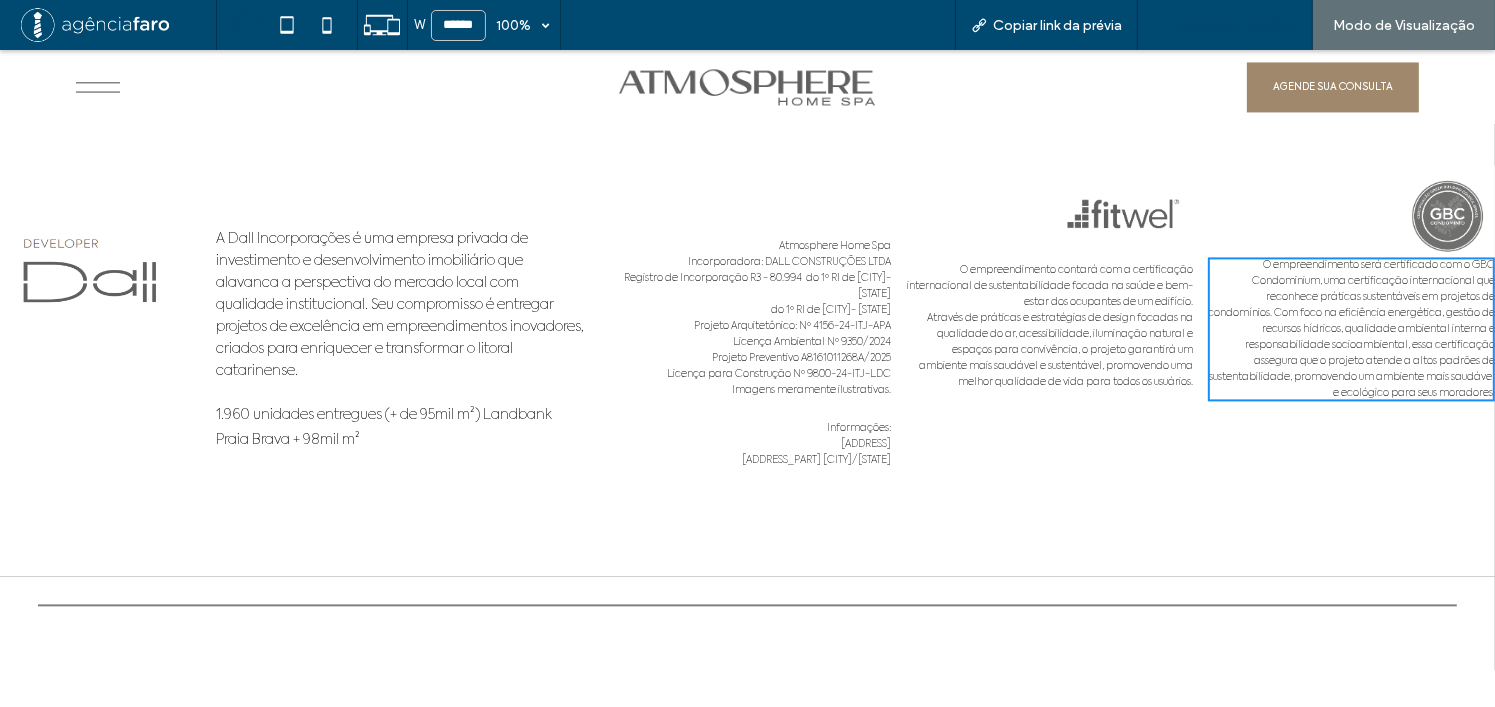click on "Voltar para o editor" at bounding box center [1235, 25] 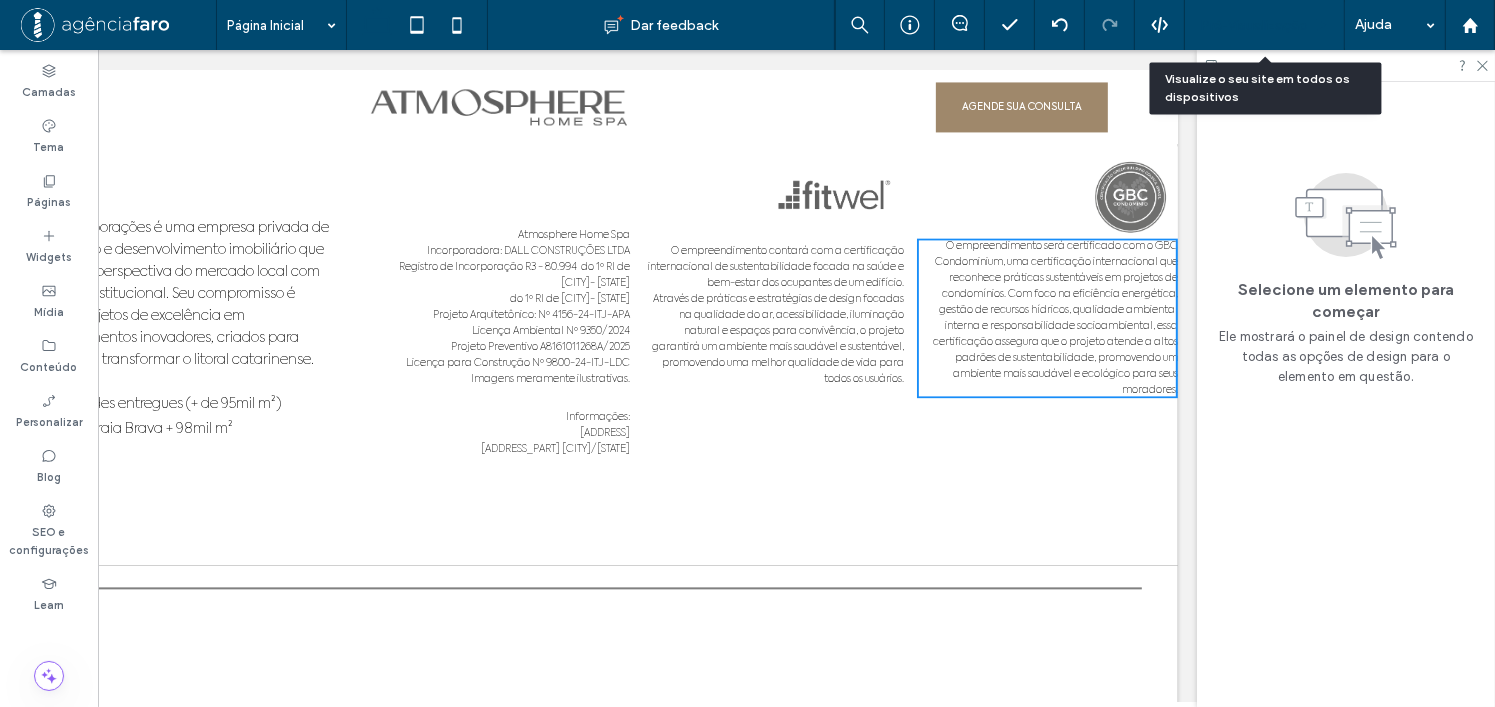 scroll, scrollTop: 11684, scrollLeft: 0, axis: vertical 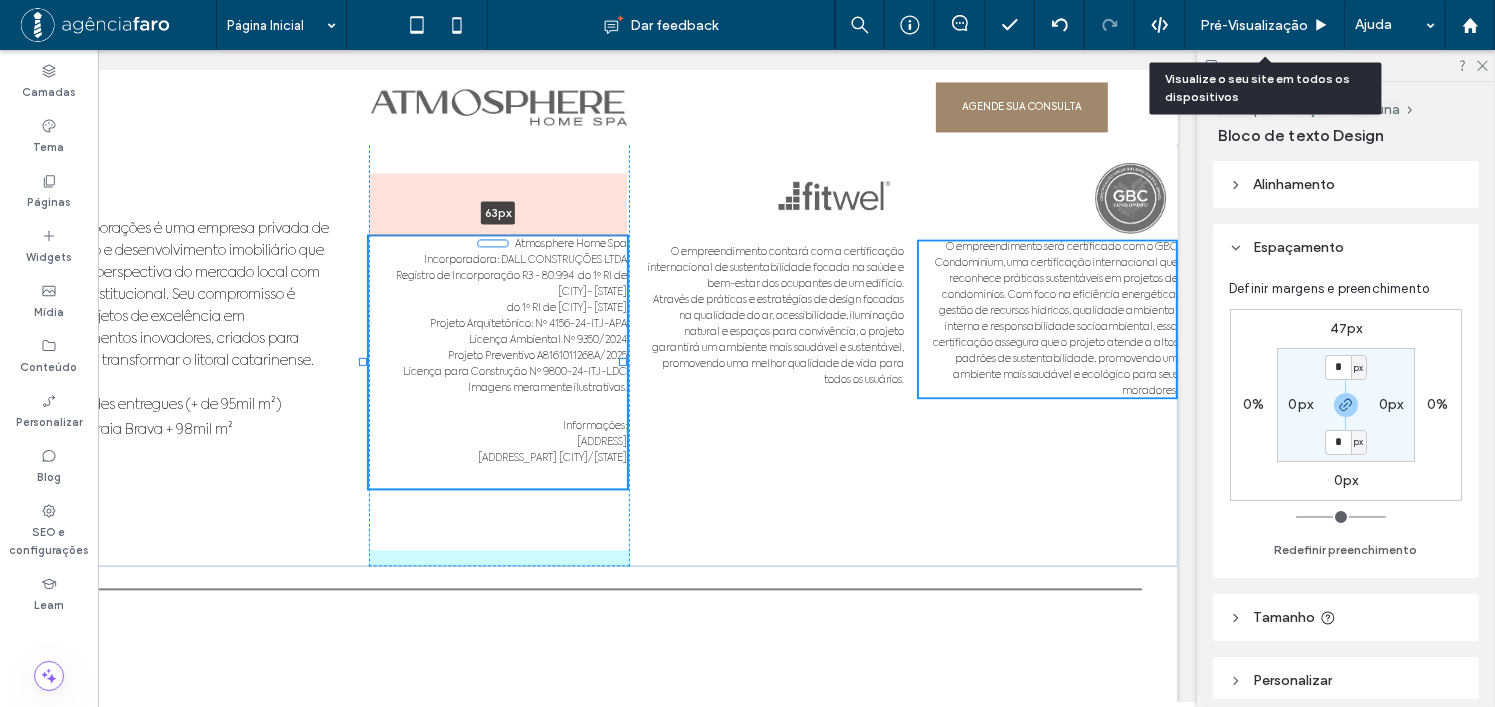 drag, startPoint x: 503, startPoint y: 238, endPoint x: 511, endPoint y: 254, distance: 17.888544 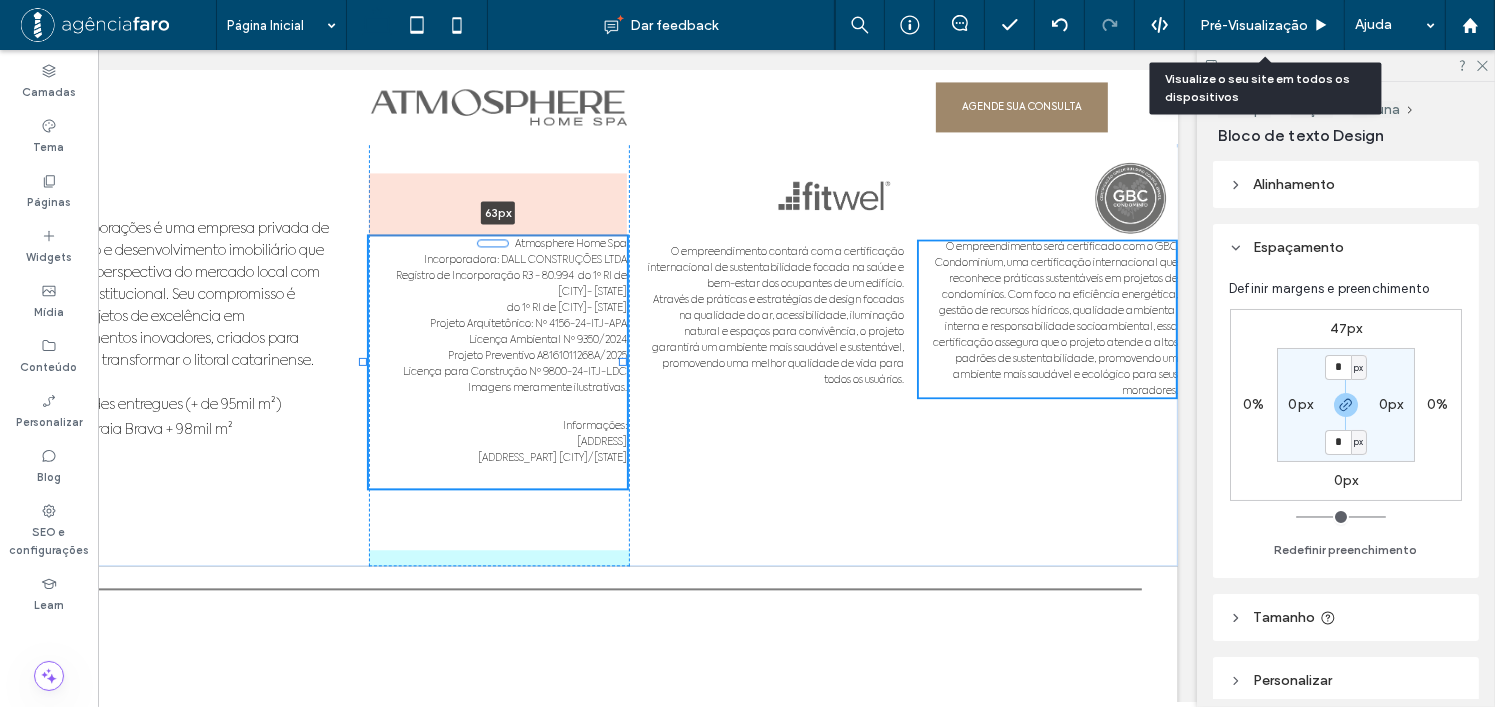 click on "A Dall Incorporações é uma empresa privada de investimento e desenvolvimento imobiliário que alavanca a perspectiva do mercado local com qualidade institucional. Seu compromisso é entregar projetos de excelência em empreendimentos inovadores, criados para enriquecer e transformar o litoral catarinense. 1.960 unidades entregues (+ de 95mil m²) Landbank Praia Brava + 98mil m²  Atmosphere Home Spa  Incorporadora: DALL CONSTRUÇÕES LTDA  Registro de Incorporação R3 - 80.994  do 1º RI de [CITY]- [STATE]  Projeto Arquitetônico: Nº 4156-24-ITJ-APA  Licença Ambiental Nº 9350/2024  Projeto Preventivo A8161011268A/2025  Licença para Construção Nº 9800-24-ITJ-LDC Imagens meramente ilustrativas. Informações:  [ADDRESS] [CITY]/[STATE] O empreendimento contará com a certificação internacional de sustentabilidade focada na saúde e bem-estar dos ocupantes de um edifício." at bounding box center (500, 330) 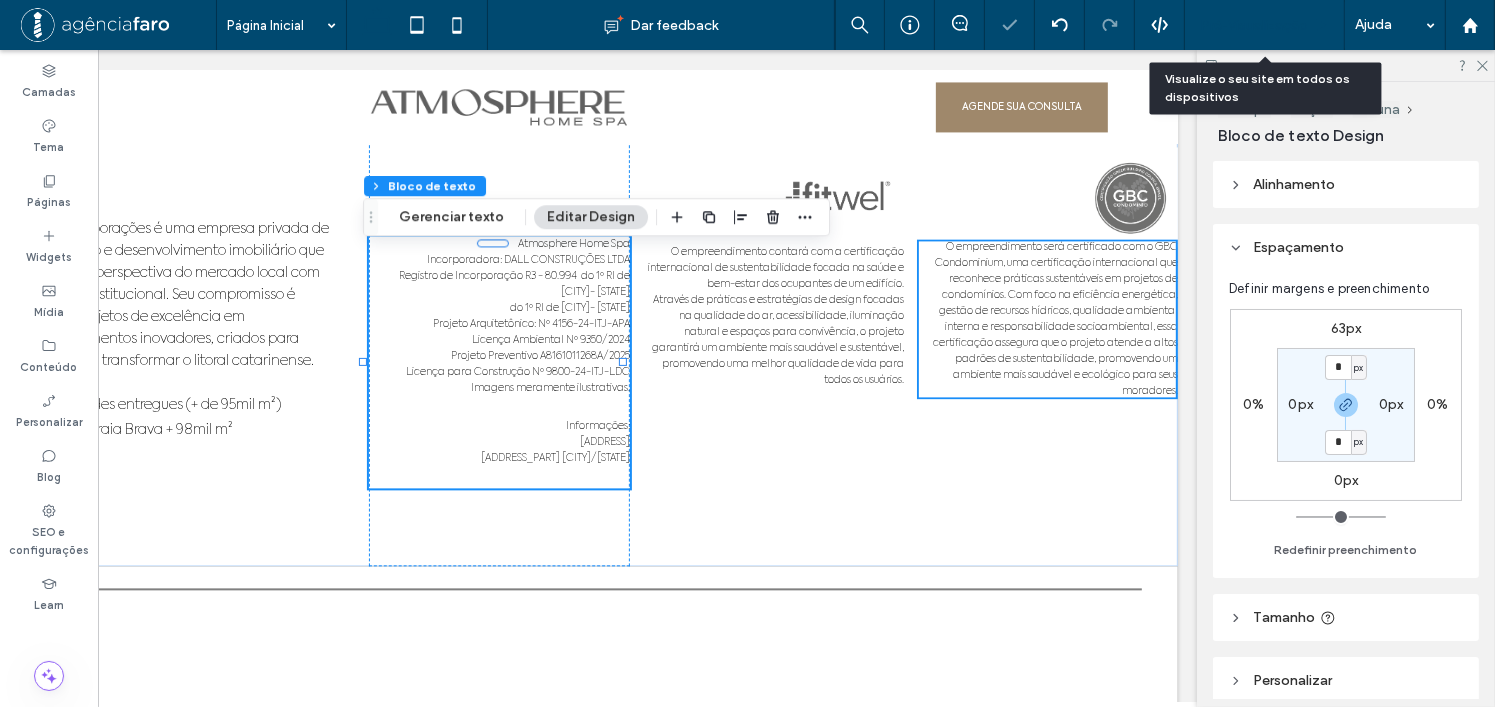 click on "Pré-Visualizaçāo" at bounding box center (1265, 25) 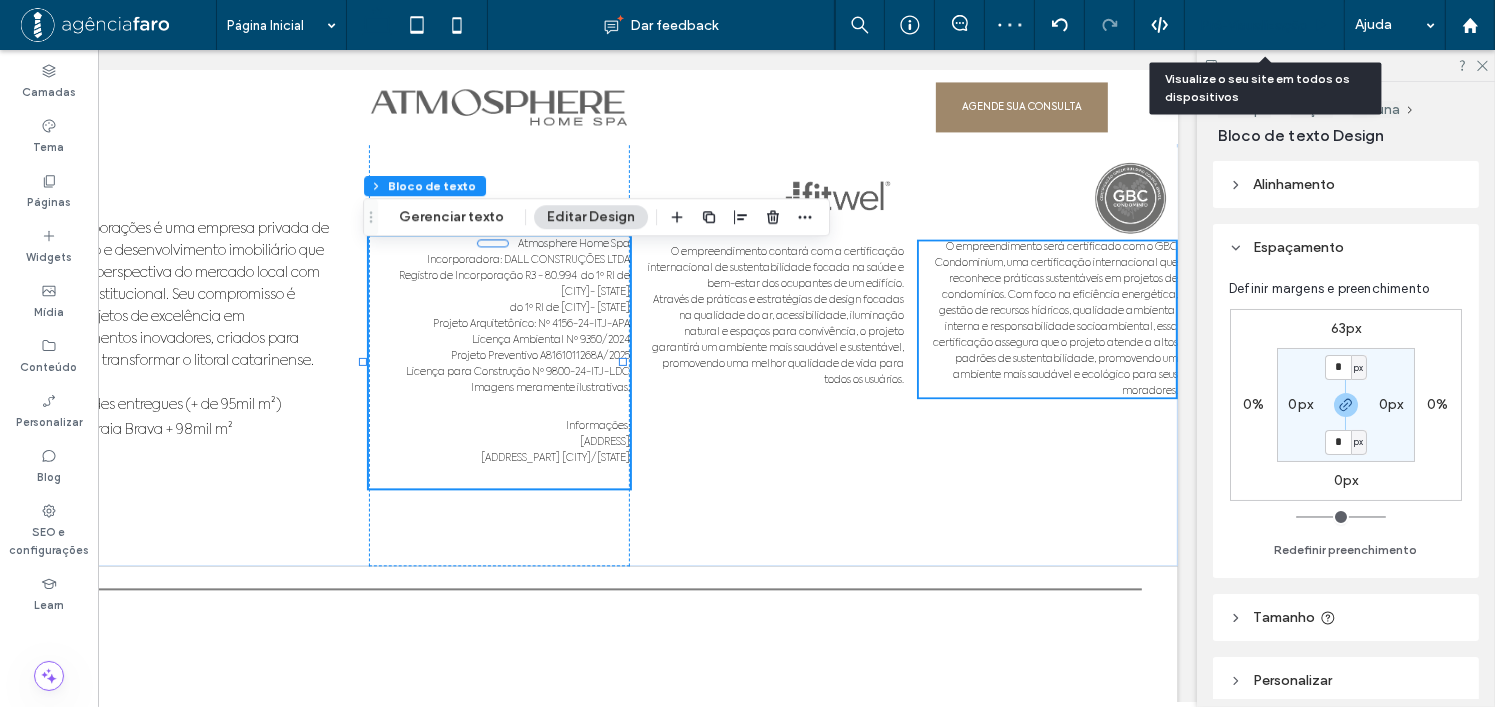 click on "Pré-Visualizaçāo" at bounding box center [1254, 25] 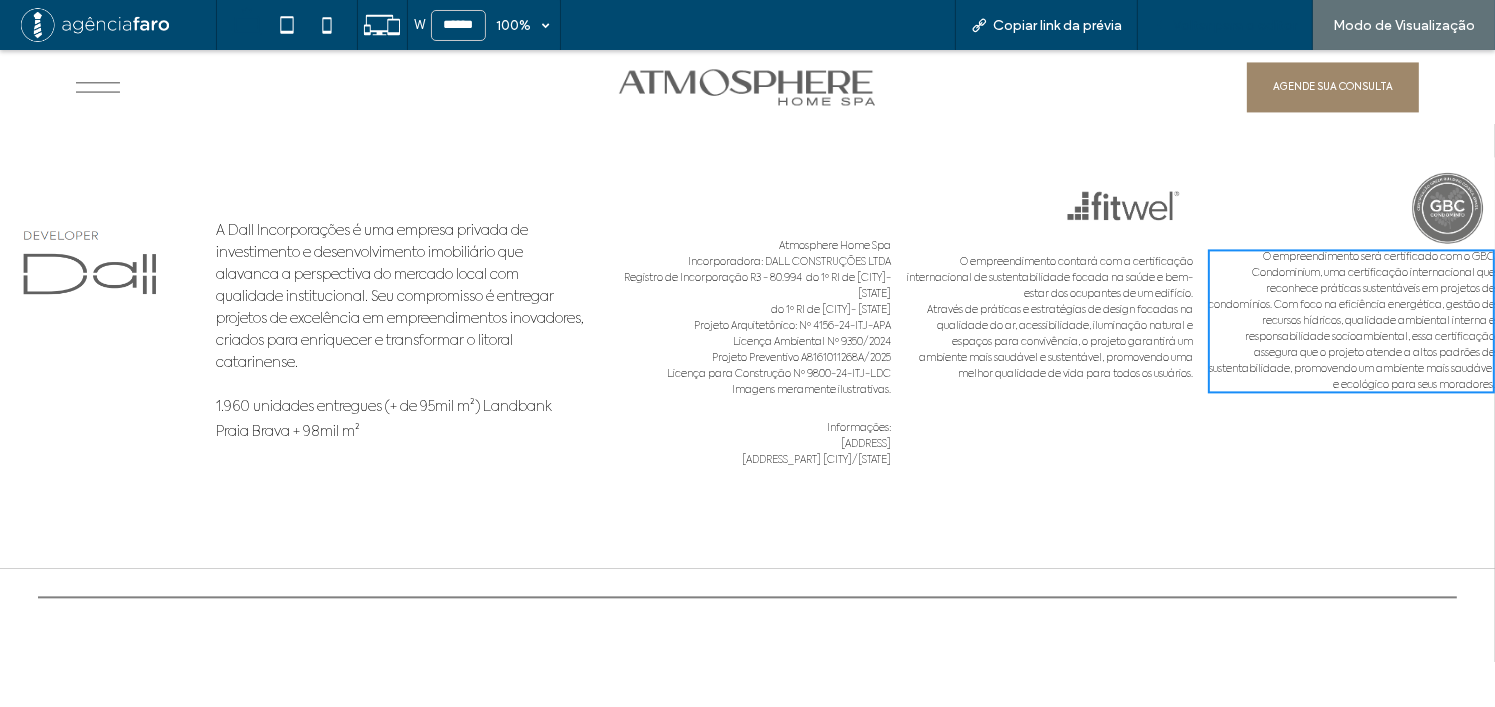 scroll, scrollTop: 11680, scrollLeft: 0, axis: vertical 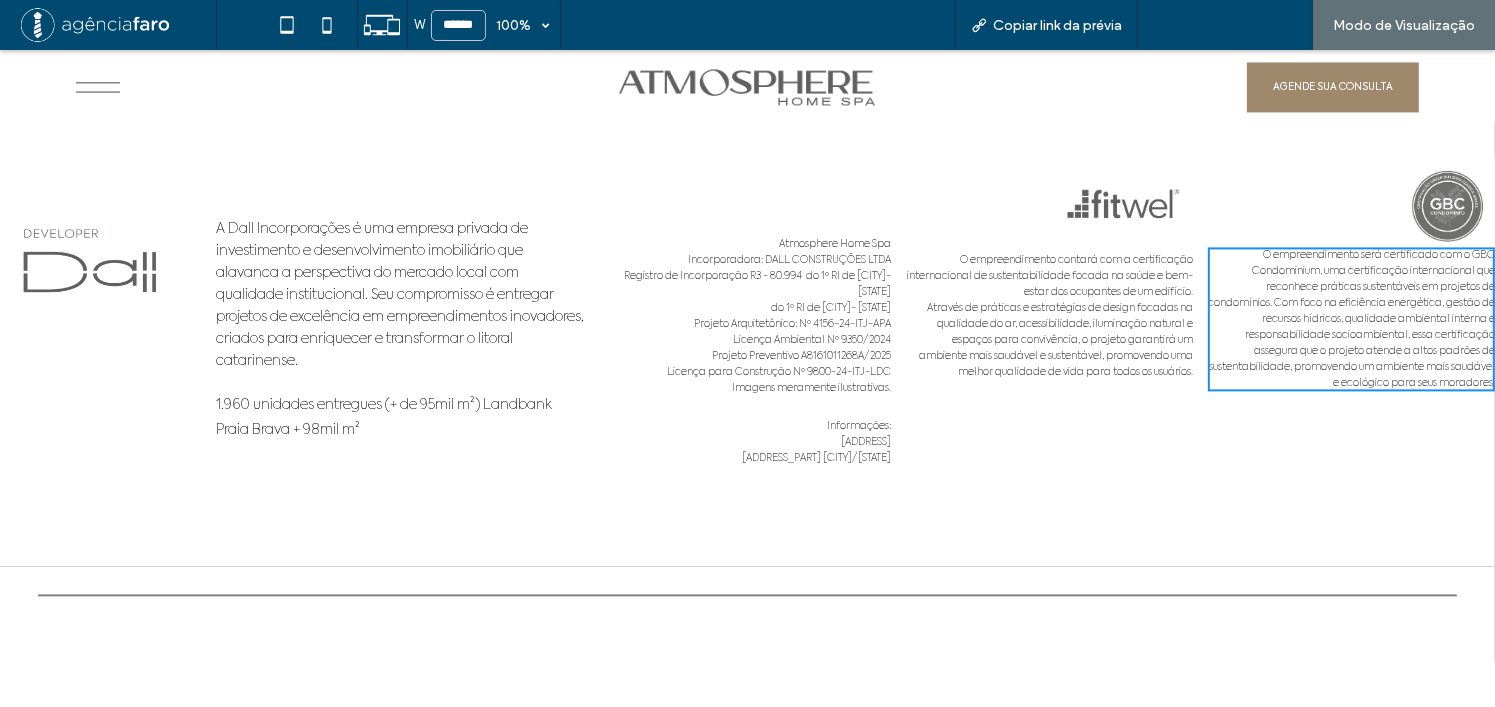 click on "Voltar para o editor" at bounding box center [1235, 25] 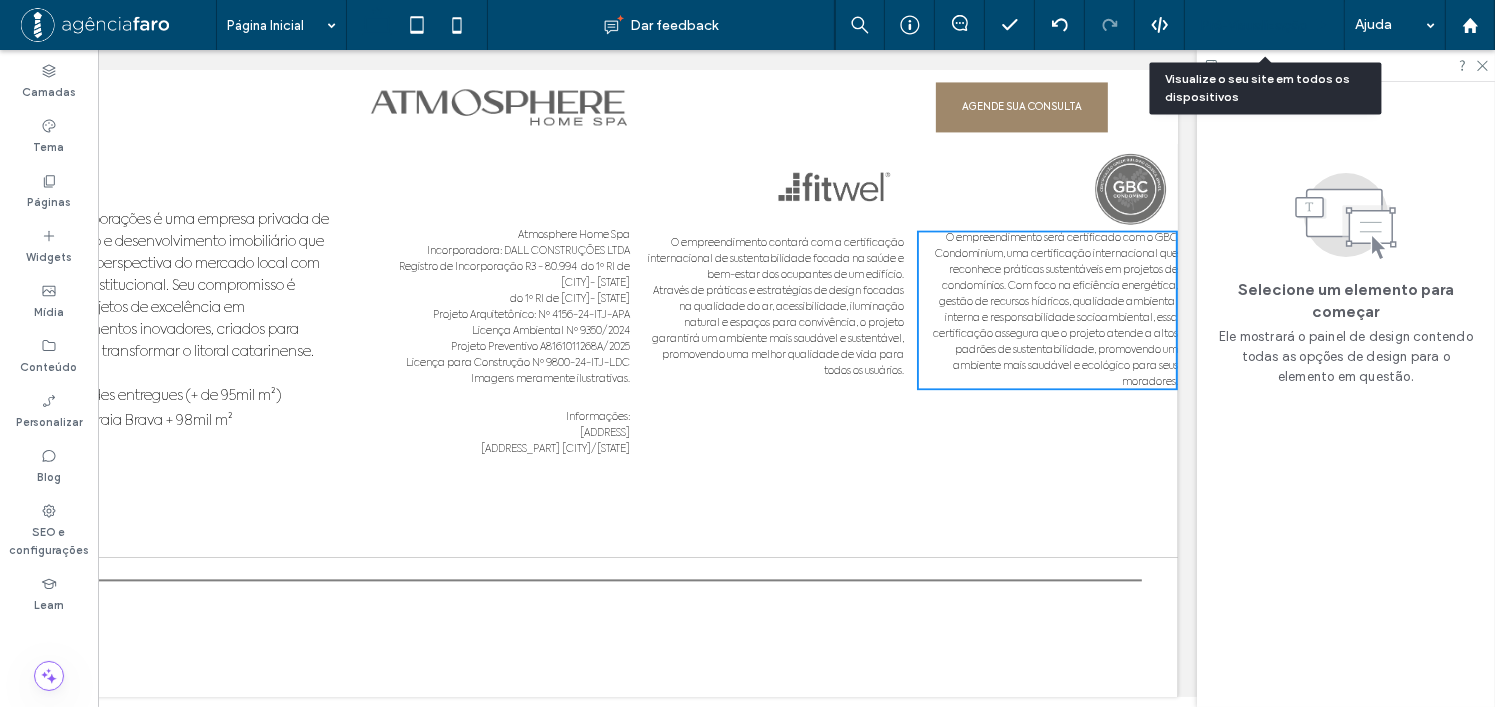 scroll, scrollTop: 11695, scrollLeft: 0, axis: vertical 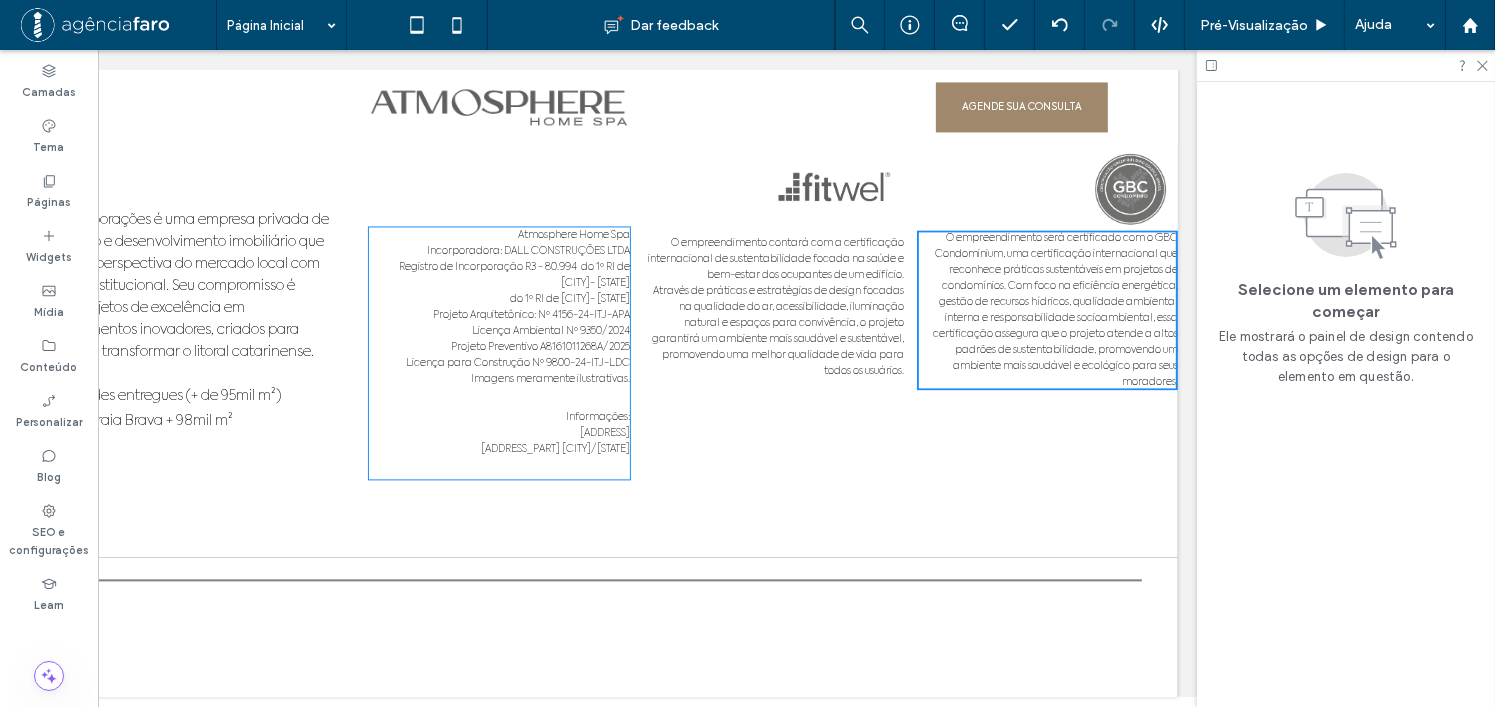click on "Projeto Arquitetônico: Nº 4156-24-ITJ-APA" at bounding box center (500, 315) 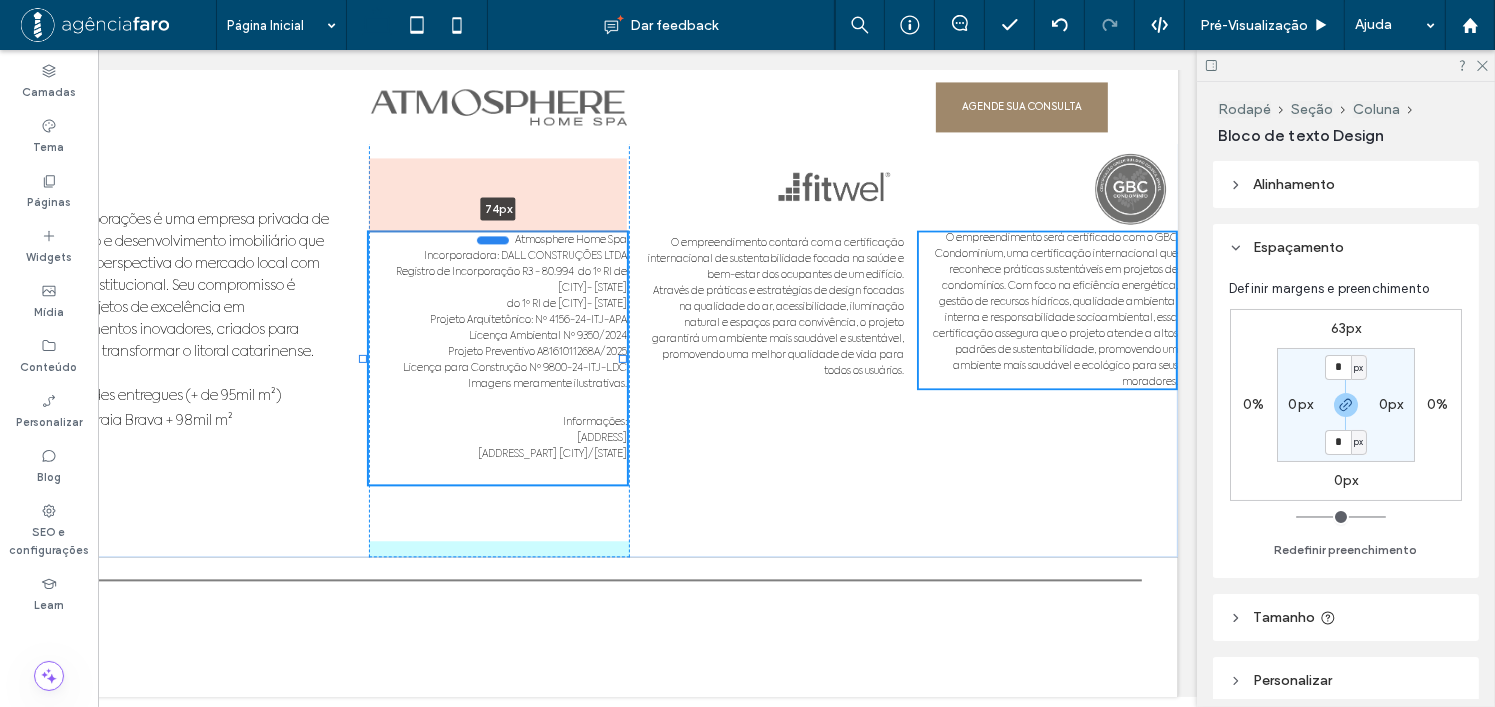 drag, startPoint x: 505, startPoint y: 236, endPoint x: 507, endPoint y: 247, distance: 11.18034 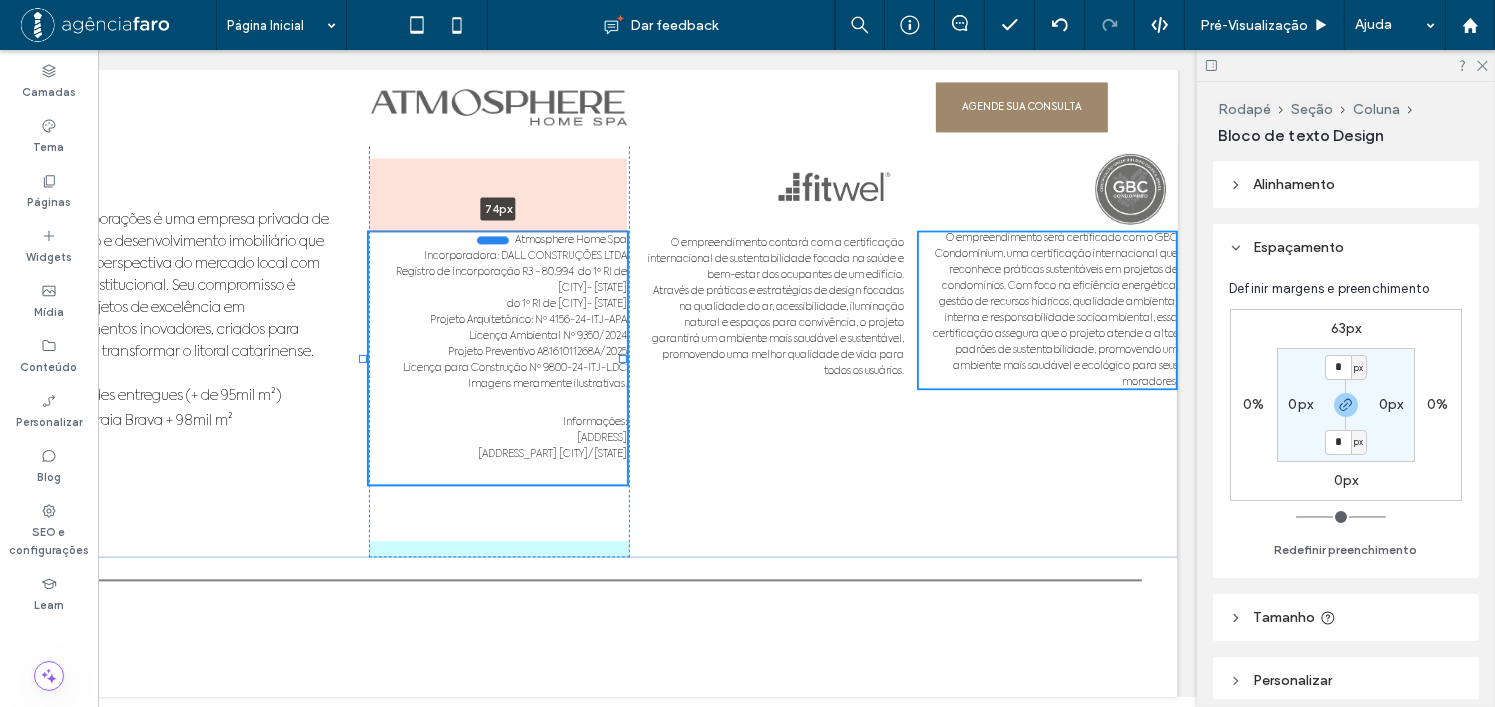 click at bounding box center (494, 239) 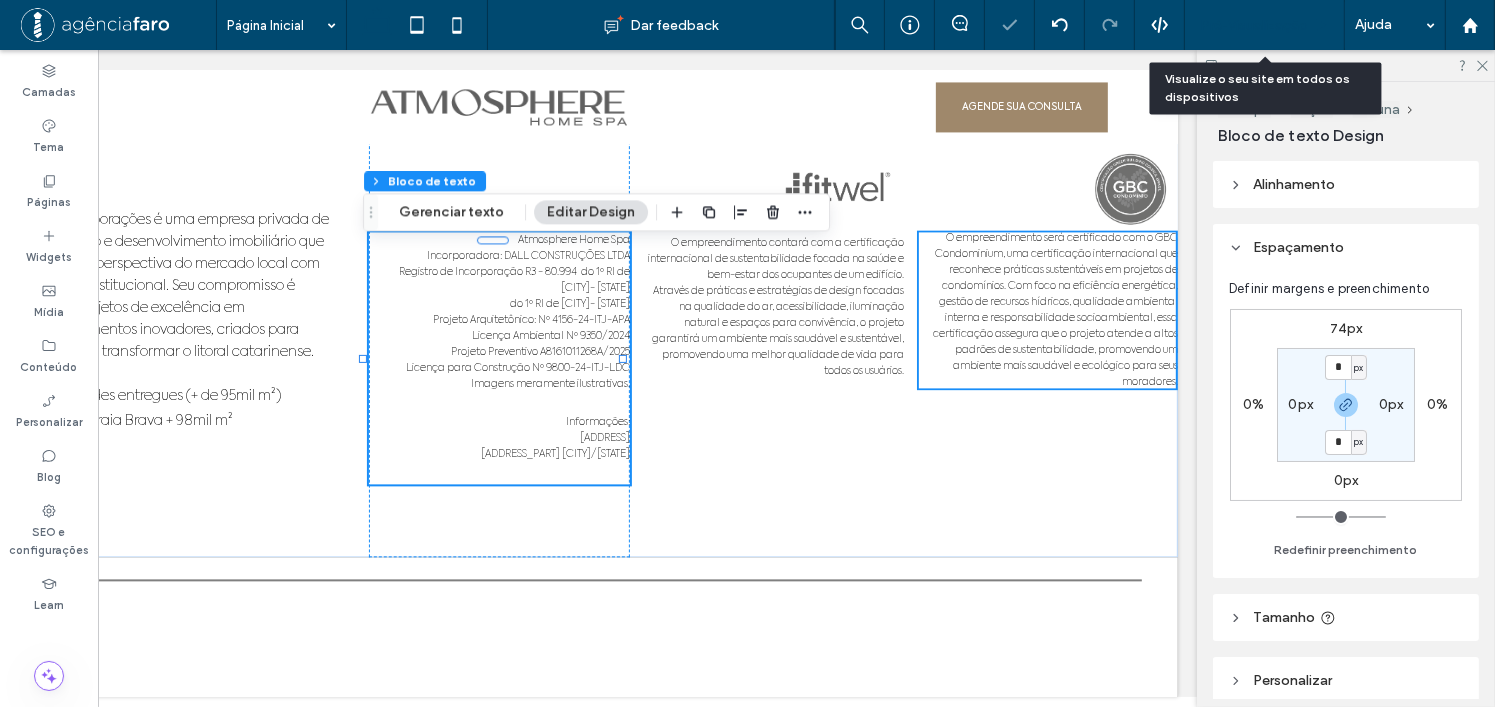 click on "Pré-Visualizaçāo" at bounding box center [1265, 25] 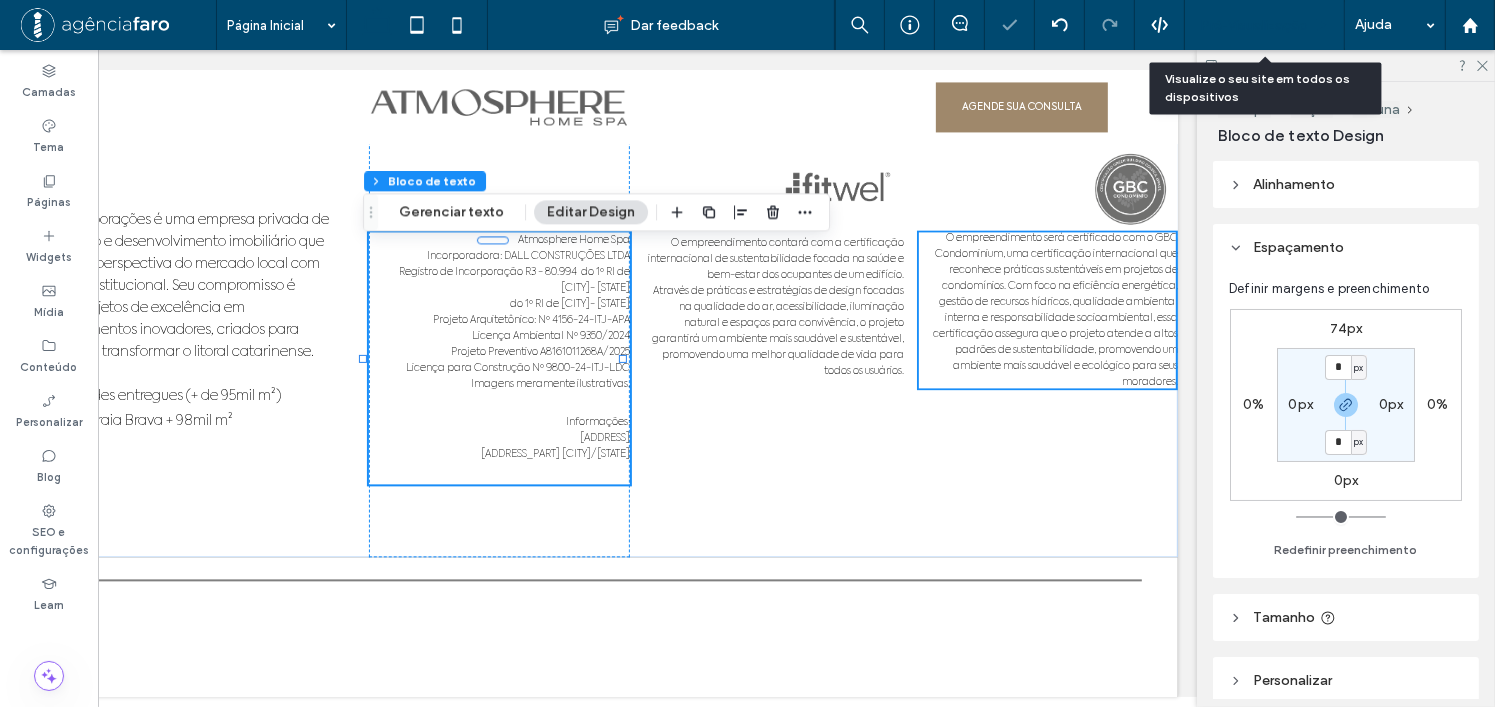 click on "Pré-Visualizaçāo" at bounding box center [1265, 25] 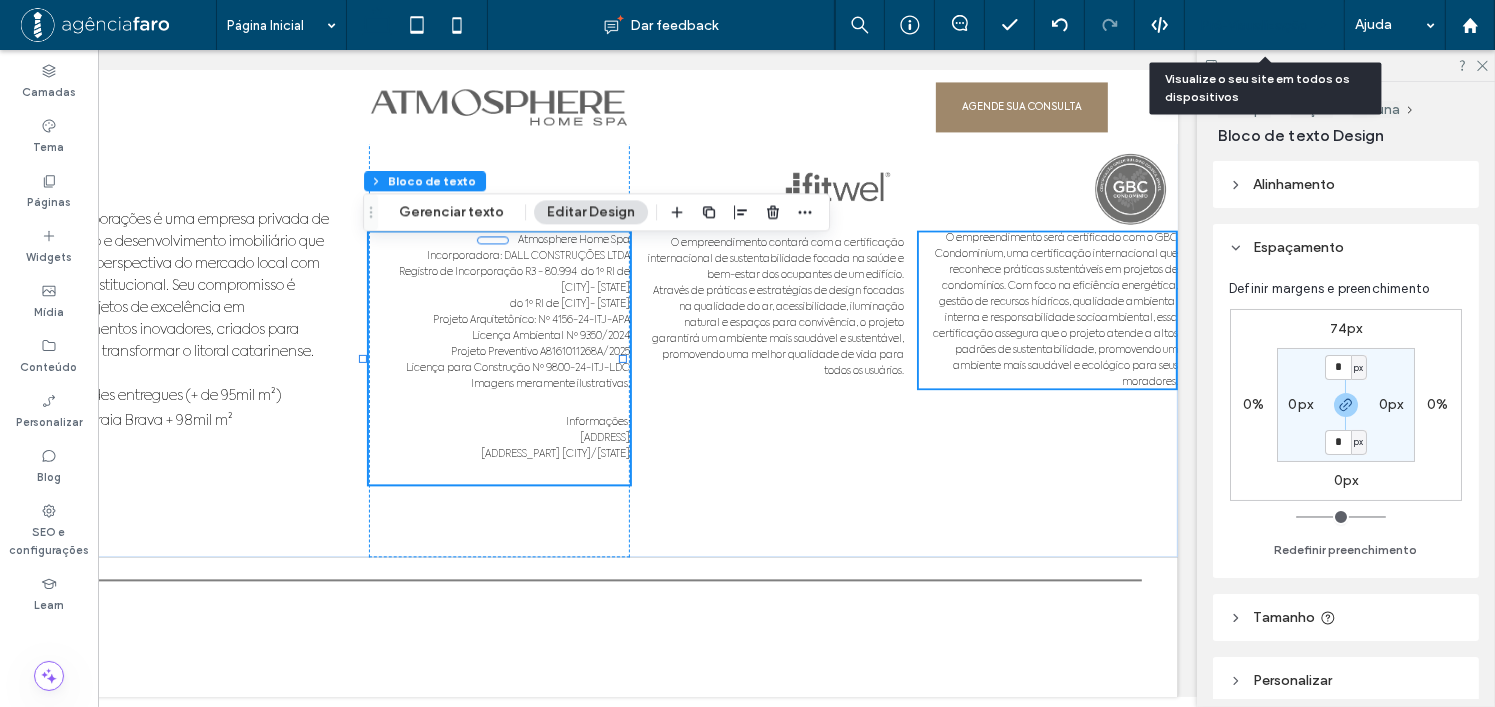 click on "Pré-Visualizaçāo" at bounding box center (1254, 25) 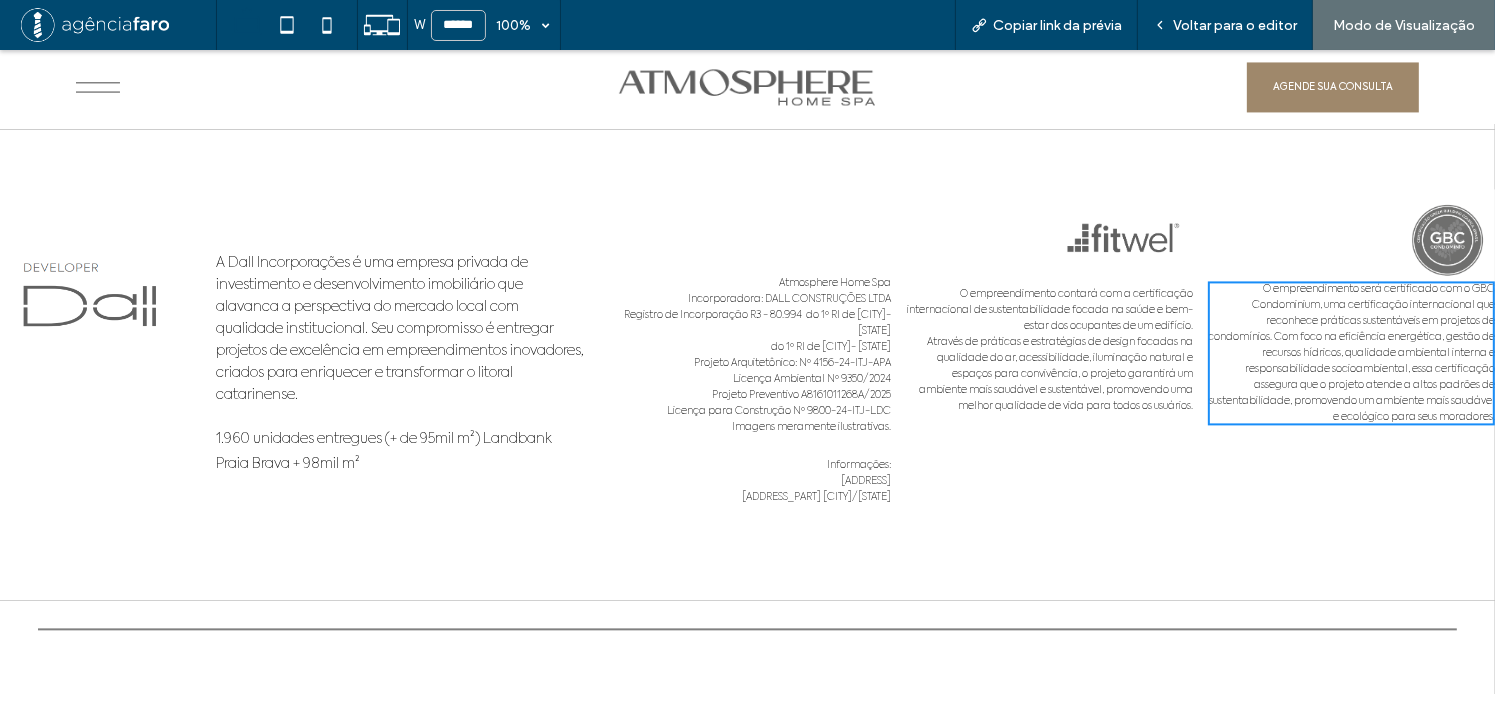 scroll, scrollTop: 11680, scrollLeft: 0, axis: vertical 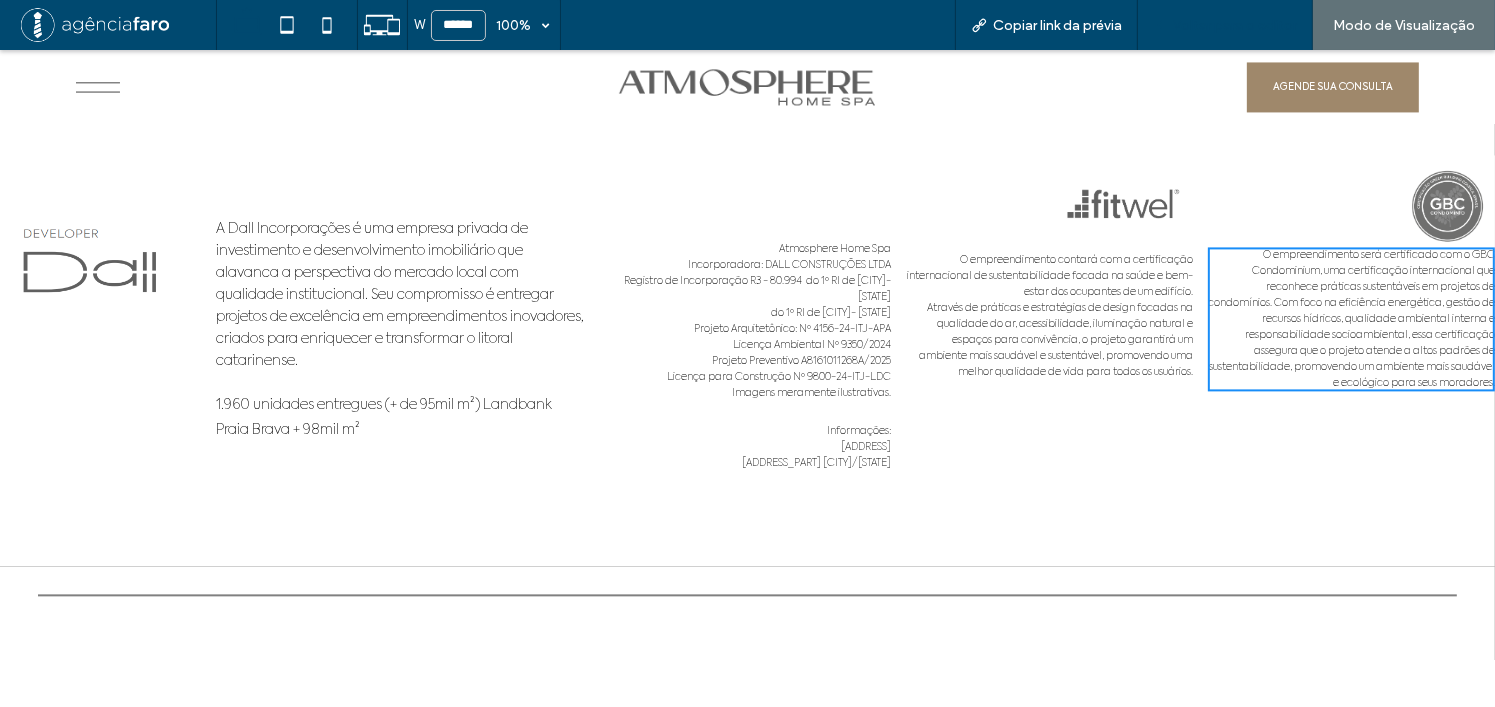 click on "Voltar para o editor" at bounding box center (1225, 25) 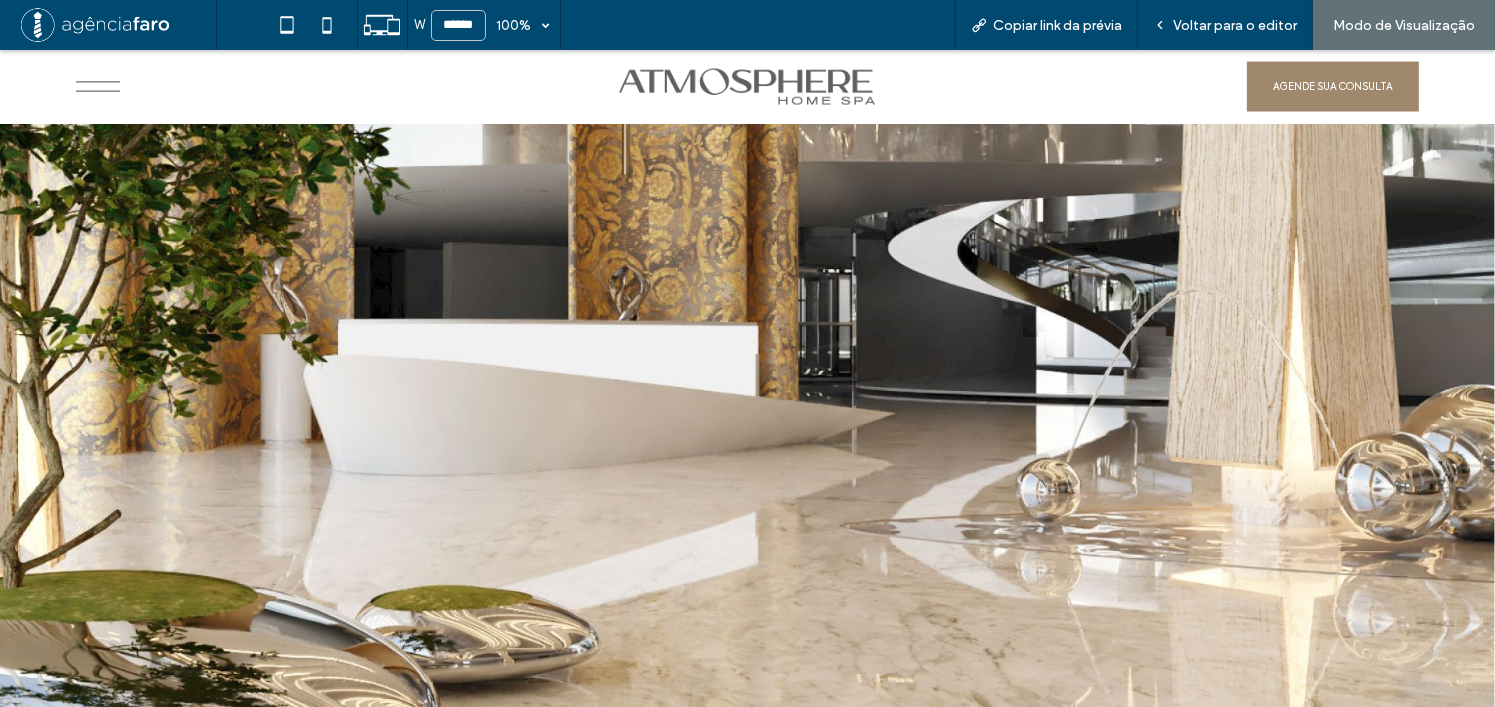 scroll, scrollTop: 3288, scrollLeft: 0, axis: vertical 